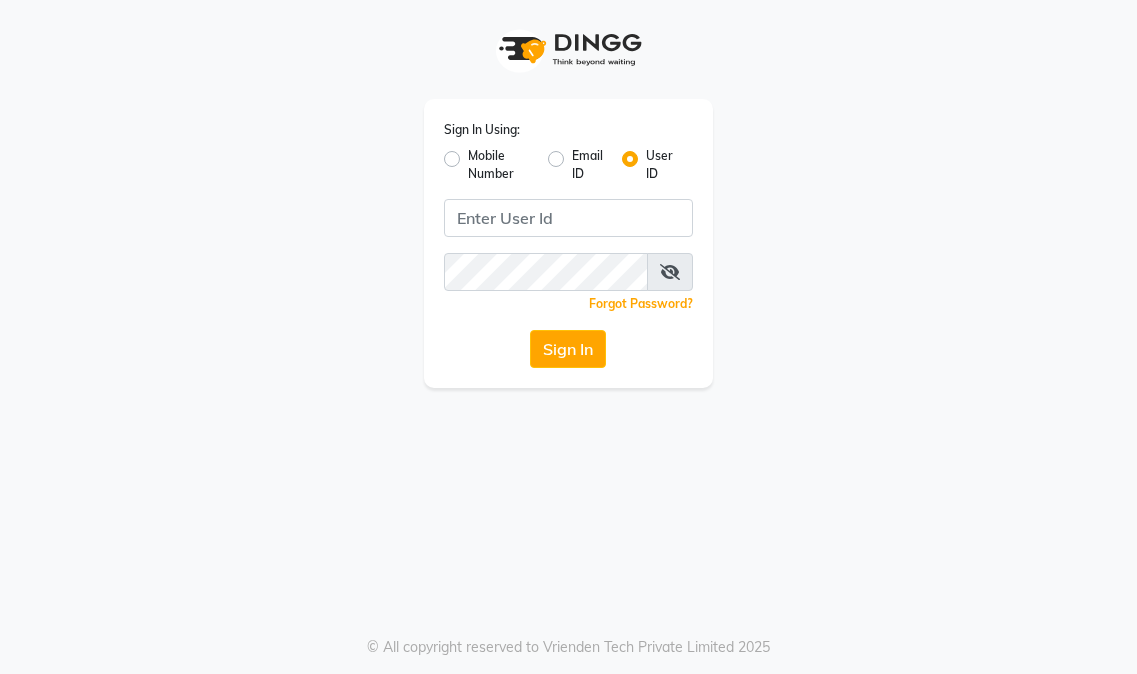 scroll, scrollTop: 0, scrollLeft: 0, axis: both 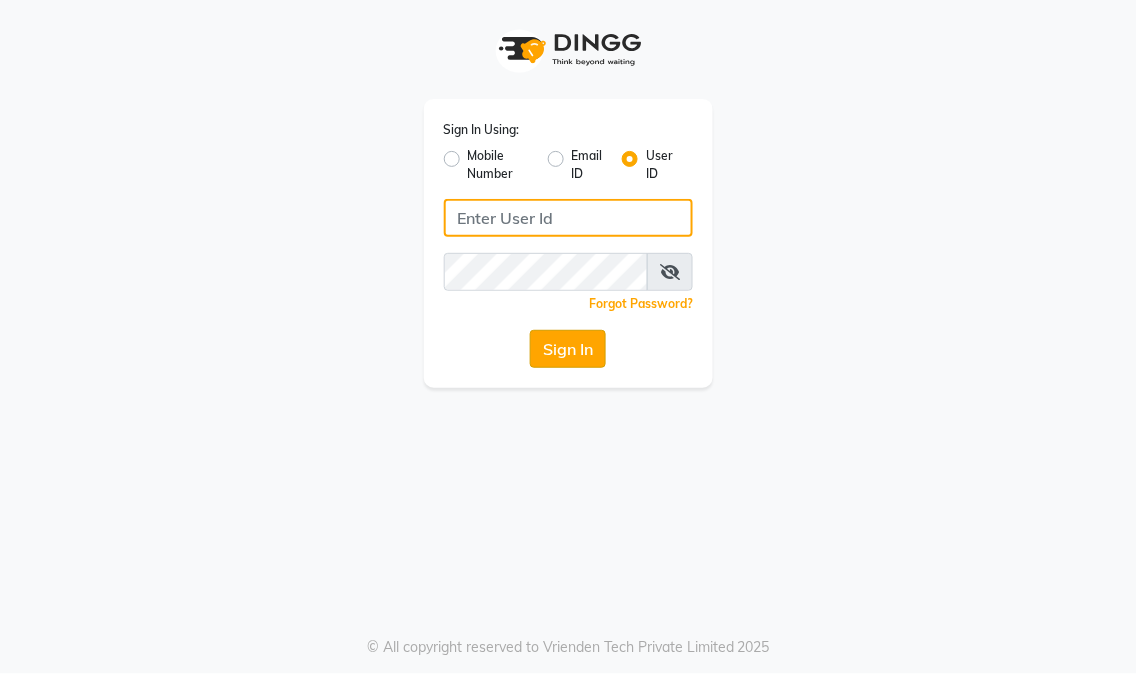 type on "eikonsalon" 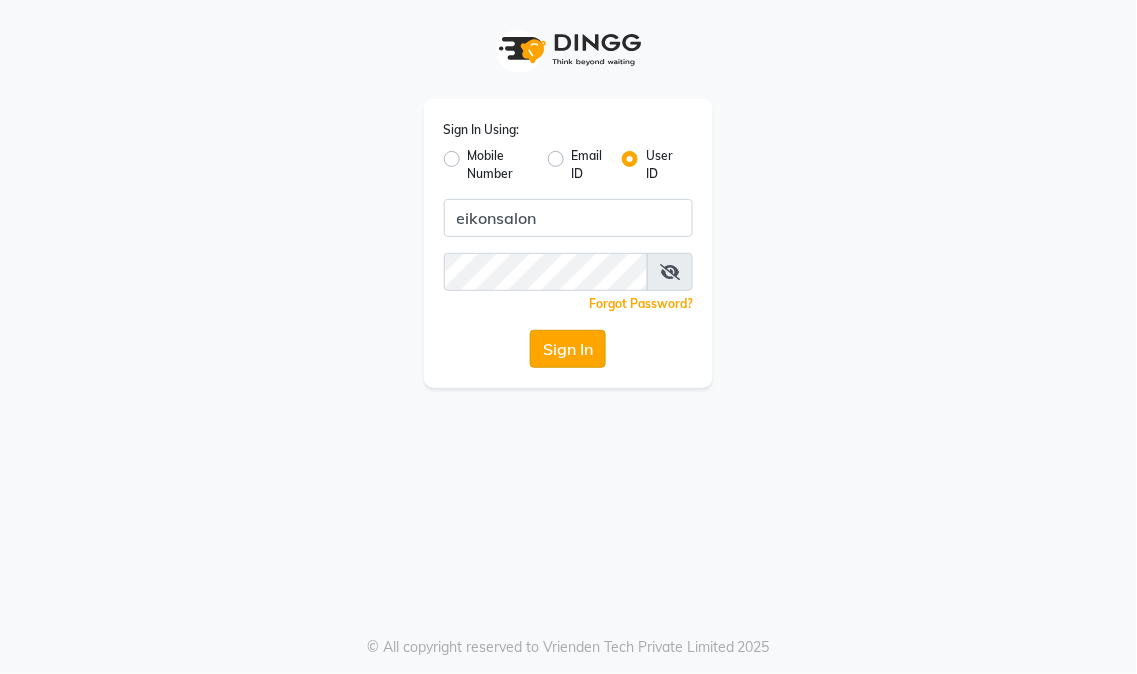 click on "Sign In" 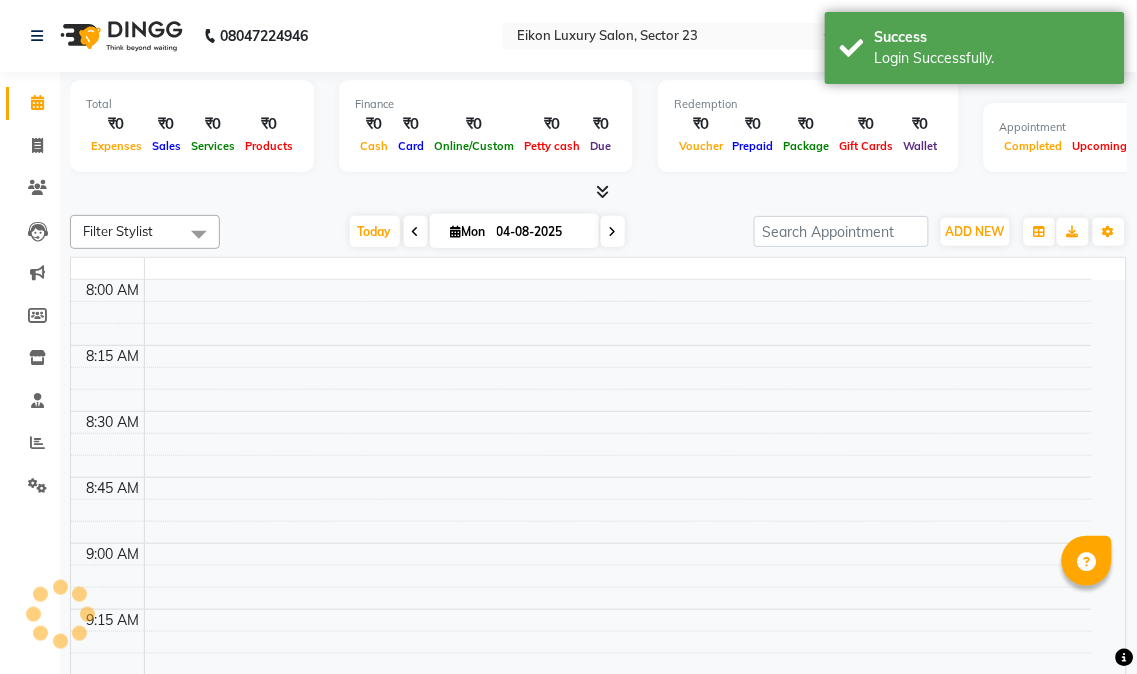 select on "en" 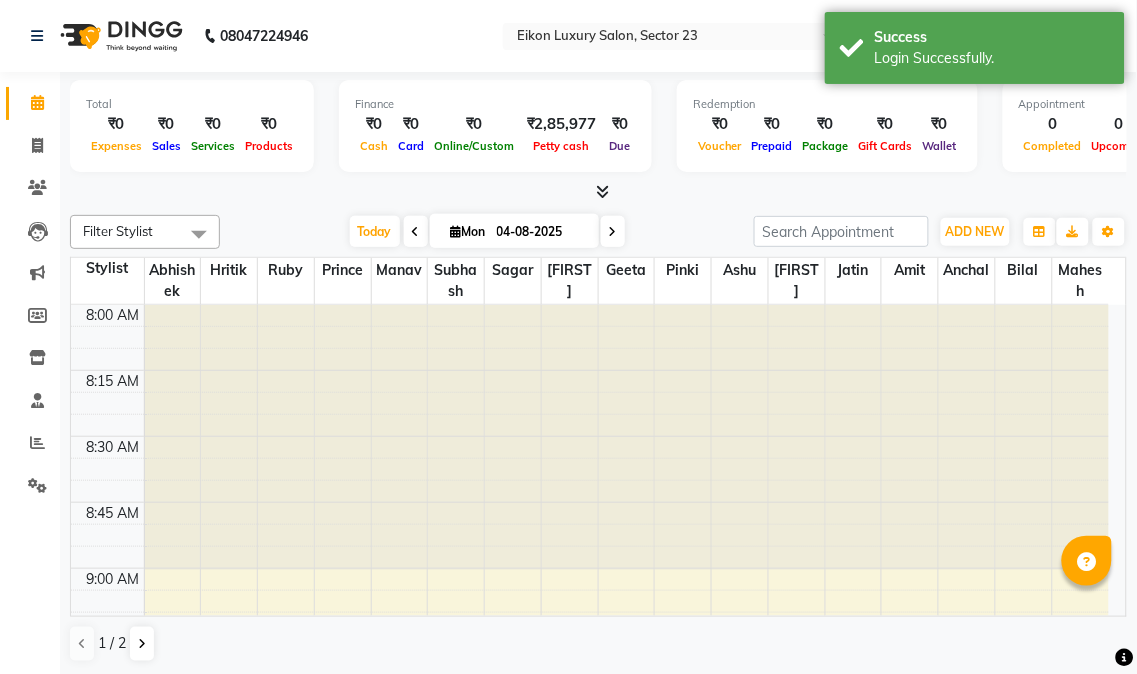 scroll, scrollTop: 0, scrollLeft: 0, axis: both 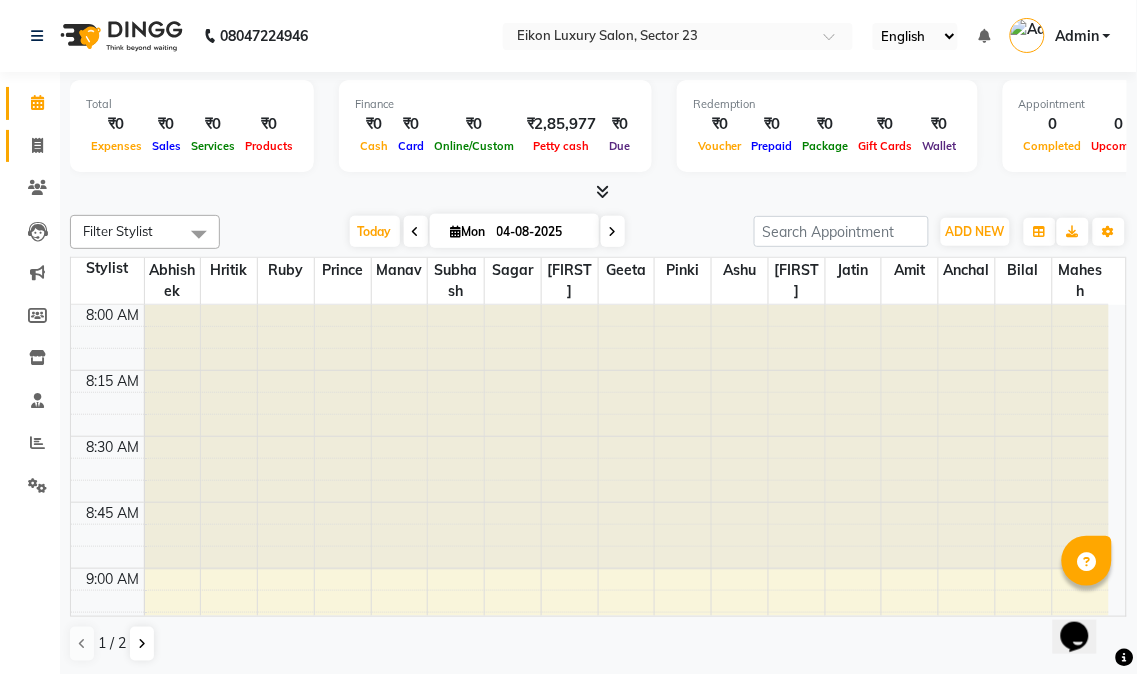 click on "Invoice" 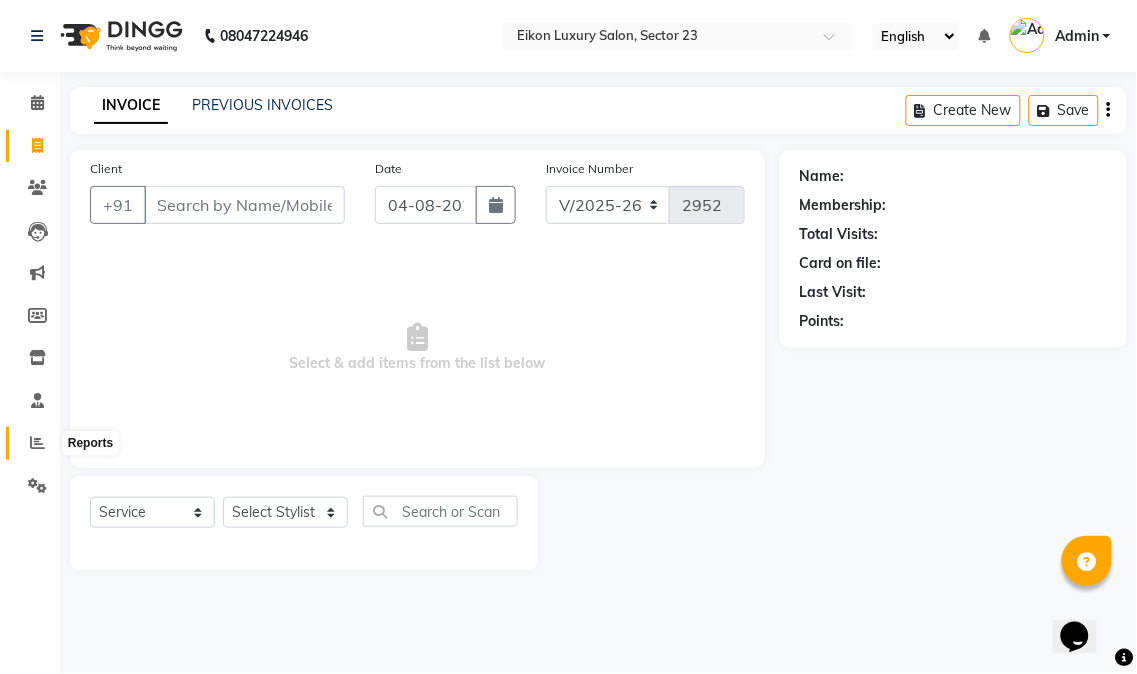 click 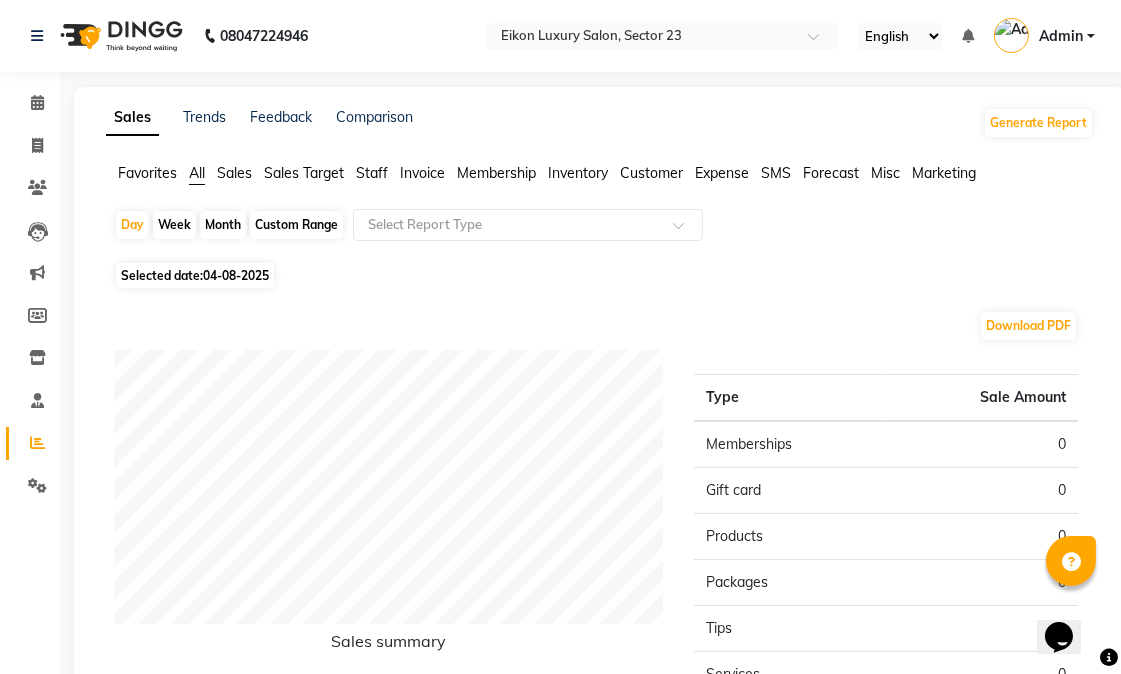 click on "Staff" 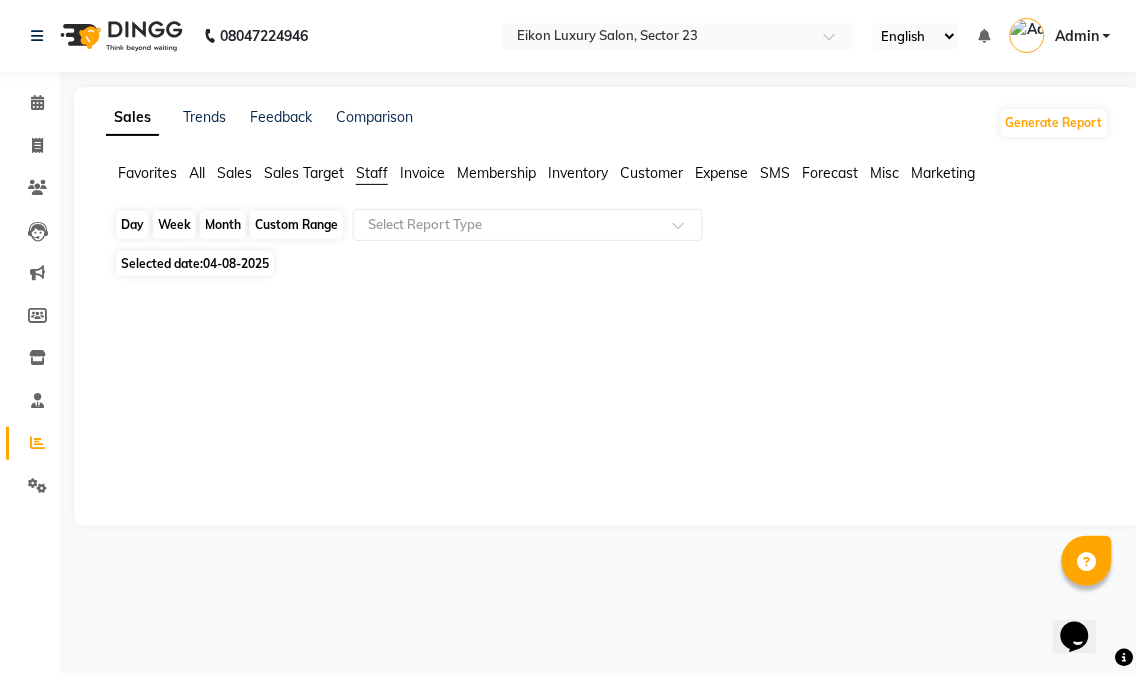 click on "Day" 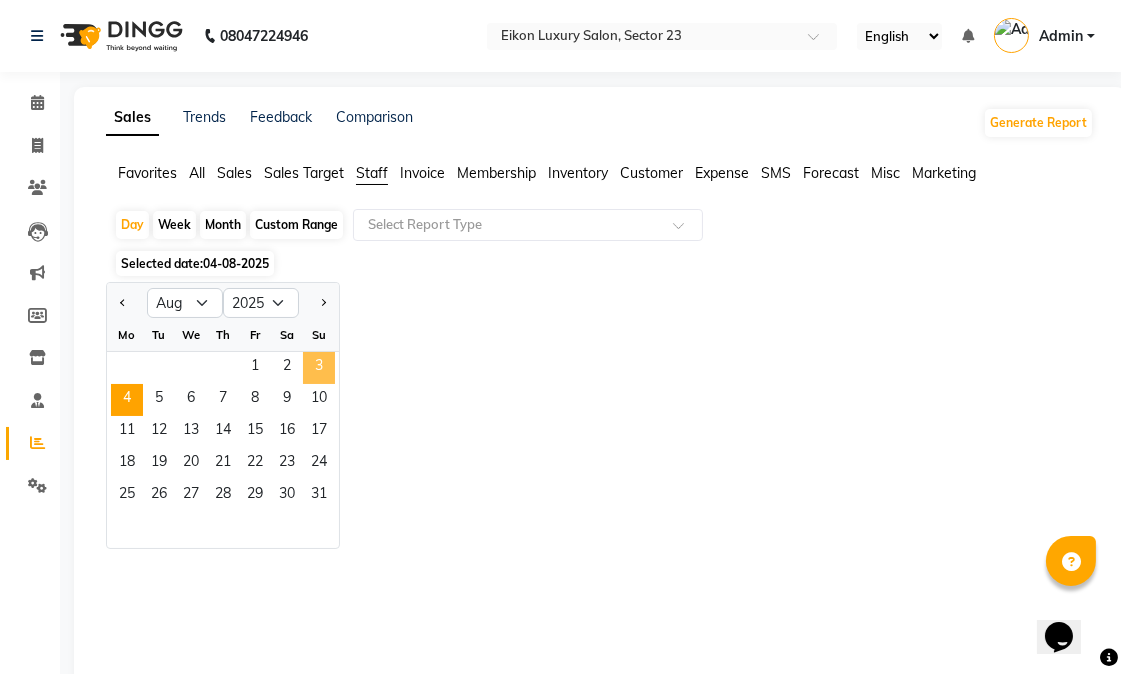 click on "3" 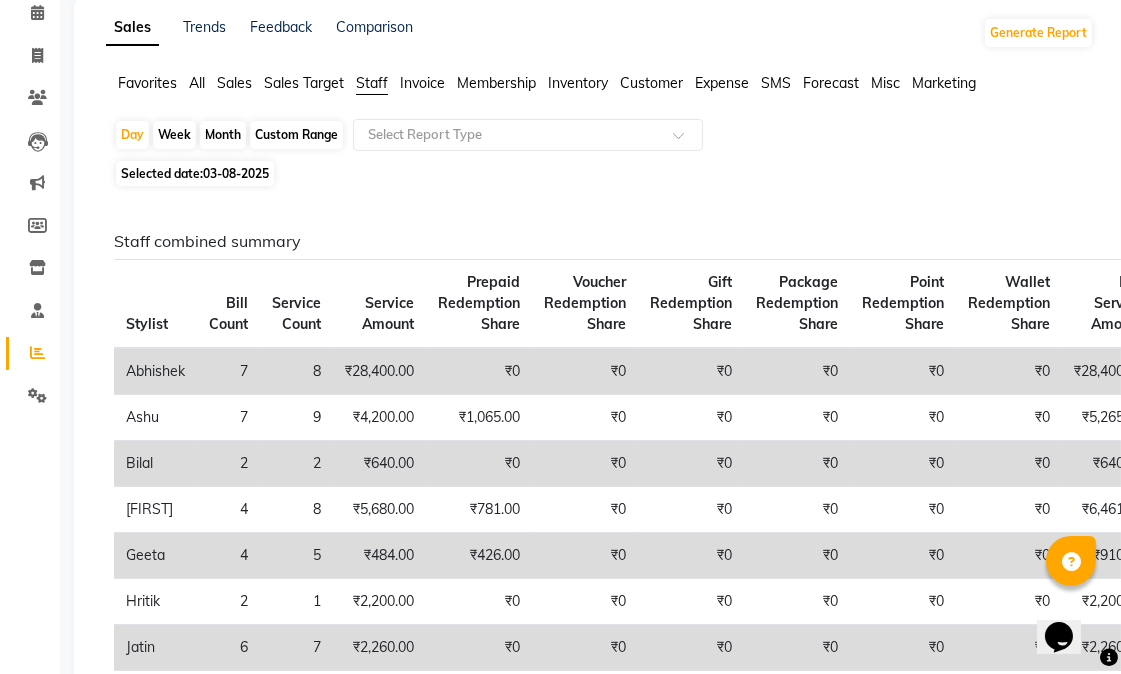 scroll, scrollTop: 0, scrollLeft: 0, axis: both 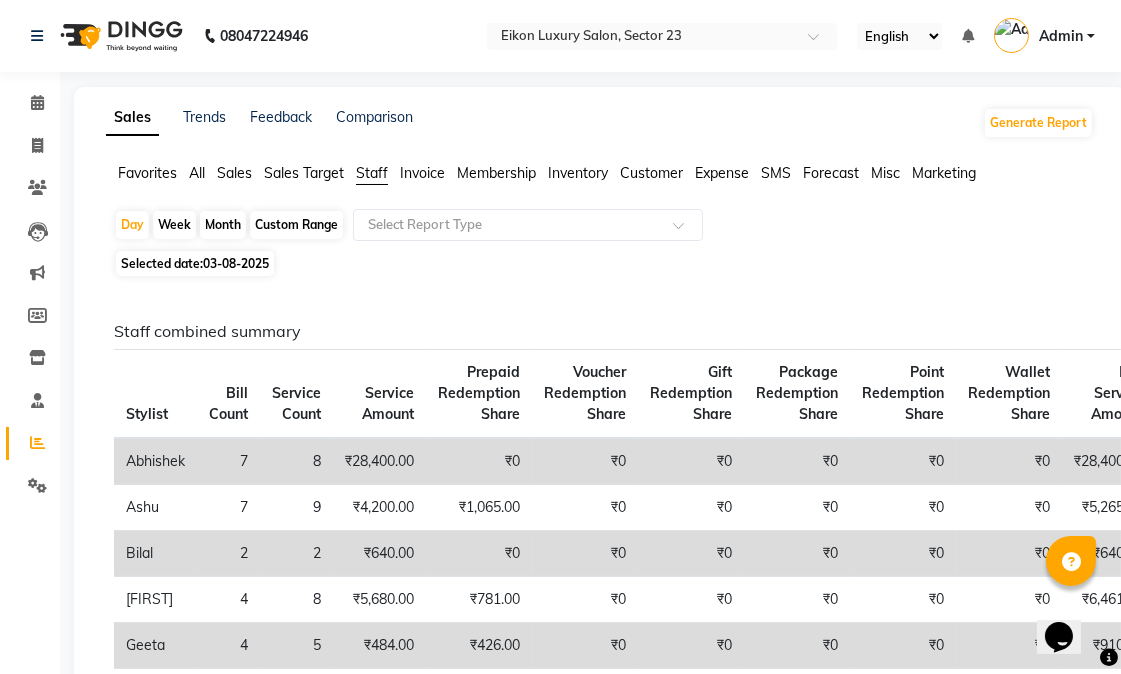 click on "Month" 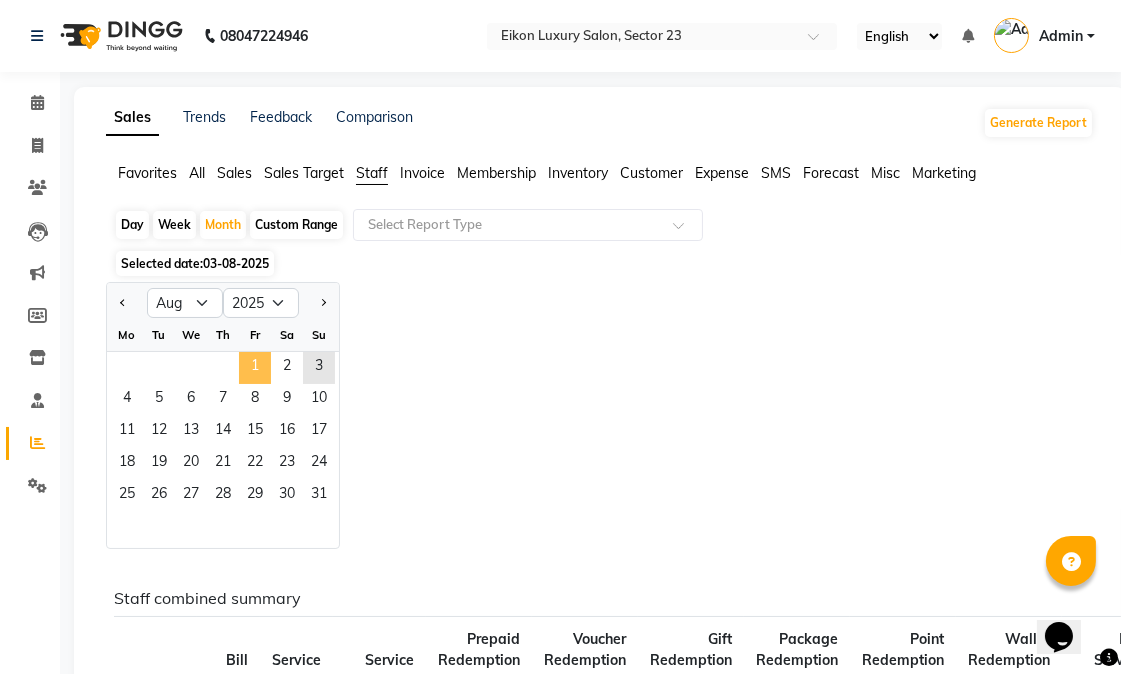click on "1" 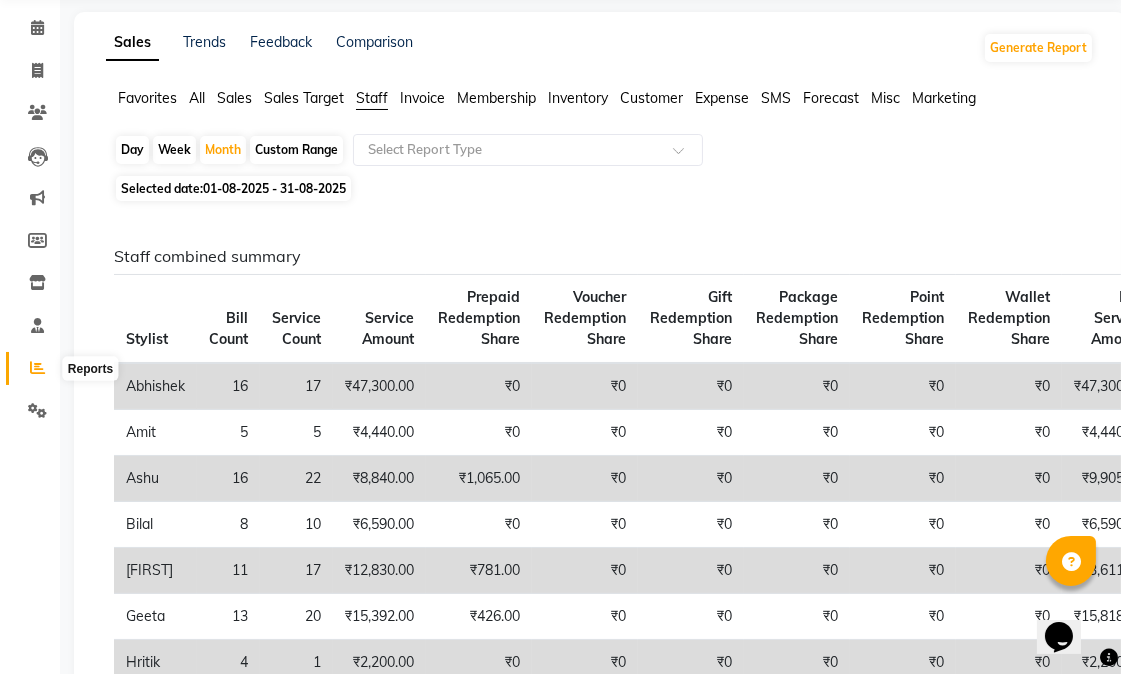 scroll, scrollTop: 0, scrollLeft: 0, axis: both 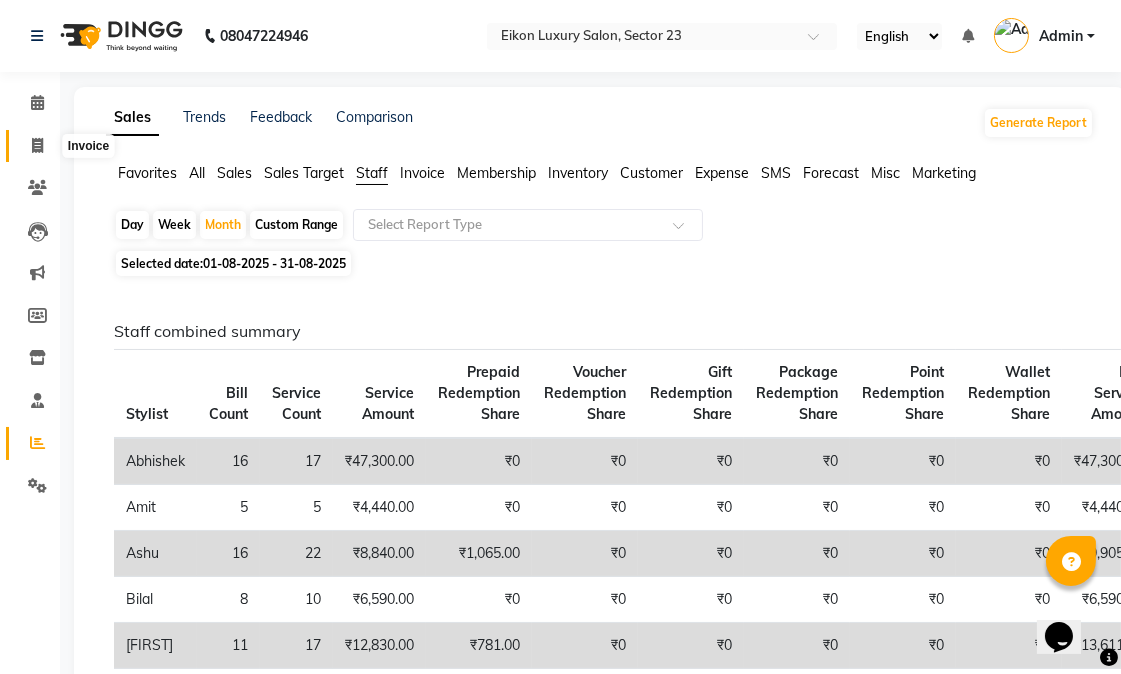 click 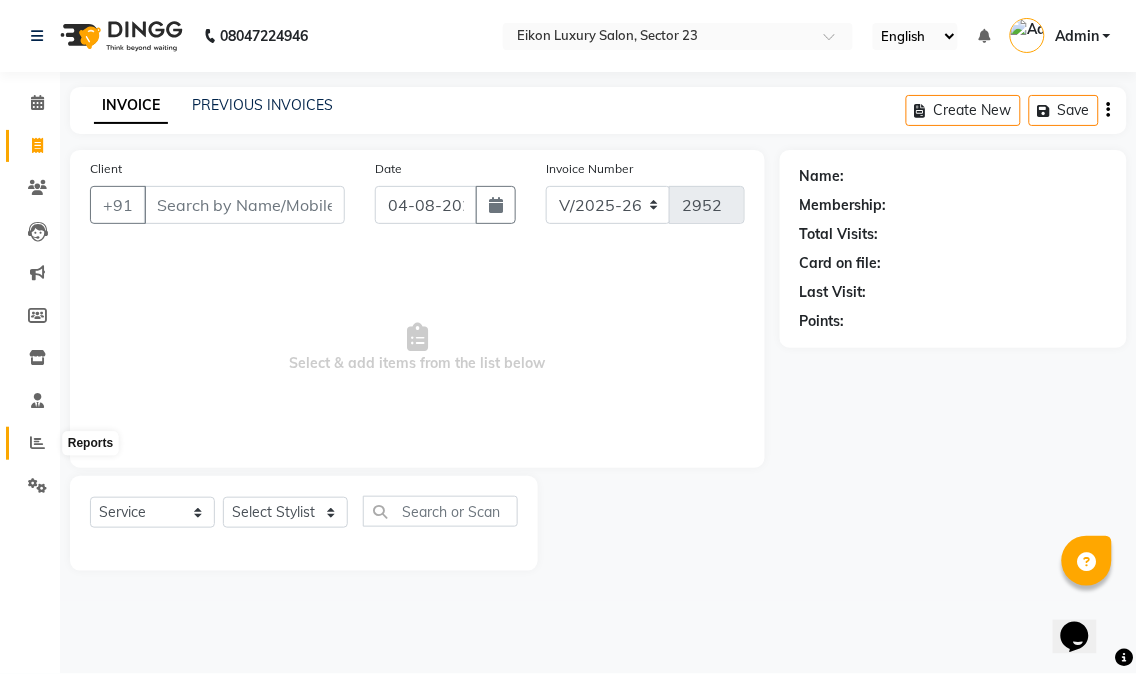 click 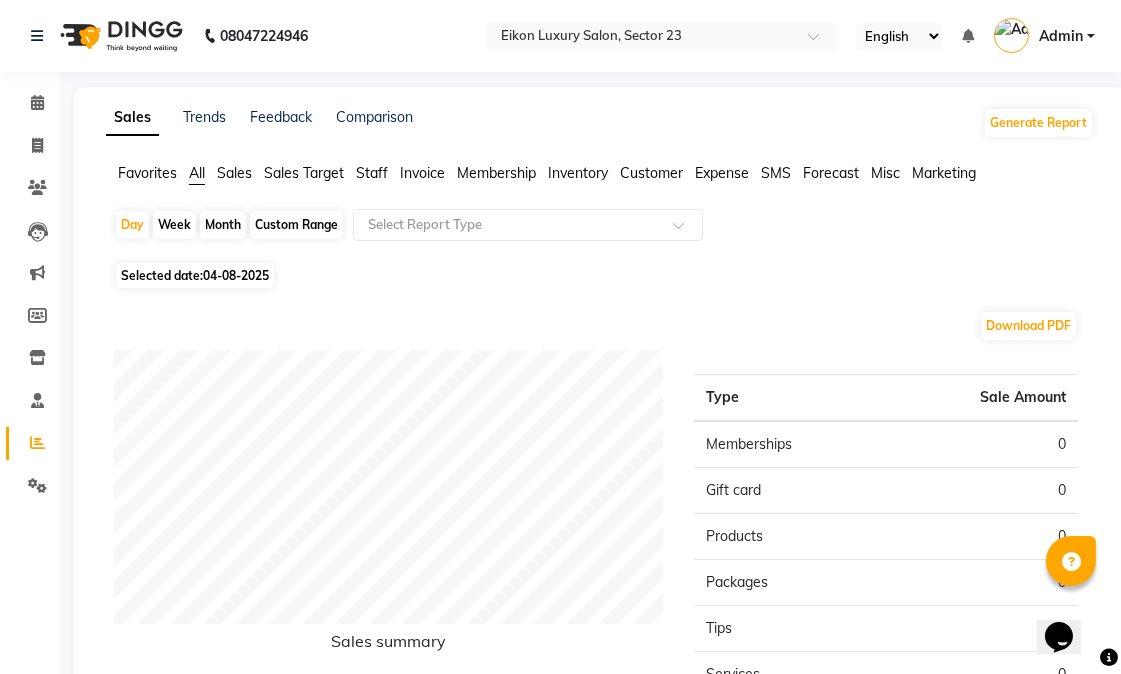 click on "Staff" 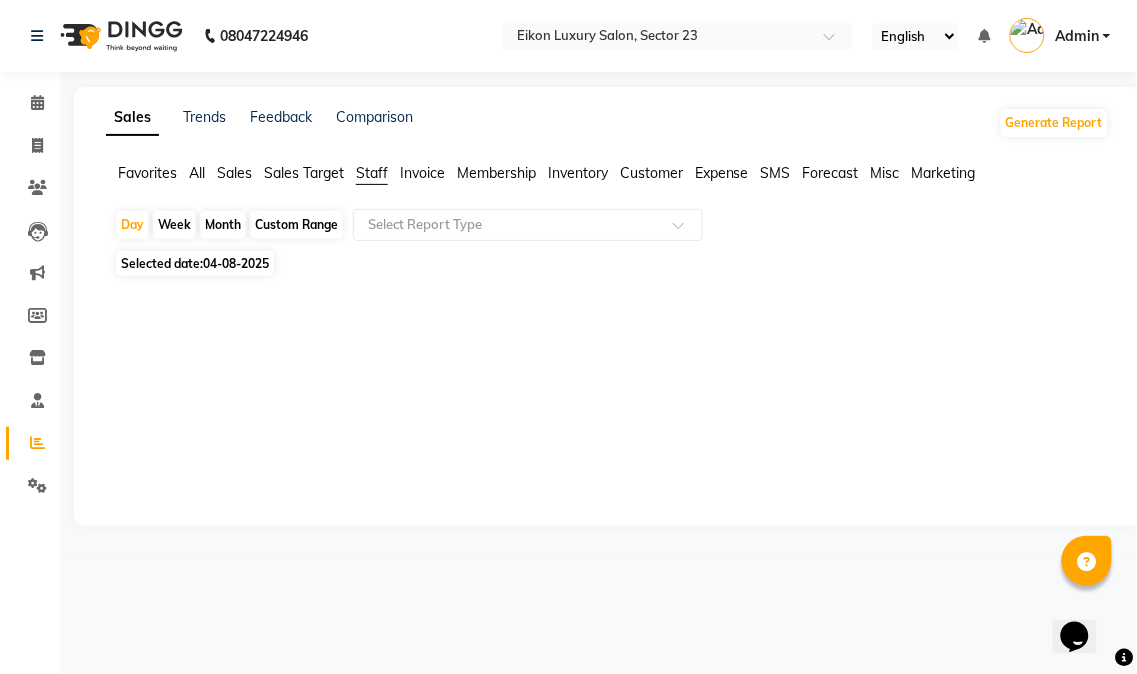 click on "Month" 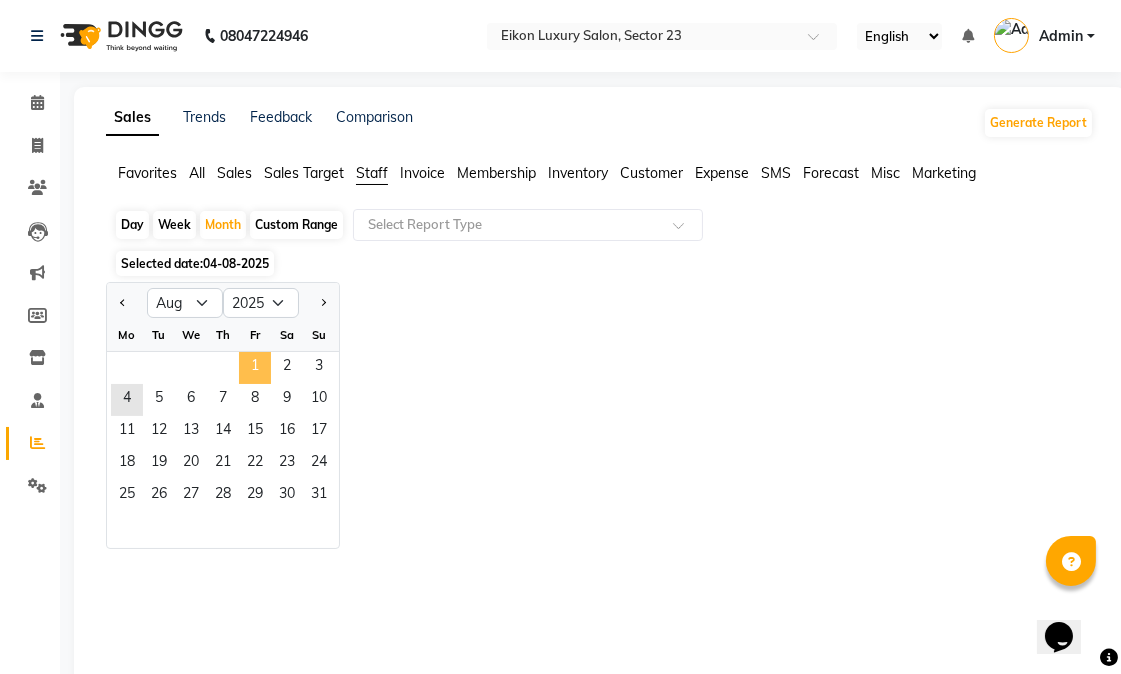 click on "1" 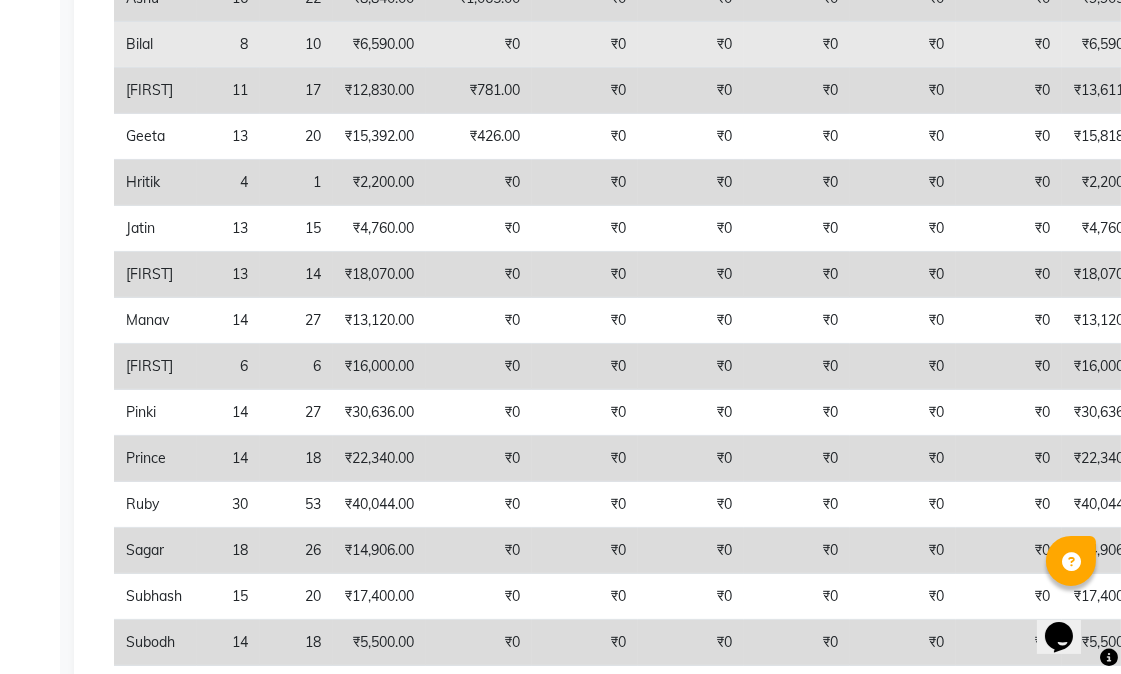 scroll, scrollTop: 0, scrollLeft: 0, axis: both 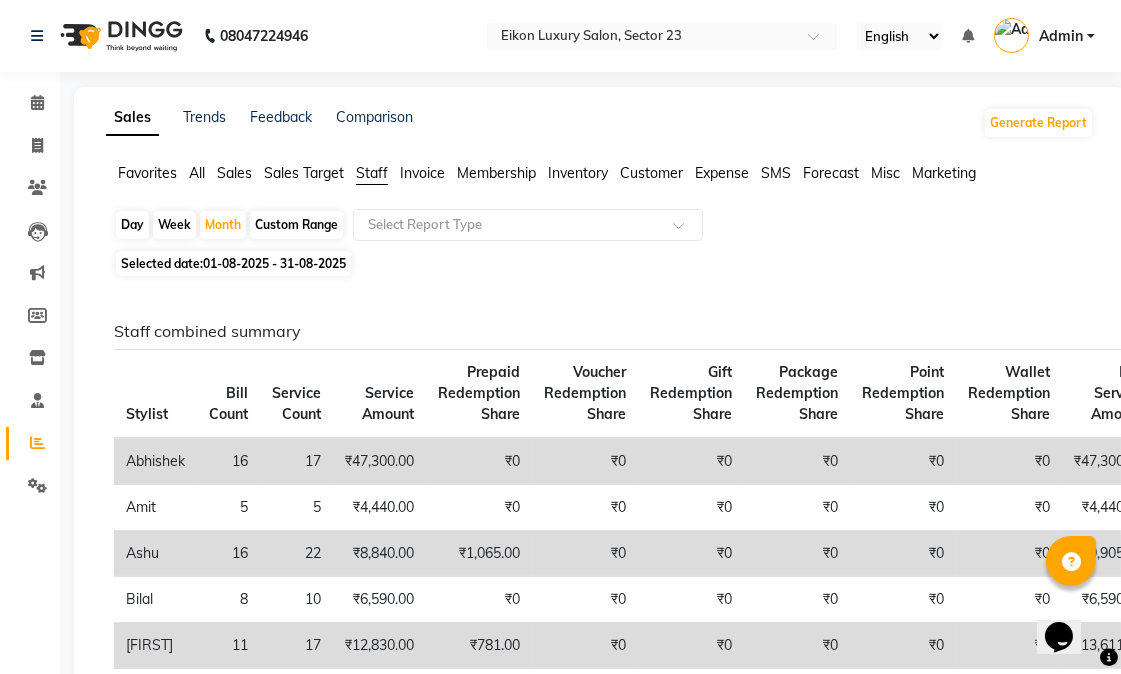 click on "Day" 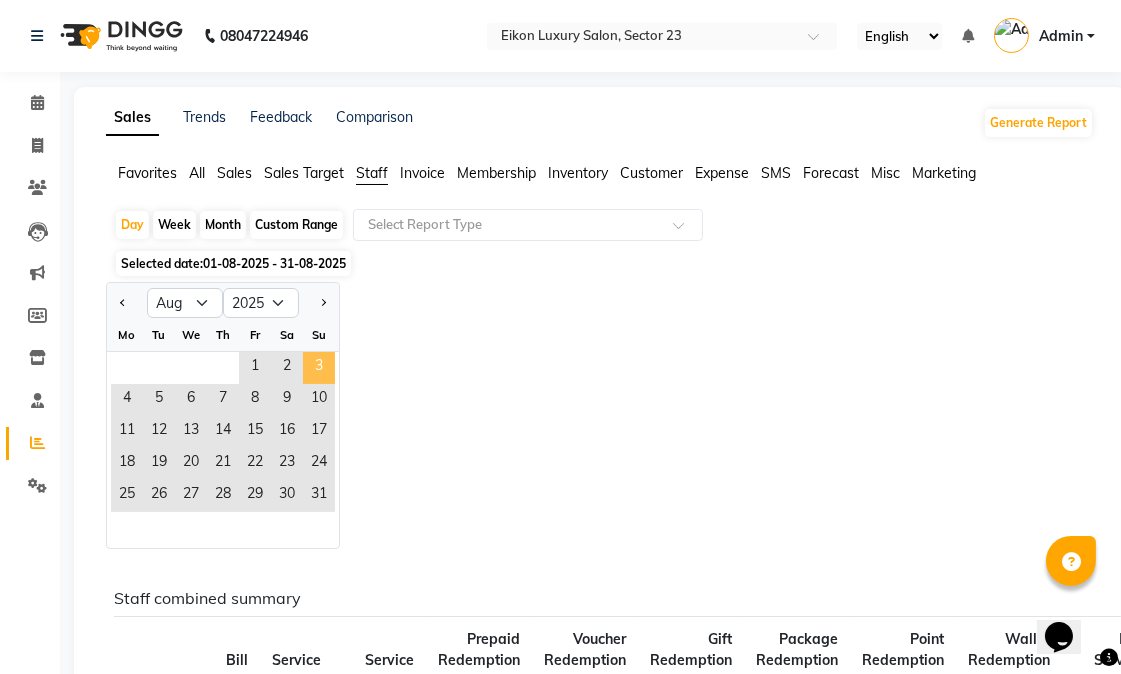 click on "3" 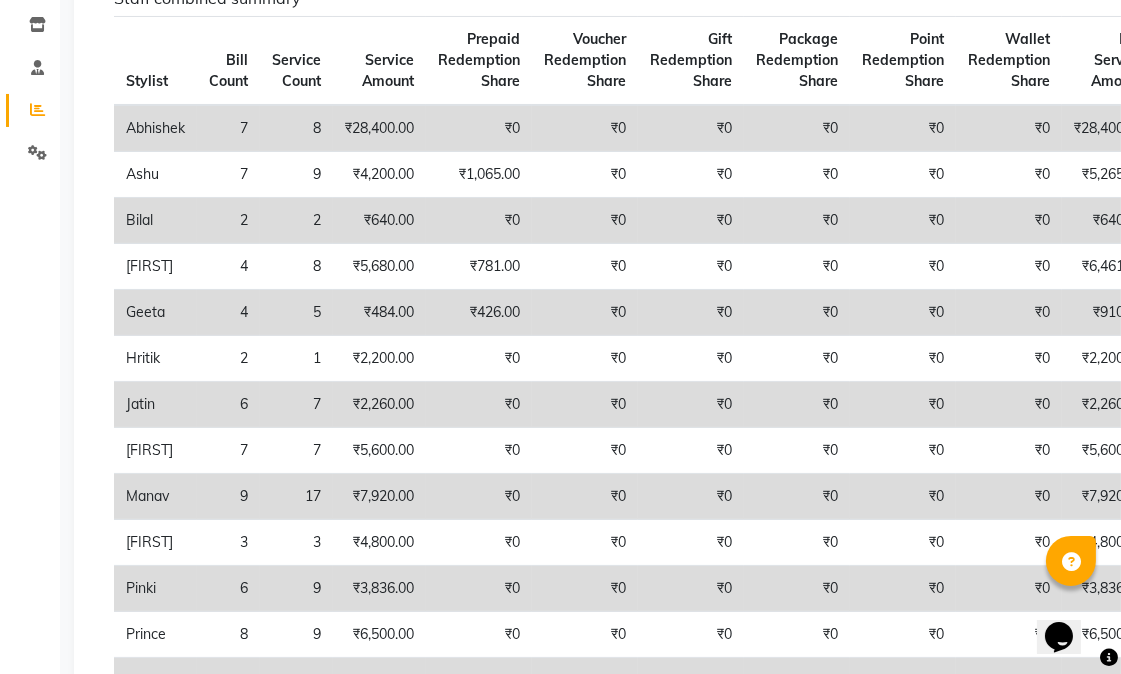 scroll, scrollTop: 0, scrollLeft: 0, axis: both 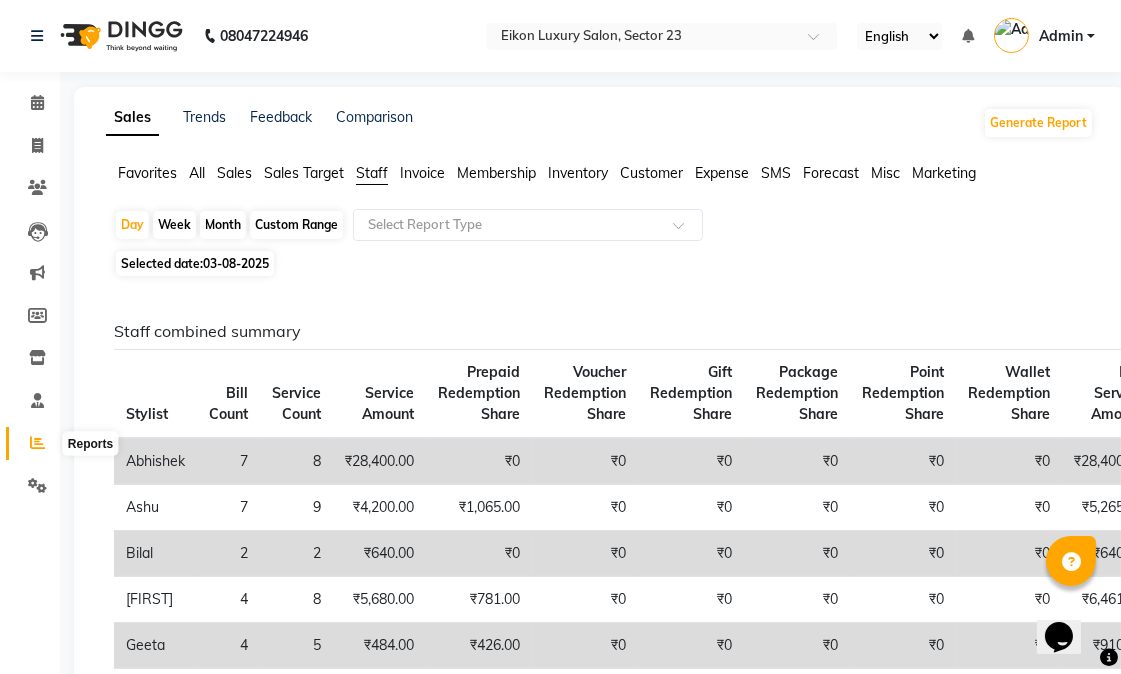 click 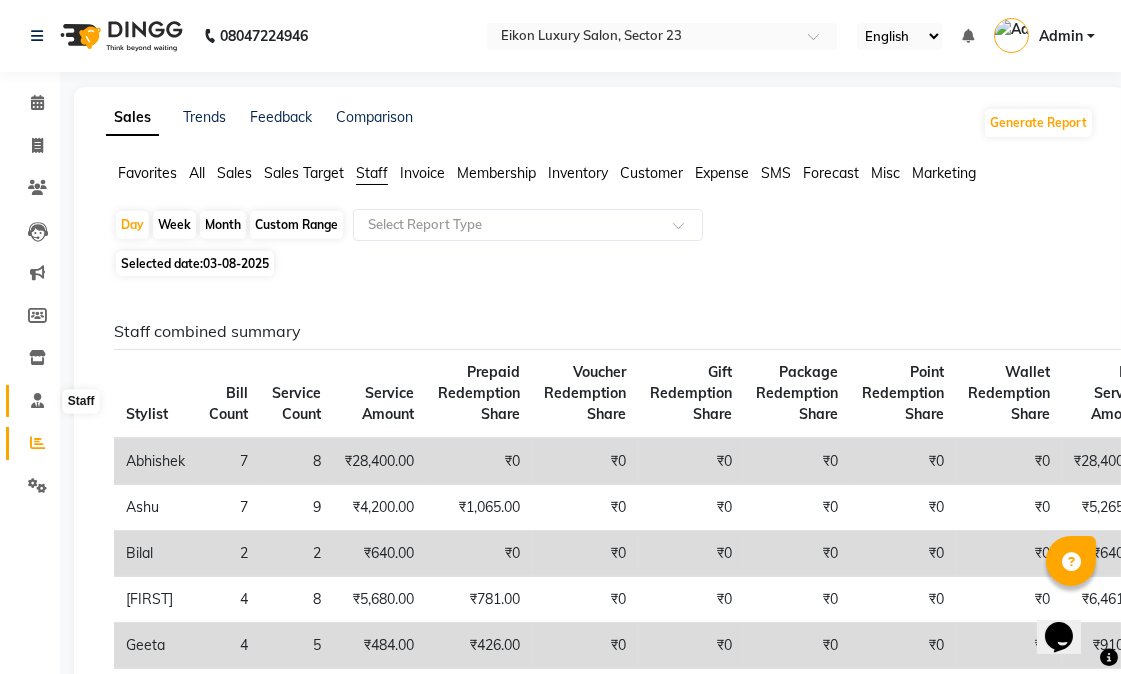 click 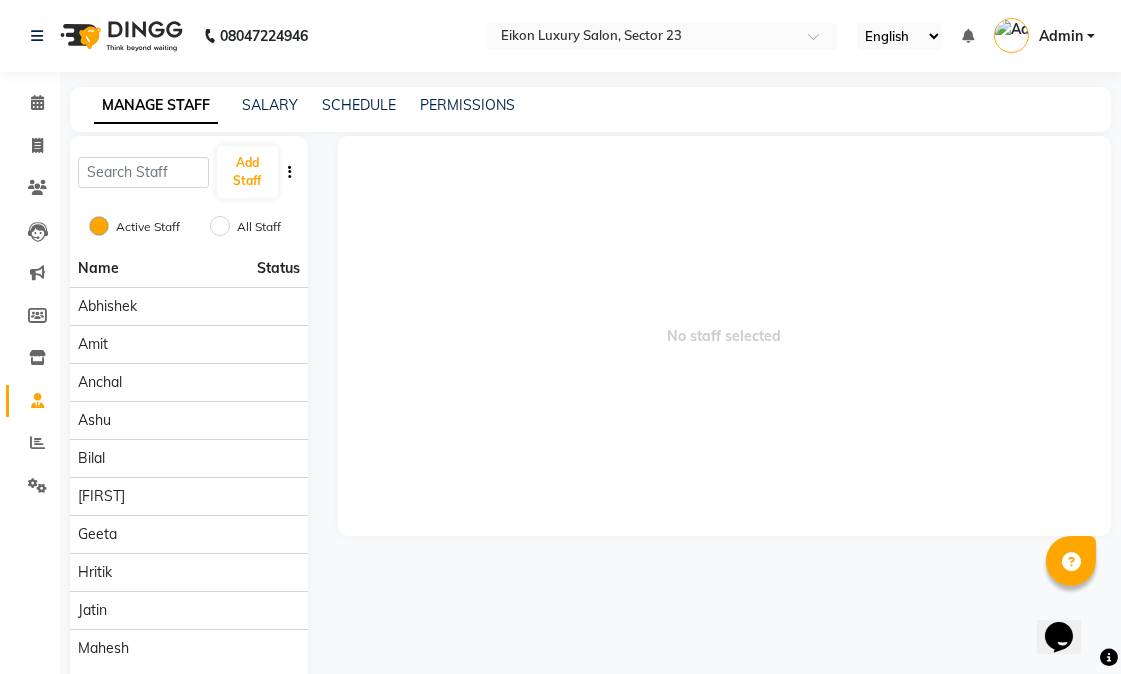 click on "No staff selected" at bounding box center [724, 336] 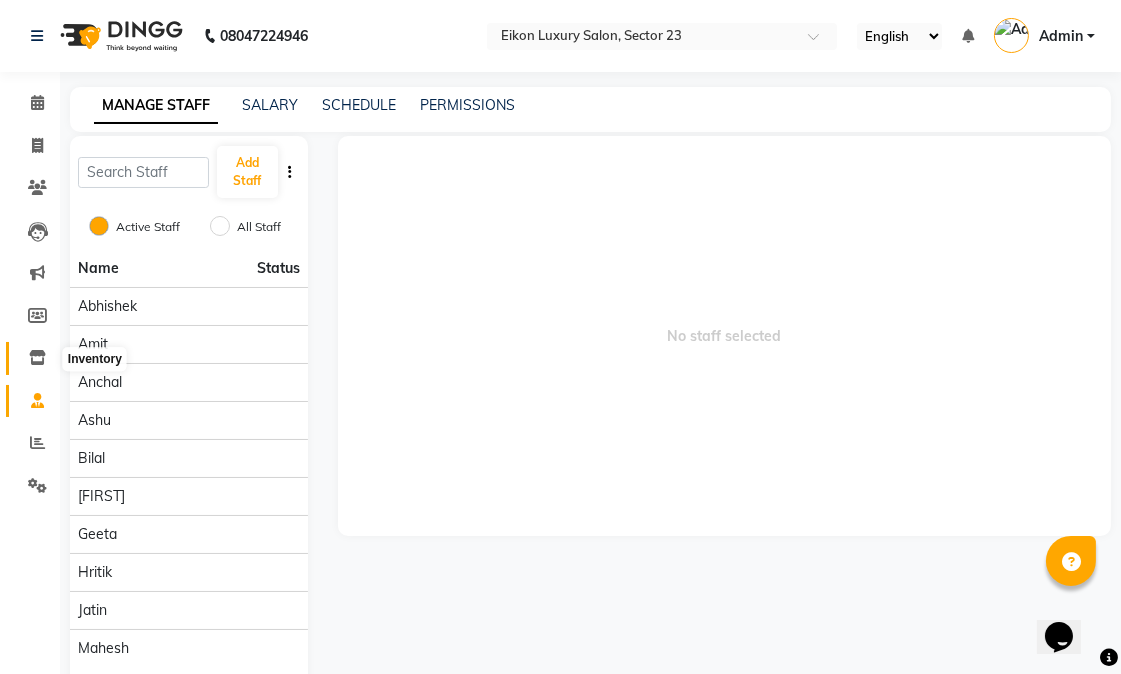 click 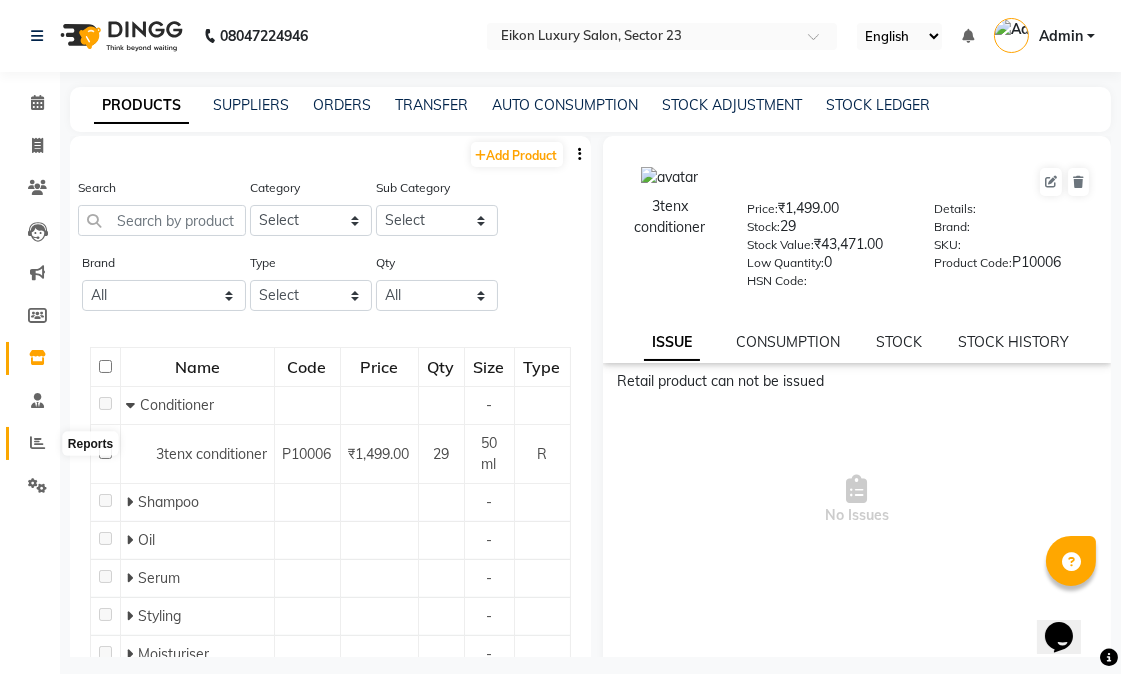 click 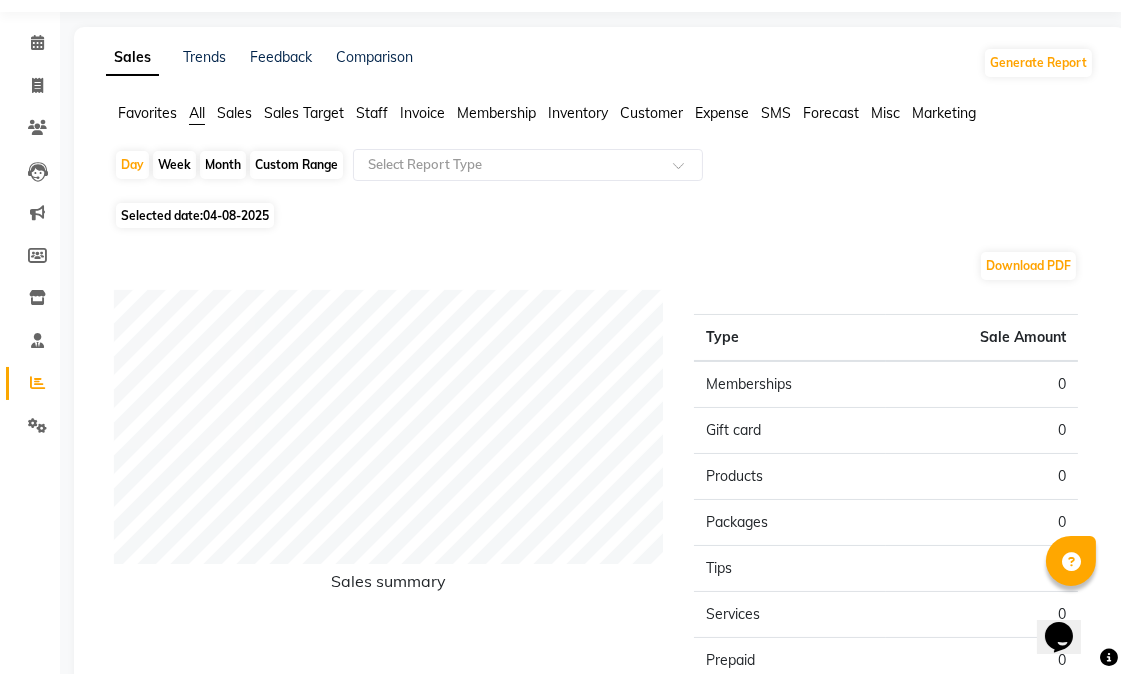 scroll, scrollTop: 0, scrollLeft: 0, axis: both 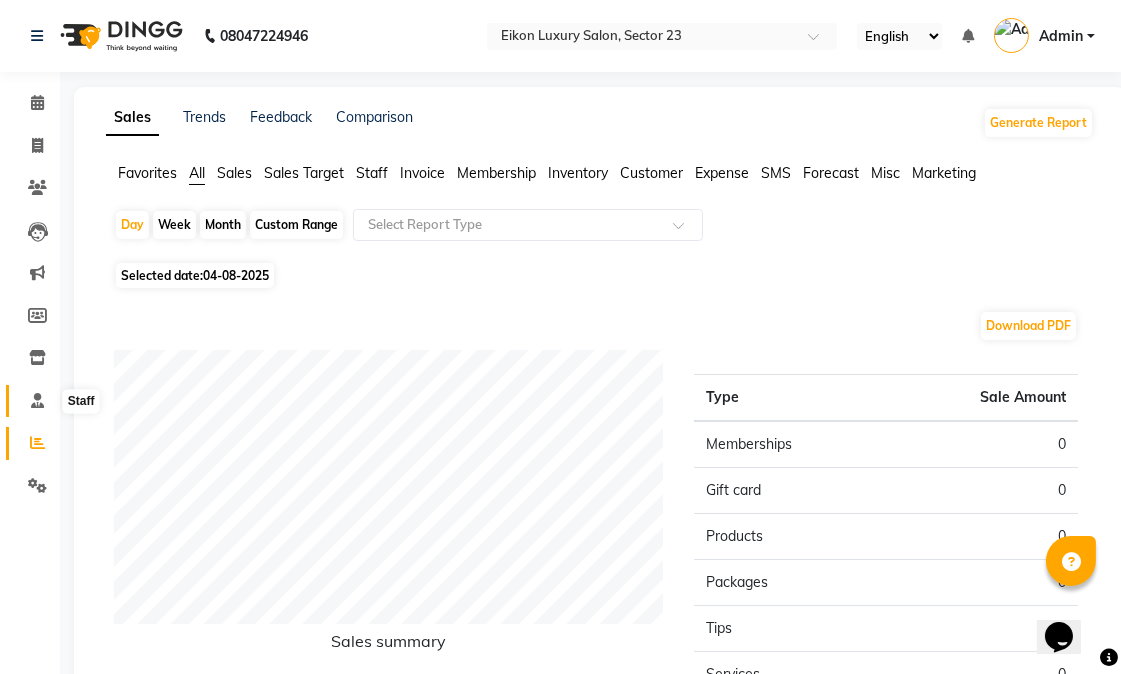 click 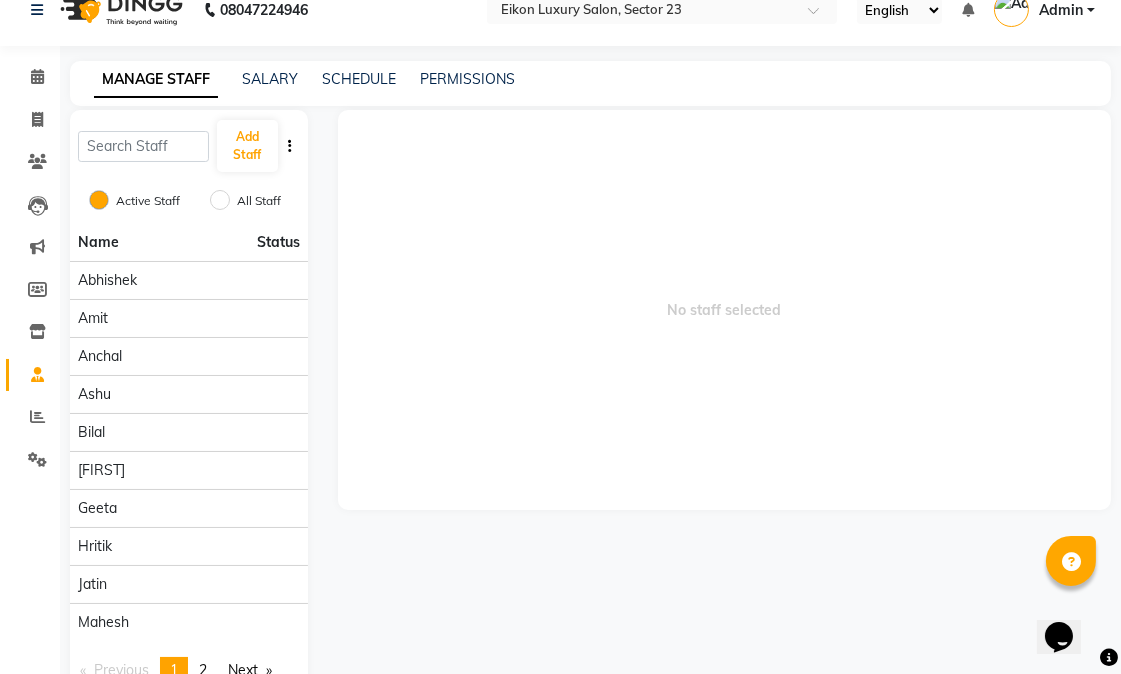scroll, scrollTop: 0, scrollLeft: 0, axis: both 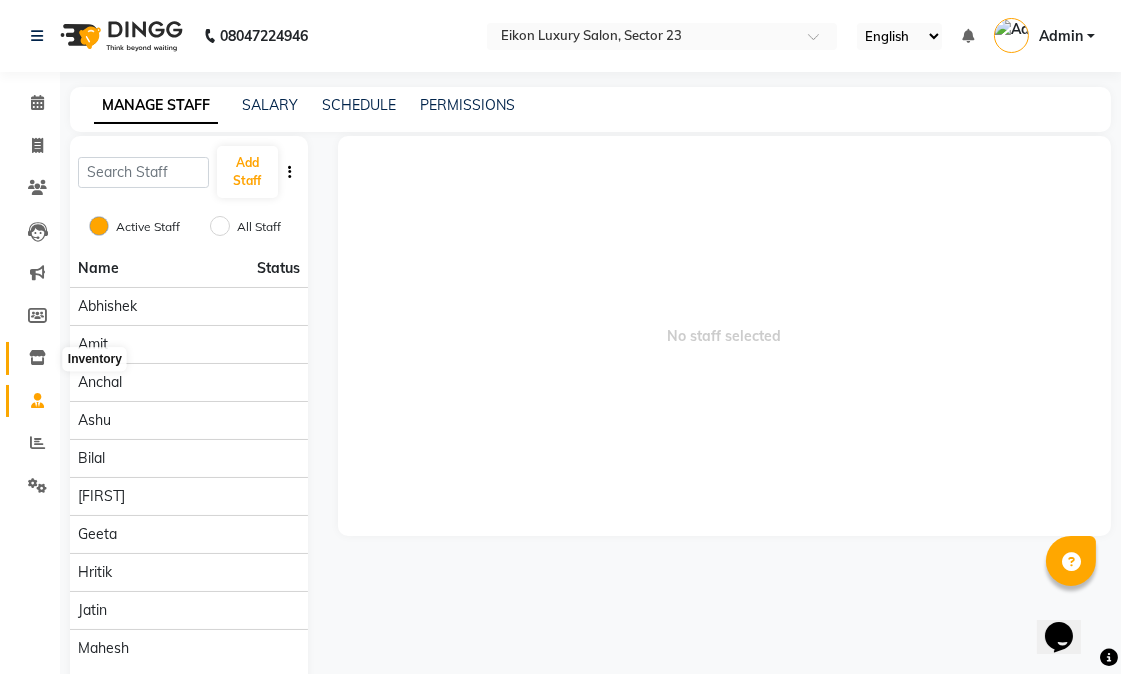 click 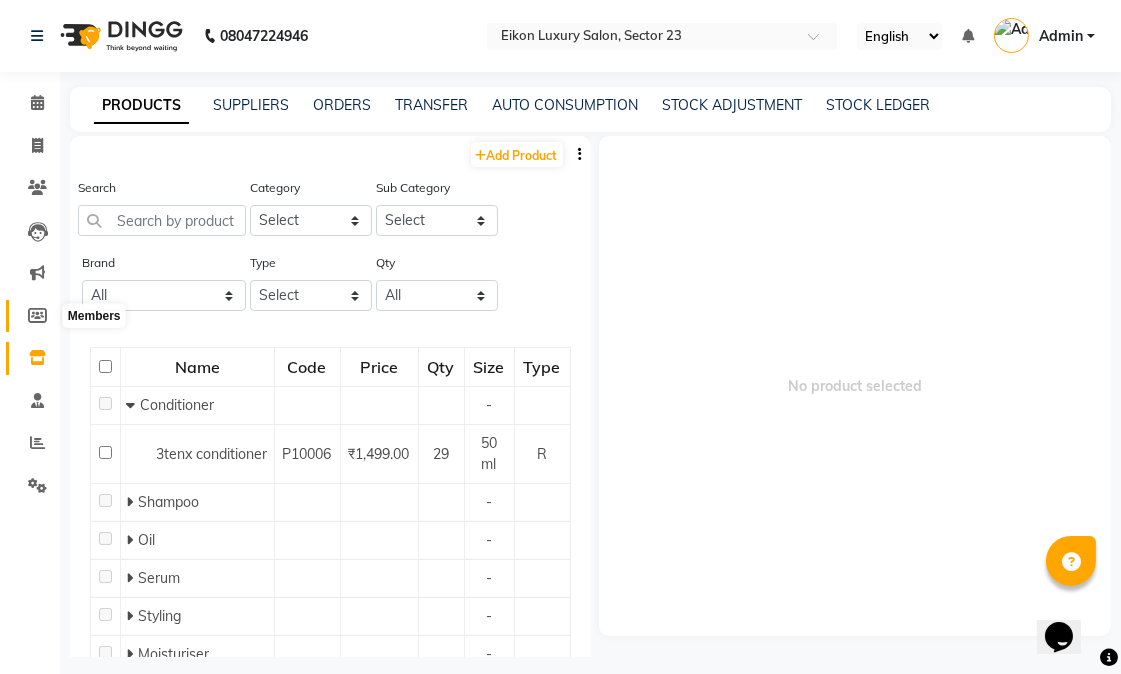 click 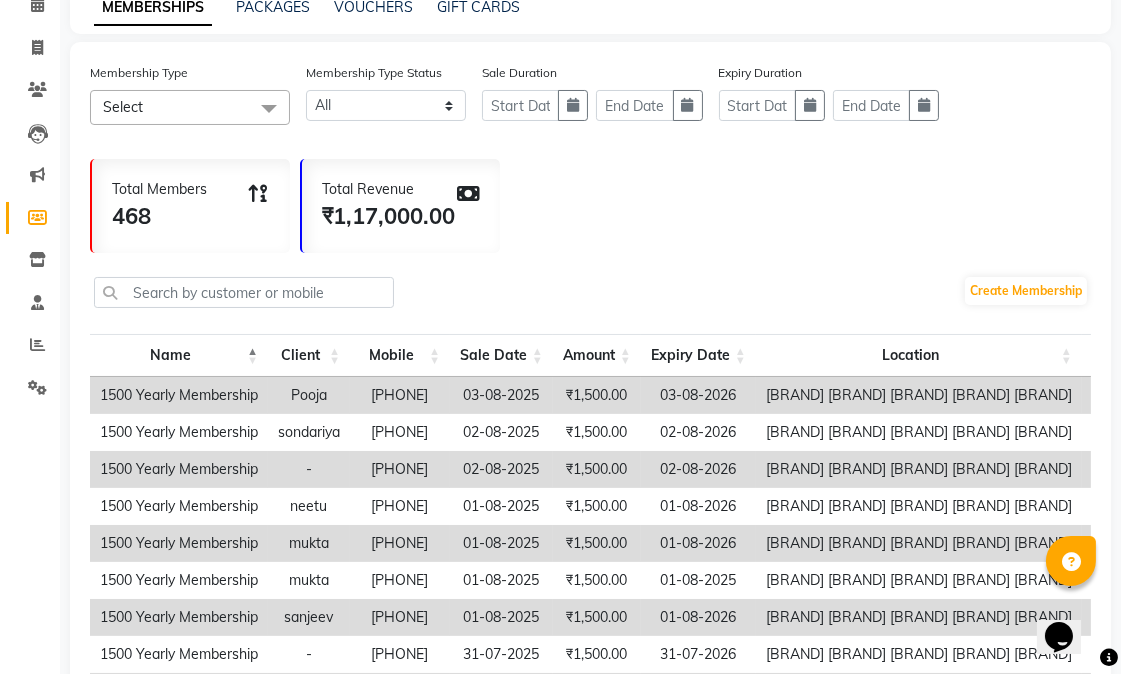 scroll, scrollTop: 0, scrollLeft: 0, axis: both 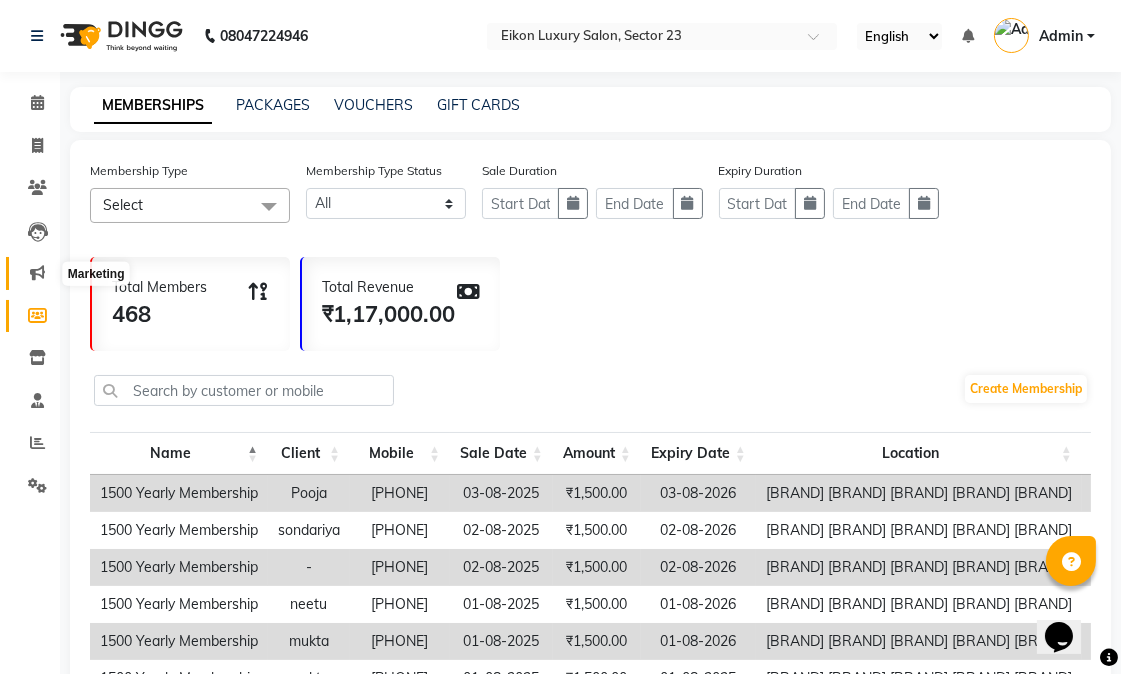 click 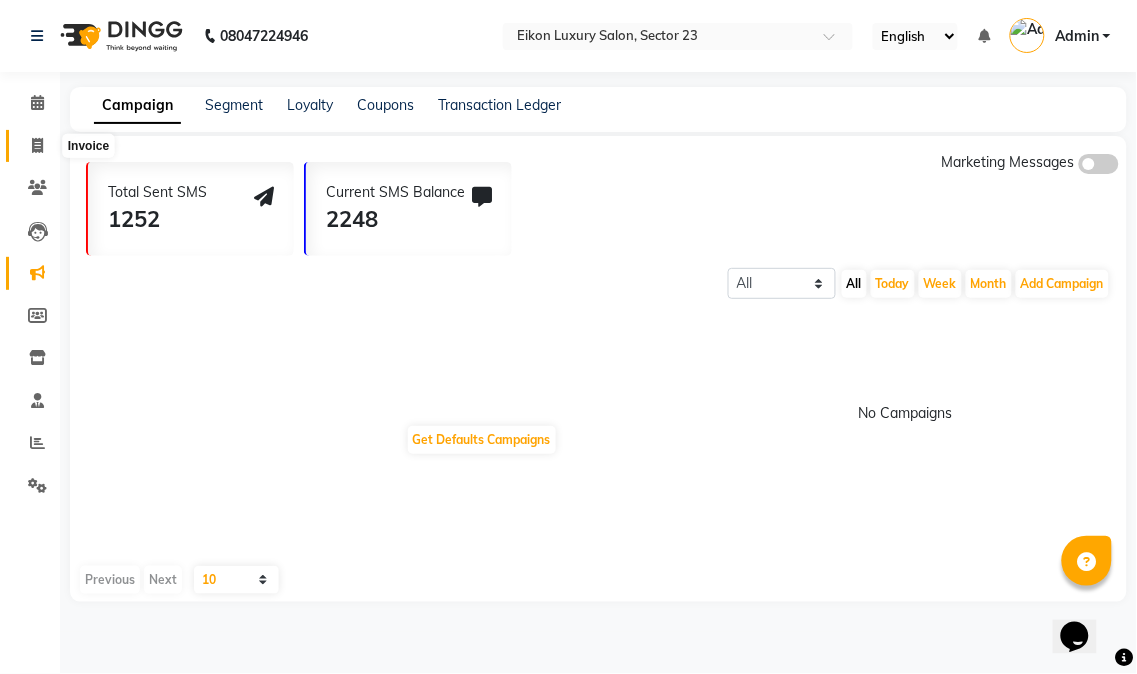 click 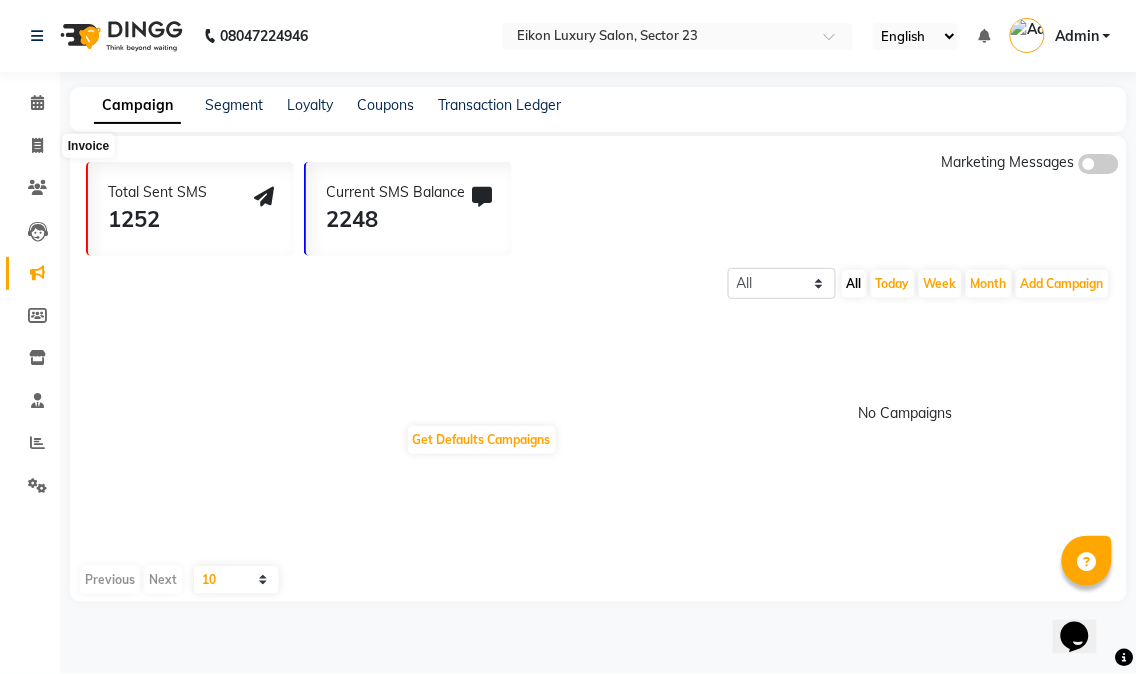 select on "service" 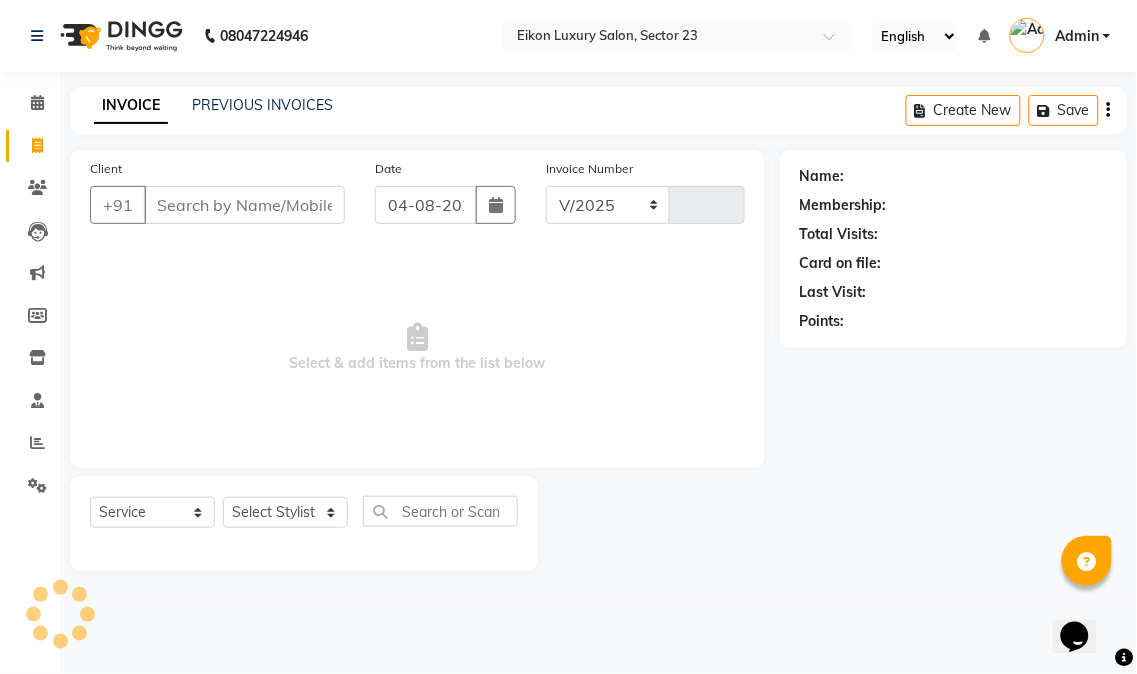 select on "7080" 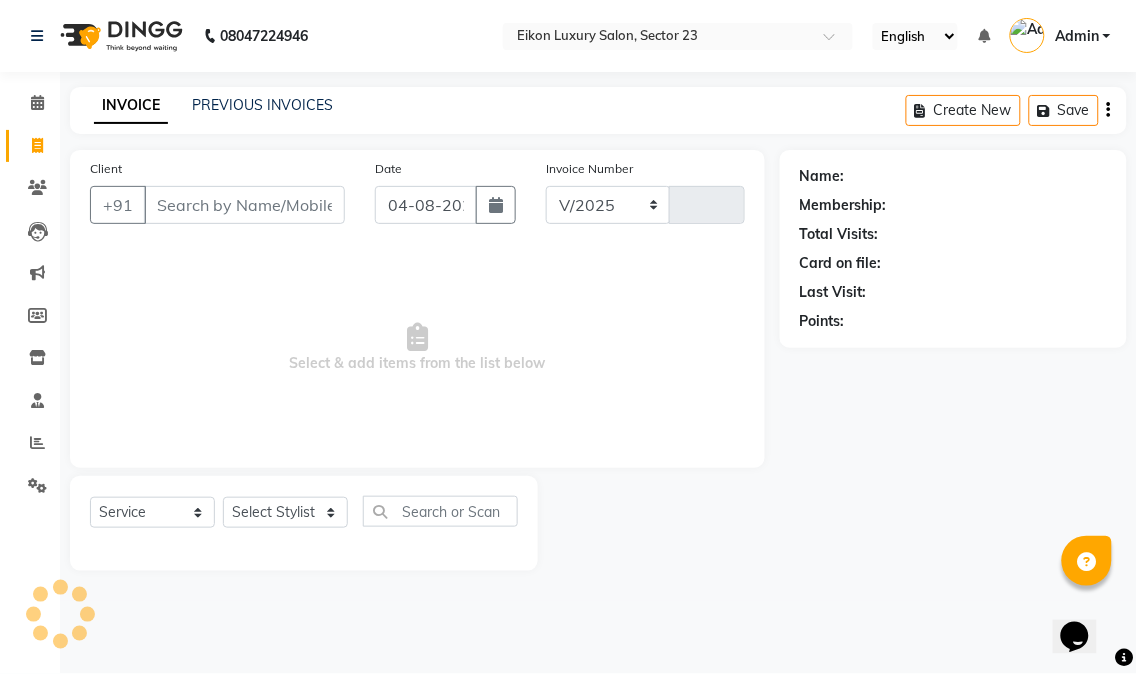 type on "2952" 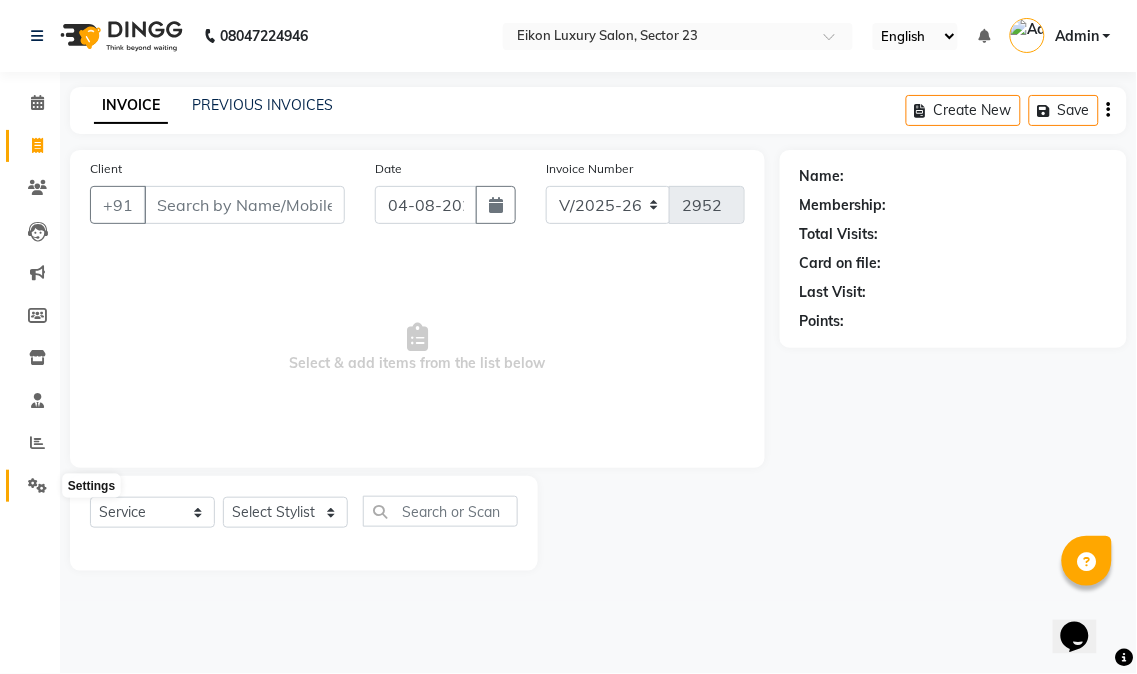 click 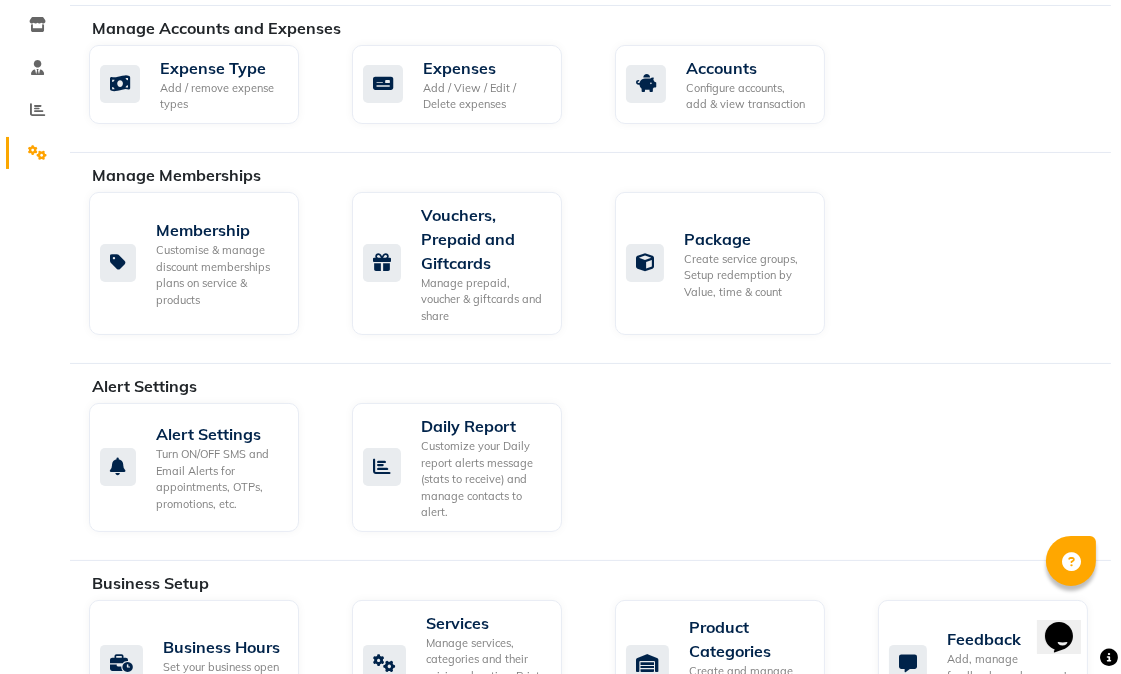 scroll, scrollTop: 0, scrollLeft: 0, axis: both 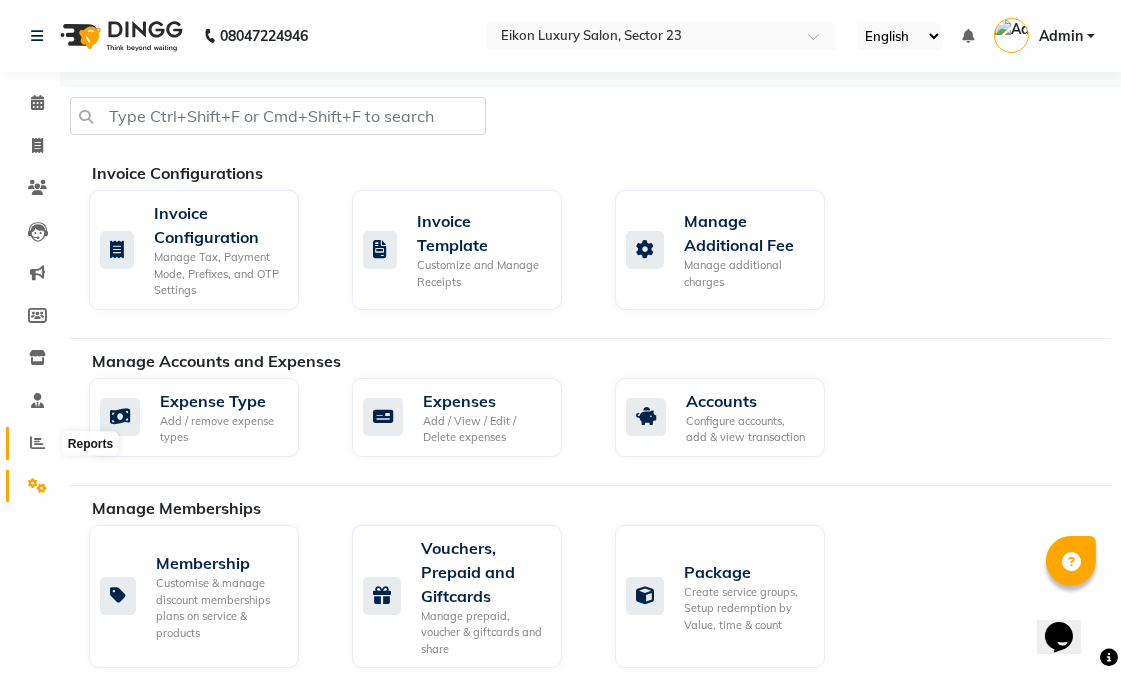 click 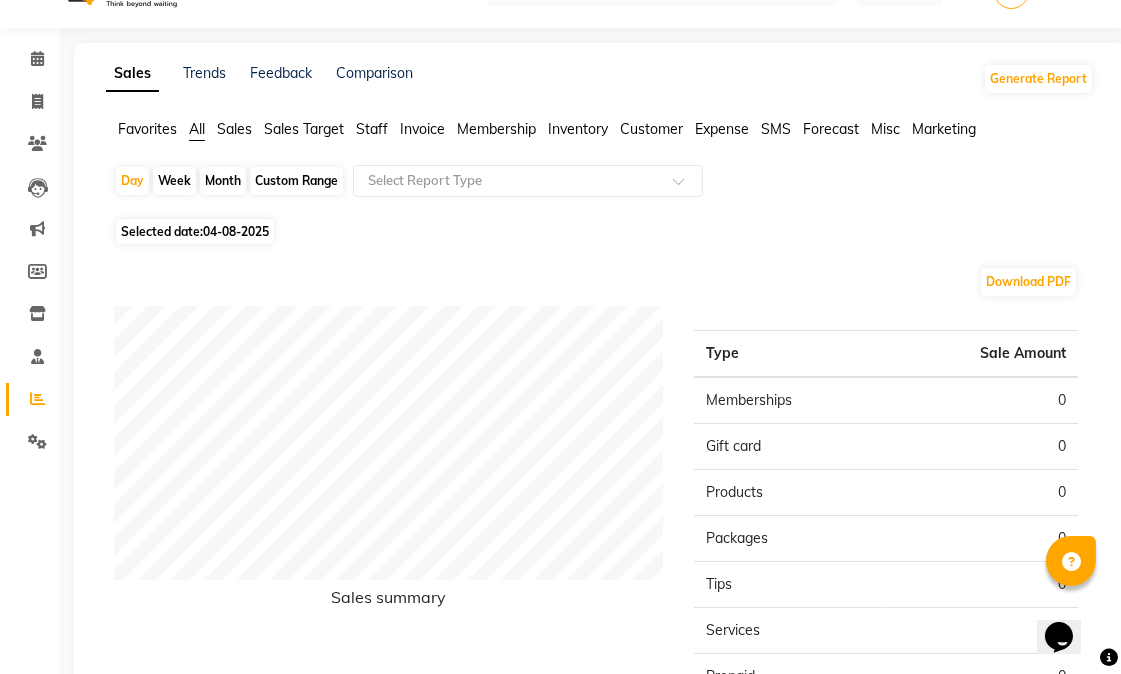 scroll, scrollTop: 0, scrollLeft: 0, axis: both 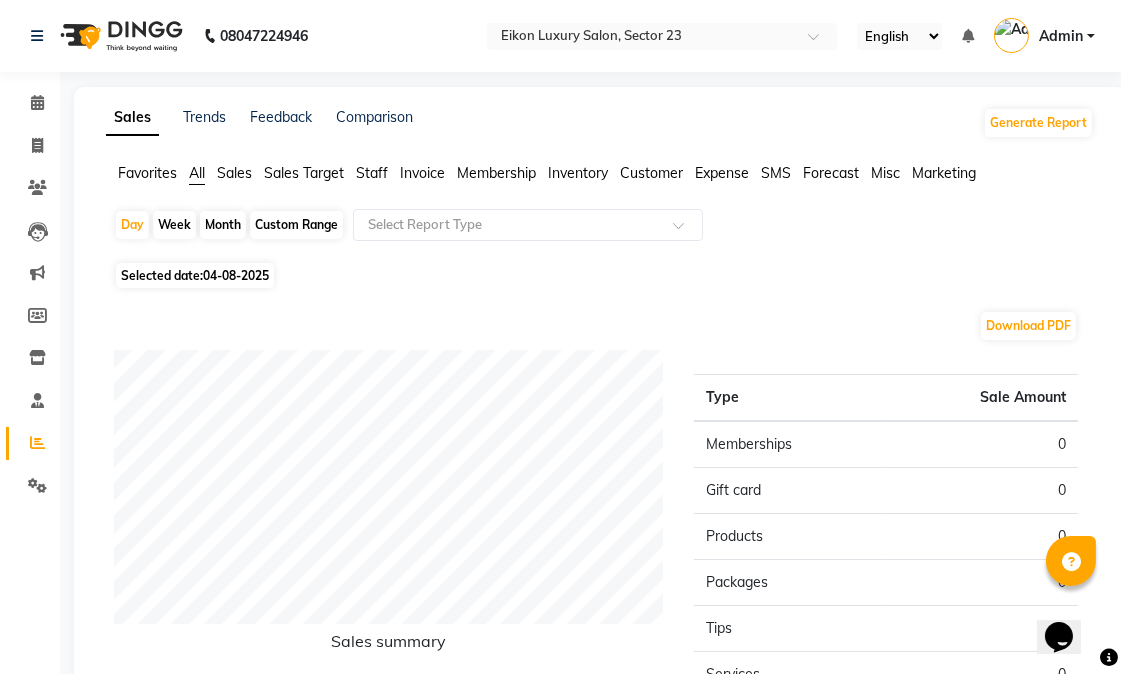 click on "Sales Target" 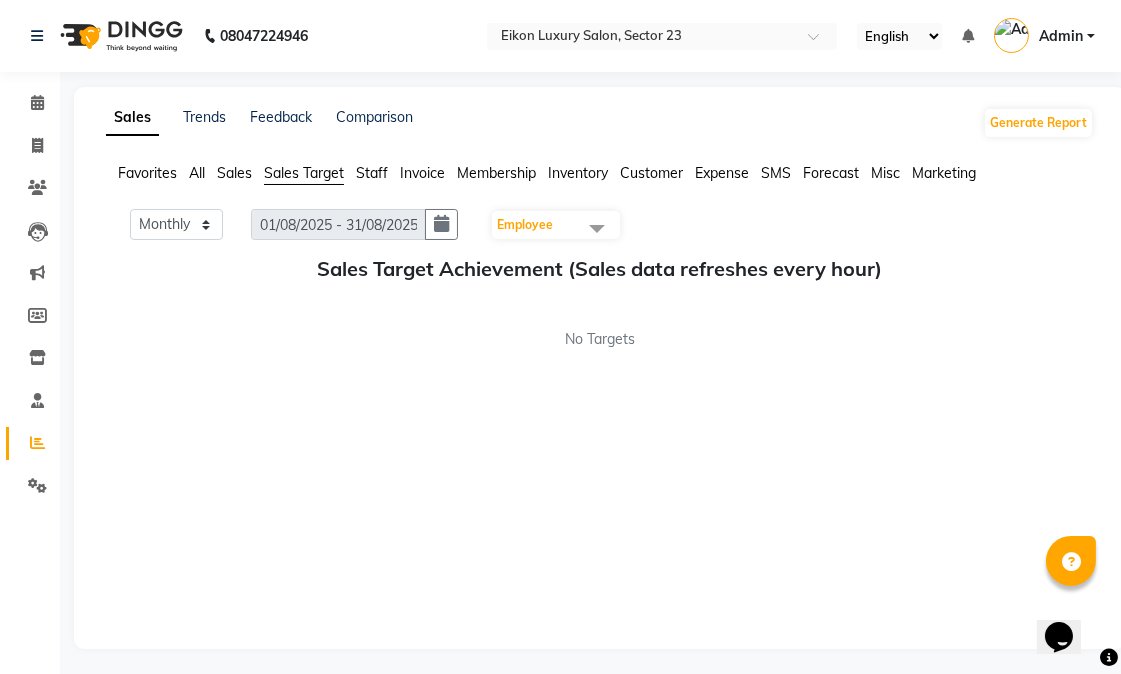 click on "Staff" 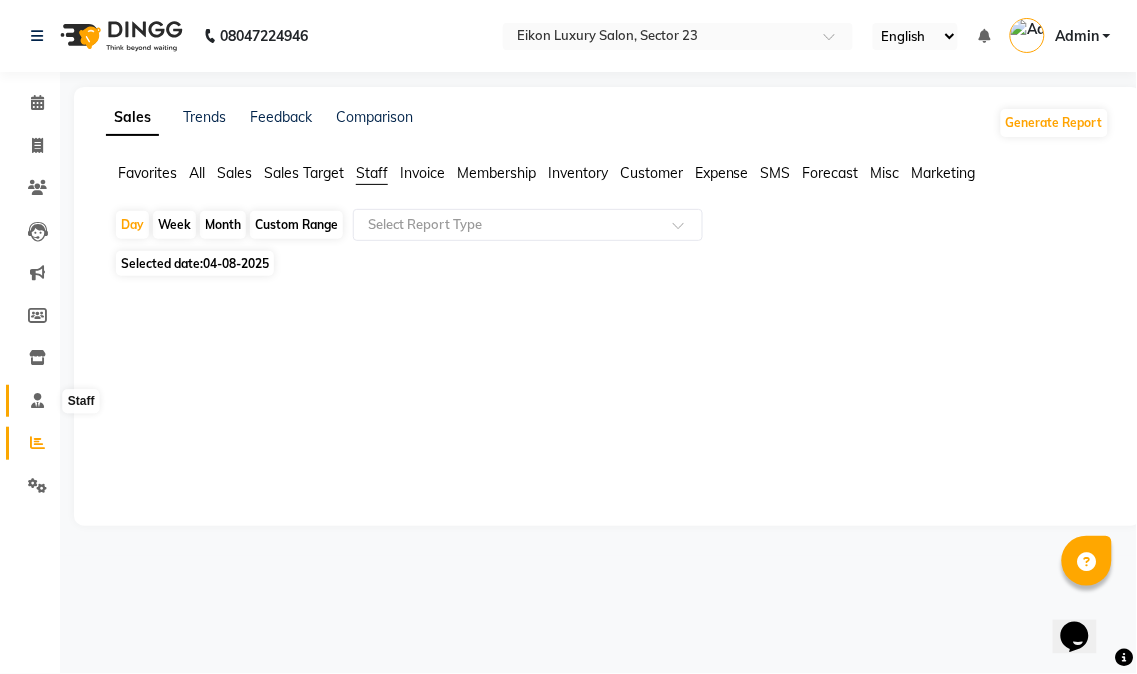 click 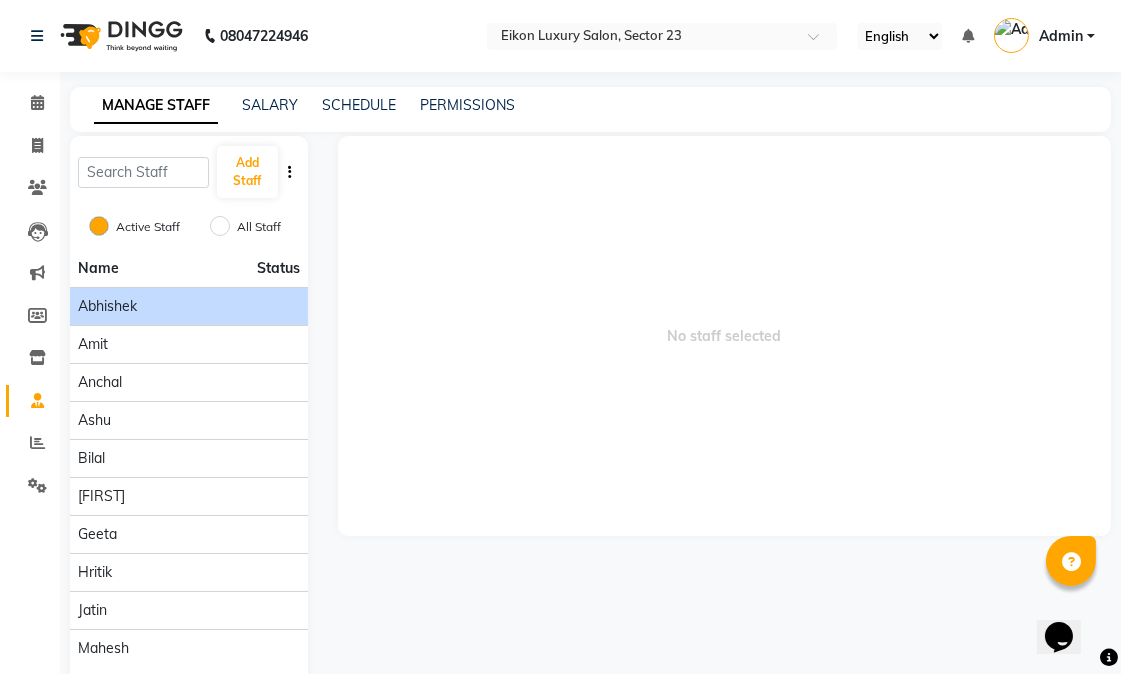 scroll, scrollTop: 82, scrollLeft: 0, axis: vertical 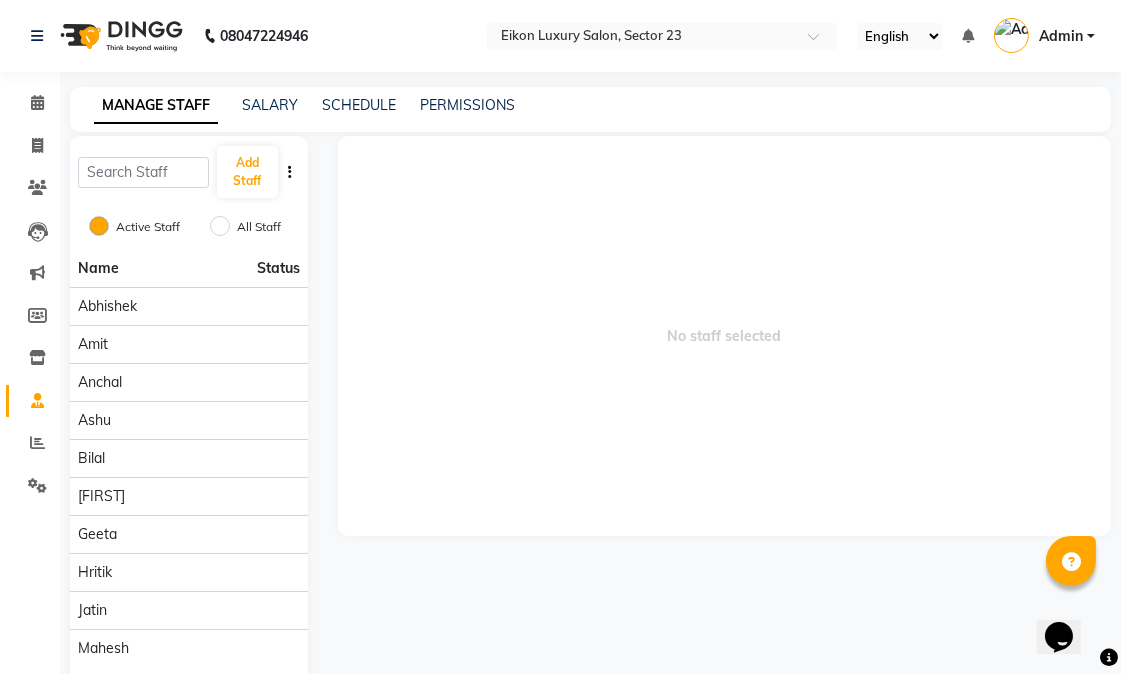 click on "Staff" 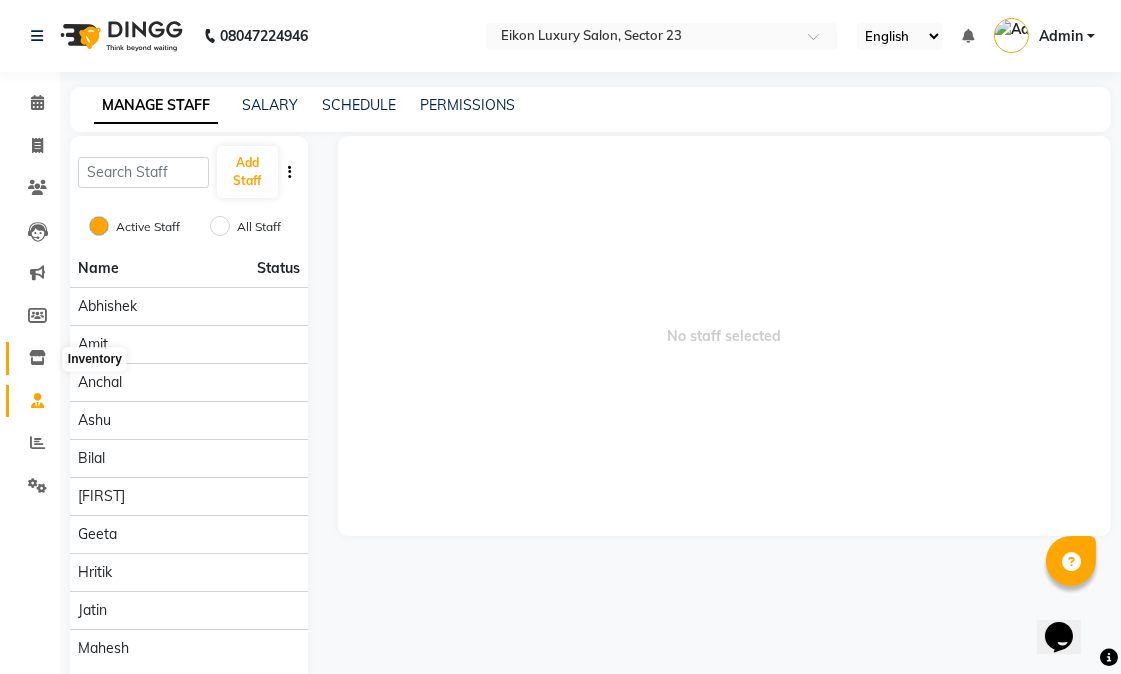 click 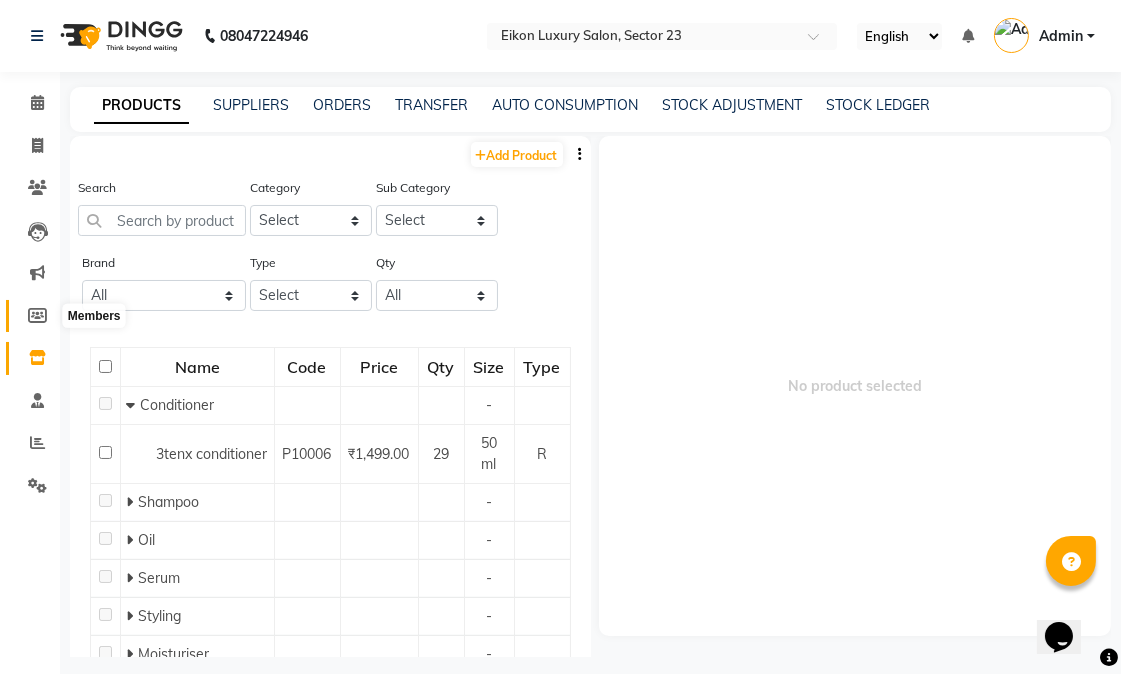 click 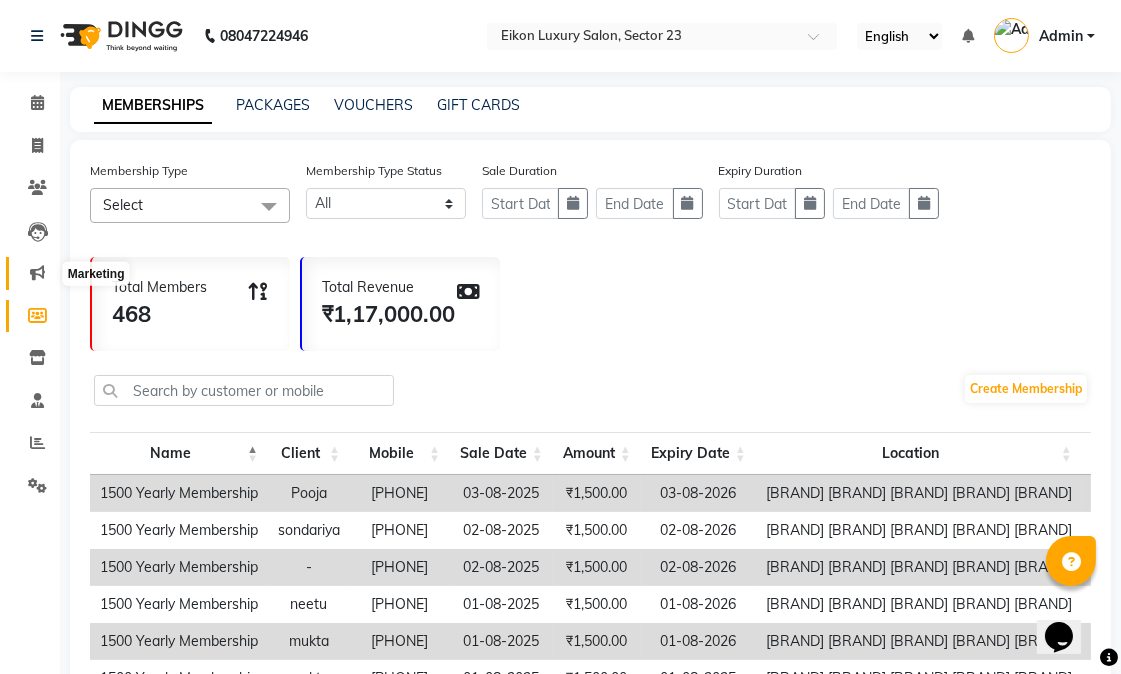 click 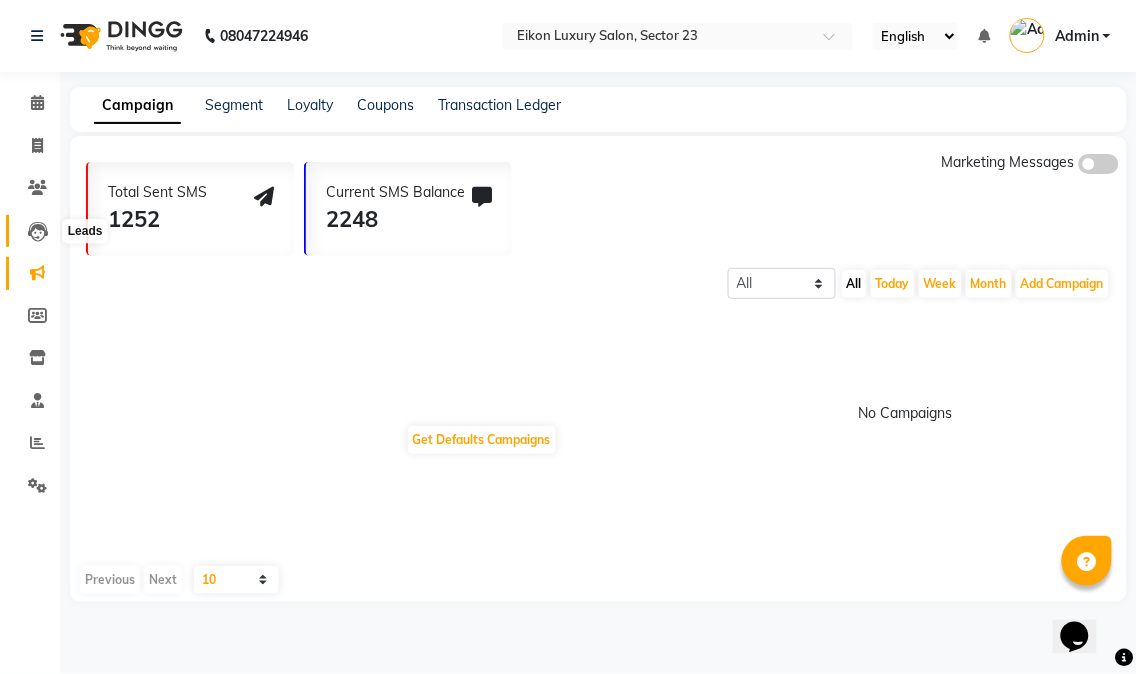click 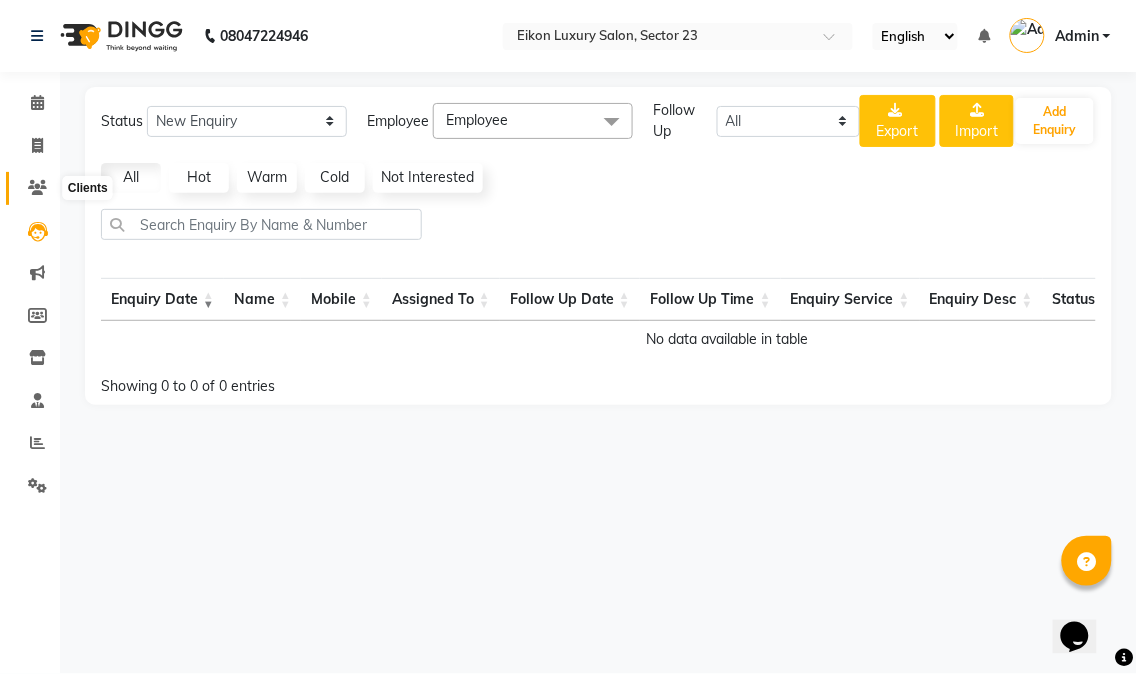 click 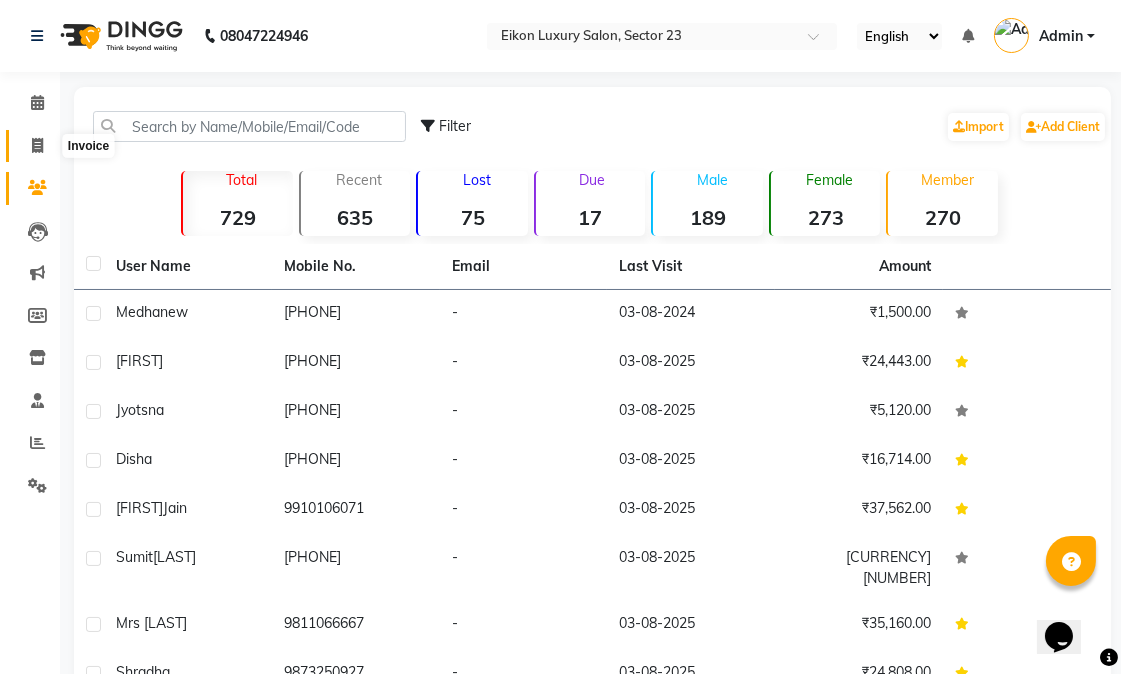 click 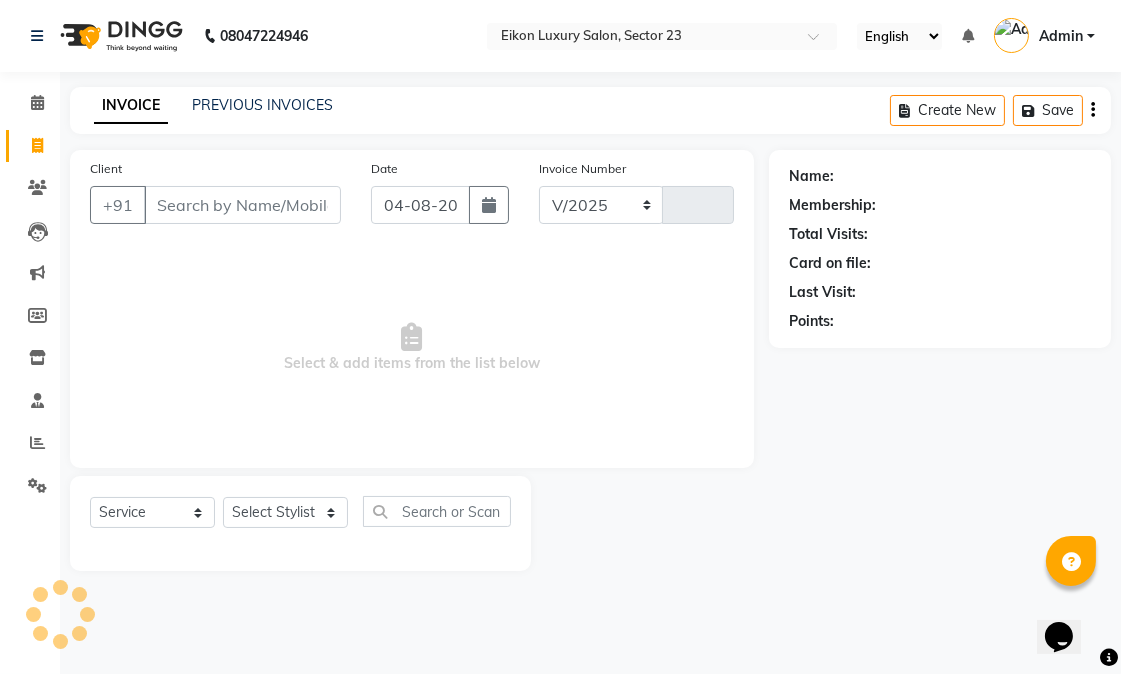 select on "7080" 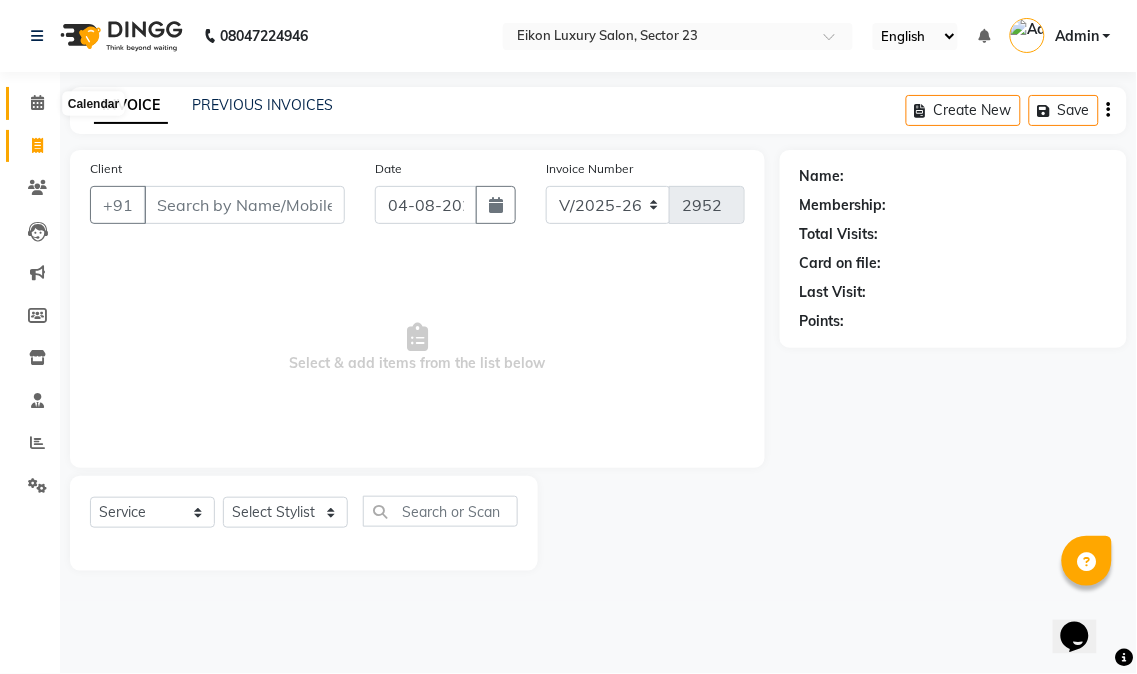 click 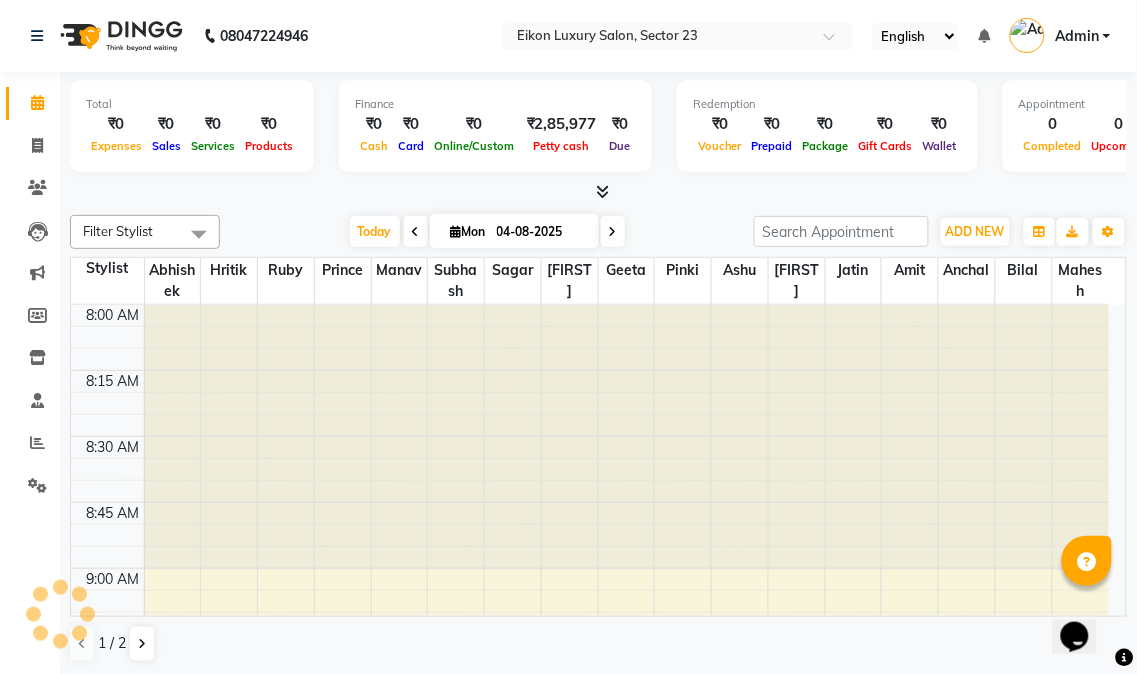 scroll, scrollTop: 0, scrollLeft: 0, axis: both 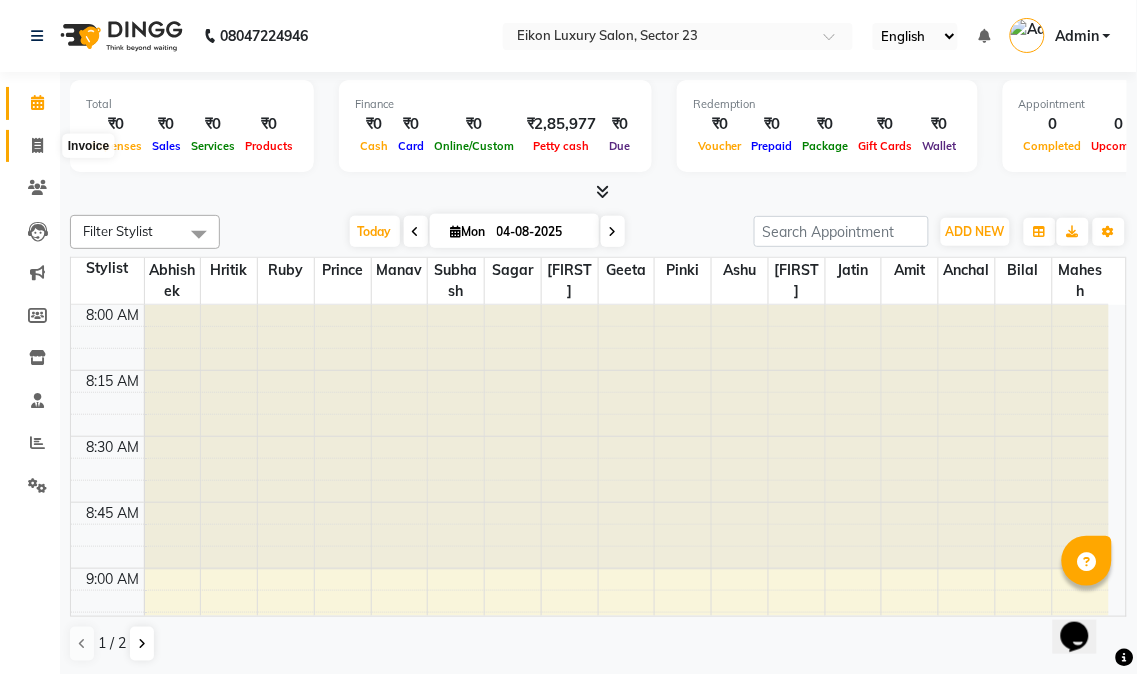 click 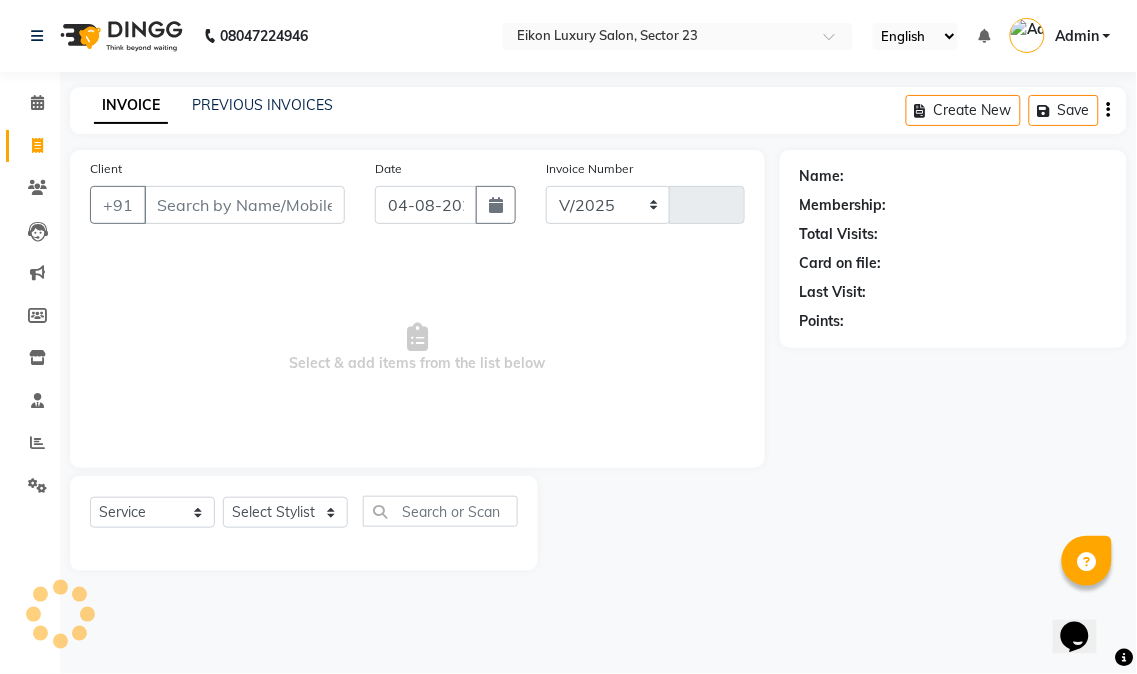 select on "7080" 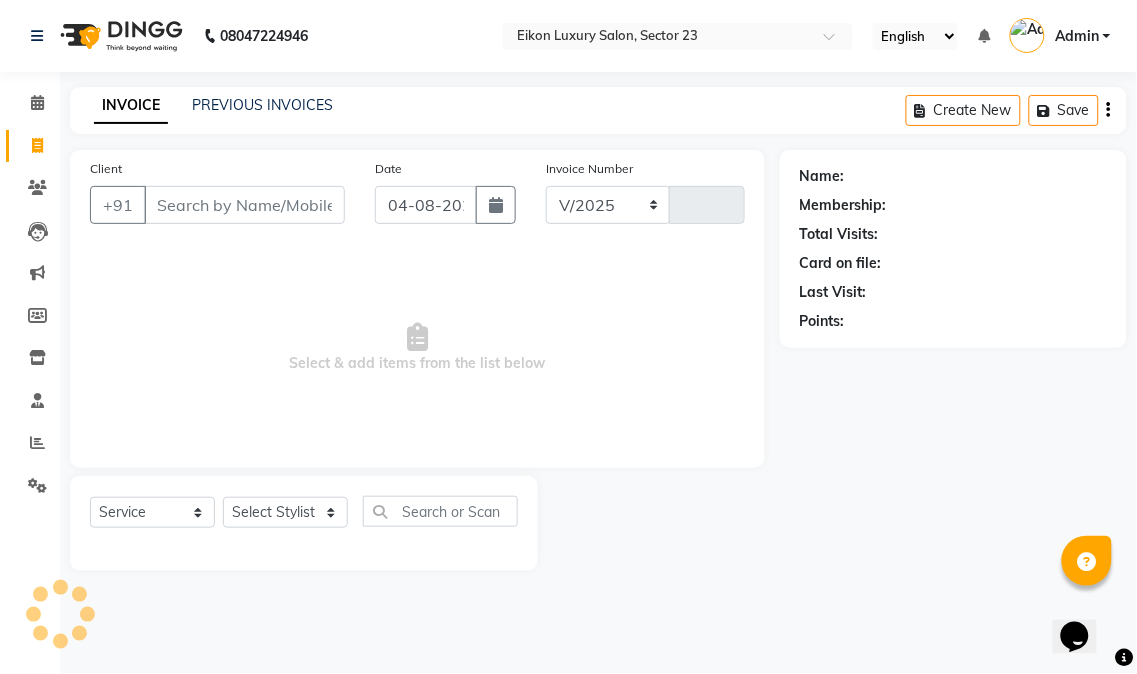type on "2952" 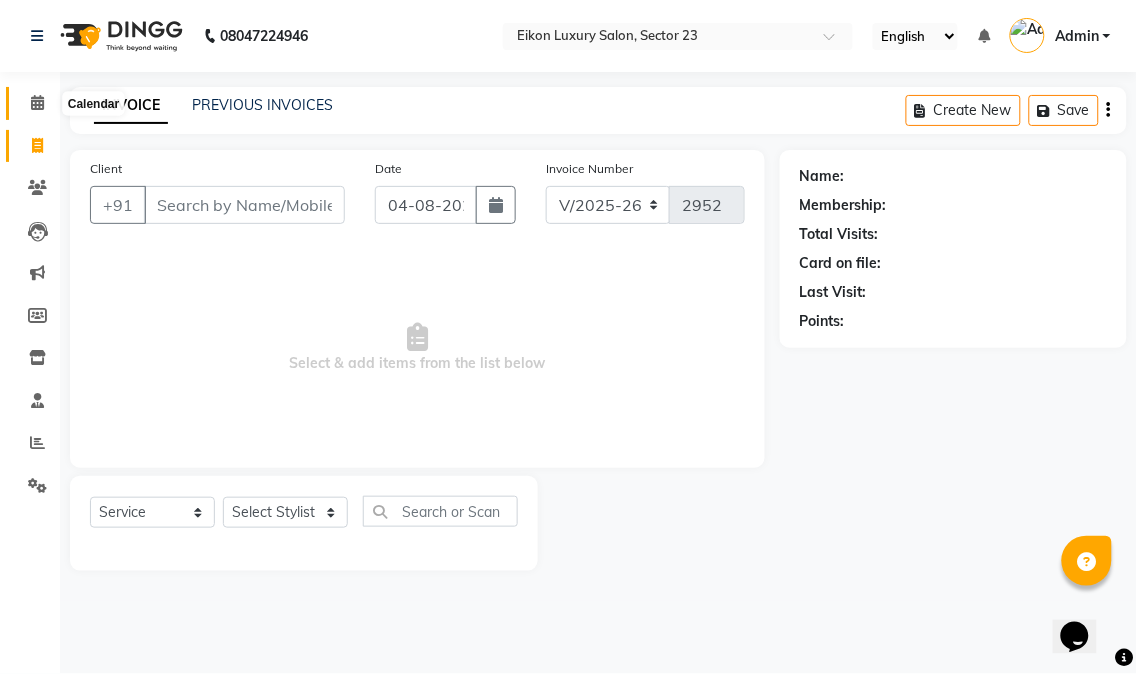 click 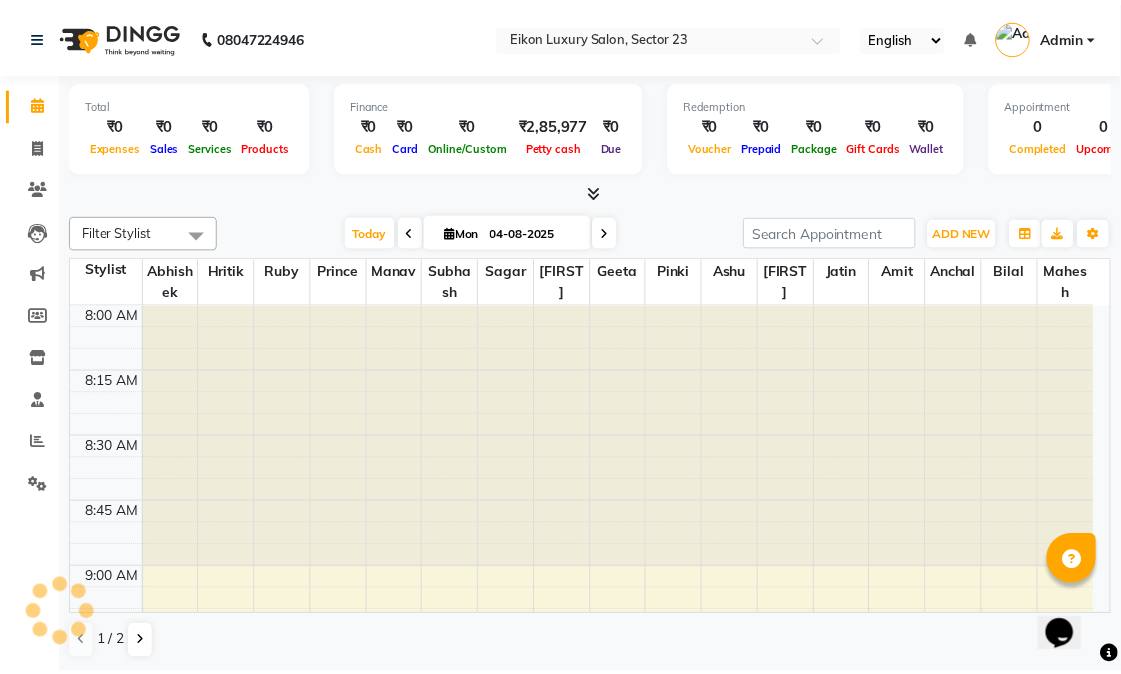 scroll, scrollTop: 0, scrollLeft: 0, axis: both 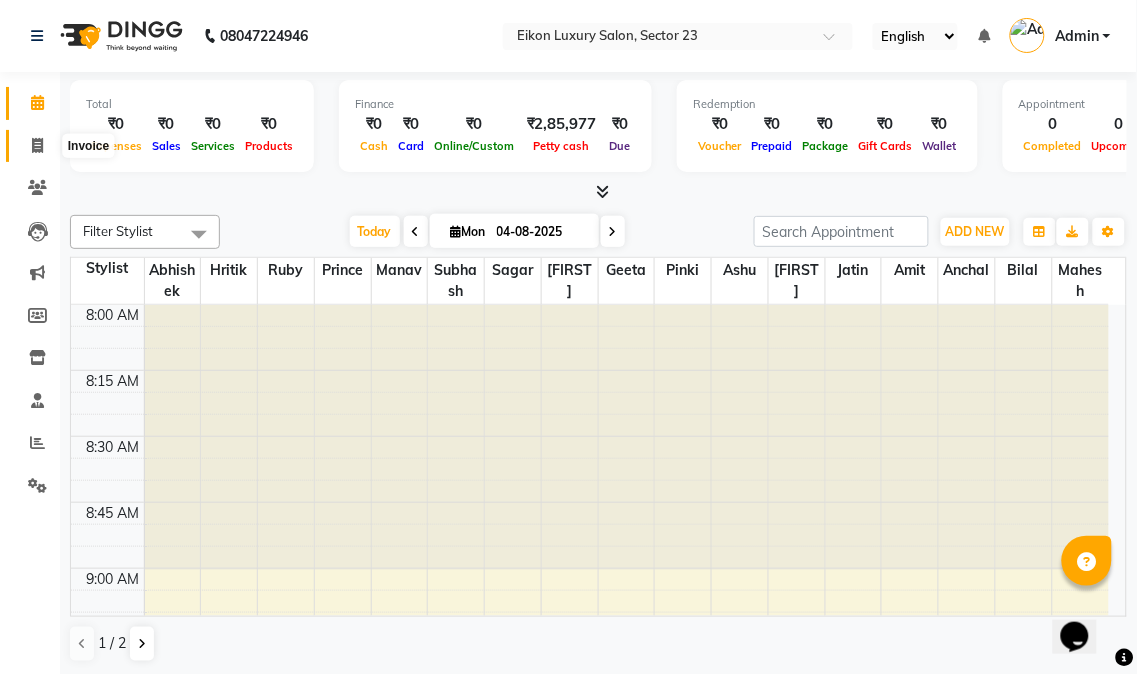 click 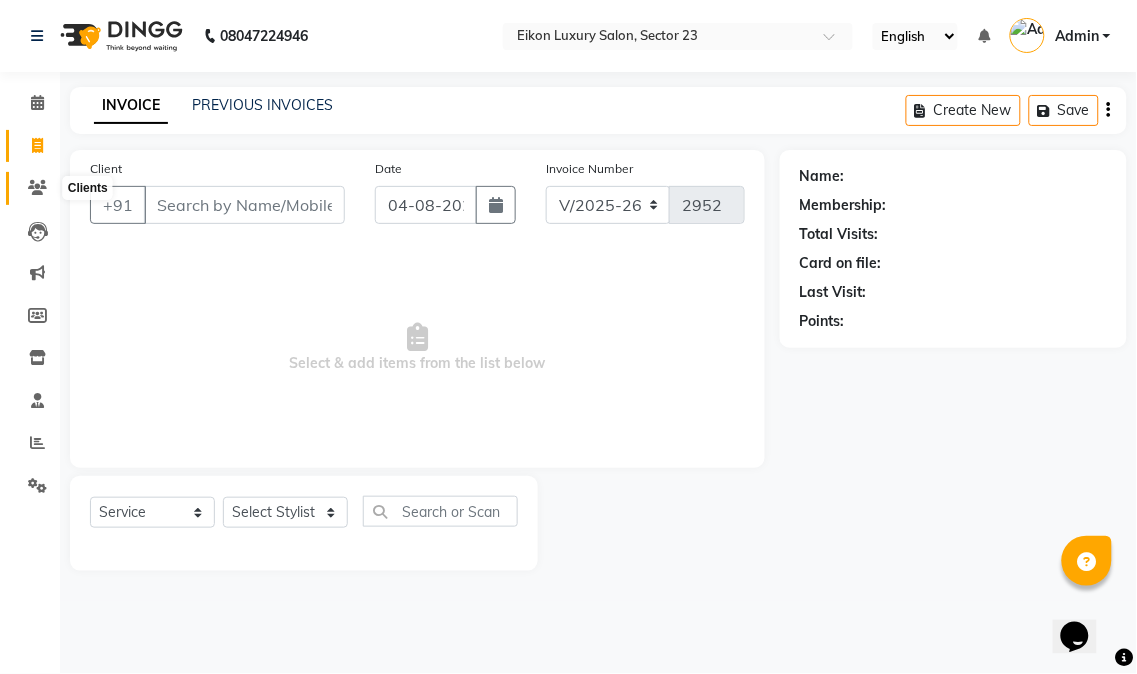 click 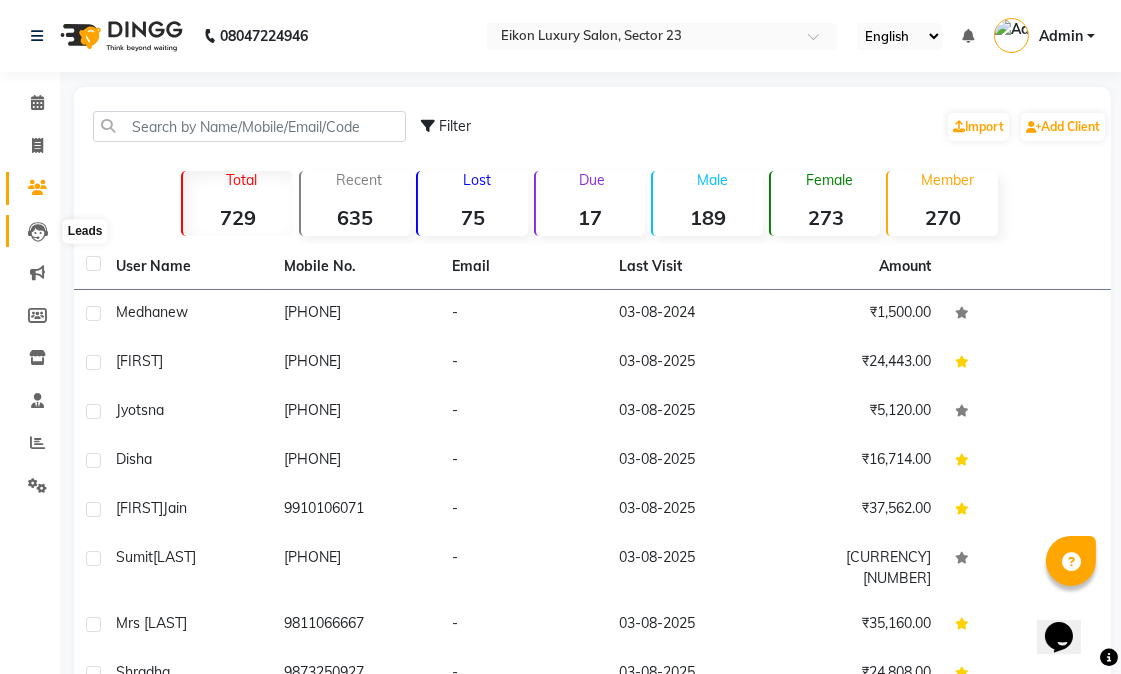 click 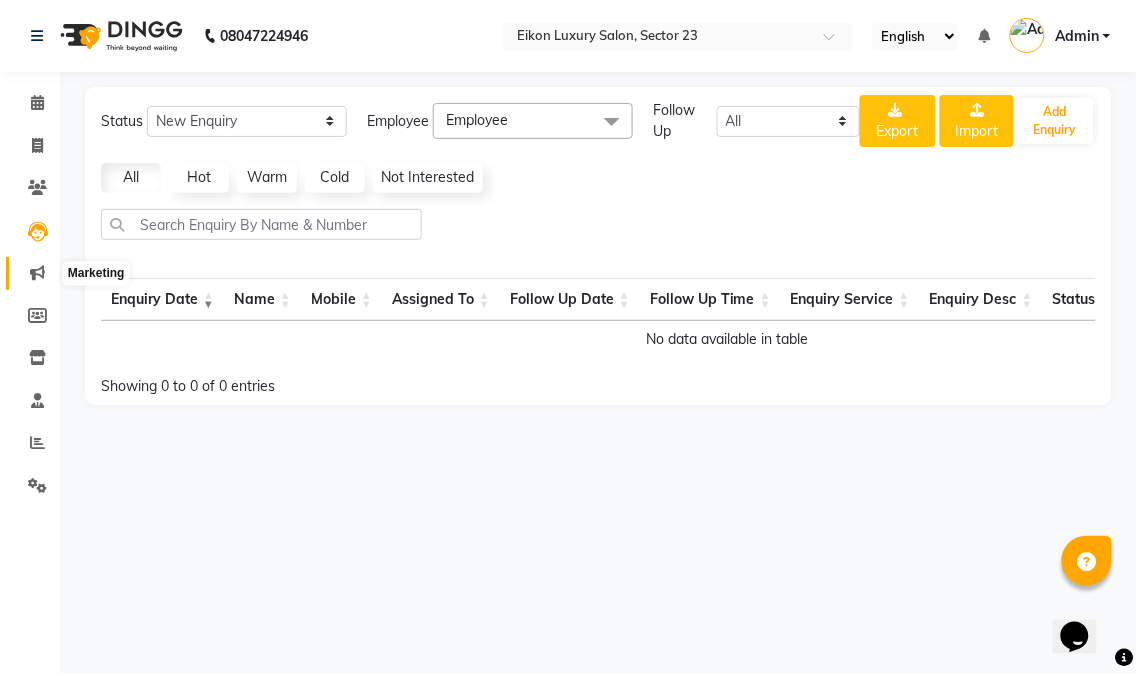 click 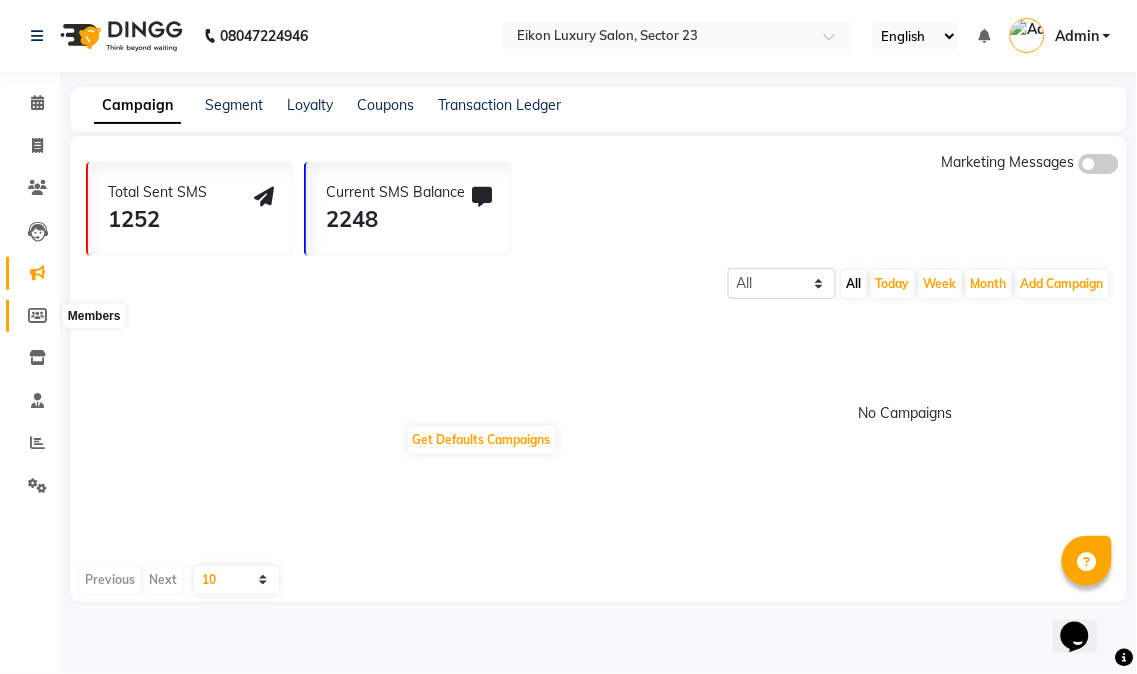 click 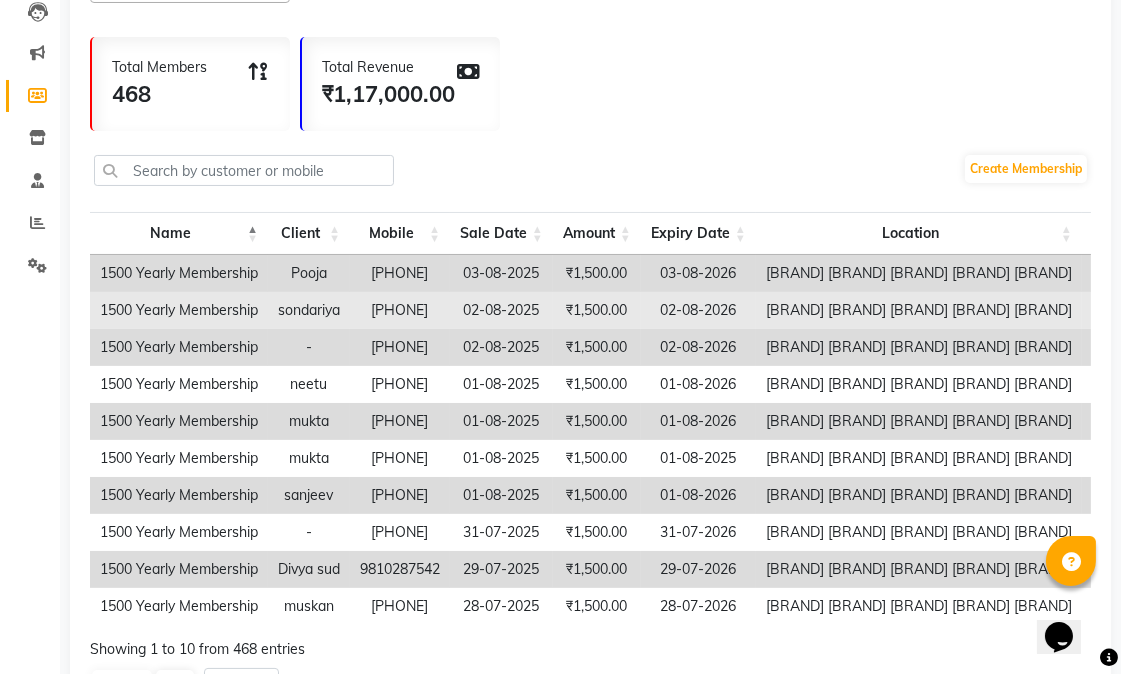 scroll, scrollTop: 222, scrollLeft: 0, axis: vertical 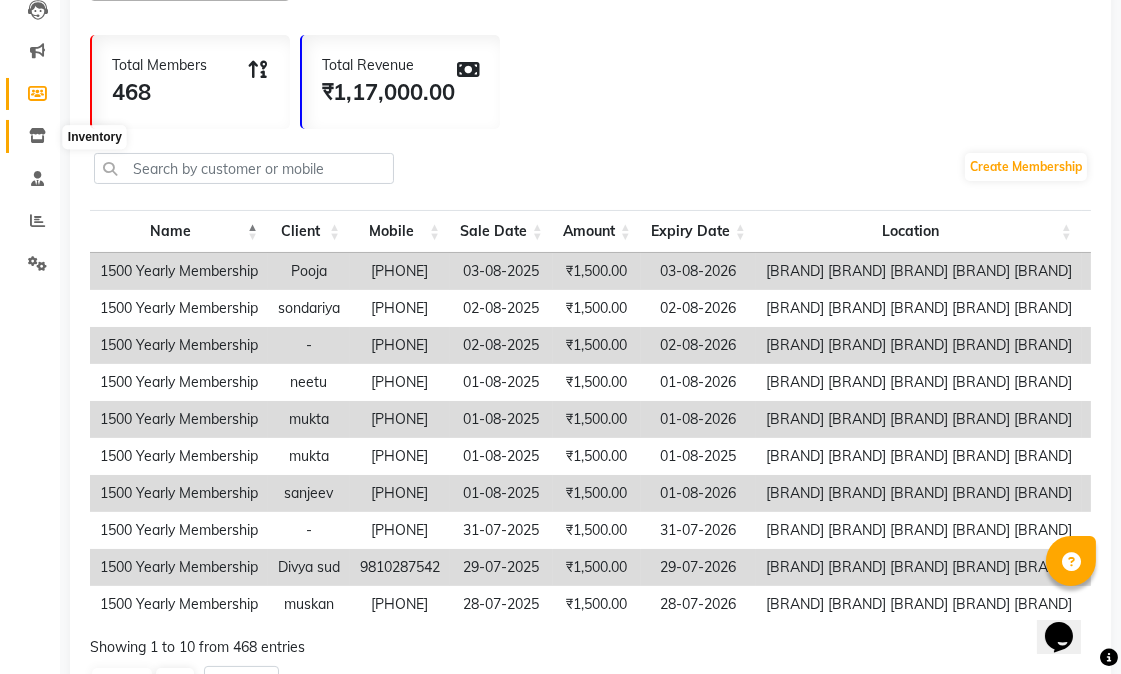 click 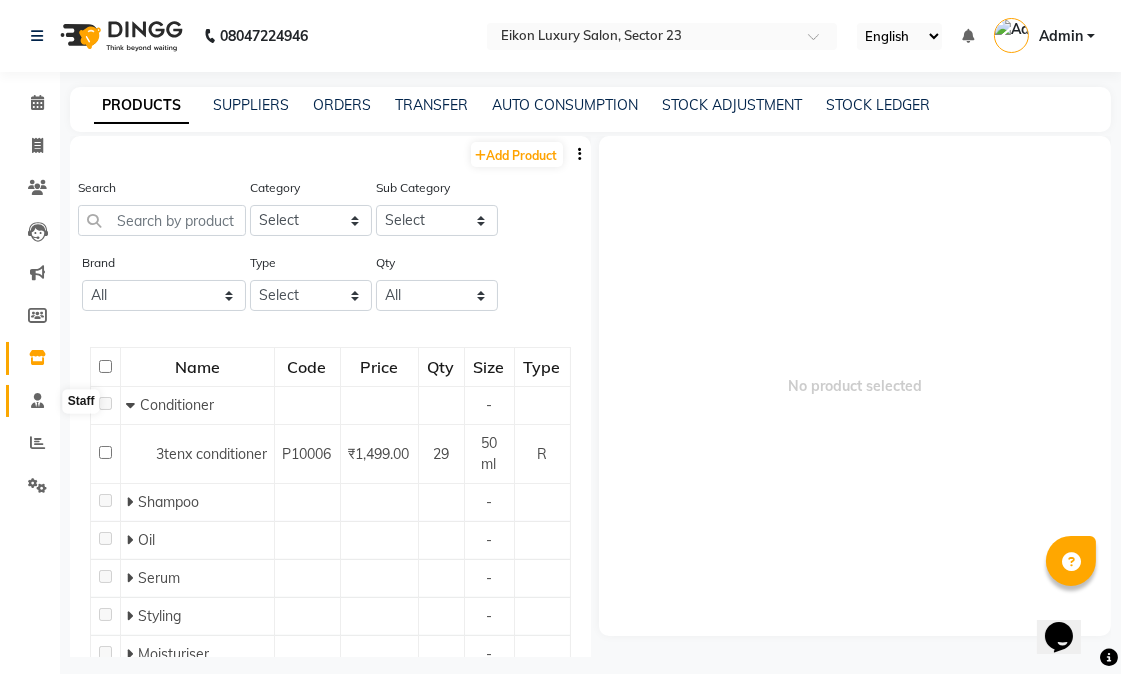 click 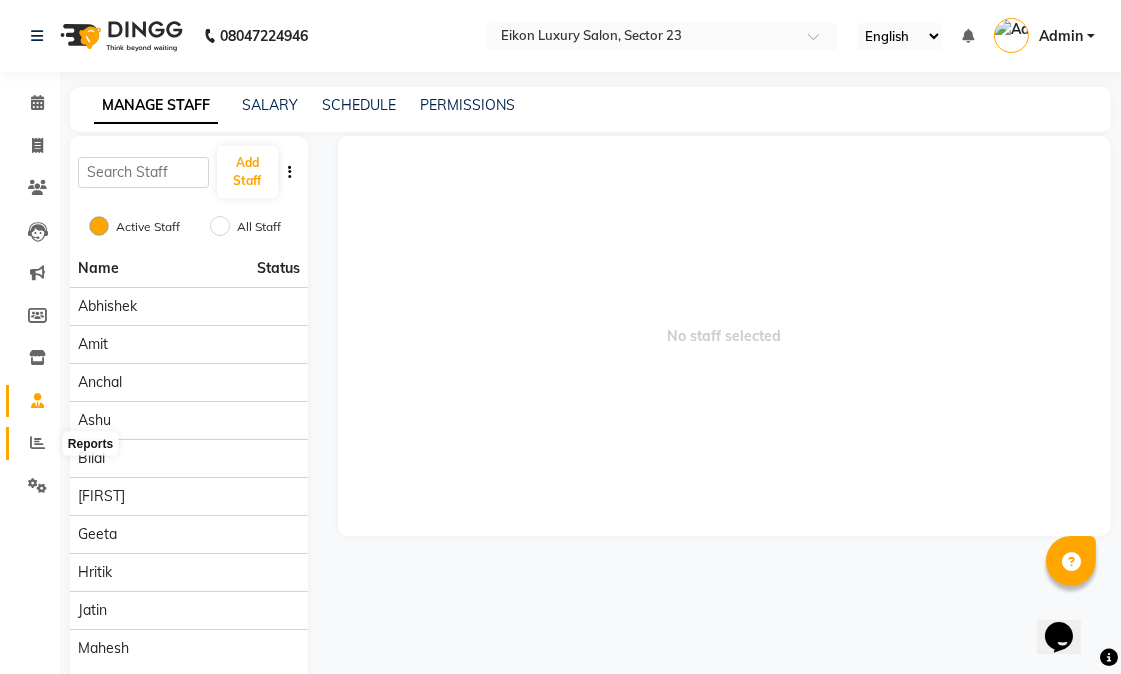 click 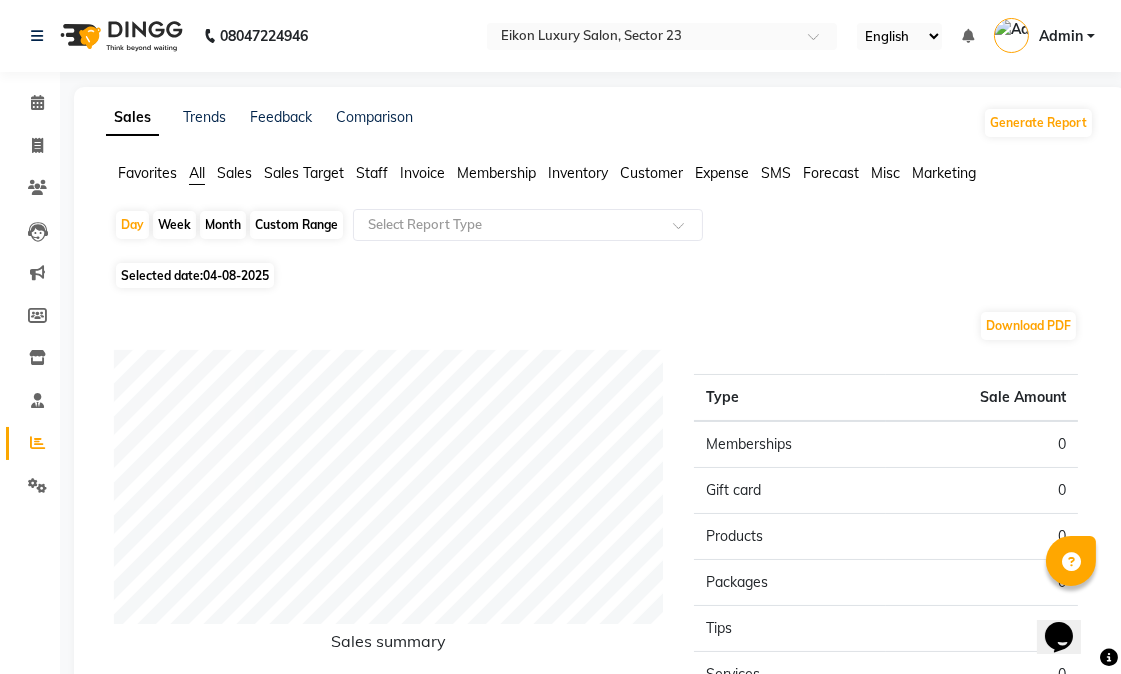 click on "Staff" 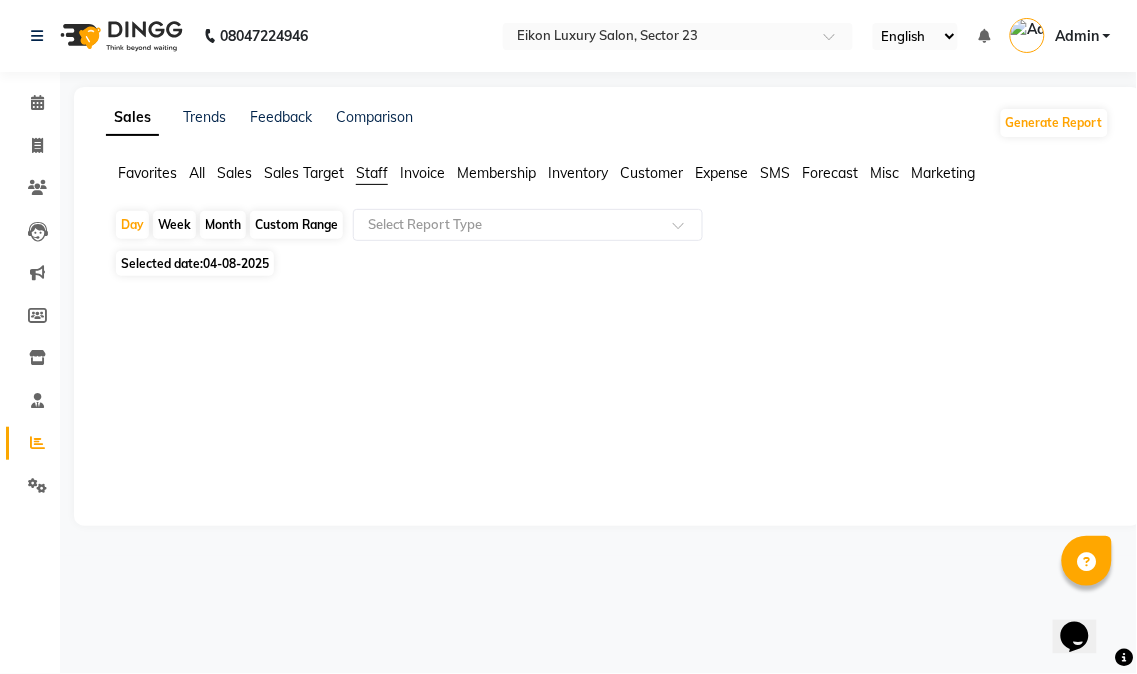 click on "Sales Target" 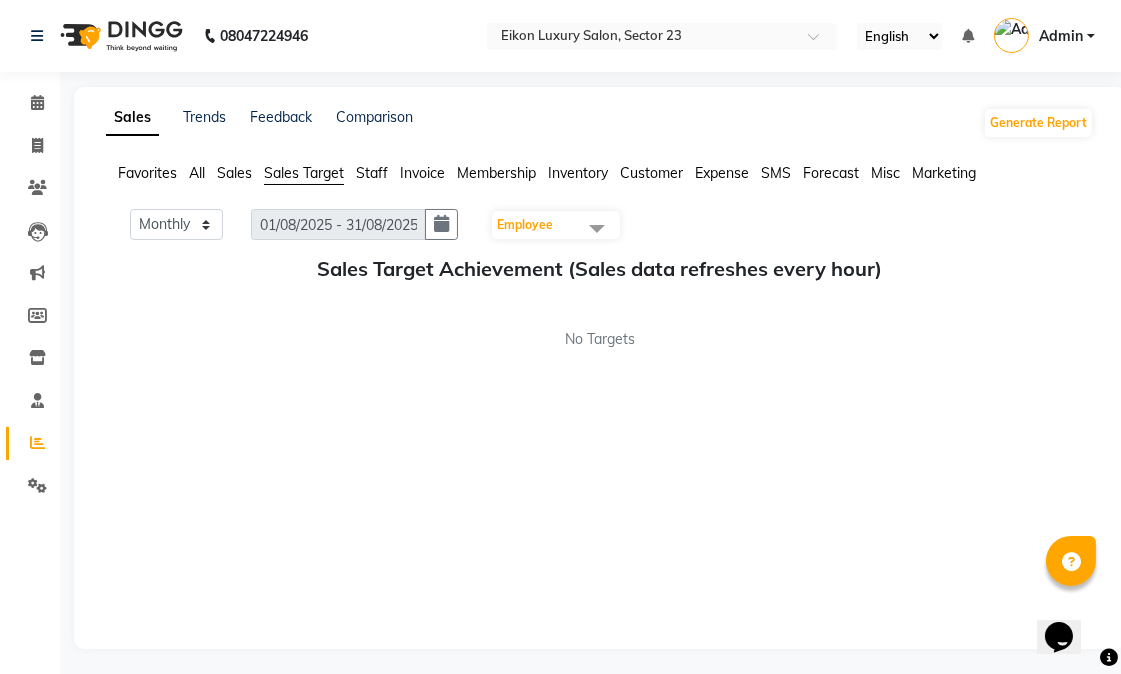 click on "All" 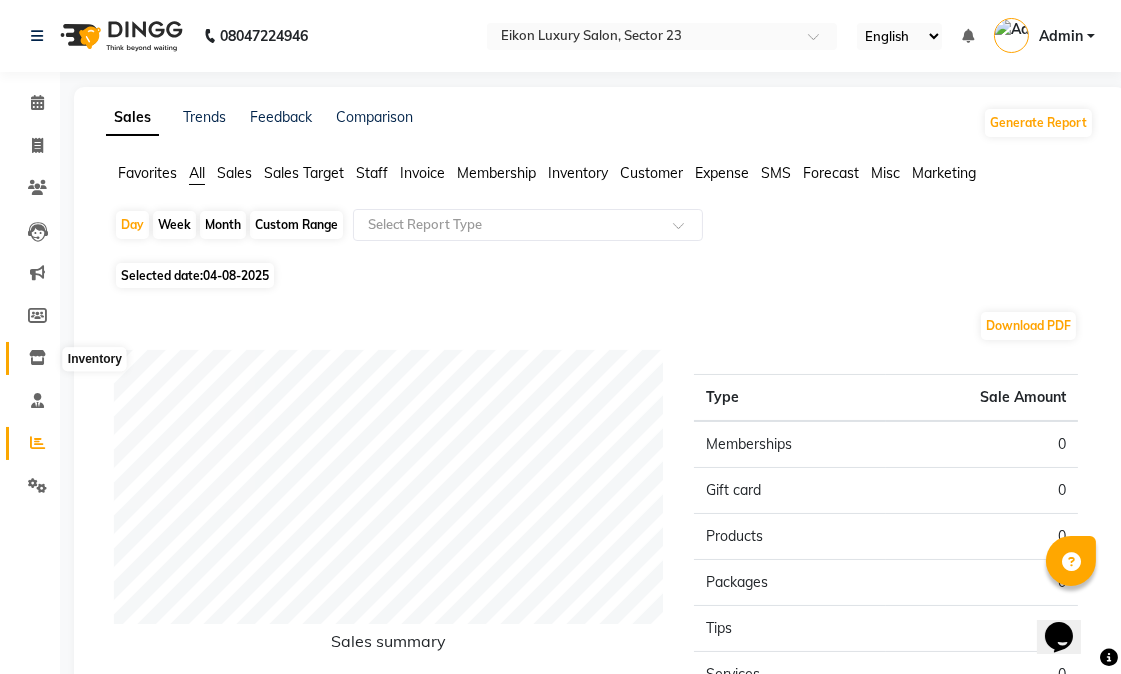 click 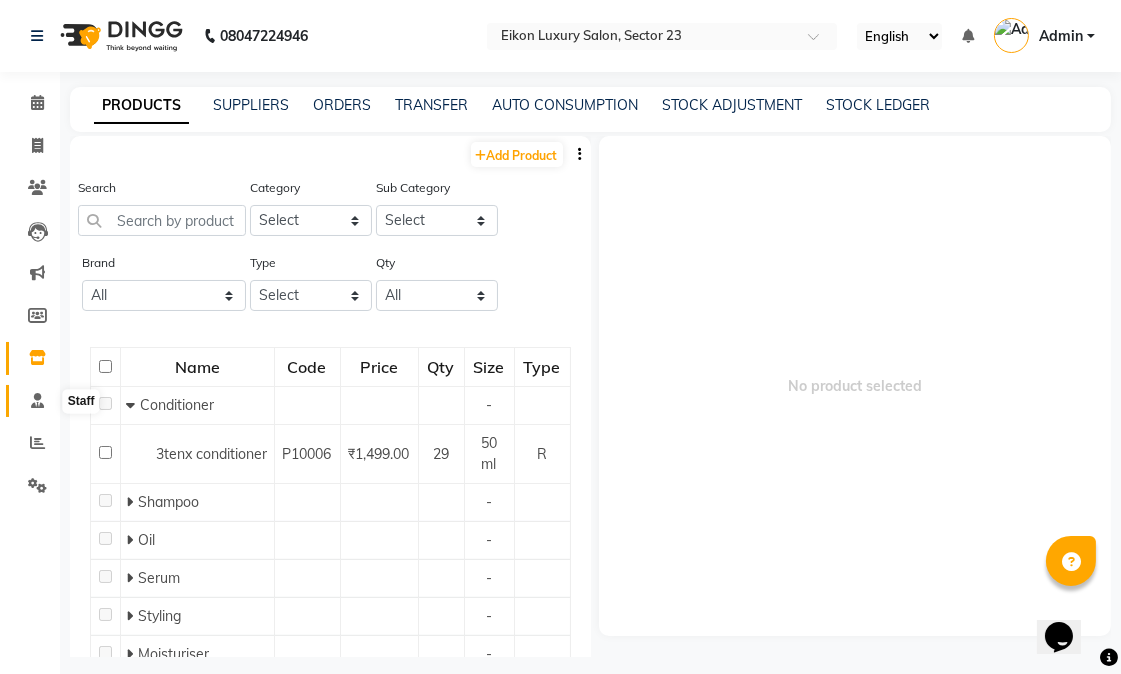 click 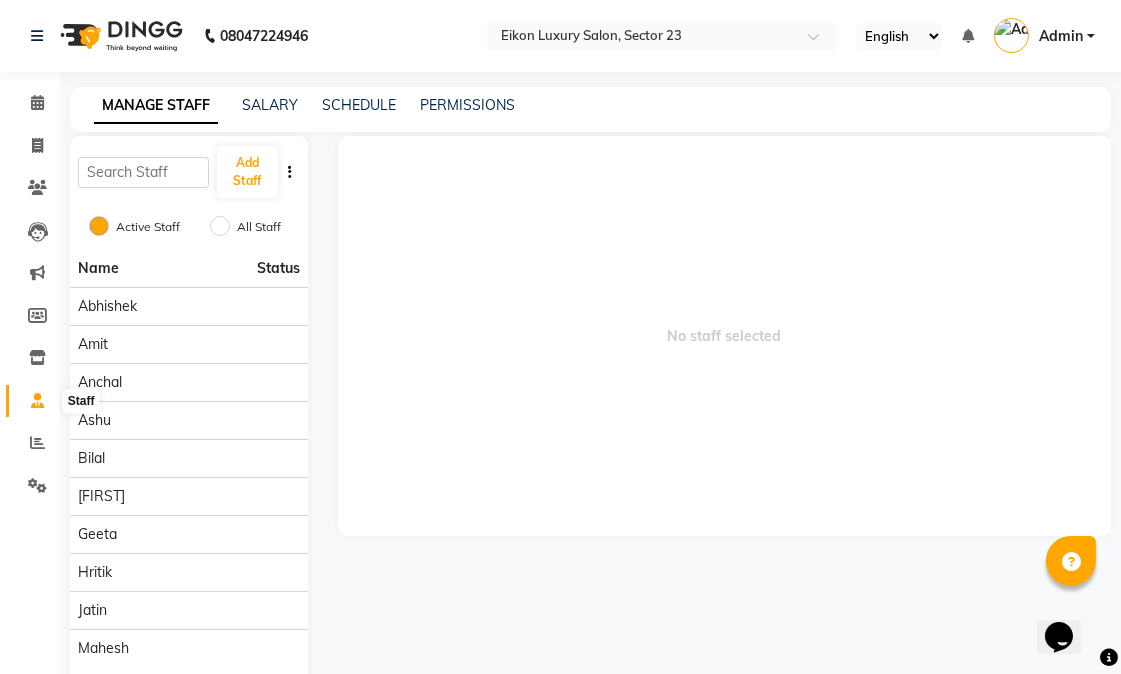 click 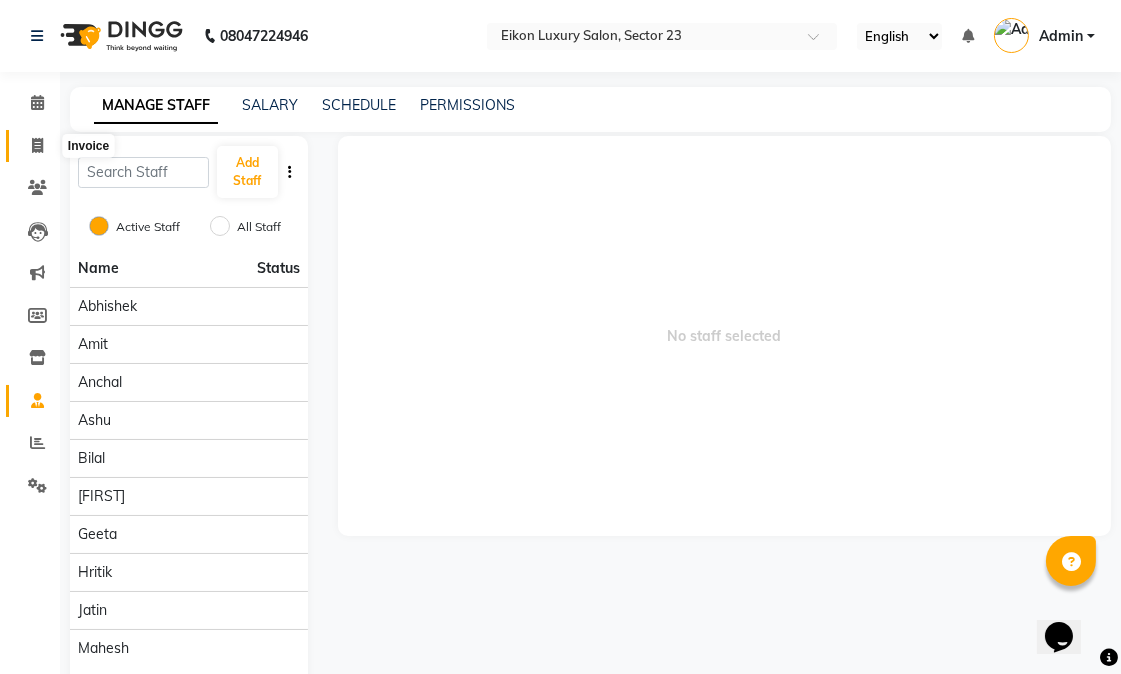click 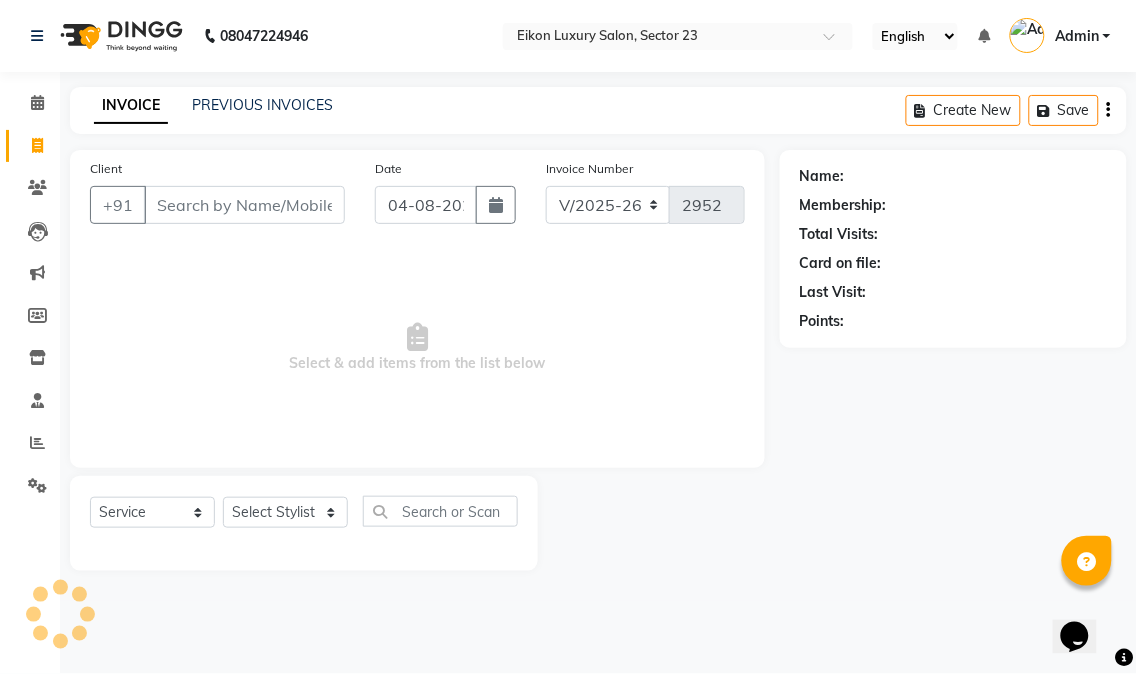 click on "Client" at bounding box center (244, 205) 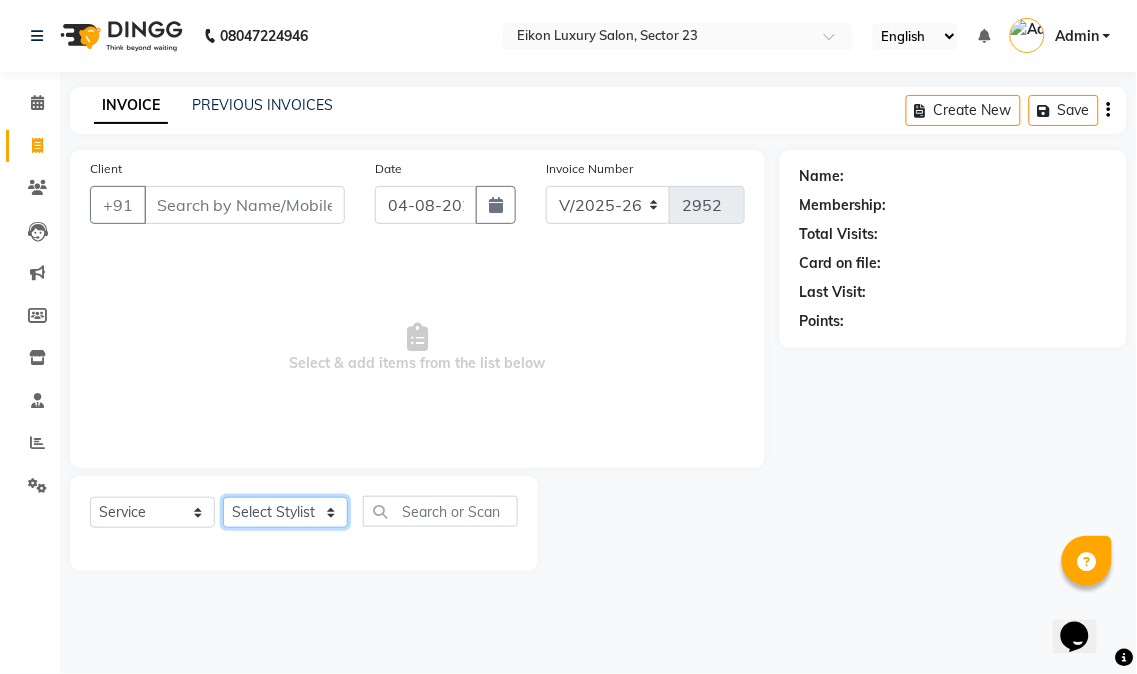 click on "Select Stylist Abhishek amit anchal Ashu Bilal Dildar Geeta Hritik Jatin mahesh Manav Mohit Pinki Prince Ruby Sagar Subhash Subodh Uday" 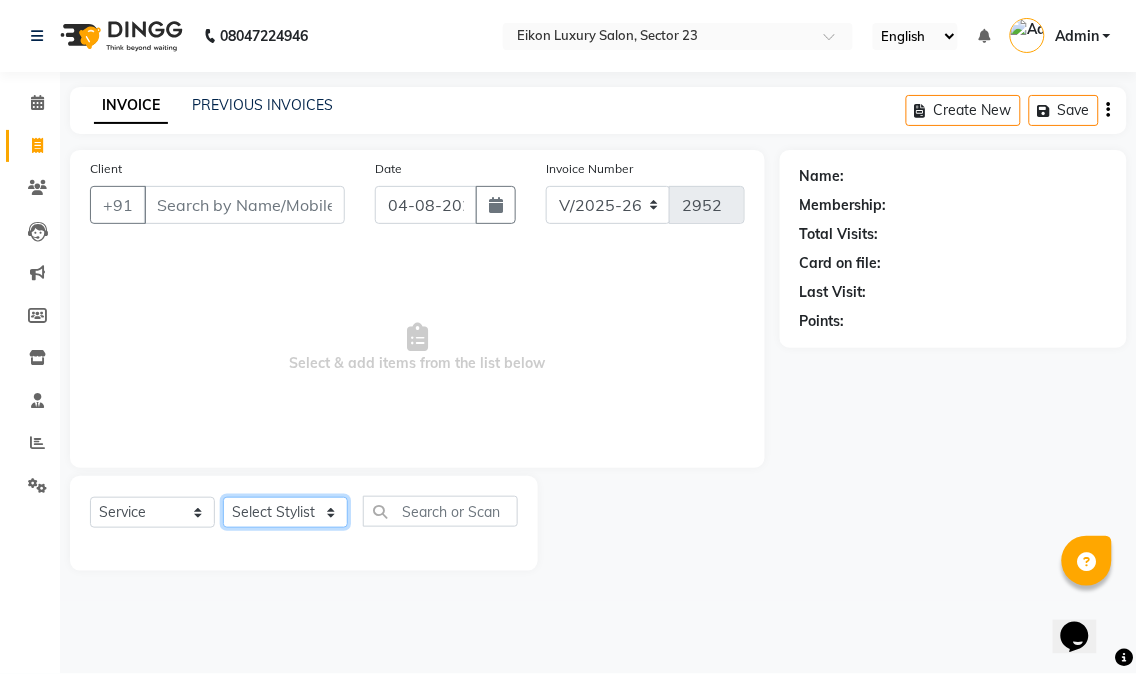 select on "58959" 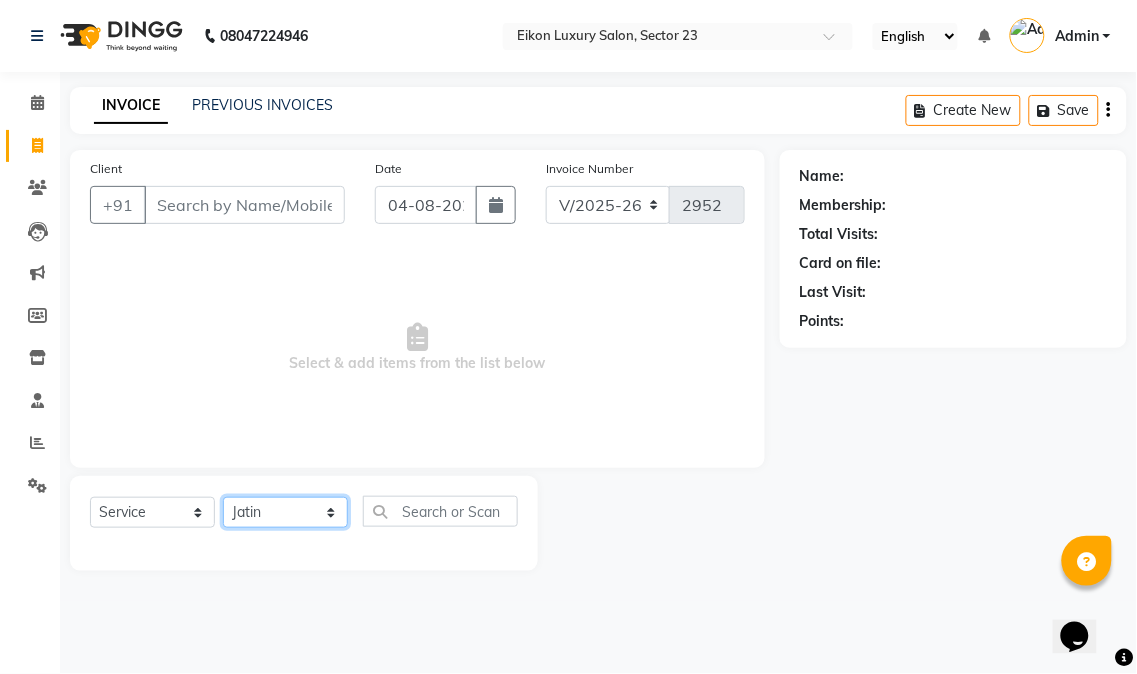 click on "Select Stylist Abhishek amit anchal Ashu Bilal Dildar Geeta Hritik Jatin mahesh Manav Mohit Pinki Prince Ruby Sagar Subhash Subodh Uday" 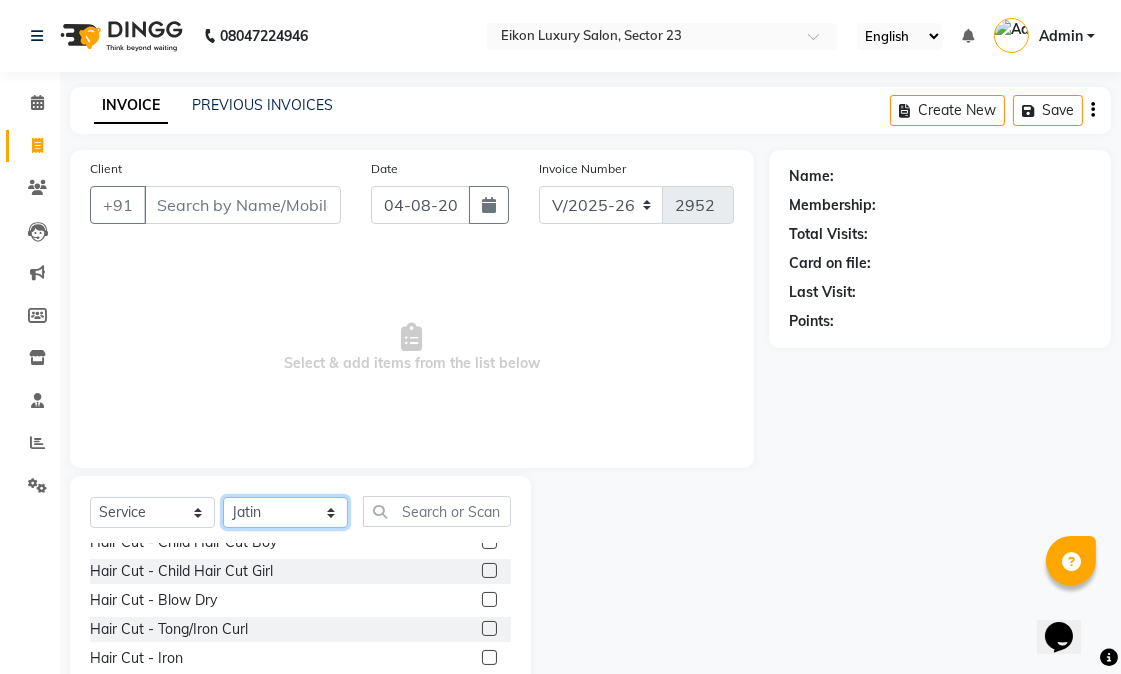 scroll, scrollTop: 111, scrollLeft: 0, axis: vertical 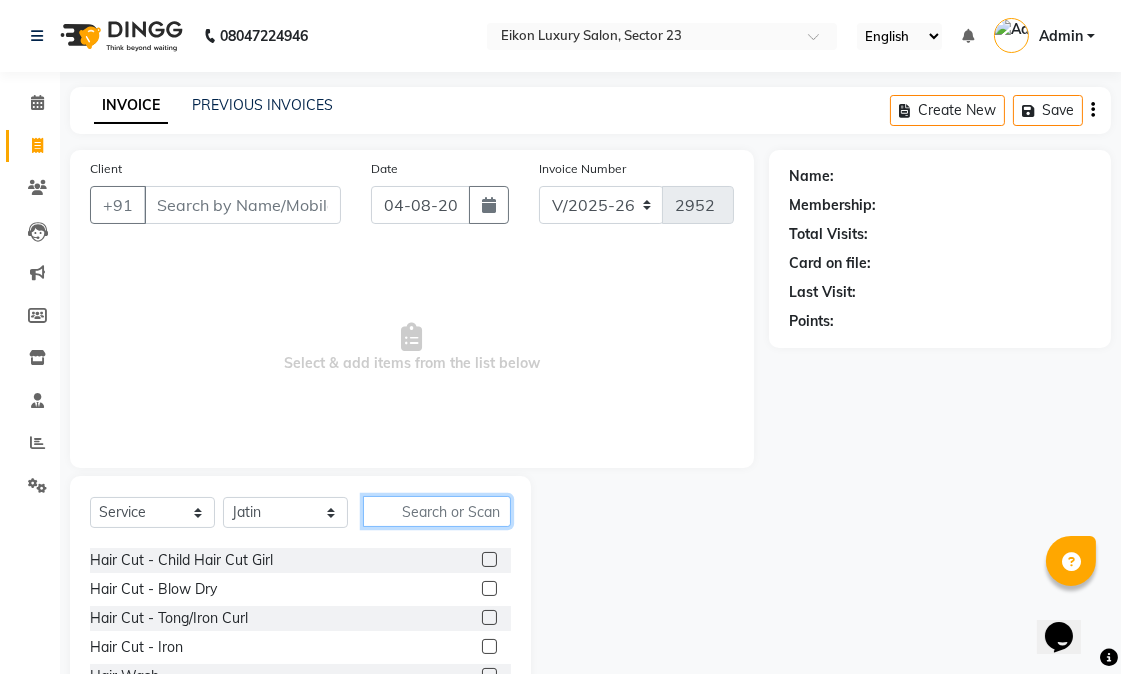 click 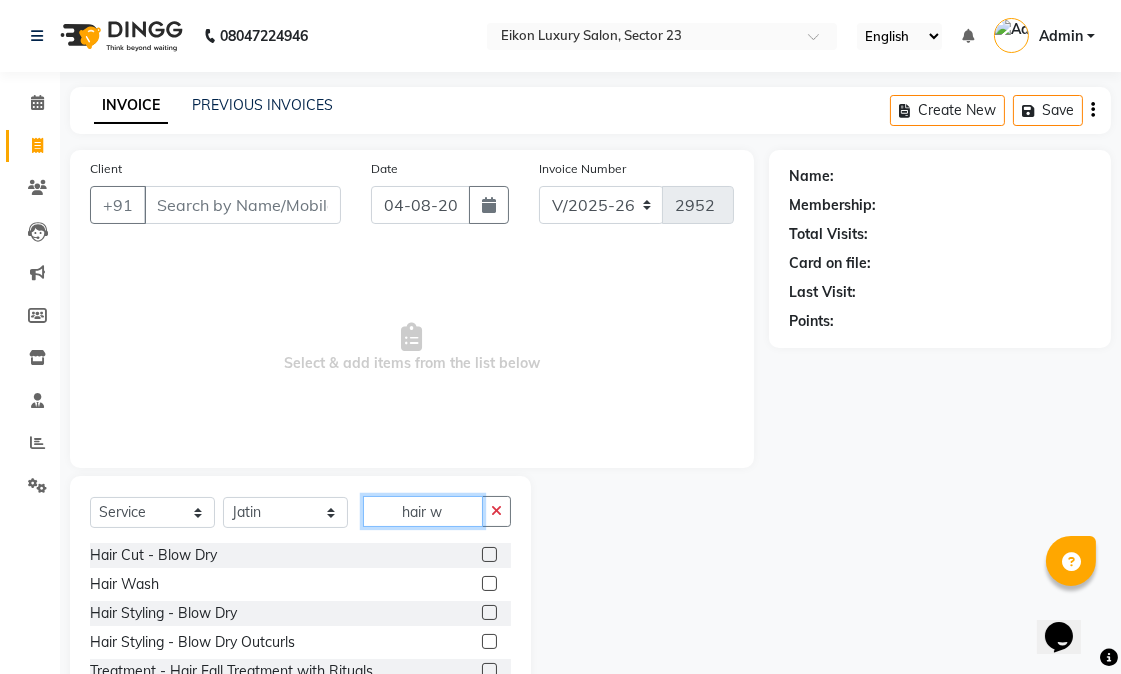 scroll, scrollTop: 0, scrollLeft: 0, axis: both 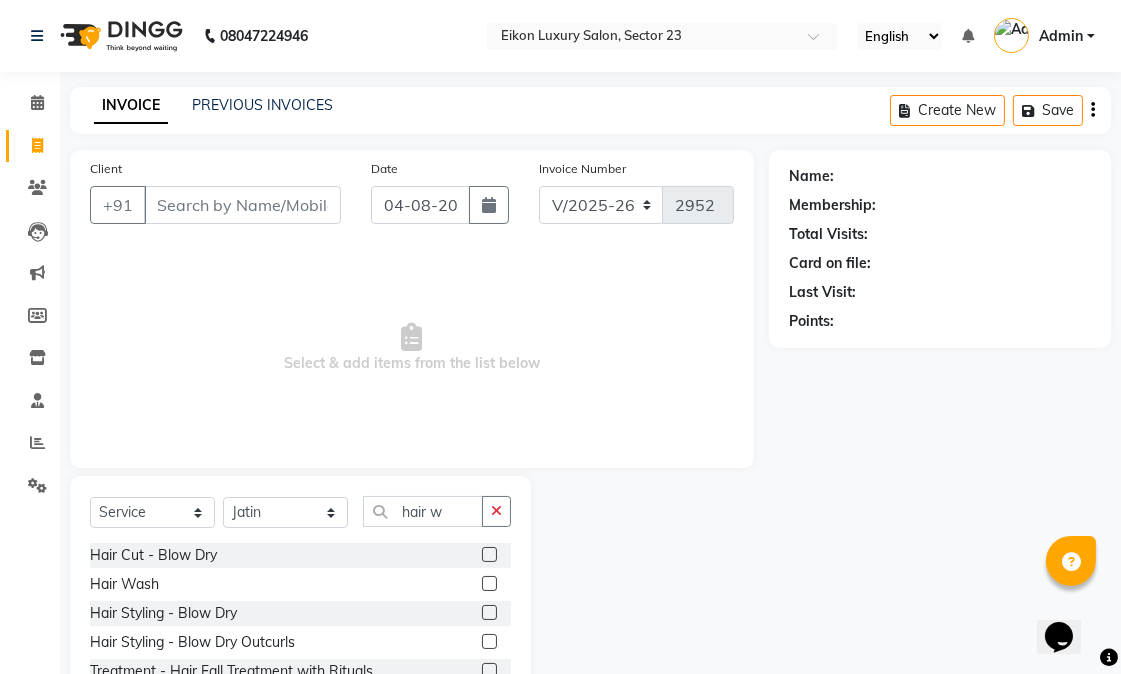 click 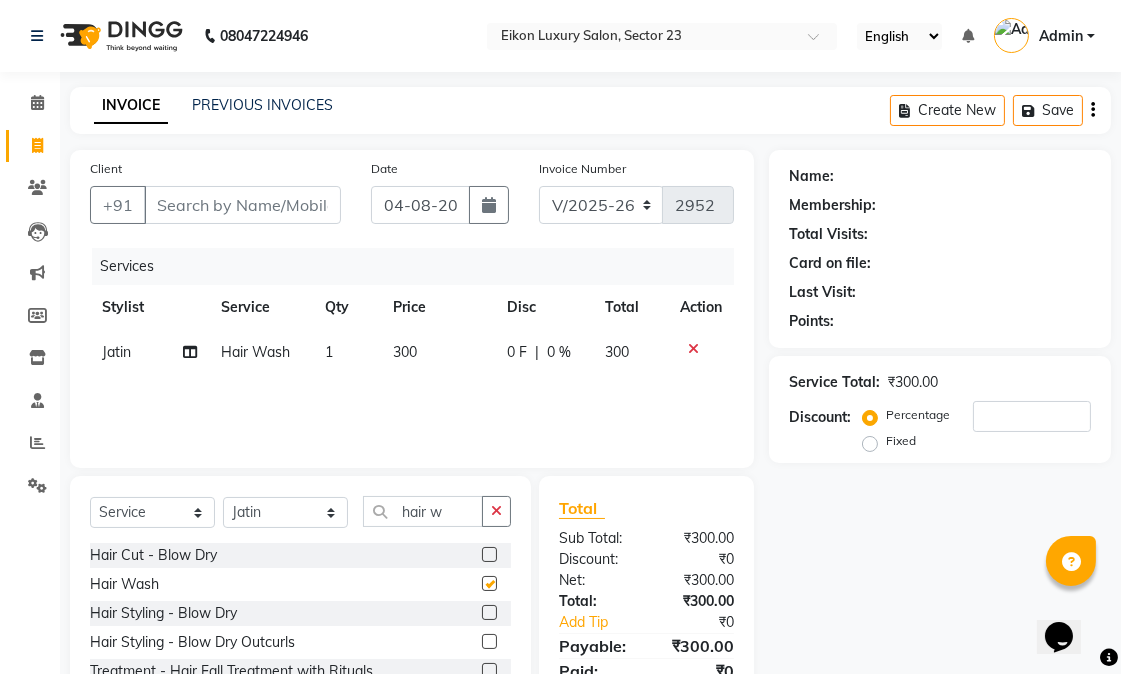 checkbox on "false" 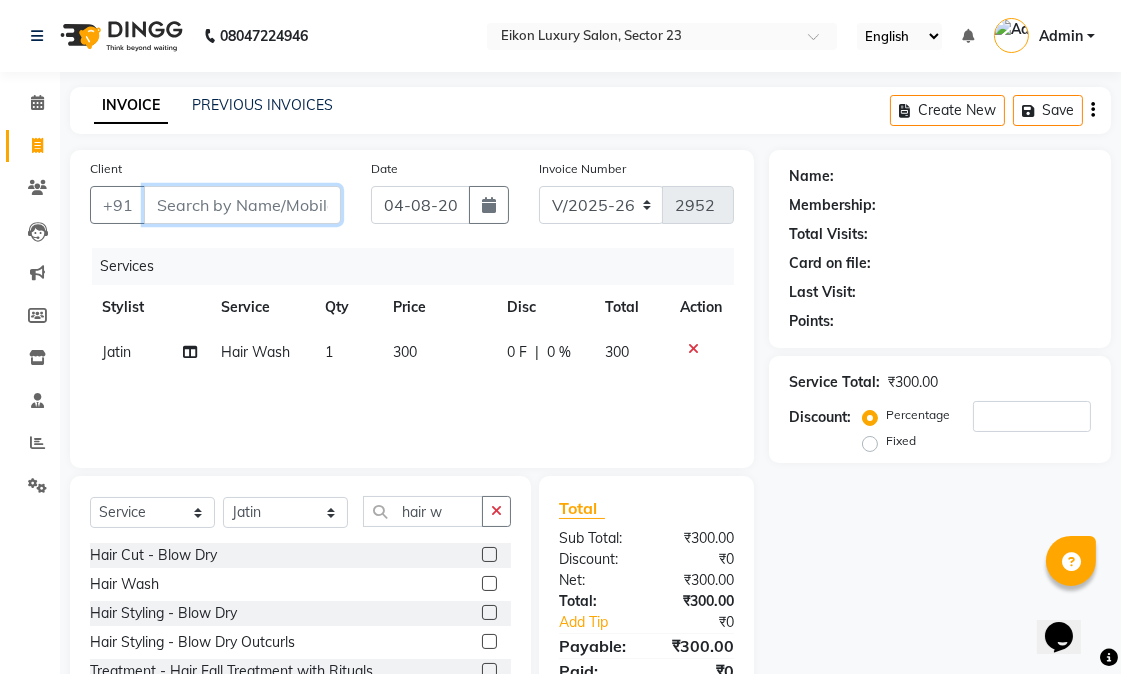 click on "Client" at bounding box center (242, 205) 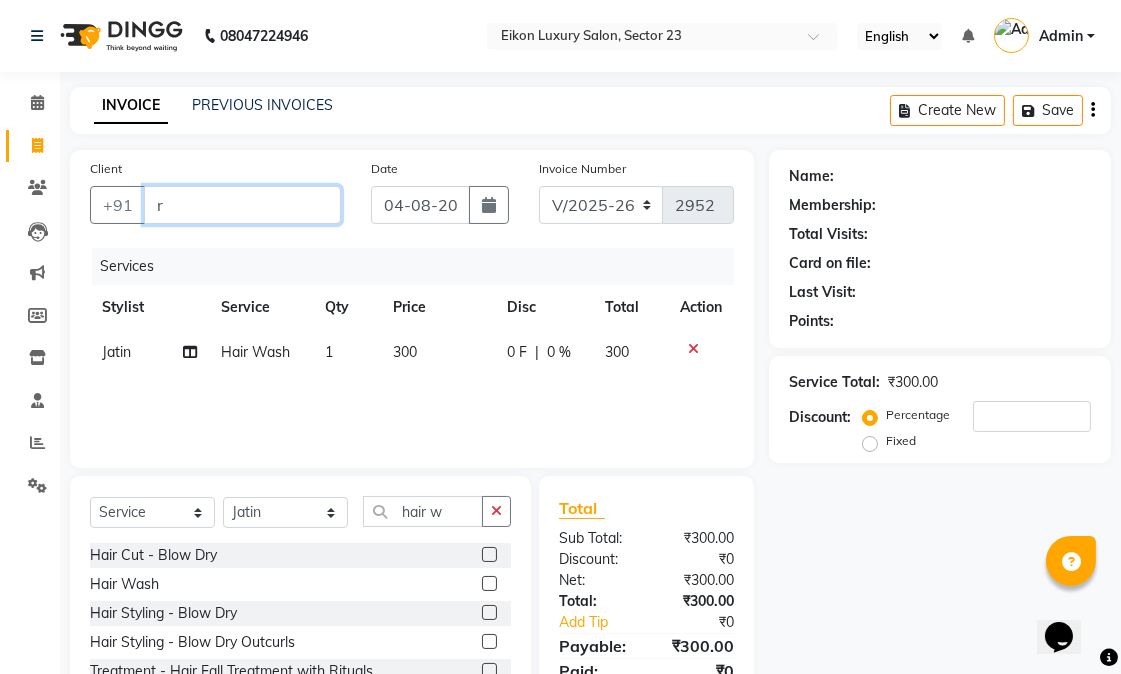type on "0" 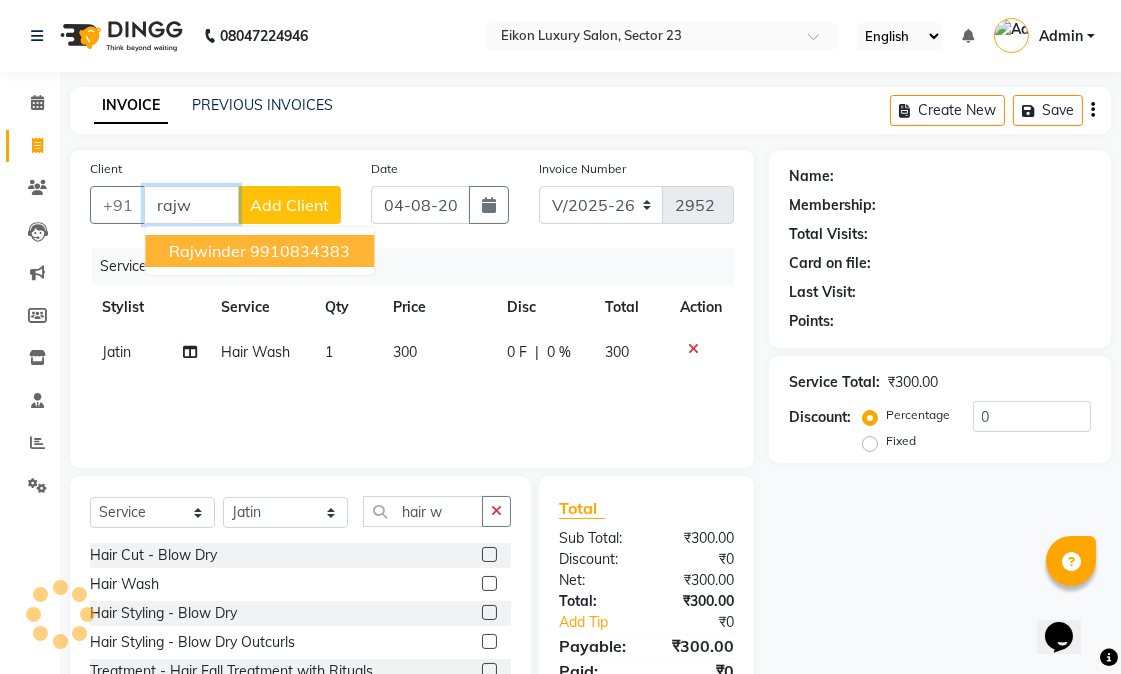 click on "9910834383" at bounding box center (300, 251) 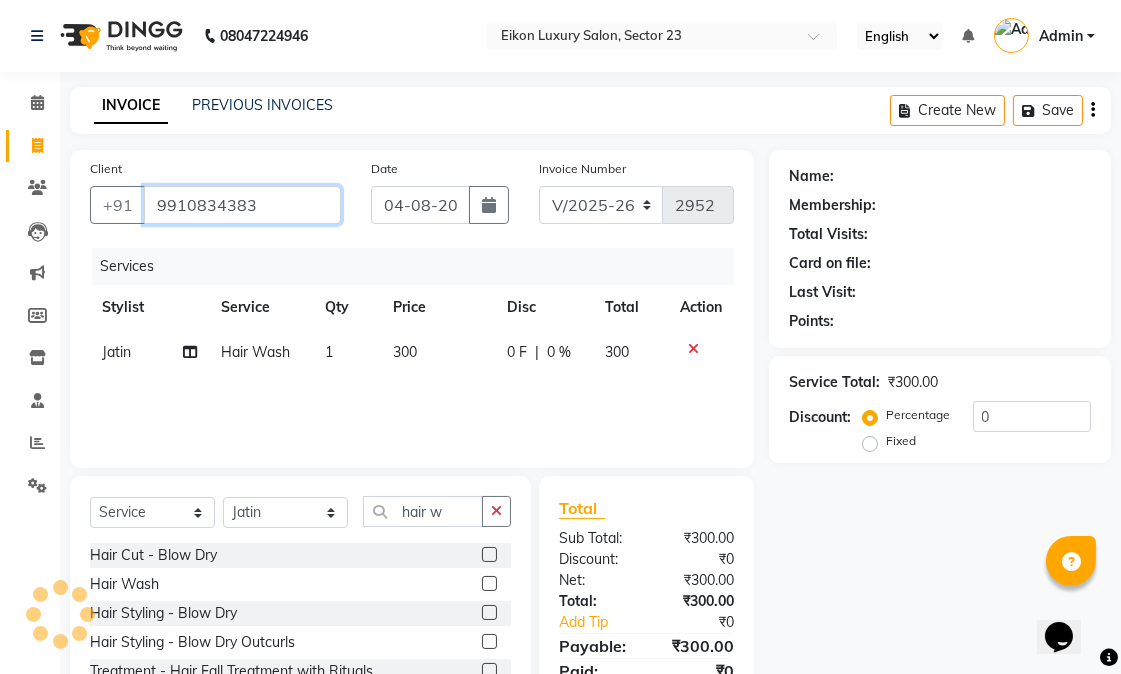 type on "9910834383" 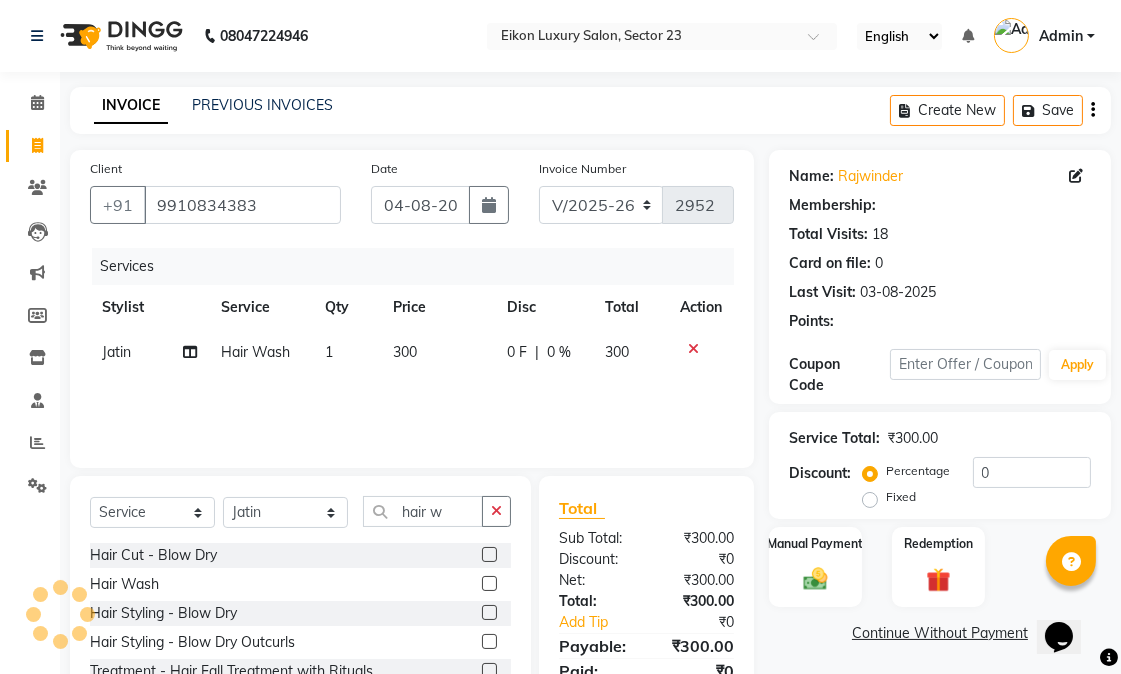 select on "1: Object" 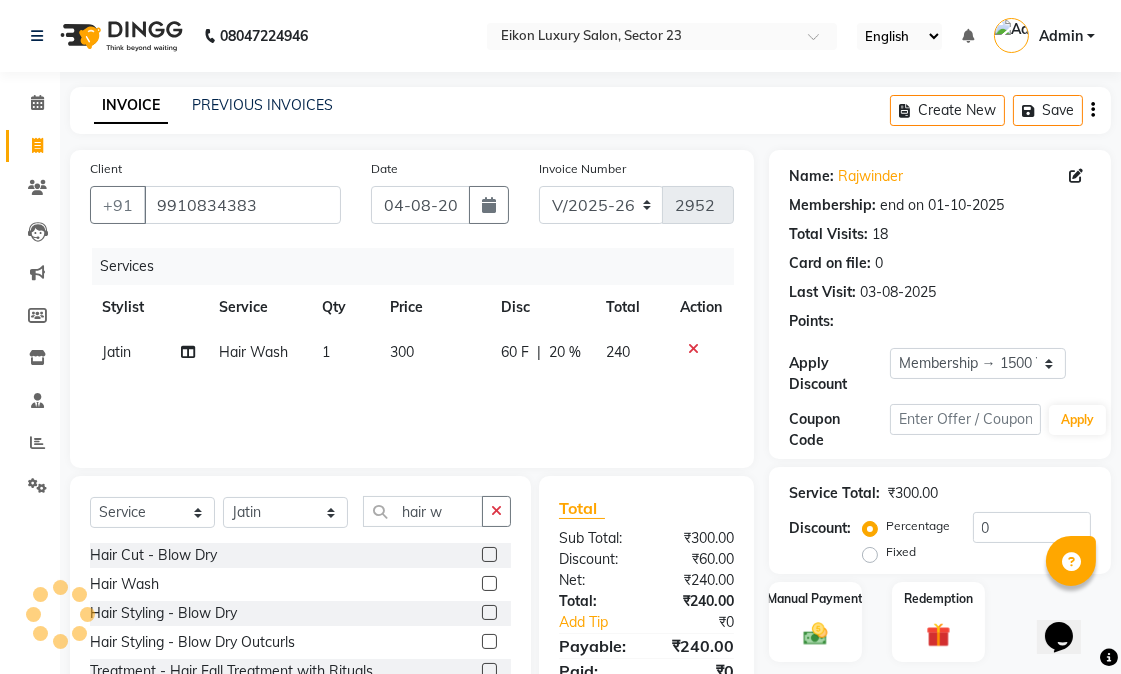 type on "20" 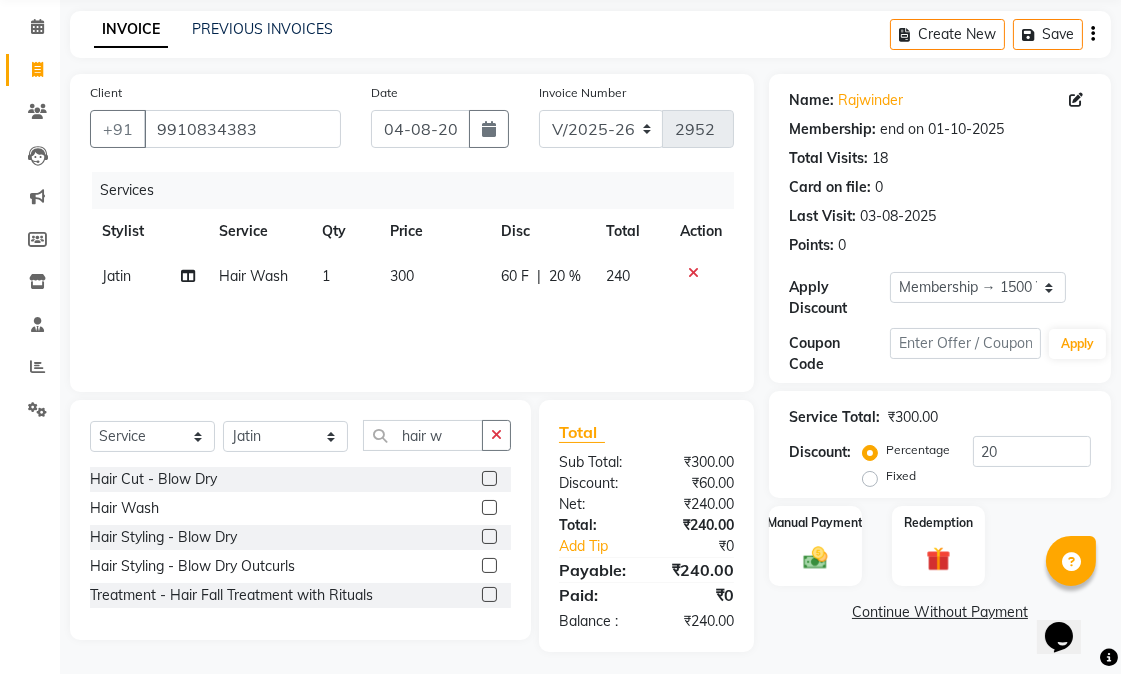 scroll, scrollTop: 84, scrollLeft: 0, axis: vertical 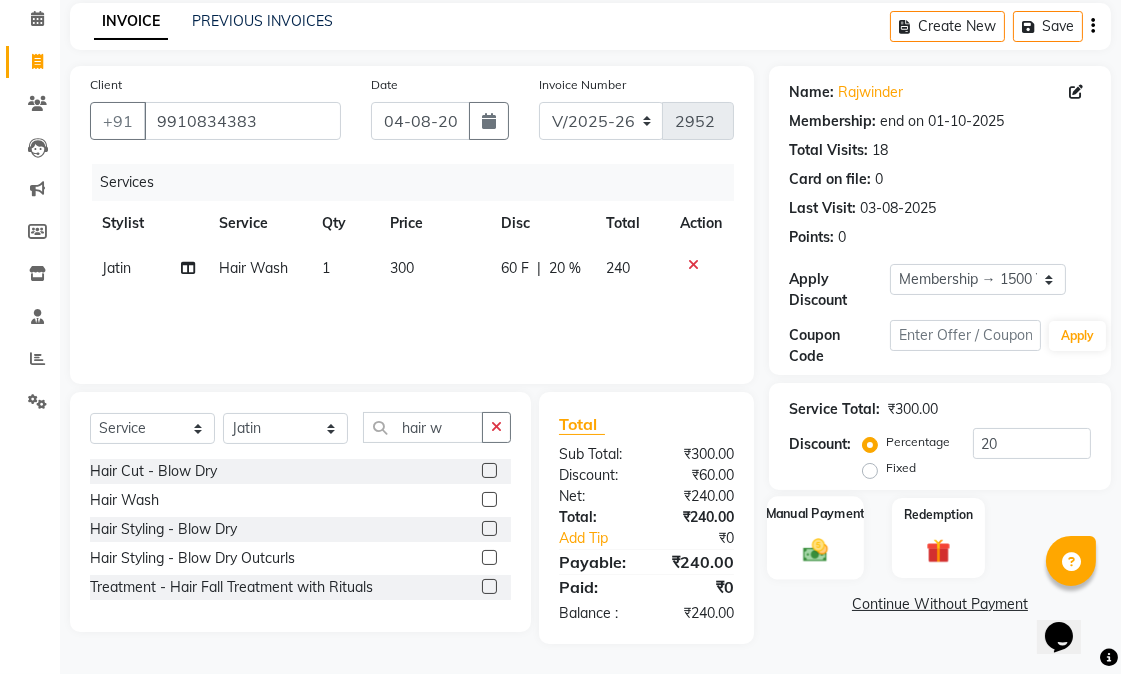 click 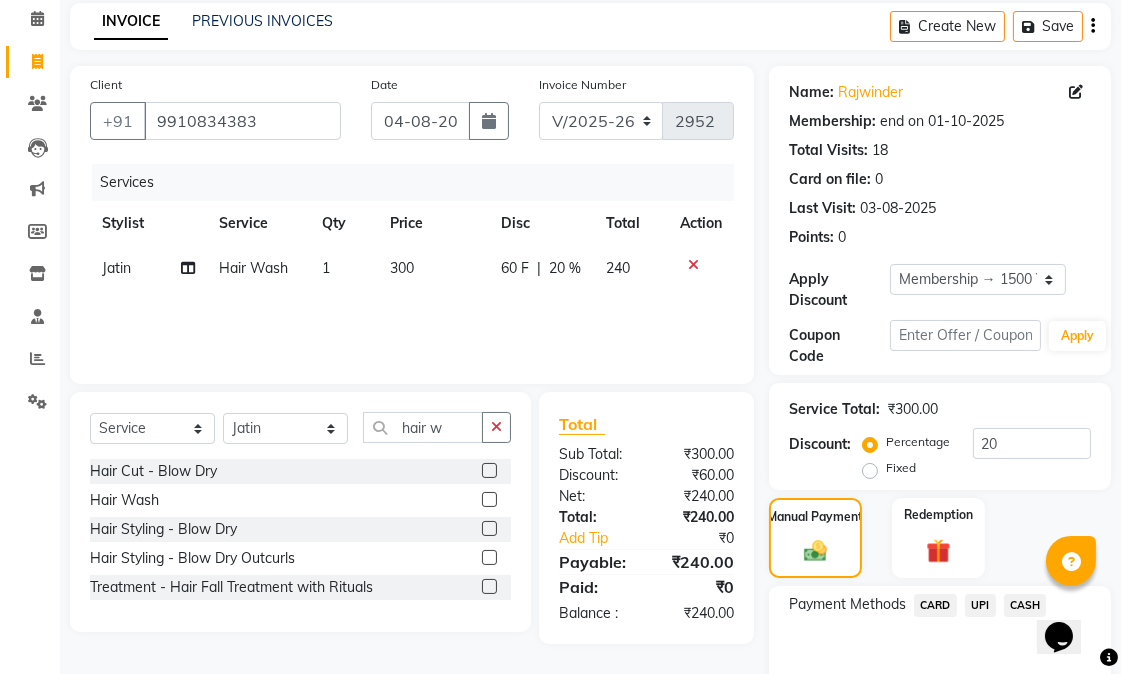click on "UPI" 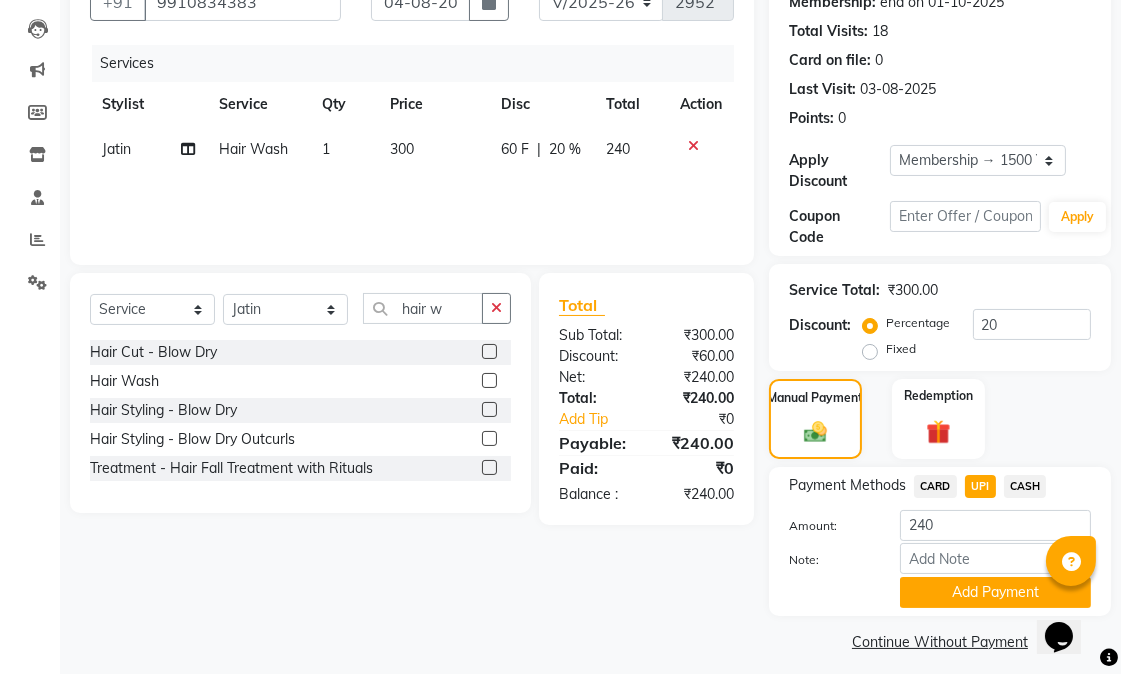 scroll, scrollTop: 216, scrollLeft: 0, axis: vertical 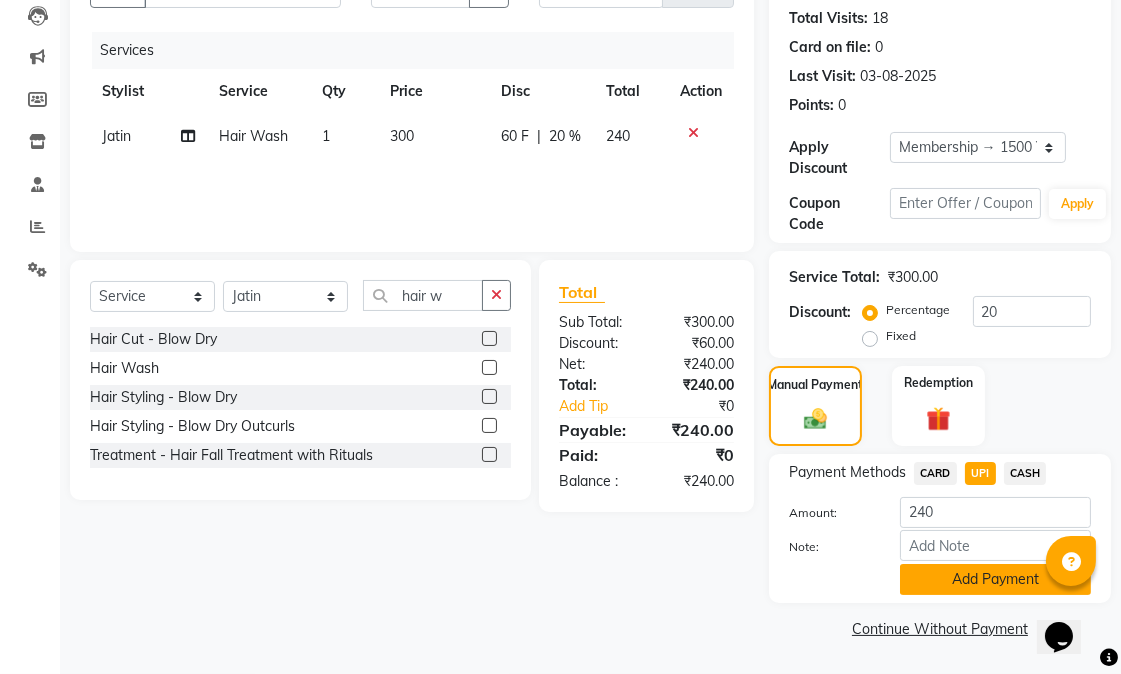 click on "Add Payment" 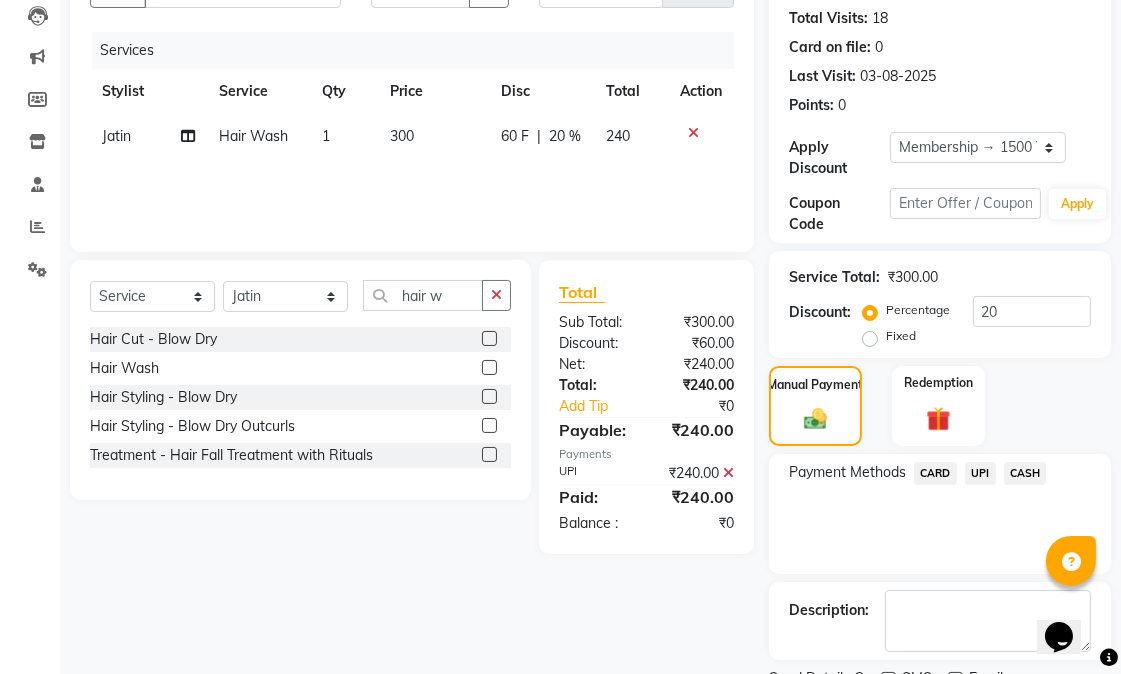 scroll, scrollTop: 300, scrollLeft: 0, axis: vertical 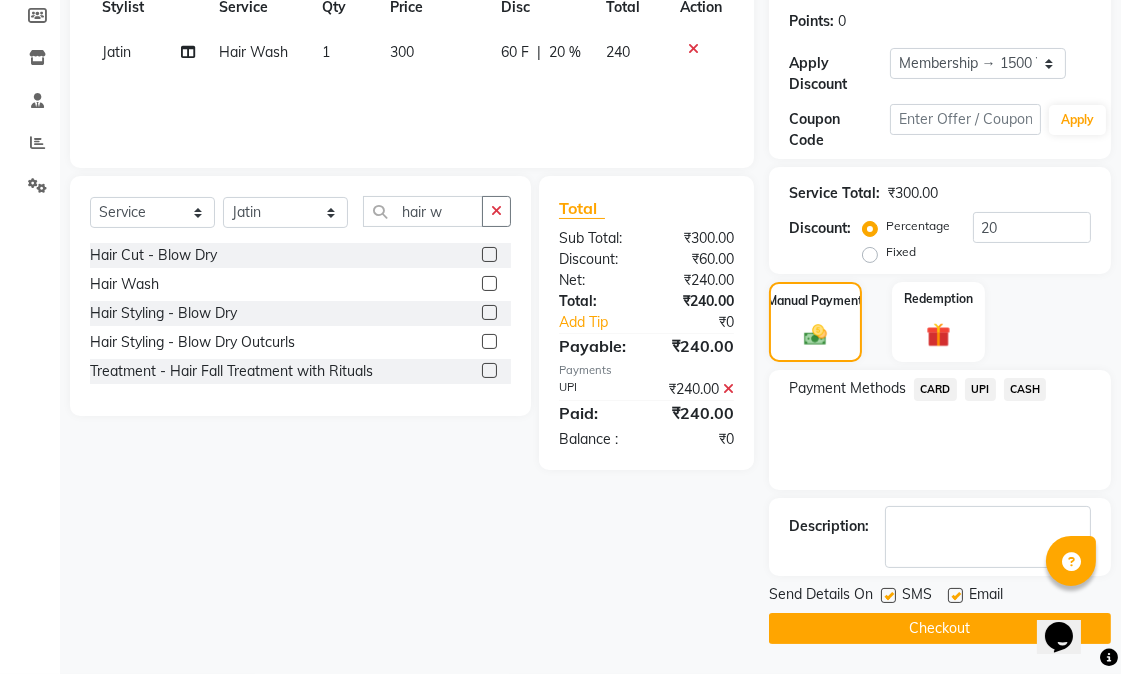 click 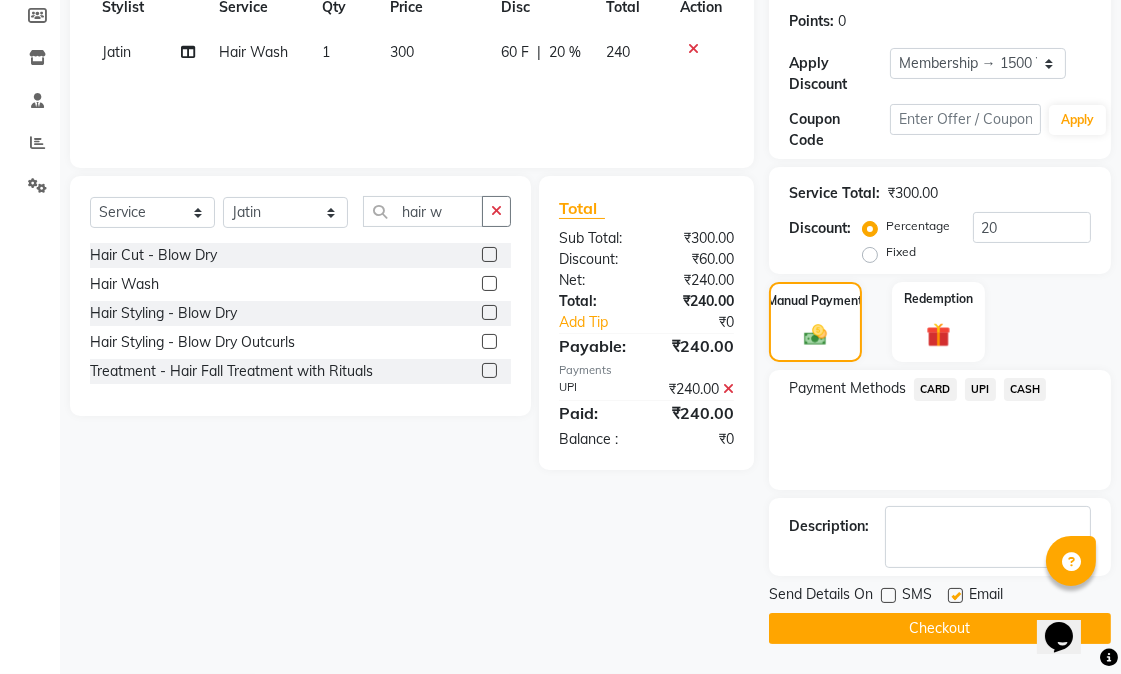 click 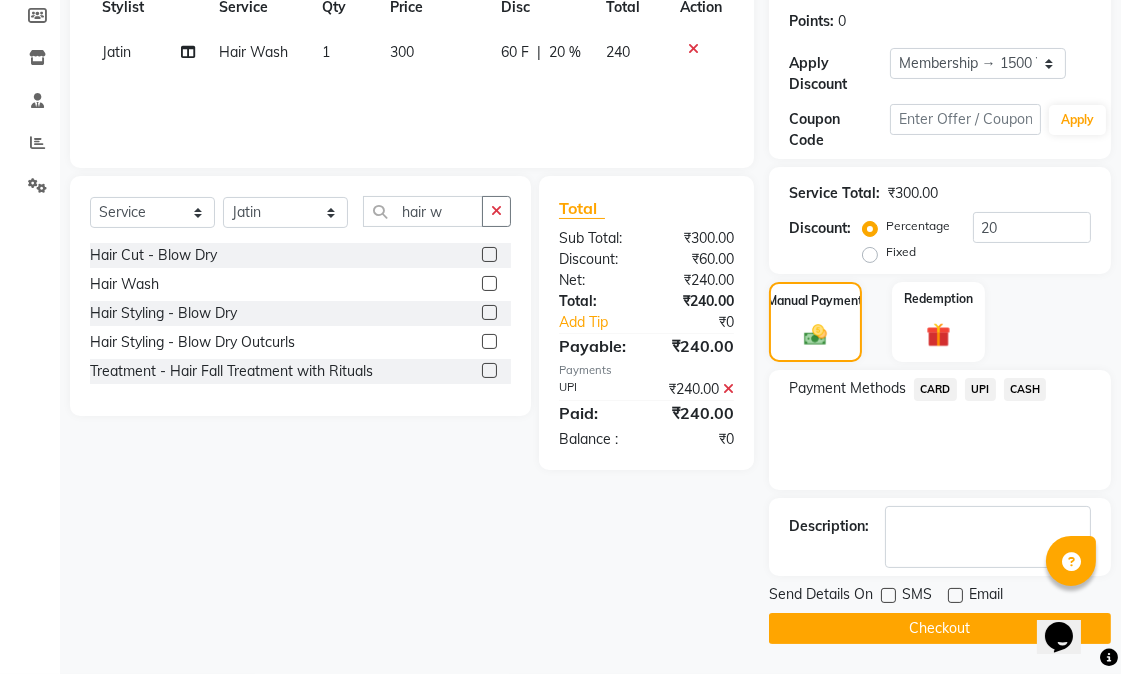 click on "Checkout" 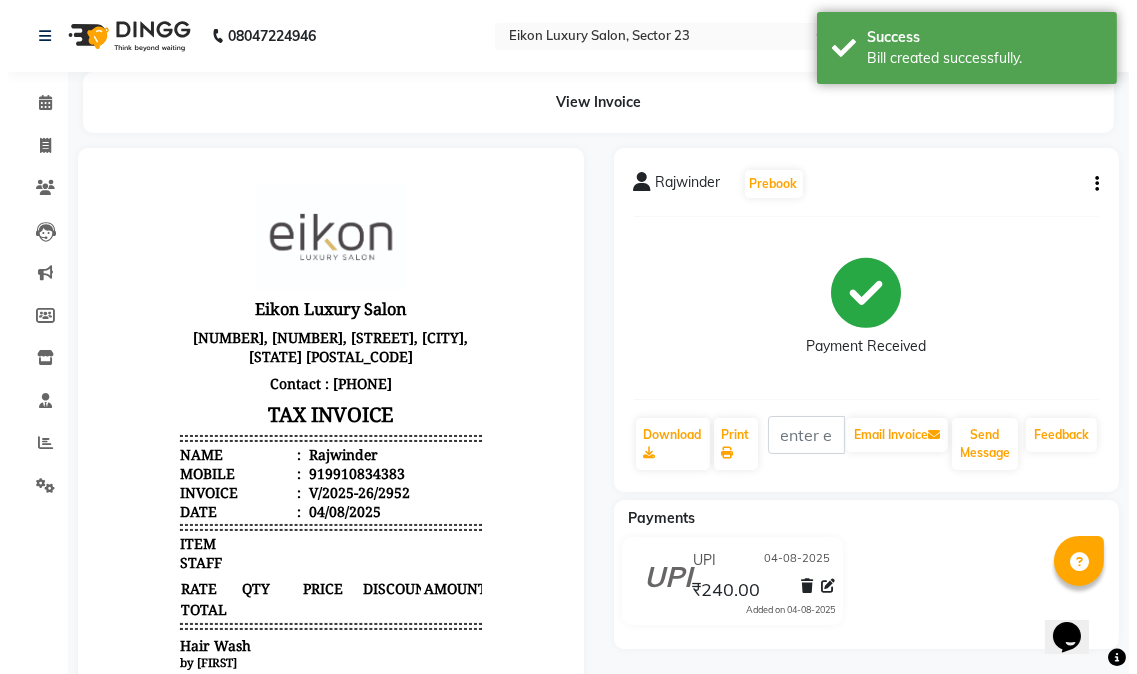 scroll, scrollTop: 0, scrollLeft: 0, axis: both 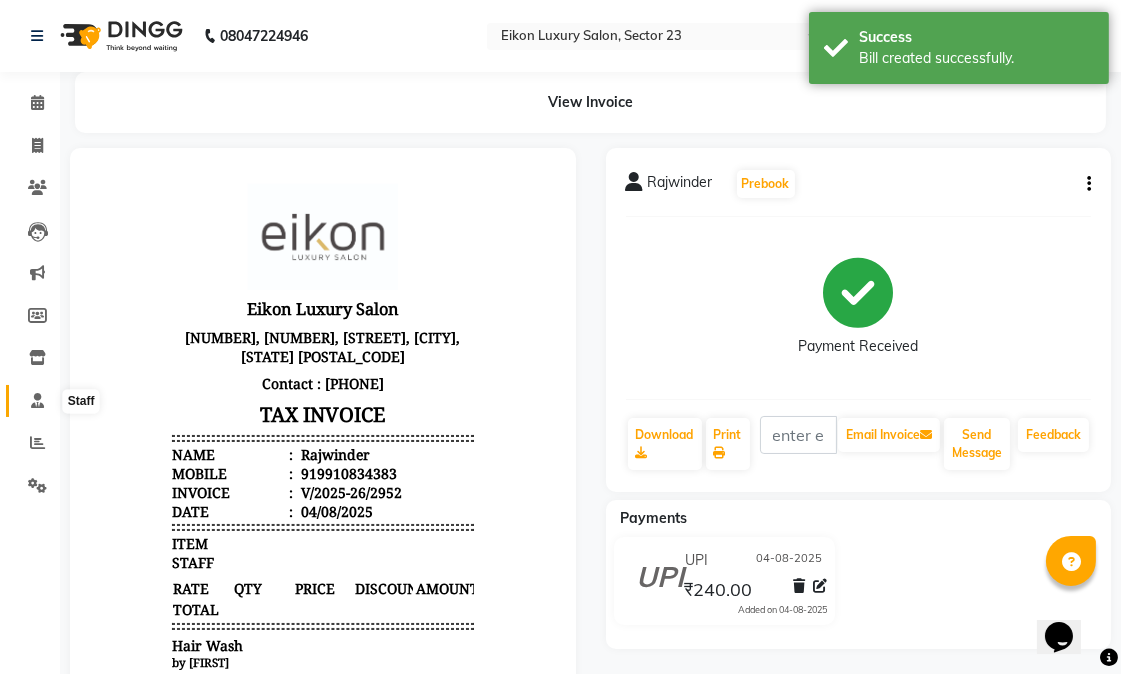 click 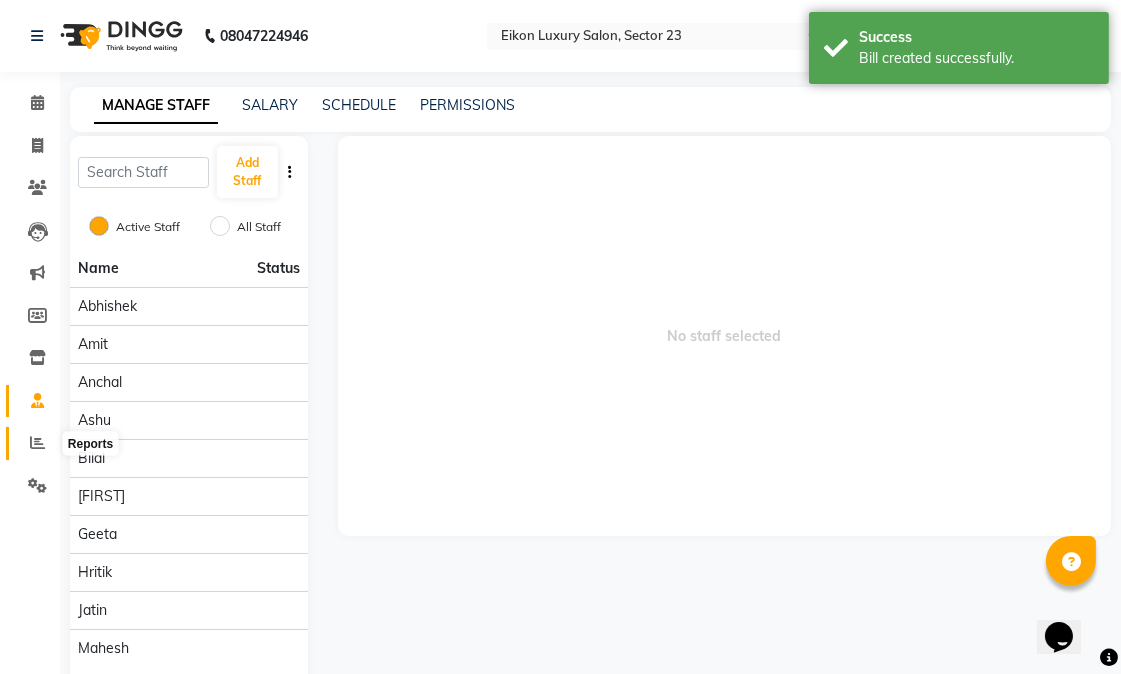 click 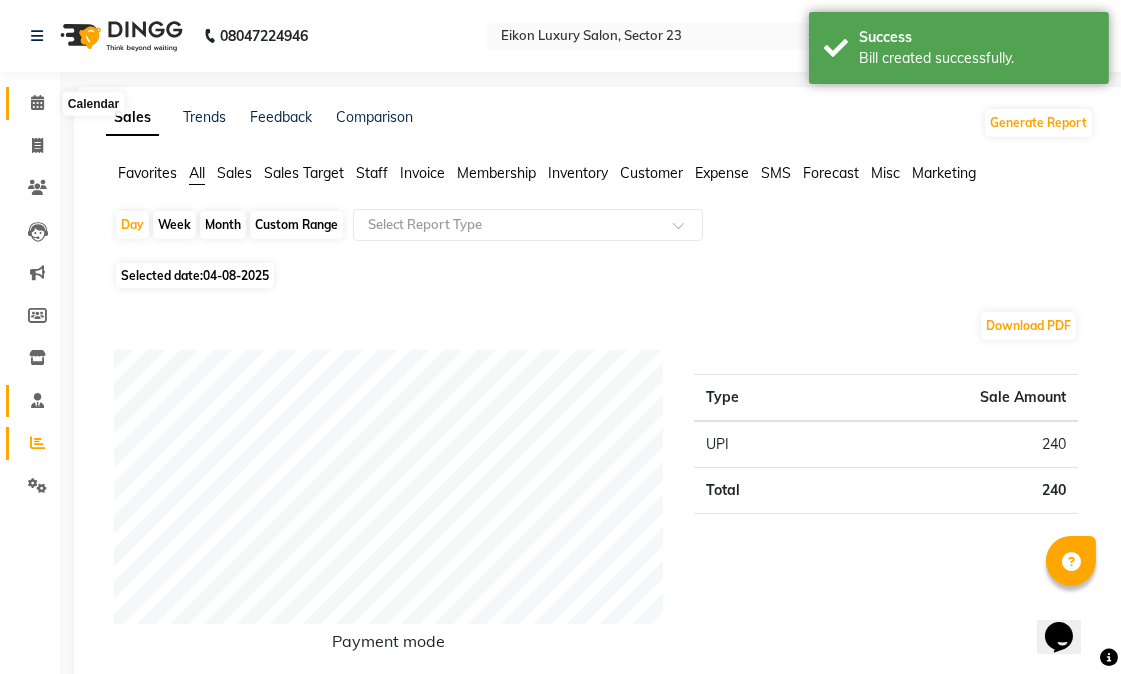 drag, startPoint x: 37, startPoint y: 110, endPoint x: 51, endPoint y: 415, distance: 305.32114 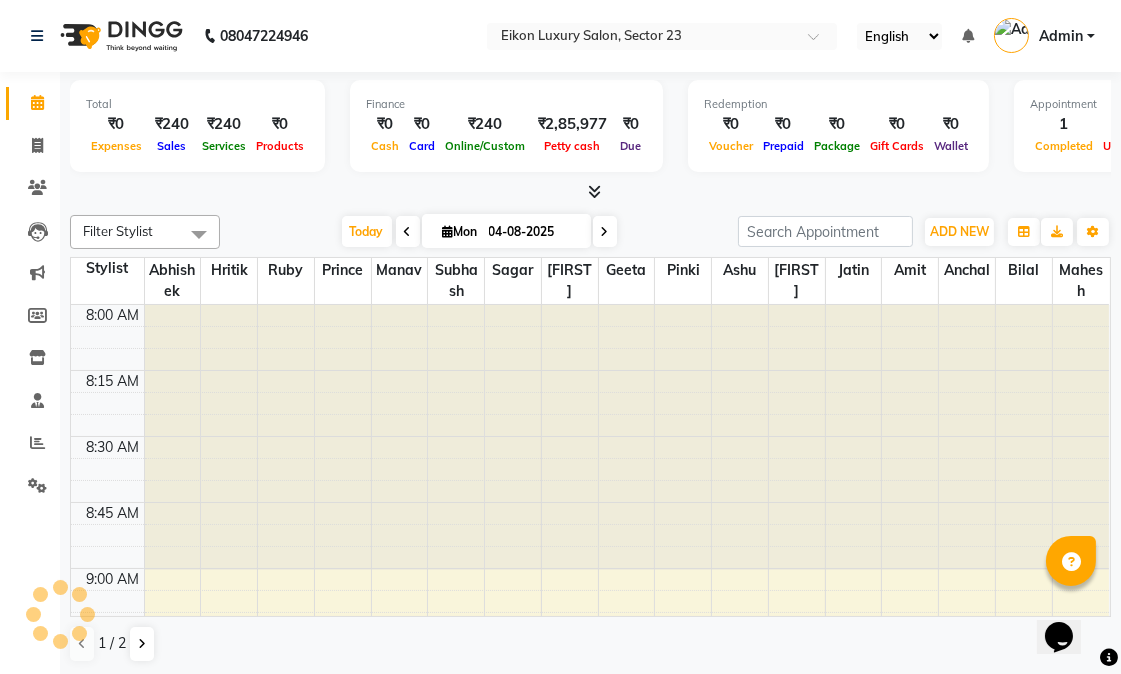 scroll, scrollTop: 0, scrollLeft: 0, axis: both 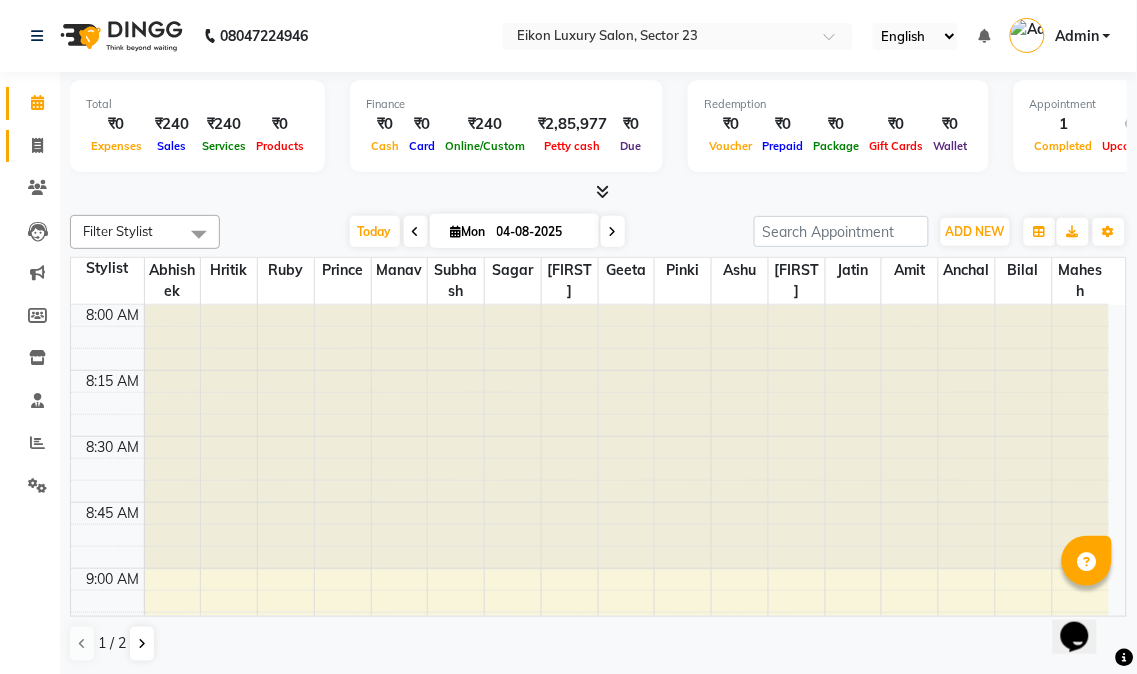 click on "Invoice" 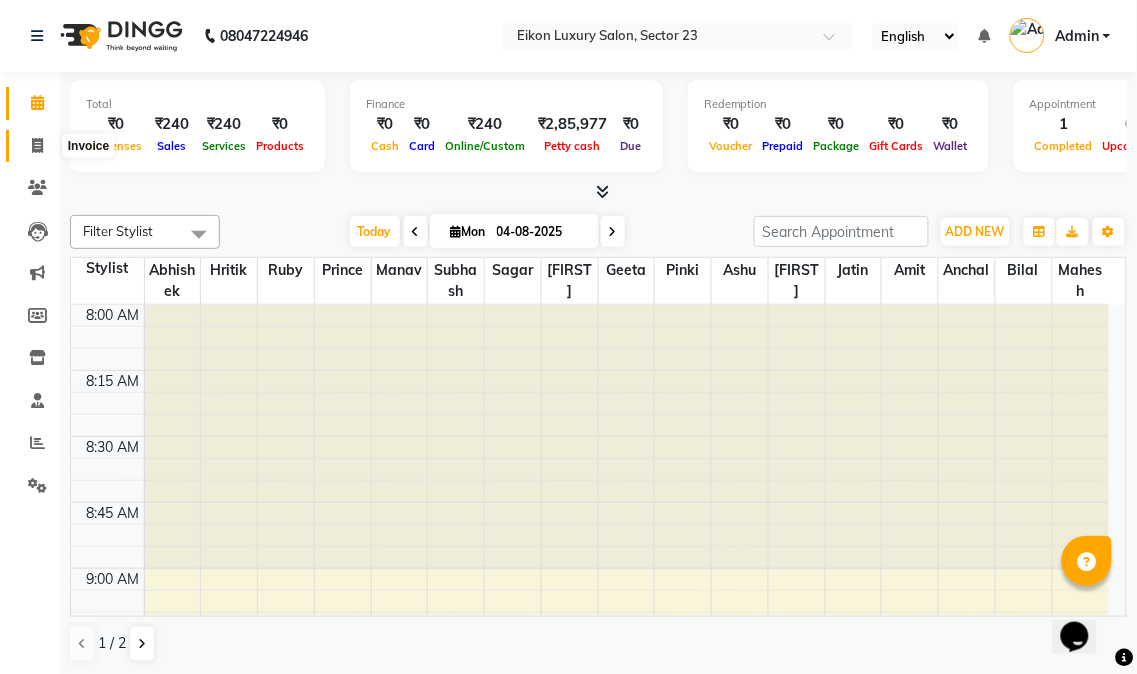click 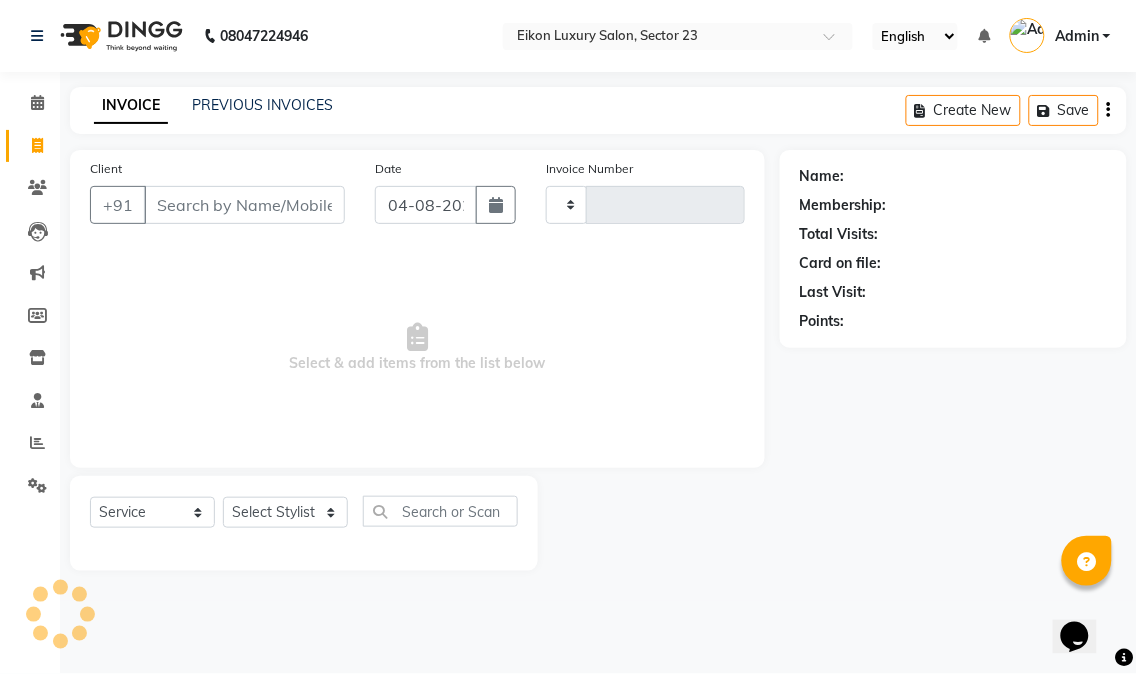 type on "2953" 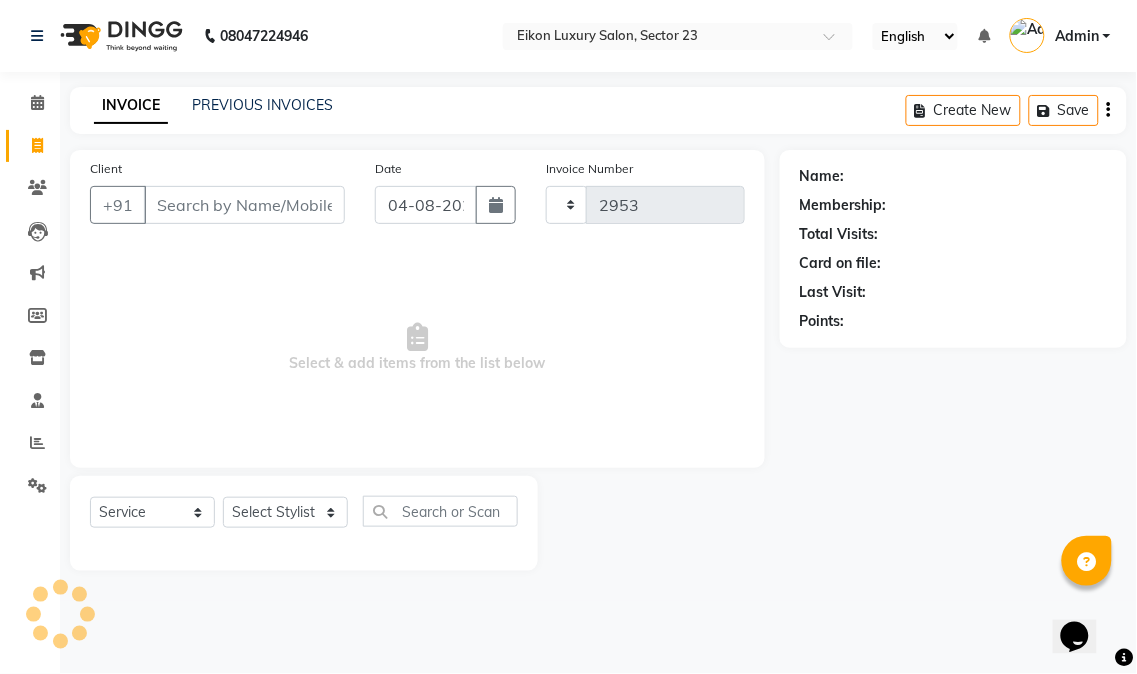 select on "7080" 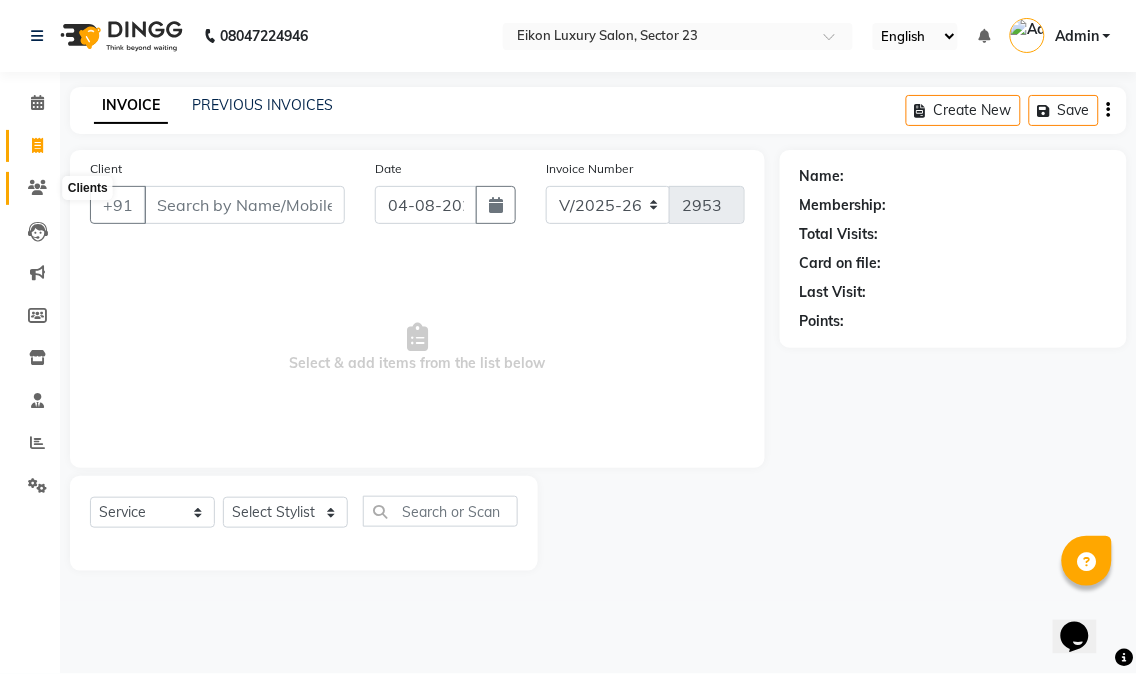 click 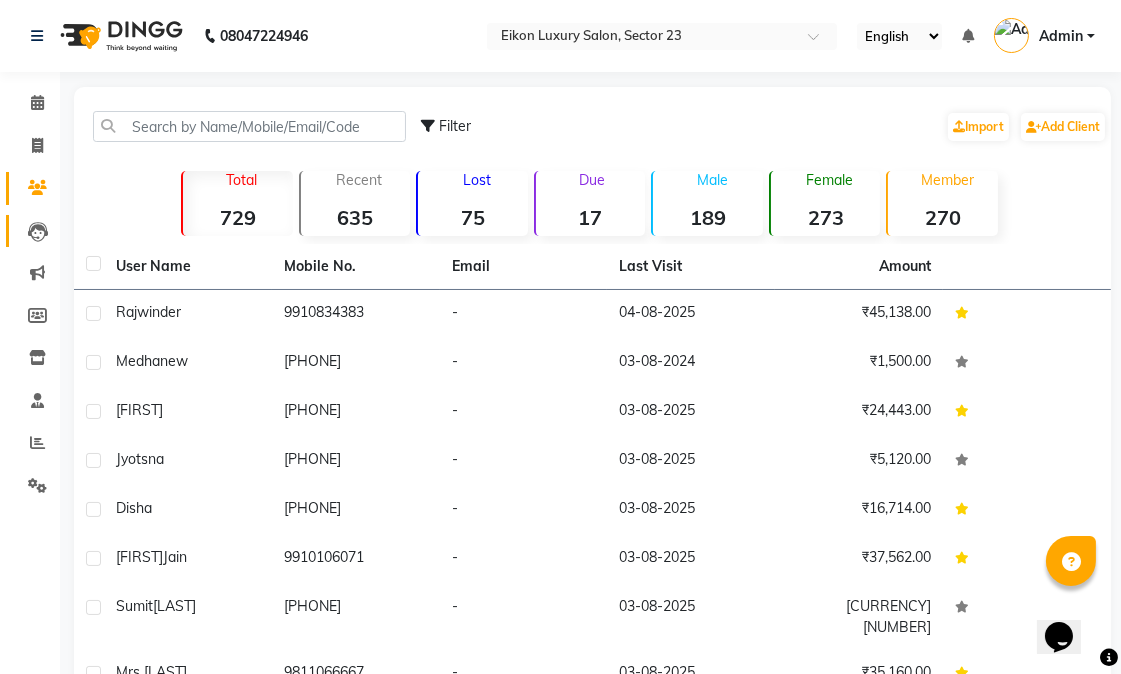 click on "Leads" 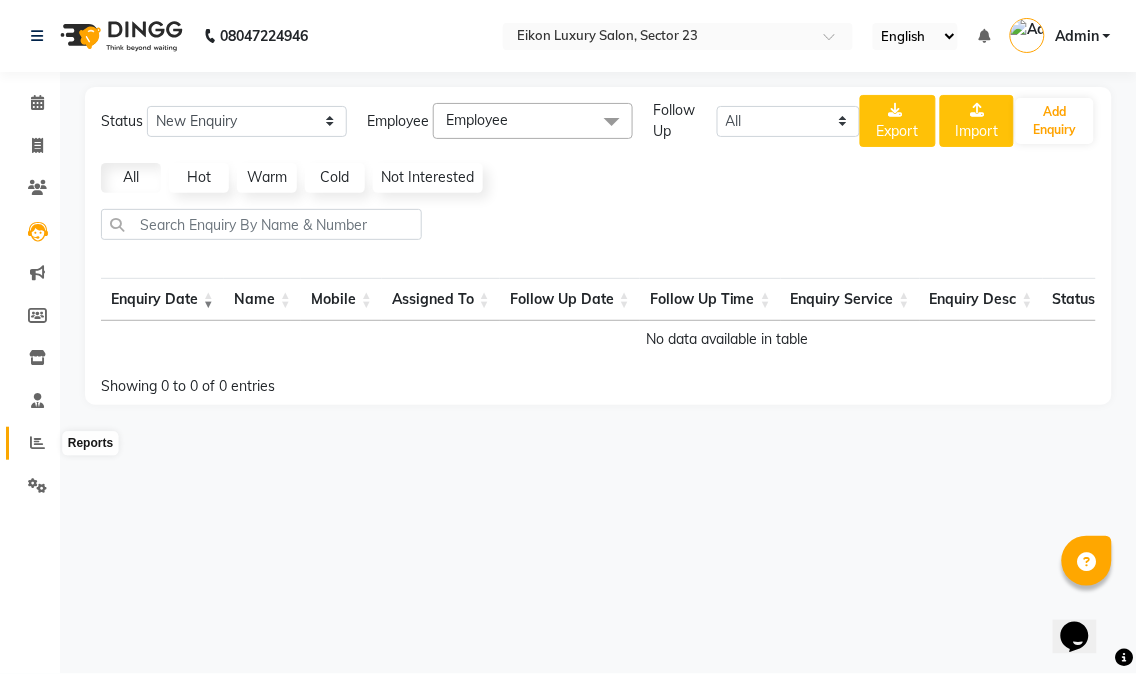 click 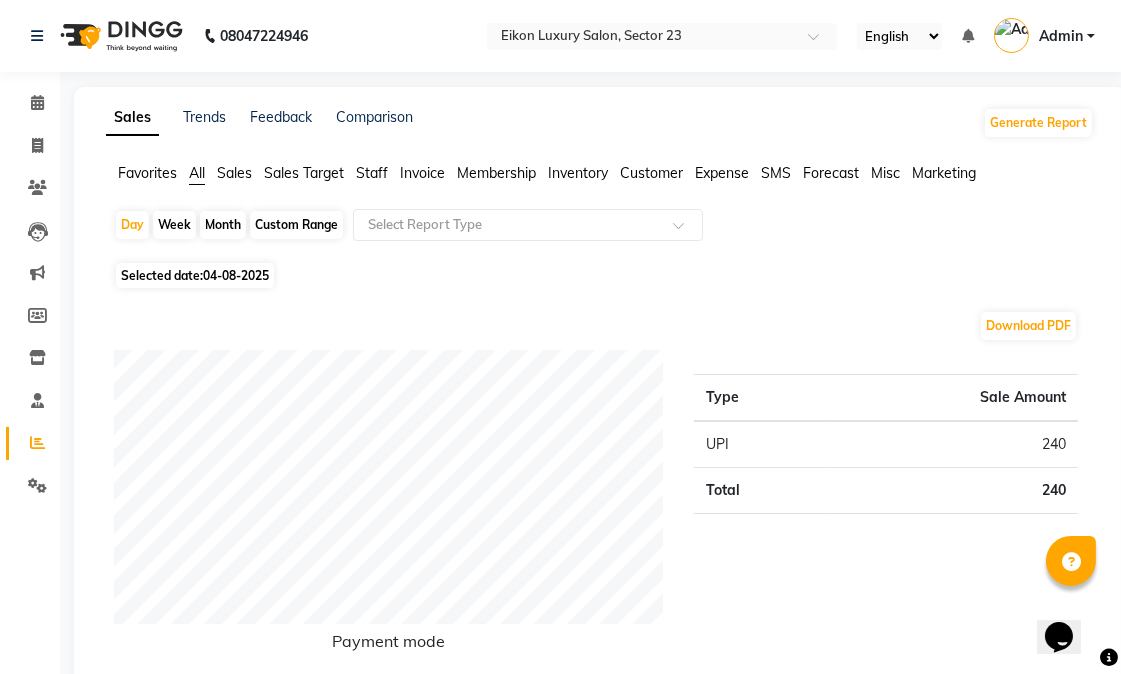 click on "Staff" 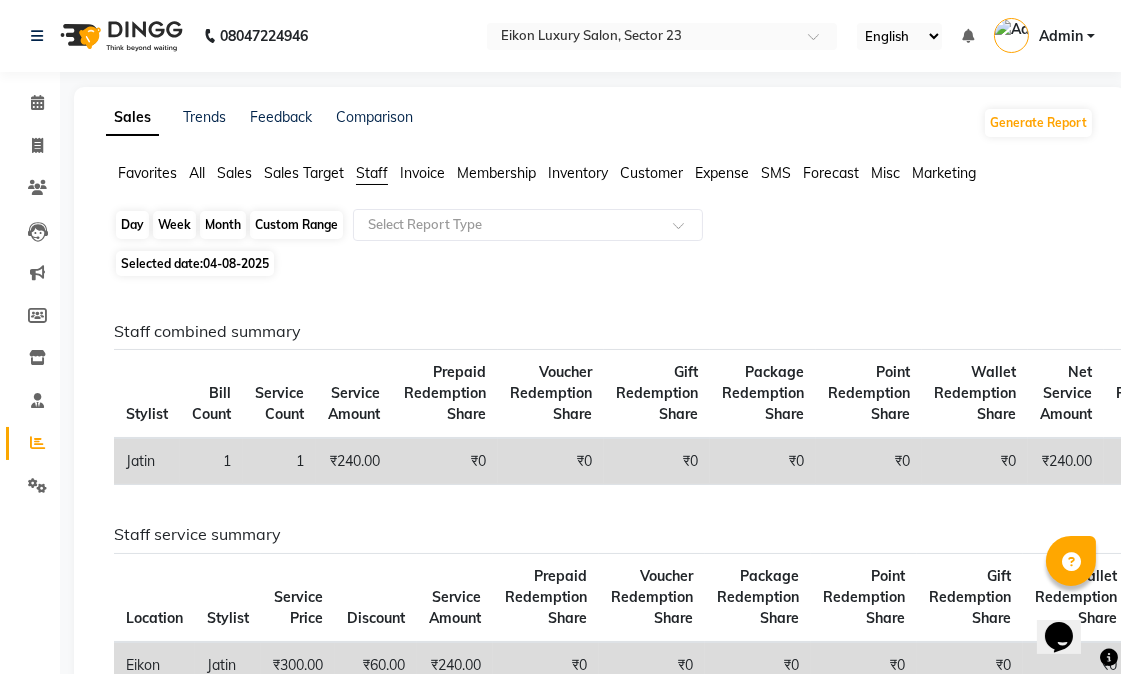 click on "Day" 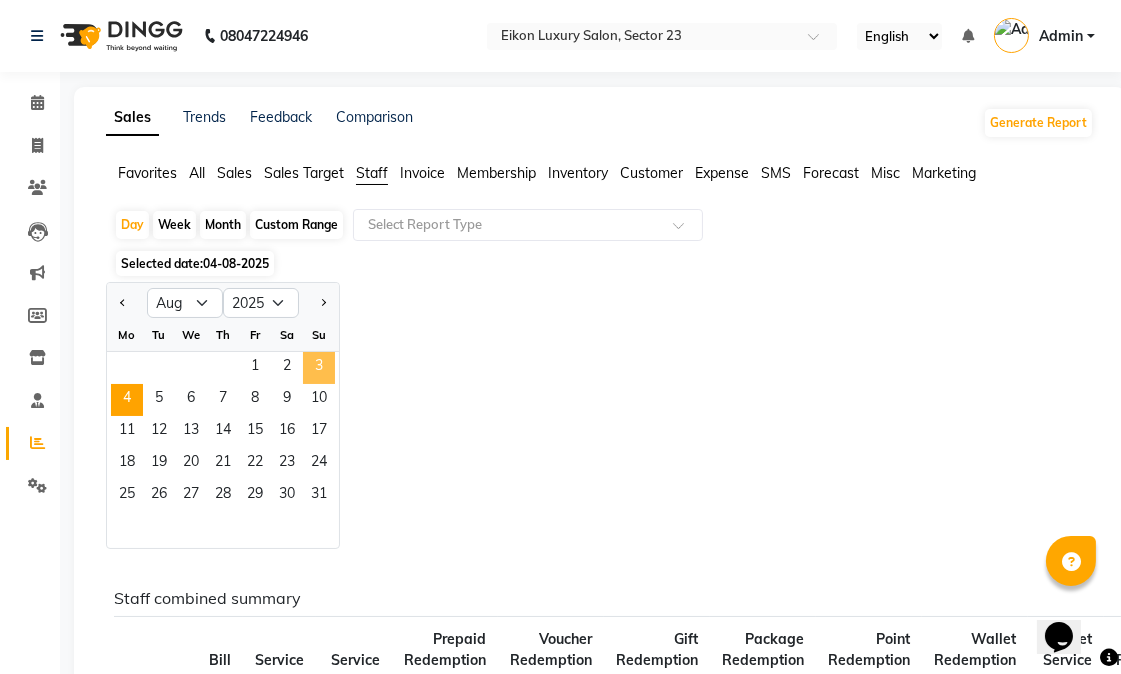 click on "3" 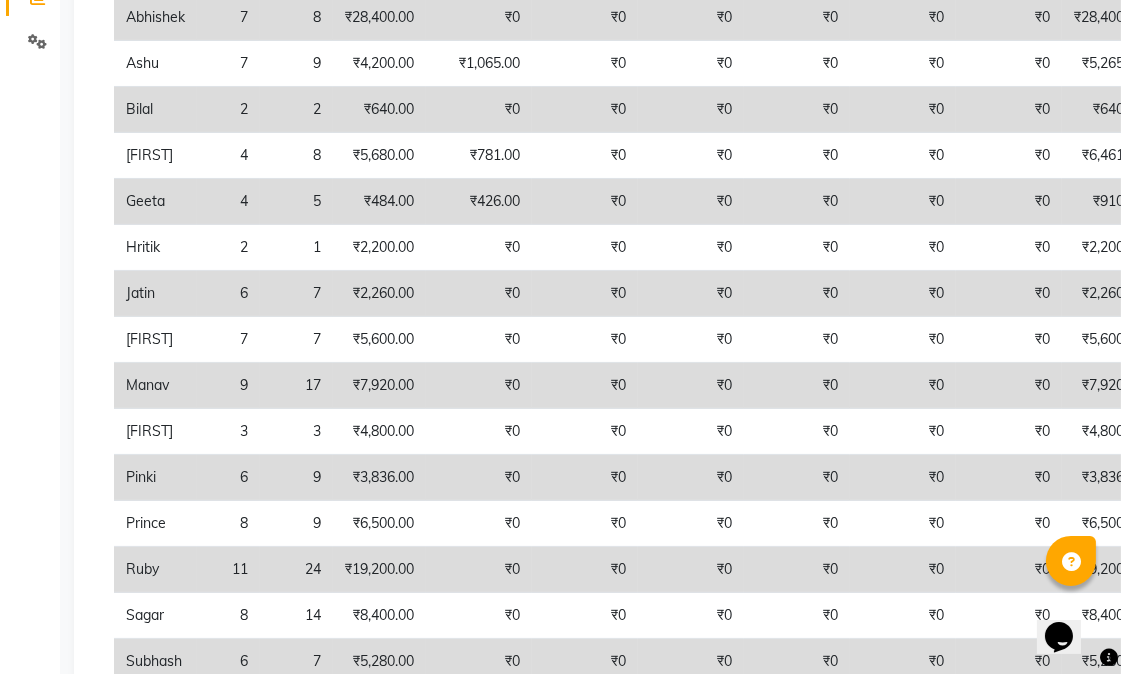 scroll, scrollTop: 0, scrollLeft: 0, axis: both 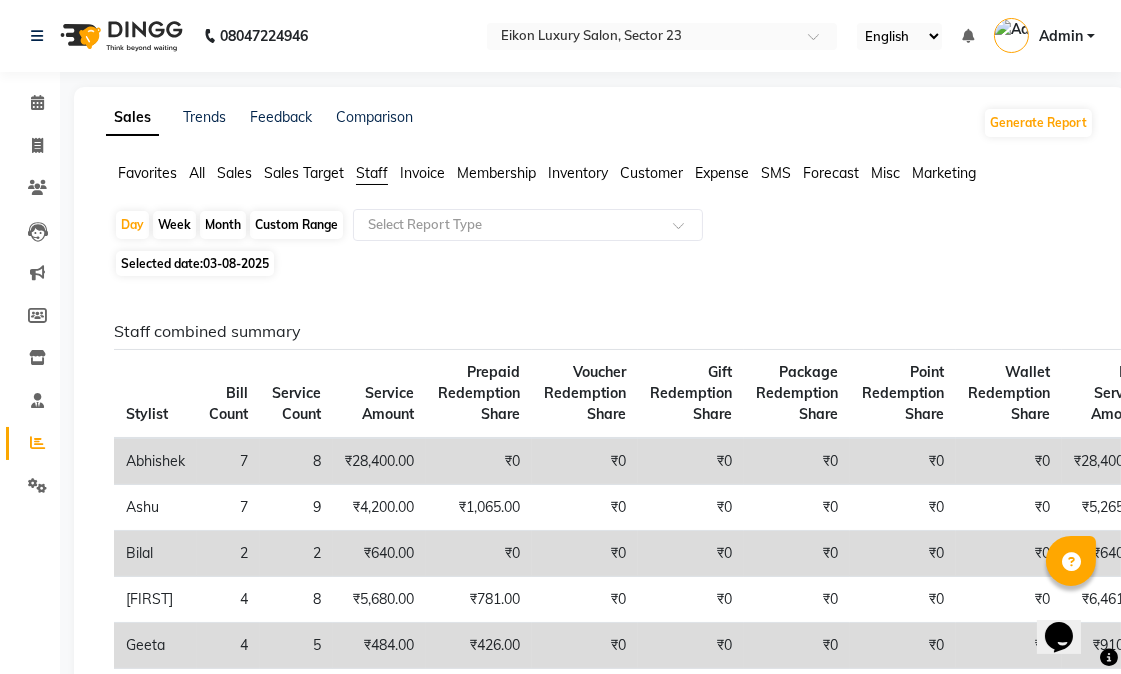 click on "Sales" 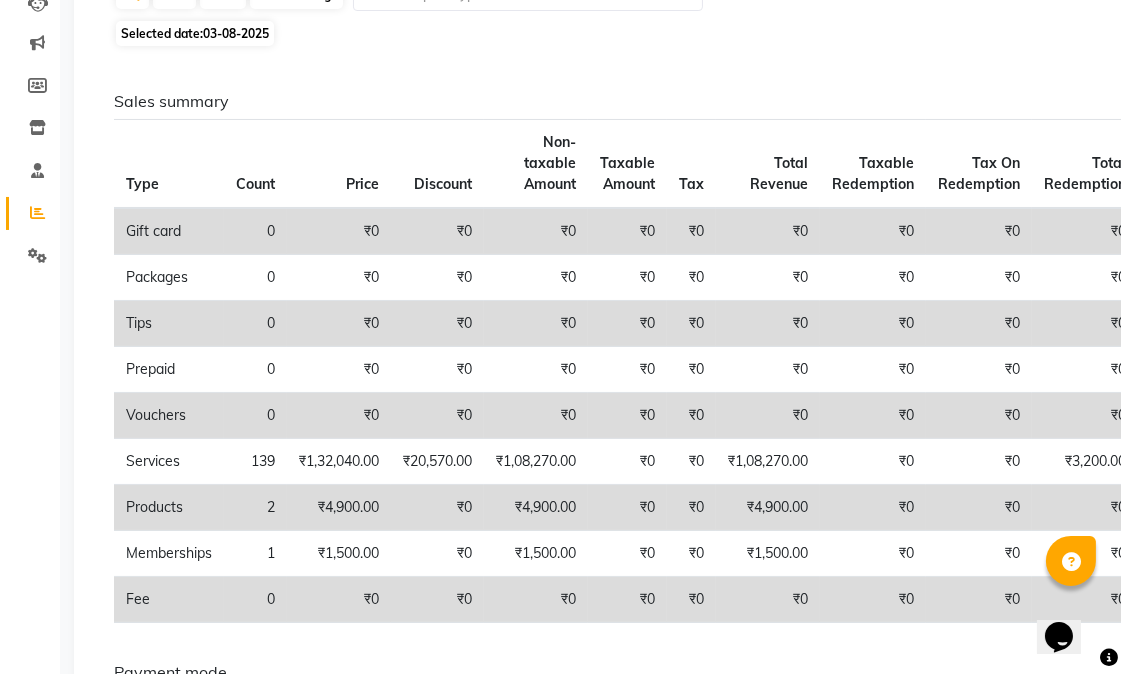 scroll, scrollTop: 0, scrollLeft: 0, axis: both 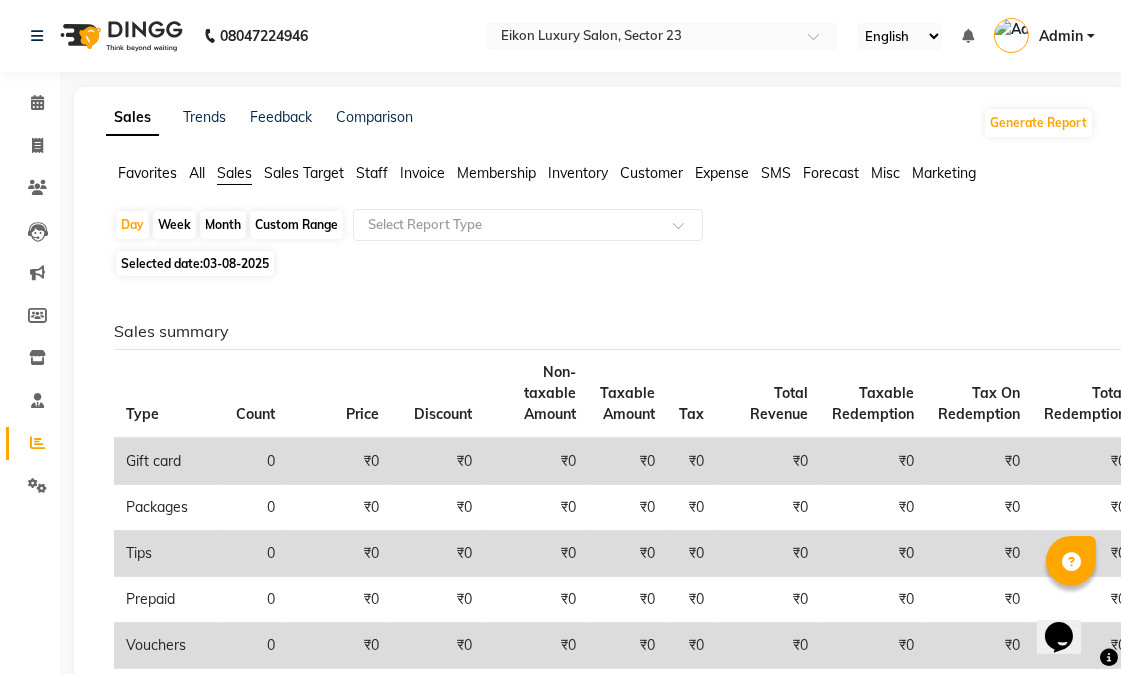 click on "Sales Target" 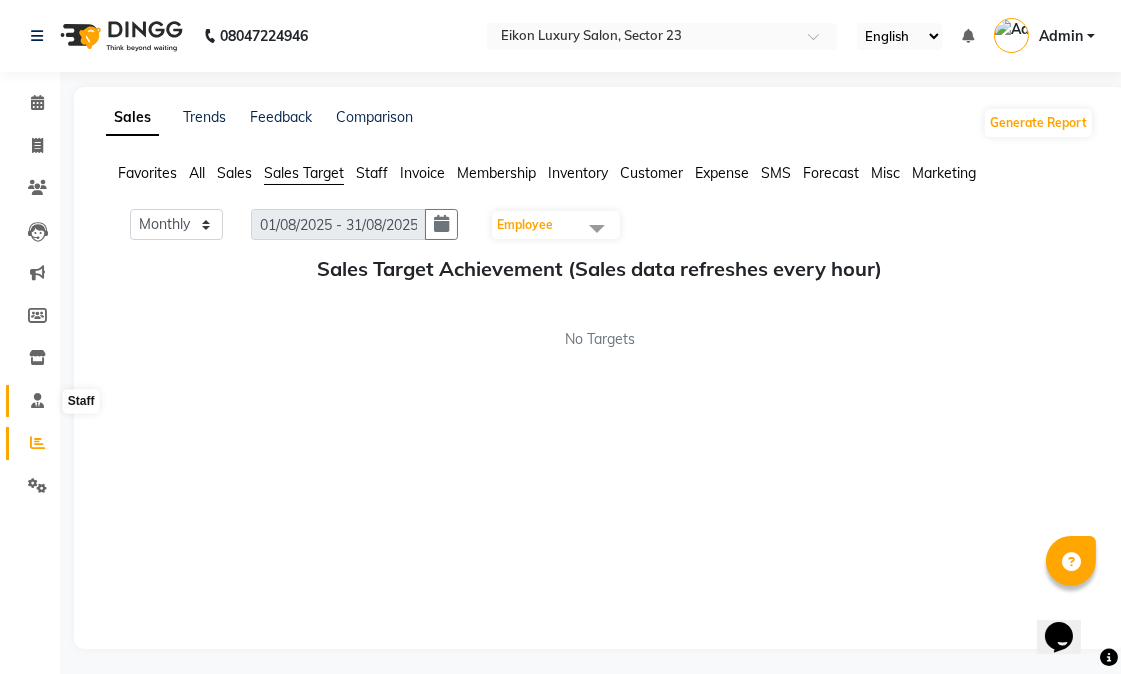 click 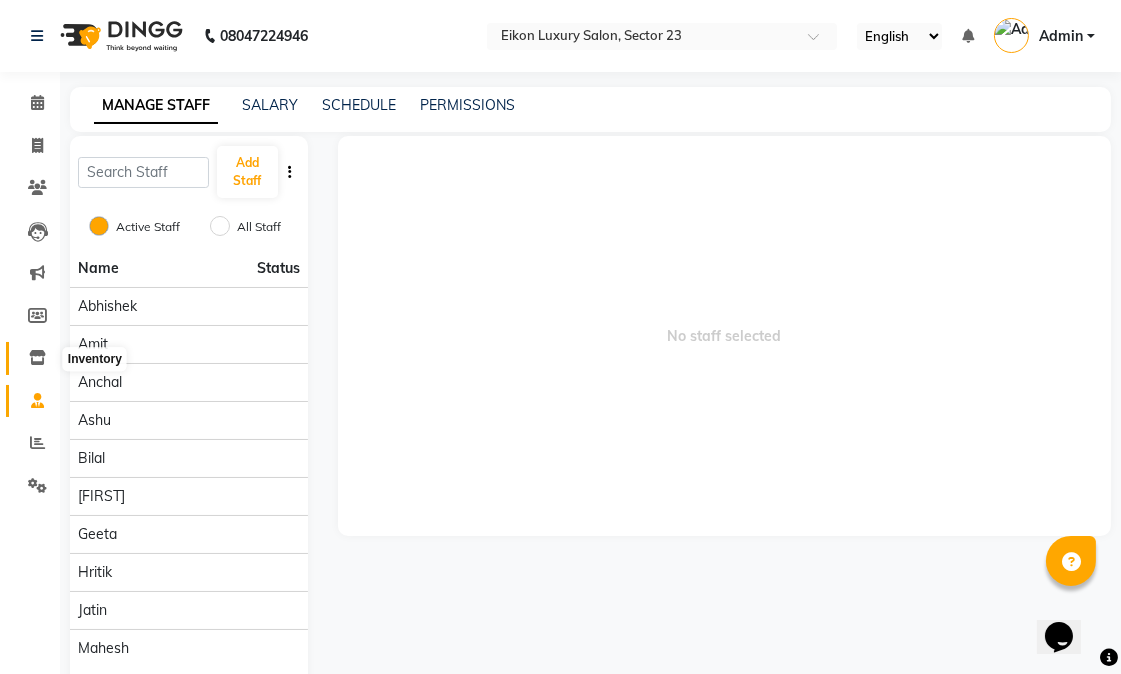 click 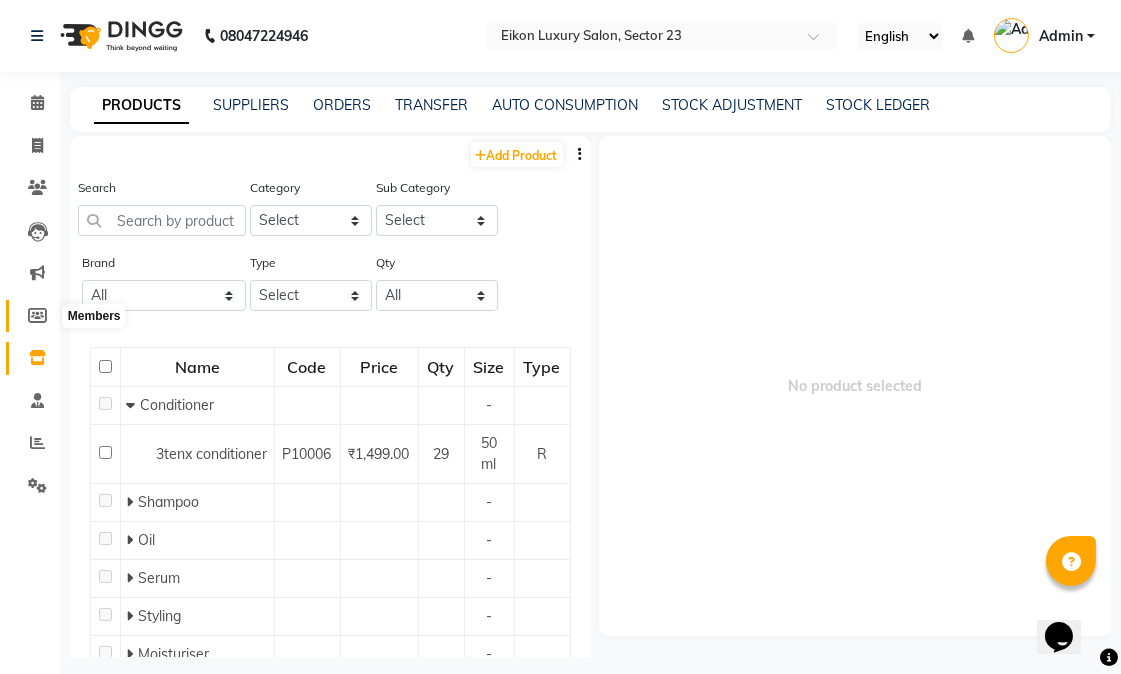click 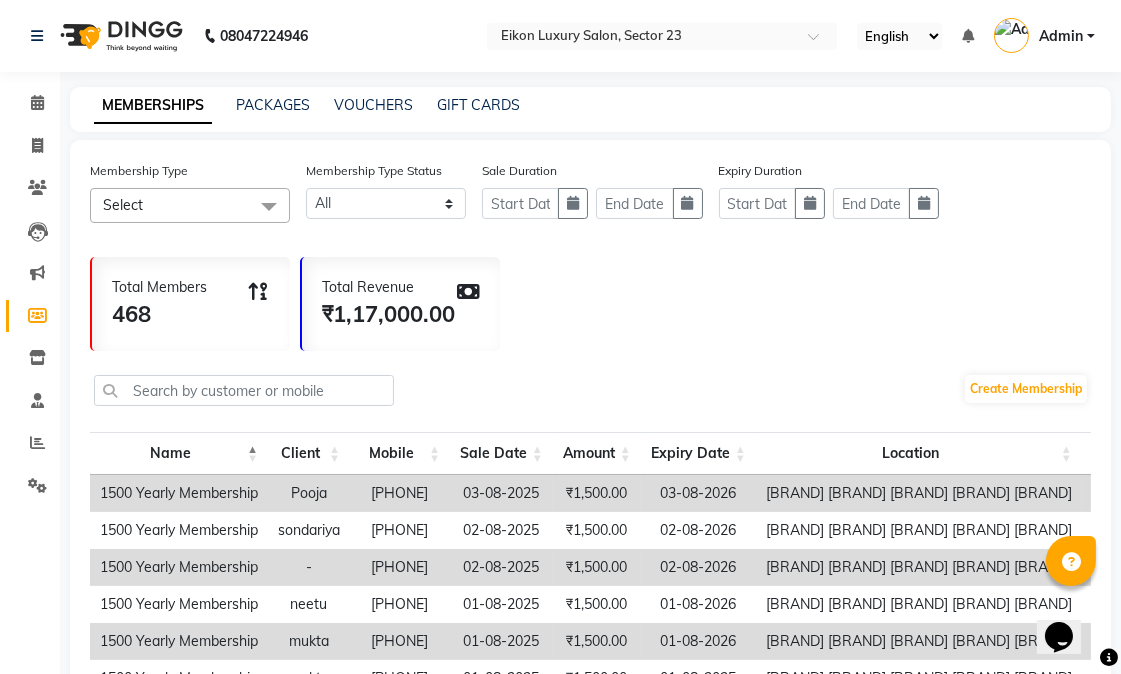 scroll, scrollTop: 321, scrollLeft: 0, axis: vertical 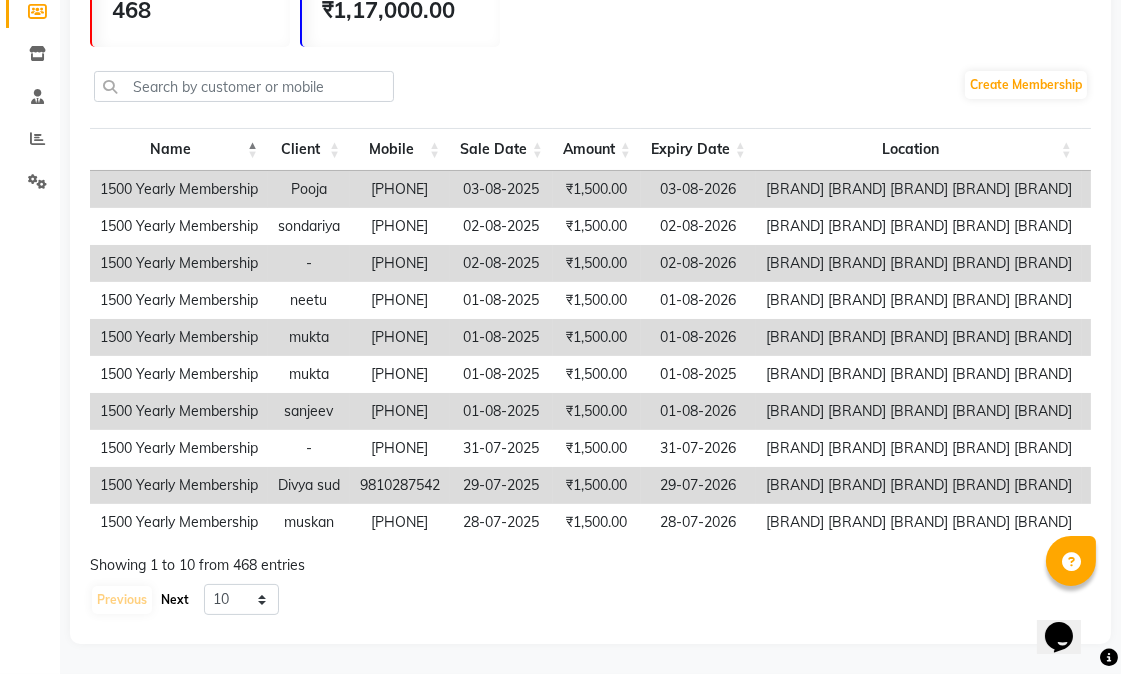 click on "Next" 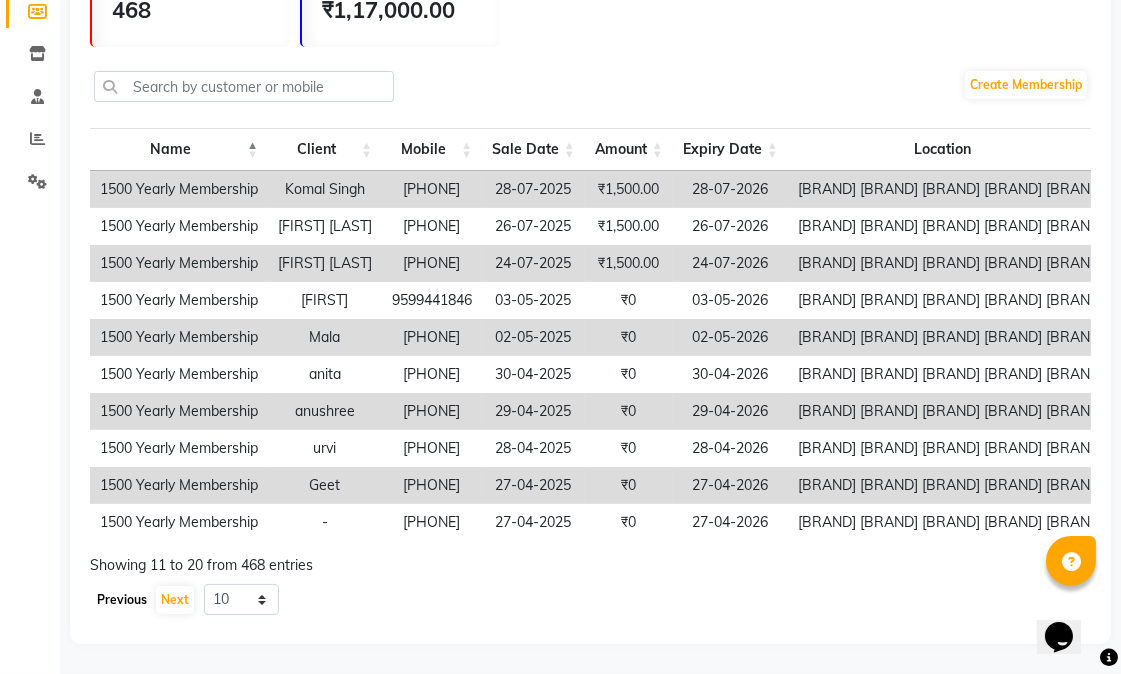 click on "Previous" 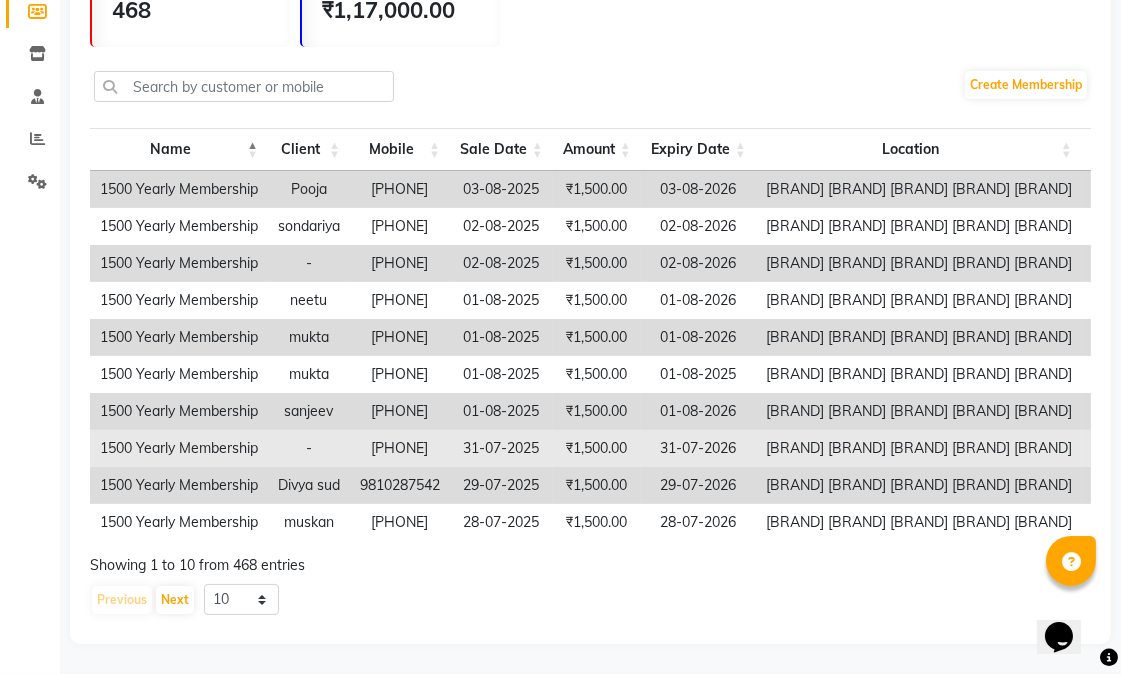 scroll, scrollTop: 0, scrollLeft: 0, axis: both 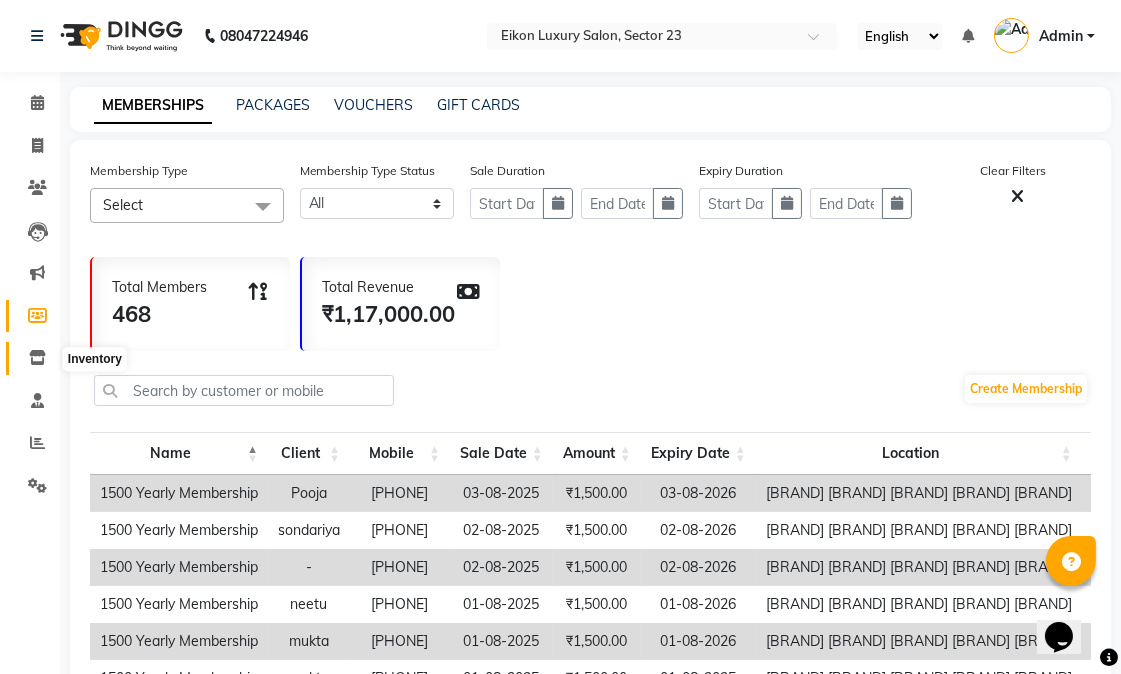 click 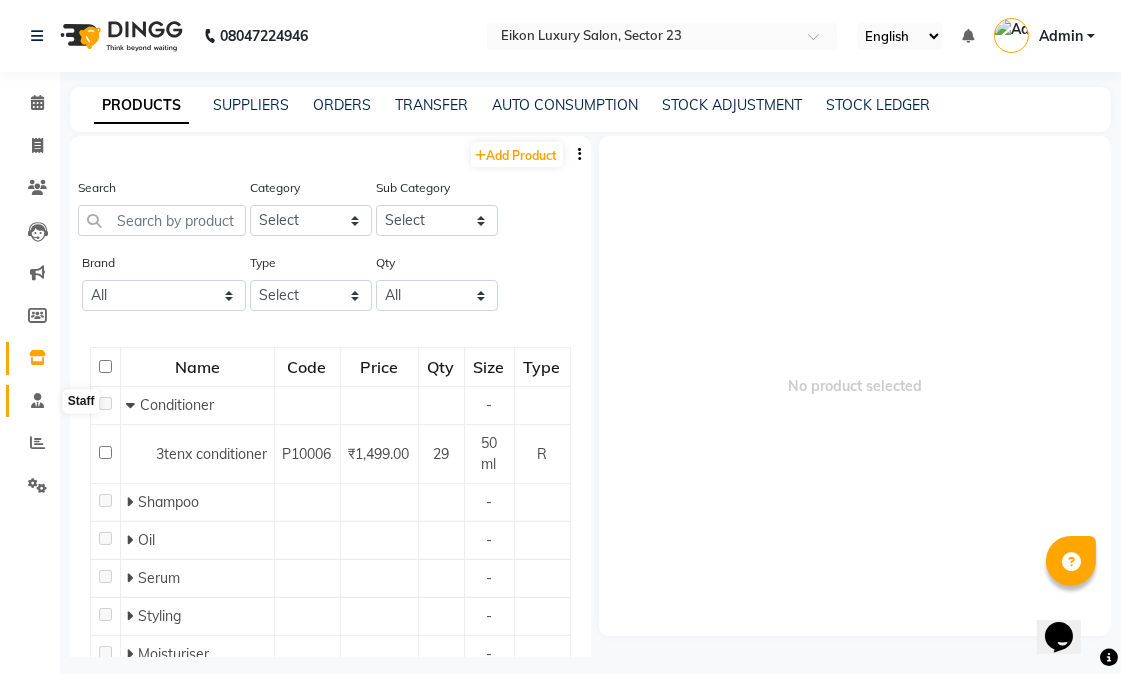 click 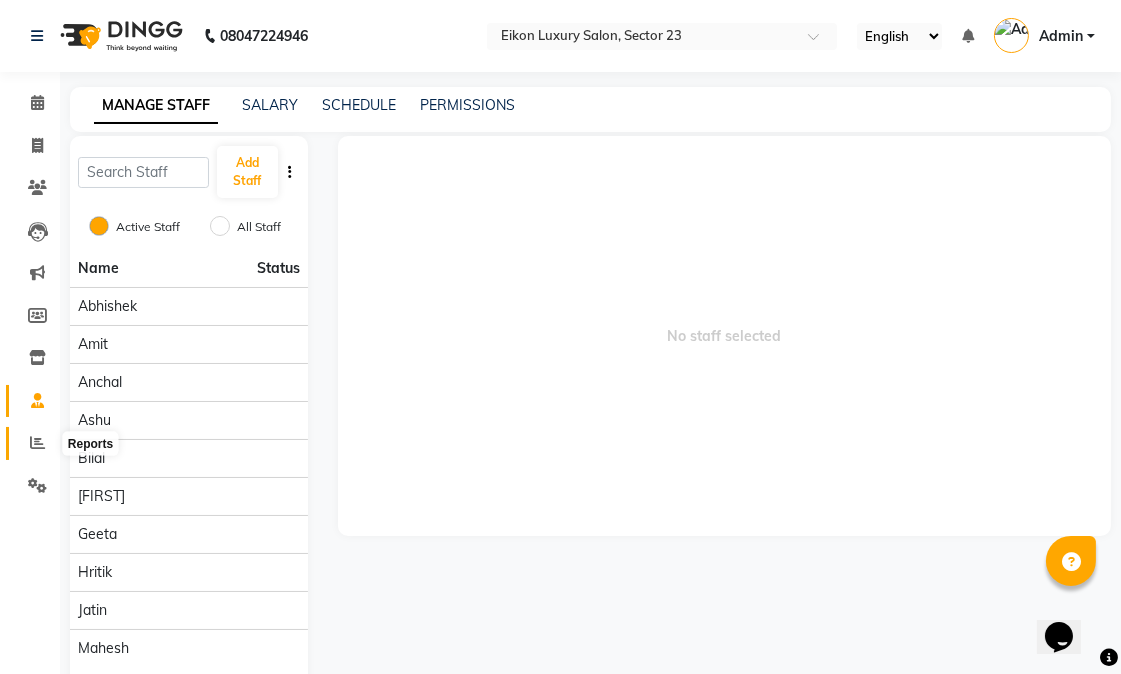 click 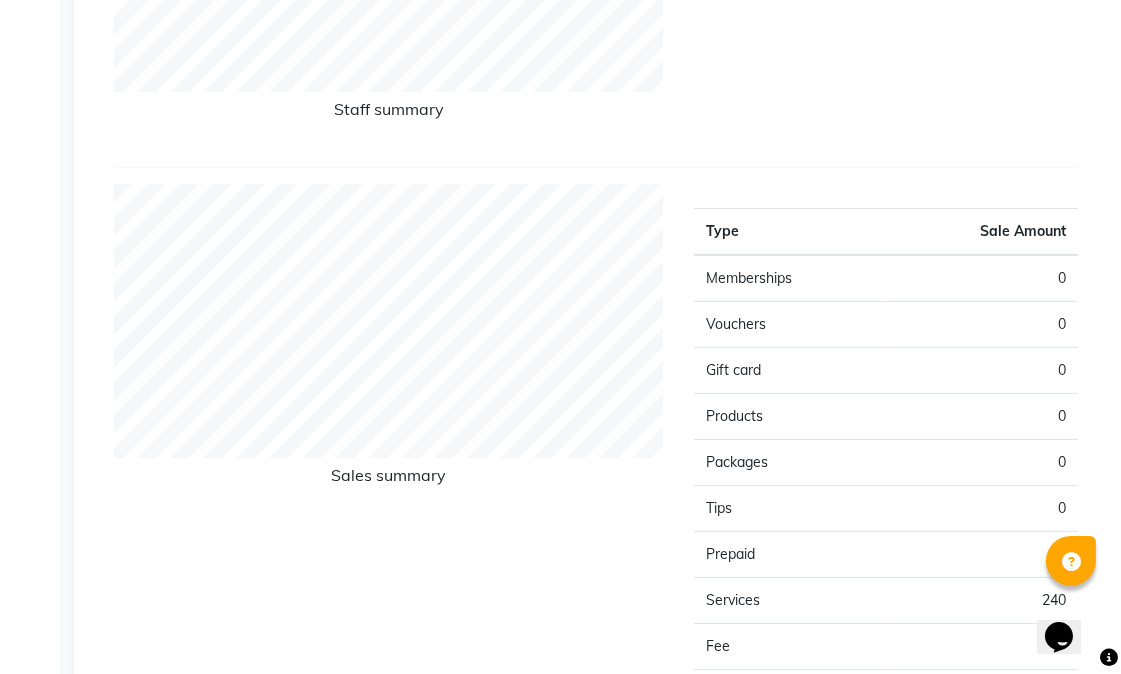 scroll, scrollTop: 232, scrollLeft: 0, axis: vertical 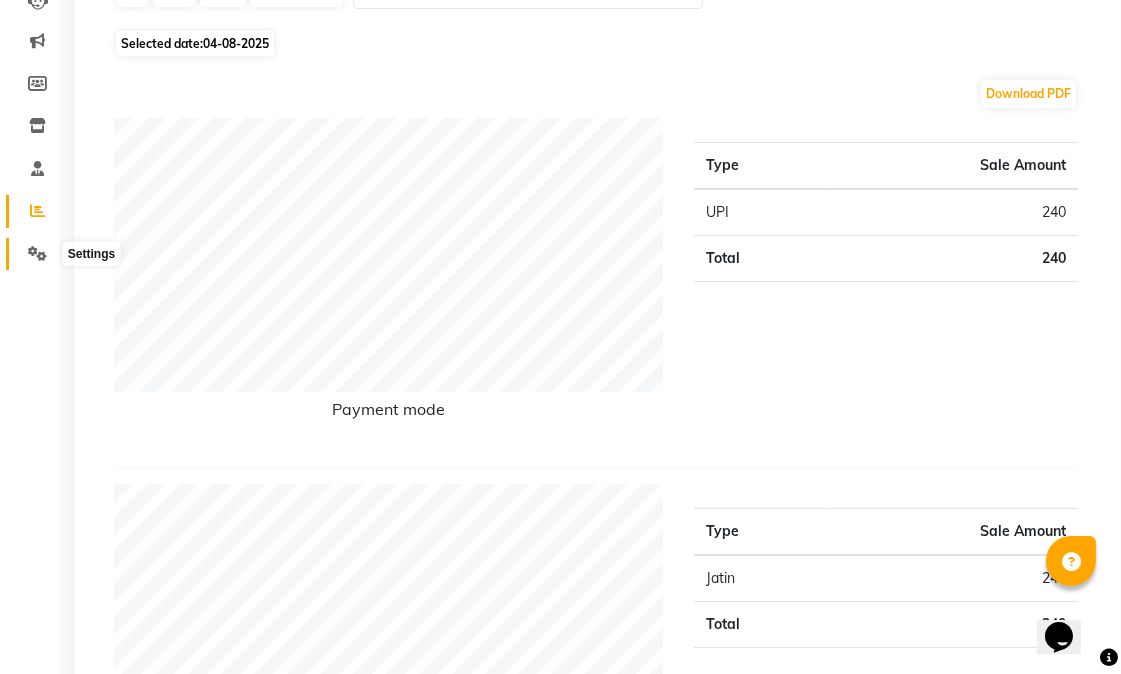 click 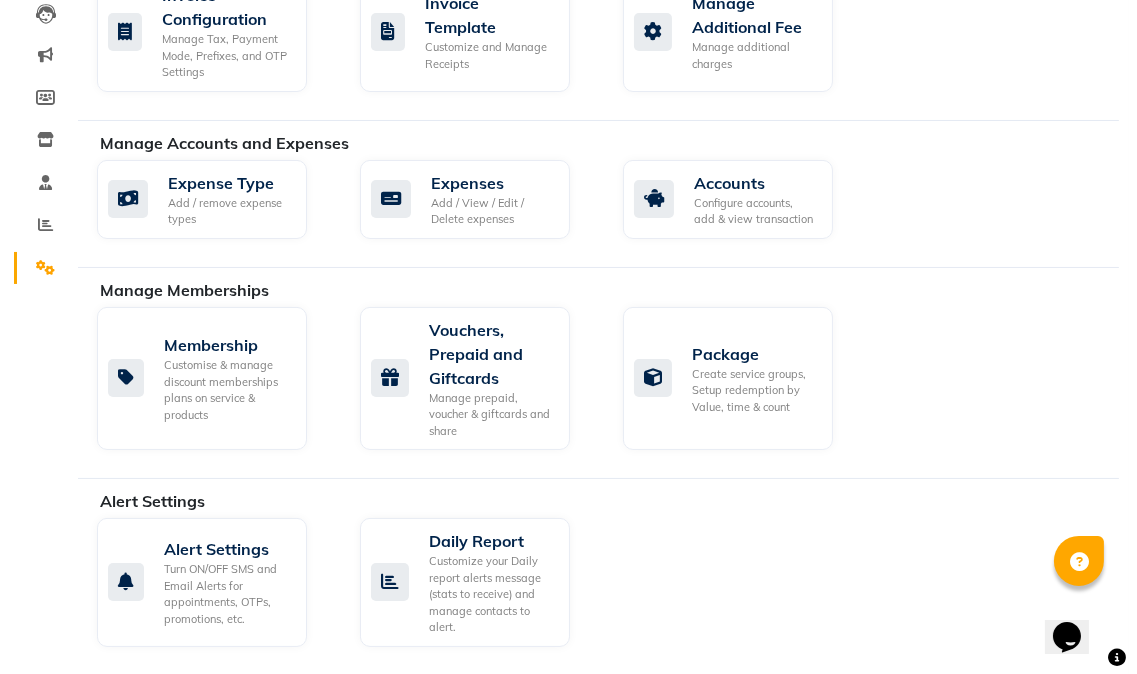 scroll, scrollTop: 0, scrollLeft: 0, axis: both 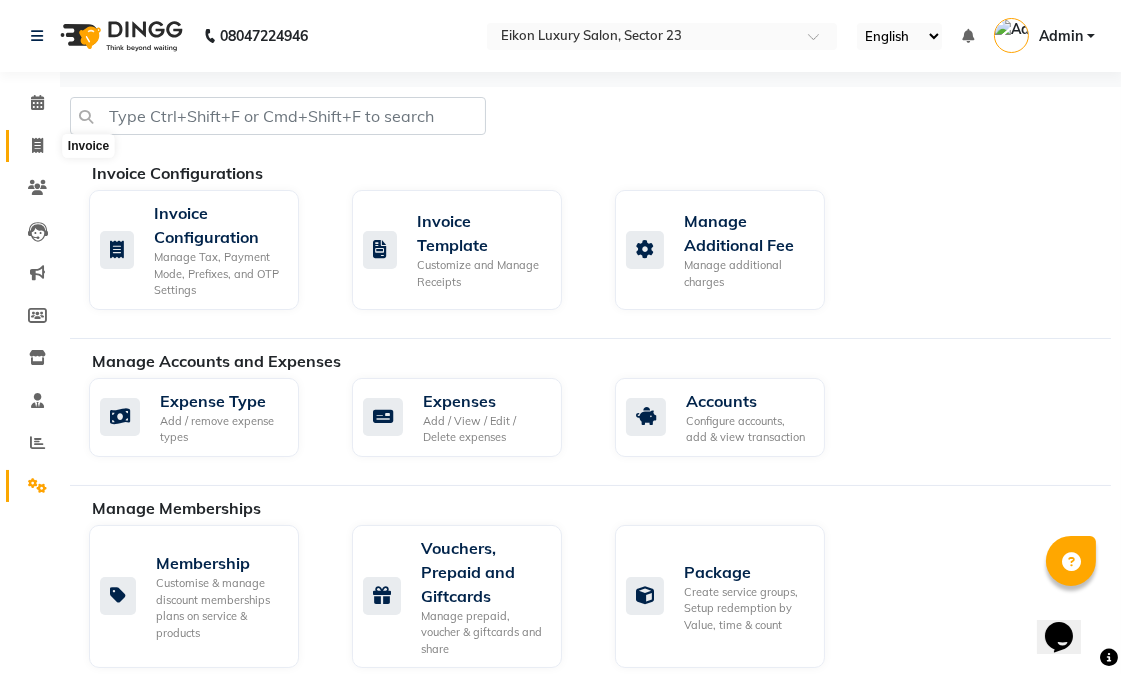 click 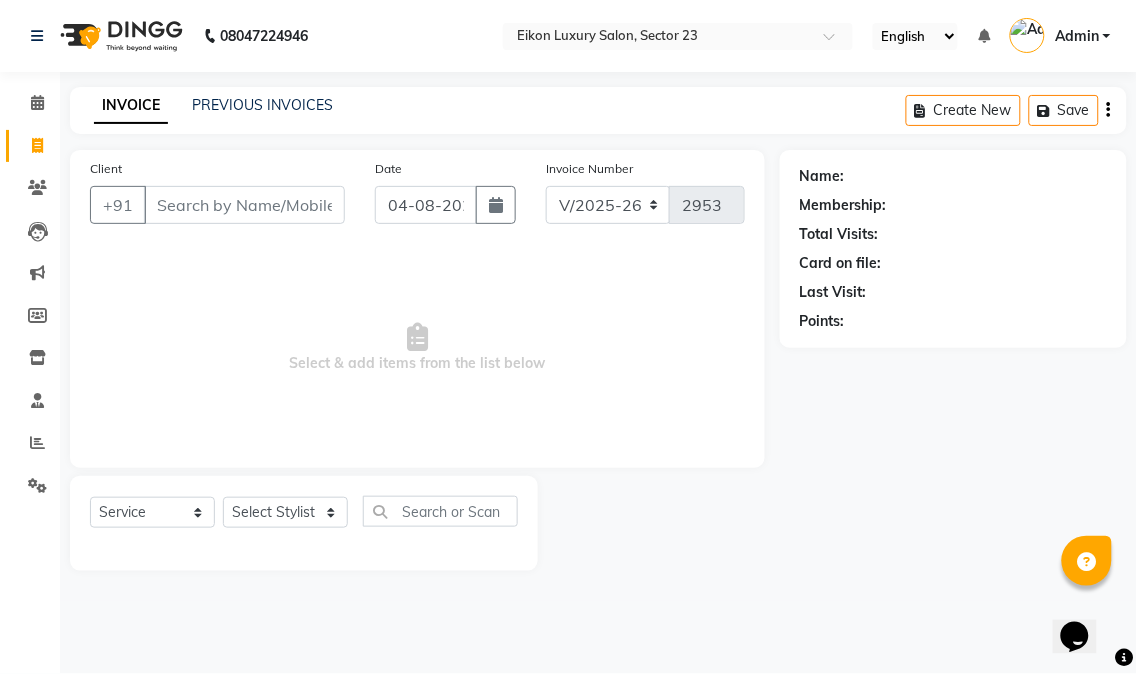 click on "Client" at bounding box center (244, 205) 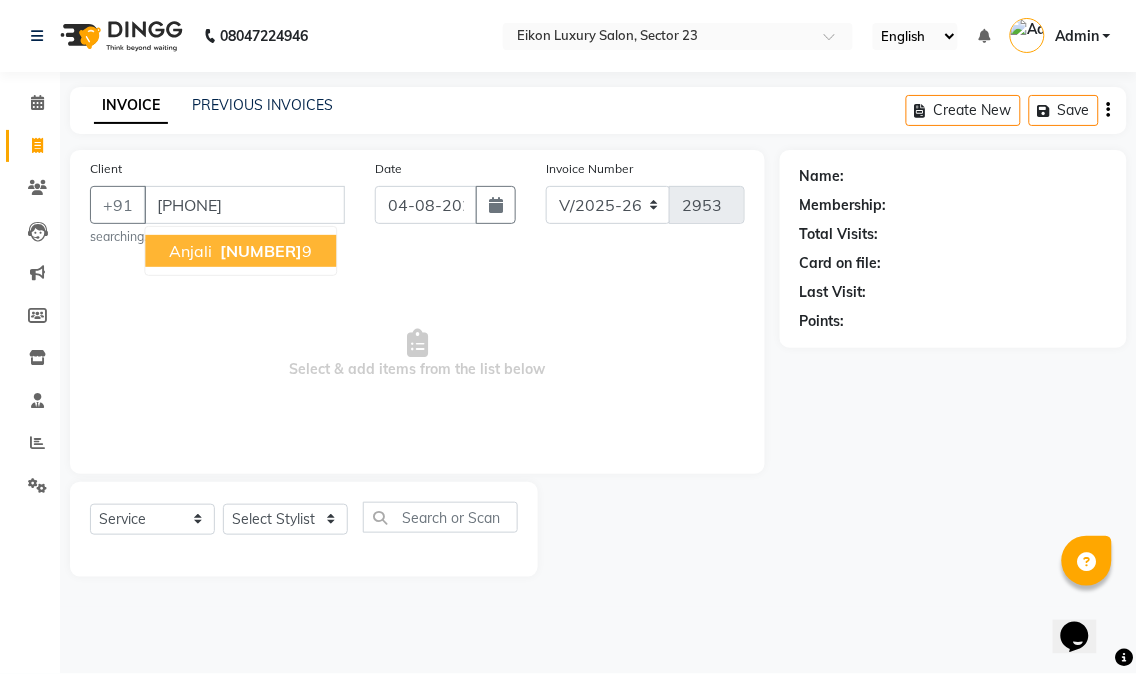 type on "9205343879" 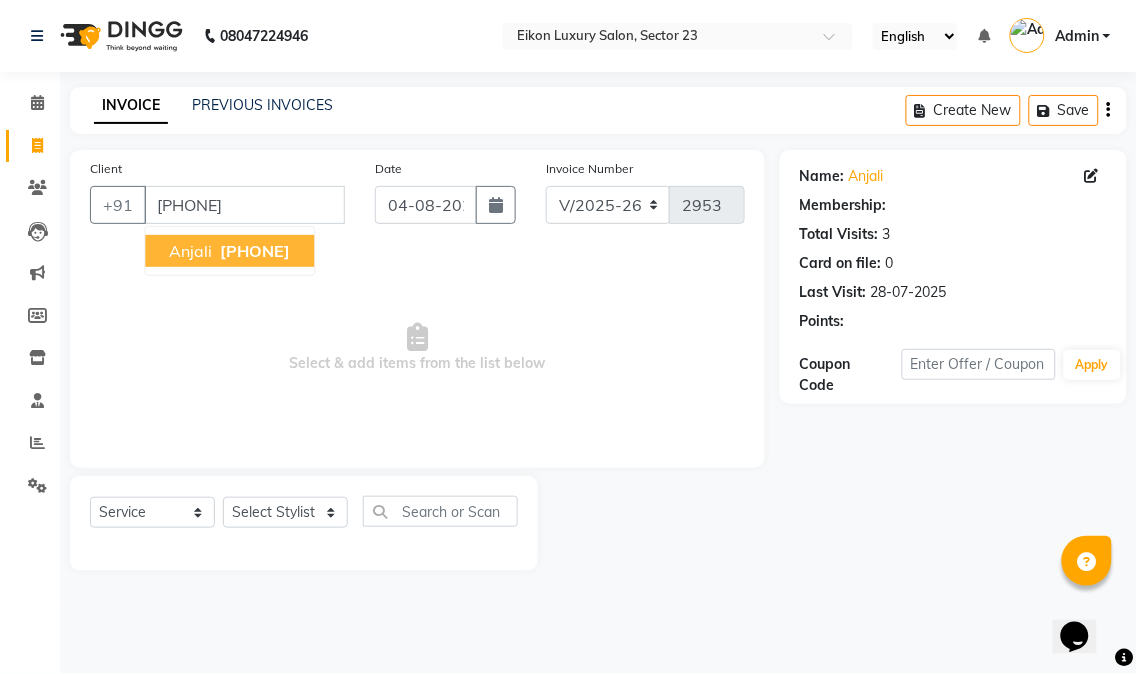 select on "1: Object" 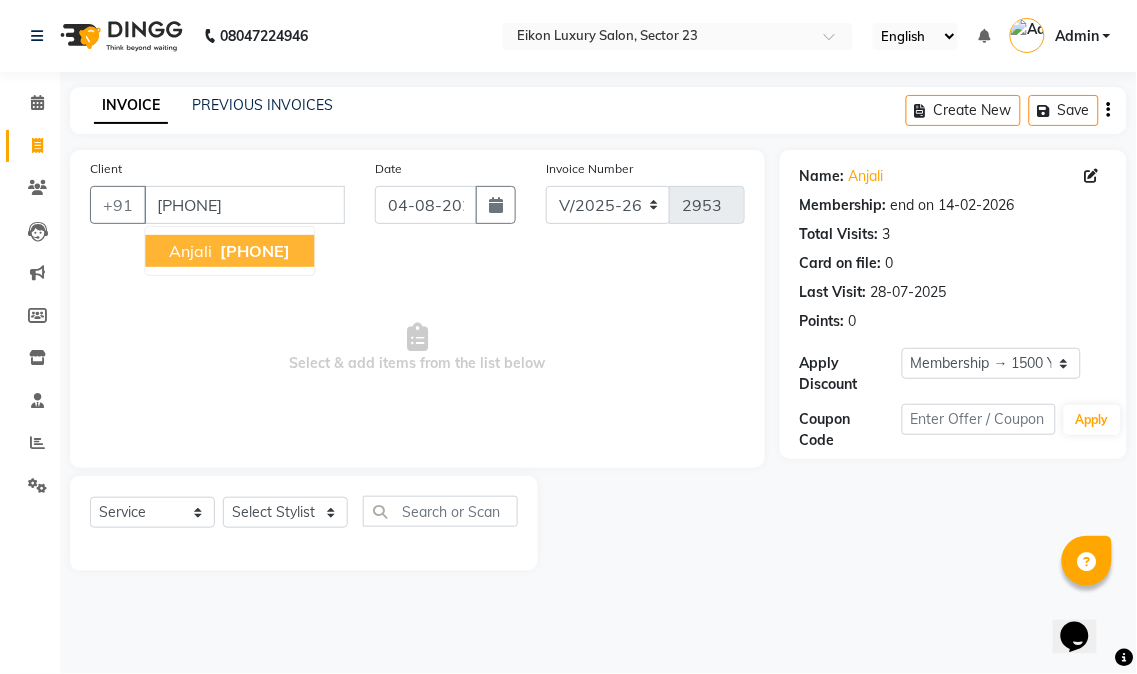 click 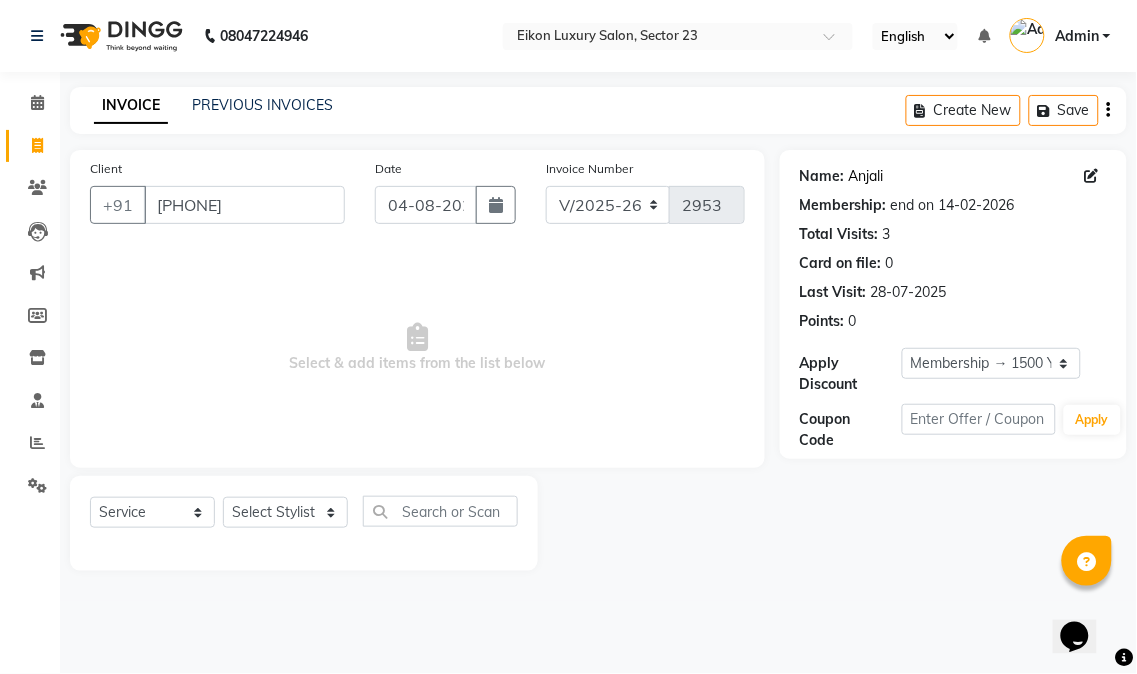 click on "Anjali" 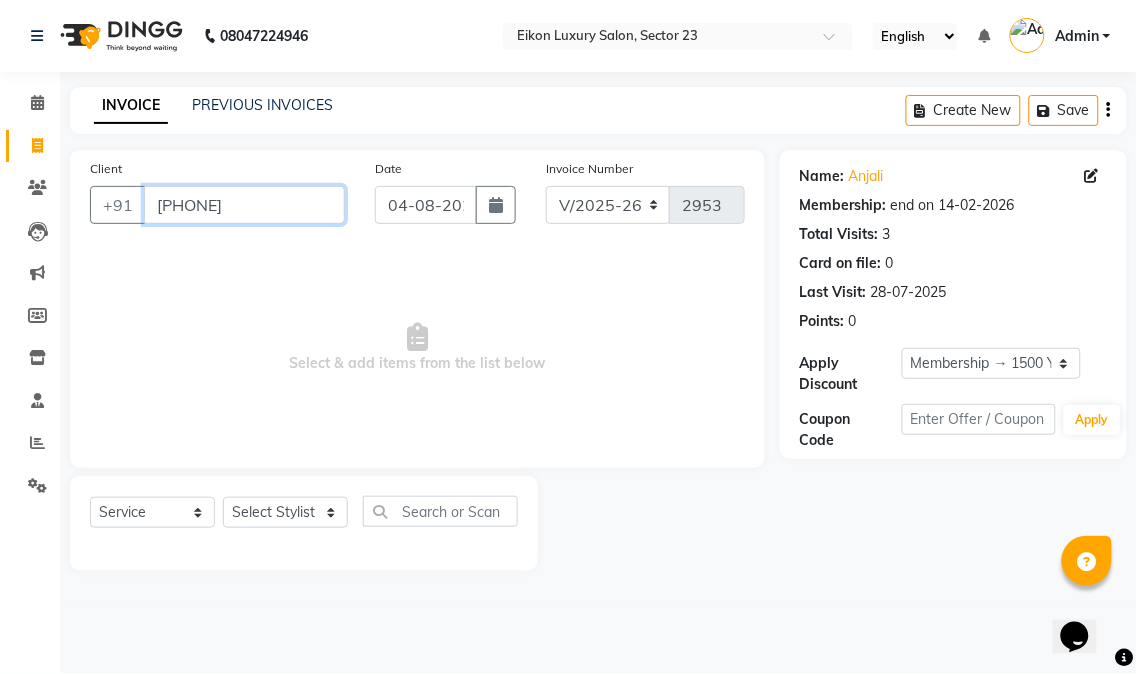 click on "9205343879" at bounding box center [244, 205] 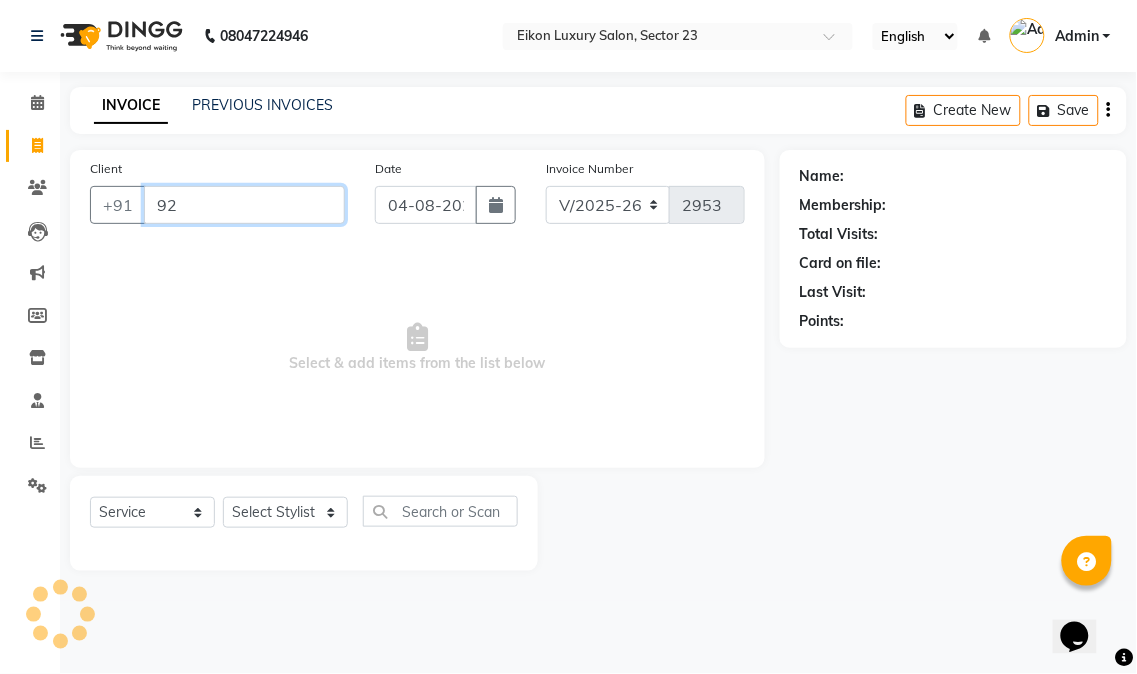 type on "9" 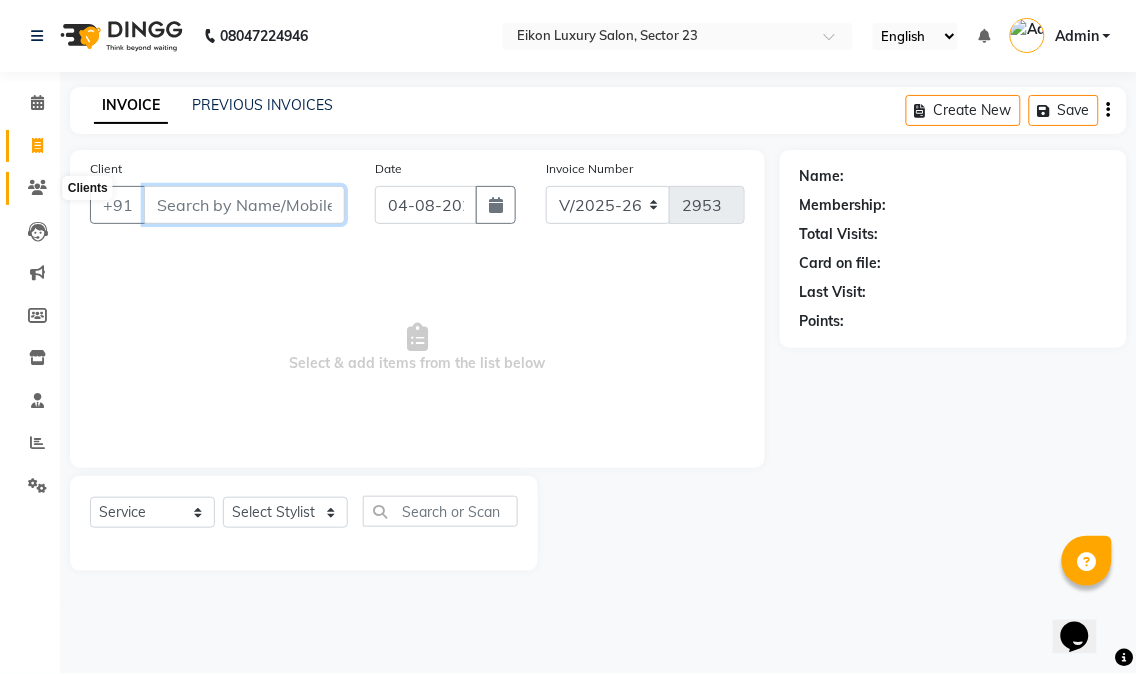 type 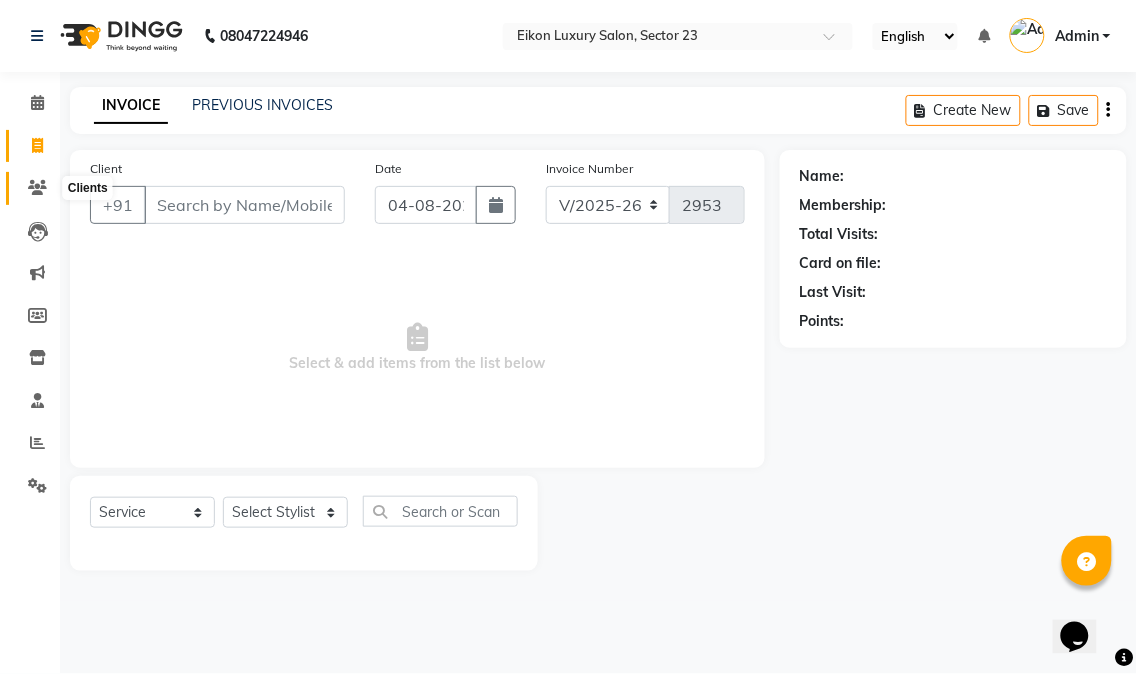 click 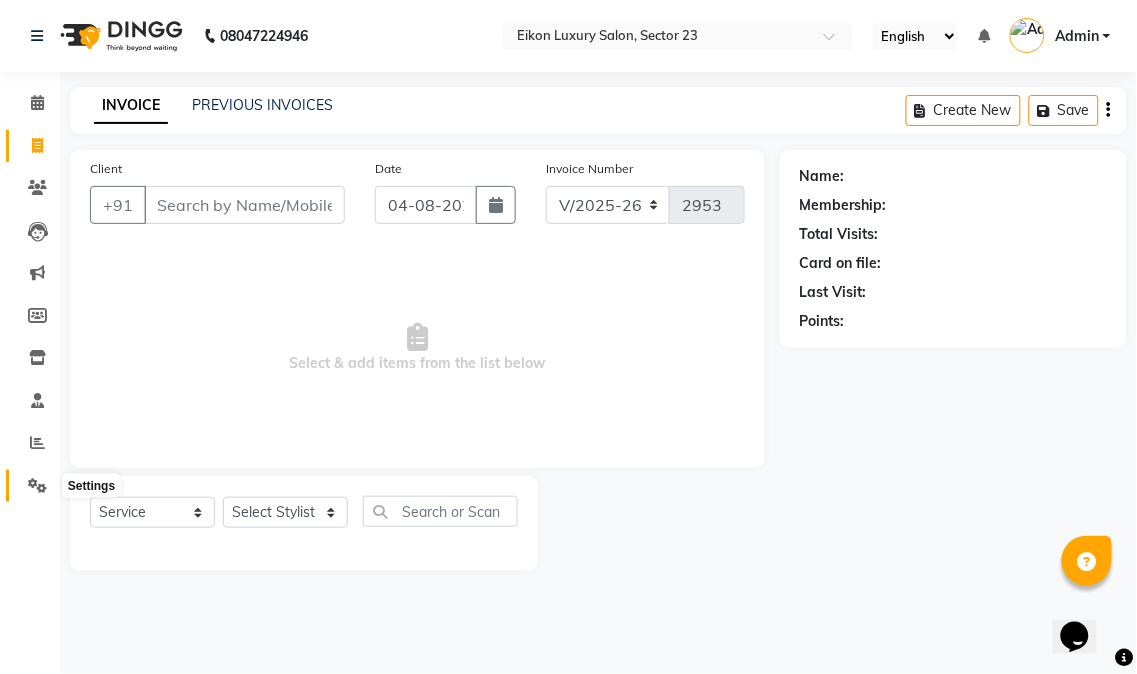 click 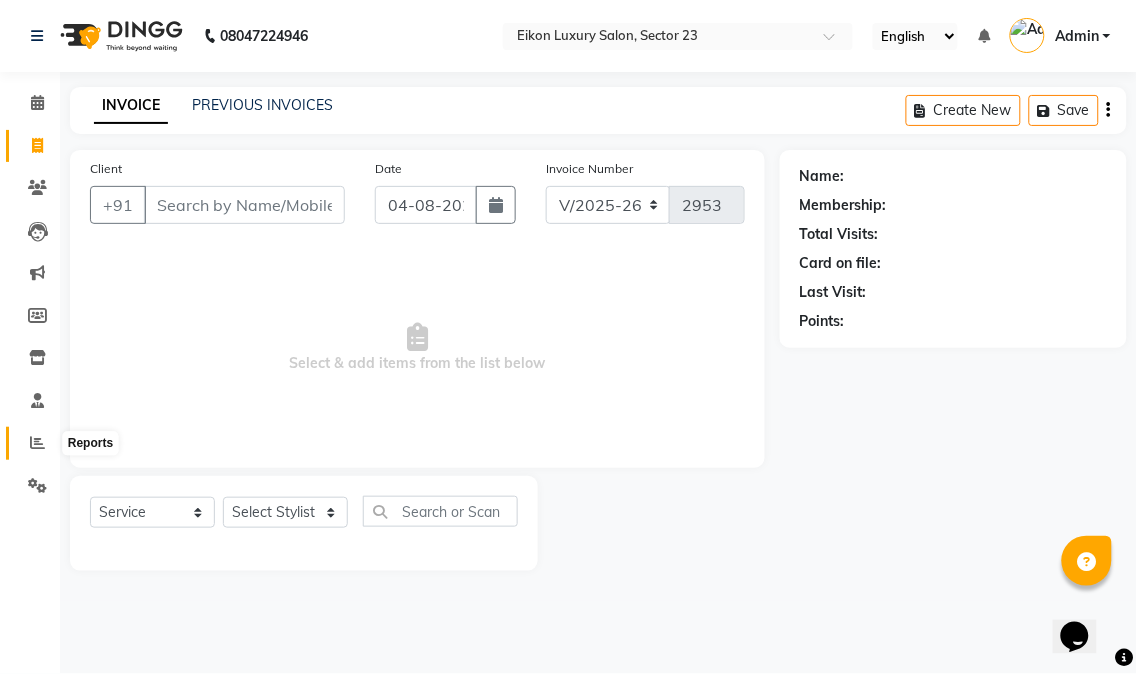 click 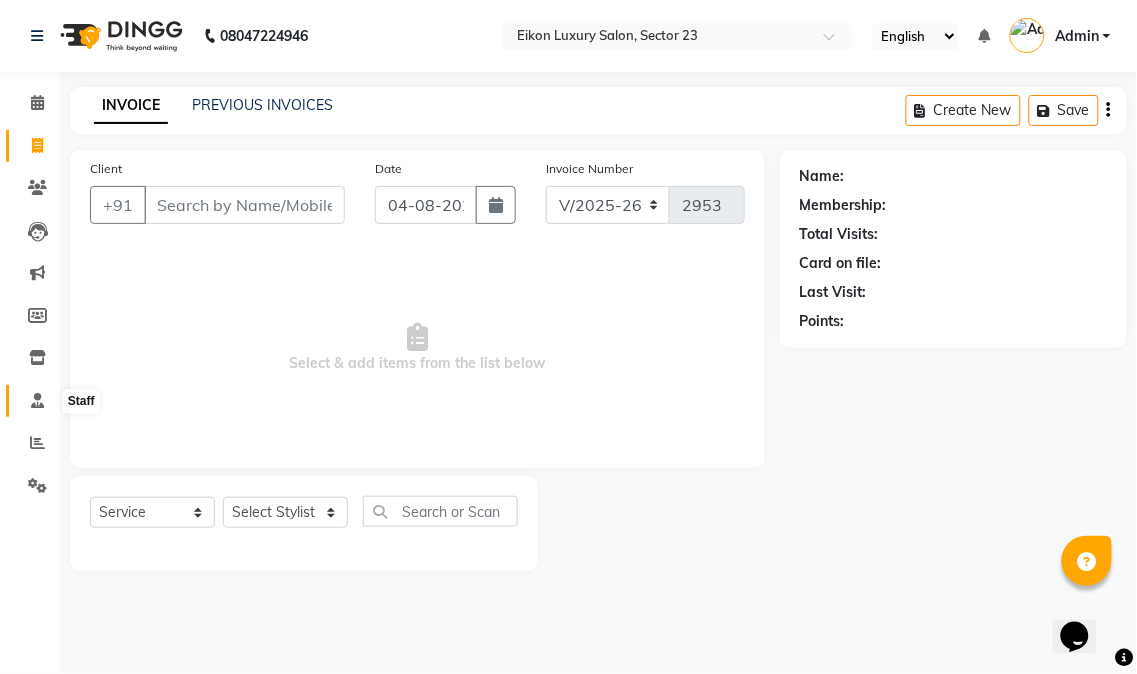 drag, startPoint x: 35, startPoint y: 408, endPoint x: 750, endPoint y: 120, distance: 770.8236 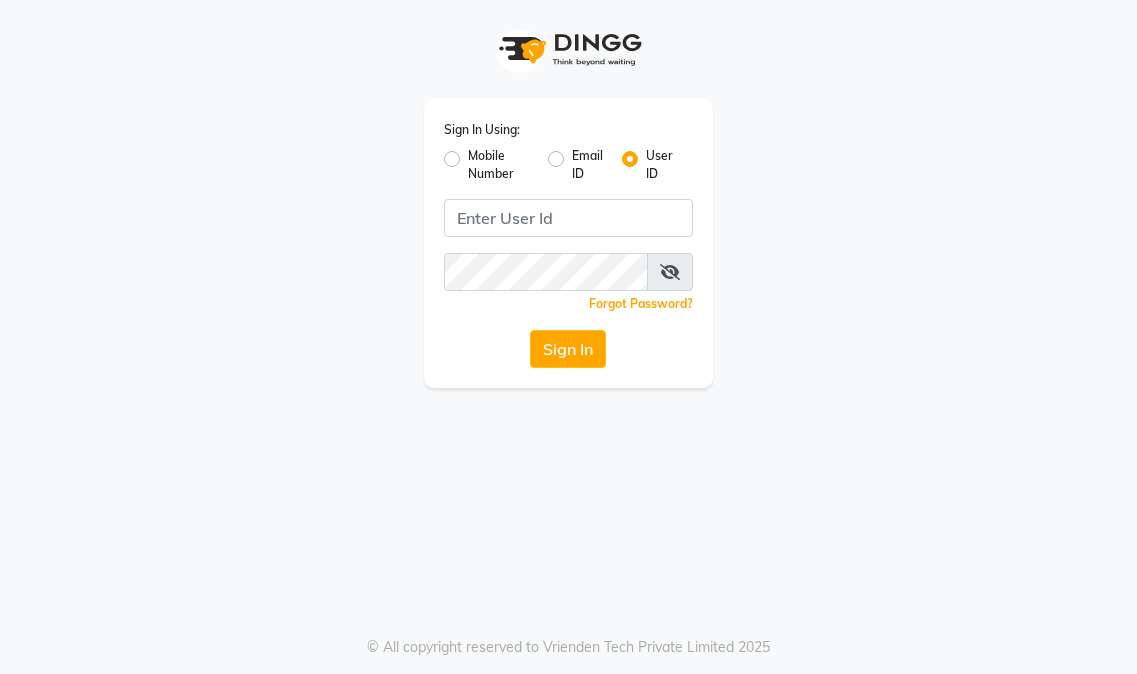 scroll, scrollTop: 0, scrollLeft: 0, axis: both 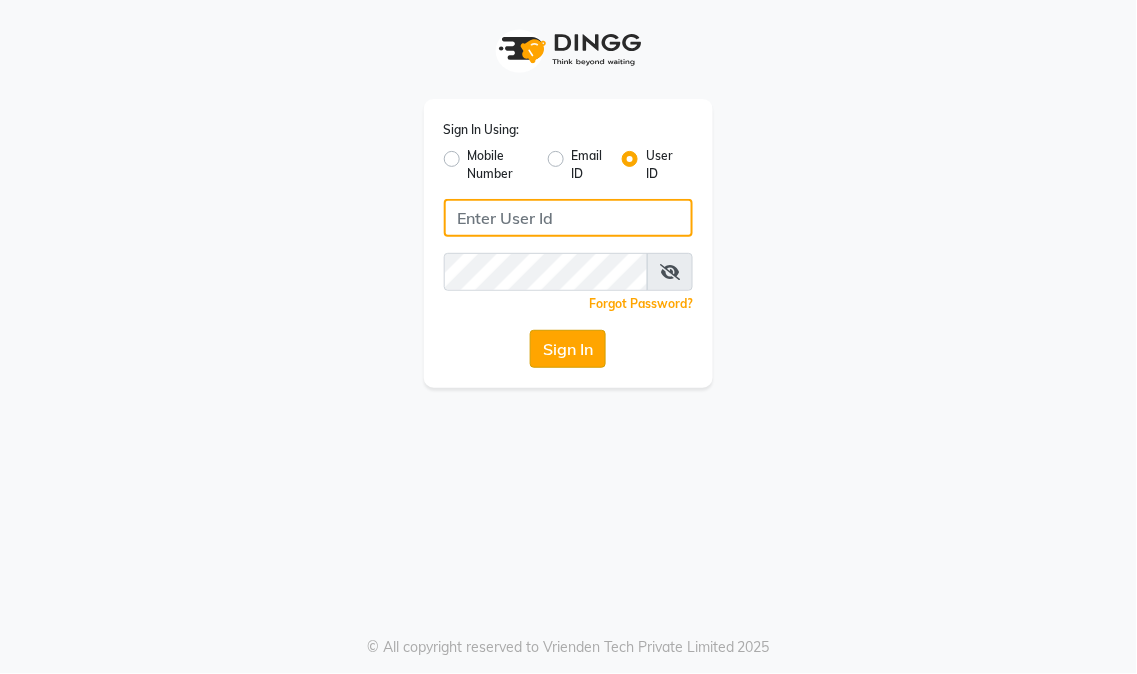 type on "eikonsalon" 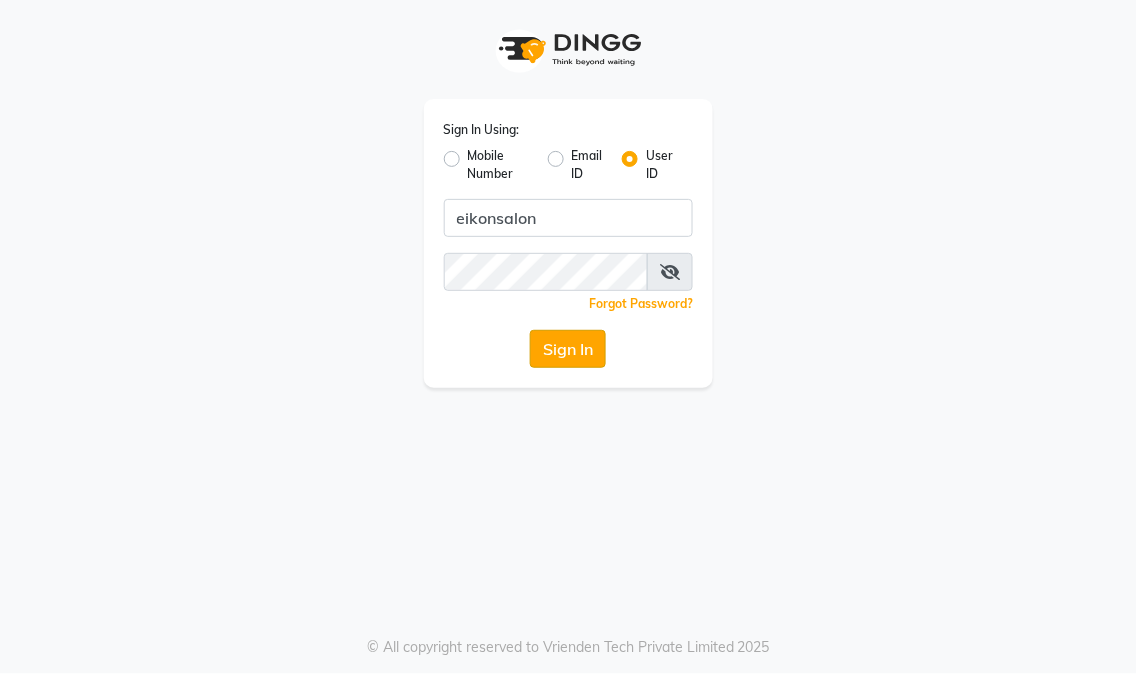 click on "Sign In" 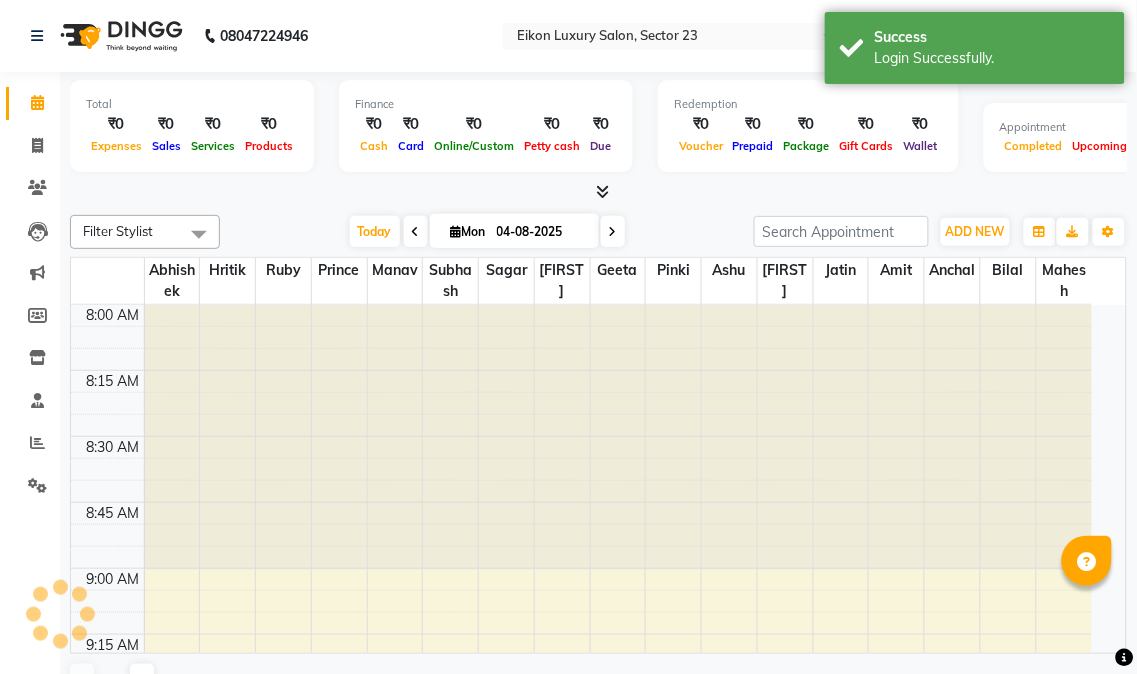 select on "en" 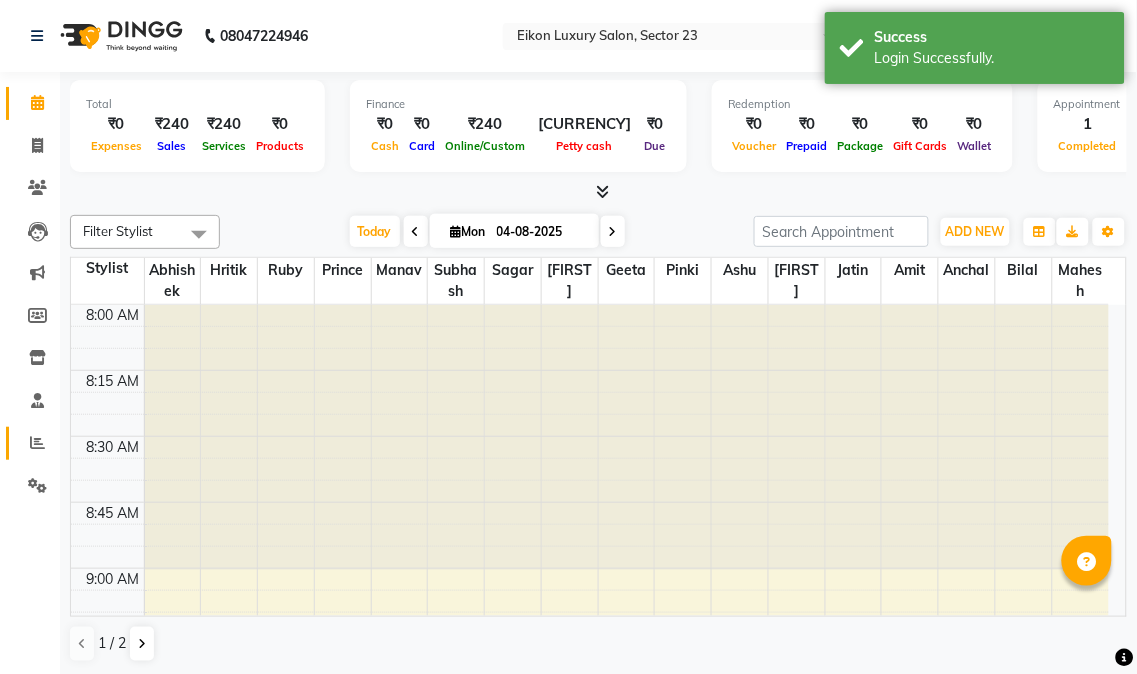 scroll, scrollTop: 0, scrollLeft: 0, axis: both 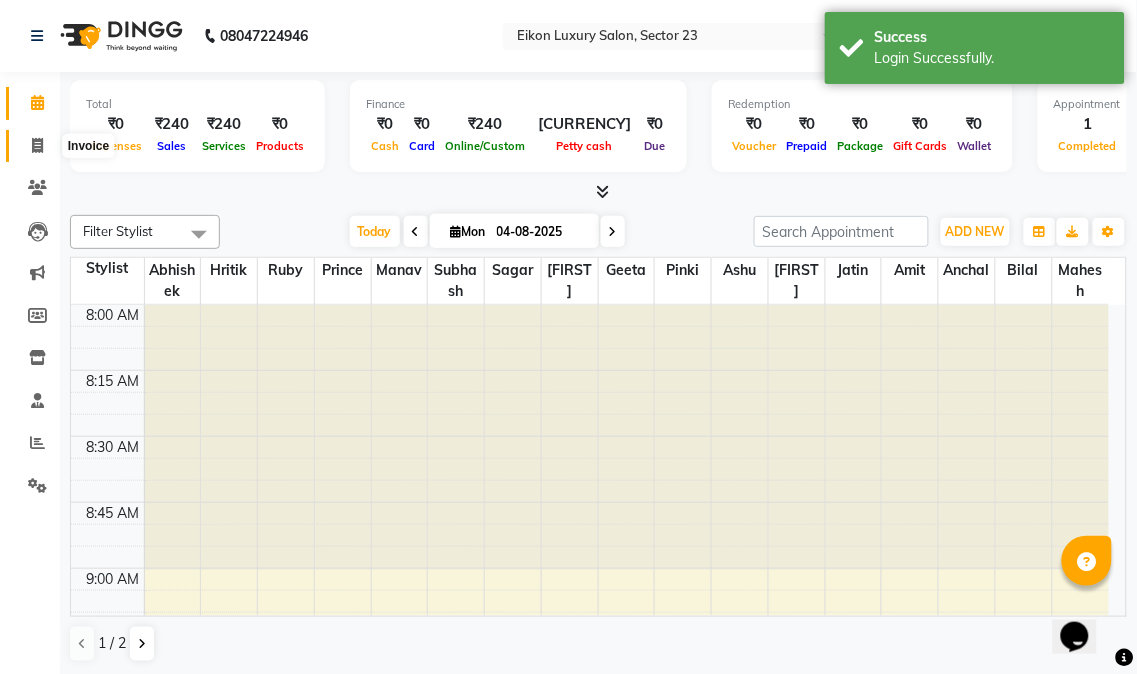 click 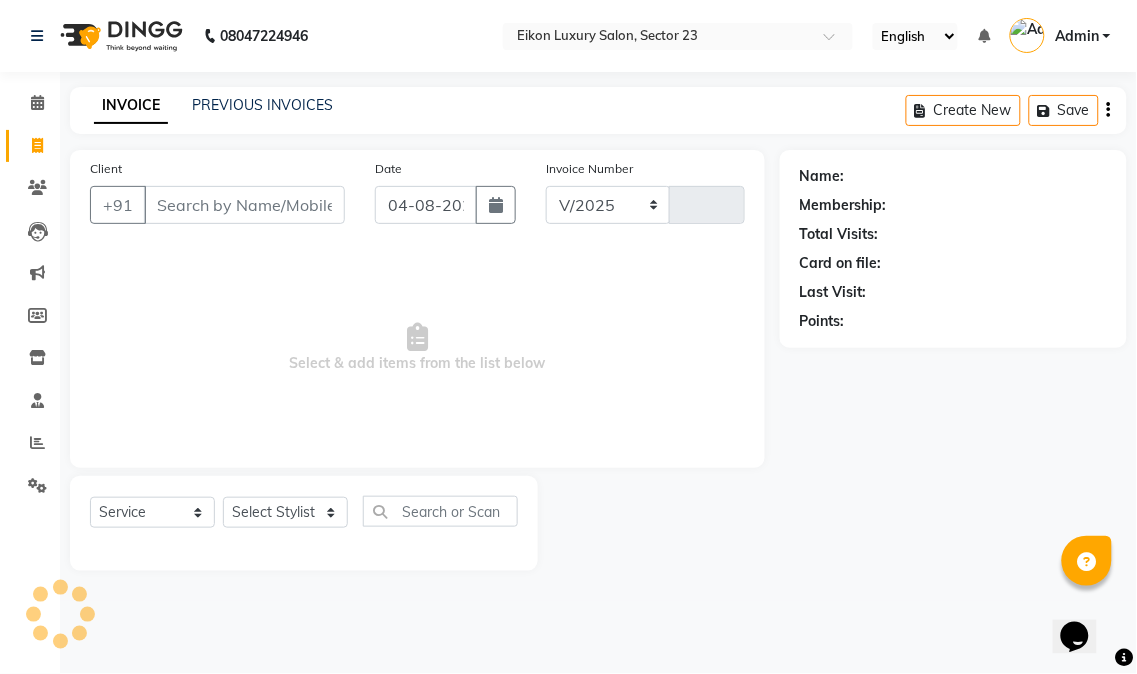 select on "7080" 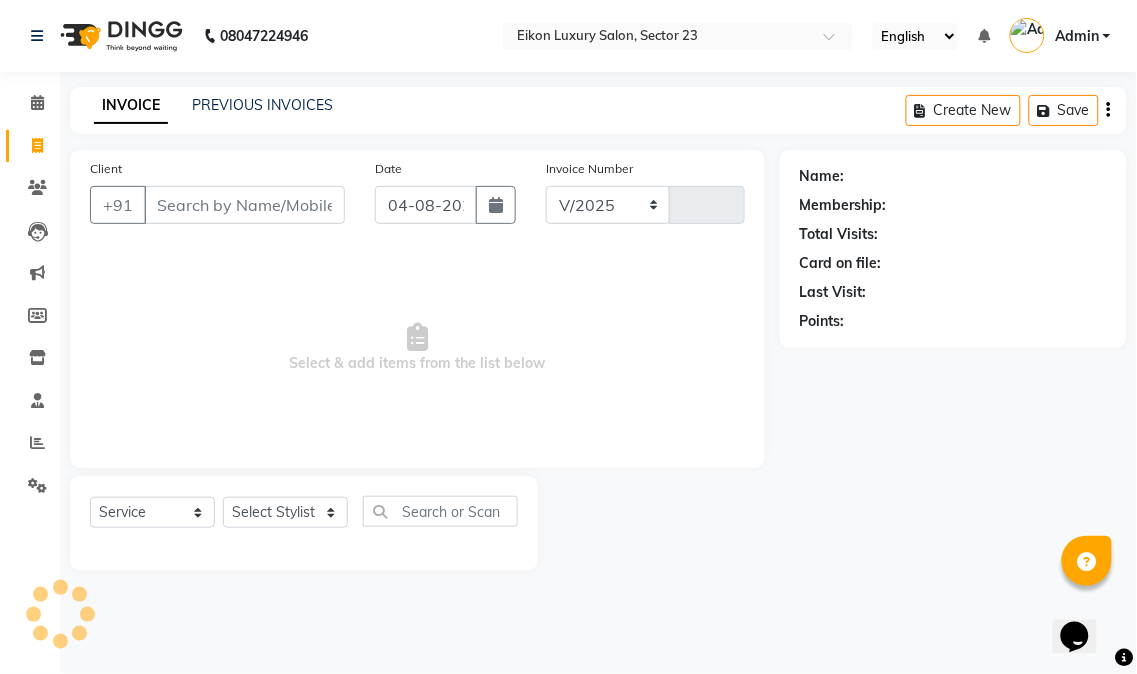 type on "2953" 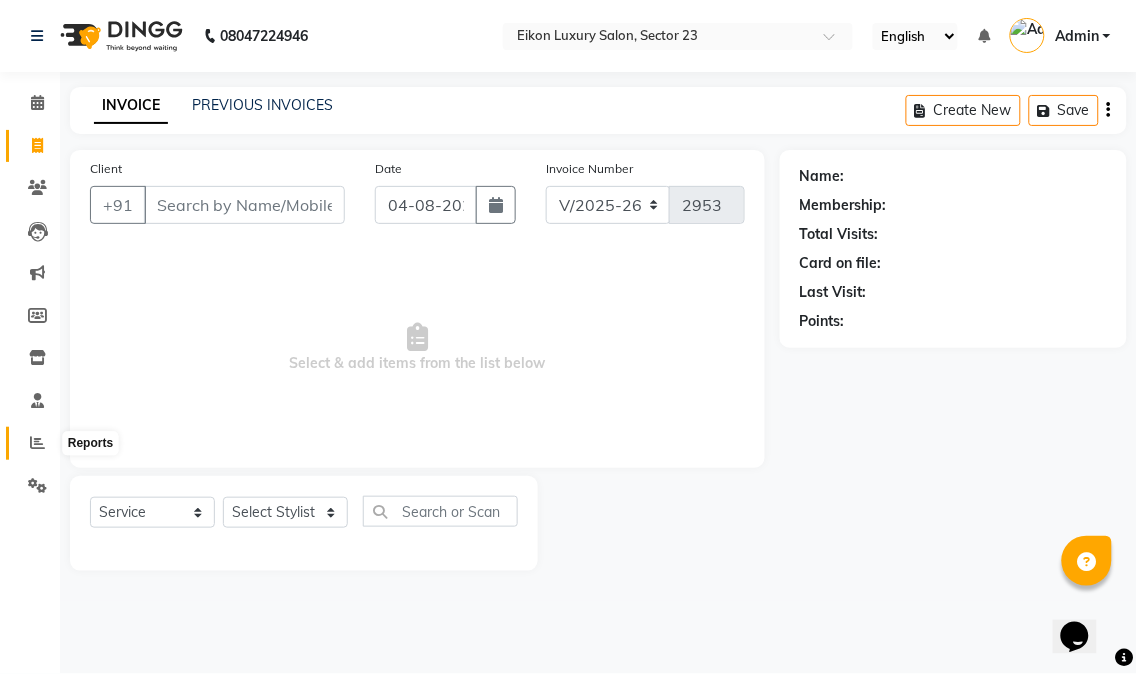 click 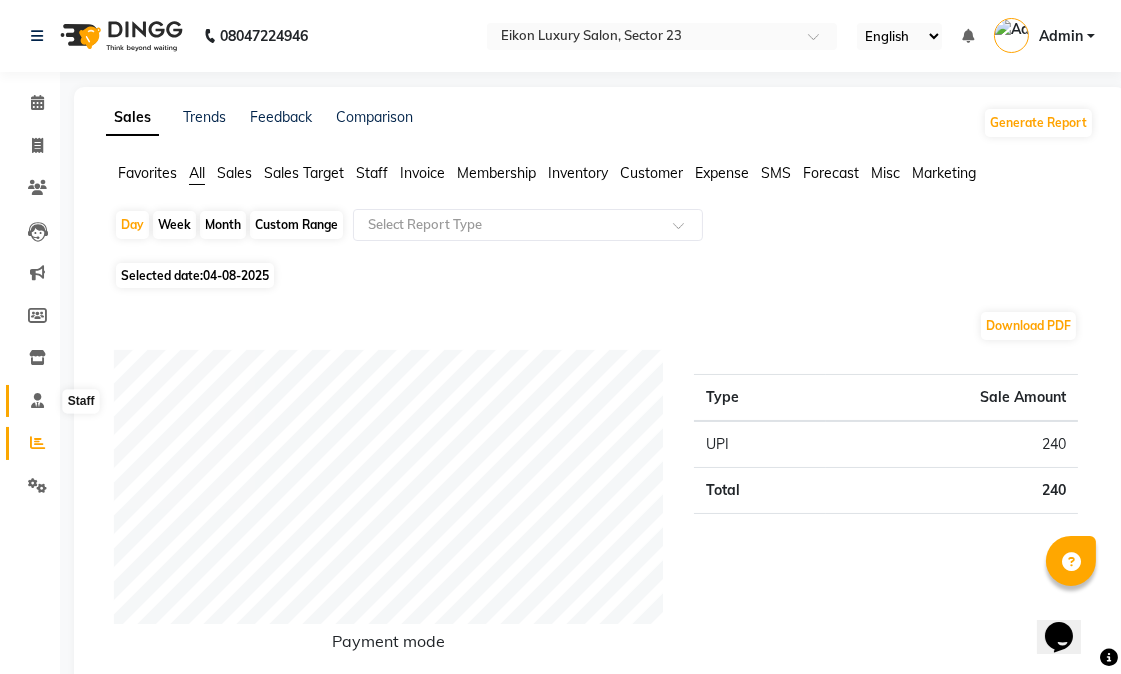 click 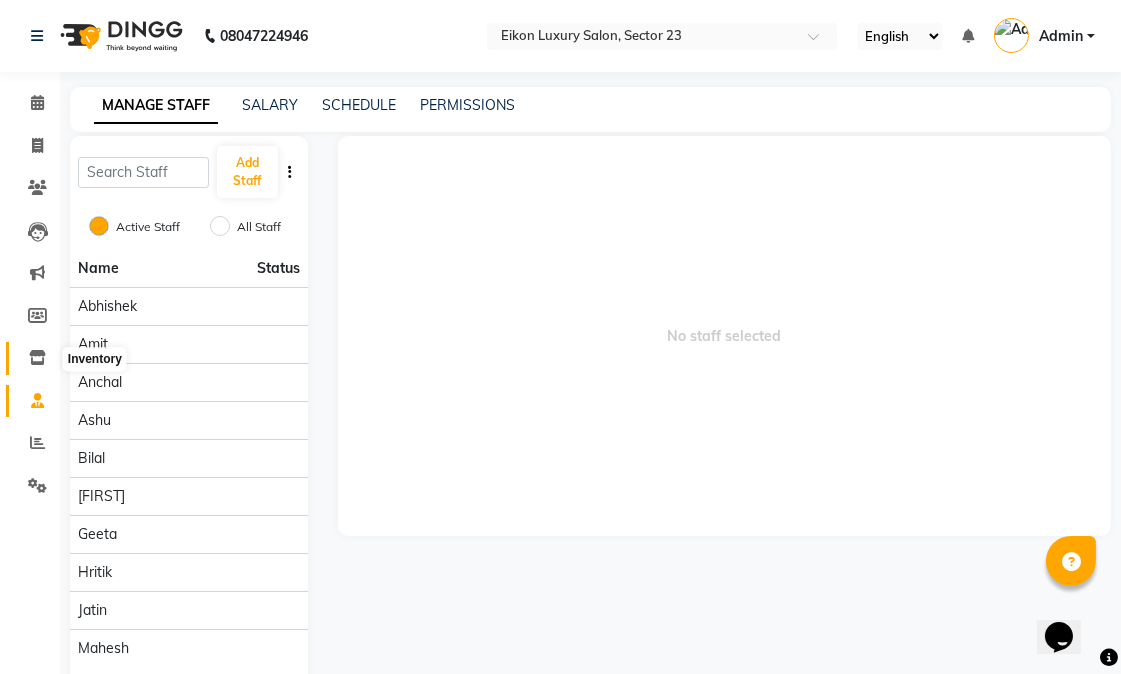 click 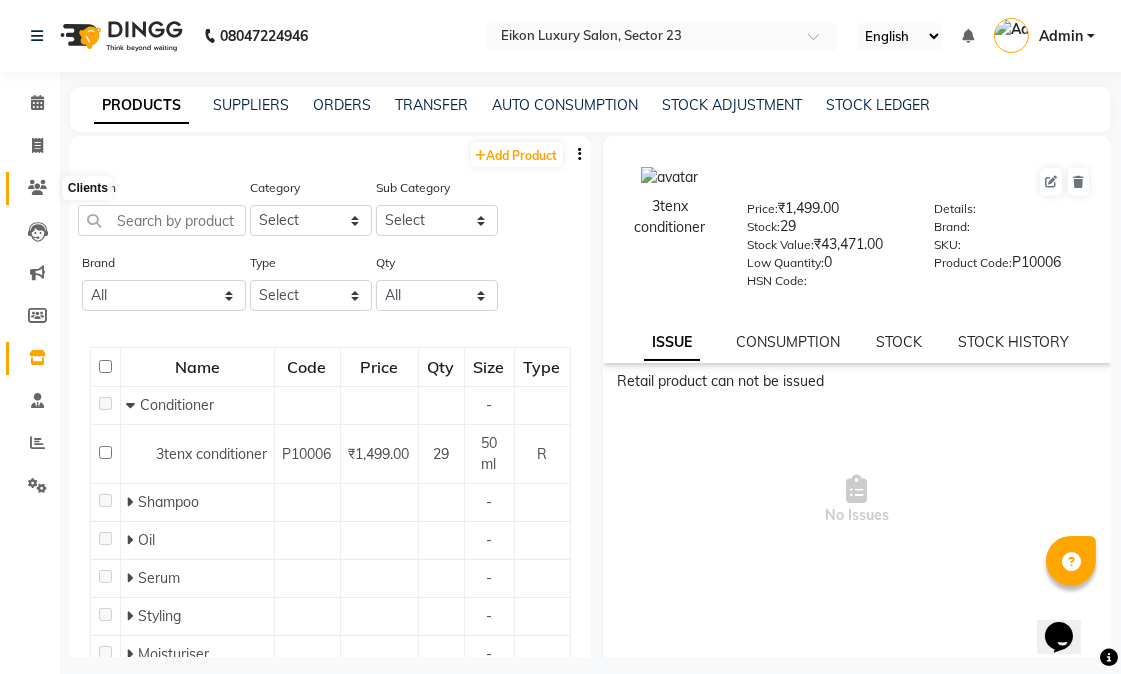click 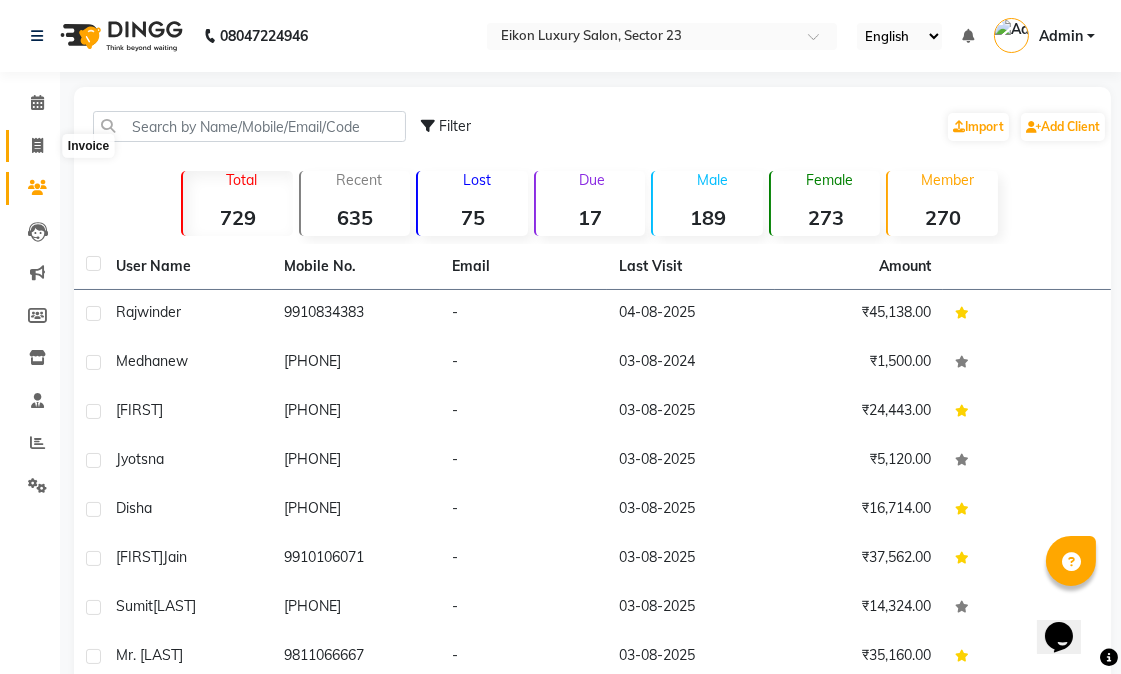 click 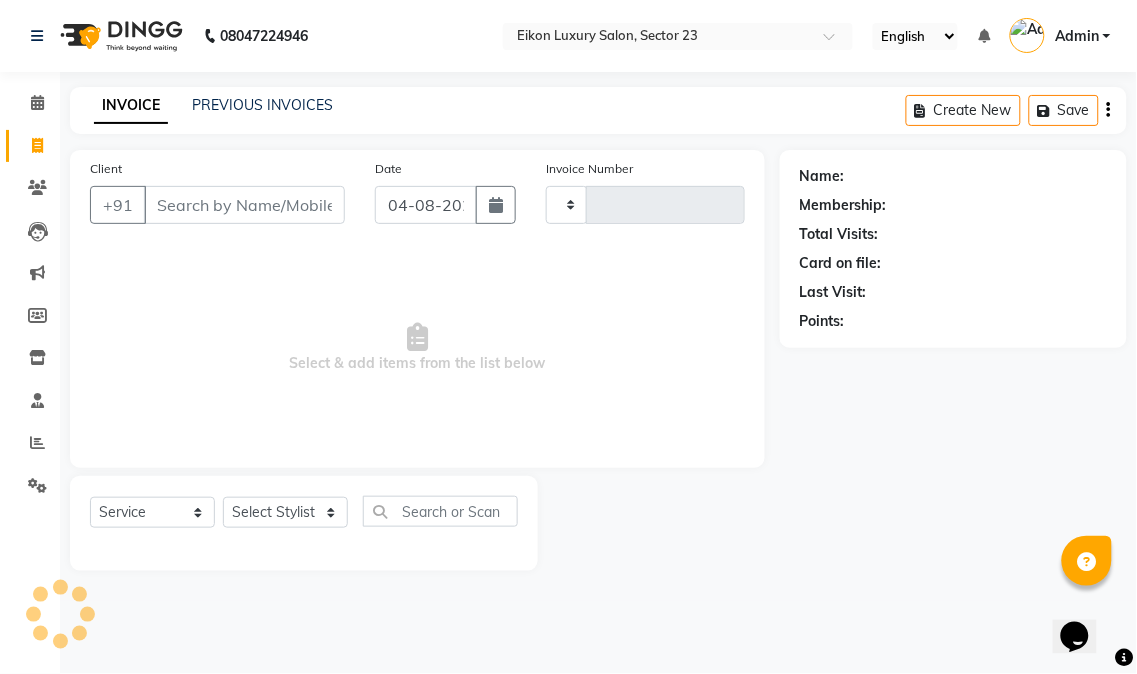 type on "2953" 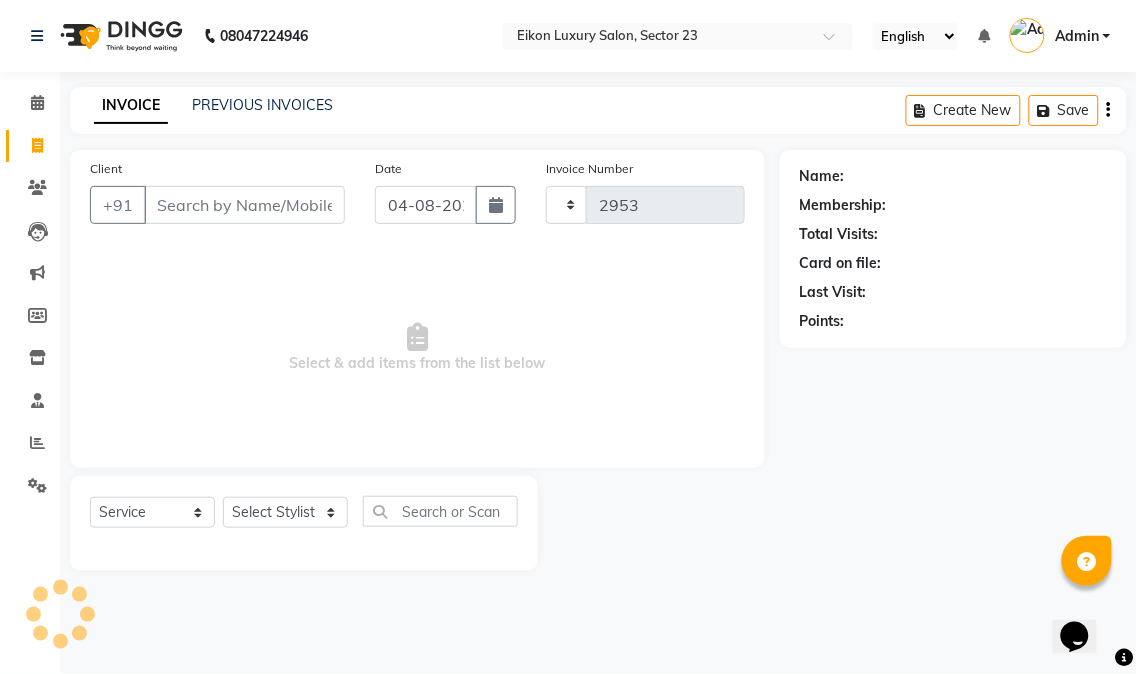select on "7080" 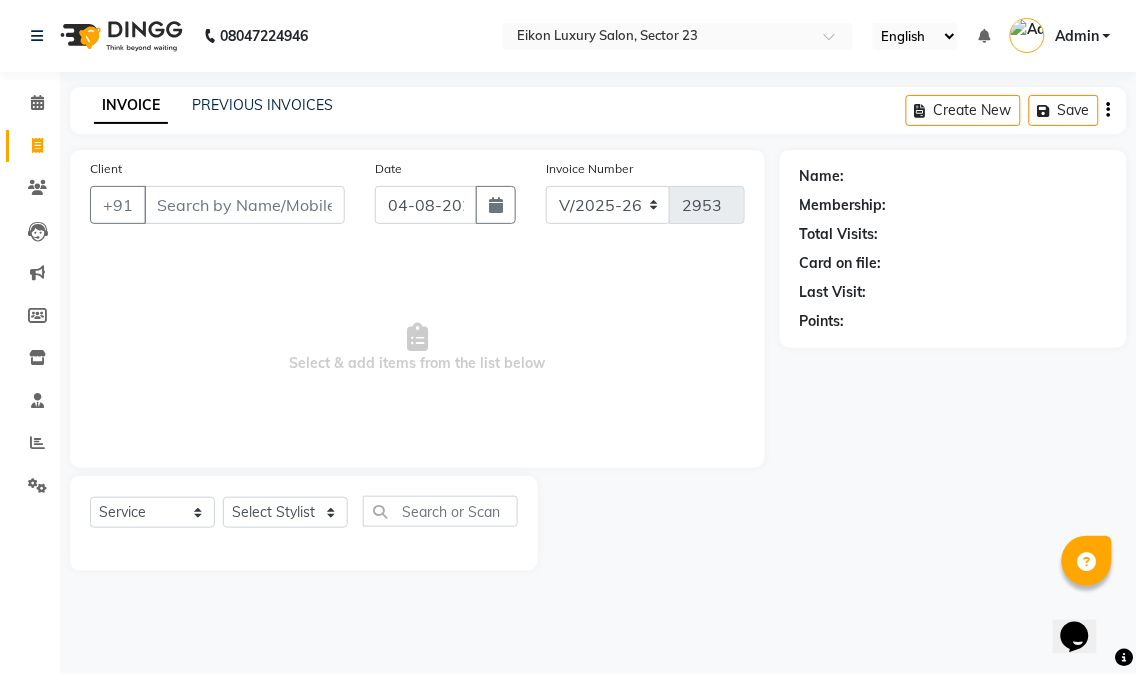 click 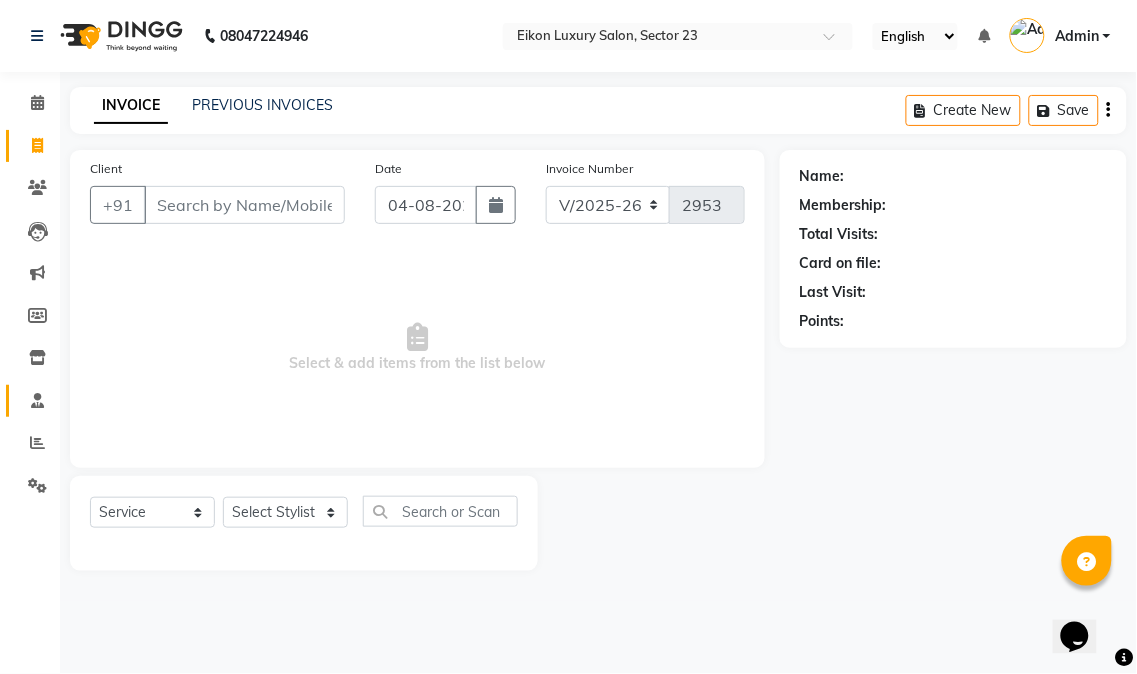select on "service" 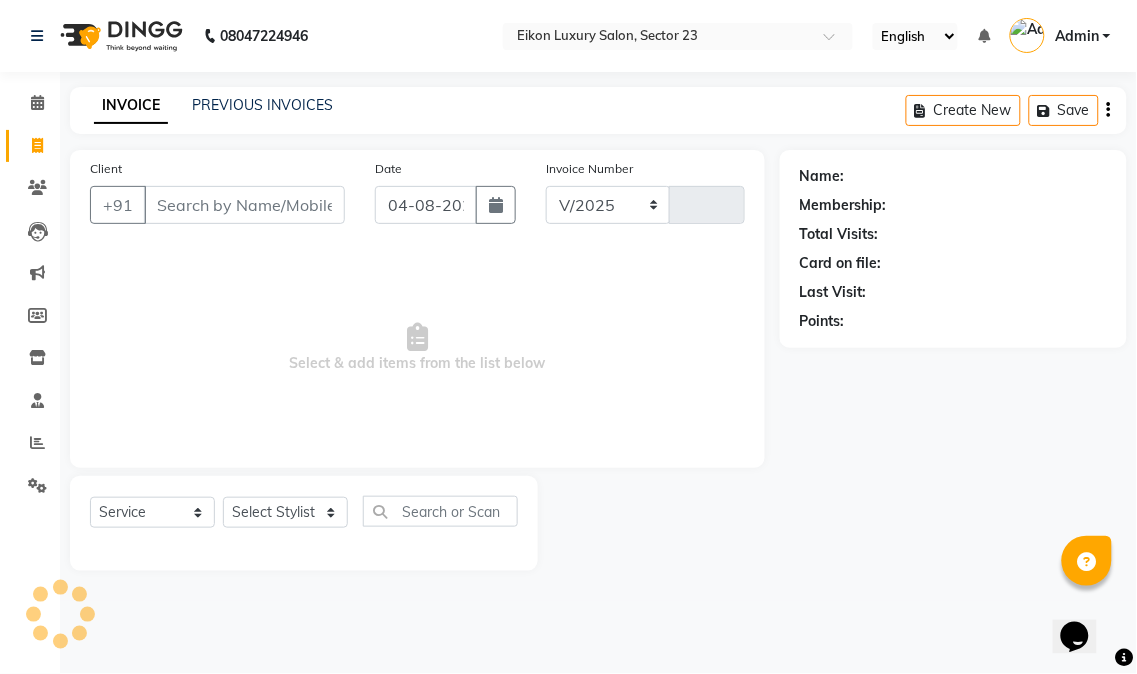 select on "7080" 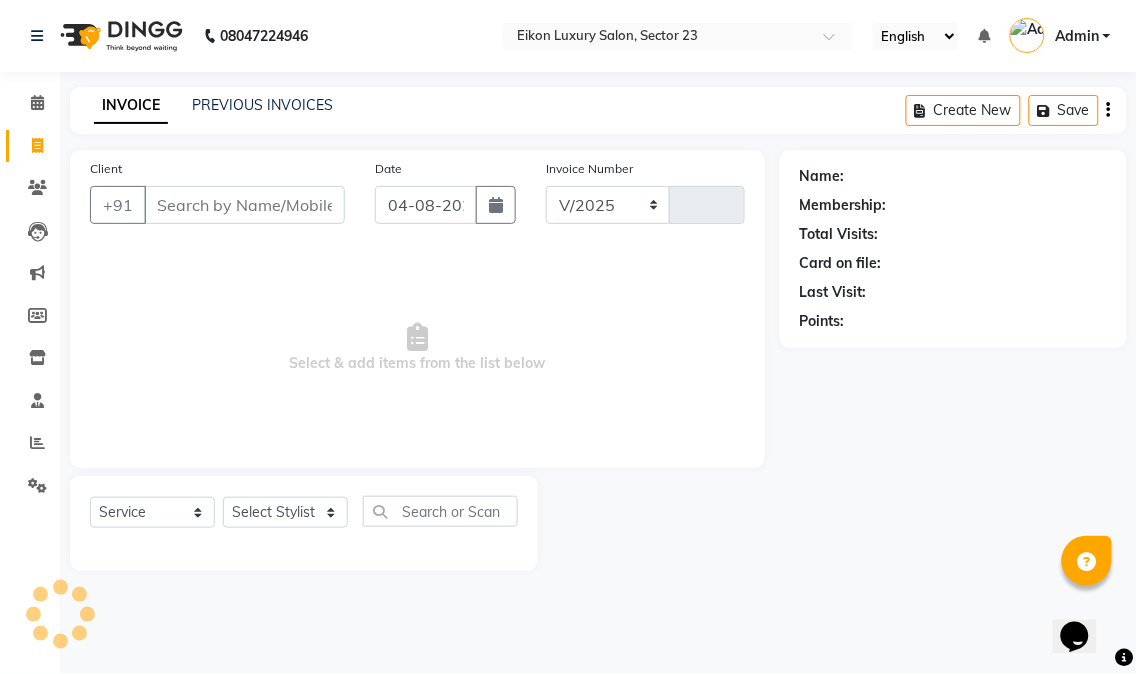 type on "2953" 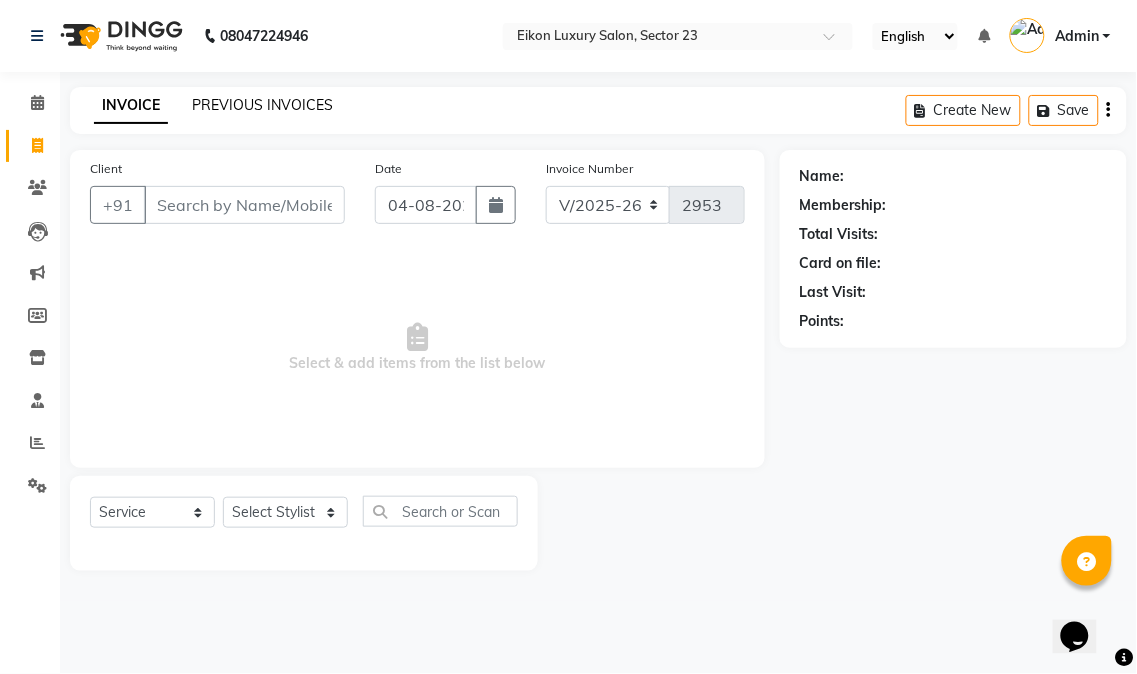 click on "PREVIOUS INVOICES" 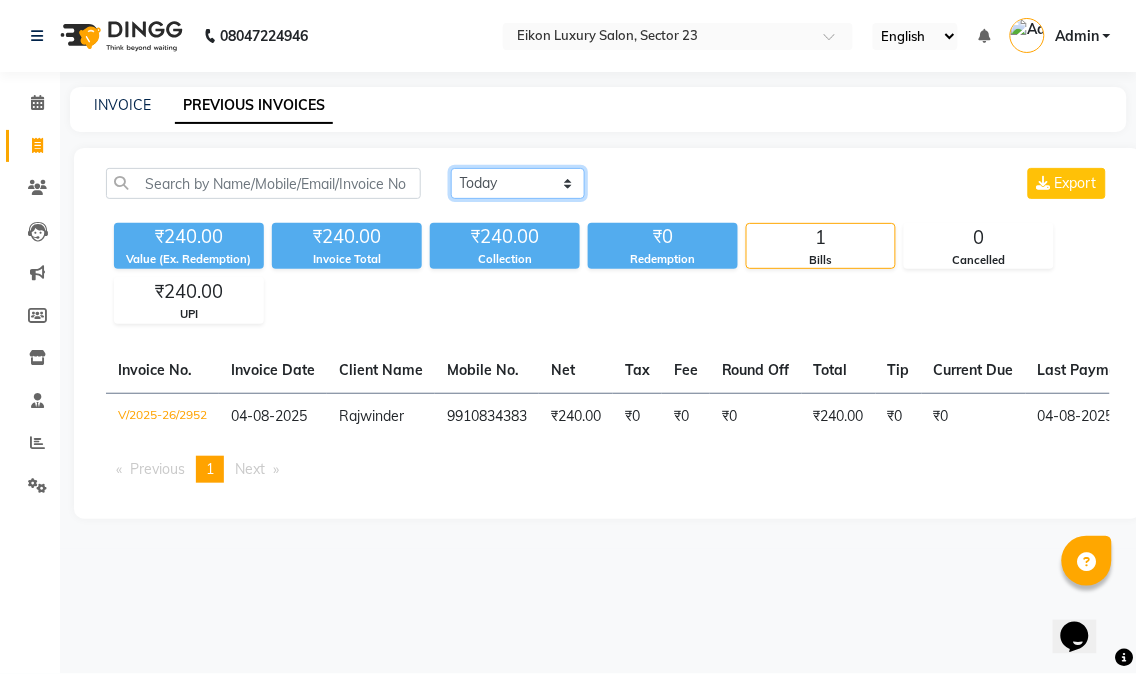 click on "Today Yesterday Custom Range" 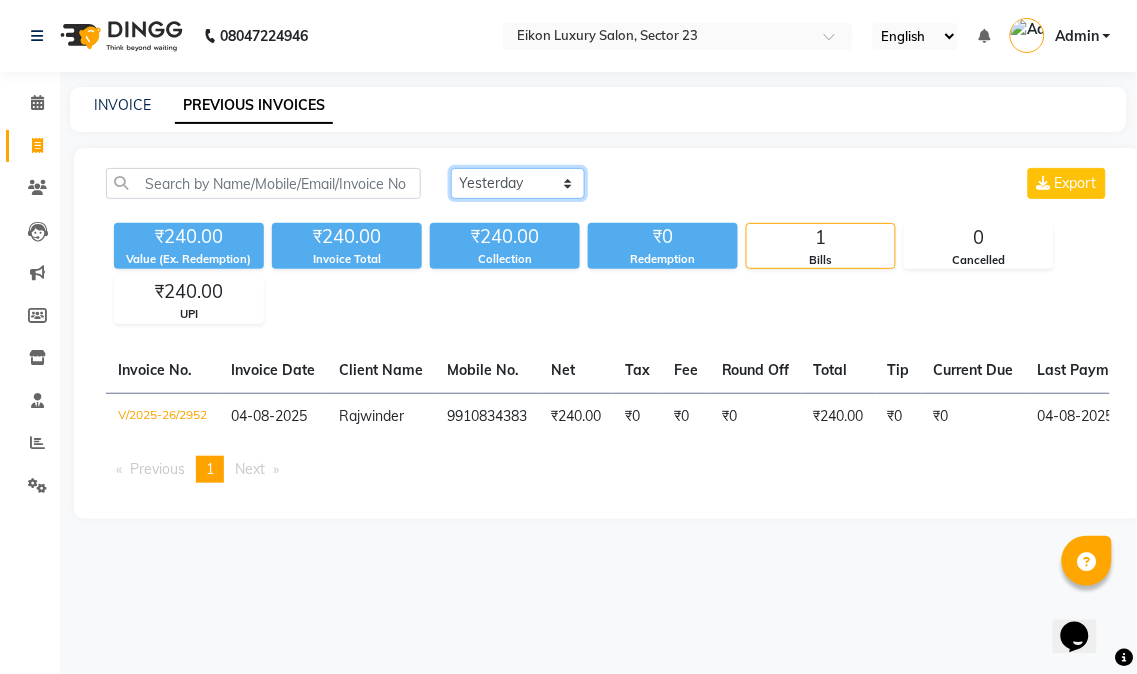 click on "Today Yesterday Custom Range" 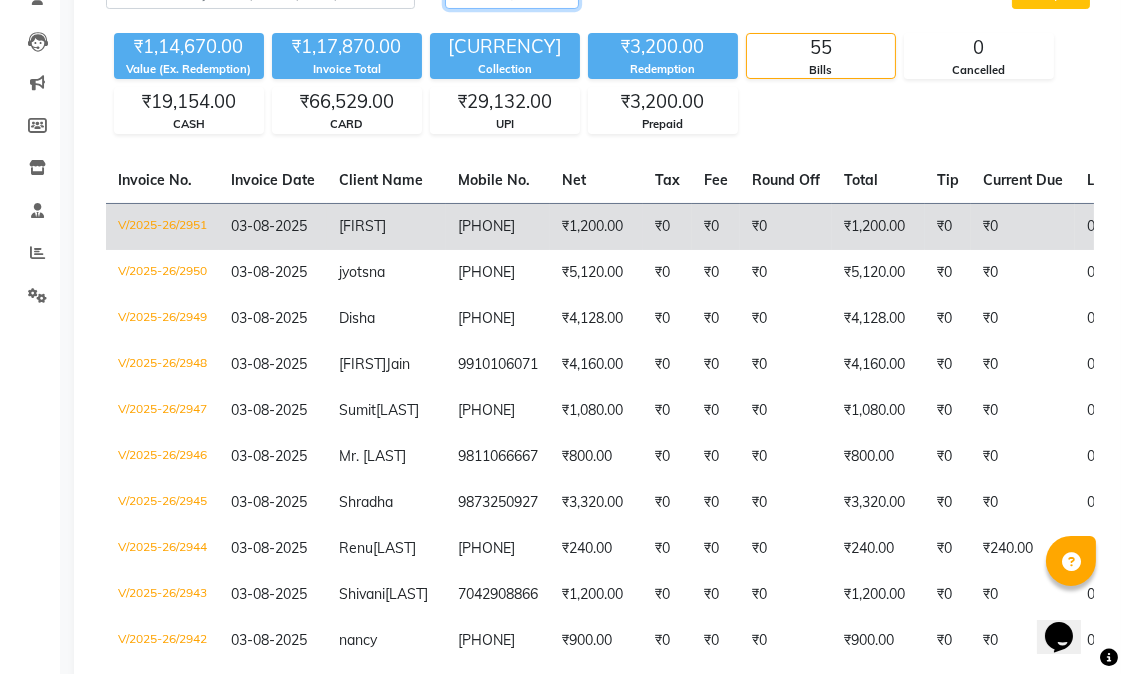 scroll, scrollTop: 222, scrollLeft: 0, axis: vertical 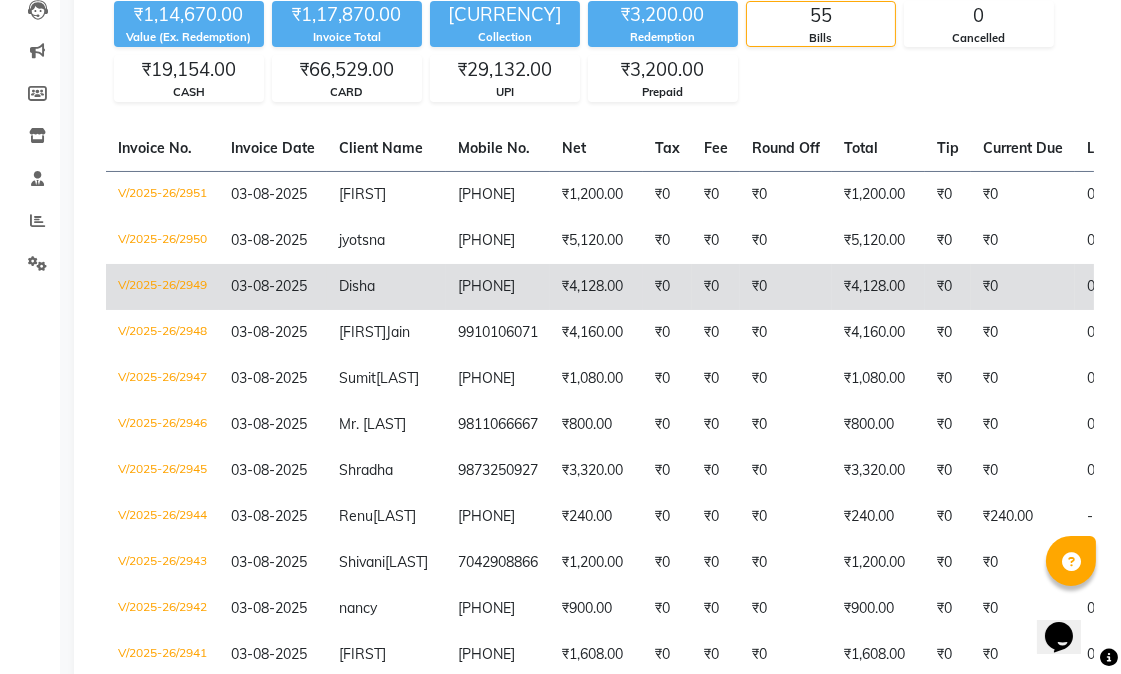 click on "Disha" 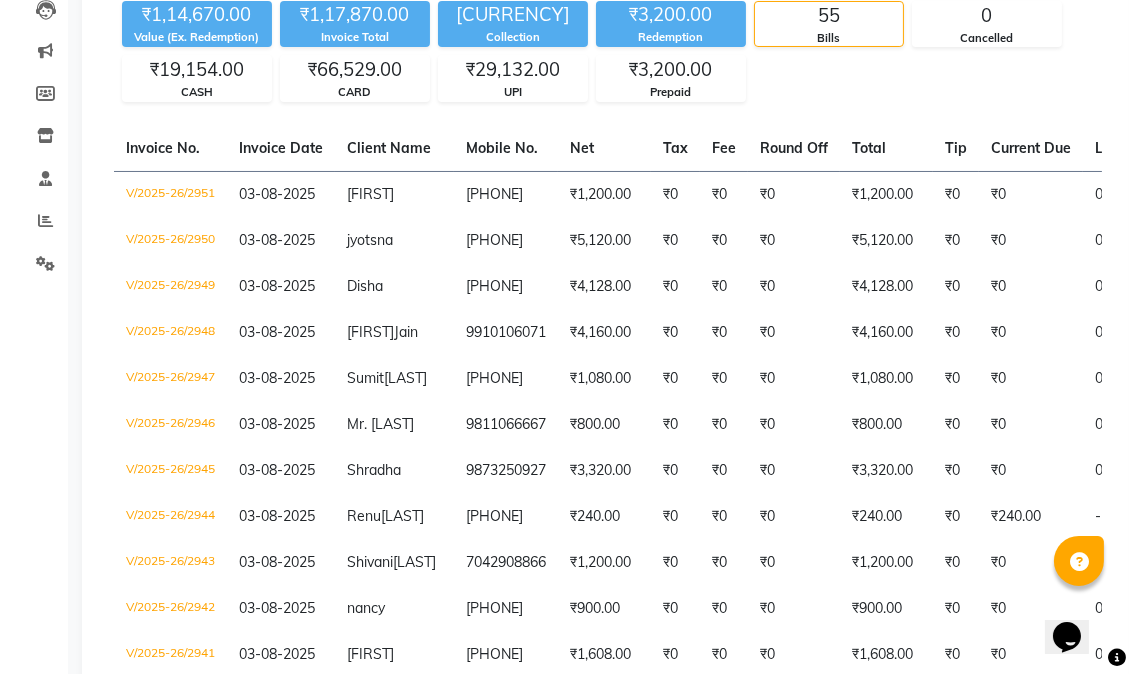 scroll, scrollTop: 0, scrollLeft: 0, axis: both 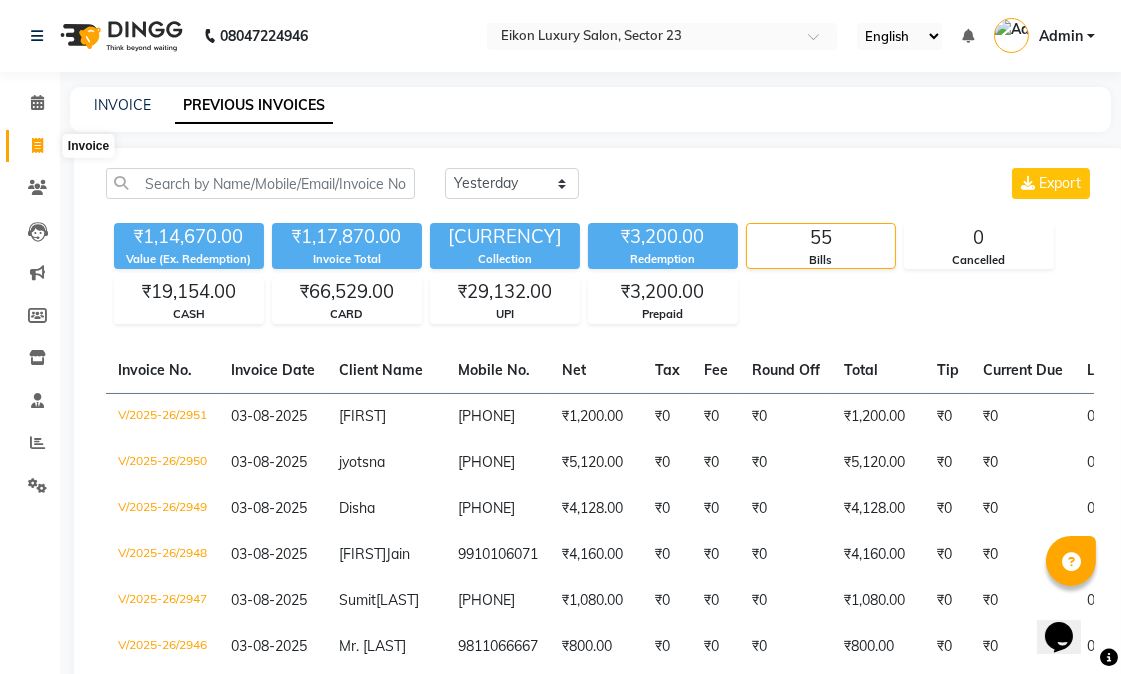 click 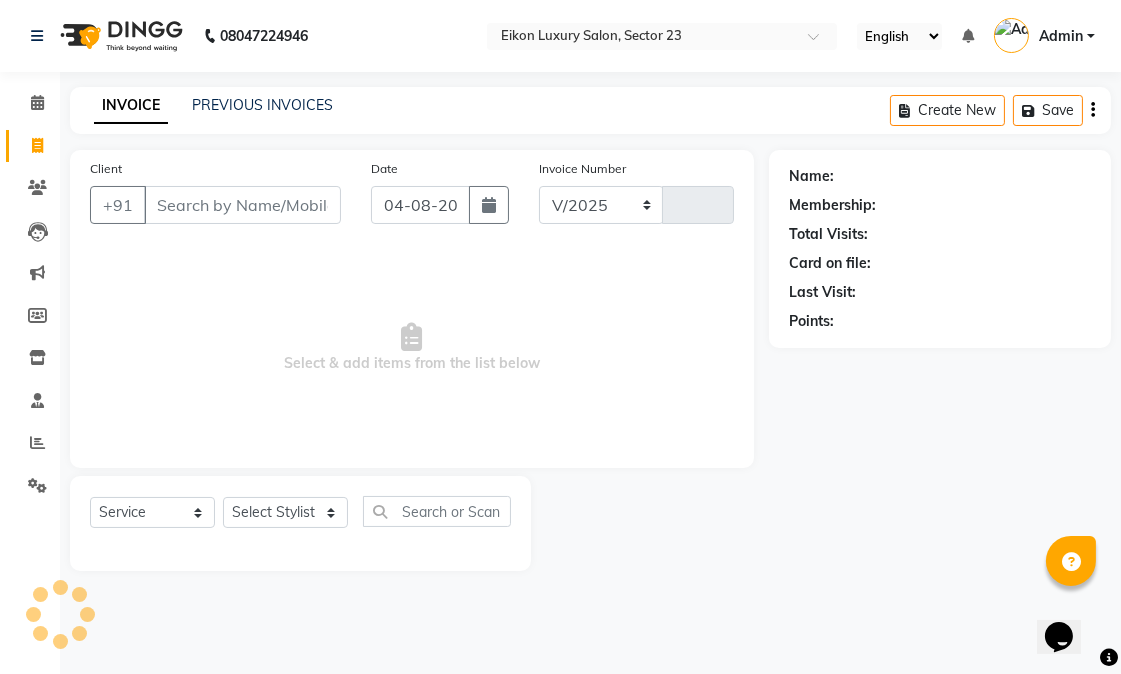 select on "7080" 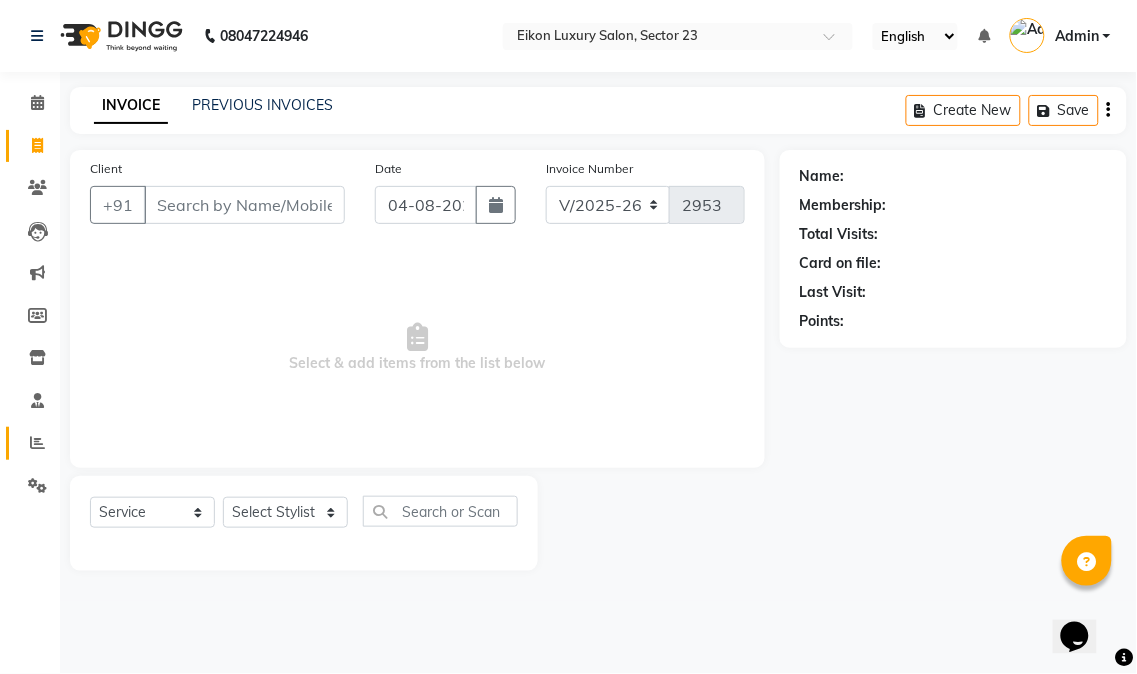 click 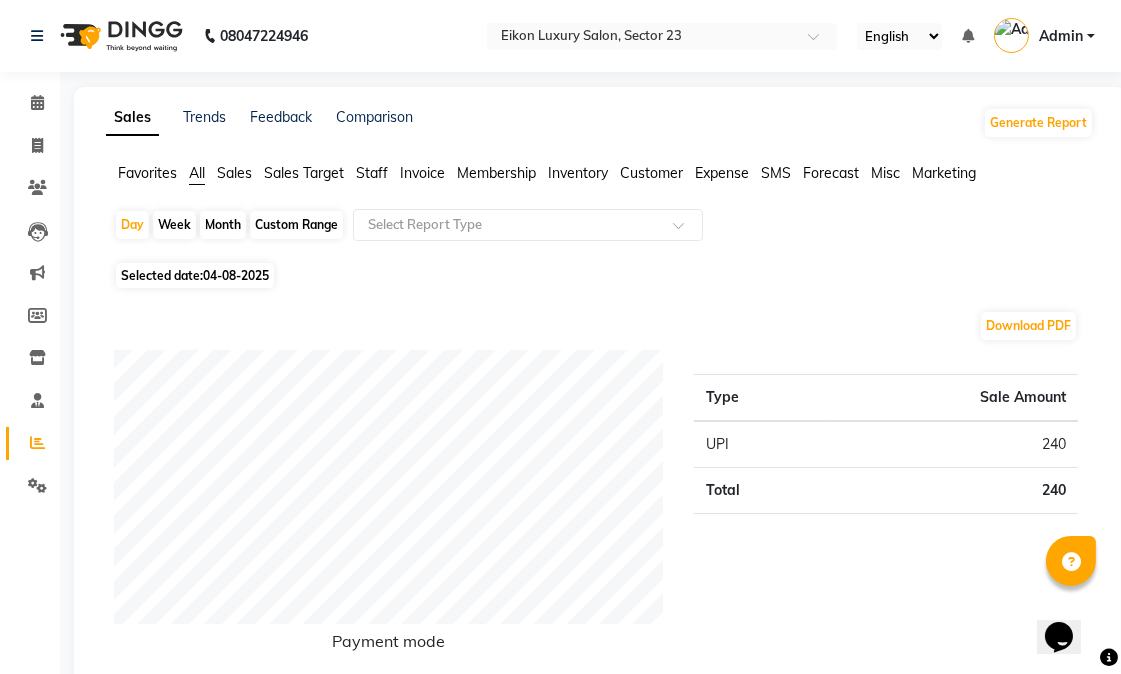click on "Month" 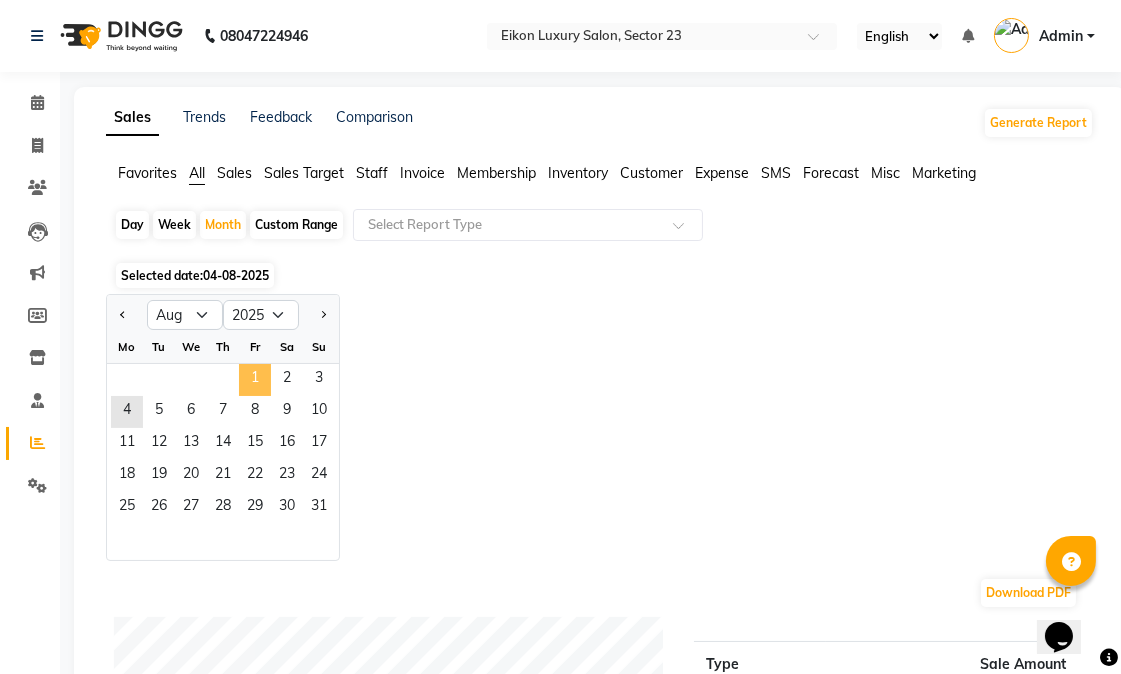click on "1" 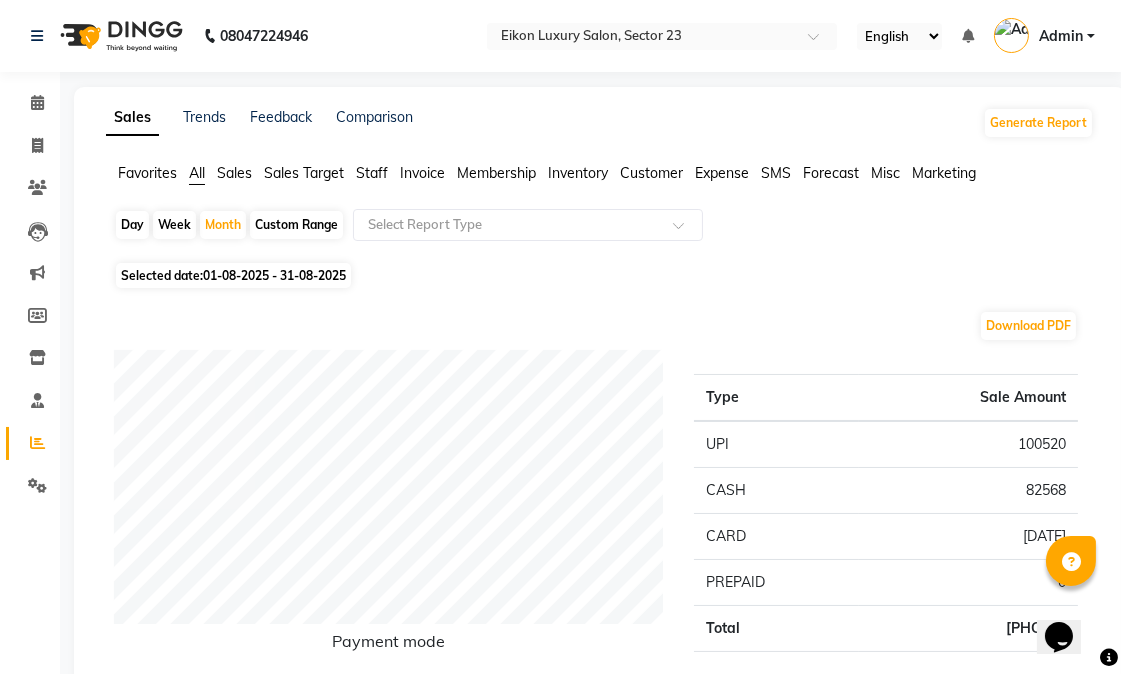 click on "Staff" 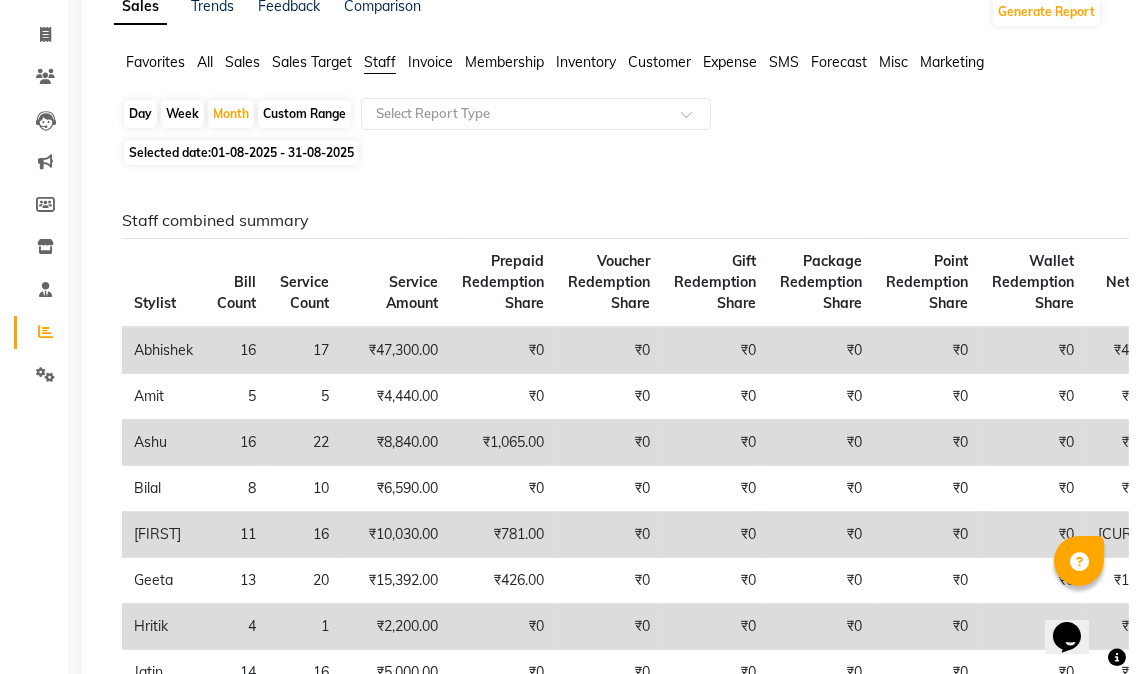 scroll, scrollTop: 0, scrollLeft: 0, axis: both 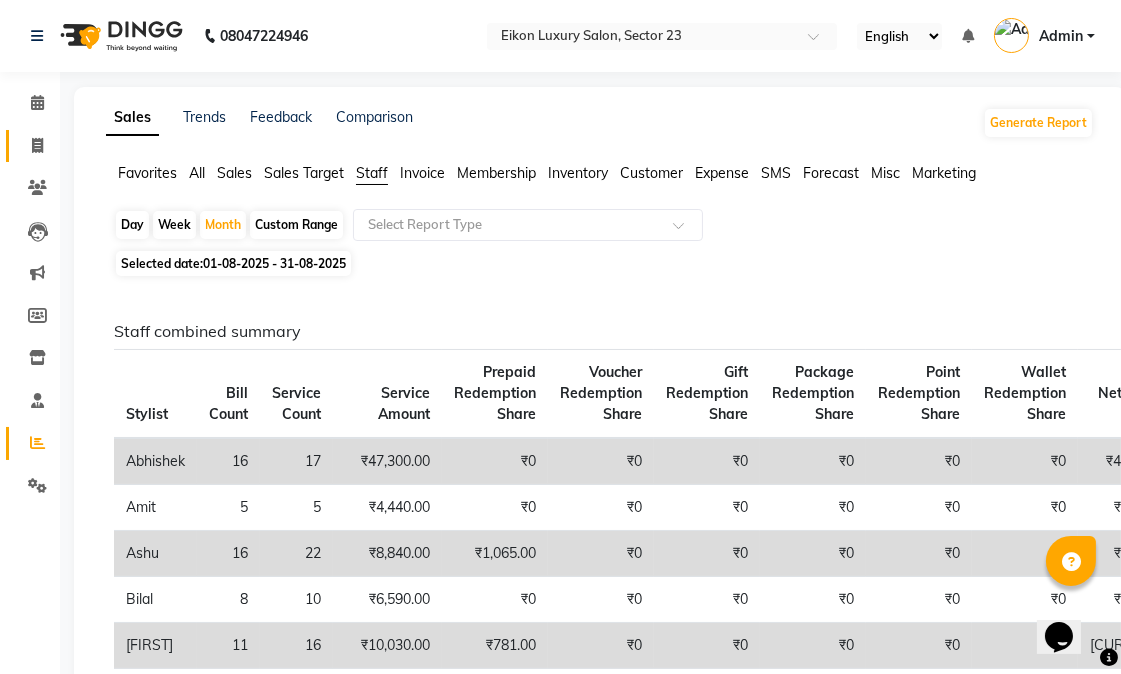 click on "Invoice" 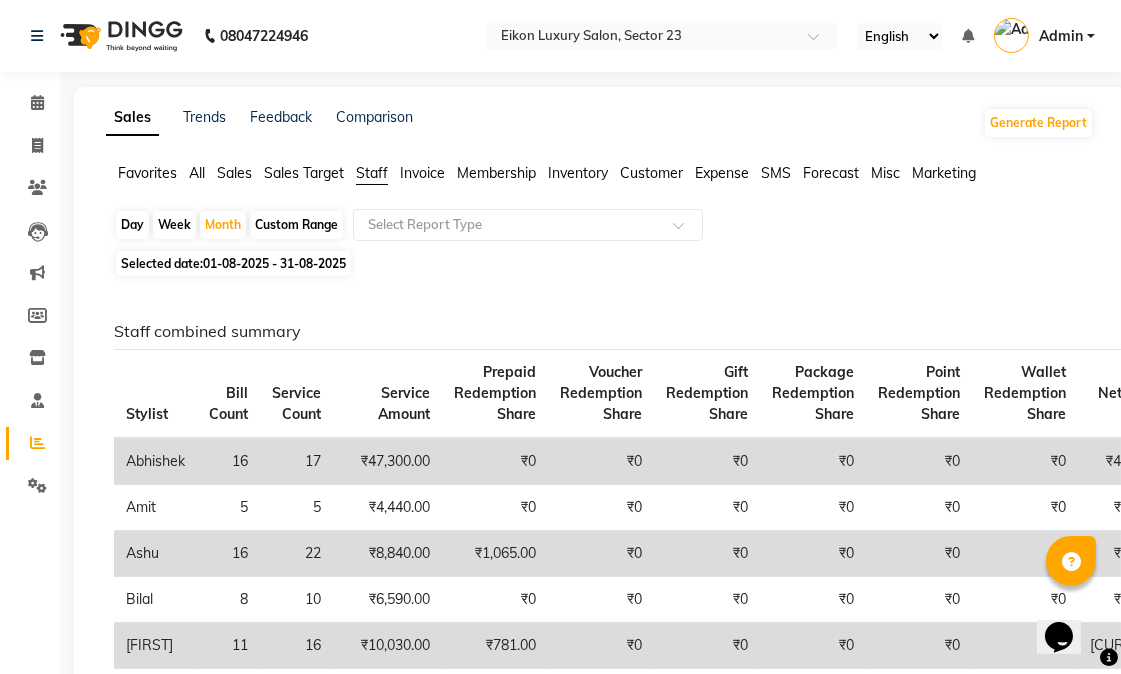 select on "7080" 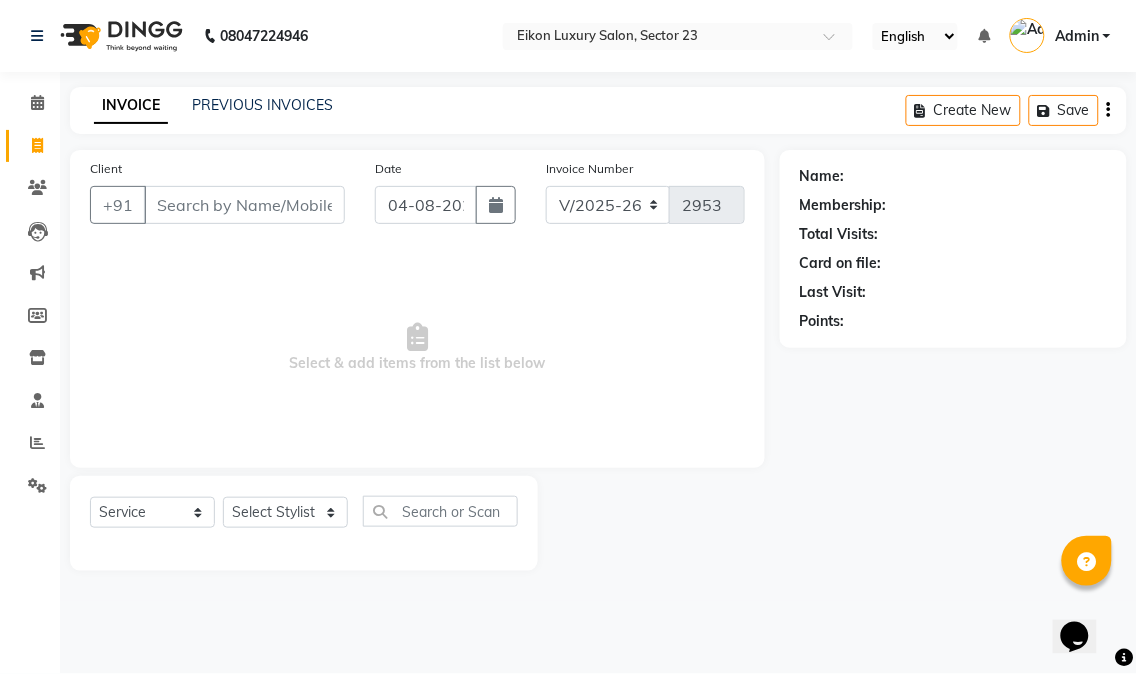 click on "Client +91 Date 04-08-2025 Invoice Number V/2025 V/2025-26 2953  Select & add items from the list below  Select  Service  Product  Membership  Package Voucher Prepaid Gift Card  Select Stylist Abhishek amit anchal Ashu Bilal Dildar Geeta Hritik Jatin mahesh Manav Mohit Pinki Prince Ruby Sagar Subhash Subodh Uday" 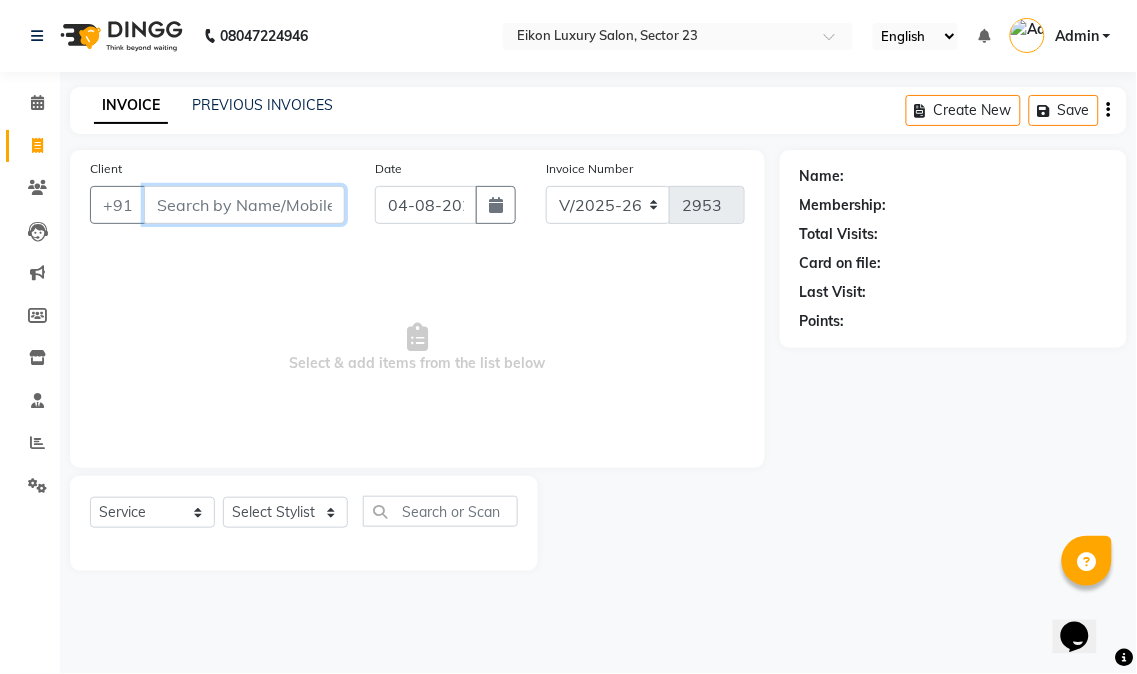 click on "Client" at bounding box center (244, 205) 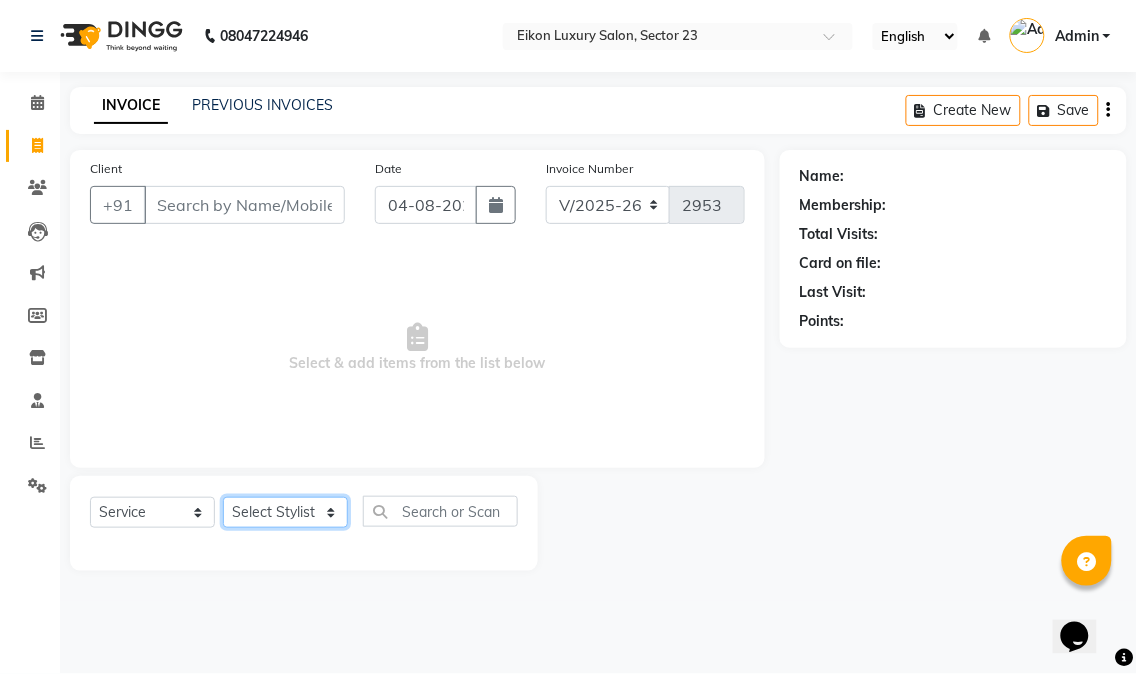 click on "Select Stylist Abhishek amit anchal Ashu Bilal Dildar Geeta Hritik Jatin mahesh Manav Mohit Pinki Prince Ruby Sagar Subhash Subodh Uday" 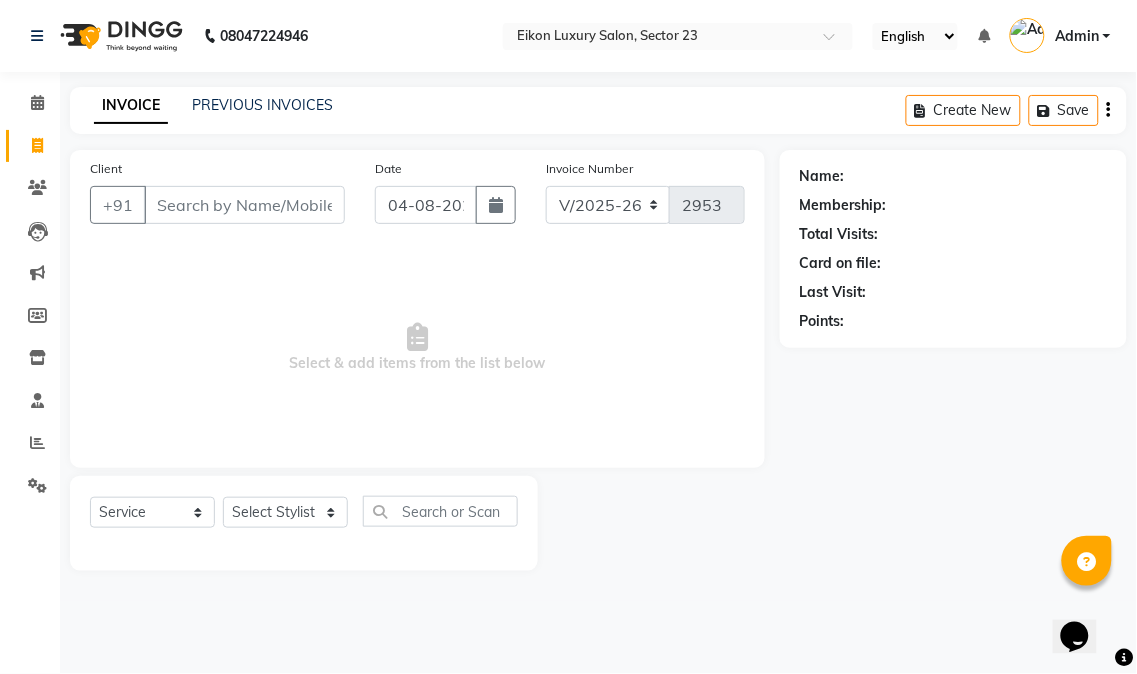 click on "Select & add items from the list below" at bounding box center (417, 348) 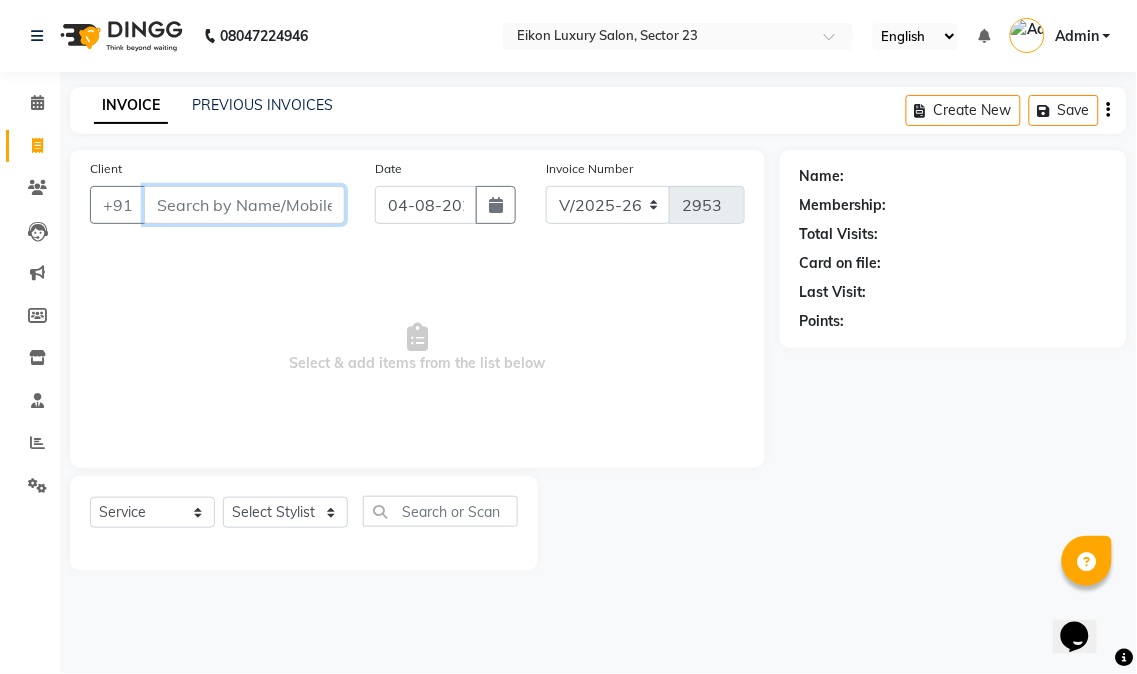 click on "Client" at bounding box center [244, 205] 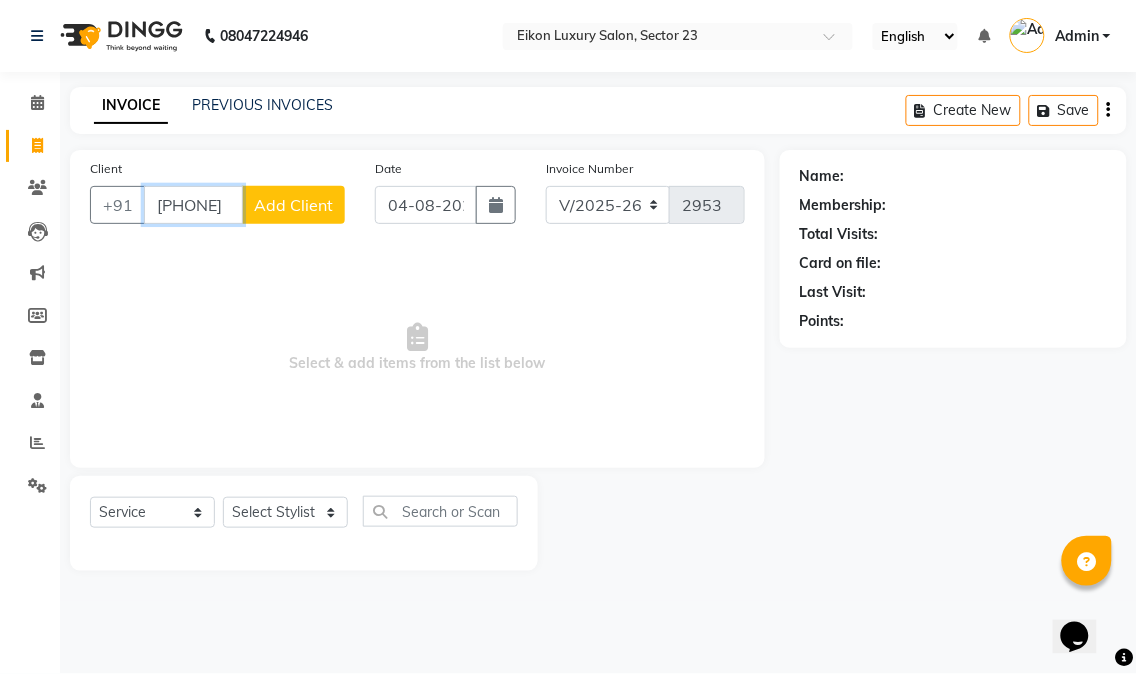 type on "9999041097" 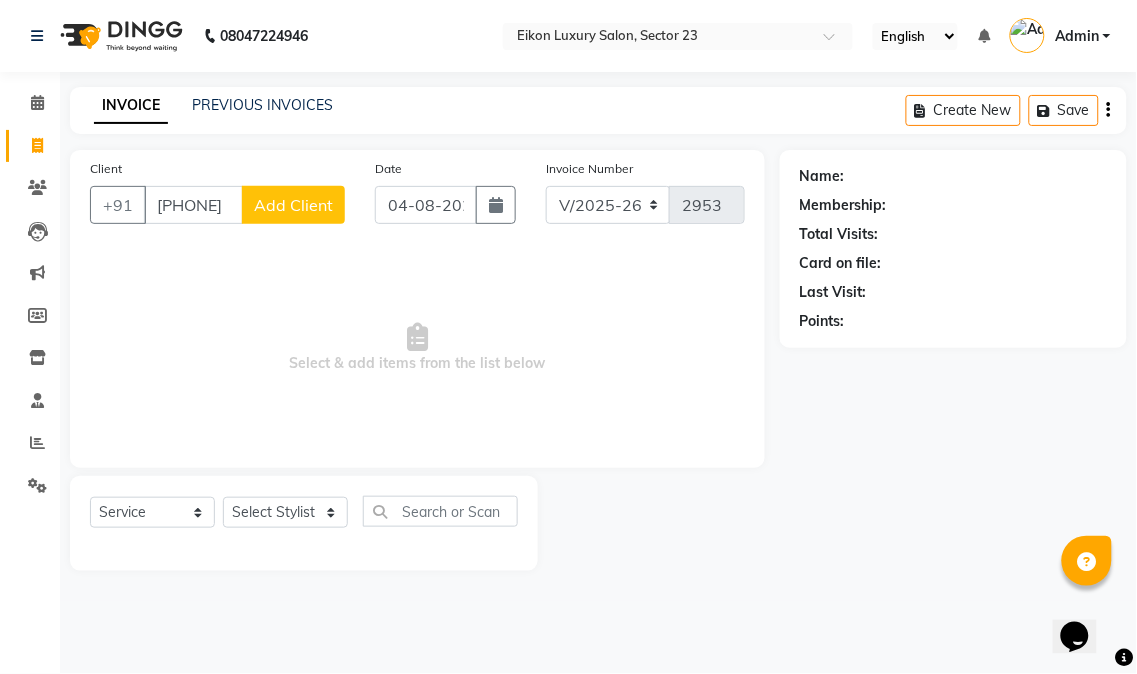 click on "Add Client" 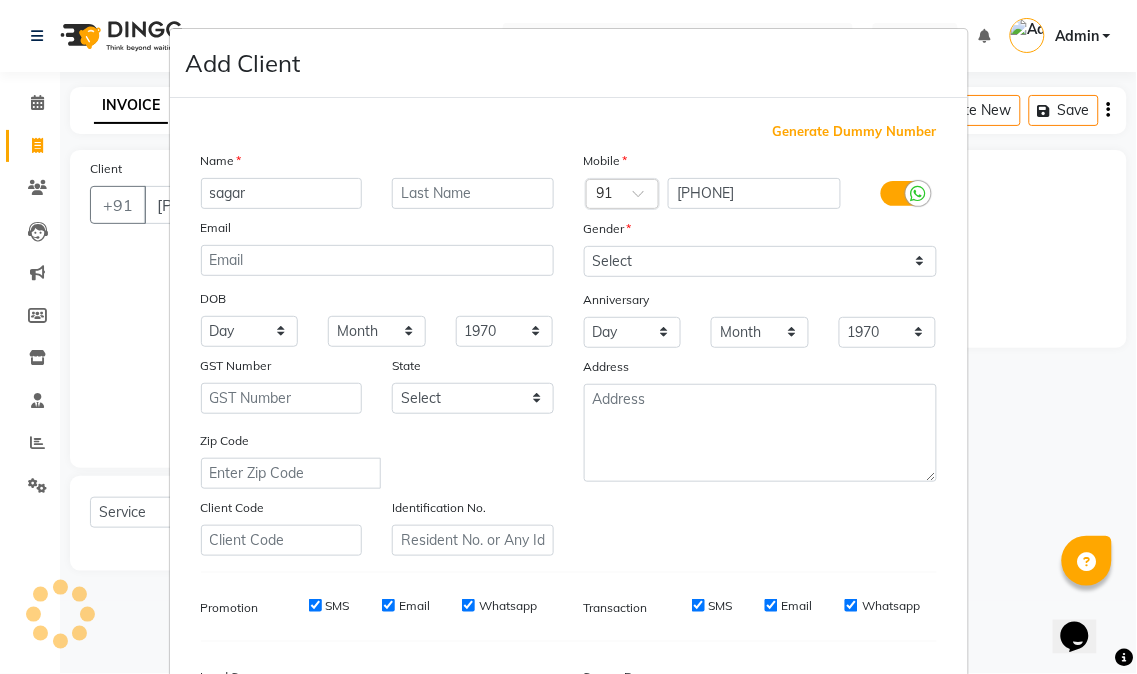 type on "sagar" 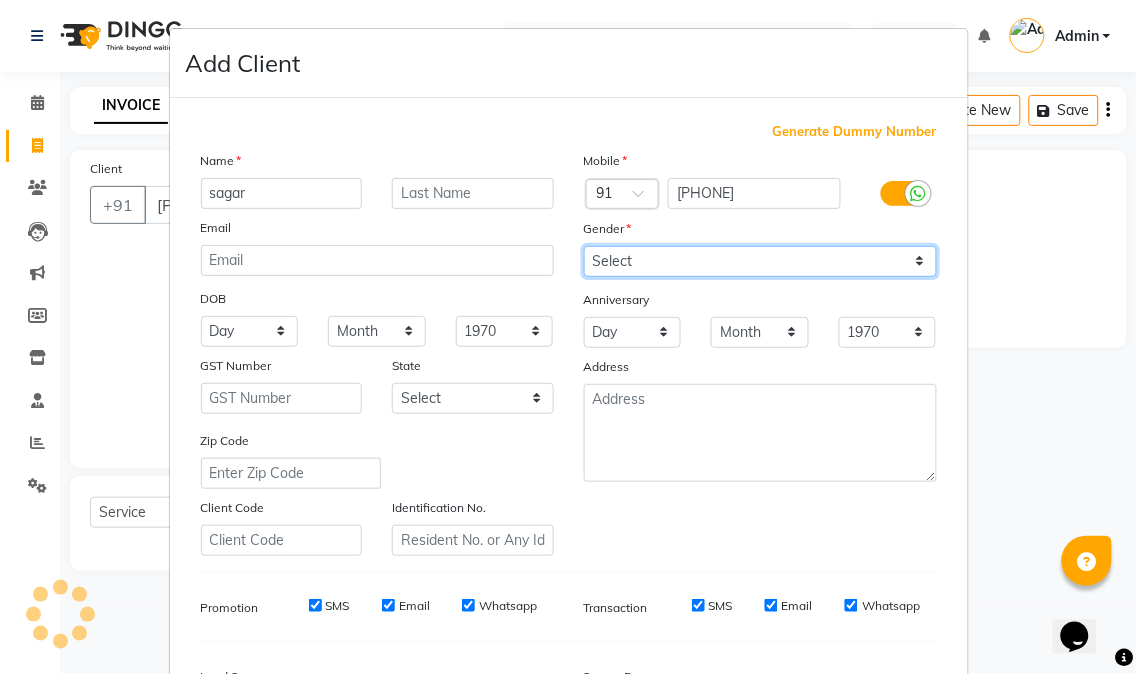 click on "Select Male Female Other Prefer Not To Say" at bounding box center (760, 261) 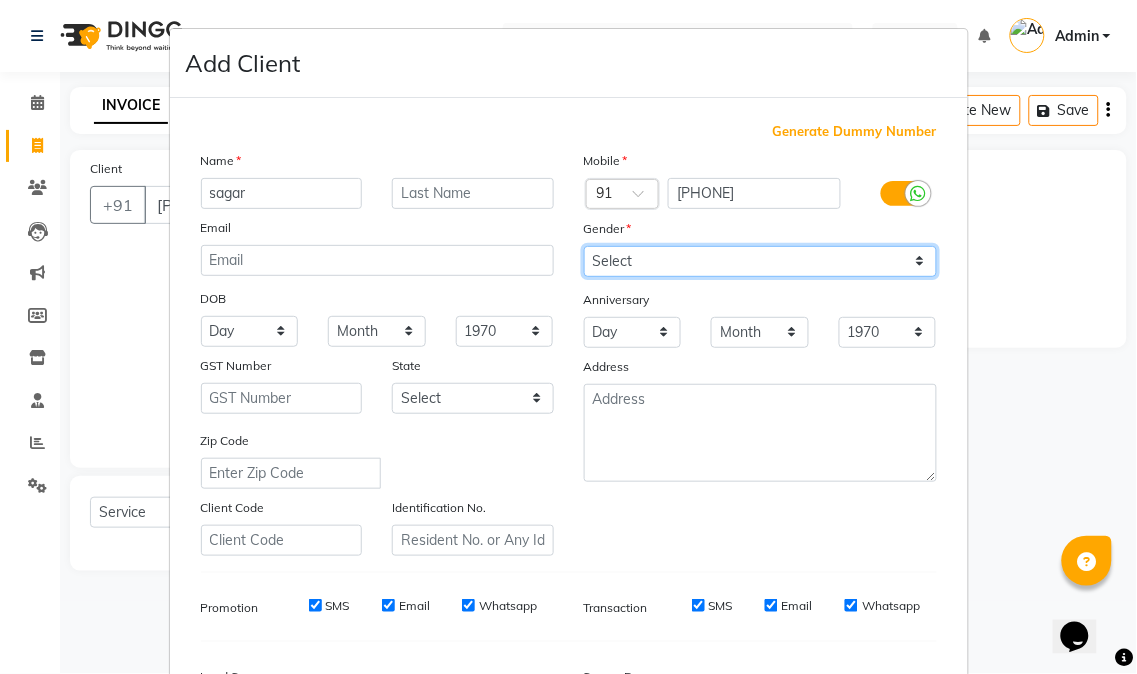 select on "male" 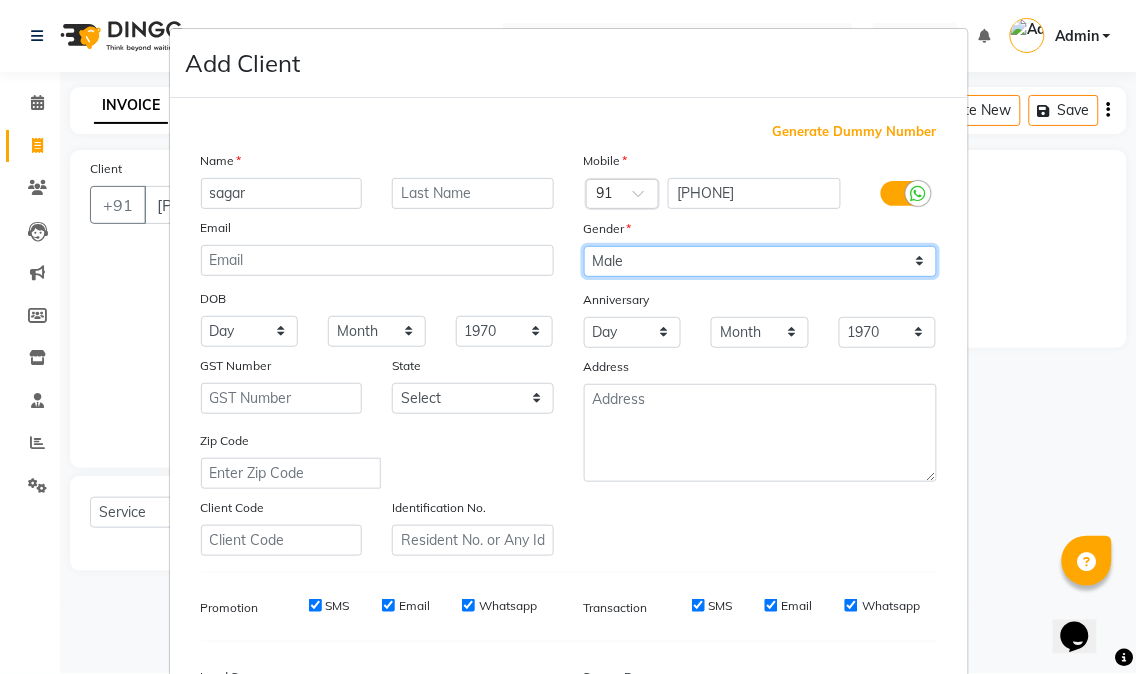 click on "Select Male Female Other Prefer Not To Say" at bounding box center (760, 261) 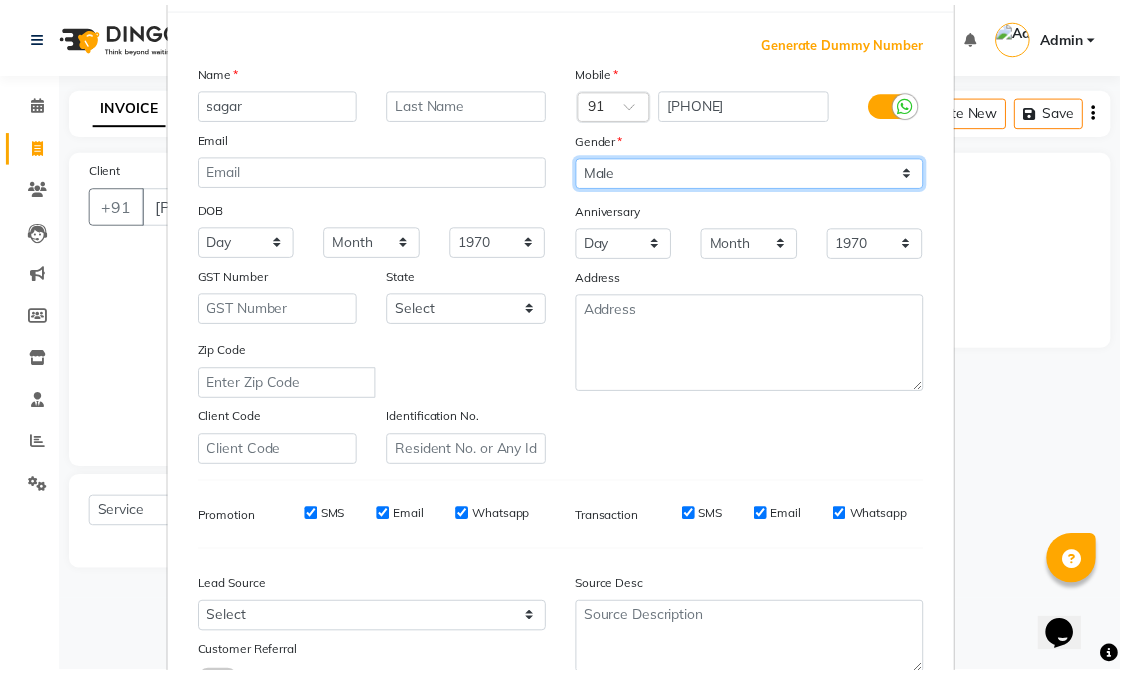 scroll, scrollTop: 250, scrollLeft: 0, axis: vertical 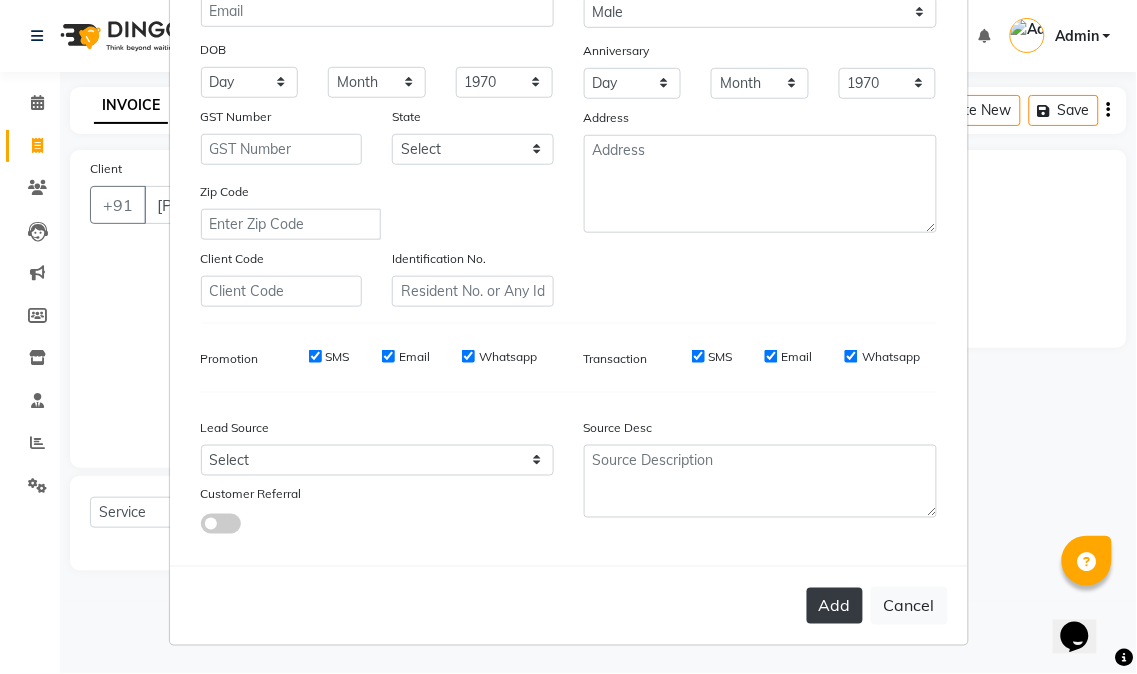 click on "Add" at bounding box center [835, 606] 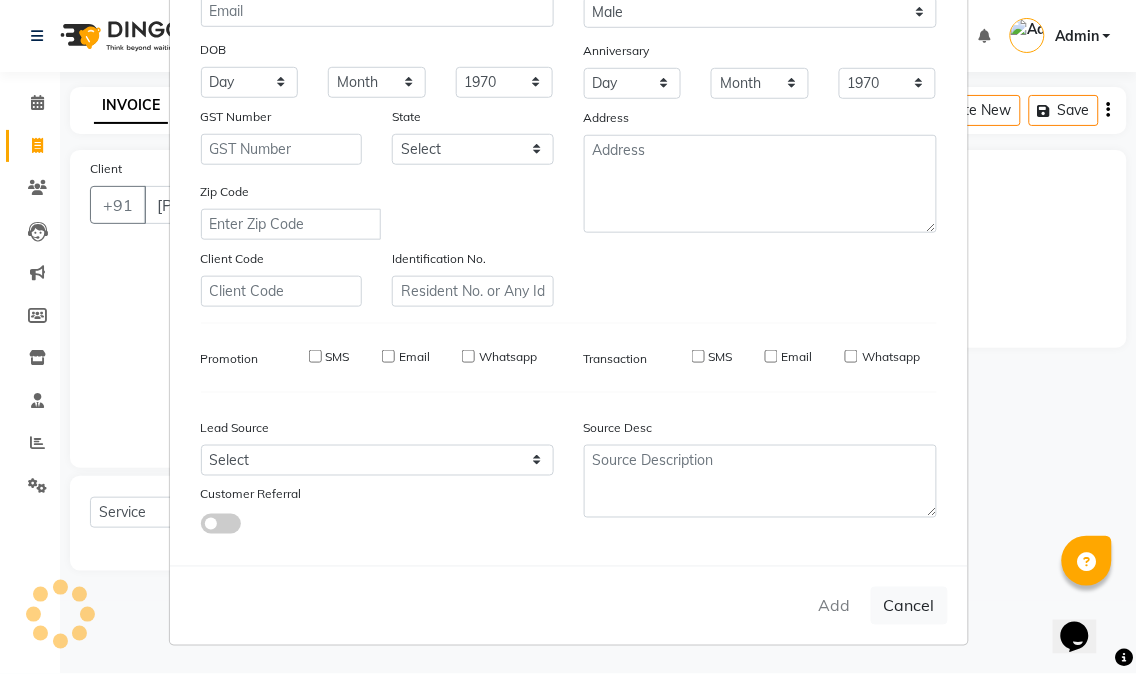 type 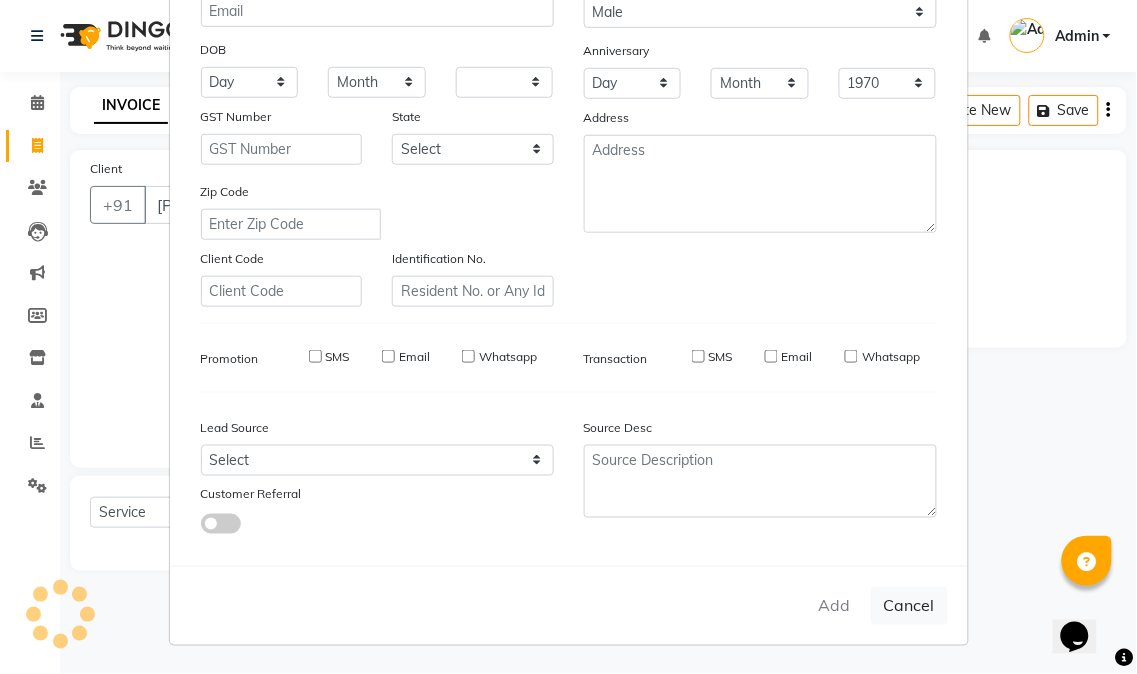 select 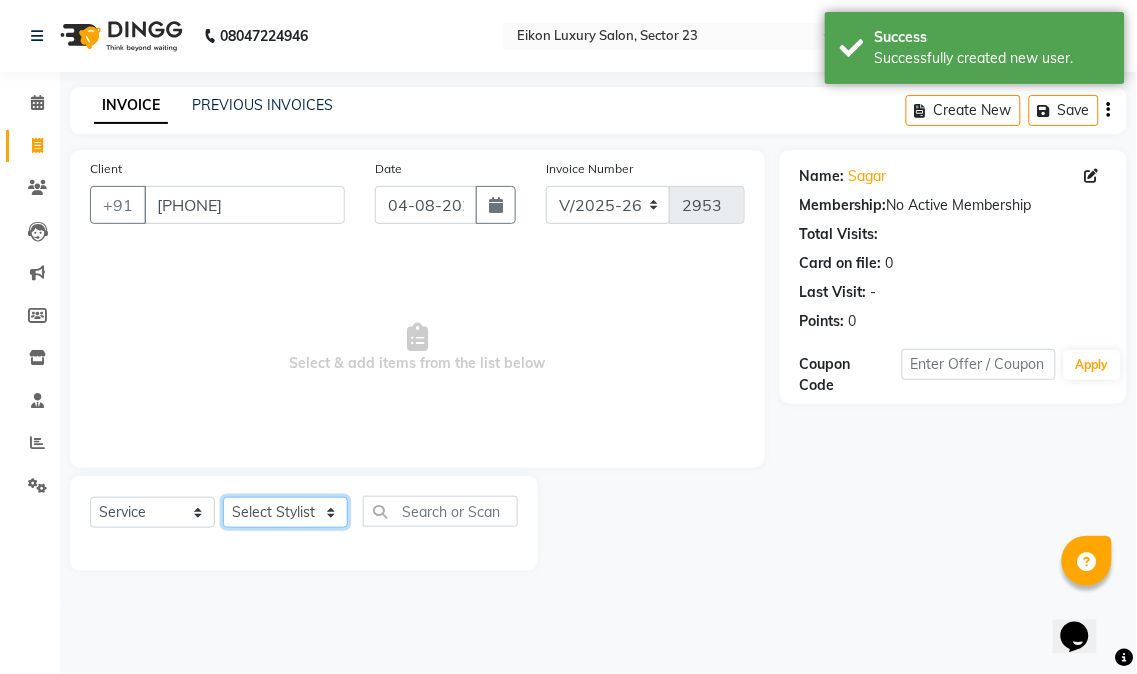click on "Select Stylist Abhishek amit anchal Ashu Bilal Dildar Geeta Hritik Jatin mahesh Manav Mohit Pinki Prince Ruby Sagar Subhash Subodh Uday" 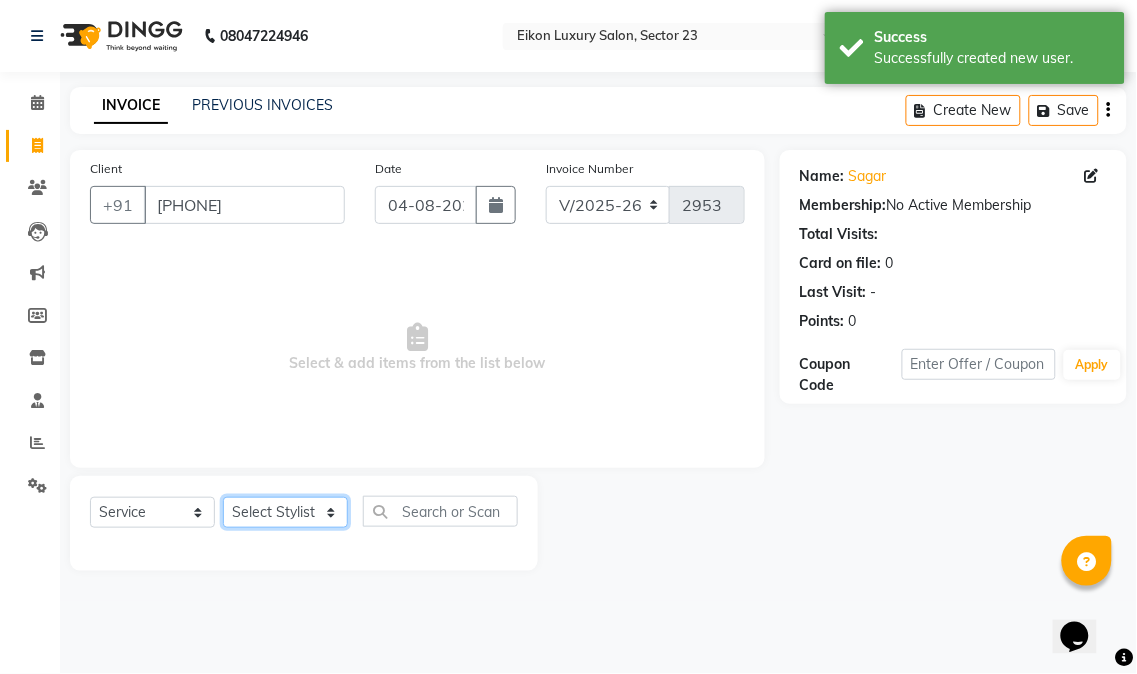 select on "58958" 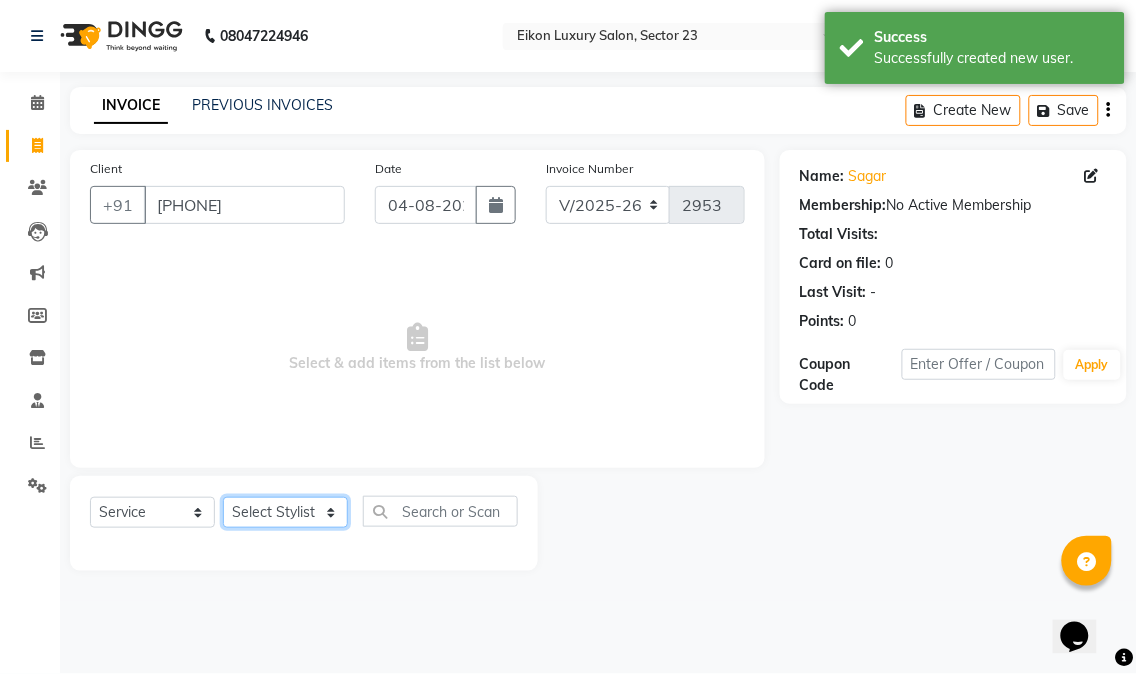 click on "Select Stylist Abhishek amit anchal Ashu Bilal Dildar Geeta Hritik Jatin mahesh Manav Mohit Pinki Prince Ruby Sagar Subhash Subodh Uday" 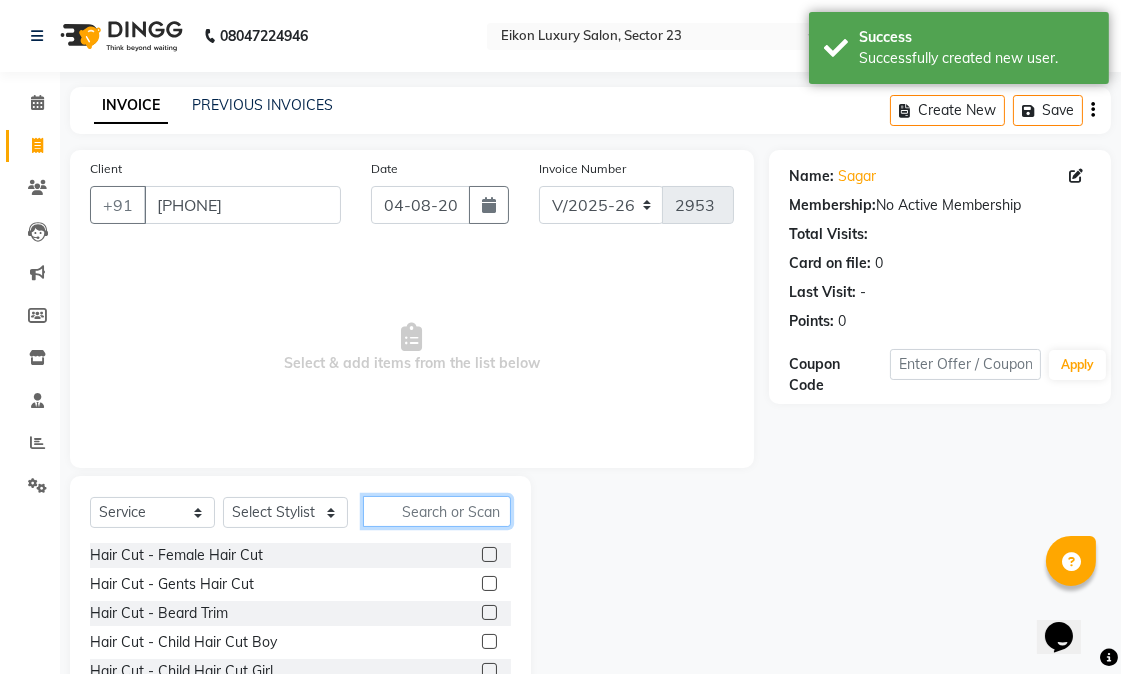 click 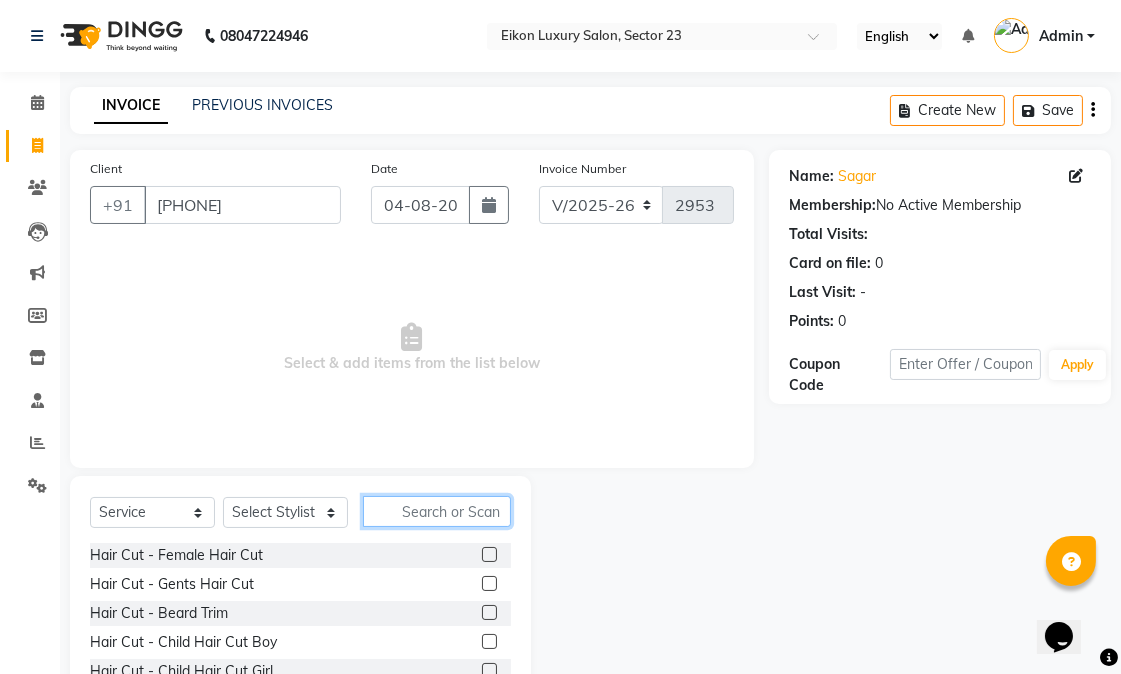 click 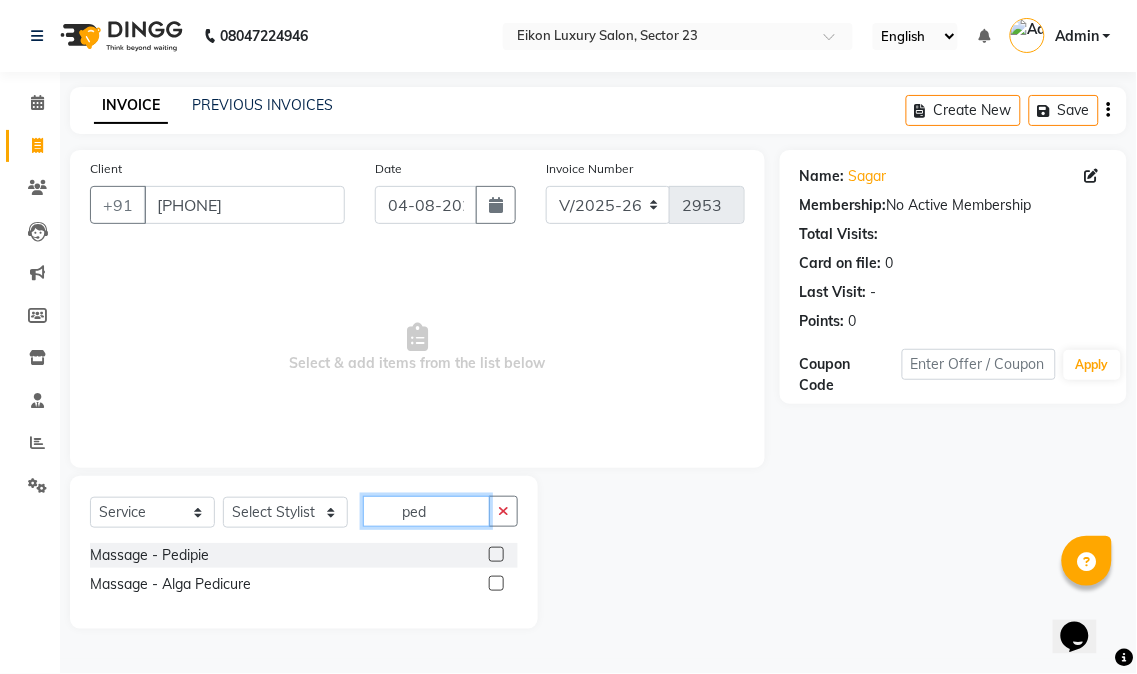 type on "ped" 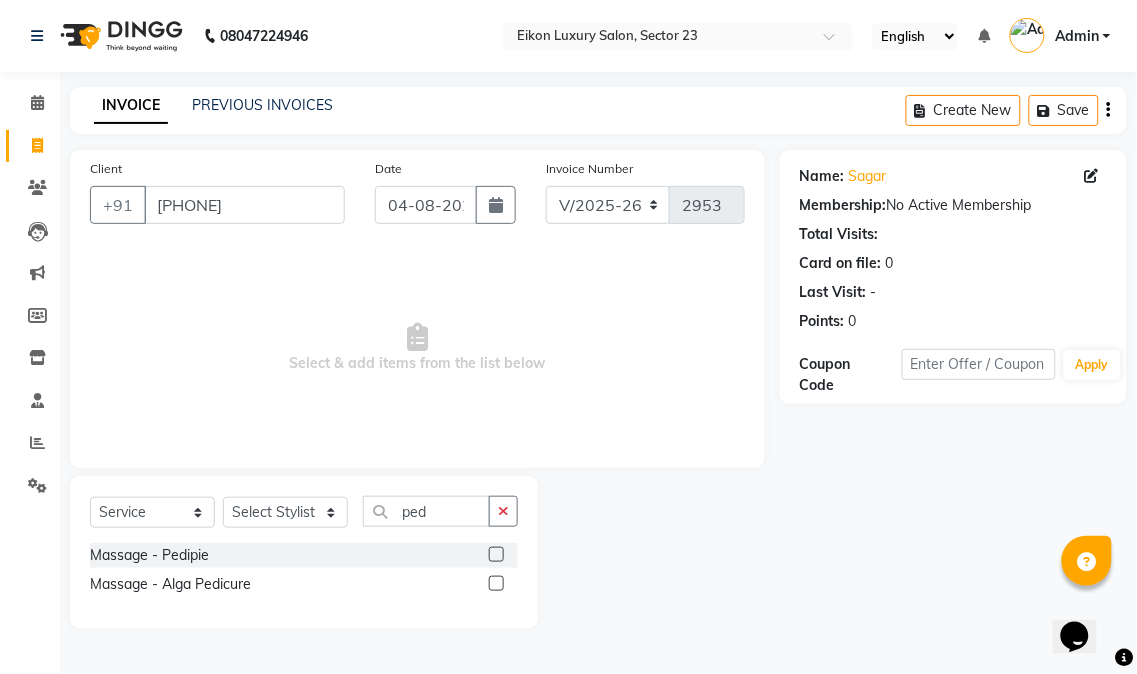 click 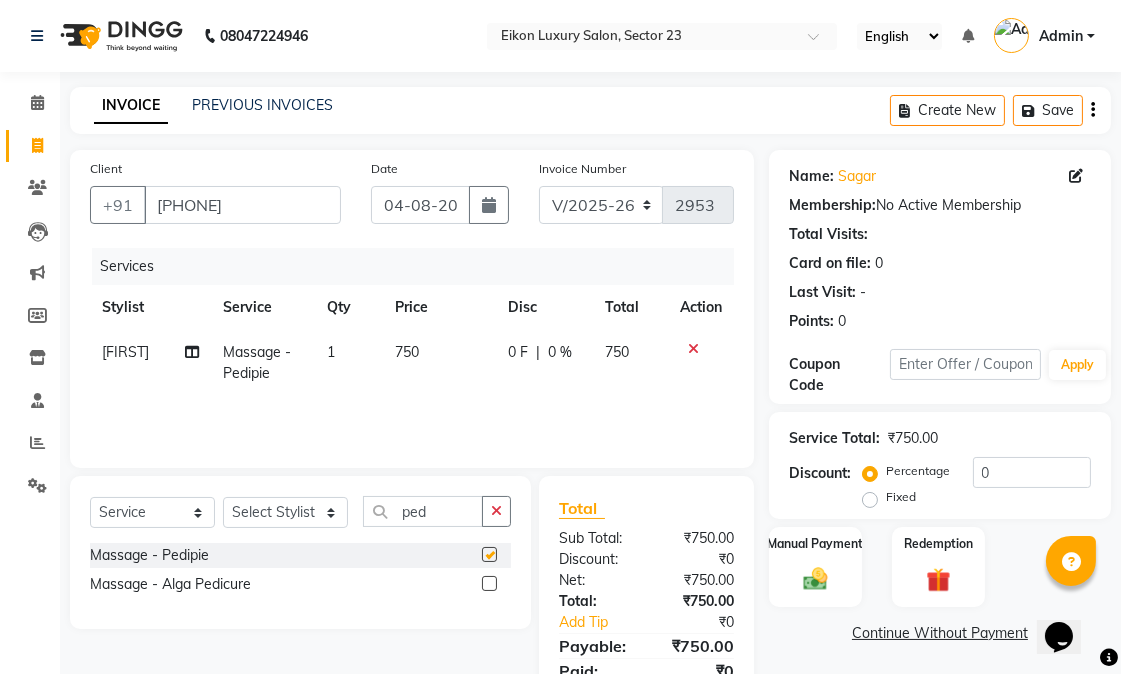 checkbox on "false" 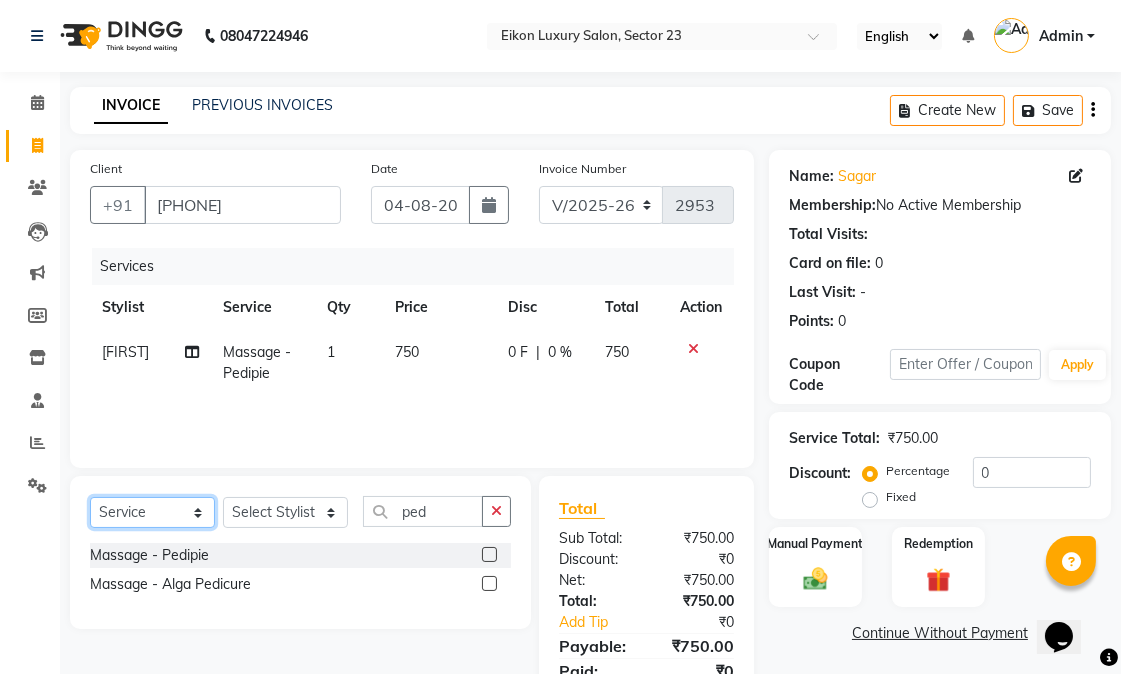 click on "Select  Service  Product  Membership  Package Voucher Prepaid Gift Card" 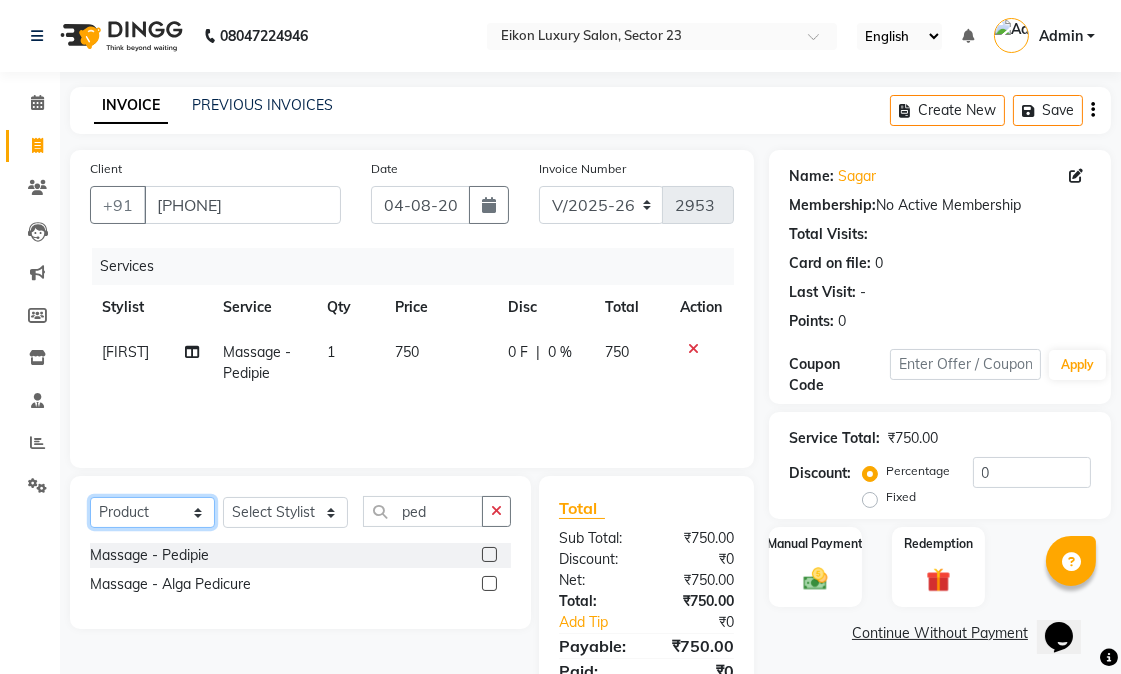 click on "Select  Service  Product  Membership  Package Voucher Prepaid Gift Card" 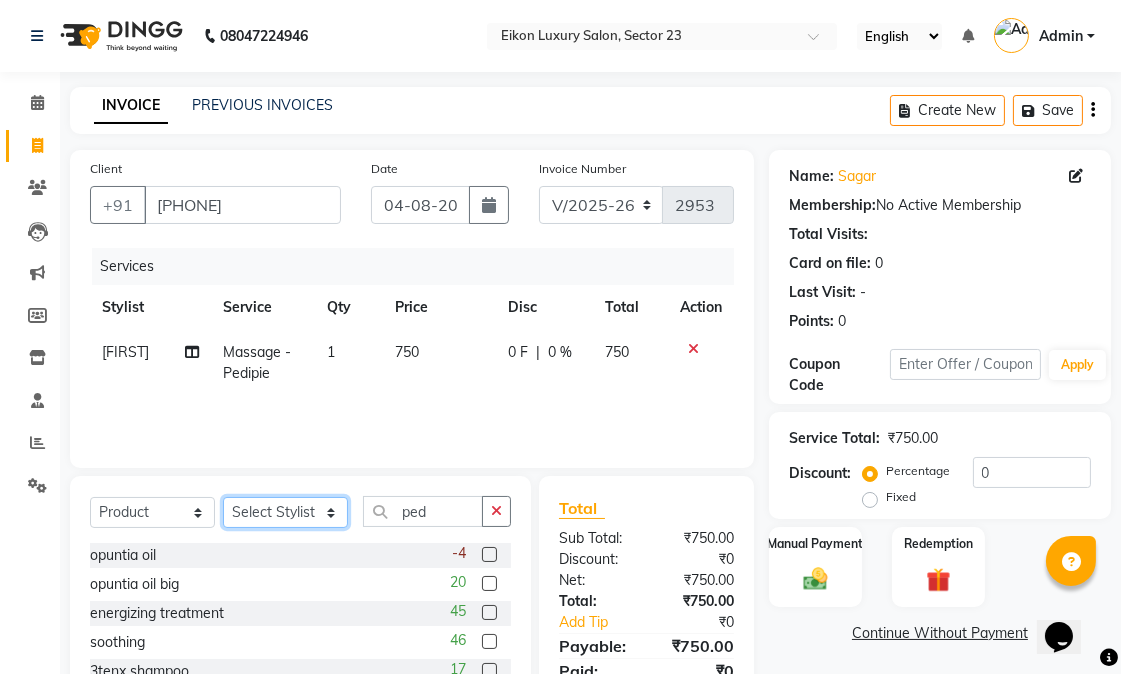 click on "Select Stylist Abhishek amit anchal Ashu Bilal Dildar Geeta Hritik Jatin mahesh Manav Mohit Pinki Prince Ruby Sagar Subhash Subodh Uday" 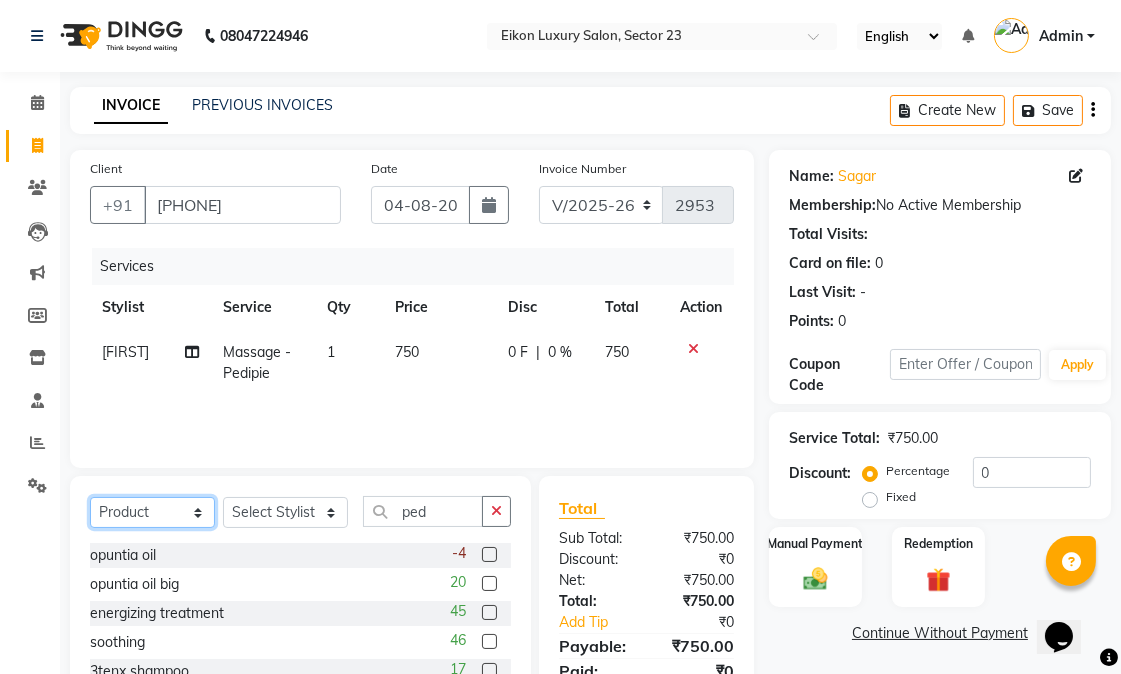 click on "Select  Service  Product  Membership  Package Voucher Prepaid Gift Card" 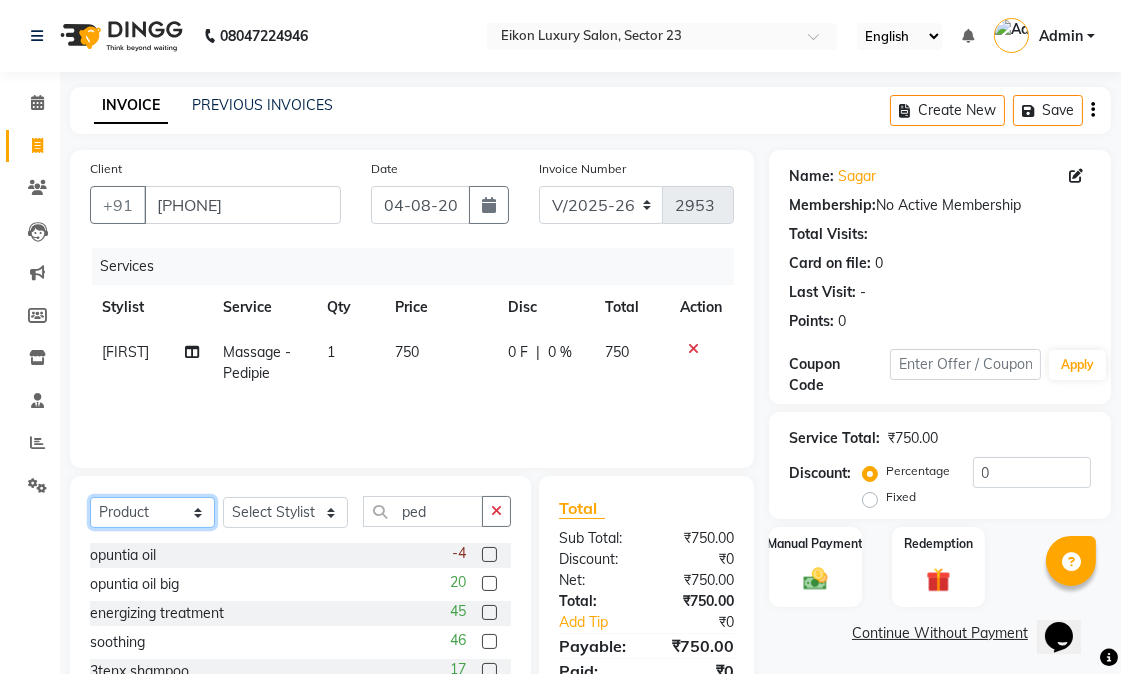 select on "service" 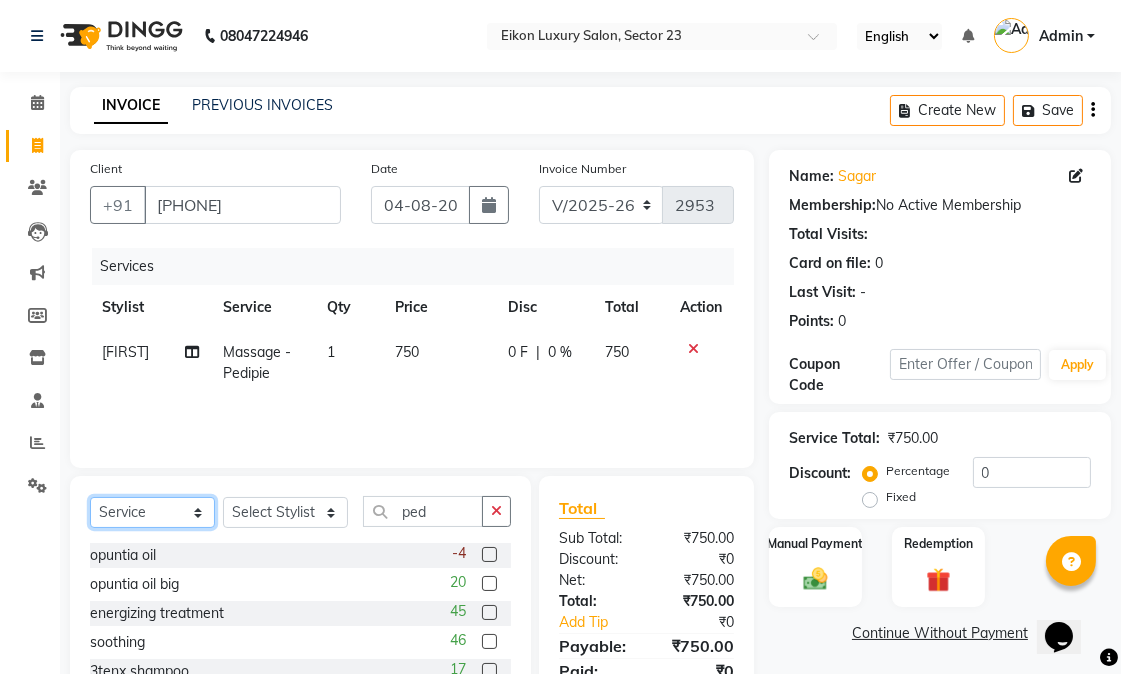 click on "Select  Service  Product  Membership  Package Voucher Prepaid Gift Card" 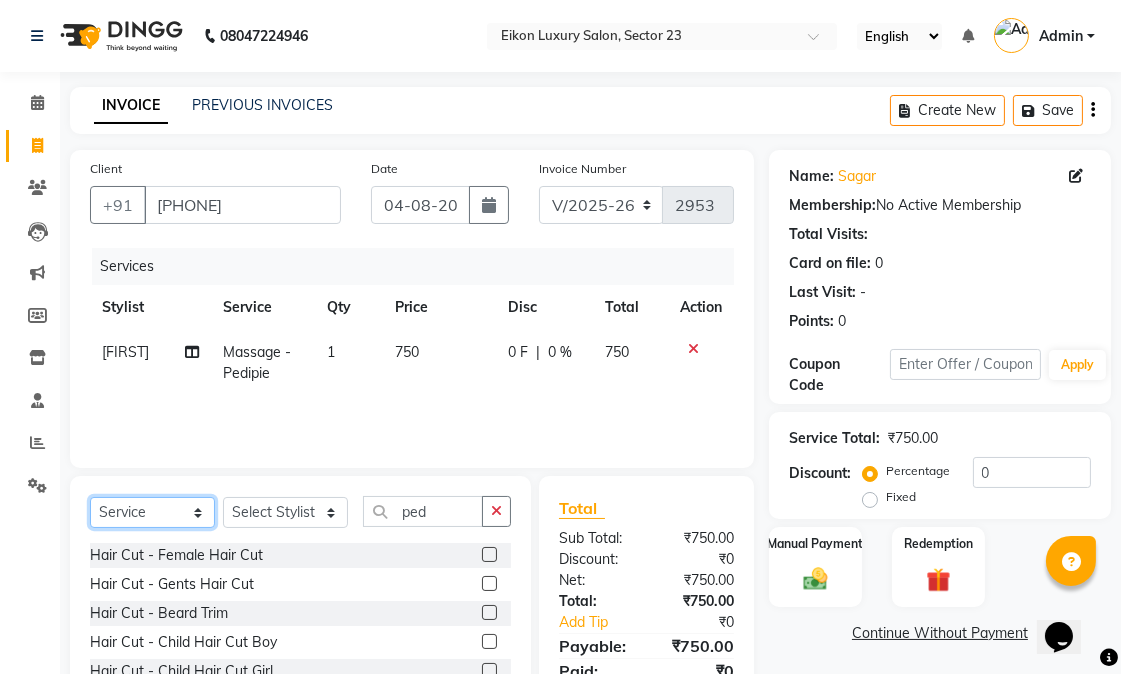 scroll, scrollTop: 126, scrollLeft: 0, axis: vertical 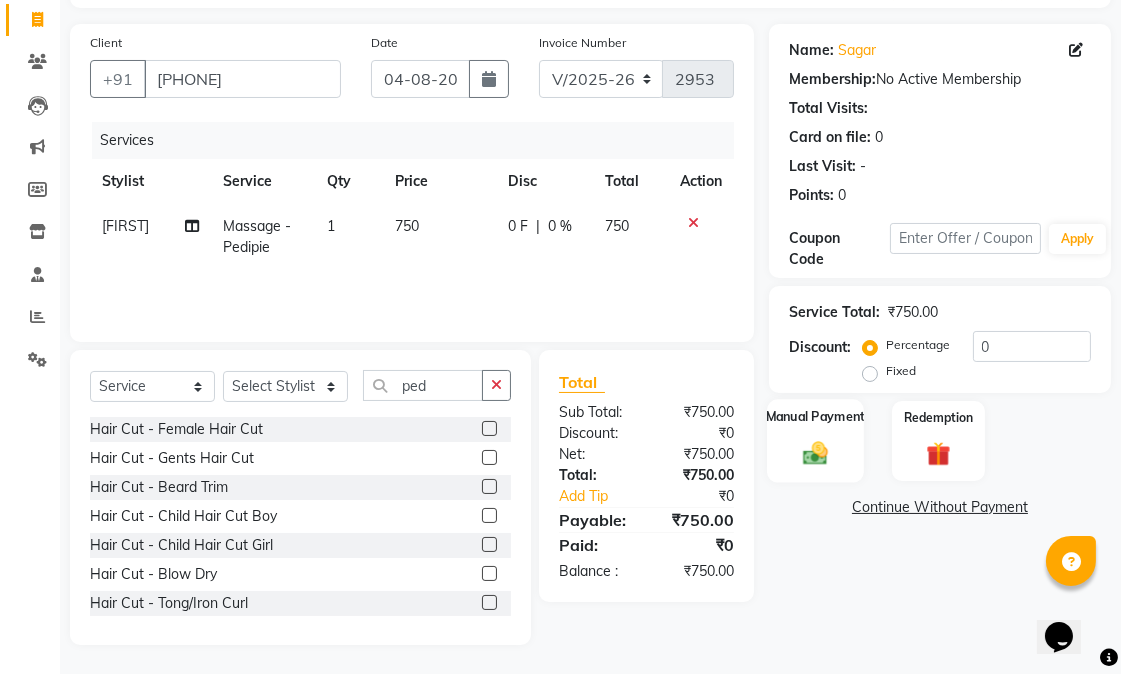 click on "Manual Payment" 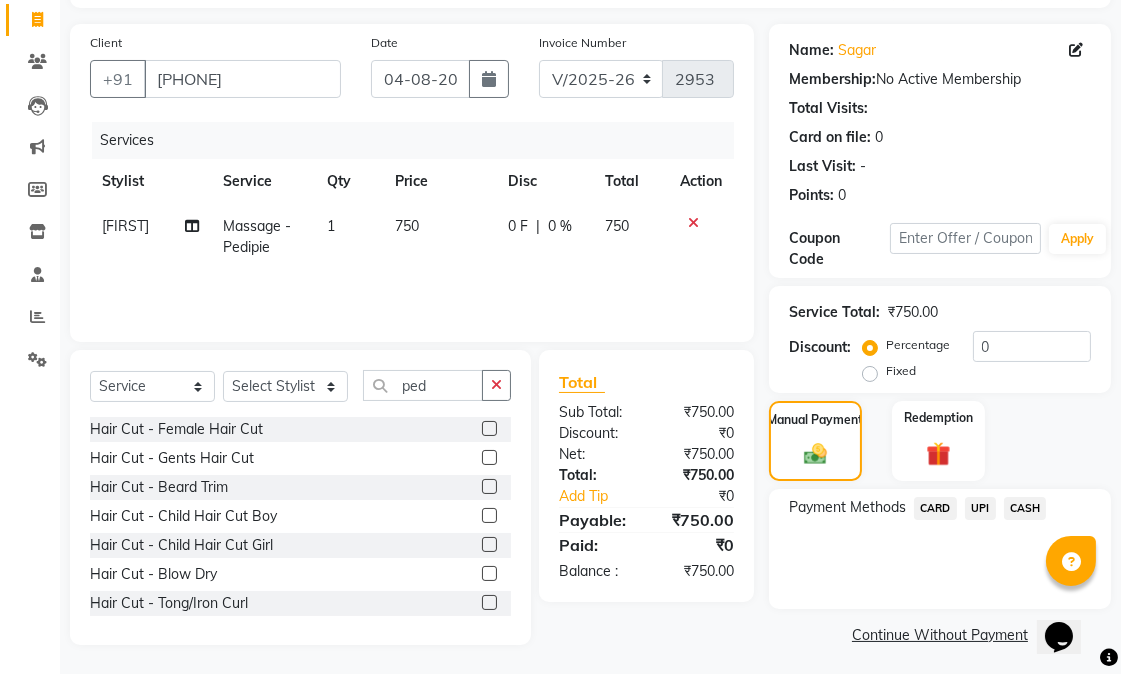 click on "750" 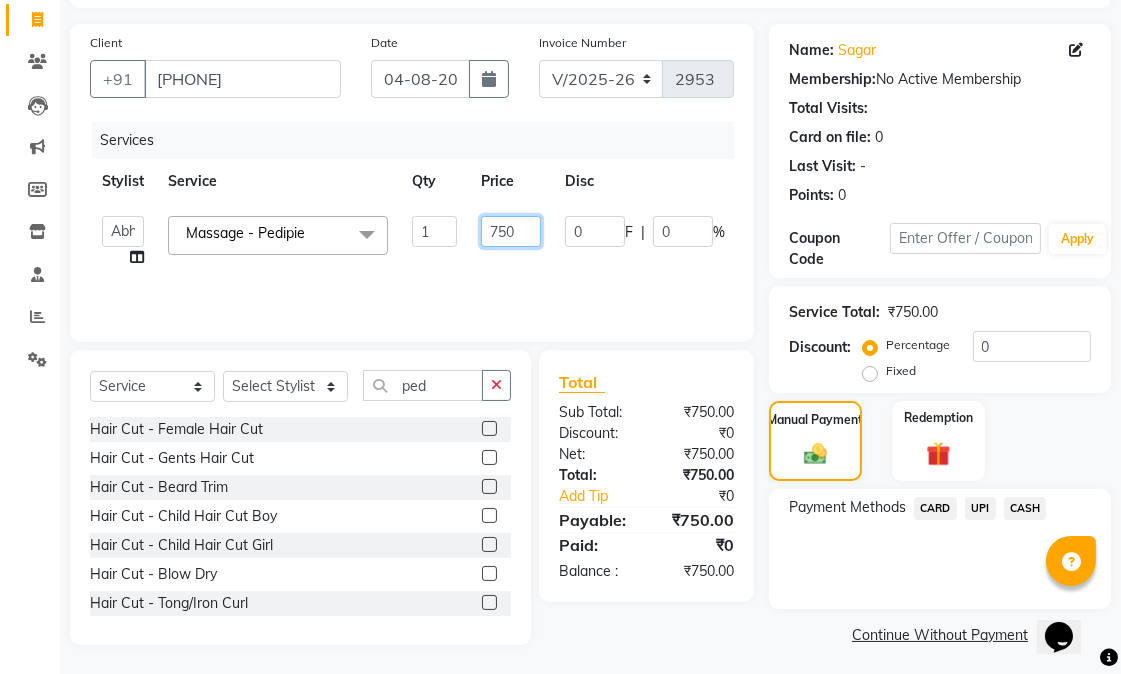 click on "750" 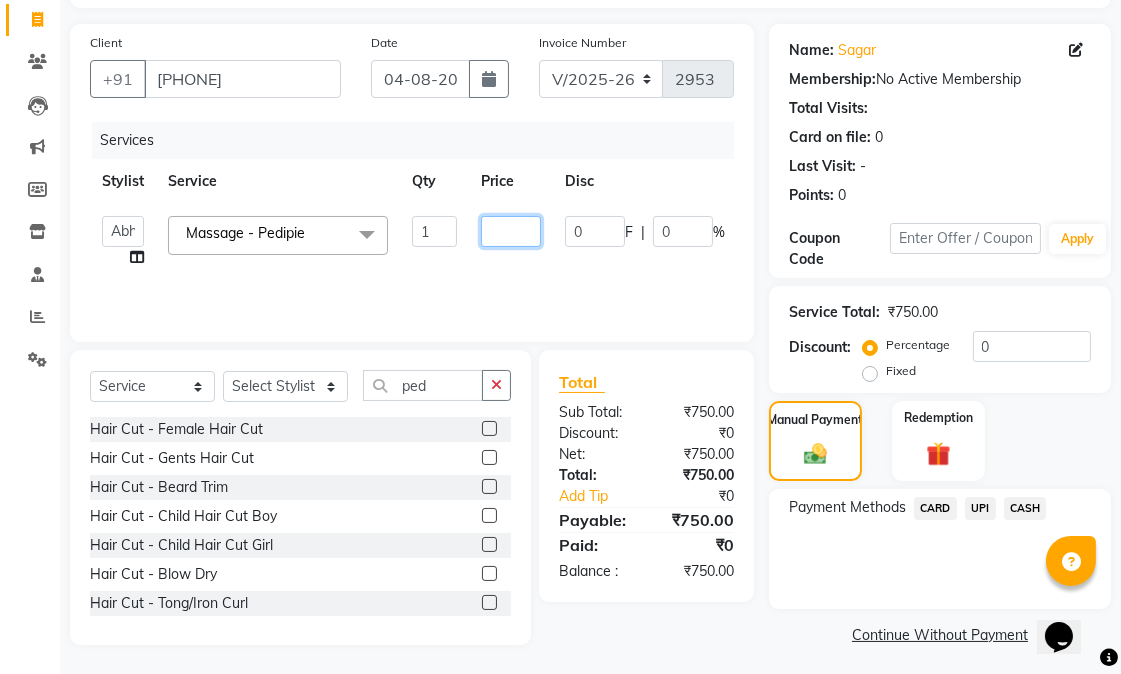 type on "1" 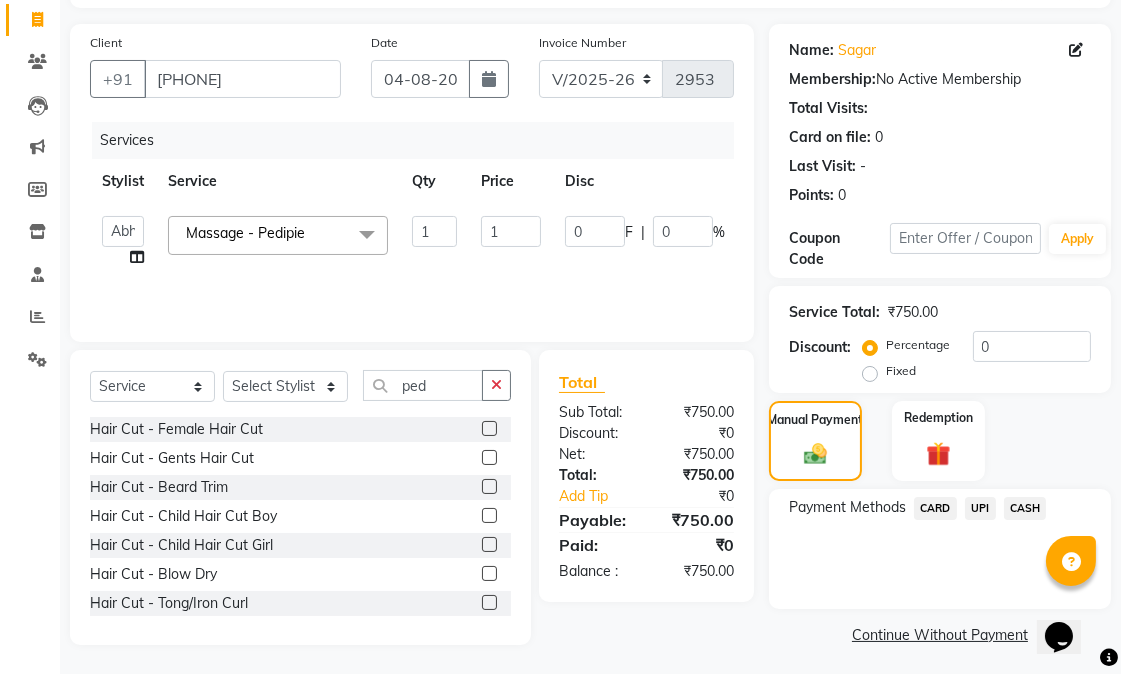 click on "Services Stylist Service Qty Price Disc Total Action  Abhishek   amit   anchal   Ashu   Bilal   Dildar   Geeta   Hritik   Jatin   mahesh   Manav   Mohit   Pinki   Prince   Ruby   Sagar   Subhash   Subodh   Uday  Massage - Pedipie  x Hair Cut - Female Hair Cut Hair Cut - Gents Hair Cut Hair Cut - Beard Trim Hair Cut - Child Hair Cut Boy Hair Cut - Child Hair Cut Girl Hair Cut - Blow Dry Hair Cut - Tong/Iron Curl Hair Cut - Iron Hair Wash premium wash eyebrow eyebrow upperlip gel paint nail cut file mask biotin Hair Styling - Blow Dry Hair Styling - Blow Dry Outcurls Hair Styling - Curls Hair Styling - Hair Do Hair Styling - Pressing deep conditioning bob cut Treatment - Repair Rituals Treatment - Moisture Rituals Treatment - Scalp and Length Treatment Treatment - Dandruff Treatment with Rituals Treatment - Hair Fall Treatment with Rituals Treatment - One Step Repair Treatment Treatment - Keratin Treatment Treatment - Smoothening Treatment - Ola Plex Treatment - Goji Treatment - Purifying Treatment - Rgnerin 1" 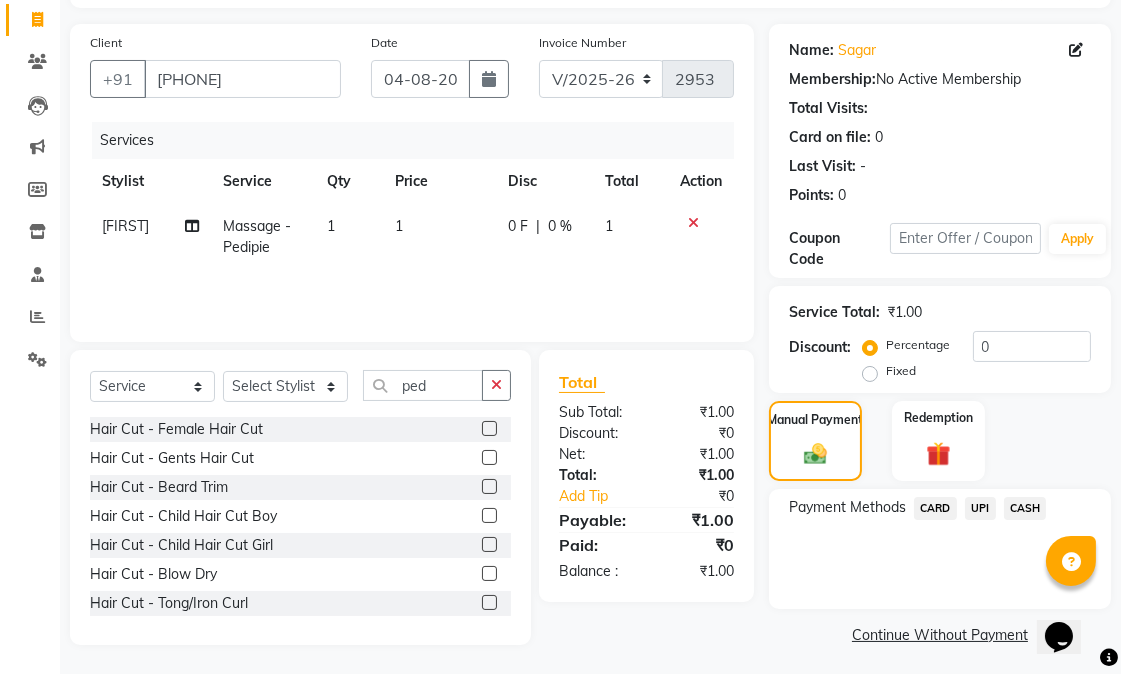 scroll, scrollTop: 131, scrollLeft: 0, axis: vertical 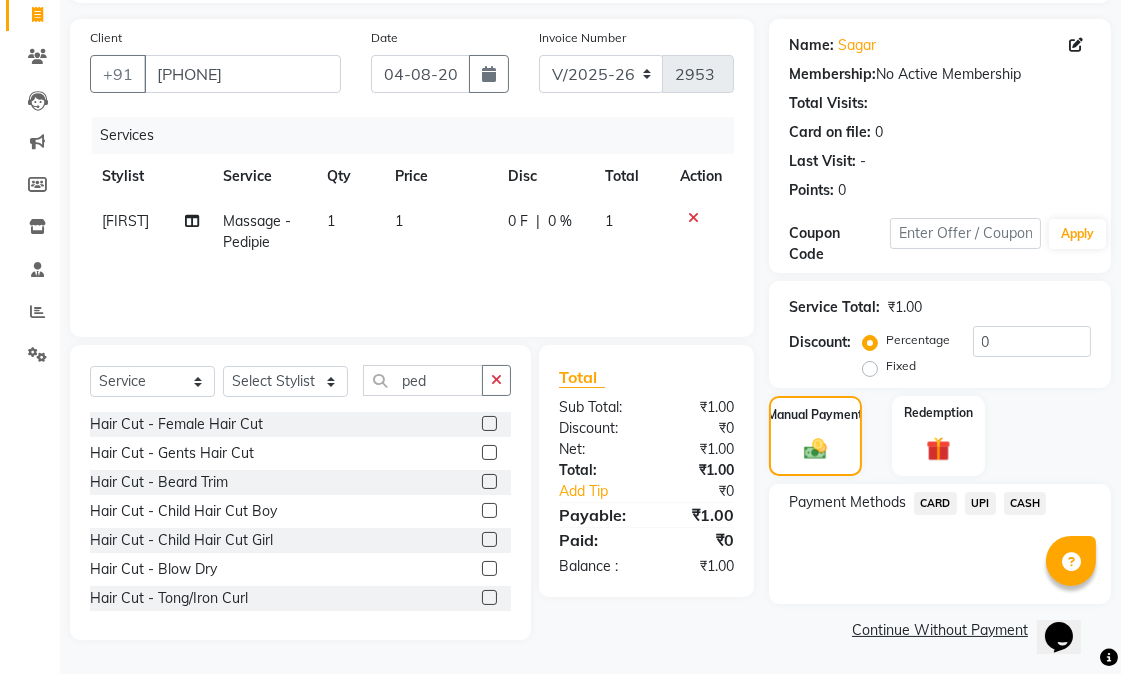 click on "1" 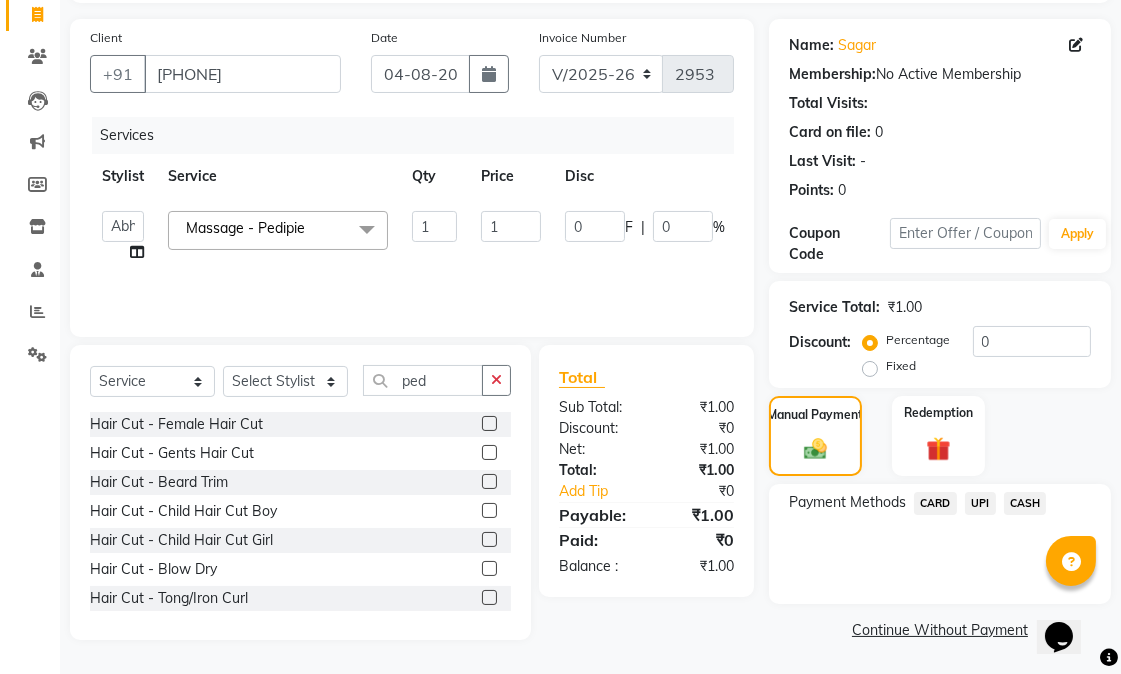 click on "1" 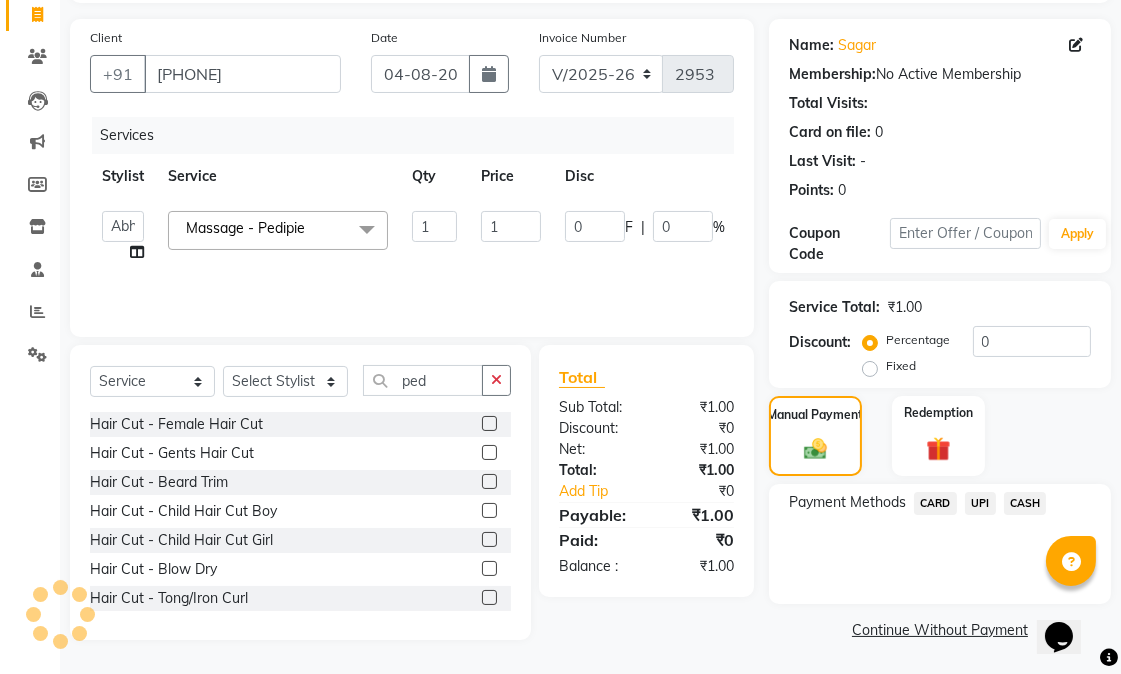 click on "1" 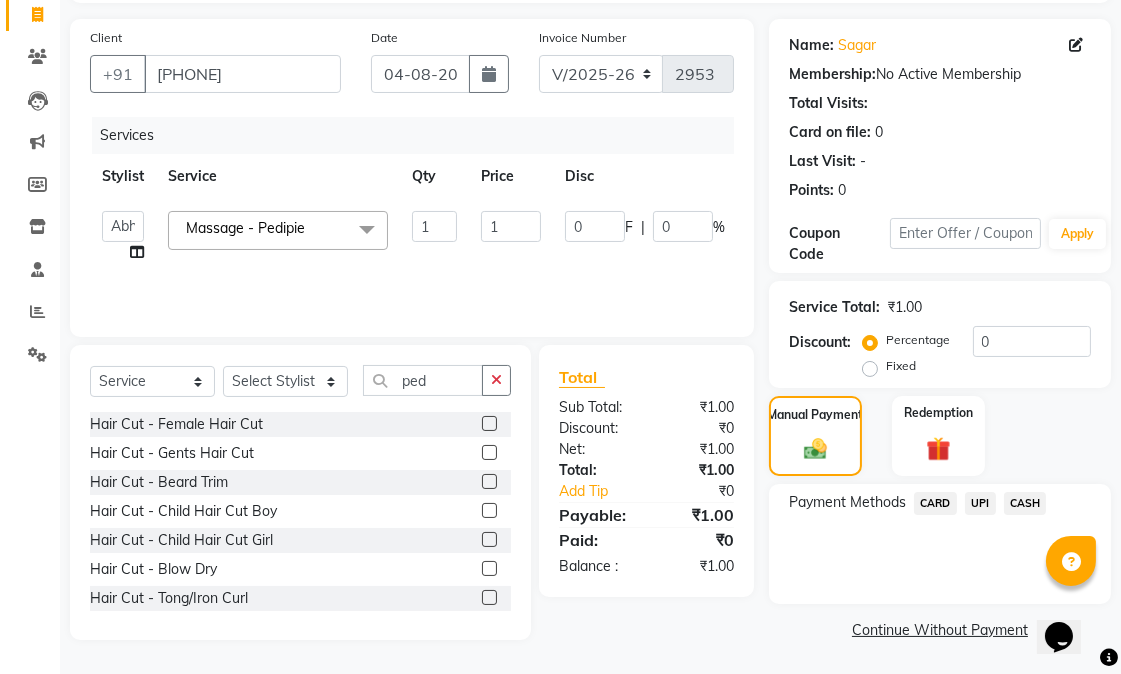 click on "UPI" 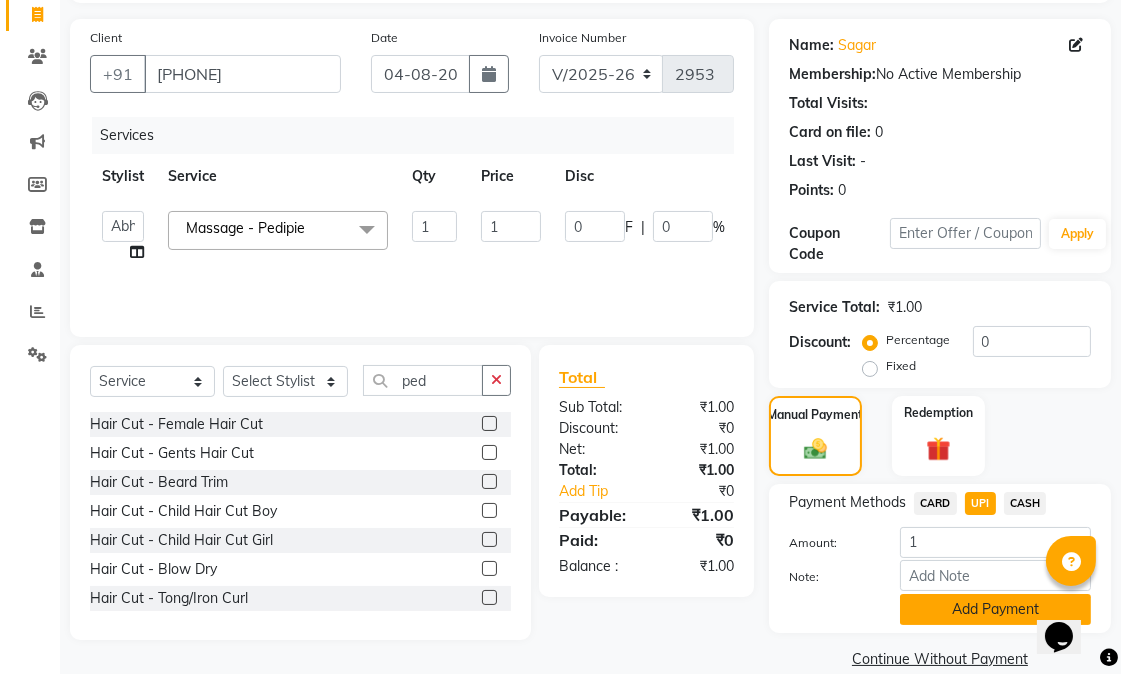 click on "Add Payment" 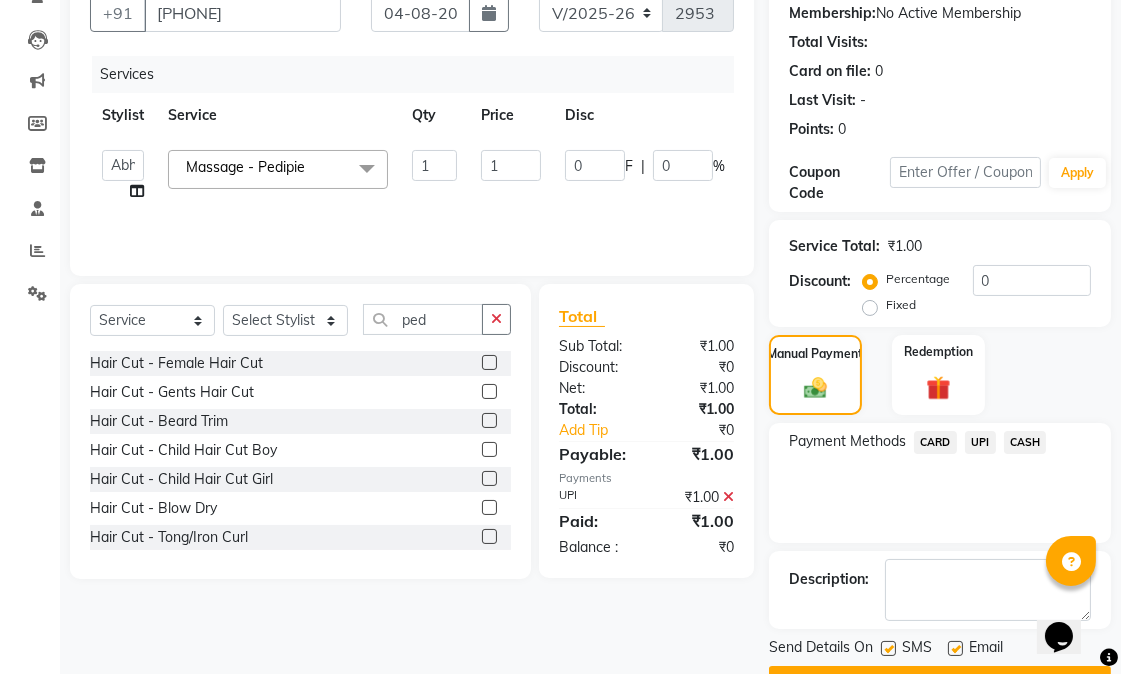 scroll, scrollTop: 244, scrollLeft: 0, axis: vertical 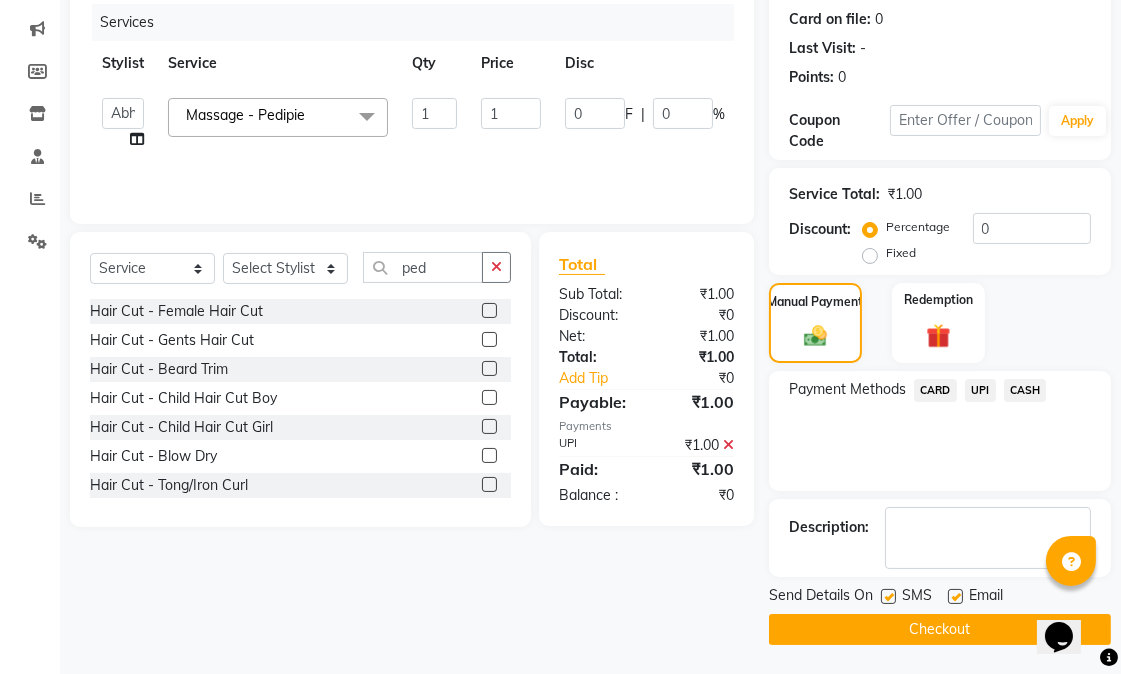 drag, startPoint x: 956, startPoint y: 595, endPoint x: 943, endPoint y: 595, distance: 13 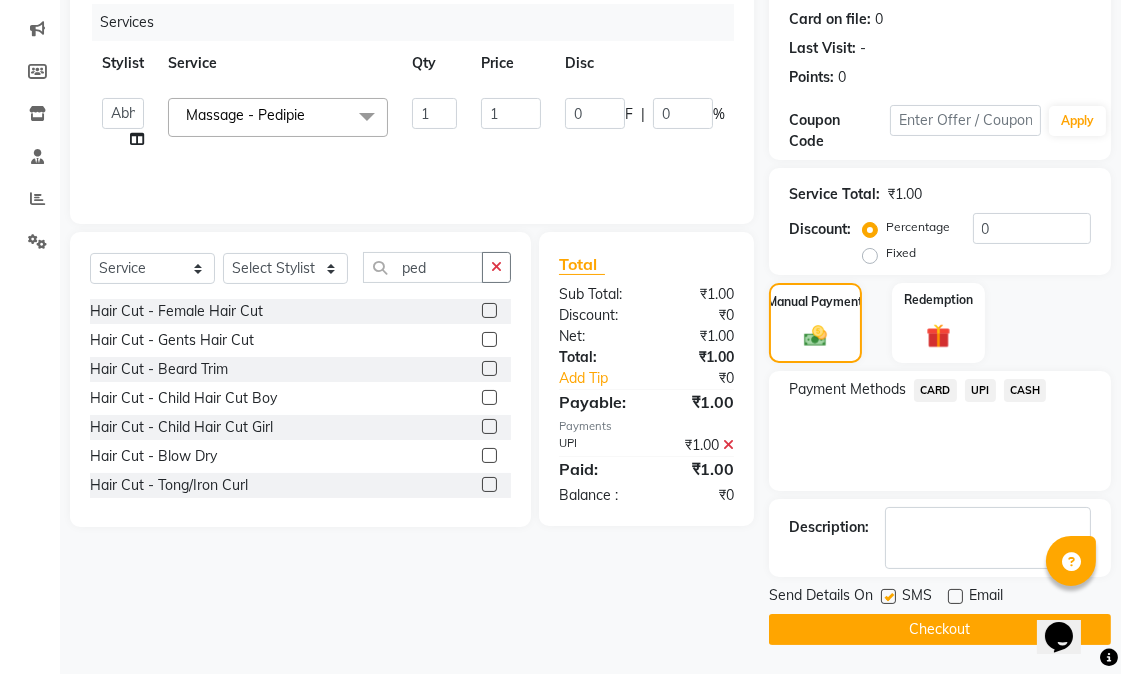 scroll, scrollTop: 0, scrollLeft: 0, axis: both 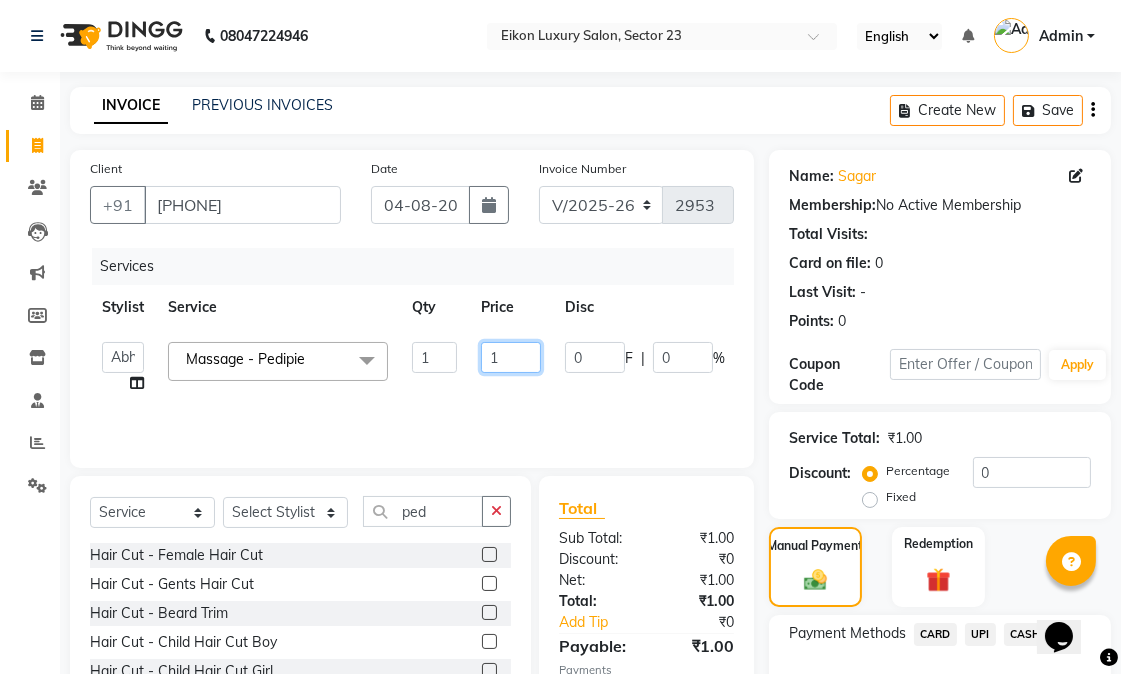 drag, startPoint x: 520, startPoint y: 356, endPoint x: 480, endPoint y: 364, distance: 40.792156 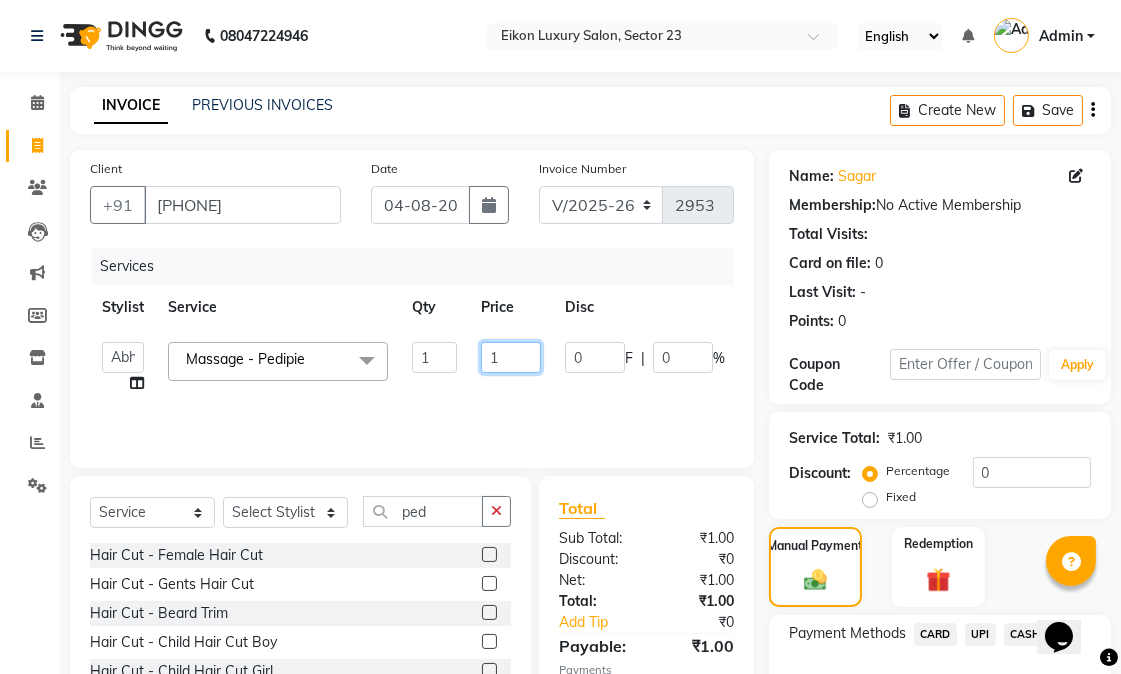 click on "1" 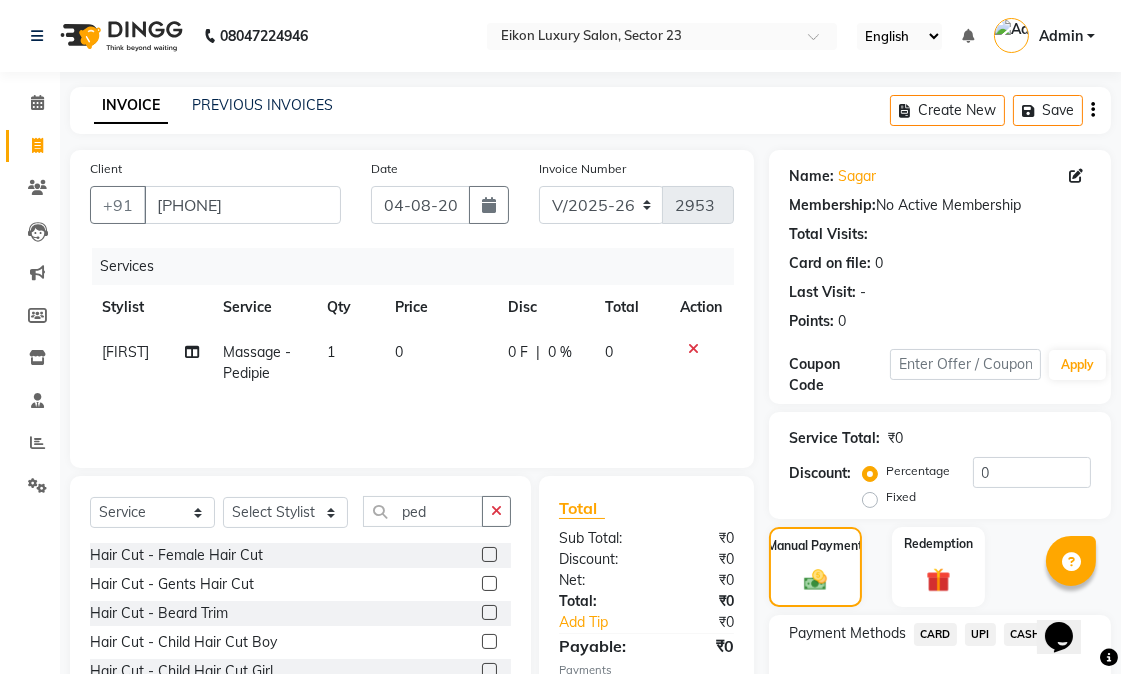 click on "Services Stylist Service Qty Price Disc Total Action Mohit Massage - Pedipie 1 0 0 F | 0 % 0" 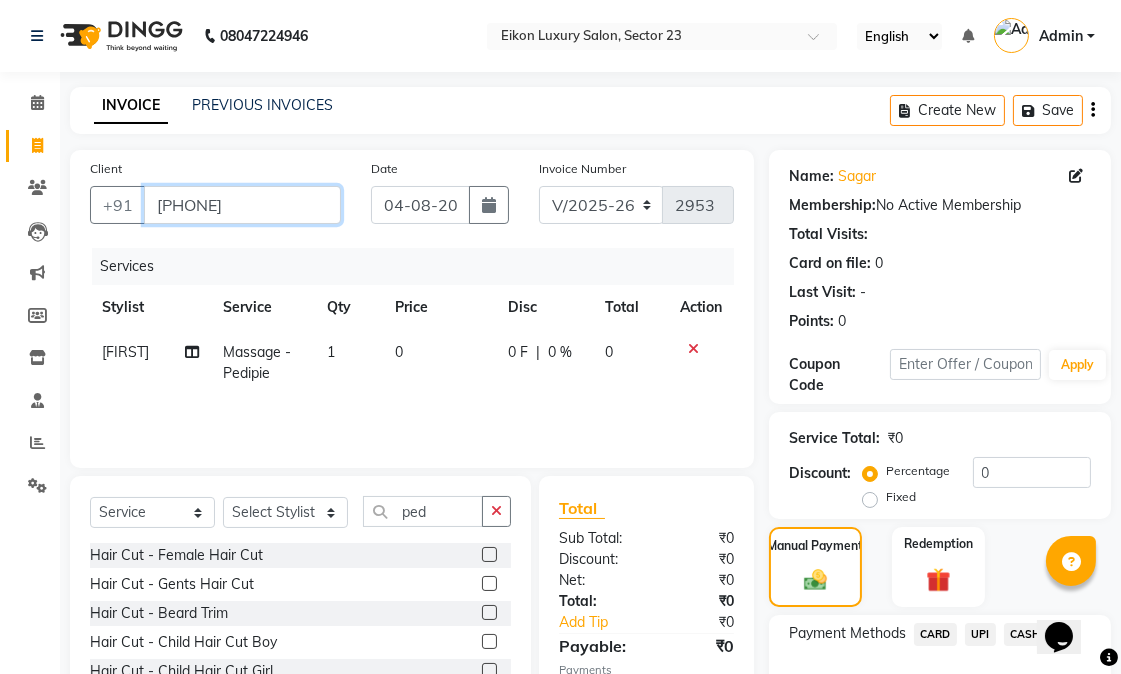 drag, startPoint x: 257, startPoint y: 187, endPoint x: 163, endPoint y: 203, distance: 95.35198 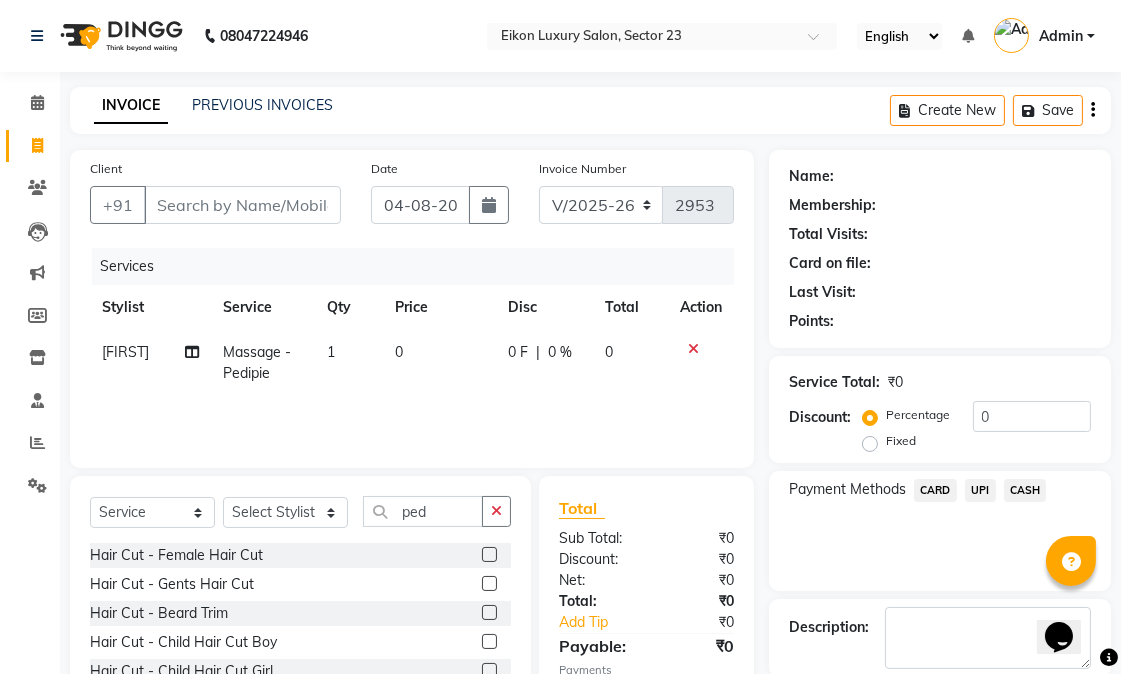 click 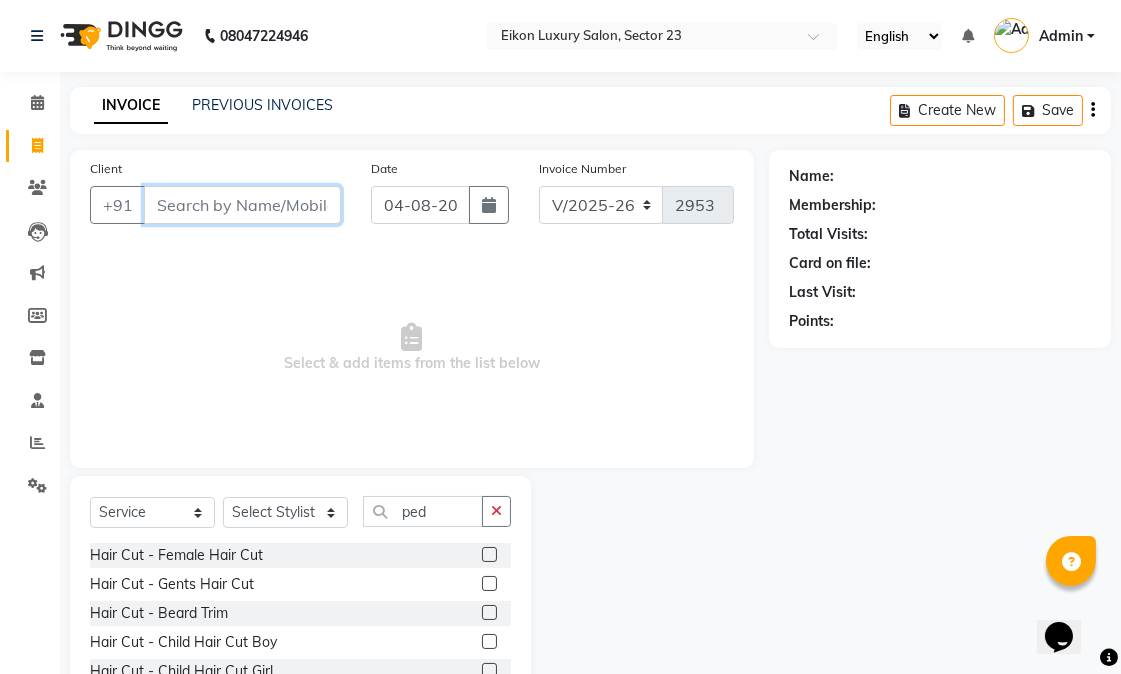 click on "Client" at bounding box center [242, 205] 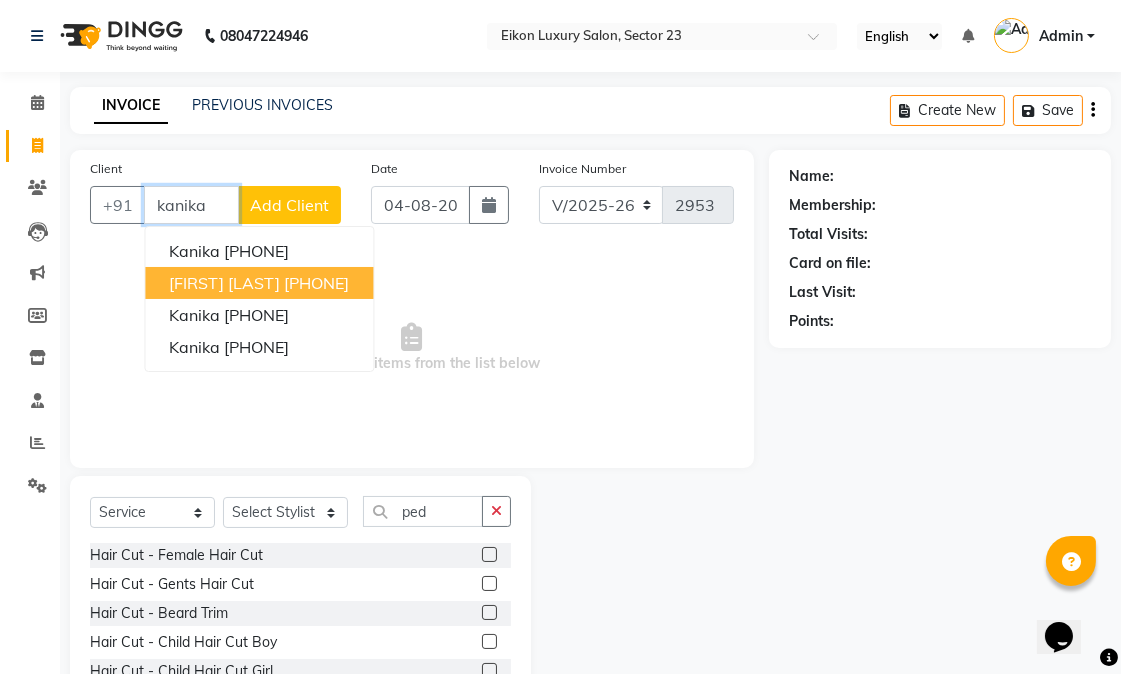 click on "kanika bakshi" at bounding box center [224, 283] 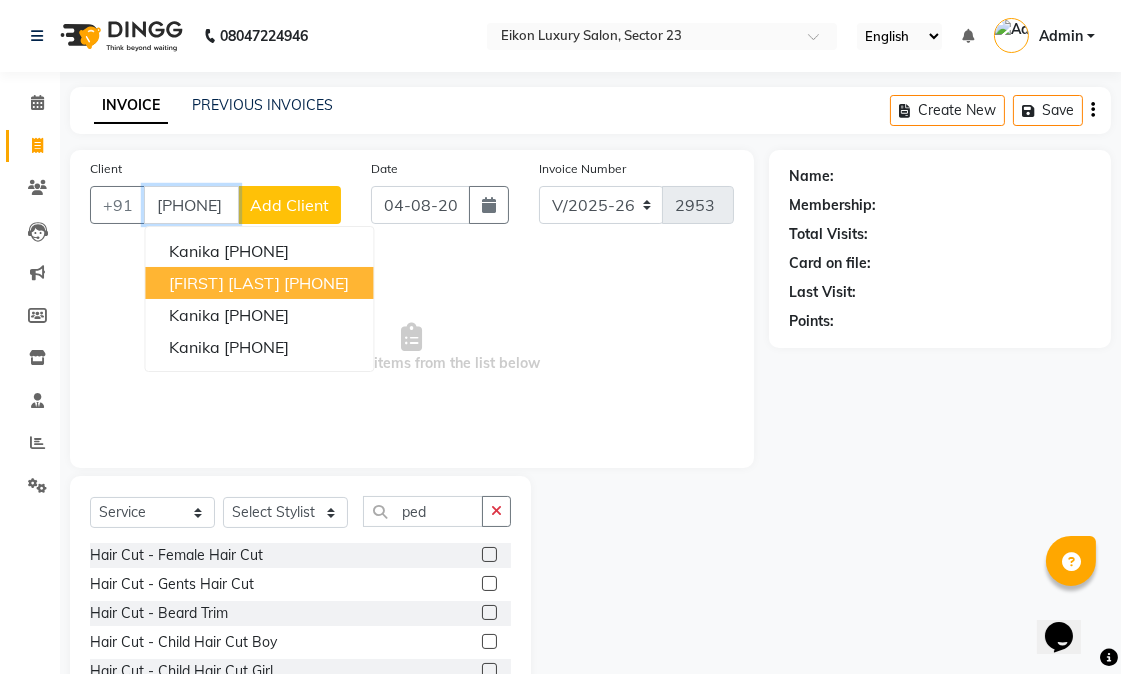type on "9953590431" 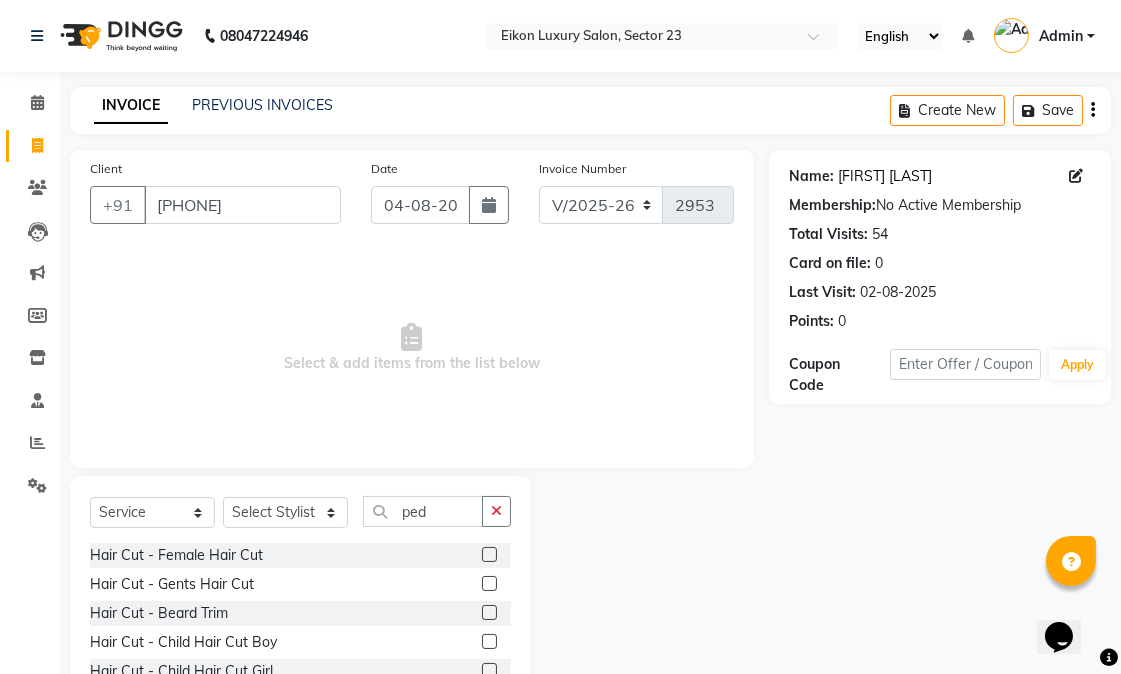 click on "Kanika Bakshi" 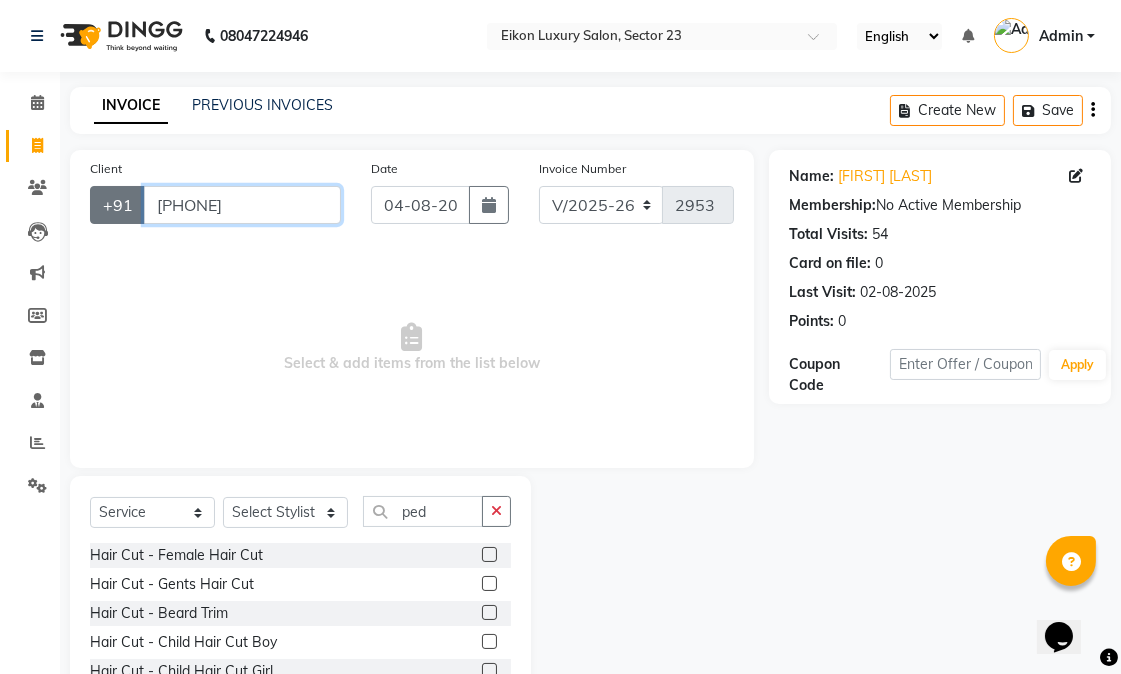 drag, startPoint x: 265, startPoint y: 197, endPoint x: 118, endPoint y: 187, distance: 147.33974 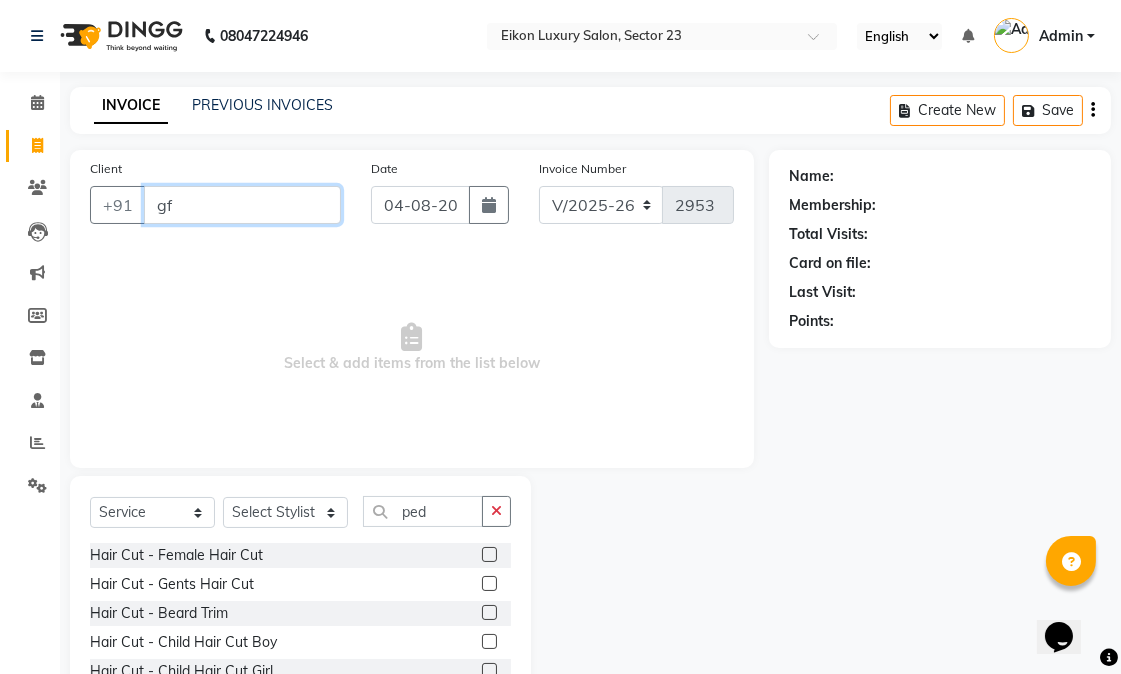 type on "g" 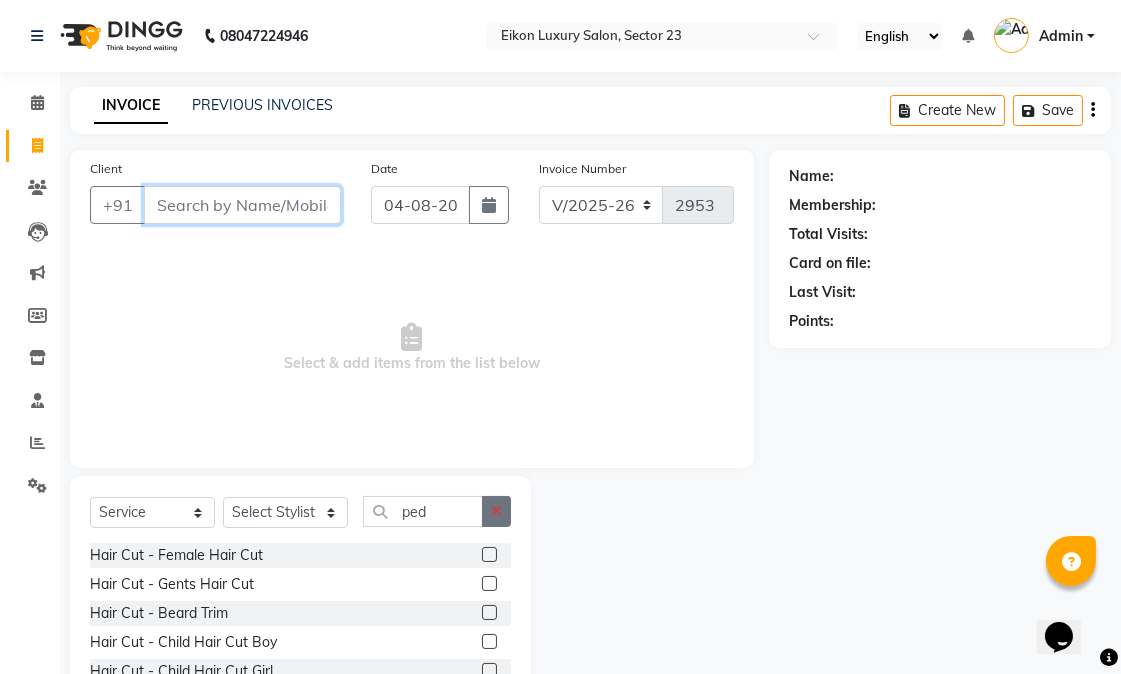 type 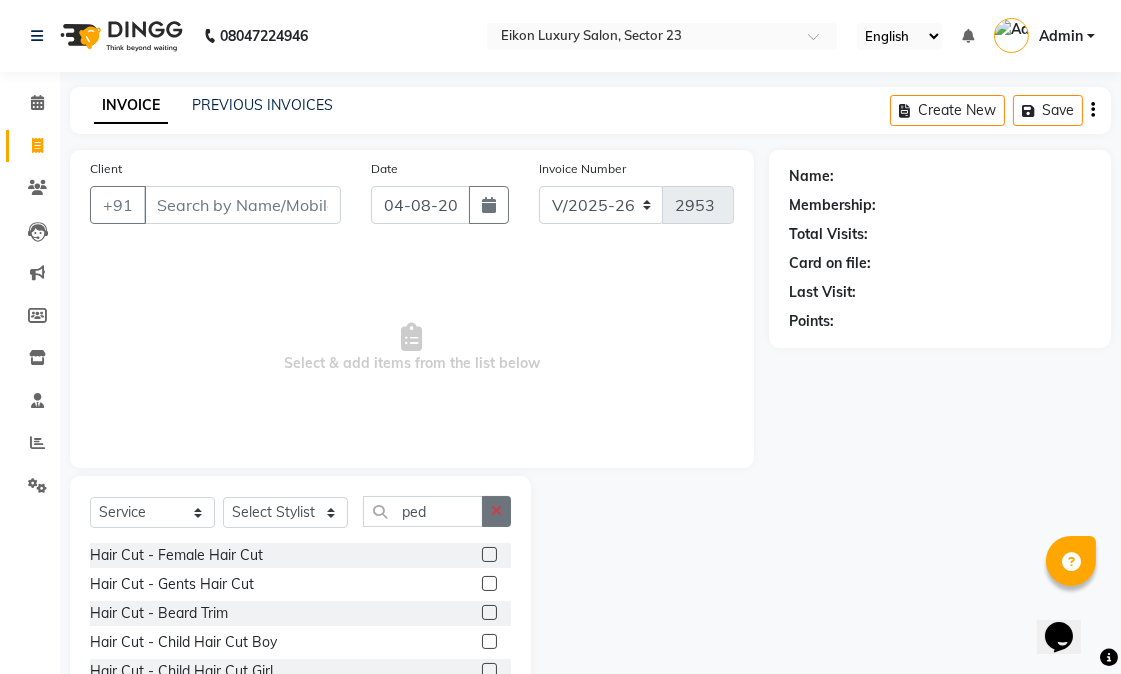 click 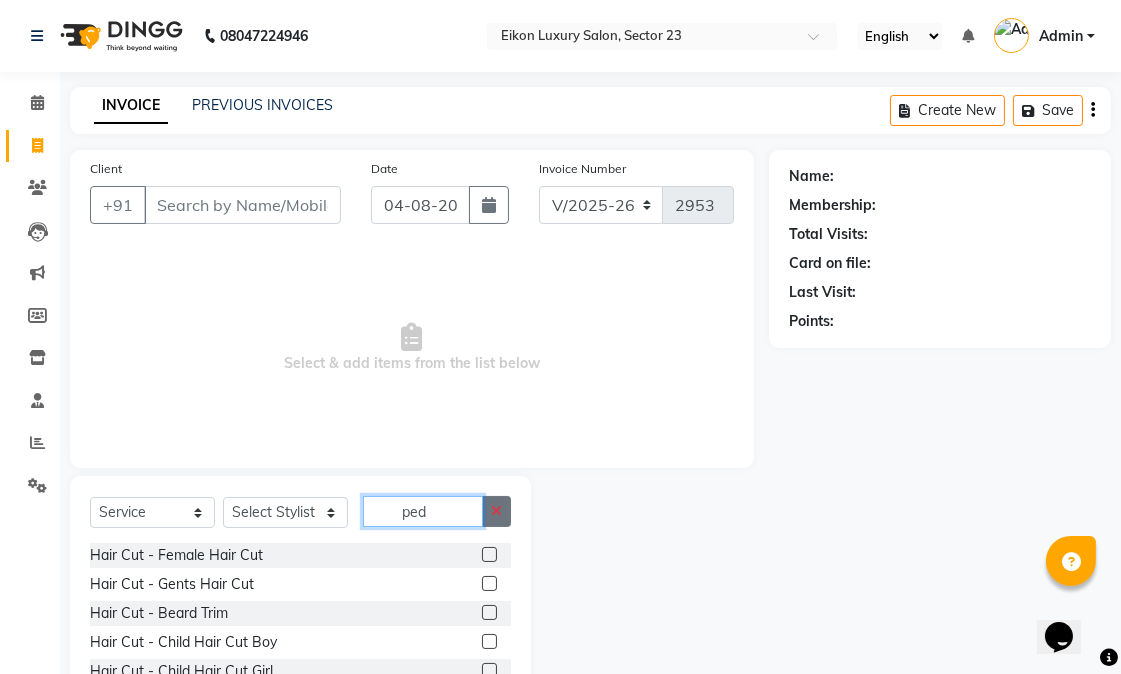 type 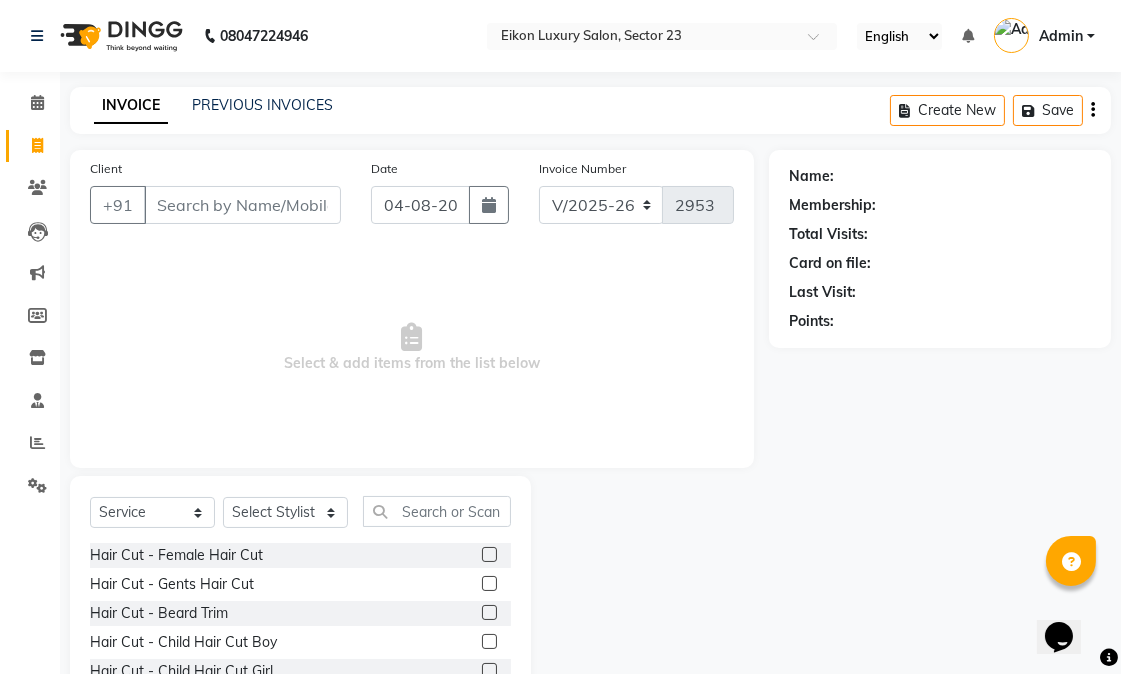 click on "Select & add items from the list below" at bounding box center (412, 348) 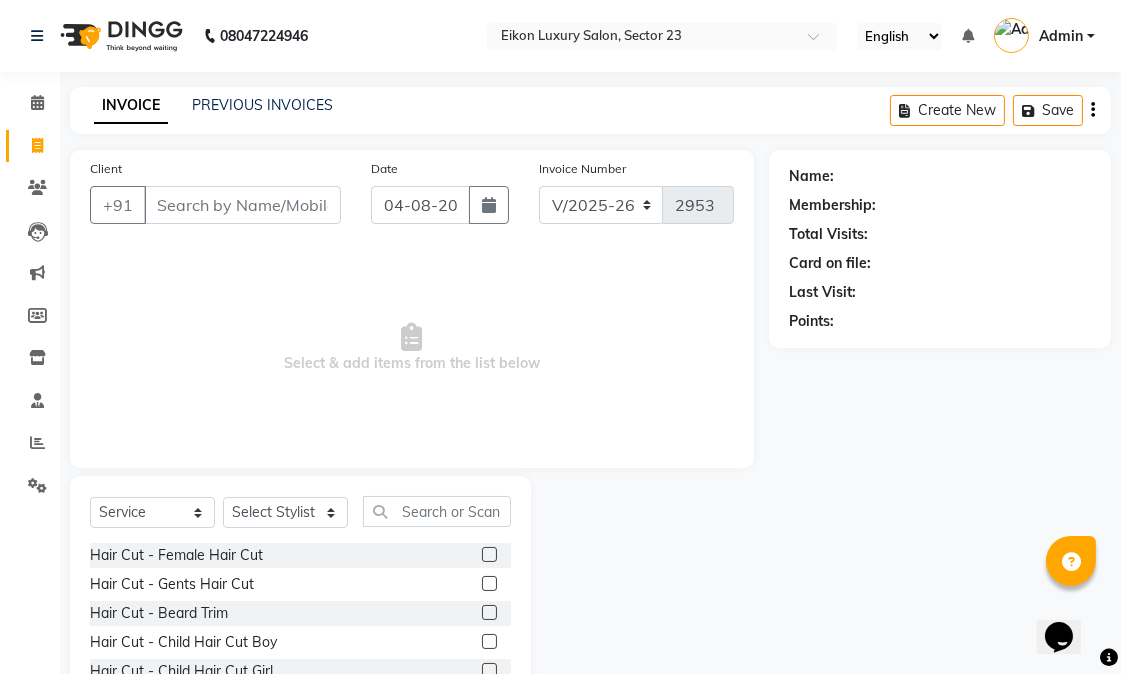 click on "Select & add items from the list below" at bounding box center (412, 348) 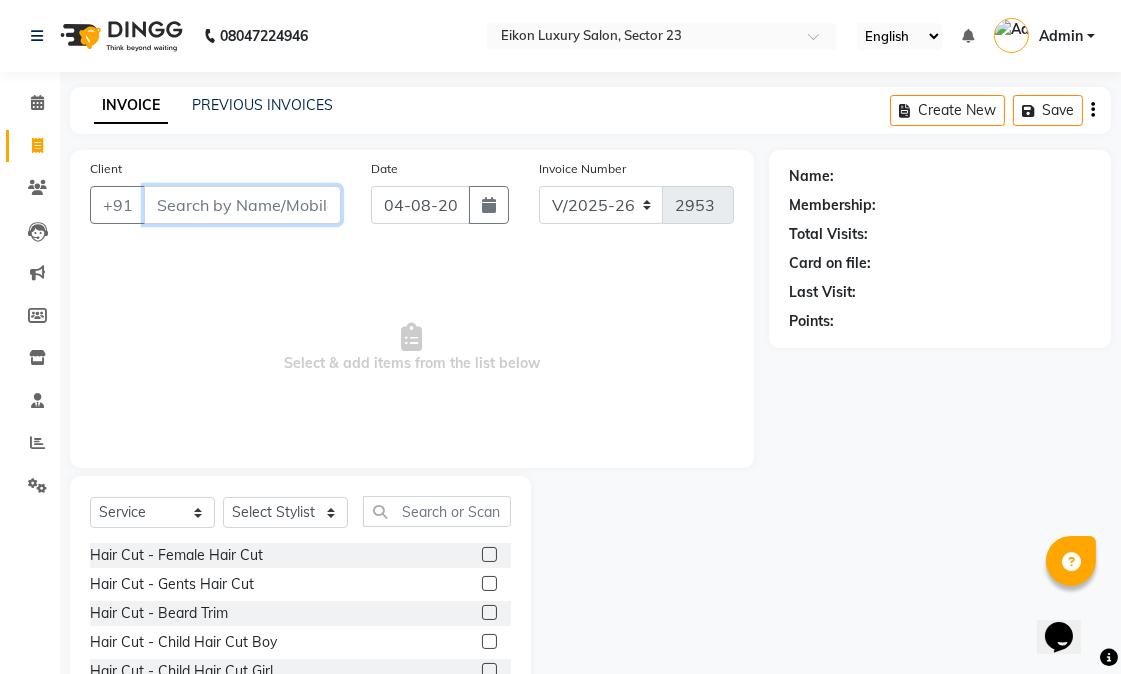 drag, startPoint x: 475, startPoint y: 505, endPoint x: 193, endPoint y: 194, distance: 419.81543 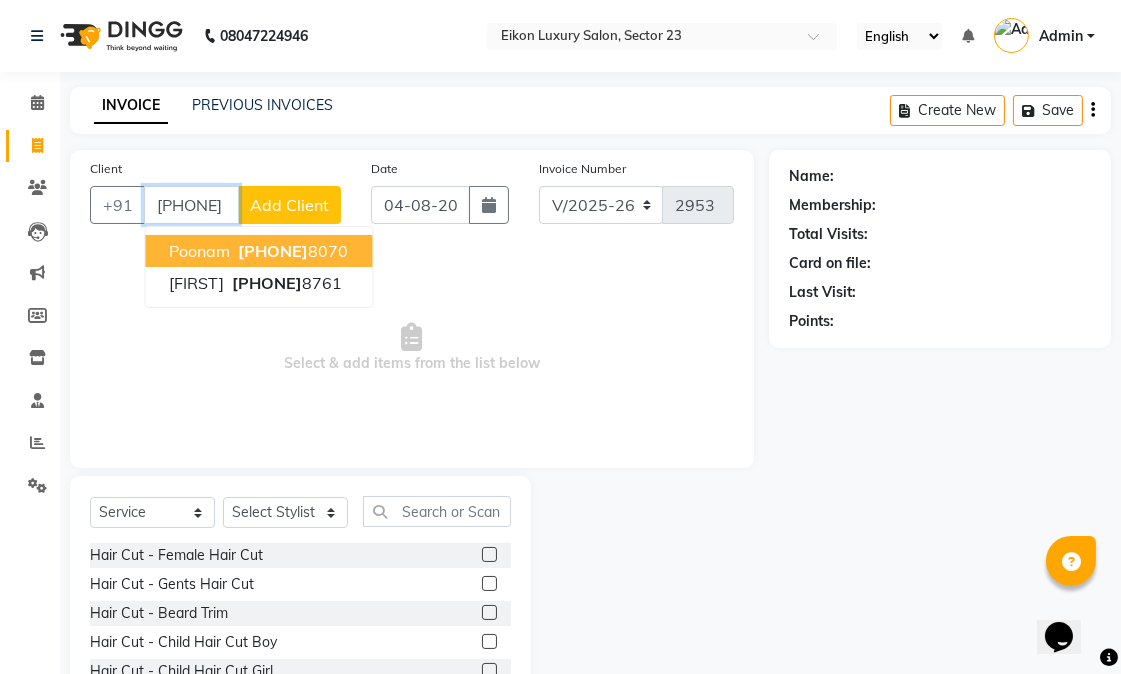 click on "poonam" at bounding box center [199, 251] 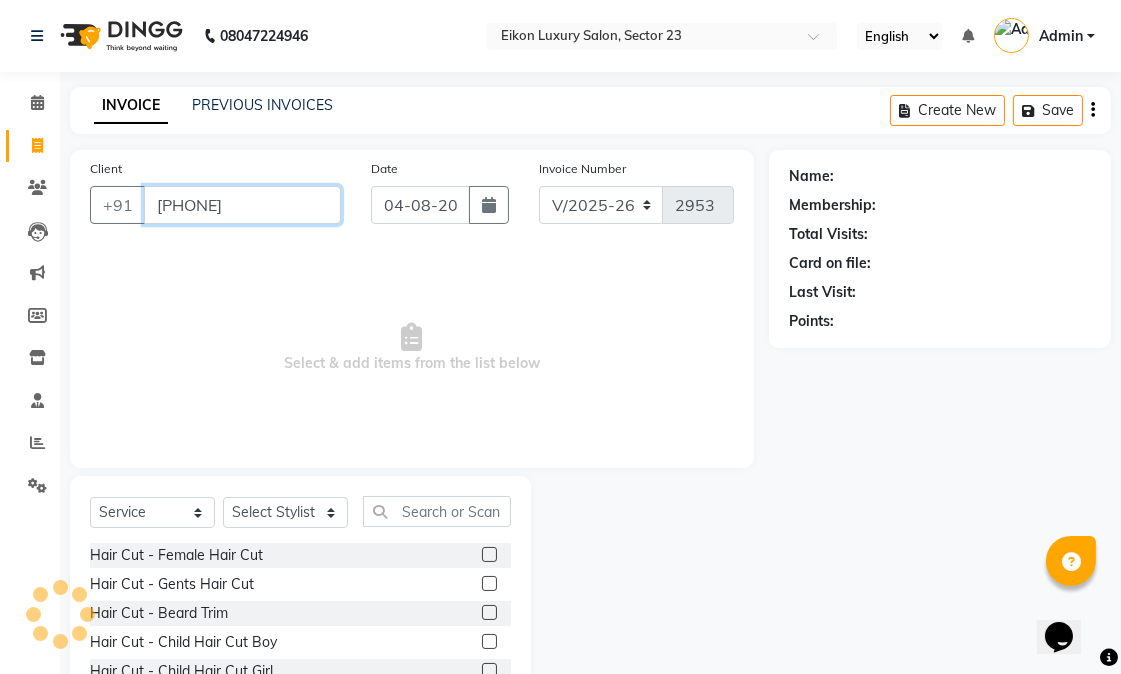 type on "9811998070" 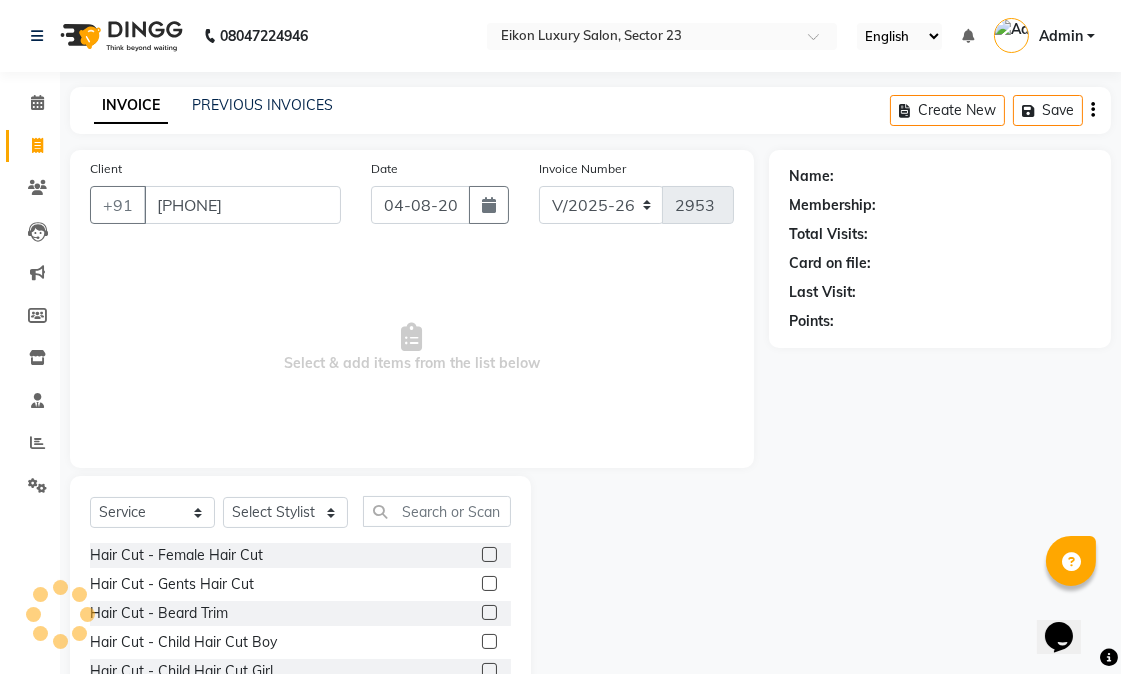 select on "1: Object" 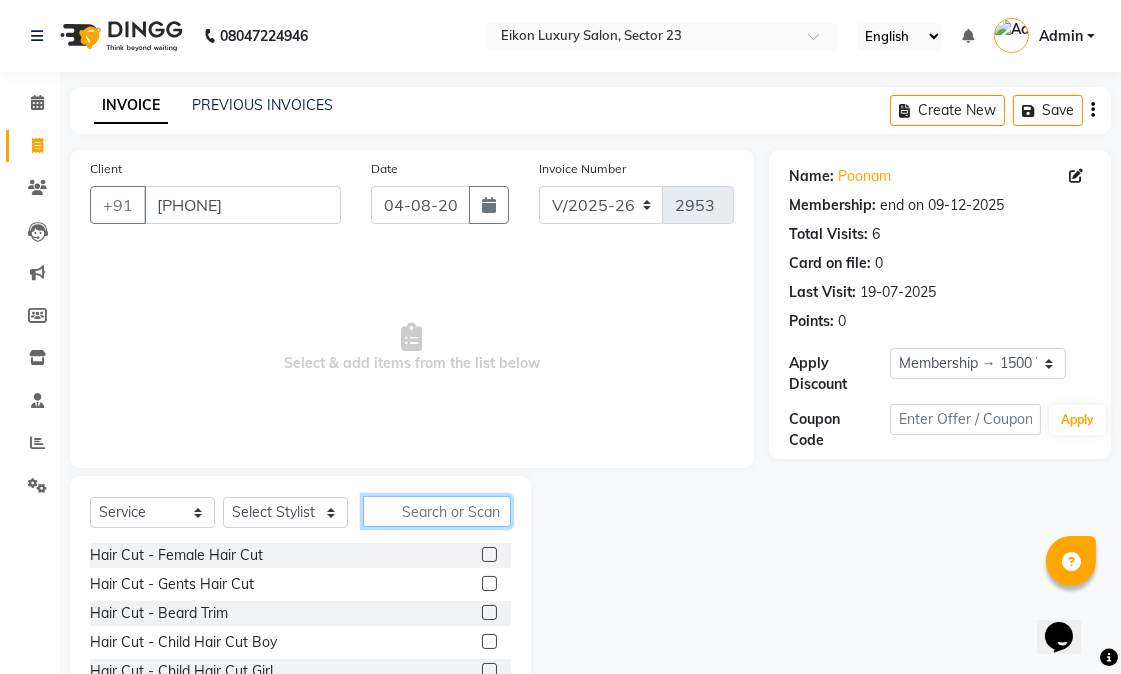 click 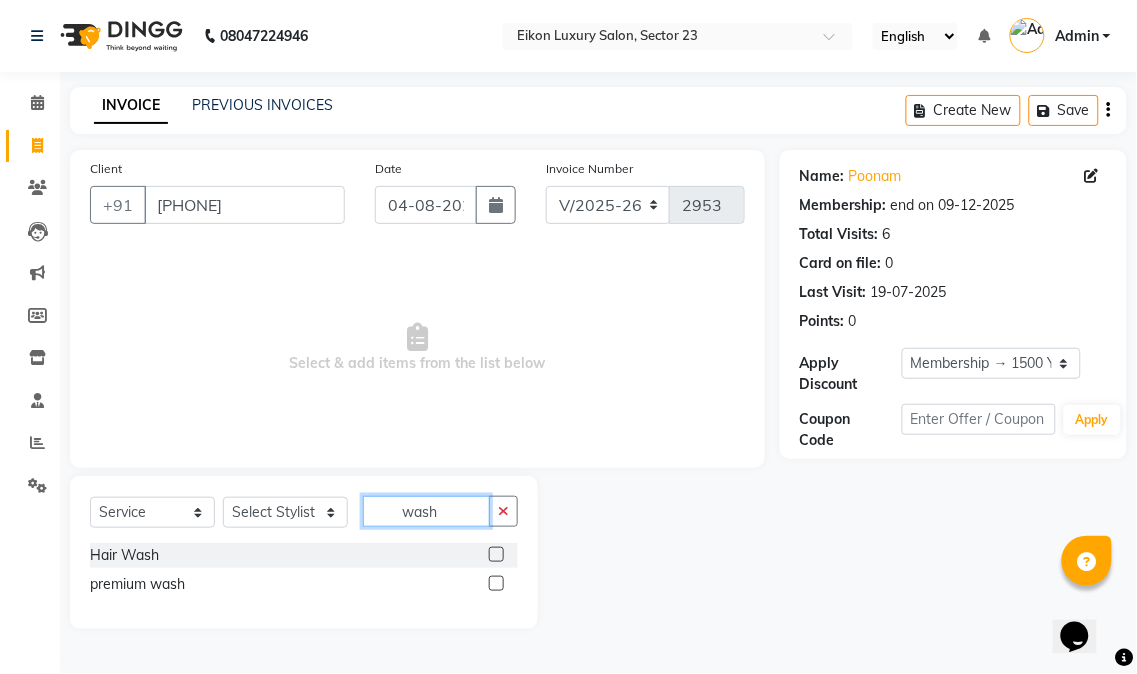 type on "wash" 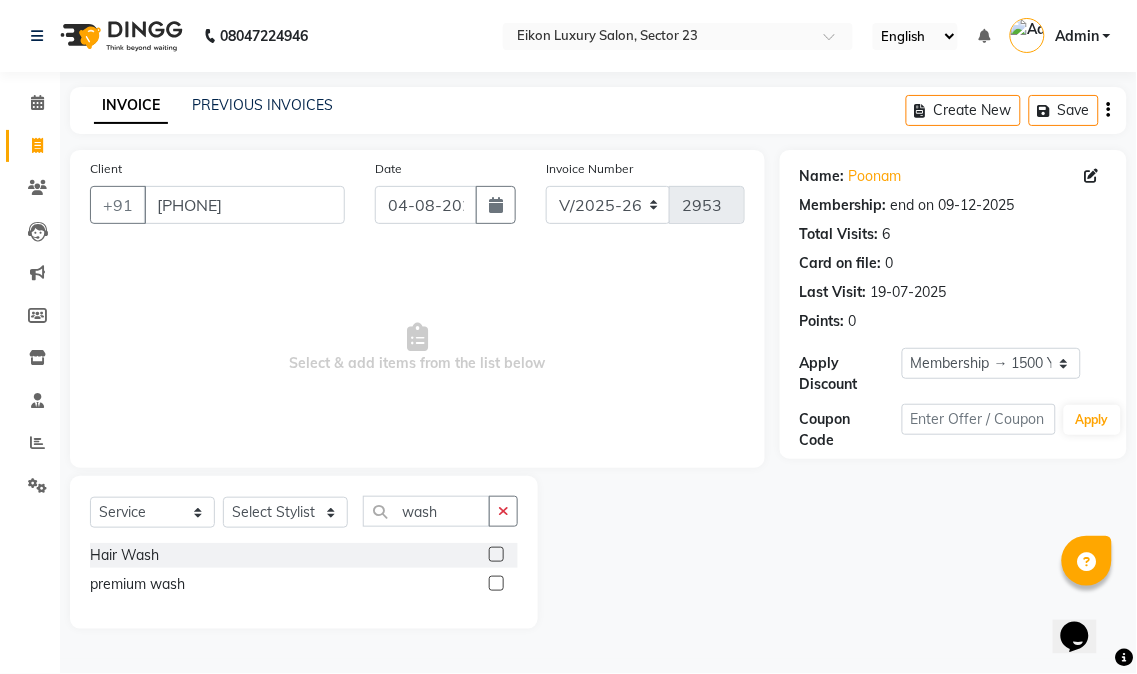 click 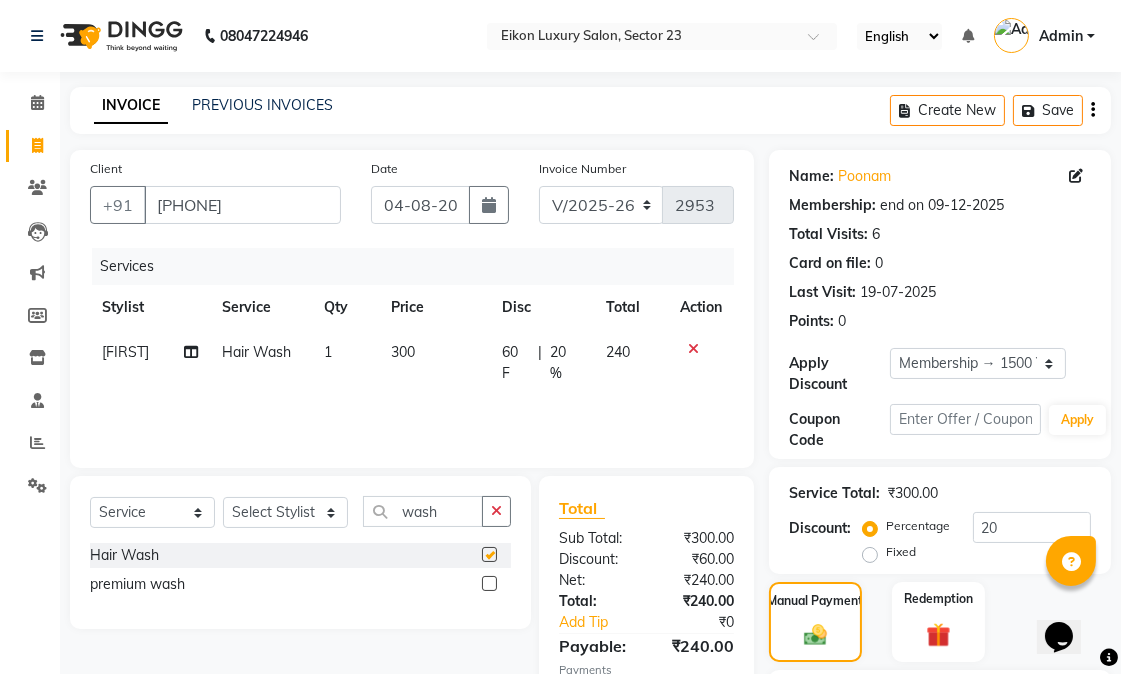 checkbox on "false" 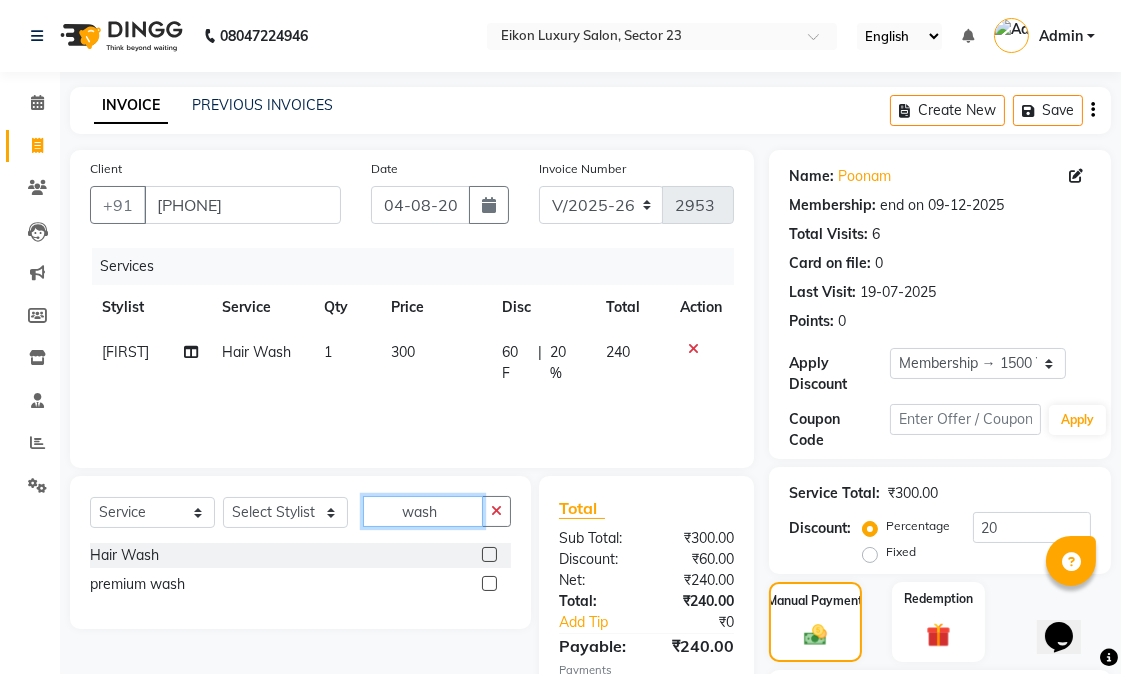 click on "wash" 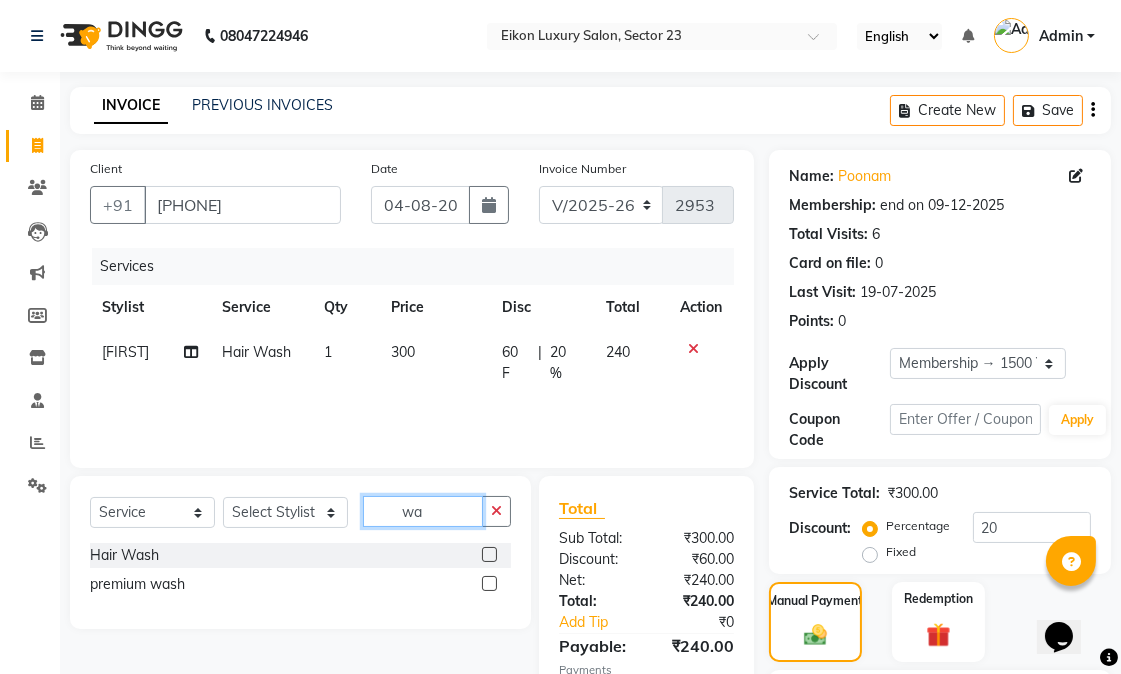 type on "w" 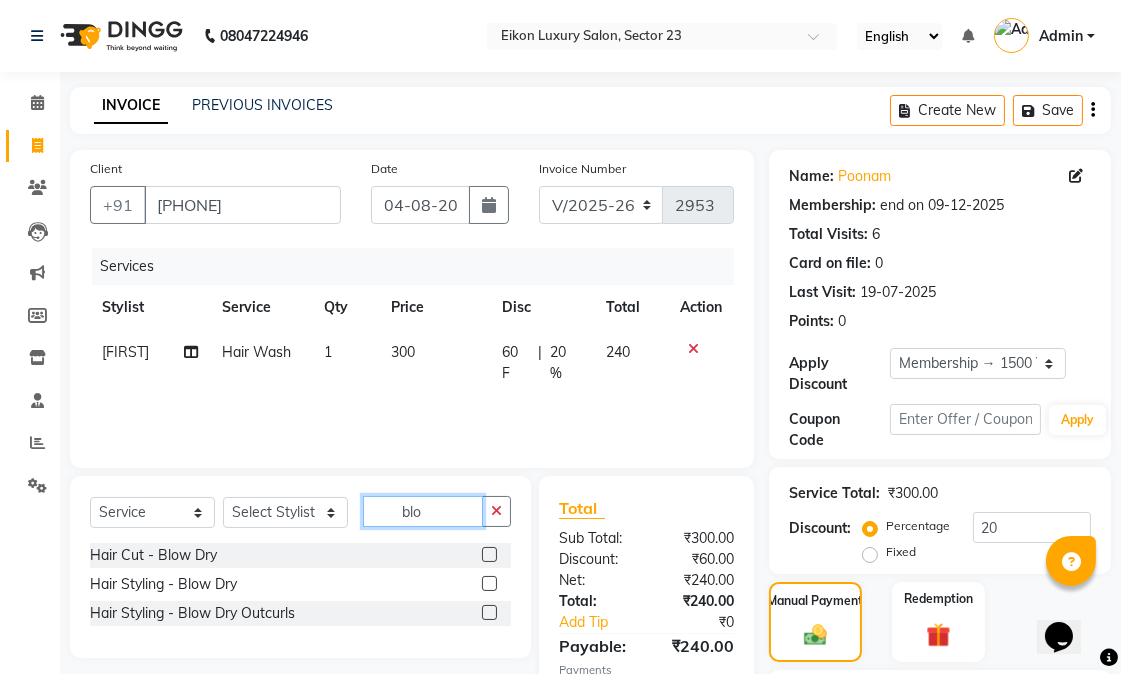 type on "blo" 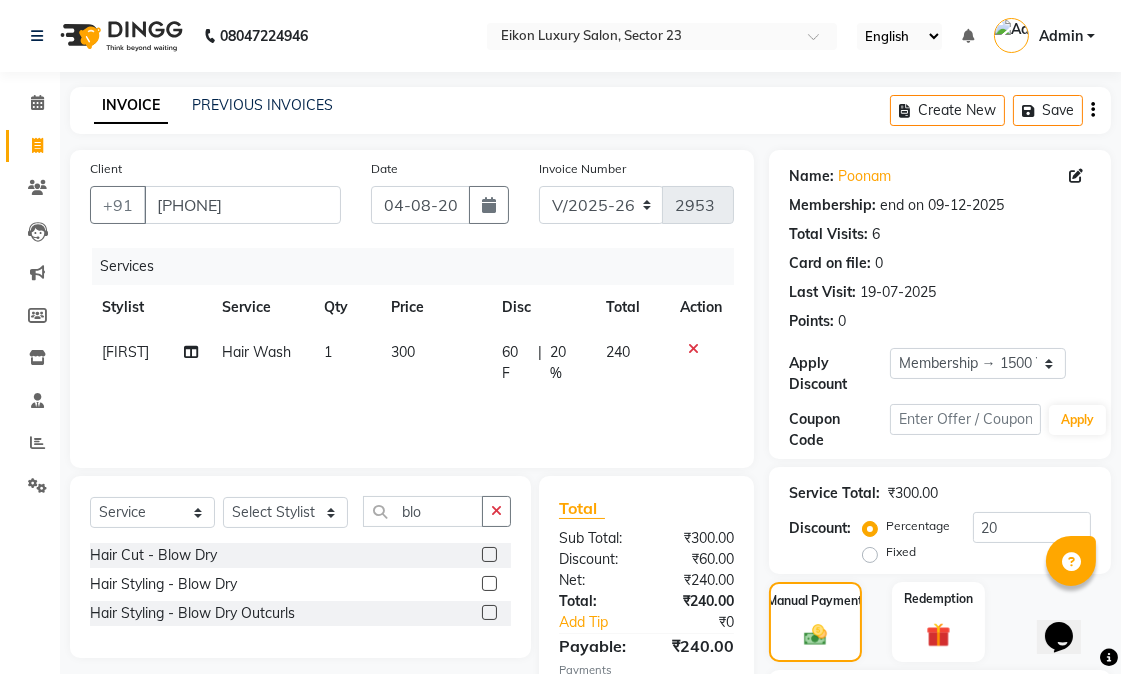 click 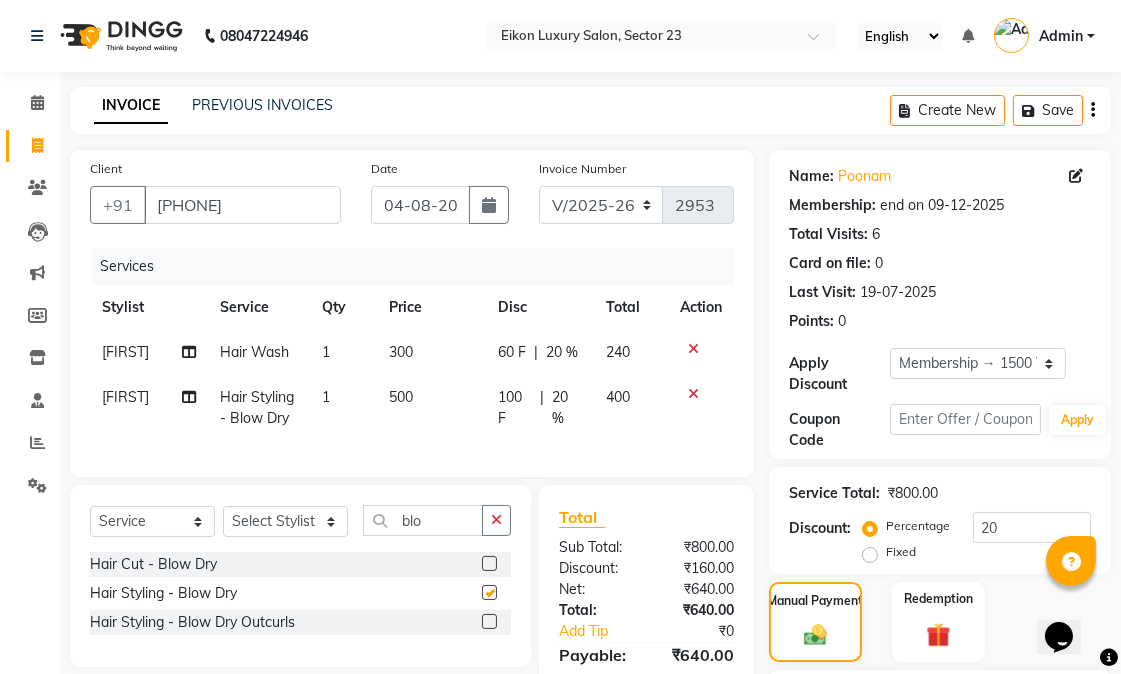 checkbox on "false" 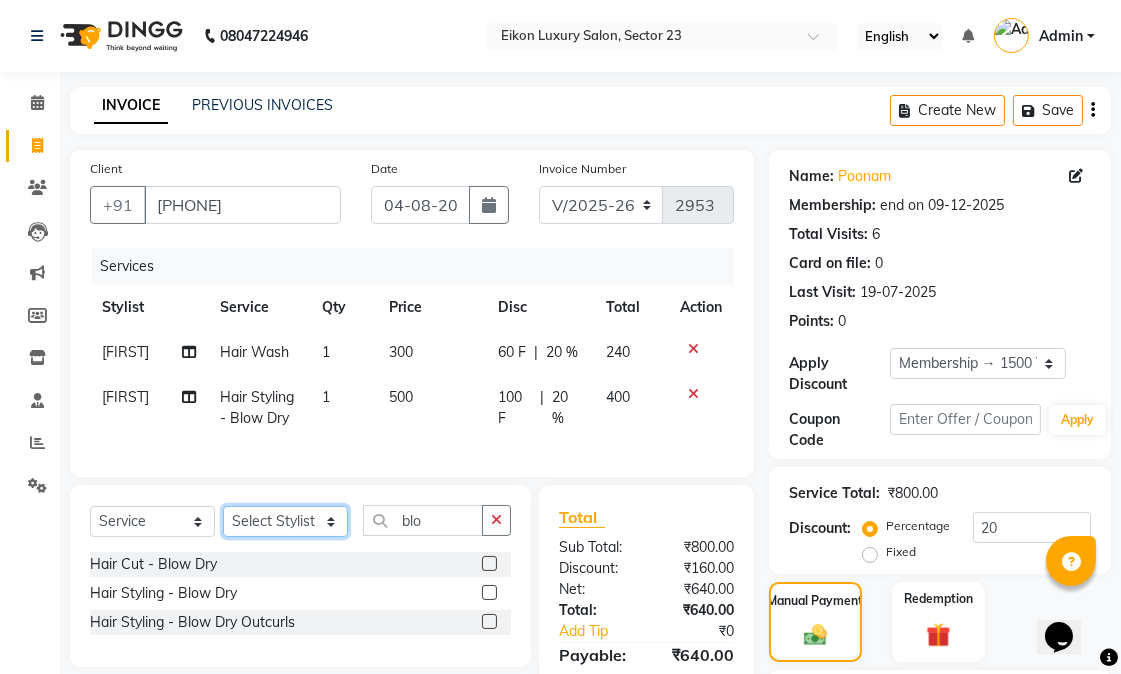 click on "Select Stylist Abhishek amit anchal Ashu Bilal Dildar Geeta Hritik Jatin mahesh Manav Mohit Pinki Prince Ruby Sagar Subhash Subodh Uday" 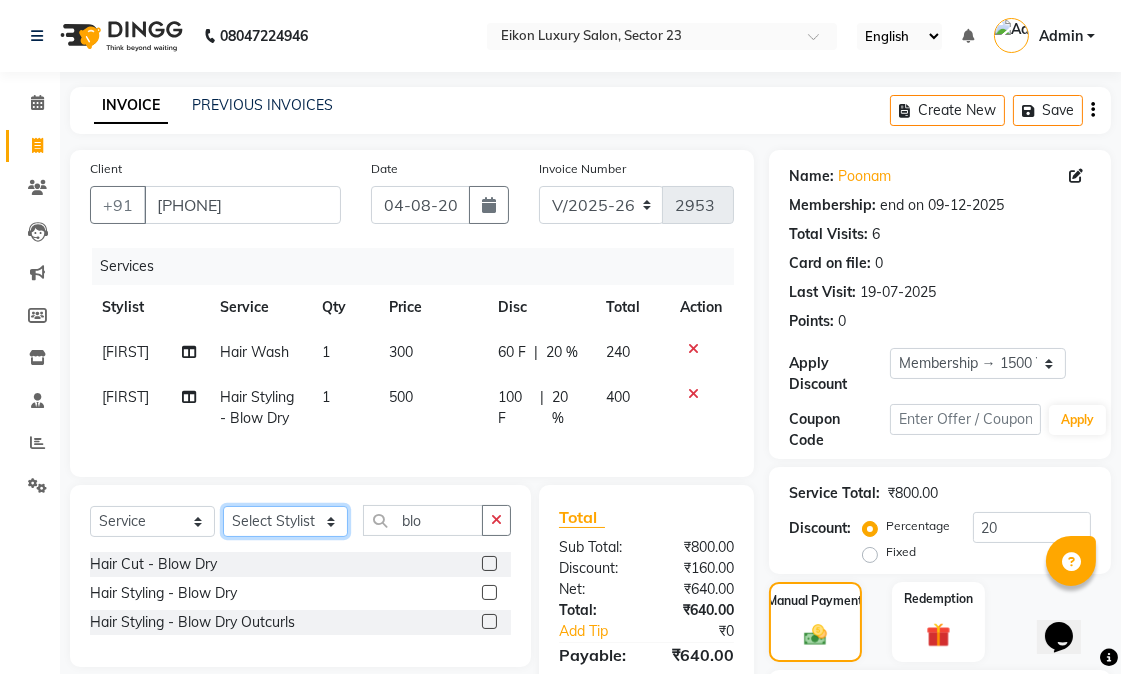 click on "Select Stylist Abhishek amit anchal Ashu Bilal Dildar Geeta Hritik Jatin mahesh Manav Mohit Pinki Prince Ruby Sagar Subhash Subodh Uday" 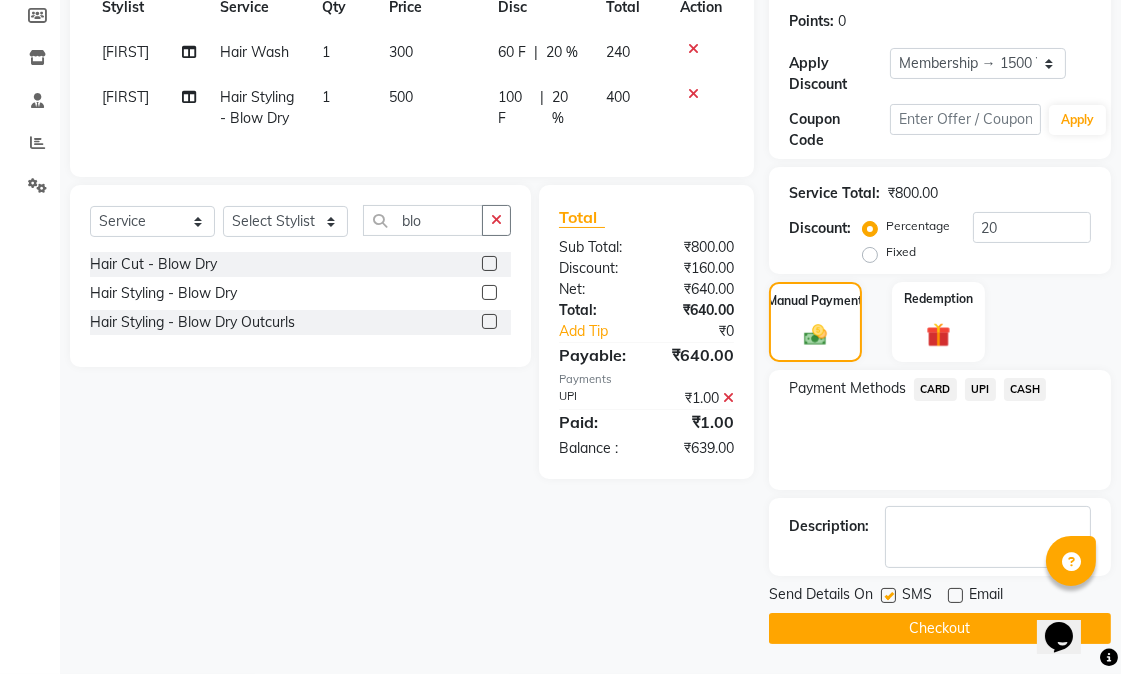 click on "[FIRST]" 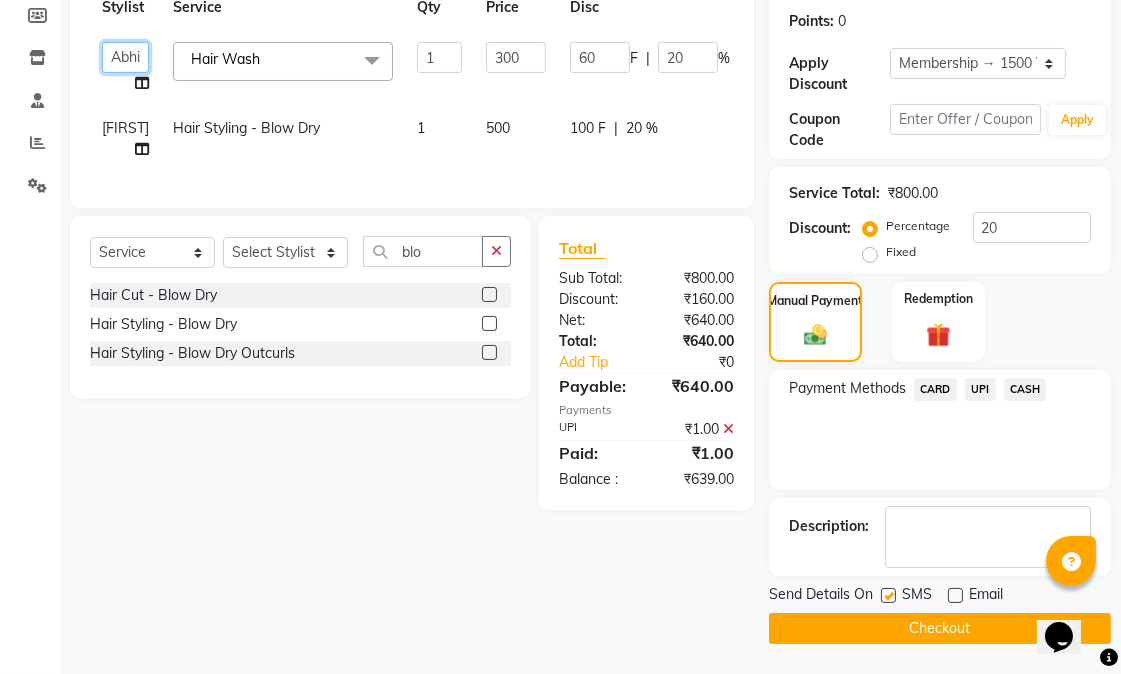click on "Abhishek   amit   anchal   Ashu   Bilal   Dildar   Geeta   Hritik   Jatin   mahesh   Manav   Mohit   Pinki   Prince   Ruby   Sagar   Subhash   Subodh   Uday" 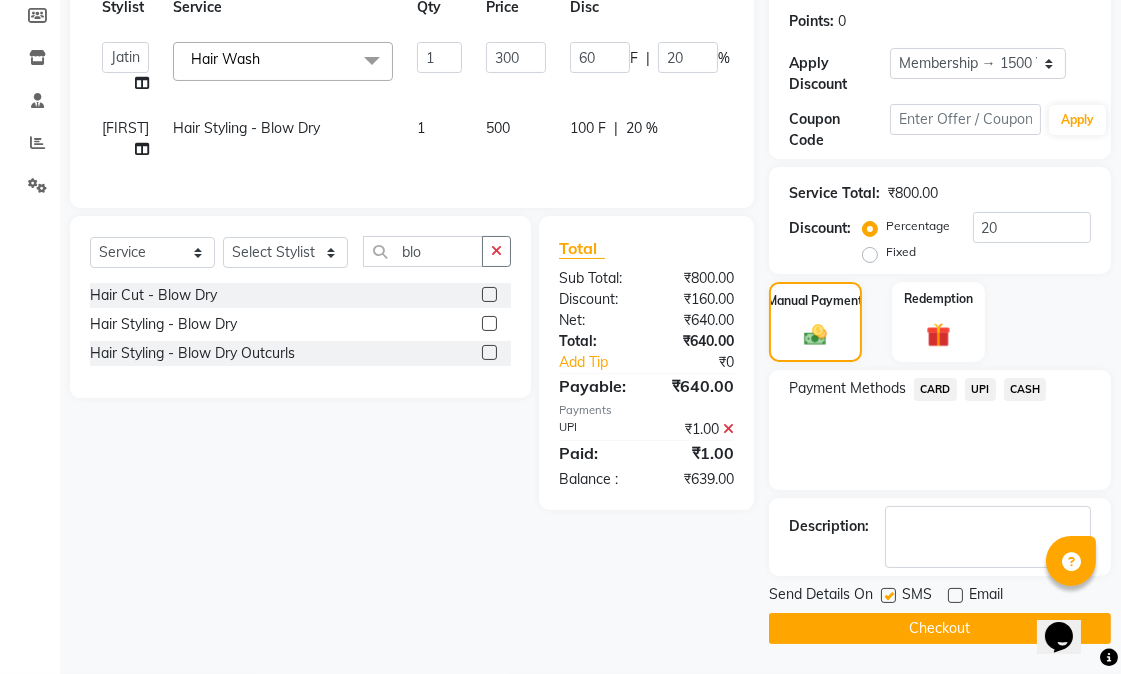 select on "58959" 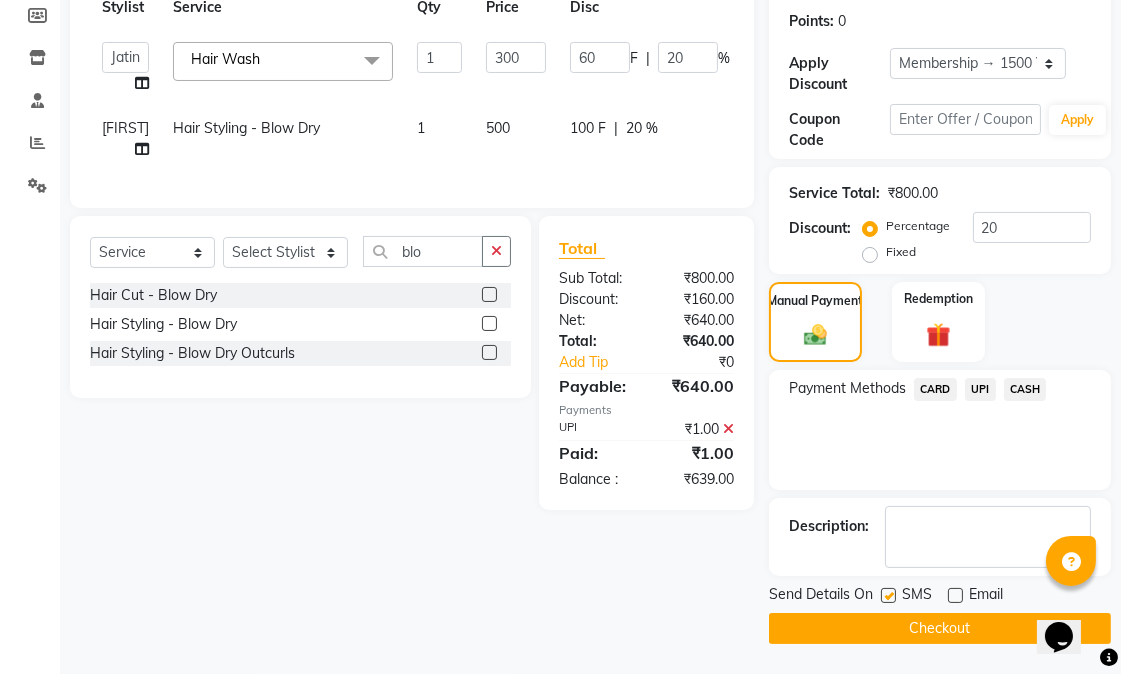 click on "Client +91 9811998070 Date 04-08-2025 Invoice Number V/2025 V/2025-26 2953 Services Stylist Service Qty Price Disc Total Action  Abhishek   amit   anchal   Ashu   Bilal   Dildar   Geeta   Hritik   Jatin   mahesh   Manav   Mohit   Pinki   Prince   Ruby   Sagar   Subhash   Subodh   Uday  Hair Wash  x Hair Cut - Female Hair Cut Hair Cut - Gents Hair Cut Hair Cut - Beard Trim Hair Cut - Child Hair Cut Boy Hair Cut - Child Hair Cut Girl Hair Cut - Blow Dry Hair Cut - Tong/Iron Curl Hair Cut - Iron Hair Wash premium wash eyebrow eyebrow upperlip gel paint nail cut file mask biotin Hair Styling - Blow Dry Hair Styling - Blow Dry Outcurls Hair Styling - Curls Hair Styling - Hair Do Hair Styling - Pressing deep conditioning bob cut Treatment - Repair Rituals Treatment - Moisture Rituals Treatment - Scalp and Length Treatment Treatment - Dandruff Treatment with Rituals Treatment - Hair Fall Treatment with Rituals Treatment - One Step Repair Treatment Treatment - Keratin Treatment Treatment - Smoothening blanch kenpiki" 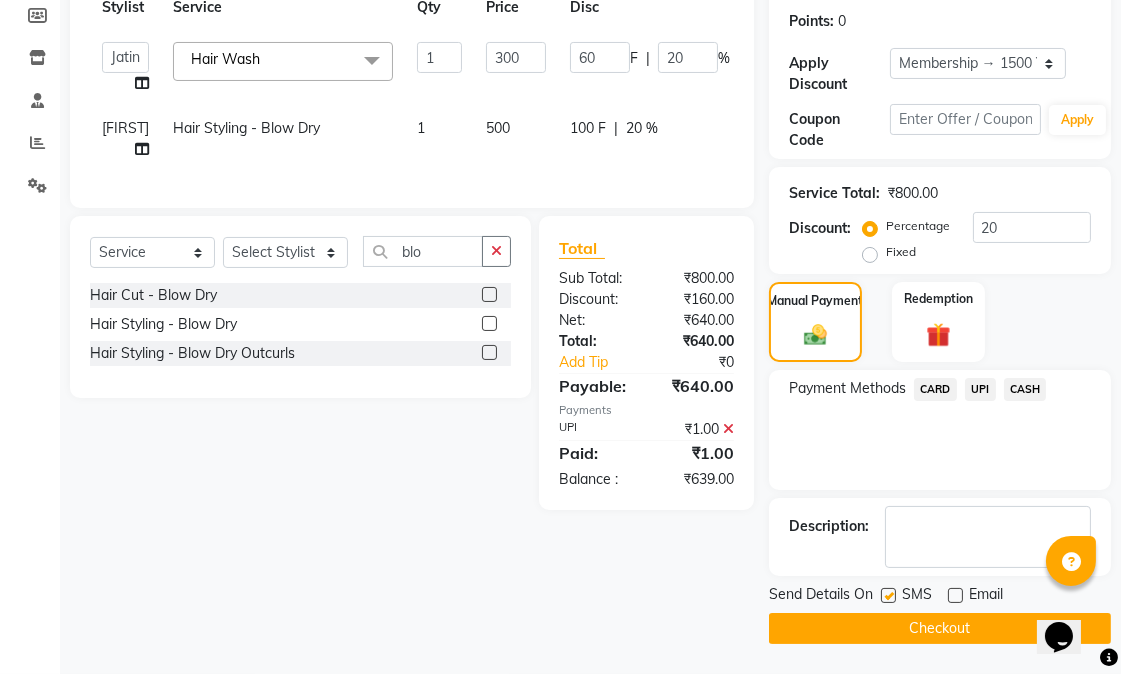 click 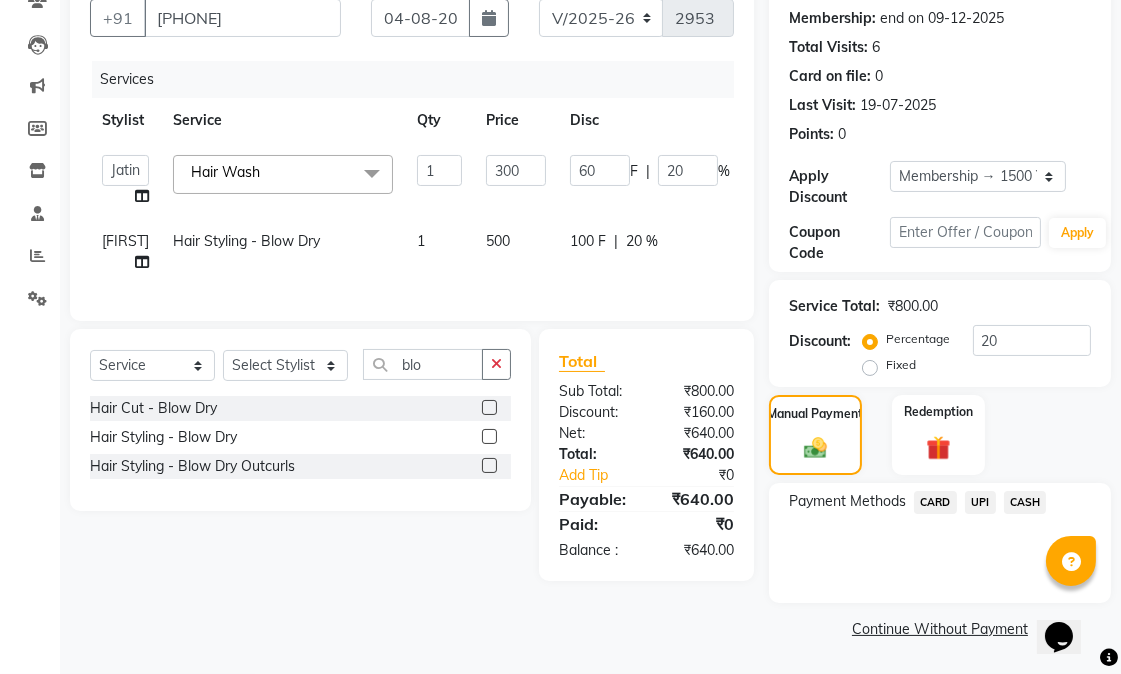 scroll, scrollTop: 186, scrollLeft: 0, axis: vertical 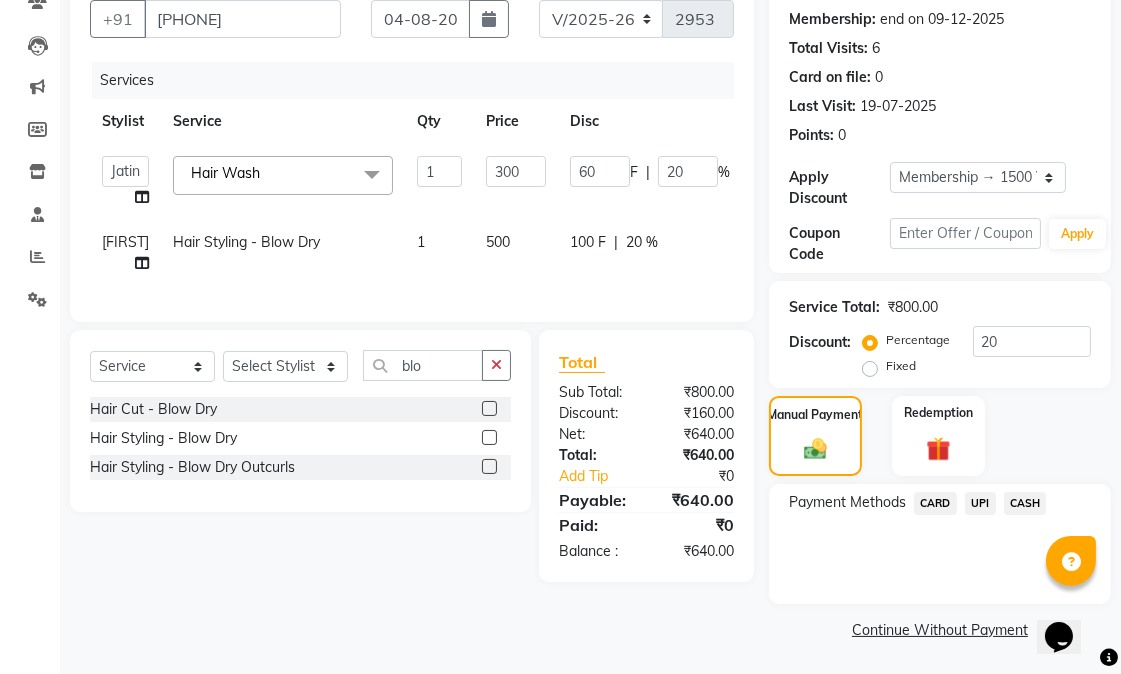 click on "CASH" 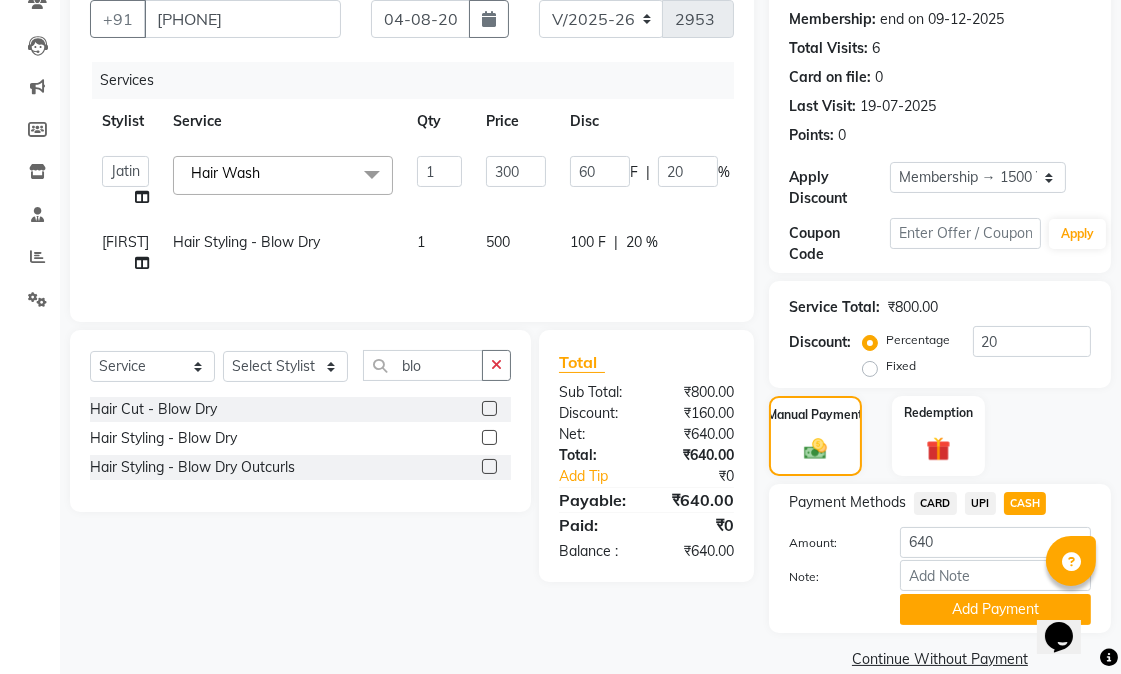 scroll, scrollTop: 216, scrollLeft: 0, axis: vertical 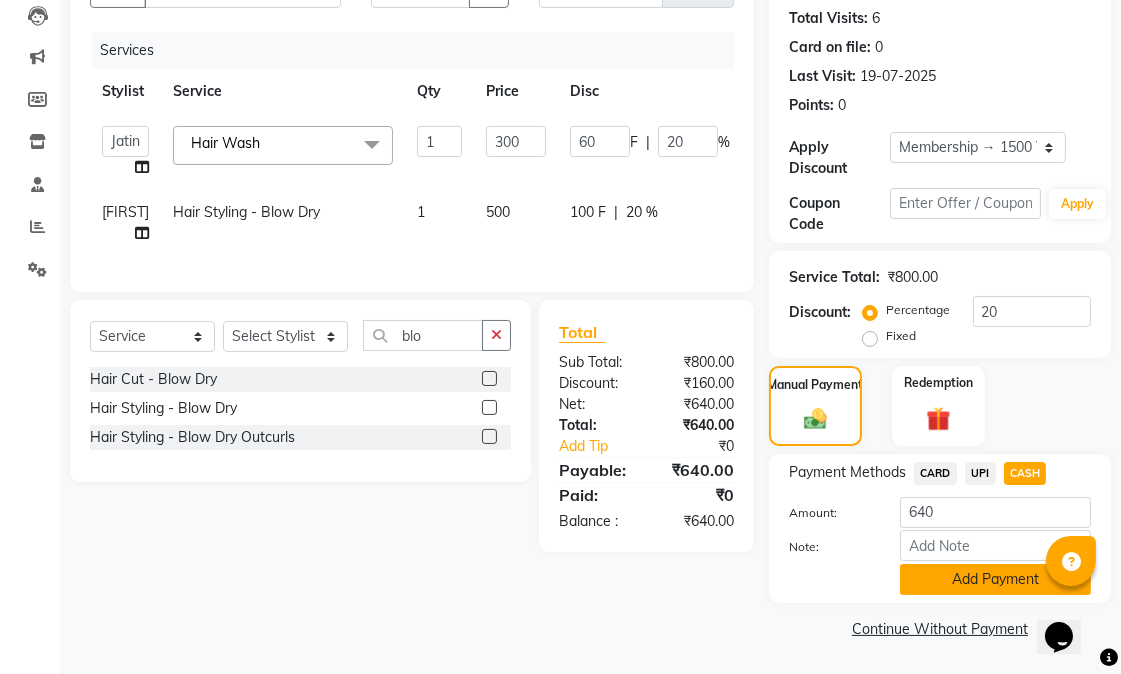 click on "Add Payment" 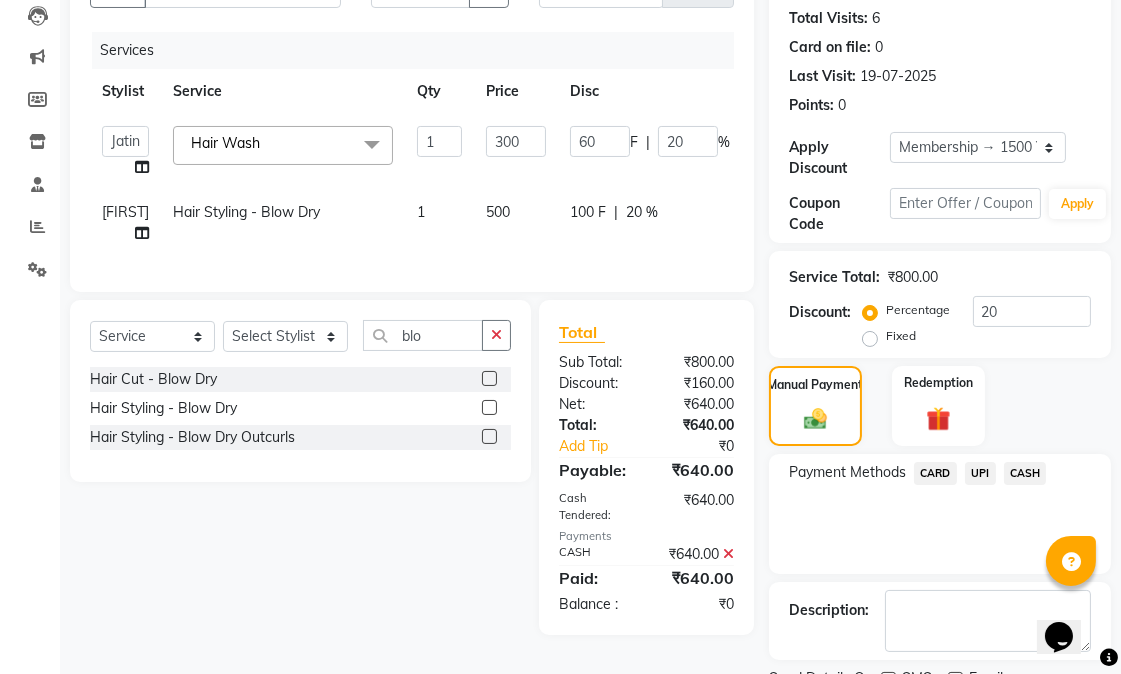 scroll, scrollTop: 300, scrollLeft: 0, axis: vertical 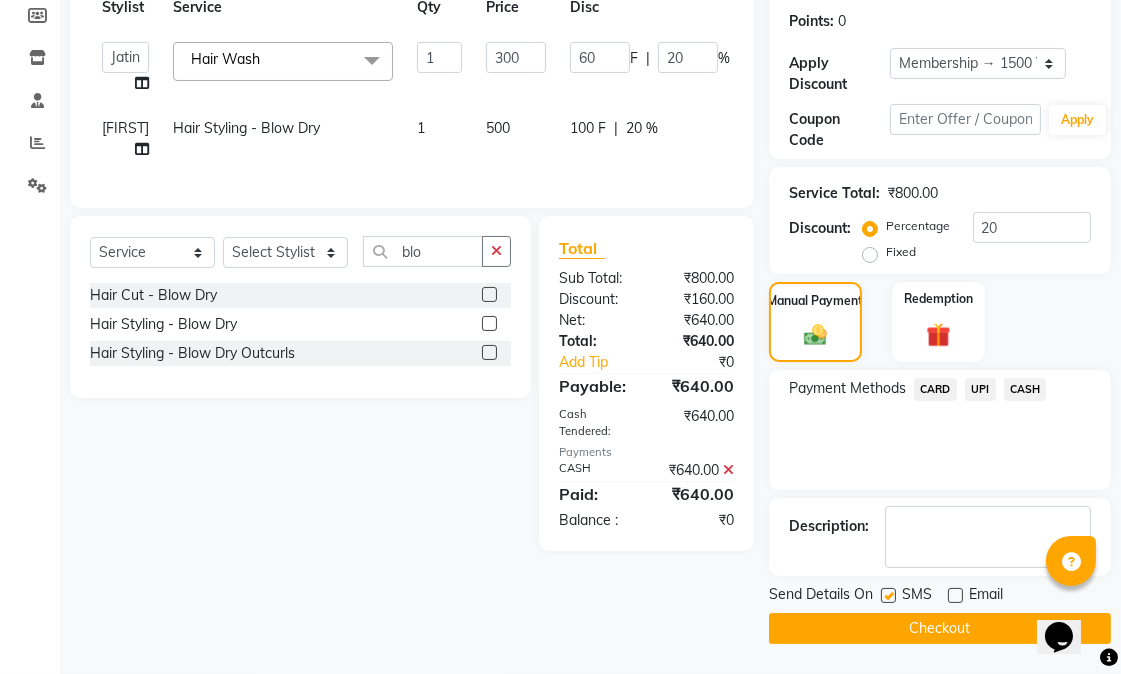 click 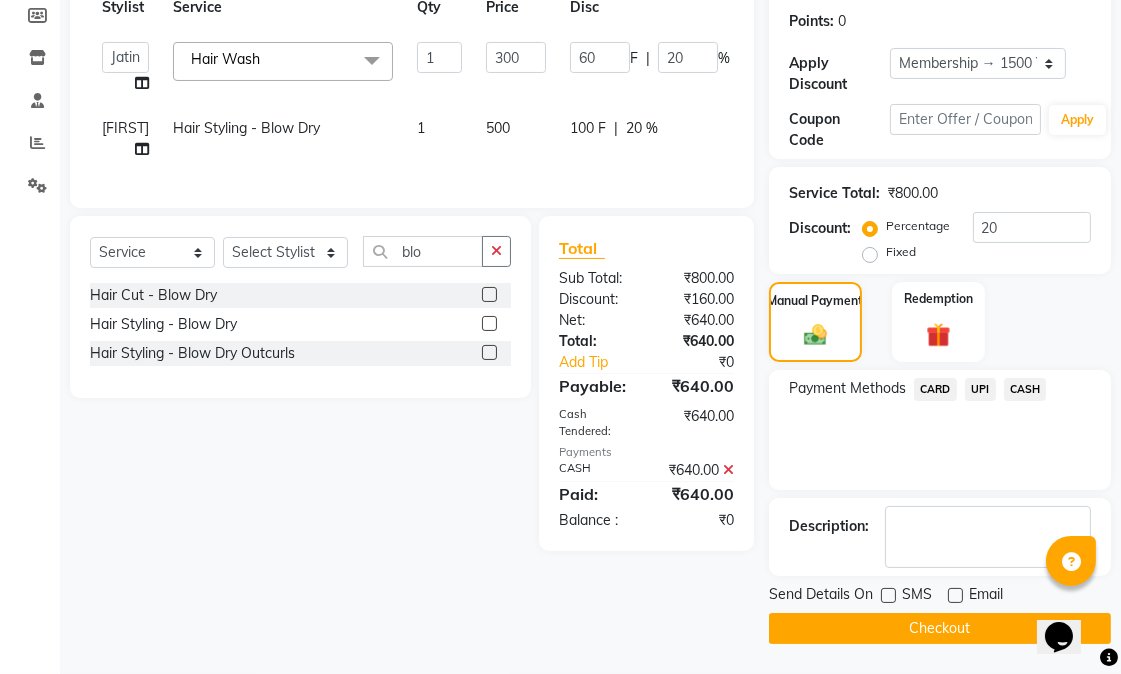 click on "Checkout" 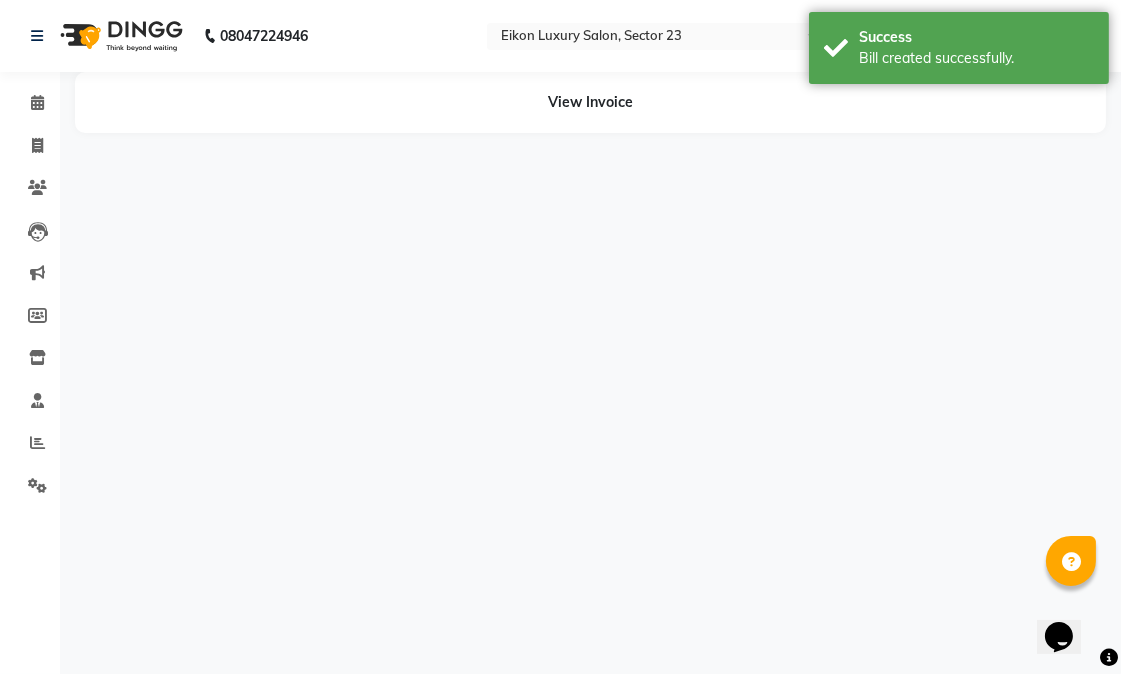 scroll, scrollTop: 0, scrollLeft: 0, axis: both 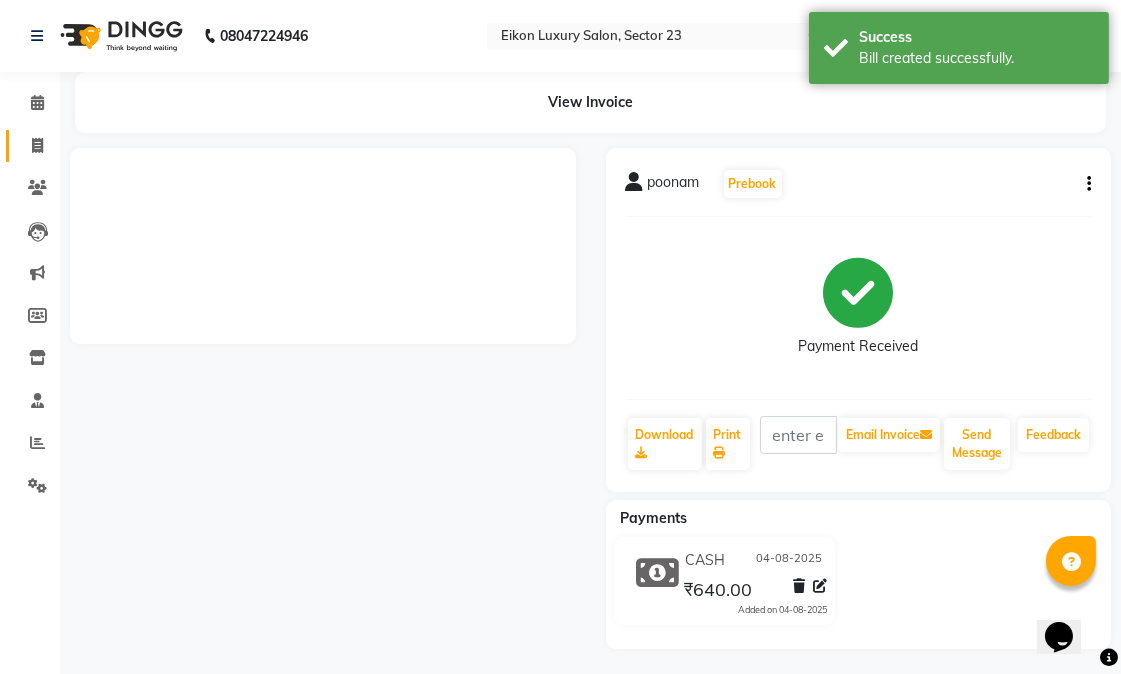 click 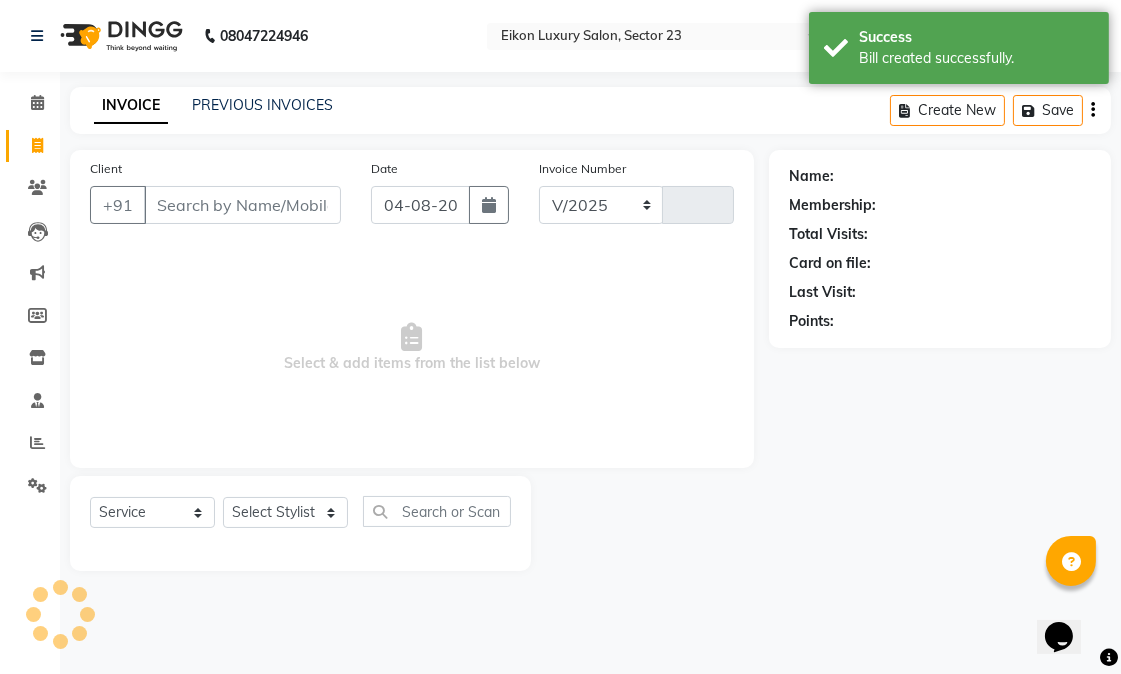 select on "7080" 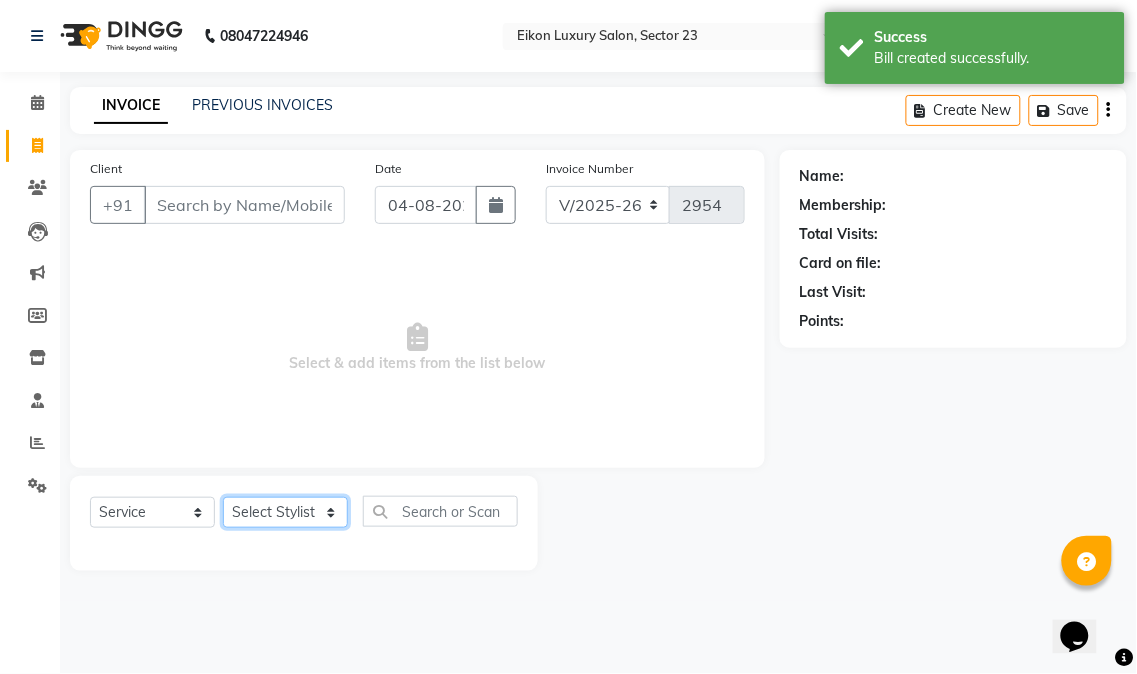 click on "Select Stylist Abhishek amit anchal Ashu Bilal Dildar Geeta Hritik Jatin mahesh Manav Mohit Pinki Prince Ruby Sagar Subhash Subodh Uday" 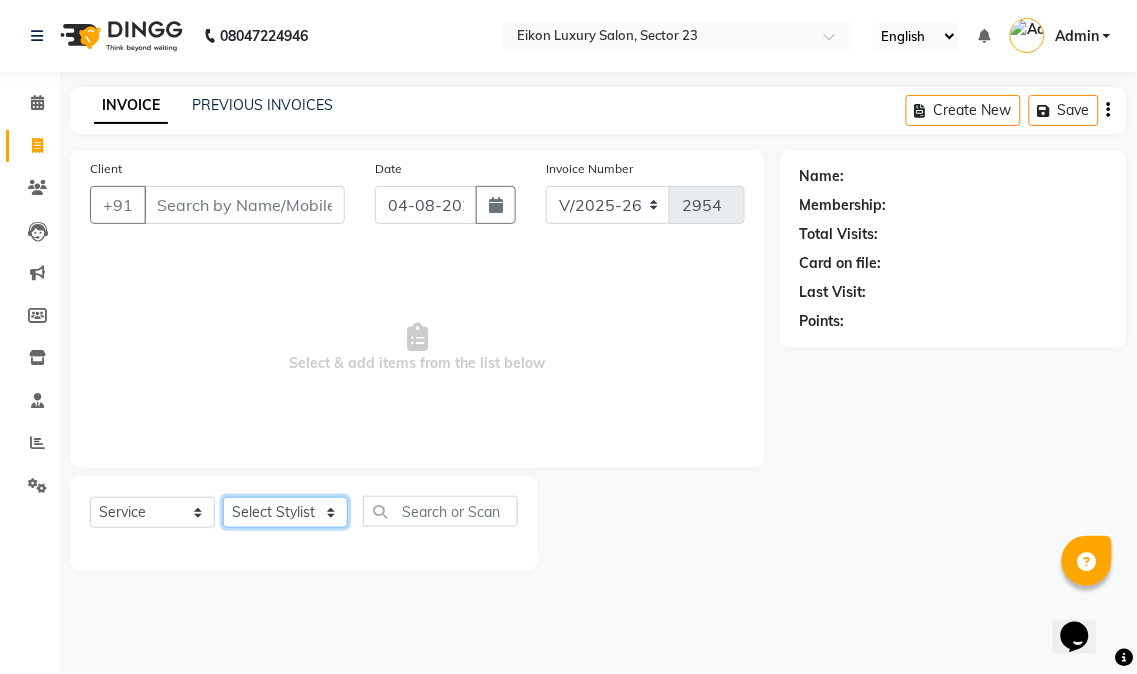 select on "58952" 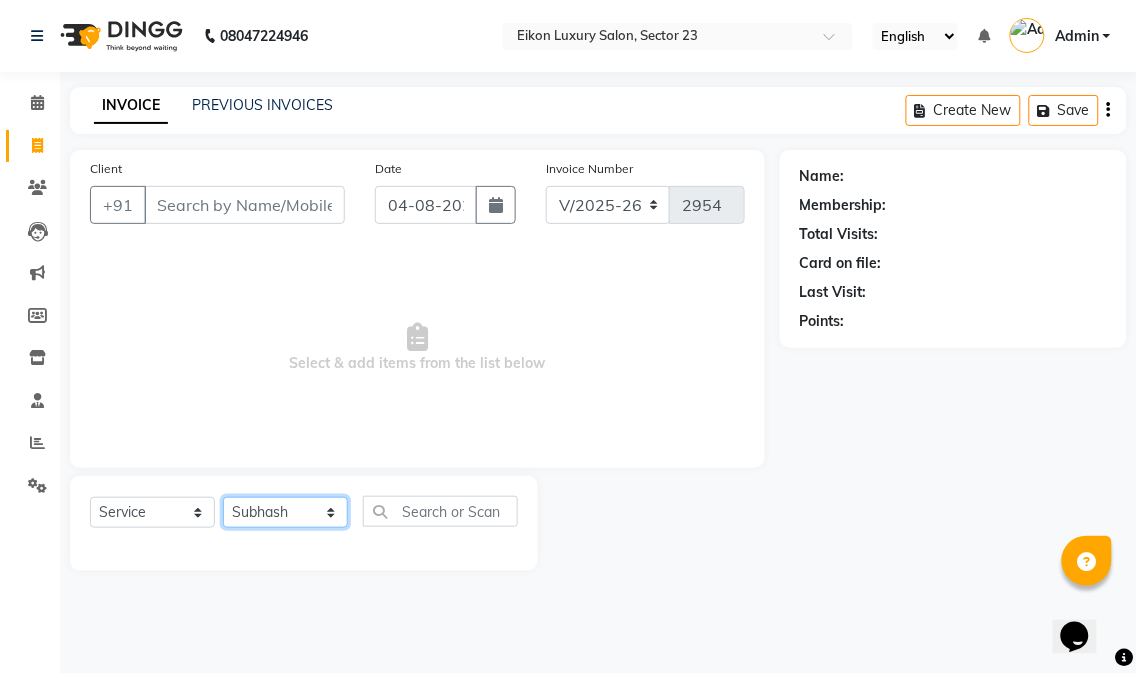 click on "Select Stylist Abhishek amit anchal Ashu Bilal Dildar Geeta Hritik Jatin mahesh Manav Mohit Pinki Prince Ruby Sagar Subhash Subodh Uday" 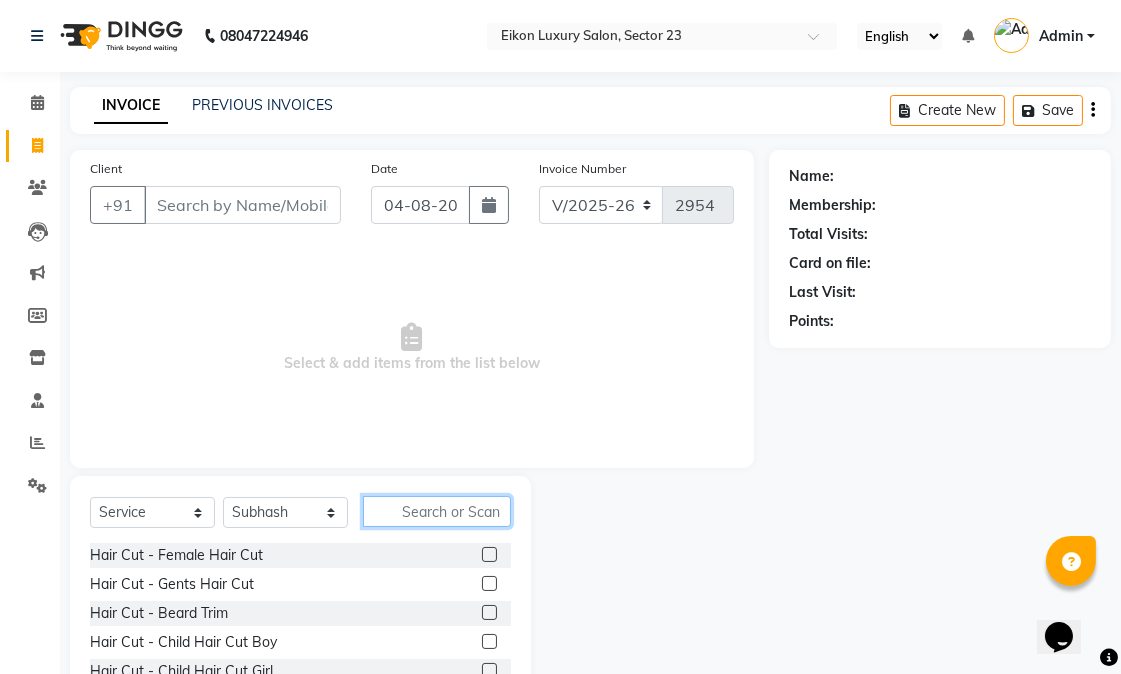 click 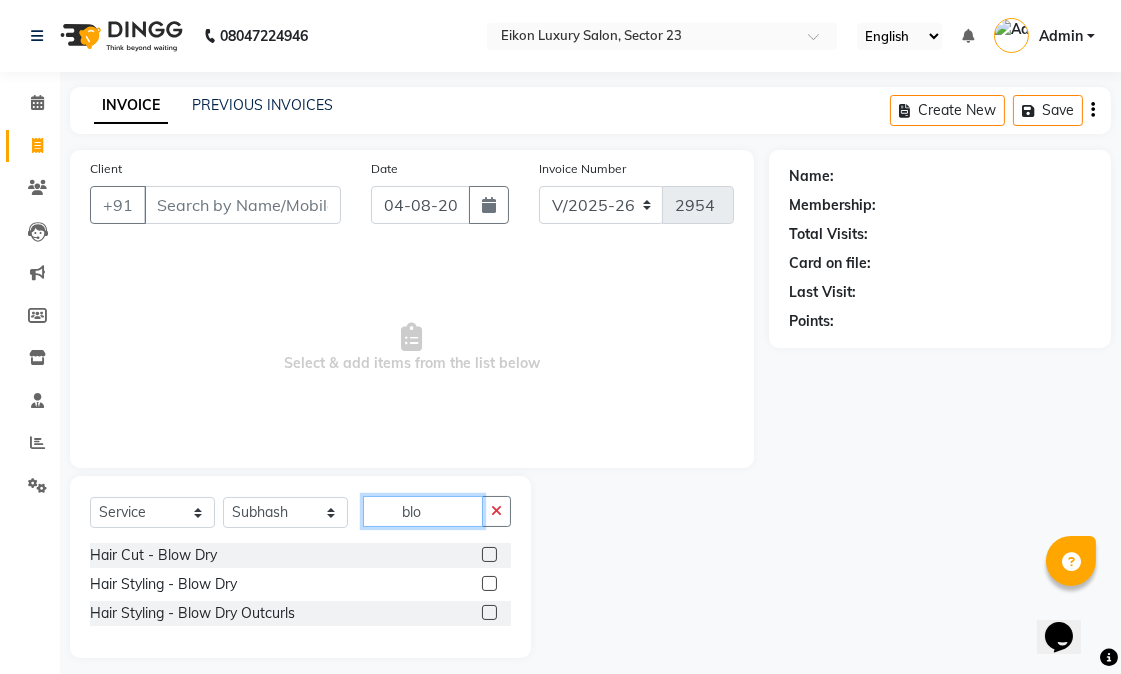 type on "blo" 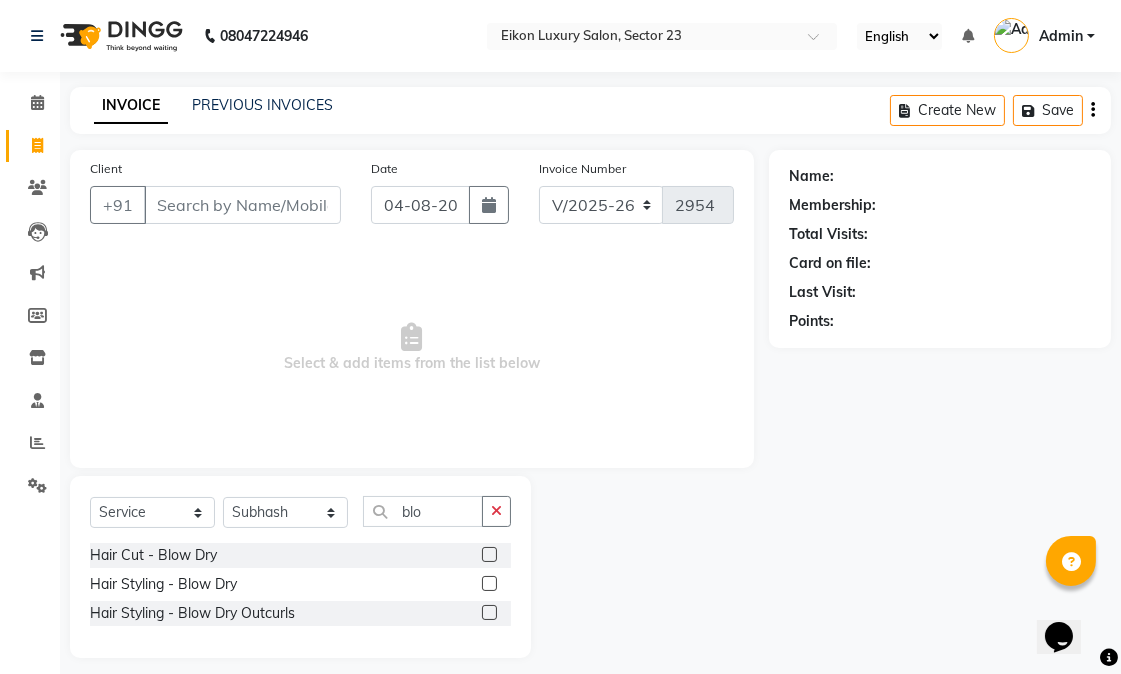 click 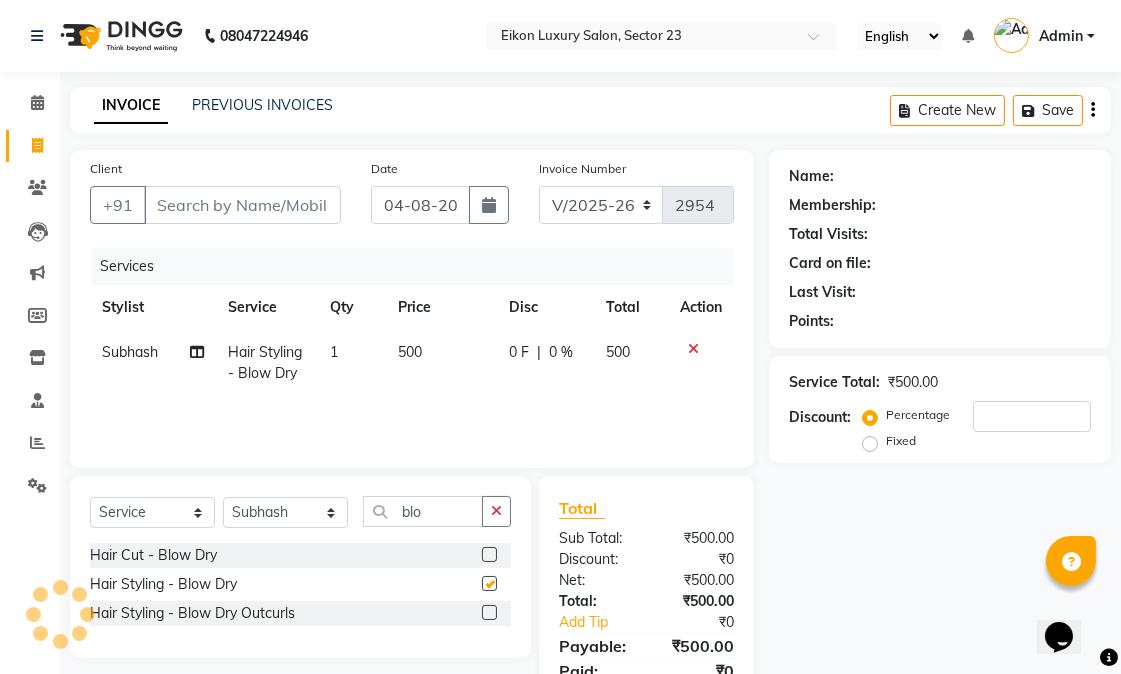 checkbox on "false" 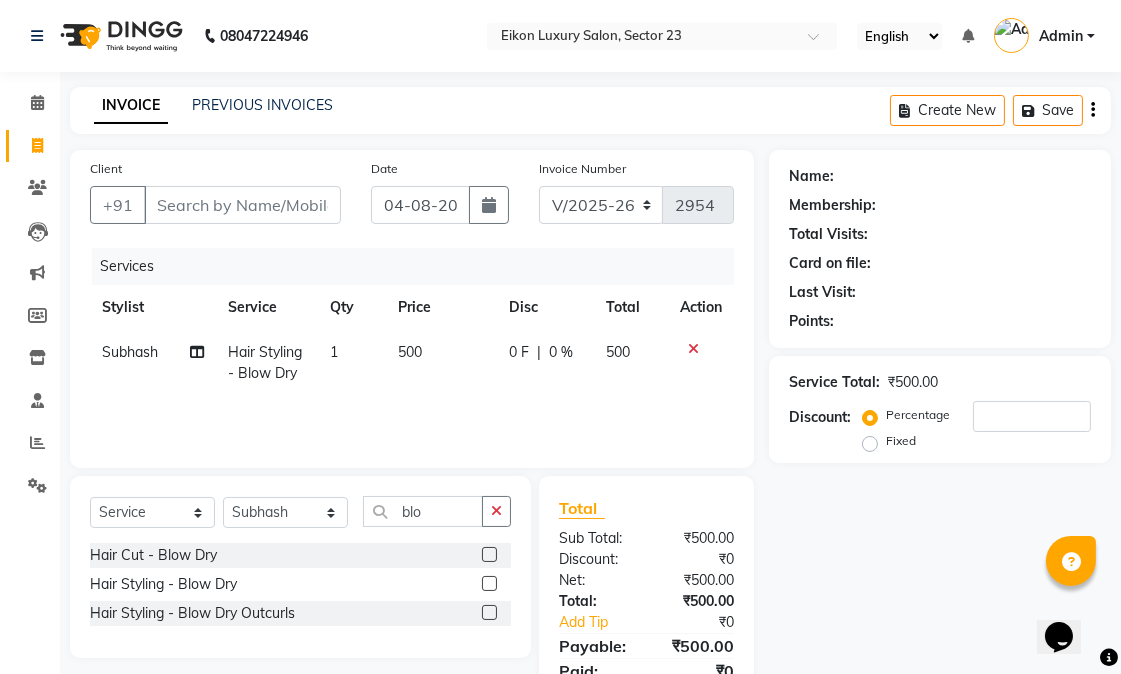 click 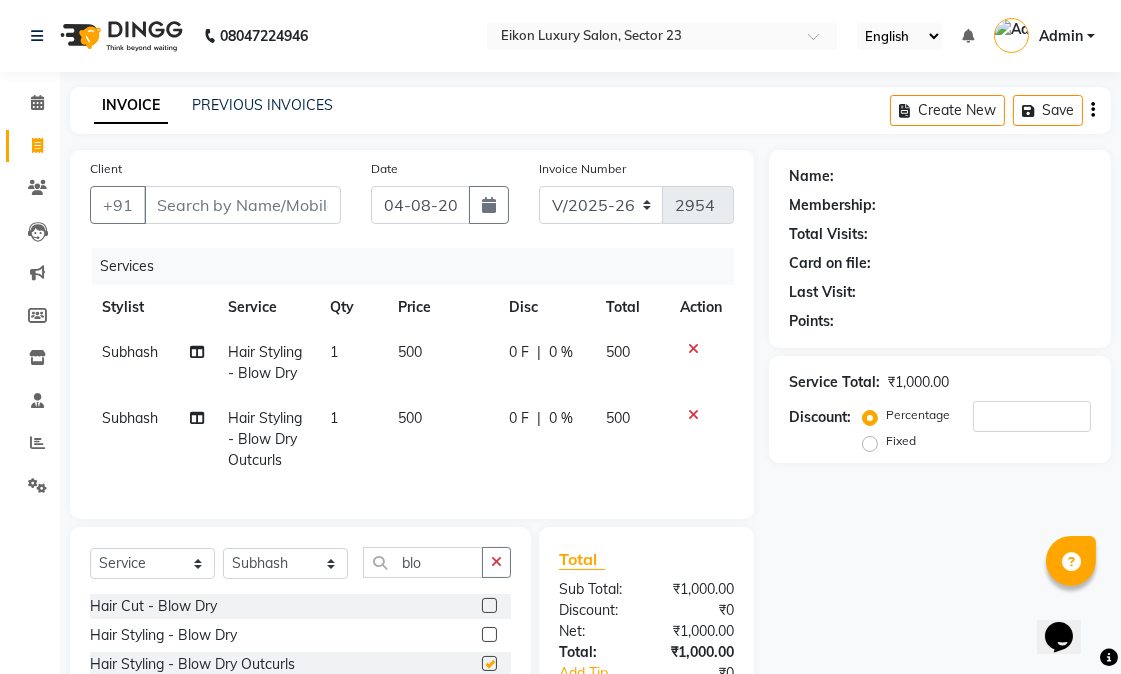 checkbox on "false" 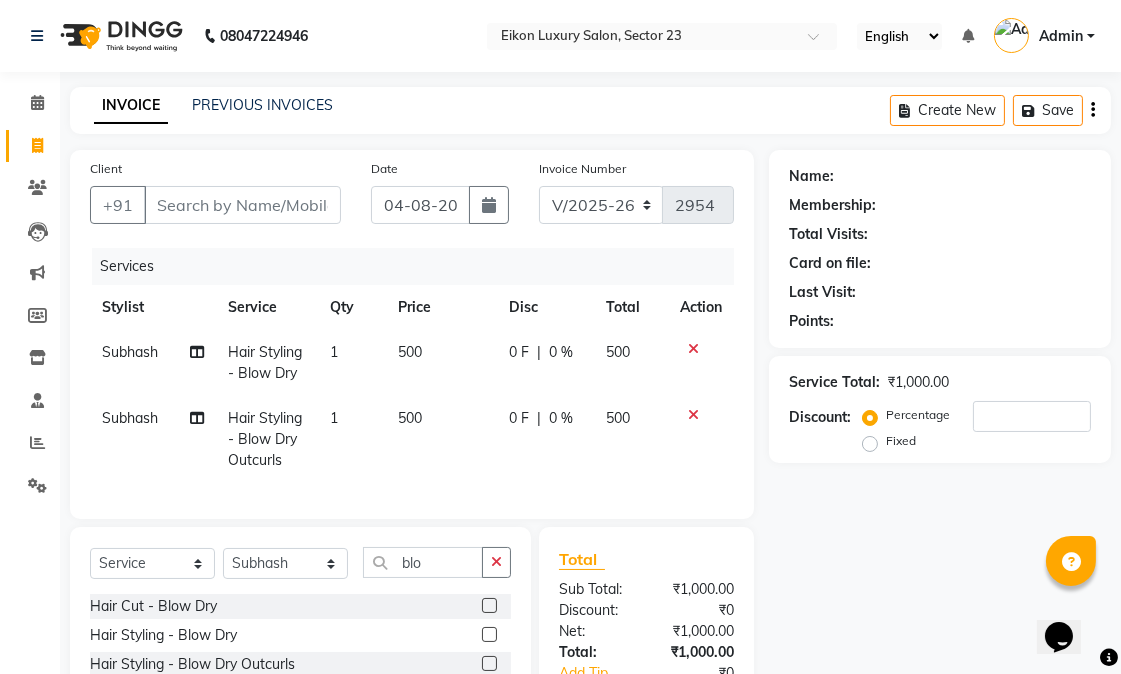 click 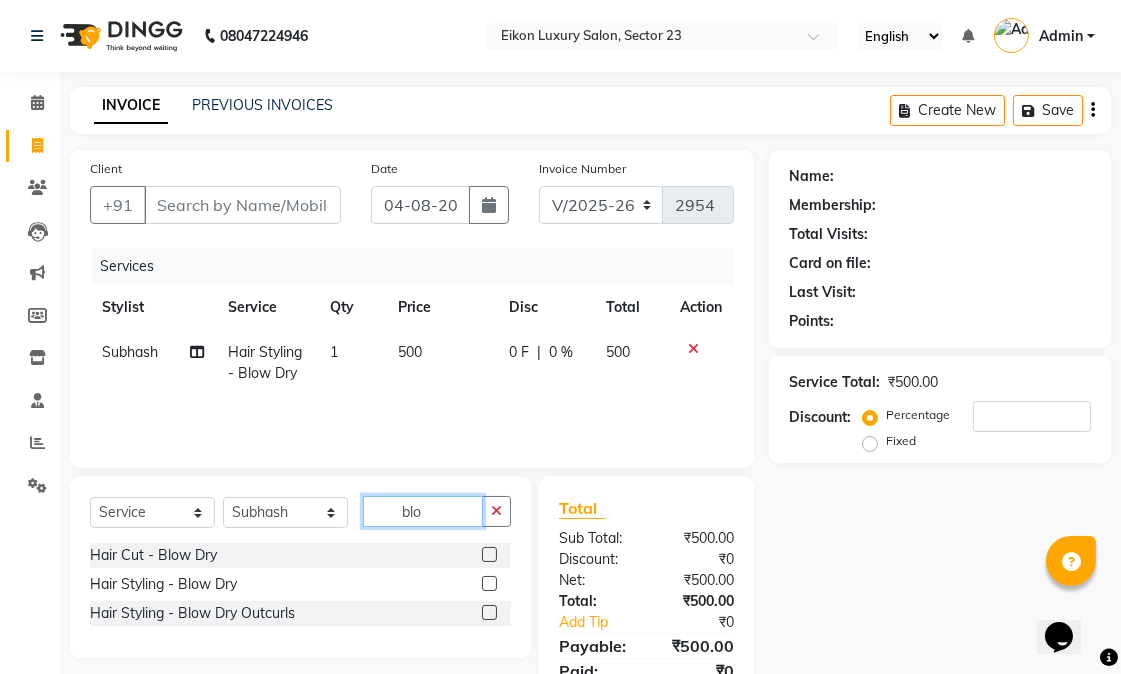 drag, startPoint x: 428, startPoint y: 514, endPoint x: 354, endPoint y: 511, distance: 74.06078 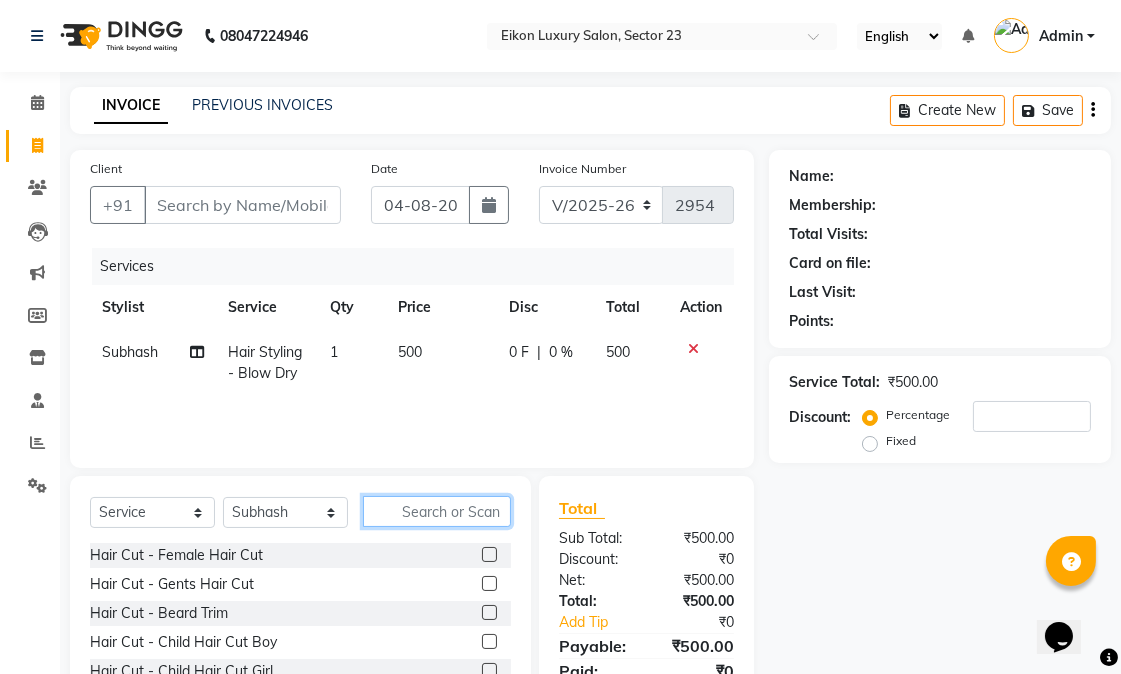 type 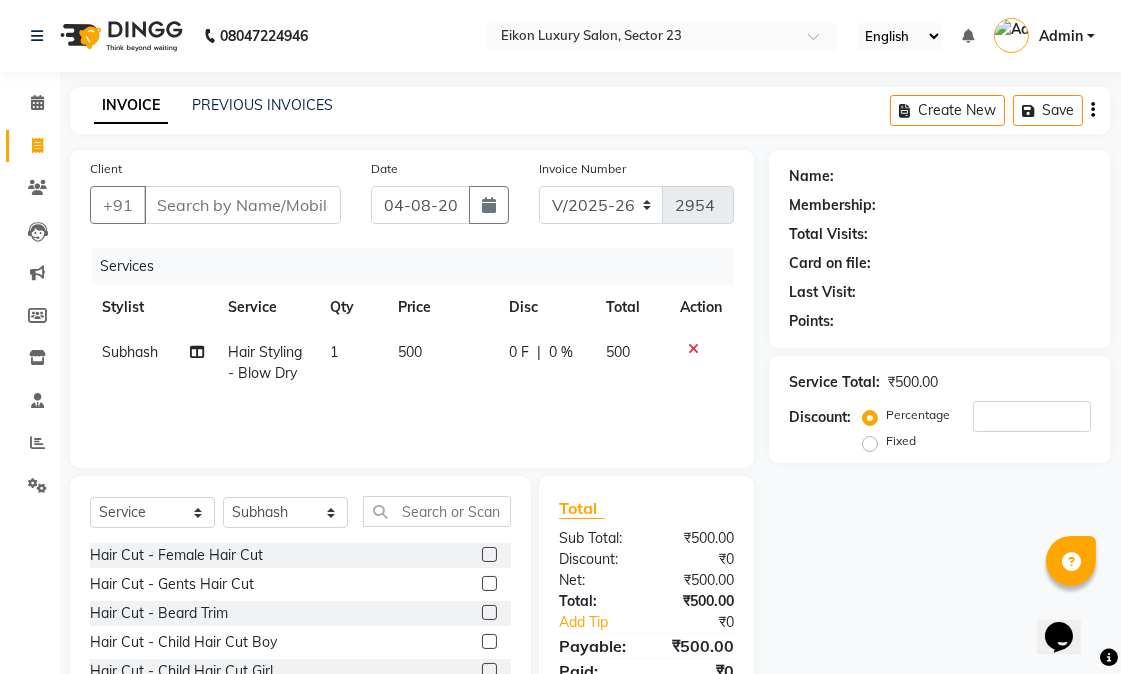 click on "Subhash" 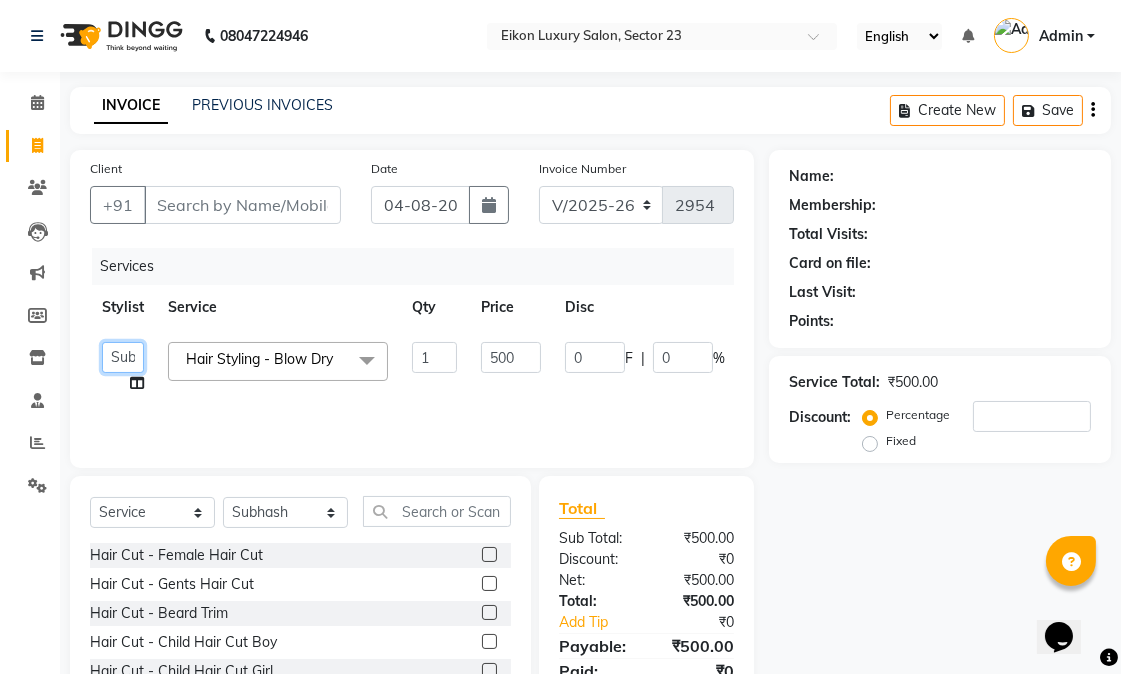 click on "Abhishek   amit   anchal   Ashu   Bilal   Dildar   Geeta   Hritik   Jatin   mahesh   Manav   Mohit   Pinki   Prince   Ruby   Sagar   Subhash   Subodh   Uday" 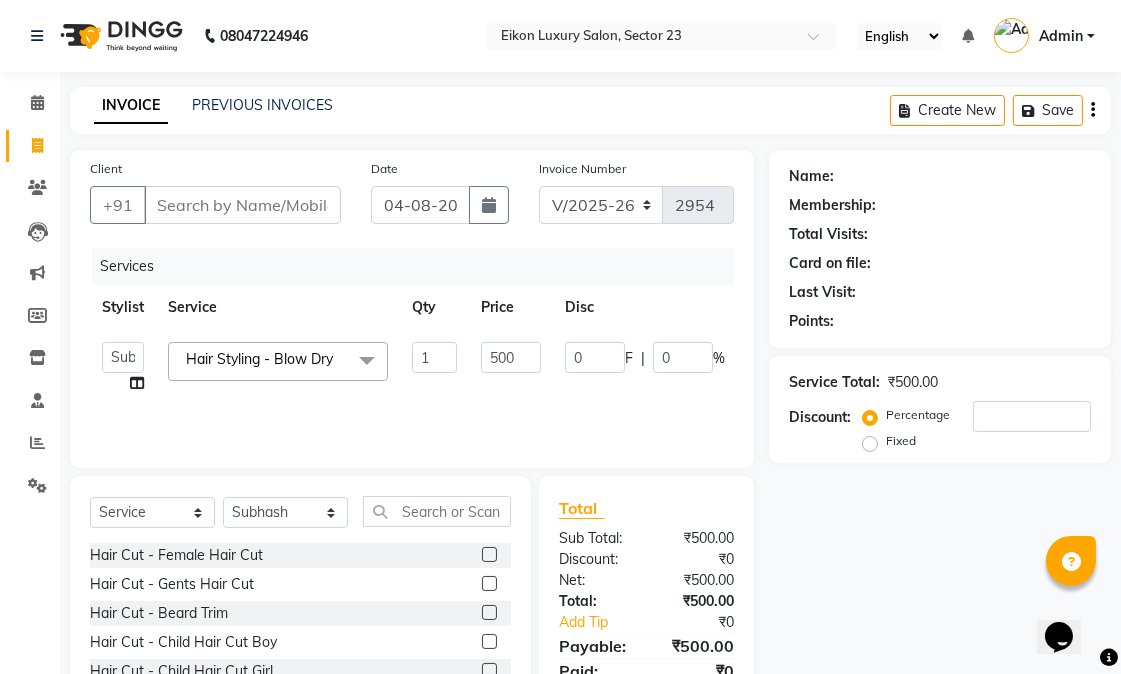 drag, startPoint x: 186, startPoint y: 411, endPoint x: 203, endPoint y: 395, distance: 23.345236 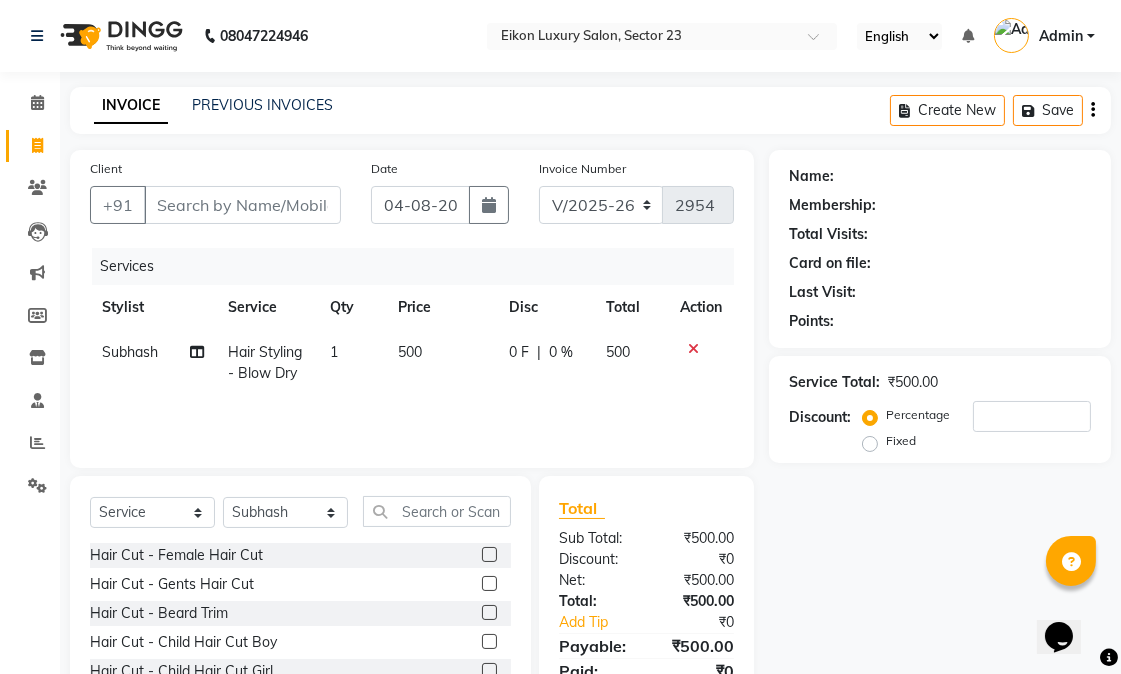 click on "500" 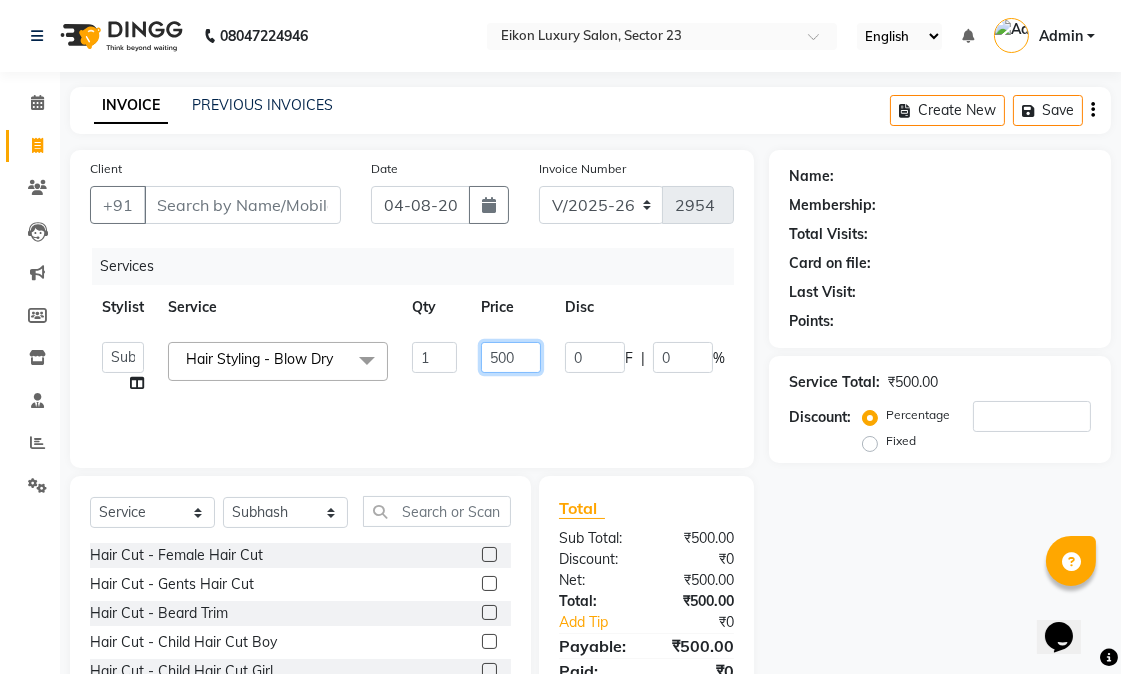 drag, startPoint x: 514, startPoint y: 353, endPoint x: 483, endPoint y: 356, distance: 31.144823 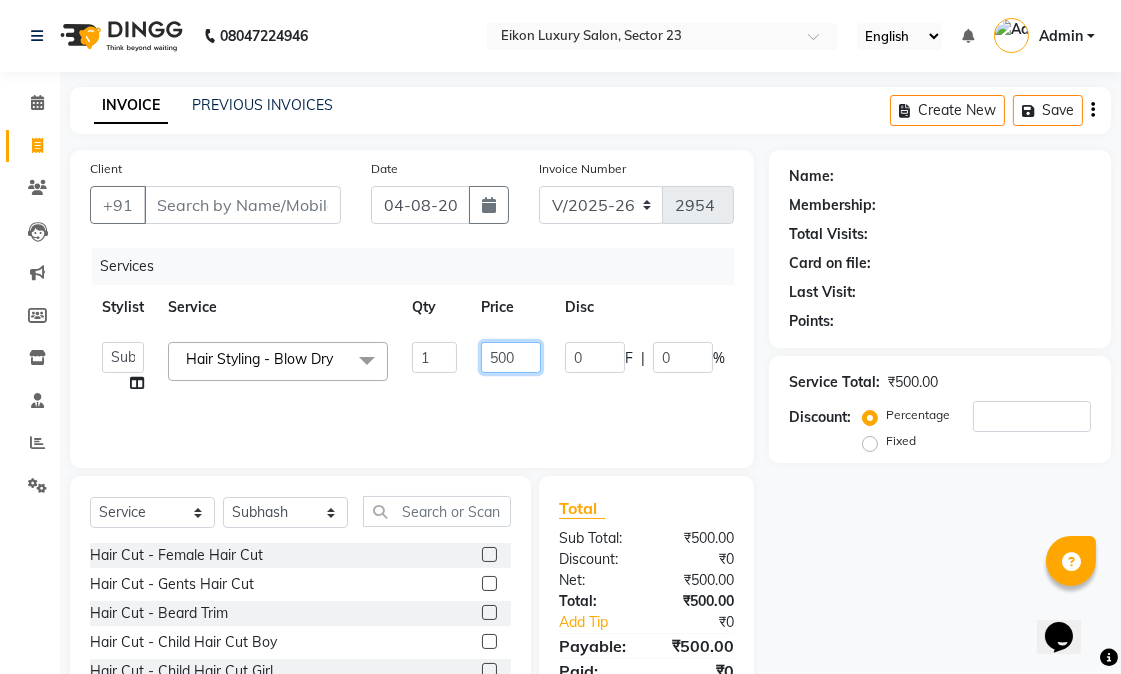 click on "500" 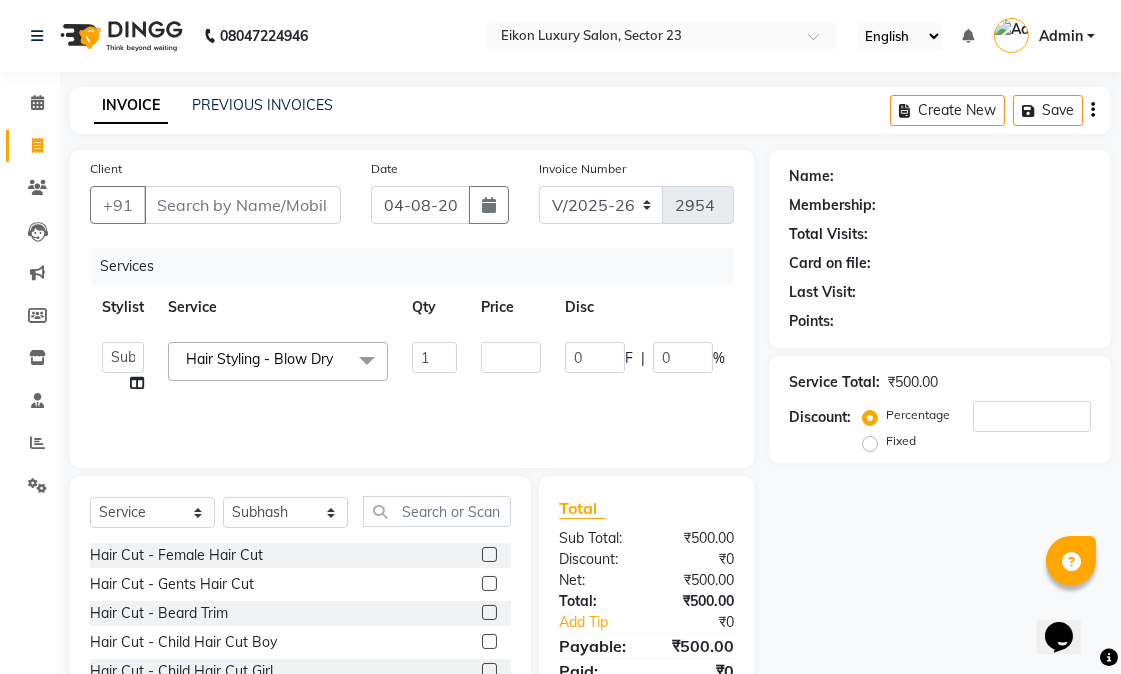 click on "Services Stylist Service Qty Price Disc Total Action  Abhishek   amit   anchal   Ashu   Bilal   Dildar   Geeta   Hritik   Jatin   mahesh   Manav   Mohit   Pinki   Prince   Ruby   Sagar   Subhash   Subodh   Uday  Hair Styling - Blow Dry  x Hair Cut - Female Hair Cut Hair Cut - Gents Hair Cut Hair Cut - Beard Trim Hair Cut - Child Hair Cut Boy Hair Cut - Child Hair Cut Girl Hair Cut - Blow Dry Hair Cut - Tong/Iron Curl Hair Cut - Iron Hair Wash premium wash eyebrow eyebrow upperlip gel paint nail cut file mask biotin Hair Styling - Blow Dry Hair Styling - Blow Dry Outcurls Hair Styling - Curls Hair Styling - Hair Do Hair Styling - Pressing deep conditioning bob cut Treatment - Repair Rituals Treatment - Moisture Rituals Treatment - Scalp and Length Treatment Treatment - Dandruff Treatment with Rituals Treatment - Hair Fall Treatment with Rituals Treatment - One Step Repair Treatment Treatment - Keratin Treatment Treatment - Smoothening Treatment - Ola Plex Treatment - Goji Treatment - Purifying blanch kenpiki" 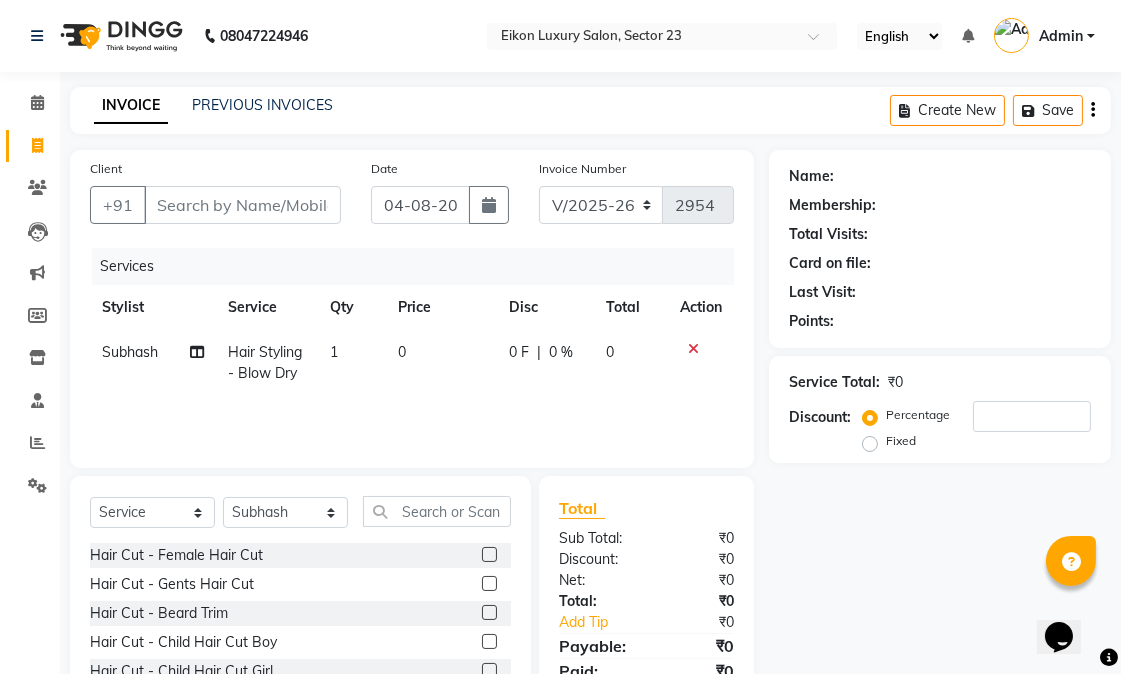 click on "0 %" 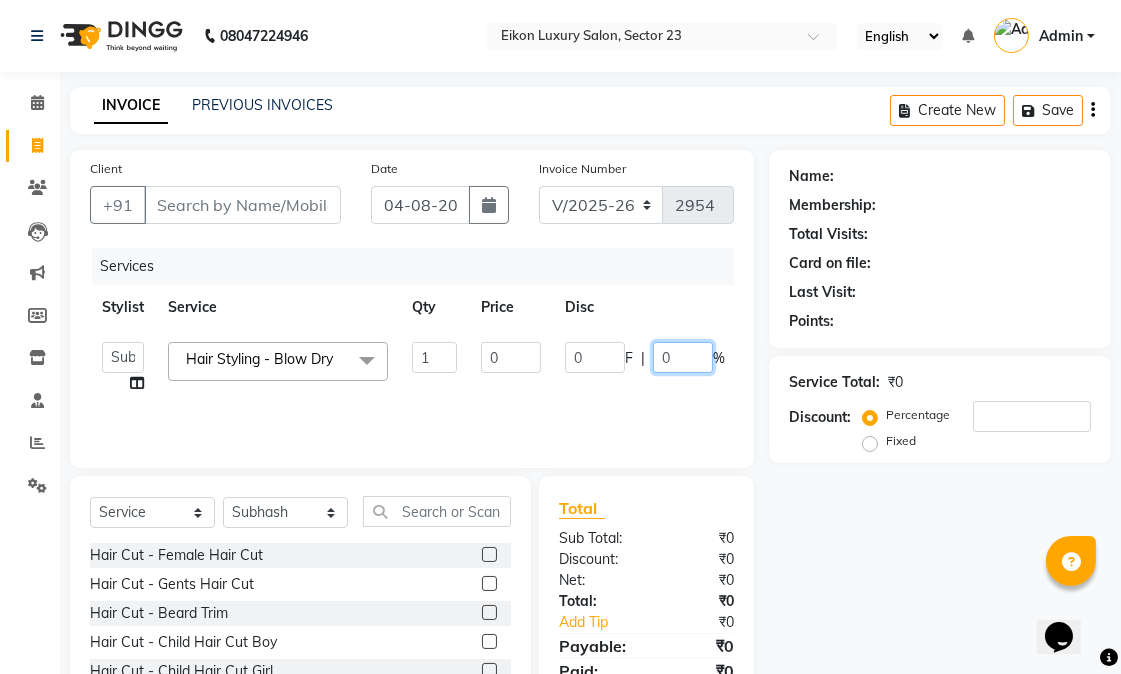 click on "0 F | 0 %" 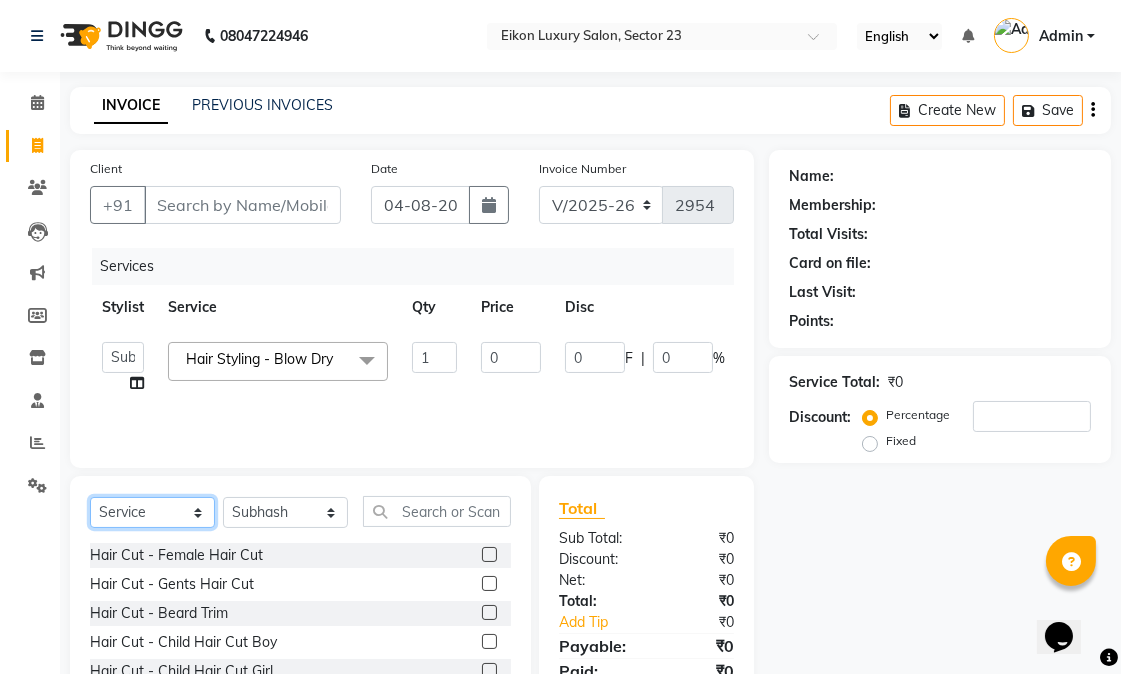 click on "Select  Service  Product  Membership  Package Voucher Prepaid Gift Card" 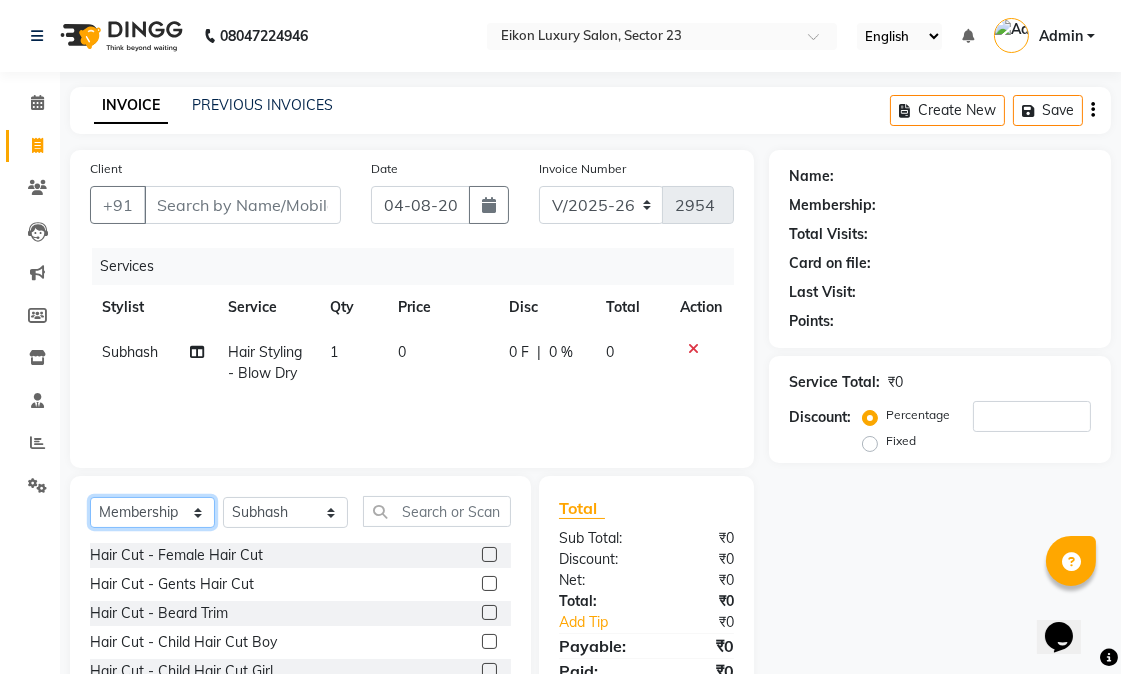 click on "Select  Service  Product  Membership  Package Voucher Prepaid Gift Card" 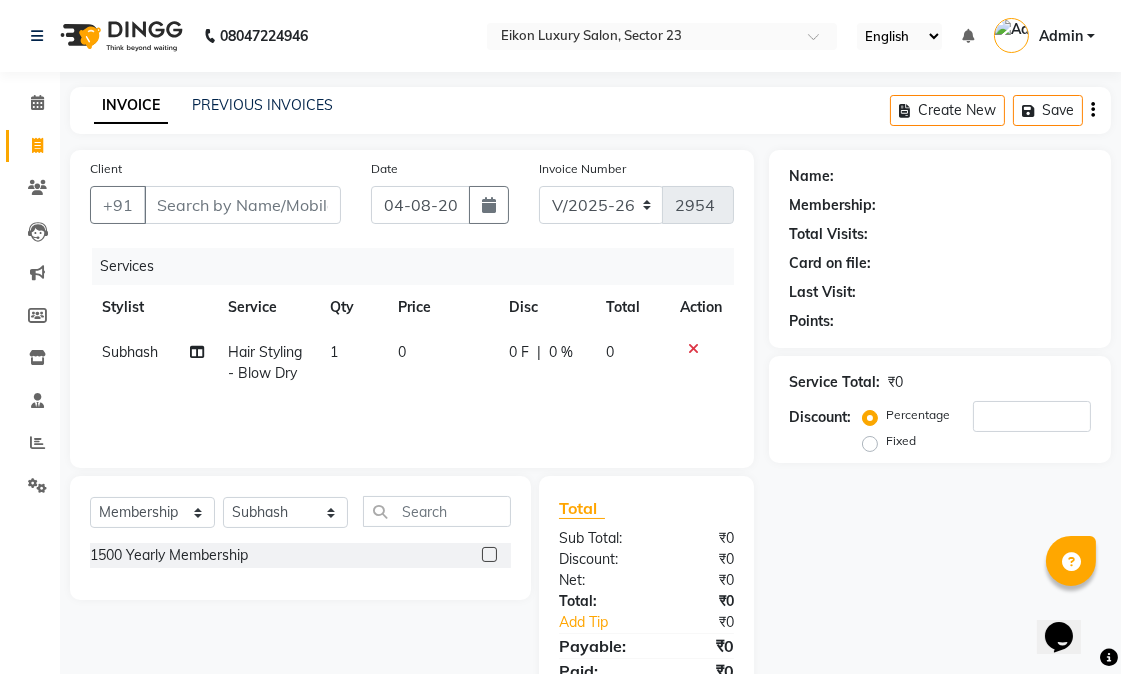 click 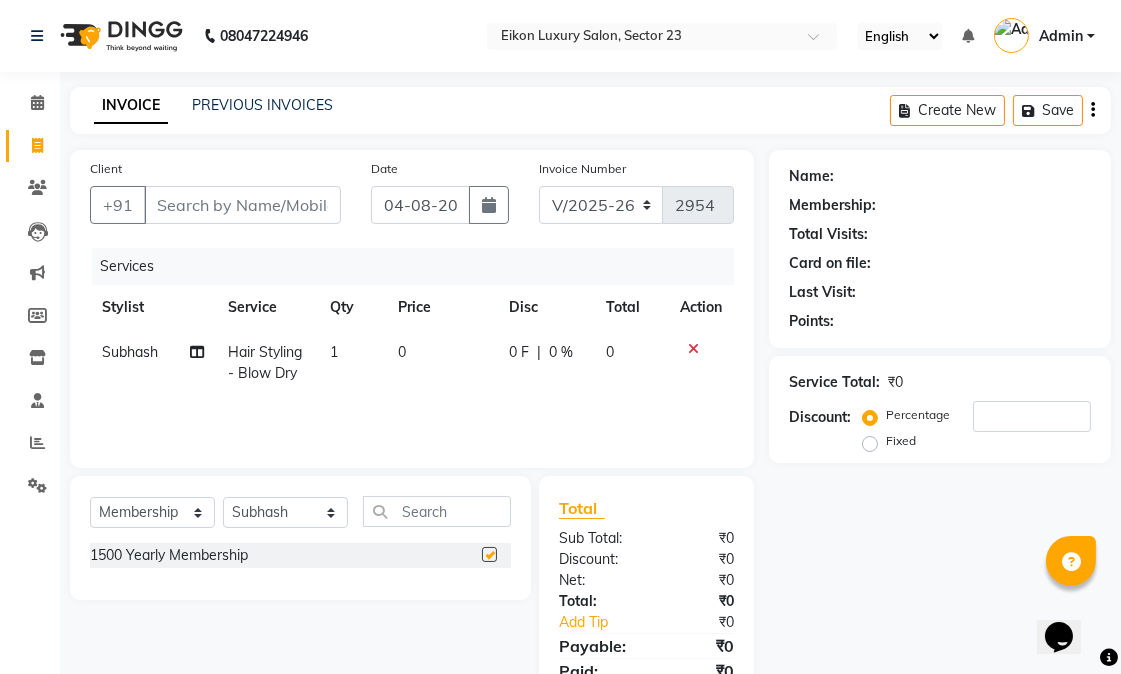 select on "select" 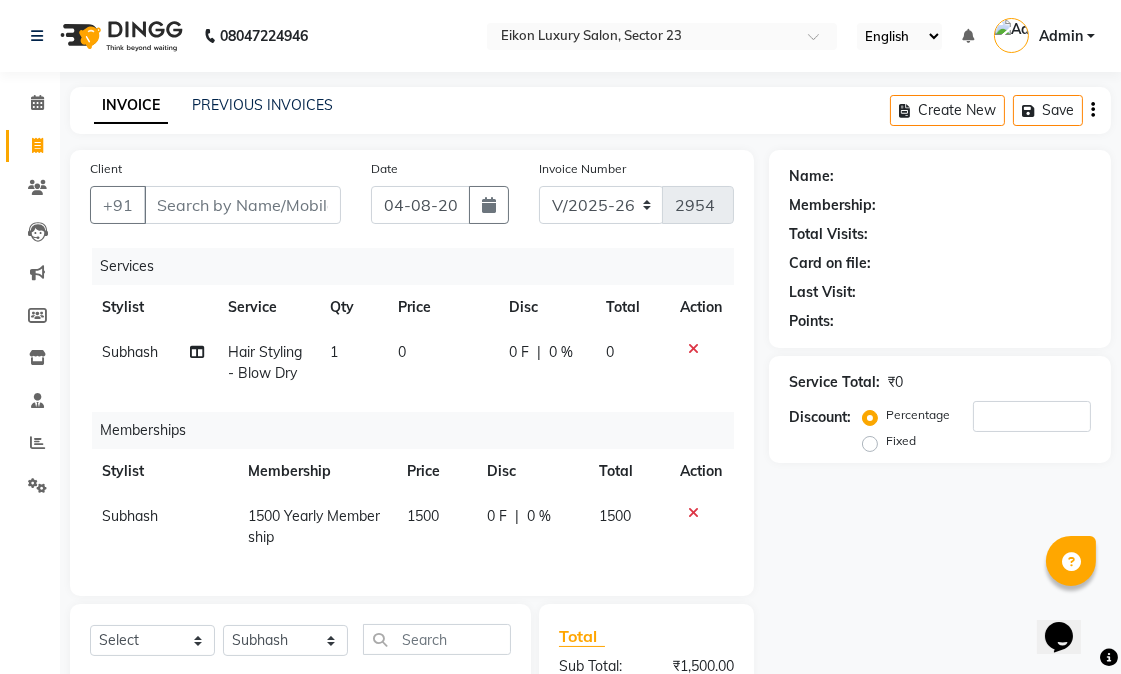 click 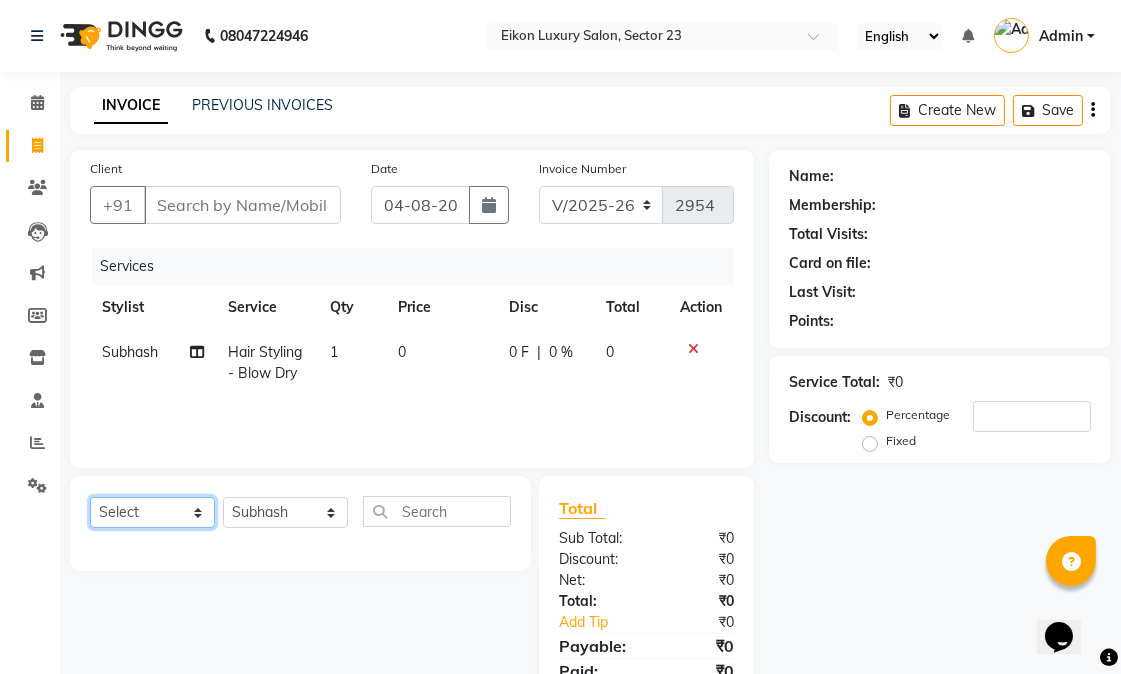 click on "Select  Service  Product  Membership  Package Voucher Prepaid Gift Card" 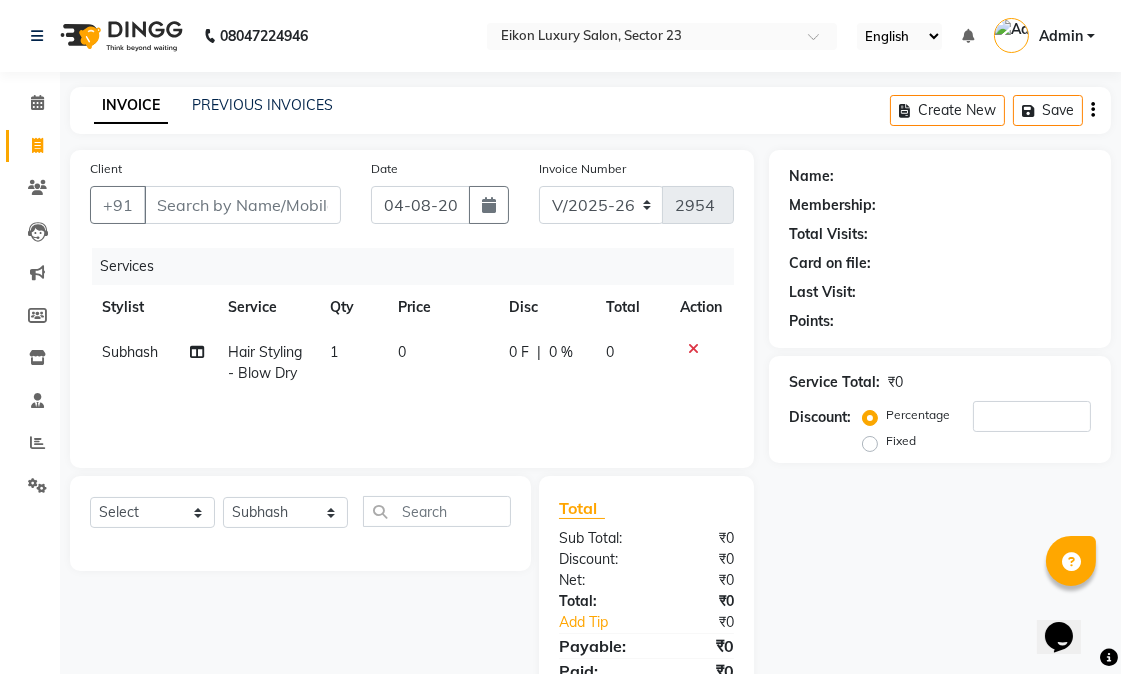click on "Select  Service  Product  Membership  Package Voucher Prepaid Gift Card  Select Stylist Abhishek amit anchal Ashu Bilal Dildar Geeta Hritik Jatin mahesh Manav Mohit Pinki Prince Ruby Sagar Subhash Subodh Uday" 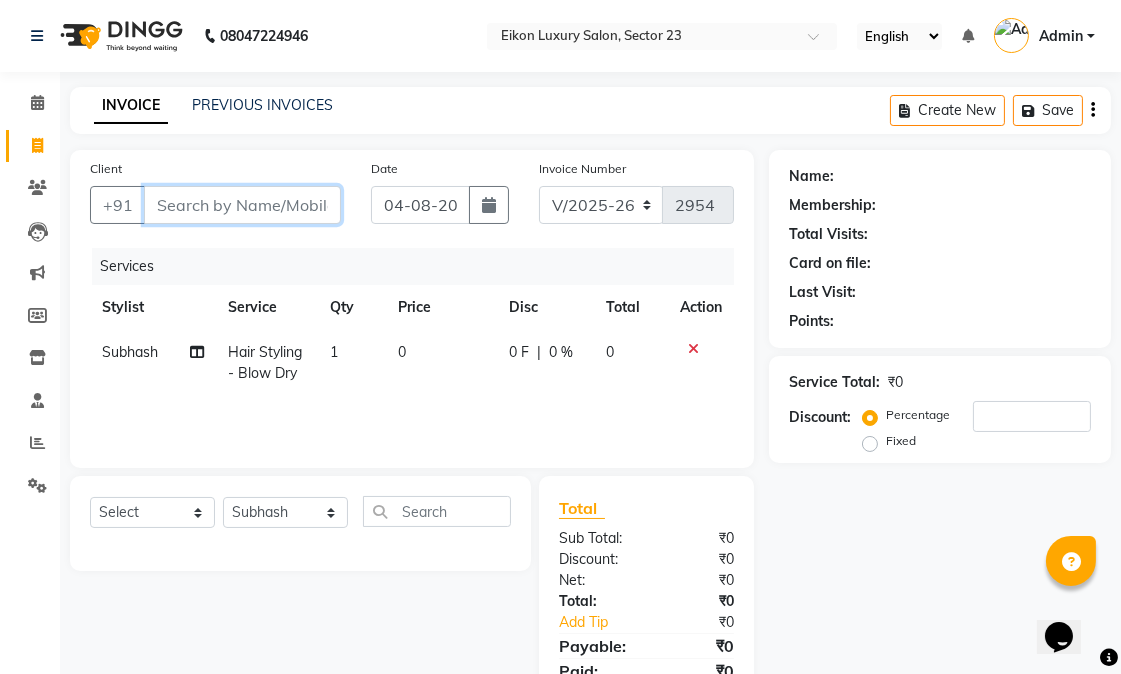 click on "Client" at bounding box center [242, 205] 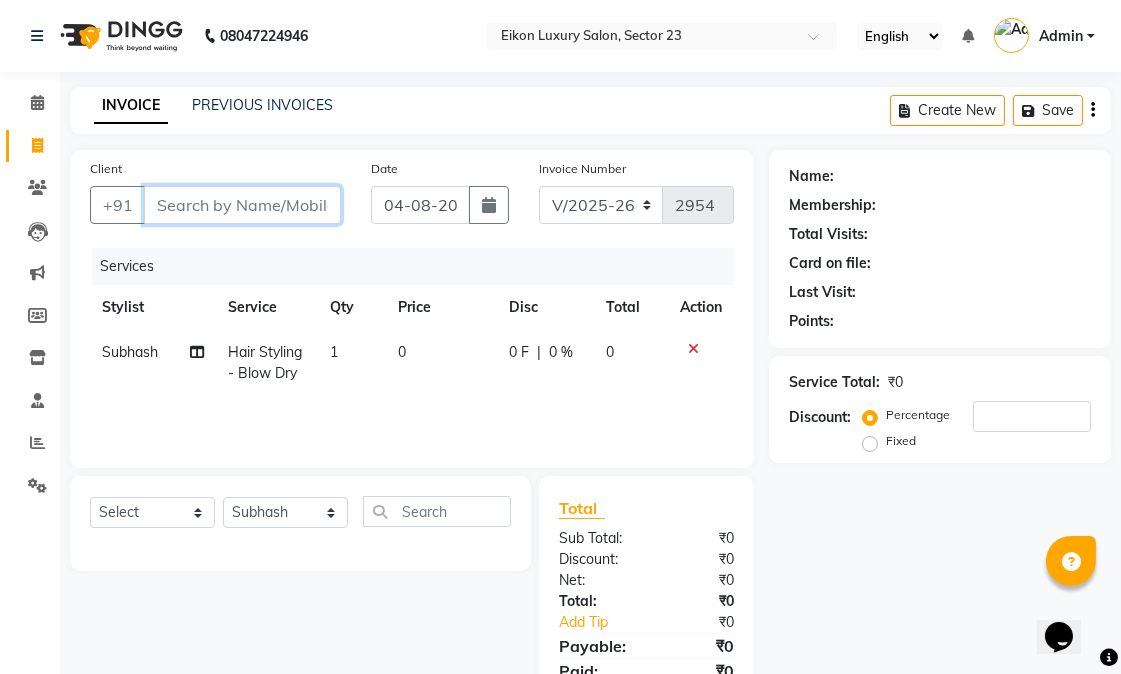 type on "k" 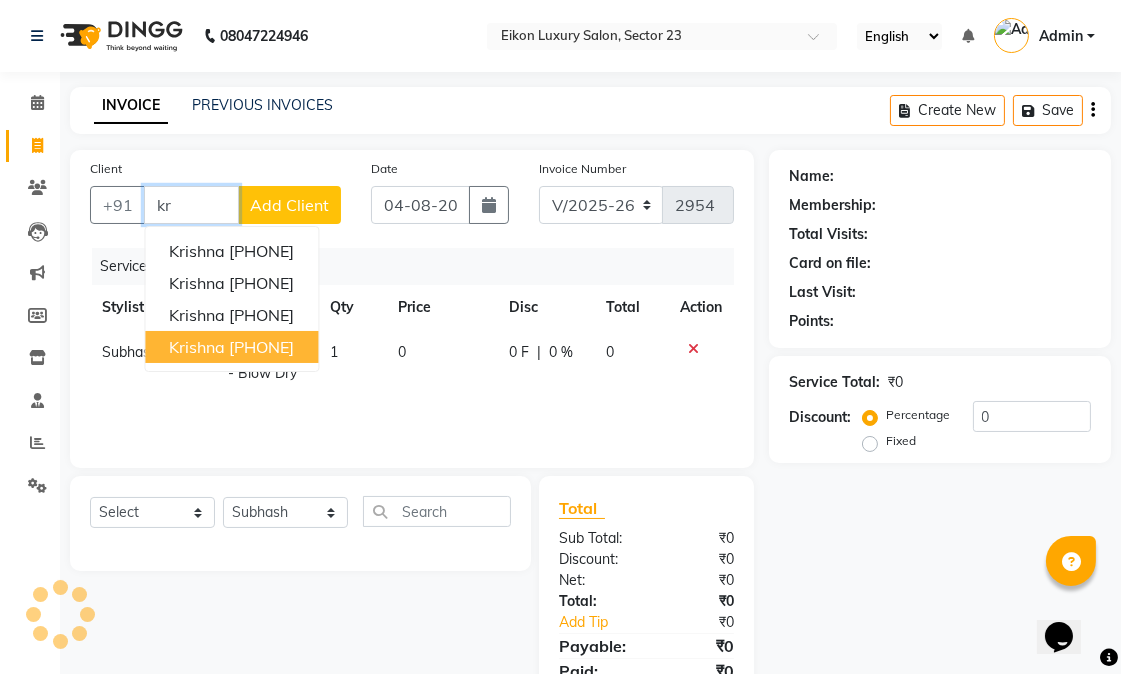 type on "k" 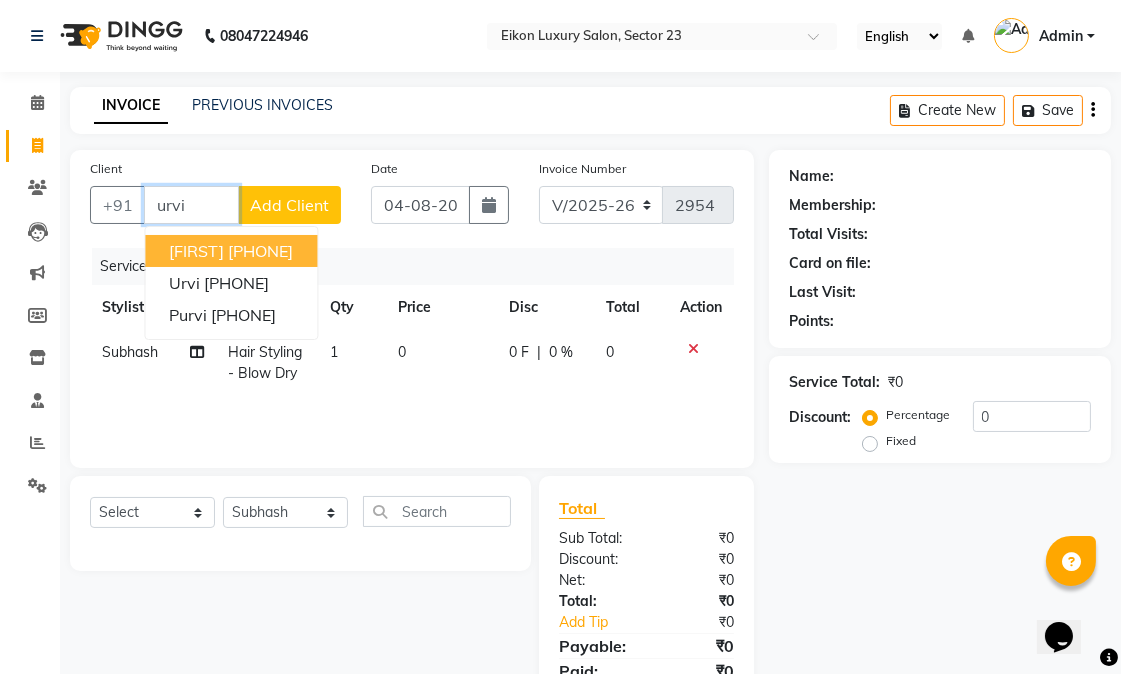 click on "9818183270" at bounding box center (260, 251) 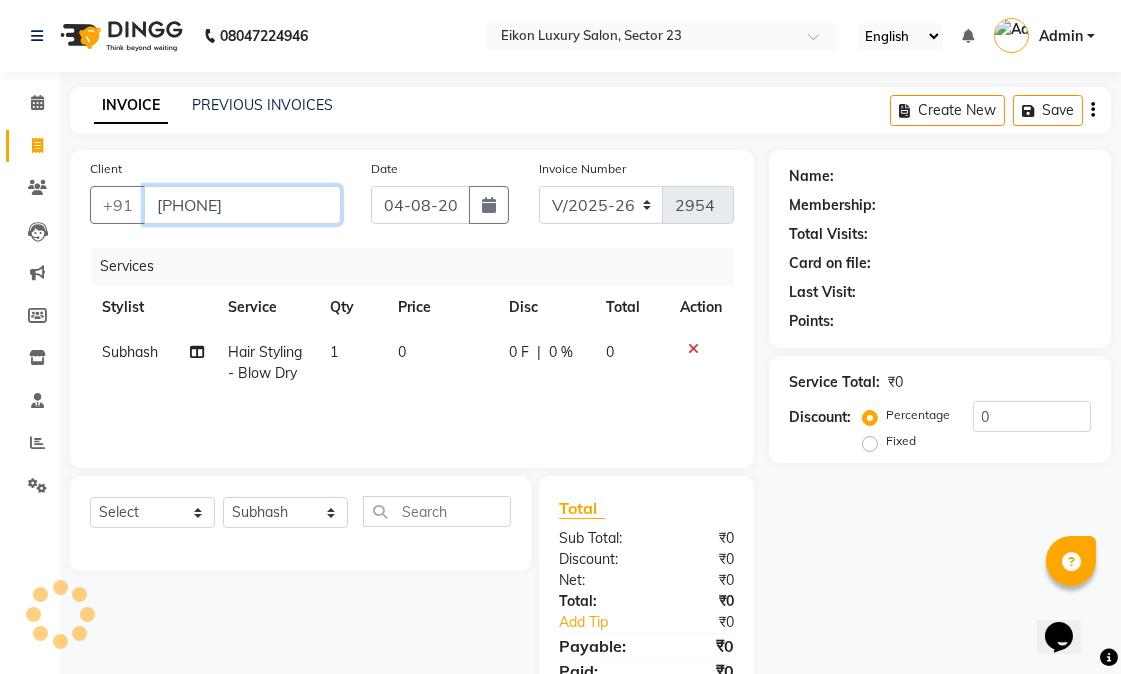 type on "9818183270" 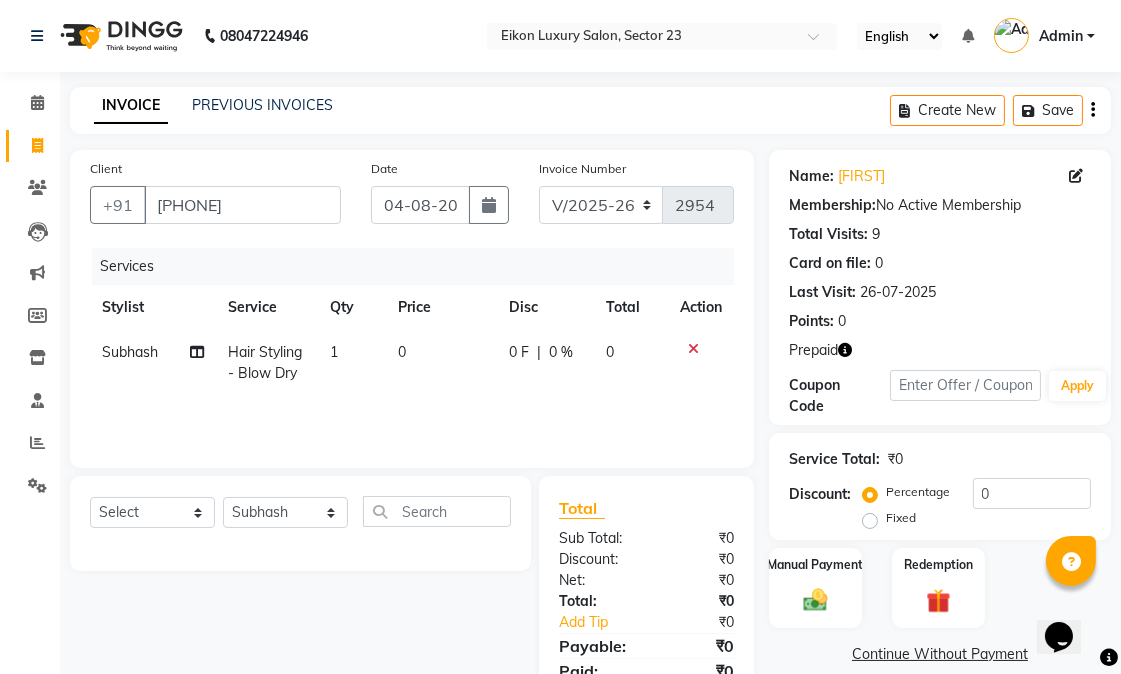 click 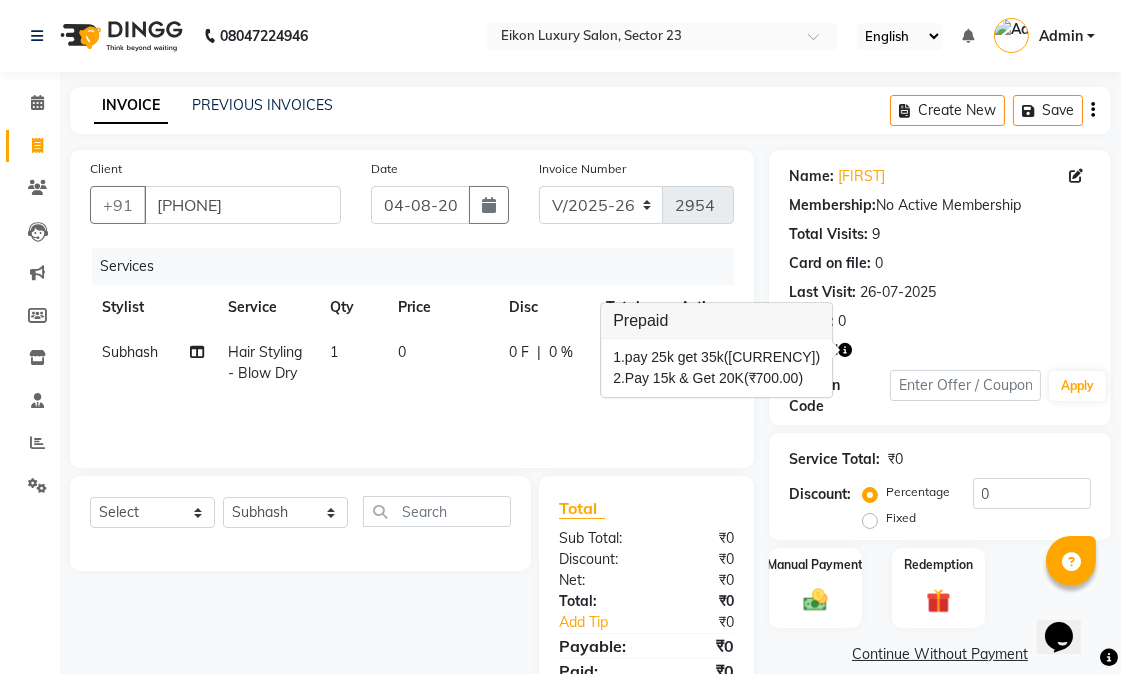 click on "Prepaid" 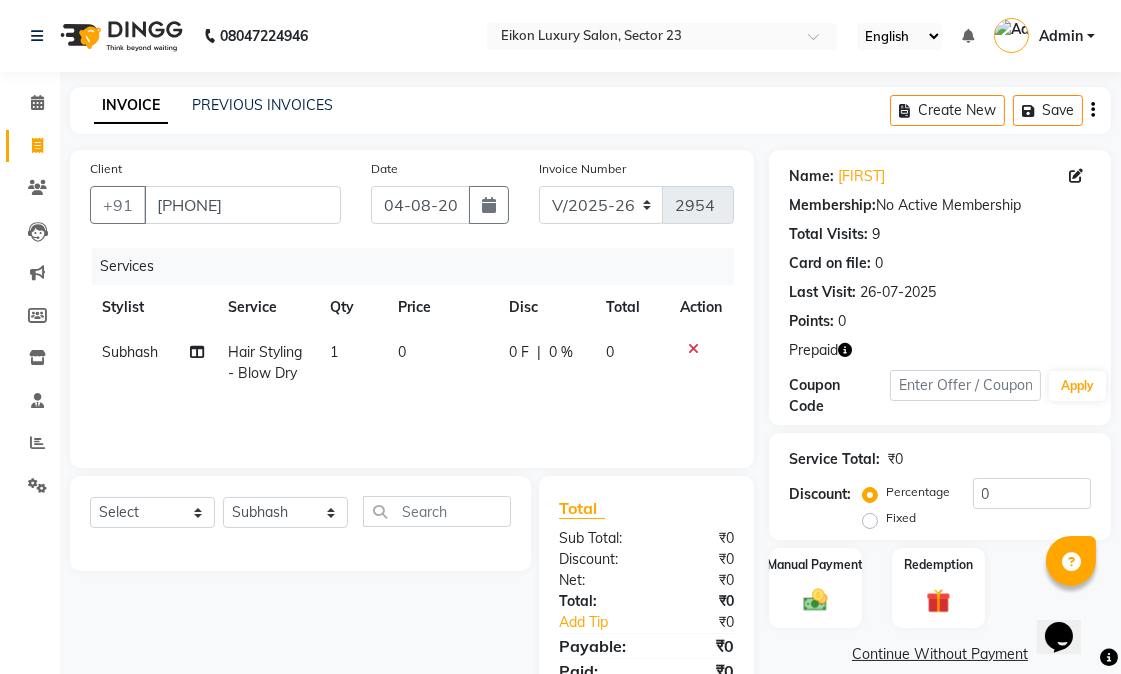 scroll, scrollTop: 84, scrollLeft: 0, axis: vertical 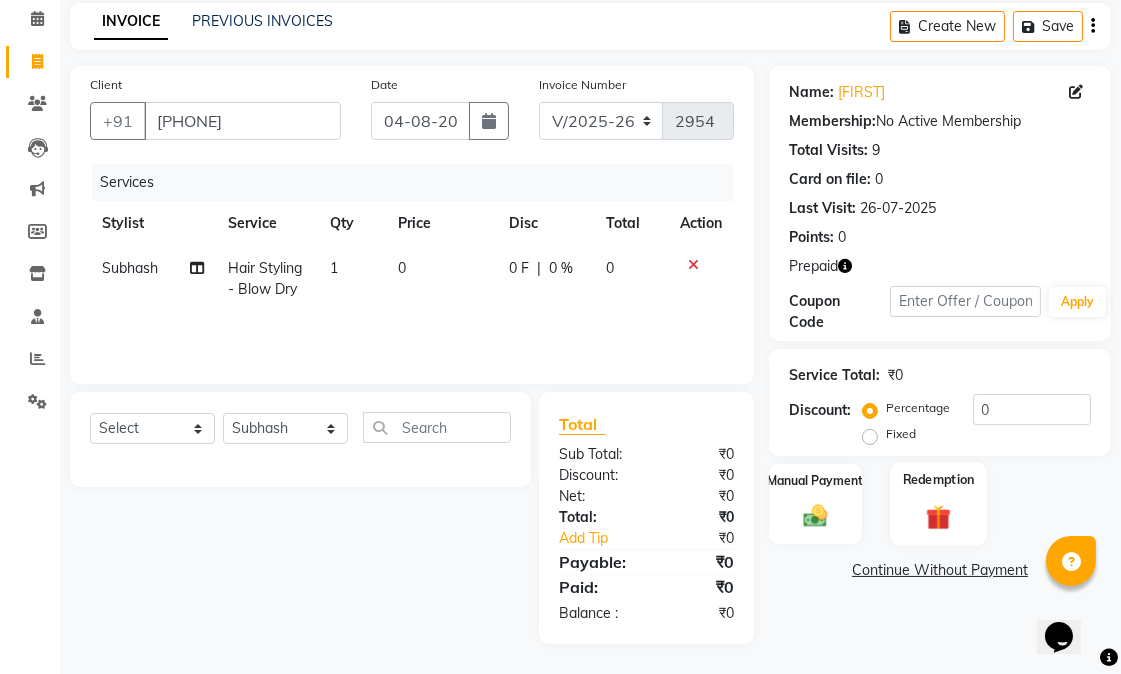 click on "Redemption" 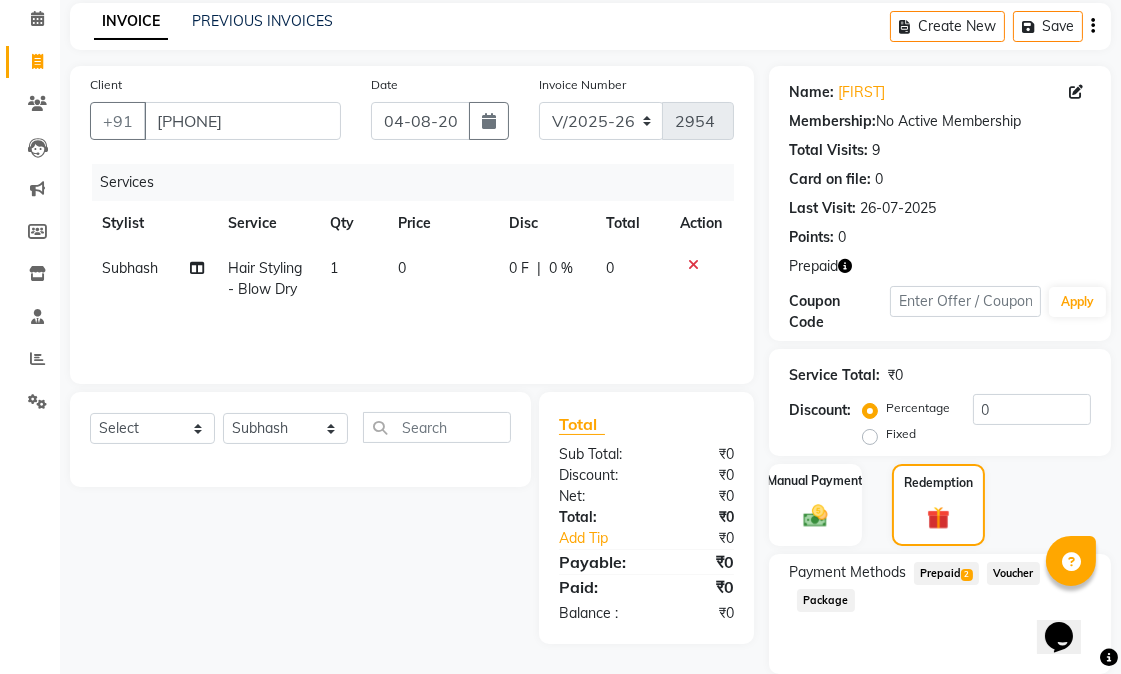 click on "2" 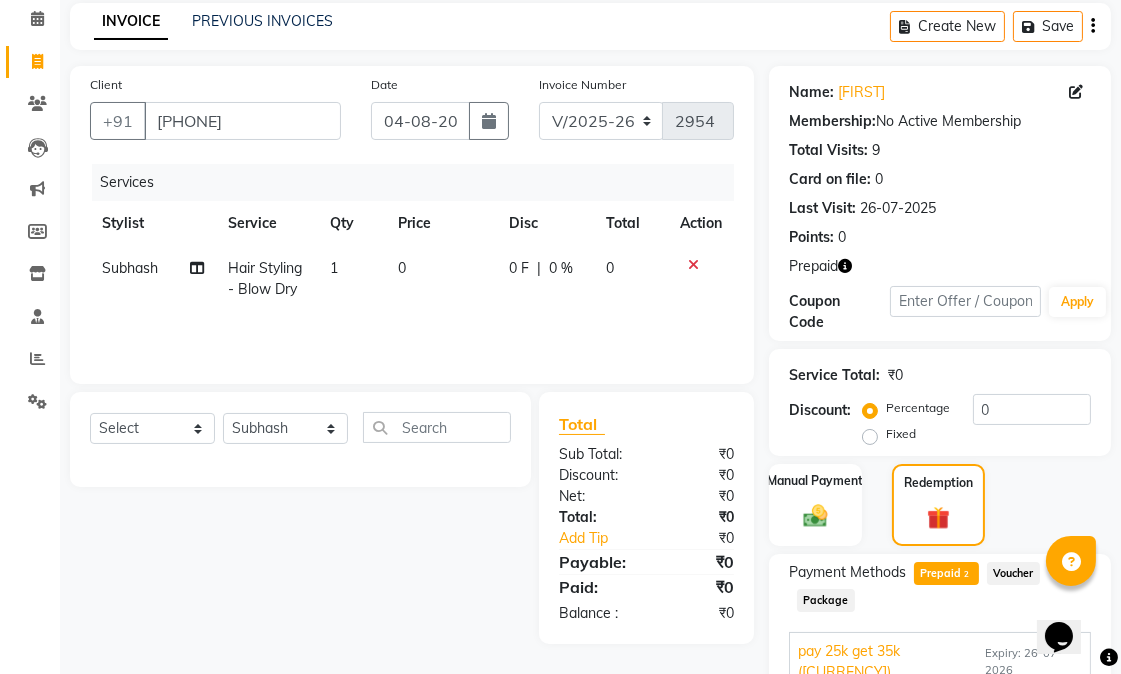 scroll, scrollTop: 286, scrollLeft: 0, axis: vertical 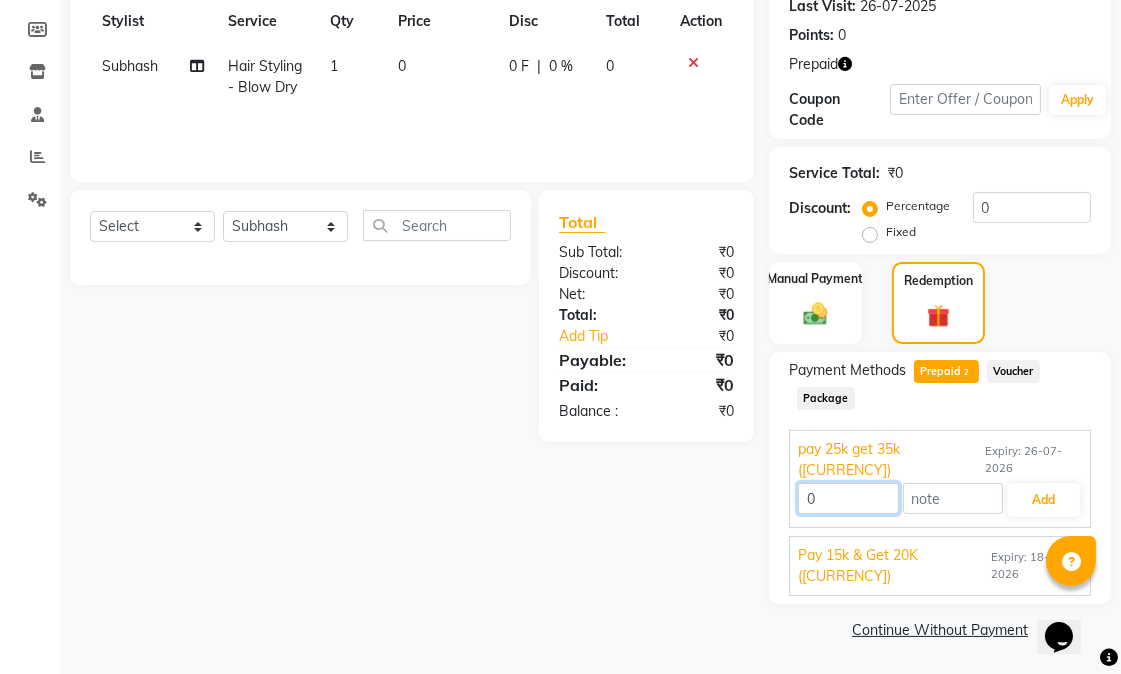 drag, startPoint x: 853, startPoint y: 494, endPoint x: 796, endPoint y: 503, distance: 57.706154 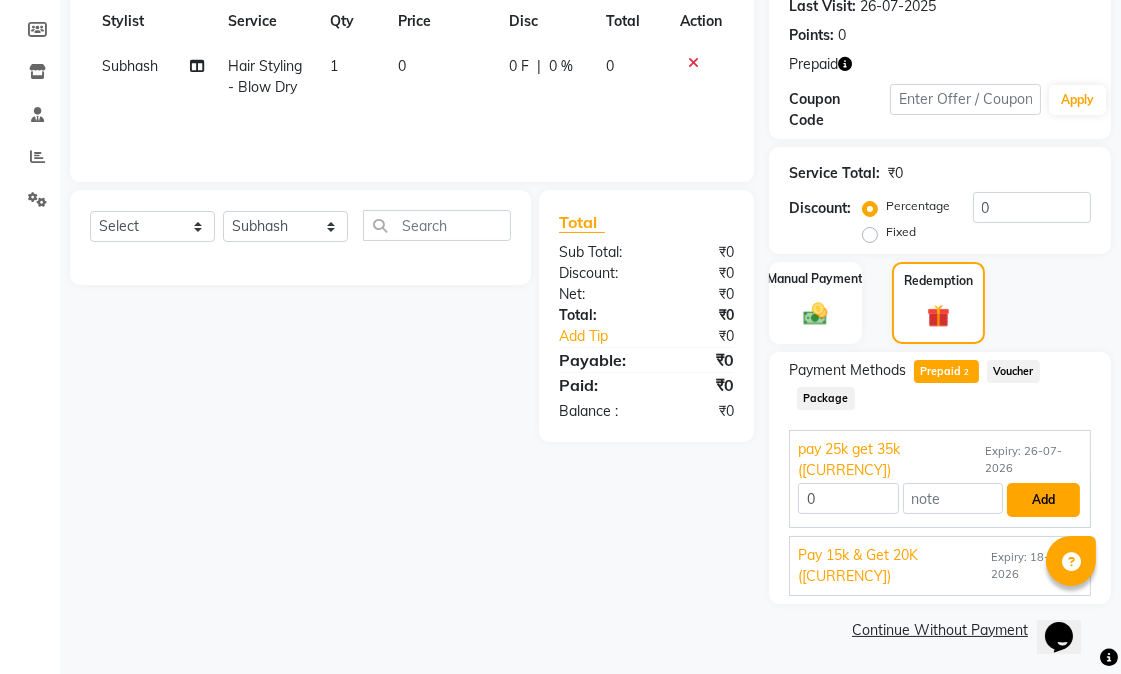 click on "Add" at bounding box center (1043, 500) 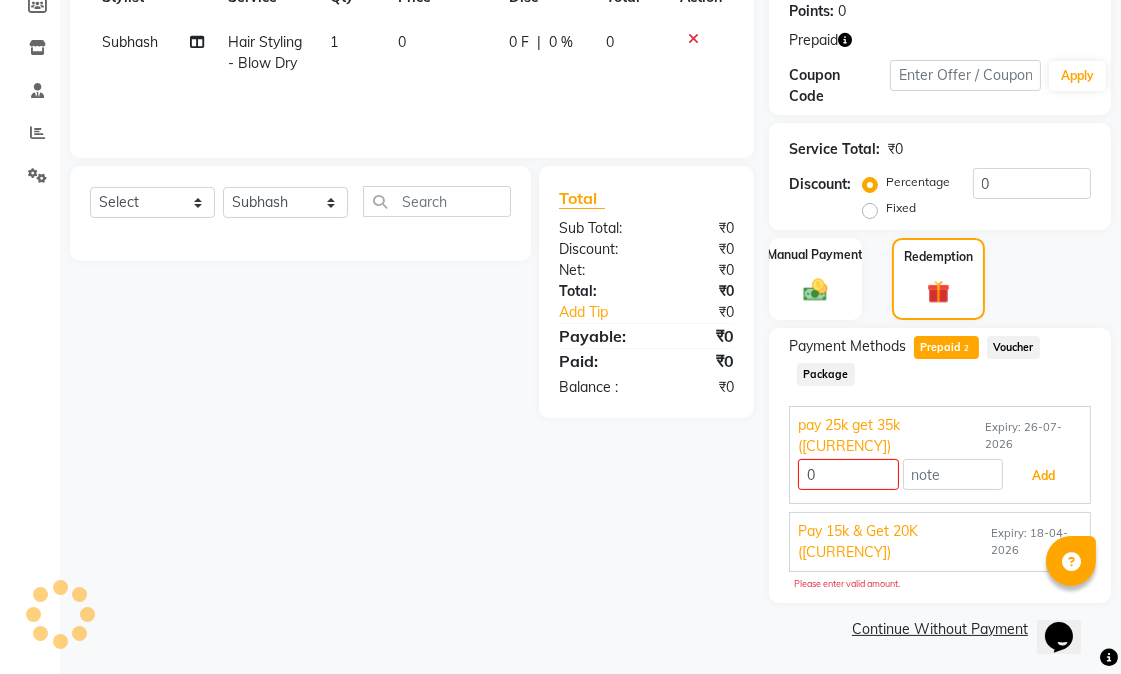 scroll, scrollTop: 0, scrollLeft: 0, axis: both 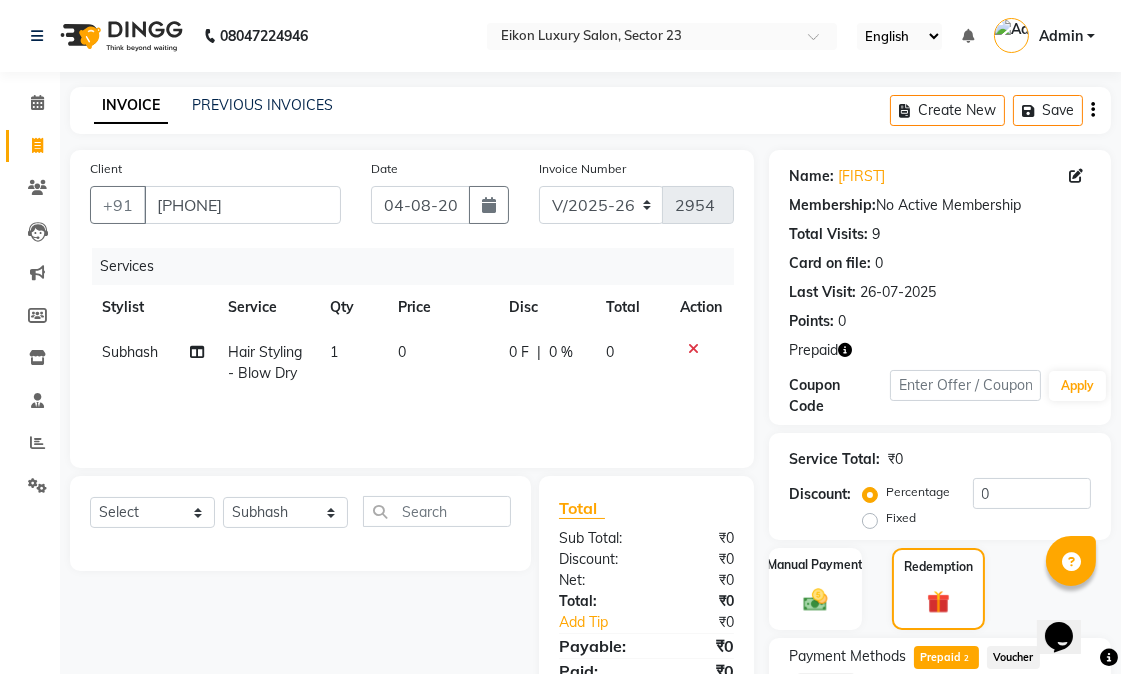 click 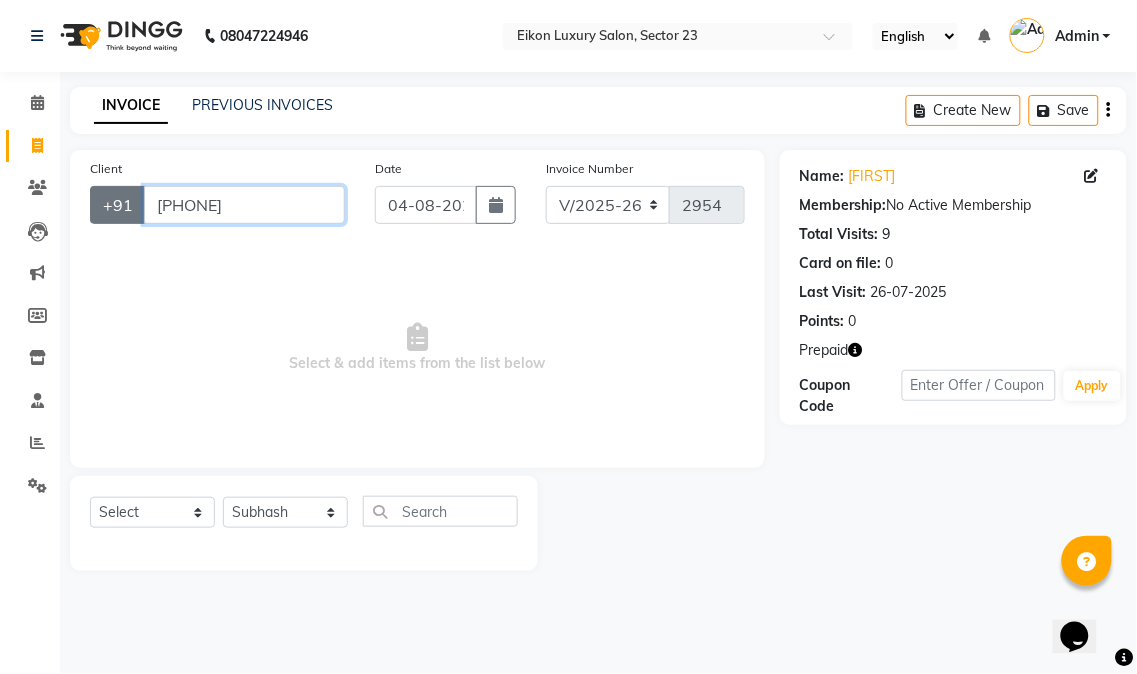 drag, startPoint x: 291, startPoint y: 211, endPoint x: 107, endPoint y: 192, distance: 184.97838 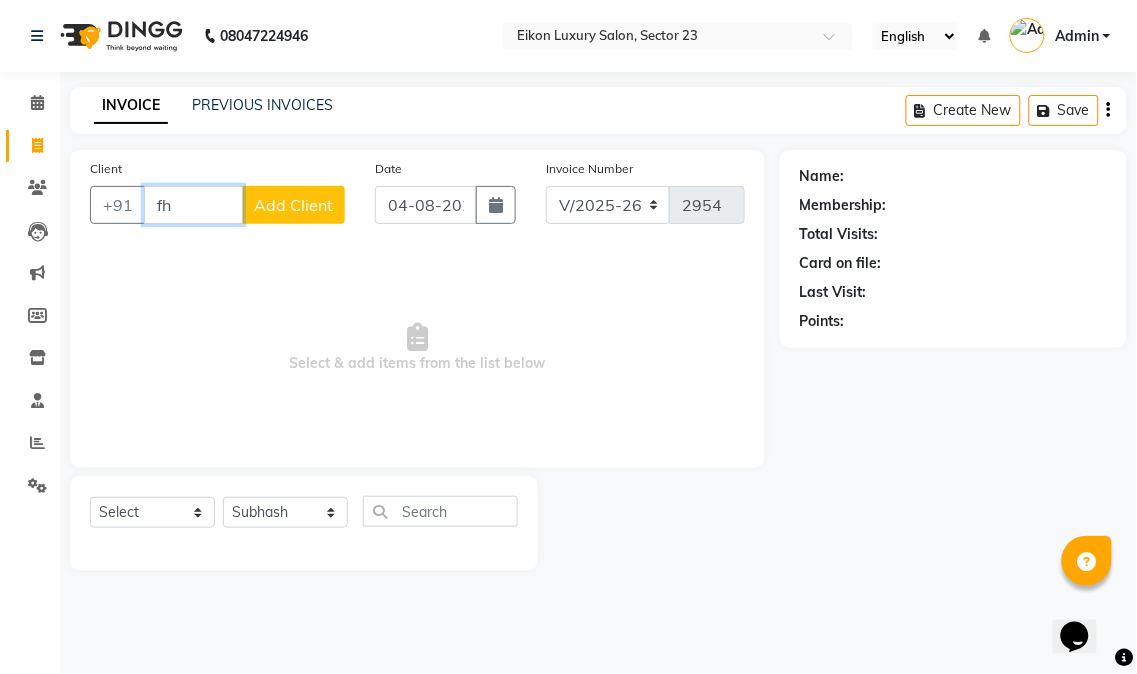 type on "f" 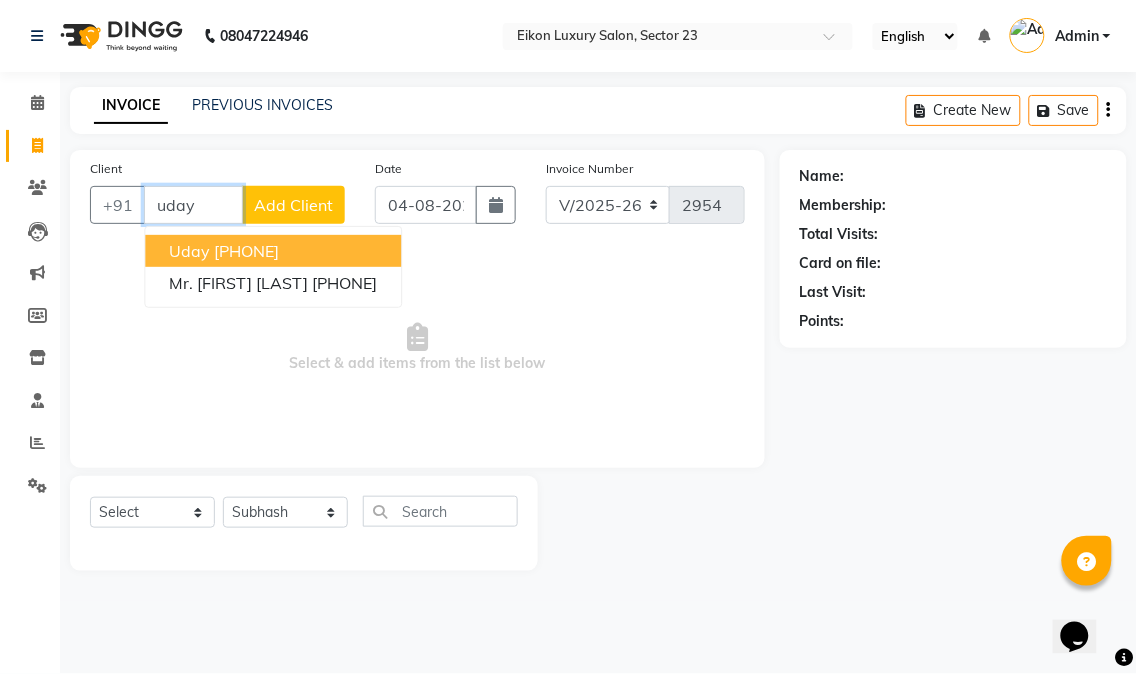 click on "9818440792" at bounding box center (246, 251) 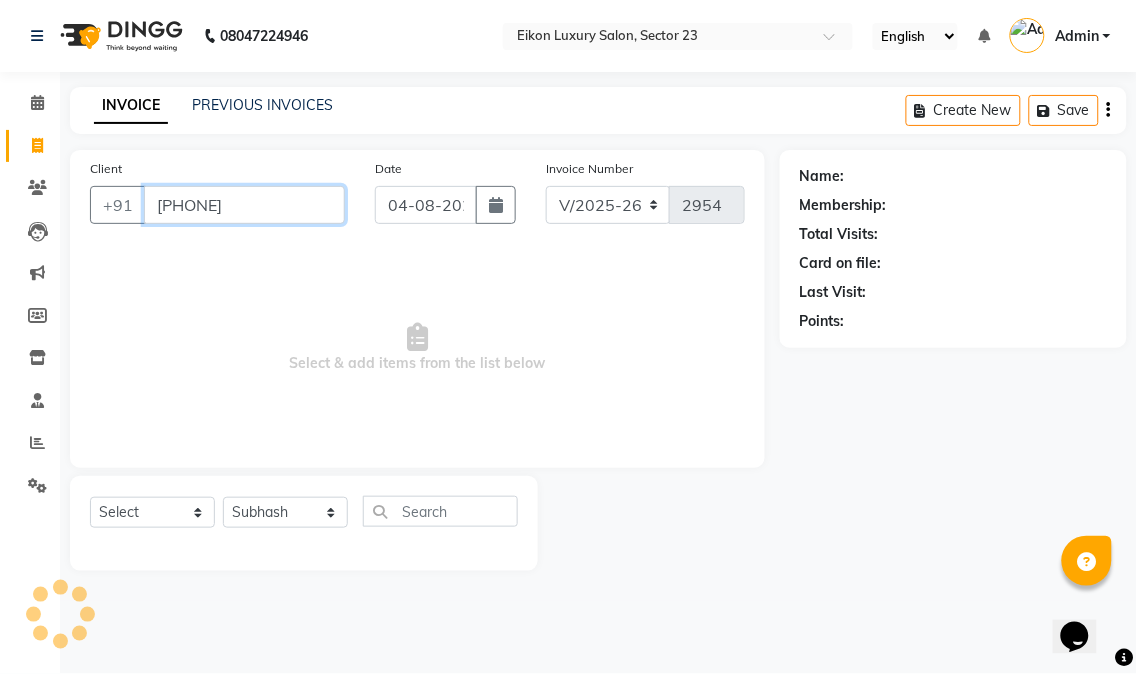 type on "9818440792" 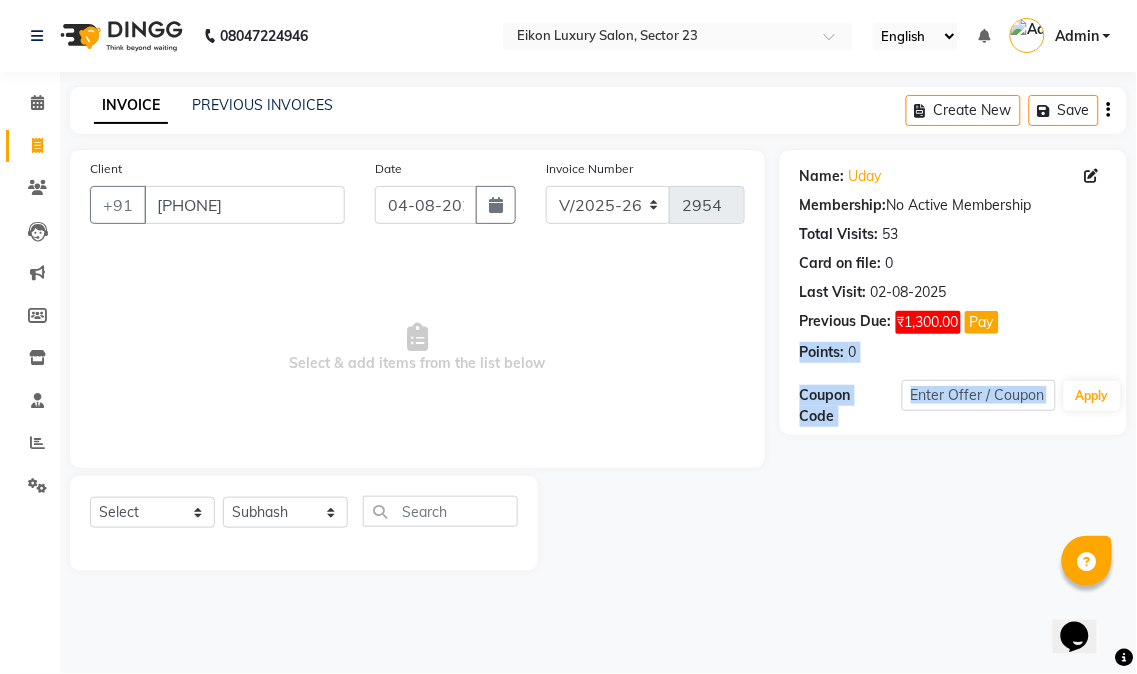 drag, startPoint x: 1136, startPoint y: 321, endPoint x: 1136, endPoint y: 511, distance: 190 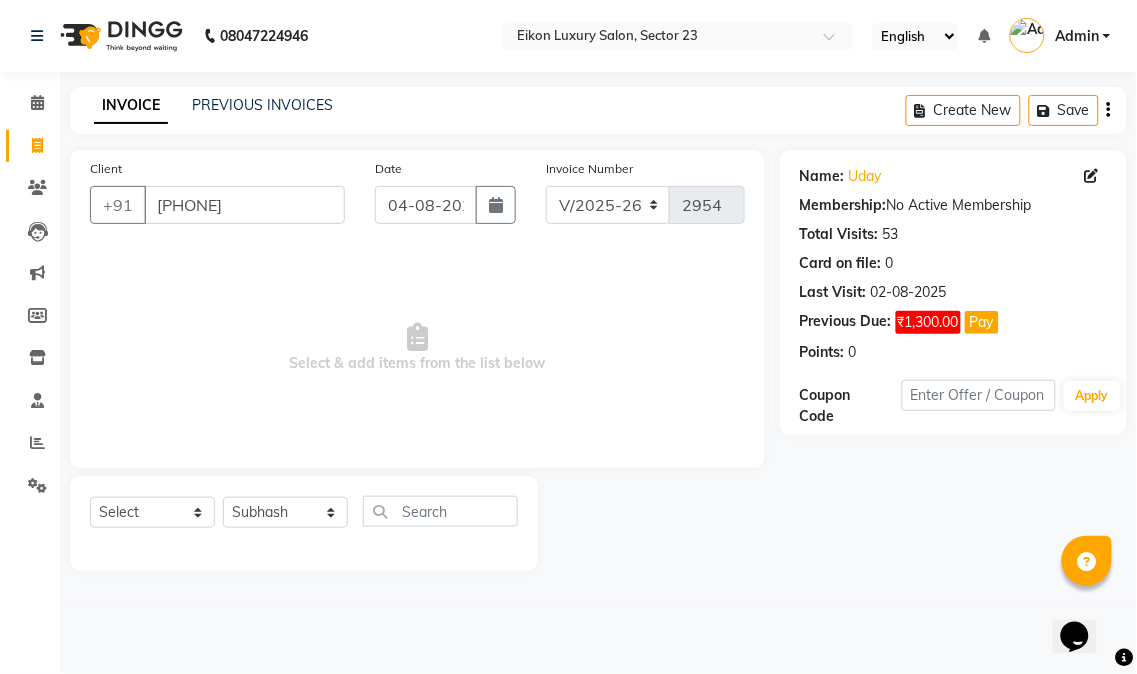 click 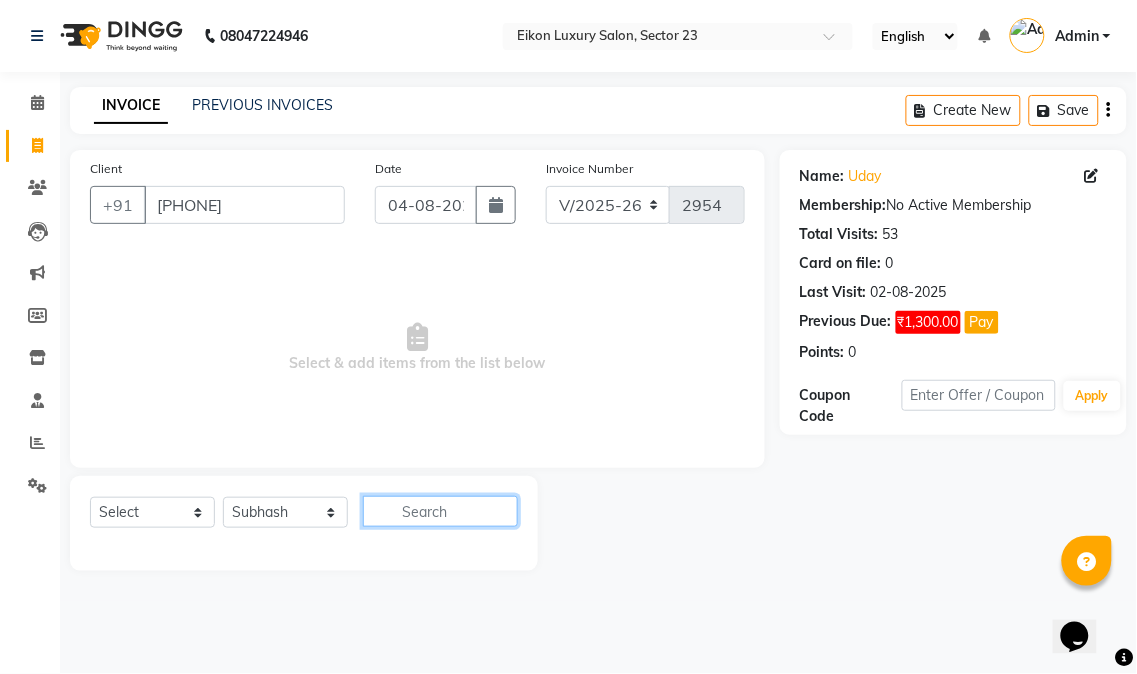 click 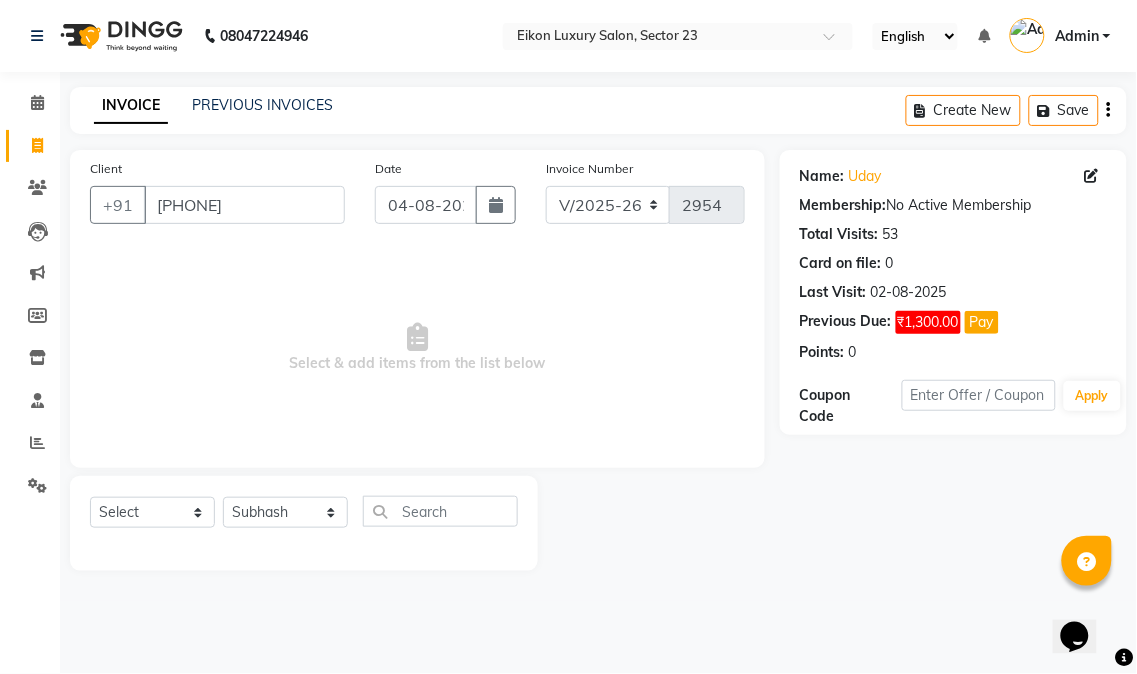drag, startPoint x: 108, startPoint y: 482, endPoint x: 124, endPoint y: 502, distance: 25.612497 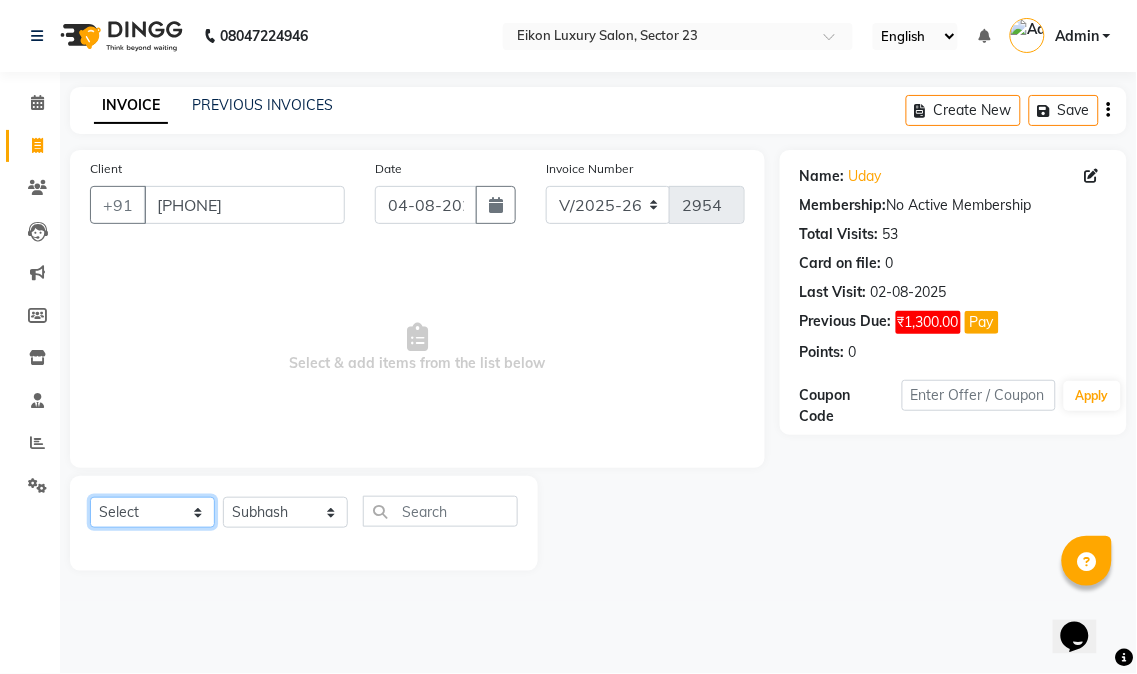 click on "Select  Service  Product  Membership  Package Voucher Prepaid Gift Card" 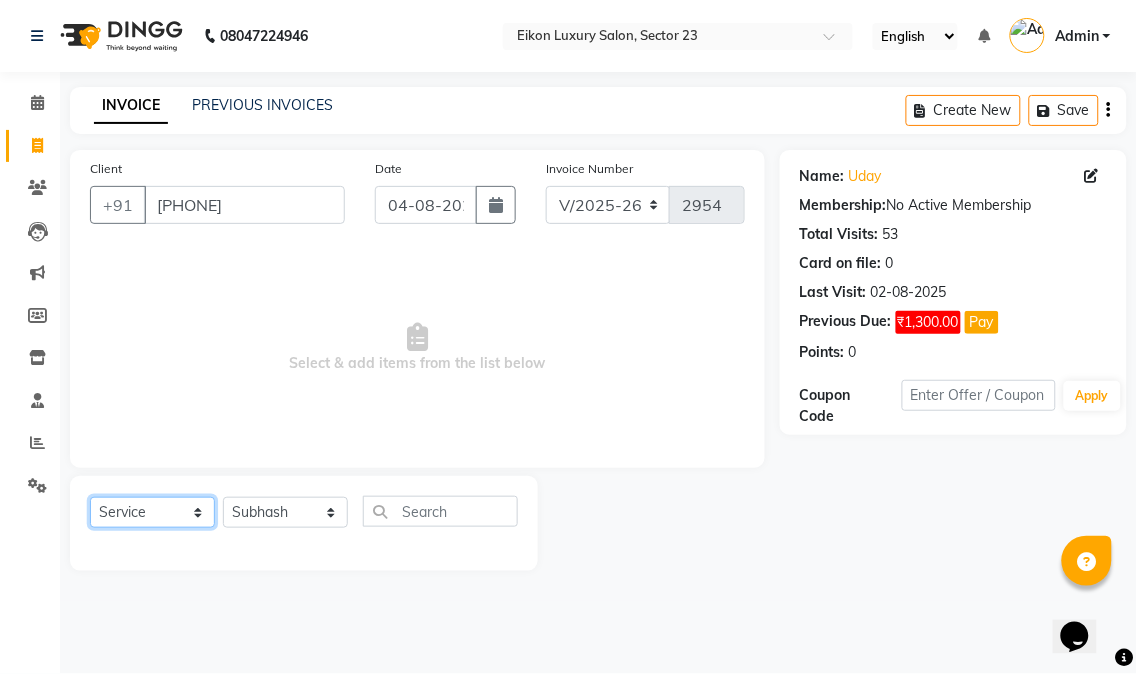 click on "Select  Service  Product  Membership  Package Voucher Prepaid Gift Card" 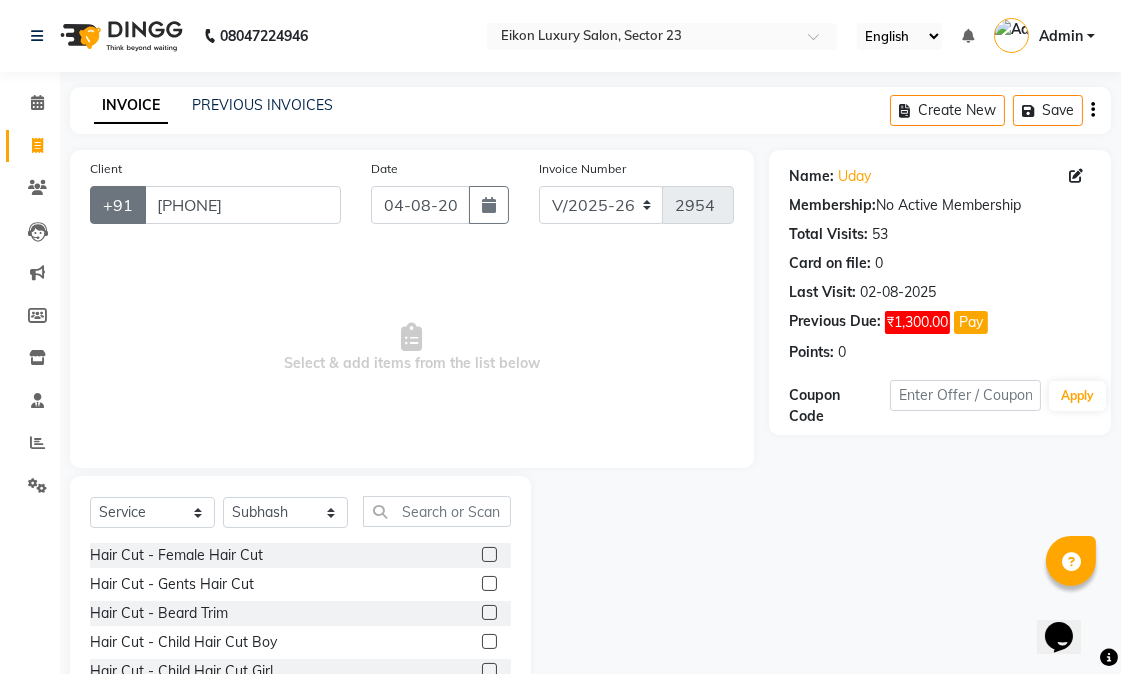 drag, startPoint x: 238, startPoint y: 191, endPoint x: 118, endPoint y: 191, distance: 120 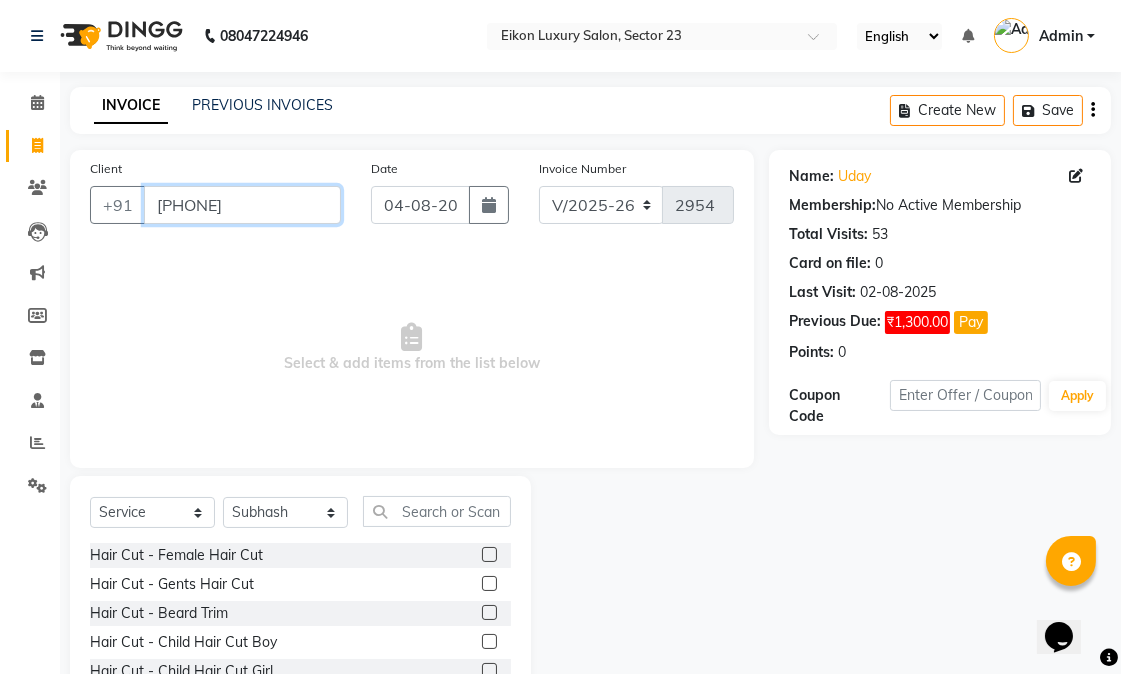 drag, startPoint x: 266, startPoint y: 213, endPoint x: 138, endPoint y: 228, distance: 128.87592 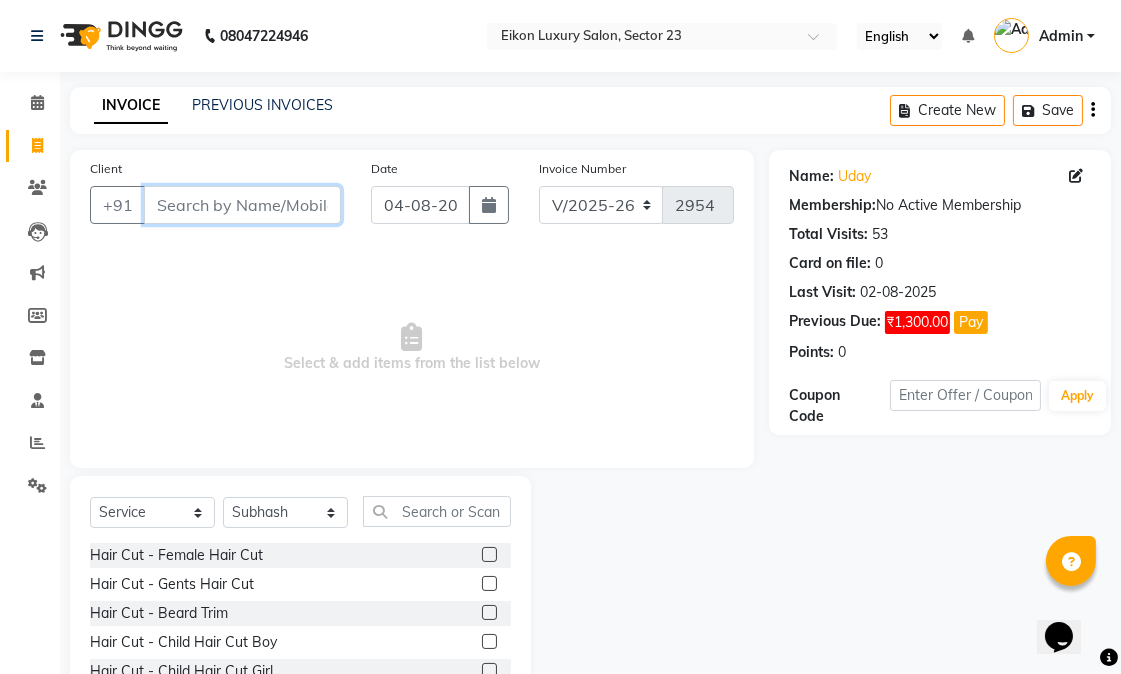 type 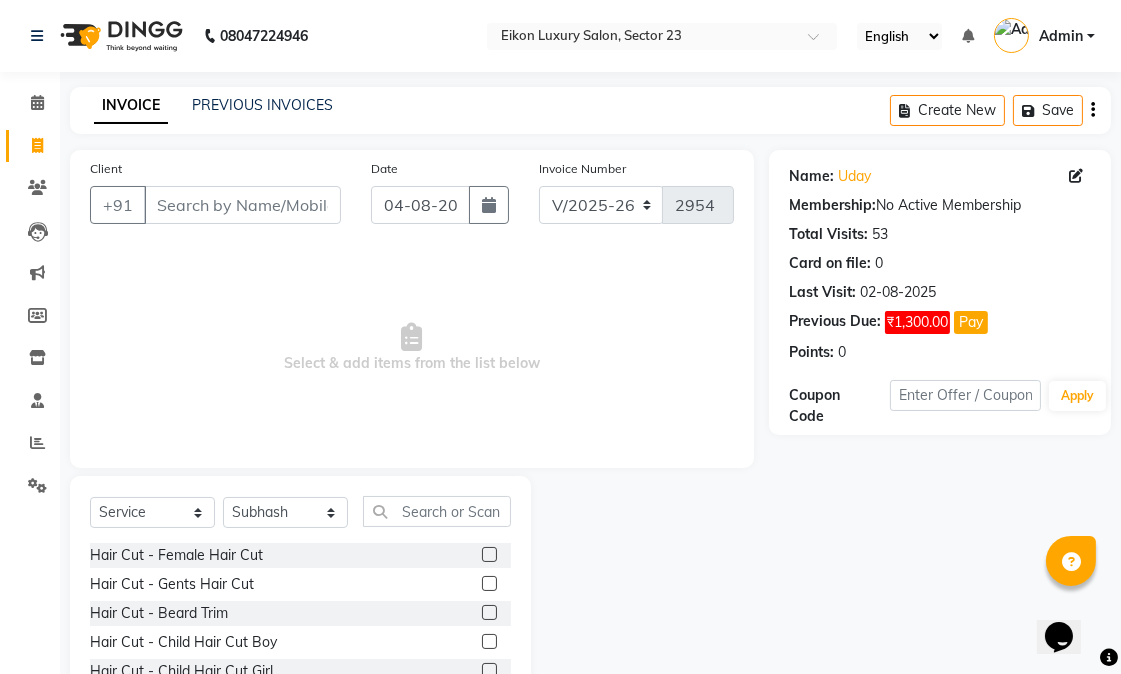 click on "Select & add items from the list below" at bounding box center (412, 348) 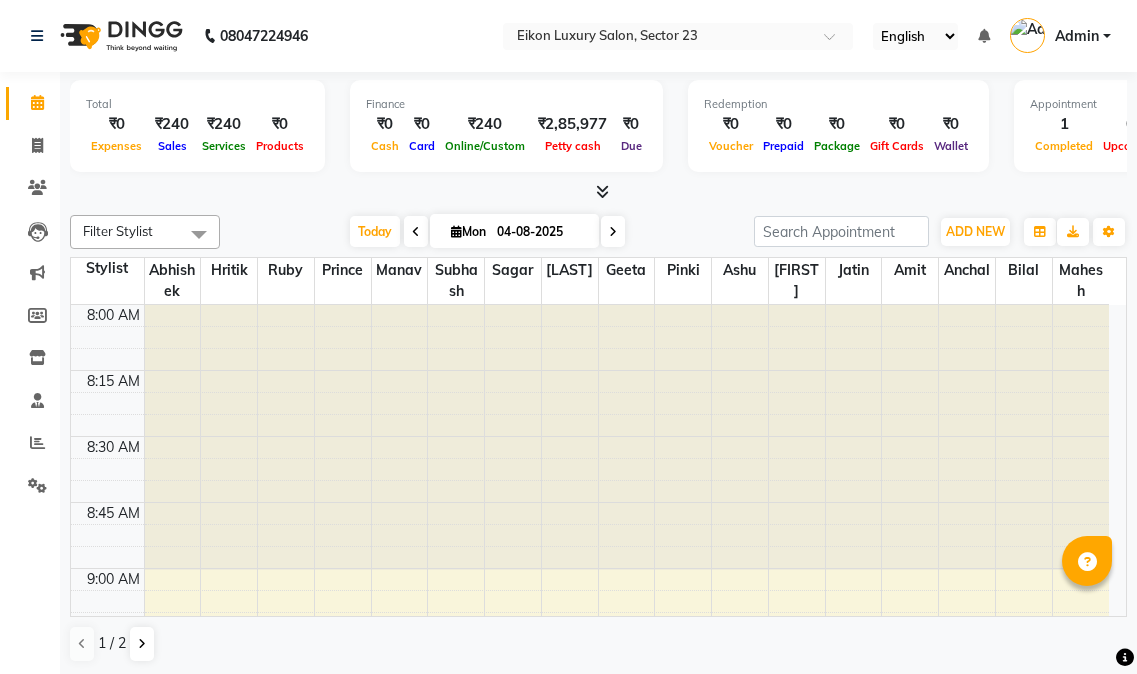 scroll, scrollTop: 0, scrollLeft: 0, axis: both 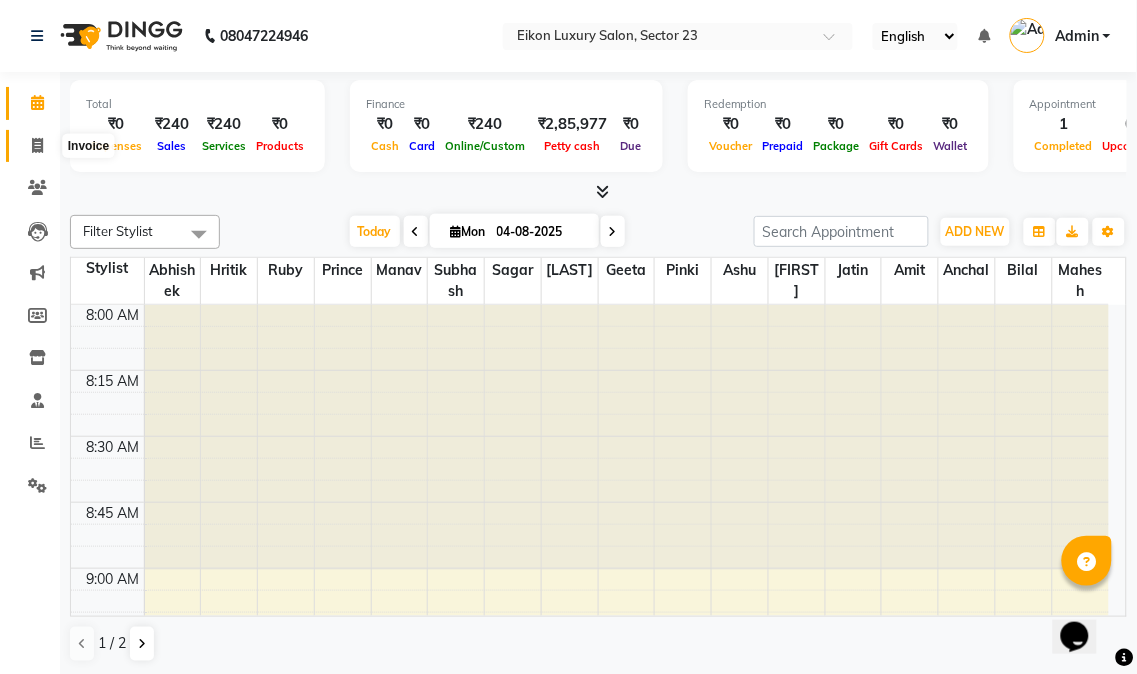 click 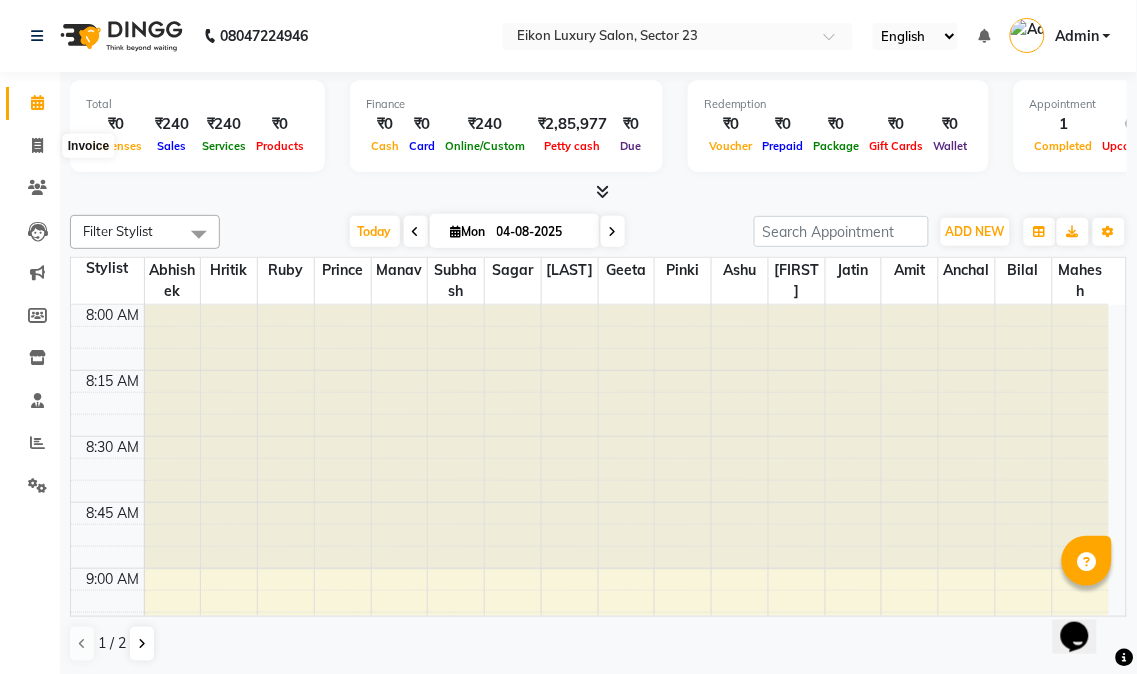 select on "service" 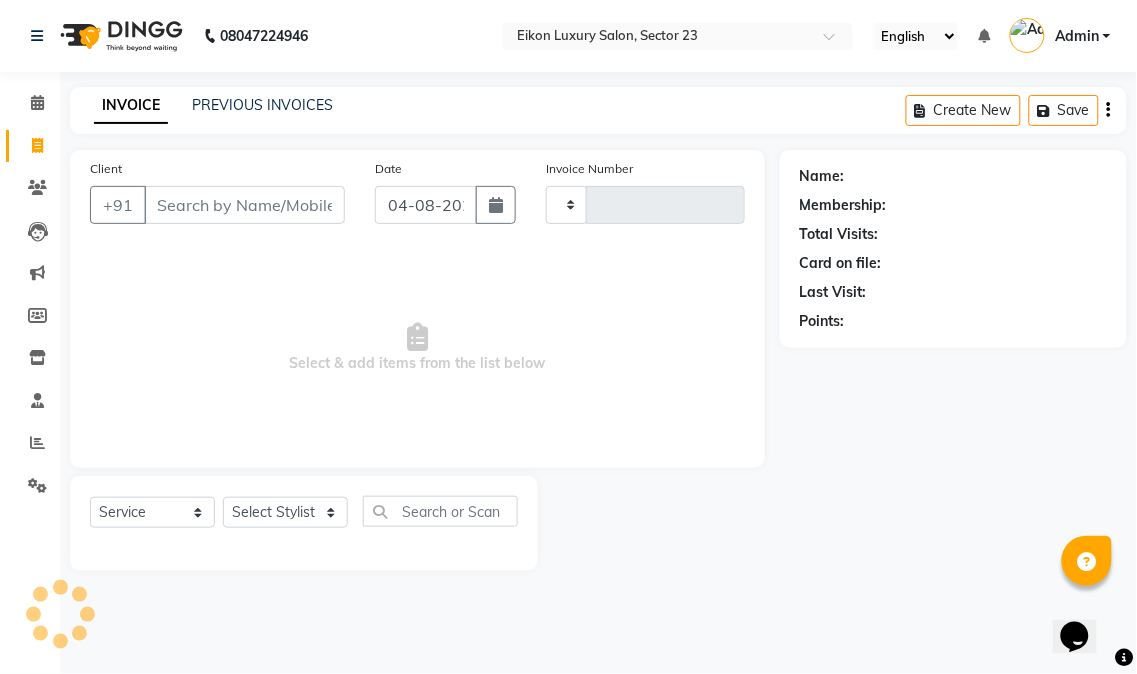 type on "2953" 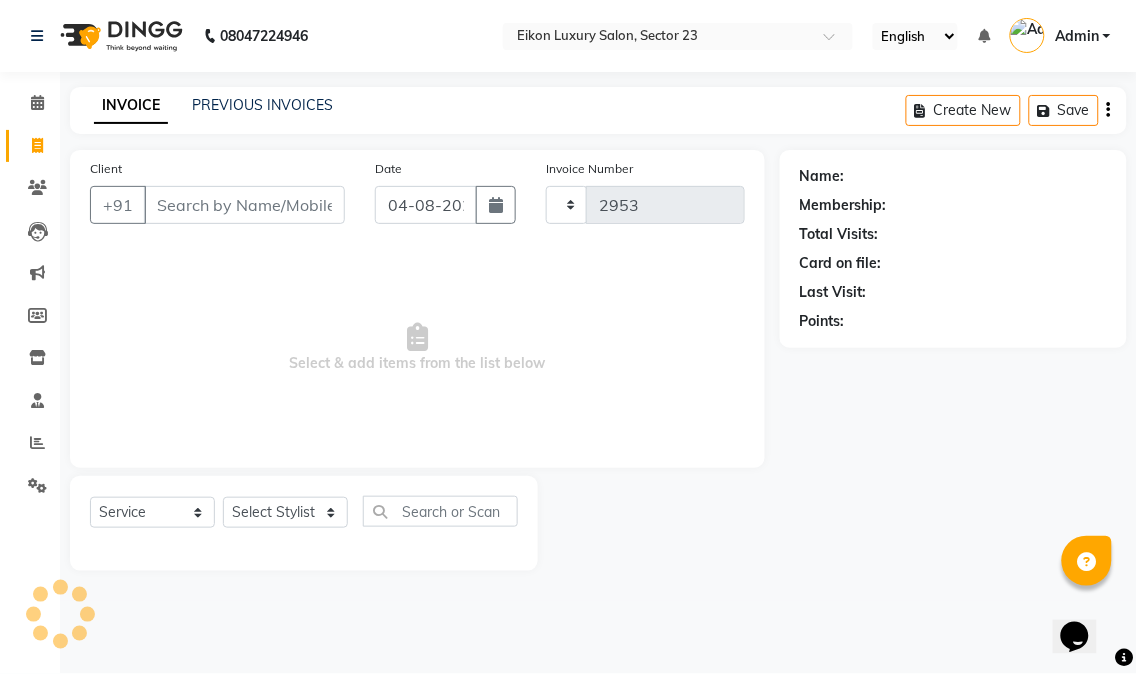 select on "7080" 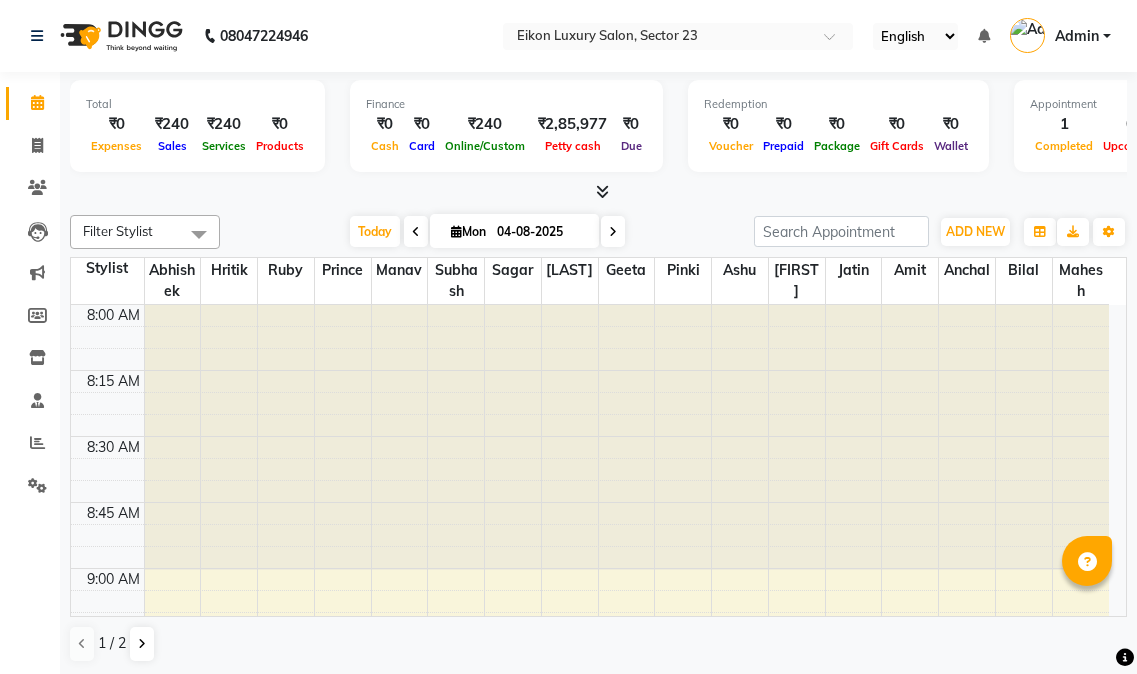scroll, scrollTop: 0, scrollLeft: 0, axis: both 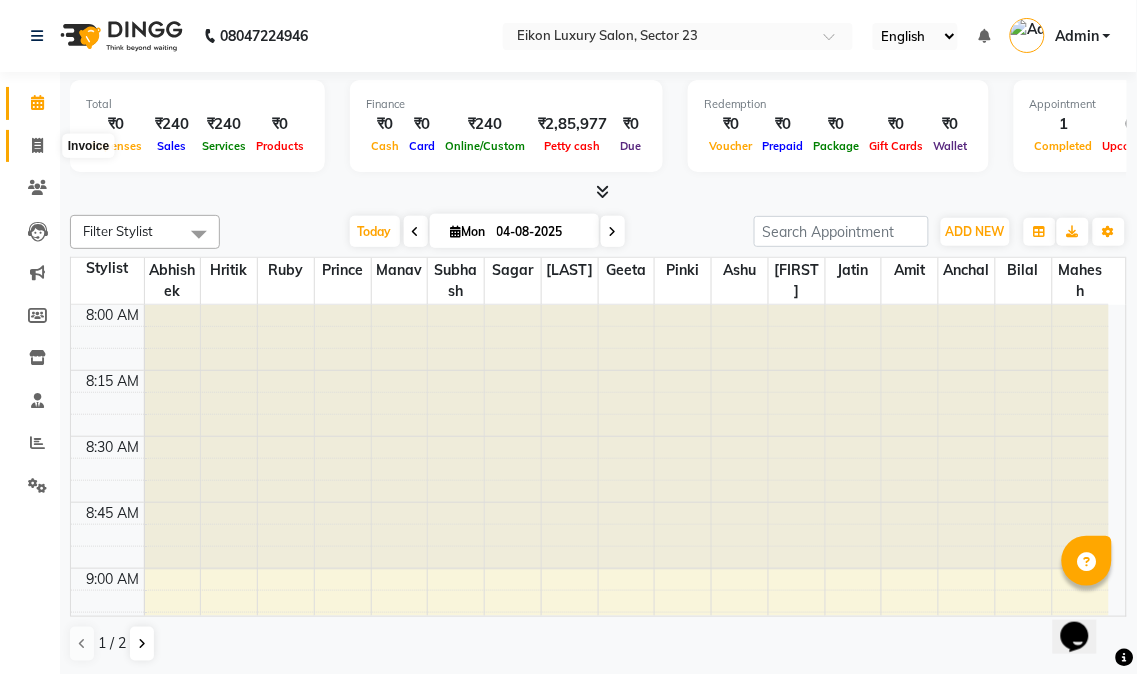 click 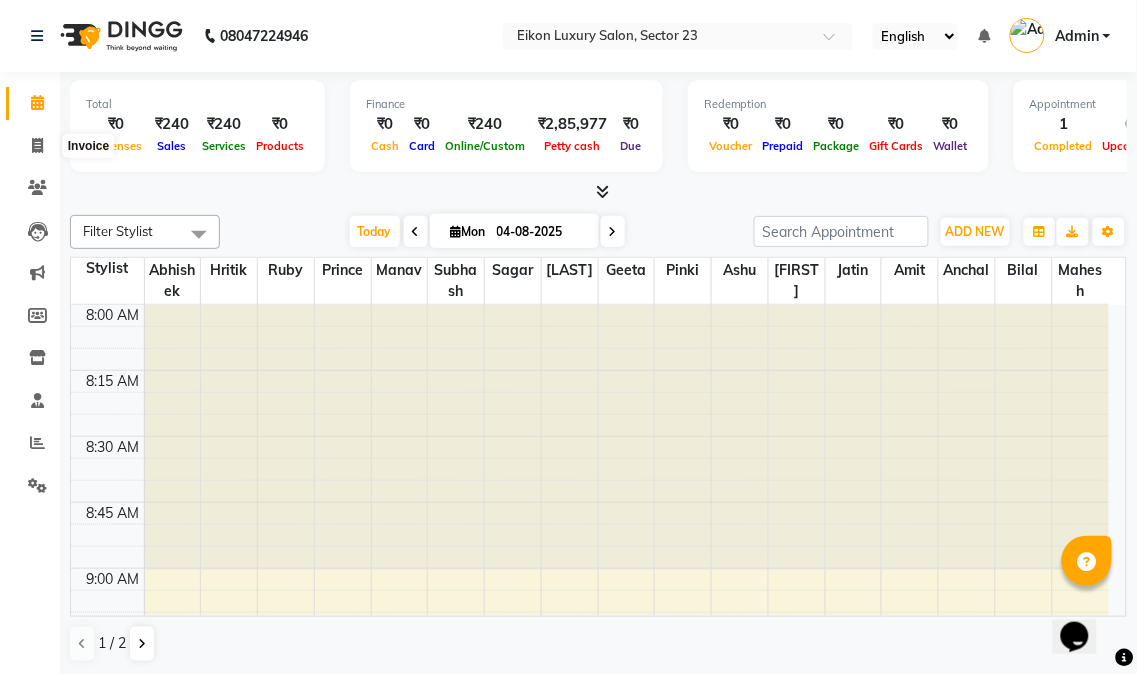 select on "service" 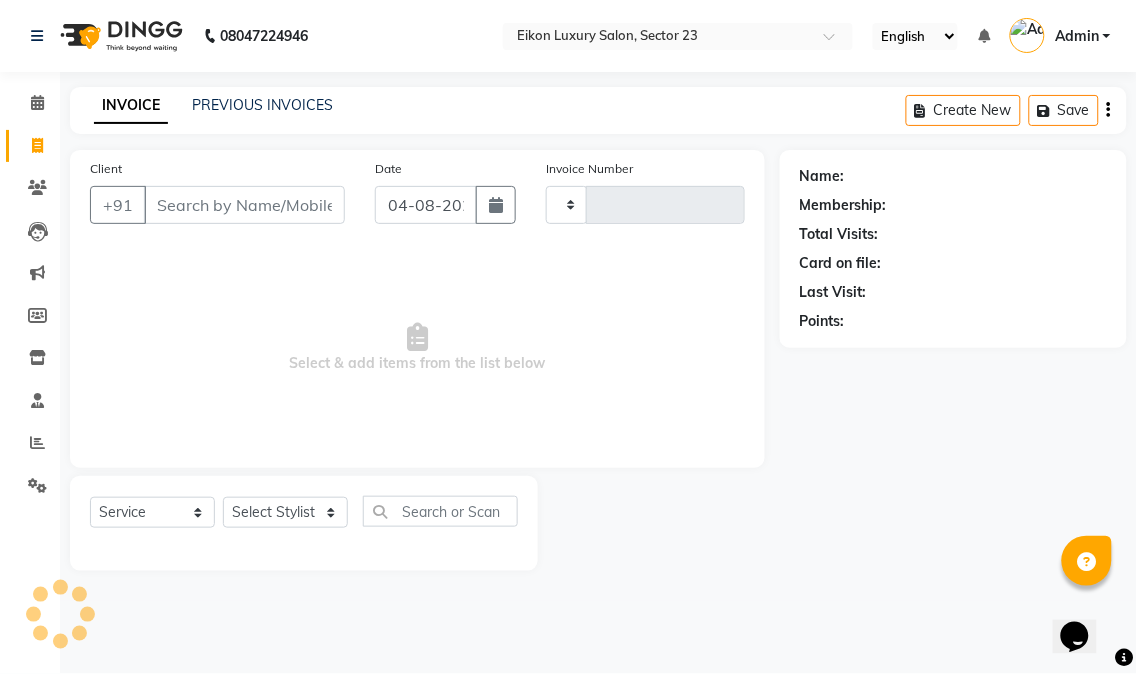 type on "2953" 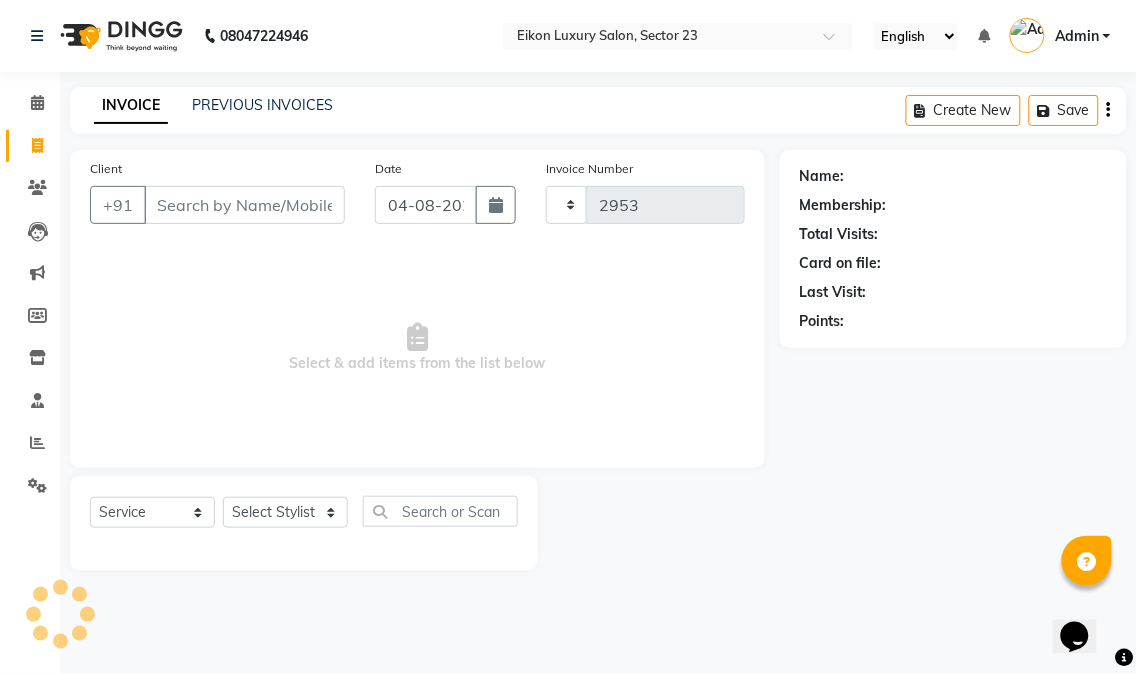 select on "7080" 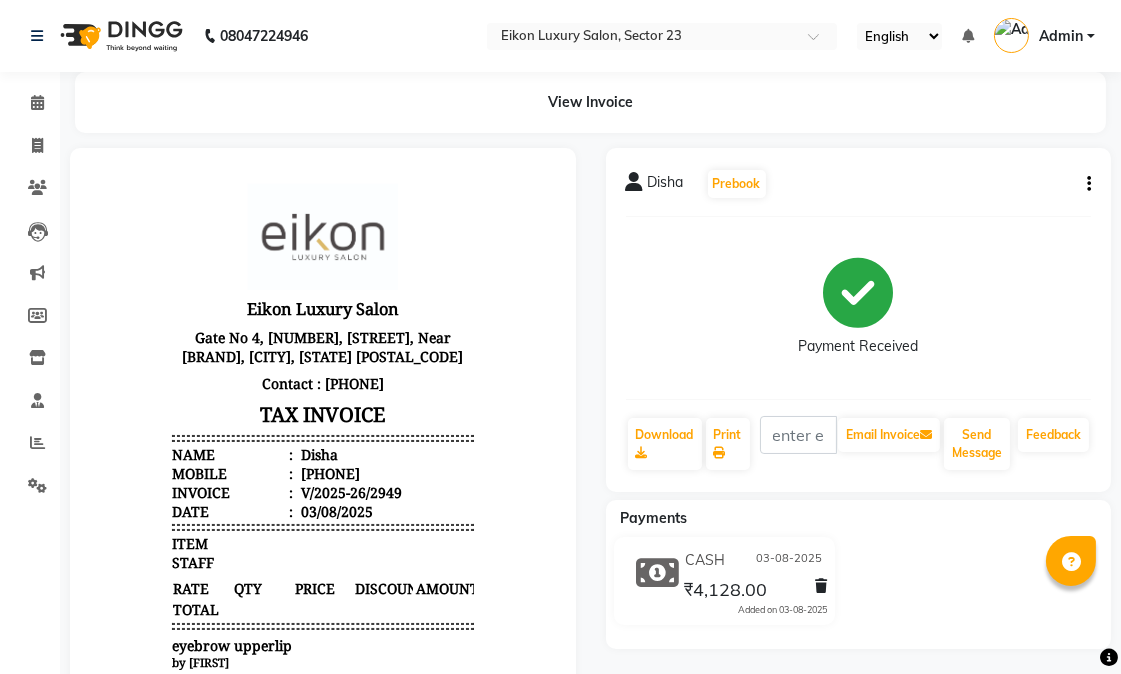 scroll, scrollTop: 16, scrollLeft: 0, axis: vertical 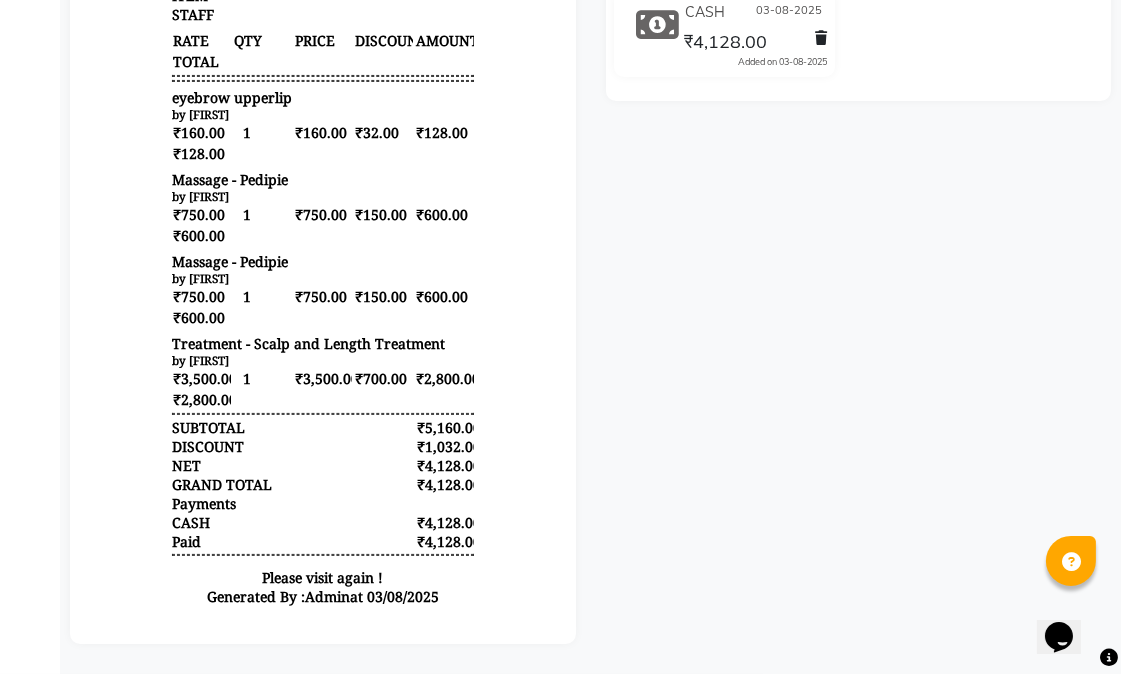 drag, startPoint x: 533, startPoint y: 375, endPoint x: 752, endPoint y: -162, distance: 579.93964 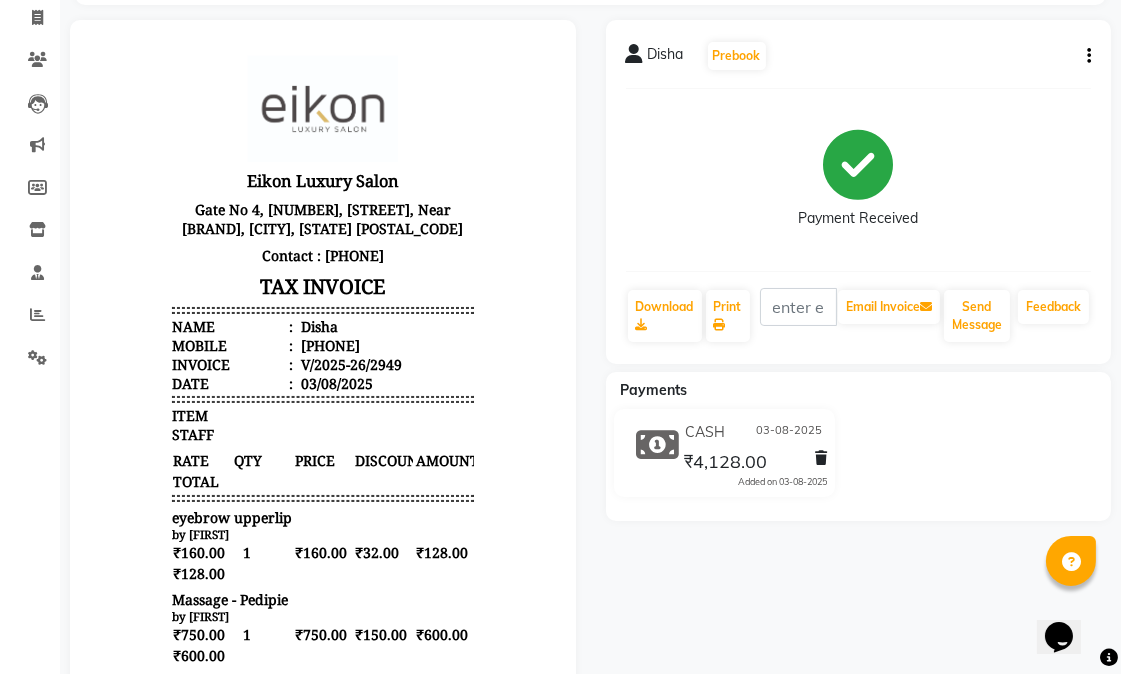 scroll, scrollTop: 0, scrollLeft: 0, axis: both 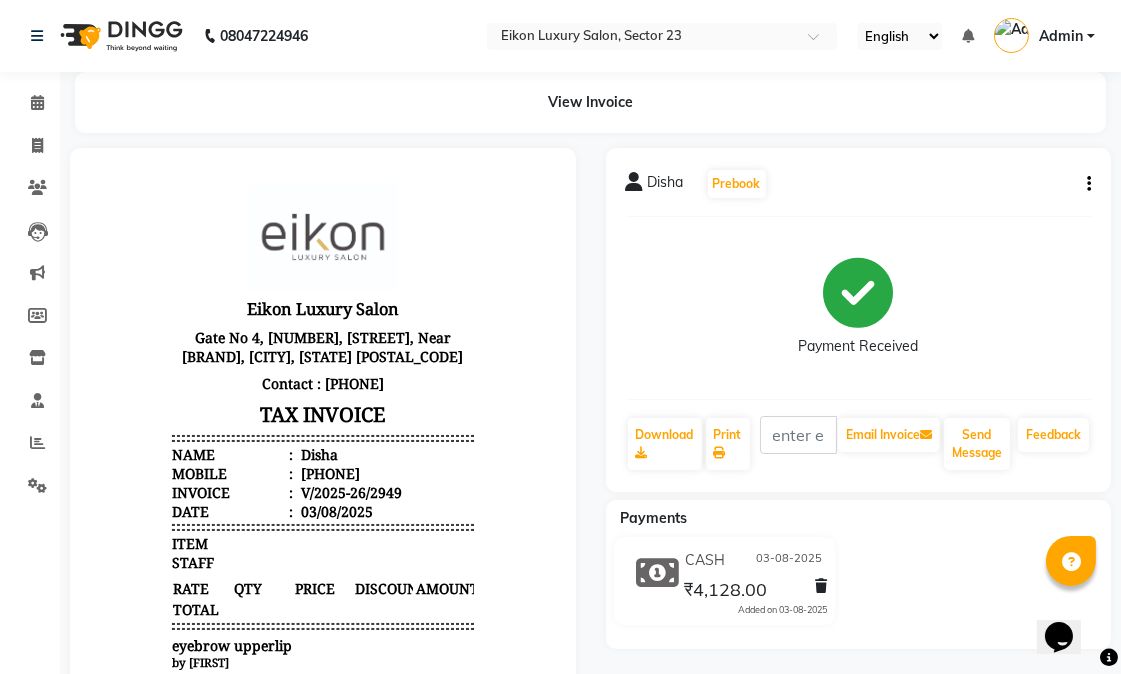 click 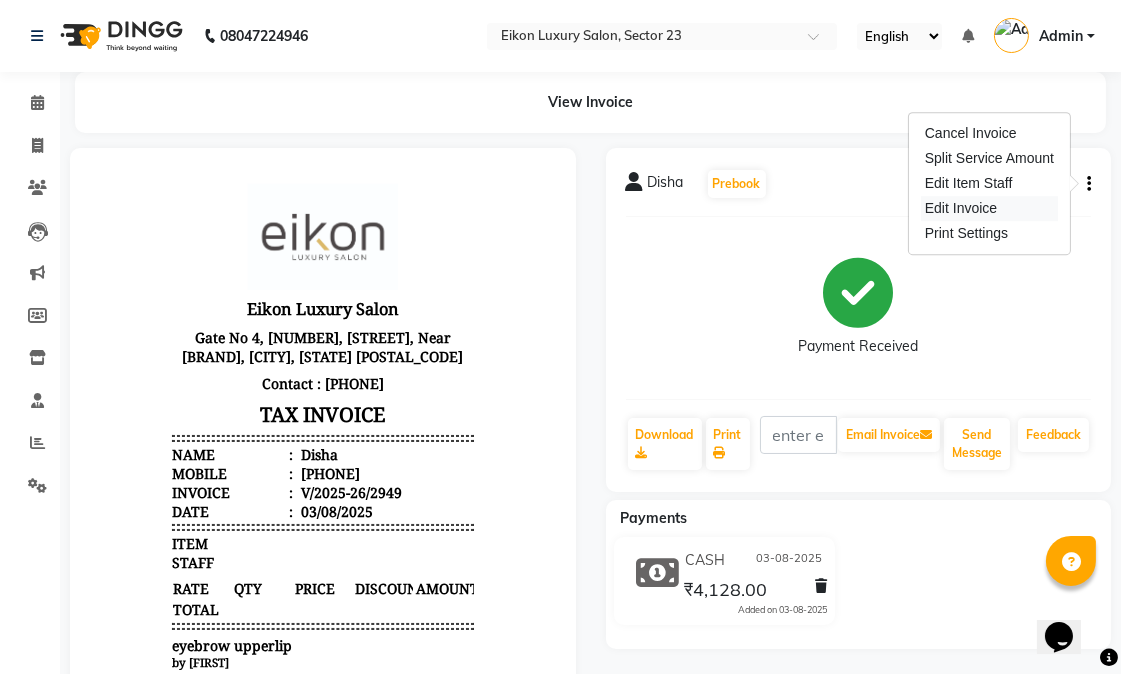 click on "Edit Invoice" at bounding box center [989, 208] 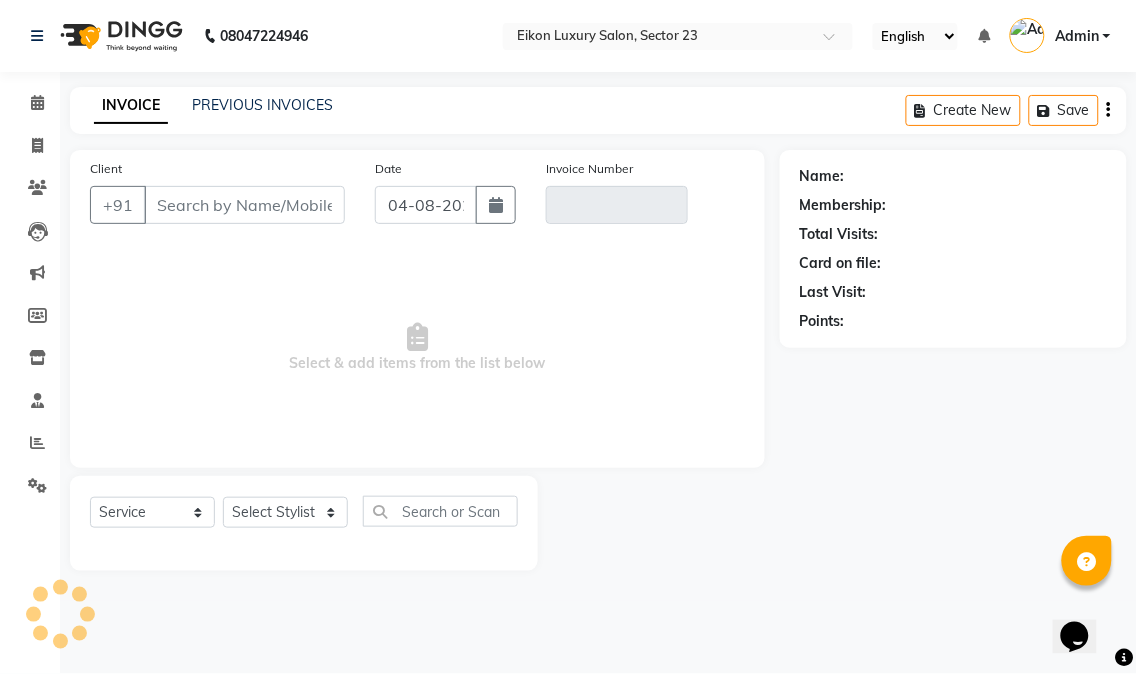 type on "[PHONE]" 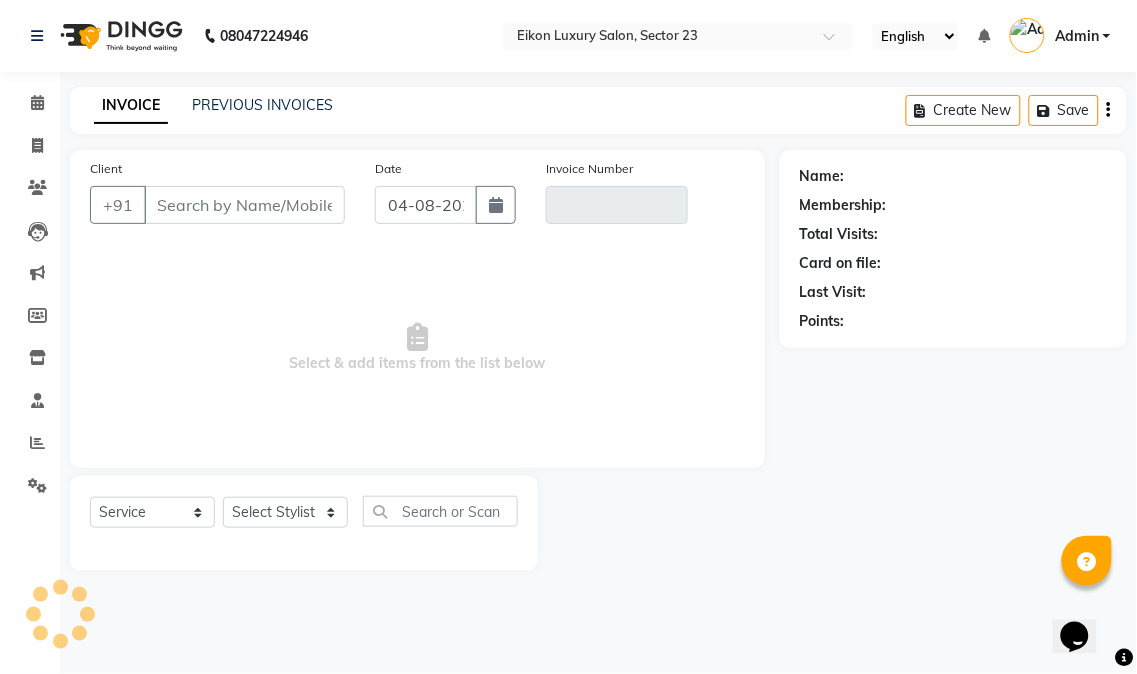 type on "V/2025-26/2949" 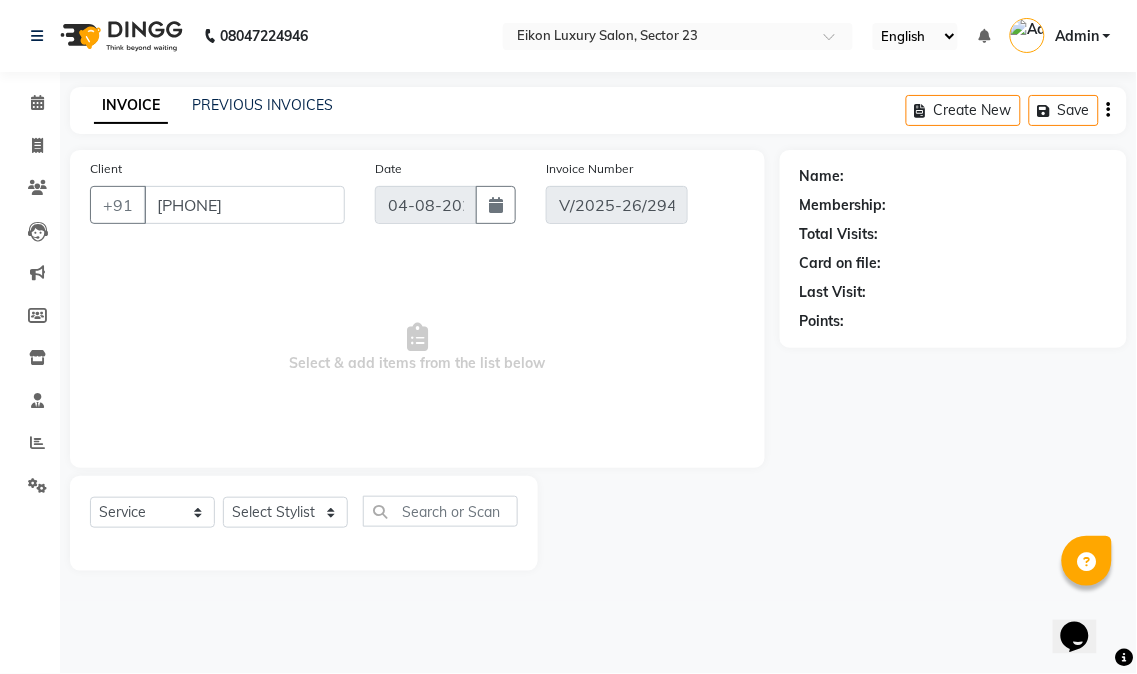 select on "1: Object" 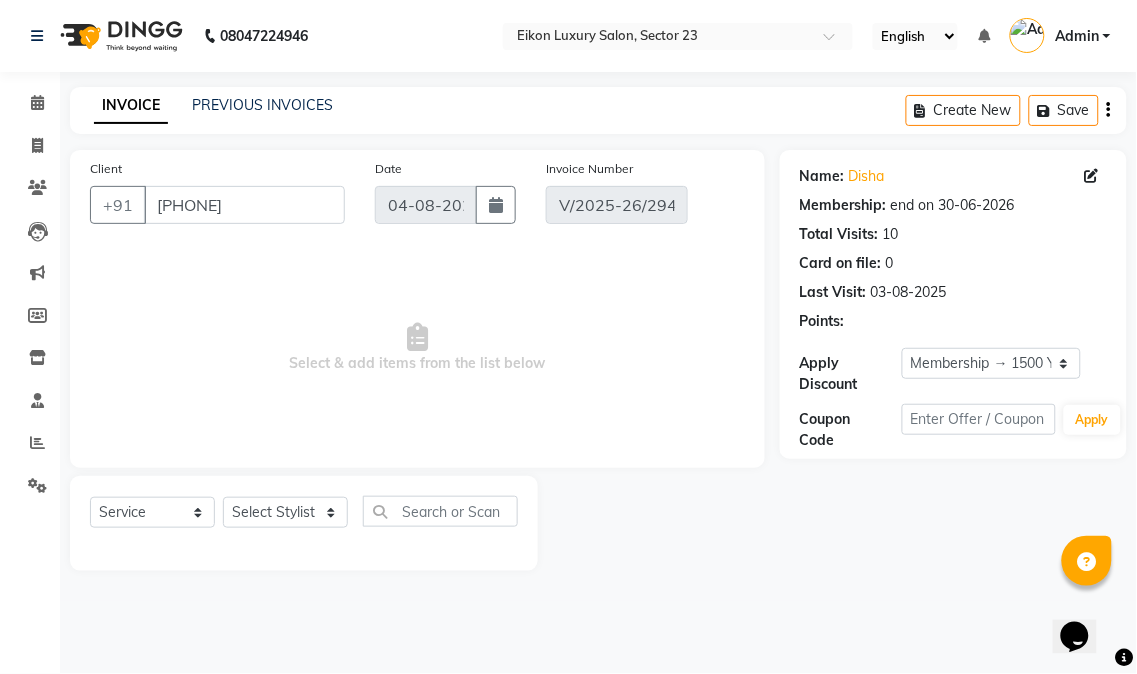 type on "03-08-2025" 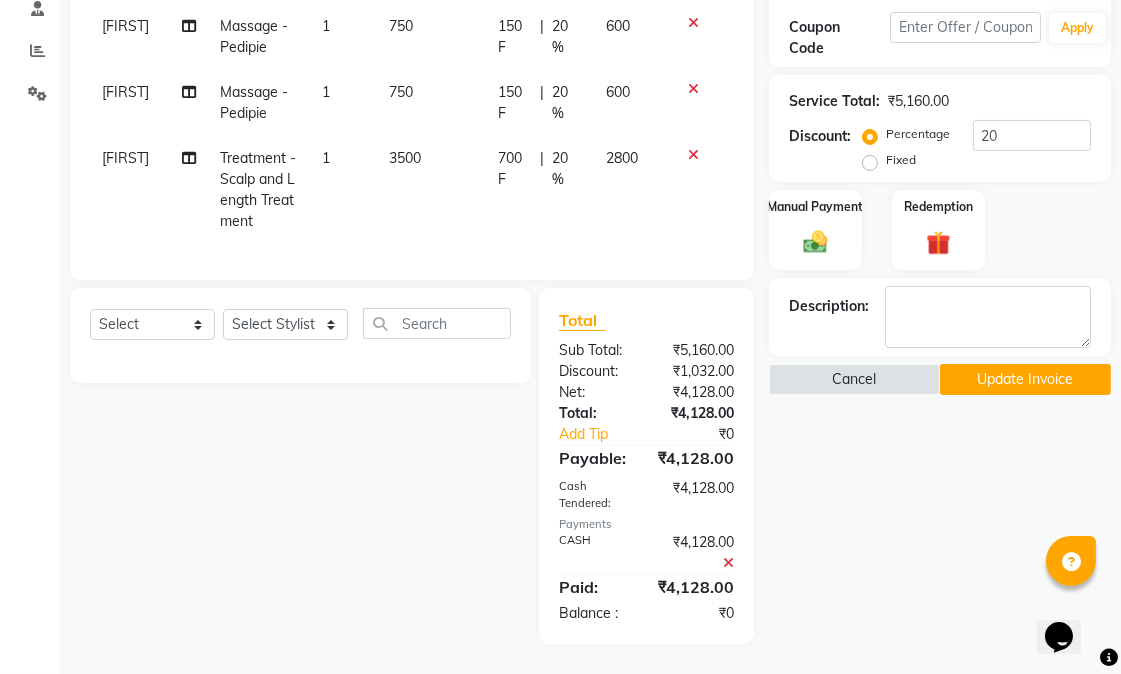 scroll, scrollTop: 100, scrollLeft: 0, axis: vertical 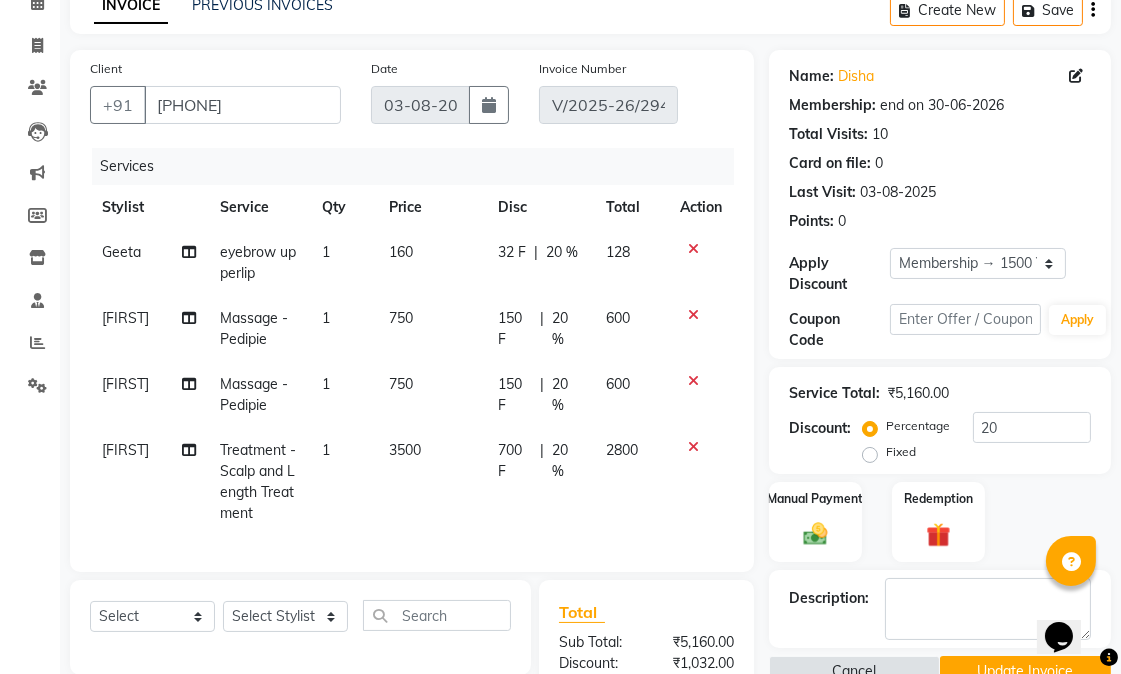 click on "[LAST]" 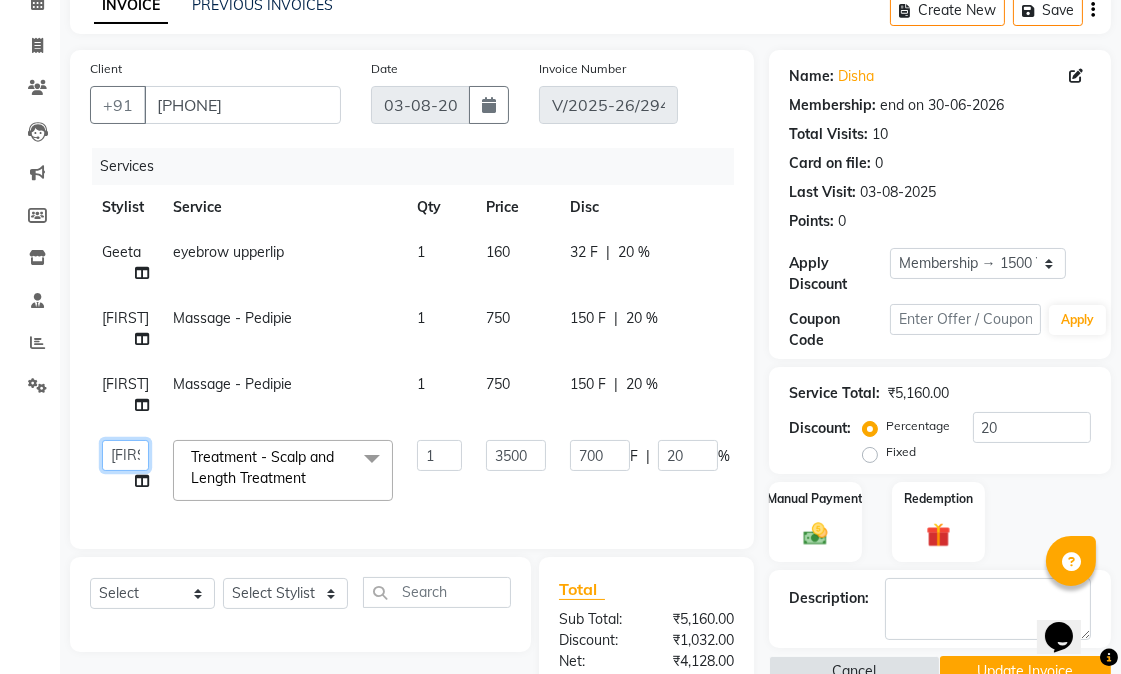 click on "Abhishek   amit   anchal   Ashu   Bilal   Dildar   Geeta   Hritik   Jatin   mahesh   Manav   Mohit   Pinki   Prince   Ruby   Sagar   Subhash   Subodh   Uday" 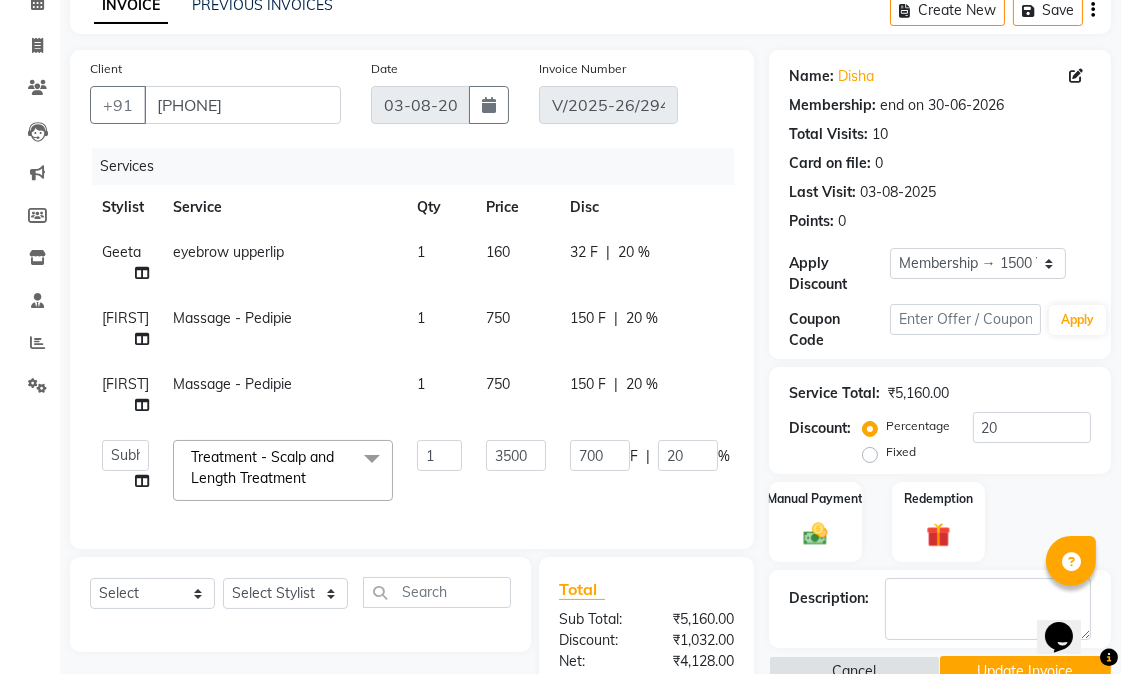select on "58952" 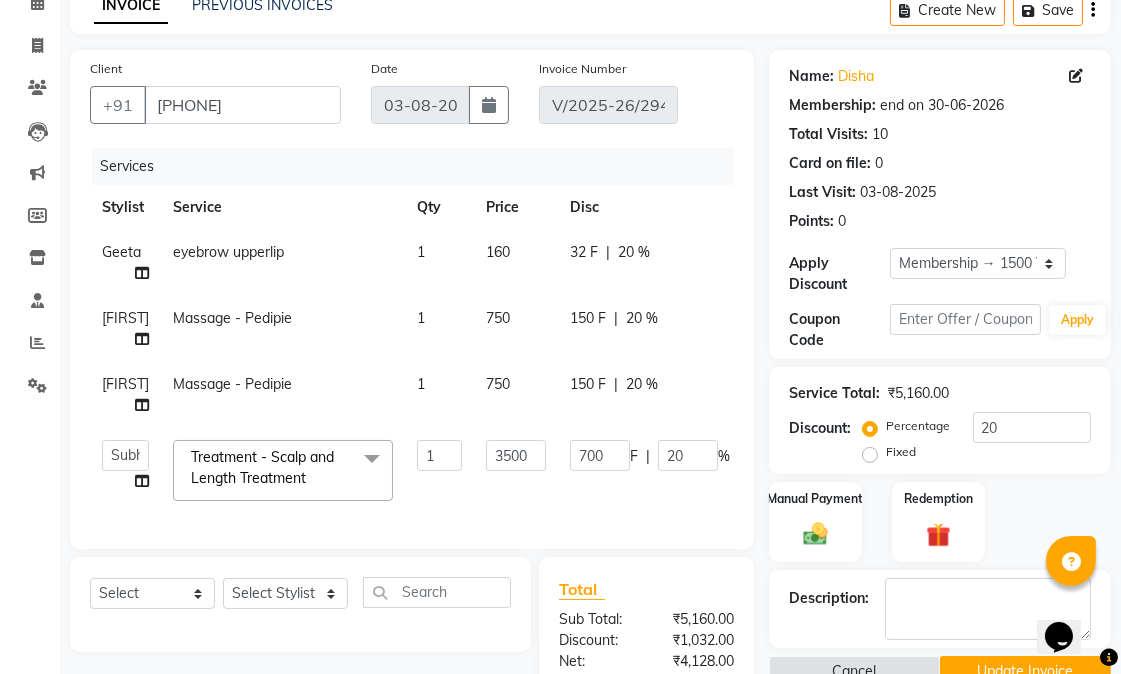 scroll, scrollTop: 410, scrollLeft: 0, axis: vertical 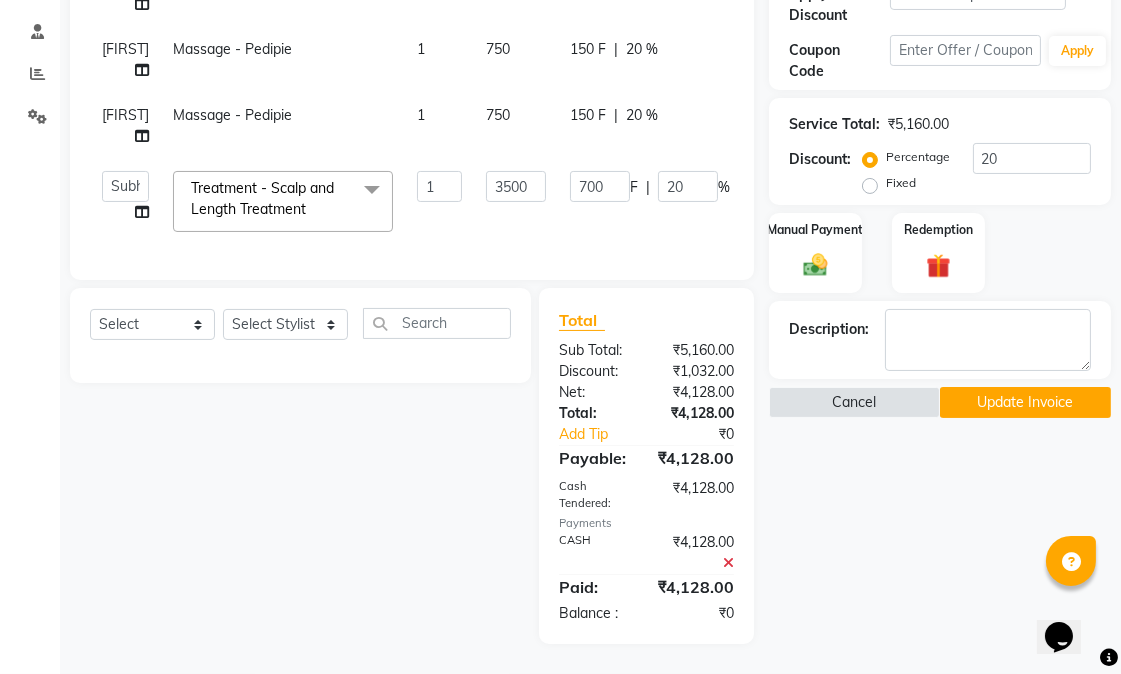 click on "Update Invoice" 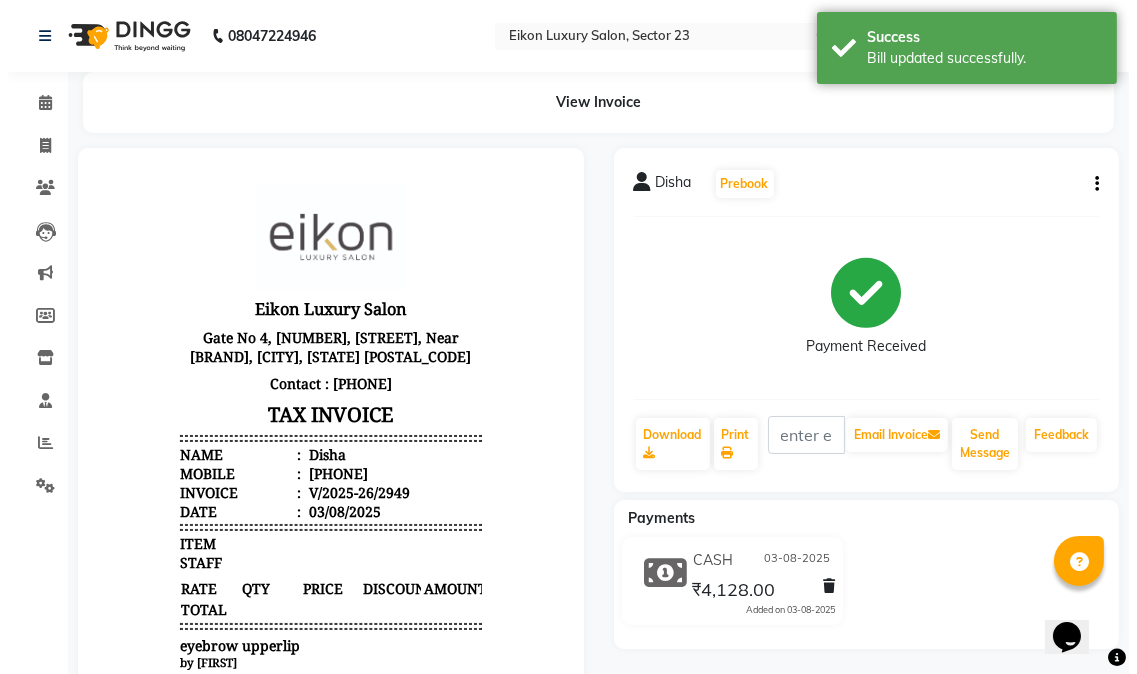 scroll, scrollTop: 0, scrollLeft: 0, axis: both 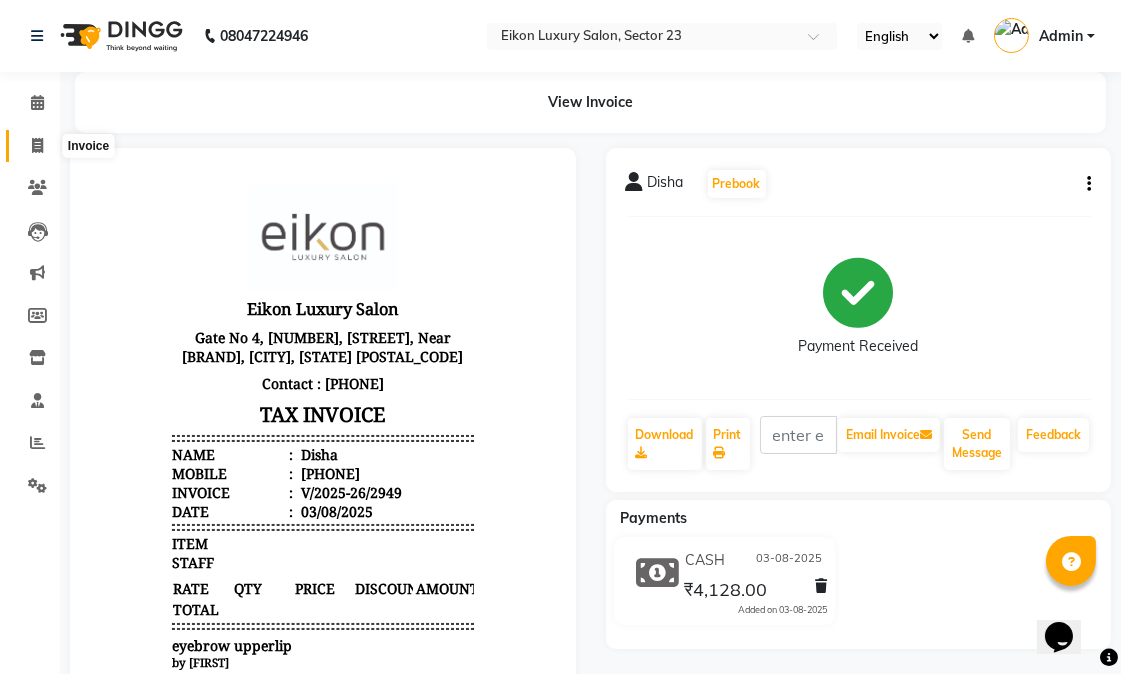 click 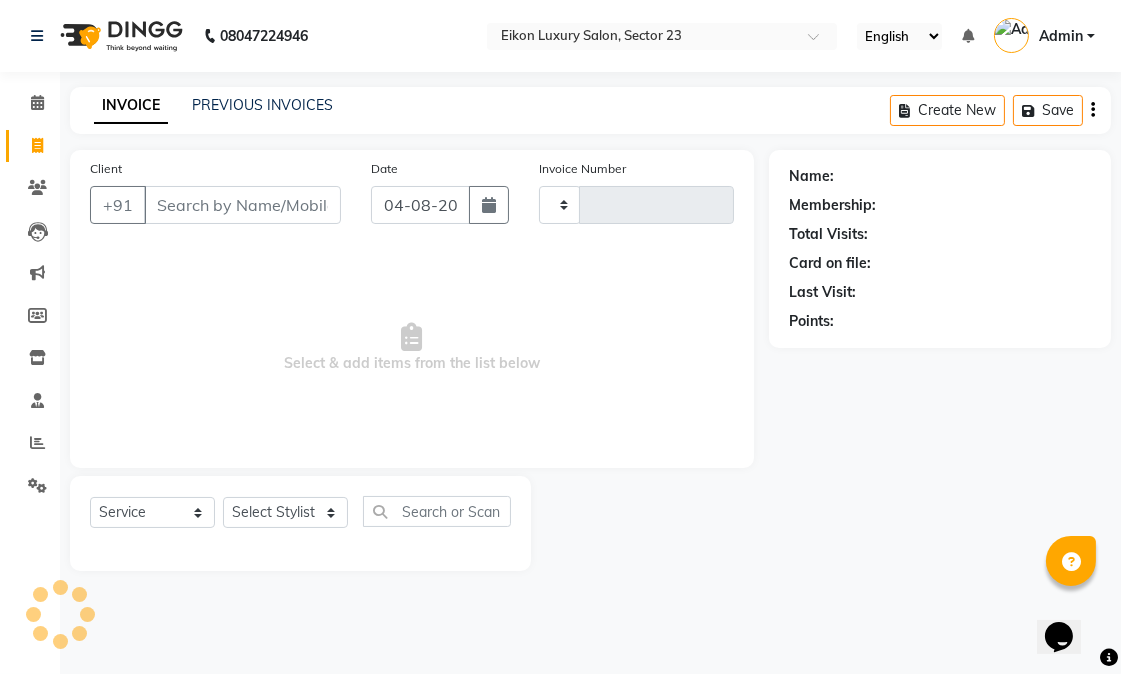 type on "2953" 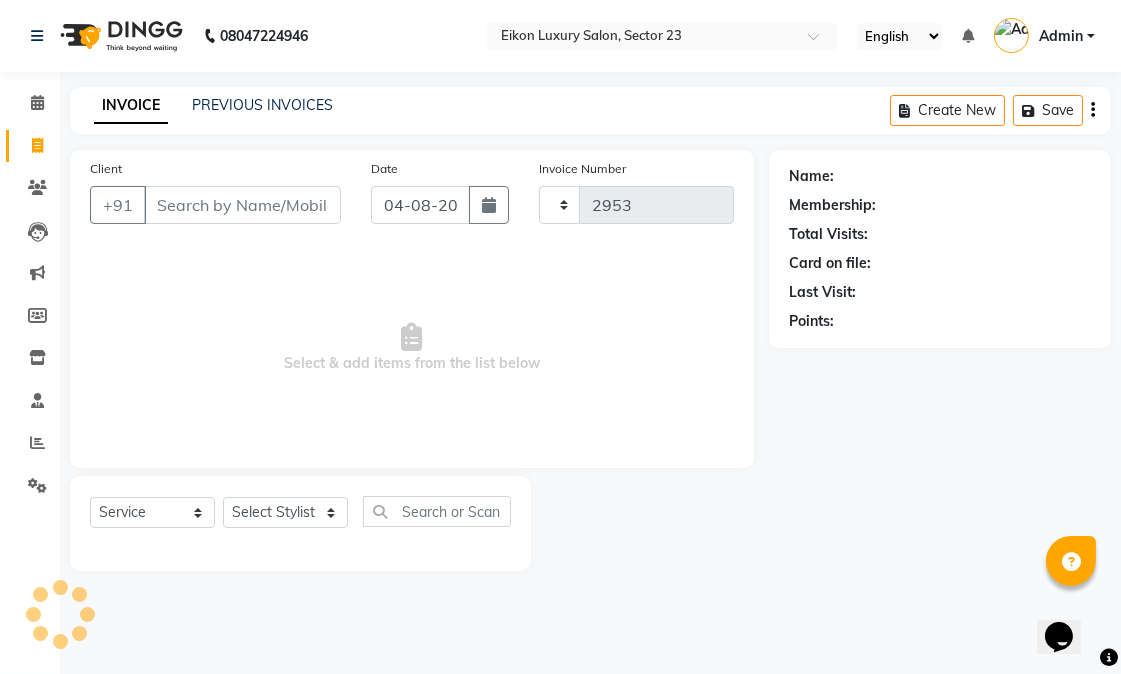select on "7080" 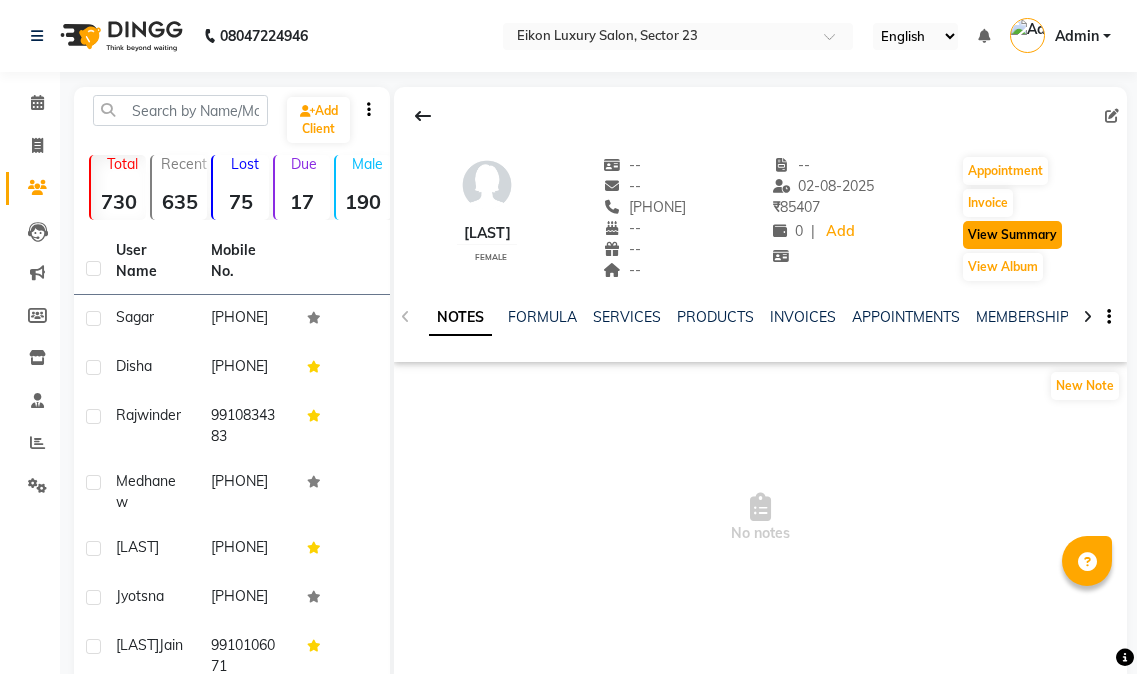 click on "View Summary" 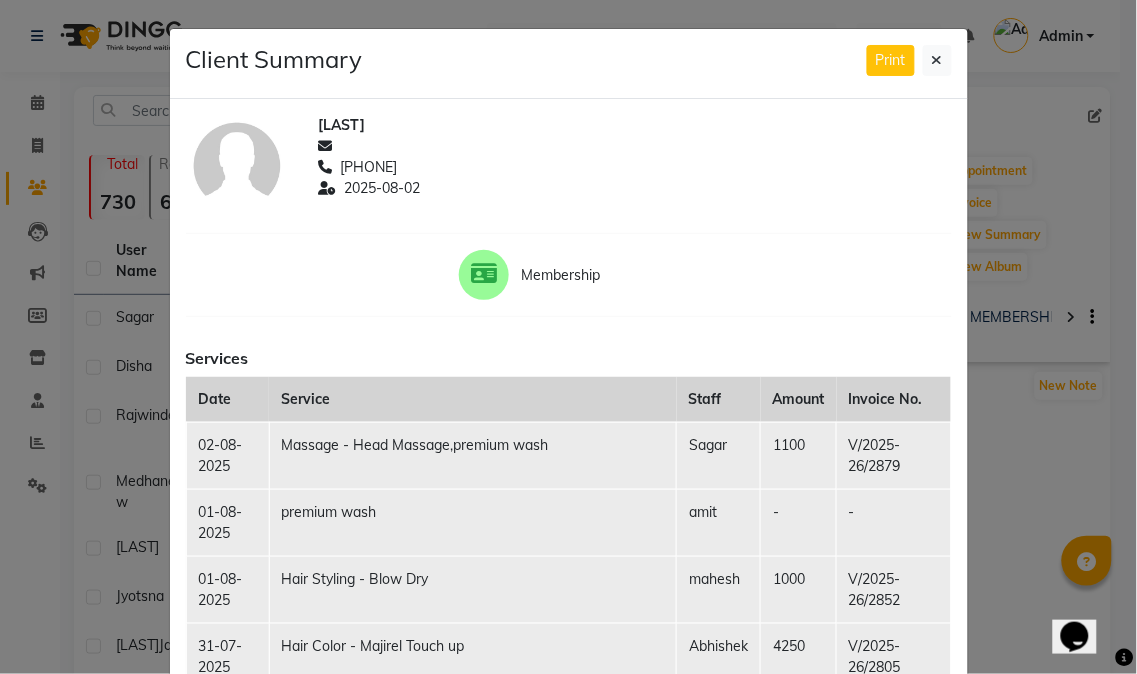 scroll, scrollTop: 0, scrollLeft: 0, axis: both 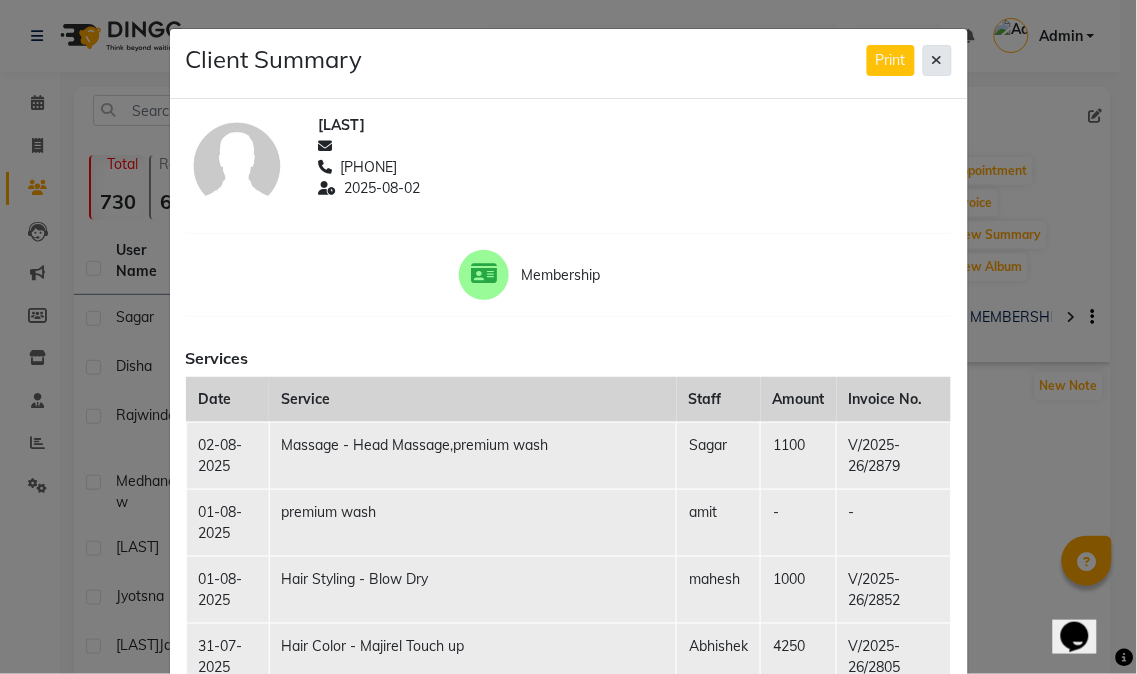click 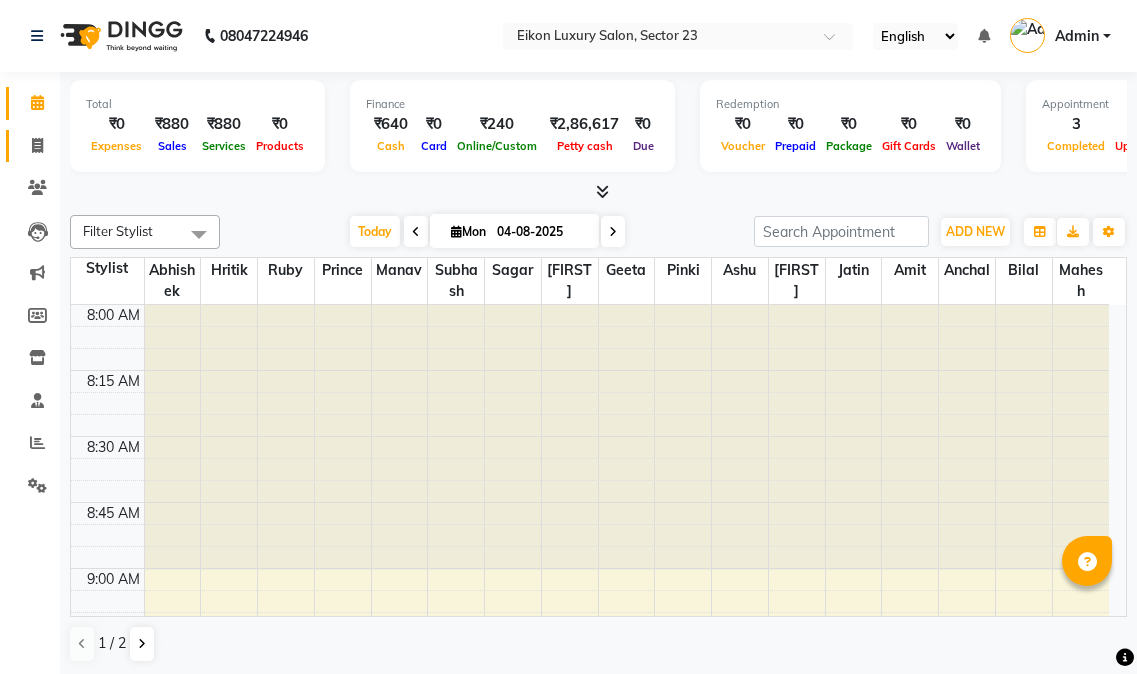click 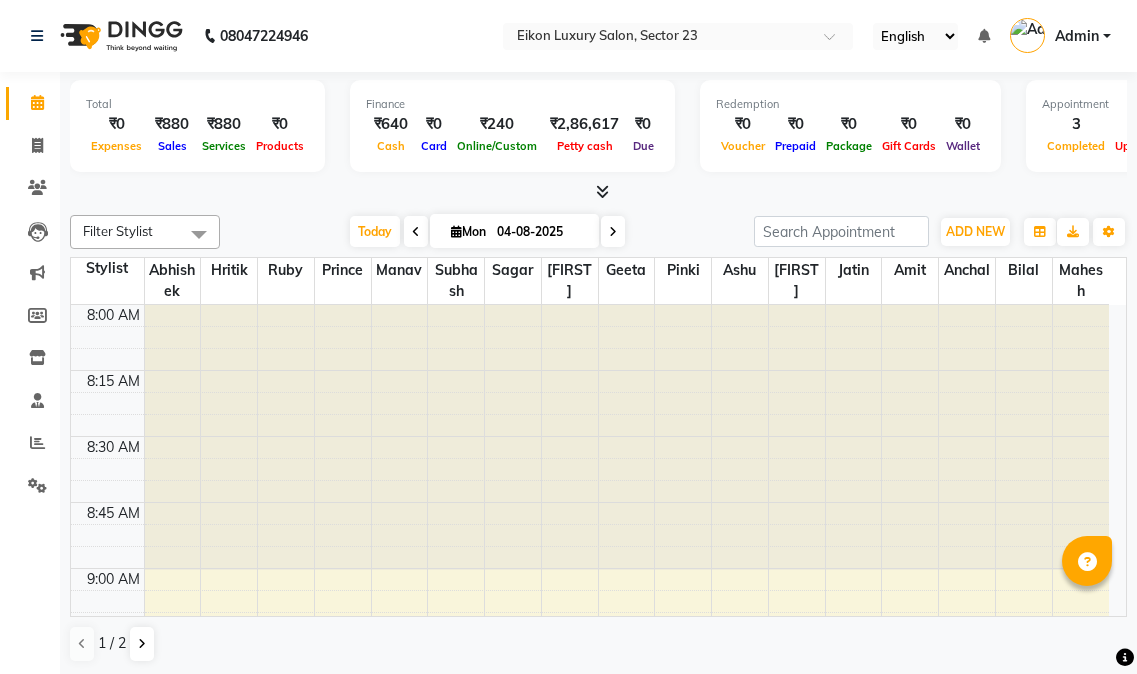 scroll, scrollTop: 0, scrollLeft: 0, axis: both 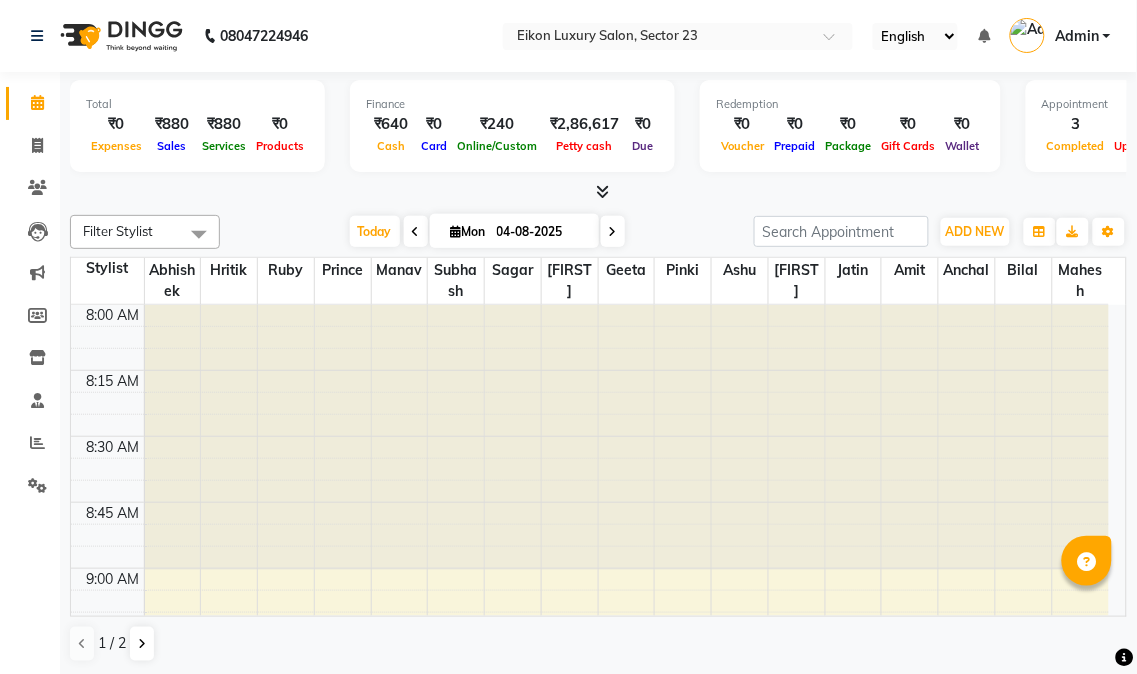 select on "service" 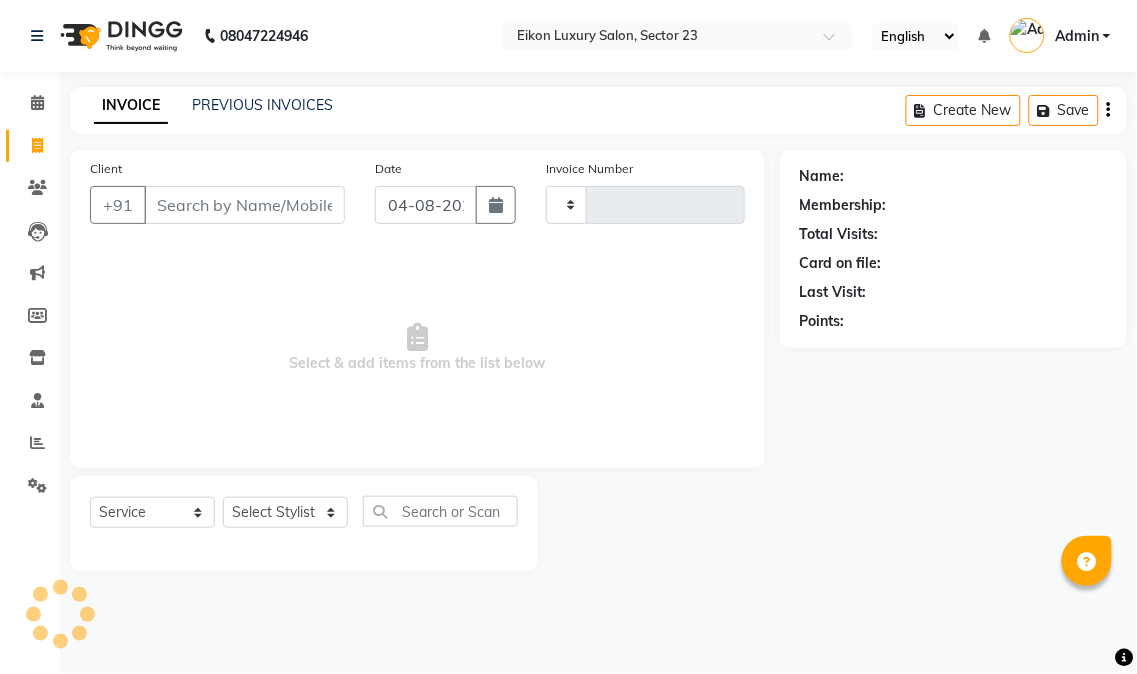 type on "2954" 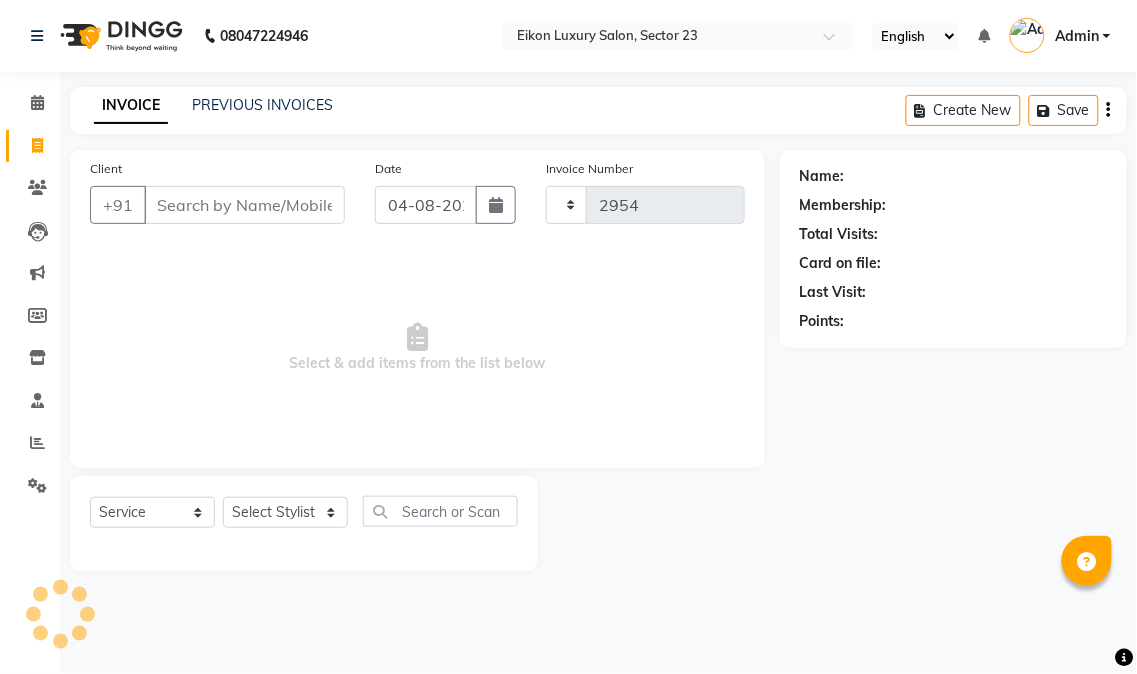 select on "7080" 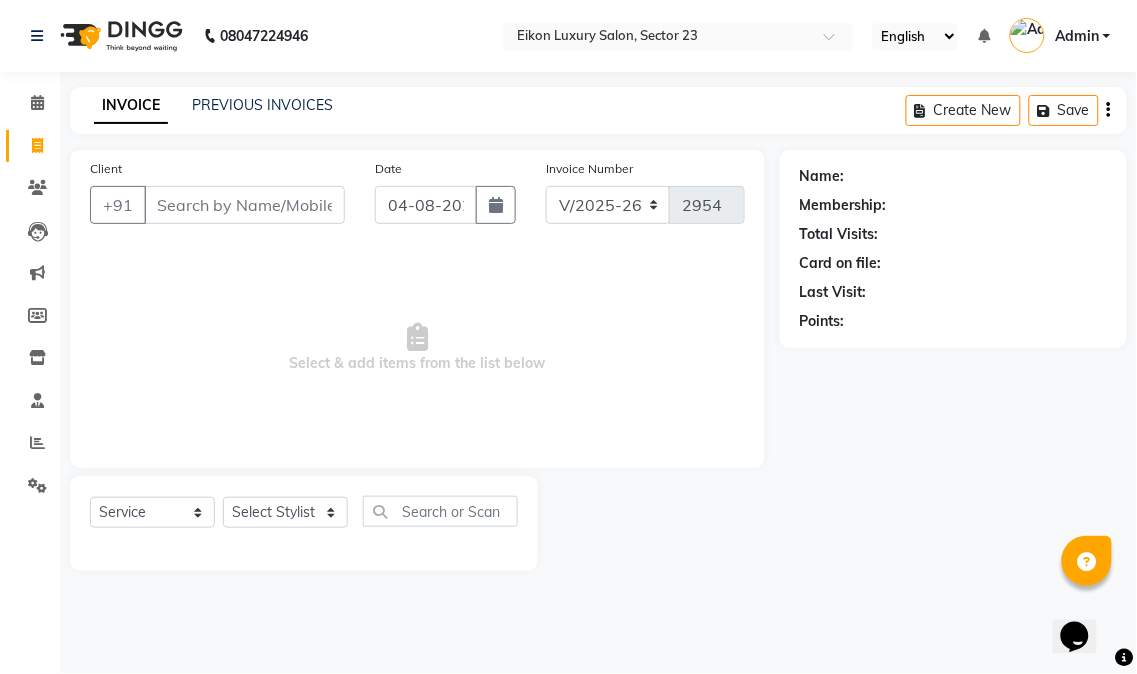 scroll, scrollTop: 0, scrollLeft: 0, axis: both 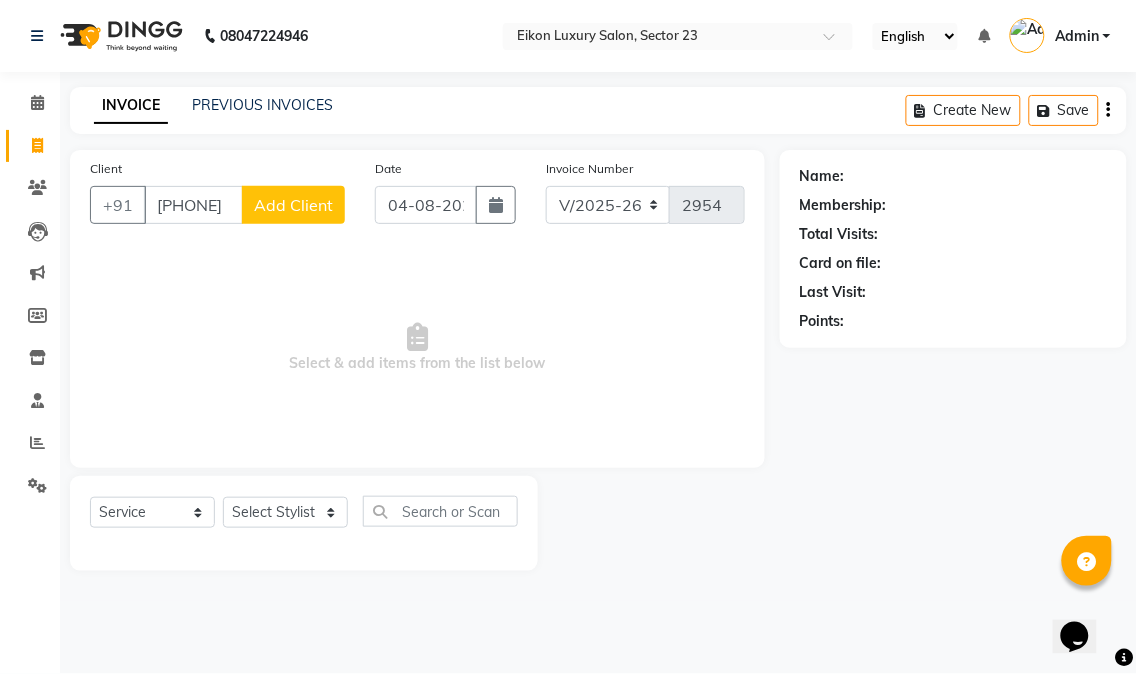 type on "[PHONE]" 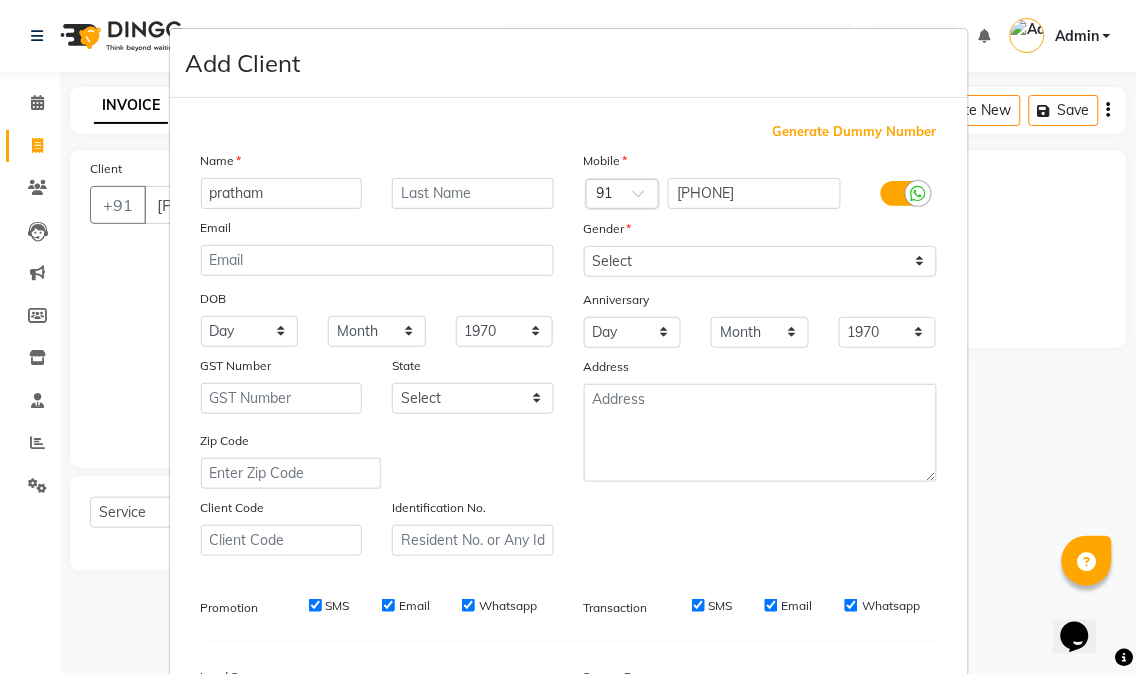 type on "pratham" 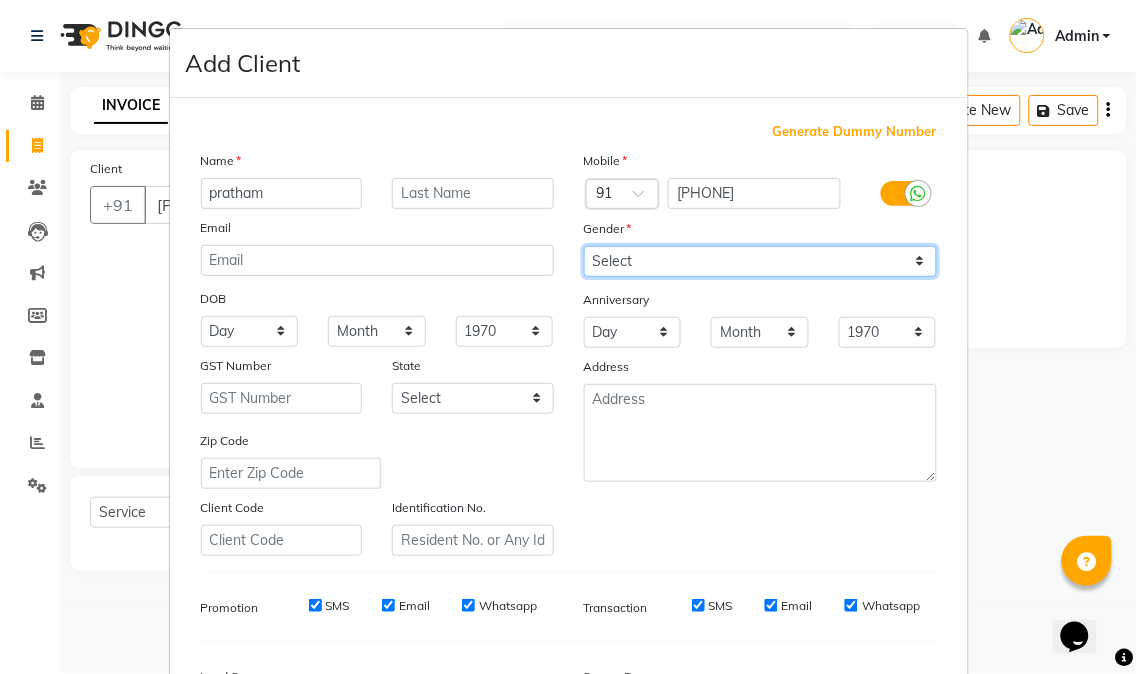 click on "Select Male Female Other Prefer Not To Say" at bounding box center [760, 261] 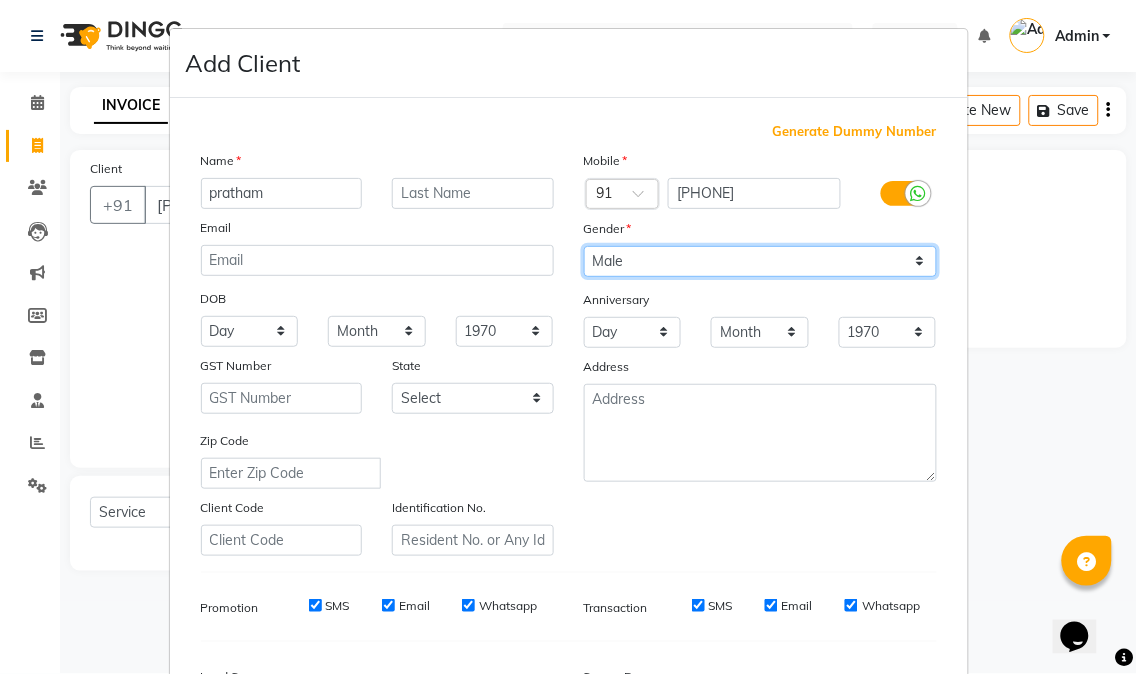 click on "Select Male Female Other Prefer Not To Say" at bounding box center [760, 261] 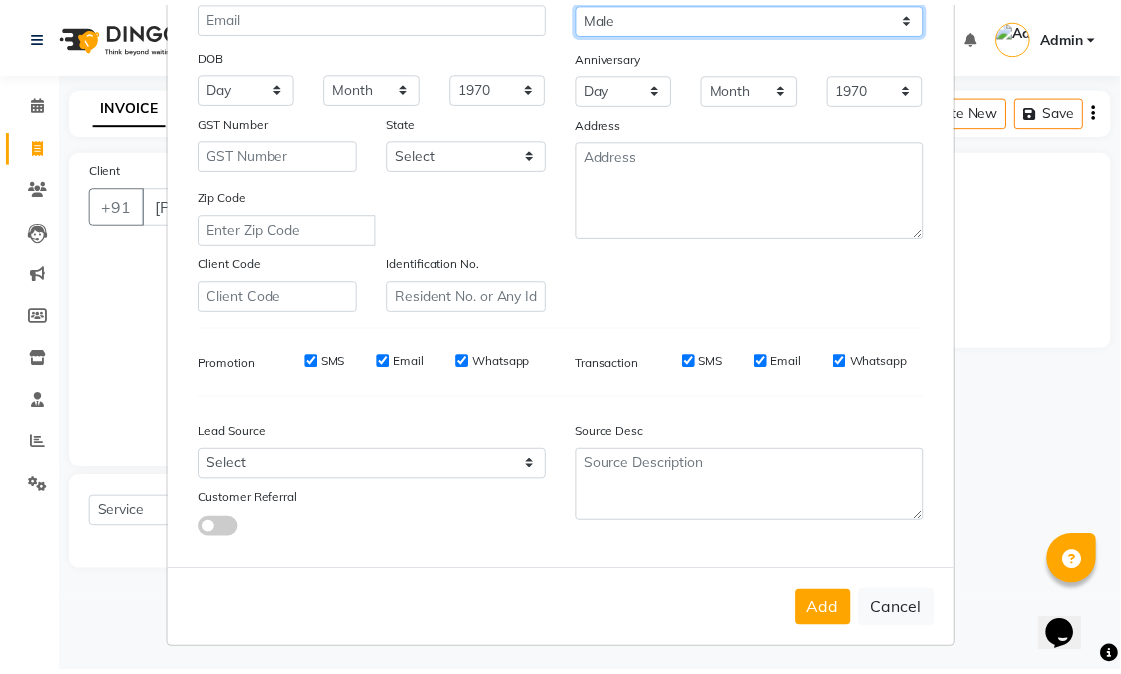 scroll, scrollTop: 250, scrollLeft: 0, axis: vertical 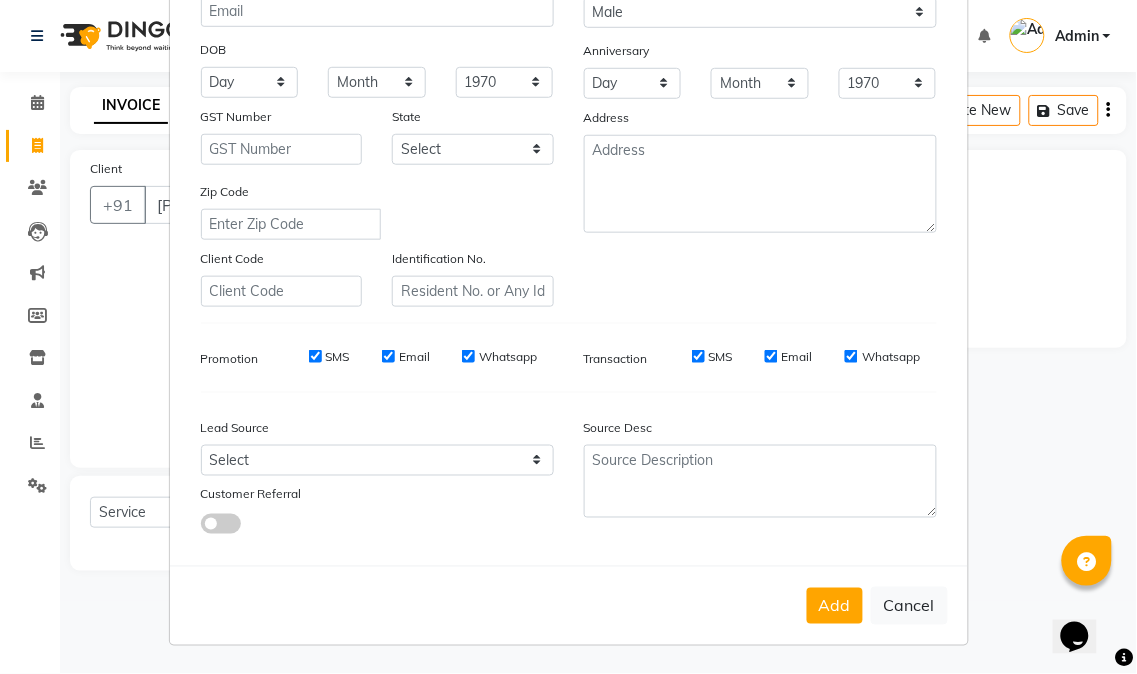 click on "Add" at bounding box center [835, 606] 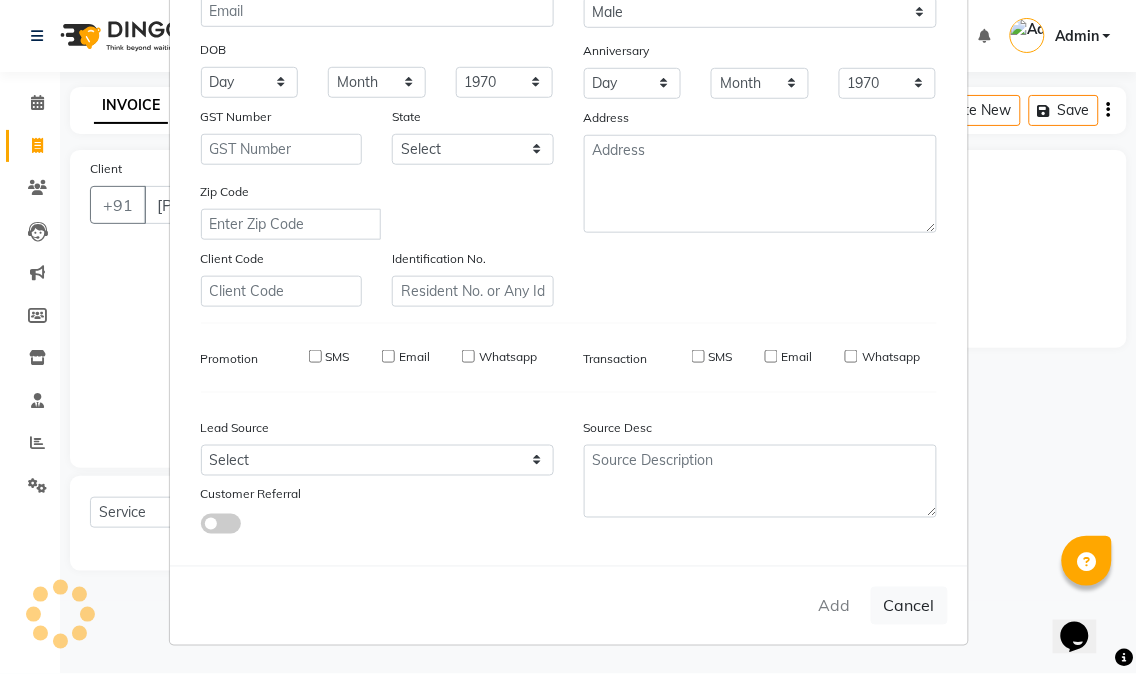 type 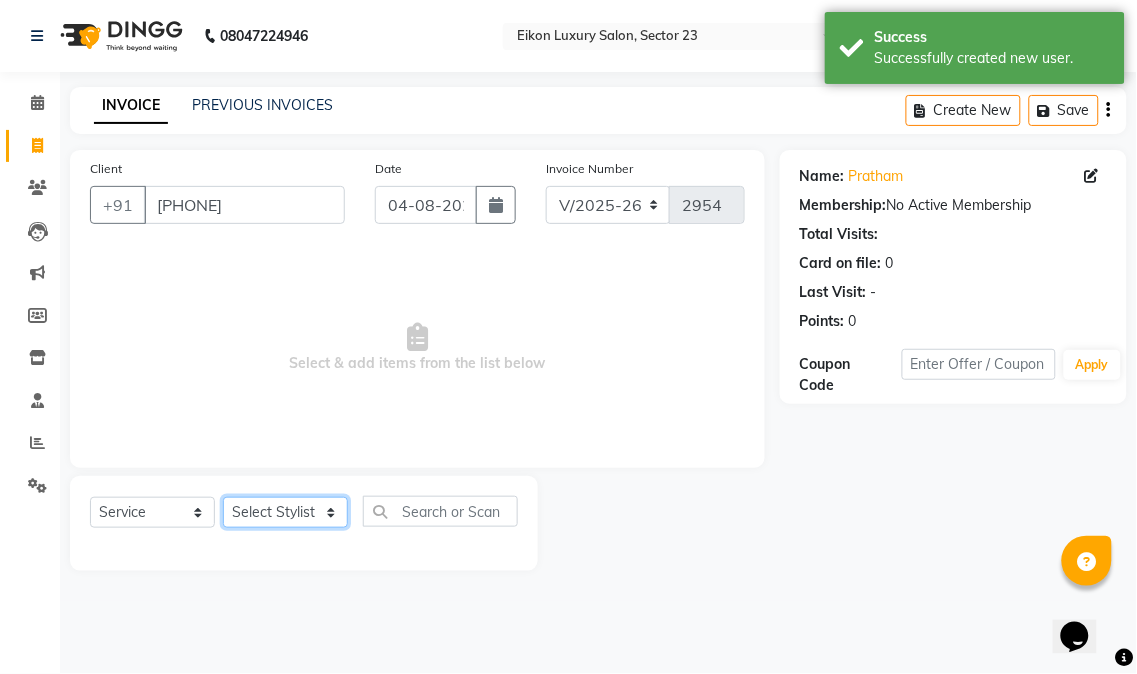 click on "Select Stylist Abhishek amit anchal Ashu Bilal Dildar Geeta Hritik Jatin mahesh Manav Mohit Pinki Prince Ruby Sagar Subhash Subodh Uday" 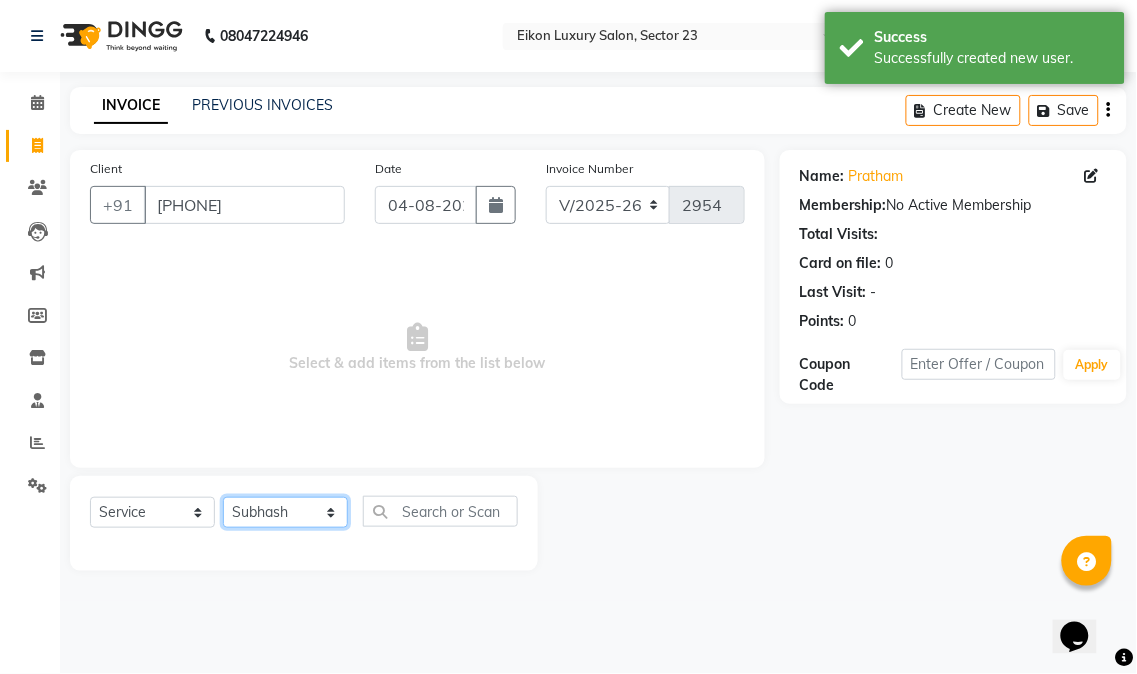 click on "Select Stylist Abhishek amit anchal Ashu Bilal Dildar Geeta Hritik Jatin mahesh Manav Mohit Pinki Prince Ruby Sagar Subhash Subodh Uday" 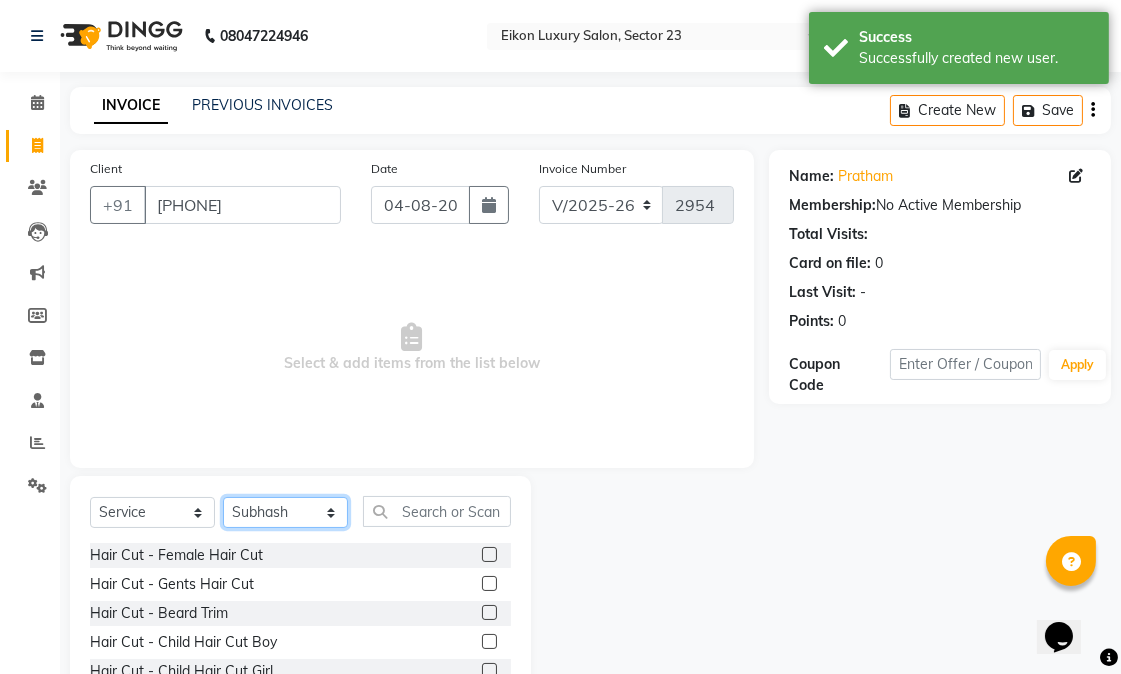 click on "Select Stylist Abhishek amit anchal Ashu Bilal Dildar Geeta Hritik Jatin mahesh Manav Mohit Pinki Prince Ruby Sagar Subhash Subodh Uday" 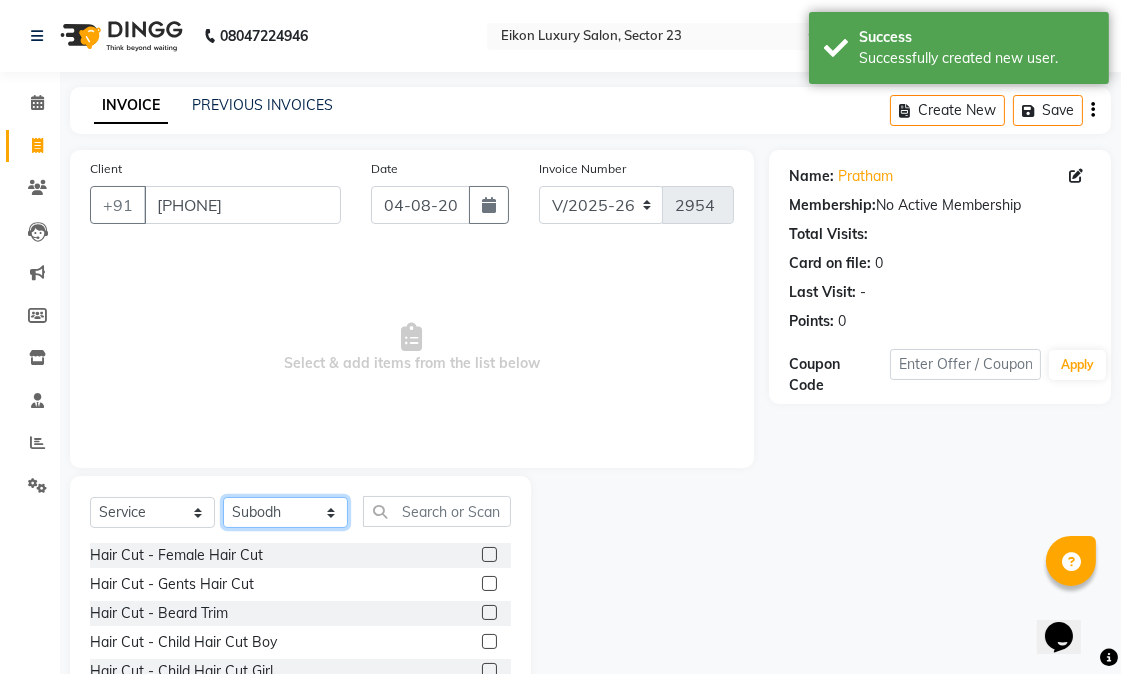 click on "Select Stylist Abhishek amit anchal Ashu Bilal Dildar Geeta Hritik Jatin mahesh Manav Mohit Pinki Prince Ruby Sagar Subhash Subodh Uday" 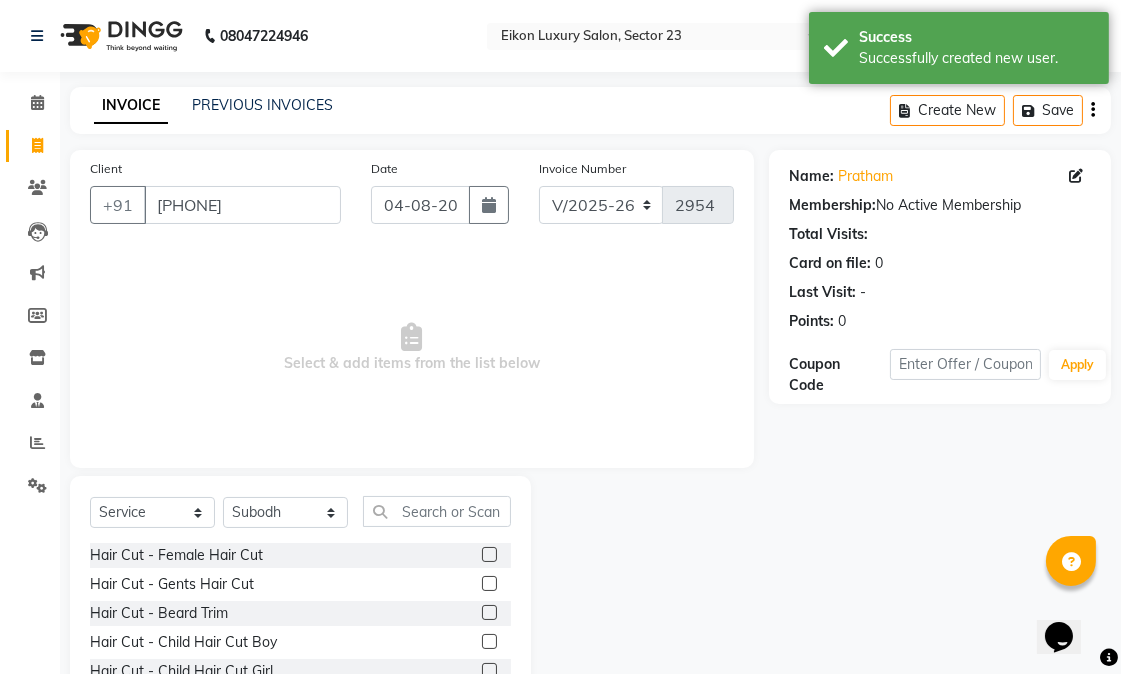 click 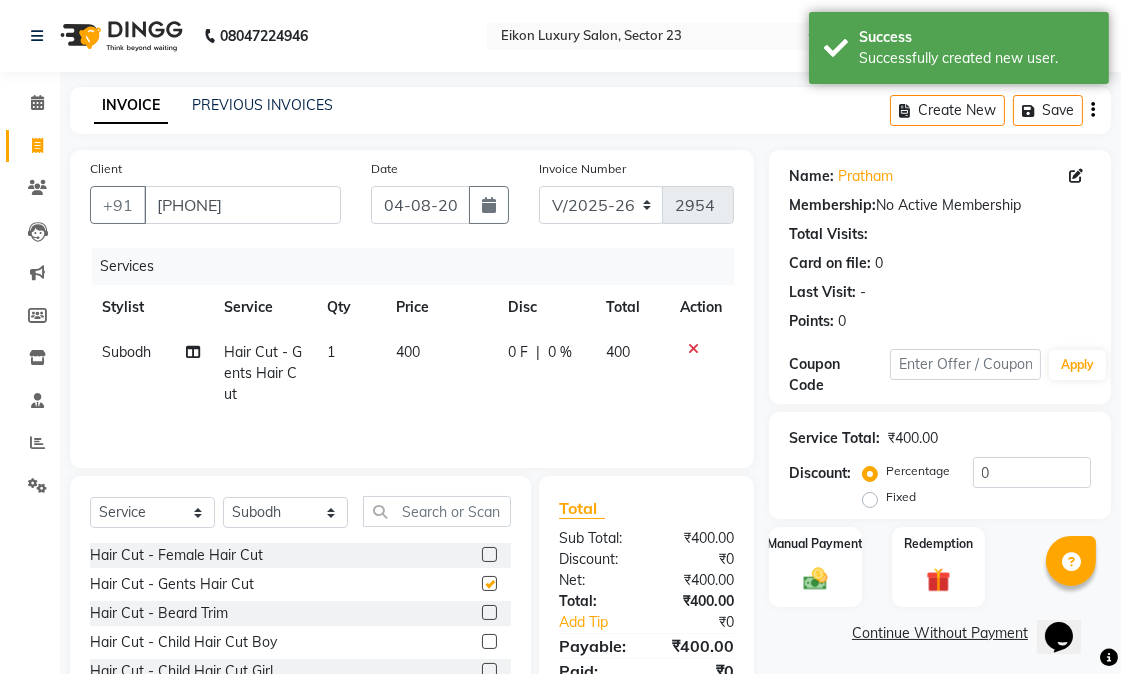 checkbox on "false" 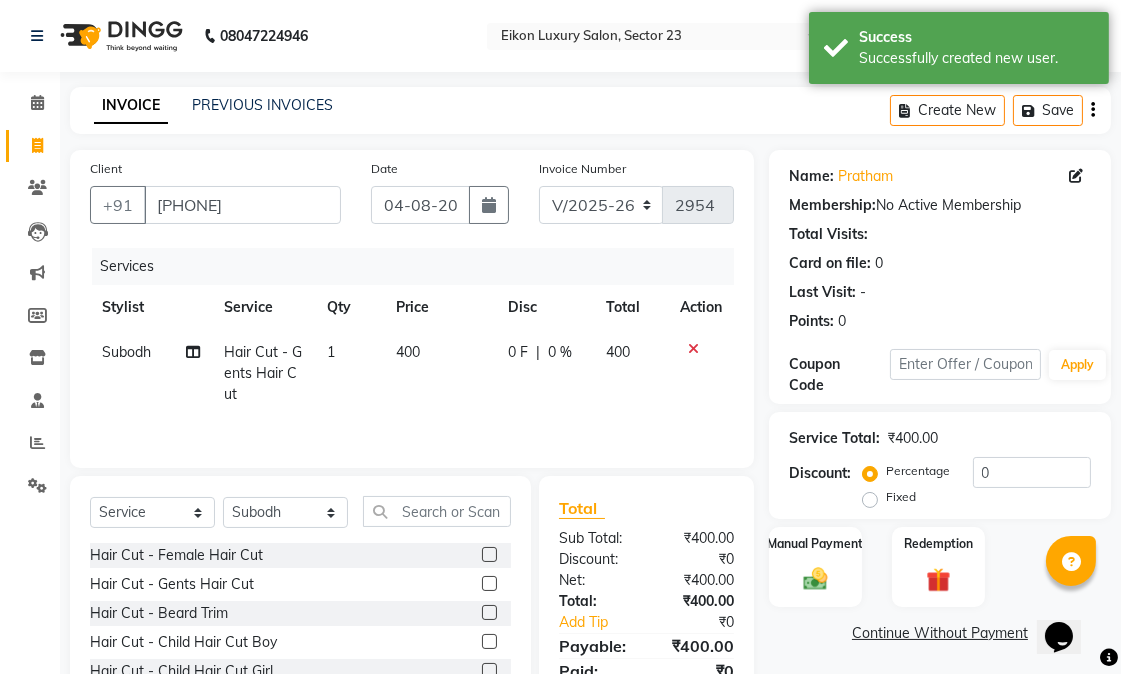 scroll, scrollTop: 128, scrollLeft: 0, axis: vertical 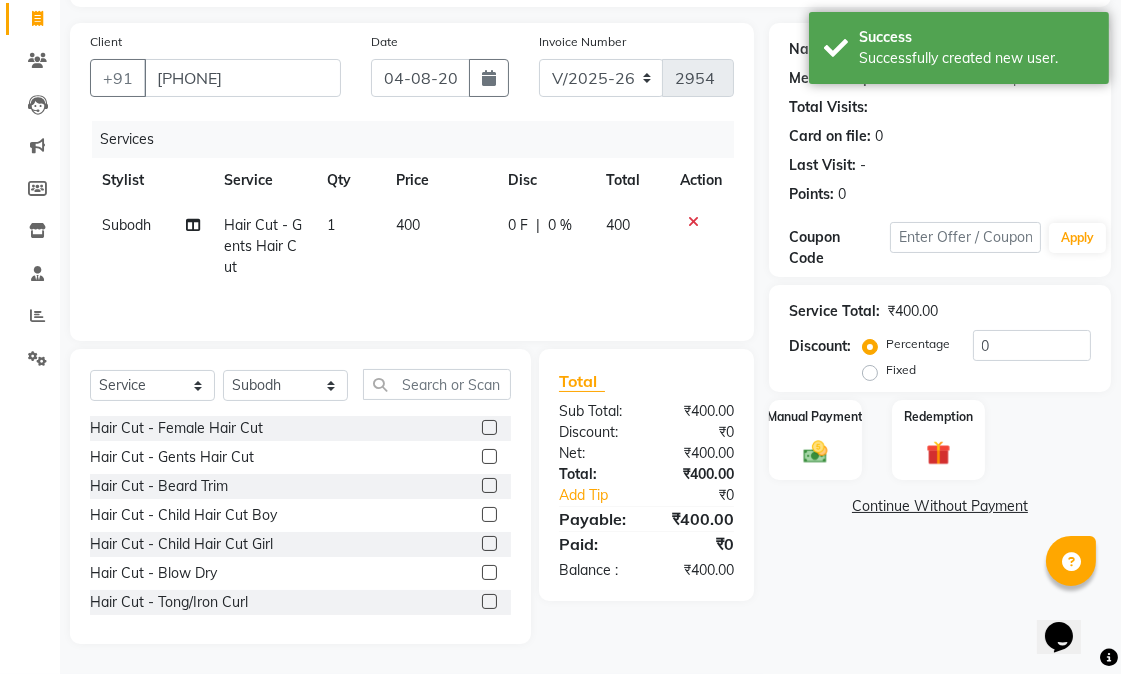click on "Name: Pratham  Membership:  No Active Membership  Total Visits:   Card on file:  0 Last Visit:   - Points:   0  Coupon Code Apply Service Total:  ₹400.00  Discount:  Percentage   Fixed  0 Manual Payment Redemption  Continue Without Payment" 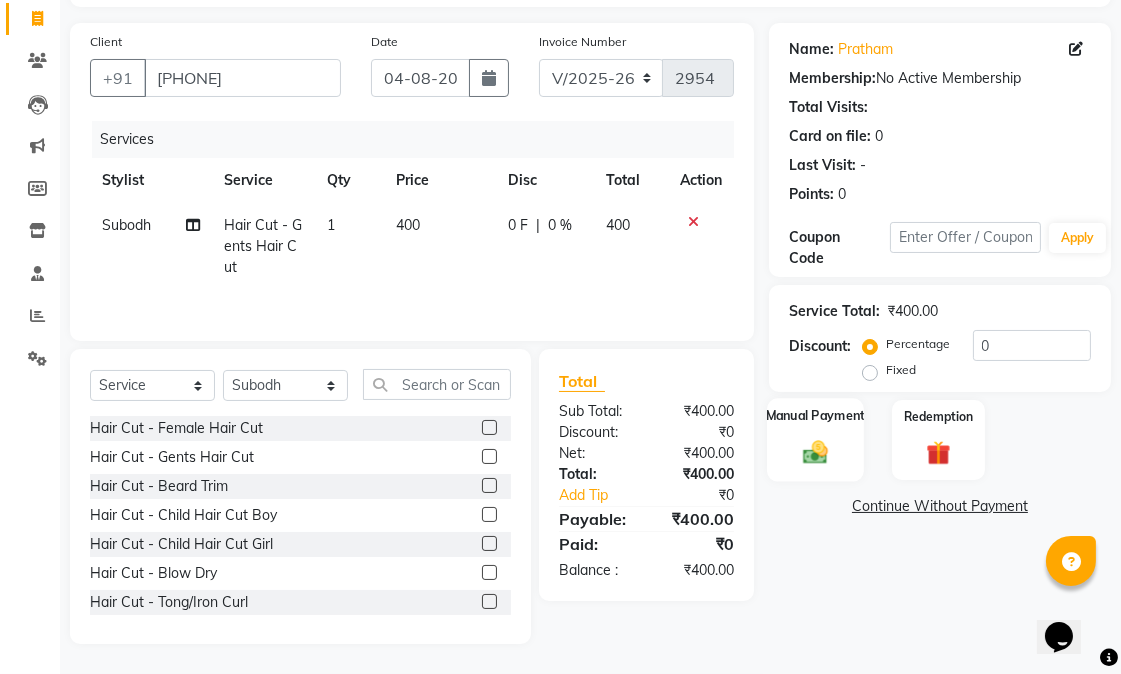 click on "Manual Payment" 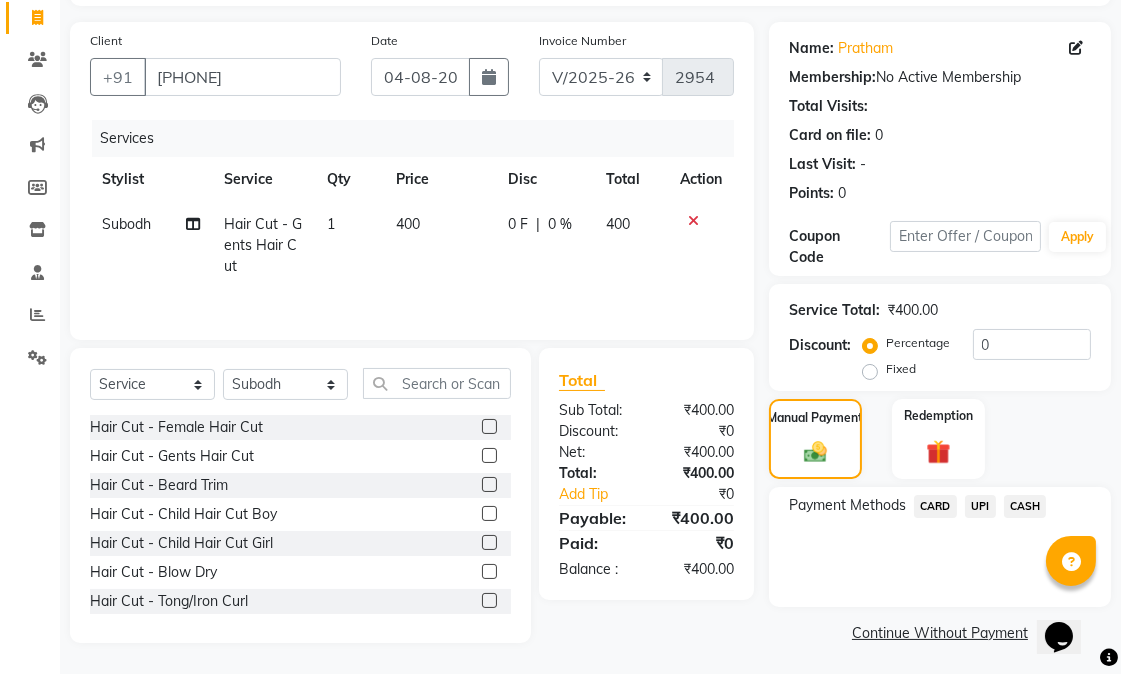 click on "CARD" 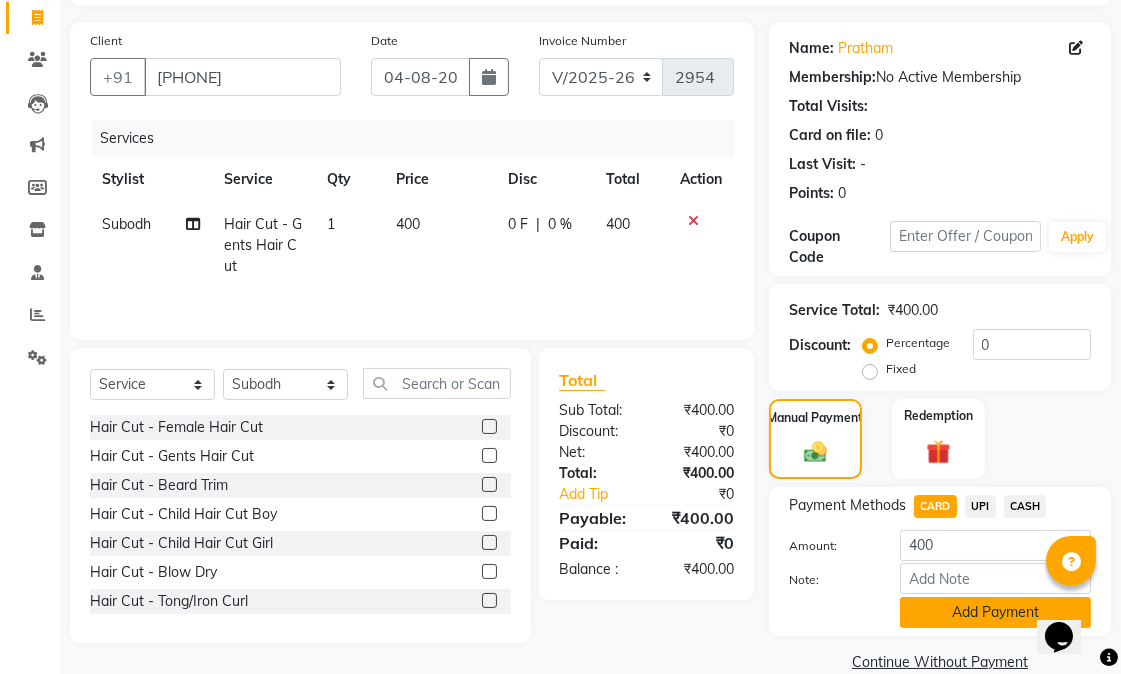 click on "Add Payment" 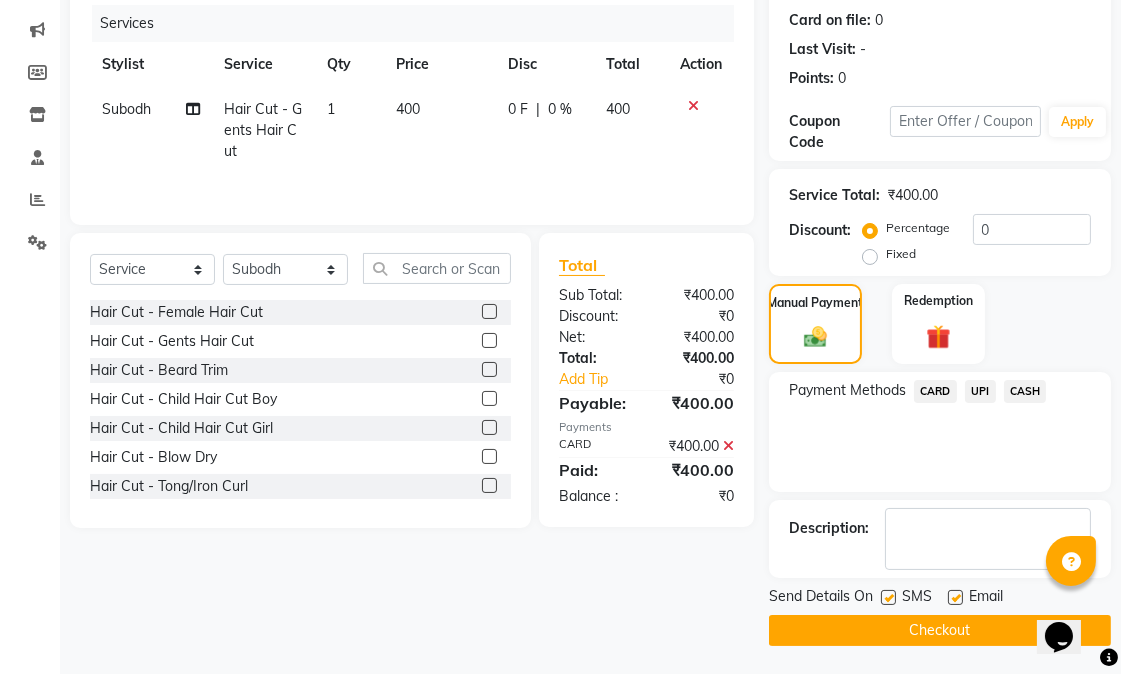 scroll, scrollTop: 244, scrollLeft: 0, axis: vertical 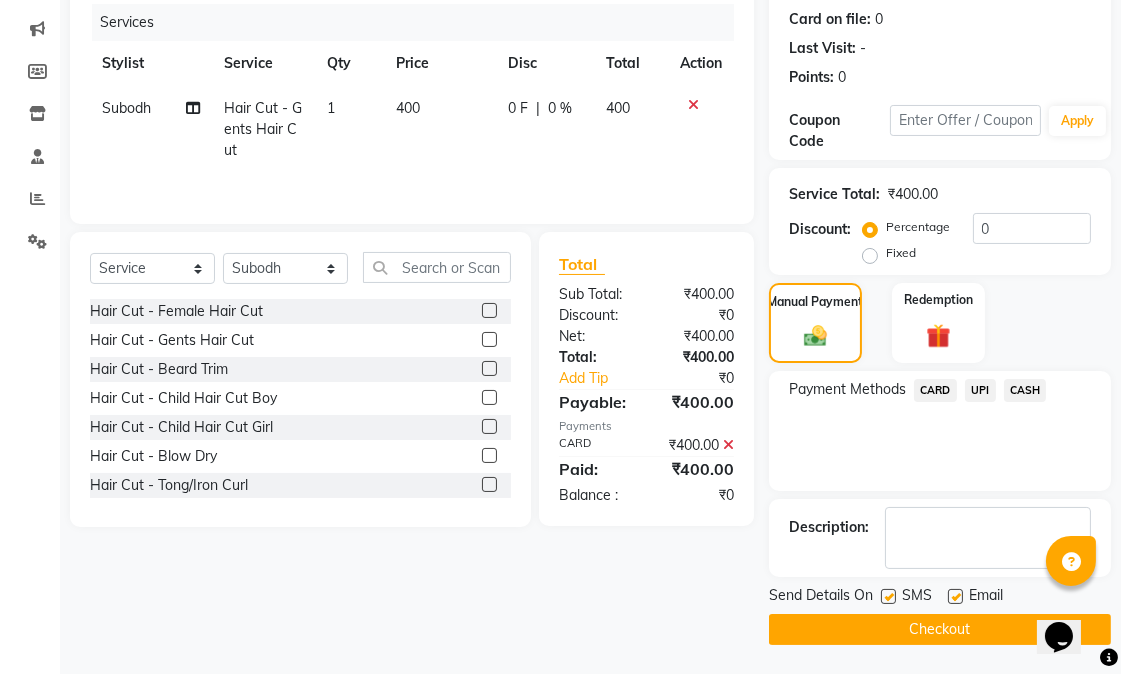 click 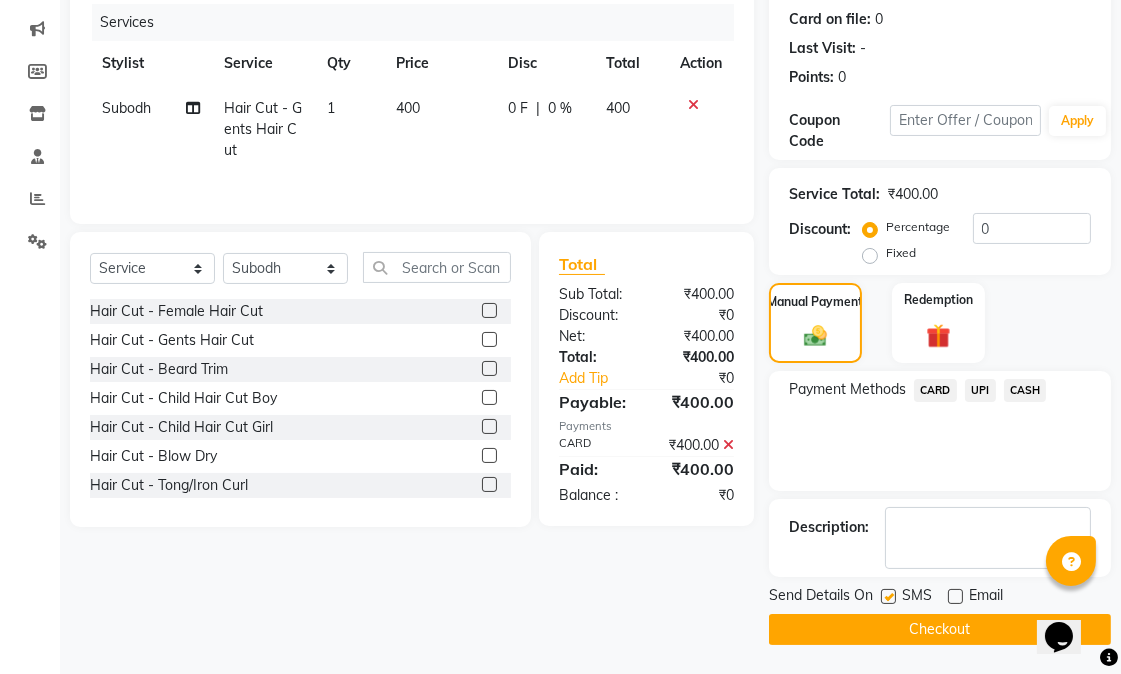 click on "Checkout" 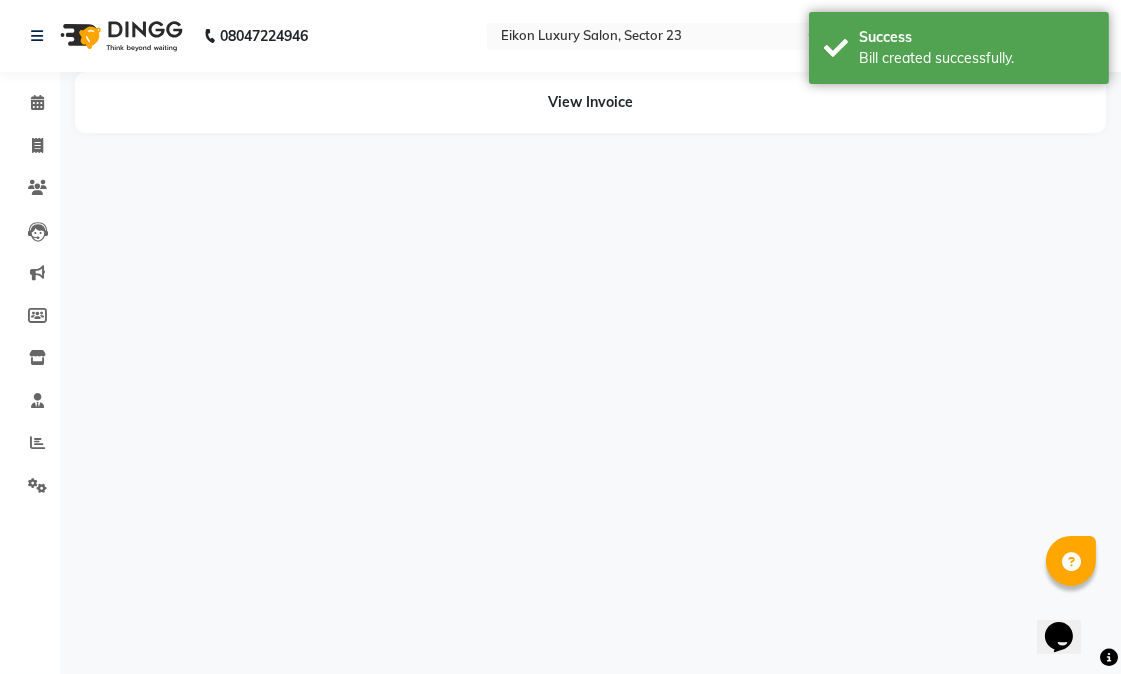 scroll, scrollTop: 0, scrollLeft: 0, axis: both 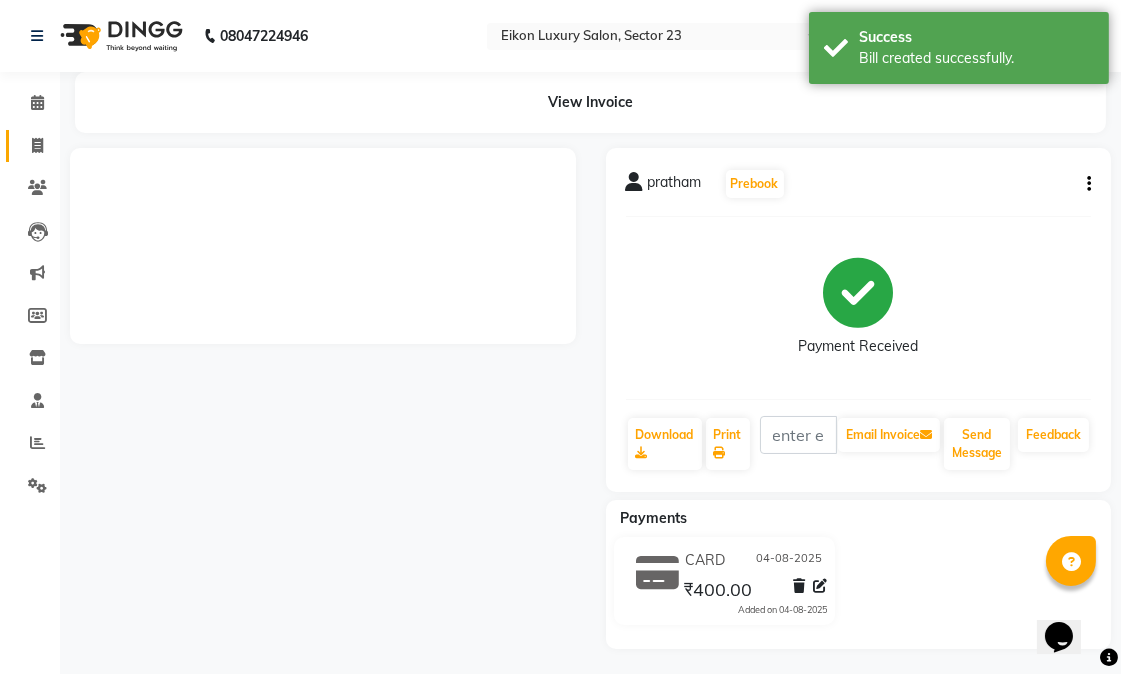 click 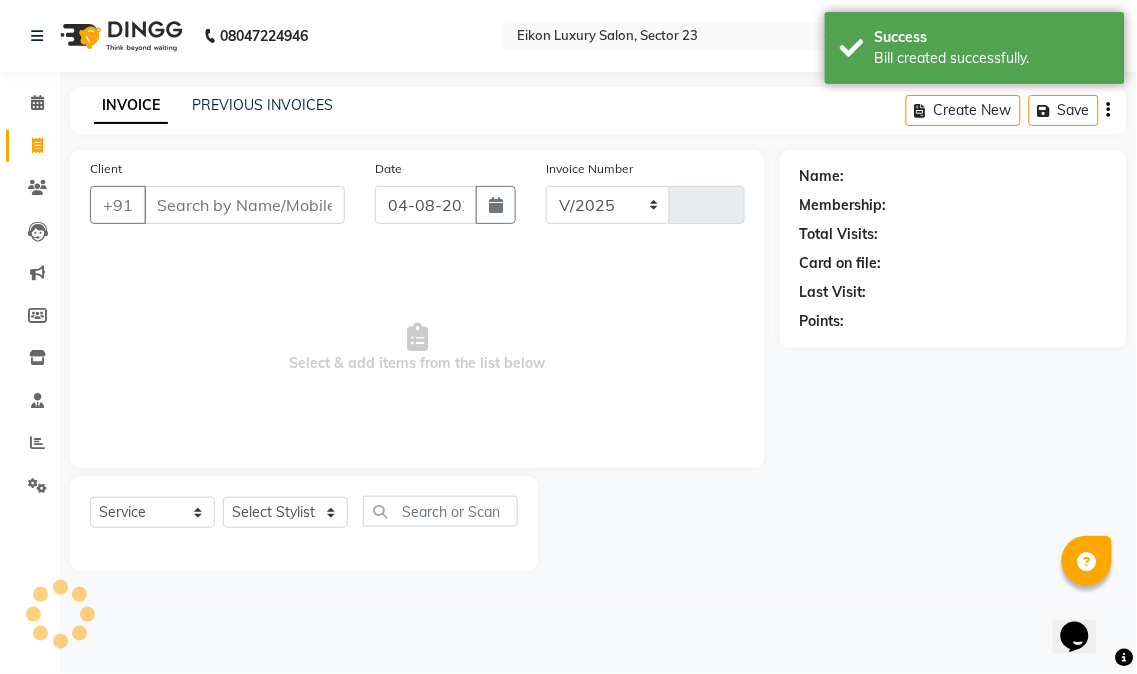 select on "7080" 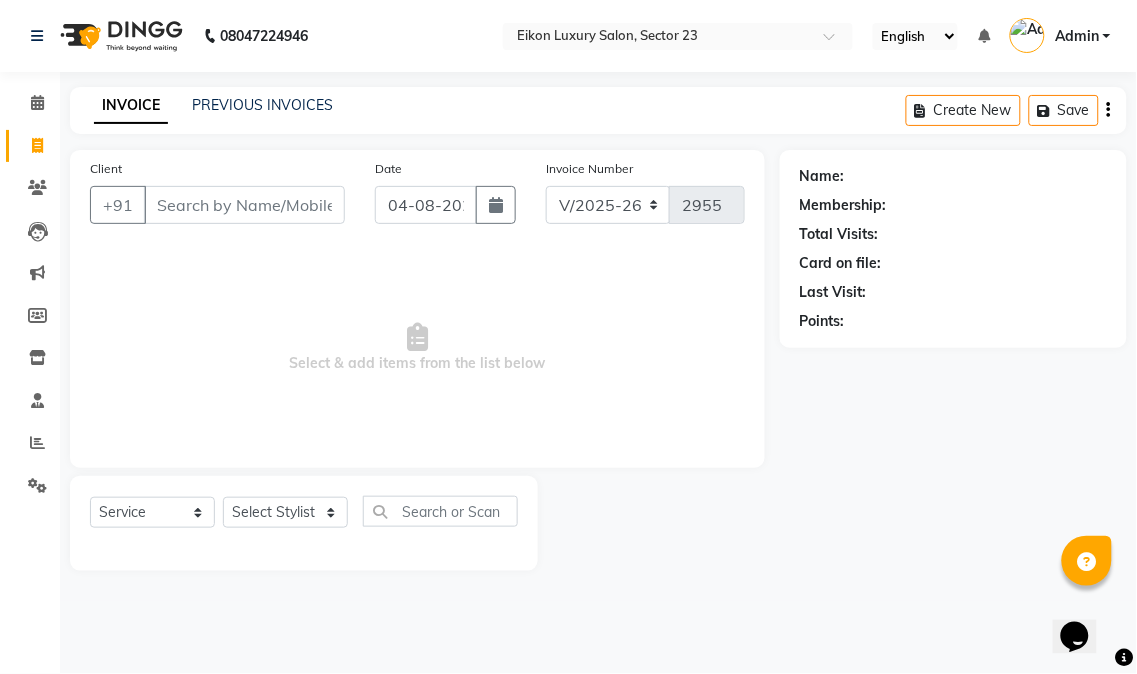 click on "Client" at bounding box center (244, 205) 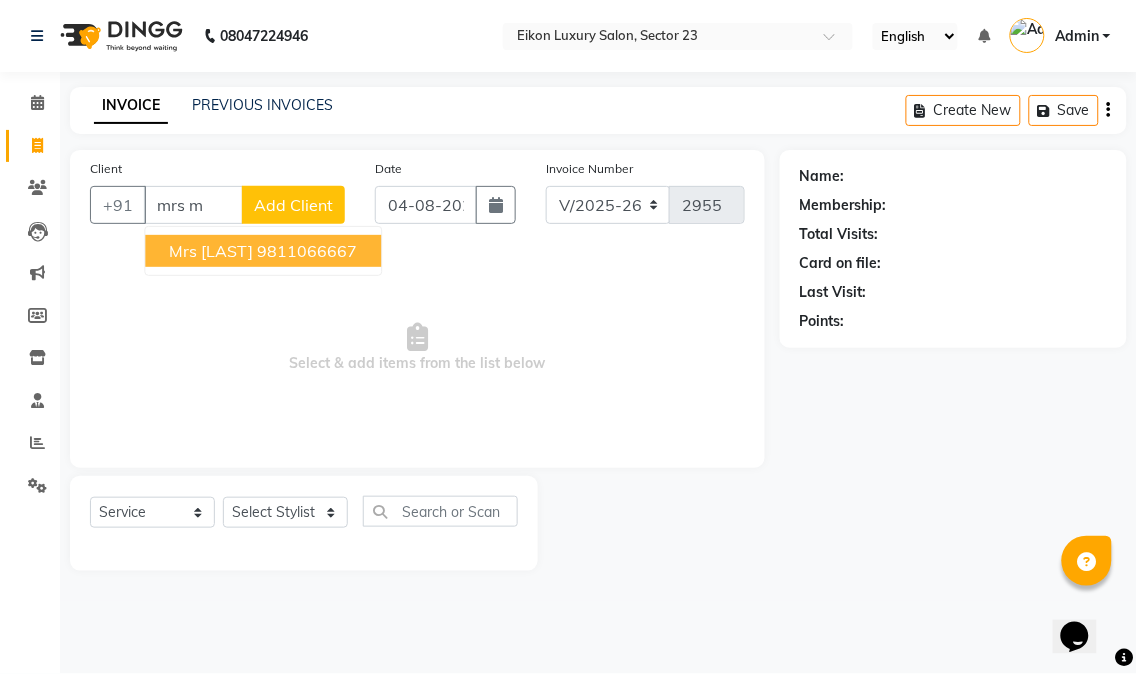 click on "mrs mehra  9811066667" at bounding box center (263, 251) 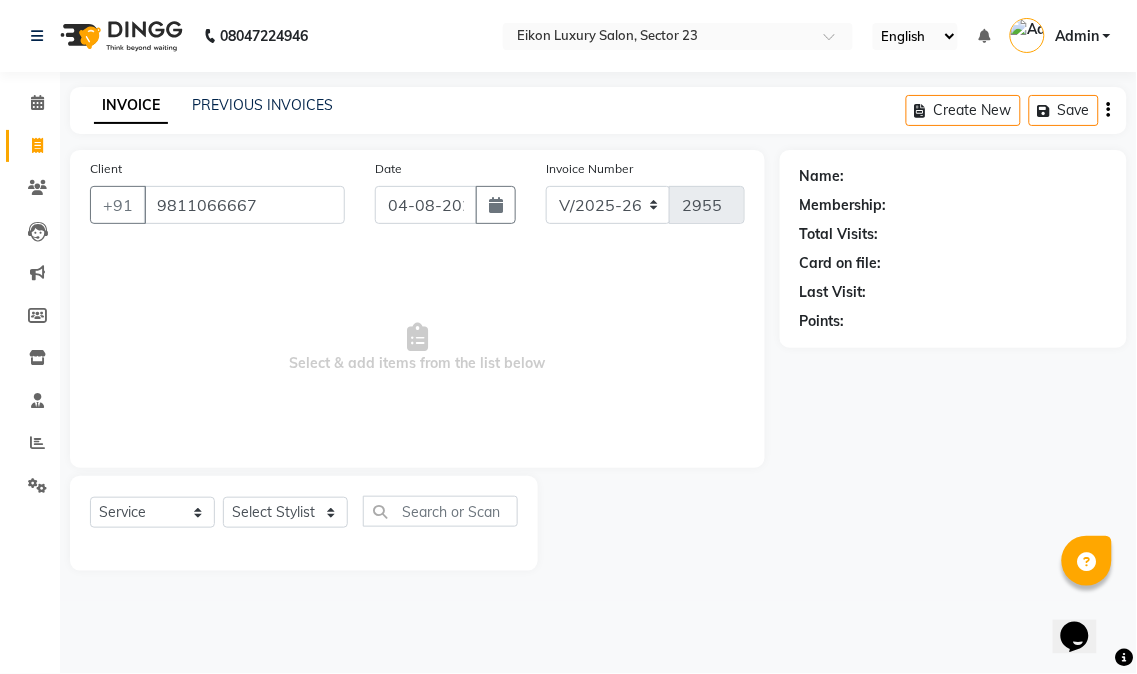 type on "9811066667" 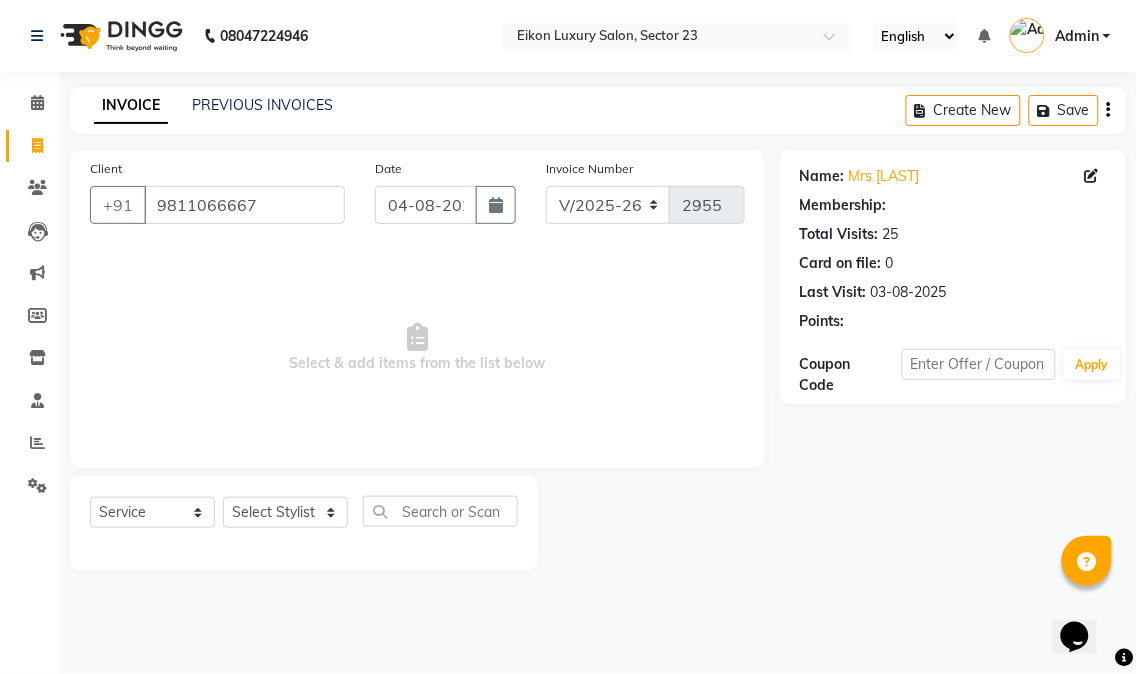 select on "1: Object" 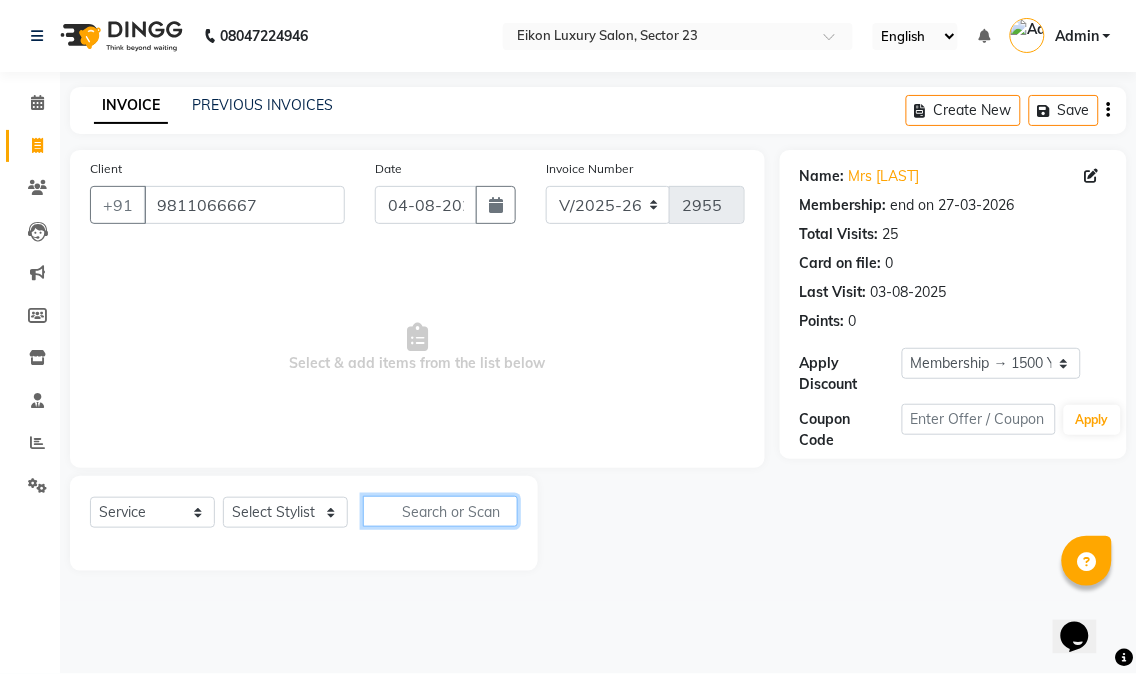 click 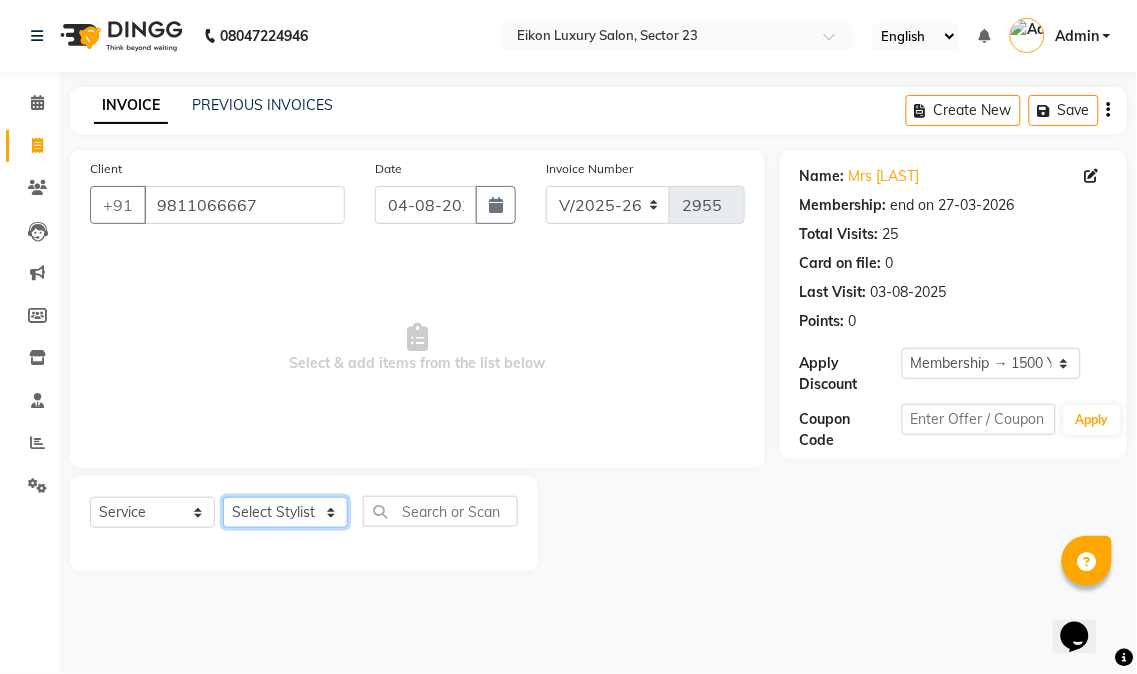 click on "Select Stylist Abhishek amit anchal Ashu Bilal Dildar Geeta Hritik Jatin mahesh Manav Mohit Pinki Prince Ruby Sagar Subhash Subodh Uday" 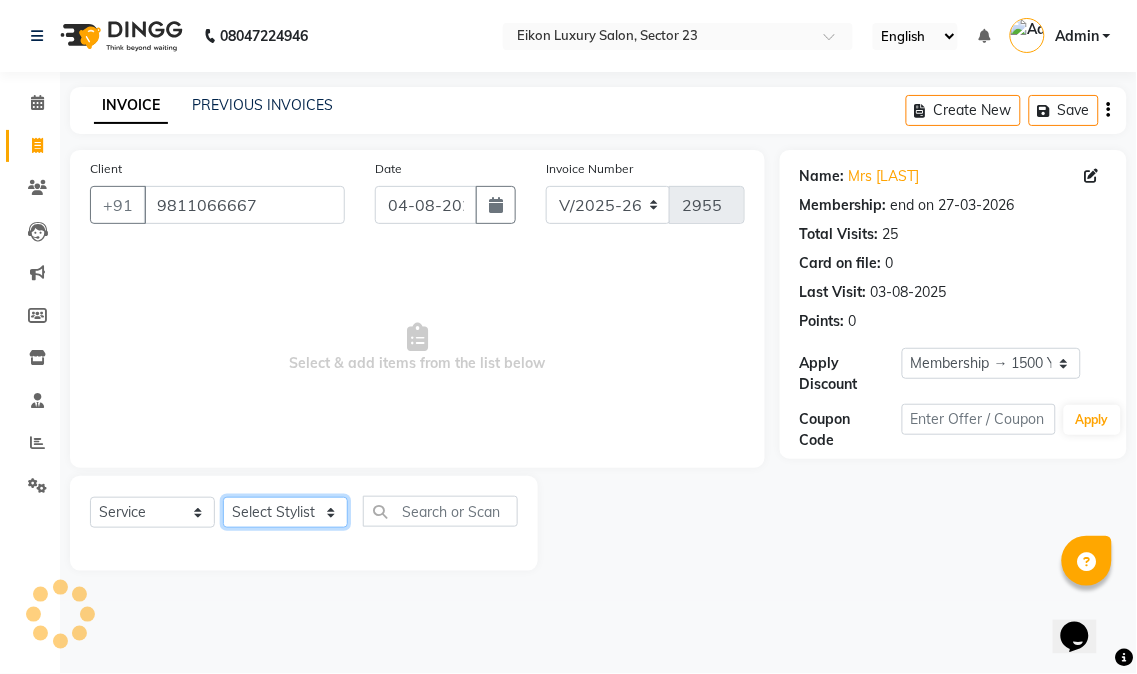select on "58949" 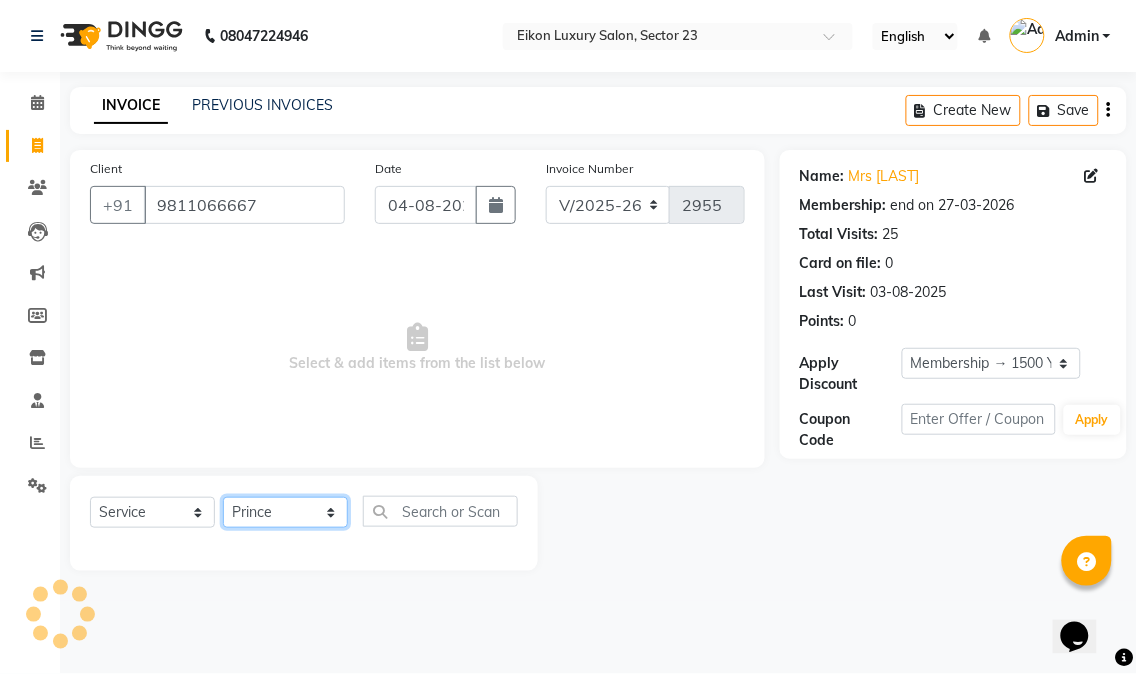 click on "Select Stylist Abhishek amit anchal Ashu Bilal Dildar Geeta Hritik Jatin mahesh Manav Mohit Pinki Prince Ruby Sagar Subhash Subodh Uday" 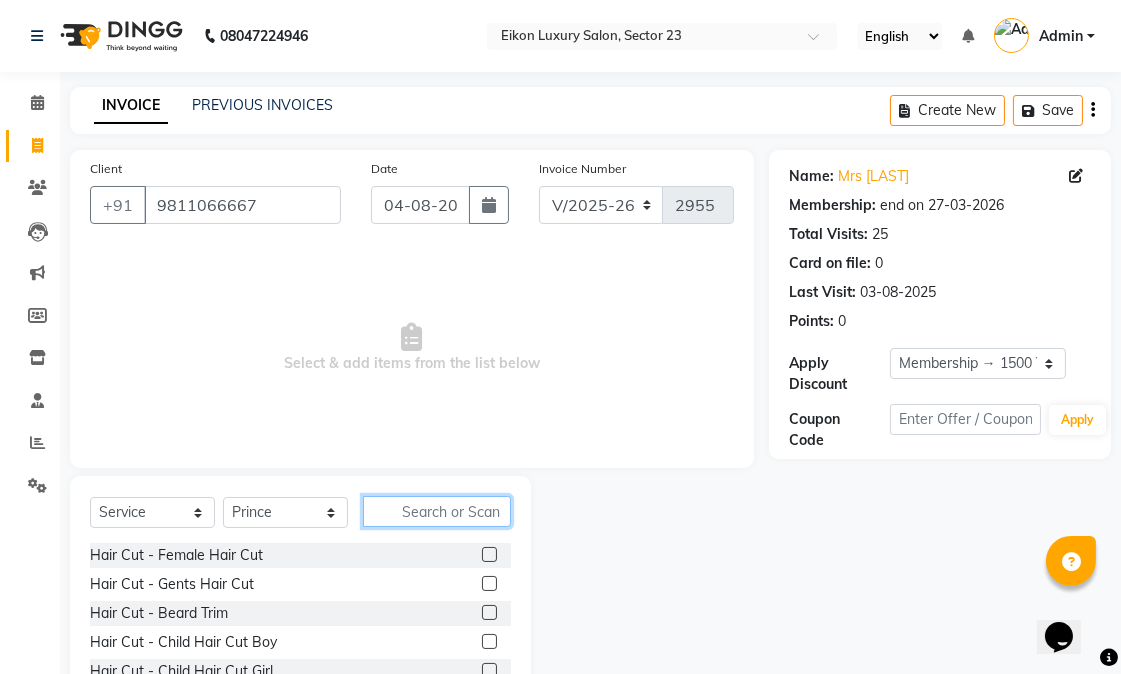 click 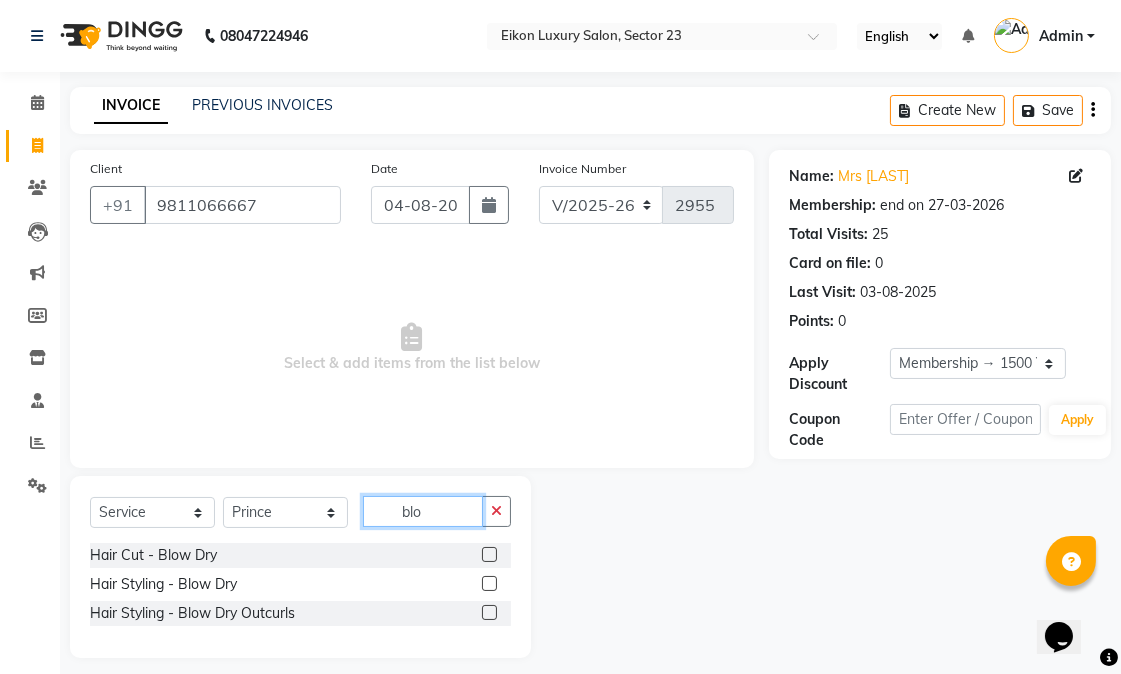 type on "blo" 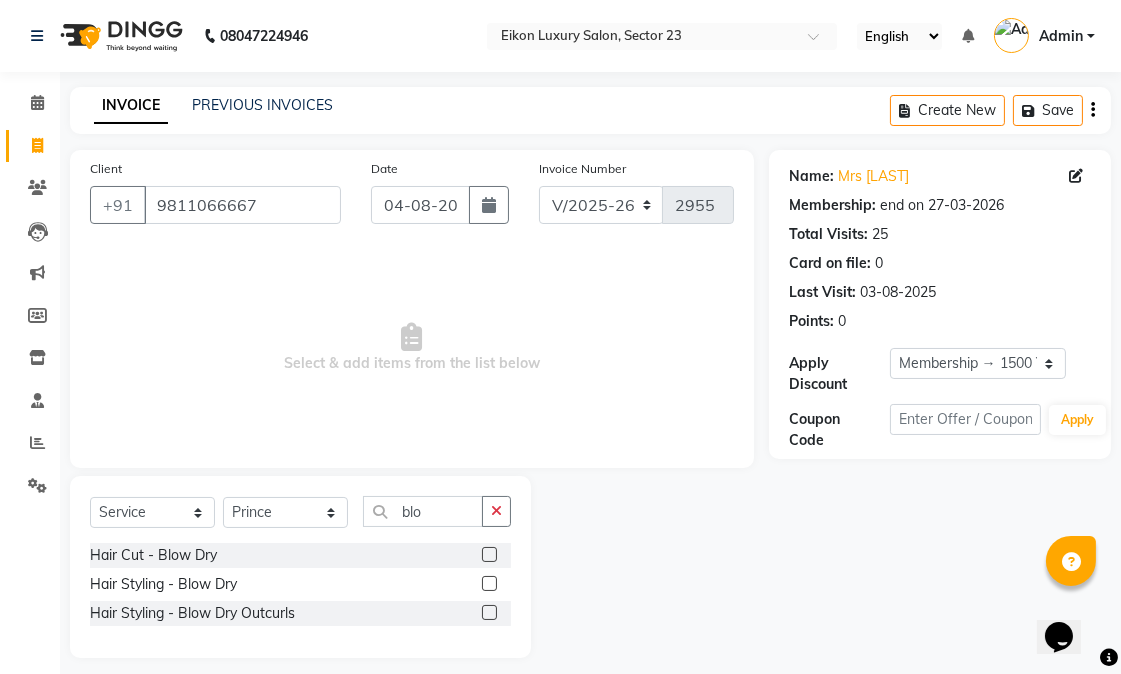 click 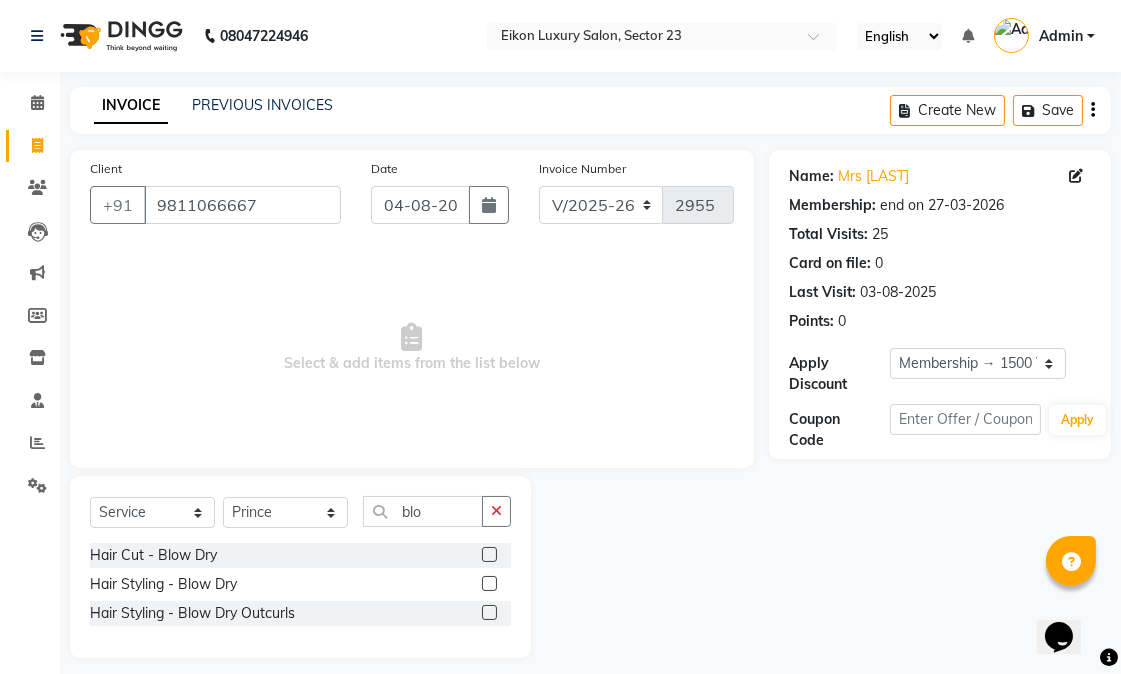 click 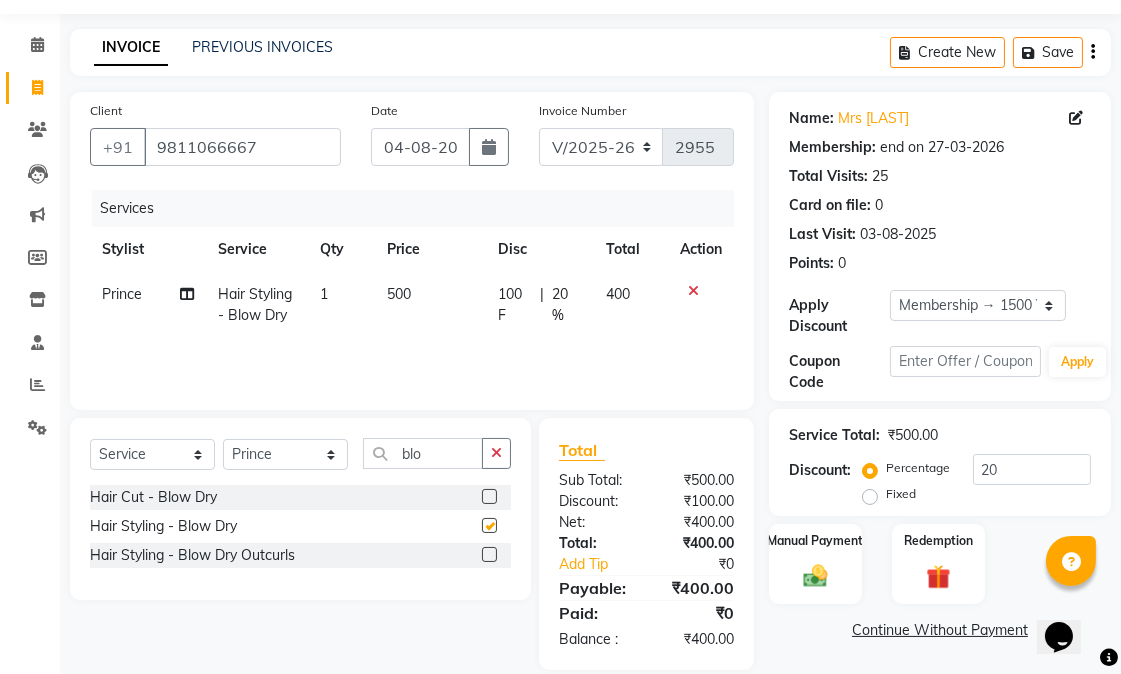 checkbox on "false" 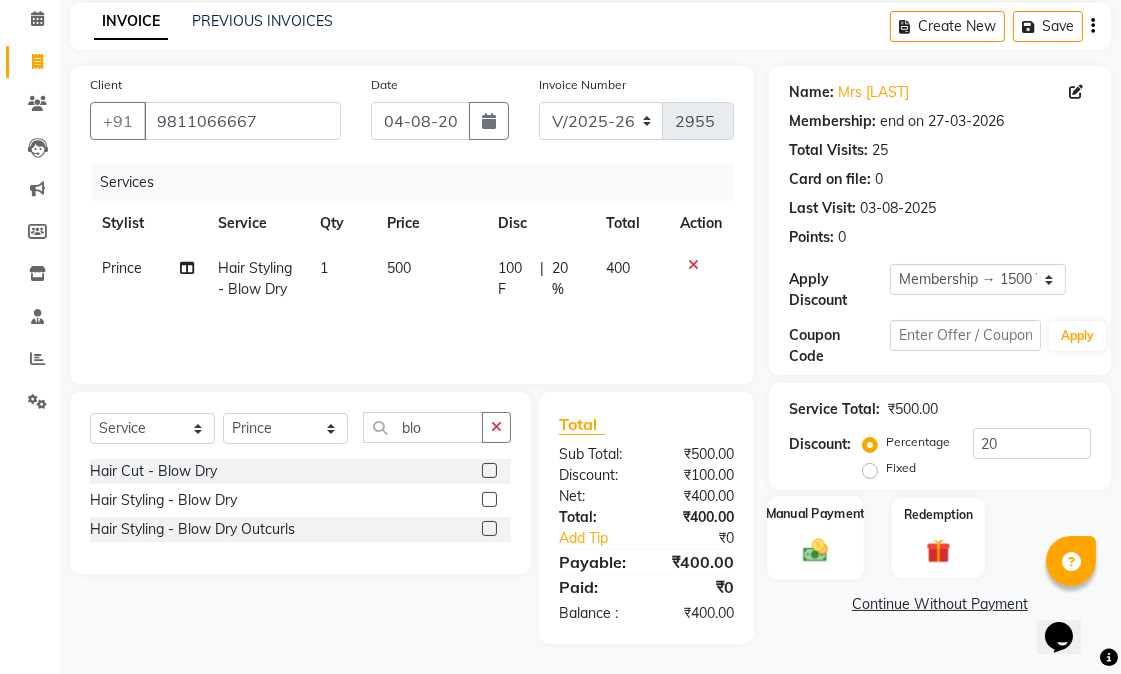 click 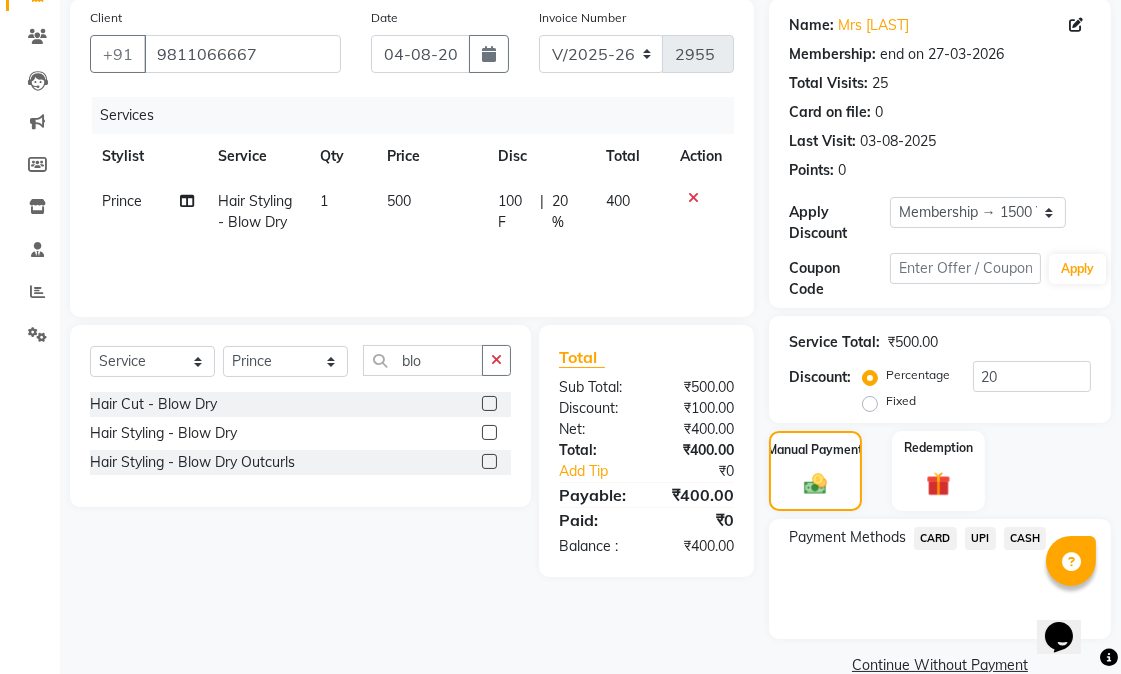 scroll, scrollTop: 186, scrollLeft: 0, axis: vertical 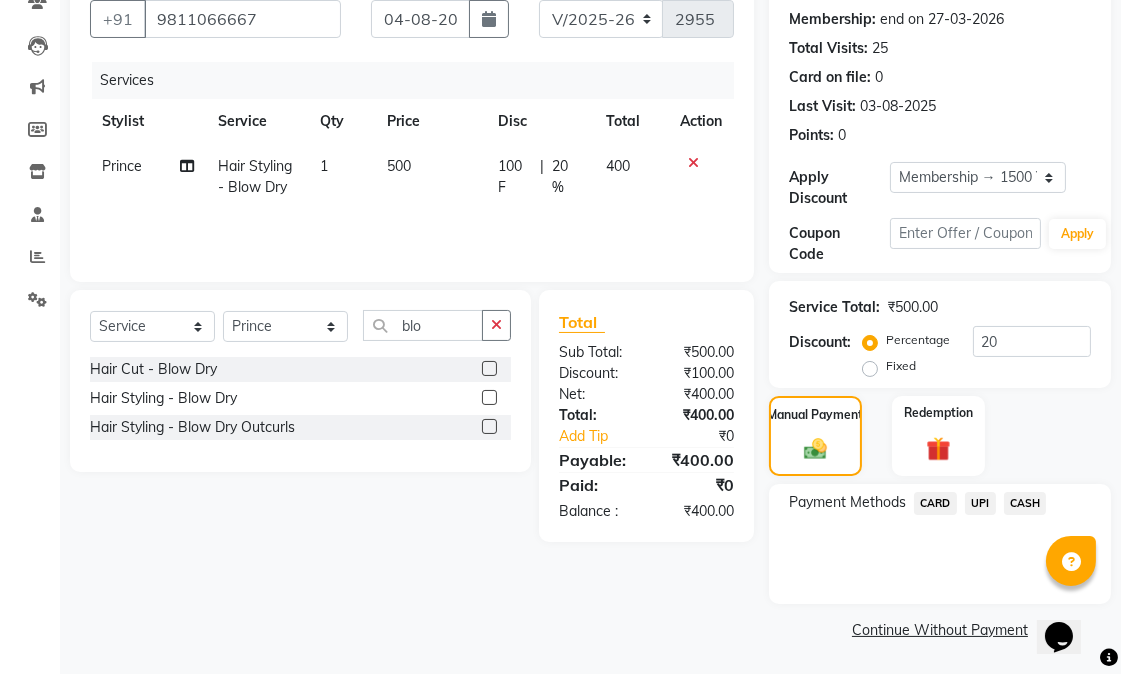 click on "CASH" 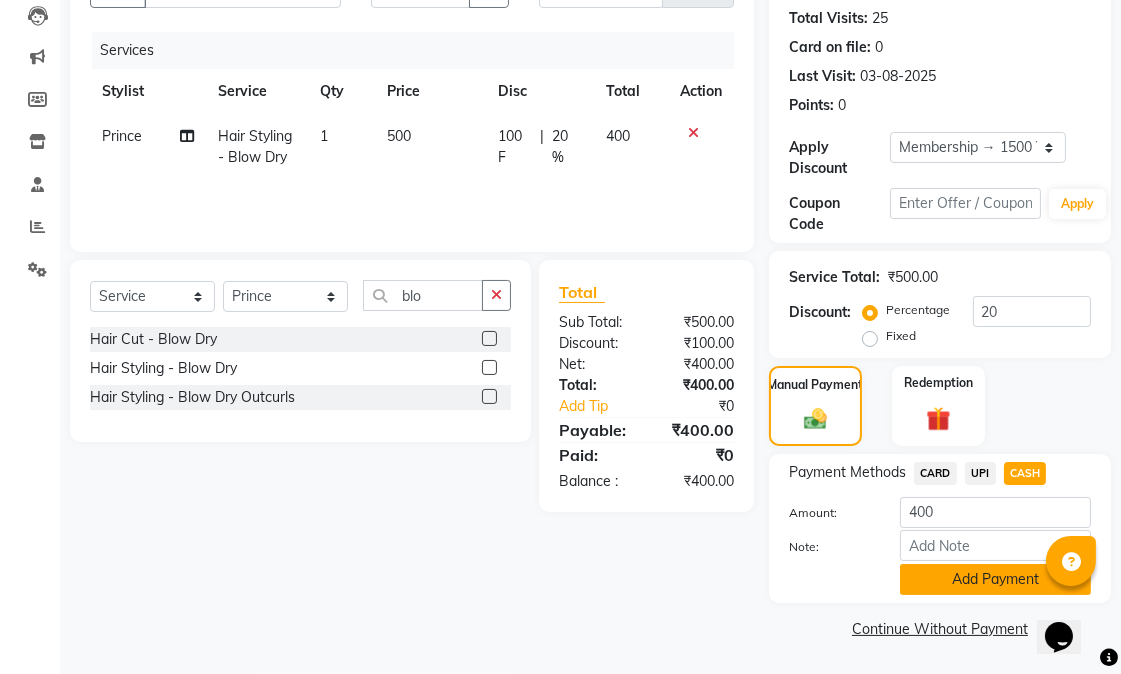 click on "Add Payment" 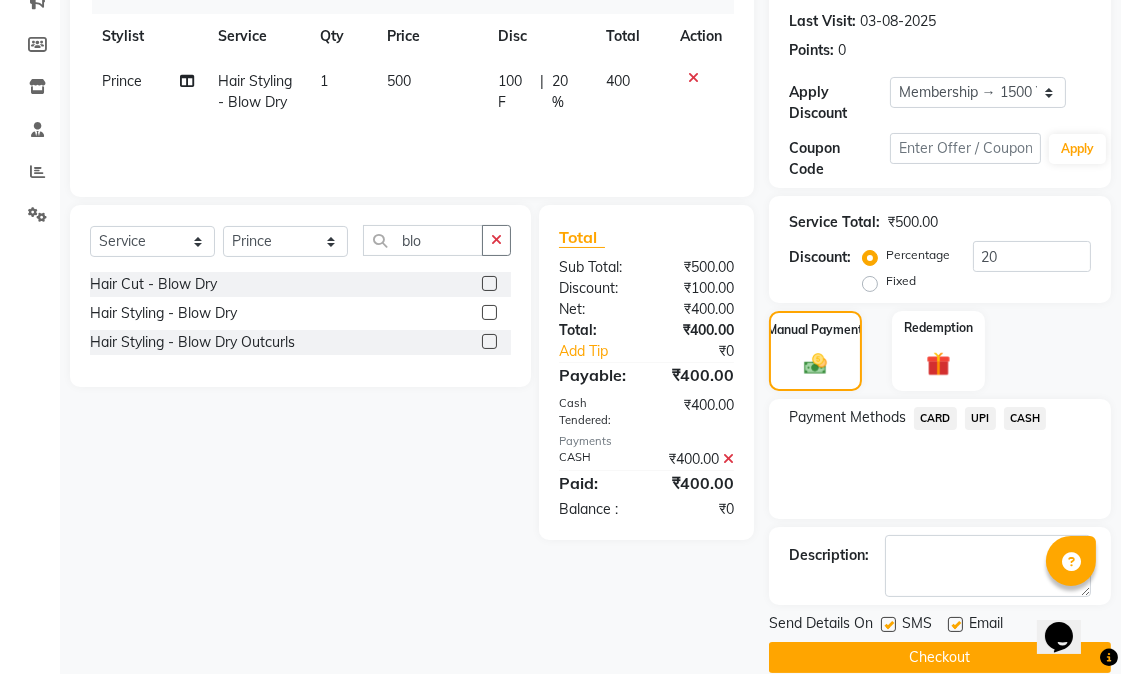 scroll, scrollTop: 300, scrollLeft: 0, axis: vertical 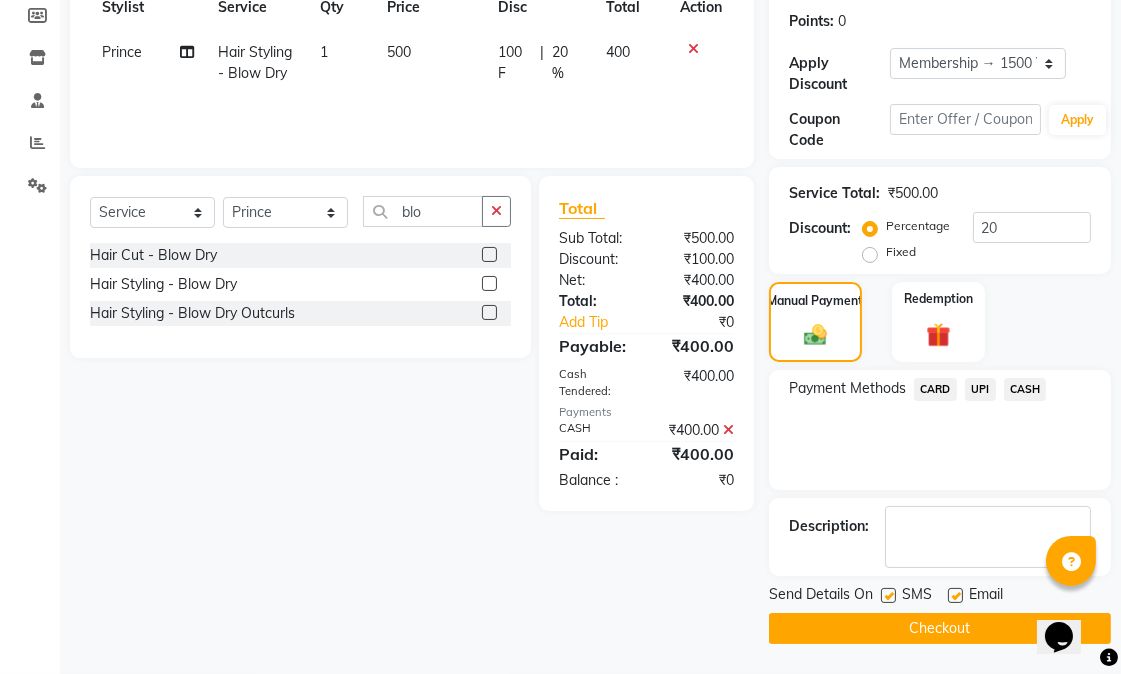 click 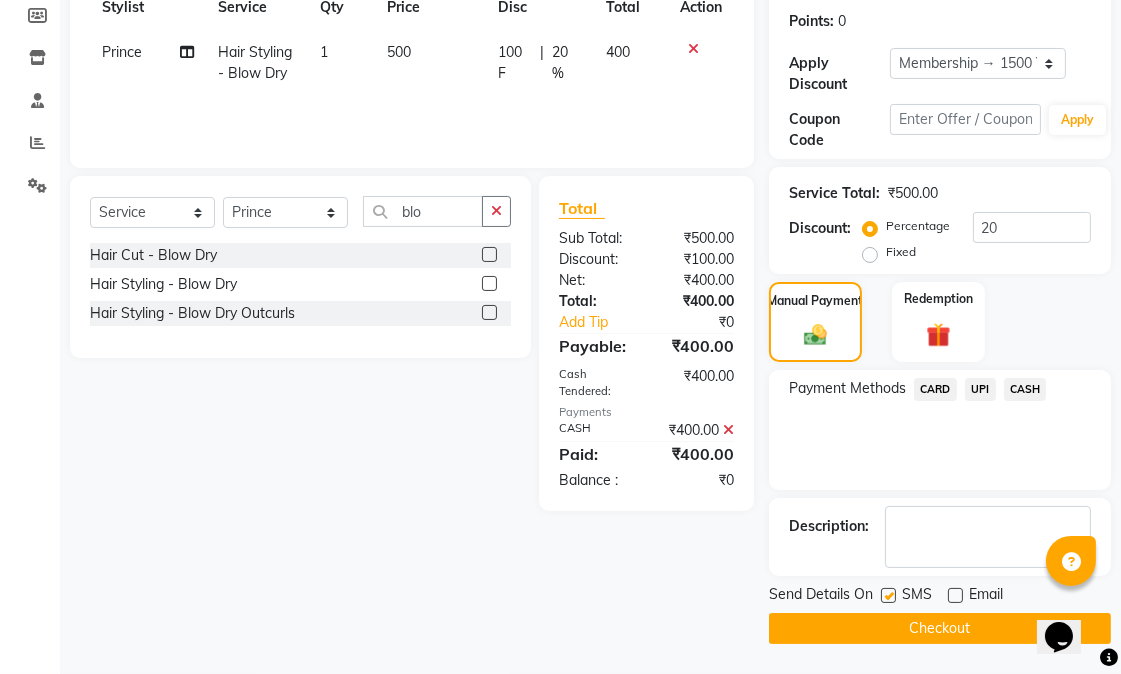 click 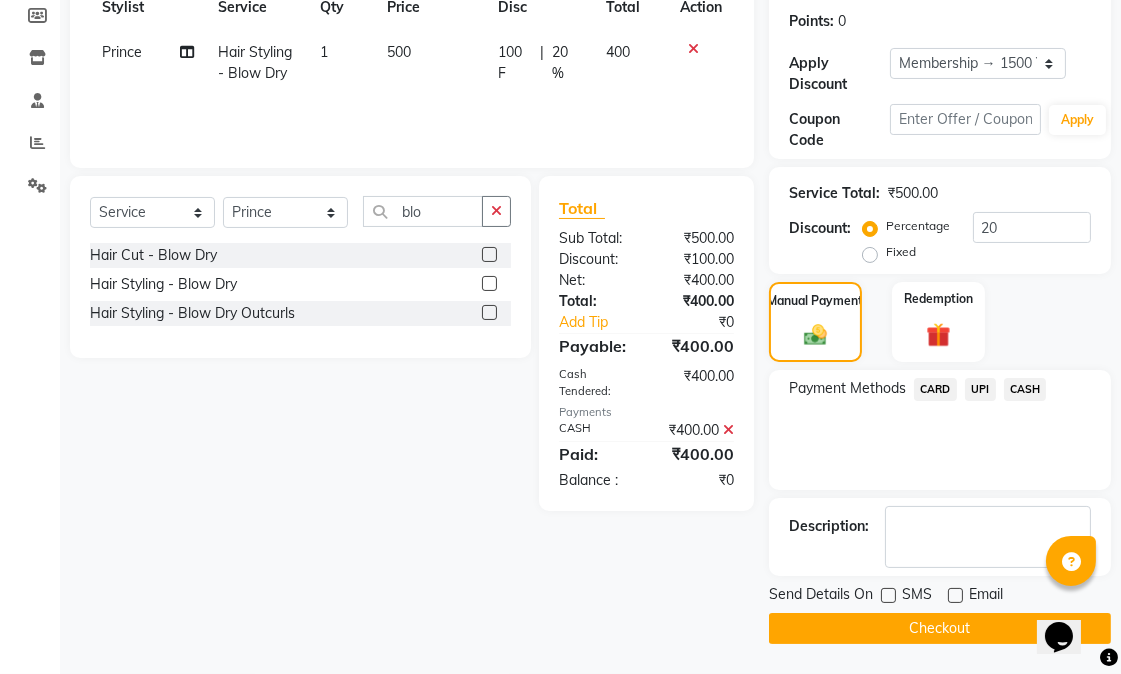 click on "Checkout" 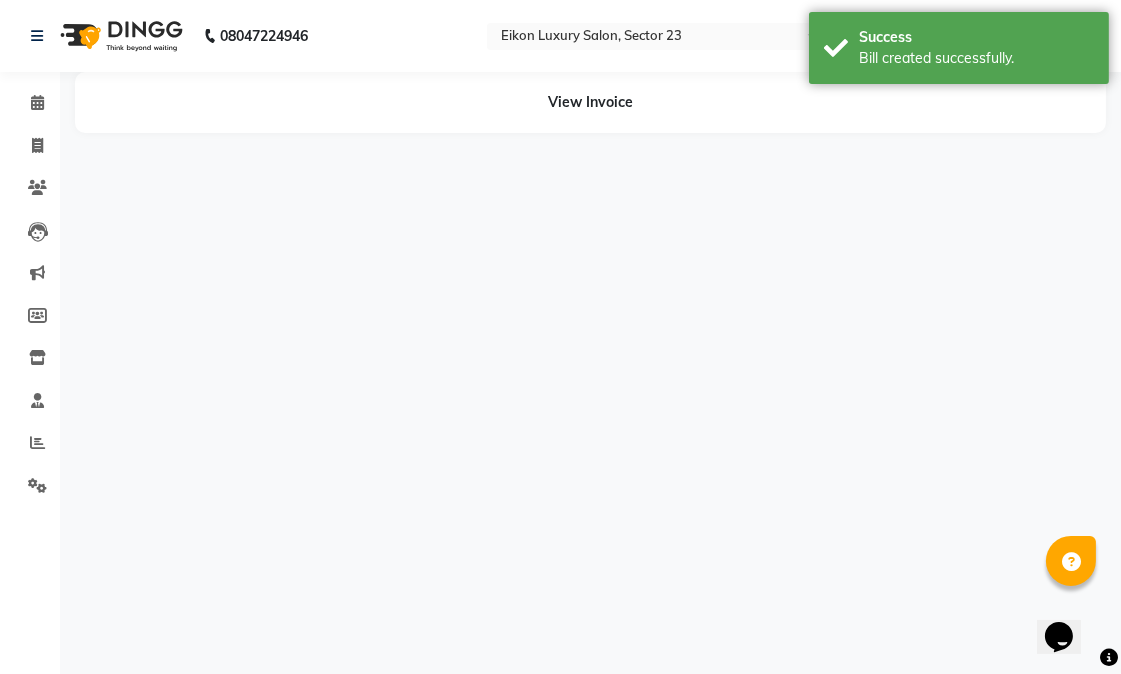 scroll, scrollTop: 0, scrollLeft: 0, axis: both 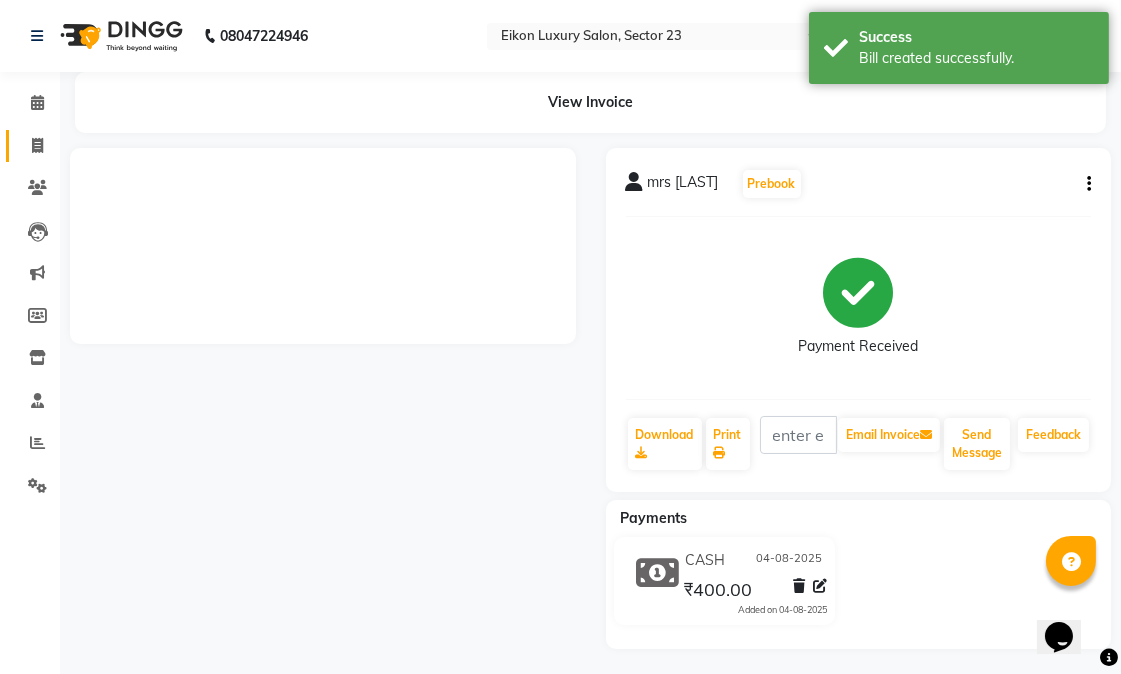 click 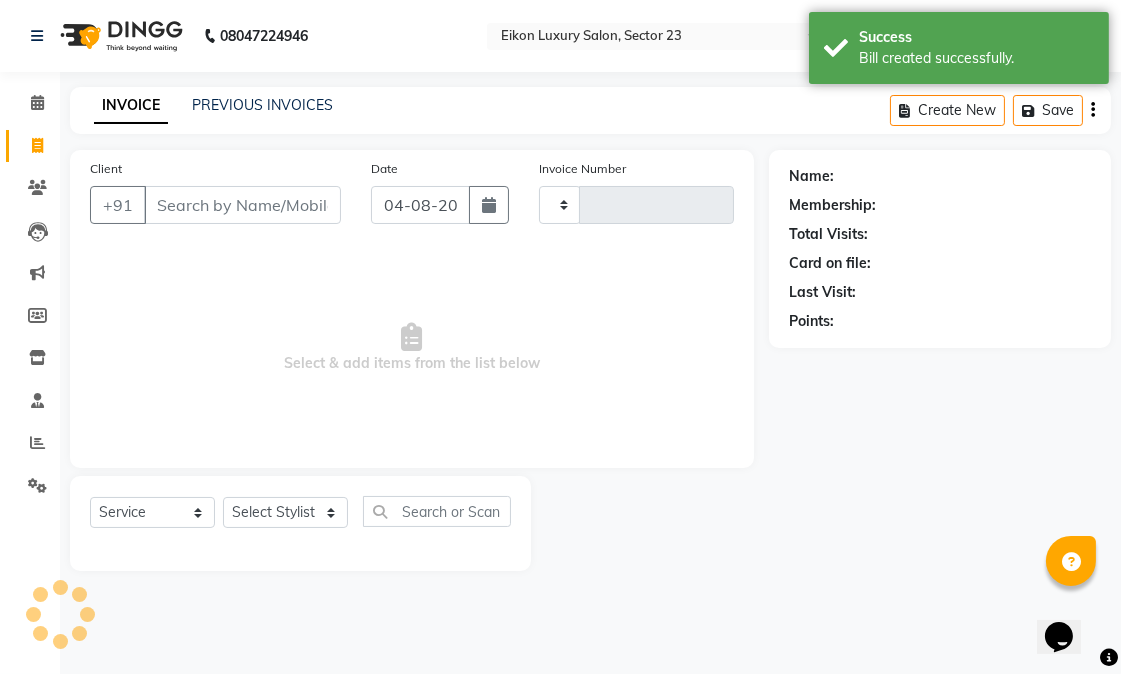 type on "2956" 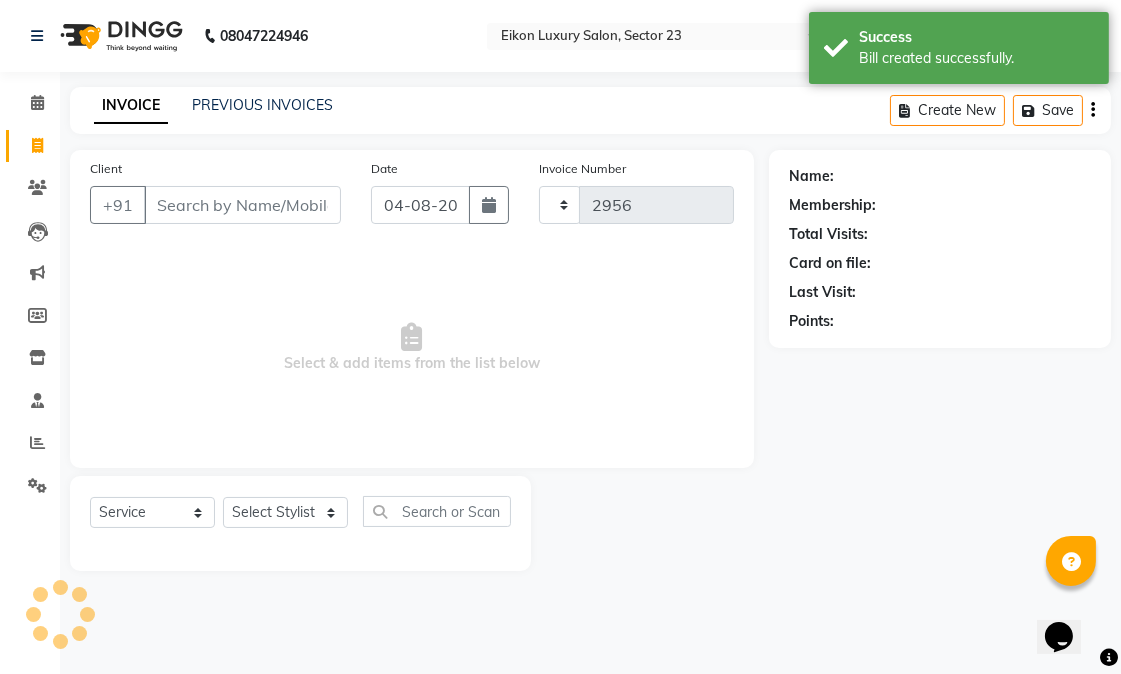 select on "7080" 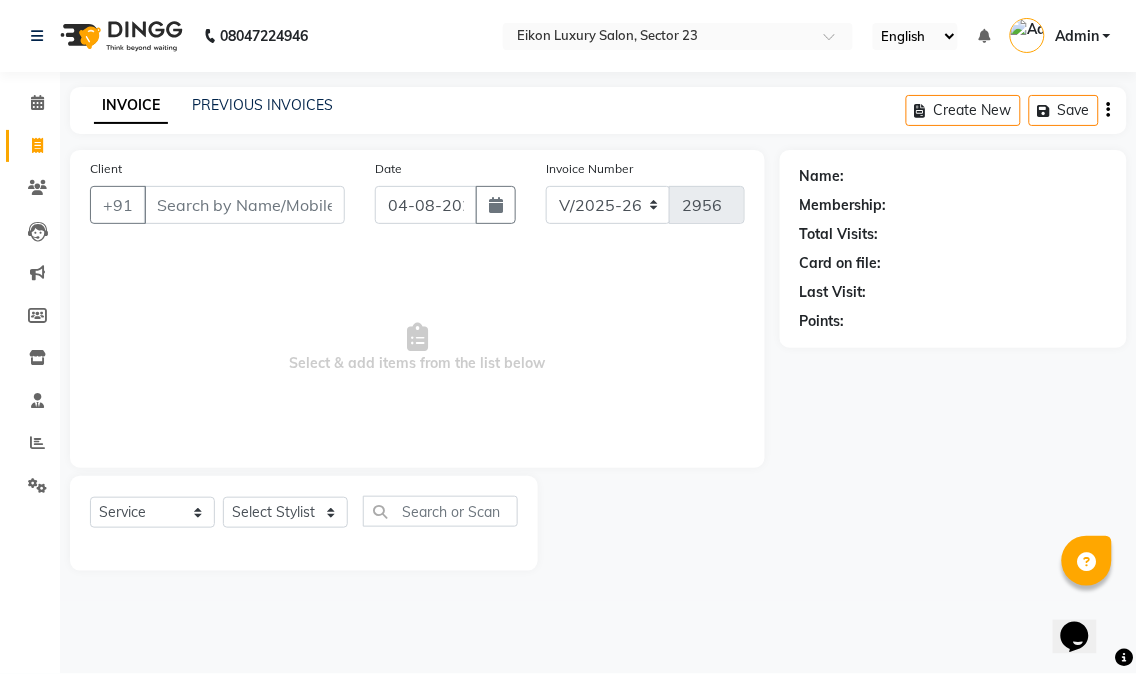 click on "Select & add items from the list below" at bounding box center (417, 348) 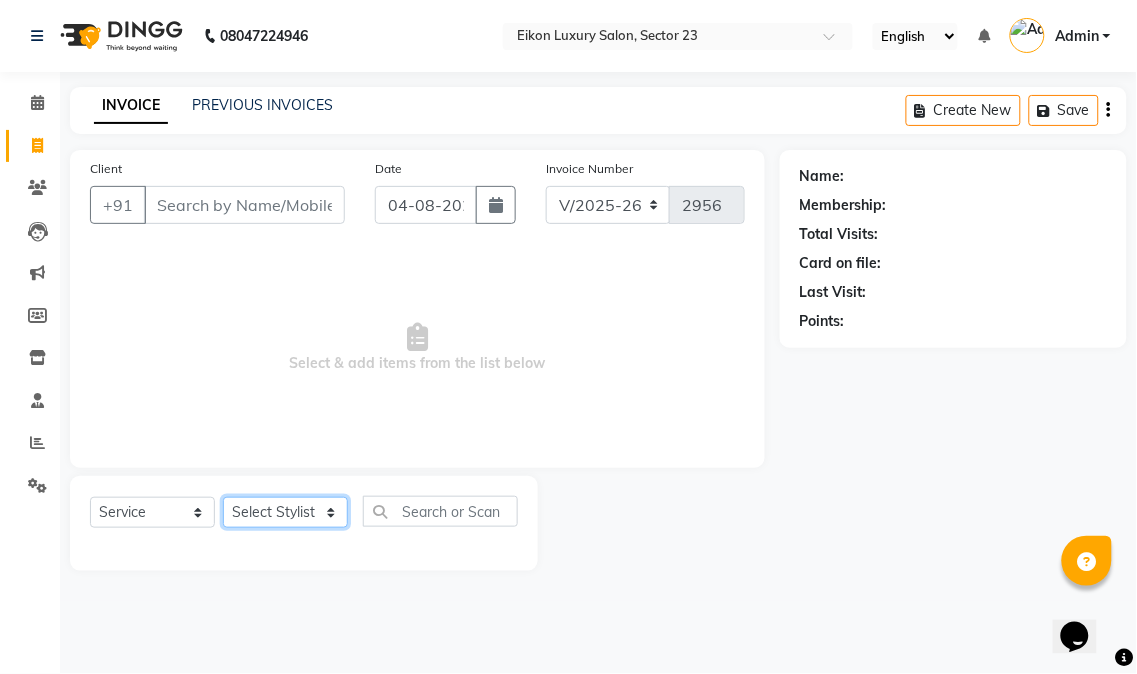 click on "Select Stylist Abhishek amit anchal Ashu Bilal Dildar Geeta Hritik Jatin mahesh Manav Mohit Pinki Prince Ruby Sagar Subhash Subodh Uday" 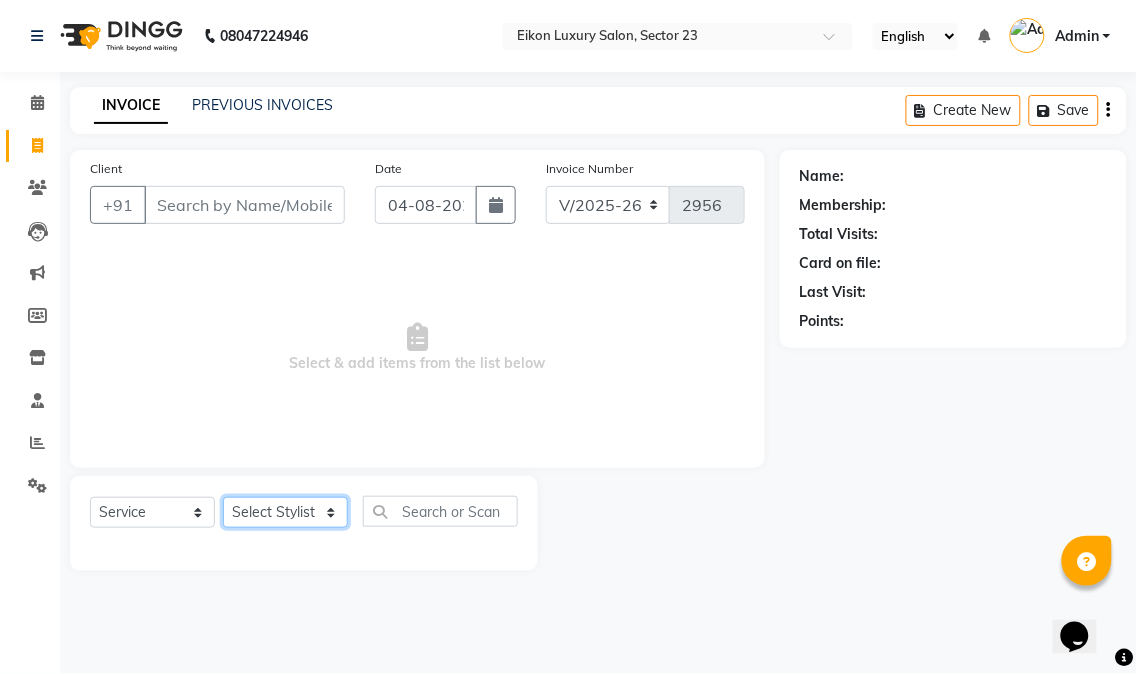 select on "58956" 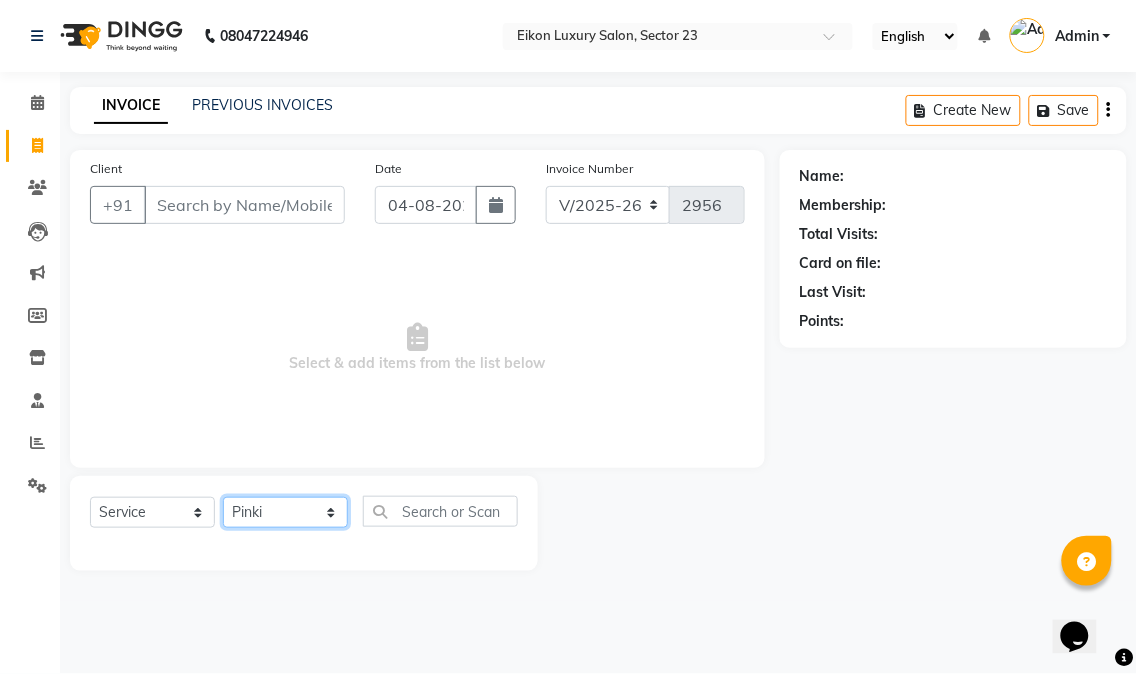 click on "Select Stylist Abhishek amit anchal Ashu Bilal Dildar Geeta Hritik Jatin mahesh Manav Mohit Pinki Prince Ruby Sagar Subhash Subodh Uday" 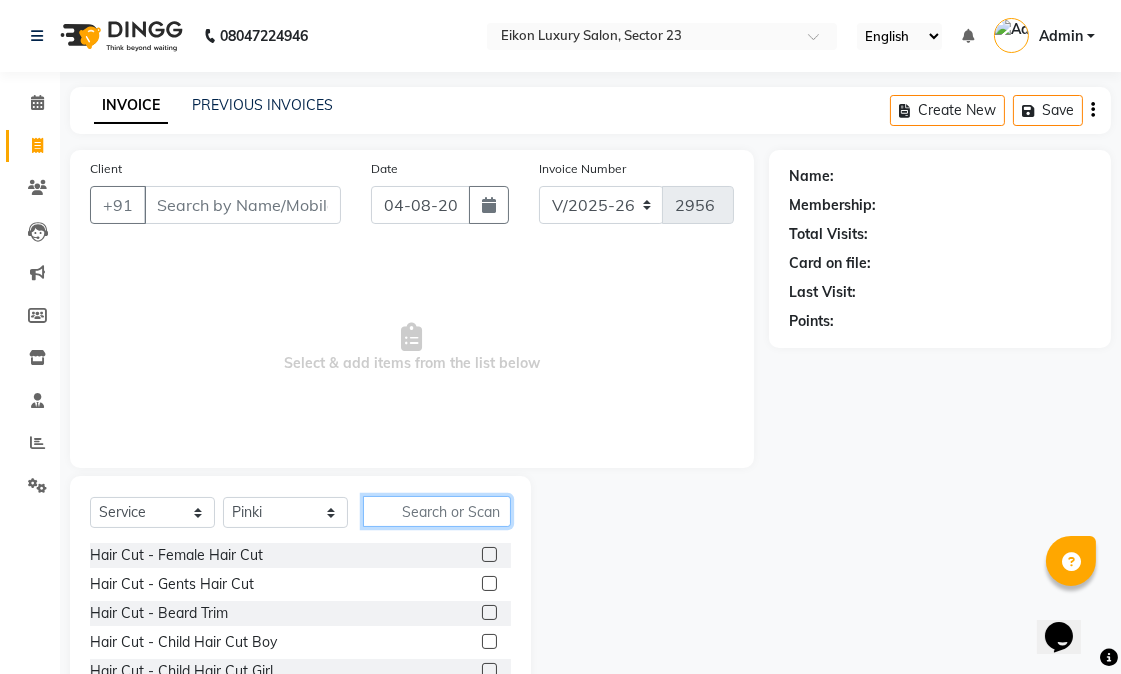 click 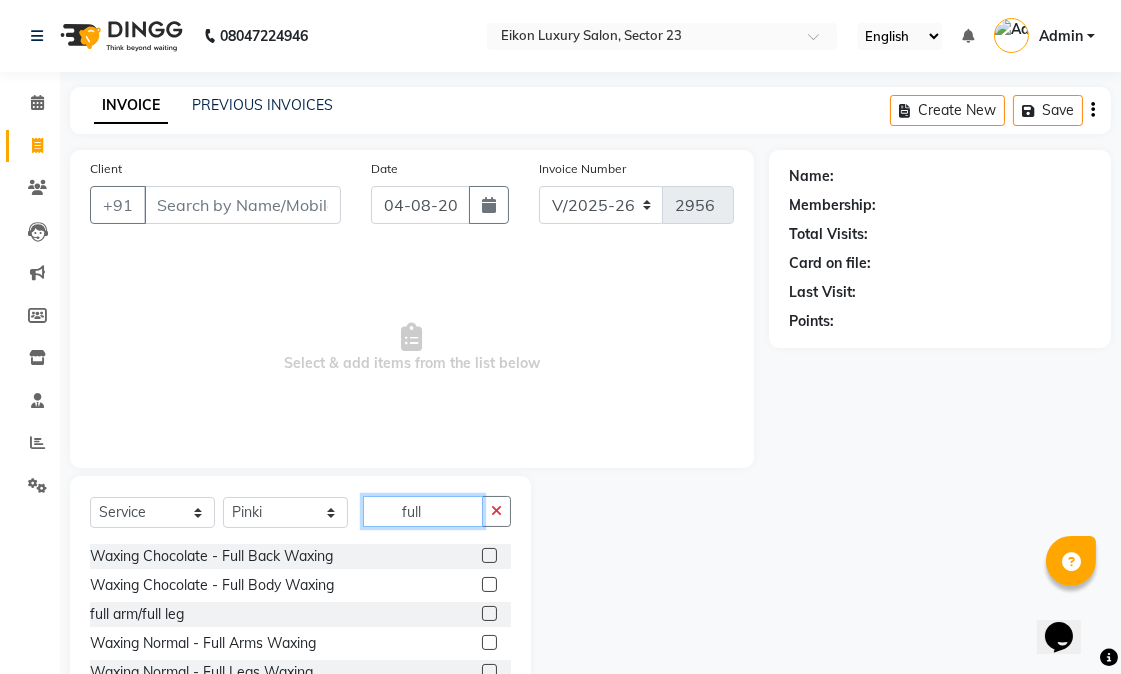 scroll, scrollTop: 181, scrollLeft: 0, axis: vertical 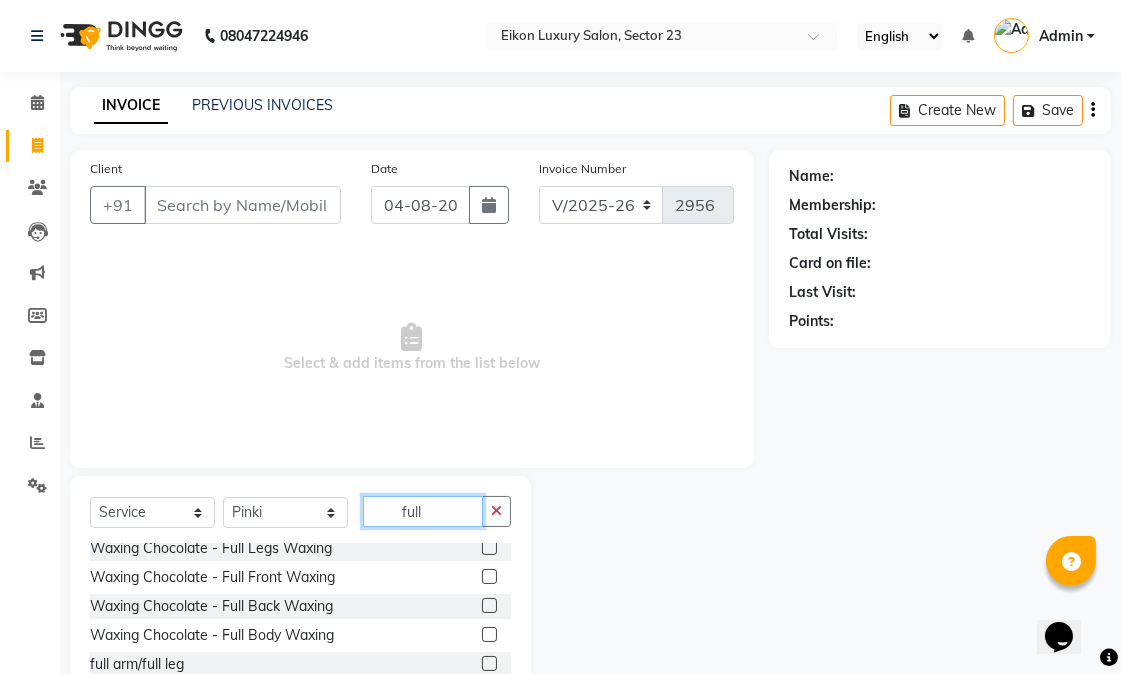 type on "full" 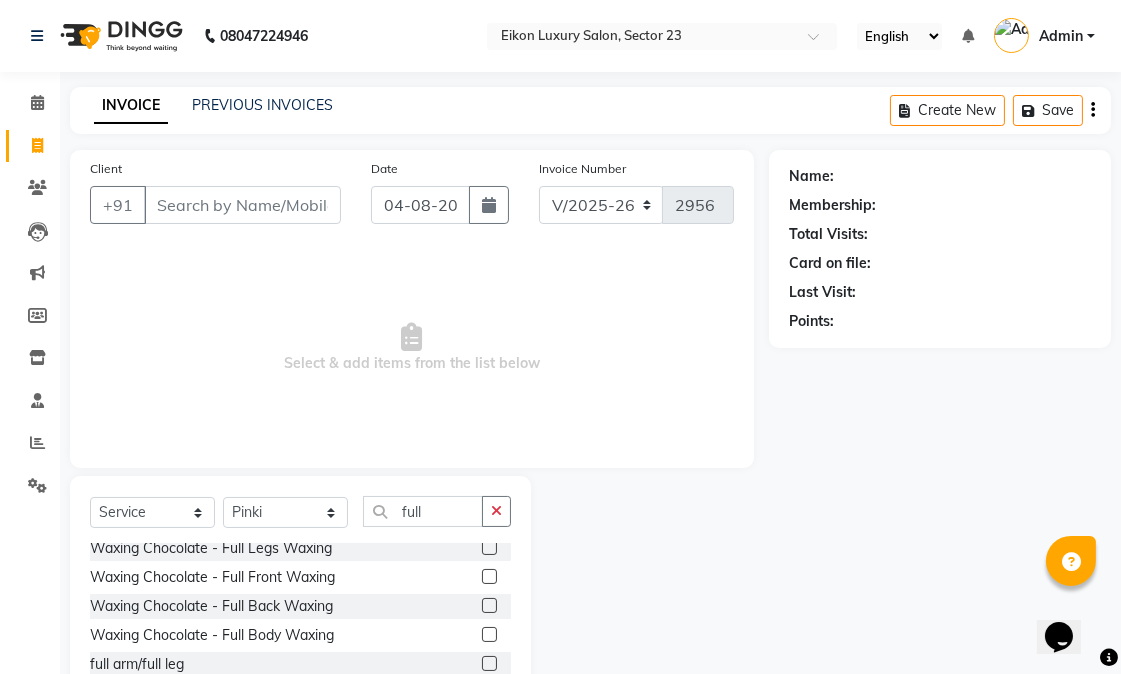 click 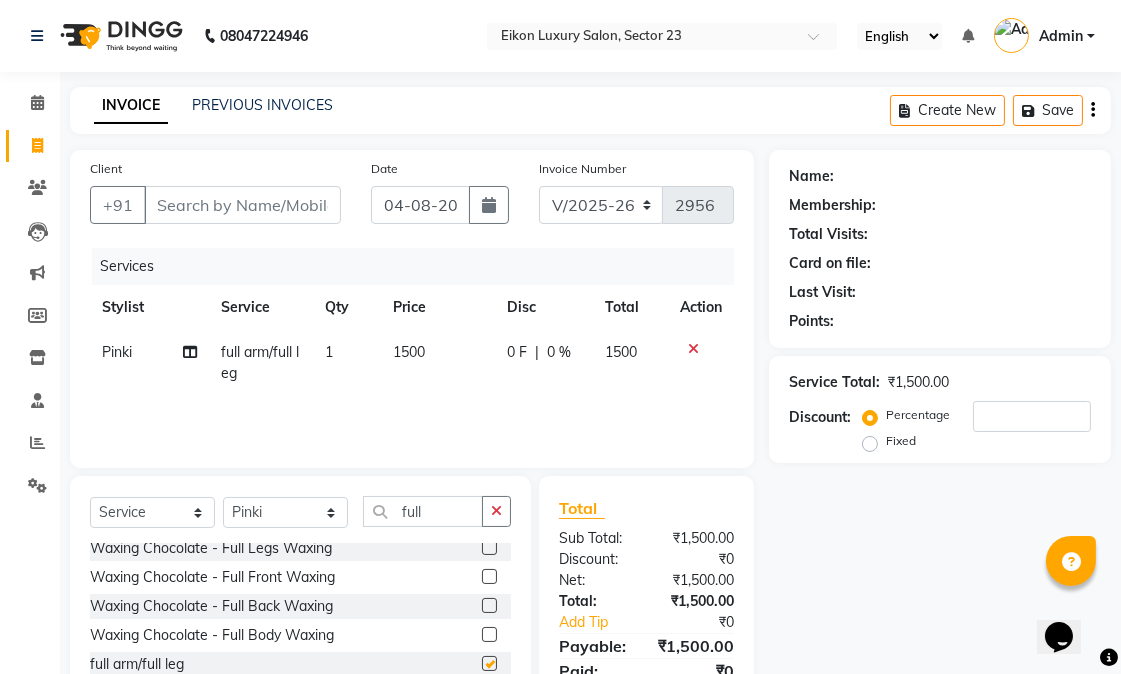 checkbox on "false" 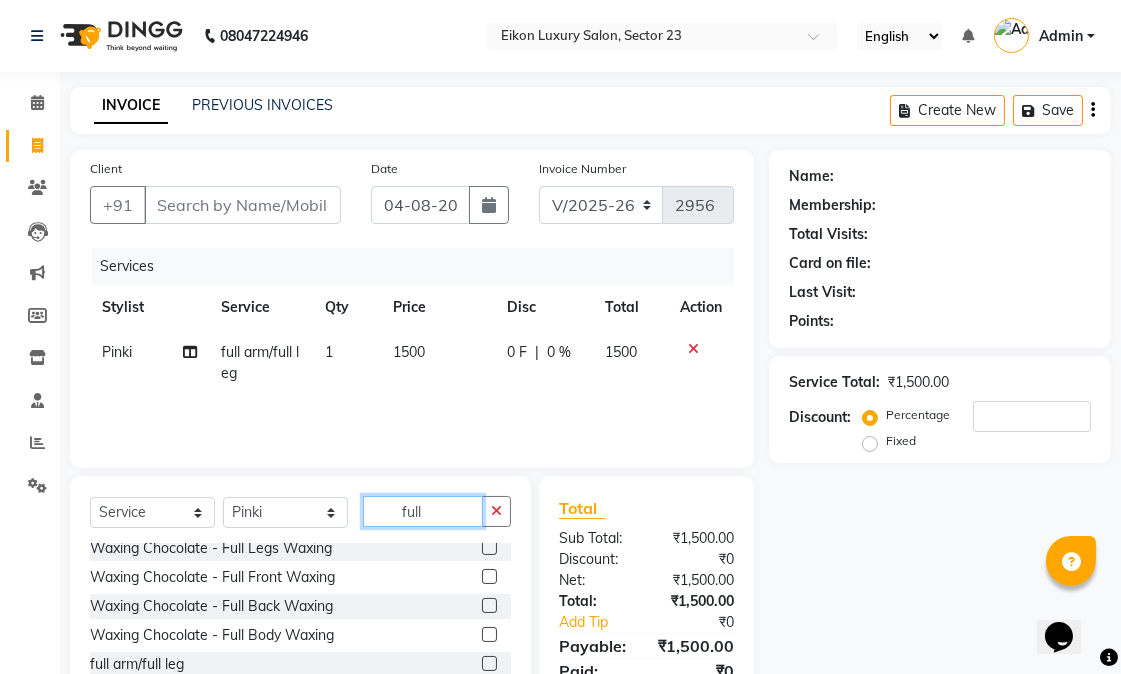 click on "full" 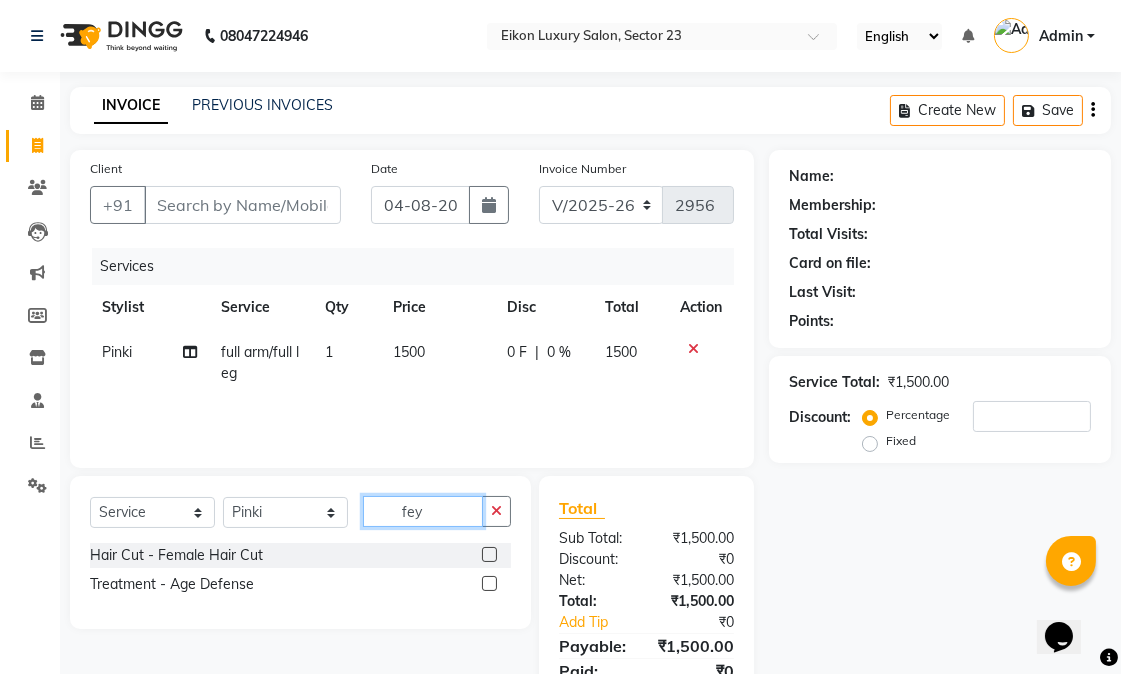 scroll, scrollTop: 0, scrollLeft: 0, axis: both 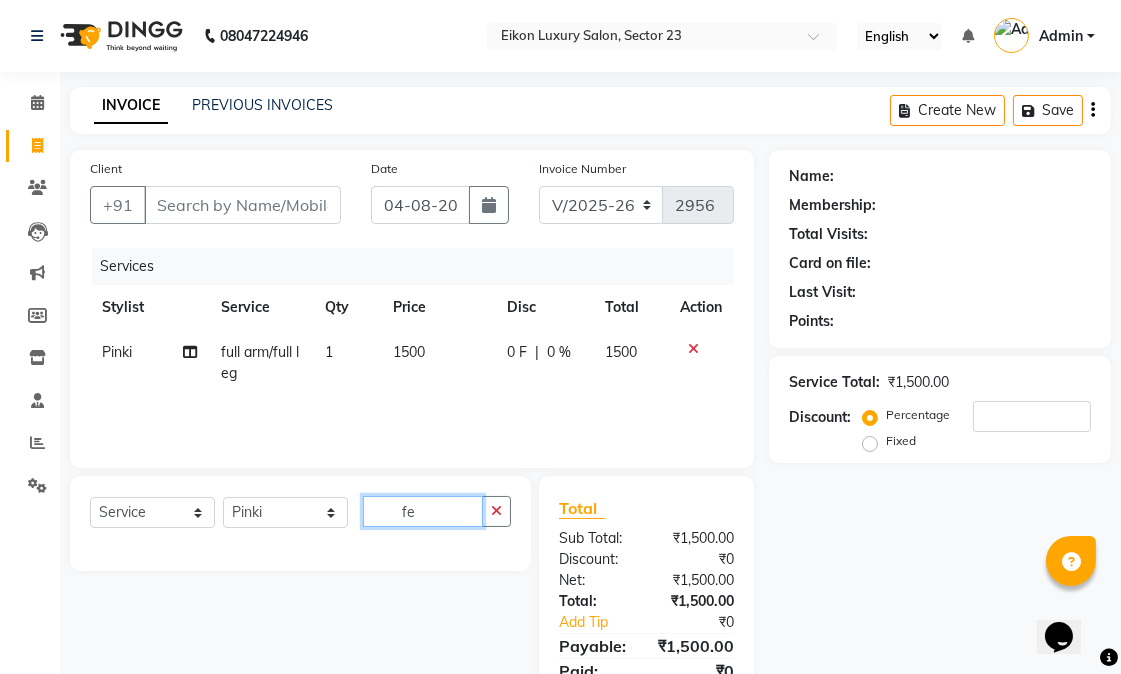 type on "f" 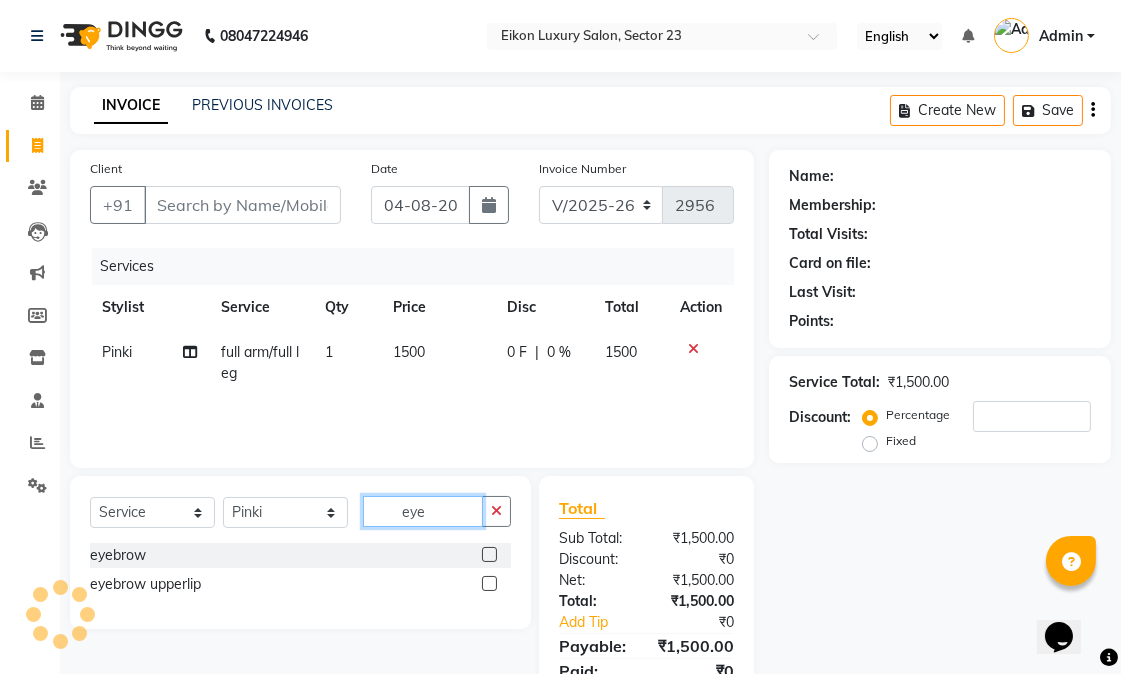 type on "eye" 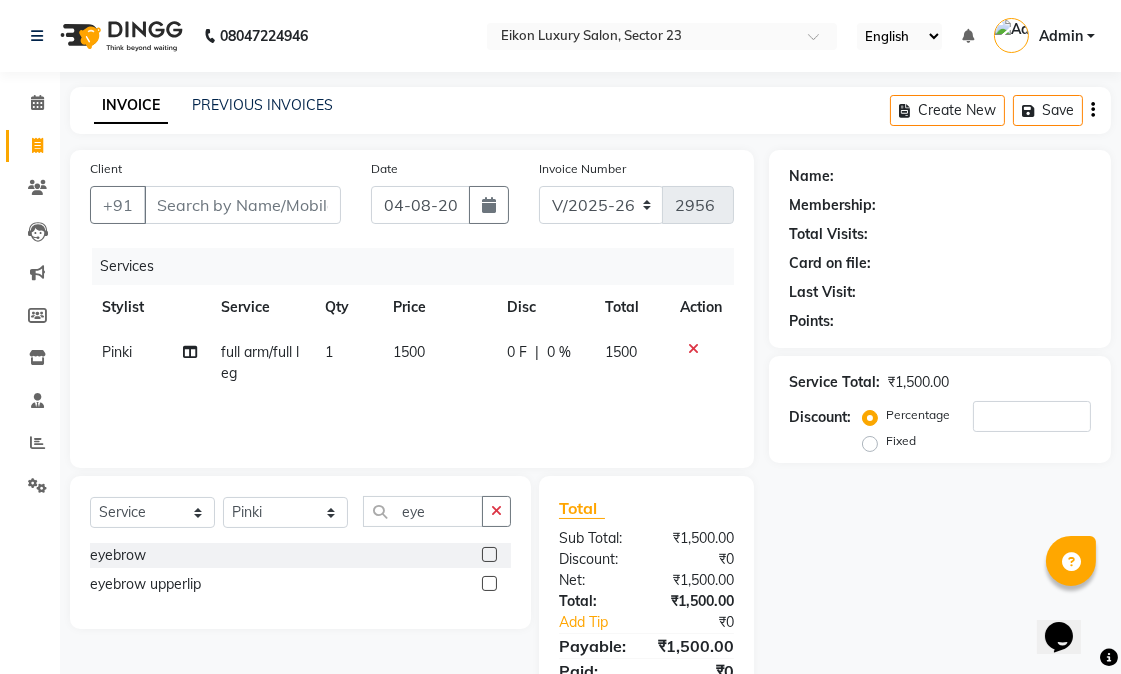 click 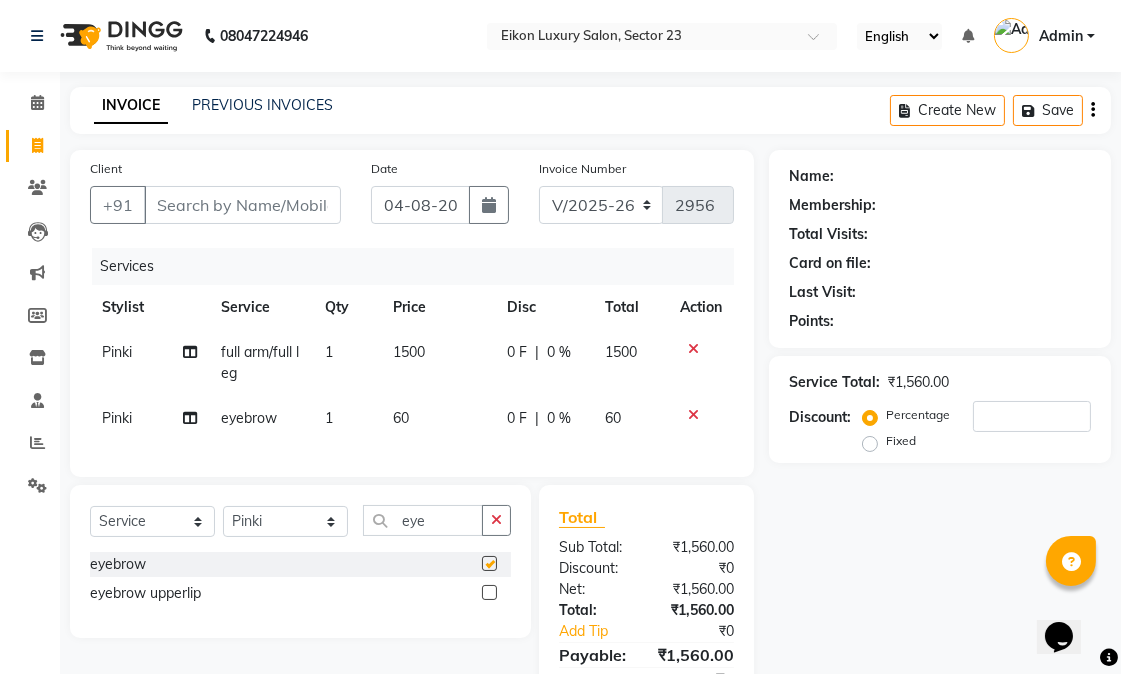 checkbox on "false" 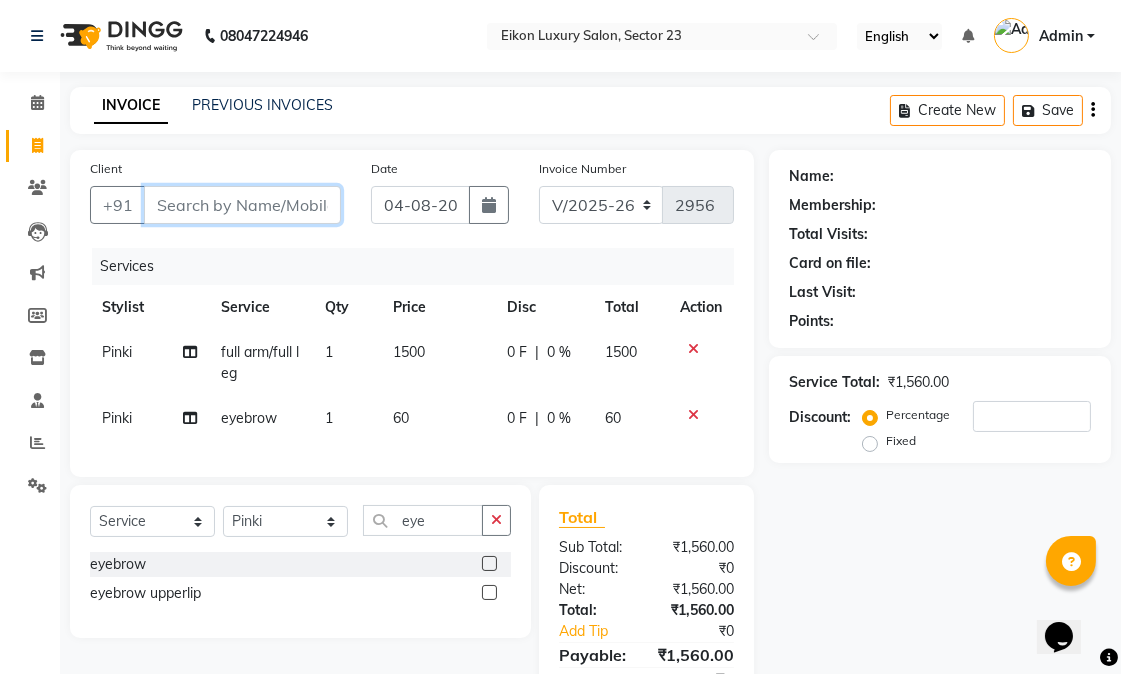 click on "Client" at bounding box center [242, 205] 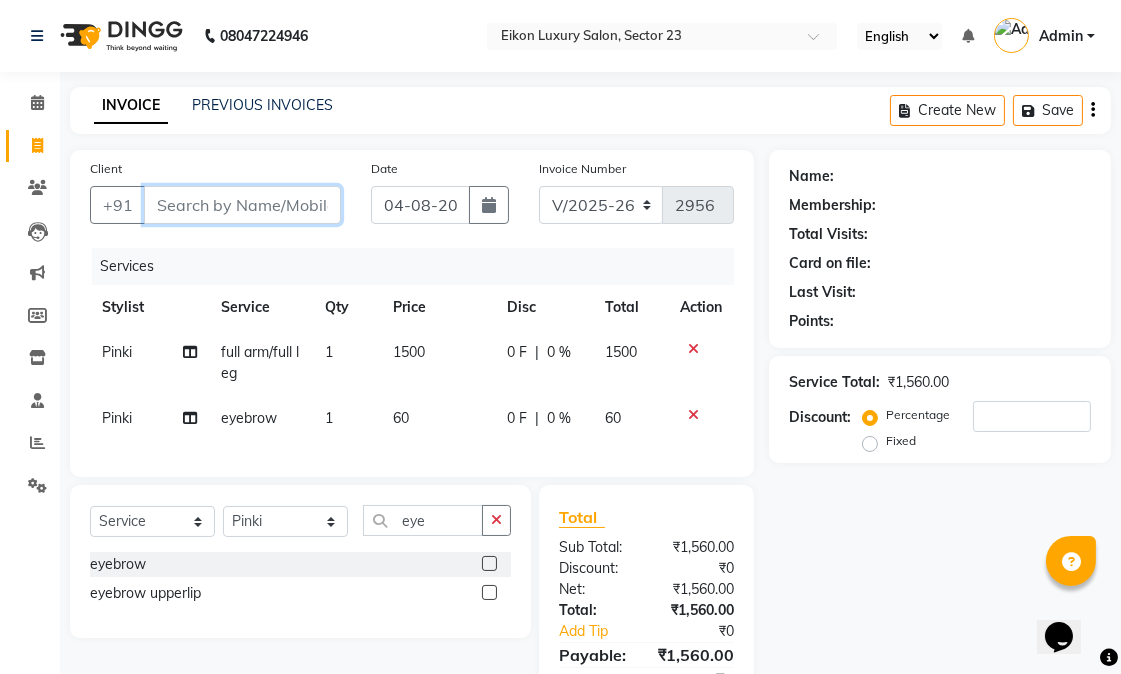 type on "9" 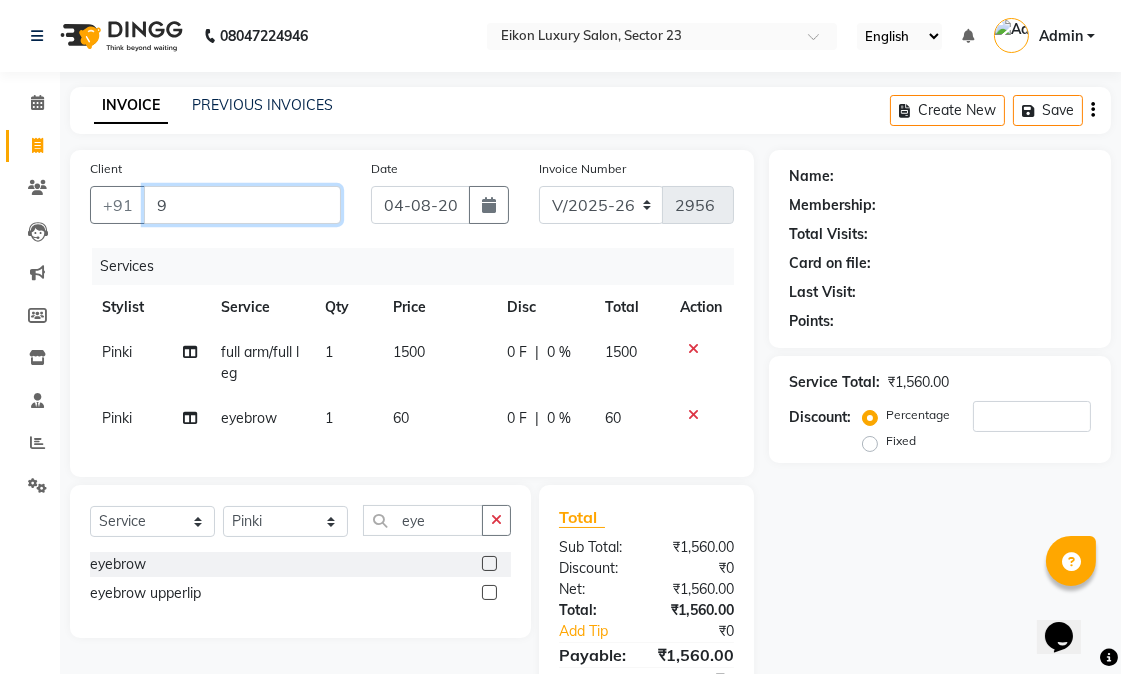 type on "0" 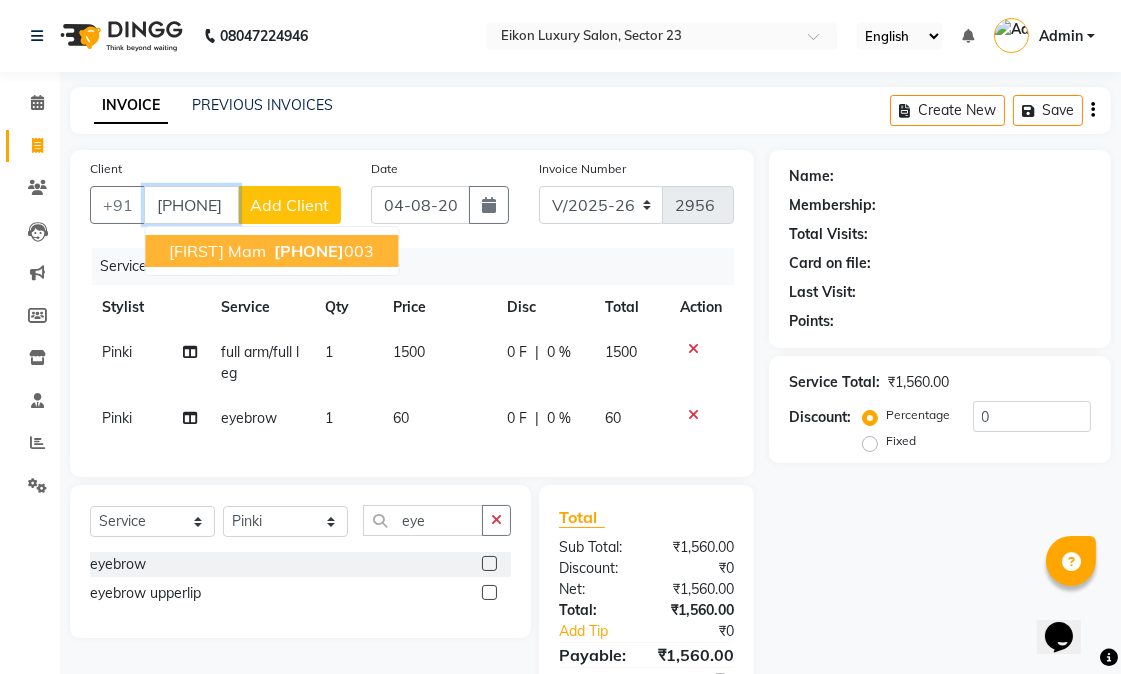 click on "Shelly Mam" at bounding box center (217, 251) 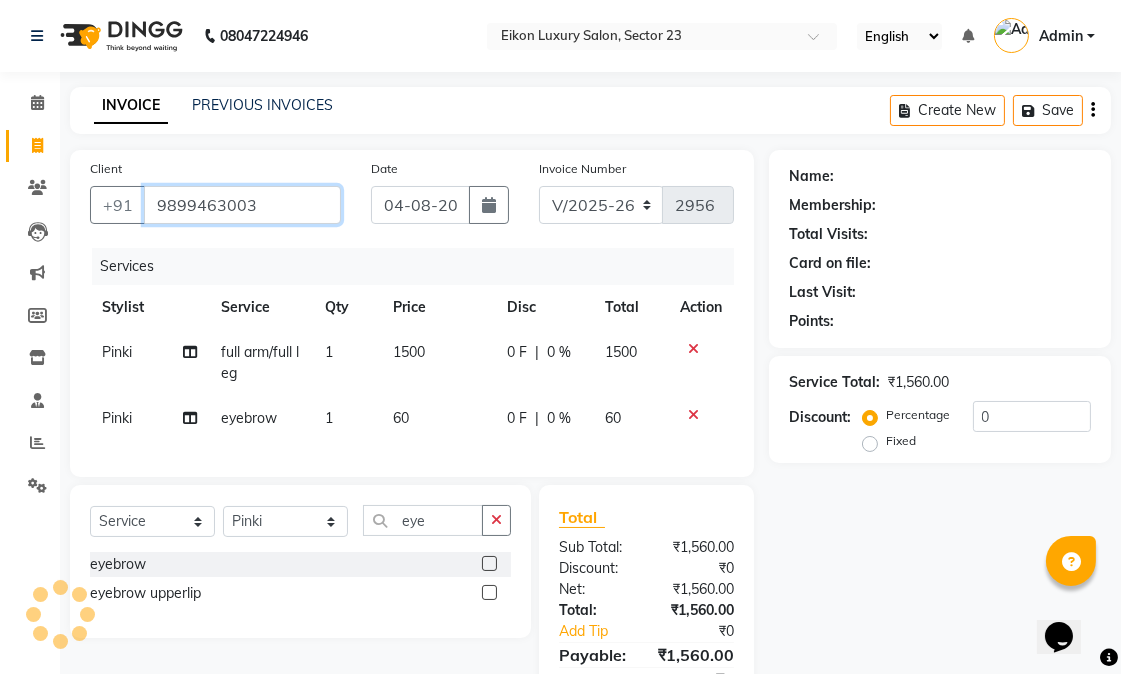 type on "9899463003" 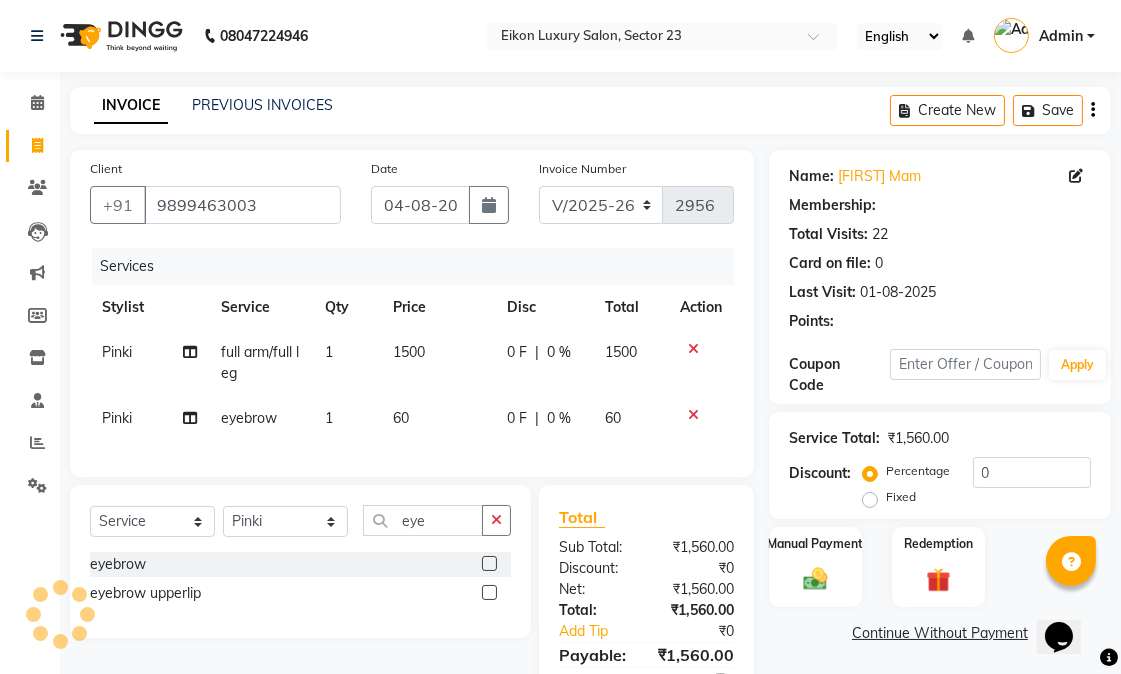 type on "20" 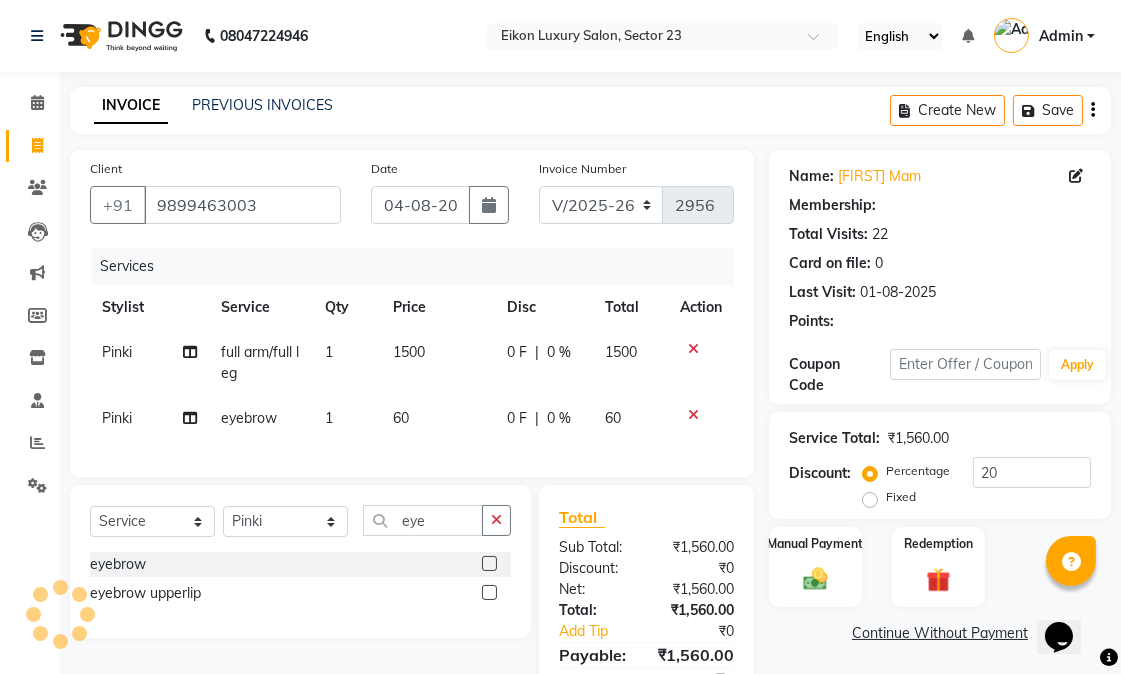 select on "1: Object" 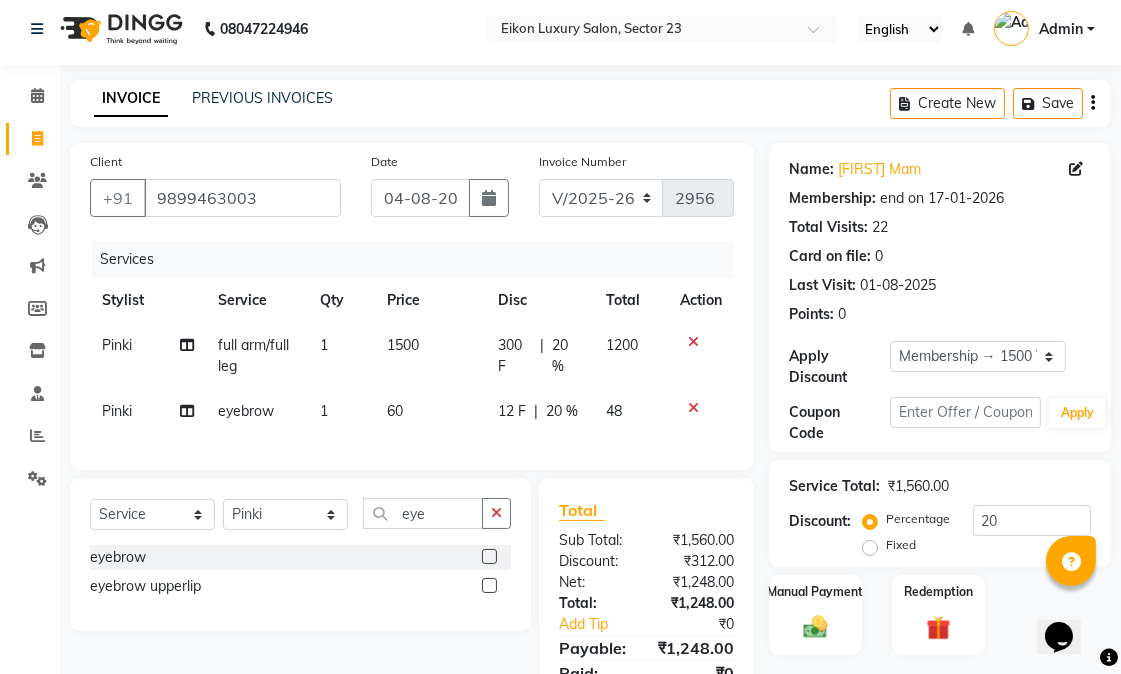 scroll, scrollTop: 133, scrollLeft: 0, axis: vertical 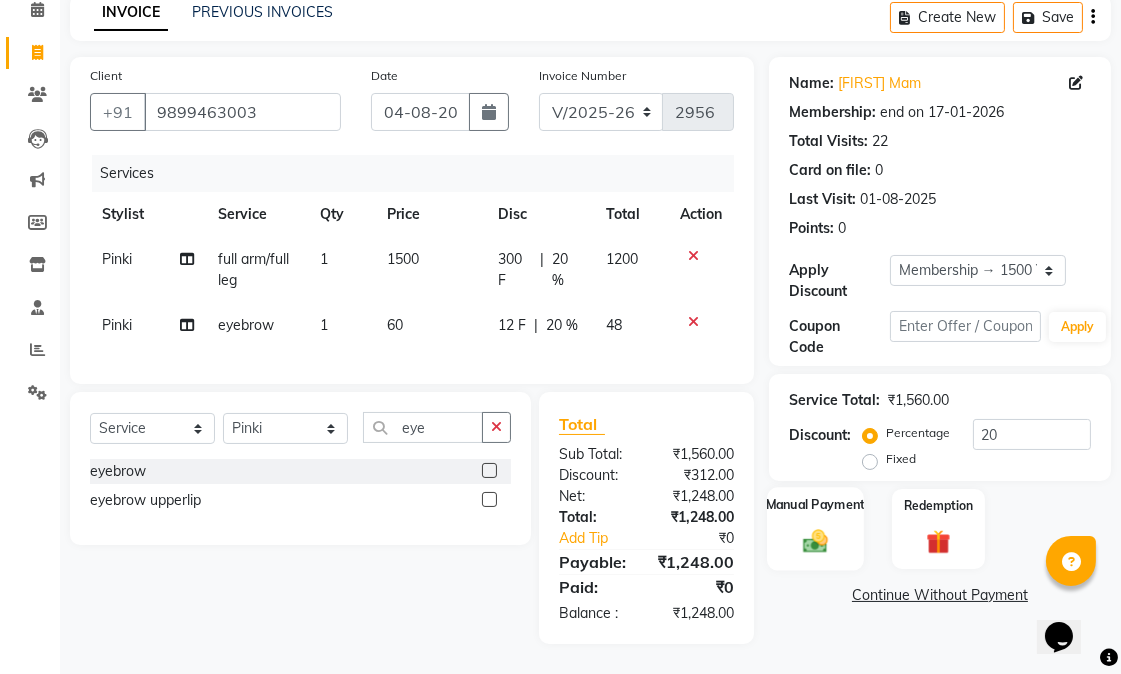 click 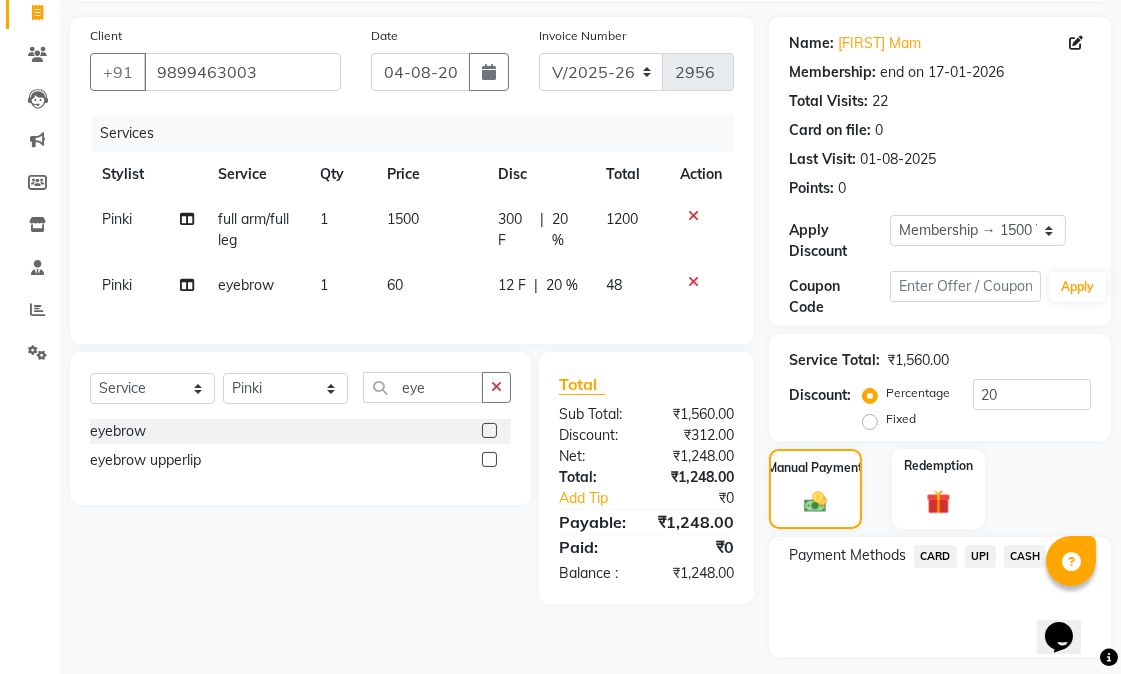 click on "CASH" 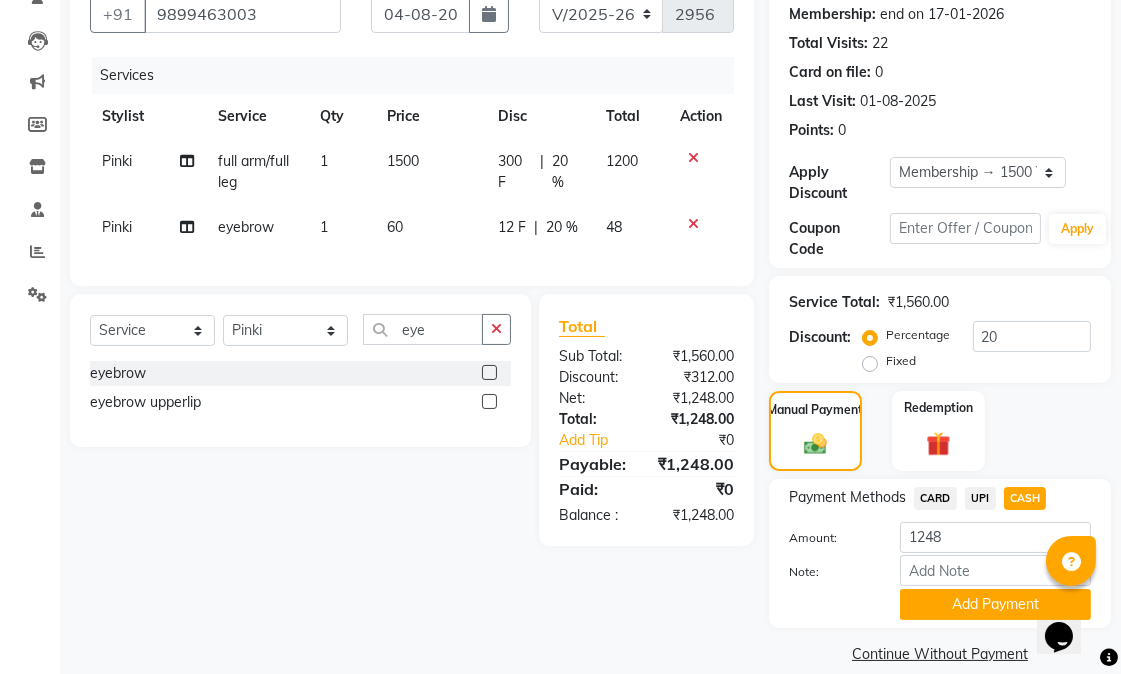 scroll, scrollTop: 216, scrollLeft: 0, axis: vertical 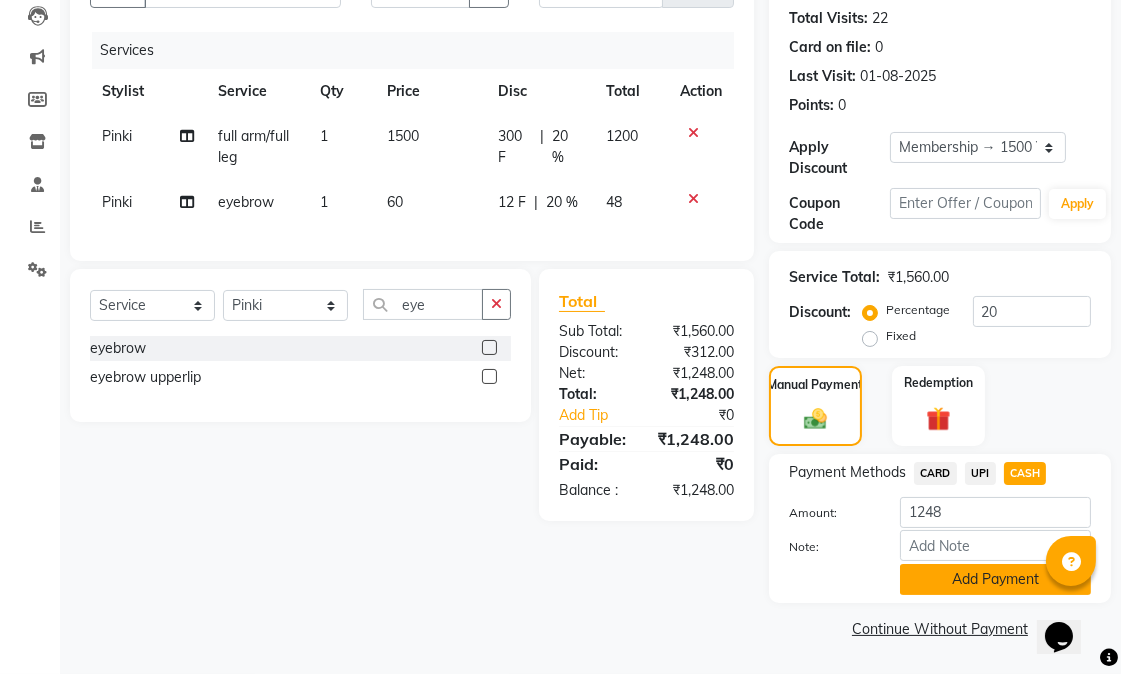 click on "Add Payment" 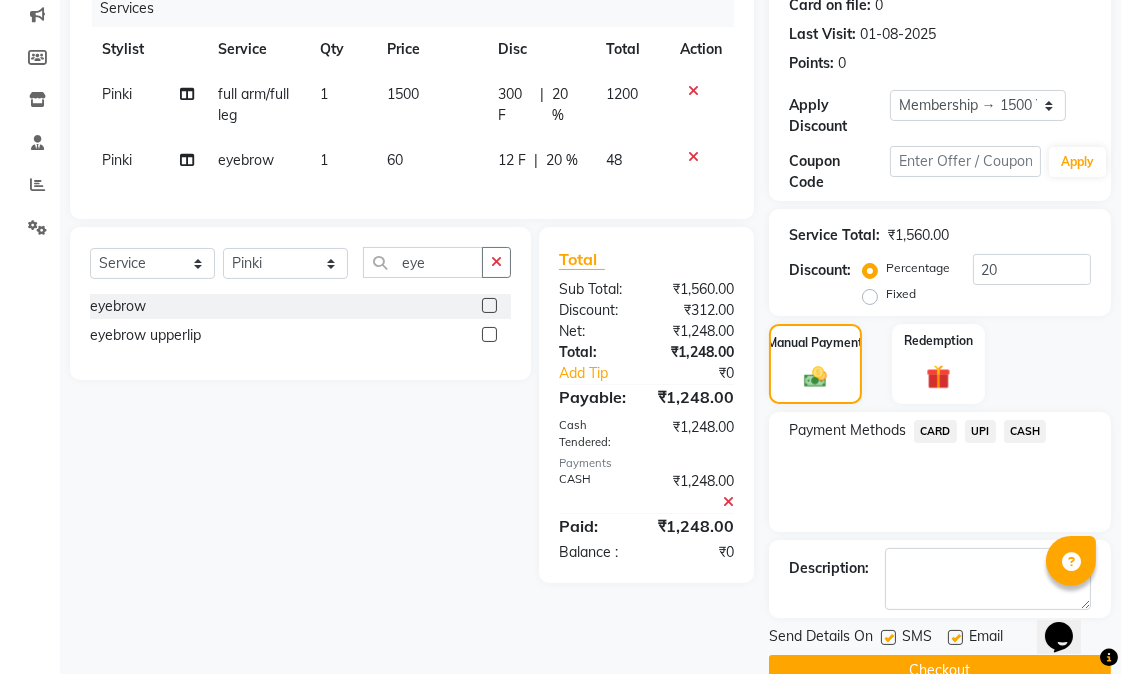 scroll, scrollTop: 300, scrollLeft: 0, axis: vertical 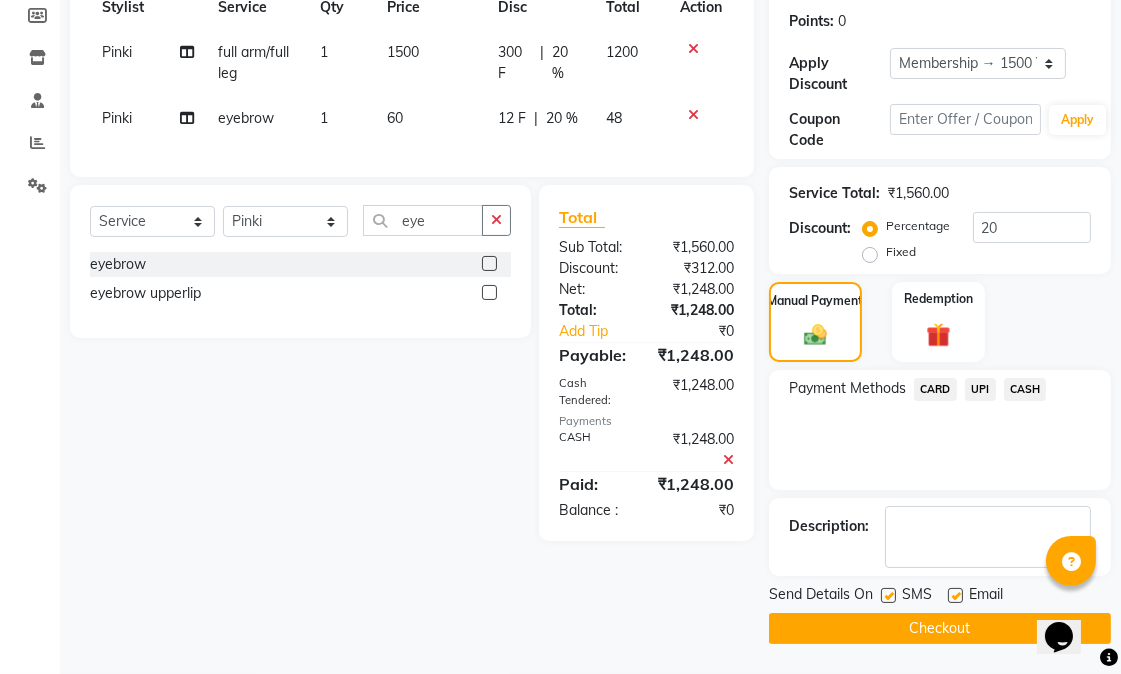 click 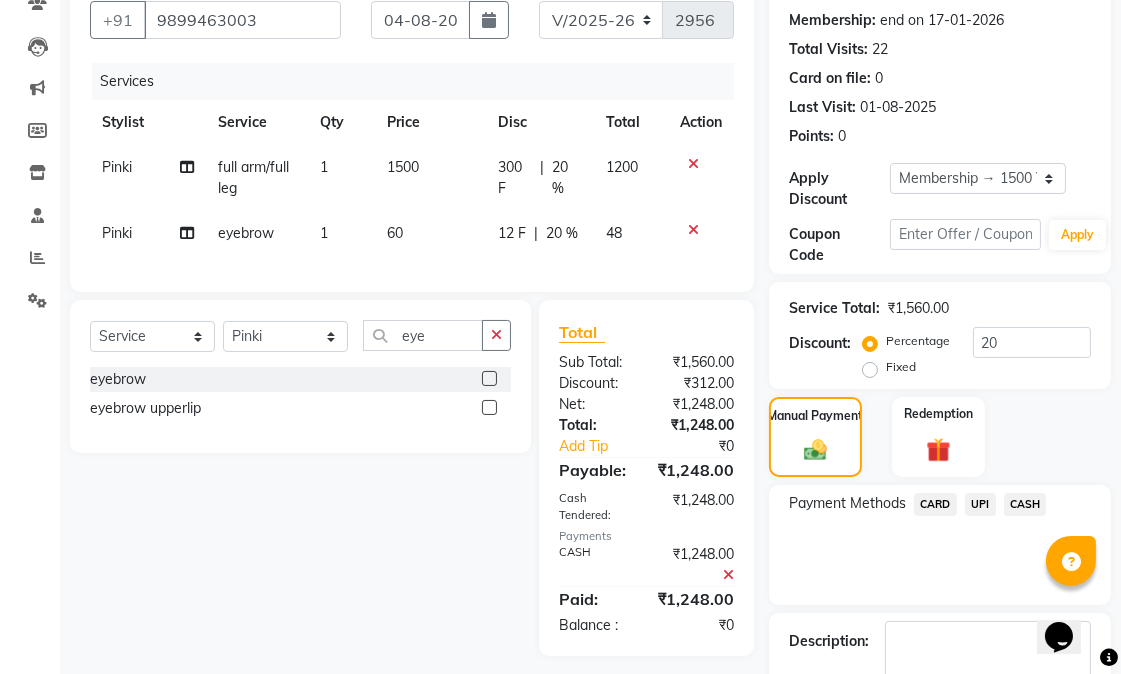 scroll, scrollTop: 300, scrollLeft: 0, axis: vertical 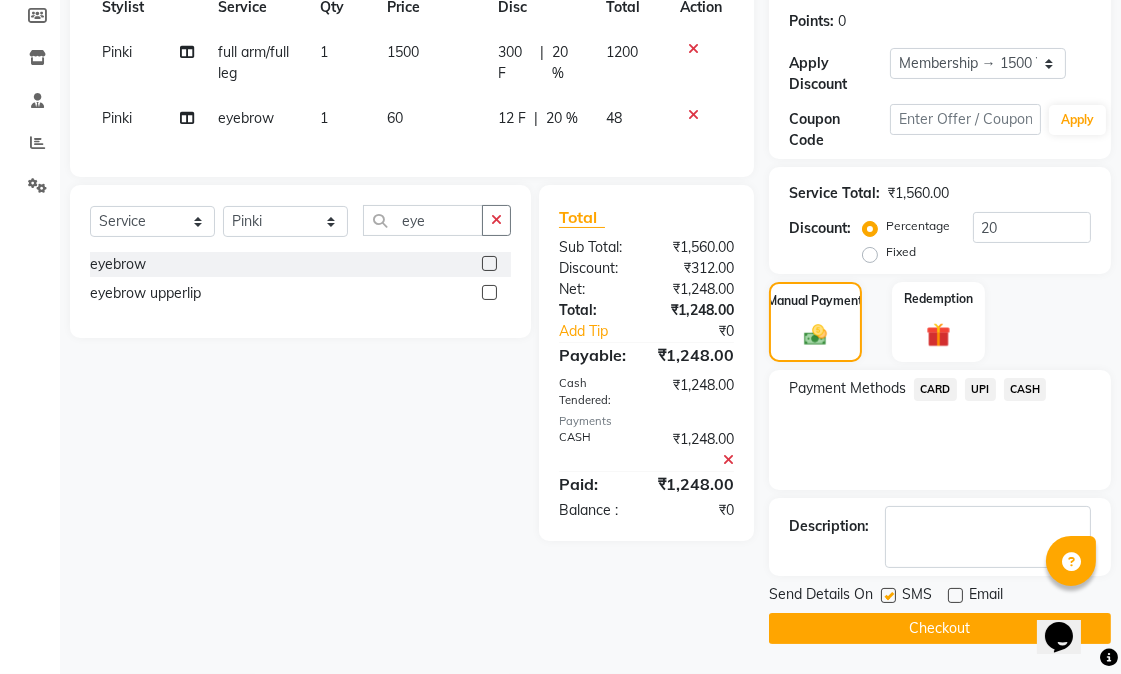 click on "Checkout" 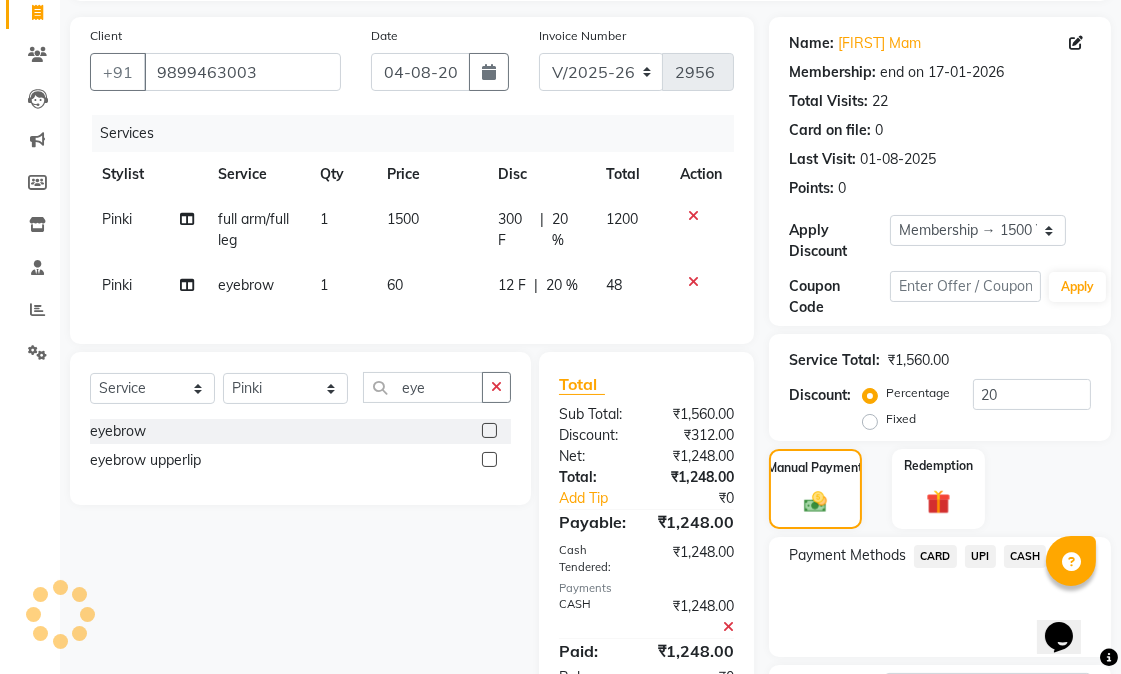 scroll, scrollTop: 0, scrollLeft: 0, axis: both 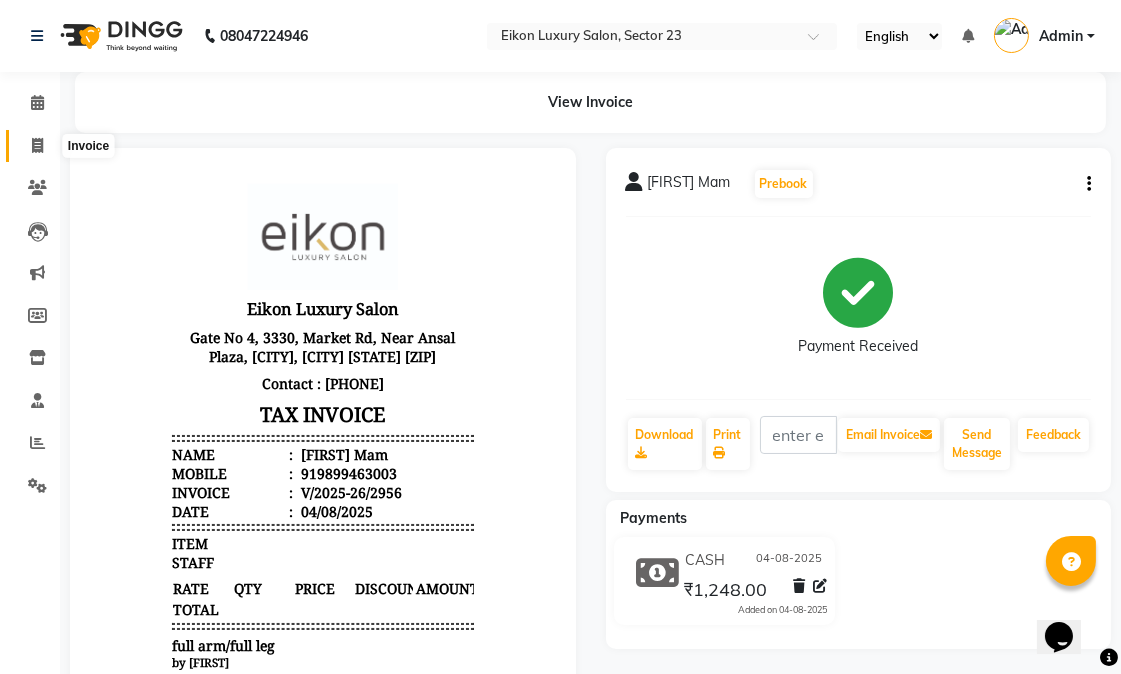 click 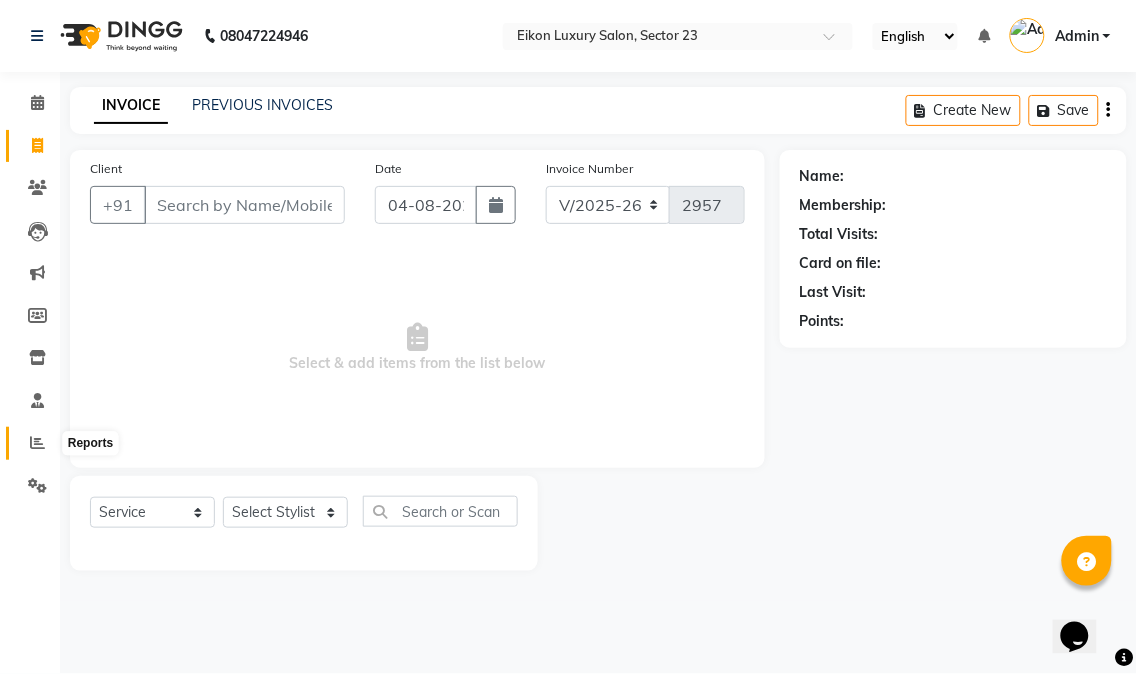 click 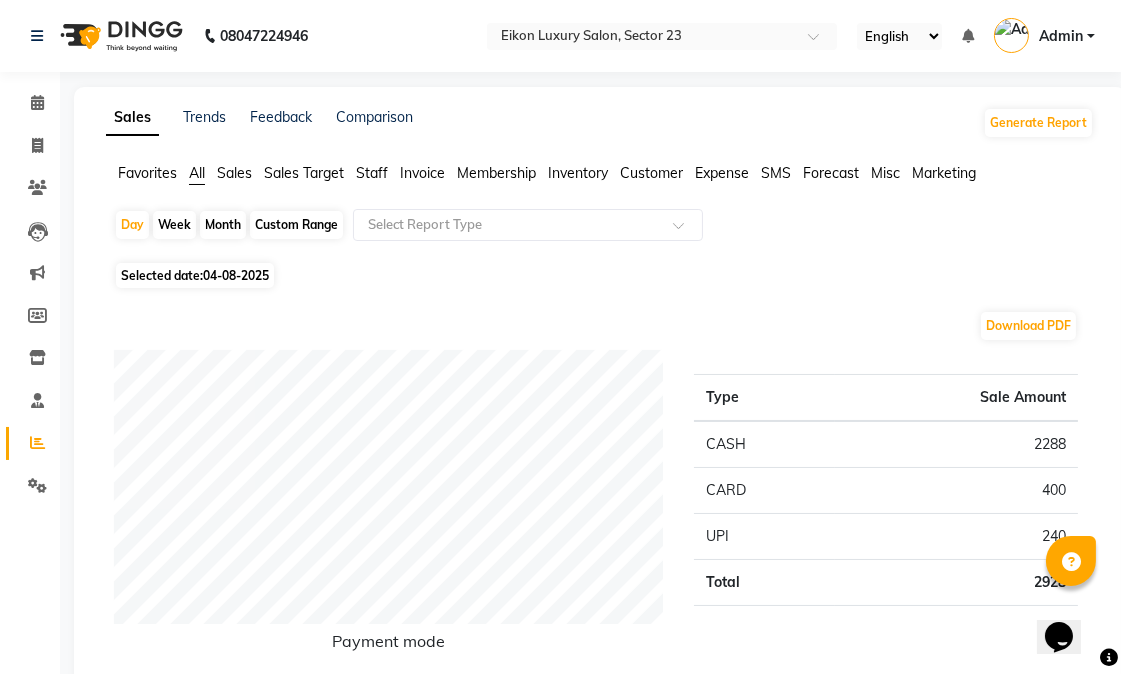click on "Staff" 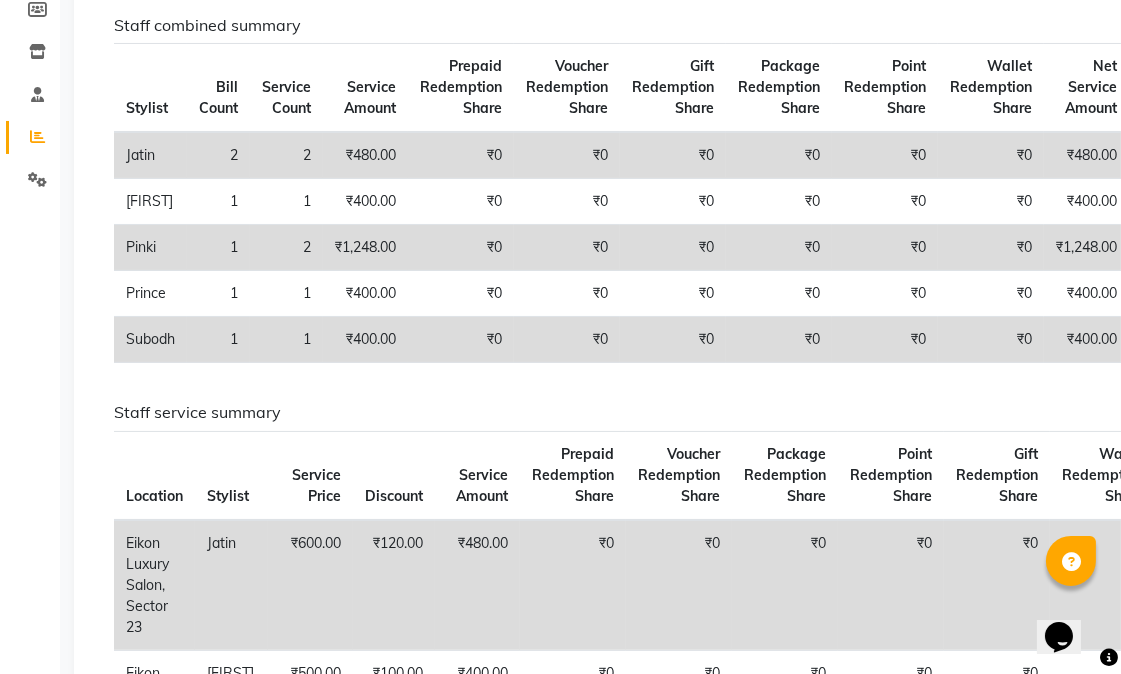 scroll, scrollTop: 303, scrollLeft: 0, axis: vertical 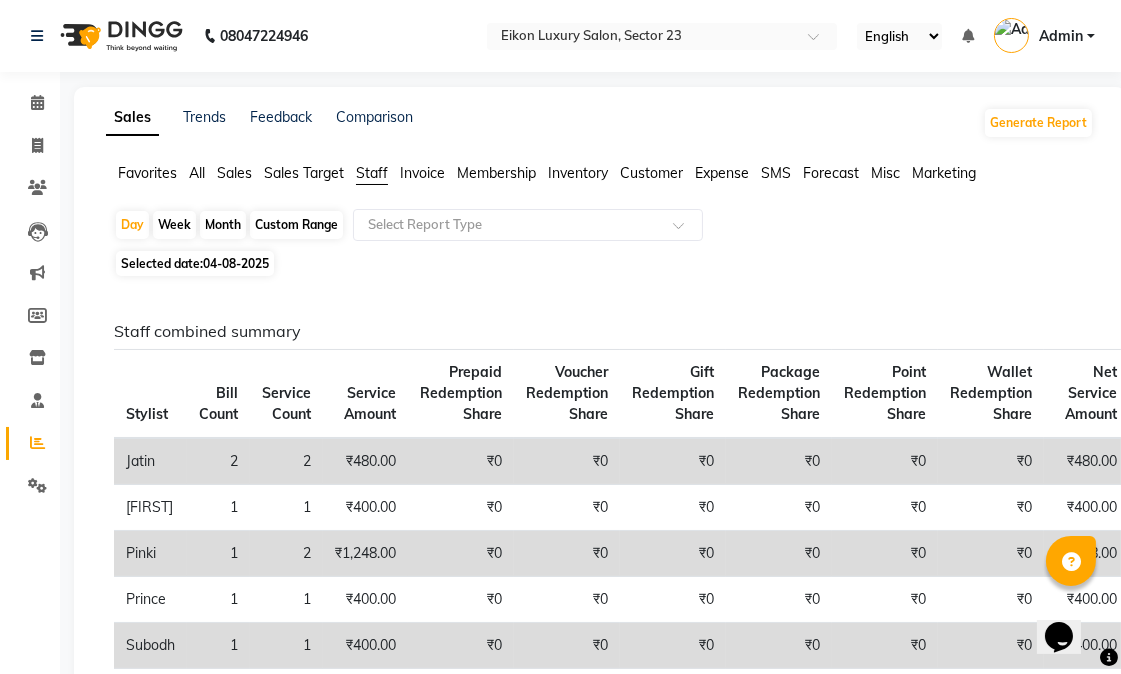 click on "Month" 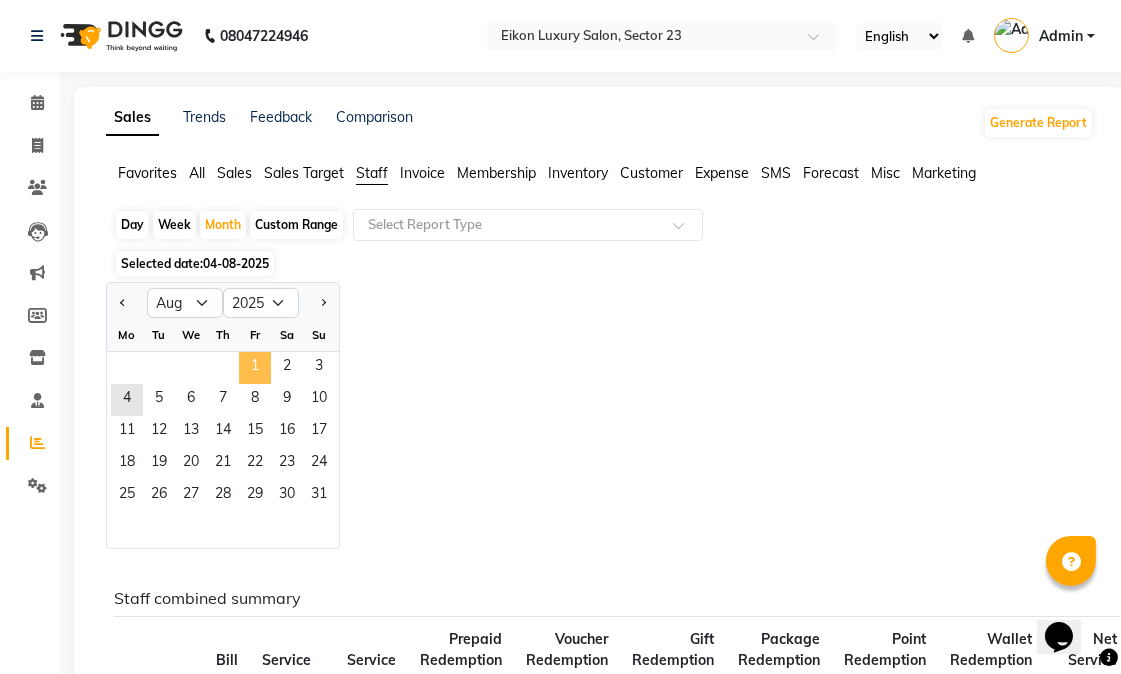 click on "1" 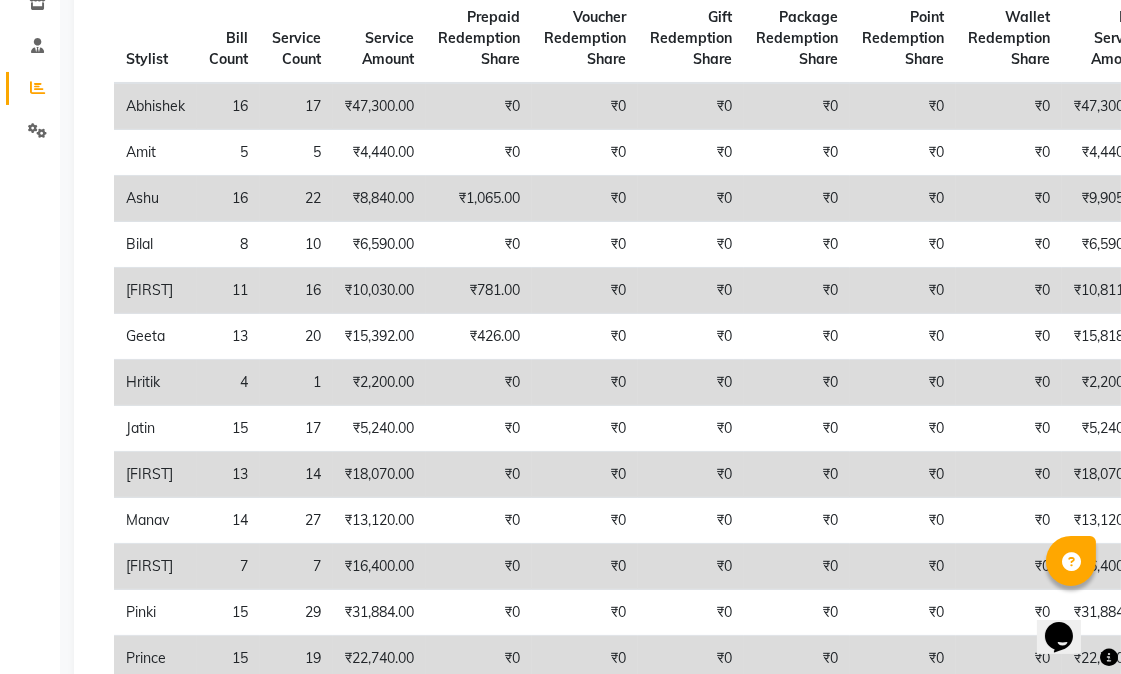 scroll, scrollTop: 364, scrollLeft: 0, axis: vertical 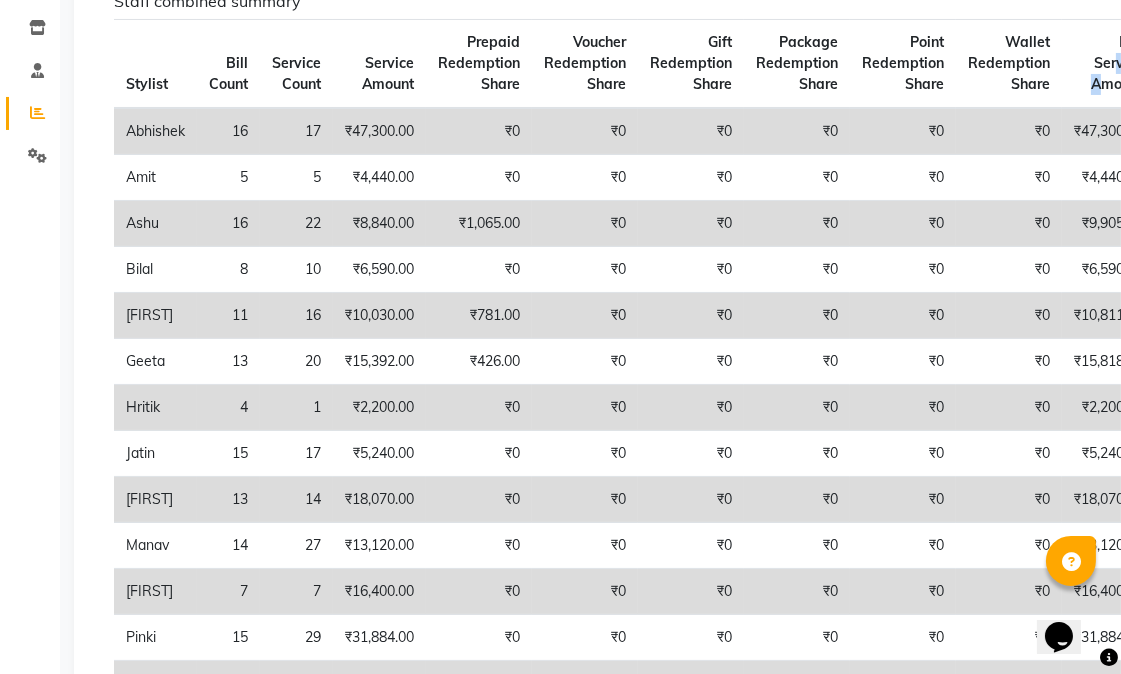 drag, startPoint x: 1130, startPoint y: 100, endPoint x: 1107, endPoint y: 4, distance: 98.71677 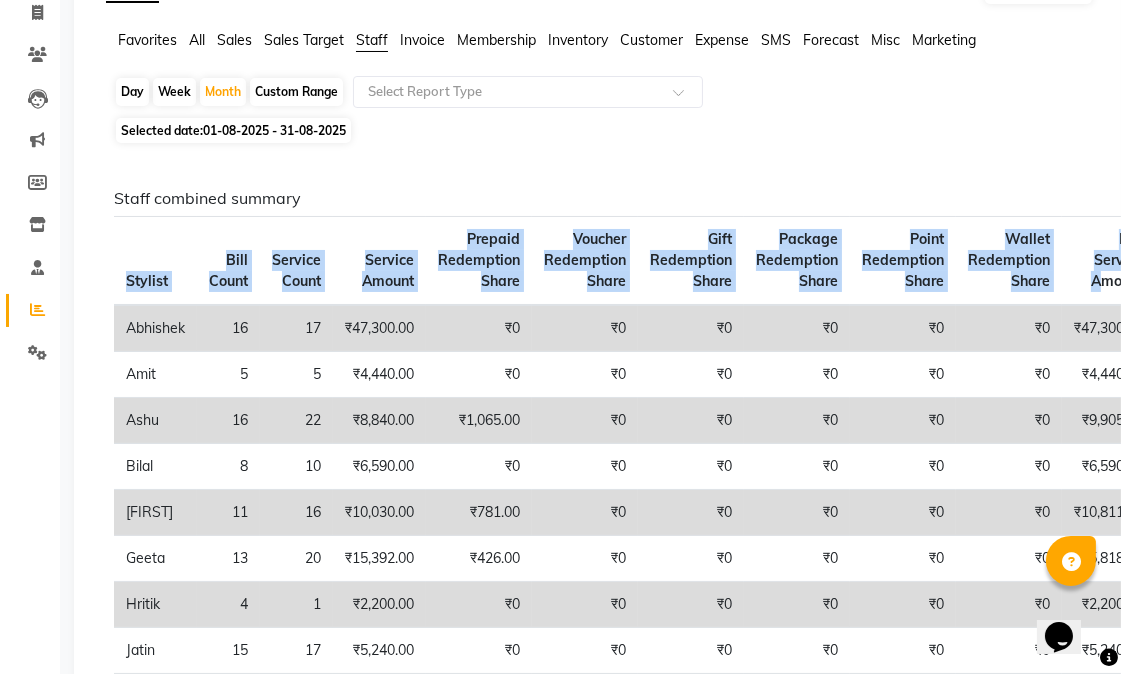 scroll, scrollTop: 0, scrollLeft: 0, axis: both 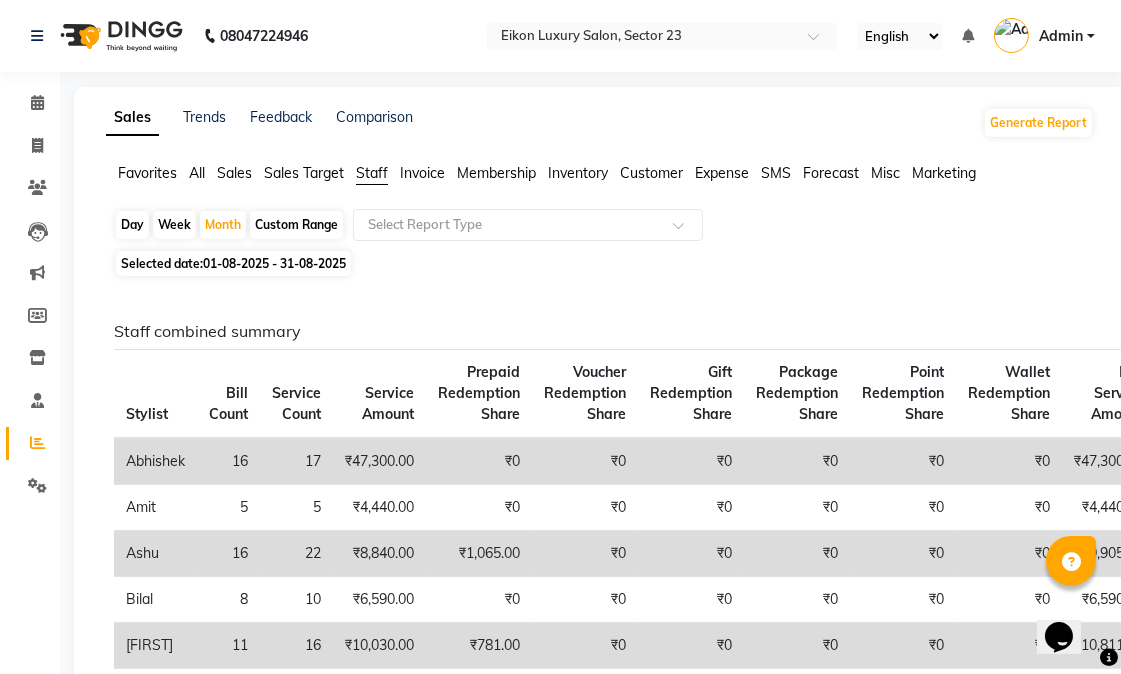 click on "All" 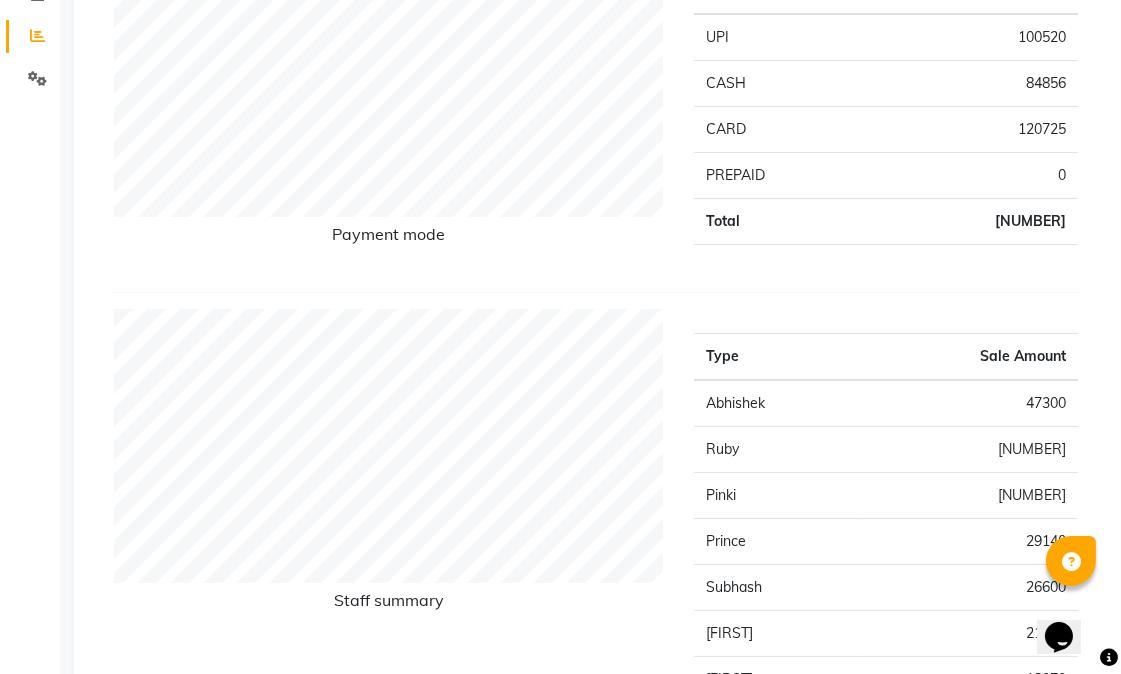 scroll, scrollTop: 0, scrollLeft: 0, axis: both 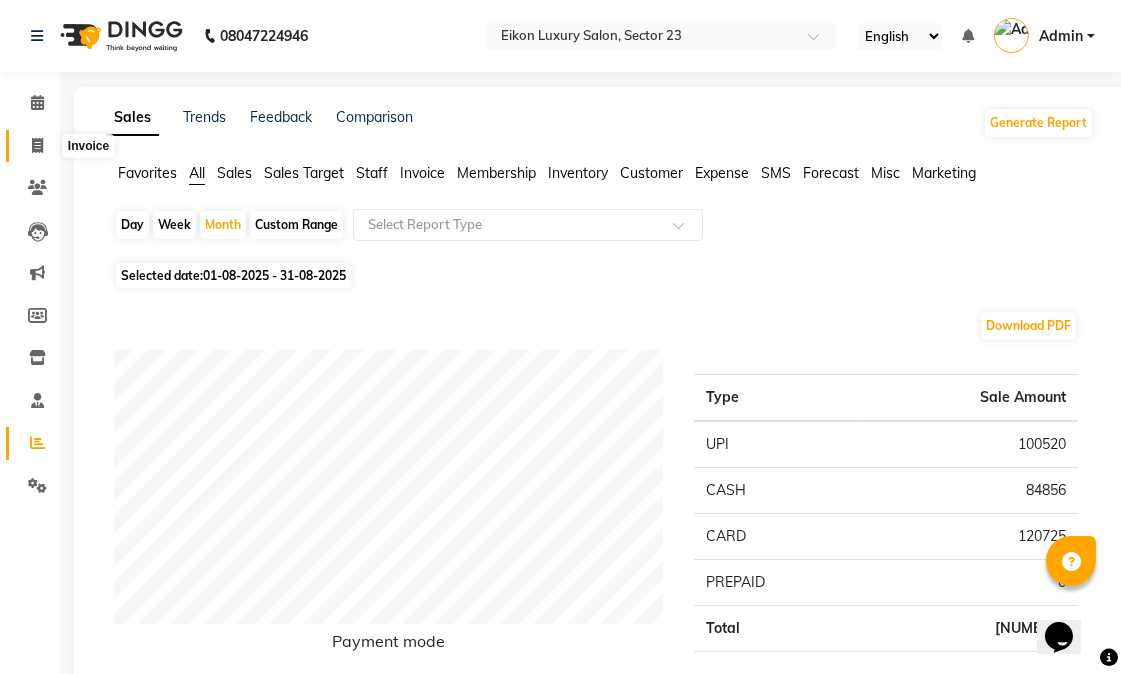 click 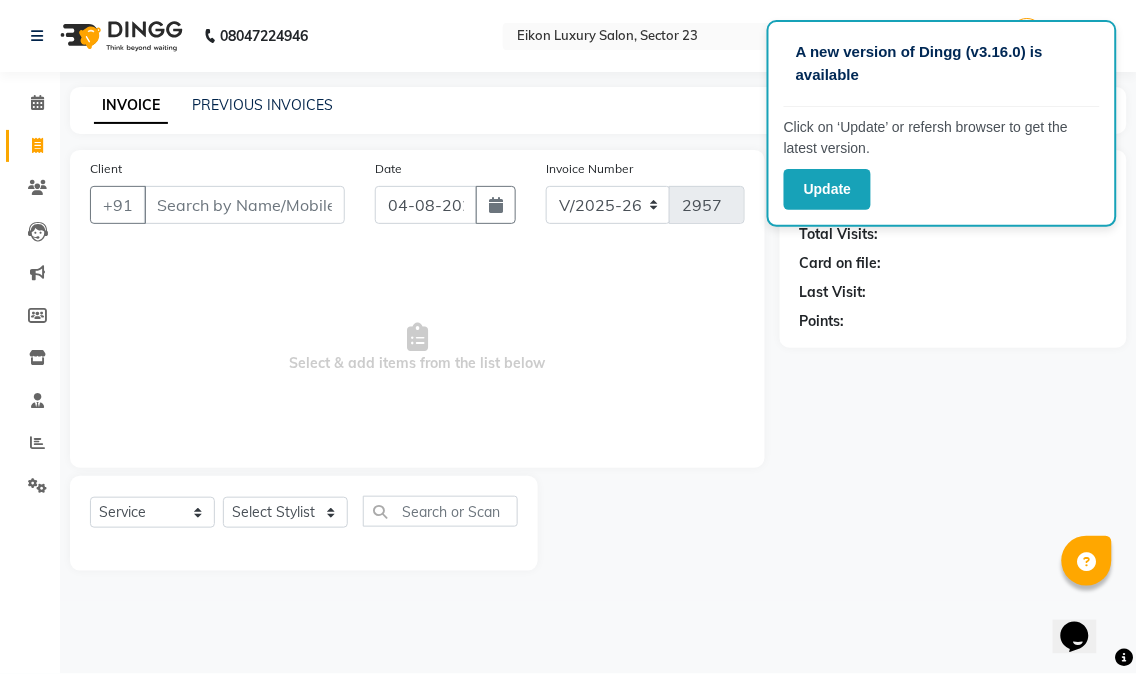 click on "Select & add items from the list below" at bounding box center (417, 348) 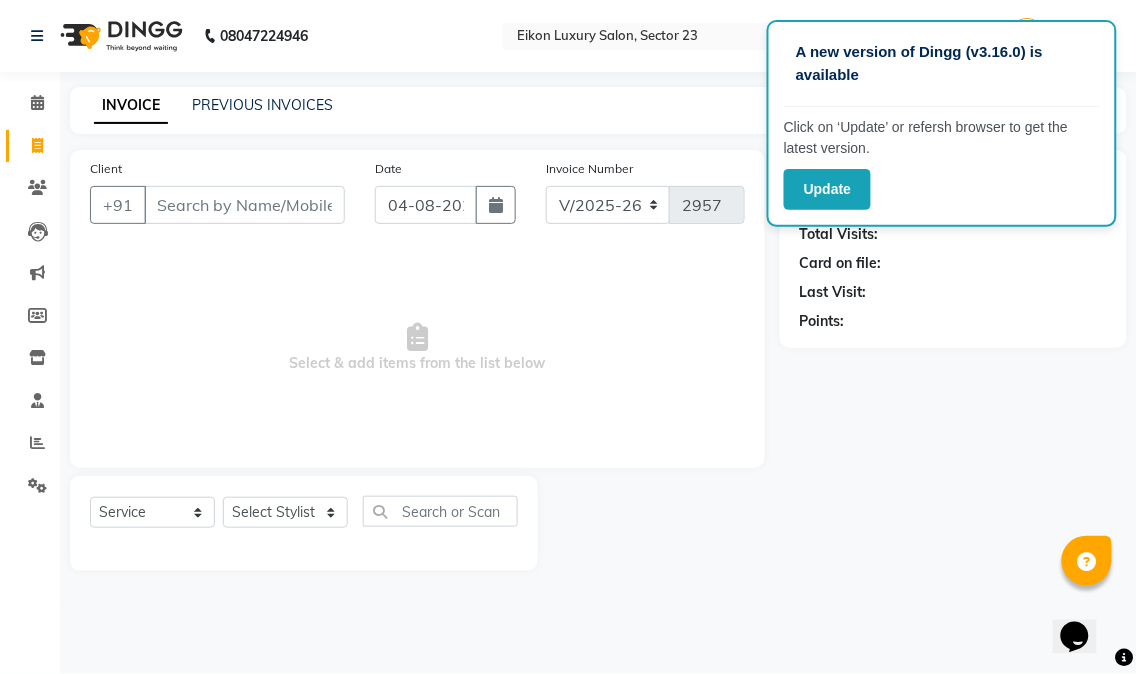 click on "Name: Membership: Total Visits: Card on file: Last Visit:  Points:" 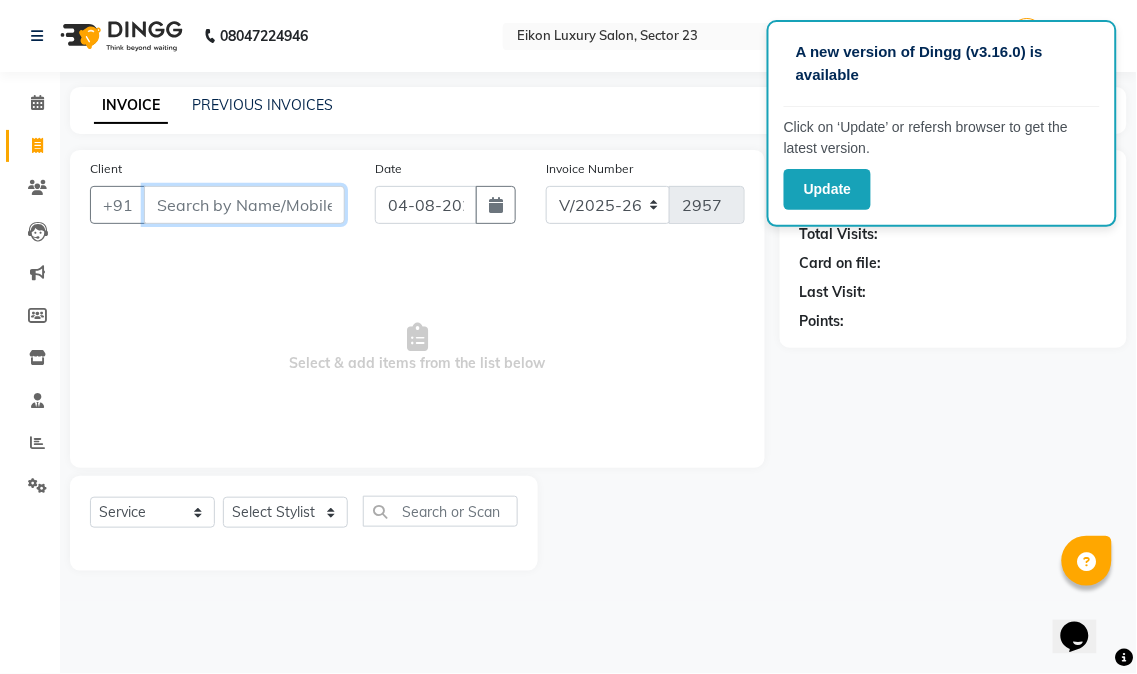 click on "Client" at bounding box center (244, 205) 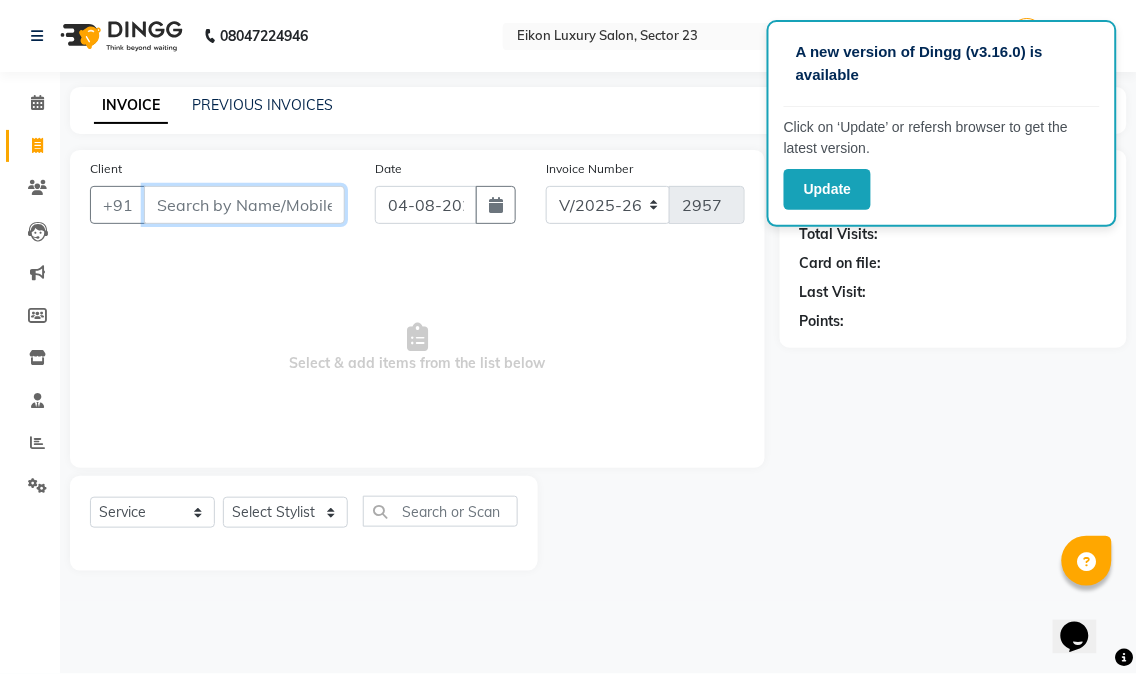type on "p" 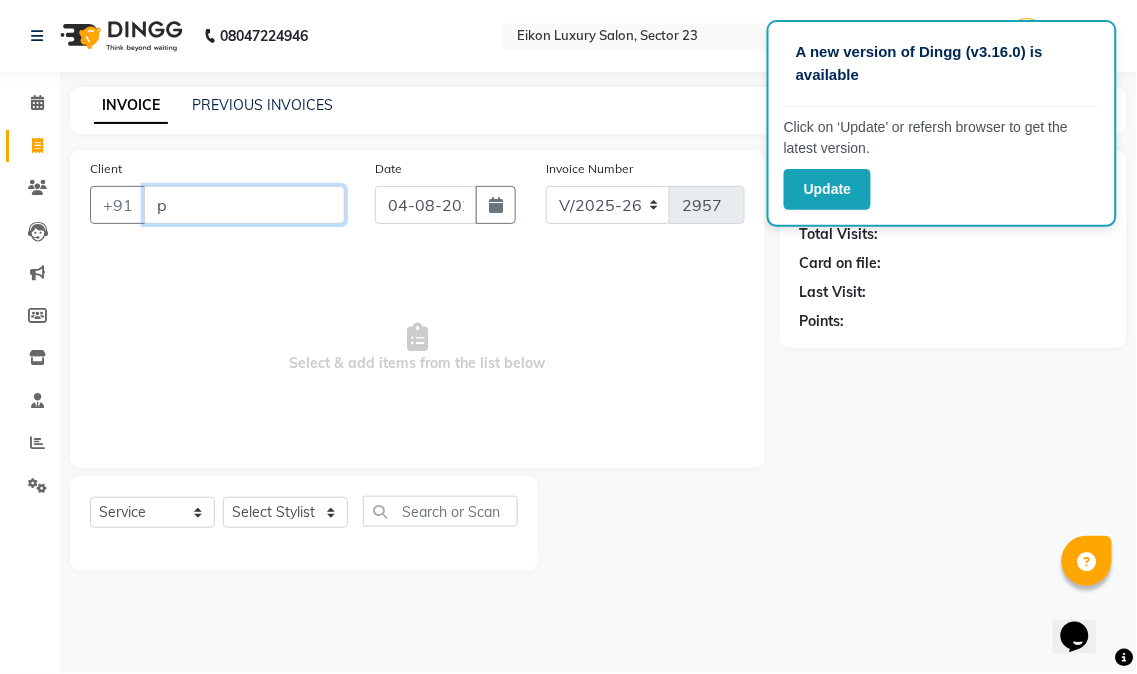 type 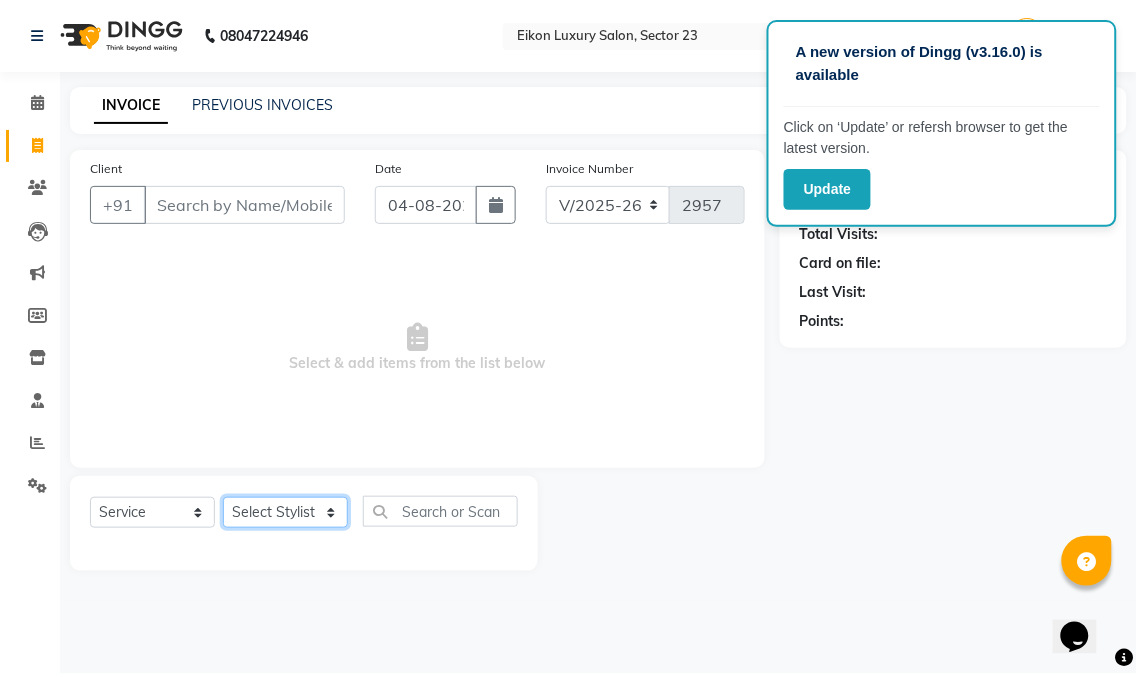 drag, startPoint x: 286, startPoint y: 520, endPoint x: 297, endPoint y: 517, distance: 11.401754 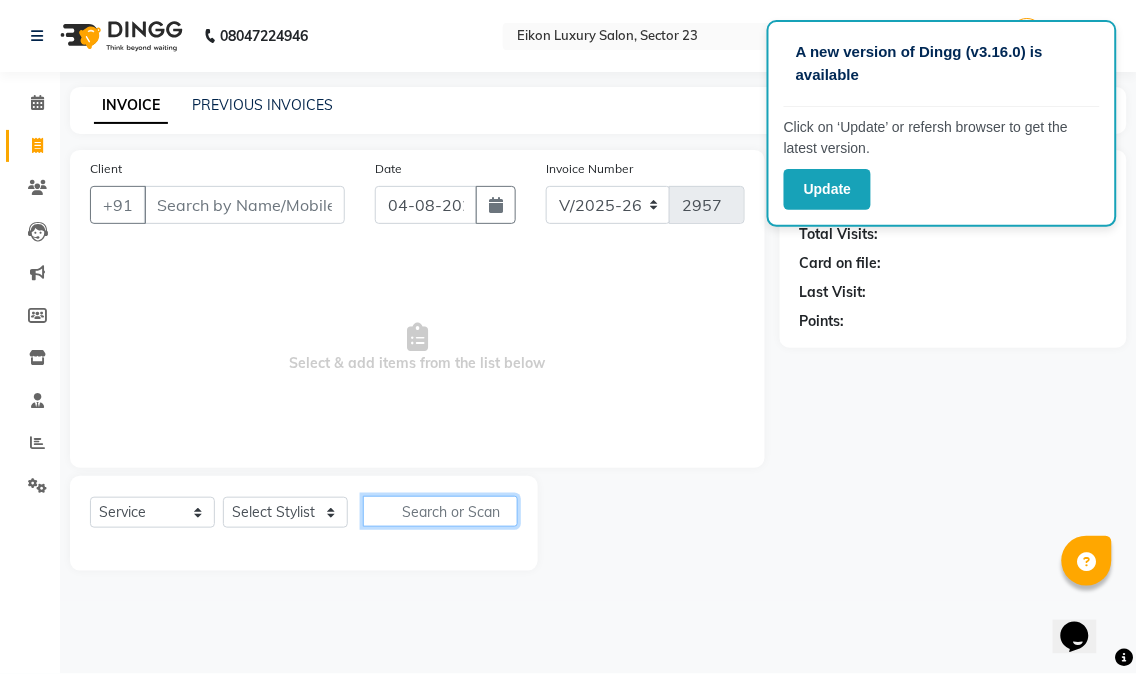 click 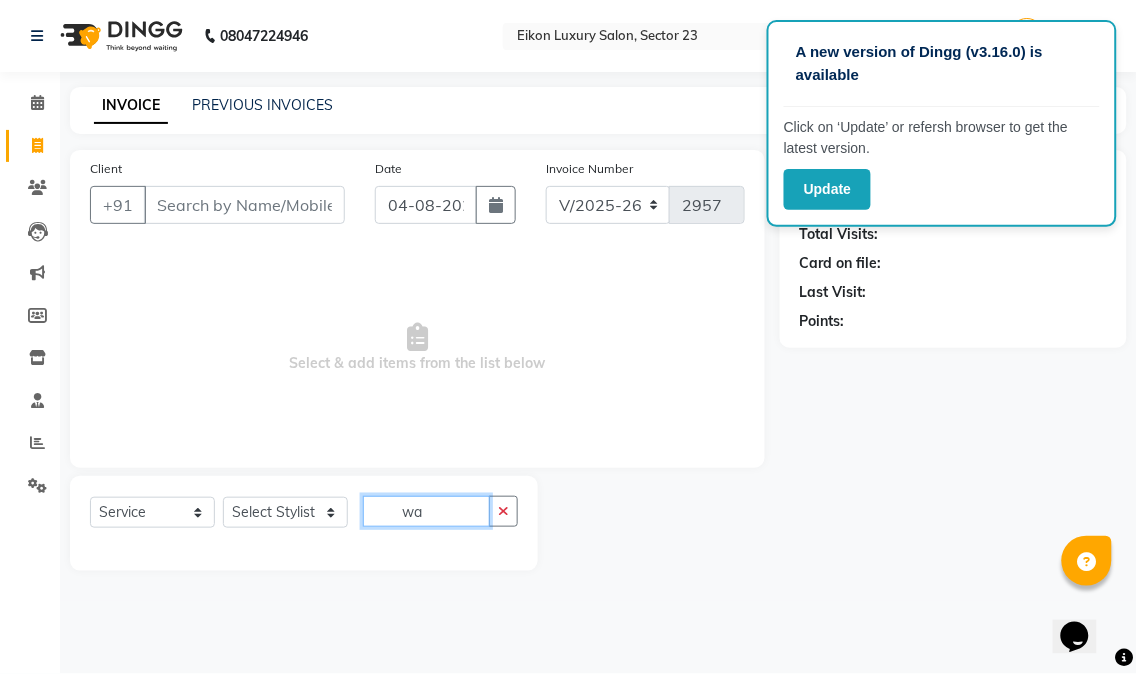 type on "wa" 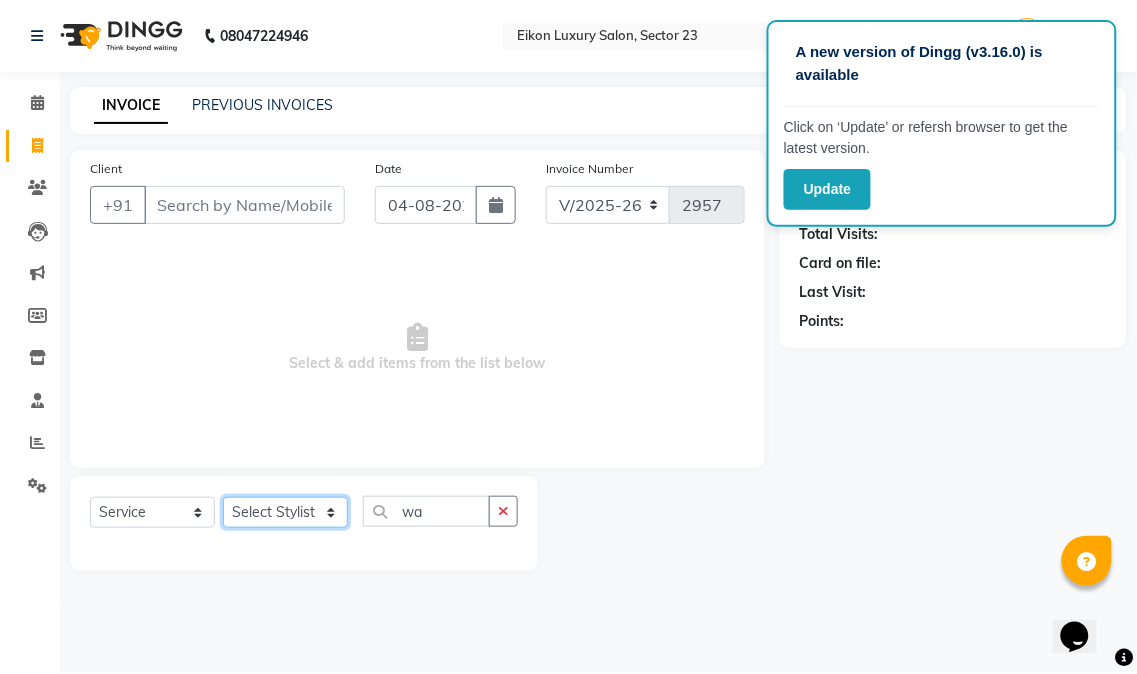 click on "Select Stylist Abhishek amit anchal Ashu Bilal Dildar Geeta Hritik Jatin mahesh Manav Mohit Pinki Prince Ruby Sagar Subhash Subodh Uday" 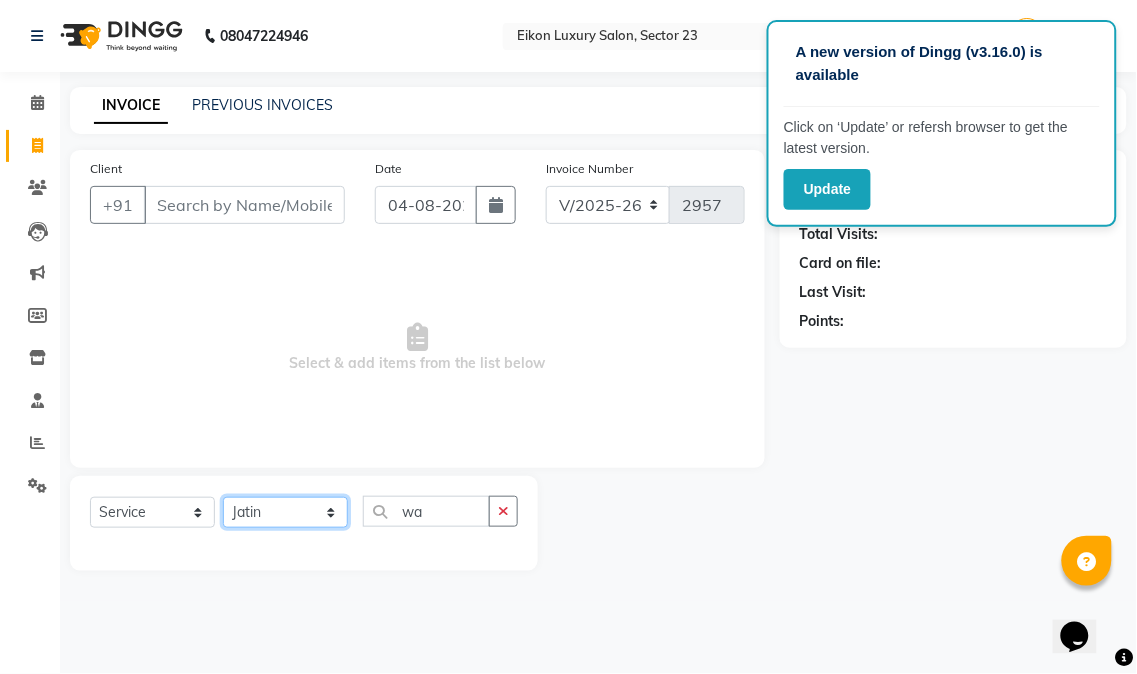 click on "Select Stylist Abhishek amit anchal Ashu Bilal Dildar Geeta Hritik Jatin mahesh Manav Mohit Pinki Prince Ruby Sagar Subhash Subodh Uday" 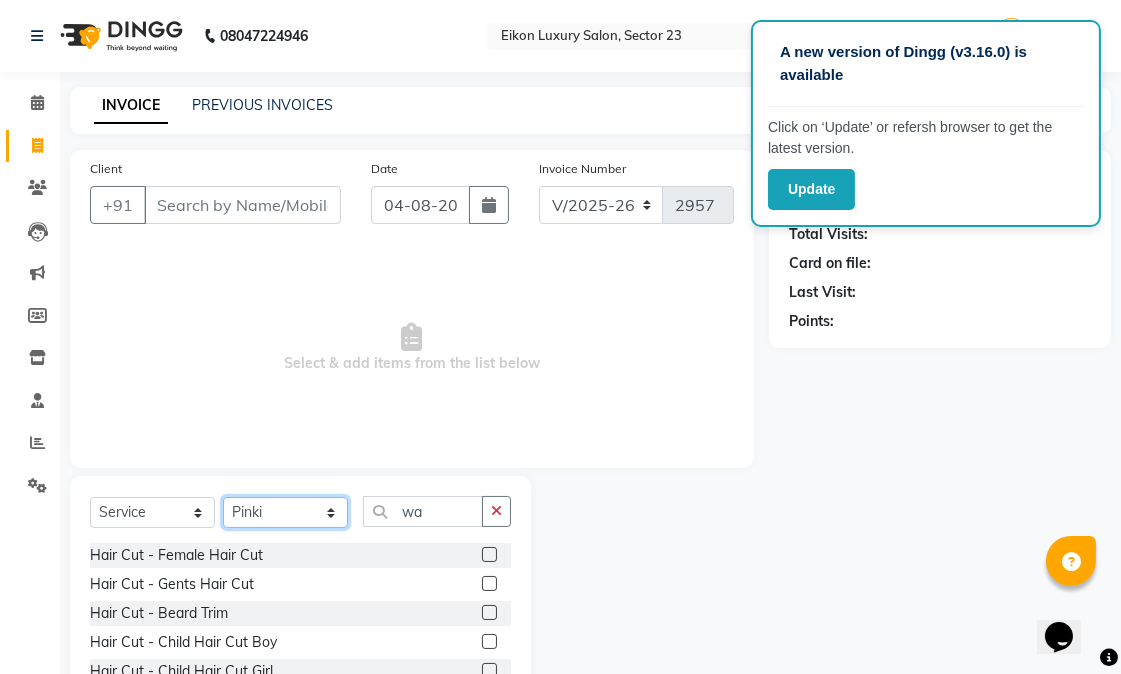 select on "58949" 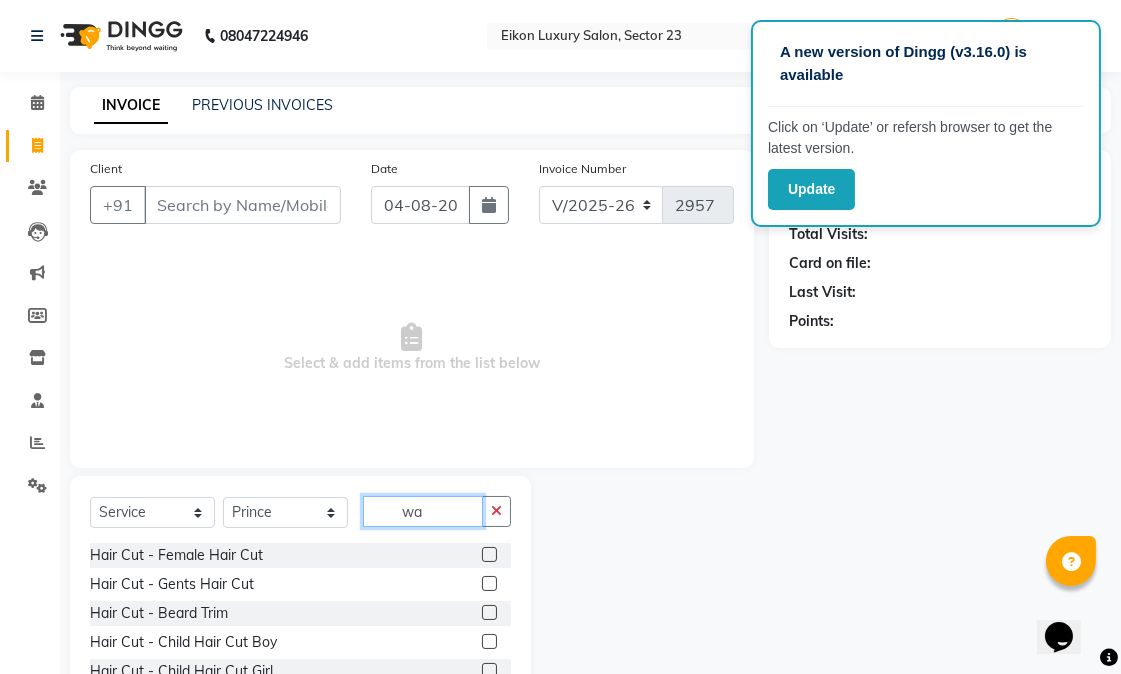click on "wa" 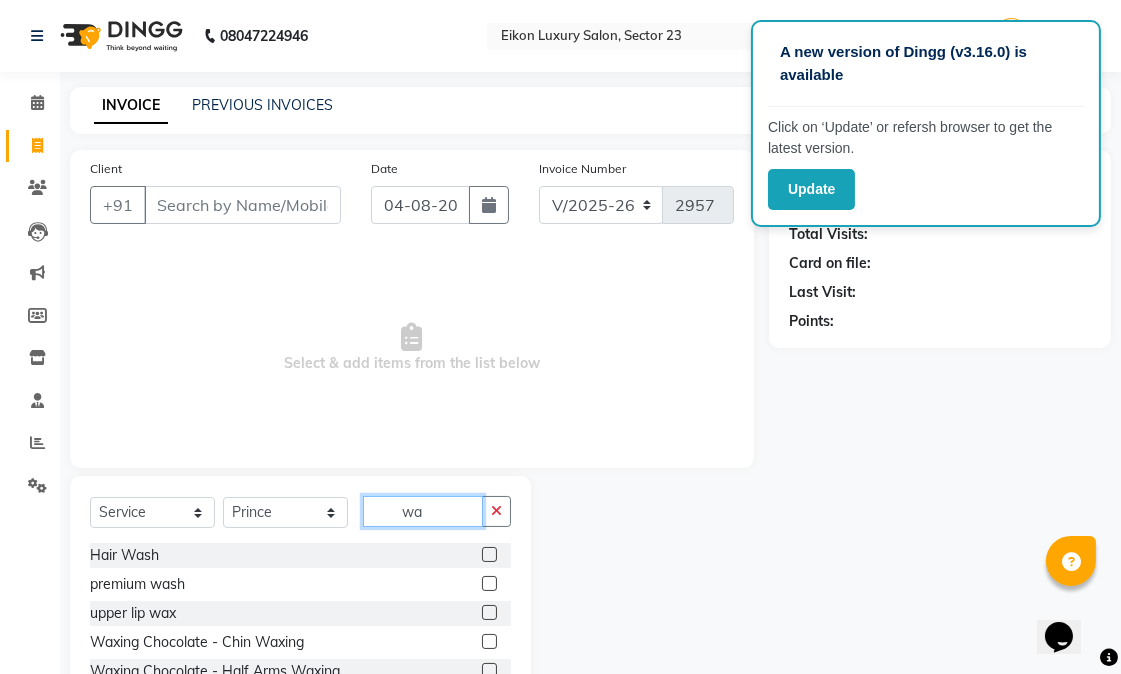 type on "w" 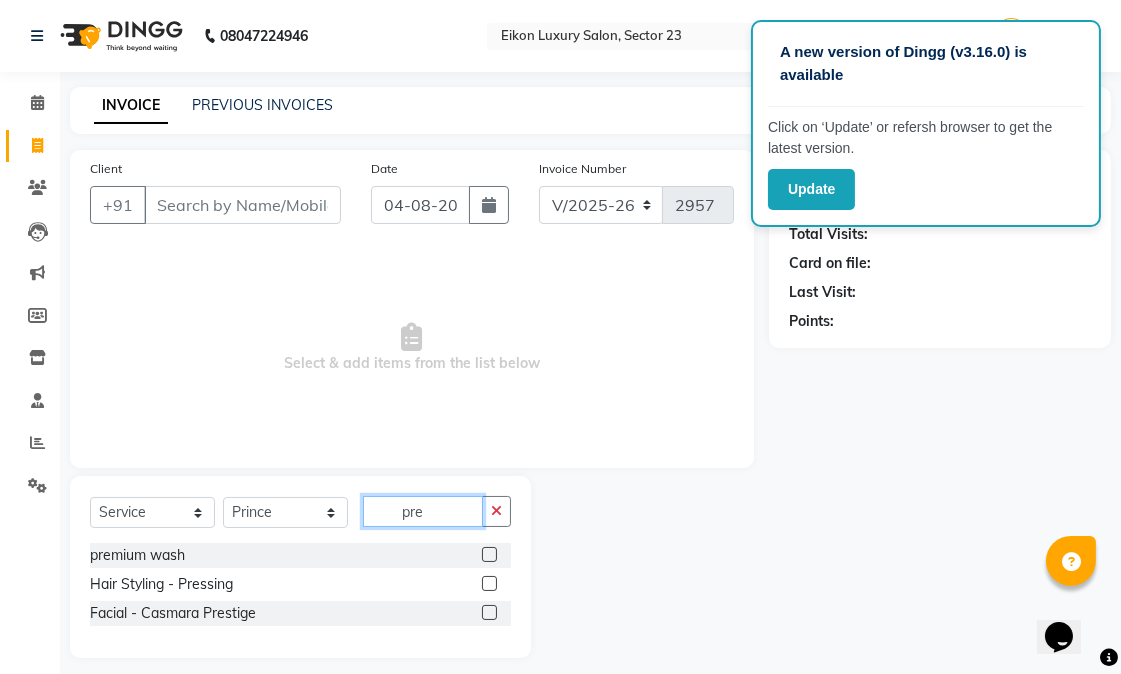 type on "pre" 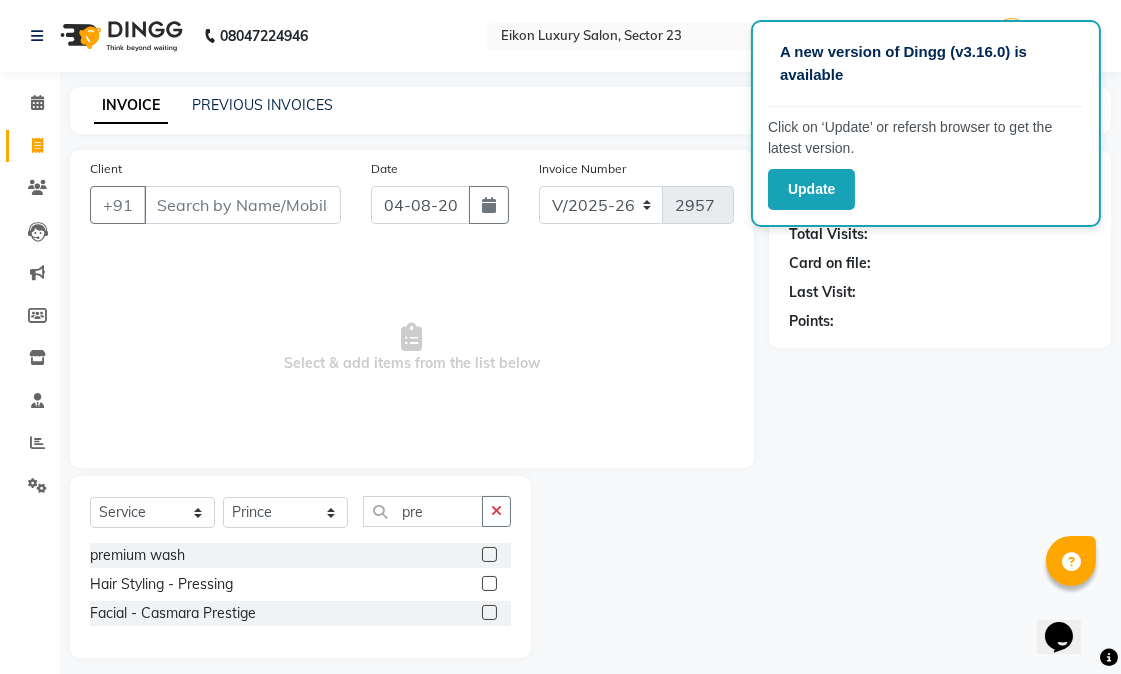 click 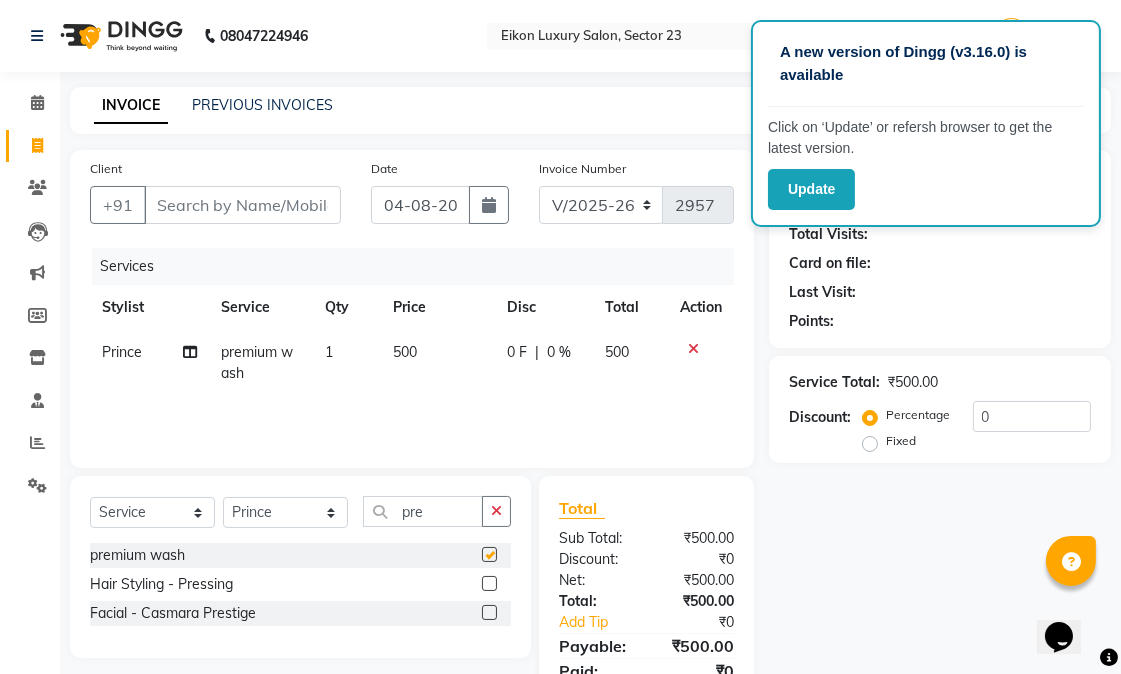checkbox on "false" 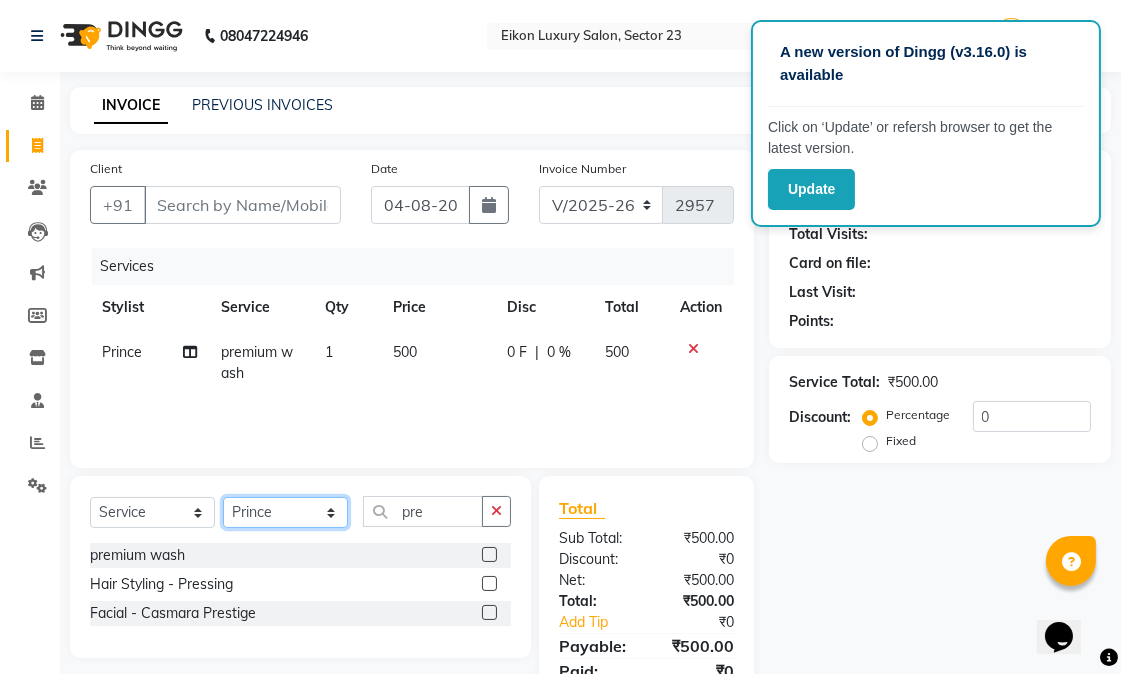 click on "Select Stylist Abhishek amit anchal Ashu Bilal Dildar Geeta Hritik Jatin mahesh Manav Mohit Pinki Prince Ruby Sagar Subhash Subodh Uday" 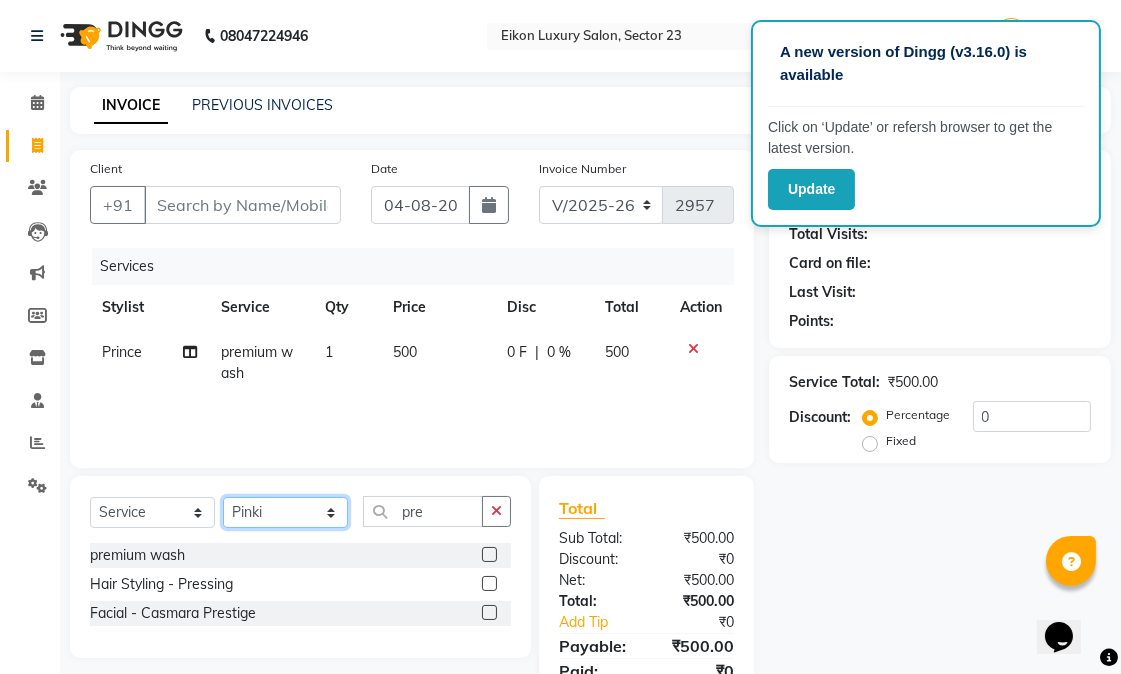 click on "Select Stylist Abhishek amit anchal Ashu Bilal Dildar Geeta Hritik Jatin mahesh Manav Mohit Pinki Prince Ruby Sagar Subhash Subodh Uday" 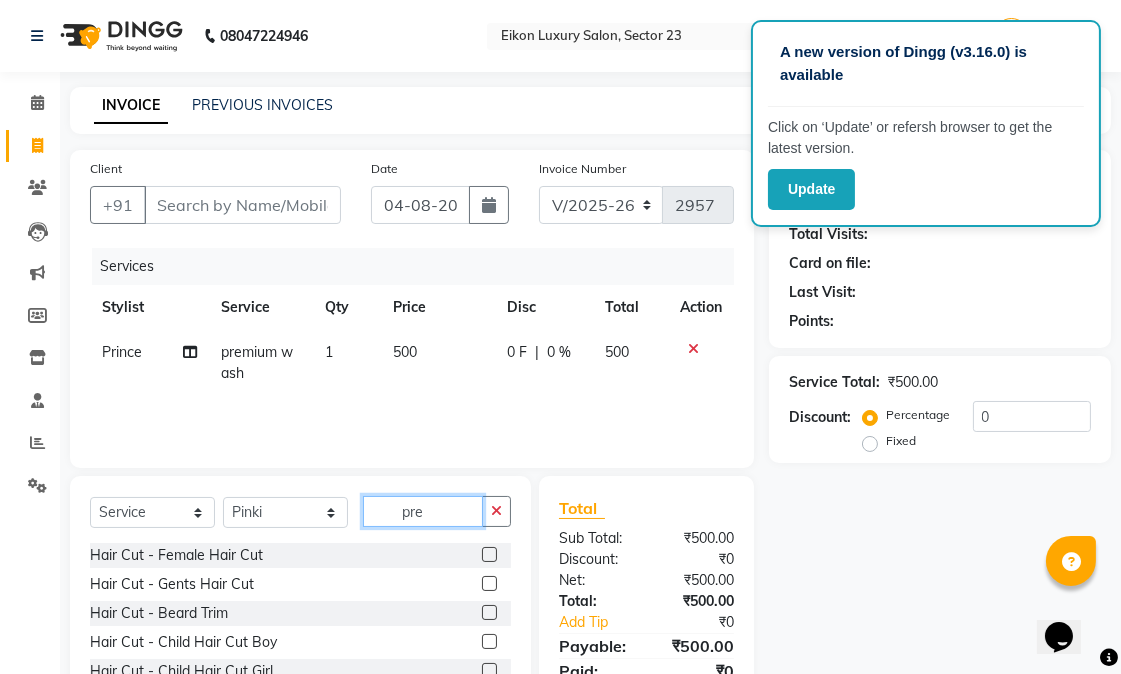 click on "pre" 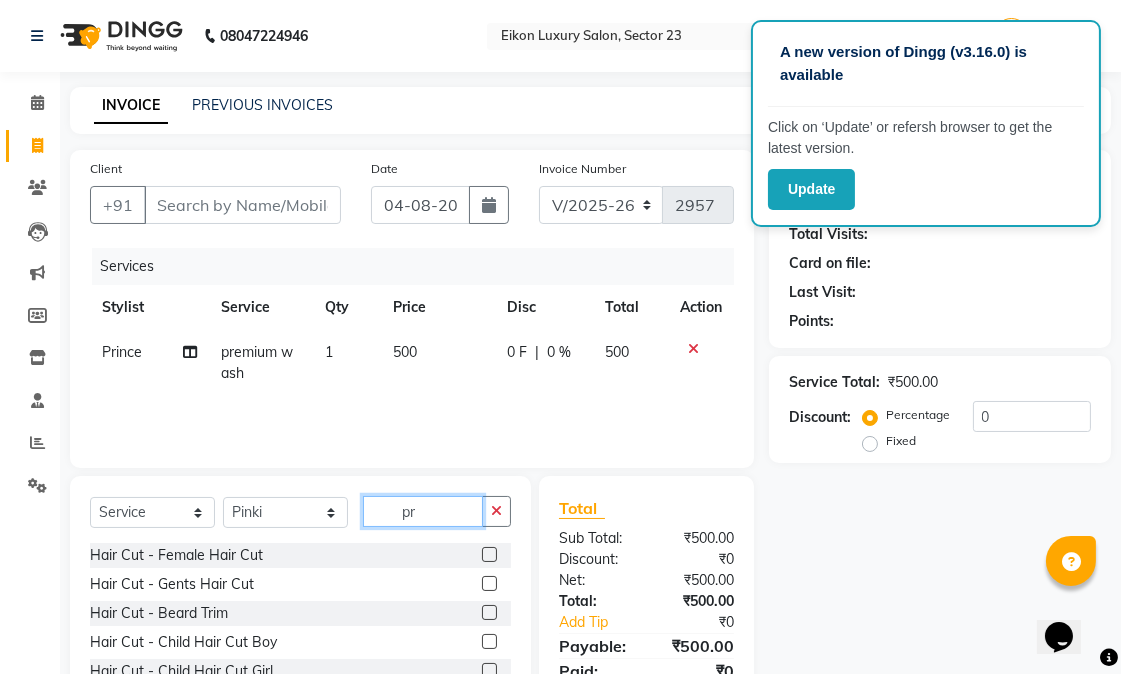type on "p" 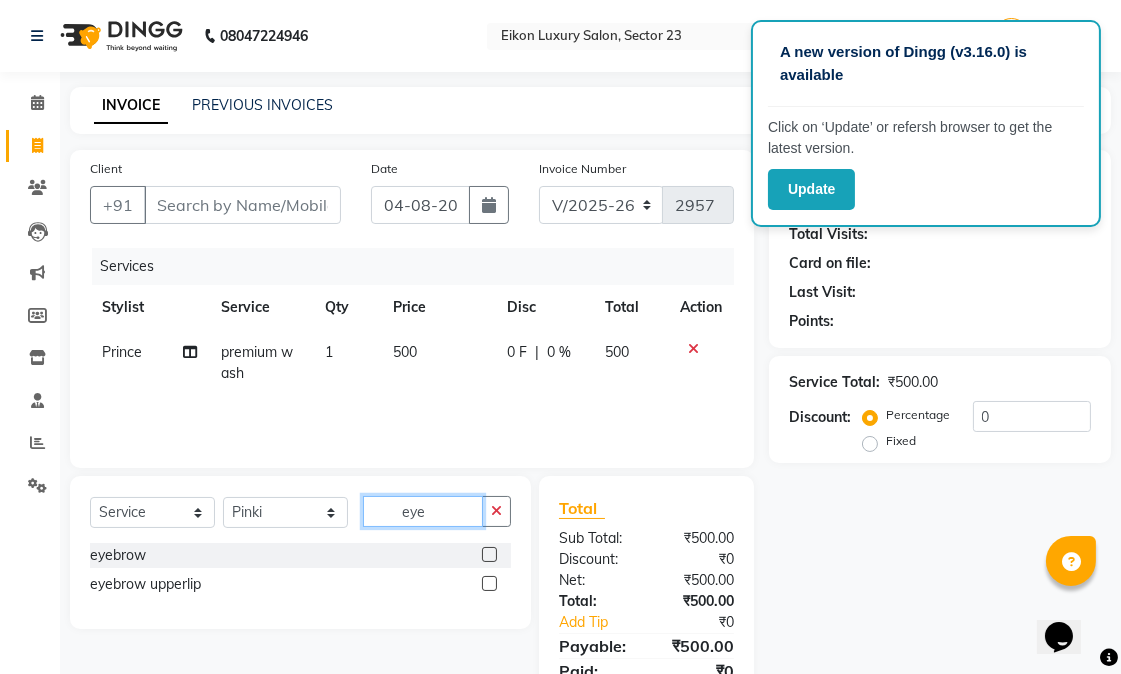 type on "eye" 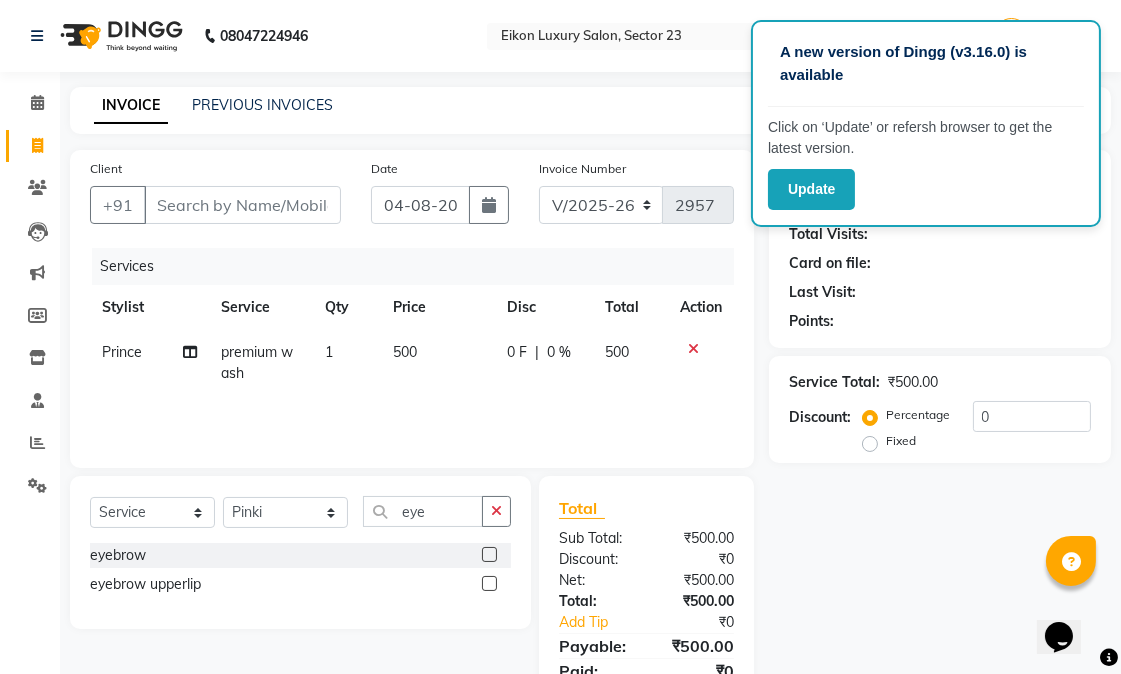 click 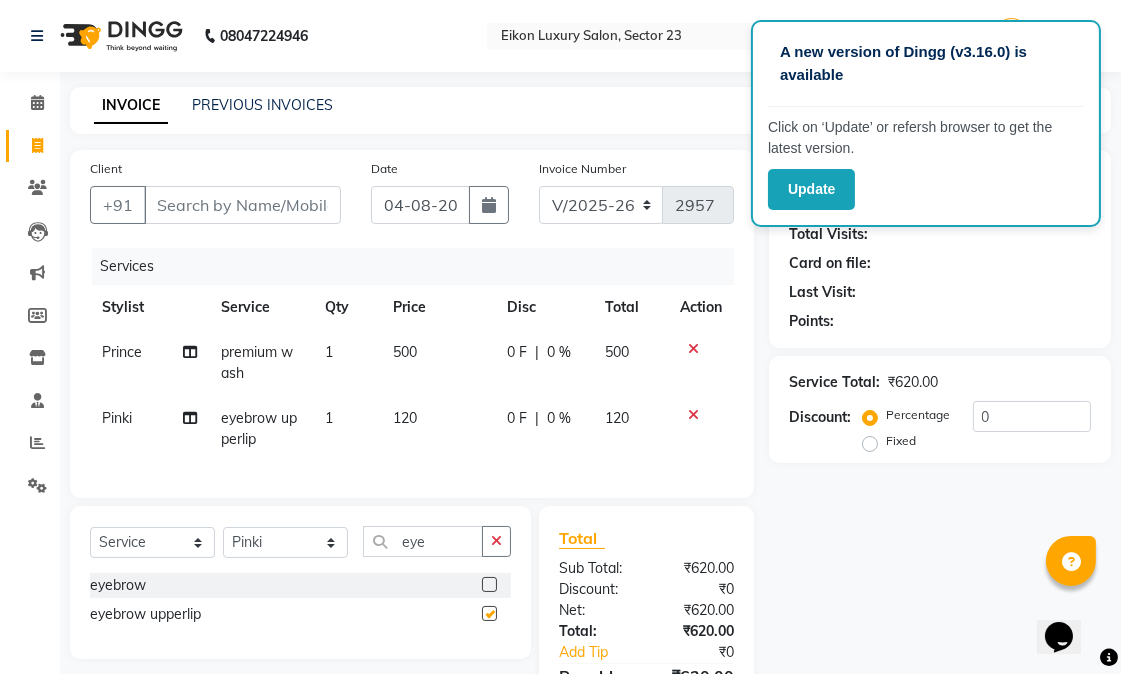 checkbox on "false" 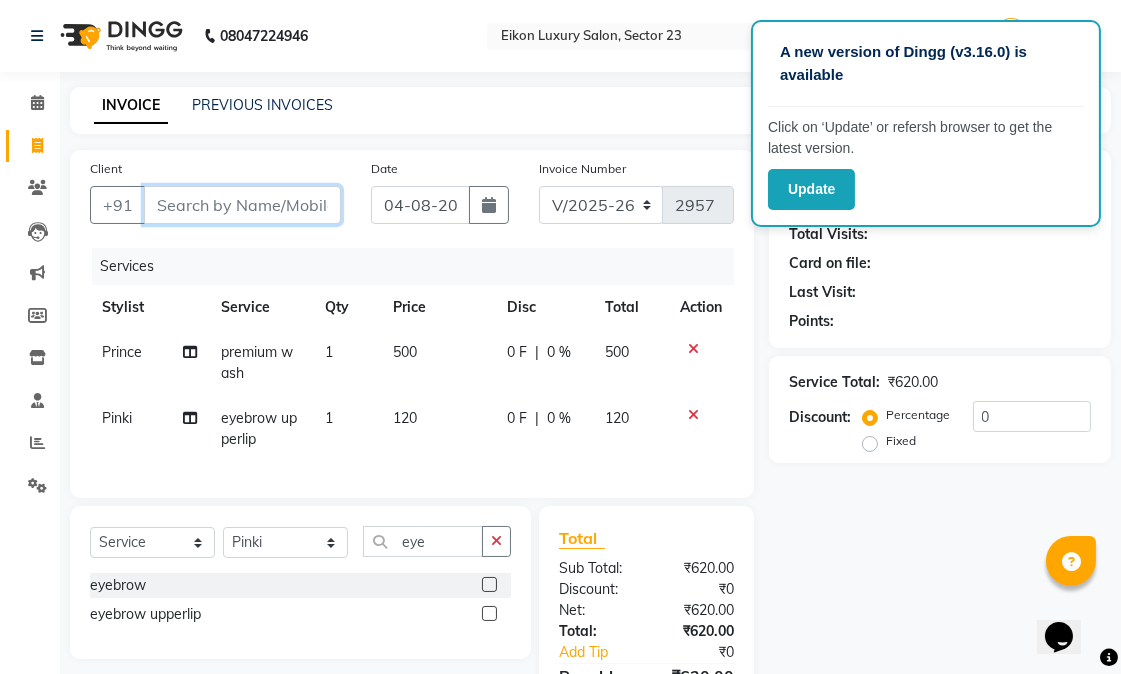click on "Client" at bounding box center [242, 205] 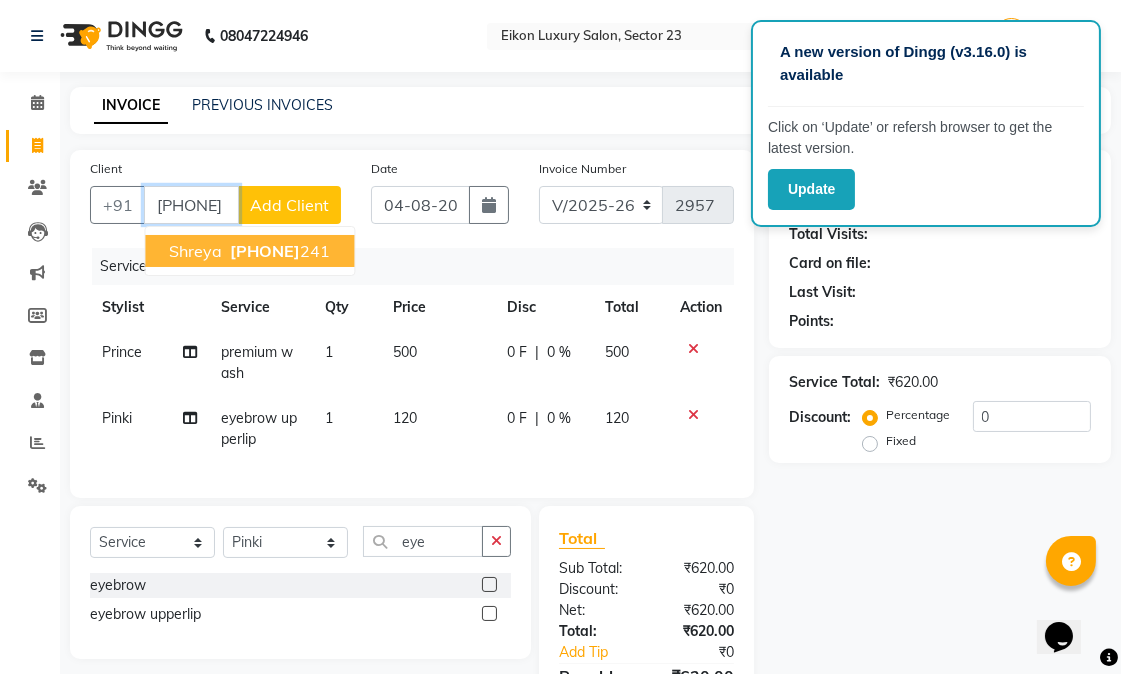 click on "8376829" at bounding box center [265, 251] 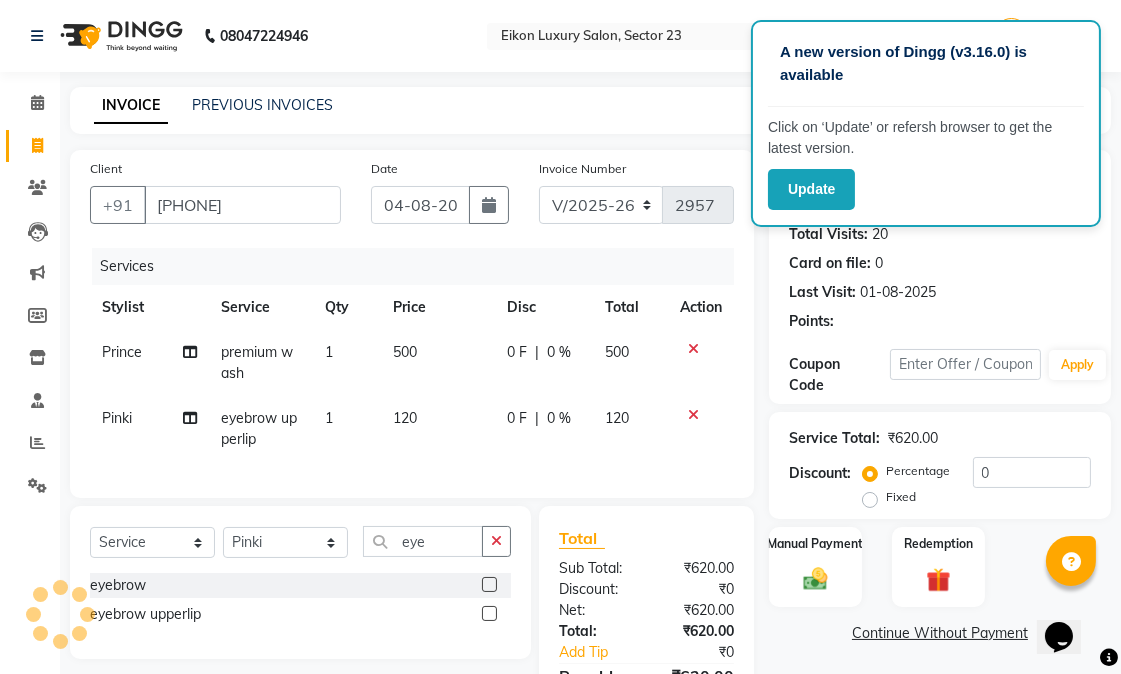 select on "1: Object" 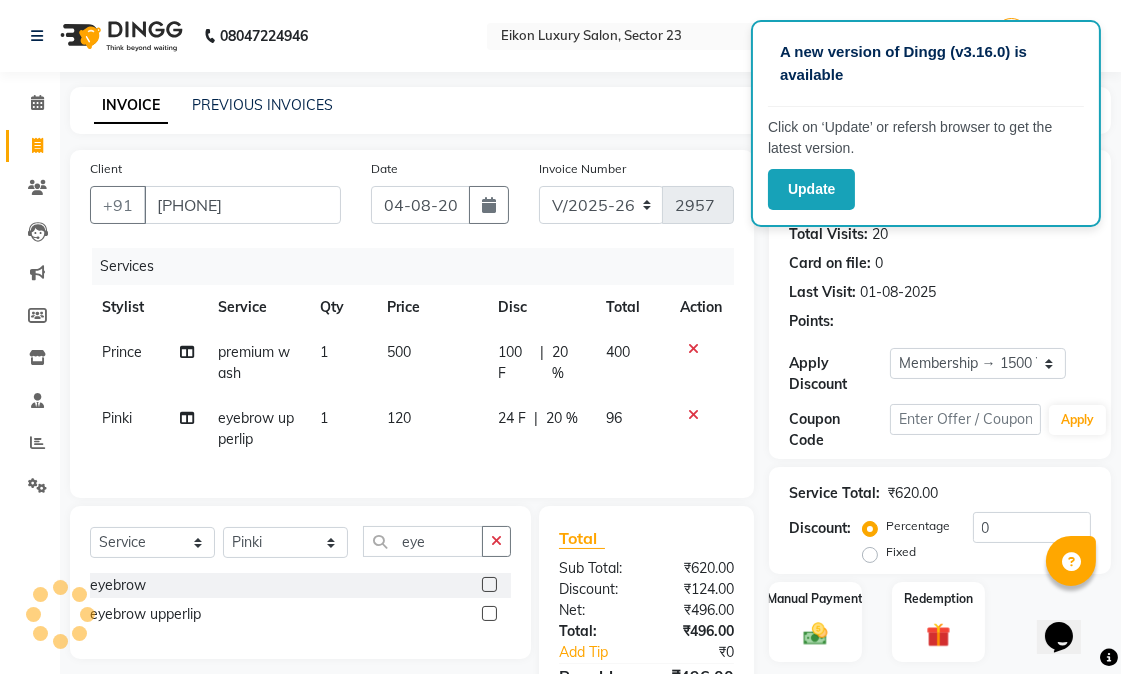type on "20" 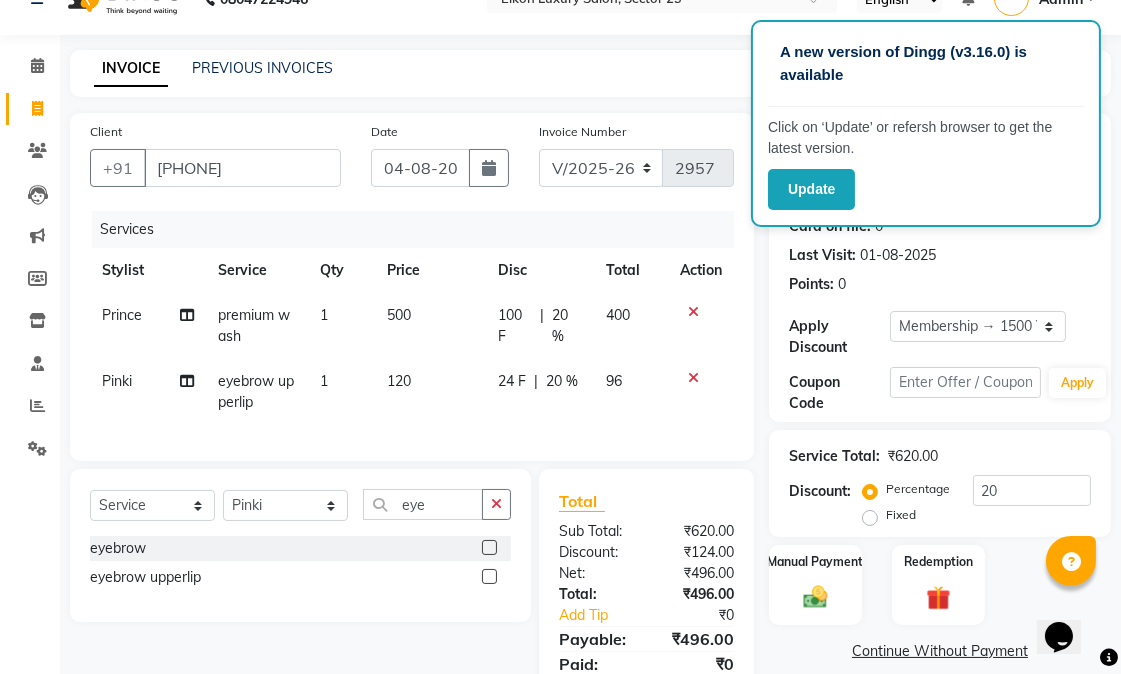 scroll, scrollTop: 0, scrollLeft: 0, axis: both 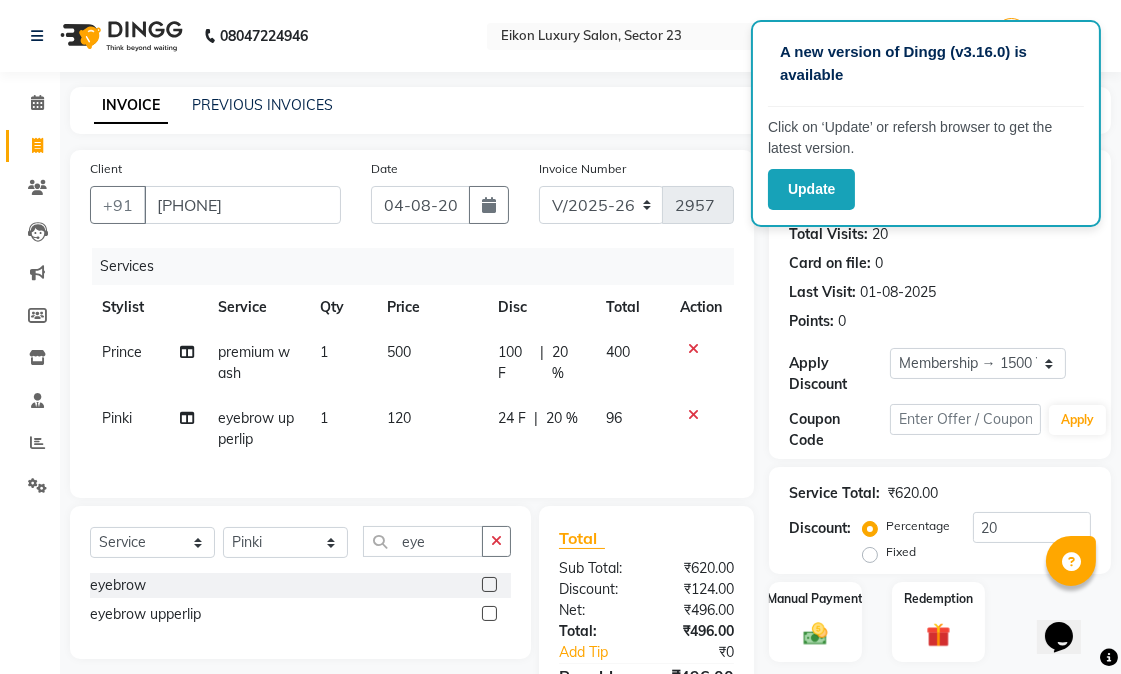 click on "120" 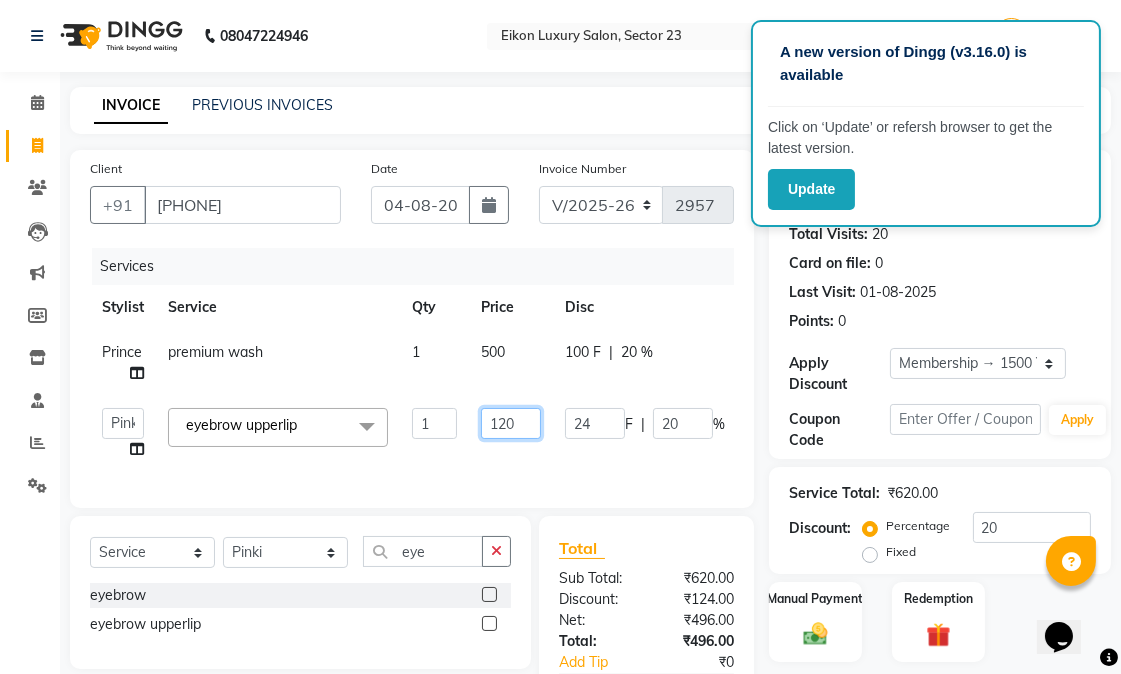 click on "120" 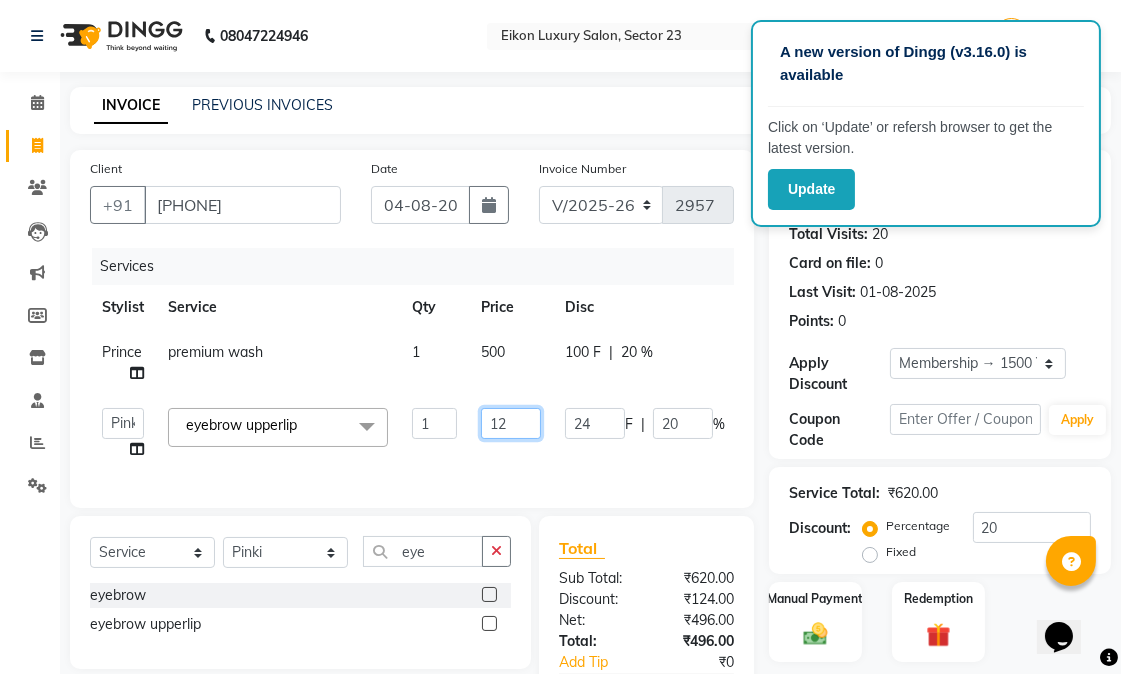 type on "1" 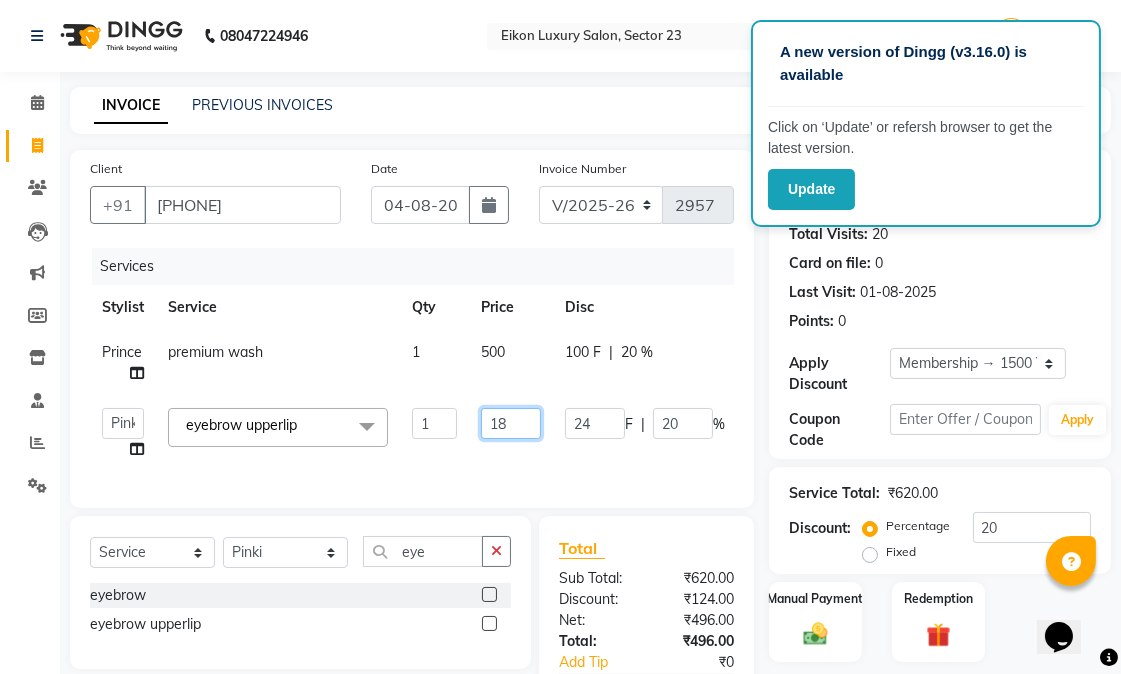 type on "180" 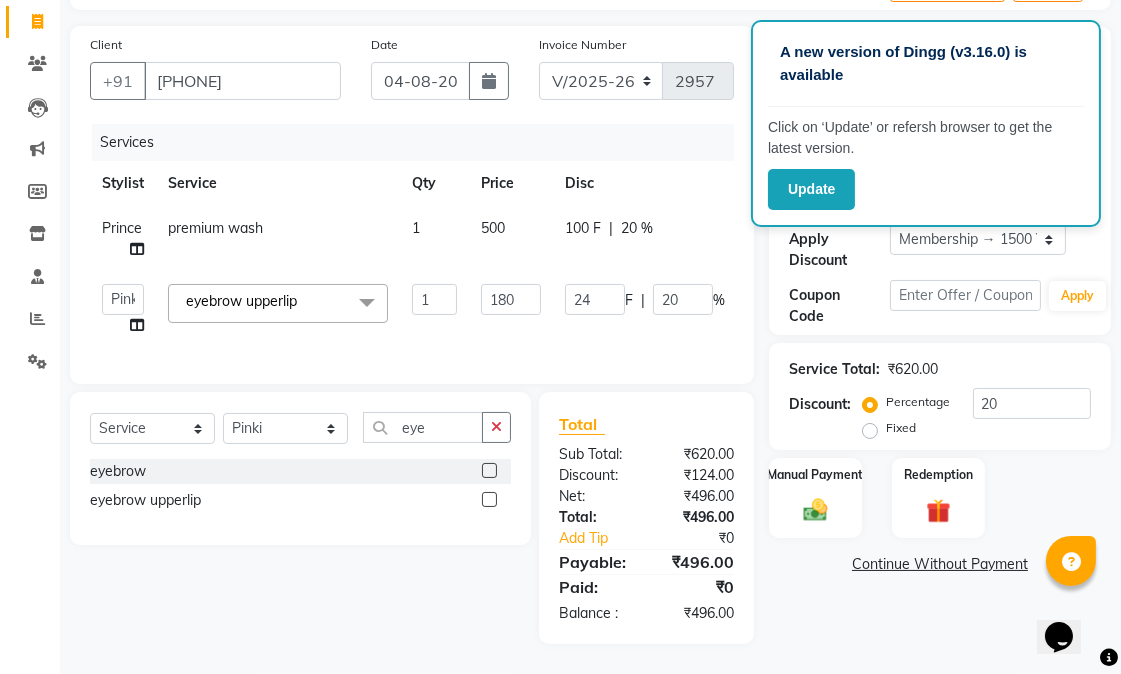 click on "Name: Shreya  Membership: end on 11-04-2026 Total Visits:  20 Card on file:  0 Last Visit:   01-08-2025 Points:   0  Apply Discount Select Membership → 1500 Yearly Membership Coupon Code Apply Service Total:  ₹620.00  Discount:  Percentage   Fixed  20 Manual Payment Redemption  Continue Without Payment" 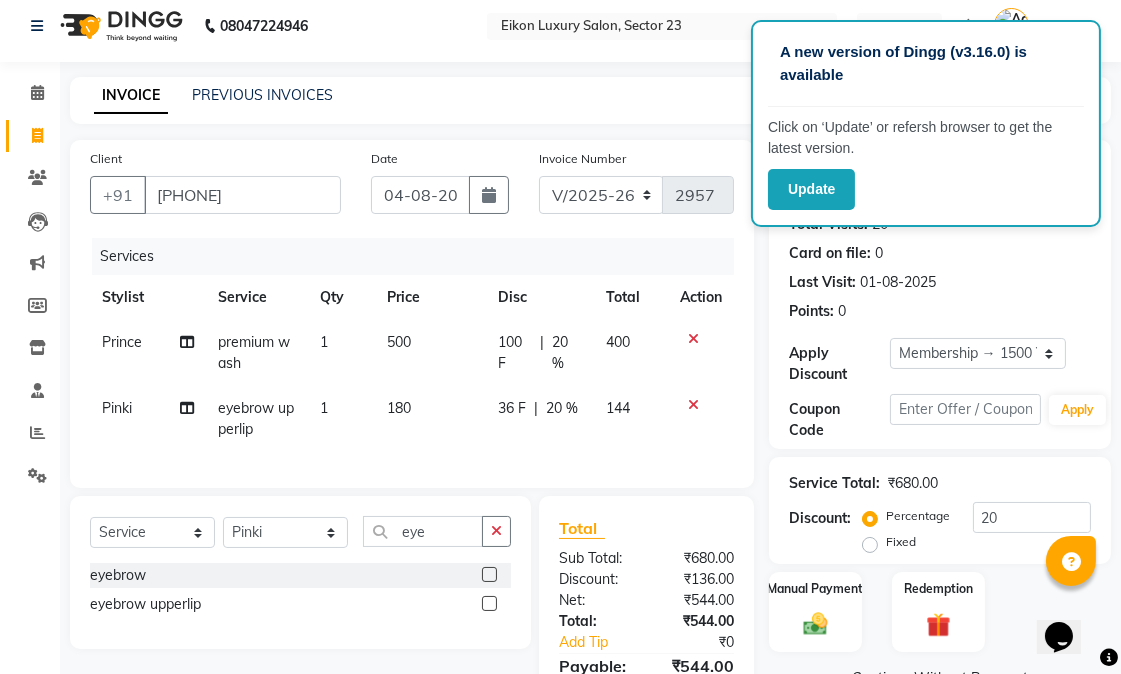 scroll, scrollTop: 0, scrollLeft: 0, axis: both 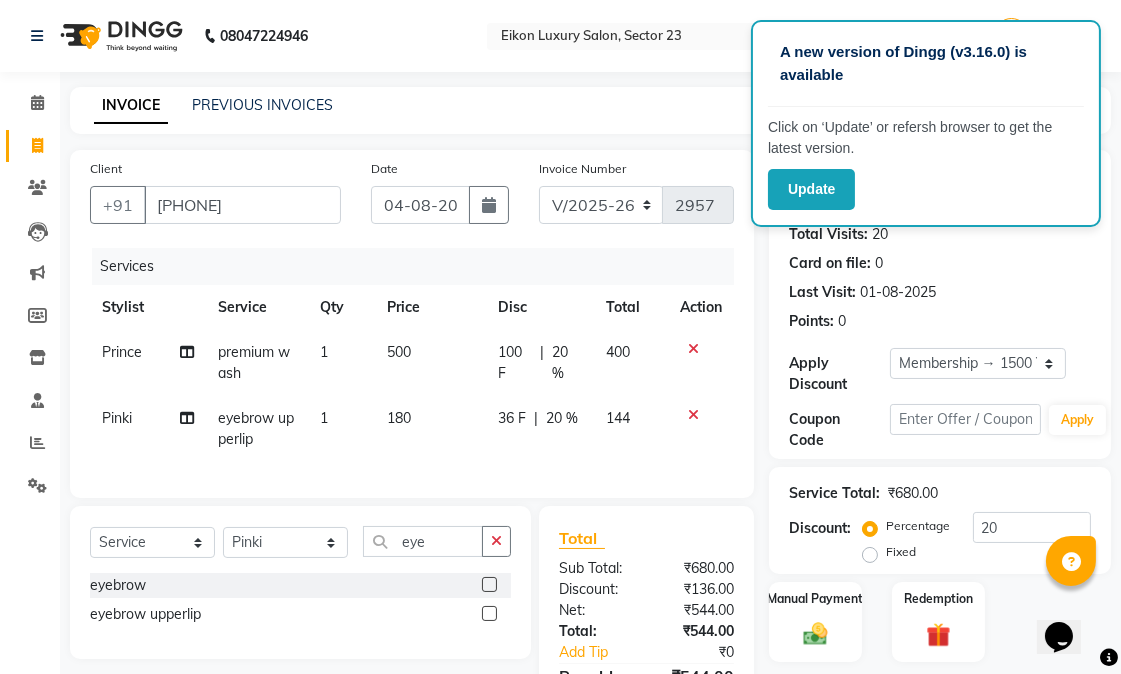 click on "Prince" 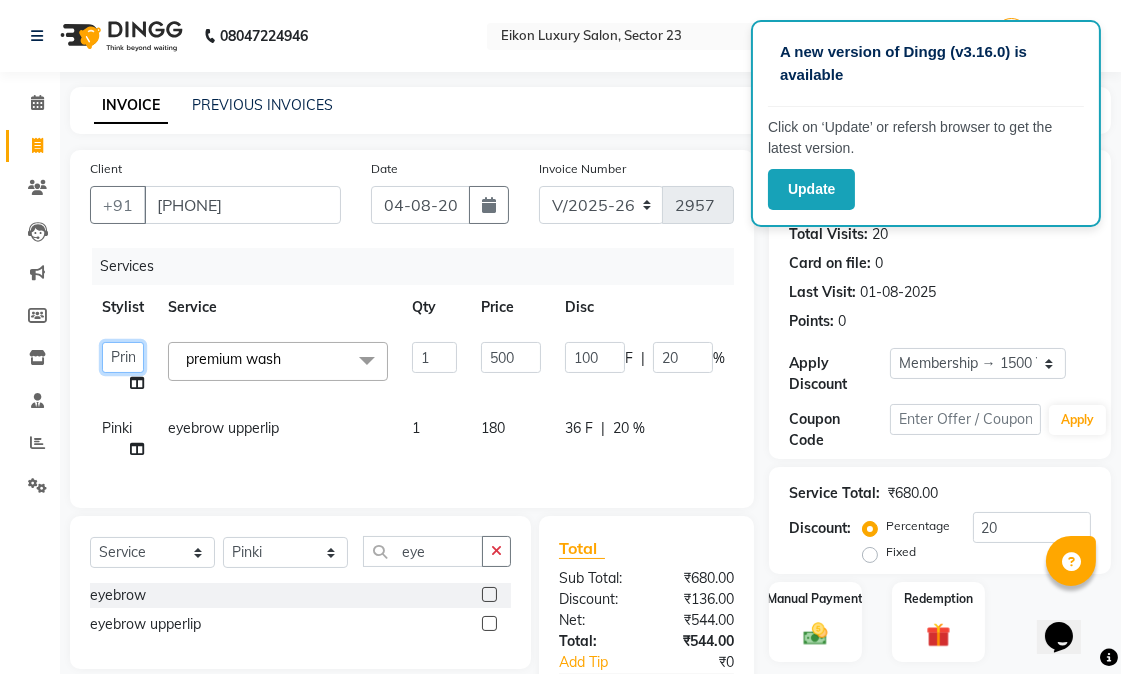 click on "Abhishek   amit   anchal   Ashu   Bilal   Dildar   Geeta   Hritik   Jatin   mahesh   Manav   Mohit   Pinki   Prince   Ruby   Sagar   Subhash   Subodh   Uday" 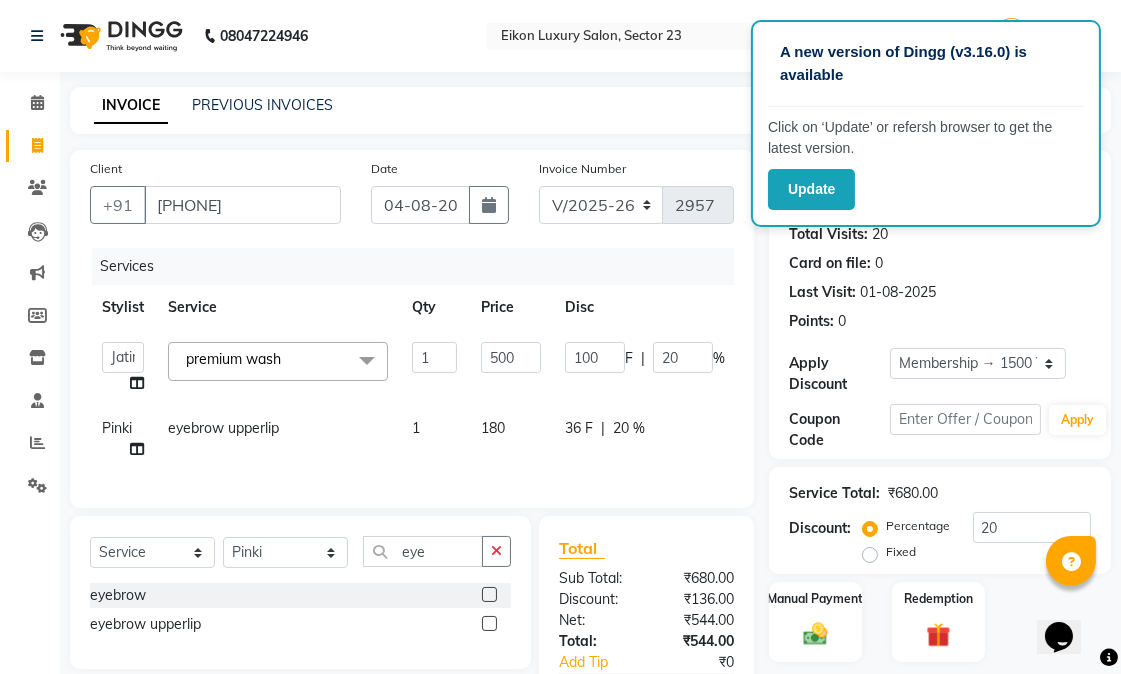 select on "58959" 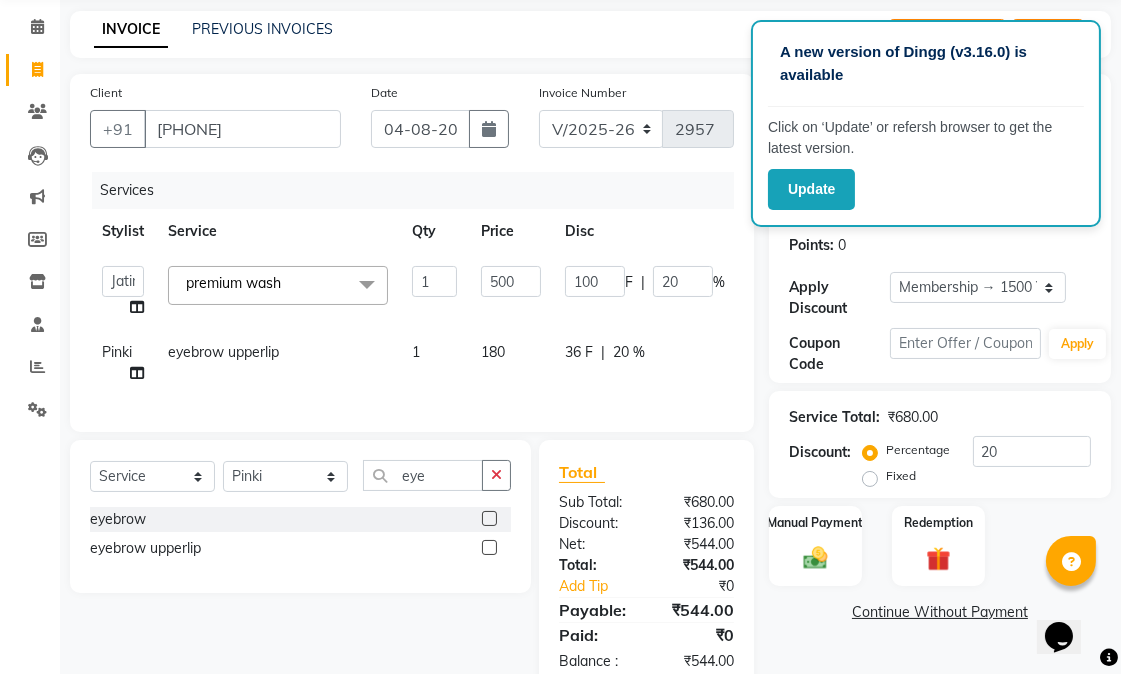 scroll, scrollTop: 140, scrollLeft: 0, axis: vertical 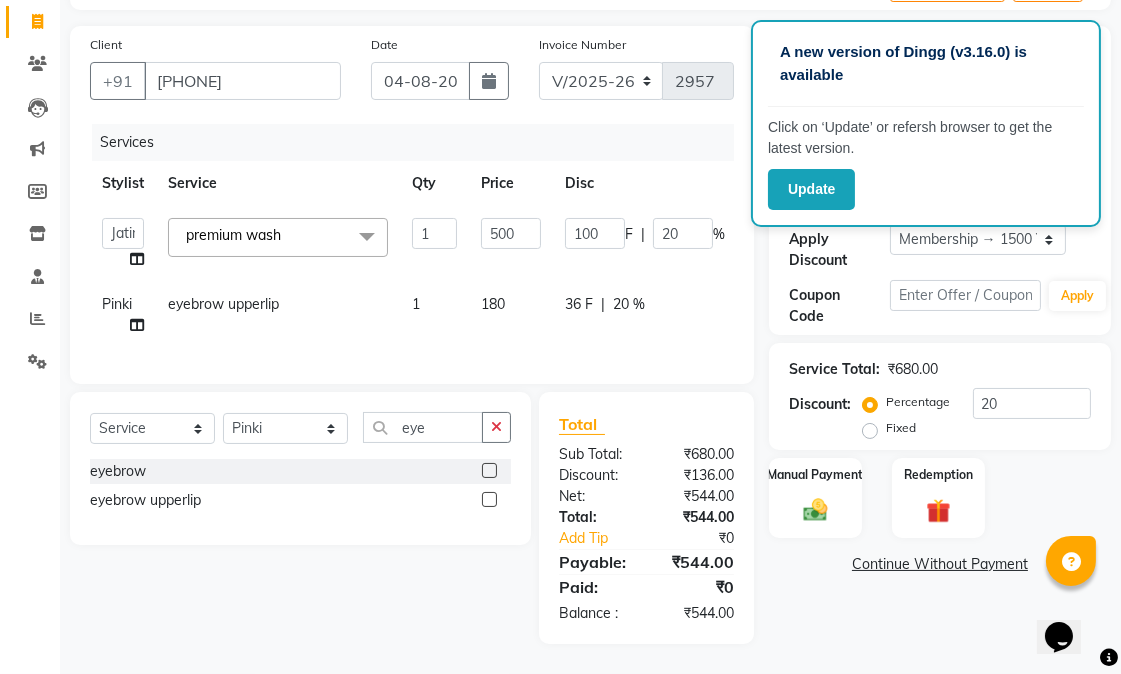 click on "Name: Shreya  Membership: end on 11-04-2026 Total Visits:  20 Card on file:  0 Last Visit:   01-08-2025 Points:   0  Apply Discount Select Membership → 1500 Yearly Membership Coupon Code Apply Service Total:  ₹680.00  Discount:  Percentage   Fixed  20 Manual Payment Redemption  Continue Without Payment" 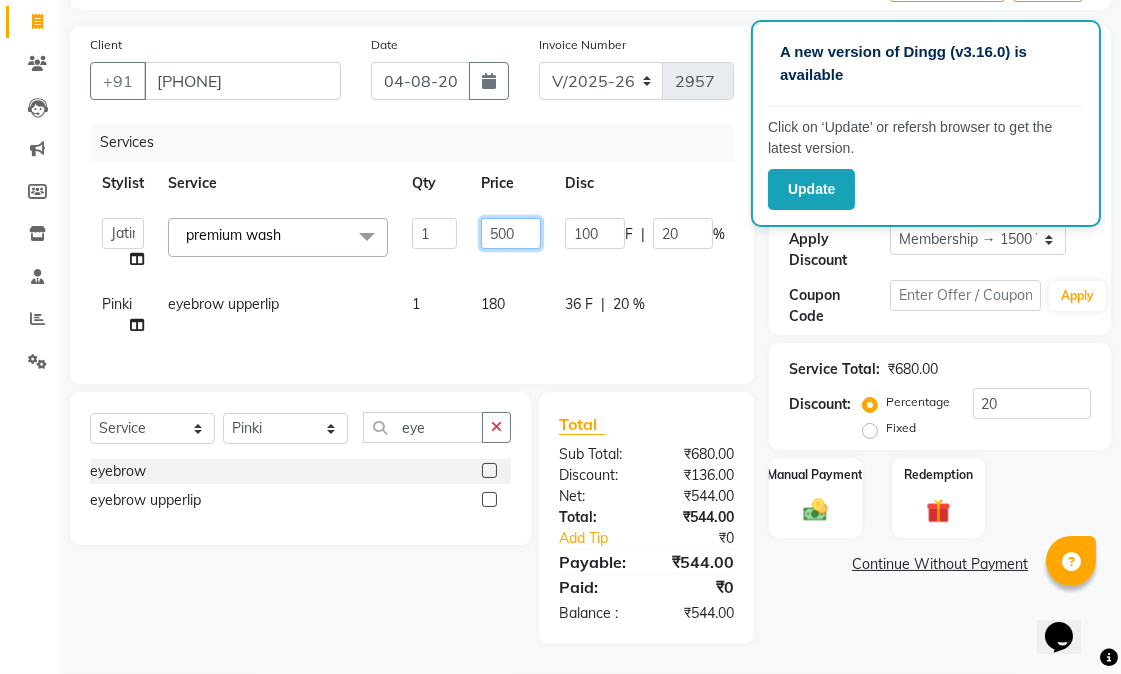 click on "500" 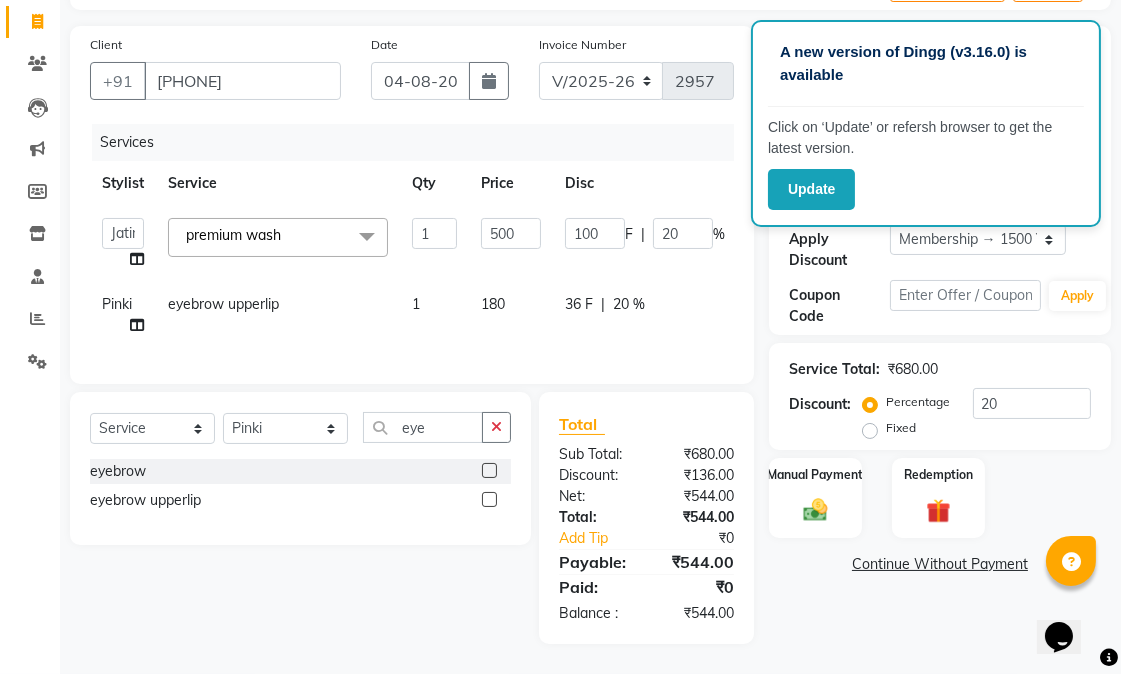 click on "Name: Shreya  Membership: end on 11-04-2026 Total Visits:  20 Card on file:  0 Last Visit:   01-08-2025 Points:   0  Apply Discount Select Membership → 1500 Yearly Membership Coupon Code Apply Service Total:  ₹680.00  Discount:  Percentage   Fixed  20 Manual Payment Redemption  Continue Without Payment" 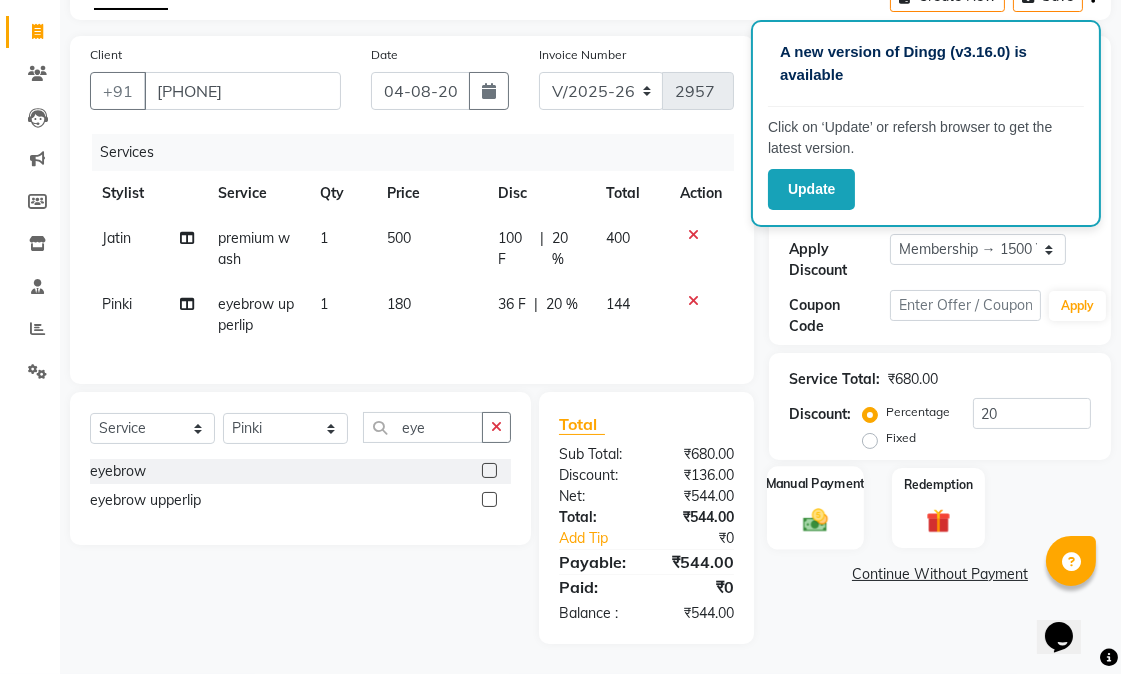 click 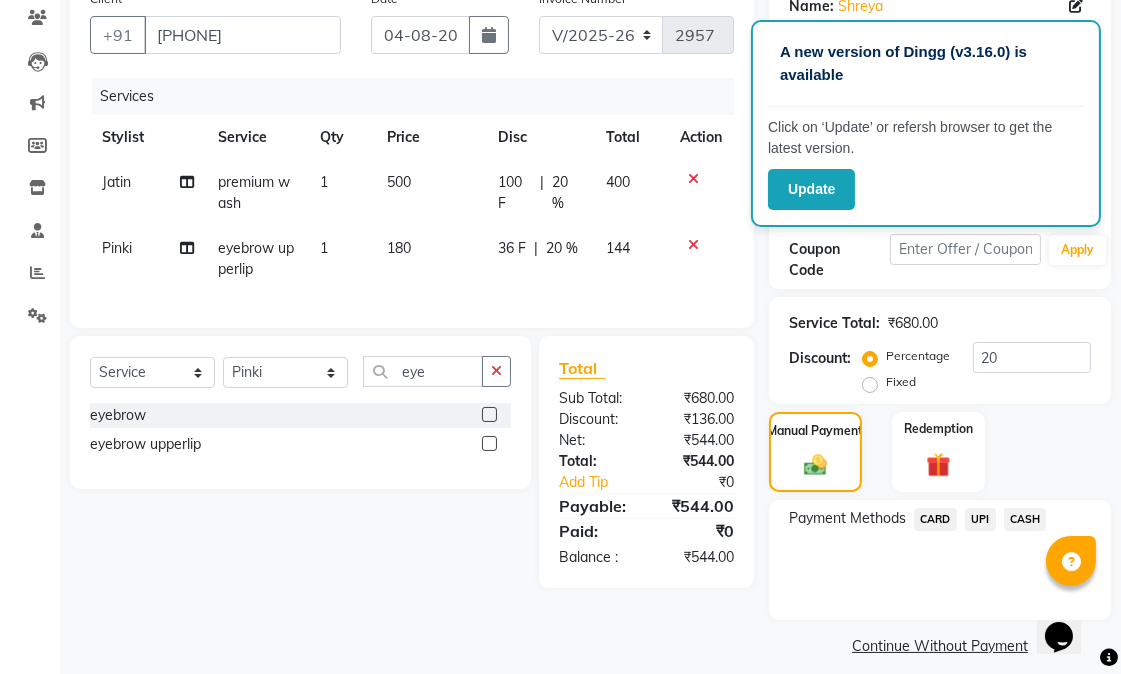 scroll, scrollTop: 186, scrollLeft: 0, axis: vertical 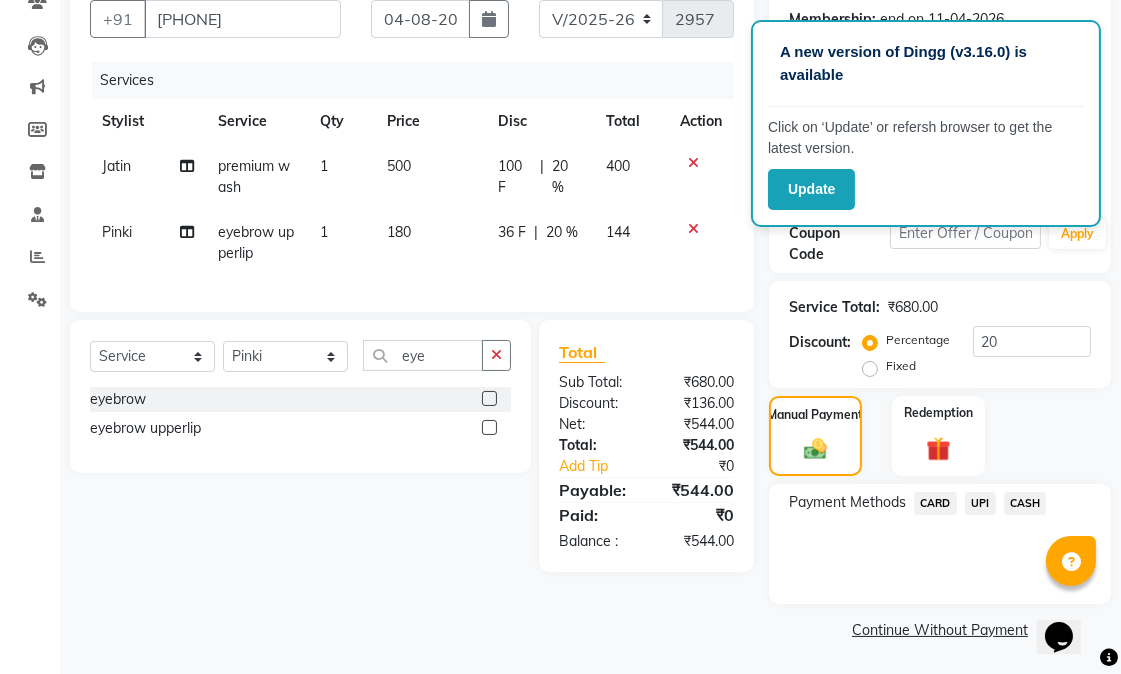 click on "CASH" 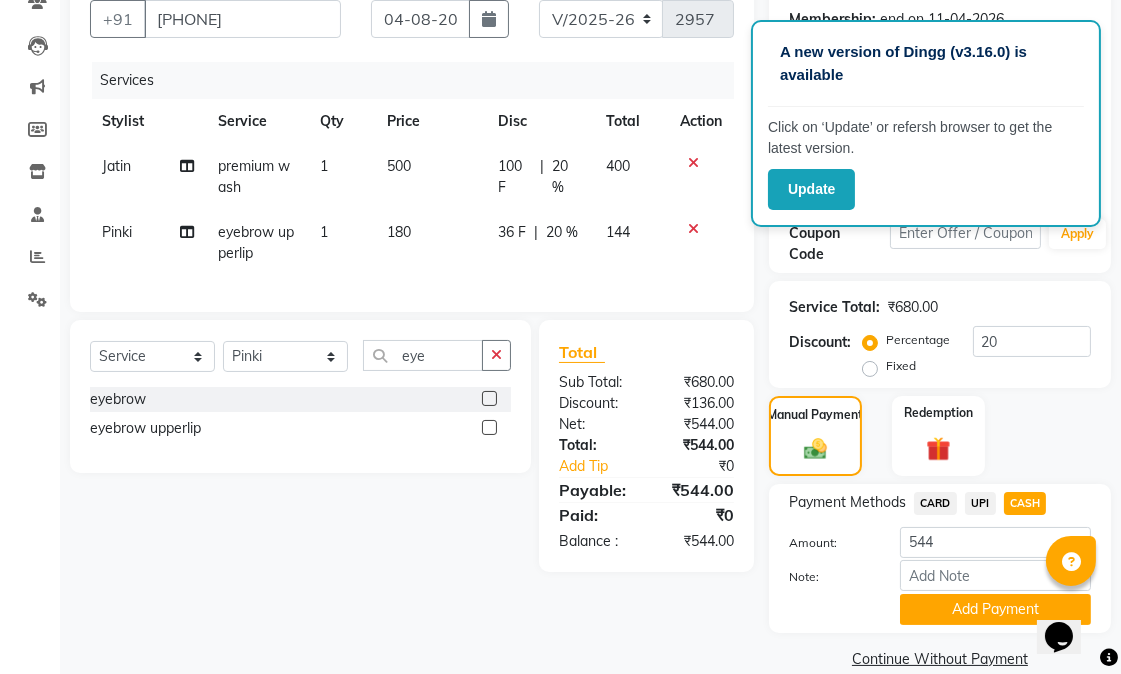 click on "CASH" 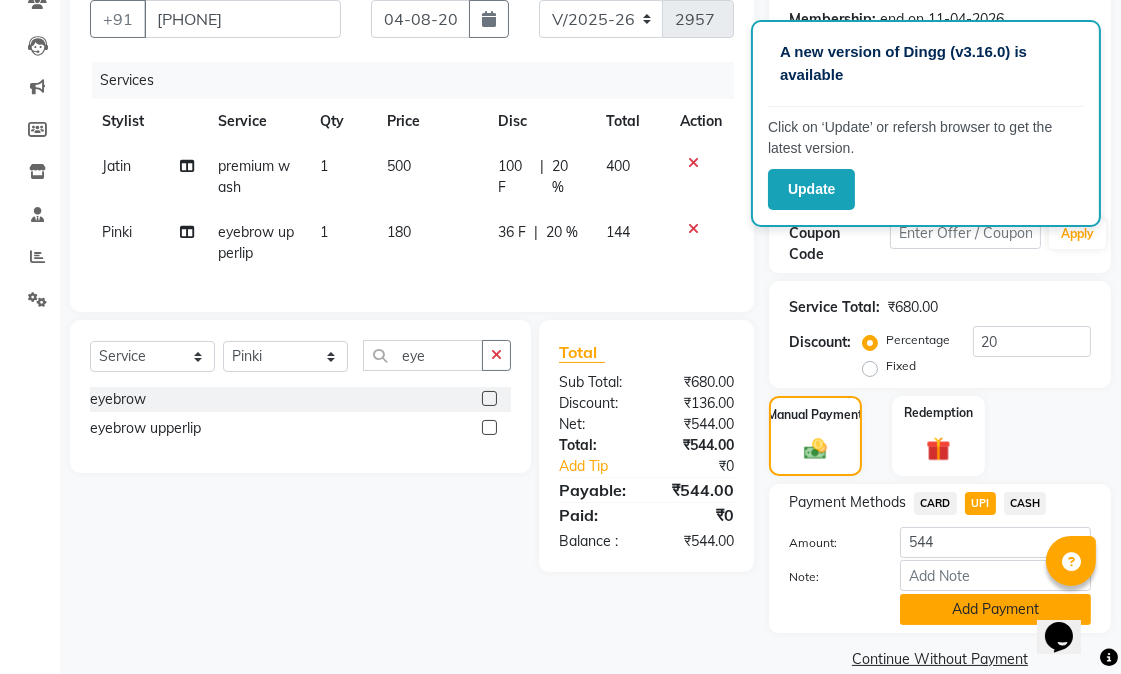 click on "Add Payment" 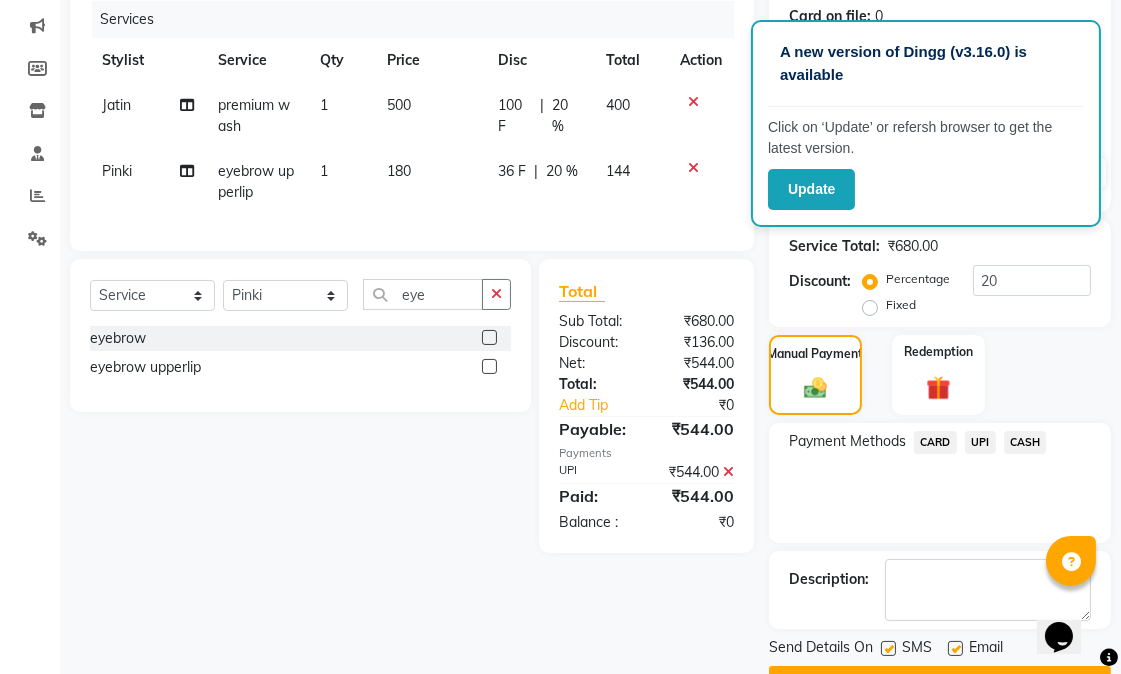 scroll, scrollTop: 300, scrollLeft: 0, axis: vertical 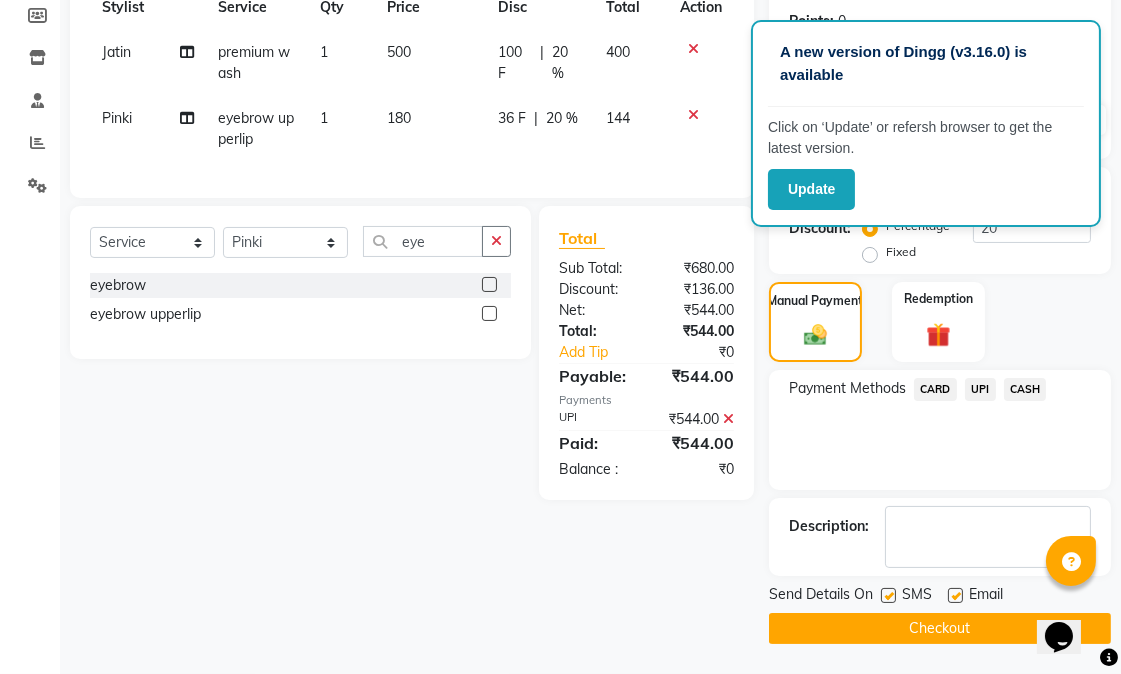 click 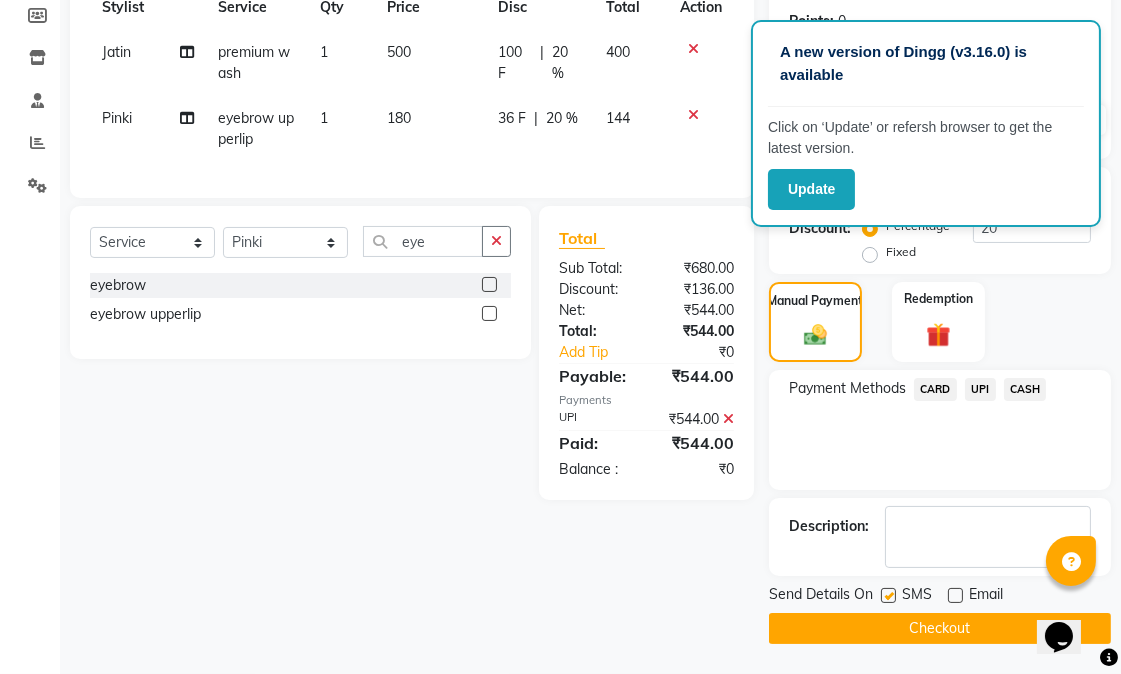 click on "SMS" 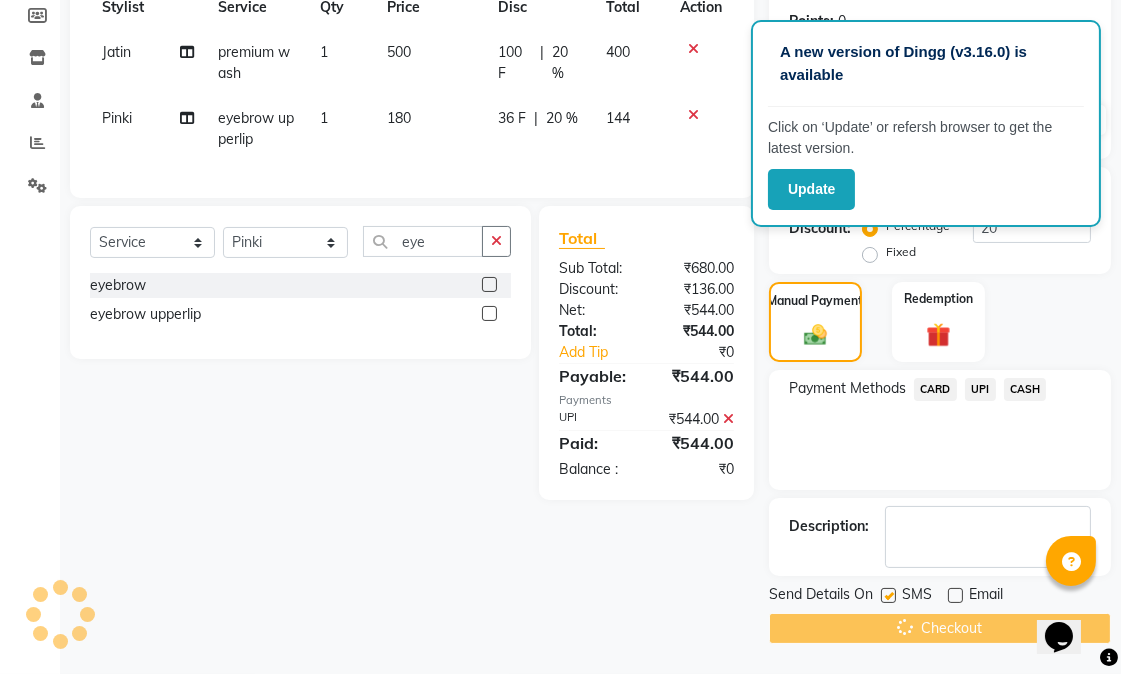 scroll, scrollTop: 0, scrollLeft: 0, axis: both 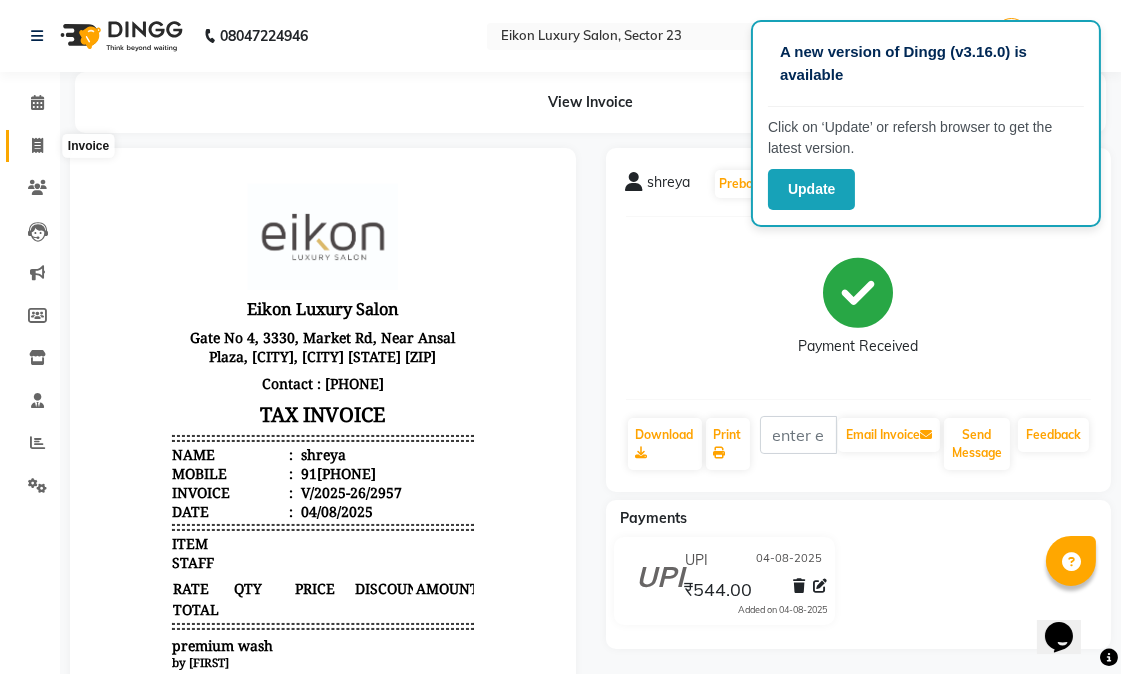 click 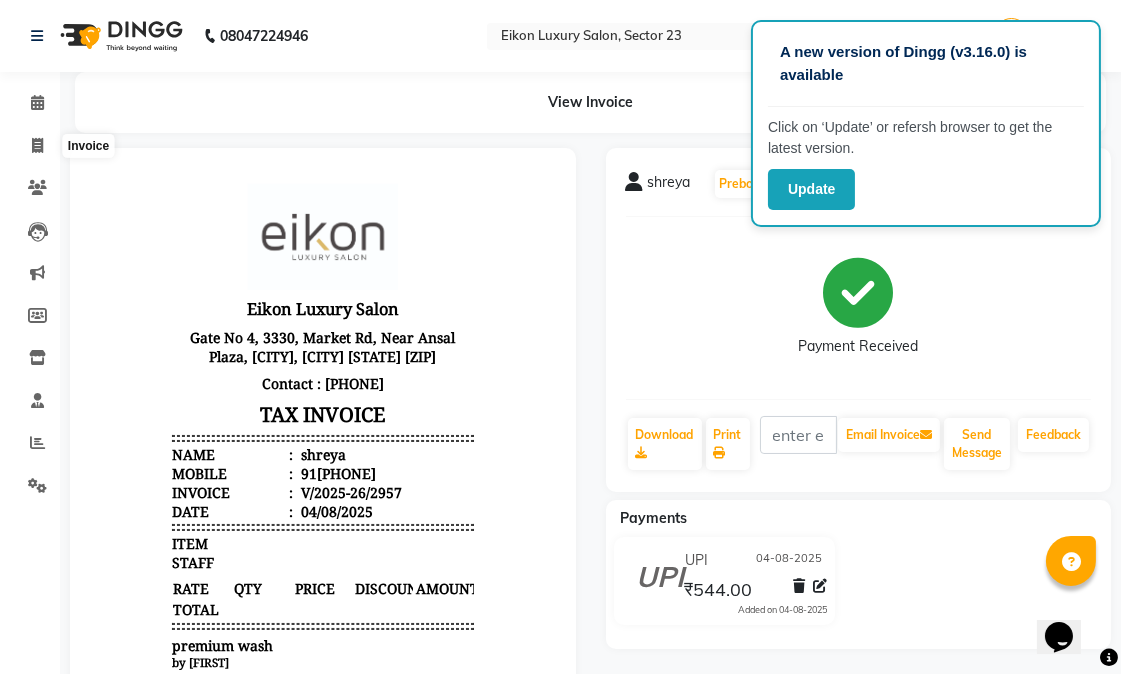select on "service" 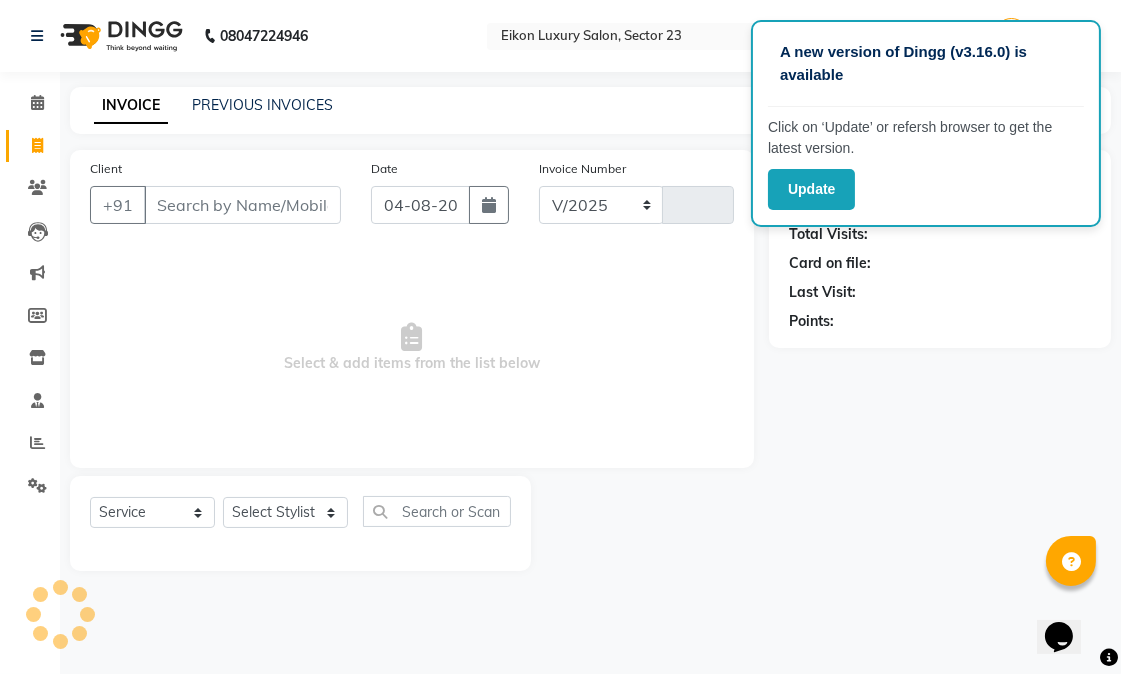 select on "7080" 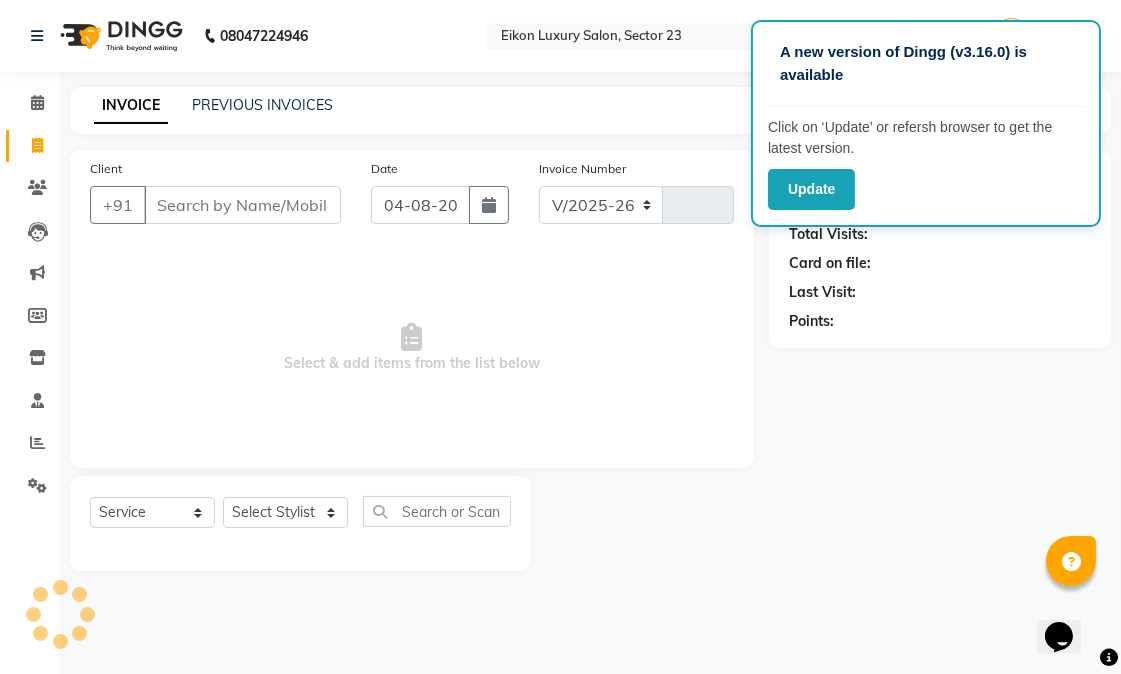 type on "2958" 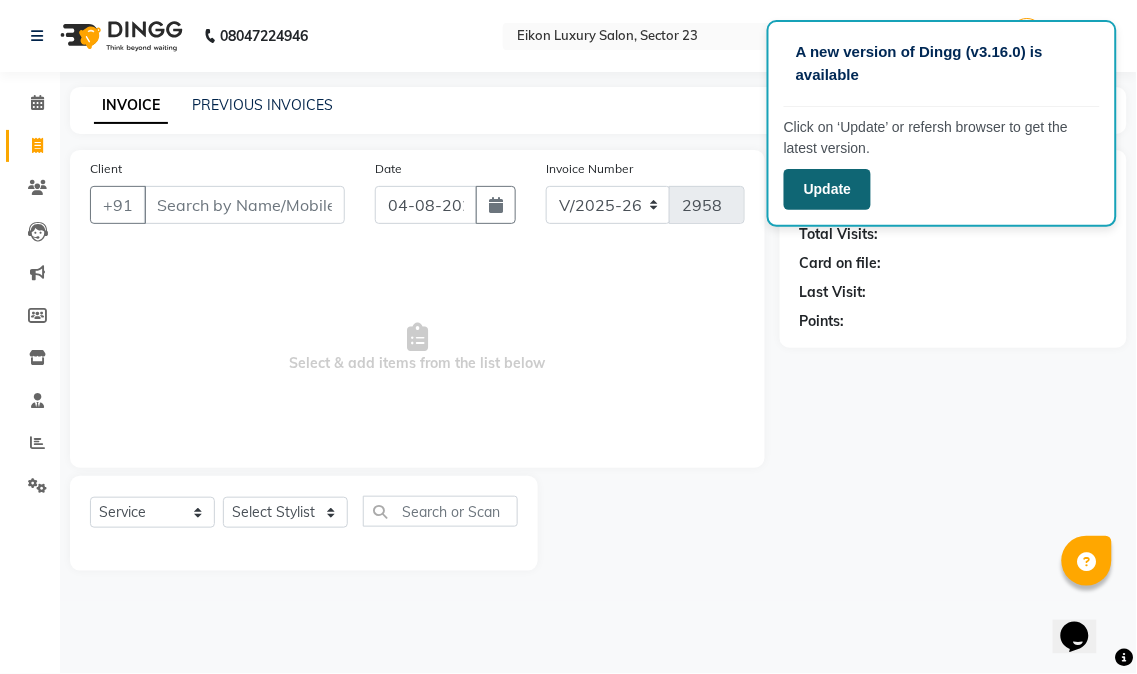 click on "Update" 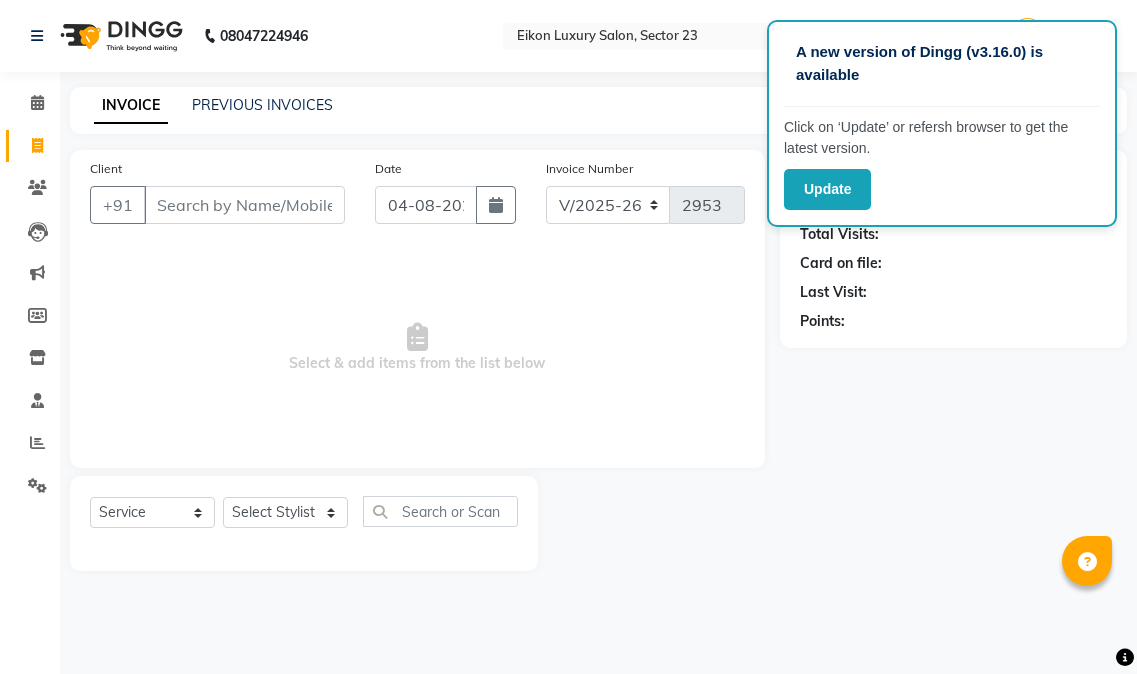 select on "7080" 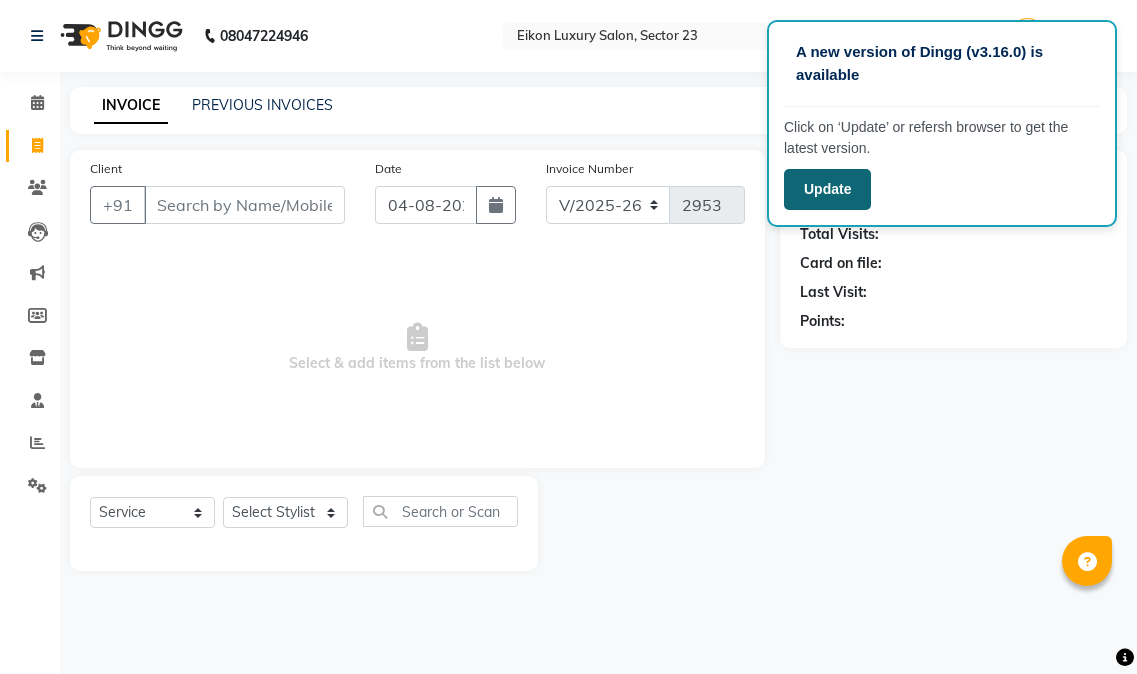 scroll, scrollTop: 0, scrollLeft: 0, axis: both 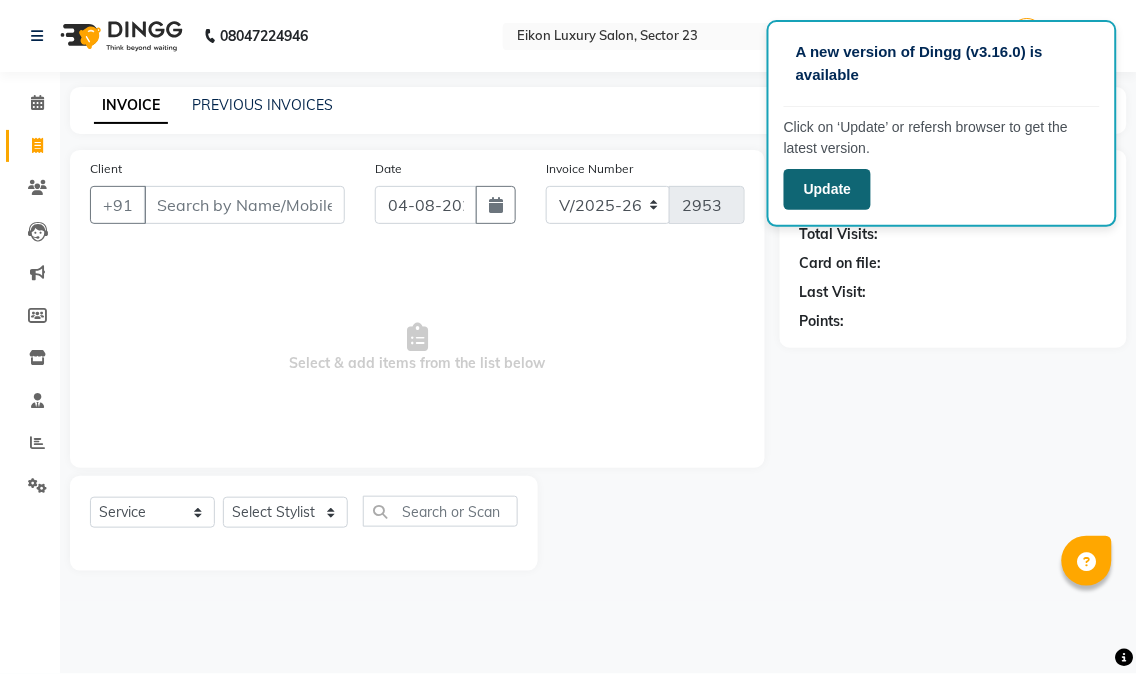 click on "Update" 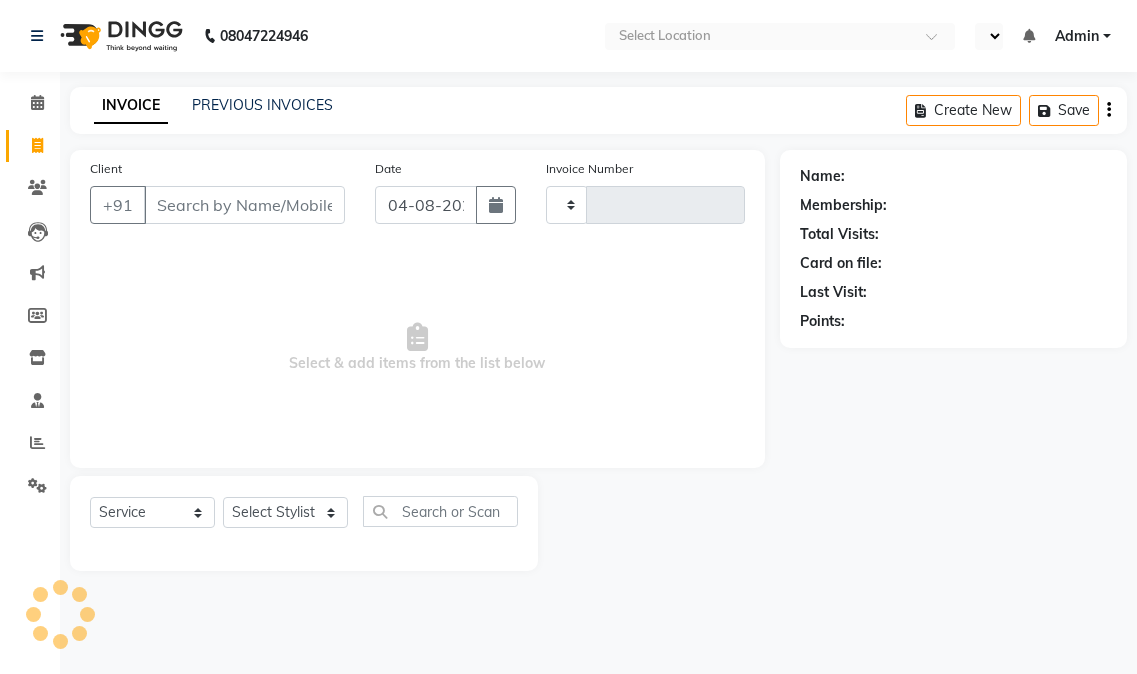 select on "service" 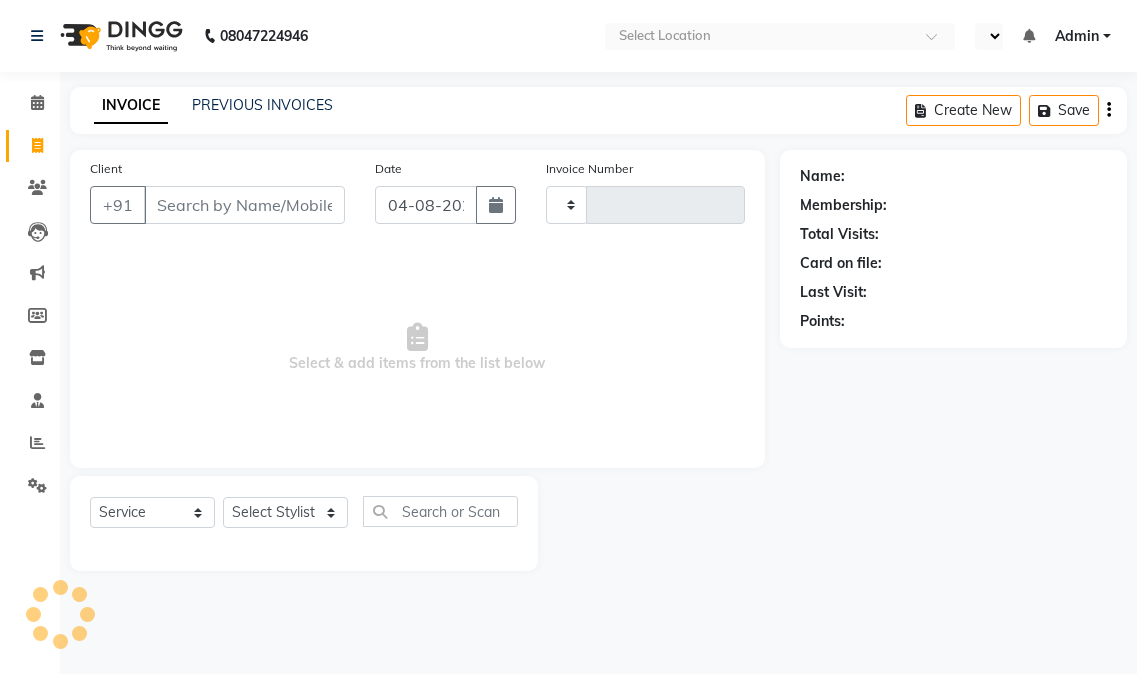 type on "2958" 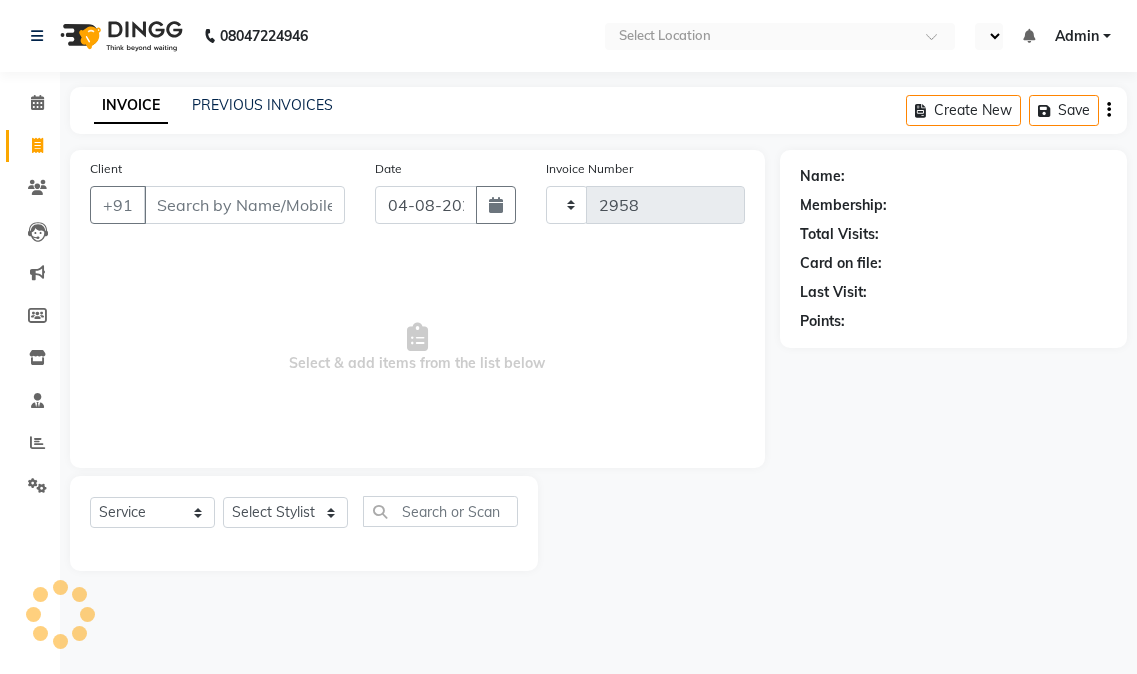 scroll, scrollTop: 0, scrollLeft: 0, axis: both 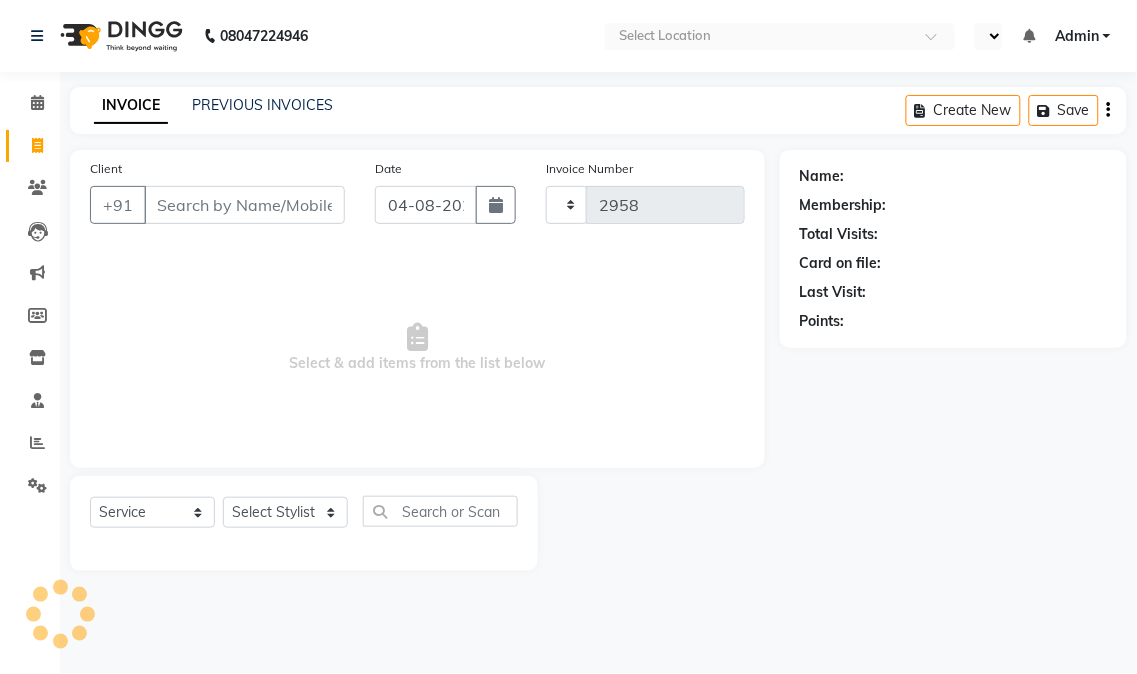 select on "en" 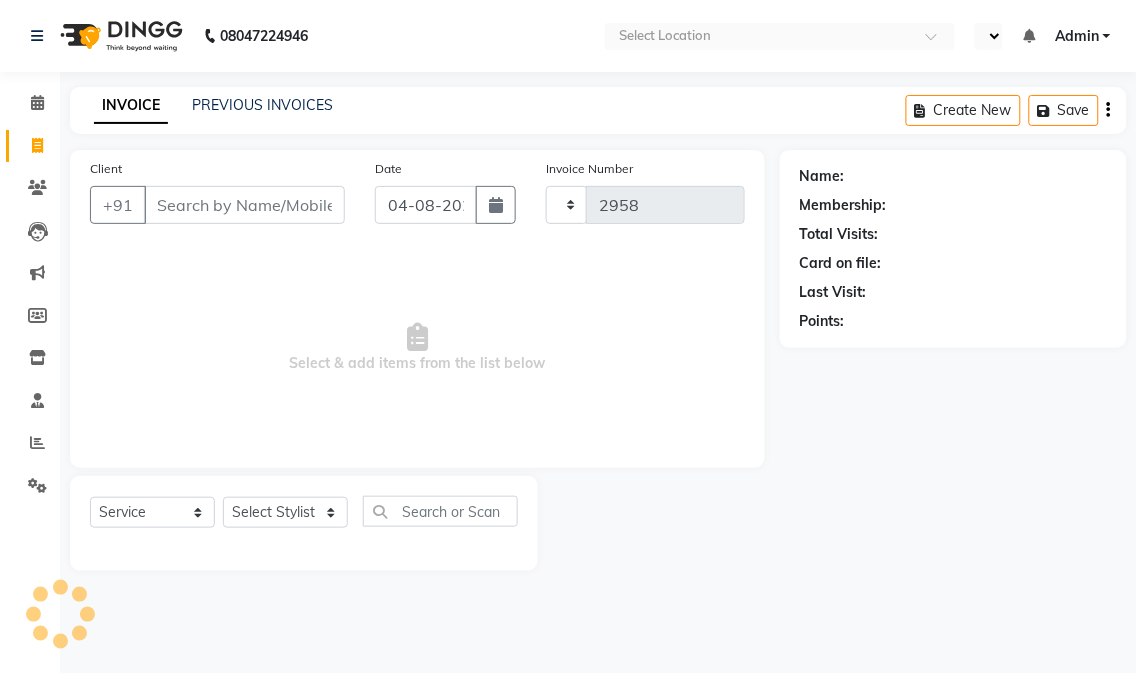 select on "7080" 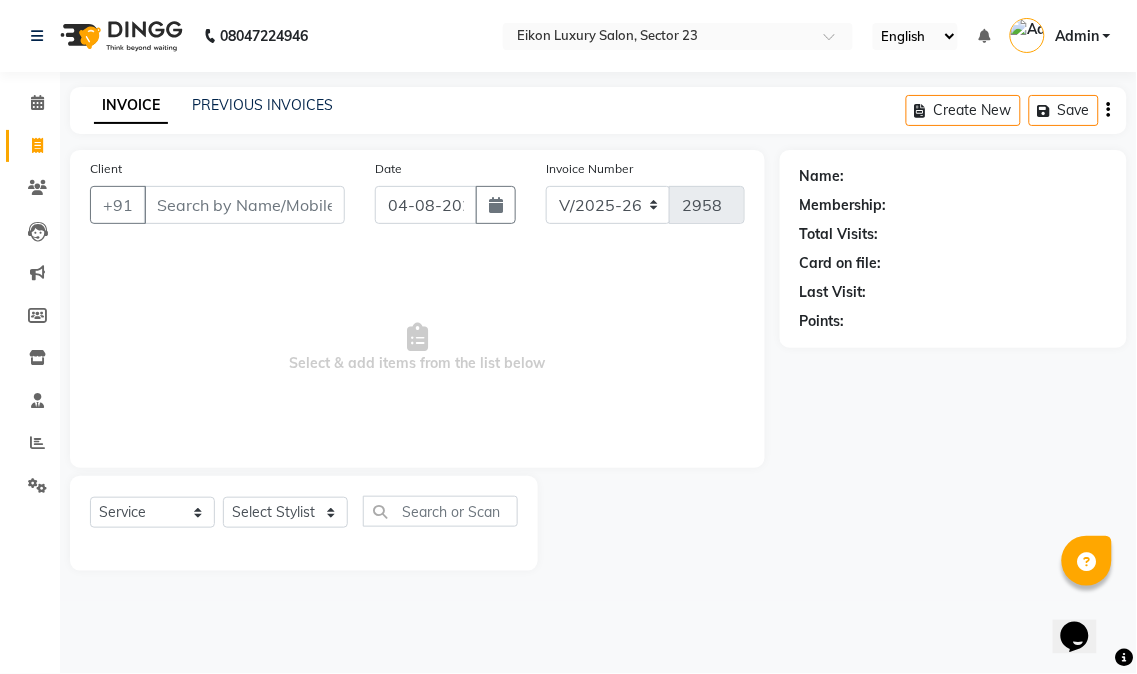 scroll, scrollTop: 0, scrollLeft: 0, axis: both 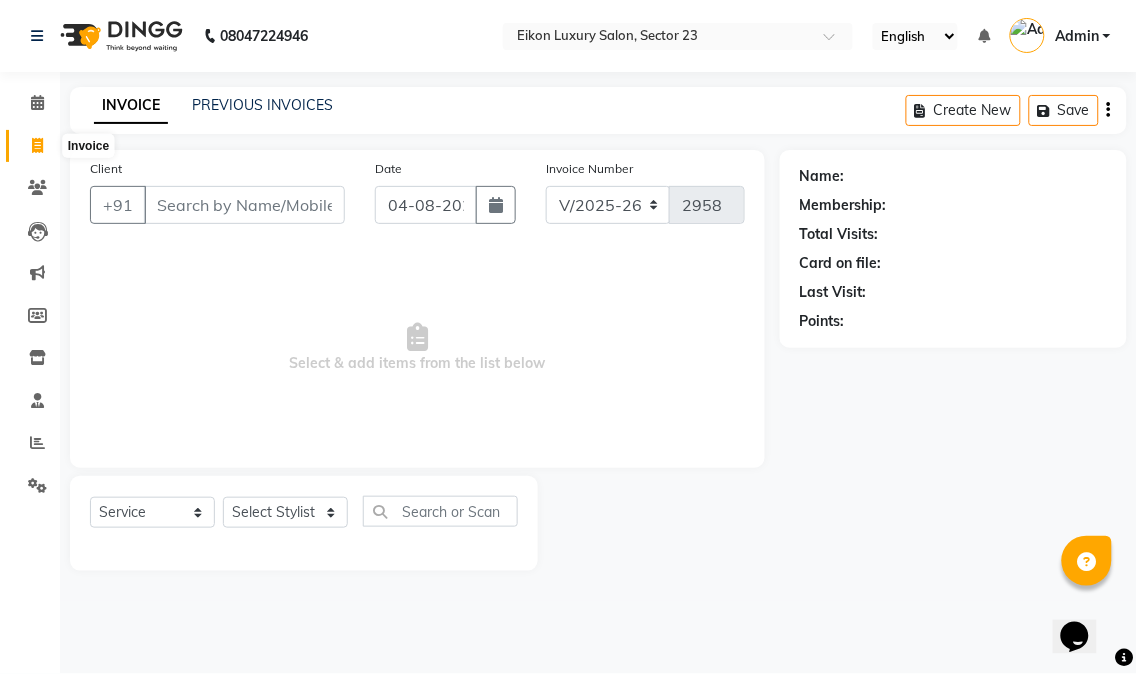 click 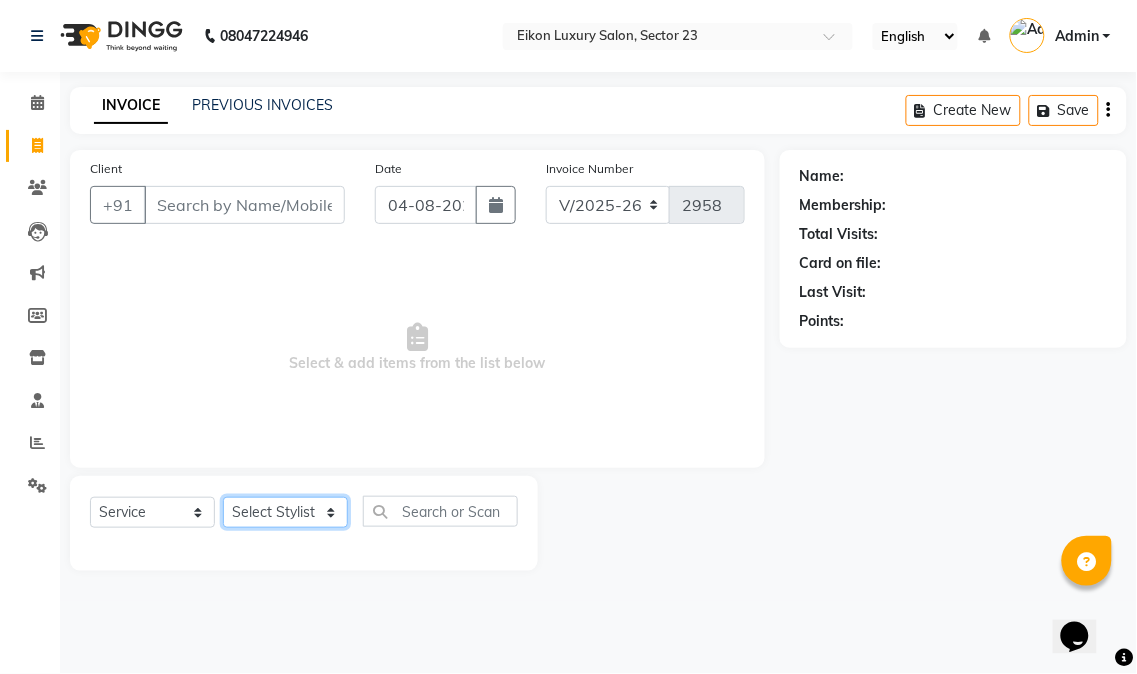 click on "Select Stylist Abhishek amit anchal Ashu Bilal Dildar Geeta Hritik Jatin mahesh Manav Mohit Pinki Prince Ruby Sagar Subhash Subodh Uday" 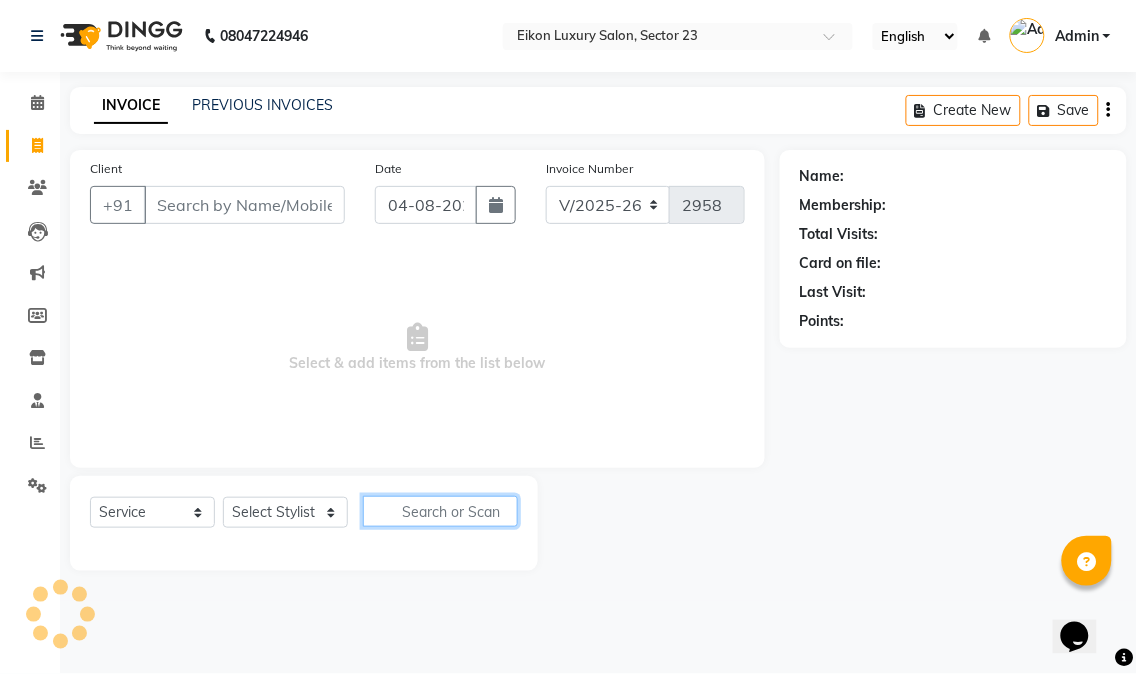 click 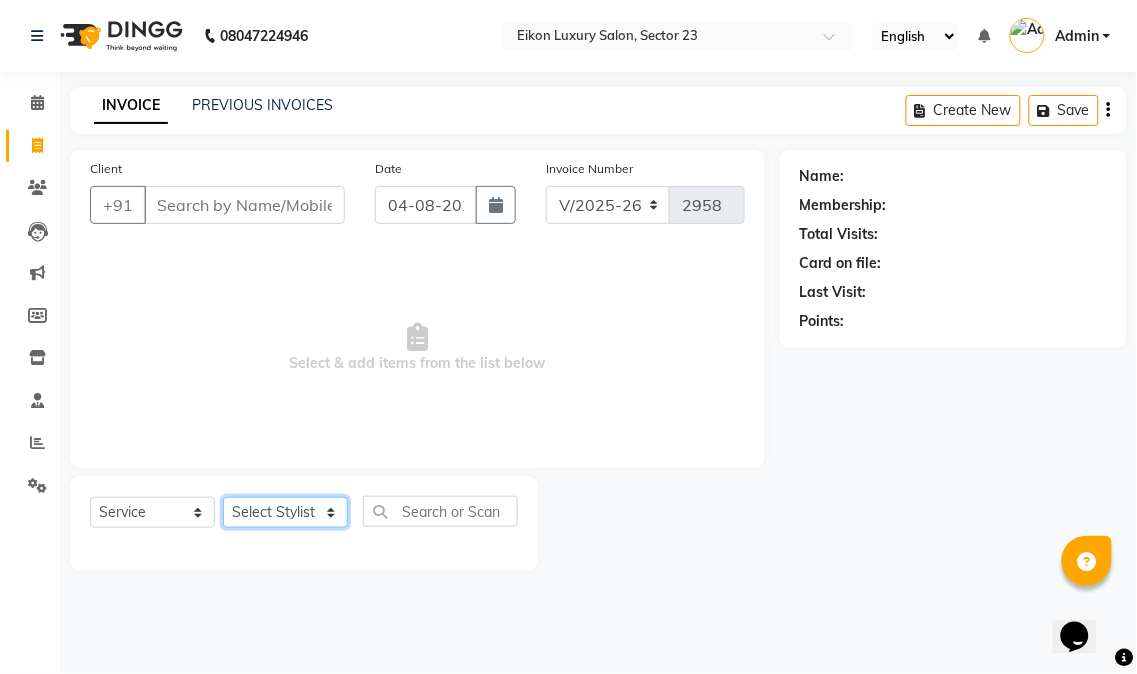 click on "Select Stylist Abhishek amit anchal Ashu Bilal Dildar Geeta Hritik Jatin mahesh Manav Mohit Pinki Prince Ruby Sagar Subhash Subodh Uday" 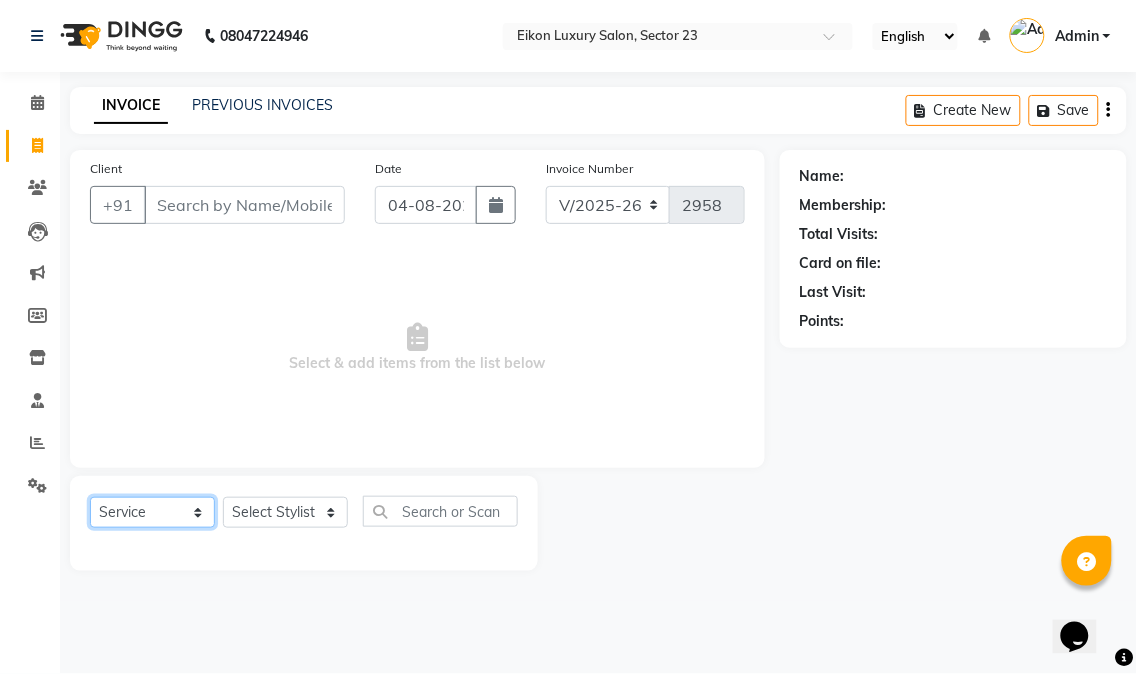 click on "Select  Service  Product  Membership  Package Voucher Prepaid Gift Card" 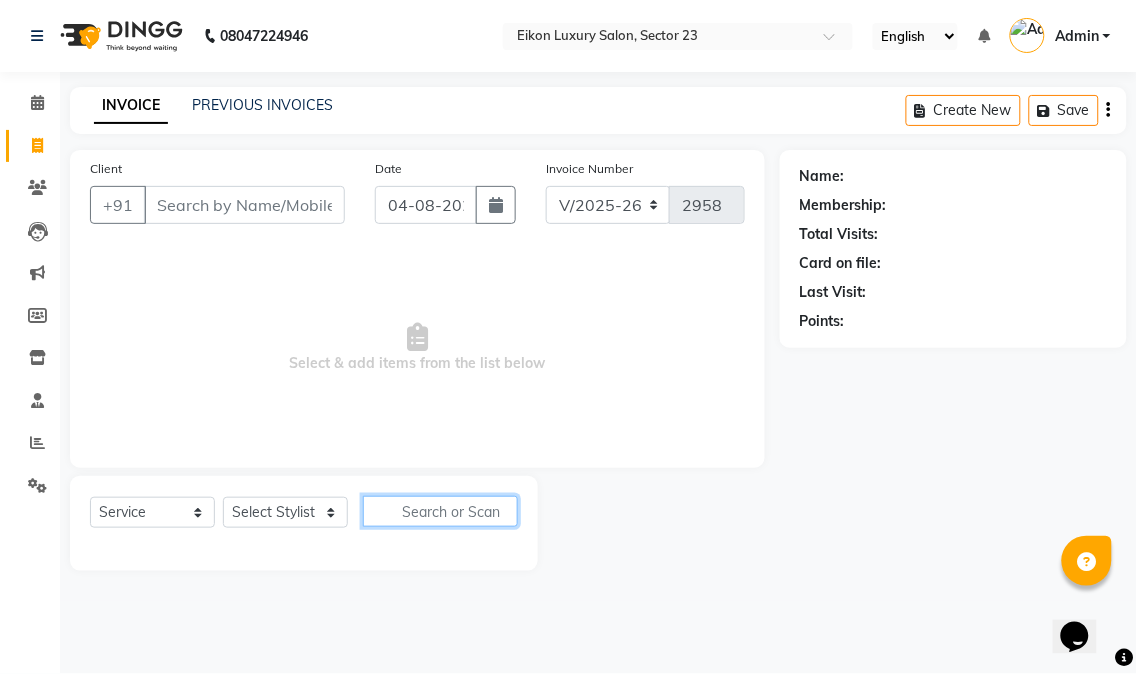 click 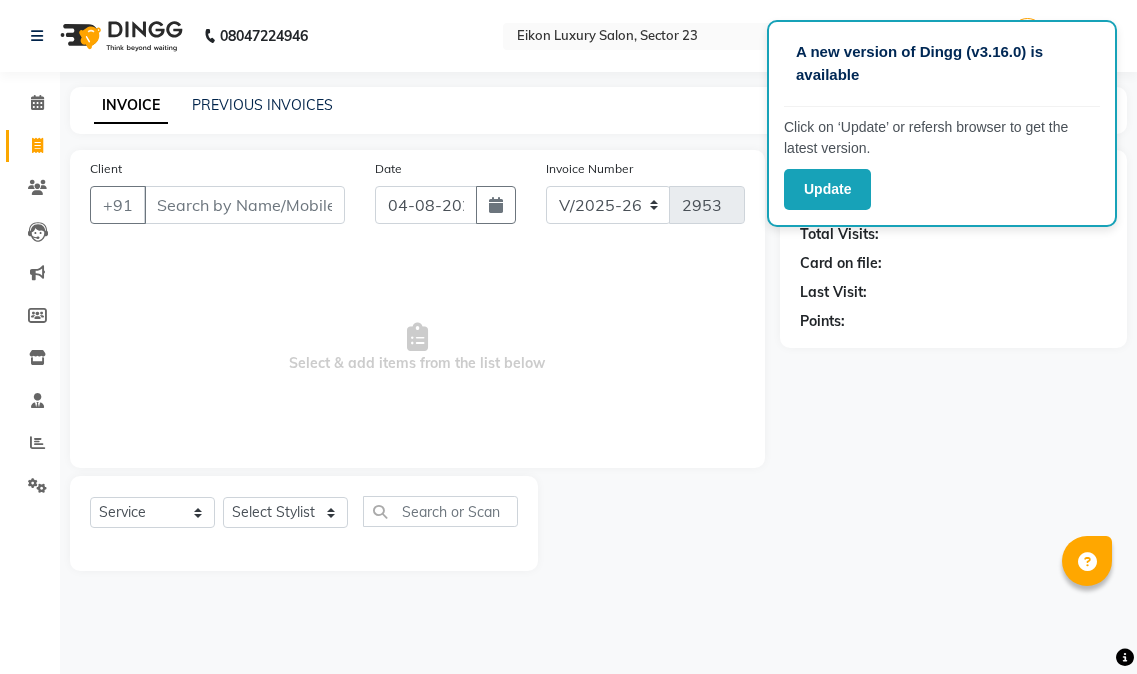 select on "7080" 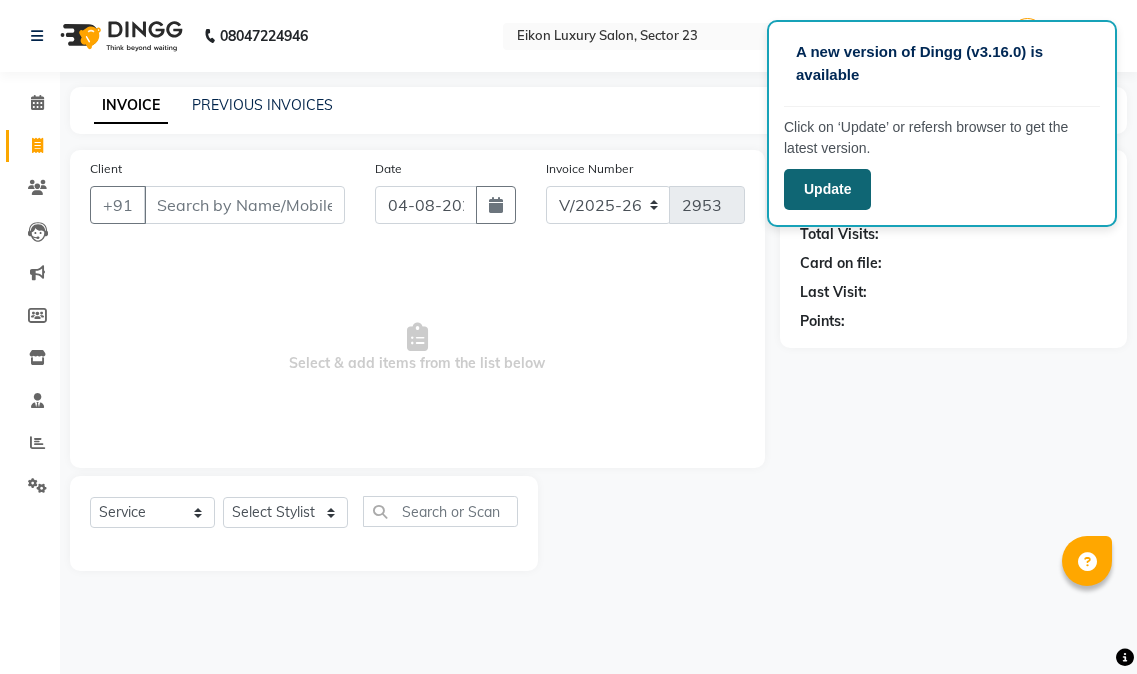 scroll, scrollTop: 0, scrollLeft: 0, axis: both 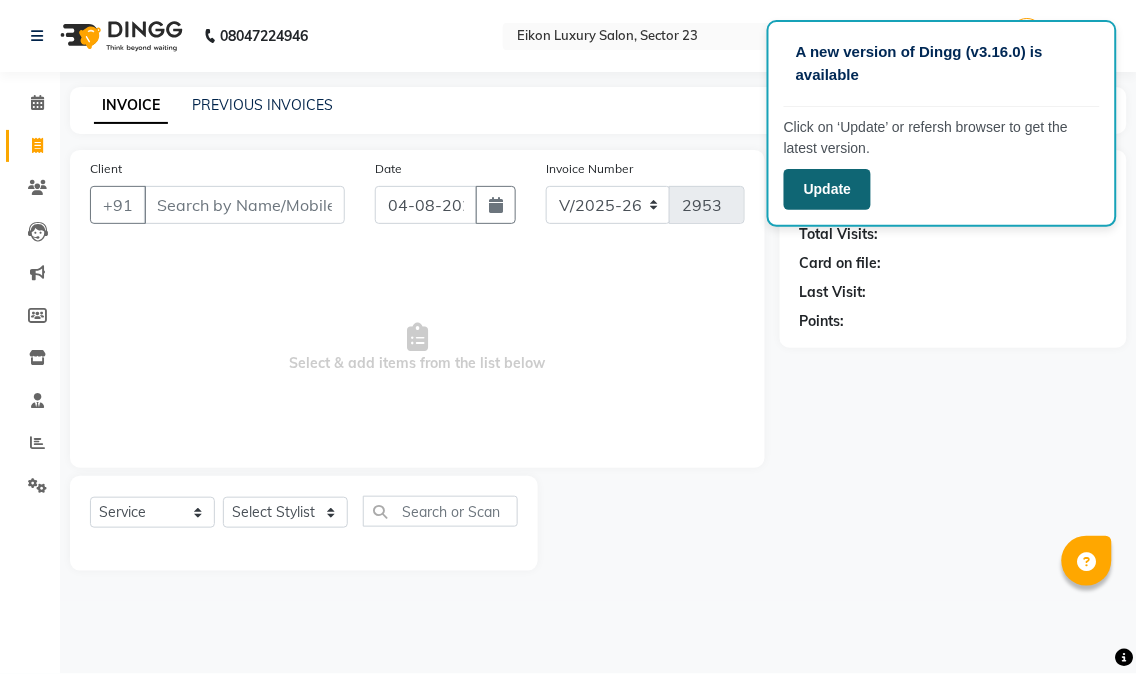 click on "Update" 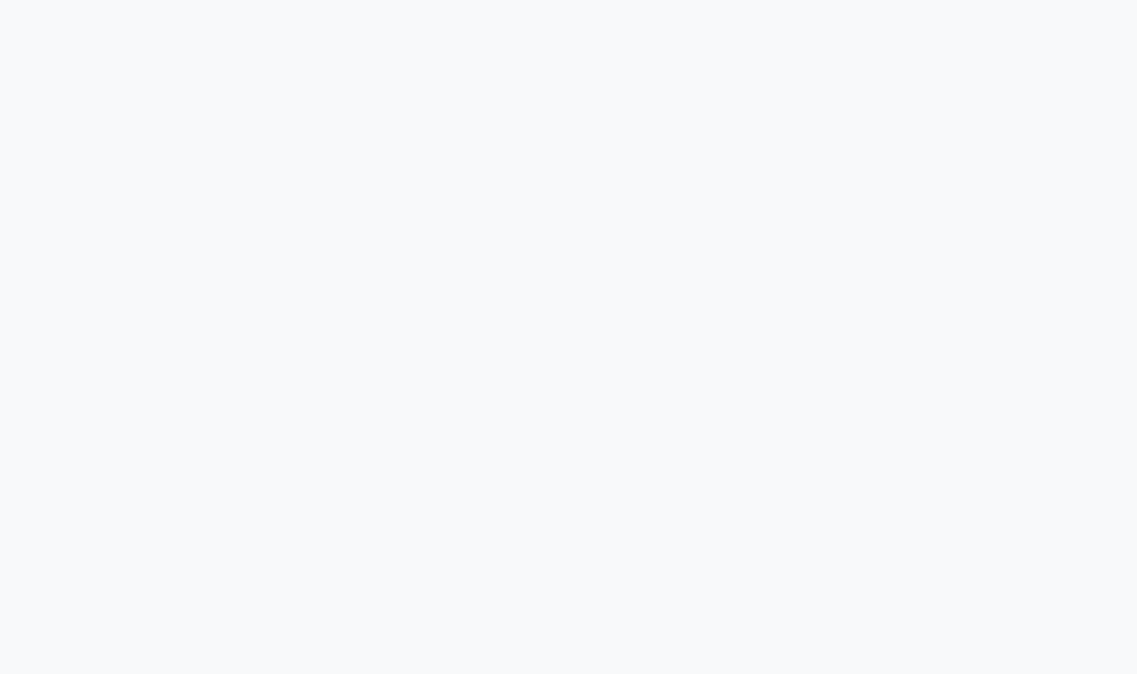 select on "7080" 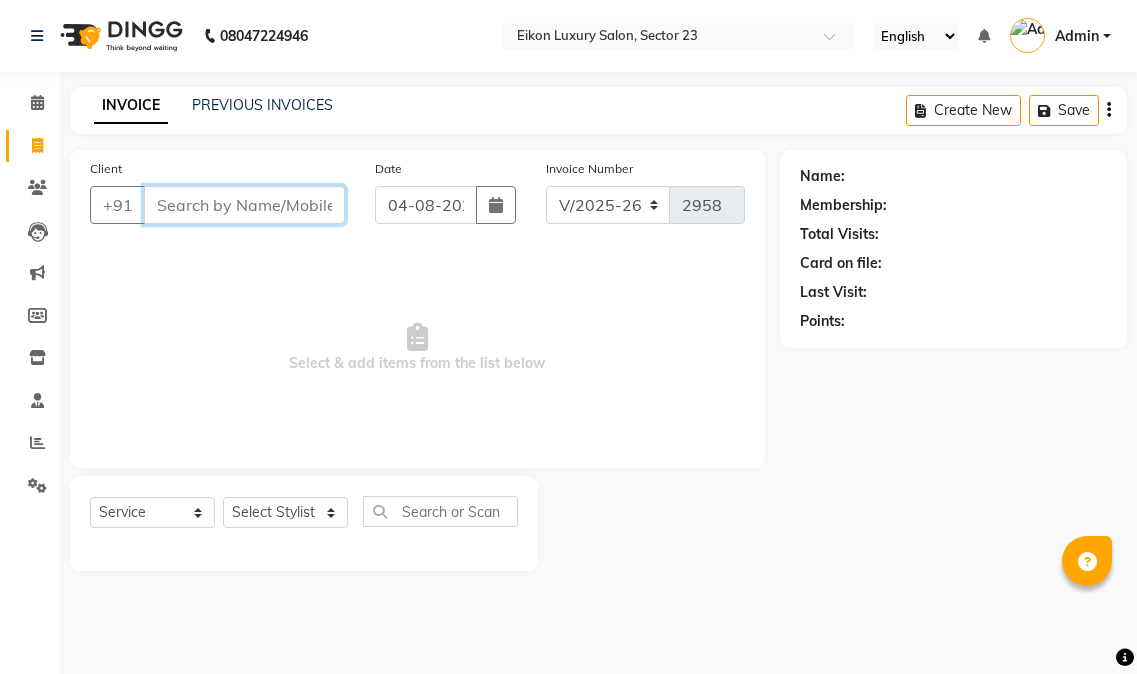 scroll, scrollTop: 0, scrollLeft: 0, axis: both 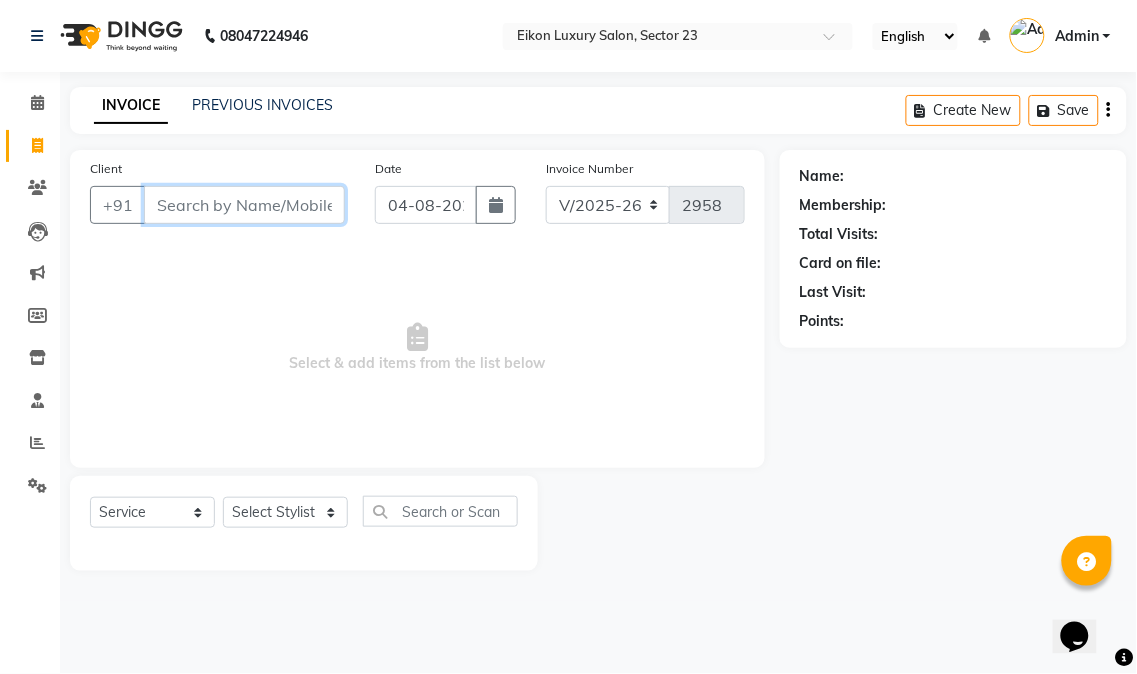 click on "Client" at bounding box center [244, 205] 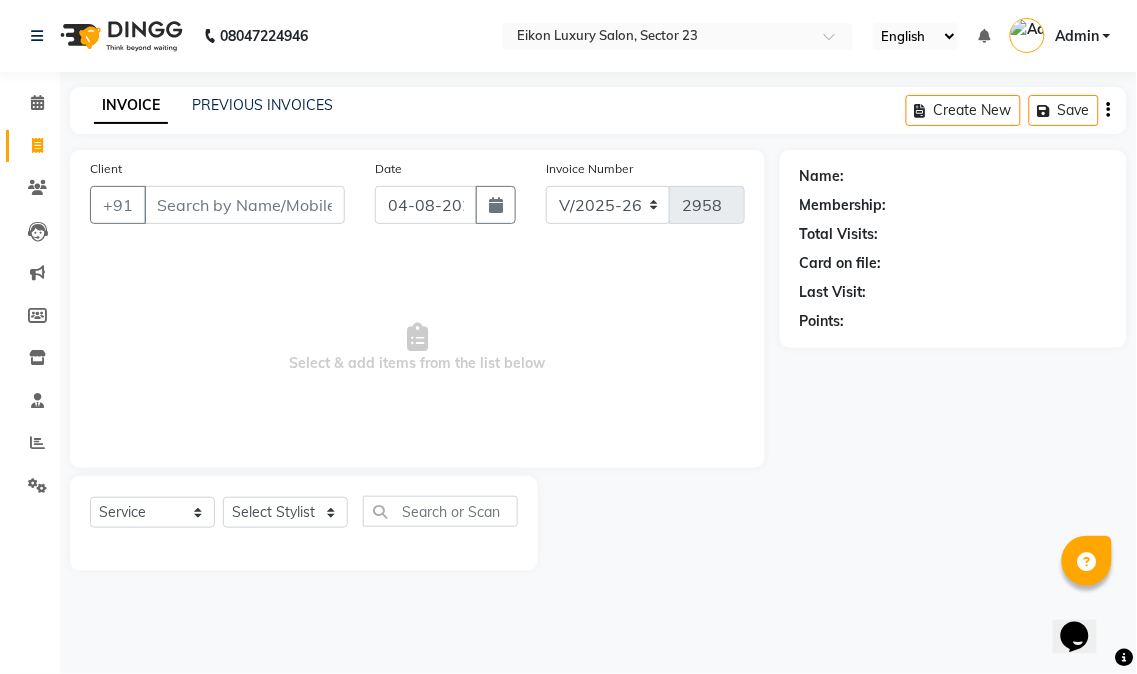 click on "Name: Membership: Total Visits: Card on file: Last Visit:  Points:" 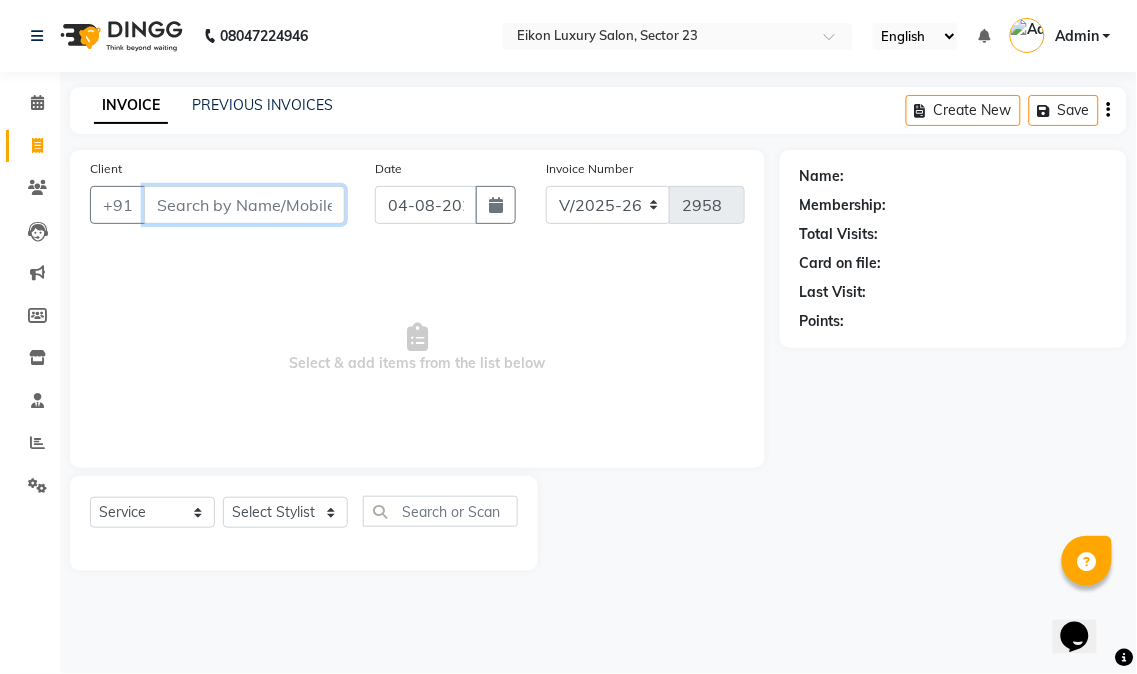 click on "Client" at bounding box center (244, 205) 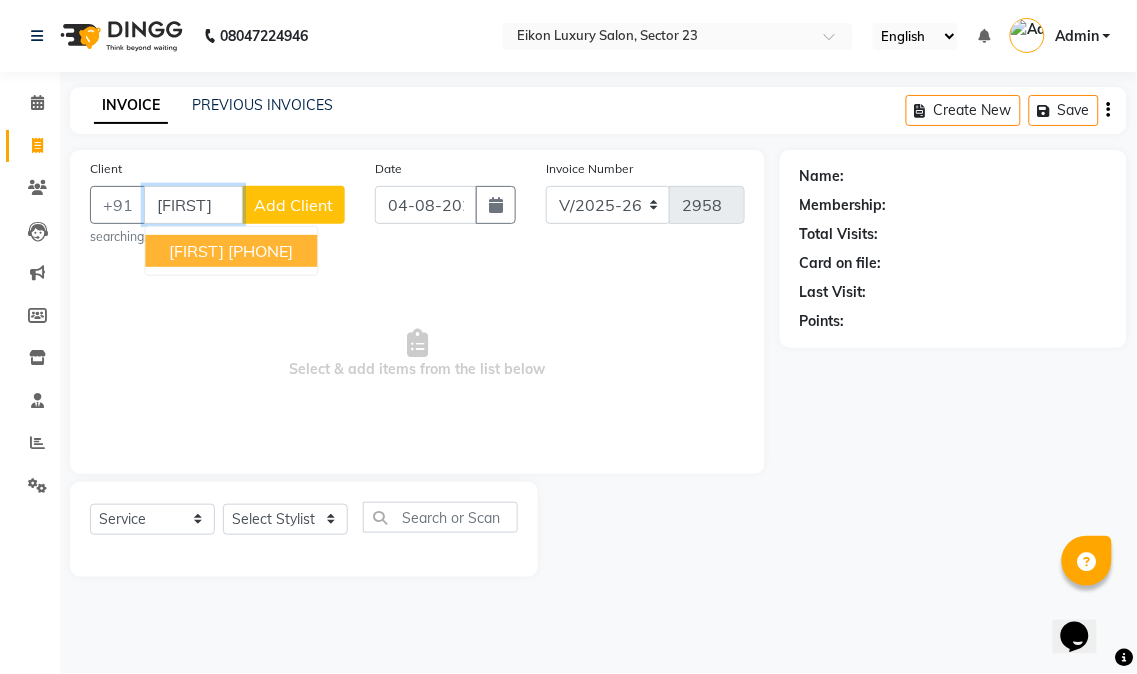 click on "9873203877" at bounding box center [260, 251] 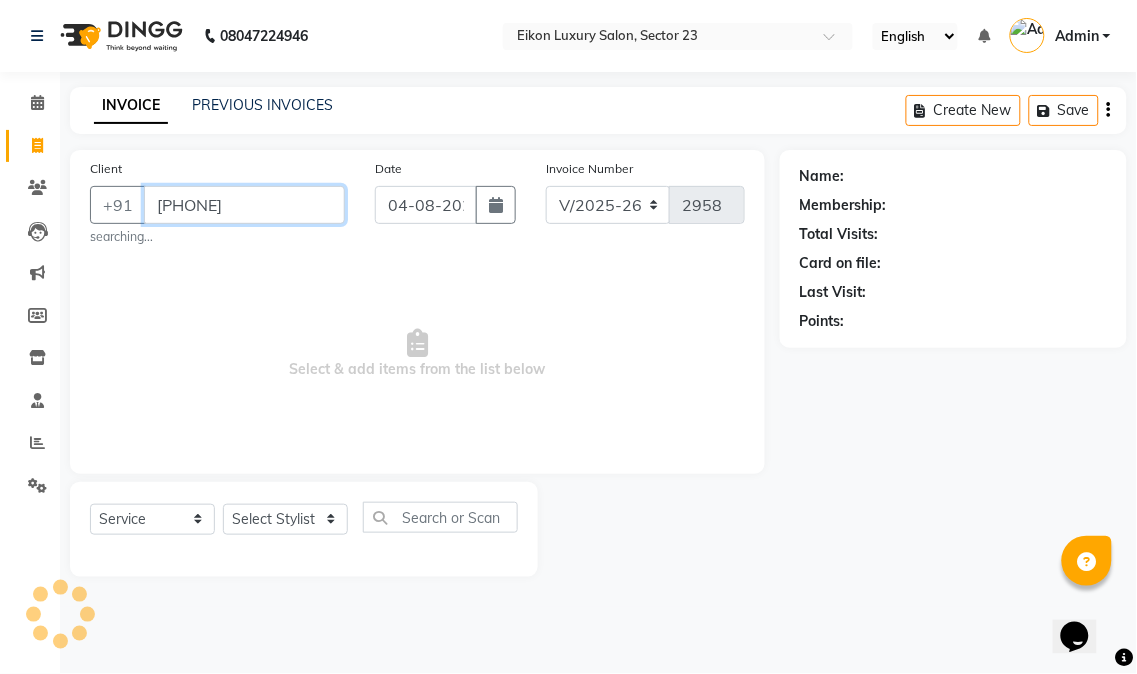 type on "9873203877" 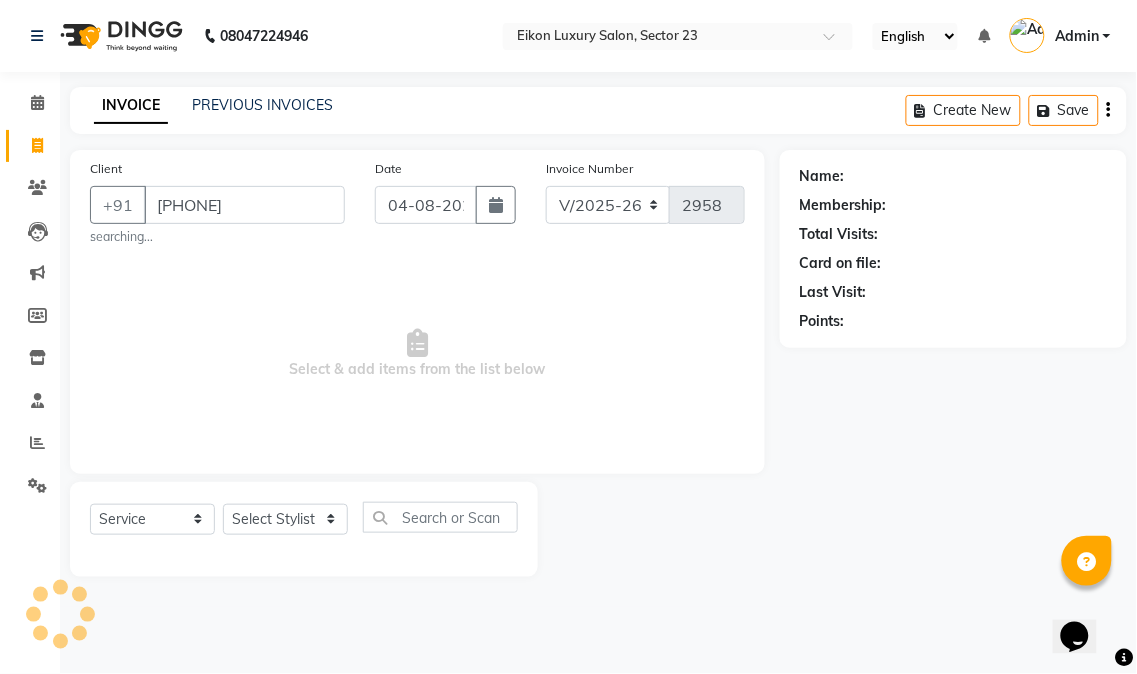 select on "1: Object" 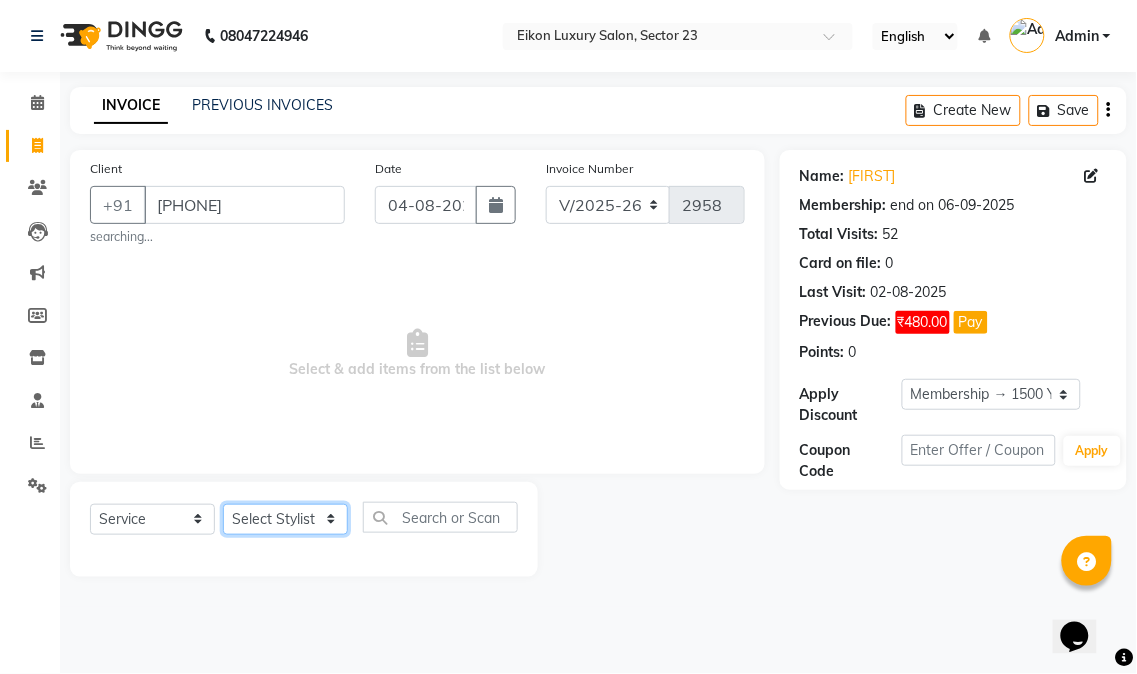 click on "Select Stylist Abhishek amit anchal Ashu Bilal Dildar Geeta Hritik Jatin mahesh Manav Mohit Pinki Prince Ruby Sagar Subhash Subodh Uday" 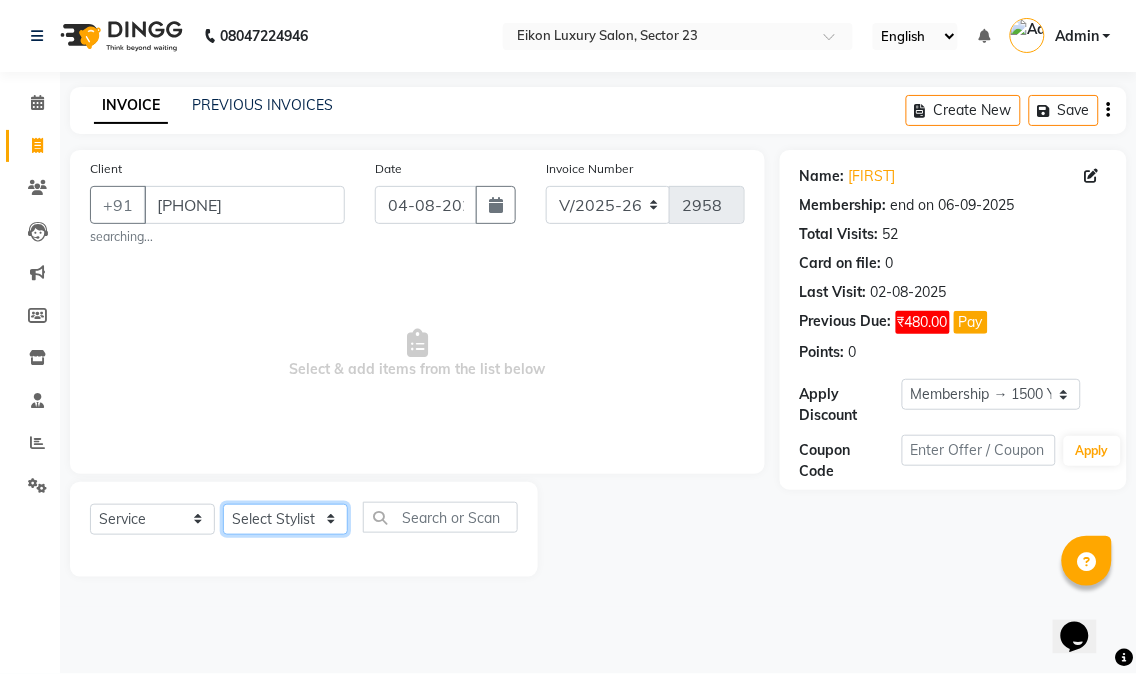 select on "58952" 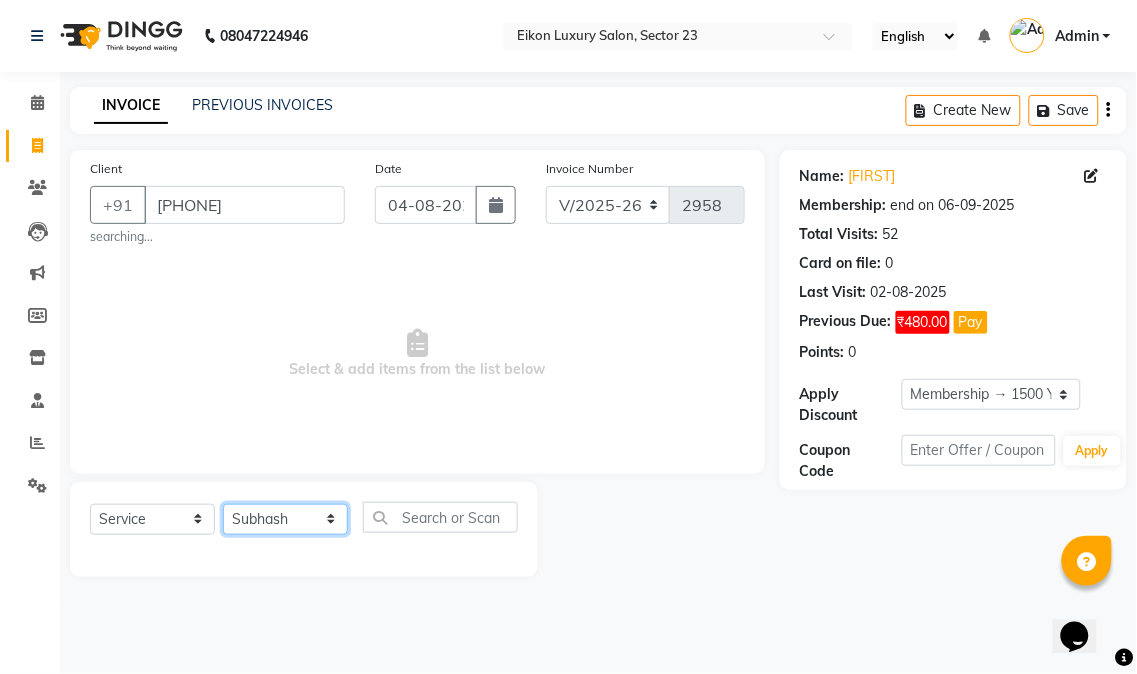 click on "Select Stylist Abhishek amit anchal Ashu Bilal Dildar Geeta Hritik Jatin mahesh Manav Mohit Pinki Prince Ruby Sagar Subhash Subodh Uday" 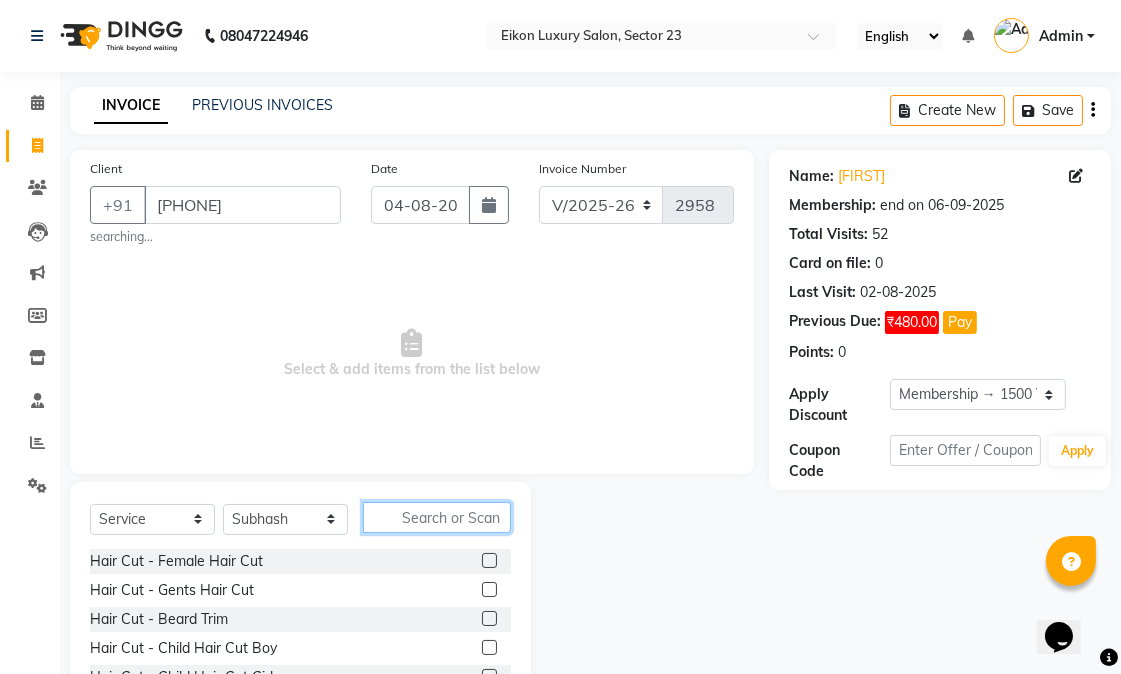 click 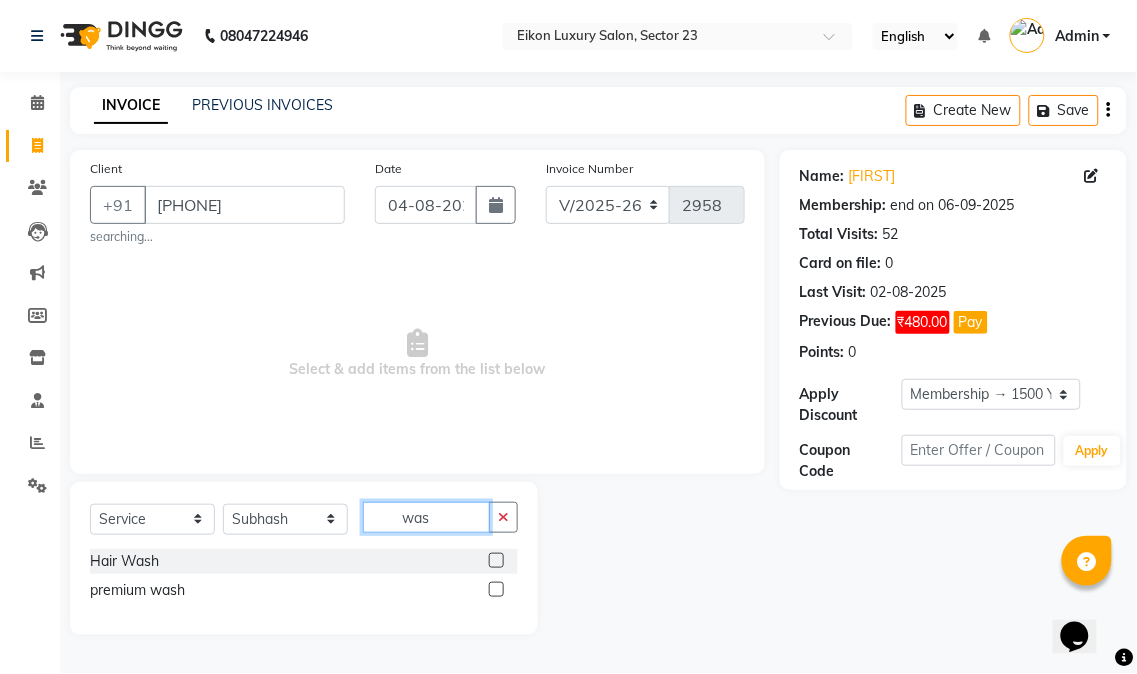 type on "was" 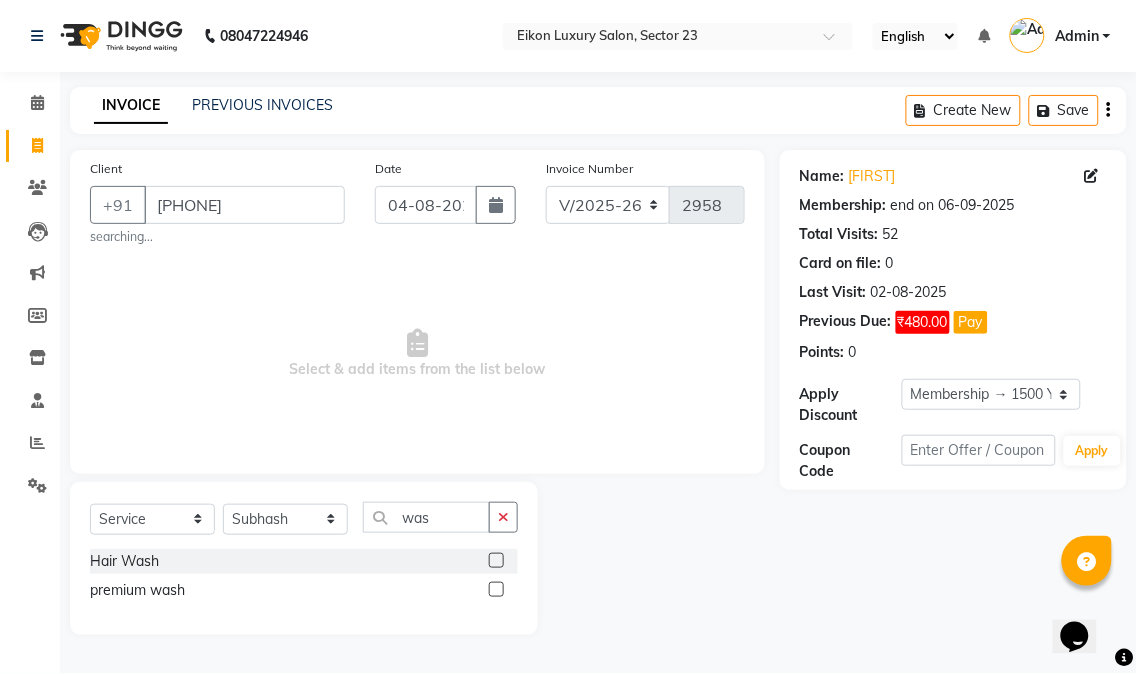 click 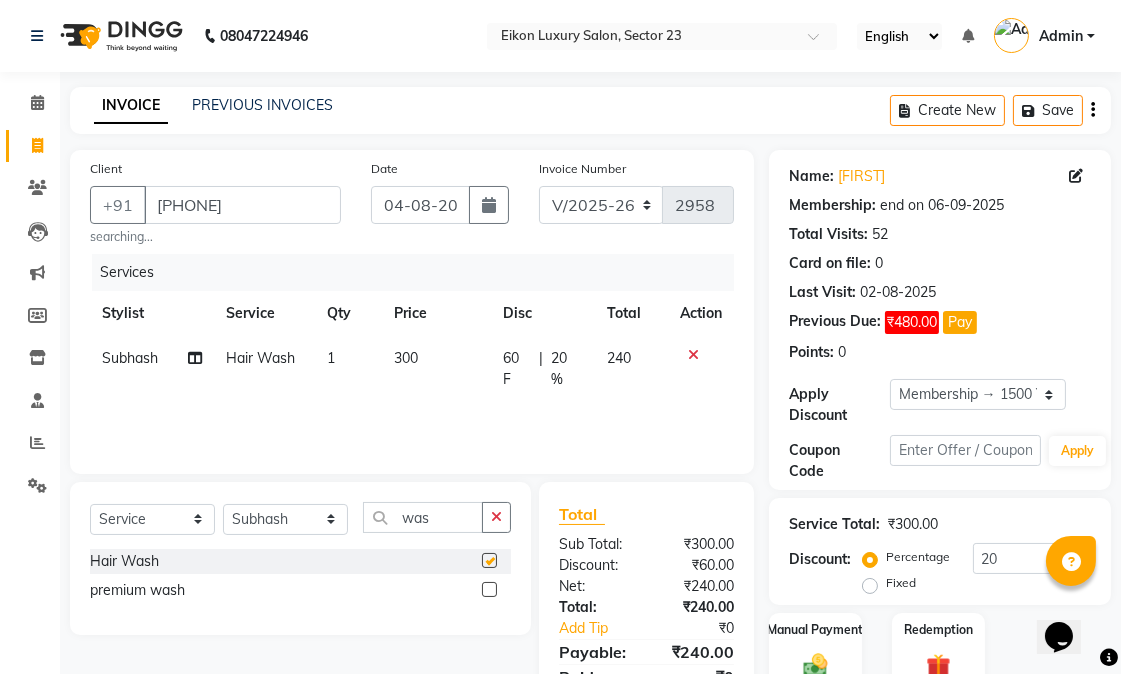 checkbox on "false" 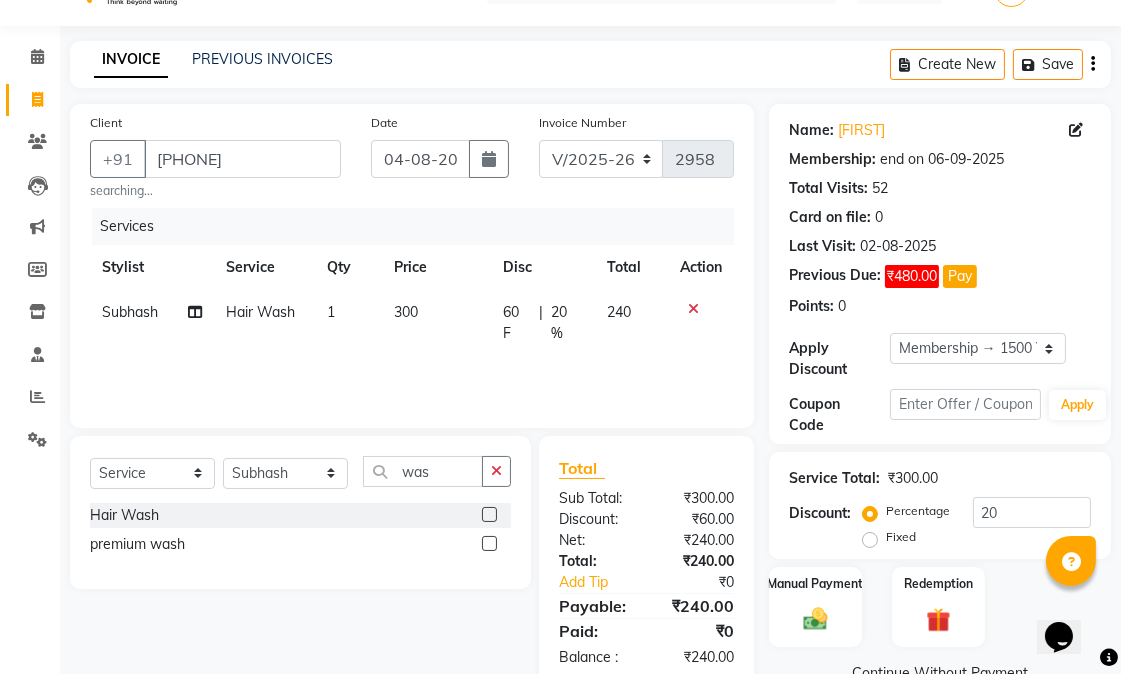 scroll, scrollTop: 91, scrollLeft: 0, axis: vertical 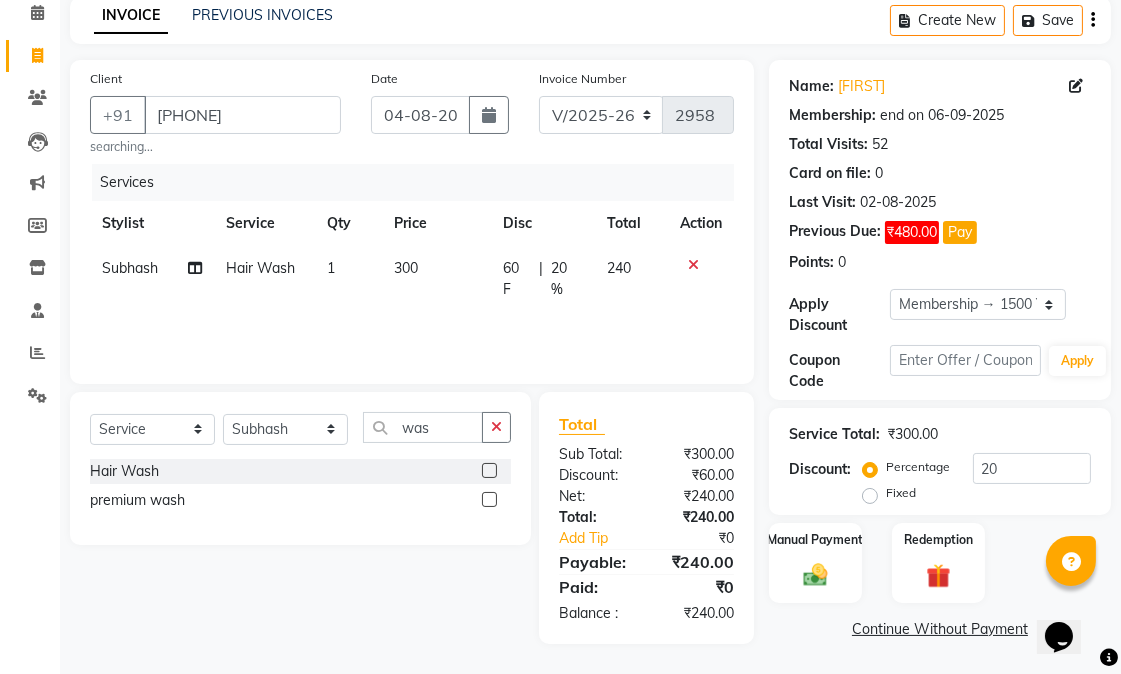 click on "Pay" 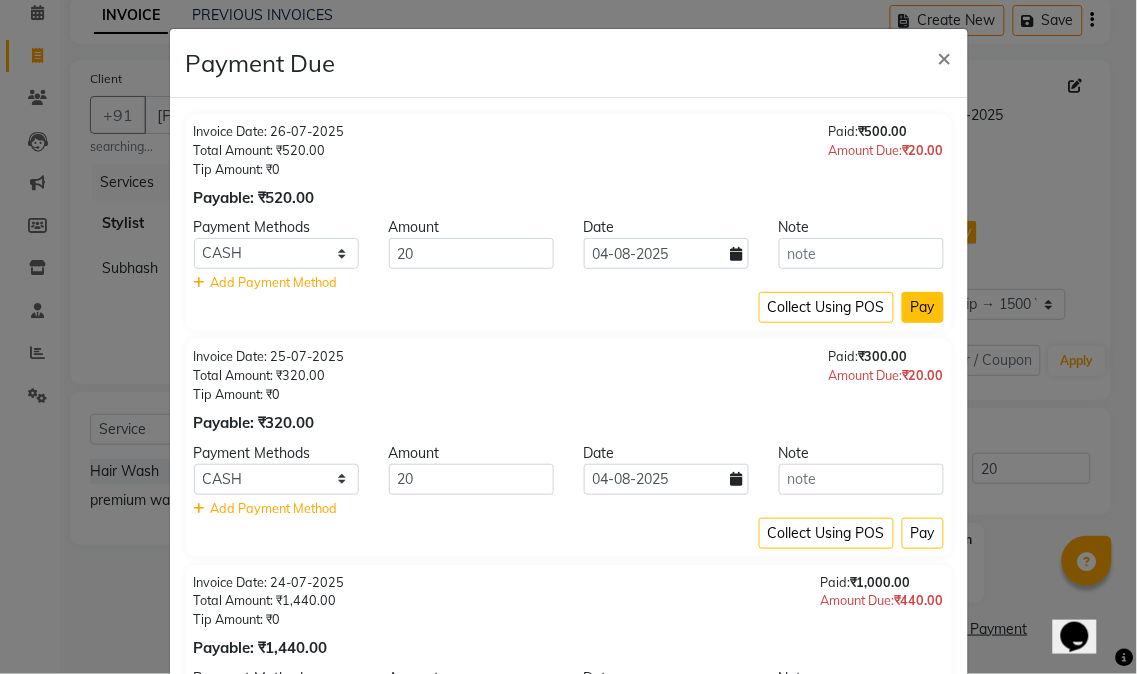 click on "Pay" 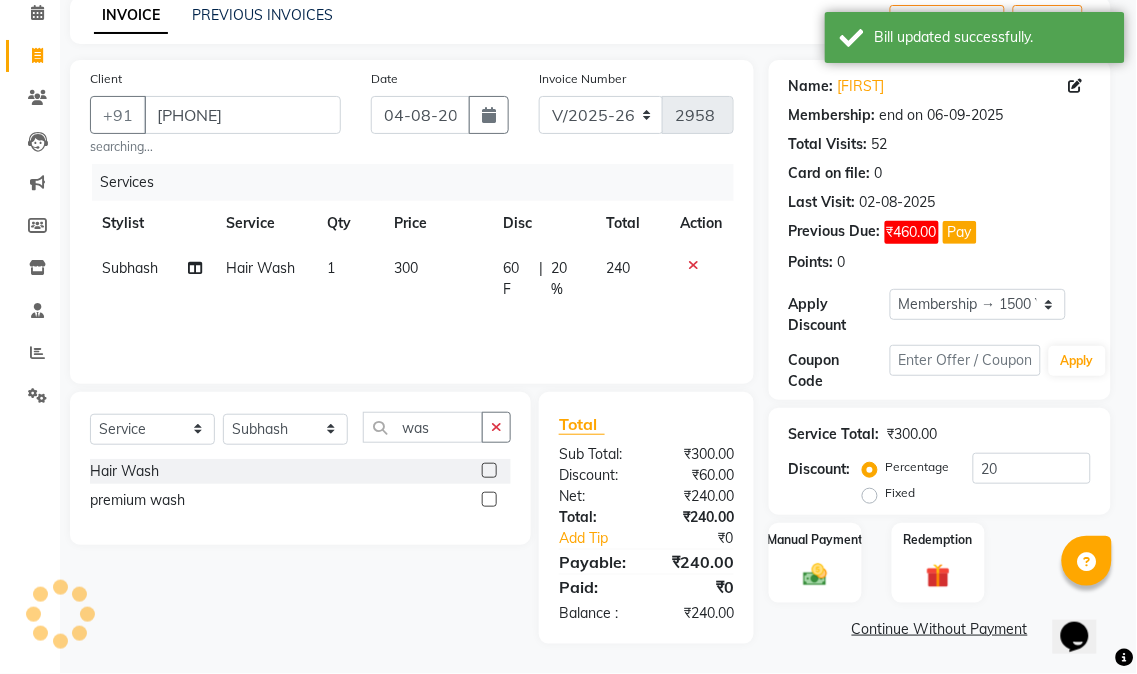scroll, scrollTop: 0, scrollLeft: 0, axis: both 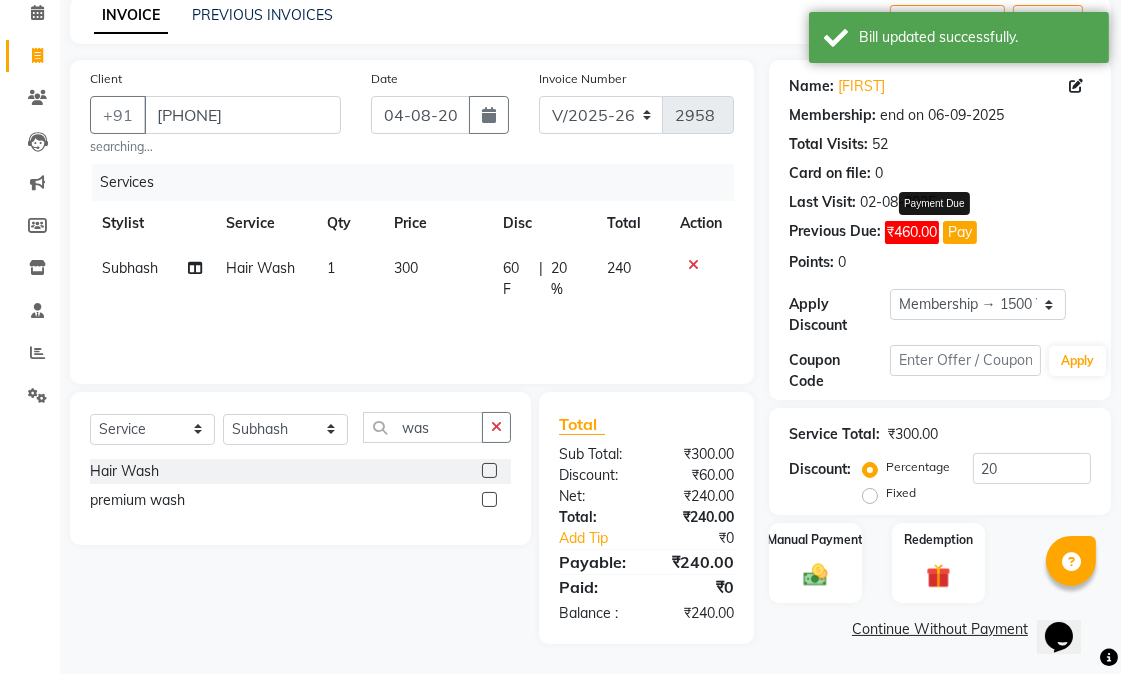 click on "Pay" 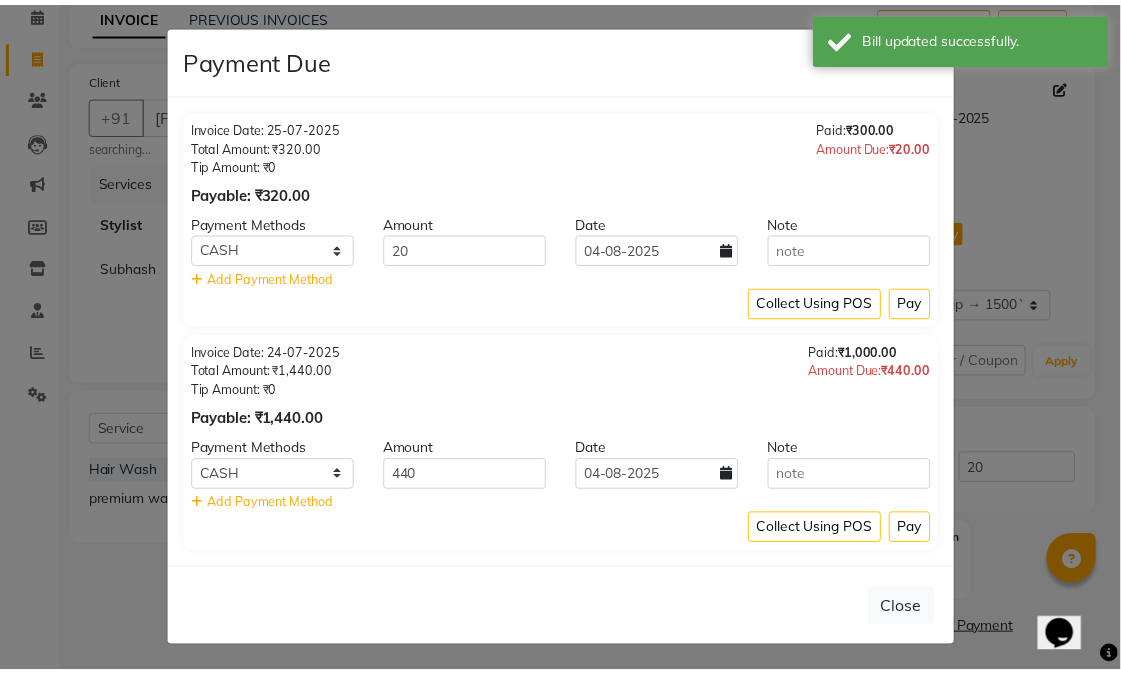scroll, scrollTop: 6, scrollLeft: 0, axis: vertical 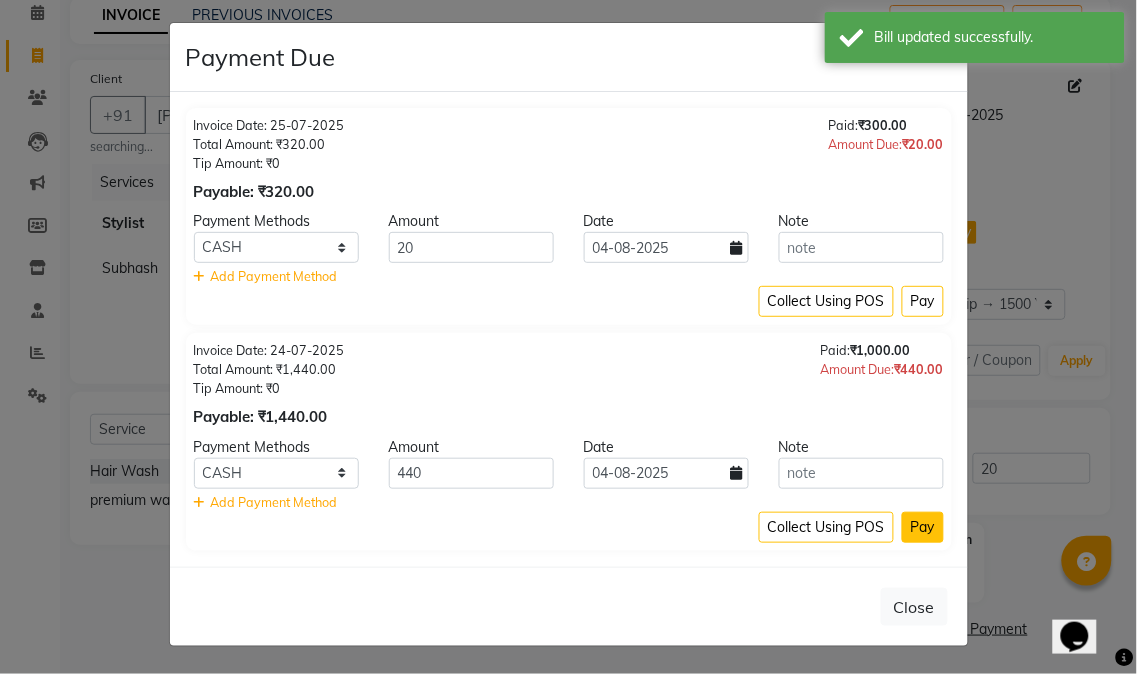 click on "Pay" 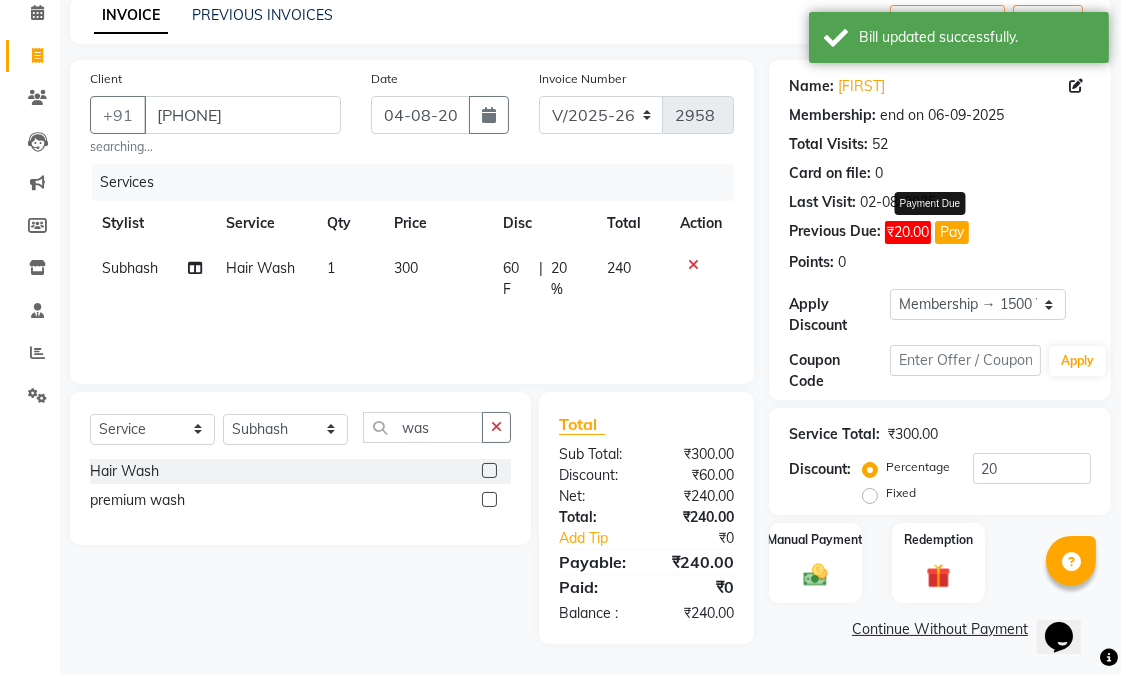 click on "Pay" 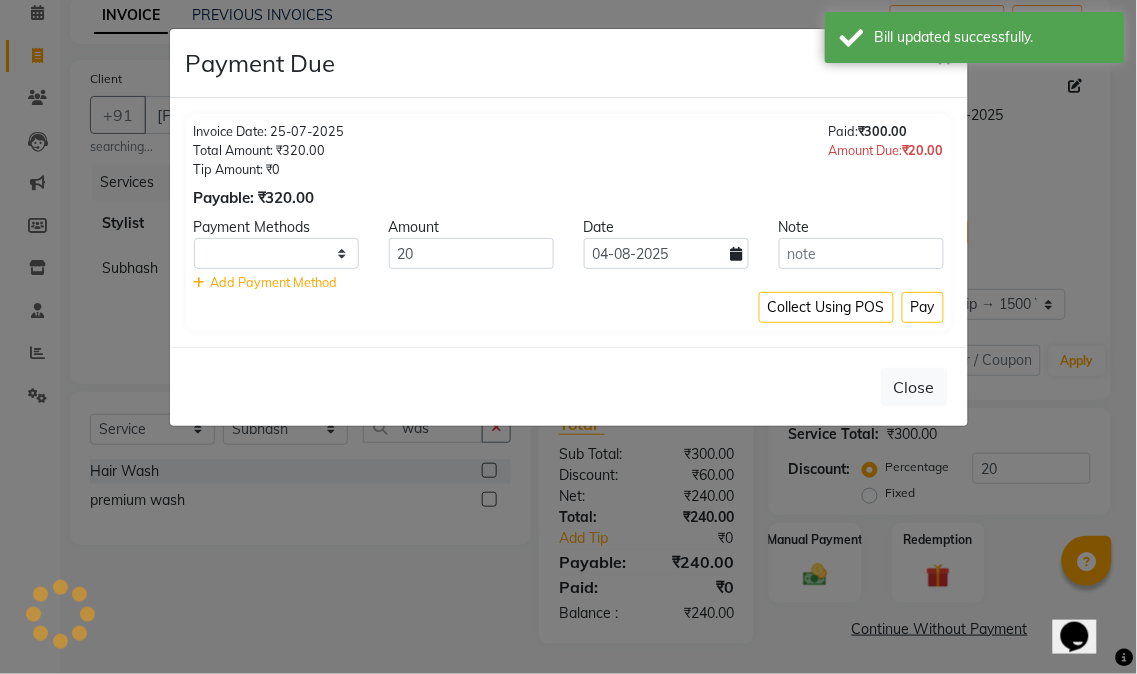 select on "1" 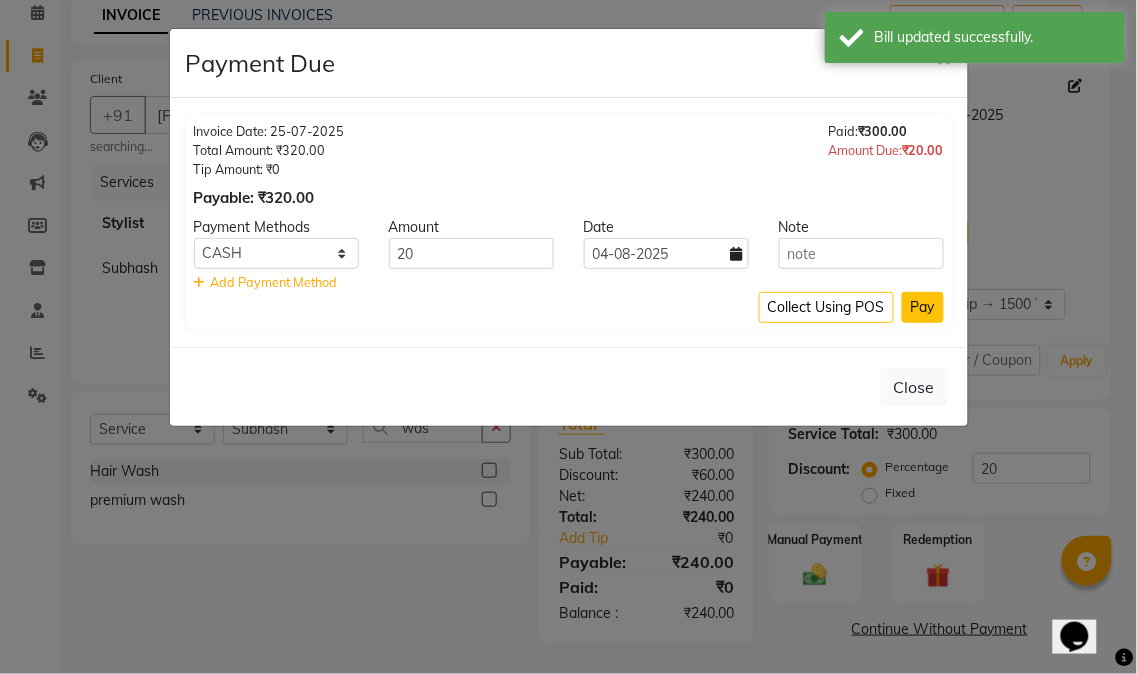 click on "Pay" 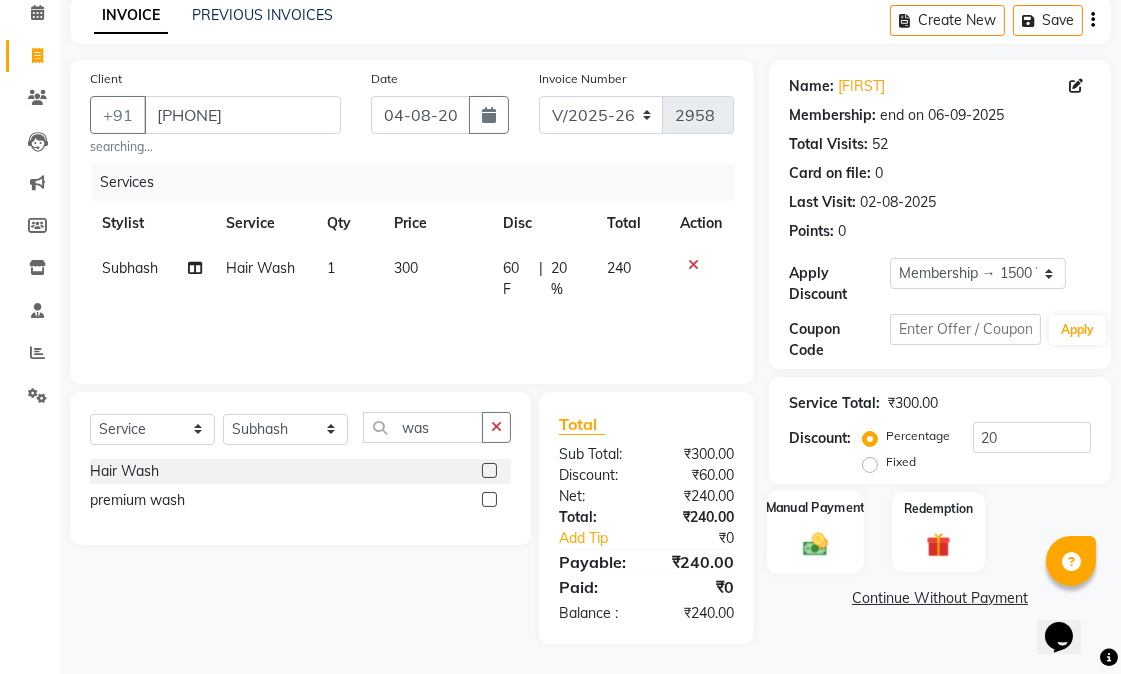click 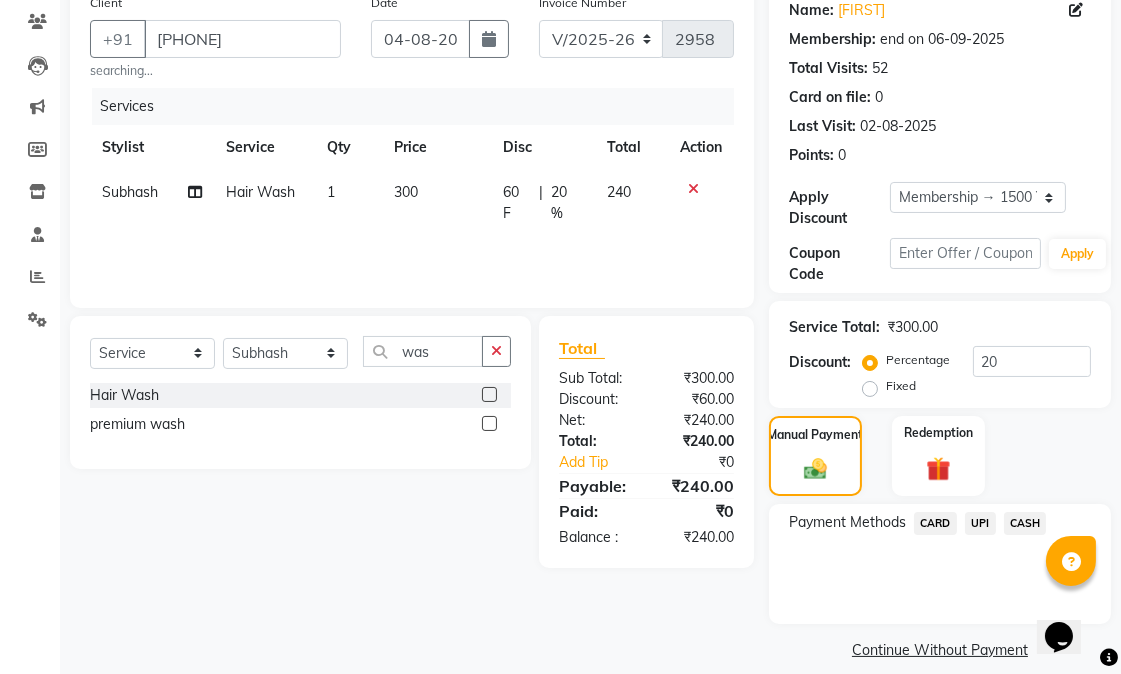 scroll, scrollTop: 186, scrollLeft: 0, axis: vertical 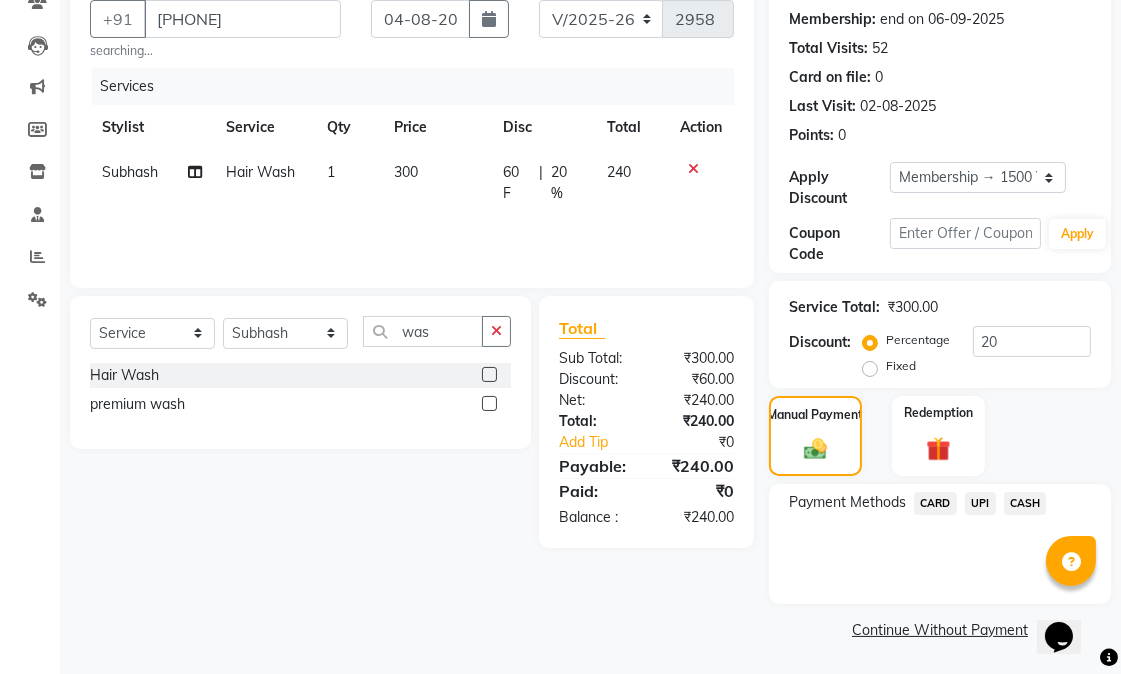 click on "CASH" 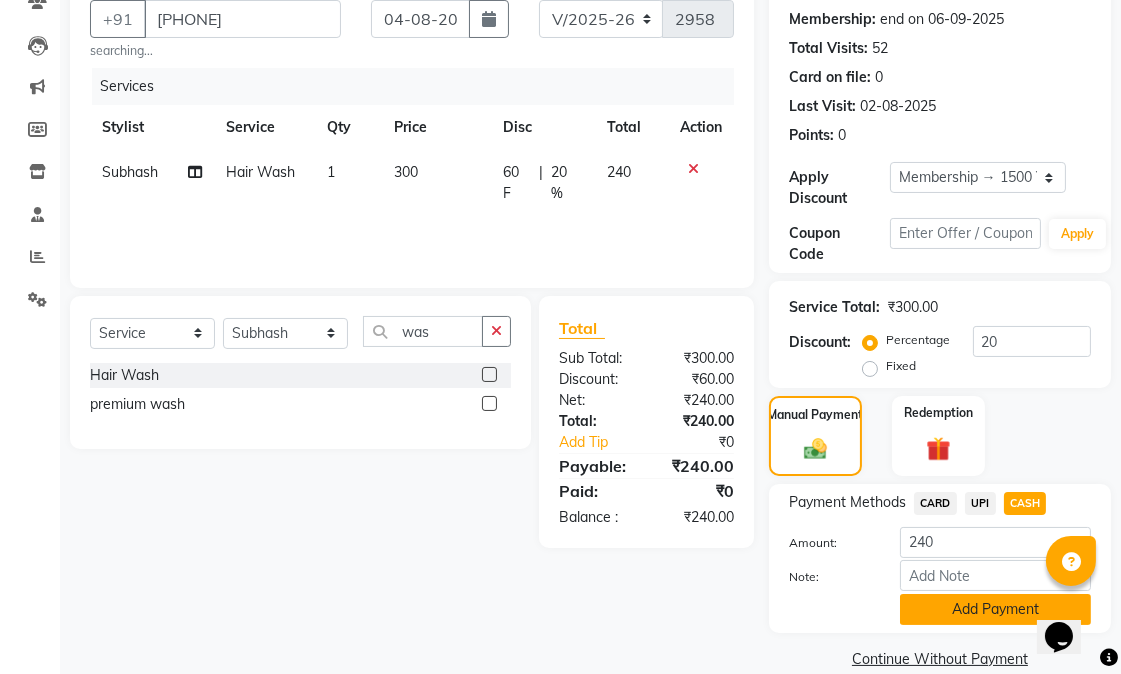 click on "Add Payment" 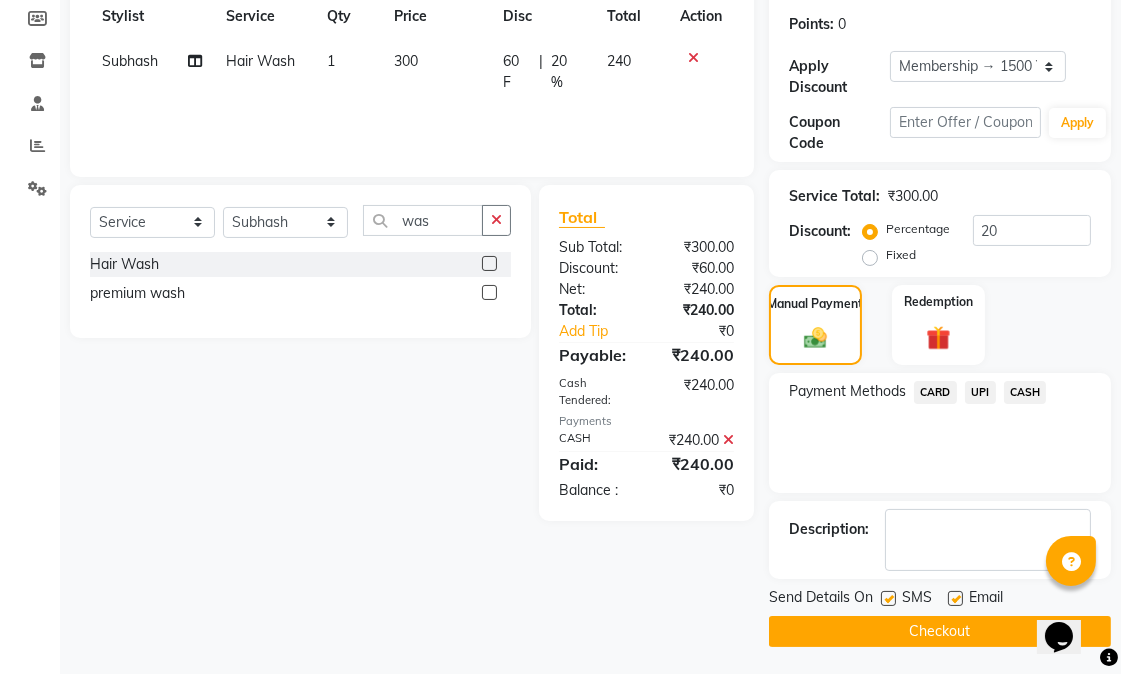 scroll, scrollTop: 300, scrollLeft: 0, axis: vertical 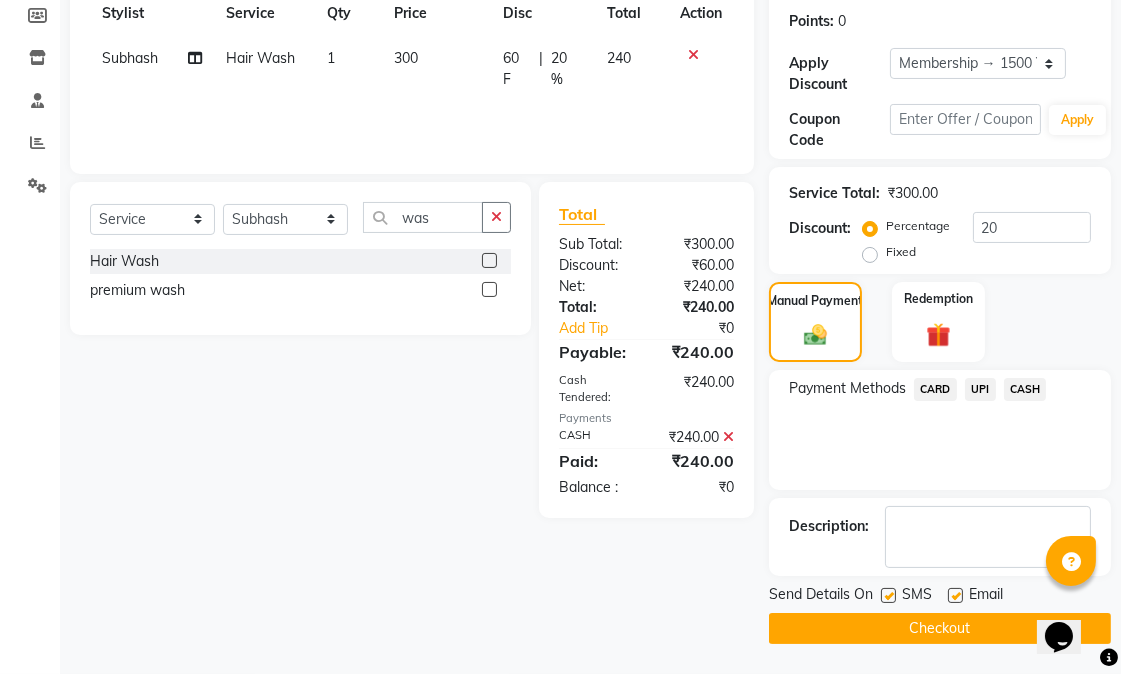click 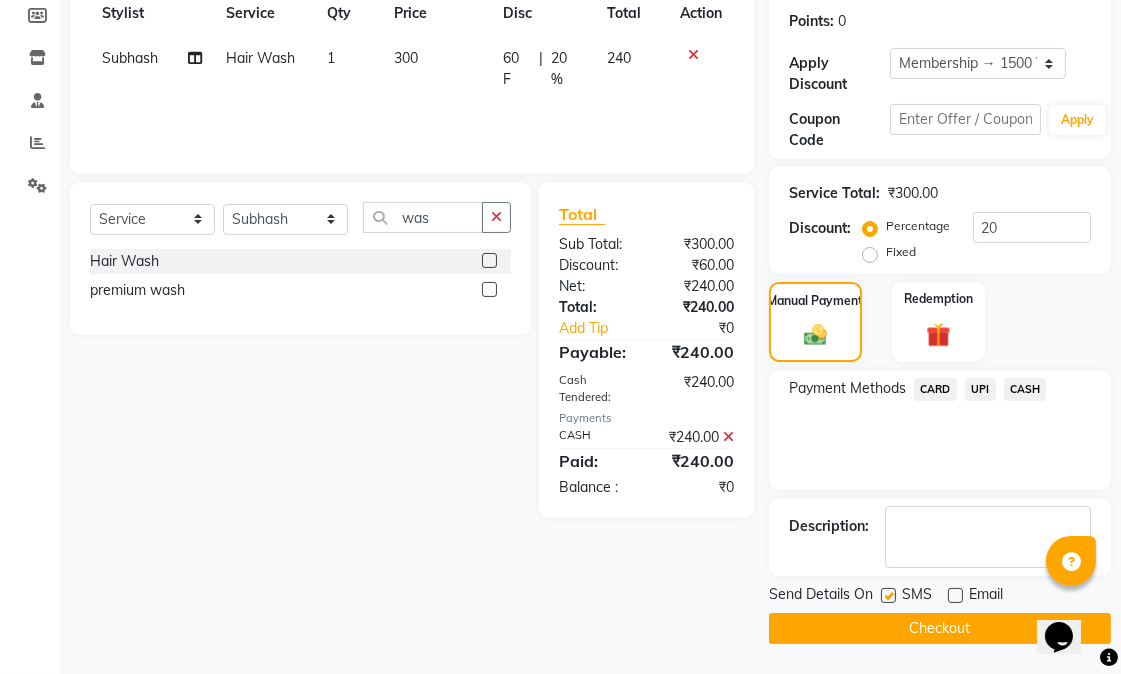 click on "Checkout" 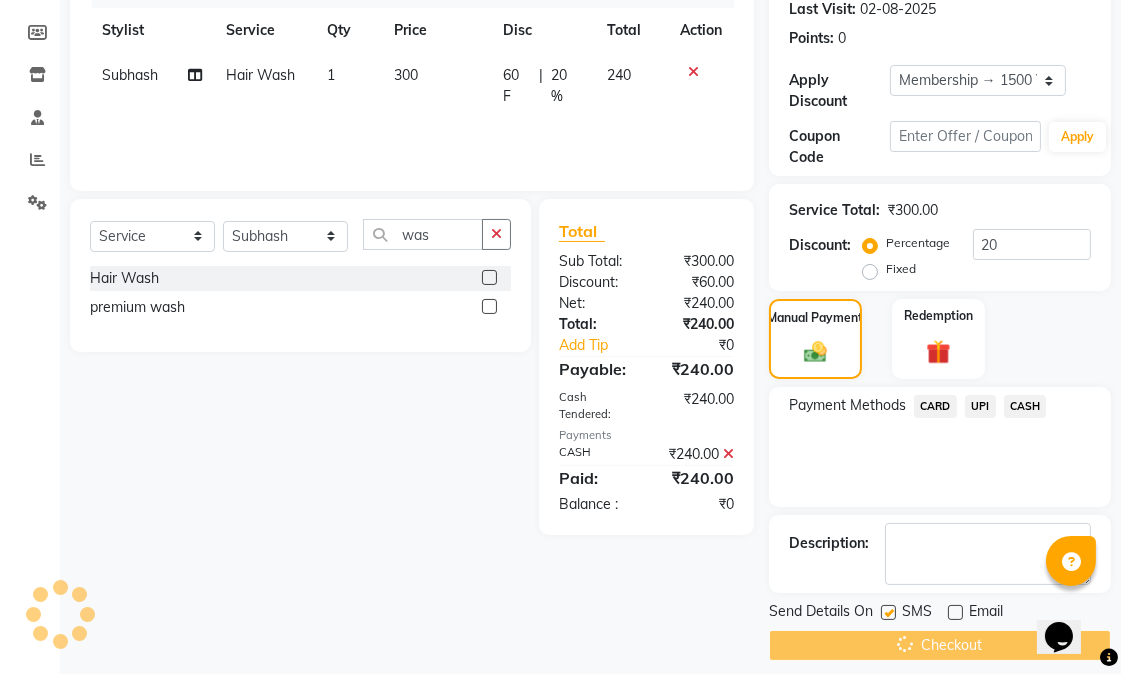 scroll, scrollTop: 0, scrollLeft: 0, axis: both 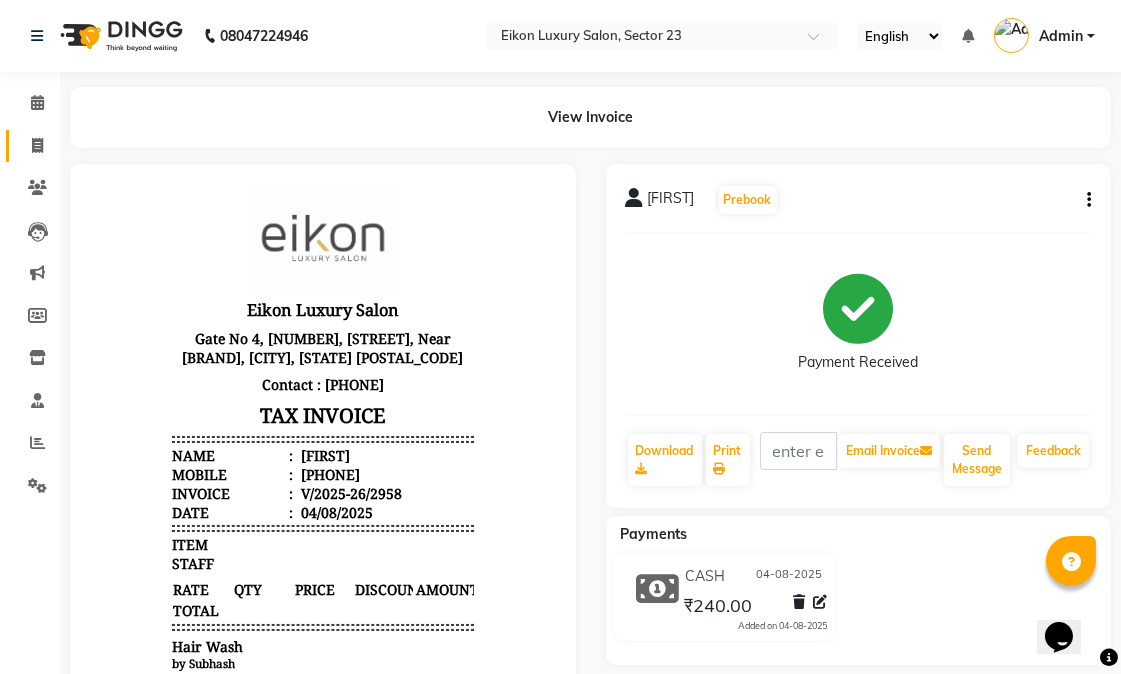click on "Invoice" 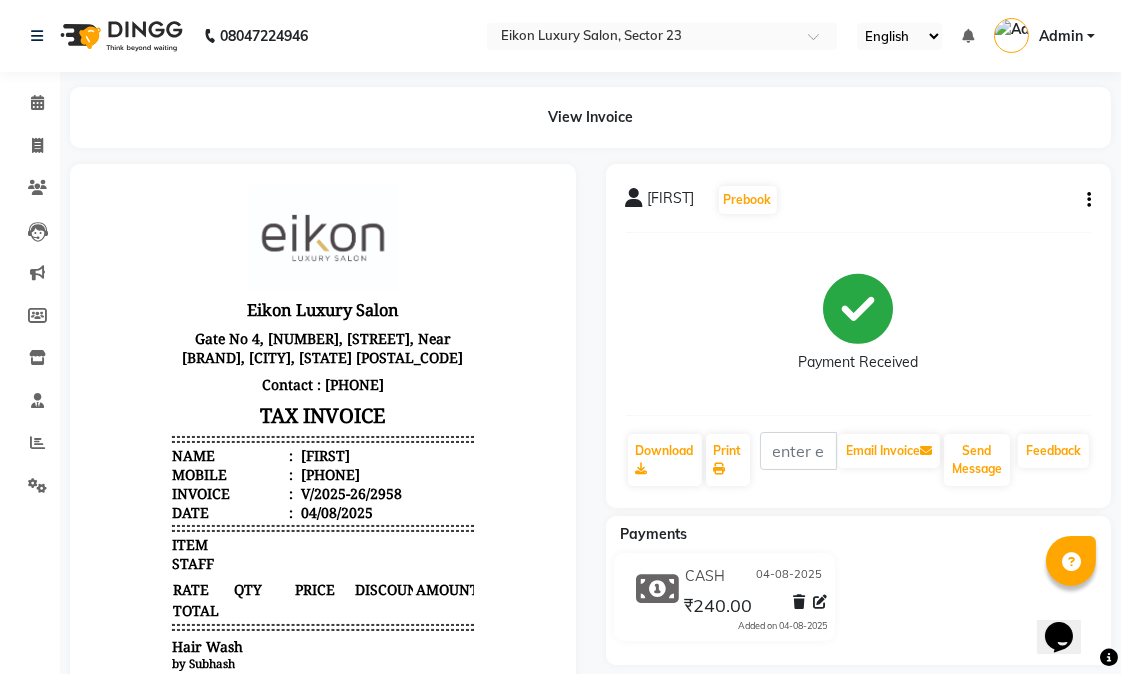 select on "7080" 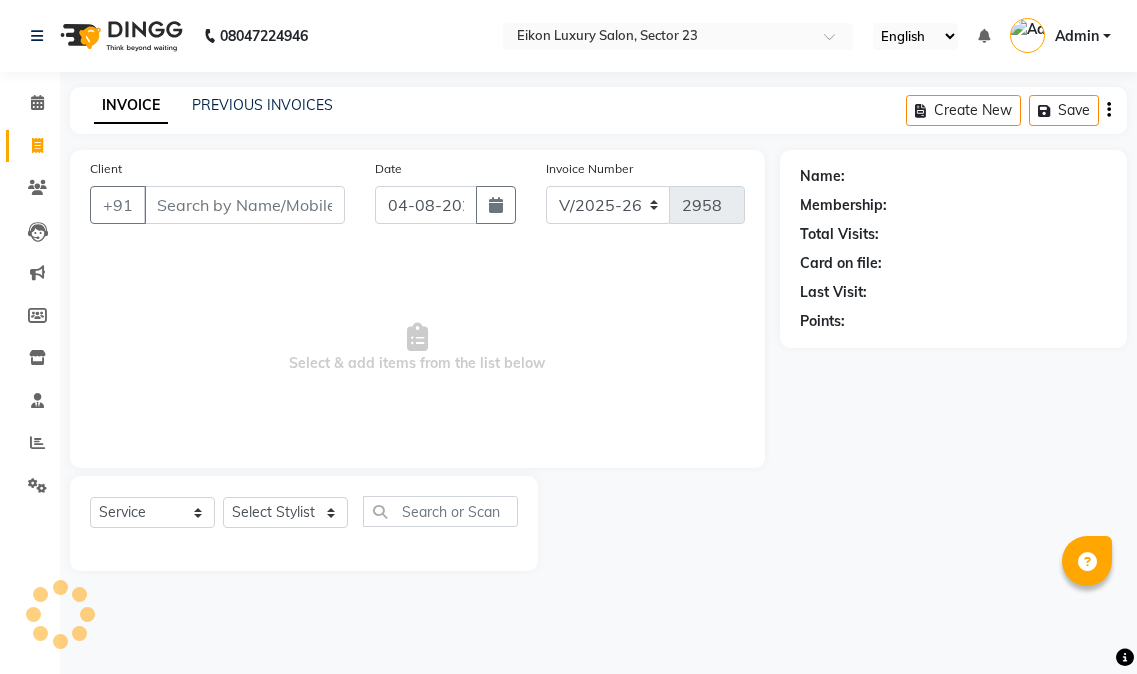 select on "7080" 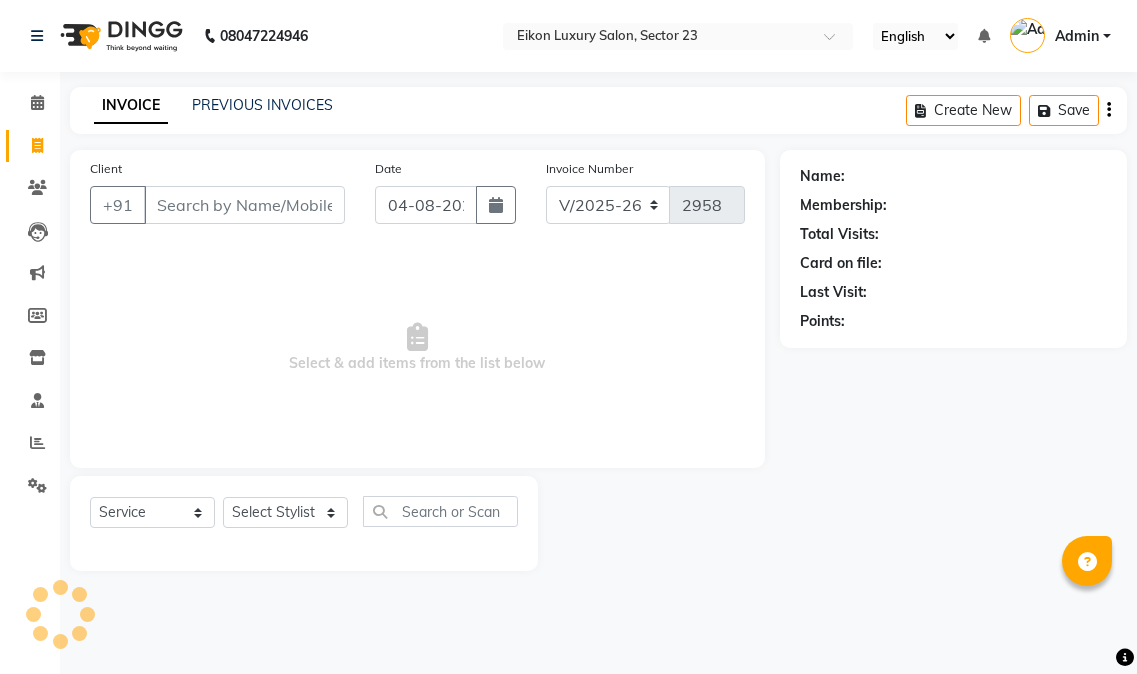 scroll, scrollTop: 0, scrollLeft: 0, axis: both 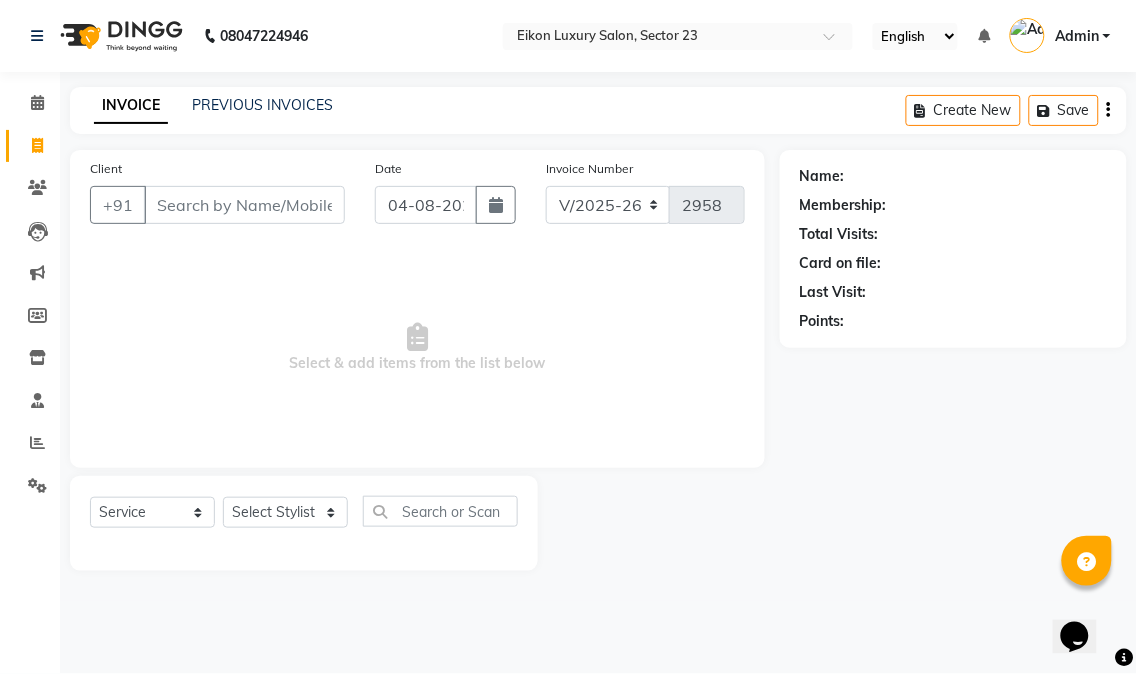 click on "Client" at bounding box center (244, 205) 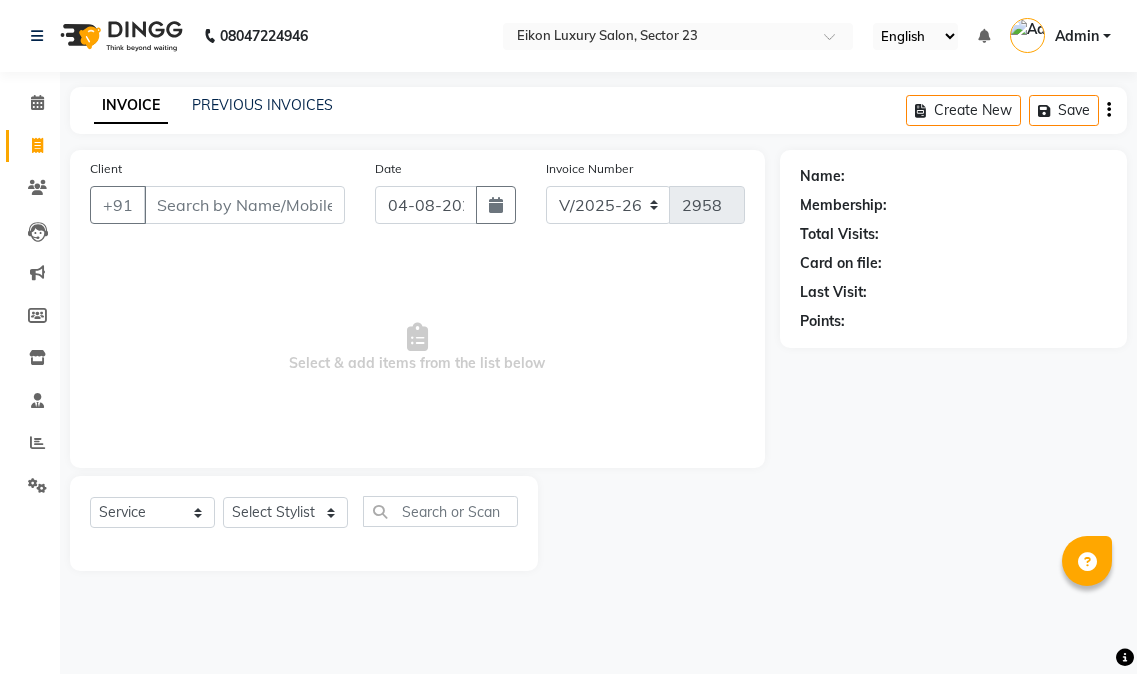 select on "7080" 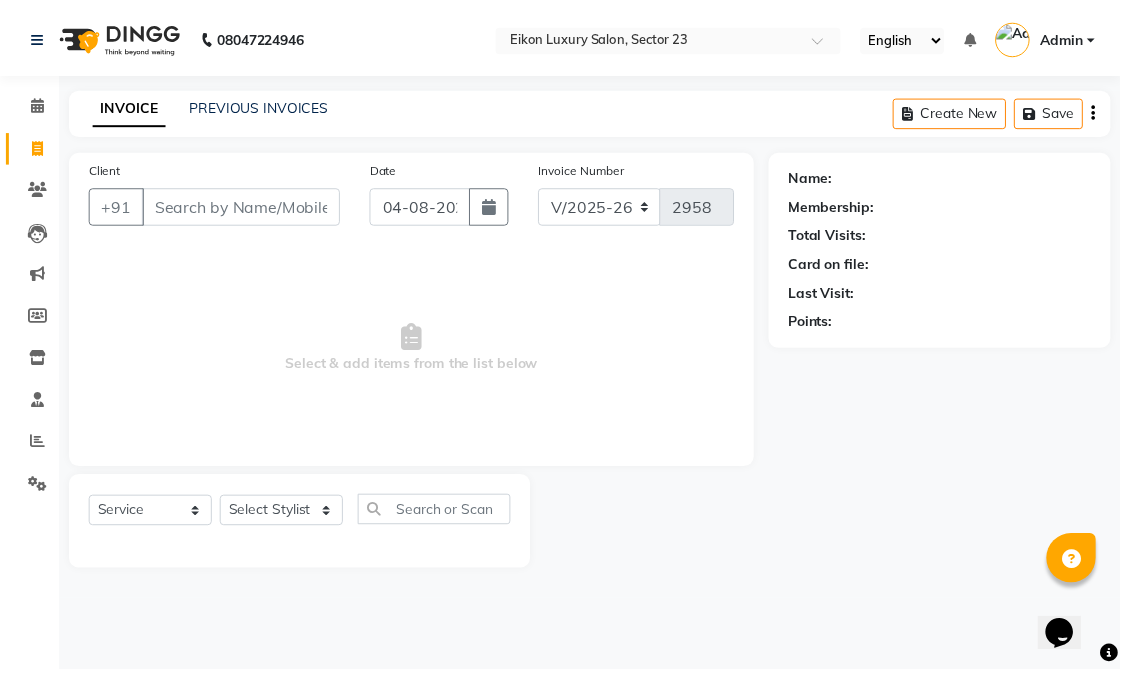 scroll, scrollTop: 0, scrollLeft: 0, axis: both 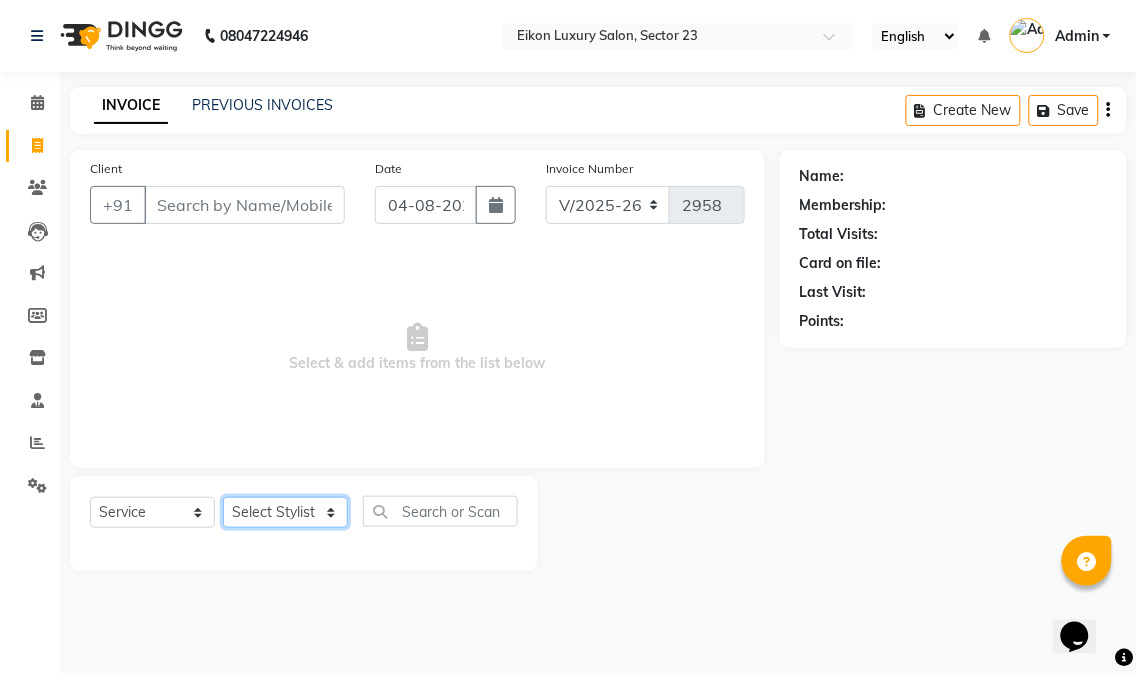click on "Select Stylist Abhishek amit anchal Ashu Bilal Dildar Geeta Hritik Jatin mahesh Manav Mohit Pinki Prince Ruby Sagar Subhash Subodh Uday" 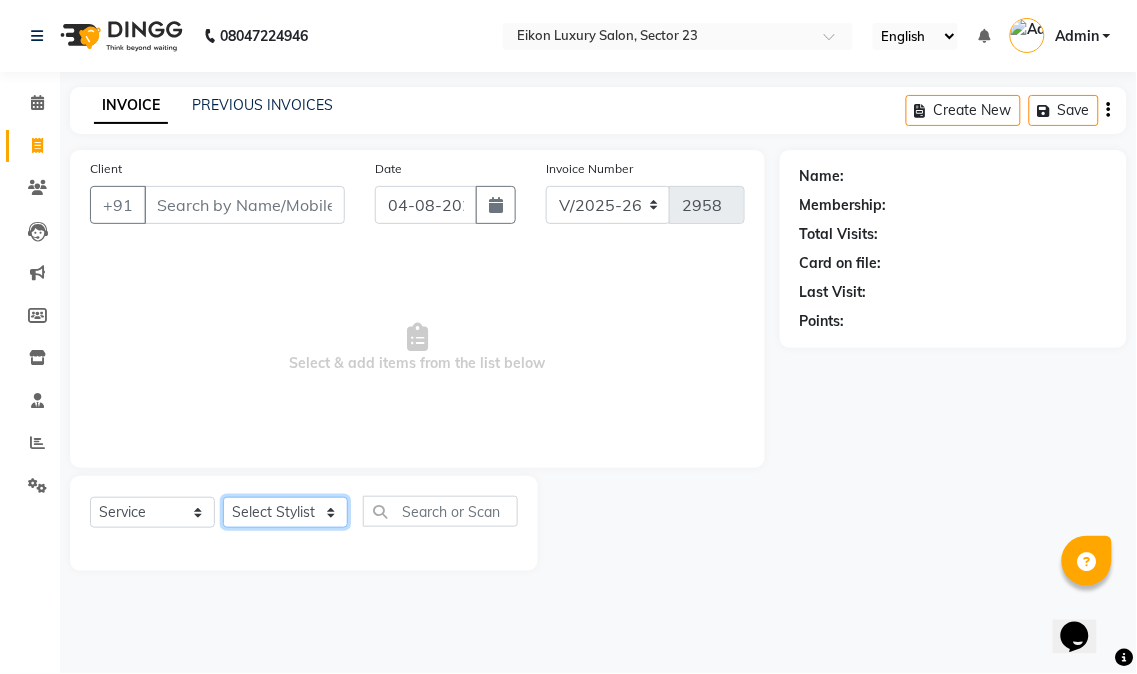 select on "58953" 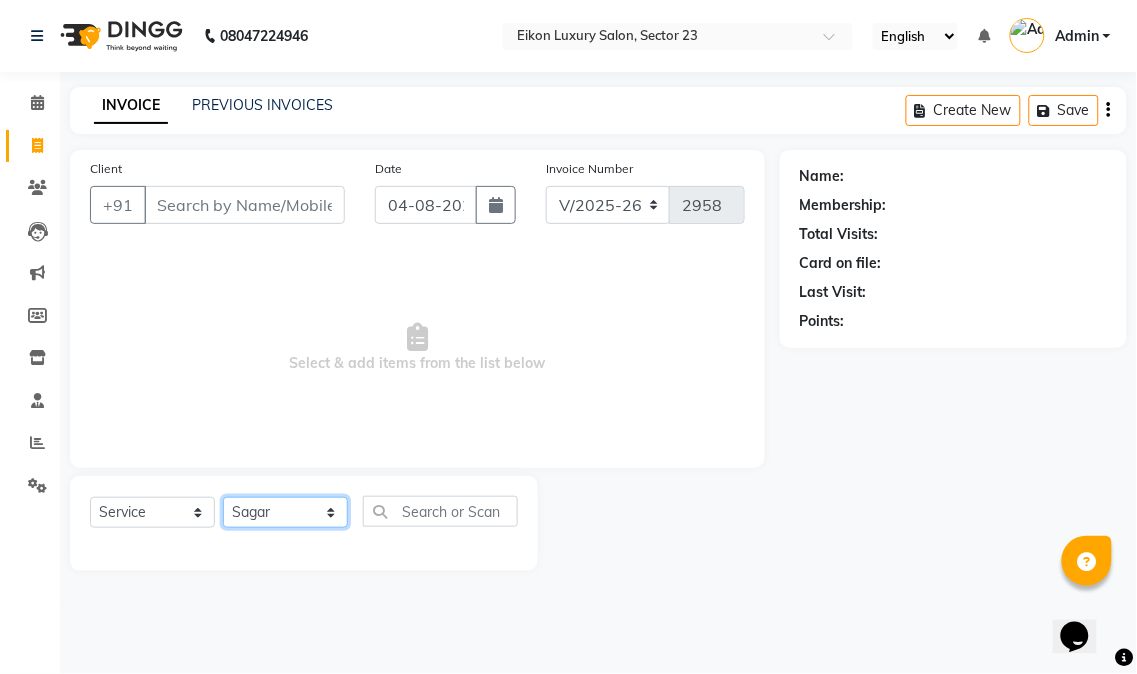 click on "Select Stylist Abhishek amit anchal Ashu Bilal Dildar Geeta Hritik Jatin mahesh Manav Mohit Pinki Prince Ruby Sagar Subhash Subodh Uday" 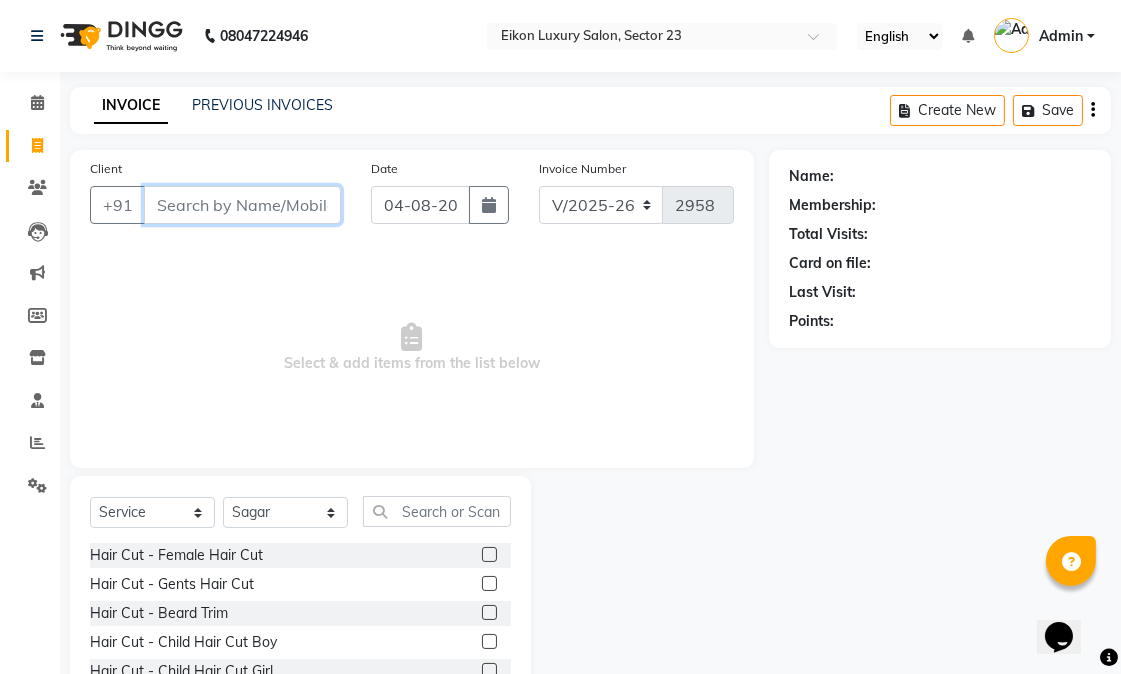 click on "Client" at bounding box center (242, 205) 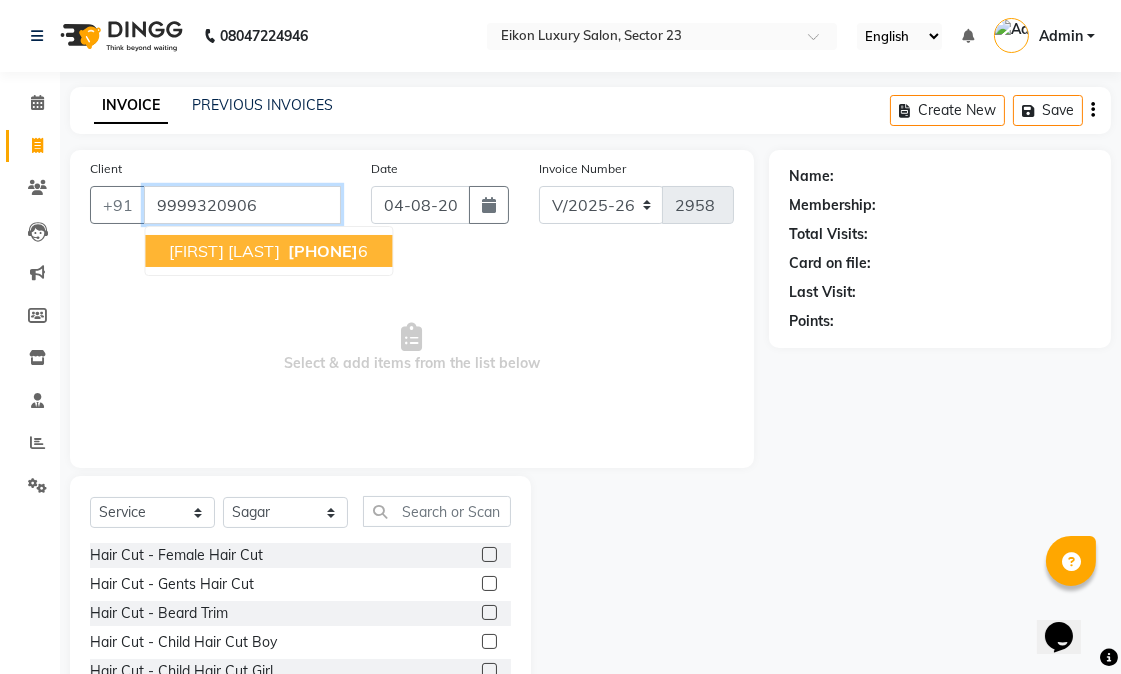 type on "9999320906" 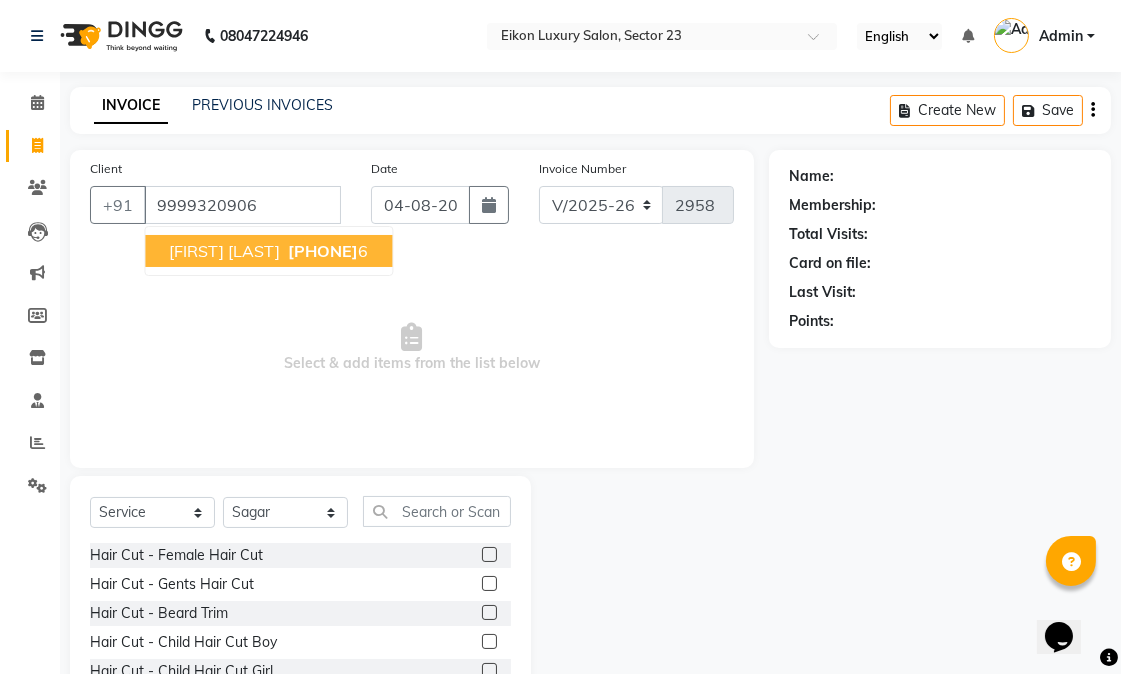 select on "1: Object" 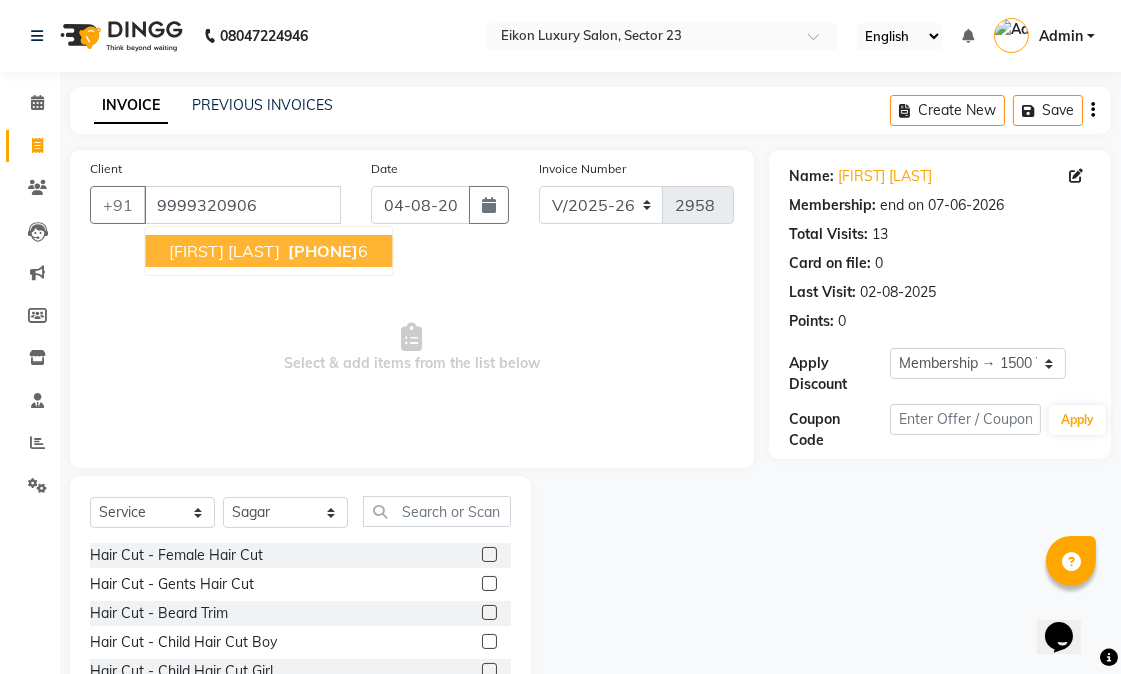 click on "[FIRST] [LAST]" at bounding box center (224, 251) 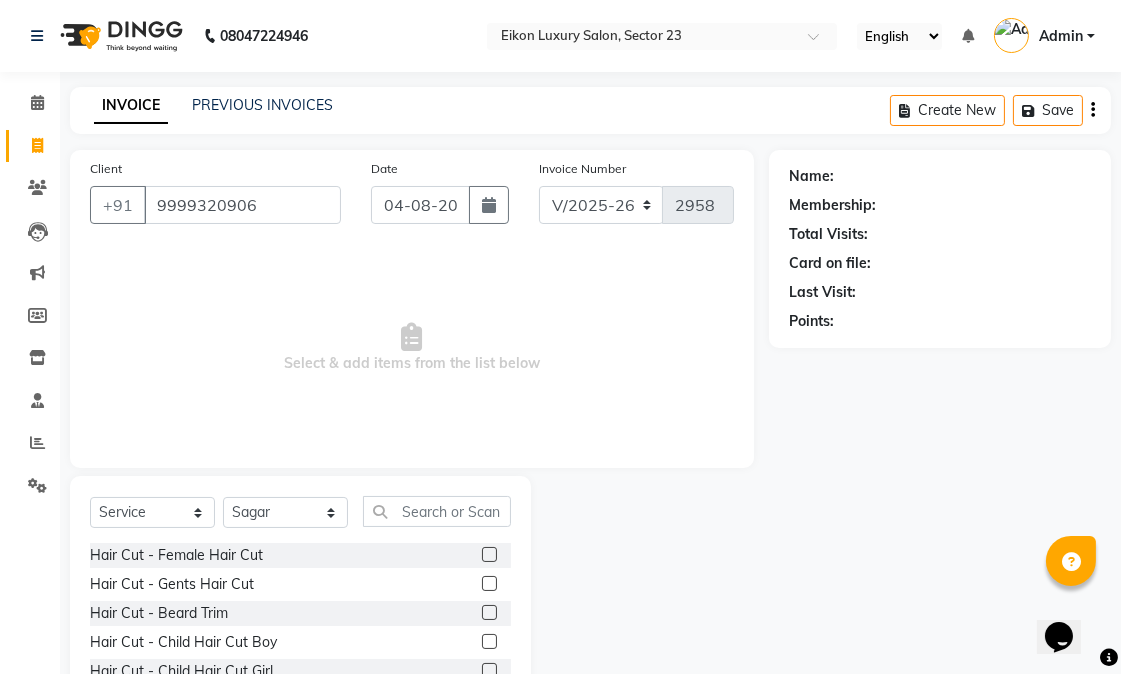 select on "1: Object" 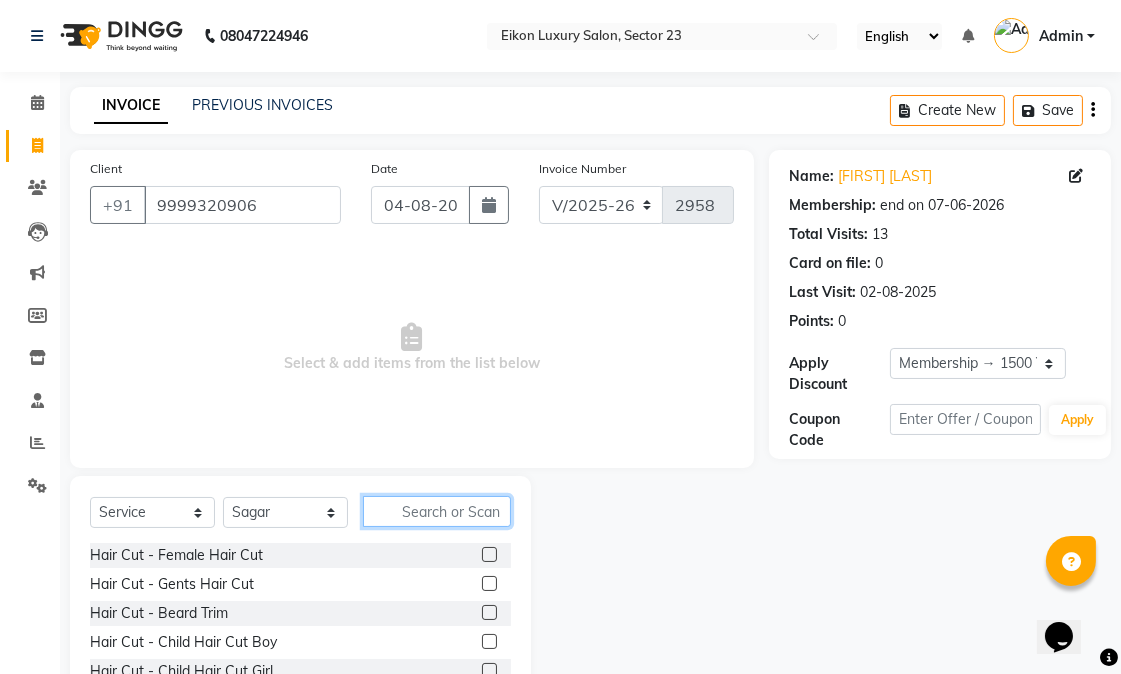 click 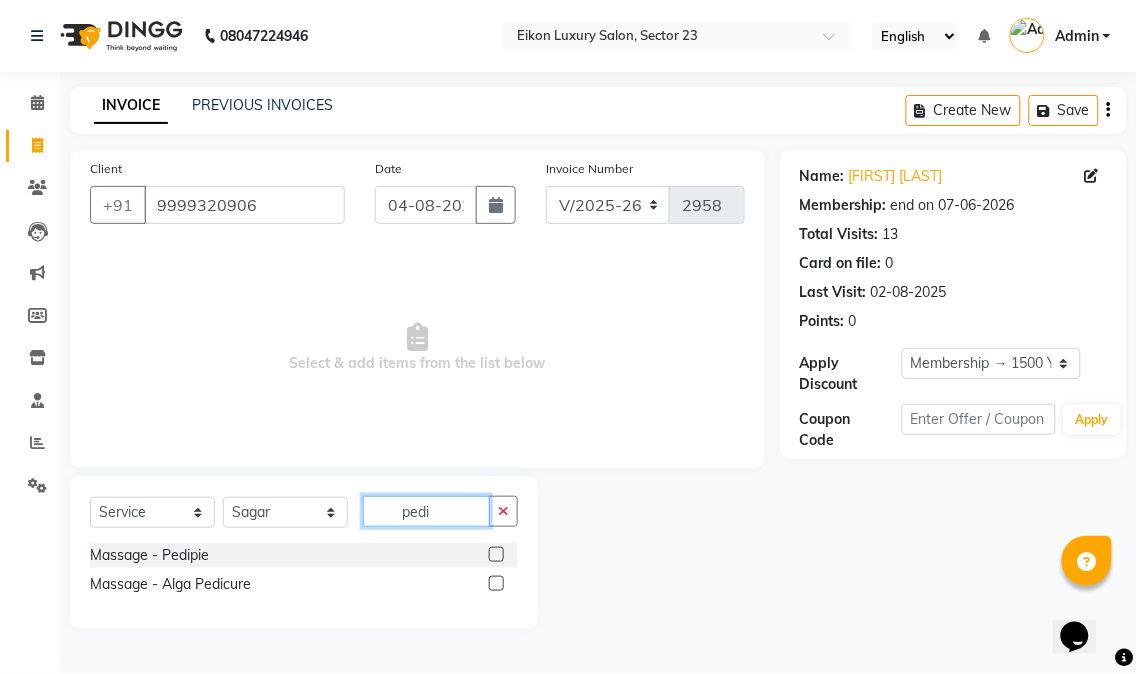 type on "pedi" 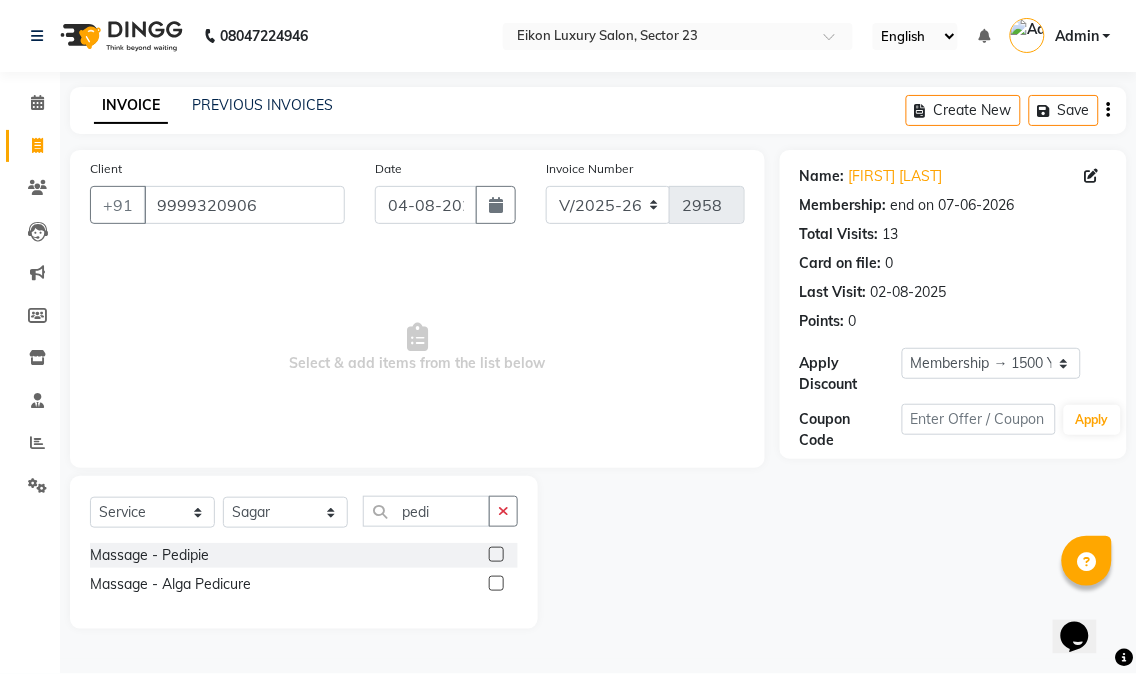 click 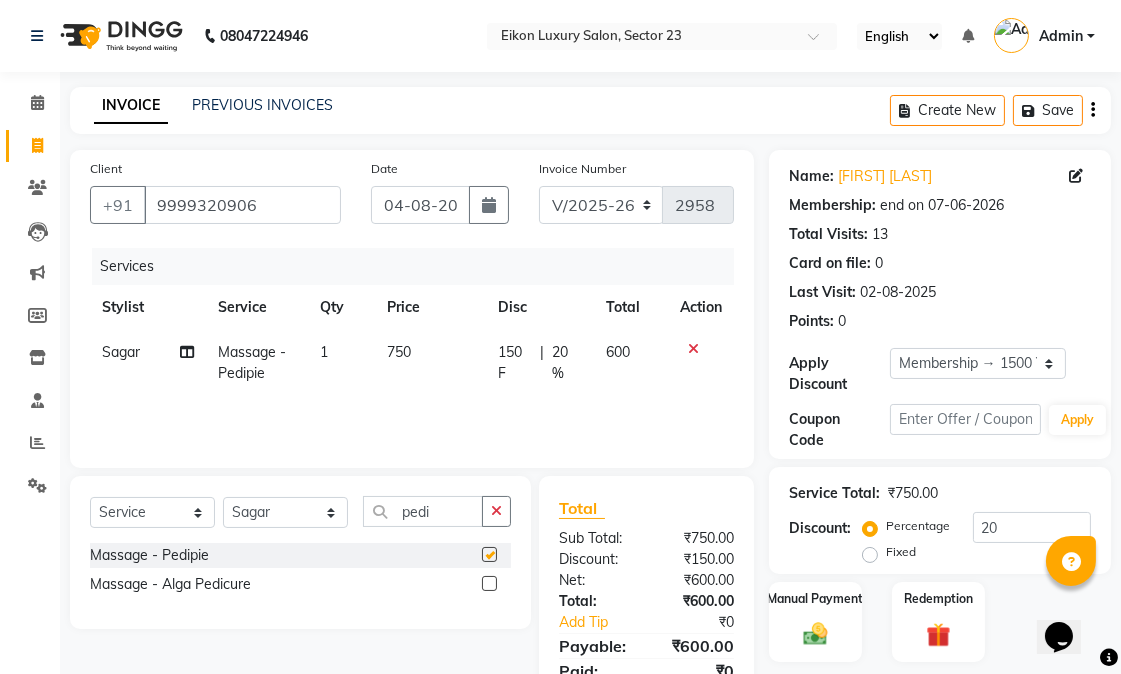 checkbox on "false" 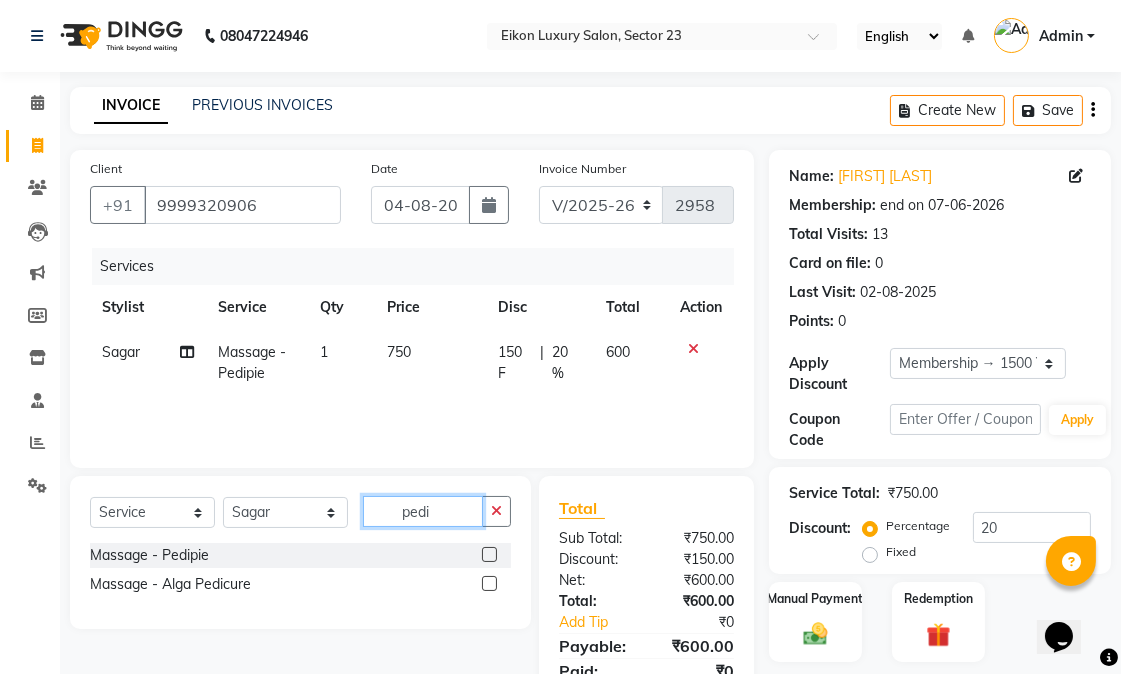 click on "pedi" 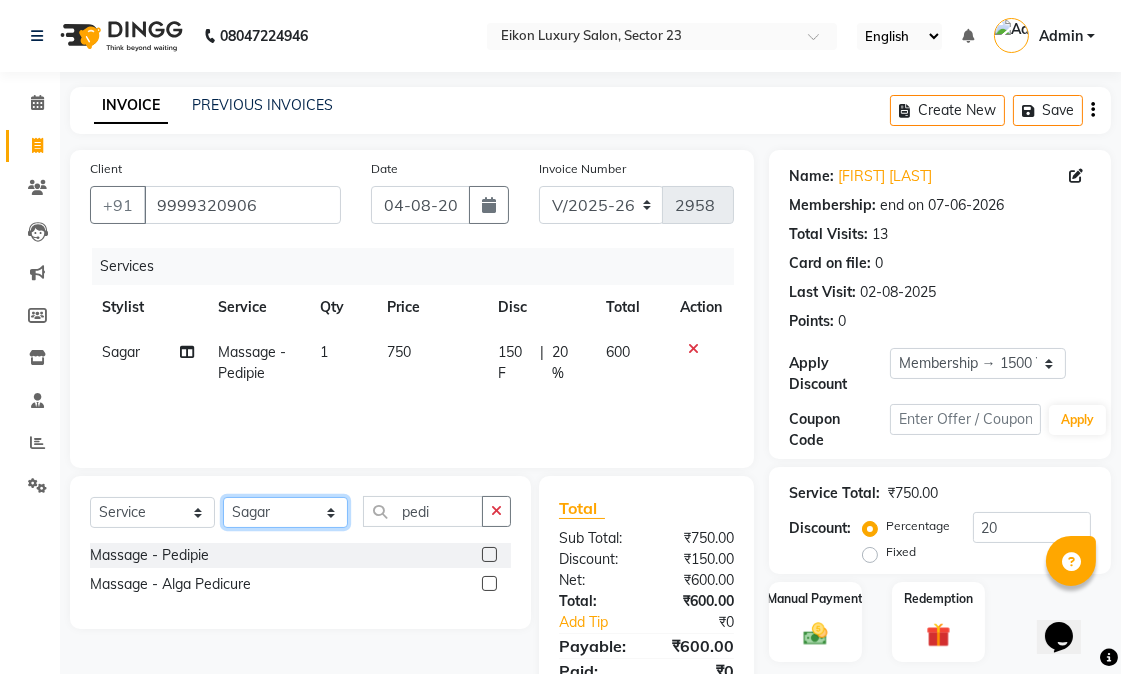 drag, startPoint x: 287, startPoint y: 523, endPoint x: 286, endPoint y: 497, distance: 26.019224 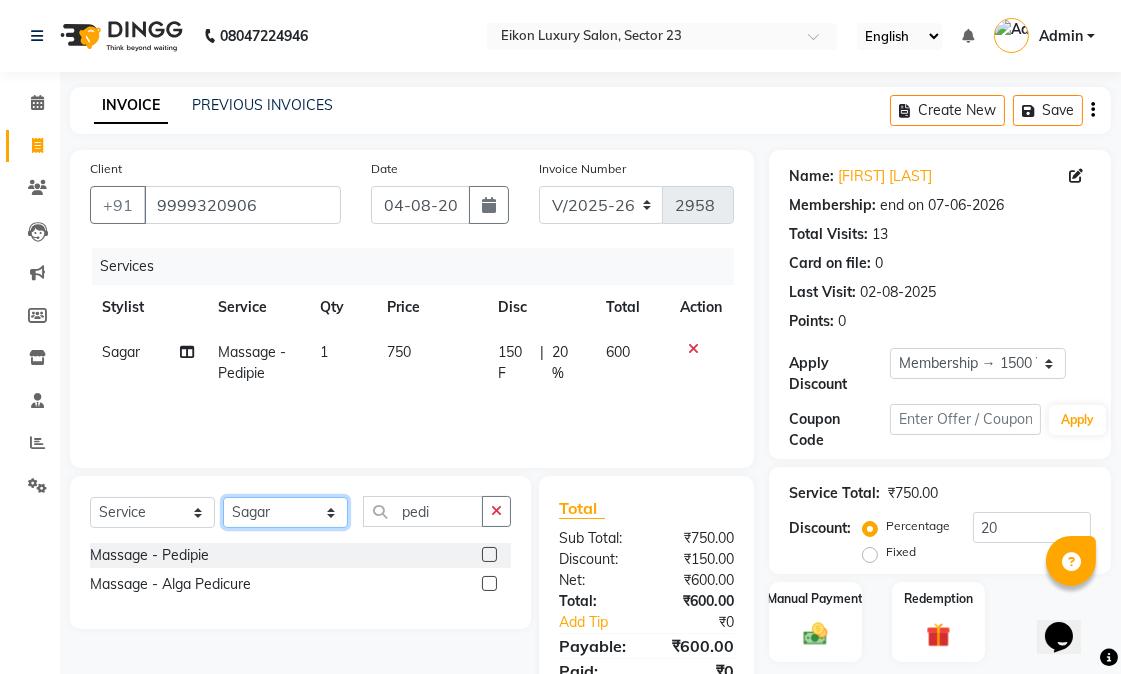 select on "58951" 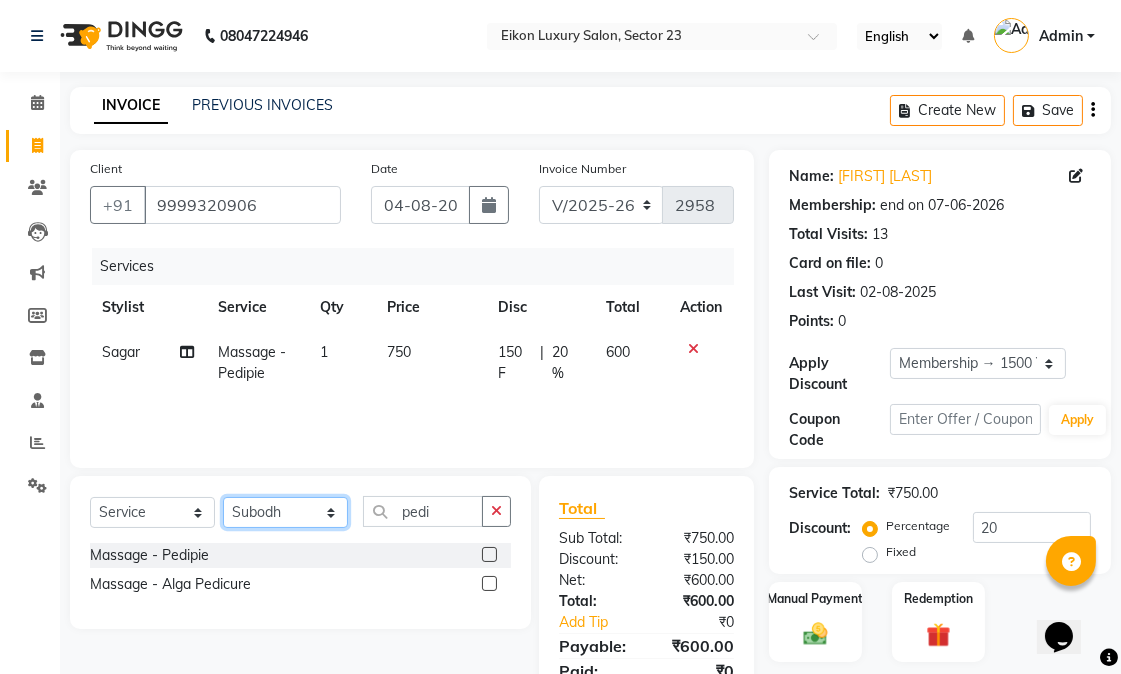 click on "Select Stylist Abhishek amit anchal Ashu Bilal Dildar Geeta Hritik Jatin mahesh Manav Mohit Pinki Prince Ruby Sagar Subhash Subodh Uday" 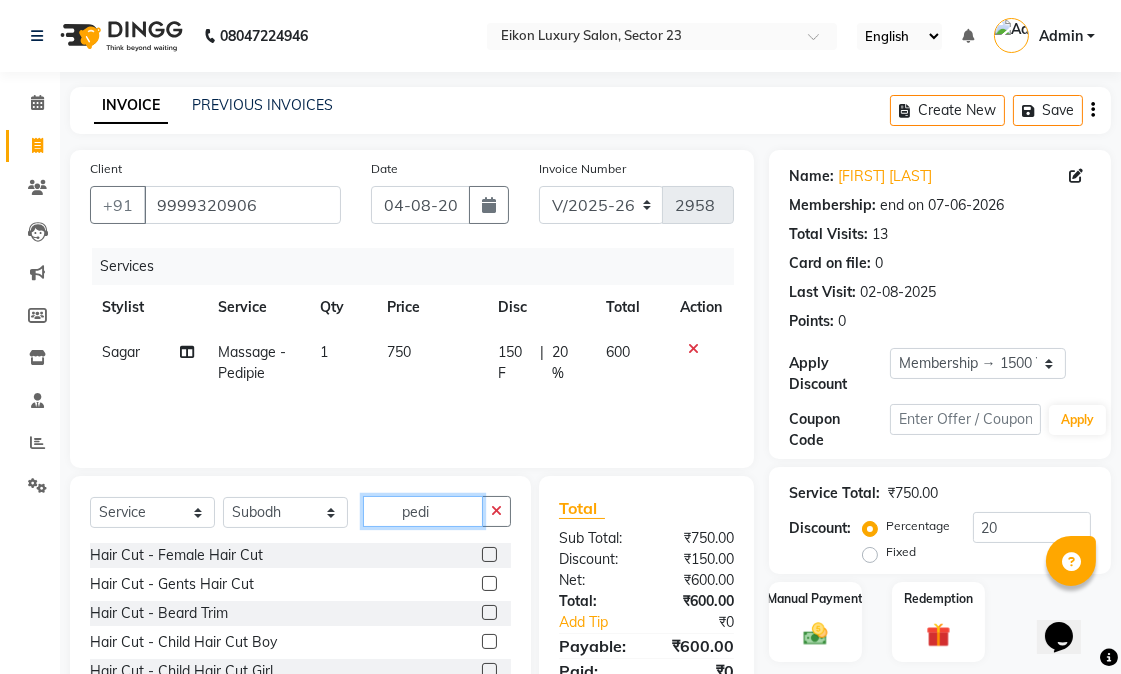 click on "pedi" 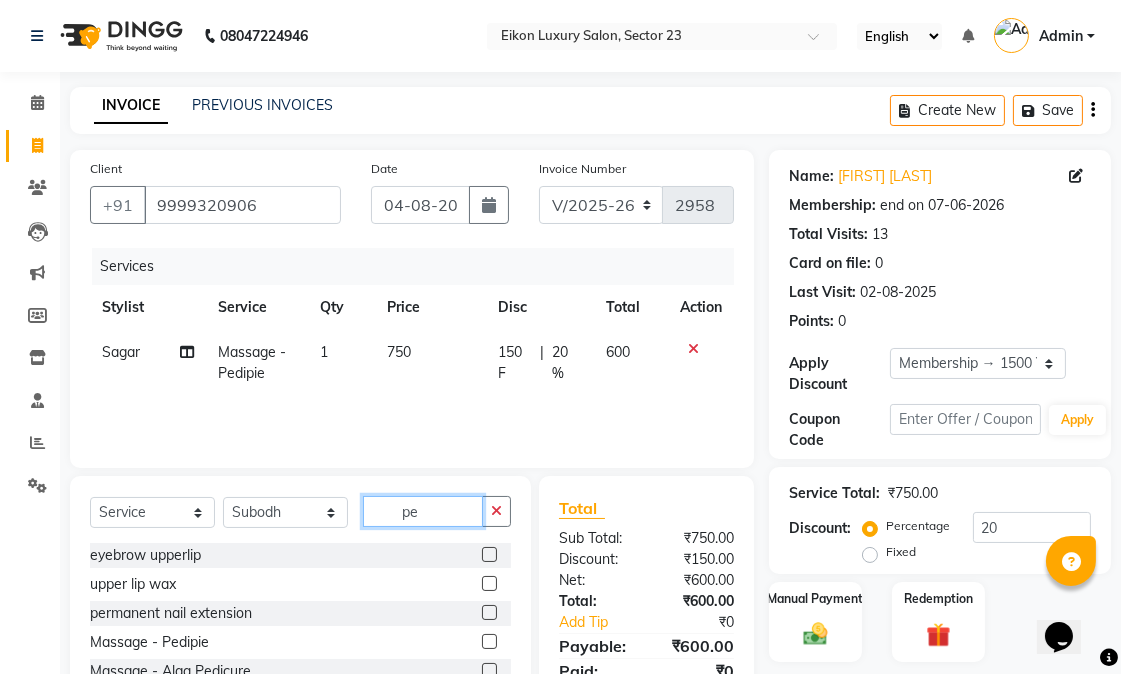 type on "p" 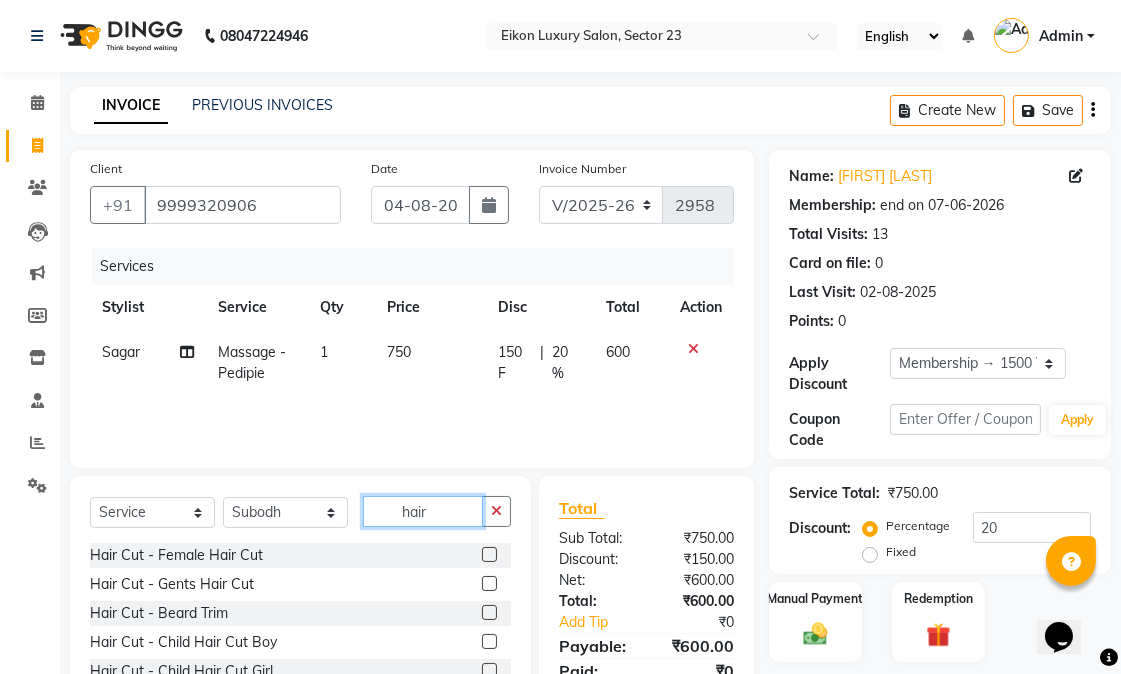 type on "hair" 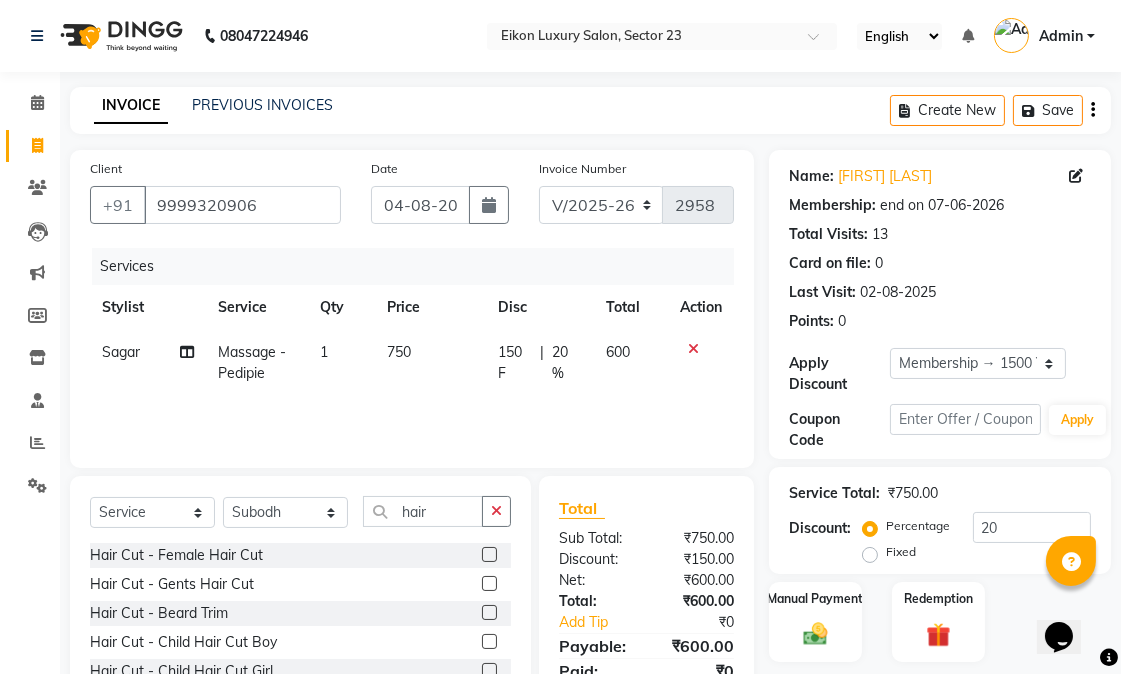 click 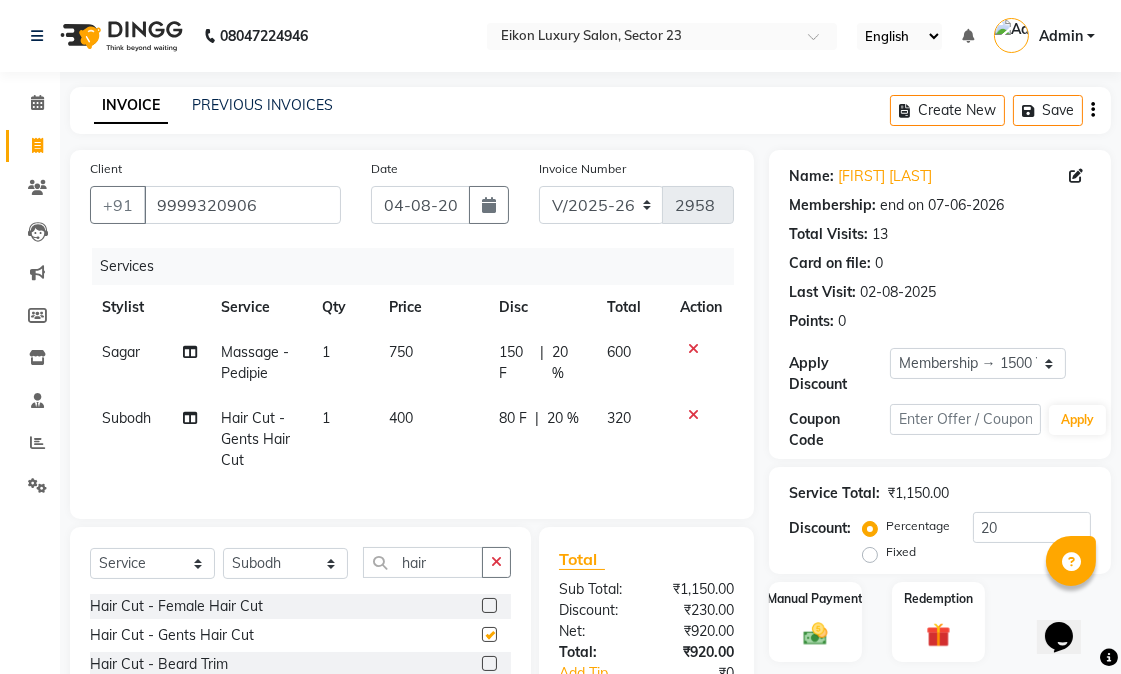 checkbox on "false" 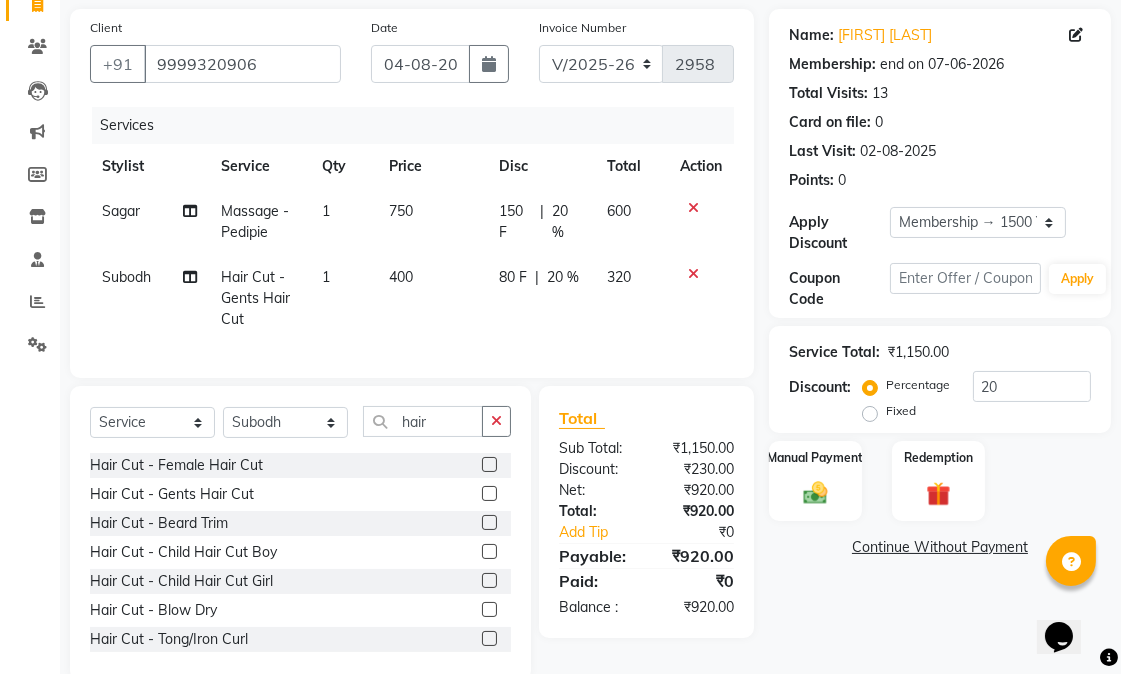 scroll, scrollTop: 194, scrollLeft: 0, axis: vertical 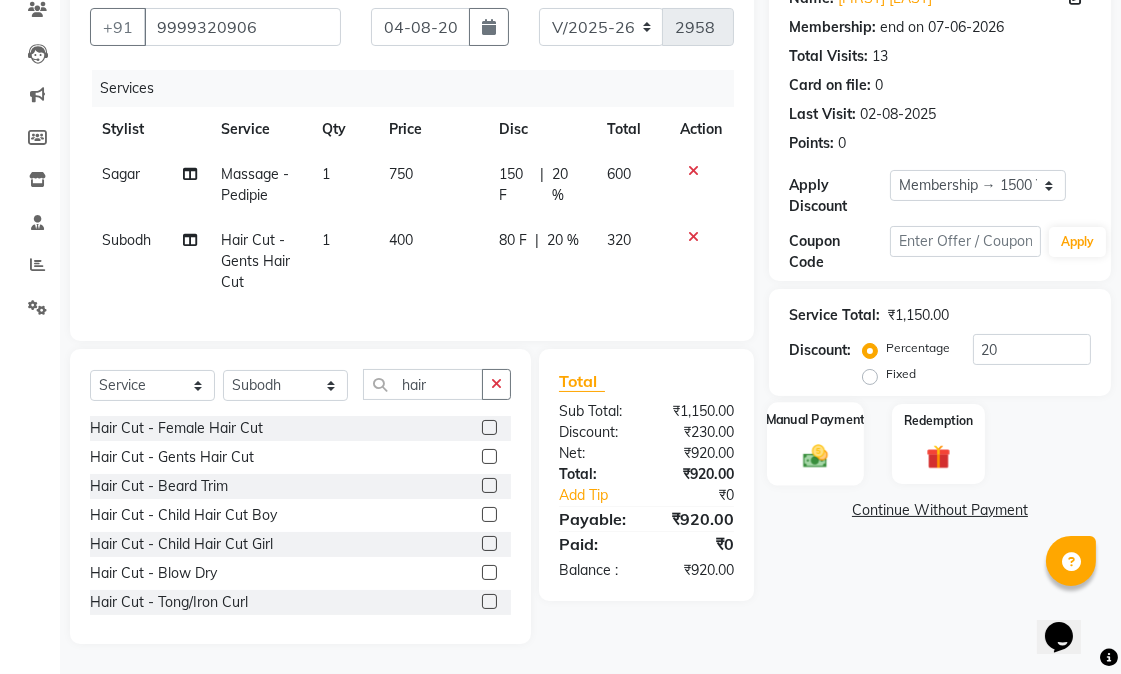 click 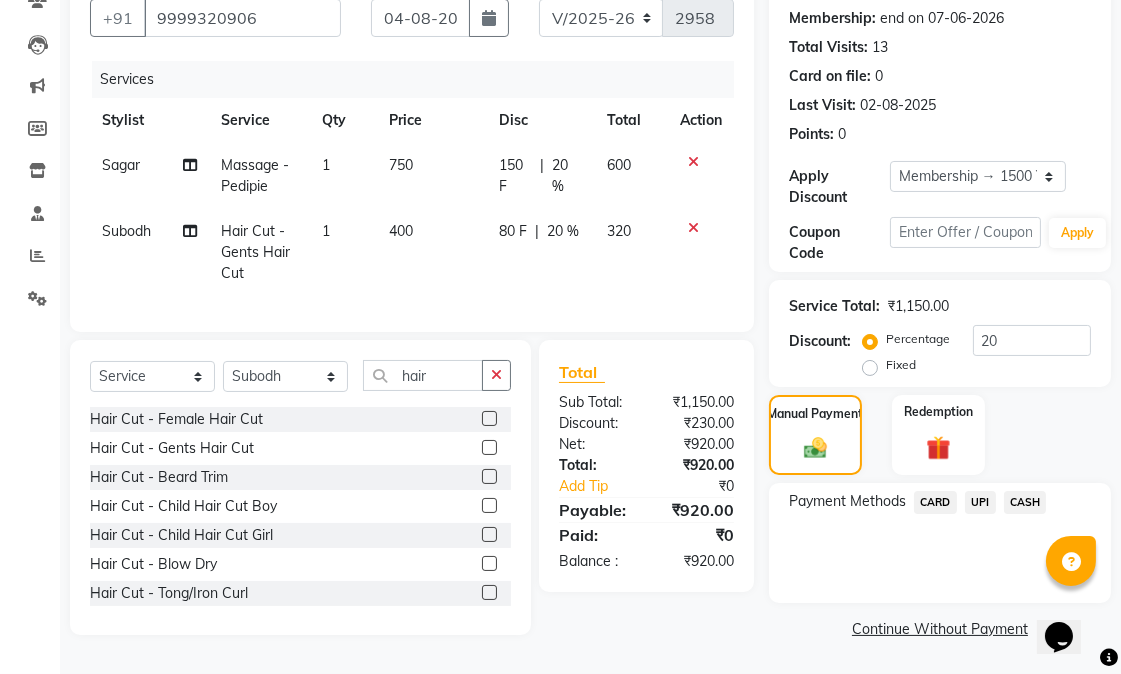 click on "CARD" 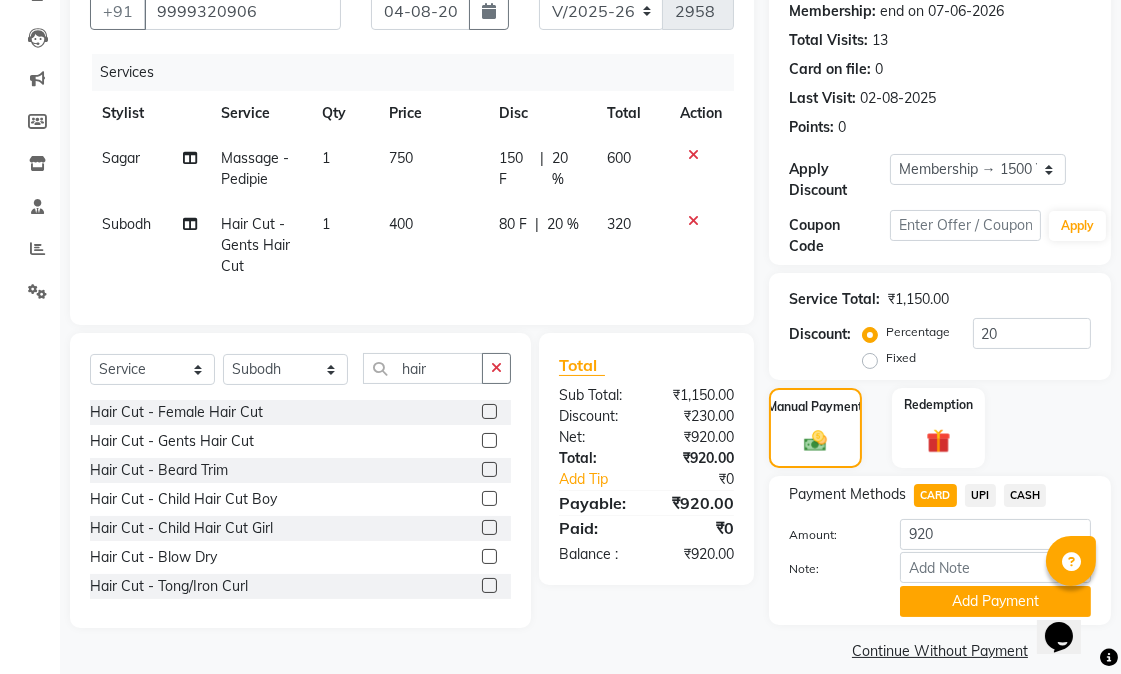 click on "Add Payment" 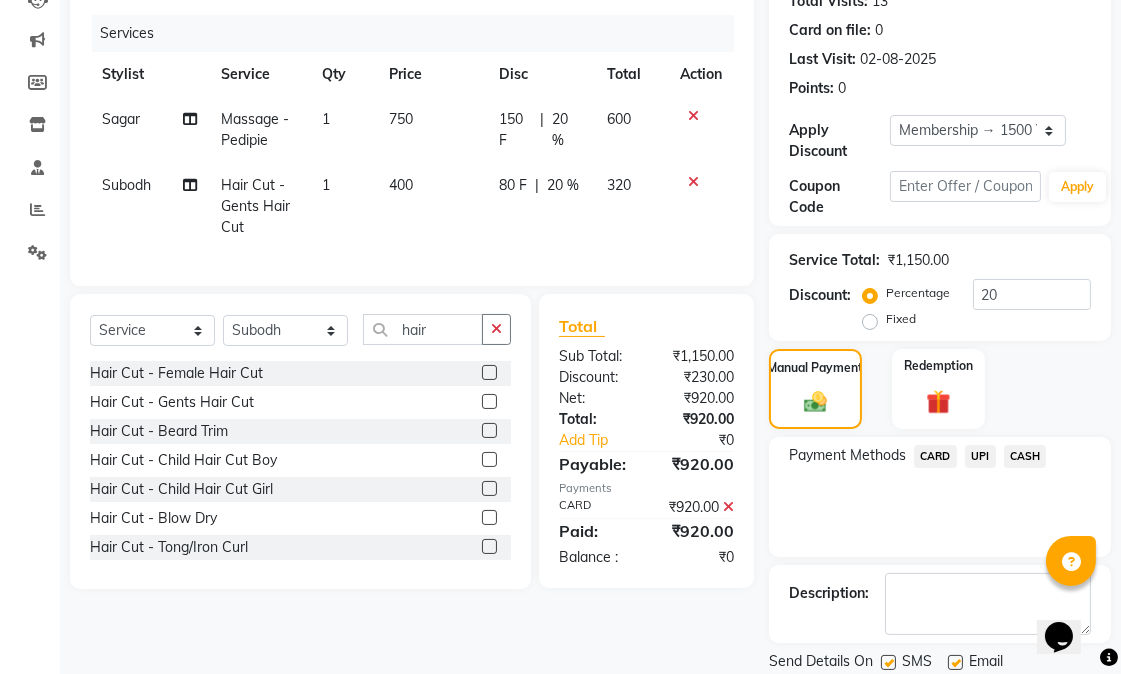 scroll, scrollTop: 300, scrollLeft: 0, axis: vertical 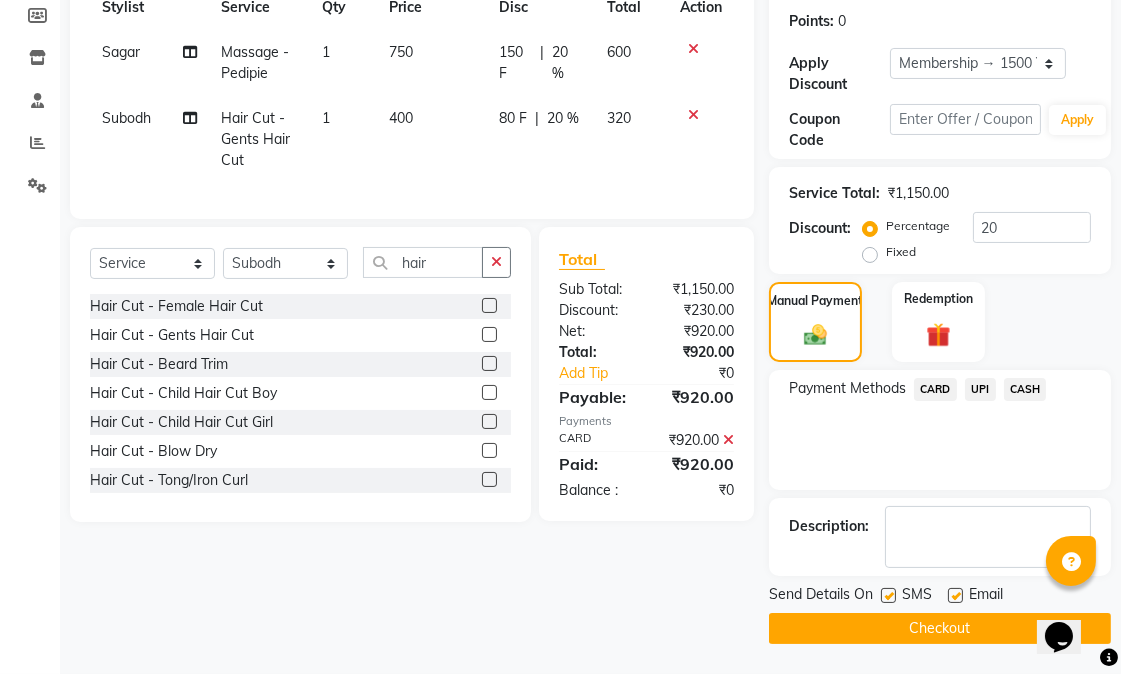 click 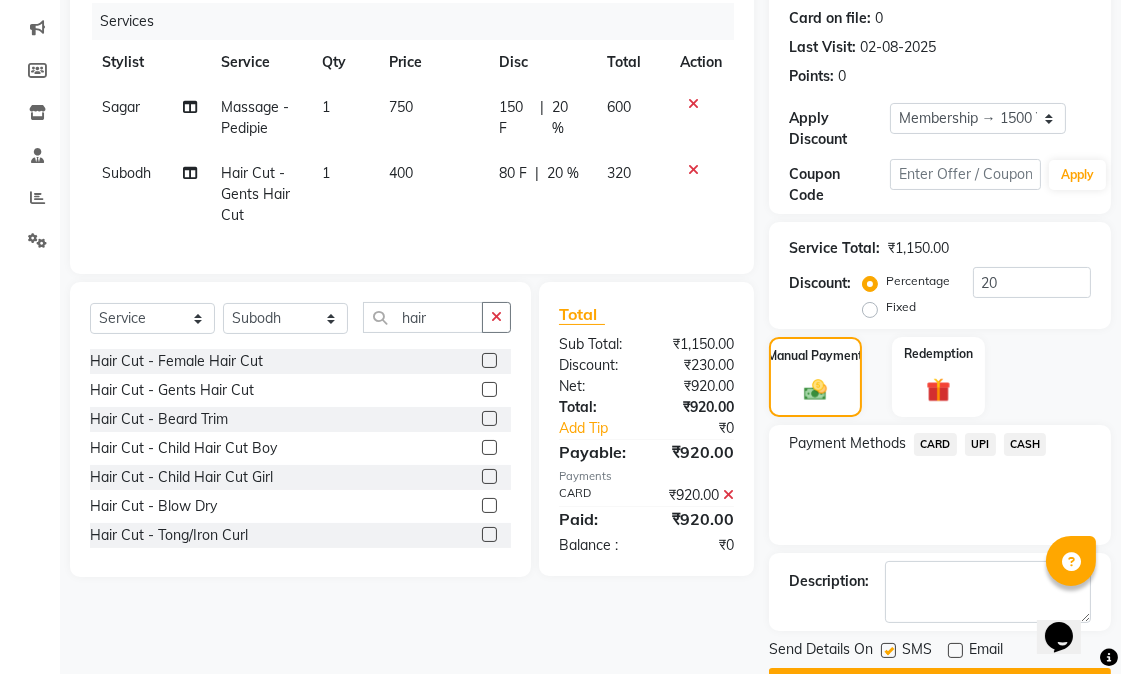 scroll, scrollTop: 300, scrollLeft: 0, axis: vertical 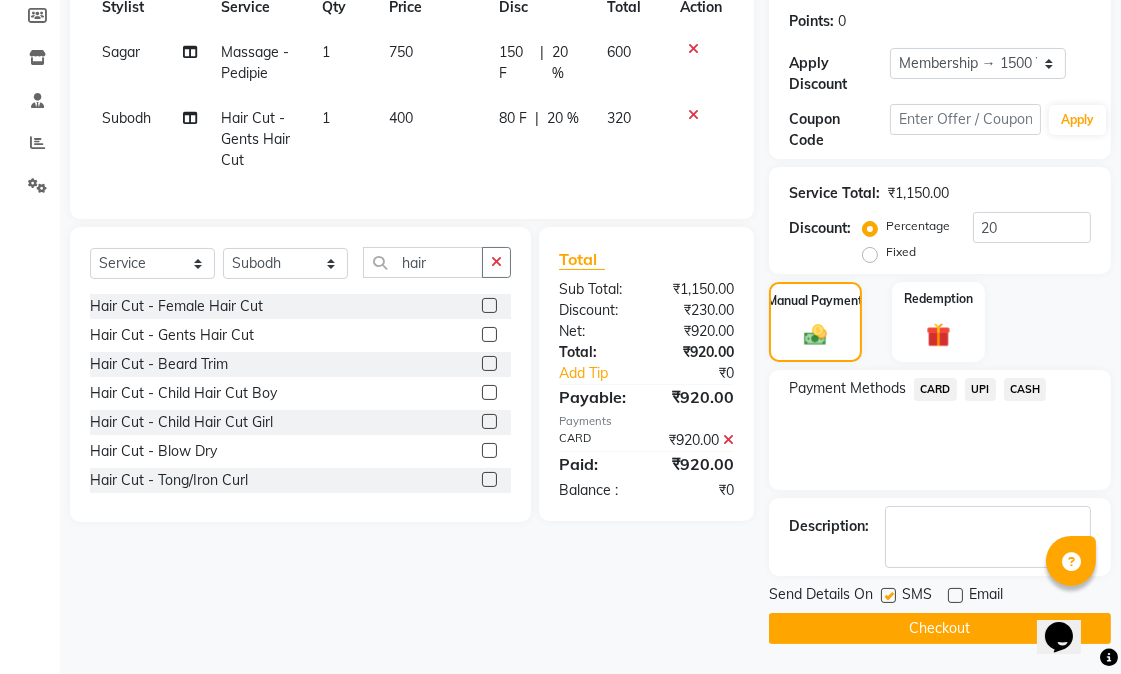 click on "Checkout" 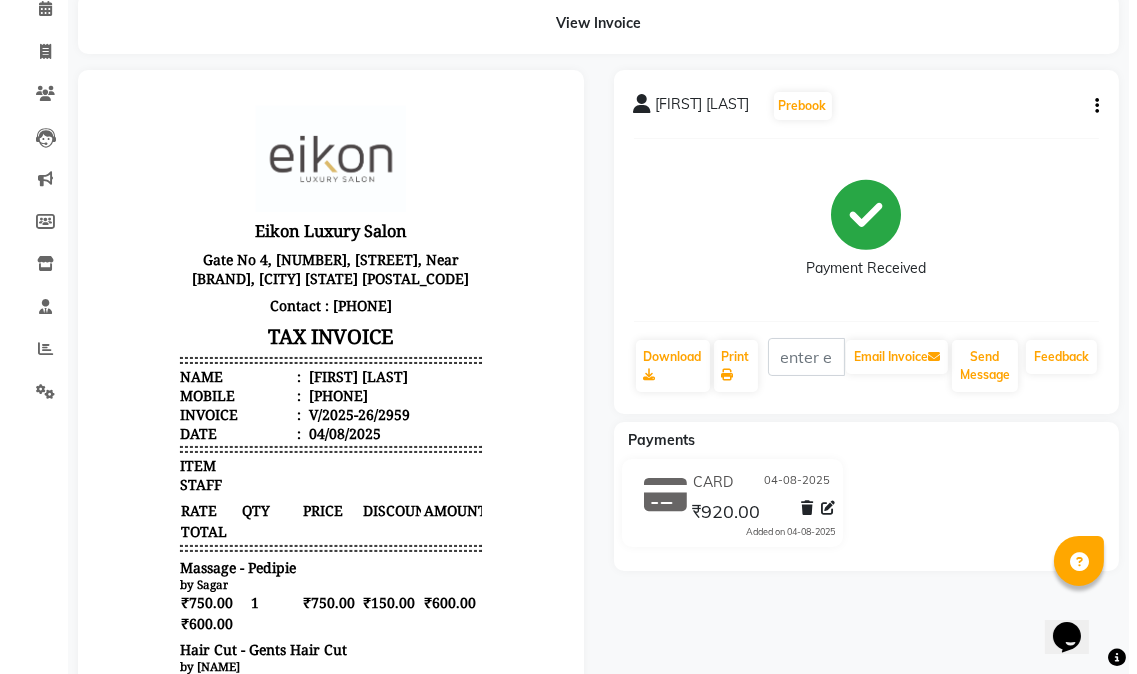 scroll, scrollTop: 0, scrollLeft: 0, axis: both 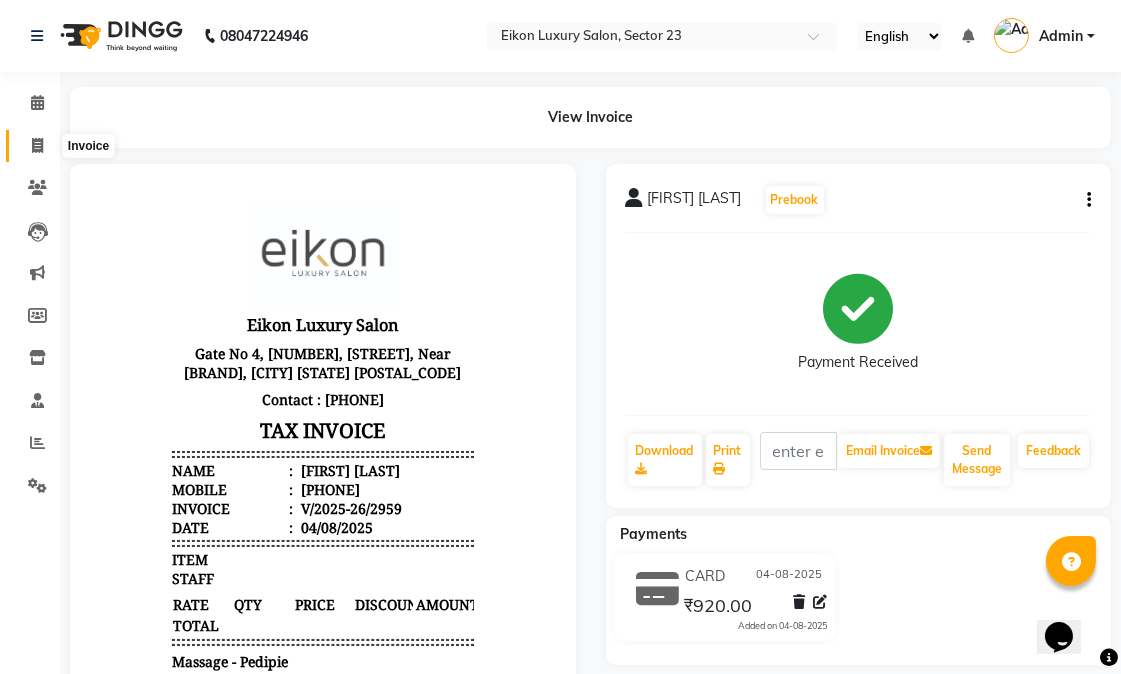 click 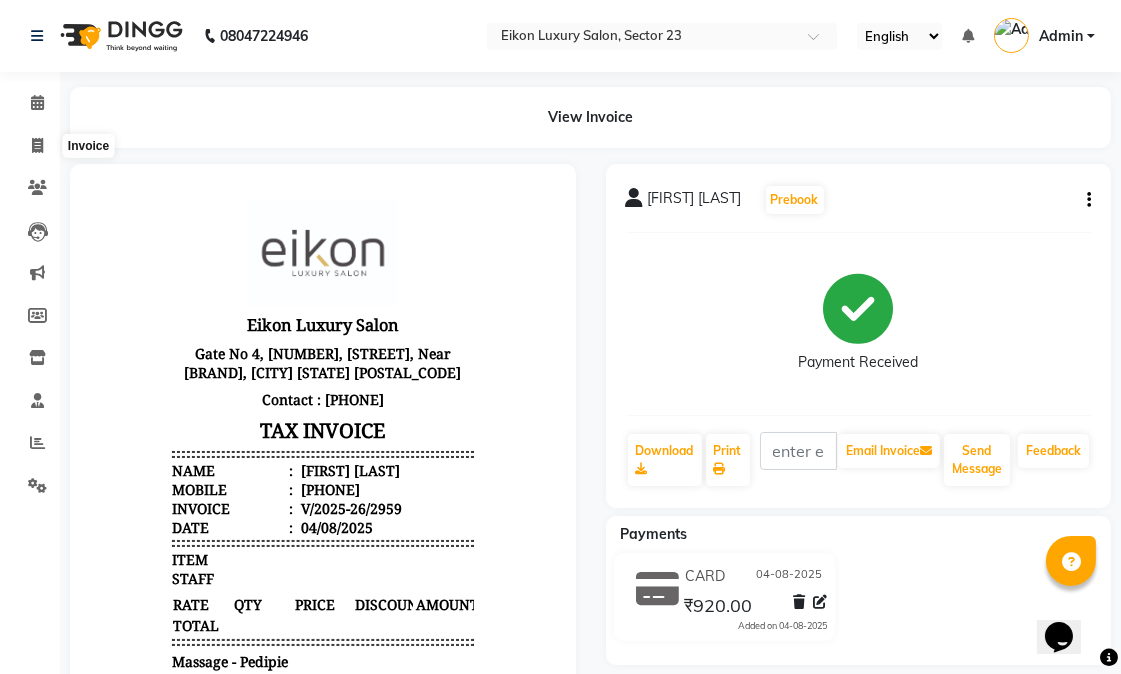select on "service" 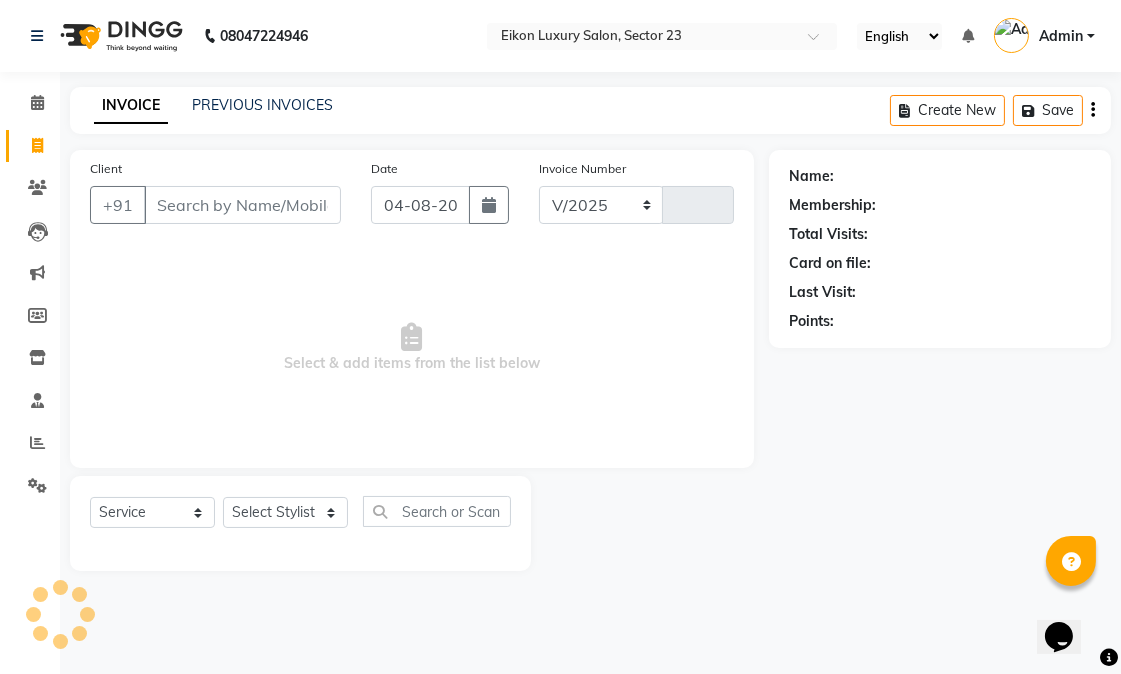 select on "7080" 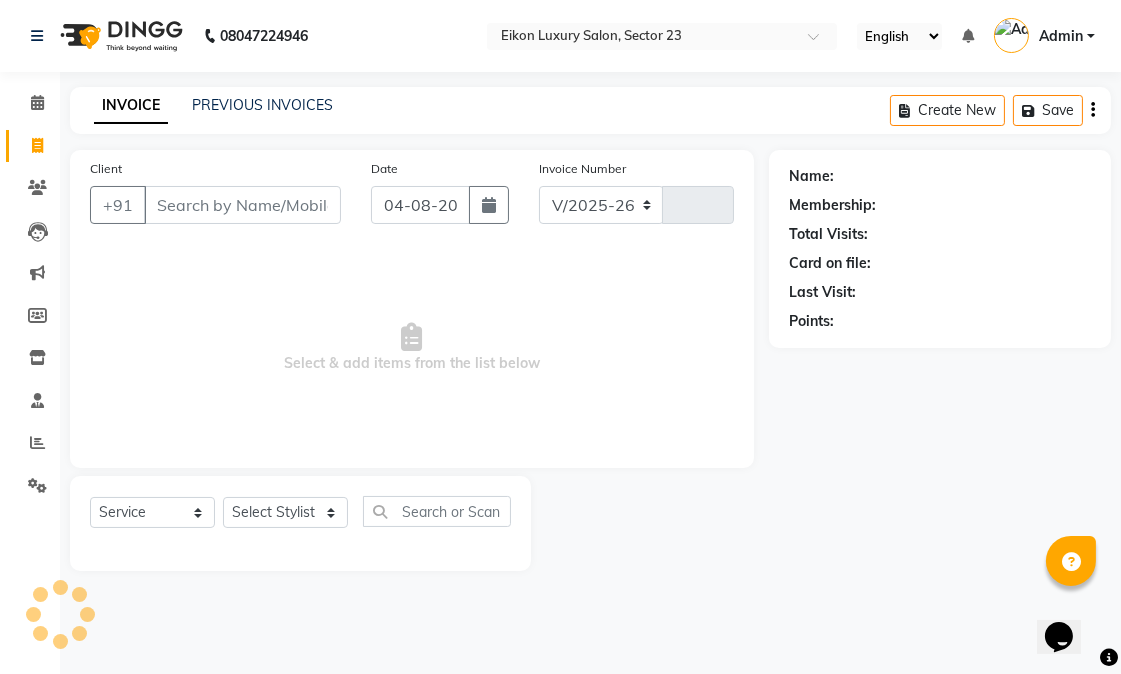 type on "2960" 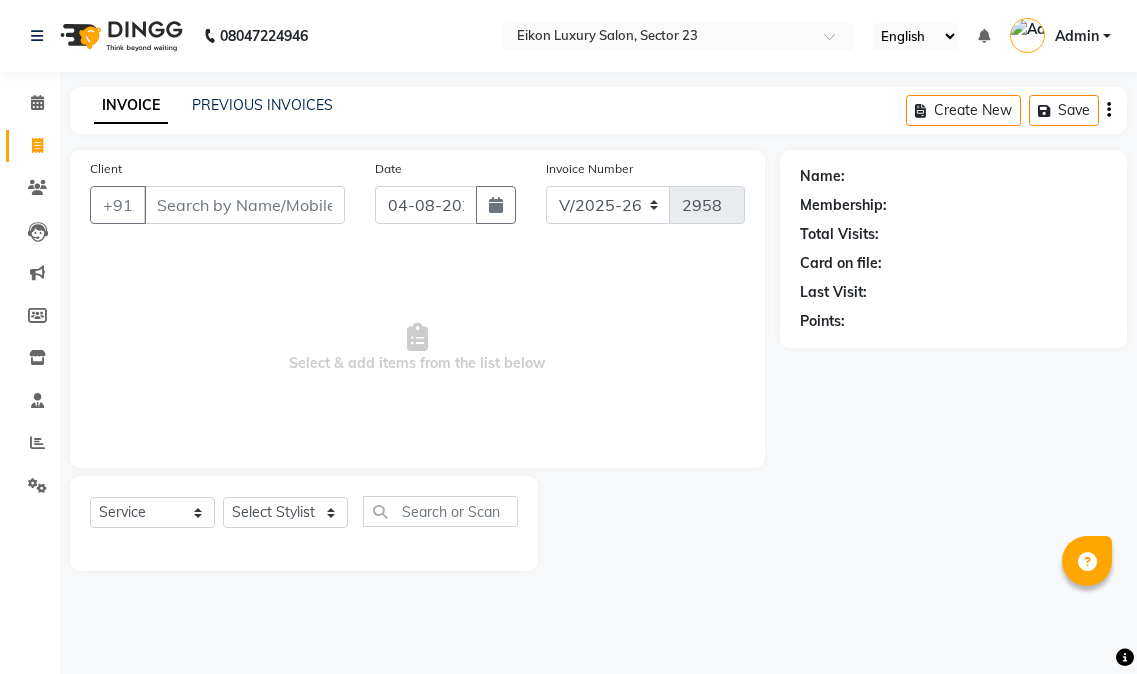 select on "7080" 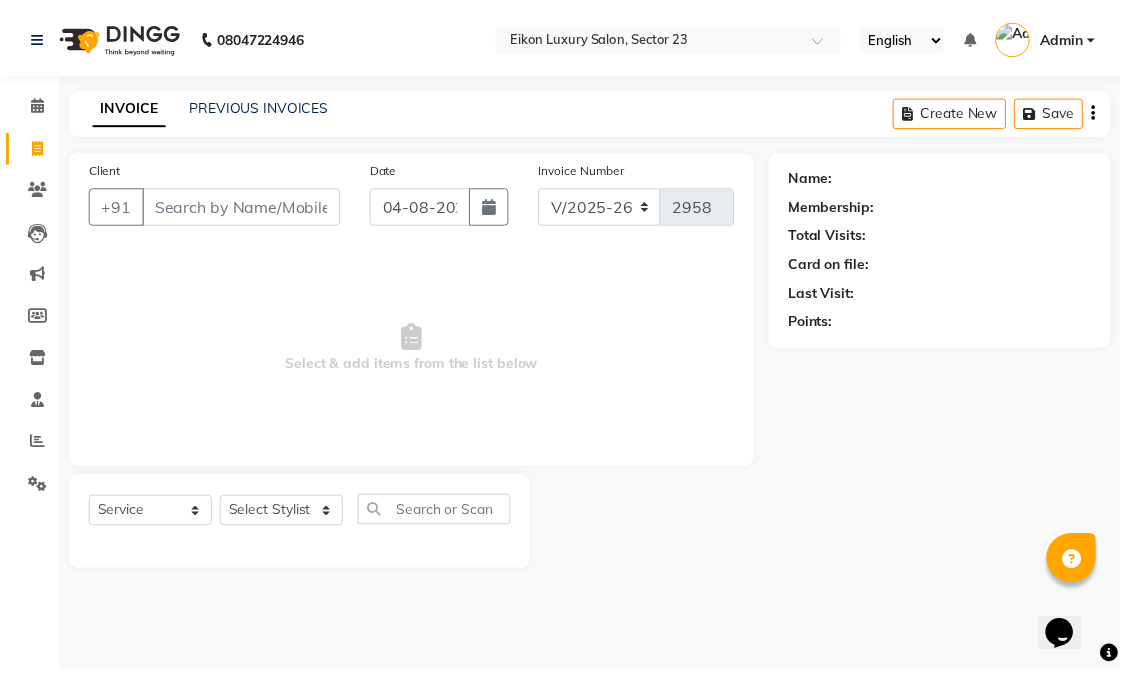 scroll, scrollTop: 0, scrollLeft: 0, axis: both 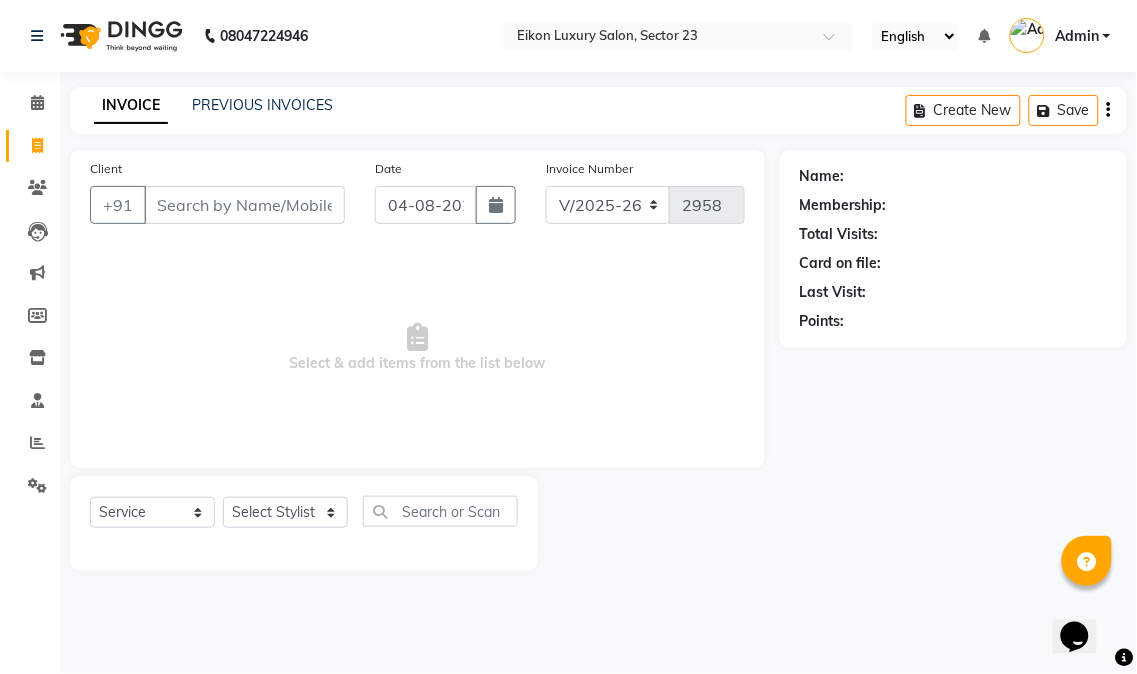 click on "Client" at bounding box center [244, 205] 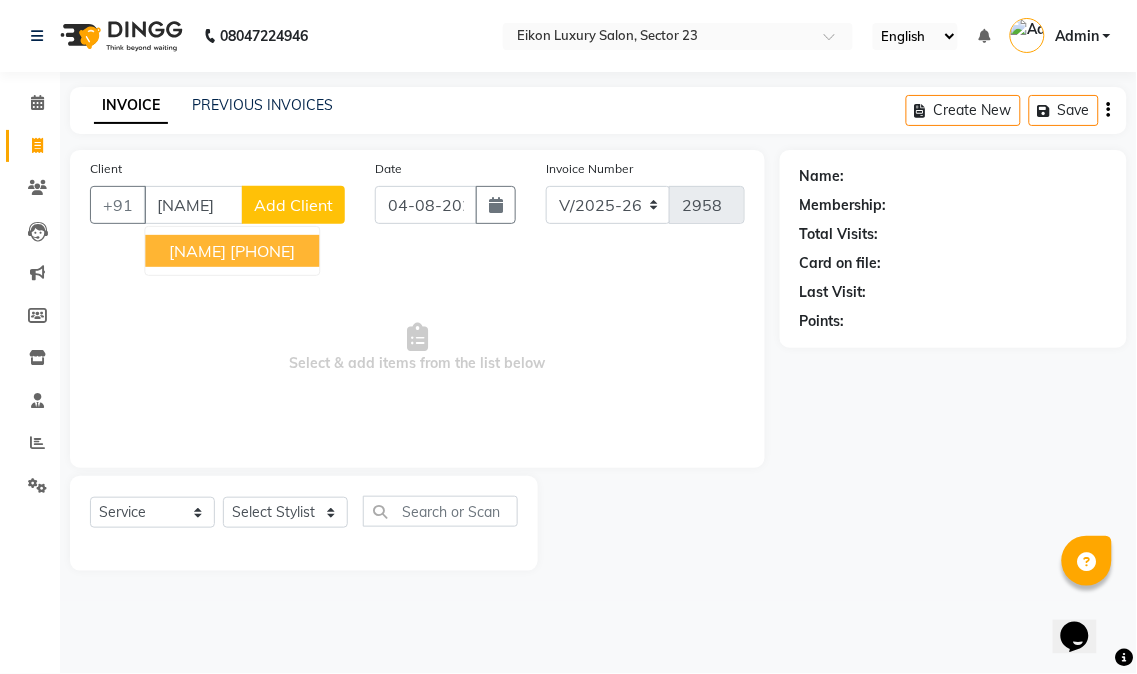 click on "[PHONE]" at bounding box center (262, 251) 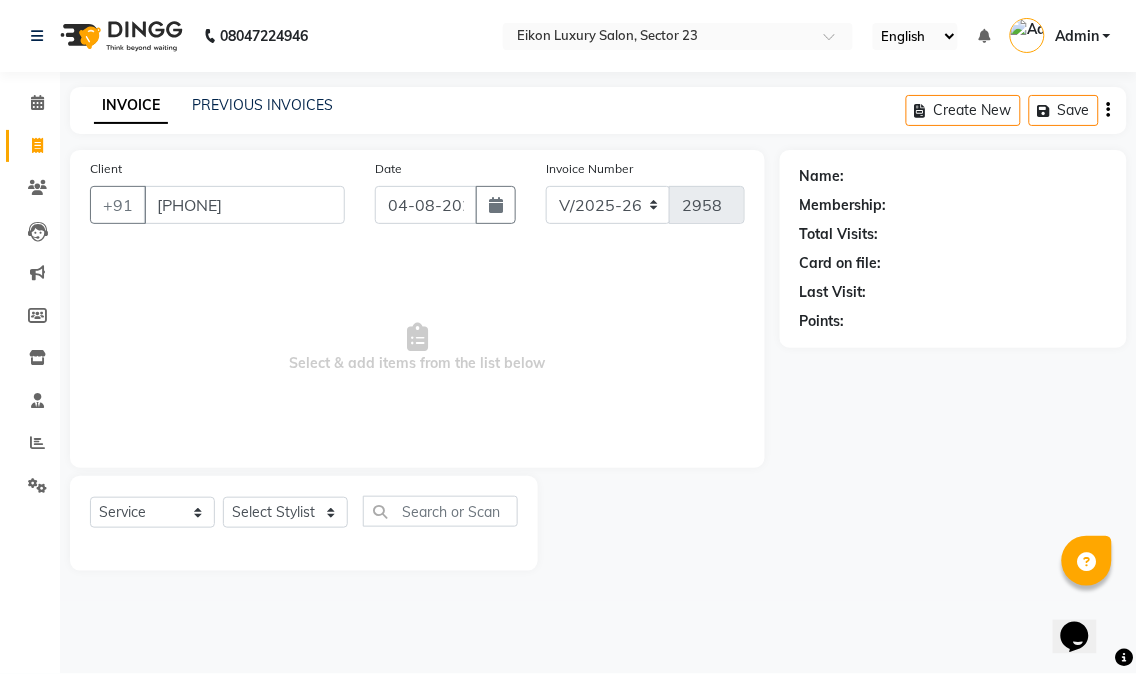 type on "[PHONE]" 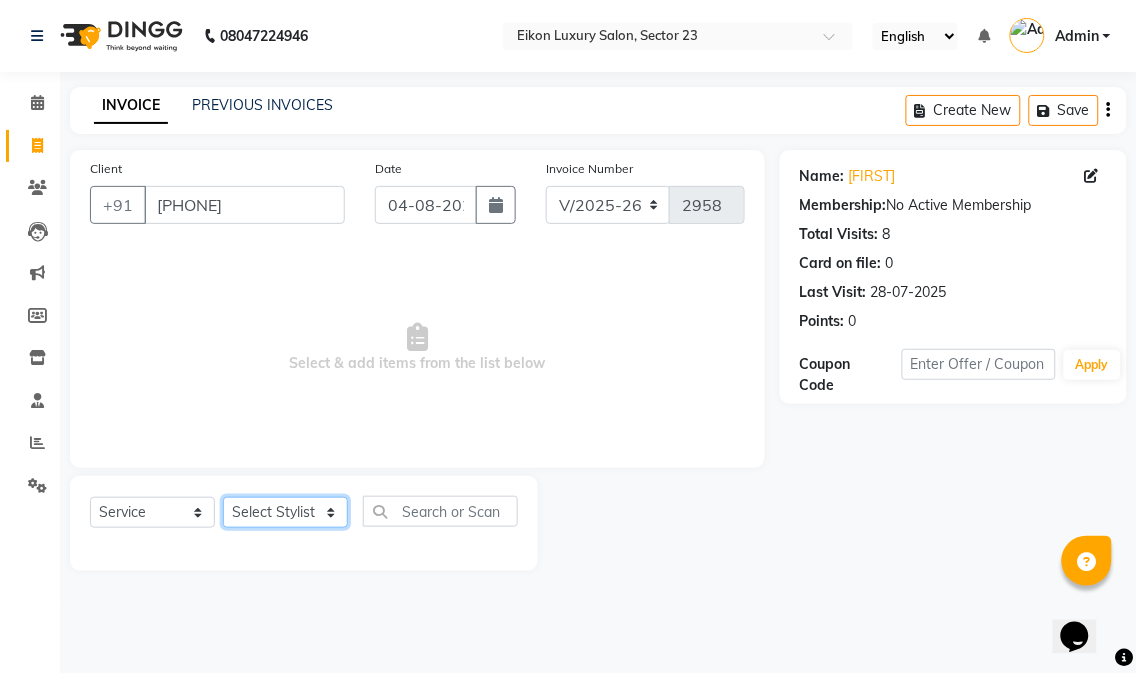 click on "Select Stylist Abhishek amit anchal Ashu Bilal Dildar Geeta Hritik Jatin mahesh Manav Mohit Pinki Prince Ruby Sagar Subhash Subodh Uday" 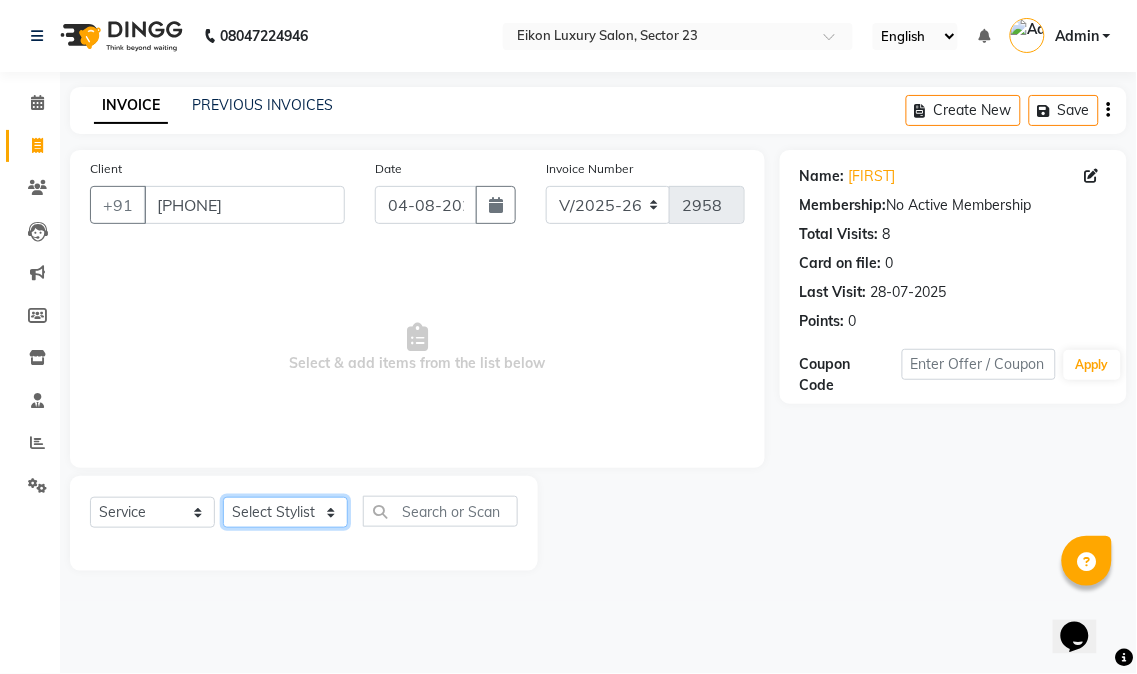select on "58950" 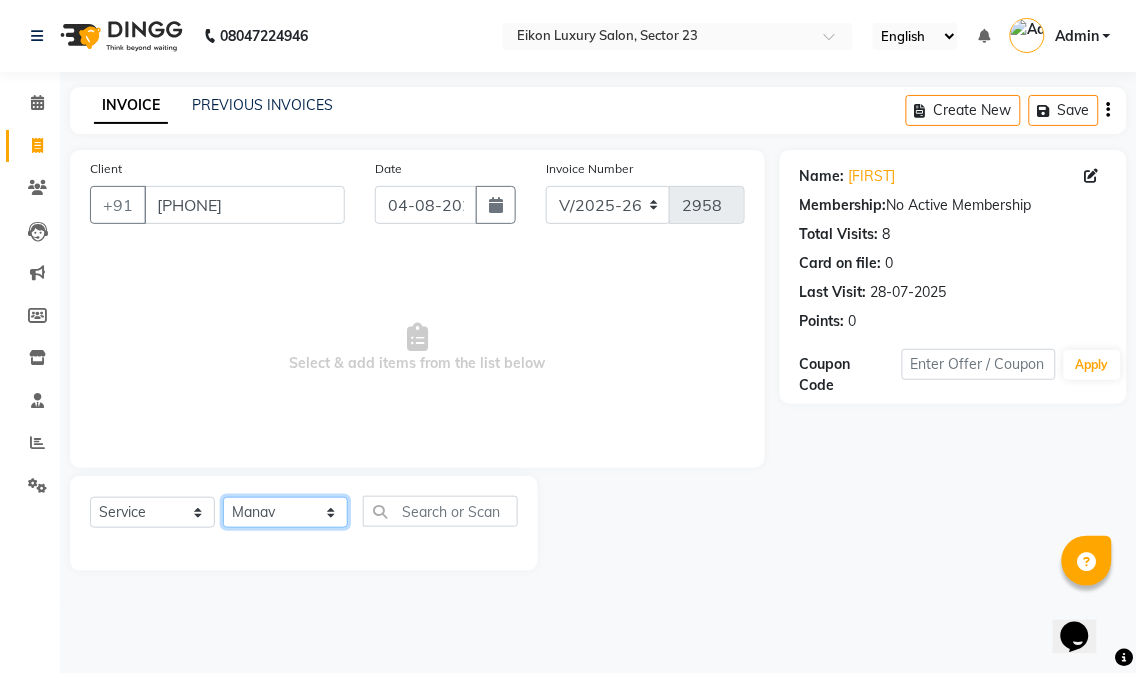 click on "Select Stylist Abhishek amit anchal Ashu Bilal Dildar Geeta Hritik Jatin mahesh Manav Mohit Pinki Prince Ruby Sagar Subhash Subodh Uday" 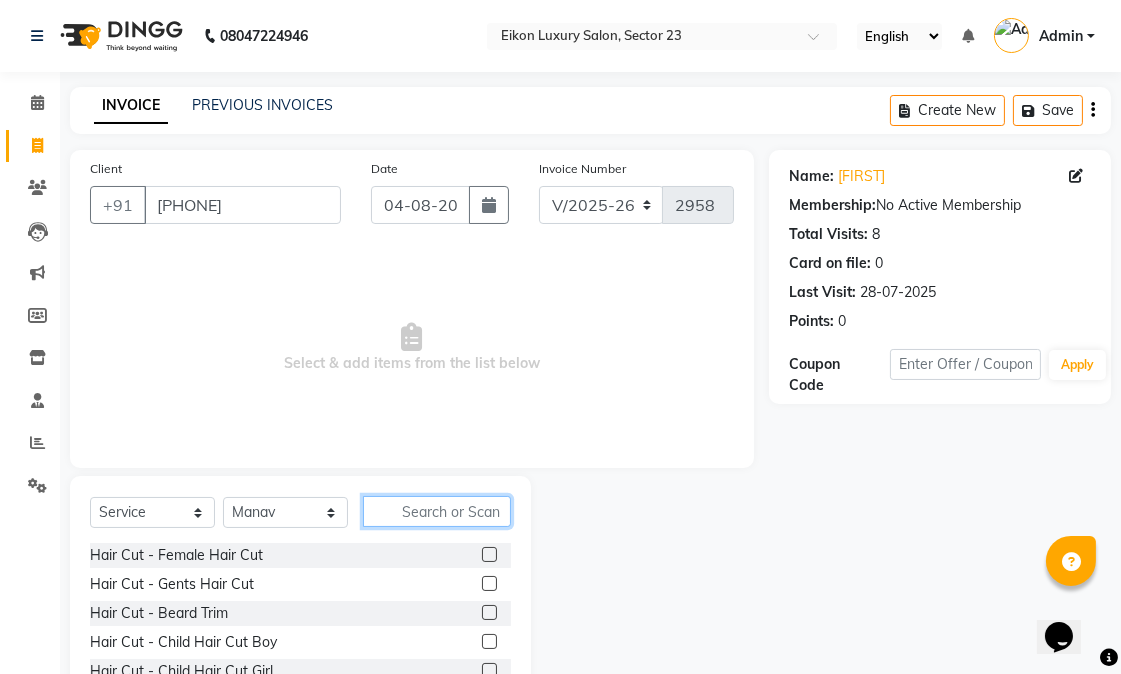 click 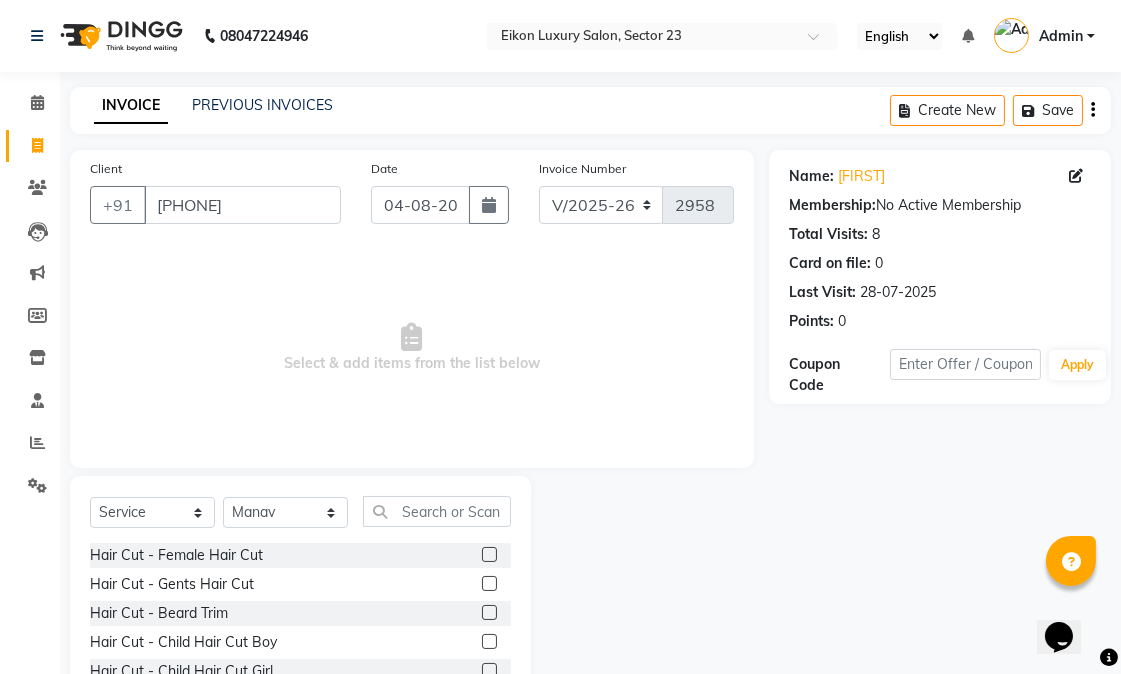 click 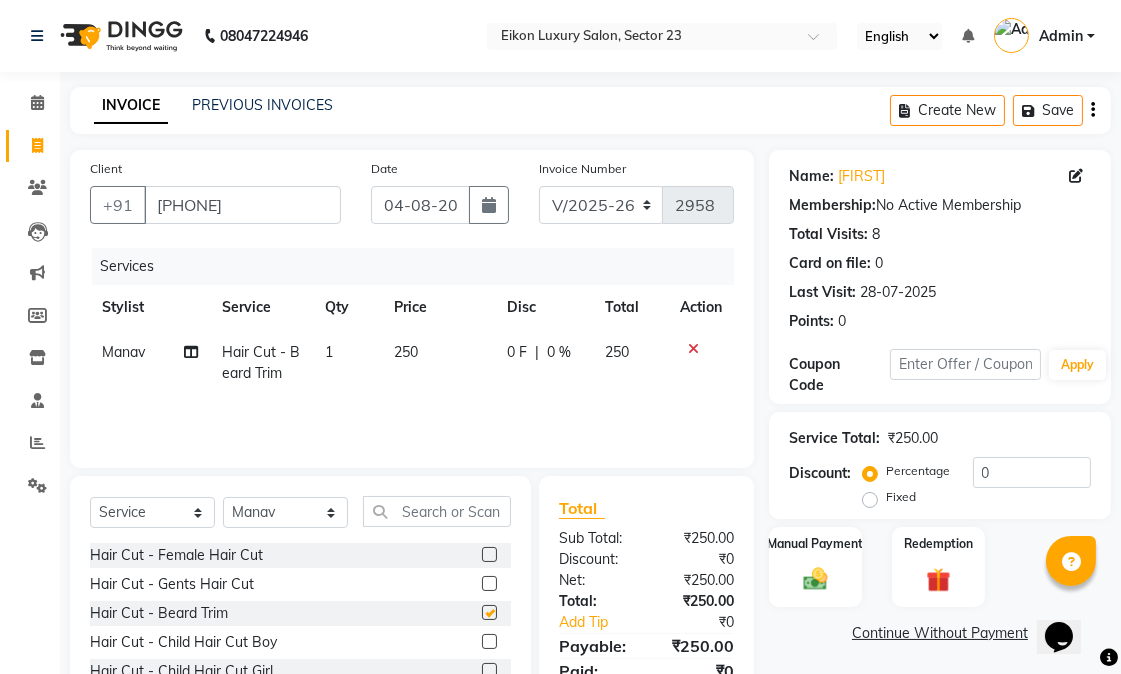 checkbox on "false" 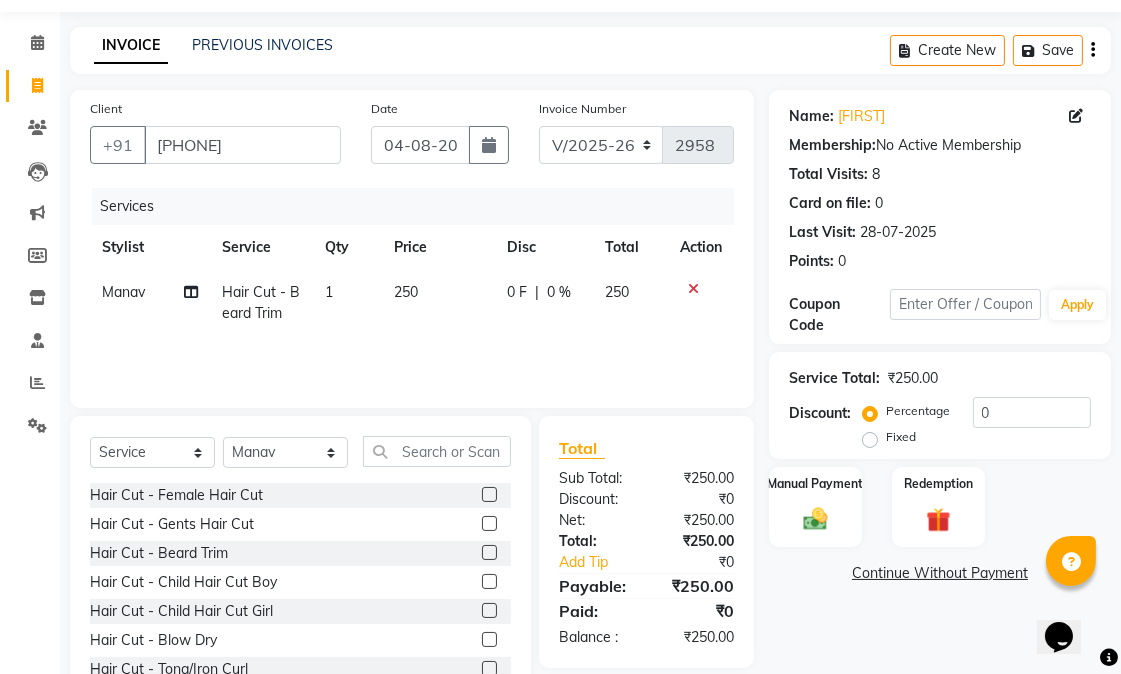 scroll, scrollTop: 126, scrollLeft: 0, axis: vertical 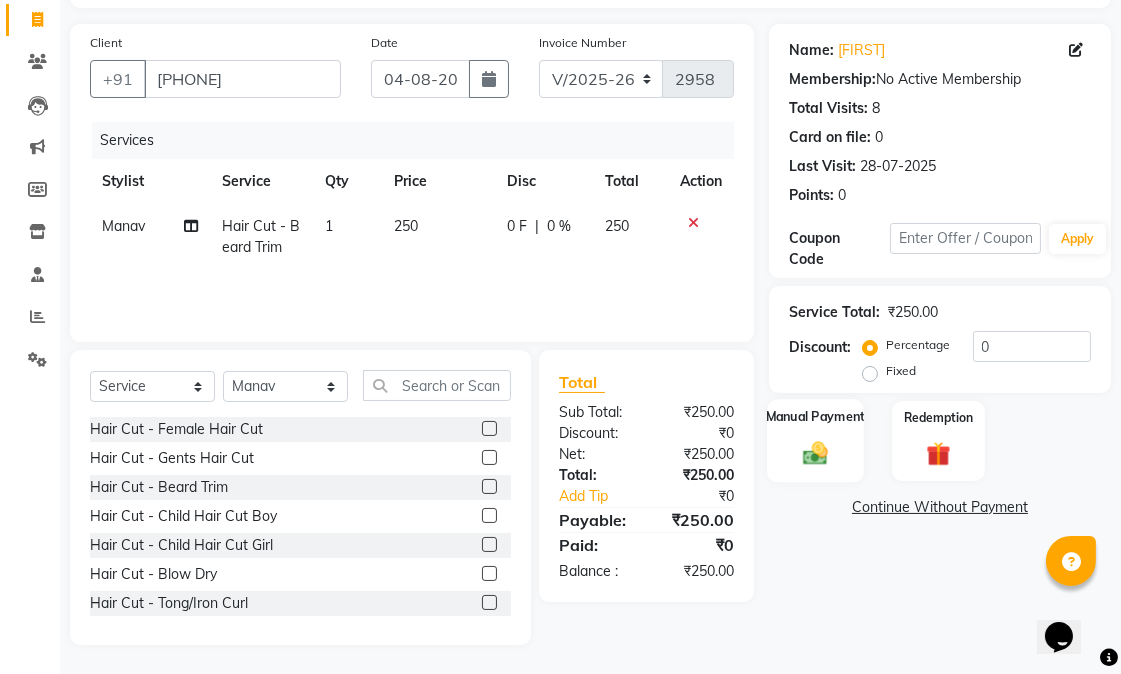 click 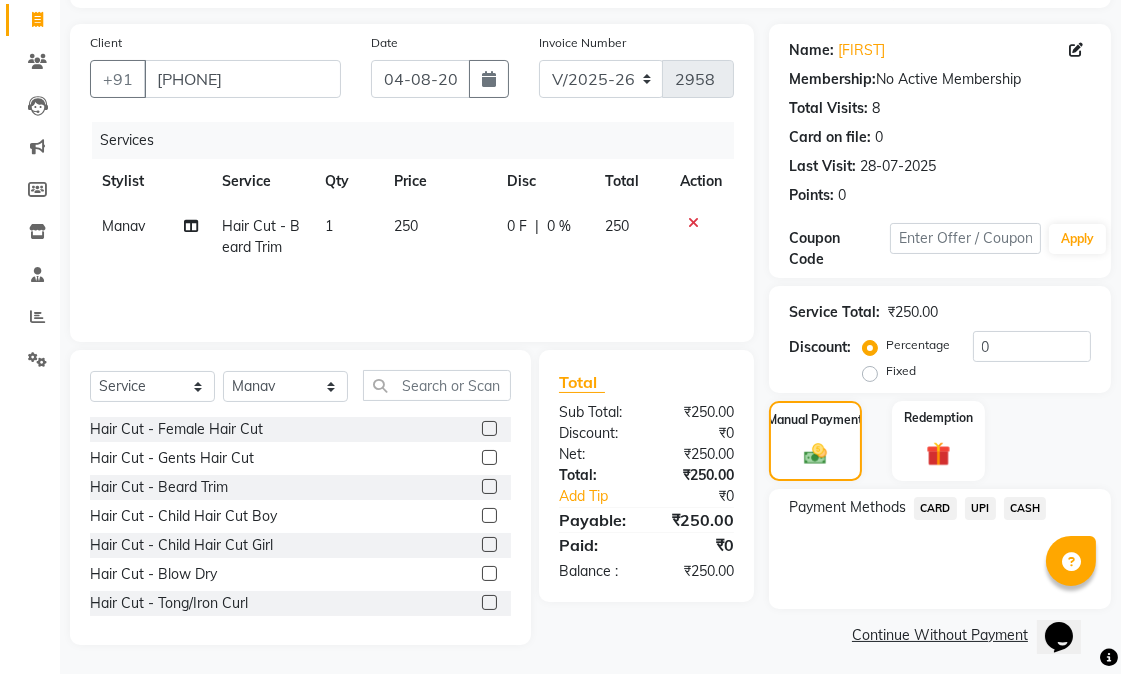 click on "UPI" 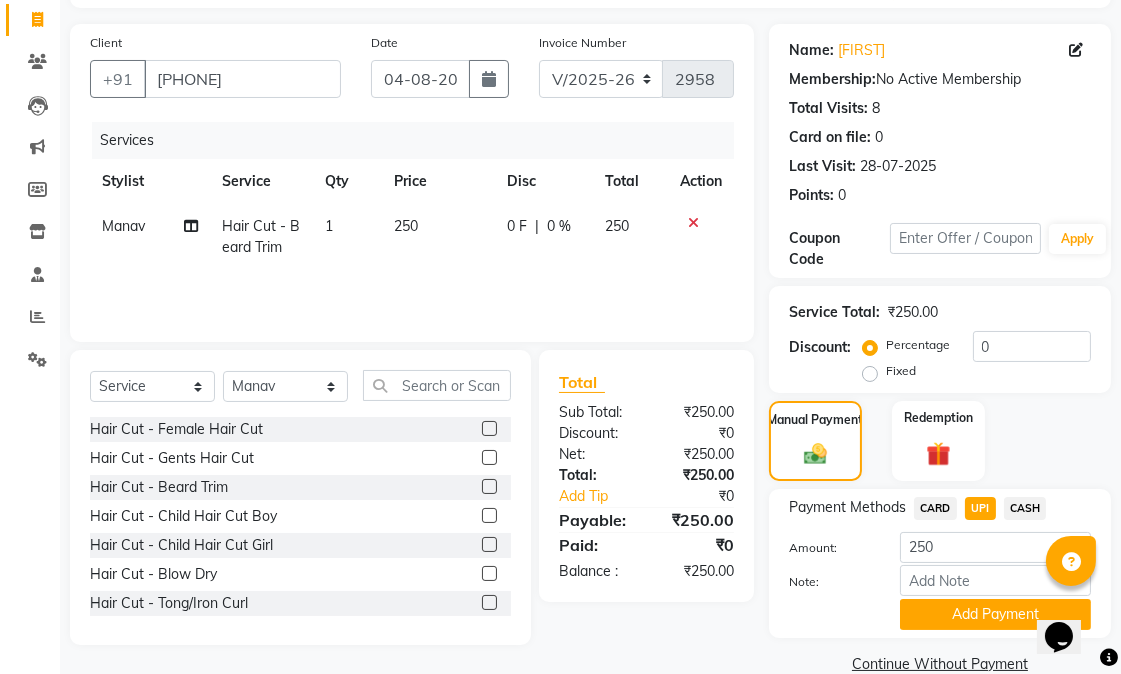 drag, startPoint x: 1111, startPoint y: 444, endPoint x: 1107, endPoint y: 576, distance: 132.0606 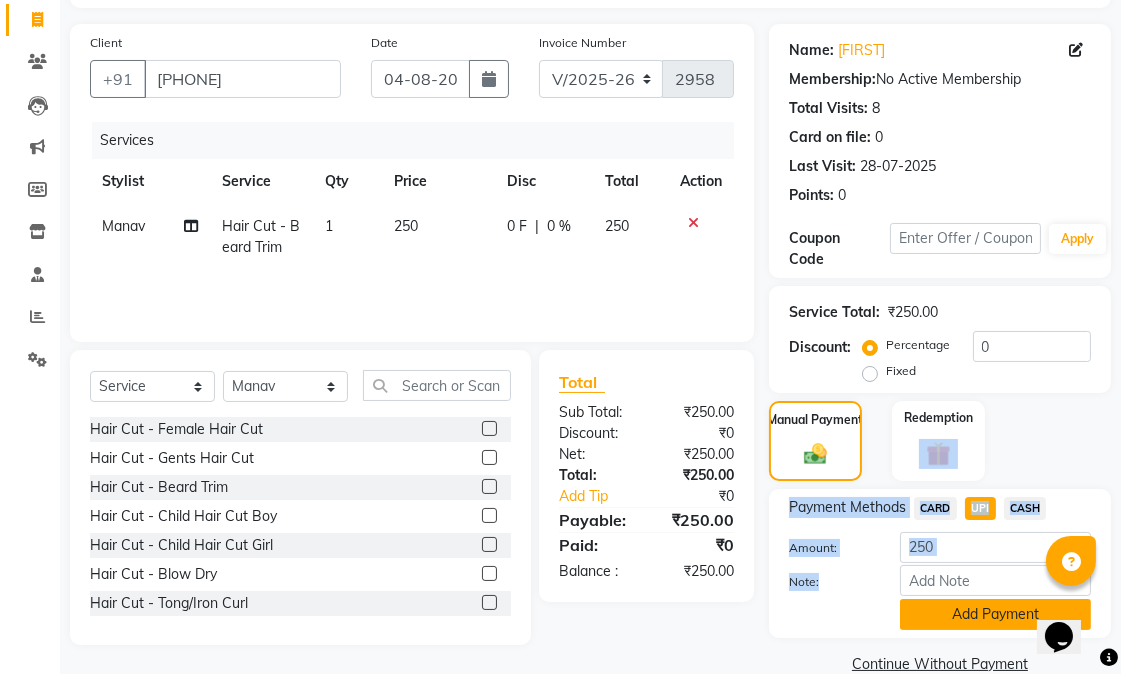 click on "Add Payment" 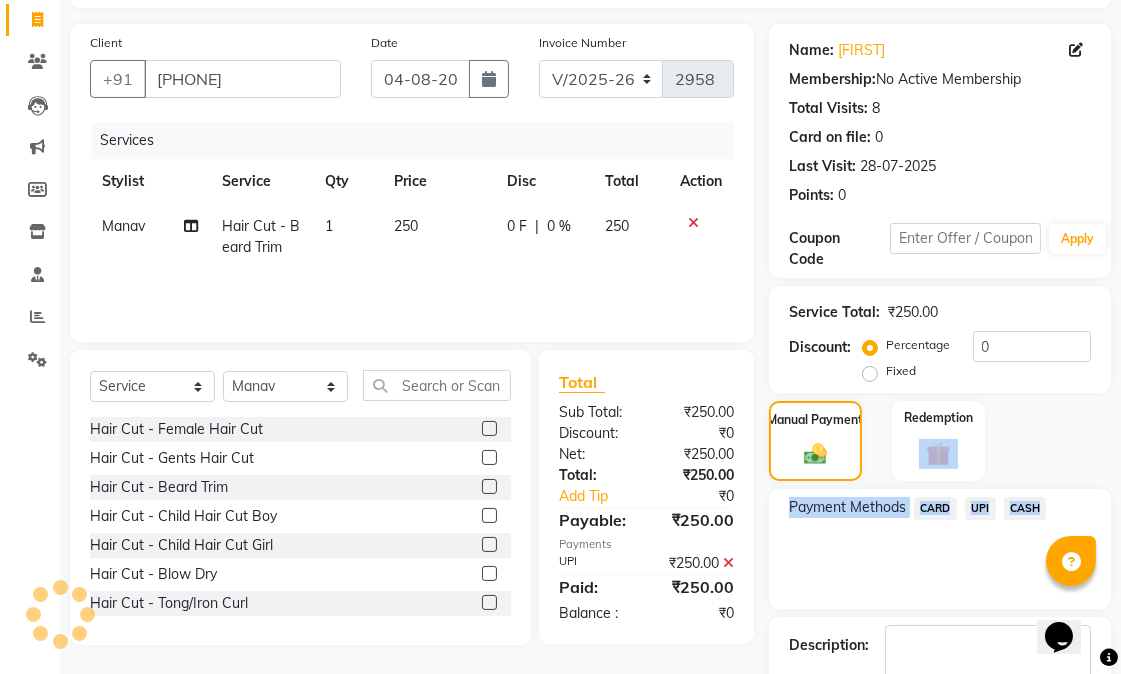 scroll, scrollTop: 244, scrollLeft: 0, axis: vertical 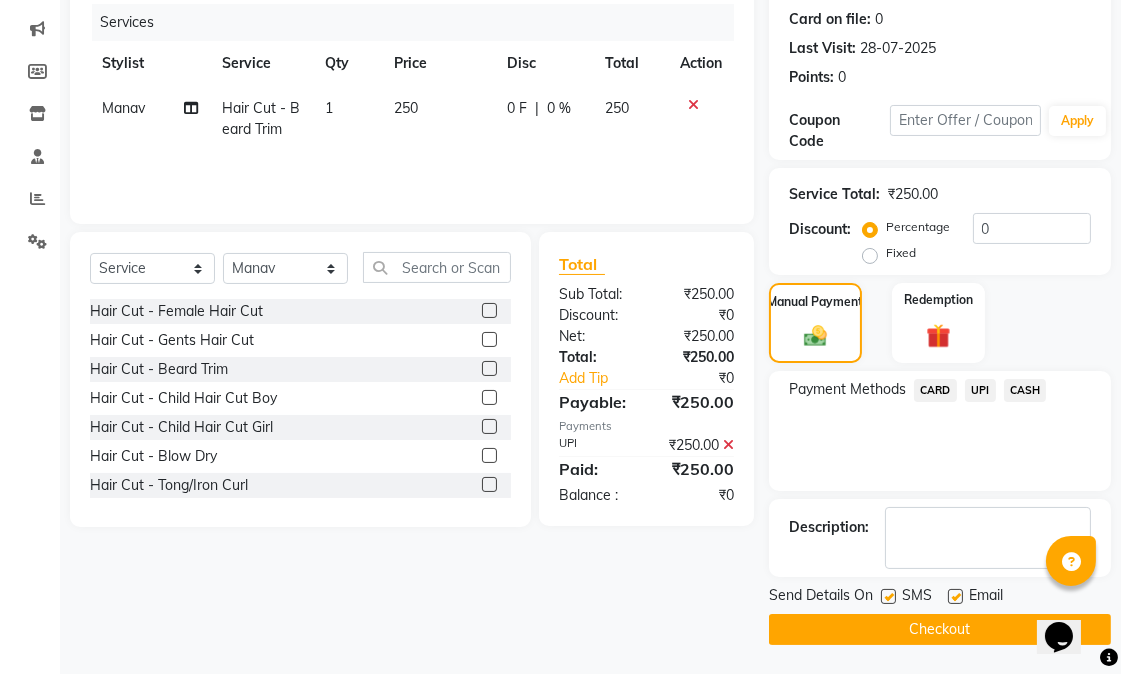 click on "Email" 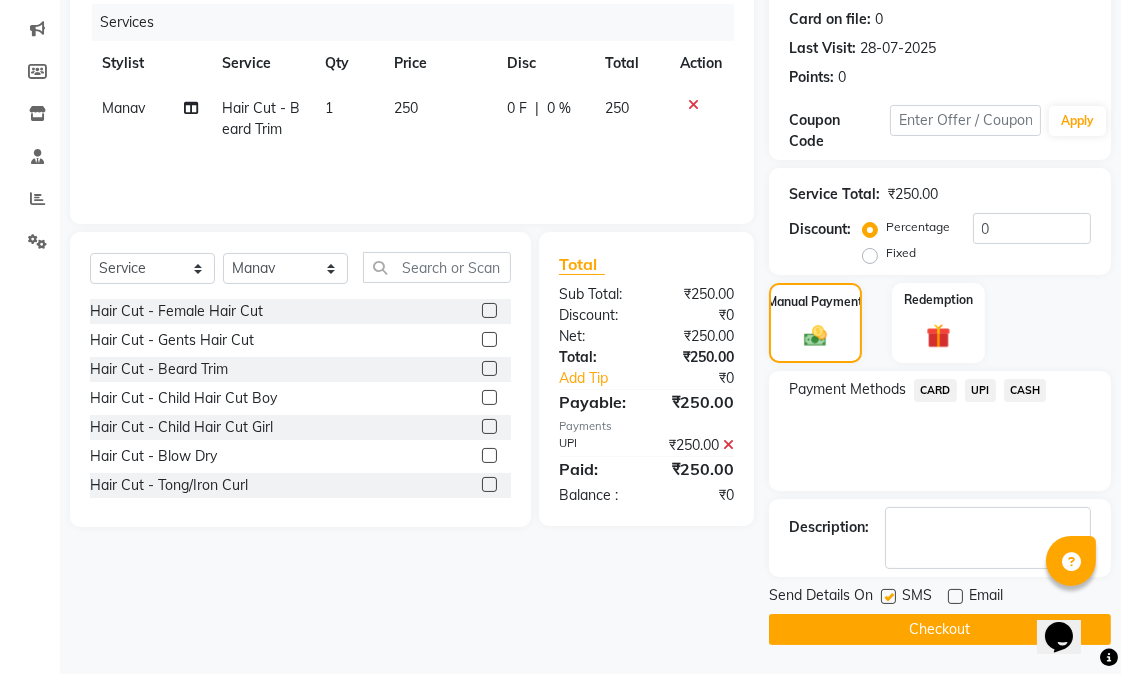click 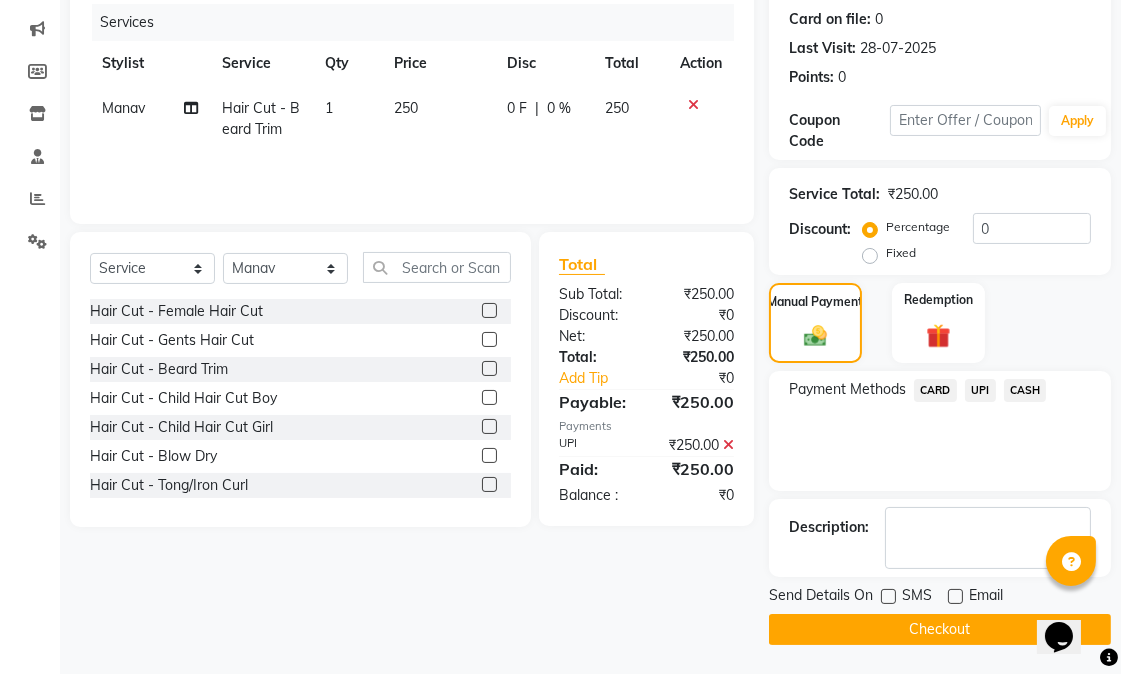 click on "Checkout" 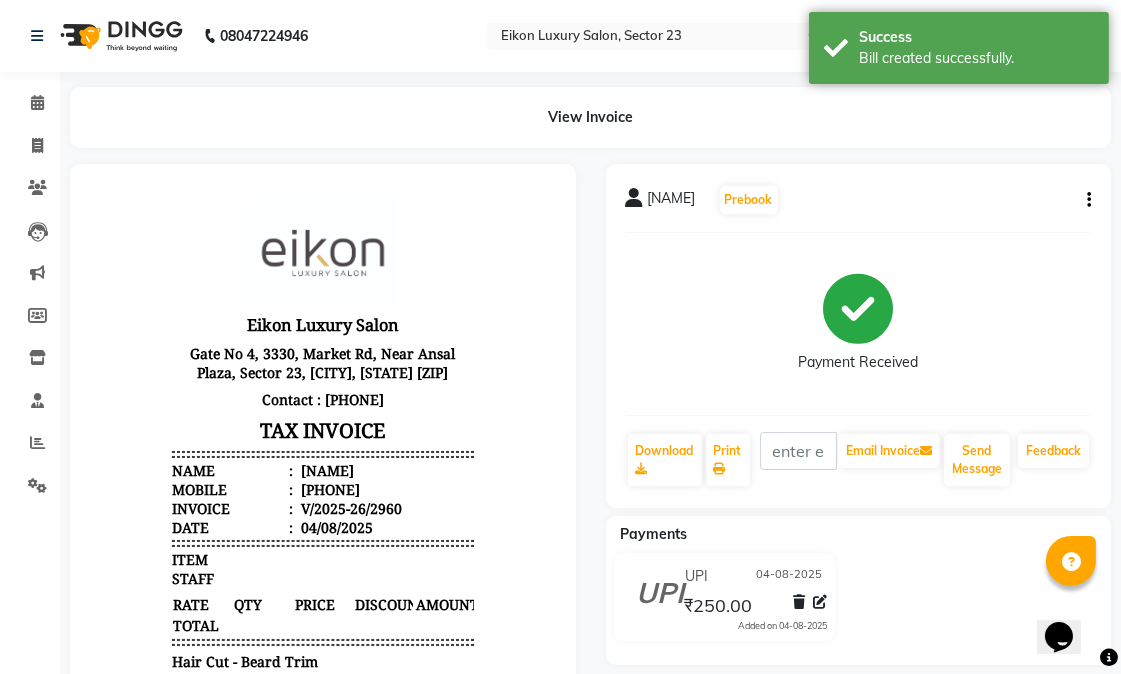 scroll, scrollTop: 0, scrollLeft: 0, axis: both 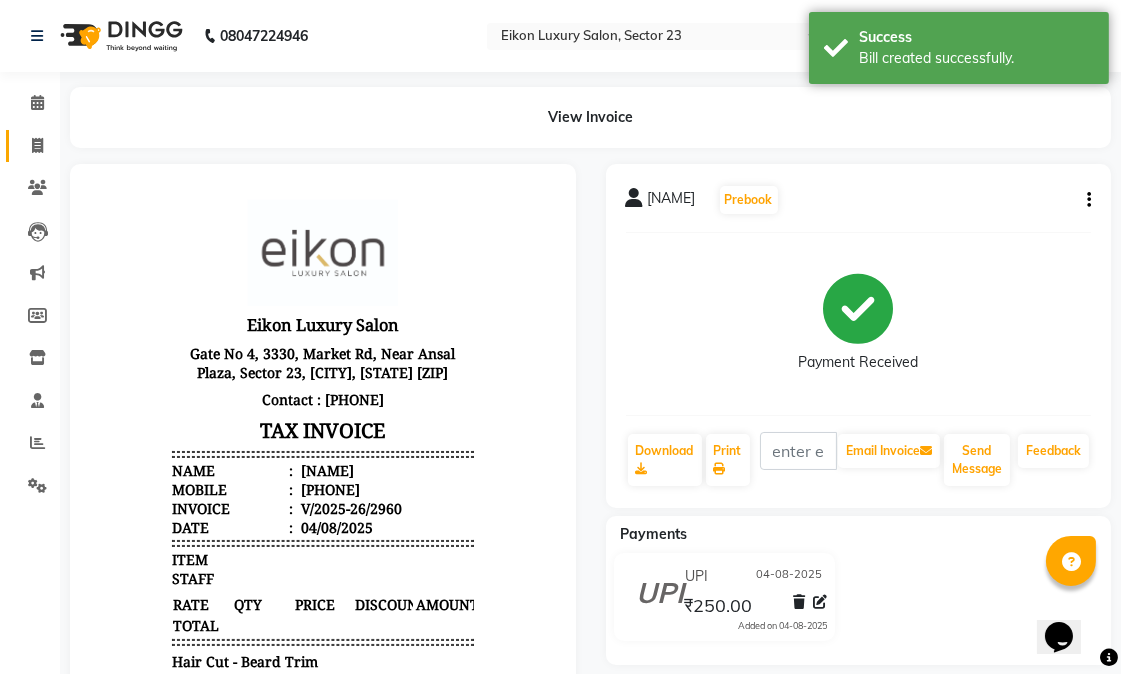 click 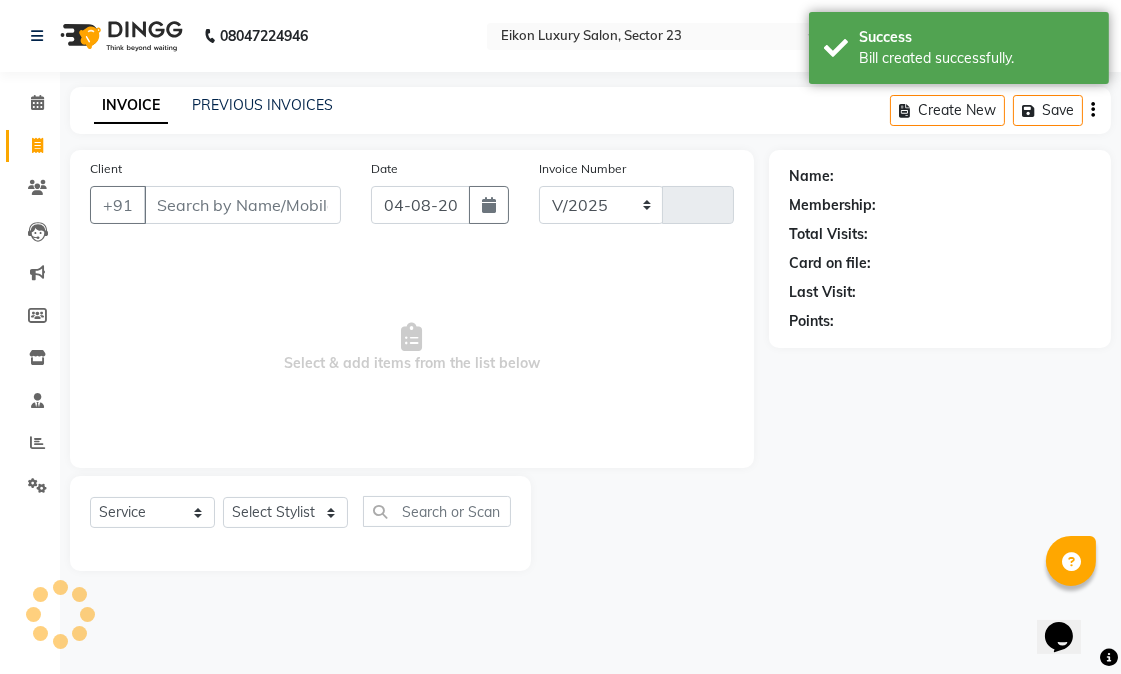 select on "7080" 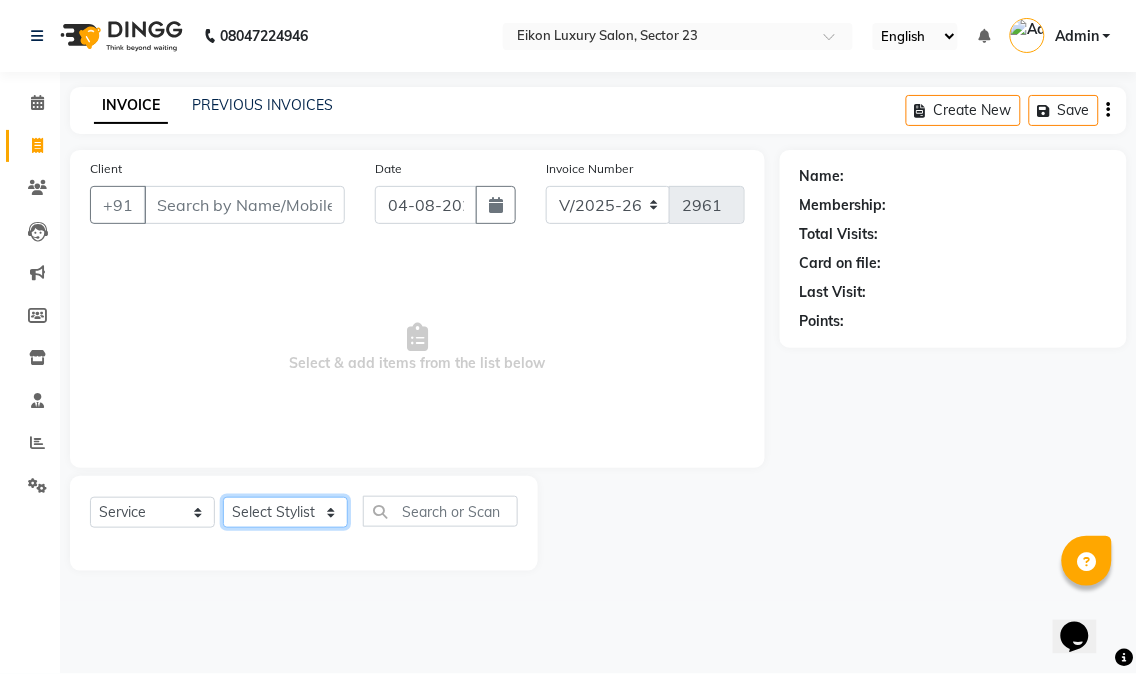 click on "Select Stylist Abhishek amit anchal Ashu Bilal Dildar Geeta Hritik Jatin mahesh Manav Mohit Pinki Prince Ruby Sagar Subhash Subodh Uday" 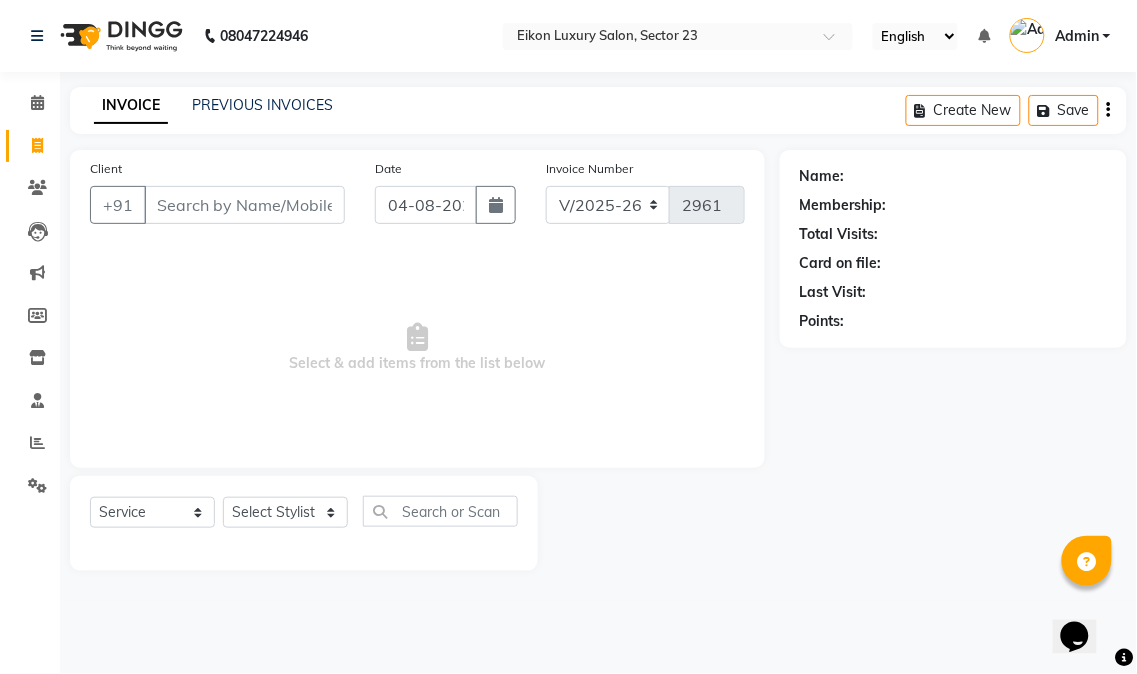 click on "Name: Membership: Total Visits: Card on file: Last Visit:  Points:" 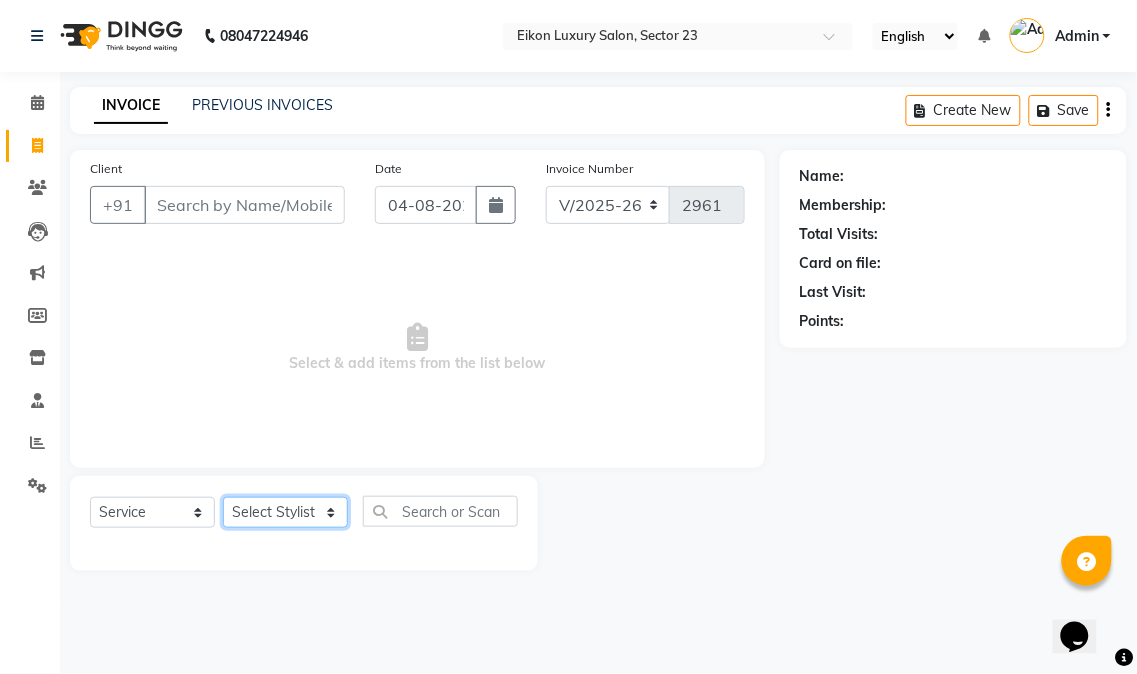 click on "Select Stylist Abhishek amit anchal Ashu Bilal Dildar Geeta Hritik Jatin mahesh Manav Mohit Pinki Prince Ruby Sagar Subhash Subodh Uday" 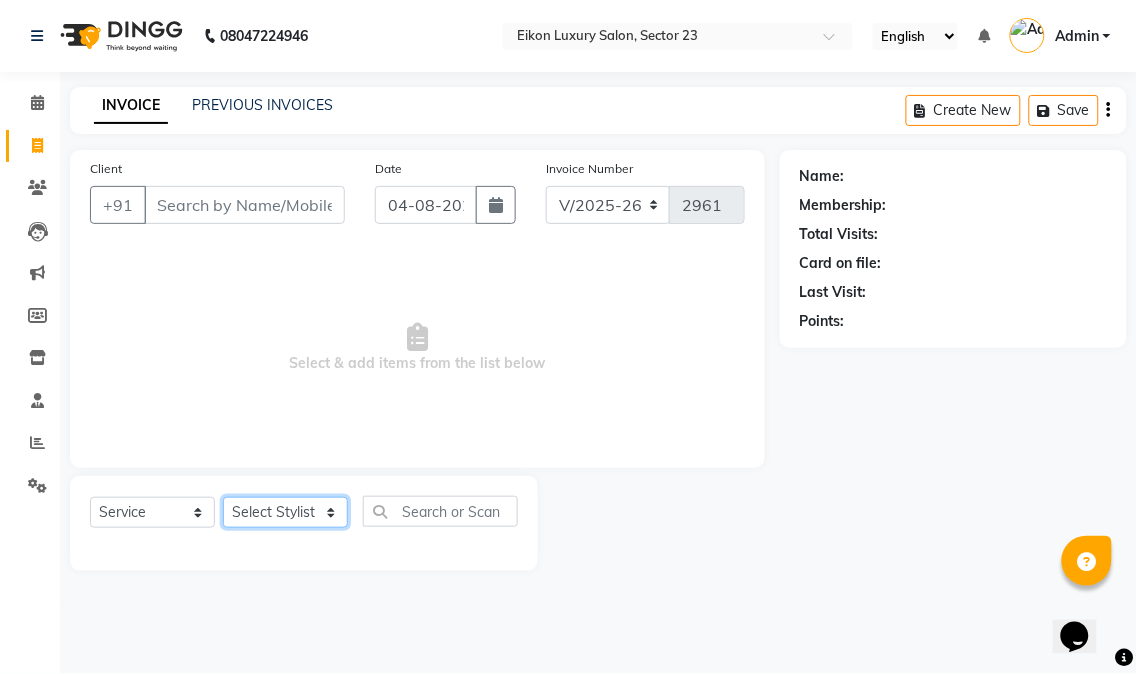 select on "58949" 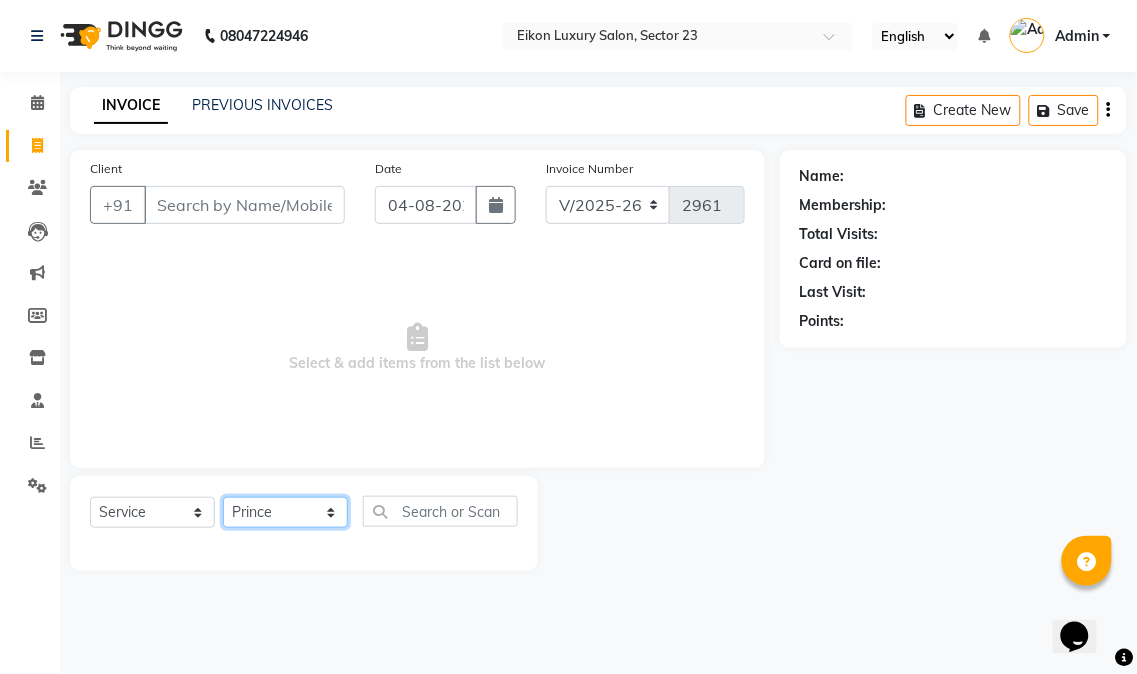 click on "Select Stylist Abhishek amit anchal Ashu Bilal Dildar Geeta Hritik Jatin mahesh Manav Mohit Pinki Prince Ruby Sagar Subhash Subodh Uday" 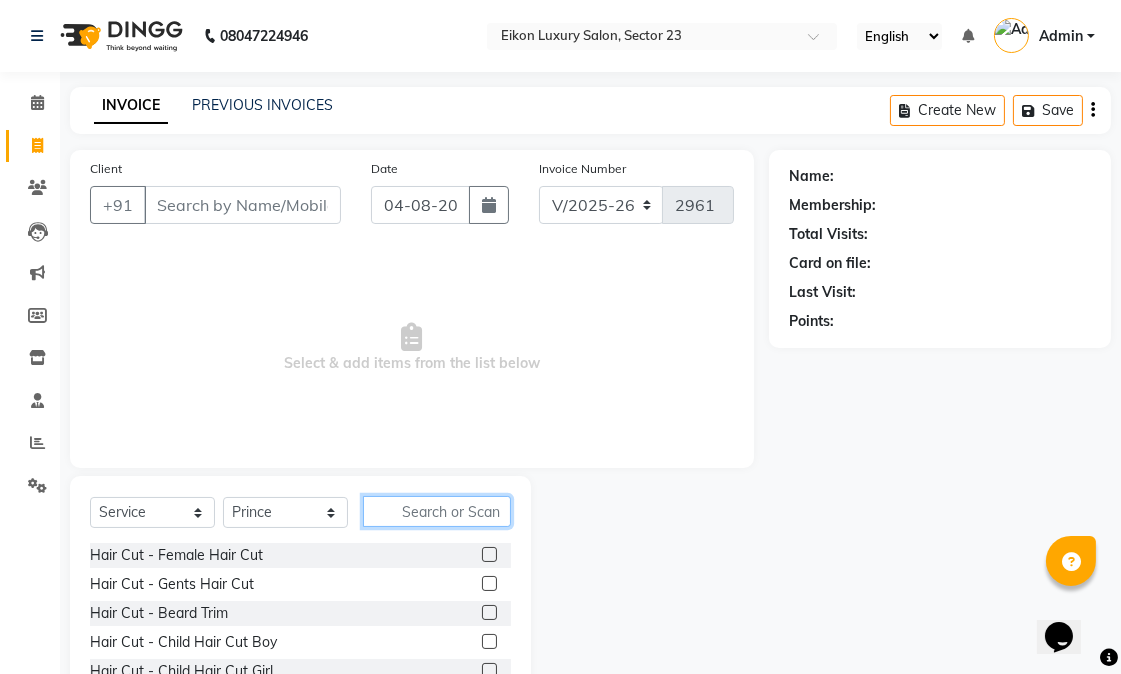 click 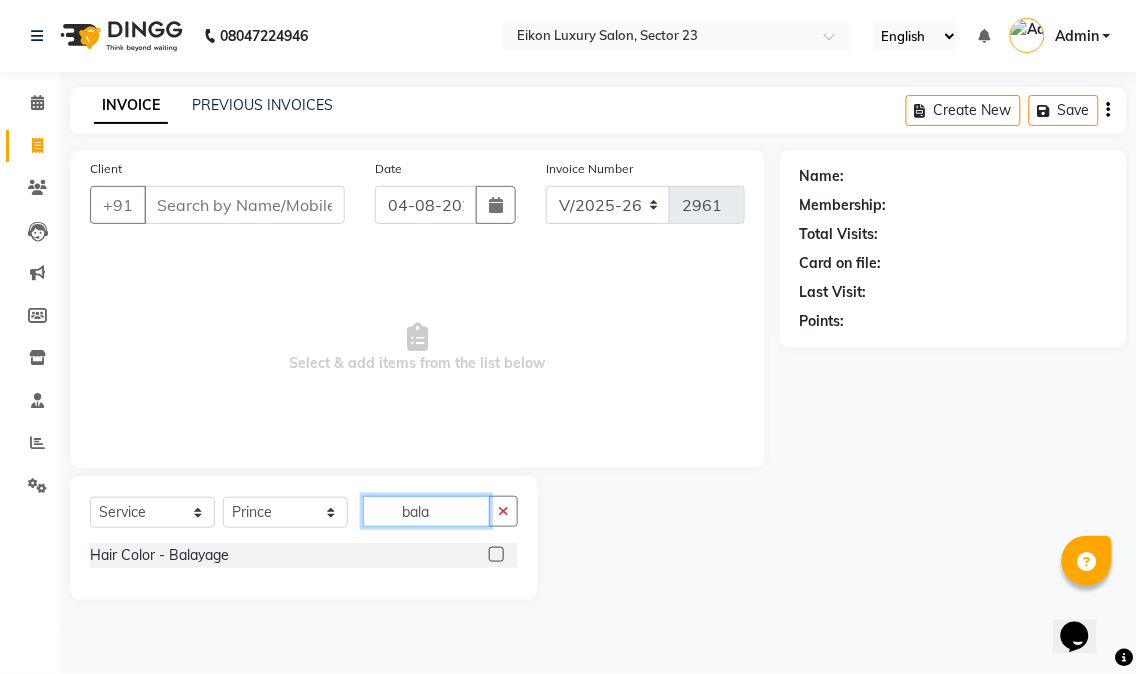 type on "bala" 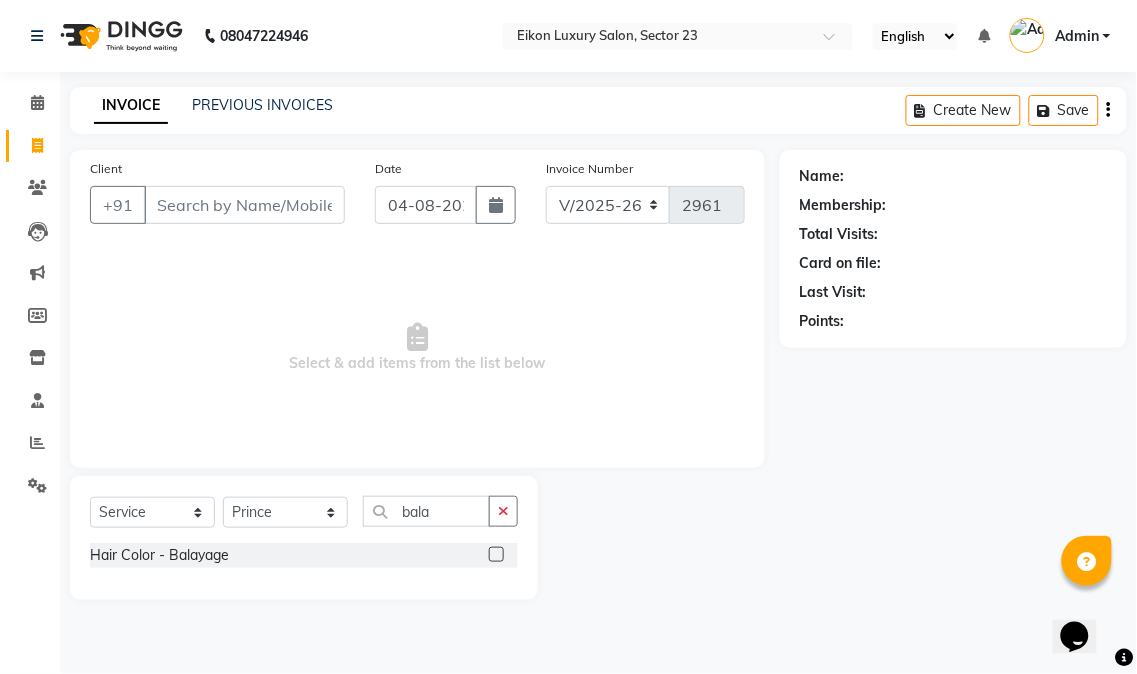 click 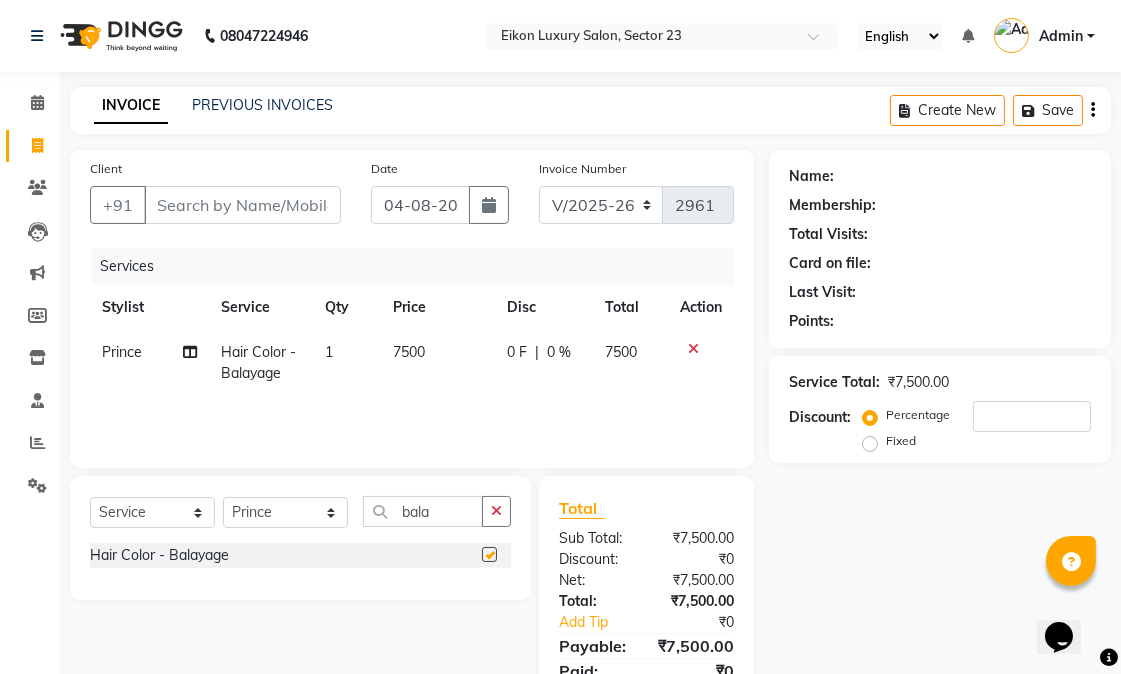 checkbox on "false" 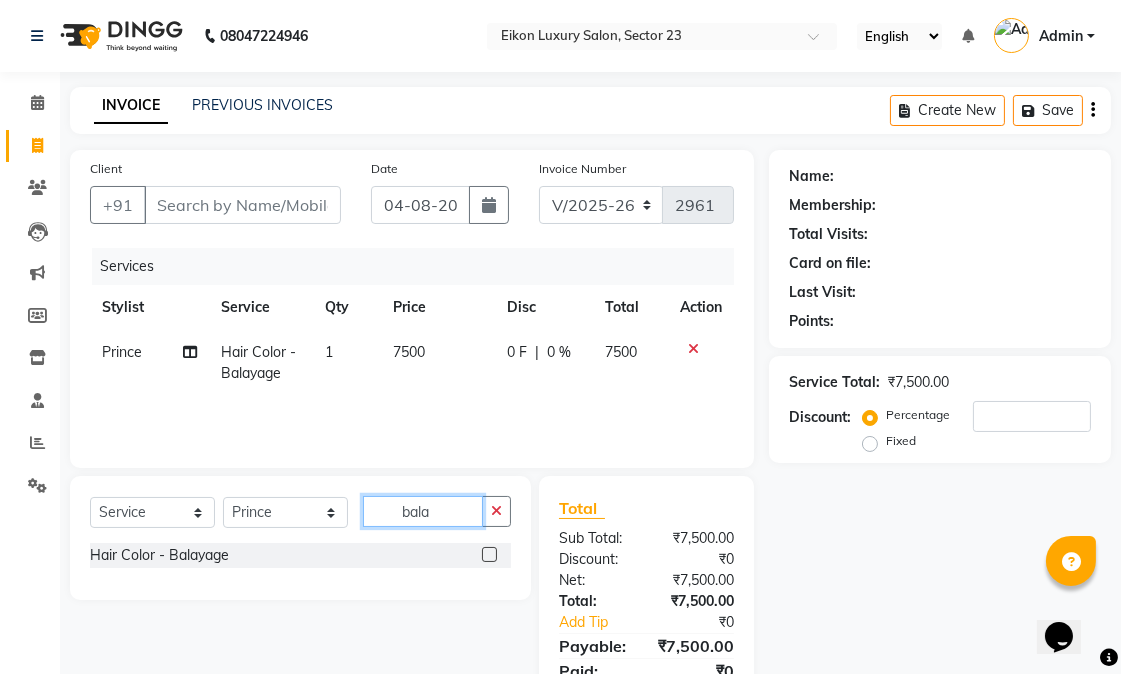 drag, startPoint x: 443, startPoint y: 505, endPoint x: 380, endPoint y: 512, distance: 63.387695 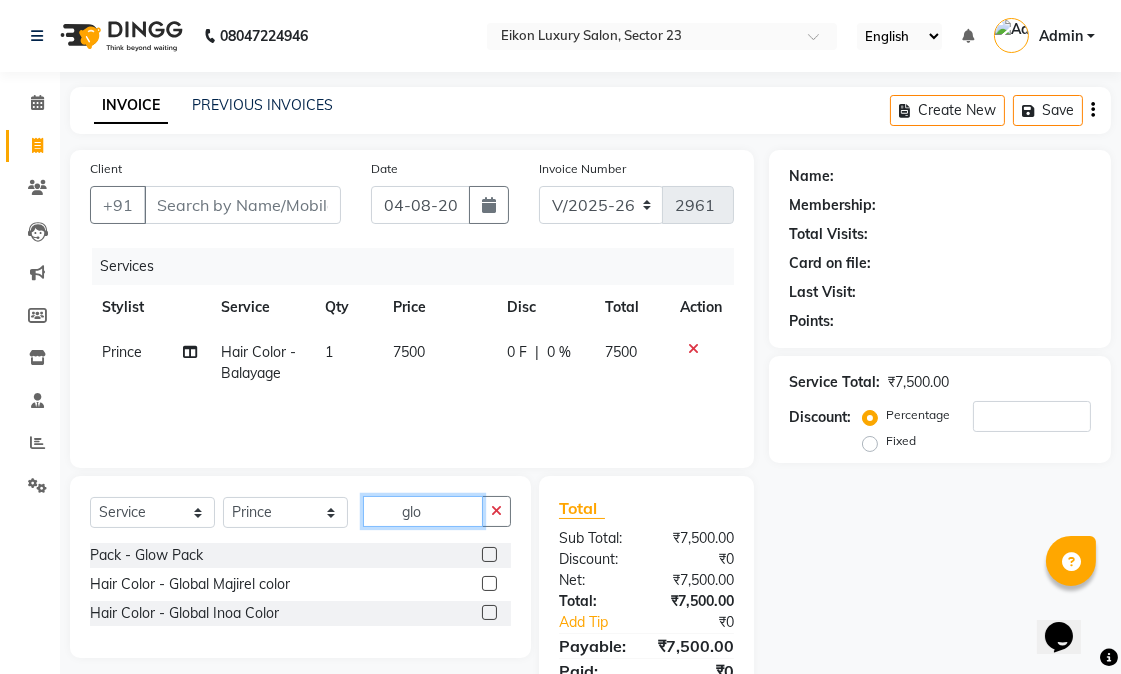 type on "glo" 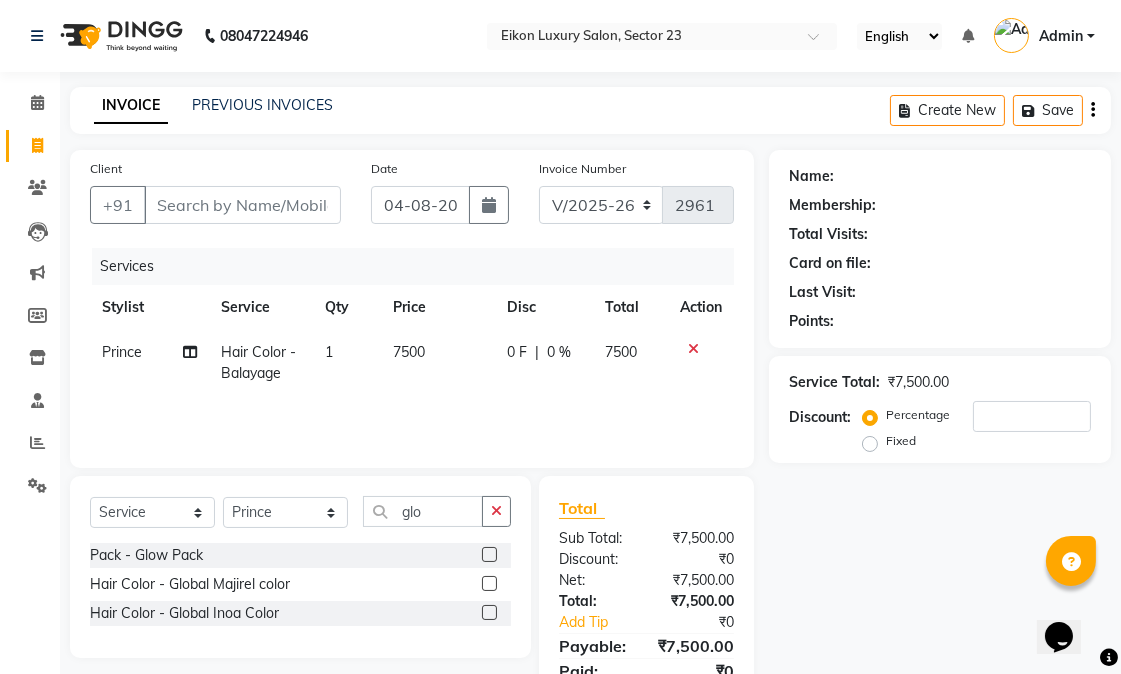 click 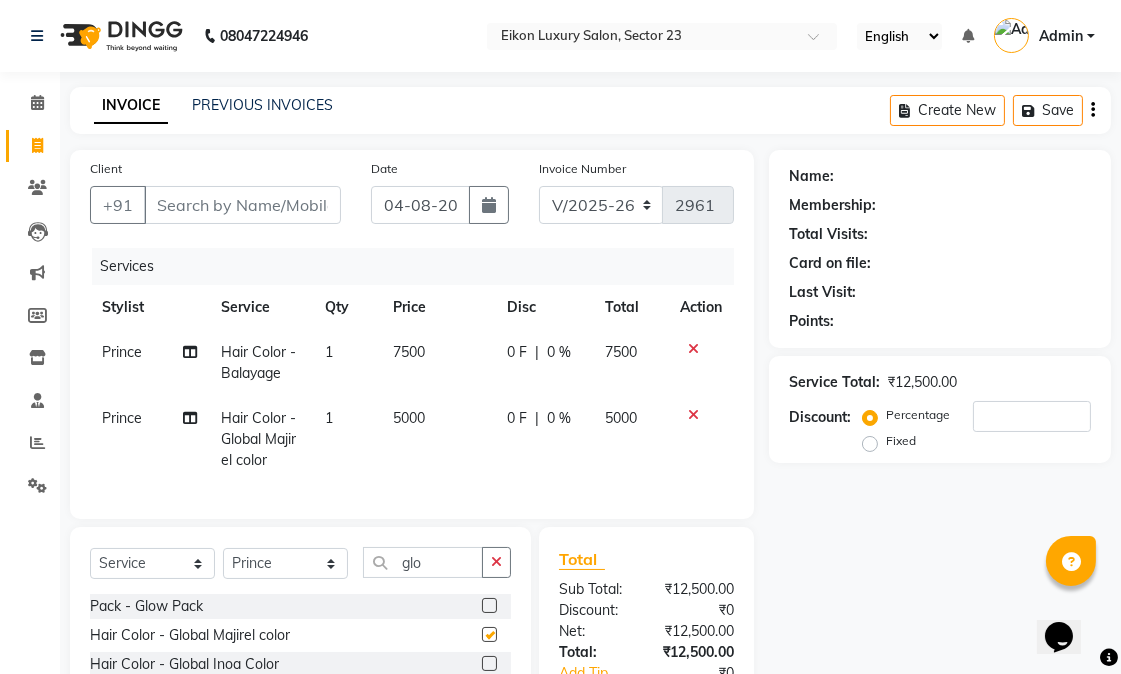 checkbox on "false" 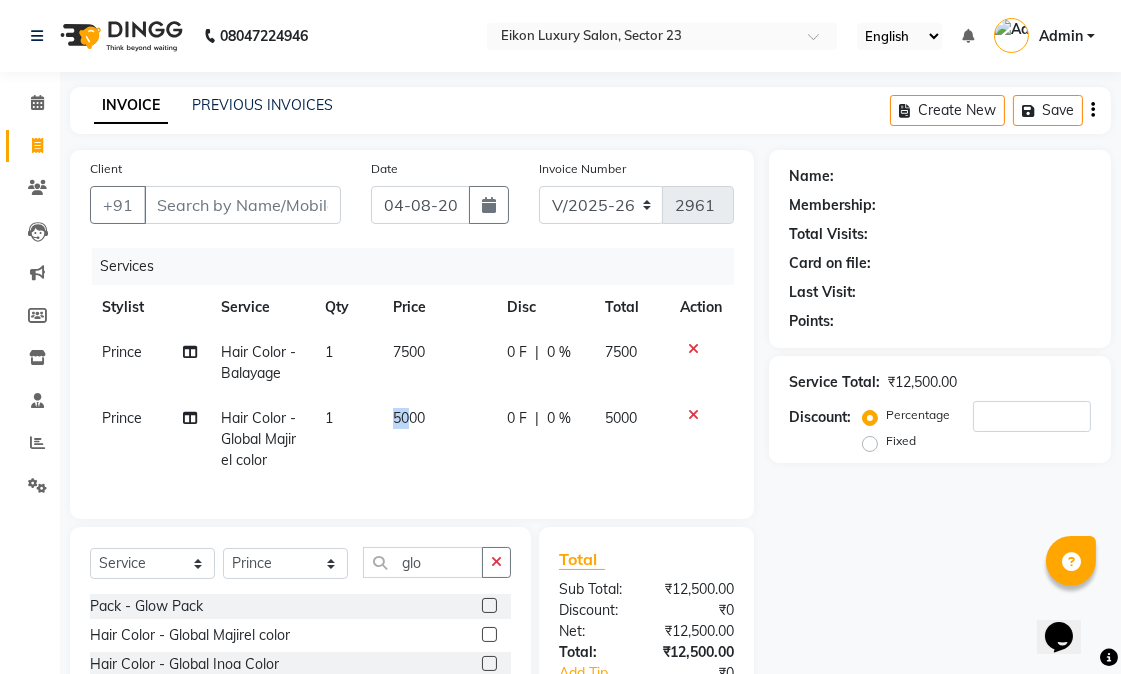 drag, startPoint x: 413, startPoint y: 420, endPoint x: 385, endPoint y: 415, distance: 28.442924 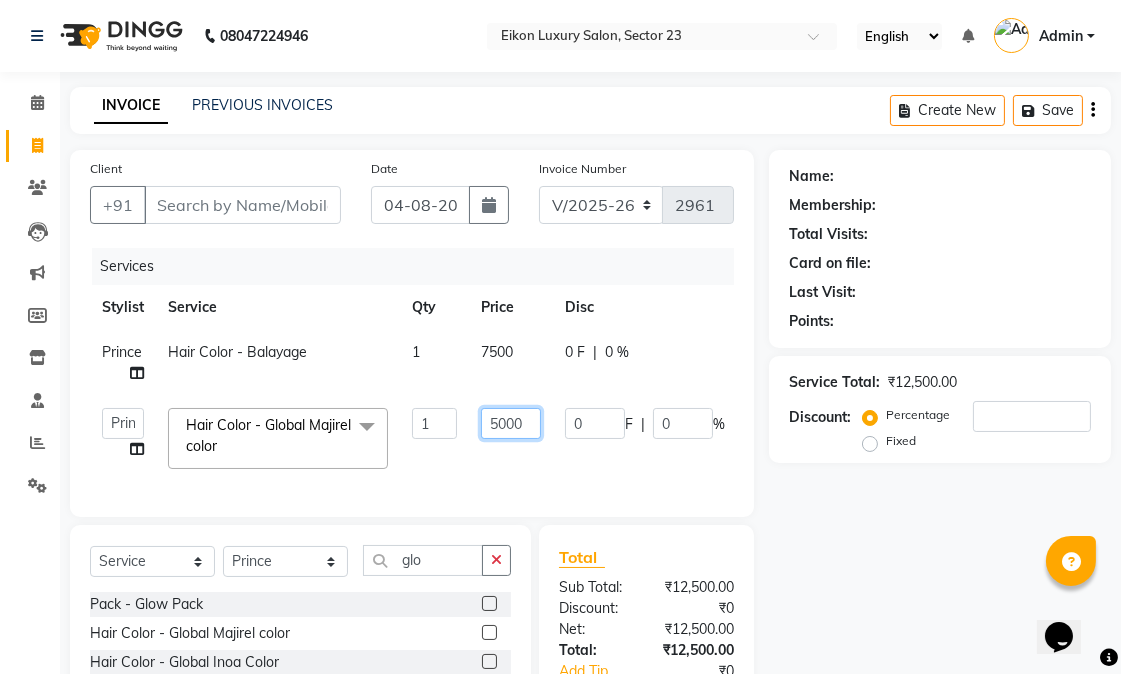 drag, startPoint x: 506, startPoint y: 426, endPoint x: 488, endPoint y: 426, distance: 18 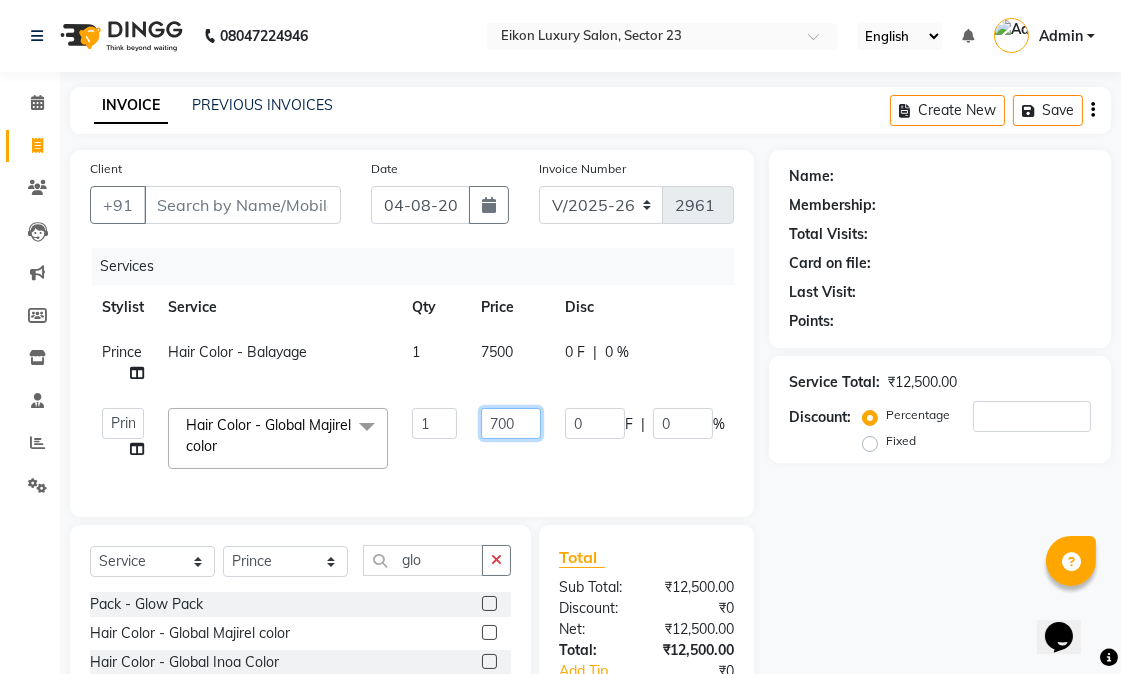 type on "7500" 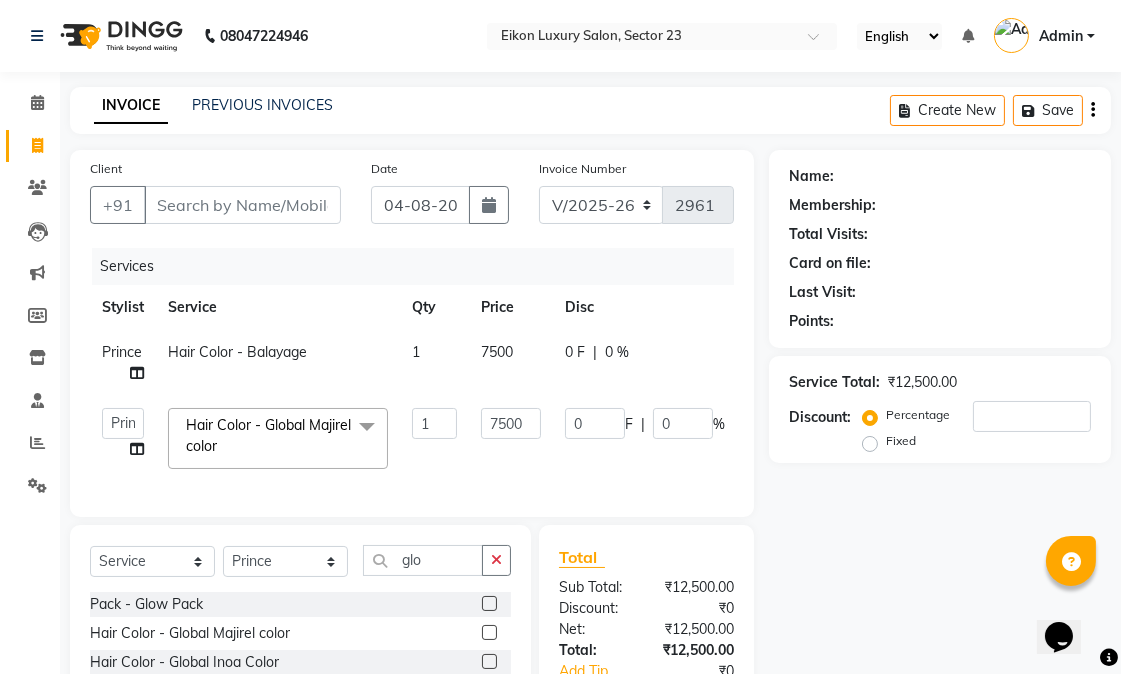 click on "Abhishek   amit   anchal   Ashu   Bilal   Dildar   Geeta   Hritik   Jatin   mahesh   Manav   Mohit   Pinki   Prince   Ruby   Sagar   Subhash   Subodh   Uday  Hair Color - Global Majirel color  x Hair Cut - Female Hair Cut Hair Cut - Gents Hair Cut Hair Cut - Beard Trim Hair Cut - Child Hair Cut Boy Hair Cut - Child Hair Cut Girl Hair Cut - Blow Dry Hair Cut - Tong/Iron Curl Hair Cut - Iron Hair Wash premium wash eyebrow eyebrow upperlip gel paint nail cut file mask biotin Hair Styling - Blow Dry Hair Styling - Blow Dry Outcurls Hair Styling - Curls Hair Styling - Hair Do Hair Styling - Pressing deep conditioning bob cut Treatment - Repair Rituals Treatment - Moisture Rituals Treatment - Scalp and Length Treatment Treatment - Dandruff Treatment with Rituals Treatment - Hair Fall Treatment with Rituals Treatment - One Step Repair Treatment Treatment - Keratin Treatment Treatment - Smoothening Treatment - Ola Plex Treatment - Goji Treatment - Purifying Treatment - Ocean Miracle Treatment - Rgnerin blanch RGEN" 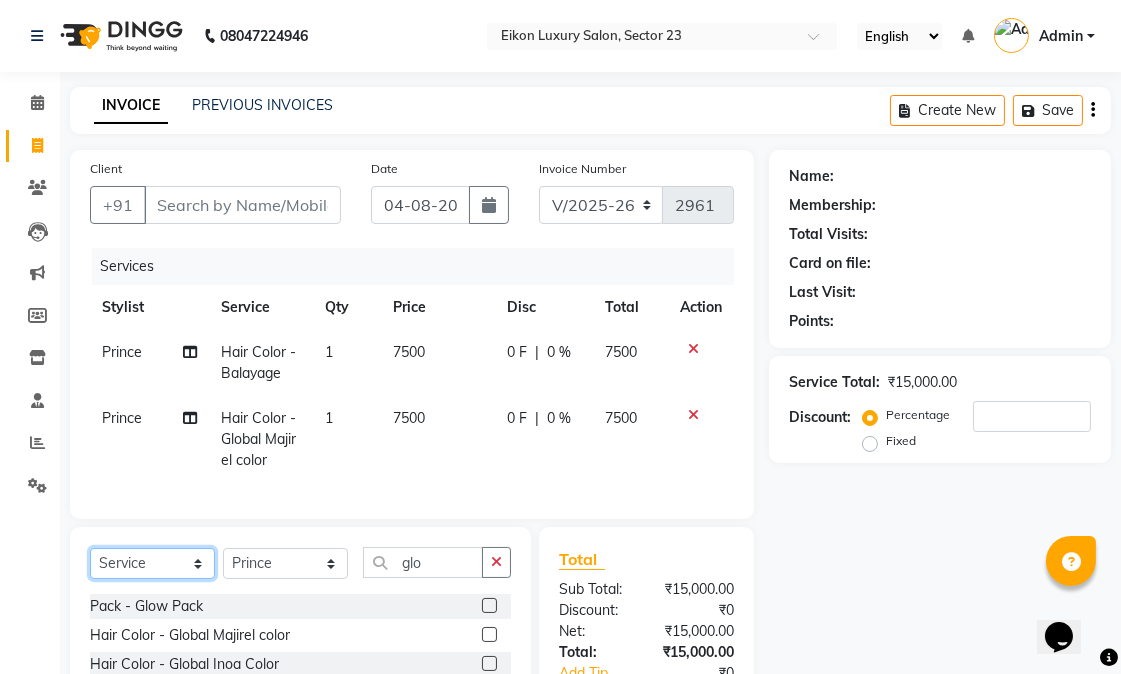 click on "Select  Service  Product  Membership  Package Voucher Prepaid Gift Card" 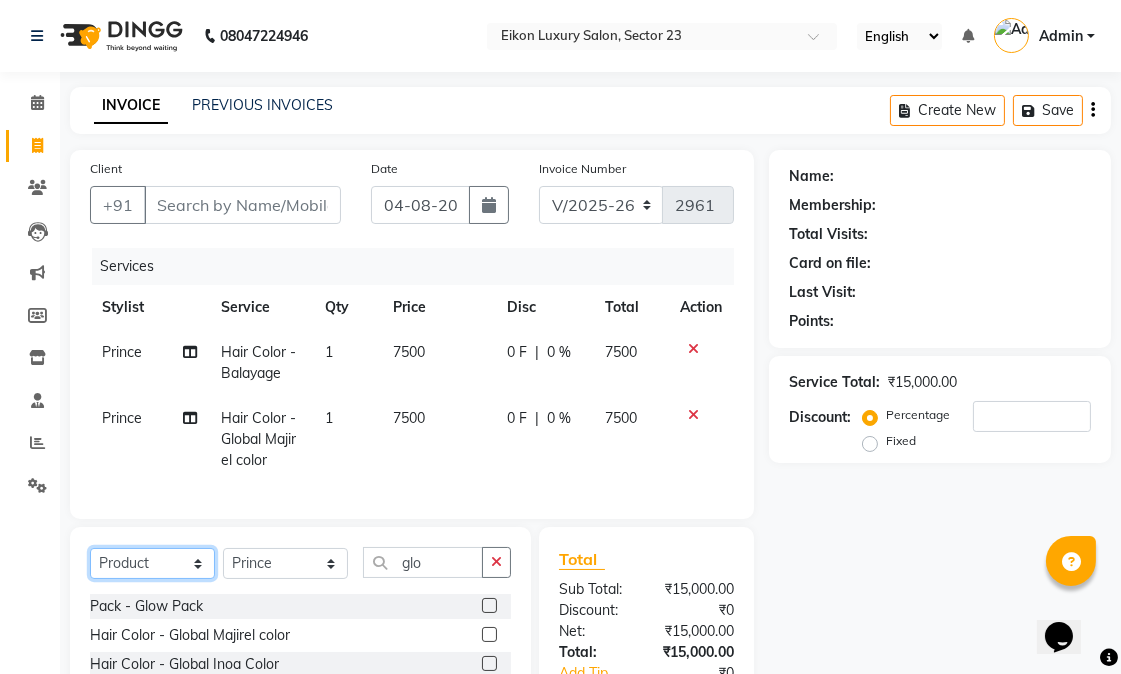 click on "Select  Service  Product  Membership  Package Voucher Prepaid Gift Card" 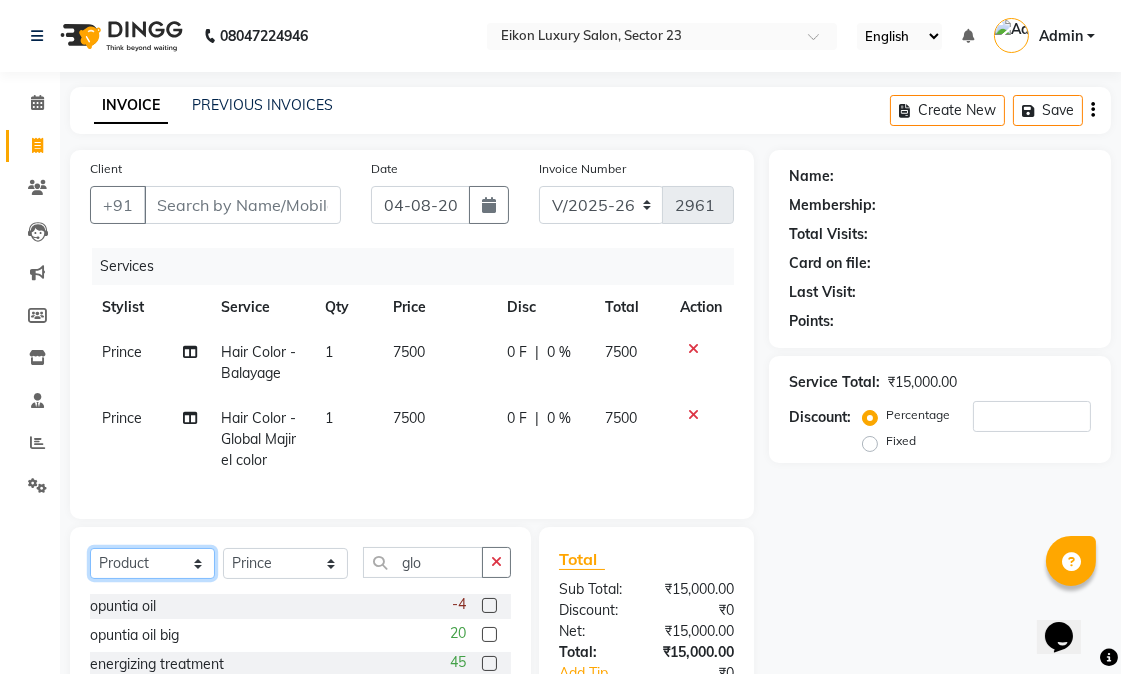 scroll, scrollTop: 118, scrollLeft: 0, axis: vertical 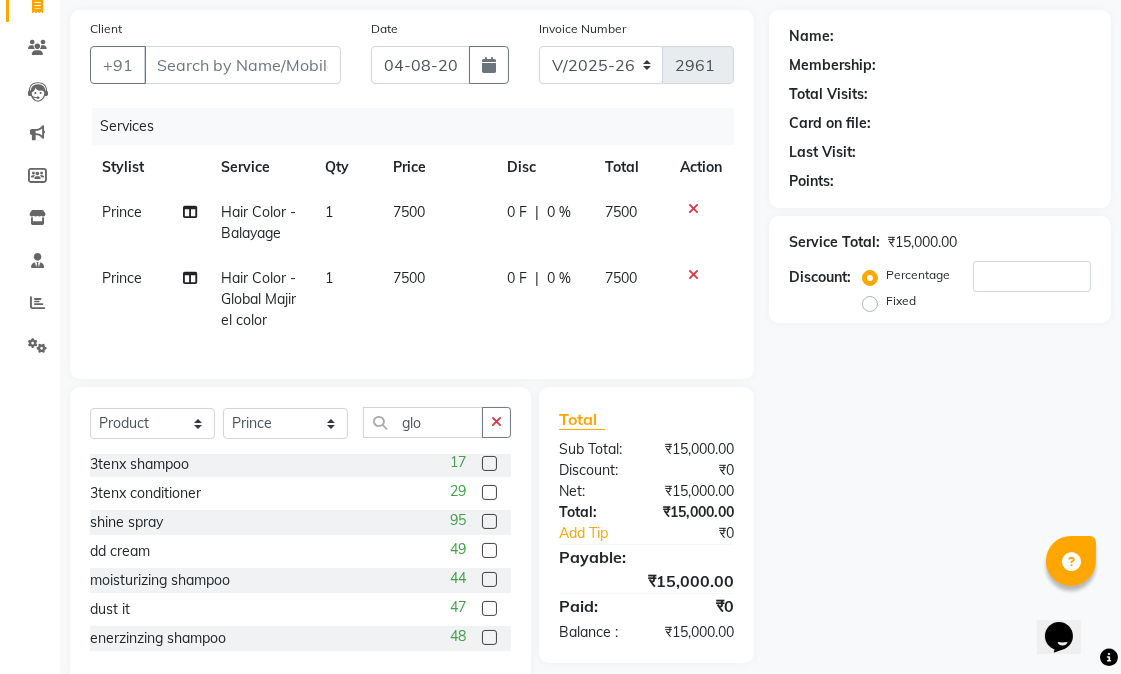 click on "7500" 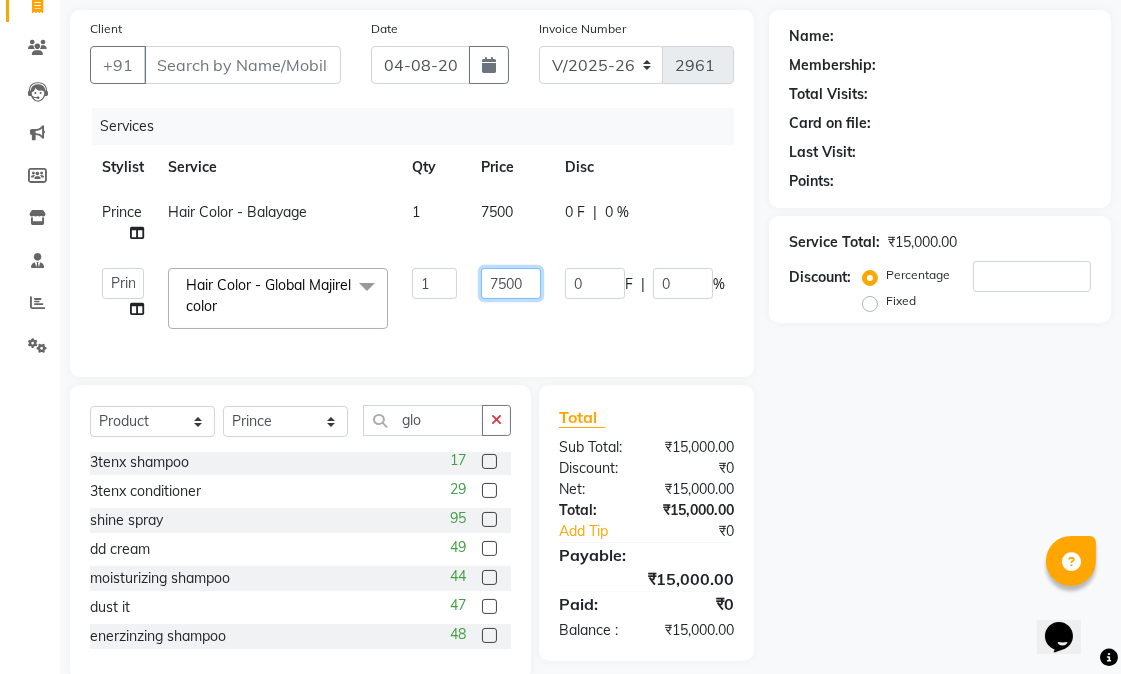 drag, startPoint x: 496, startPoint y: 282, endPoint x: 486, endPoint y: 281, distance: 10.049875 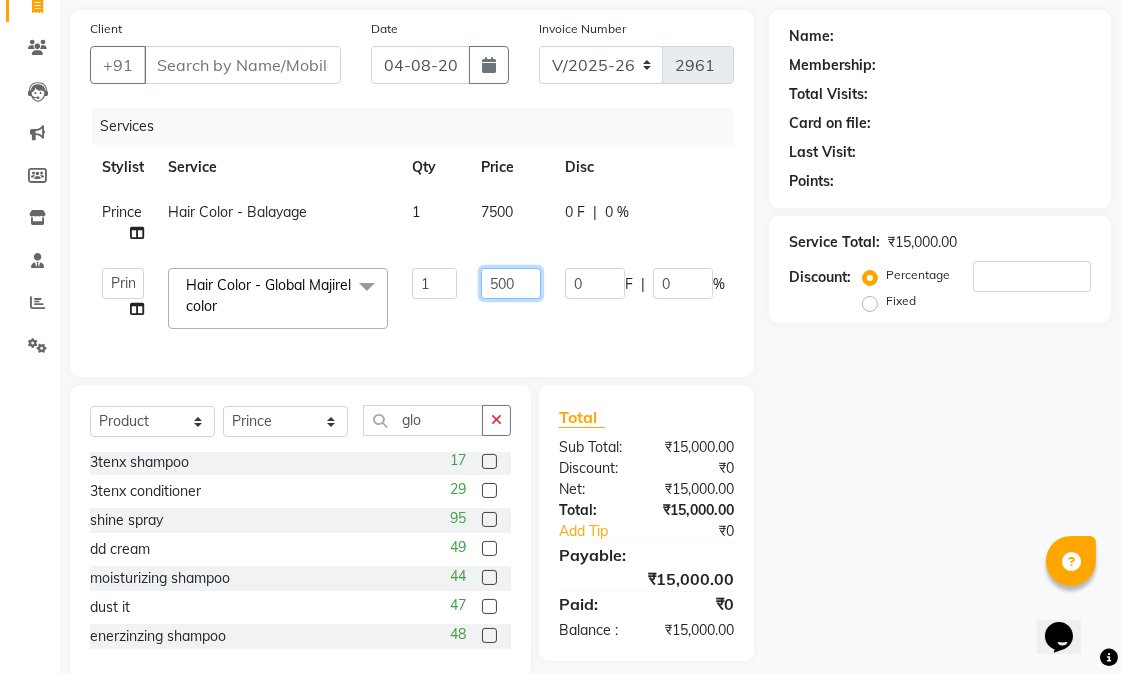 type on "5500" 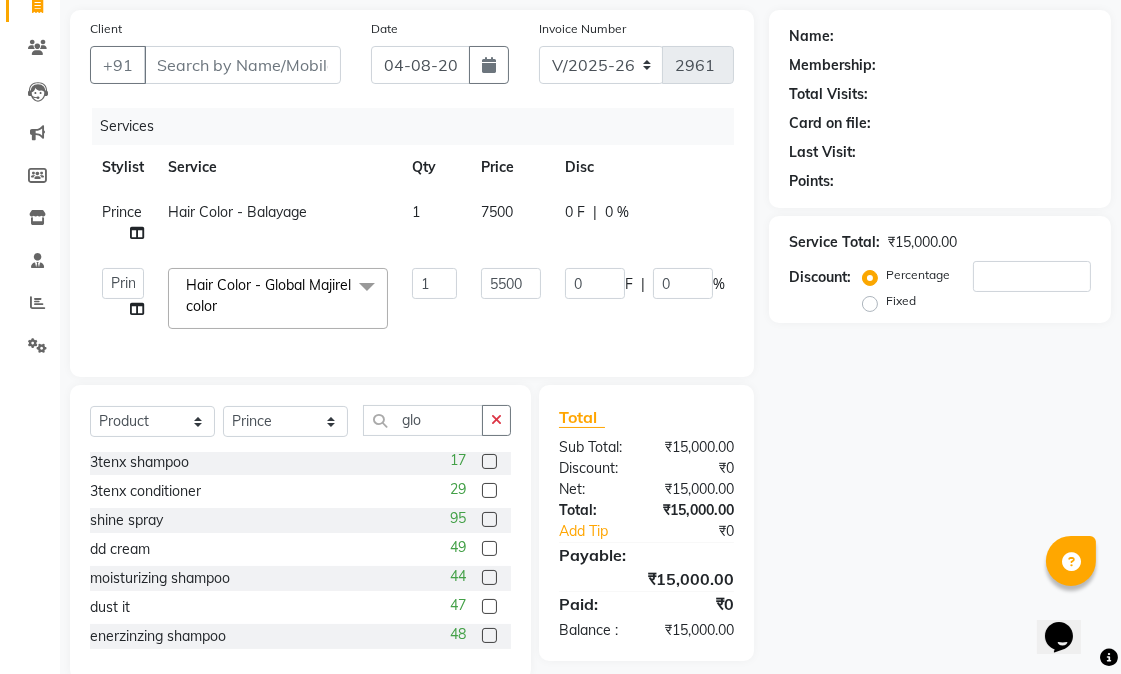 click on "5500" 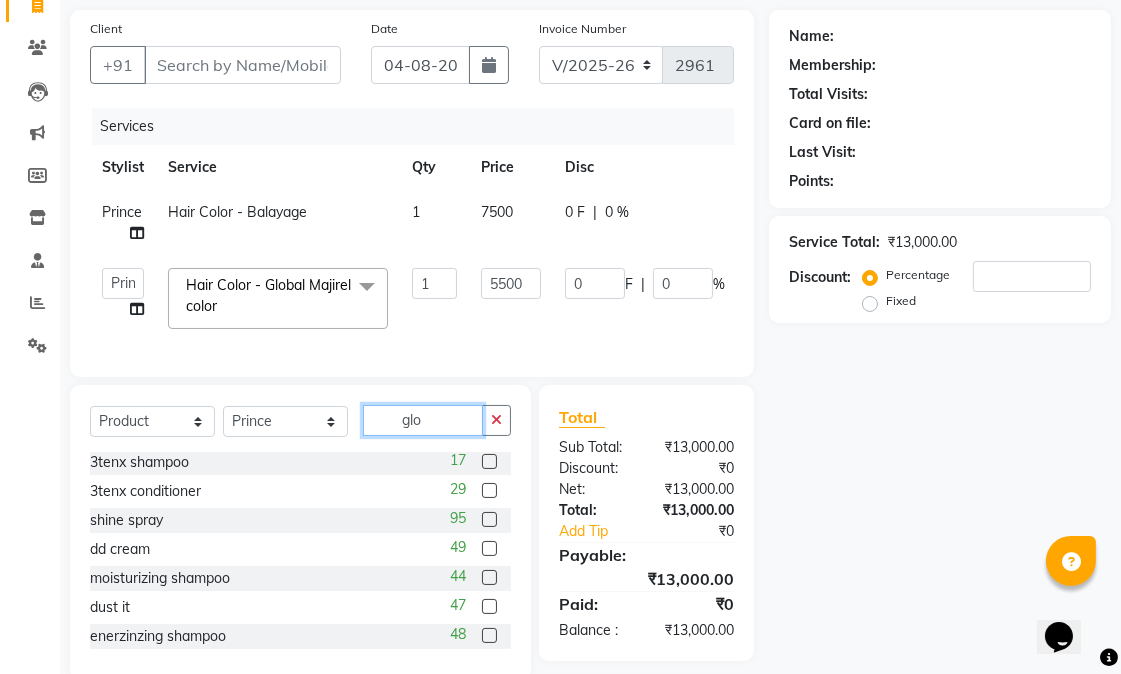 drag, startPoint x: 447, startPoint y: 433, endPoint x: 406, endPoint y: 443, distance: 42.201897 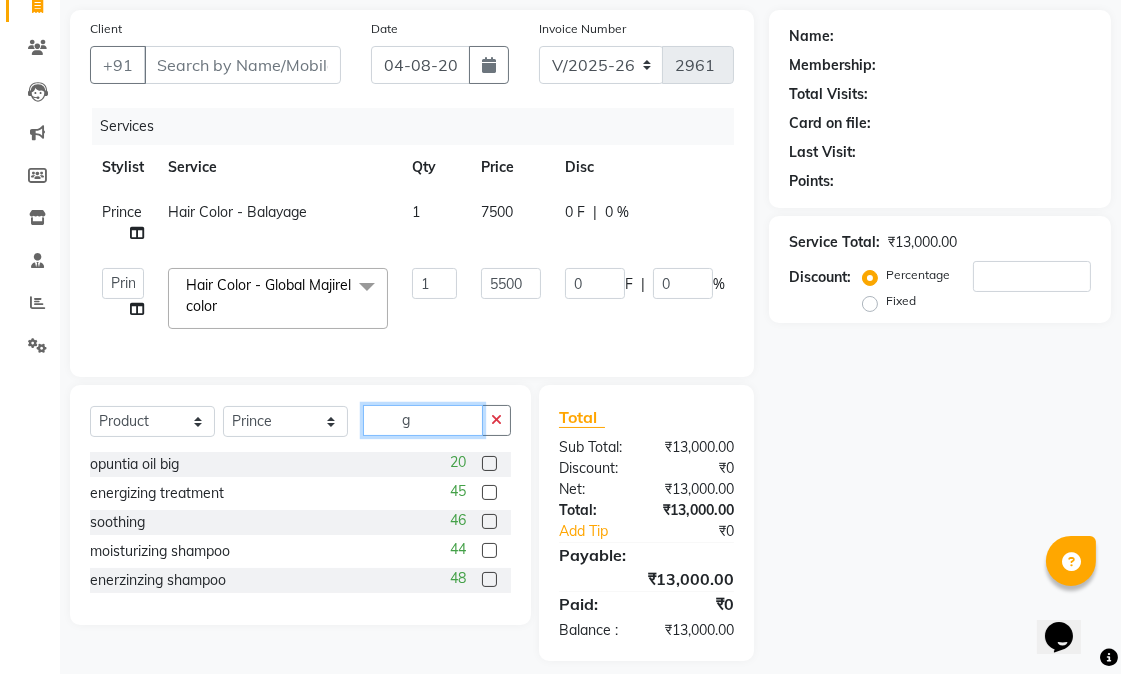 scroll, scrollTop: 0, scrollLeft: 0, axis: both 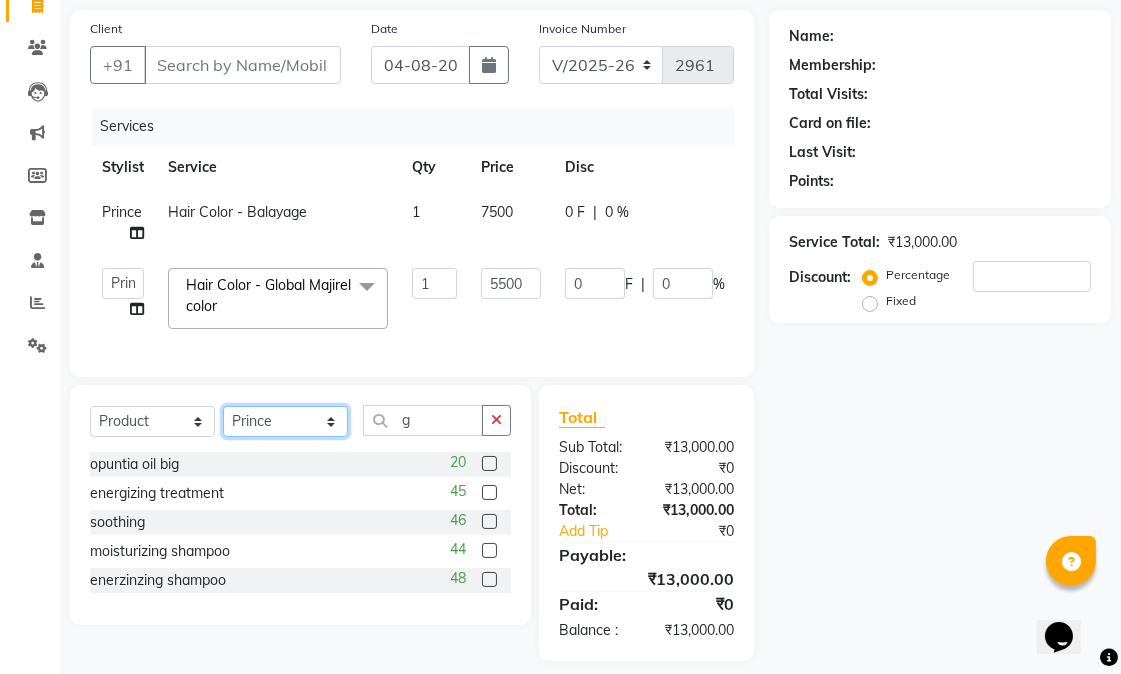click on "Select Stylist Abhishek amit anchal Ashu Bilal Dildar Geeta Hritik Jatin mahesh Manav Mohit Pinki Prince Ruby Sagar Subhash Subodh Uday" 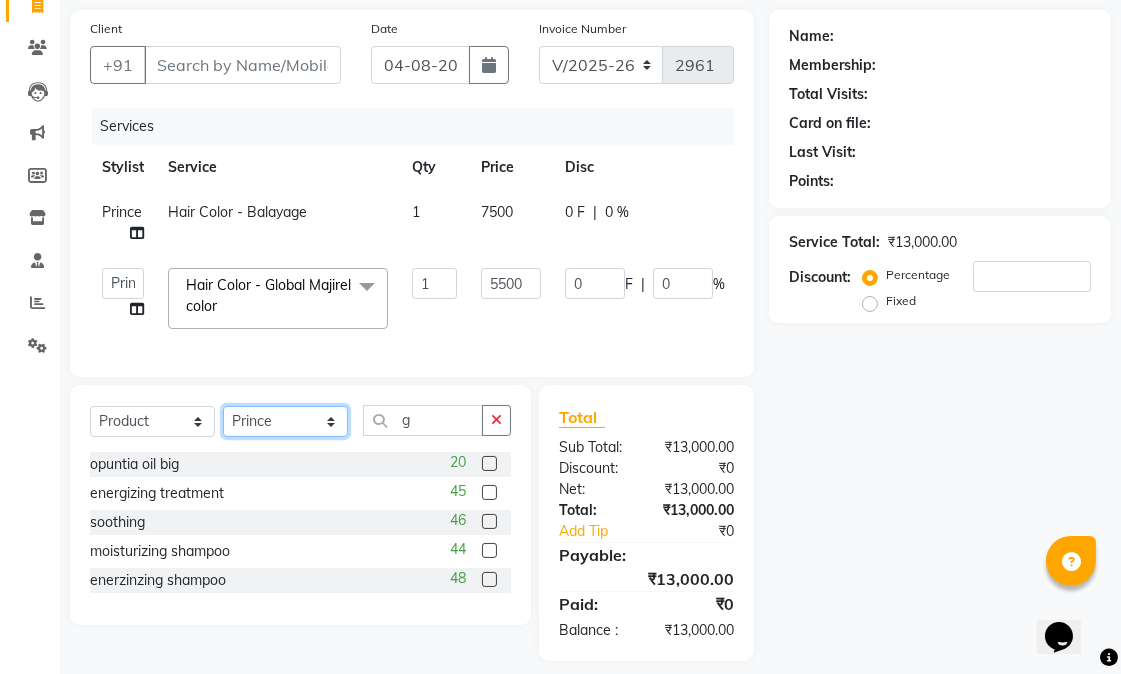 select on "58954" 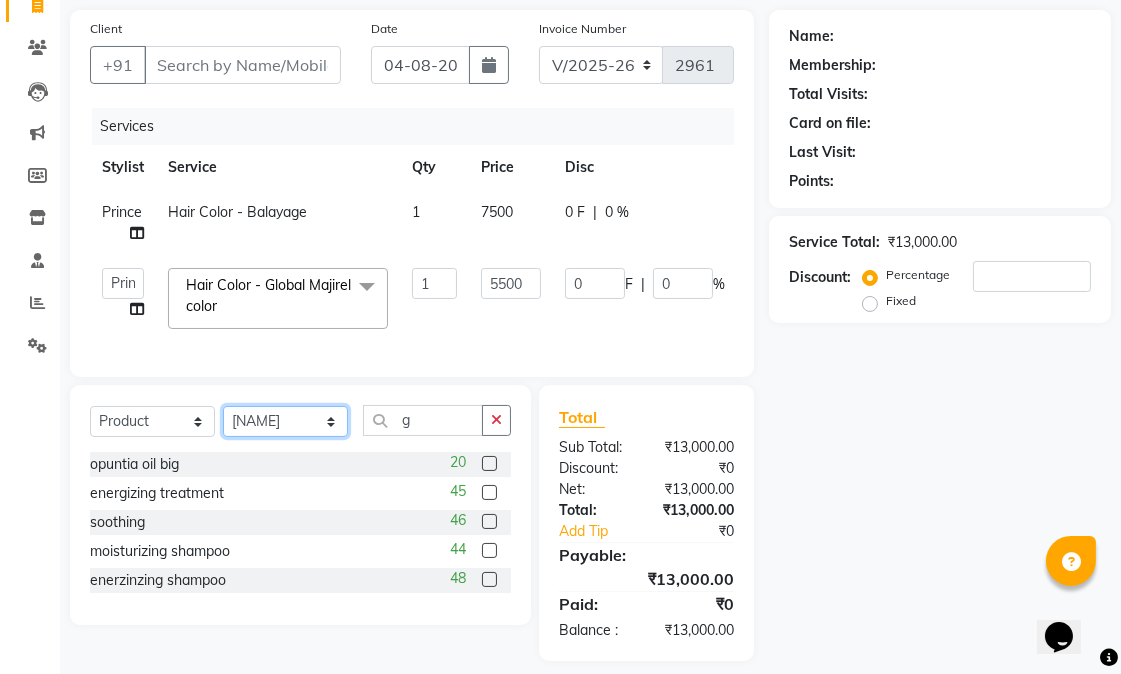 click on "Select Stylist Abhishek amit anchal Ashu Bilal Dildar Geeta Hritik Jatin mahesh Manav Mohit Pinki Prince Ruby Sagar Subhash Subodh Uday" 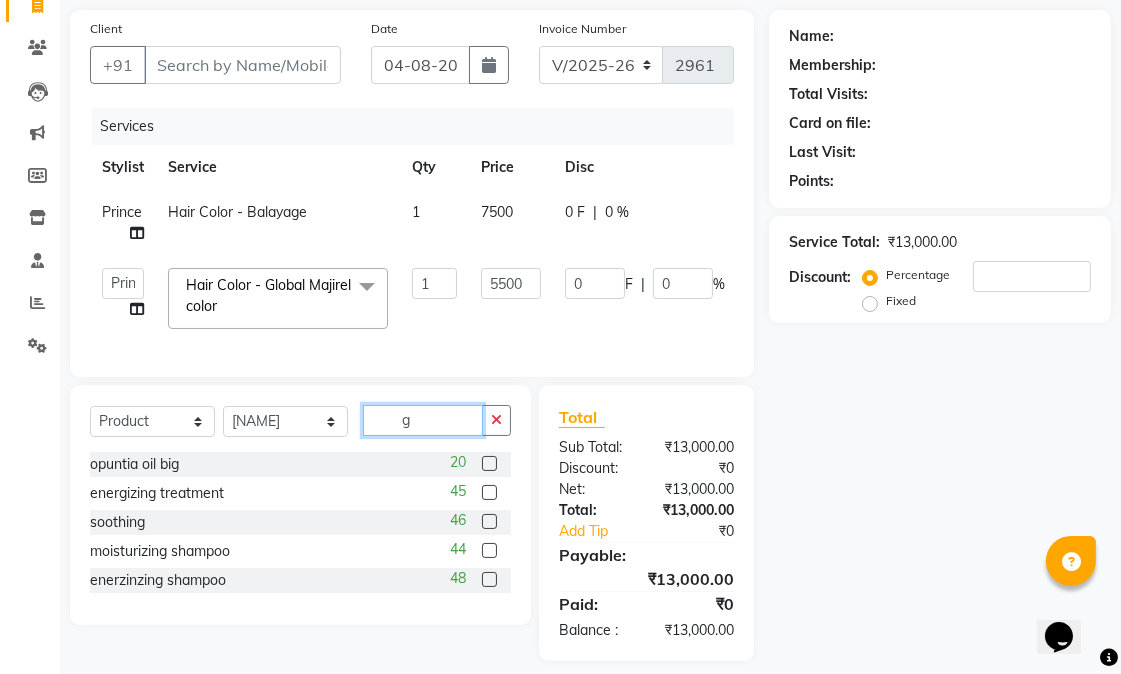 drag, startPoint x: 422, startPoint y: 440, endPoint x: 392, endPoint y: 443, distance: 30.149628 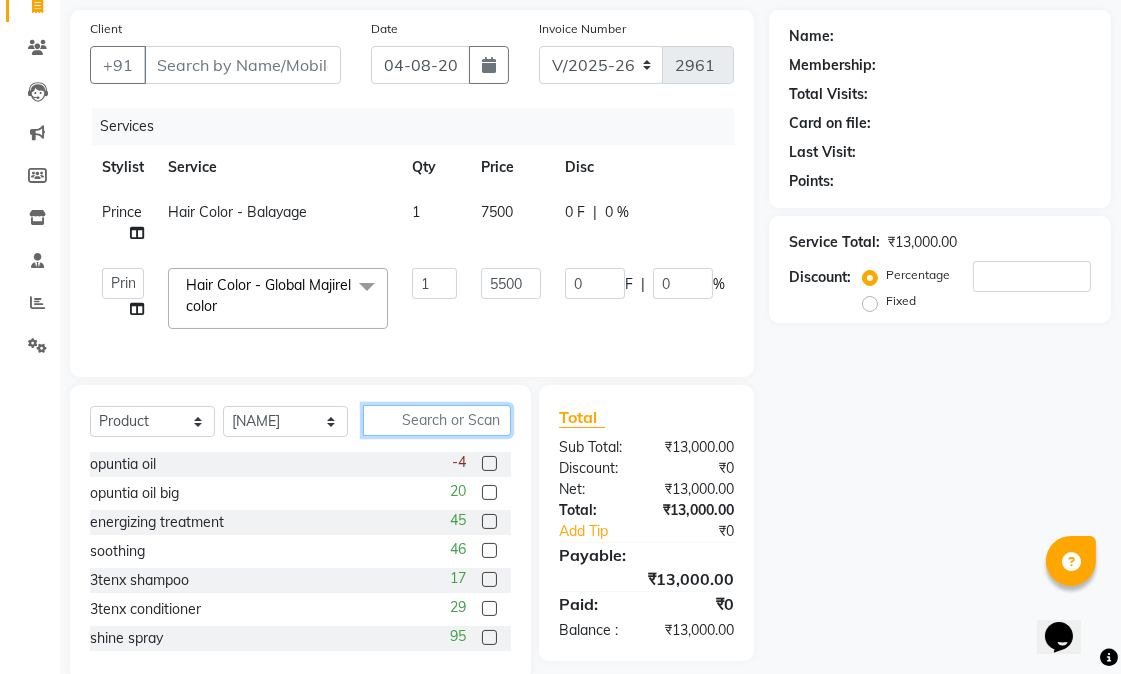 type 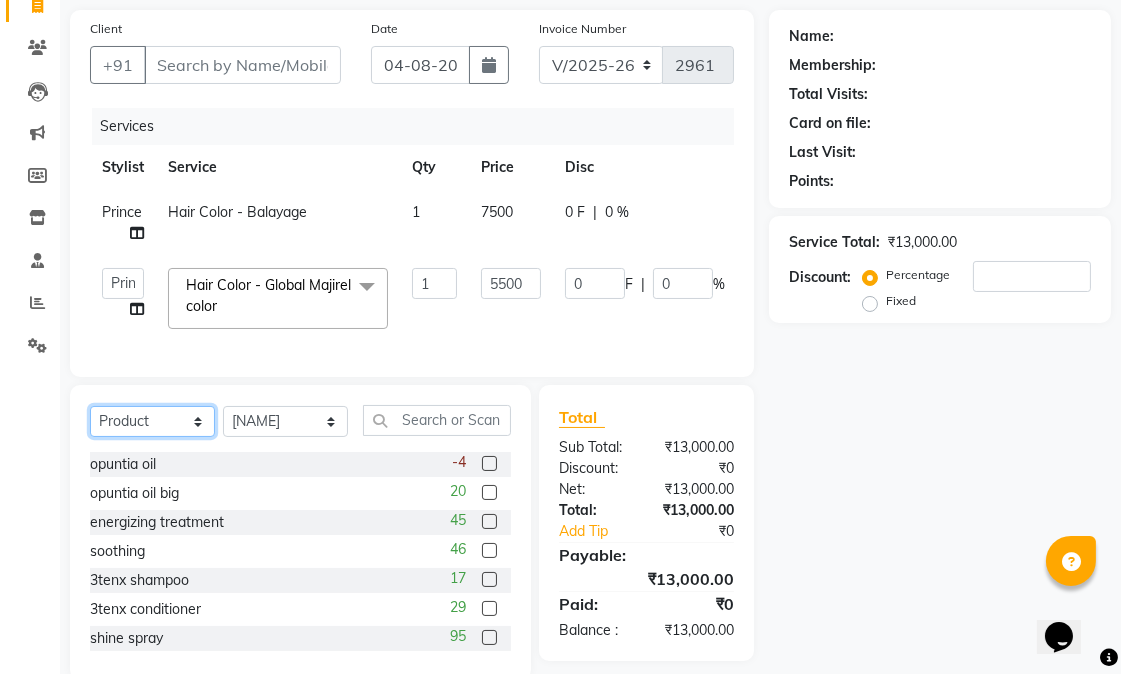 click on "Select  Service  Product  Membership  Package Voucher Prepaid Gift Card" 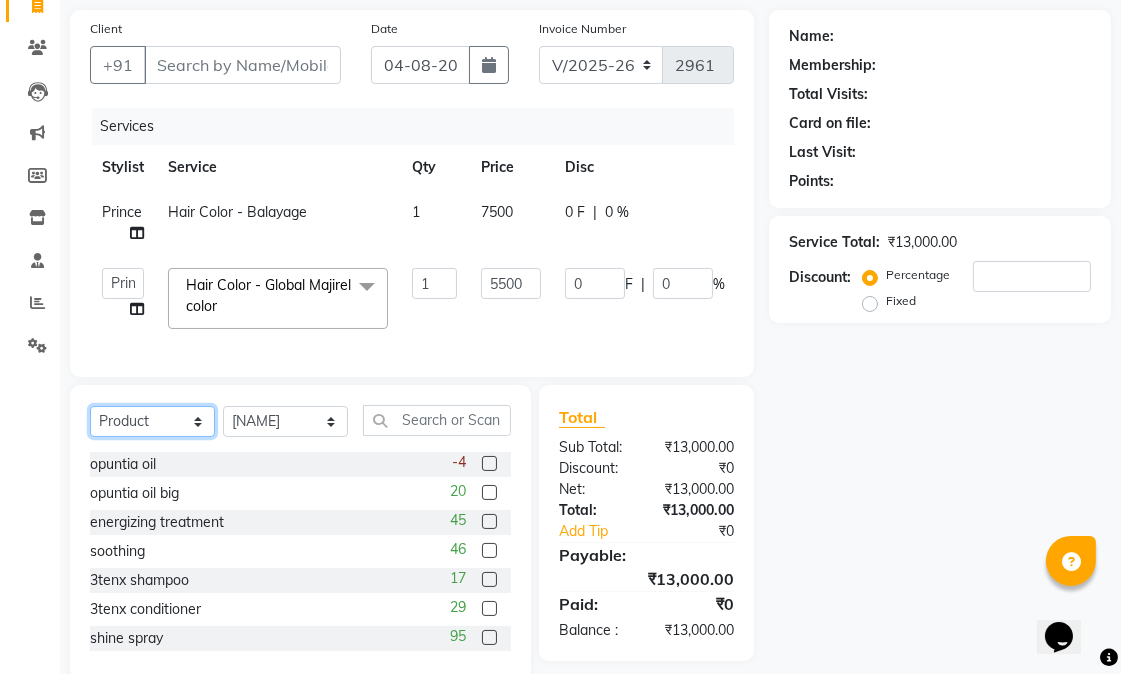 select on "service" 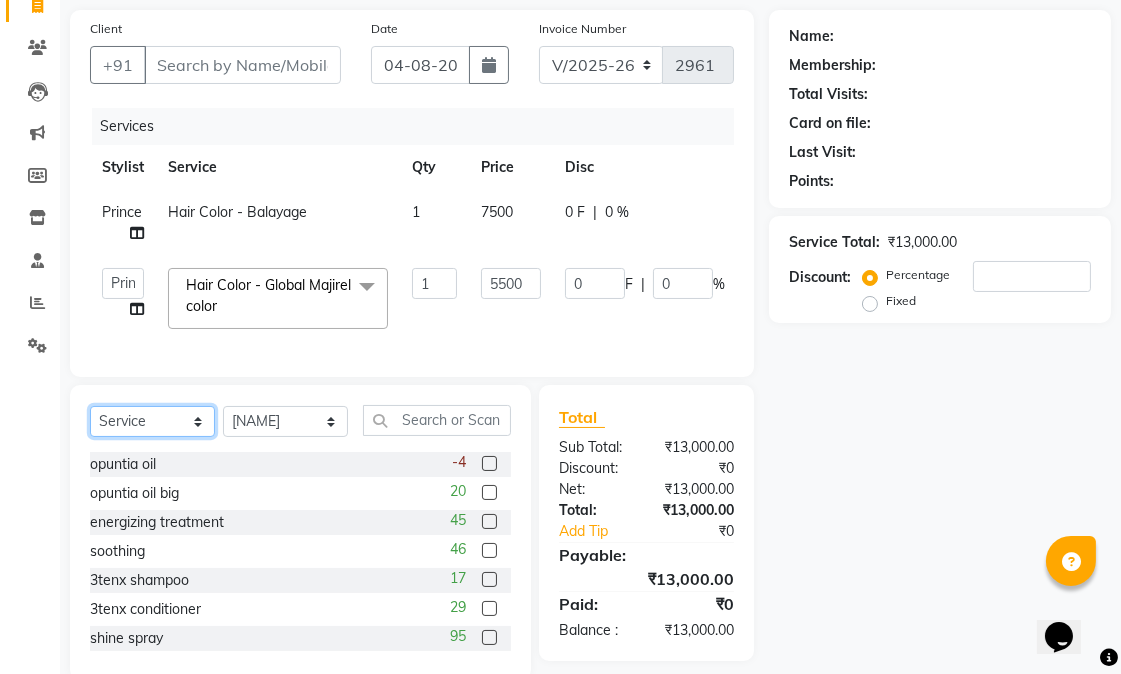 click on "Select  Service  Product  Membership  Package Voucher Prepaid Gift Card" 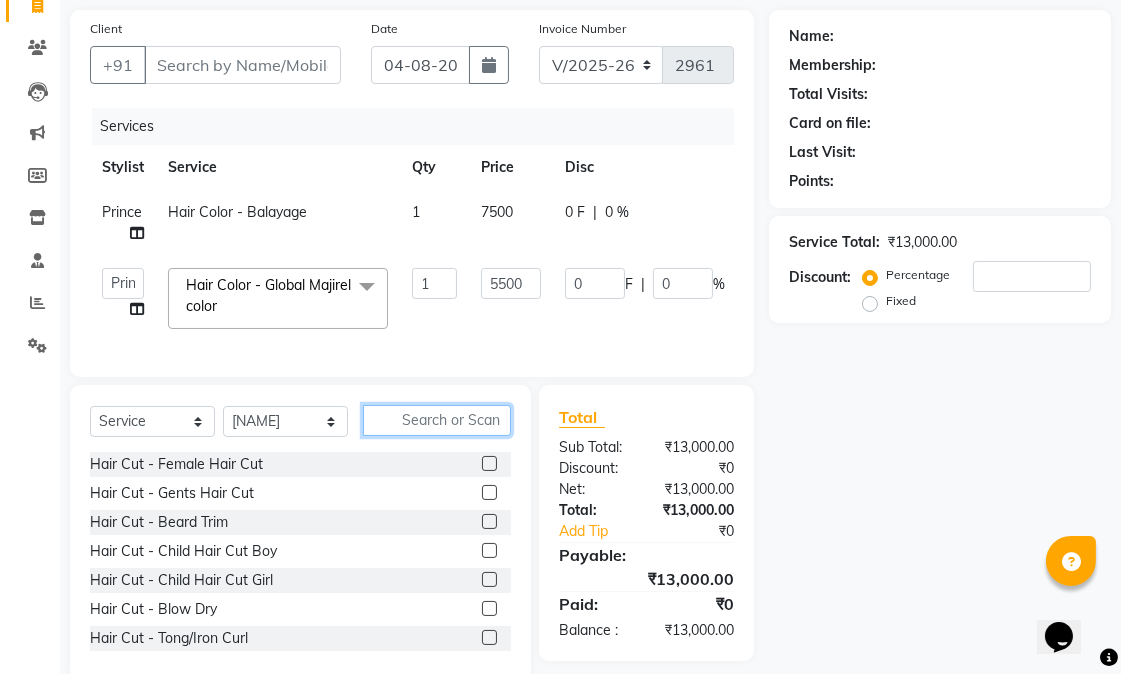 click 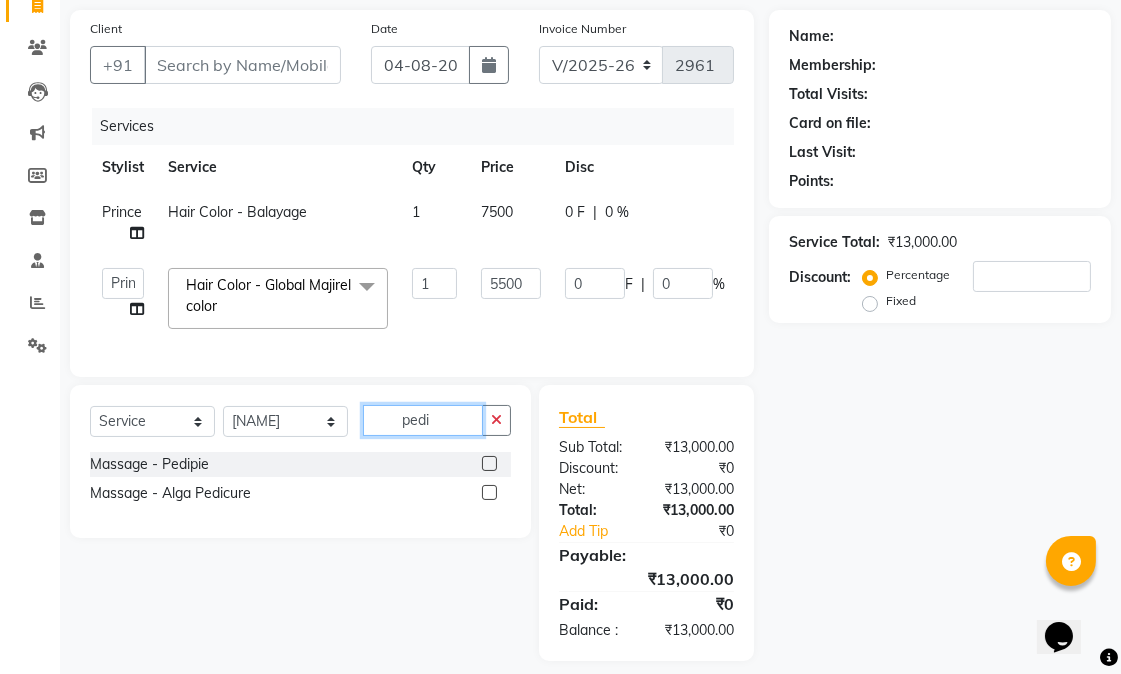 type on "pedi" 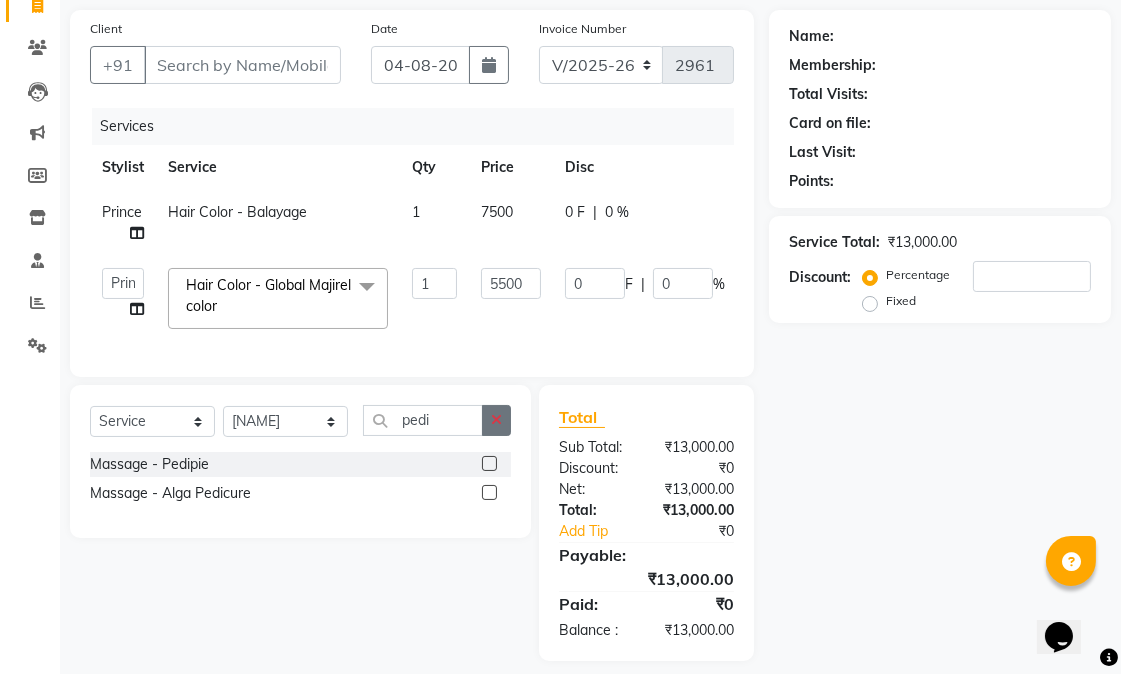 click 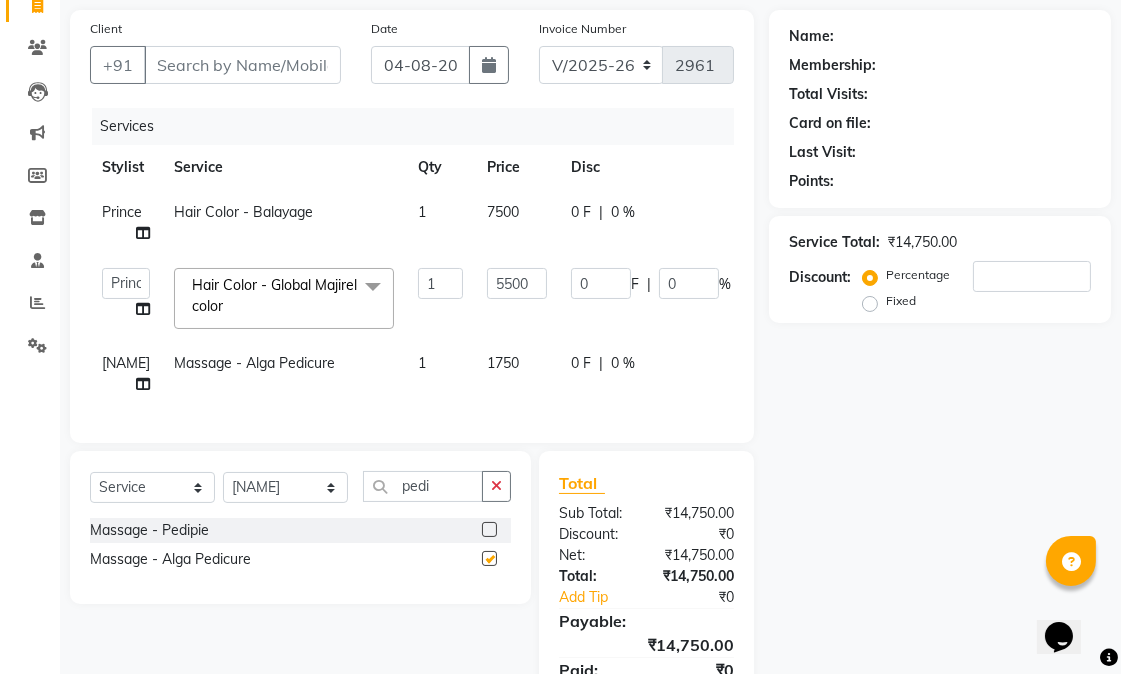 checkbox on "false" 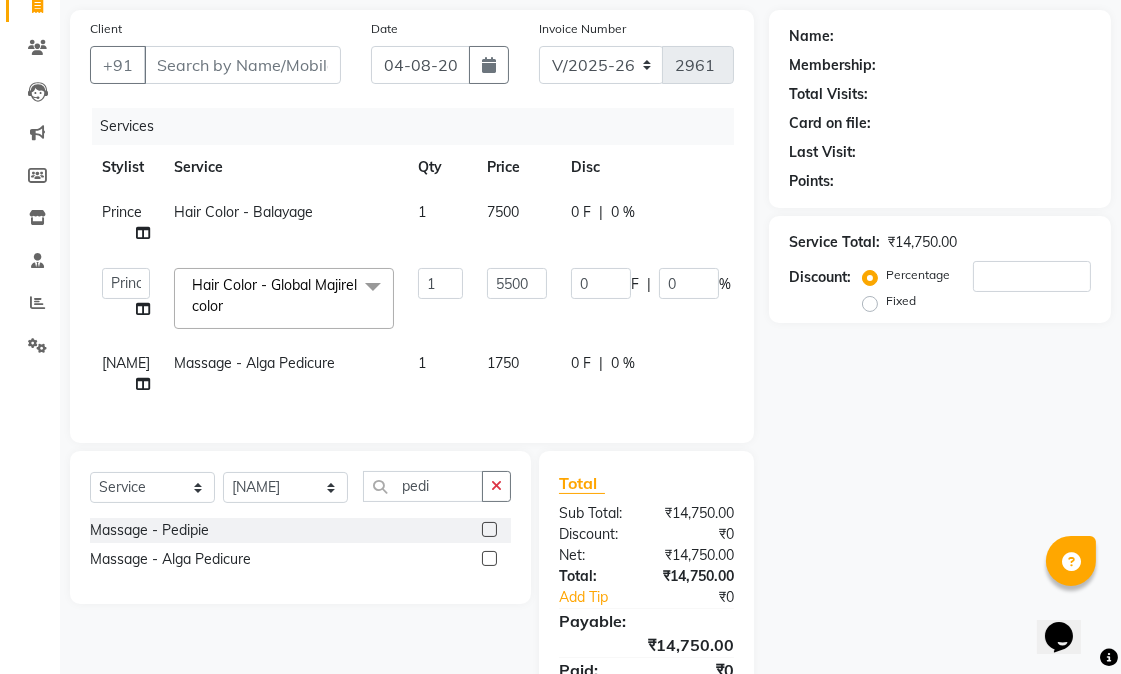 click on "1750" 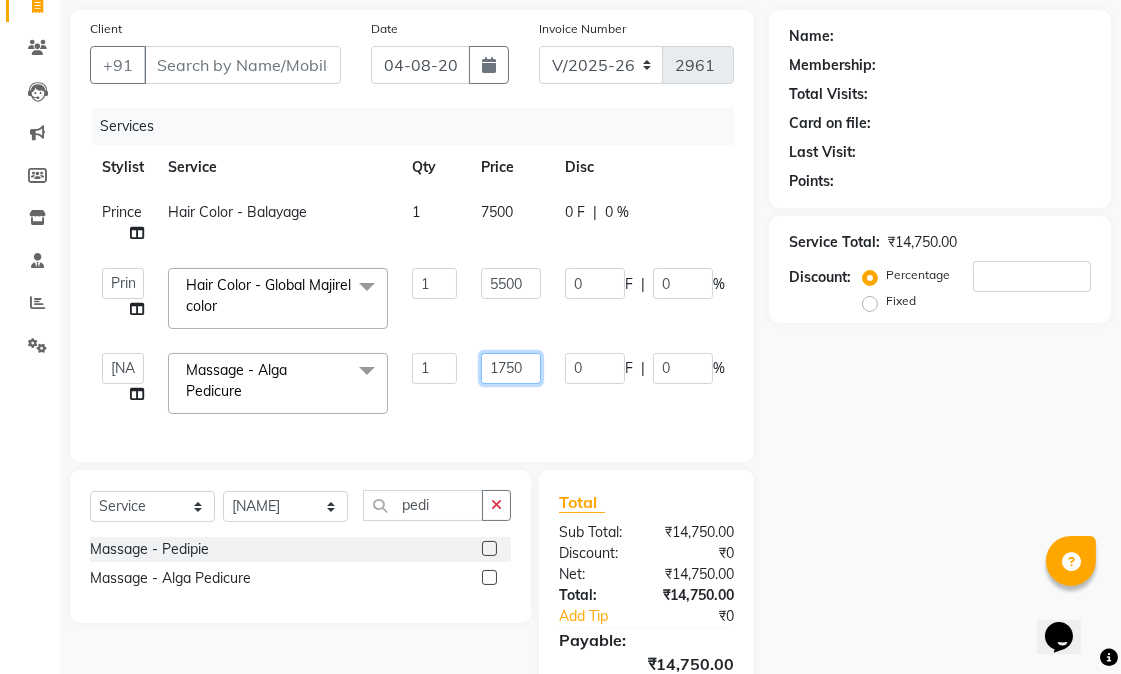 click on "1750" 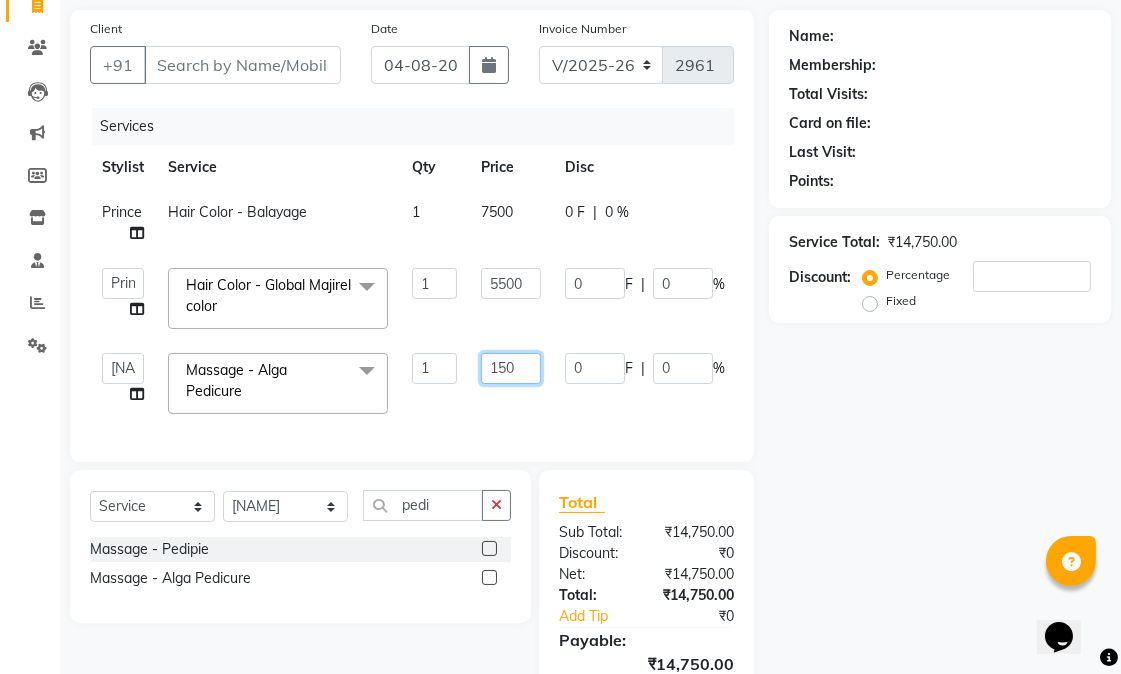click on "150" 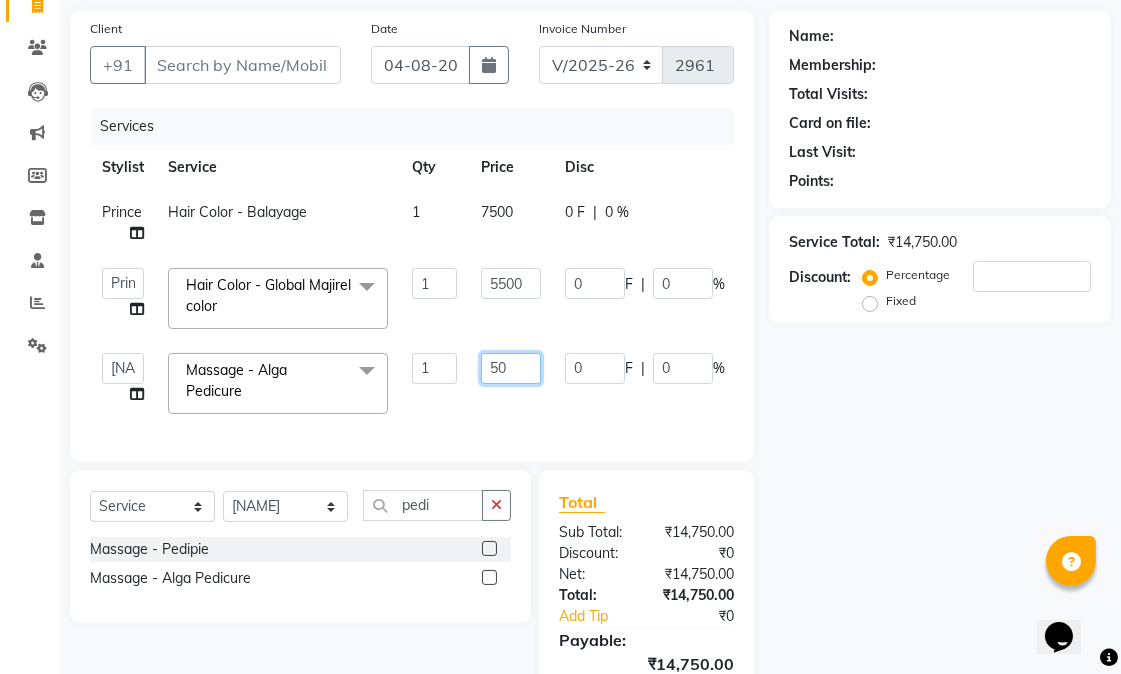 drag, startPoint x: 518, startPoint y: 374, endPoint x: 478, endPoint y: 365, distance: 41 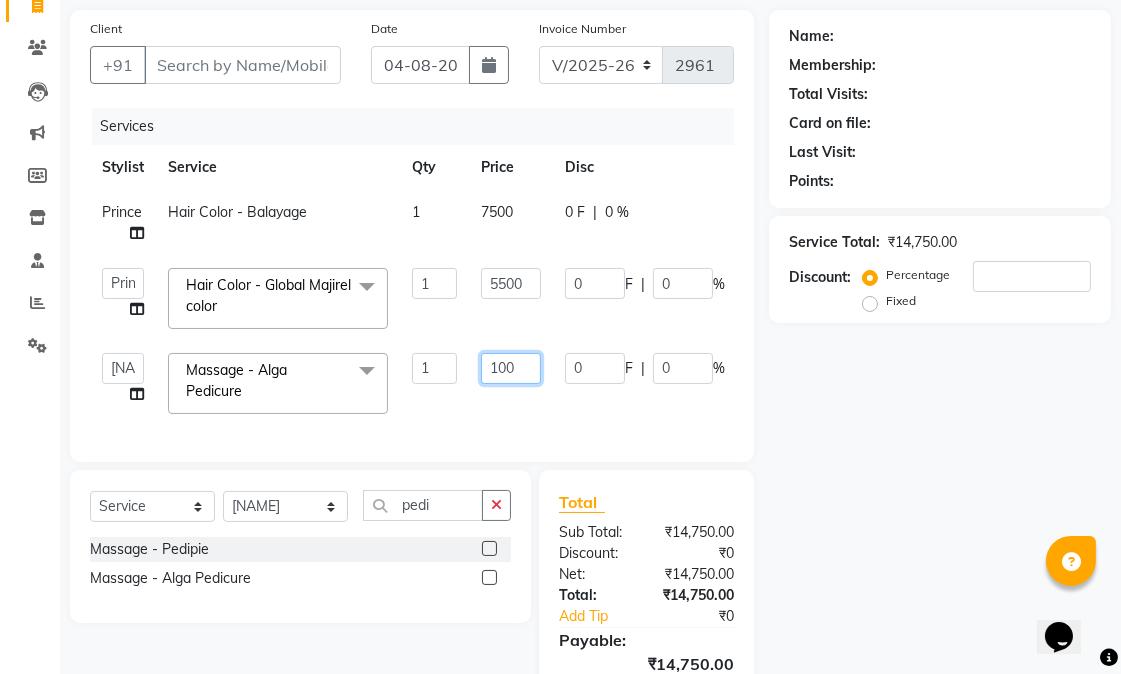 type on "1000" 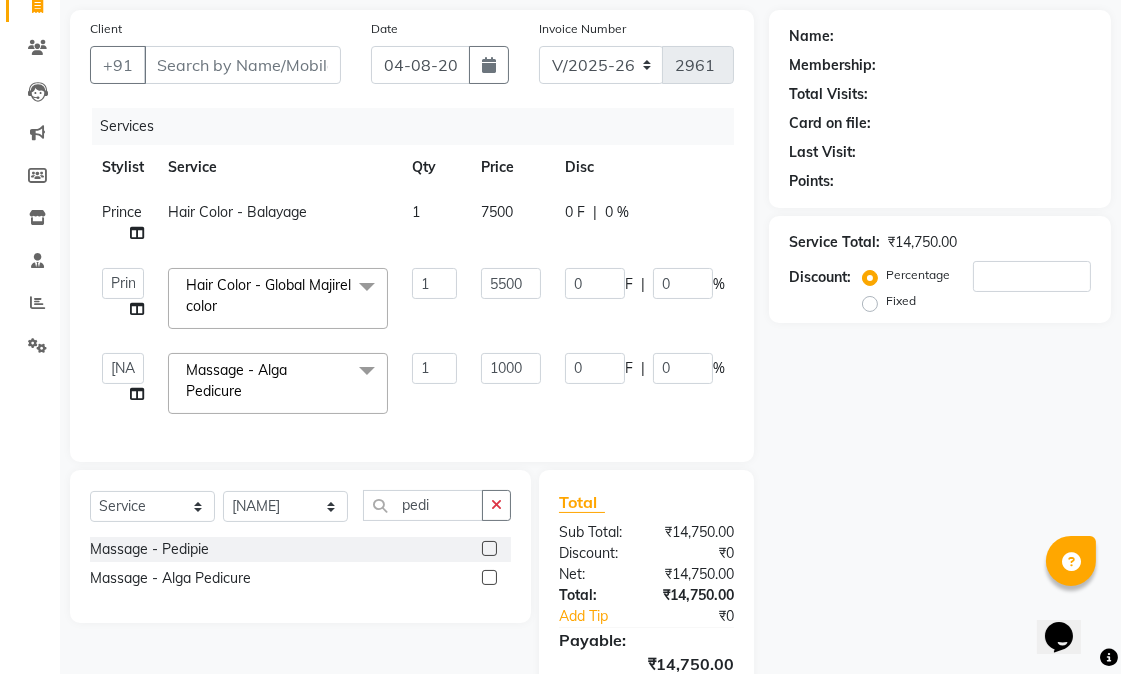 click on "1000" 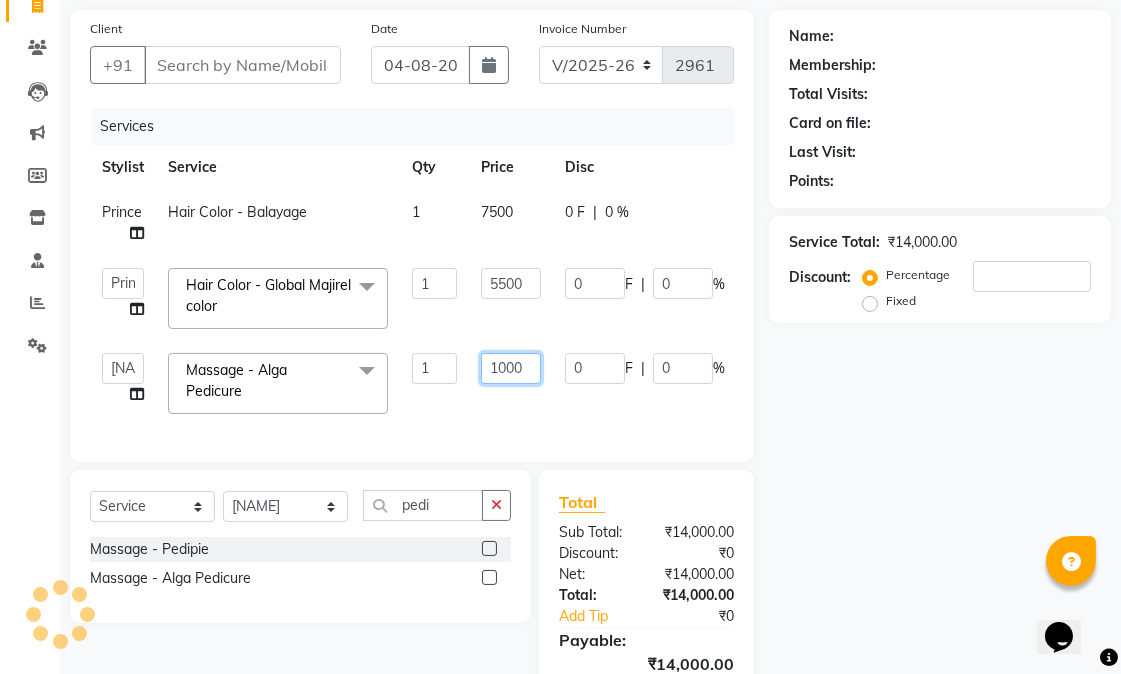 click on "1000" 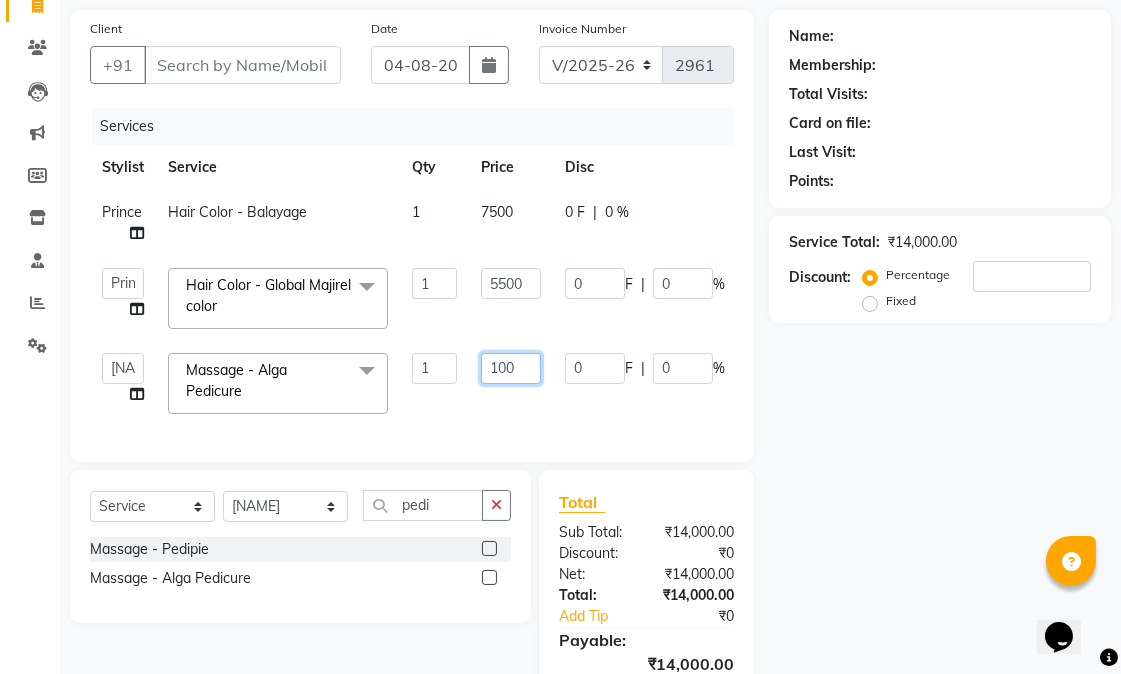 type on "1500" 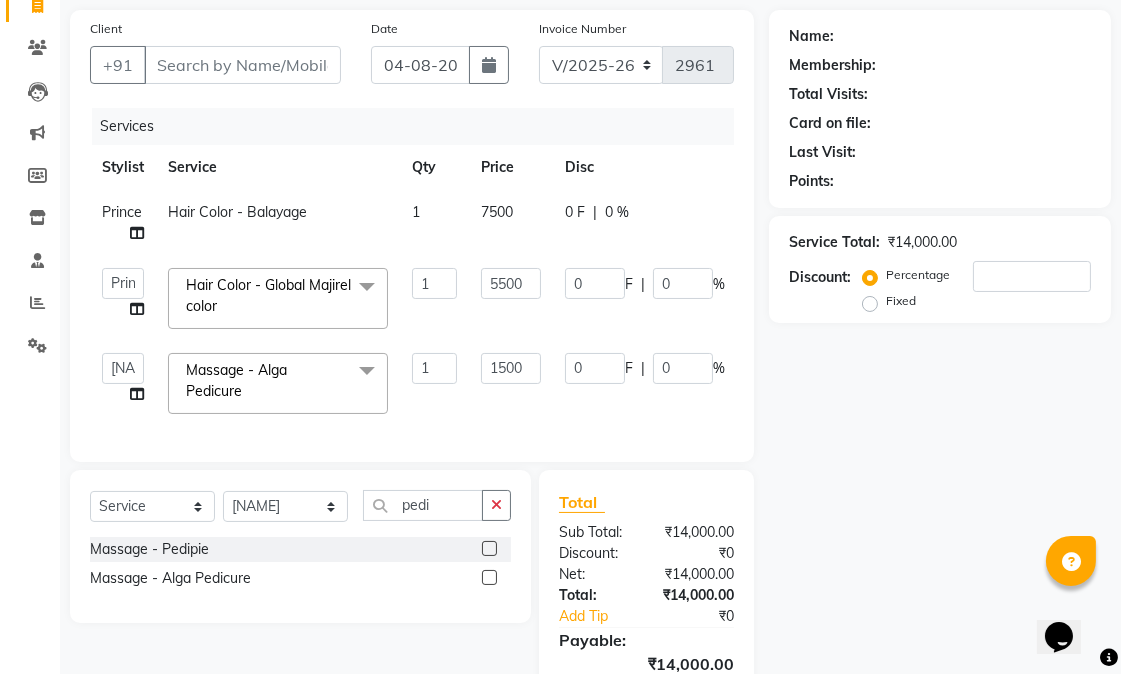 click on "Services Stylist Service Qty Price Disc Total Action Prince Hair Color - Balayage 1 7500 0 F | 0 % 7500  Abhishek   amit   anchal   Ashu   Bilal   Dildar   Geeta   Hritik   Jatin   mahesh   Manav   Mohit   Pinki   Prince   Ruby   Sagar   Subhash   Subodh   Uday  Hair Color - Global Majirel color  x Hair Cut - Female Hair Cut Hair Cut - Gents Hair Cut Hair Cut - Beard Trim Hair Cut - Child Hair Cut Boy Hair Cut - Child Hair Cut Girl Hair Cut - Blow Dry Hair Cut - Tong/Iron Curl Hair Cut - Iron Hair Wash premium wash eyebrow eyebrow upperlip gel paint nail cut file mask biotin Hair Styling - Blow Dry Hair Styling - Blow Dry Outcurls Hair Styling - Curls Hair Styling - Hair Do Hair Styling - Pressing deep conditioning bob cut Treatment - Repair Rituals Treatment - Moisture Rituals Treatment - Scalp and Length Treatment Treatment - Dandruff Treatment with Rituals Treatment - Hair Fall Treatment with Rituals Treatment - One Step Repair Treatment Treatment - Keratin Treatment Treatment - Smoothening blanch kenpiki" 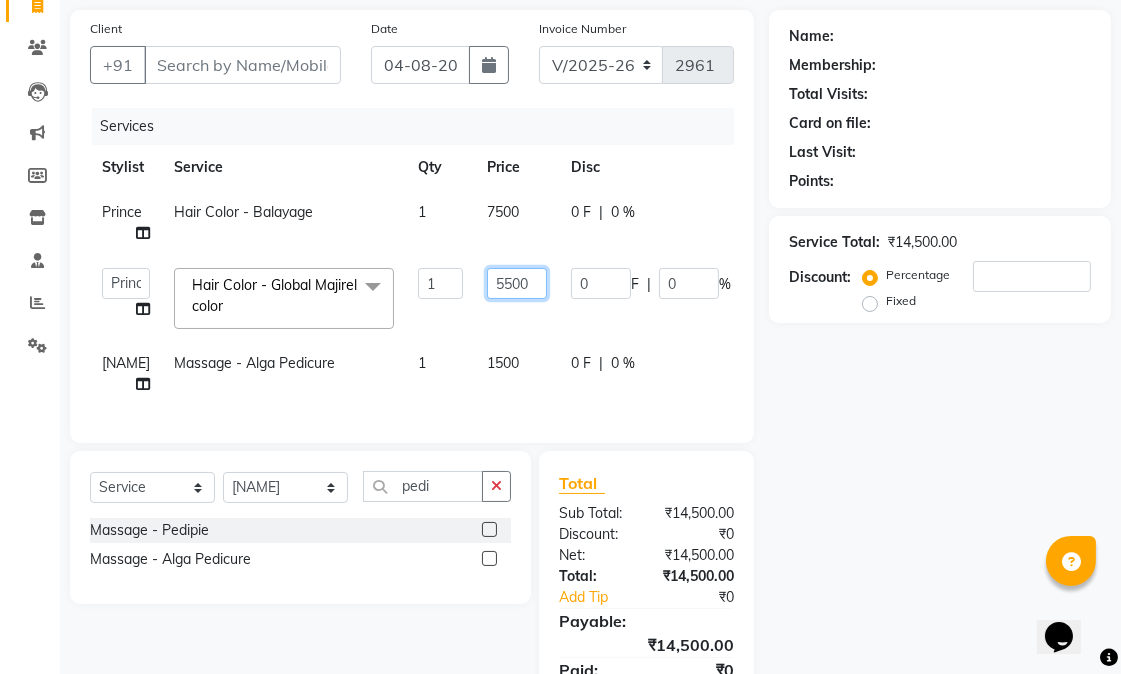 click on "5500" 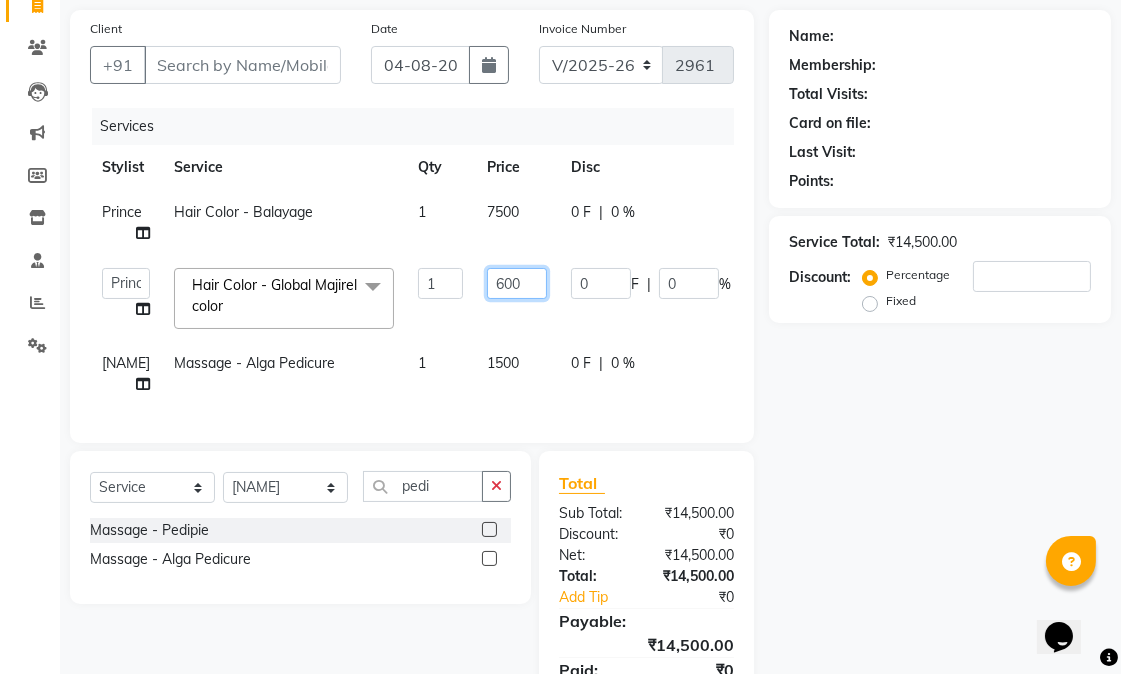 type on "6000" 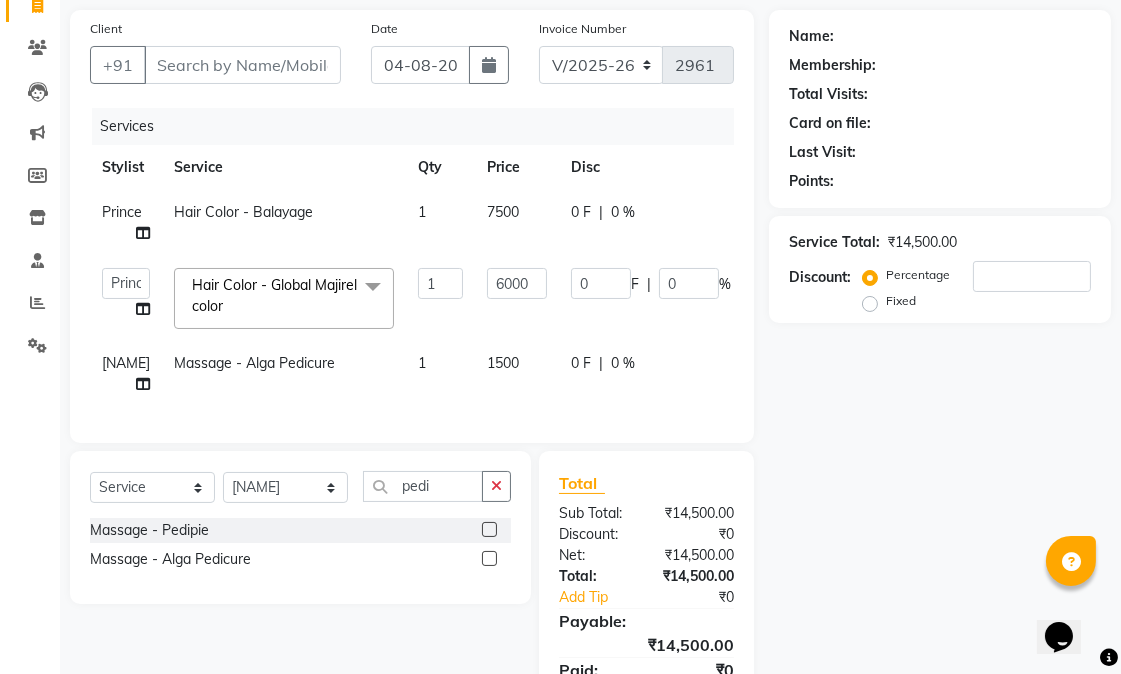 click on "Abhishek   amit   anchal   Ashu   Bilal   Dildar   Geeta   Hritik   Jatin   mahesh   Manav   Mohit   Pinki   Prince   Ruby   Sagar   Subhash   Subodh   Uday  Hair Color - Global Majirel color  x Hair Cut - Female Hair Cut Hair Cut - Gents Hair Cut Hair Cut - Beard Trim Hair Cut - Child Hair Cut Boy Hair Cut - Child Hair Cut Girl Hair Cut - Blow Dry Hair Cut - Tong/Iron Curl Hair Cut - Iron Hair Wash premium wash eyebrow eyebrow upperlip gel paint nail cut file mask biotin Hair Styling - Blow Dry Hair Styling - Blow Dry Outcurls Hair Styling - Curls Hair Styling - Hair Do Hair Styling - Pressing deep conditioning bob cut Treatment - Repair Rituals Treatment - Moisture Rituals Treatment - Scalp and Length Treatment Treatment - Dandruff Treatment with Rituals Treatment - Hair Fall Treatment with Rituals Treatment - One Step Repair Treatment Treatment - Keratin Treatment Treatment - Smoothening Treatment - Ola Plex Treatment - Goji Treatment - Purifying Treatment - Ocean Miracle Treatment - Rgnerin blanch RGEN" 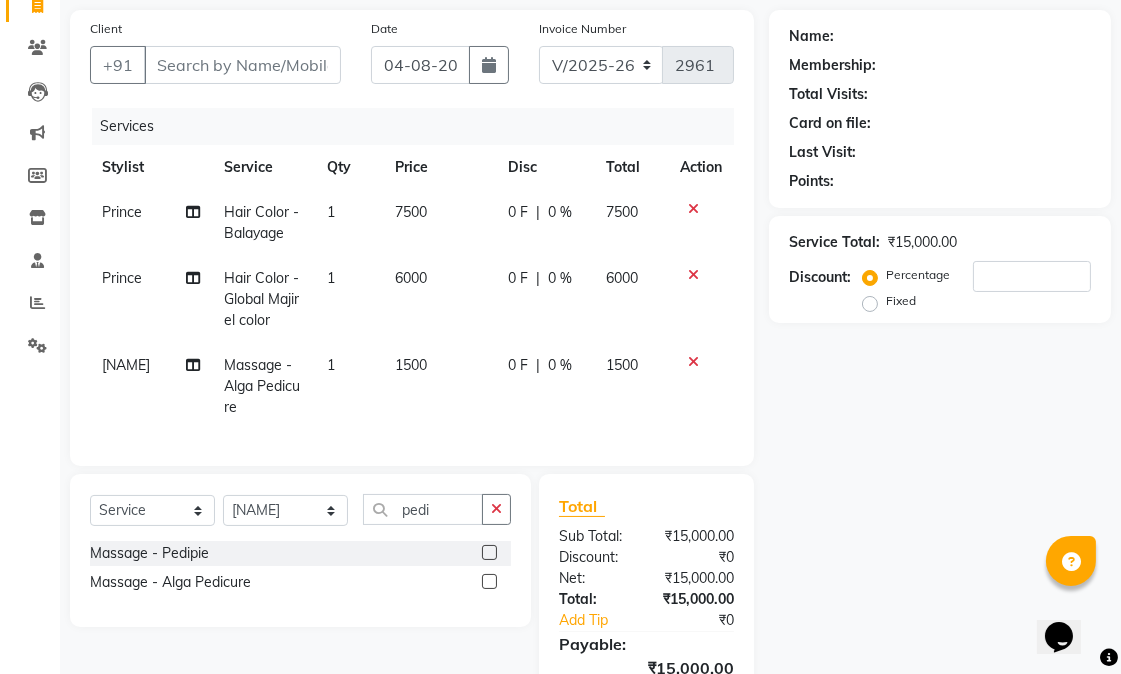 scroll, scrollTop: 283, scrollLeft: 0, axis: vertical 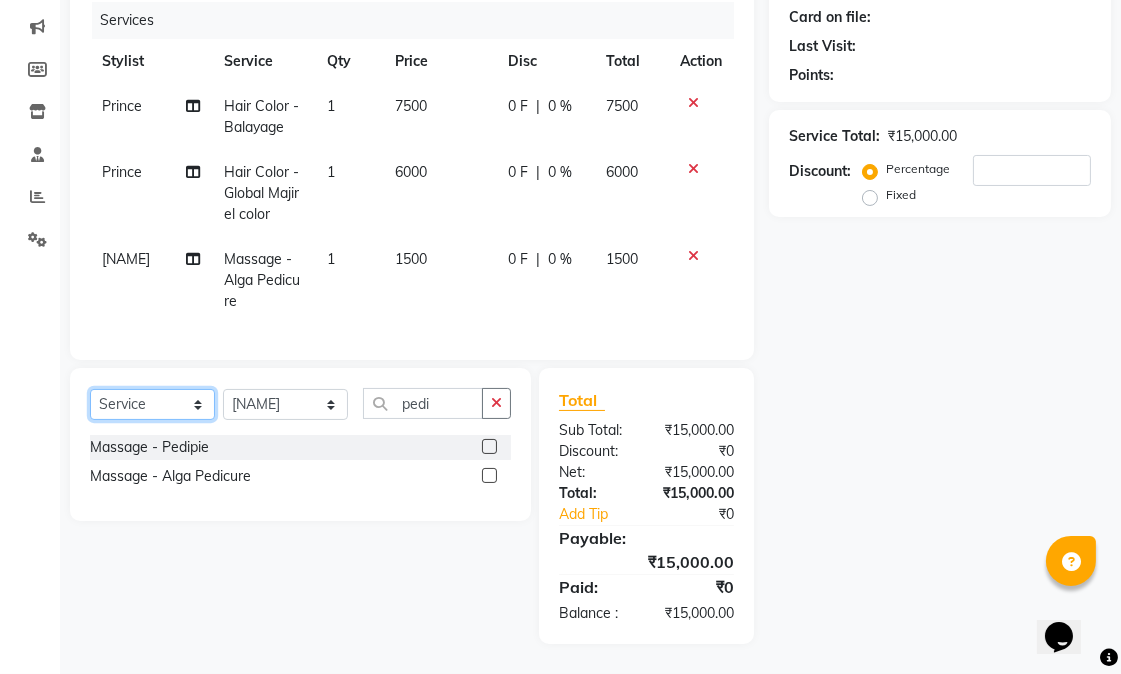 click on "Select  Service  Product  Membership  Package Voucher Prepaid Gift Card" 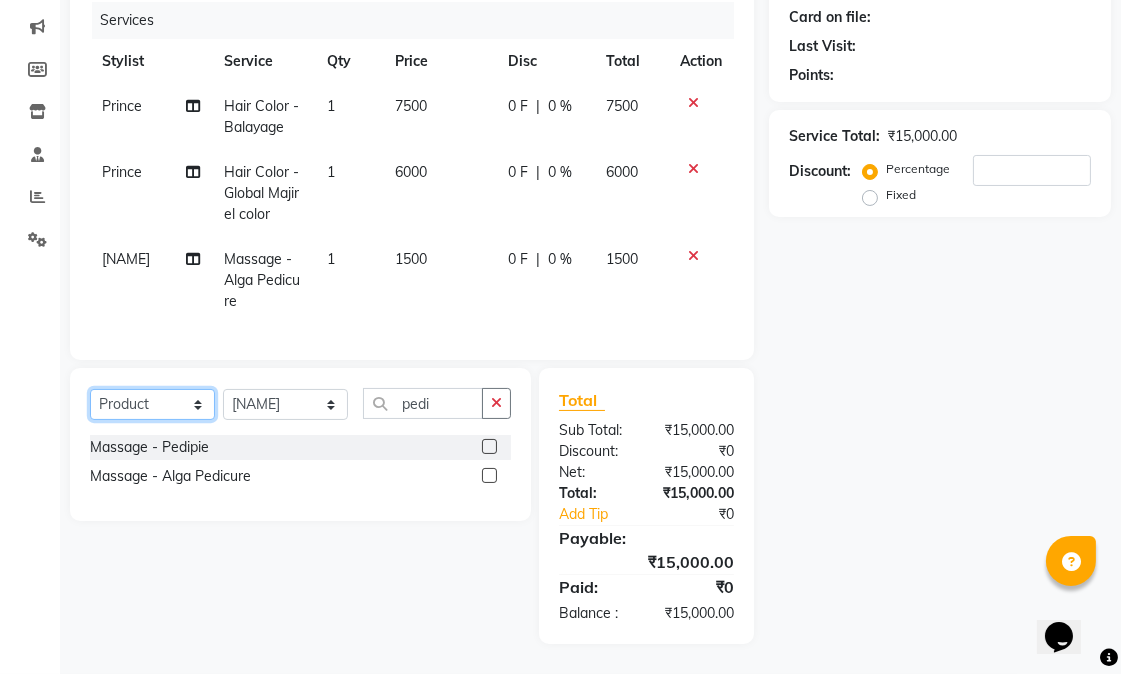 click on "Select  Service  Product  Membership  Package Voucher Prepaid Gift Card" 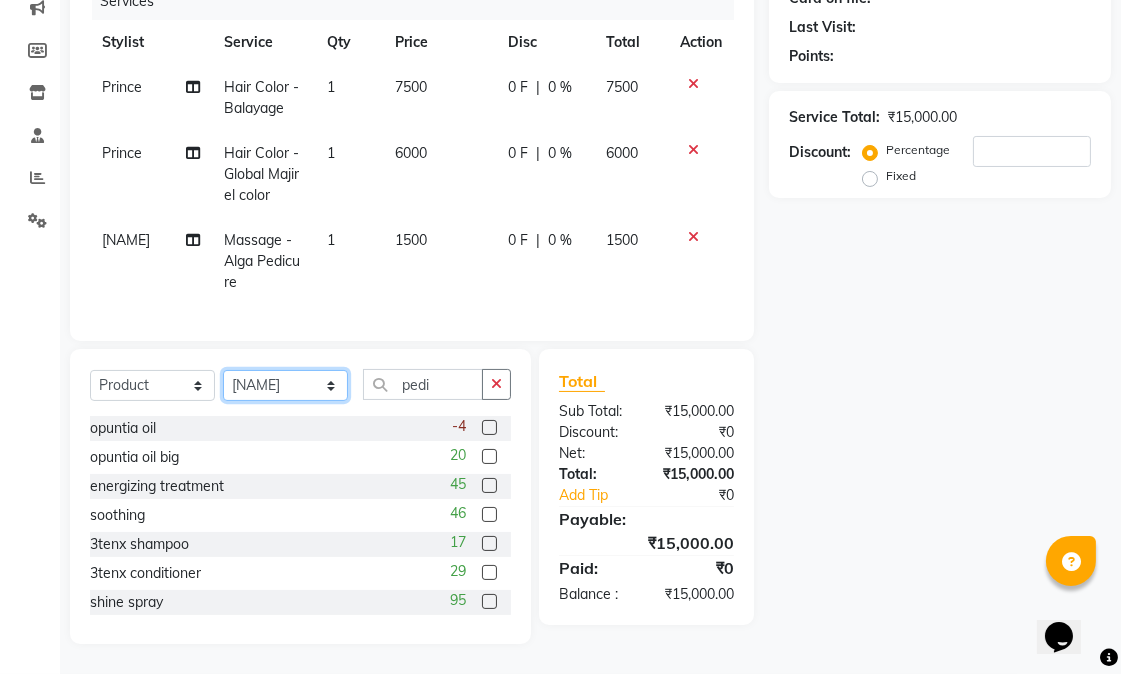 click on "Select Stylist Abhishek amit anchal Ashu Bilal Dildar Geeta Hritik Jatin mahesh Manav Mohit Pinki Prince Ruby Sagar Subhash Subodh Uday" 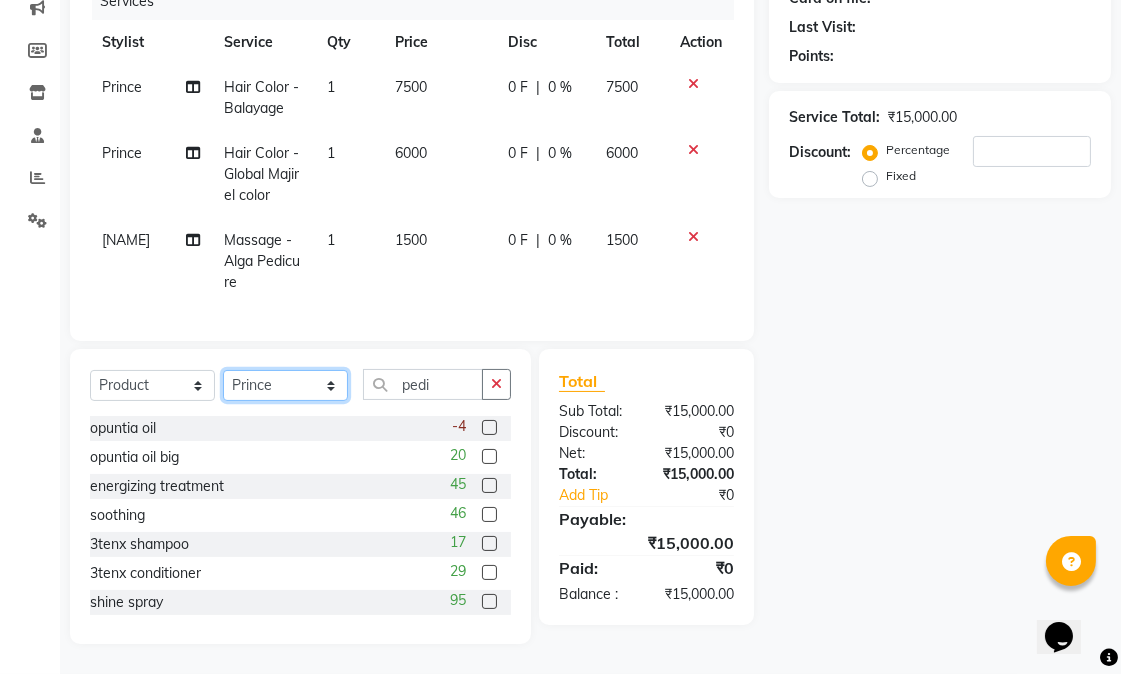 click on "Select Stylist Abhishek amit anchal Ashu Bilal Dildar Geeta Hritik Jatin mahesh Manav Mohit Pinki Prince Ruby Sagar Subhash Subodh Uday" 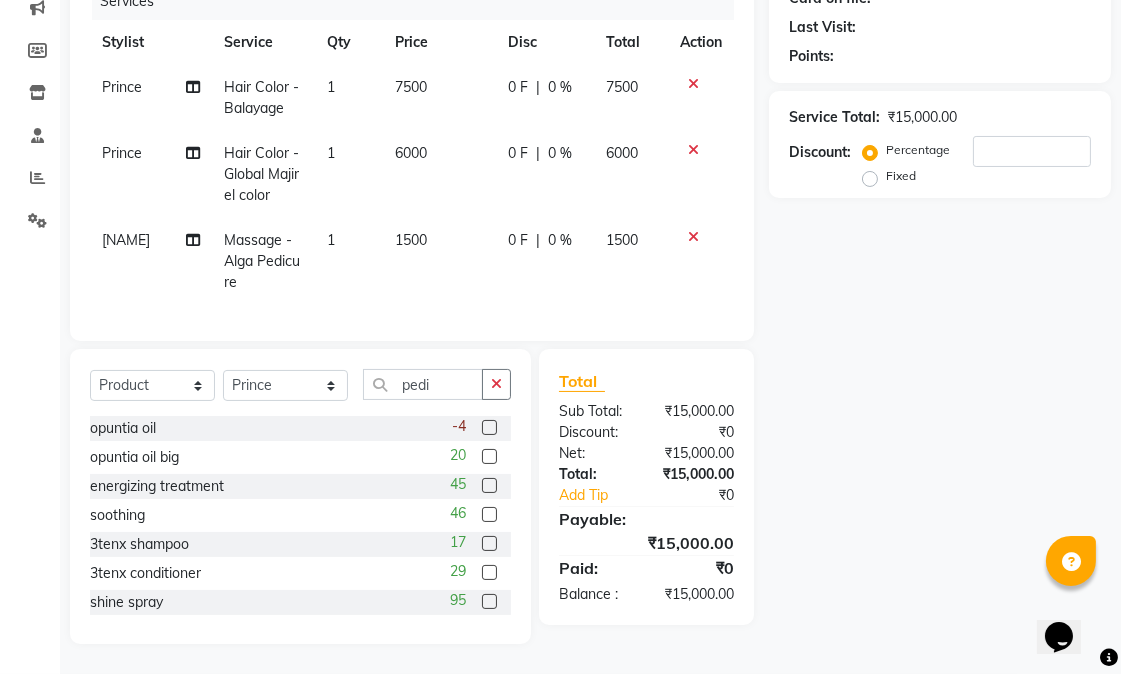 click 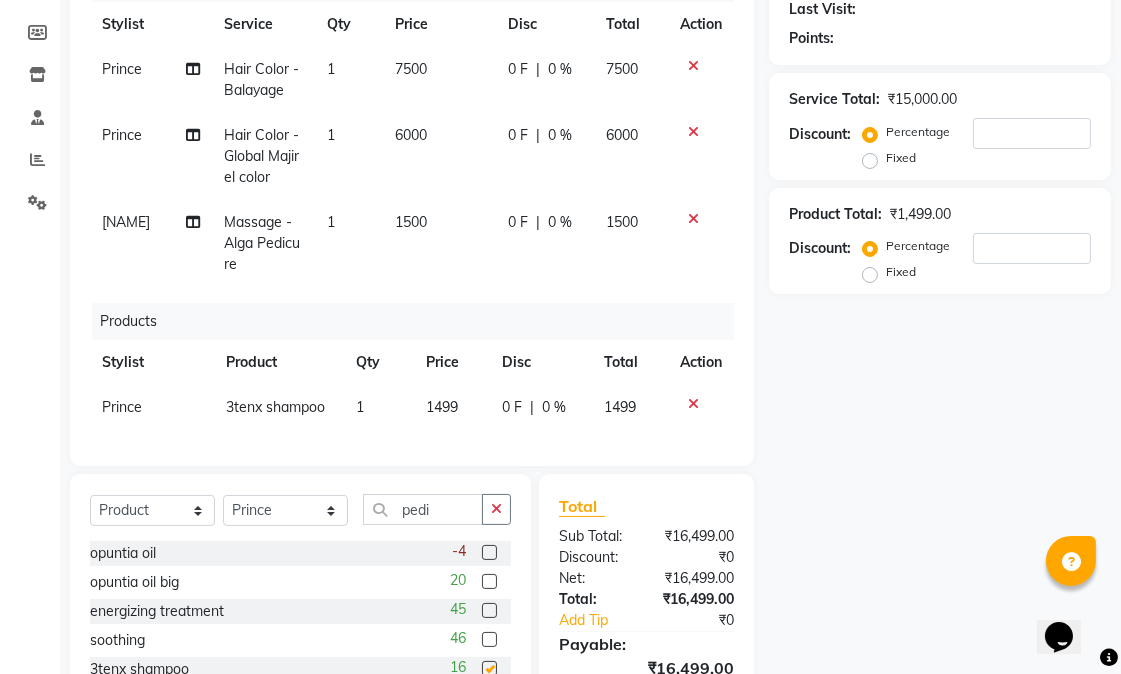 checkbox on "false" 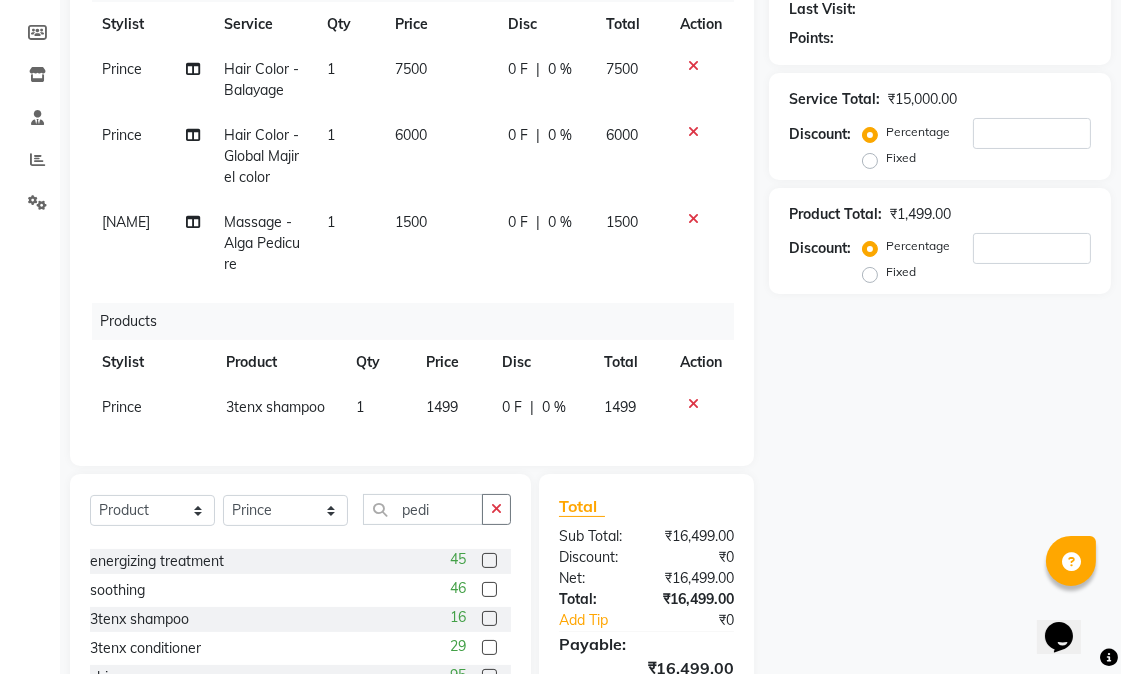 scroll, scrollTop: 118, scrollLeft: 0, axis: vertical 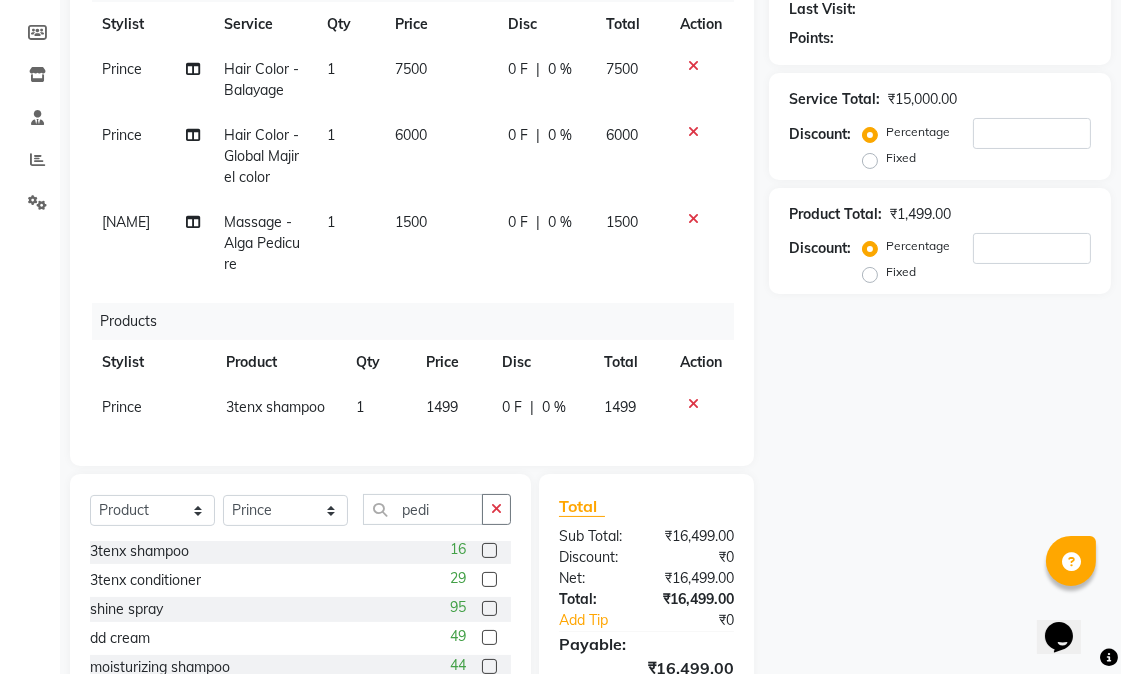 click 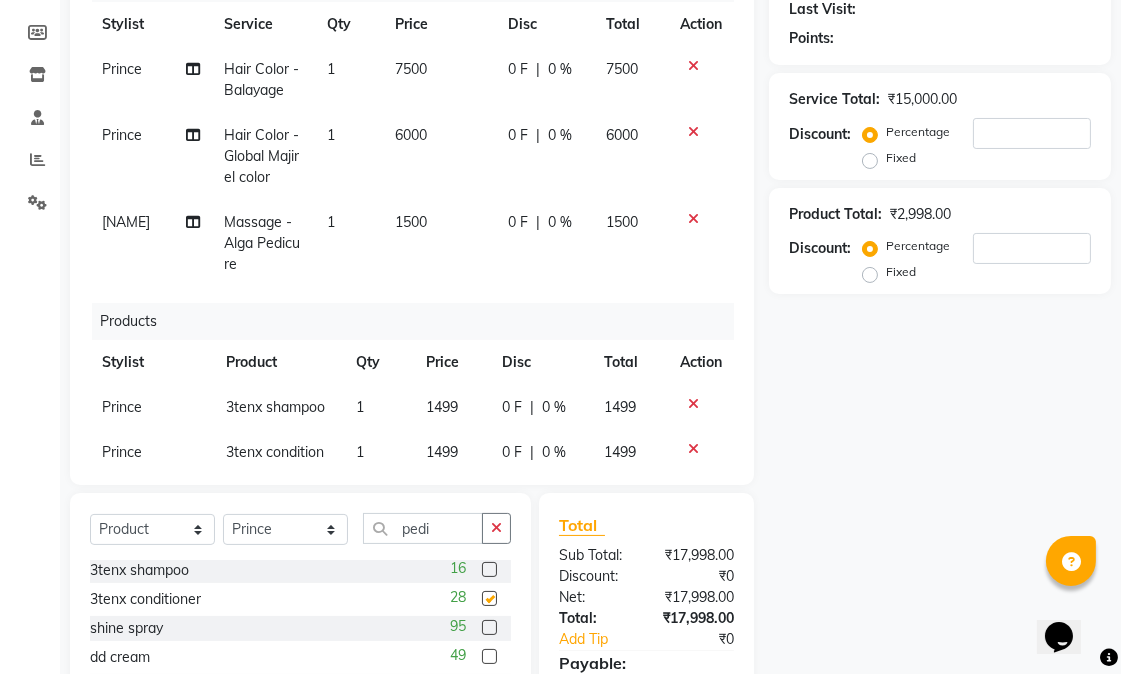 checkbox on "false" 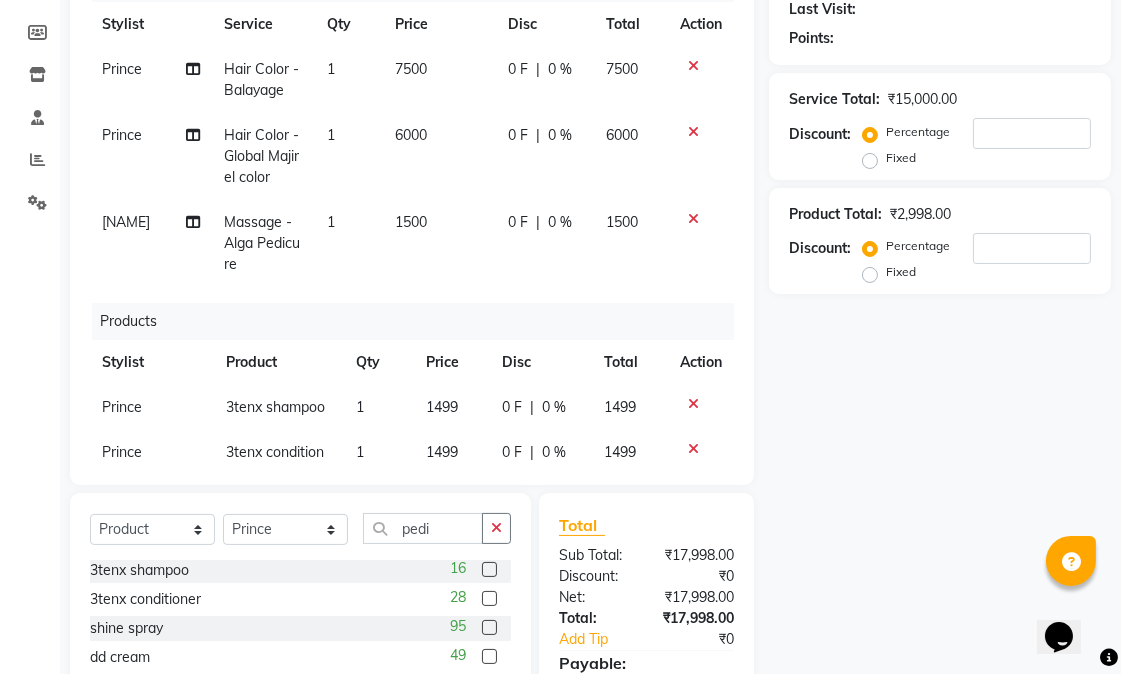 scroll, scrollTop: 63, scrollLeft: 0, axis: vertical 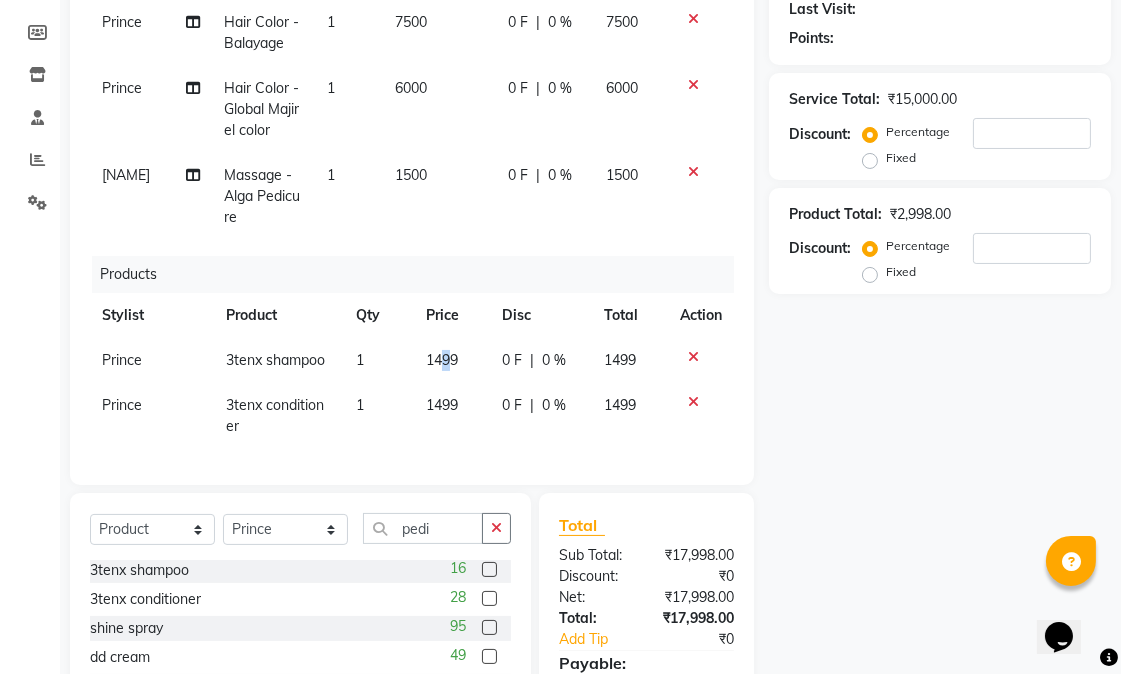 click on "1499" 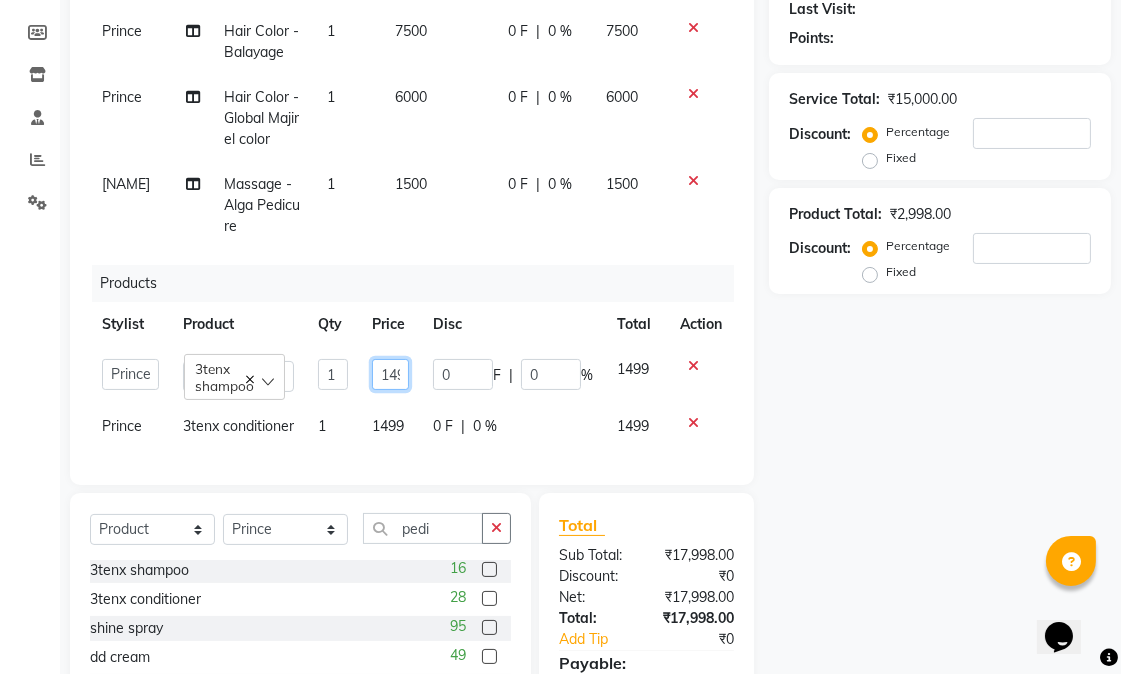 click on "1499" 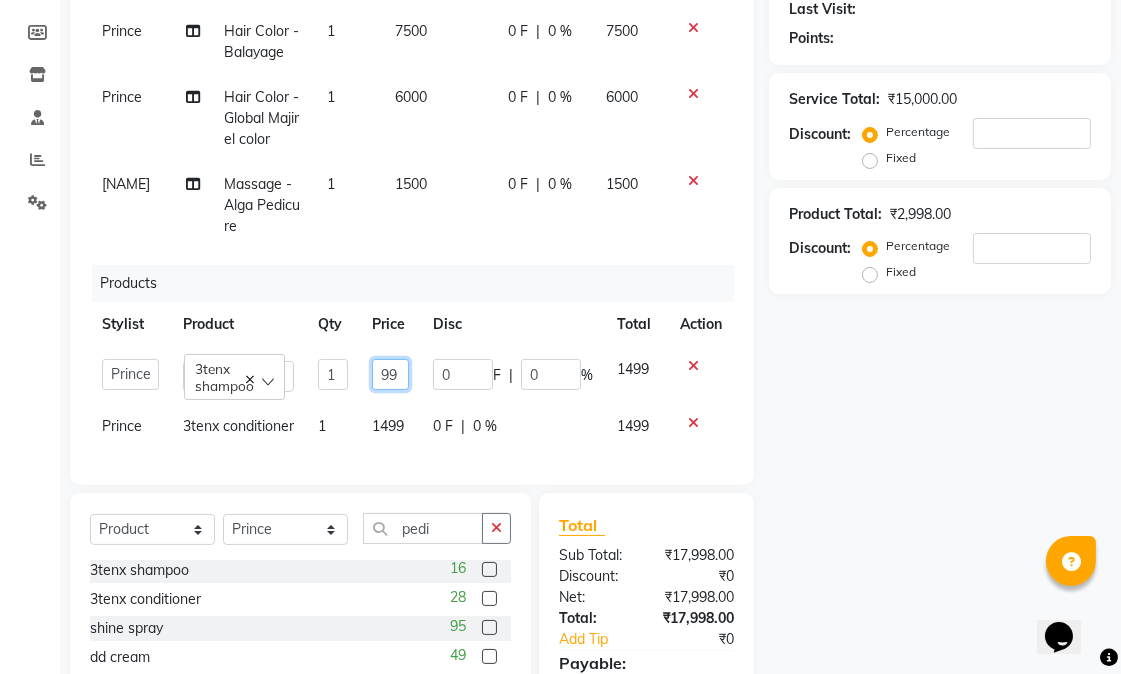 click on "99" 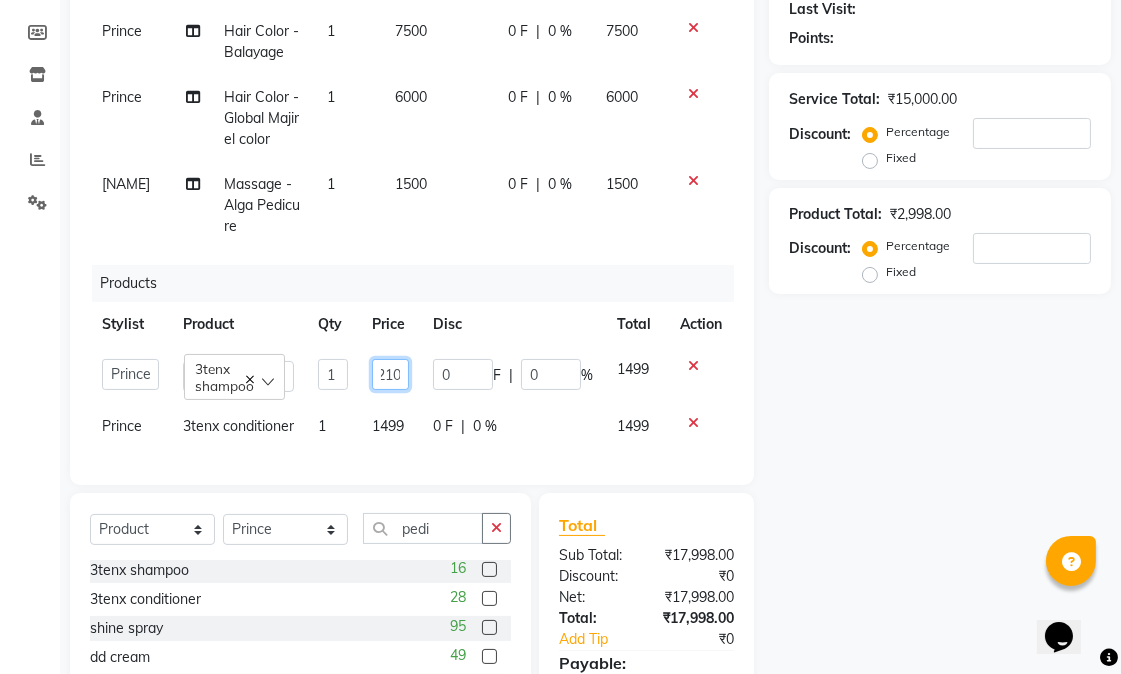 type on "2100" 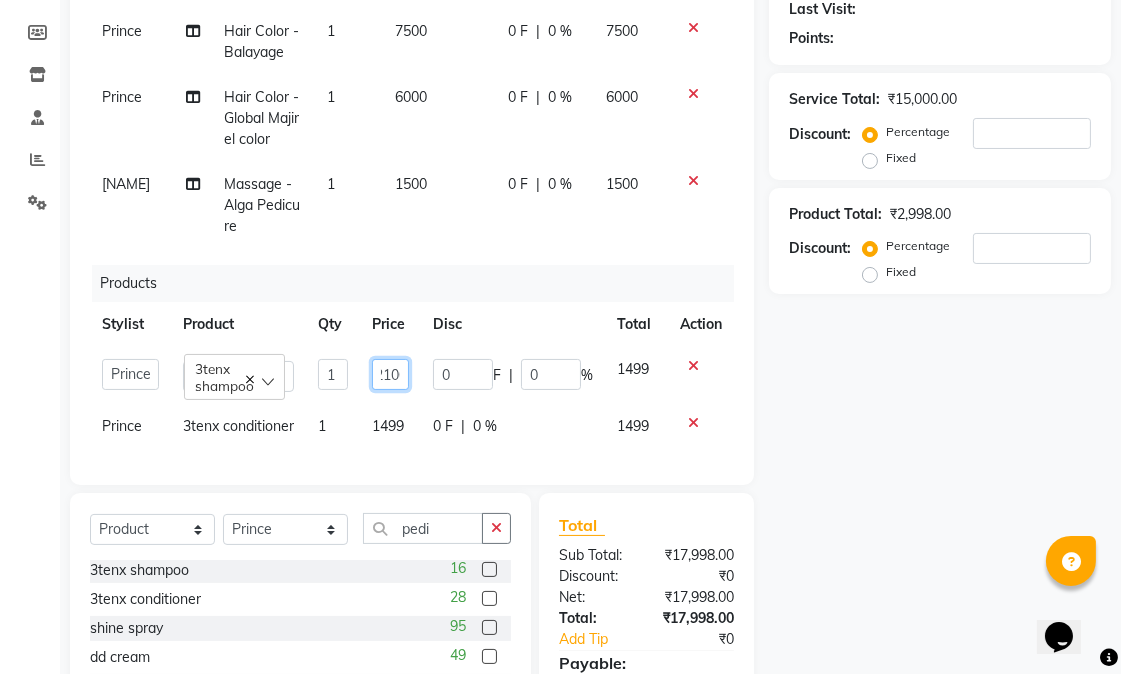 scroll, scrollTop: 0, scrollLeft: 15, axis: horizontal 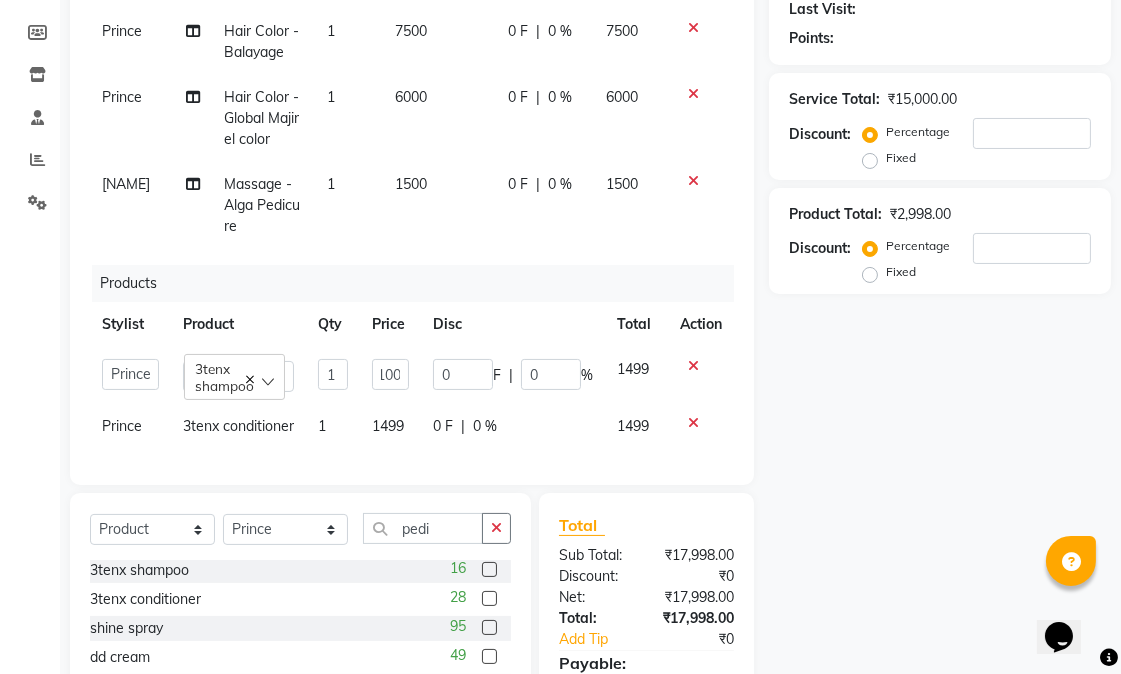 click on "Prince 3tenx conditioner 1 1499 0 F | 0 % 1499" 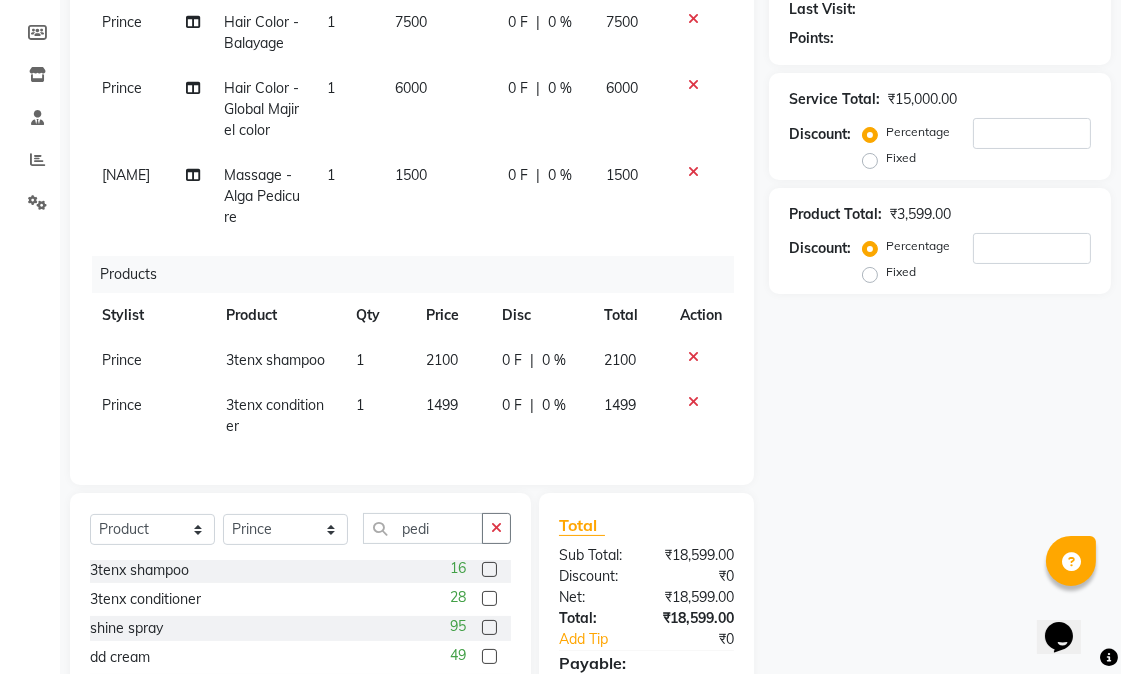 click on "1499" 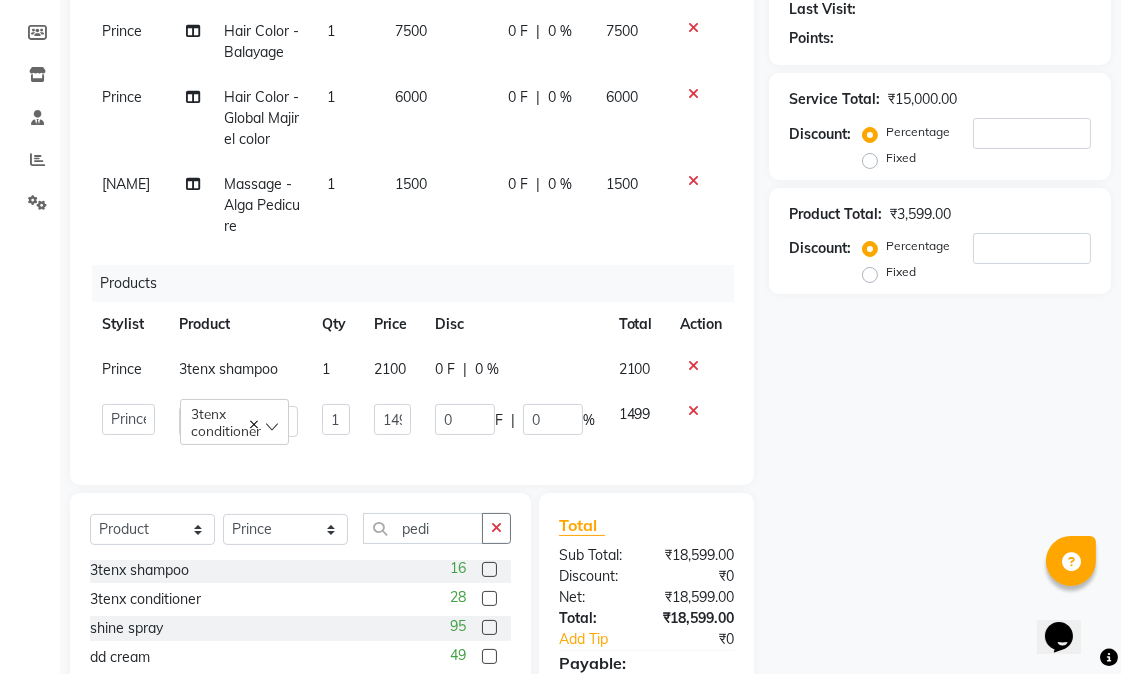 scroll, scrollTop: 55, scrollLeft: 0, axis: vertical 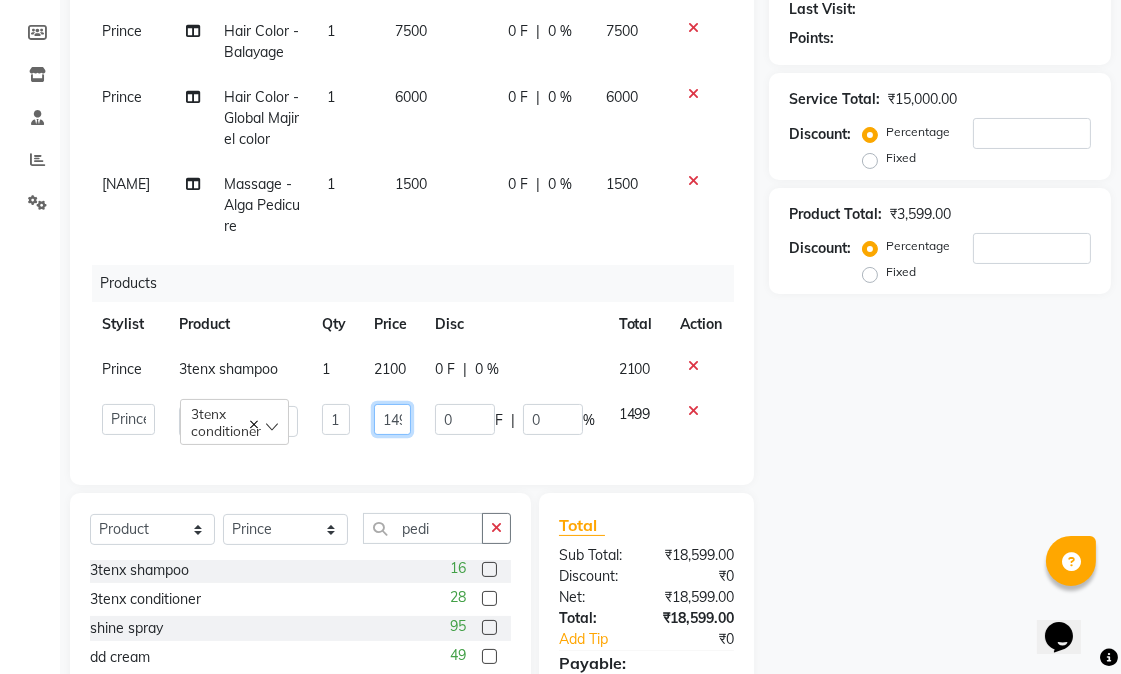 click on "1499" 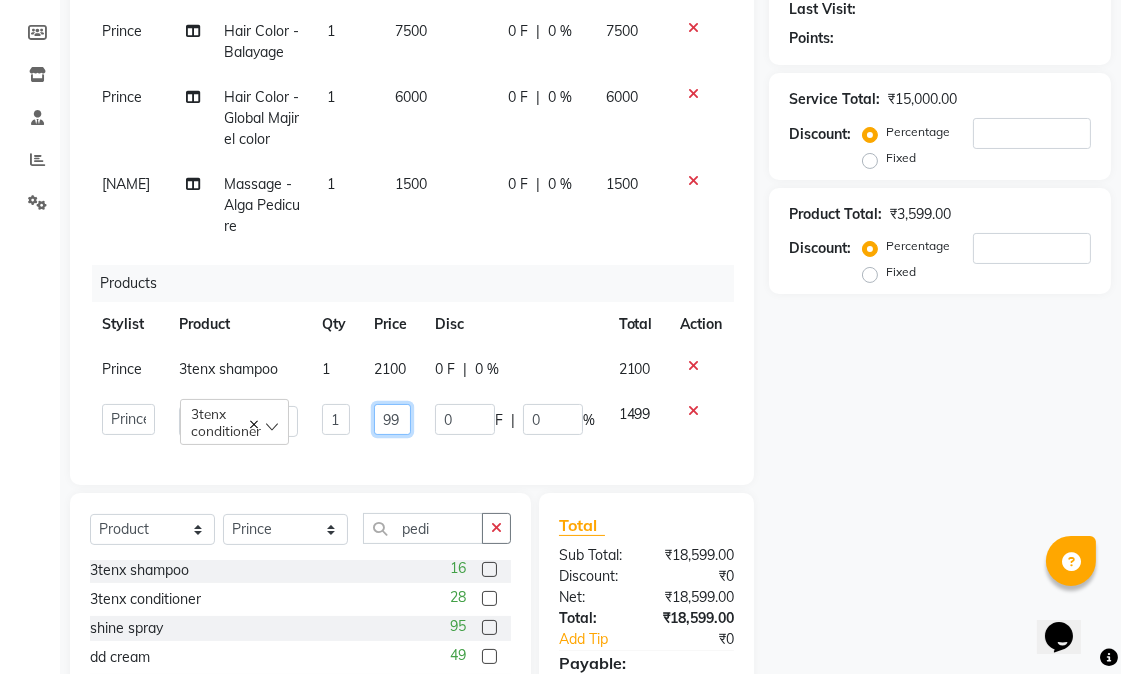 click on "99" 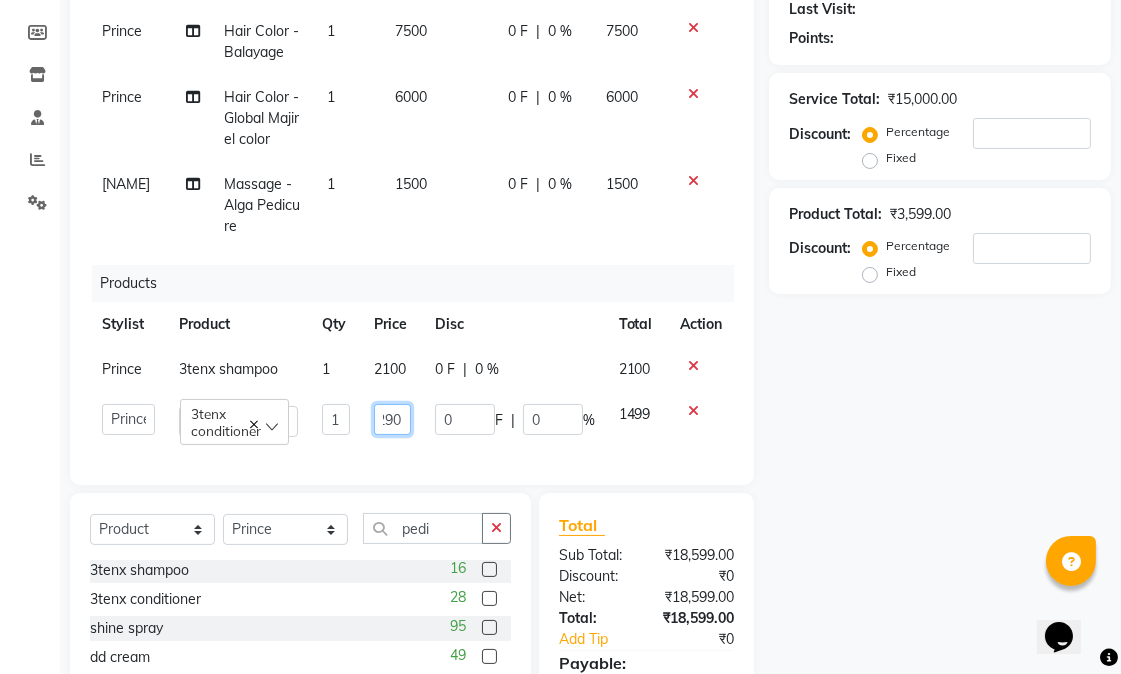 type on "2900" 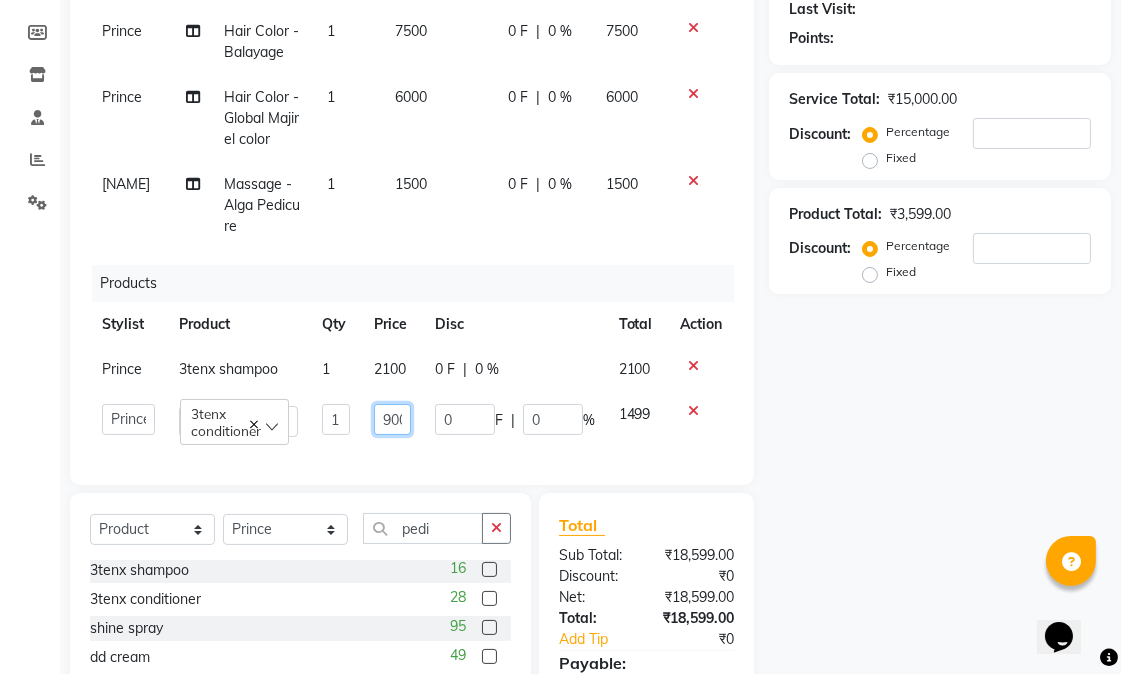 scroll, scrollTop: 0, scrollLeft: 17, axis: horizontal 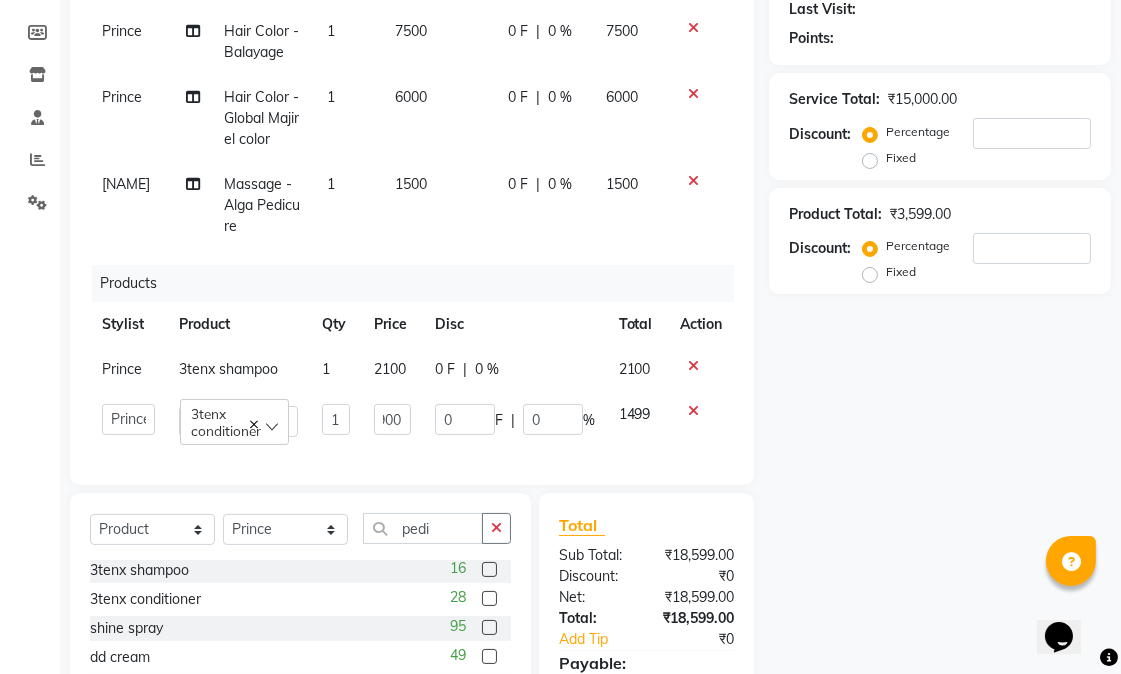 click on "Name: Membership: Total Visits: Card on file: Last Visit:  Points:  Service Total:  ₹15,000.00  Discount:  Percentage   Fixed  Product Total:  ₹3,599.00  Discount:  Percentage   Fixed" 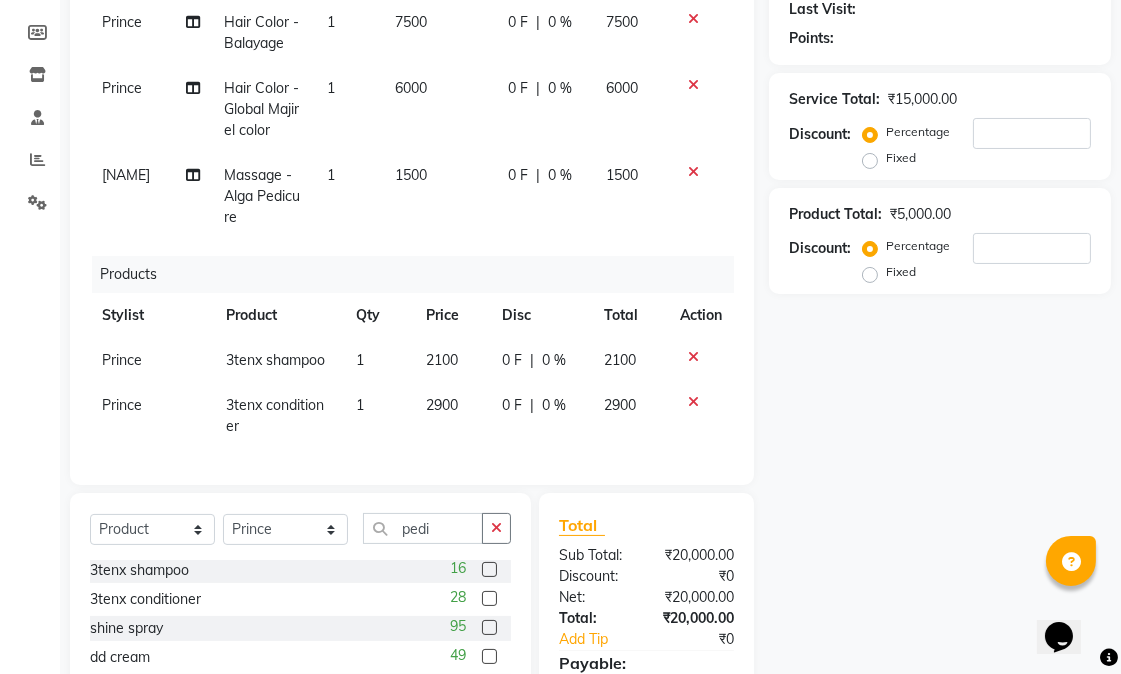 scroll, scrollTop: 63, scrollLeft: 0, axis: vertical 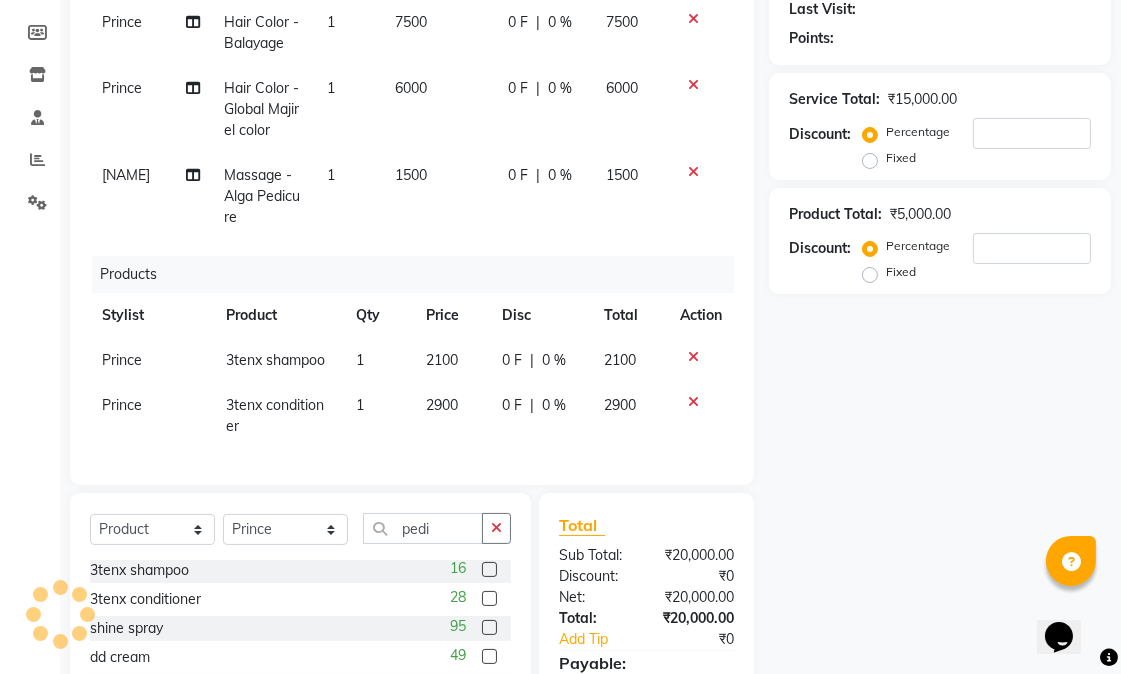 click on "2900" 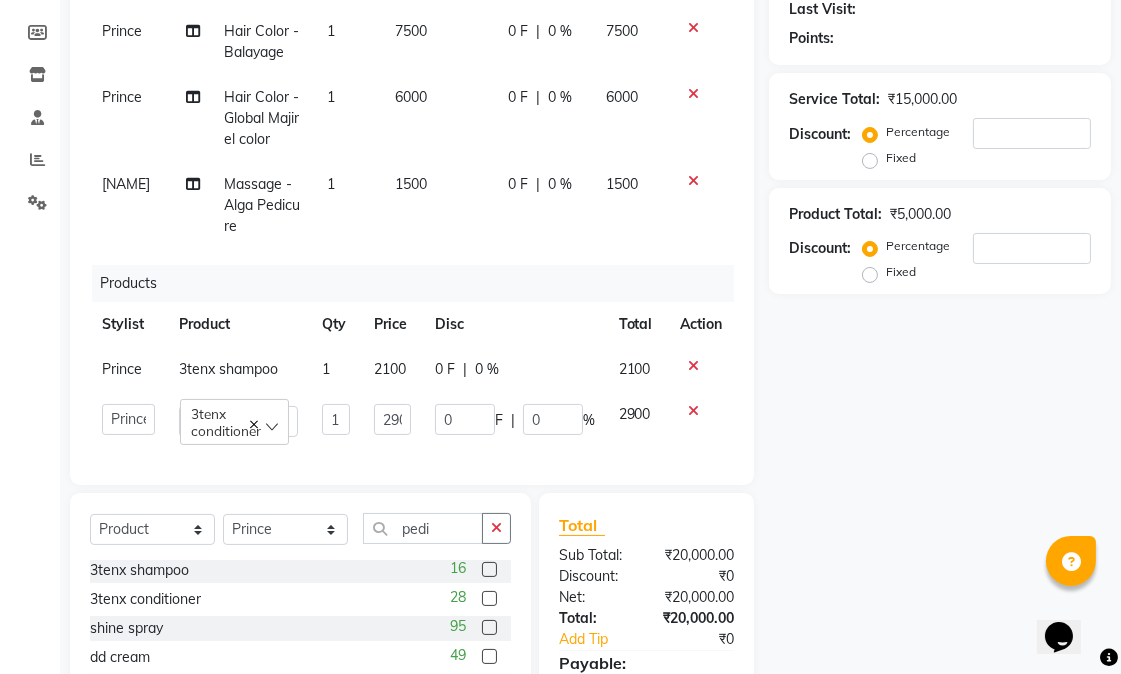 scroll, scrollTop: 55, scrollLeft: 0, axis: vertical 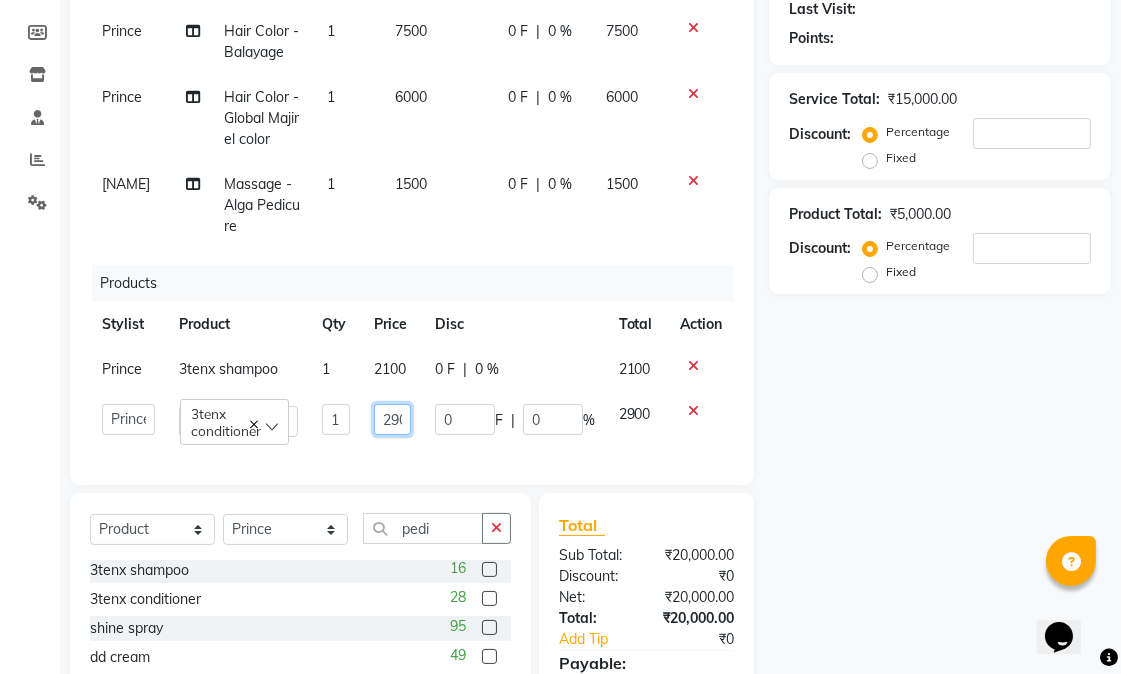 click on "2900" 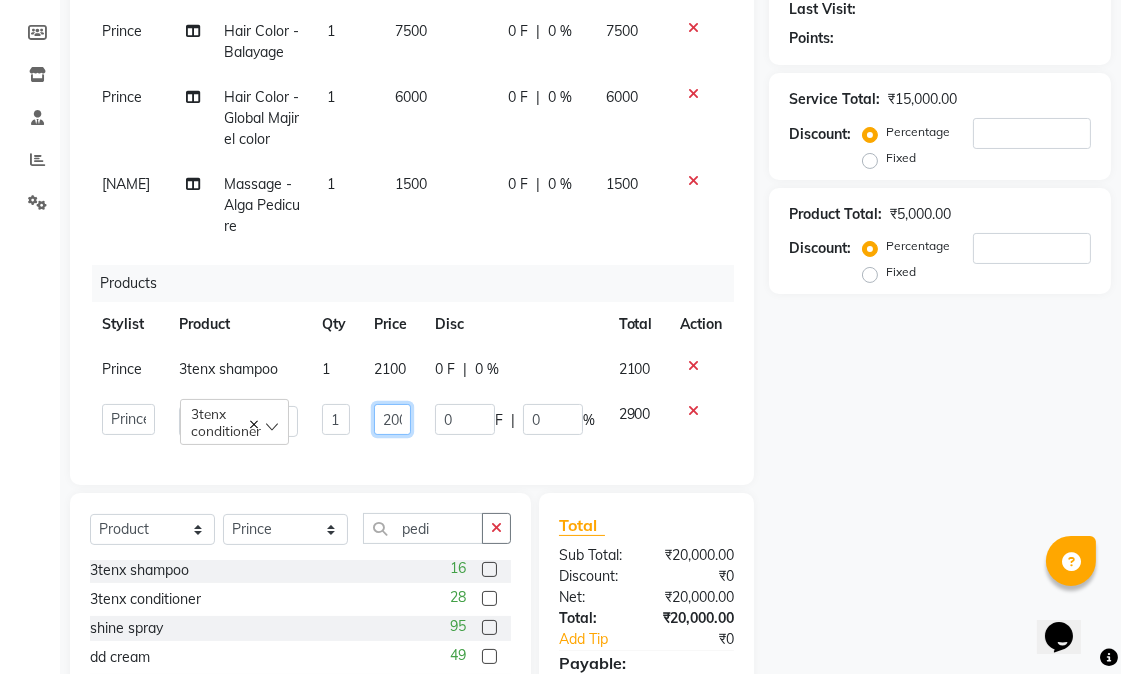 type on "2800" 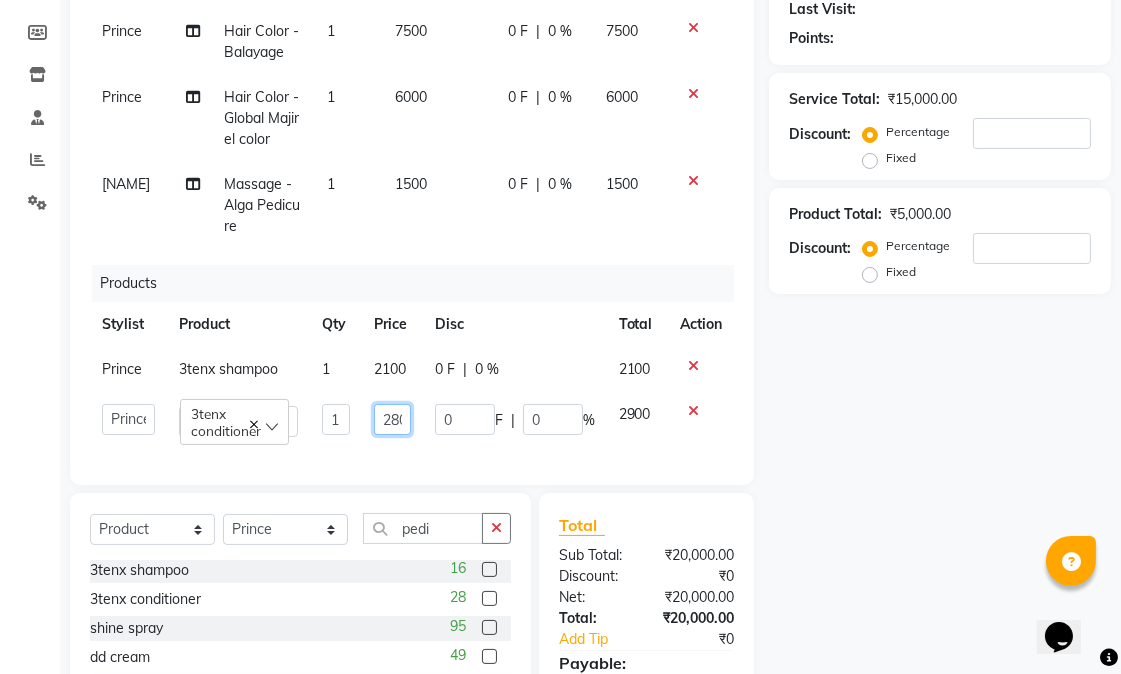 scroll, scrollTop: 0, scrollLeft: 1, axis: horizontal 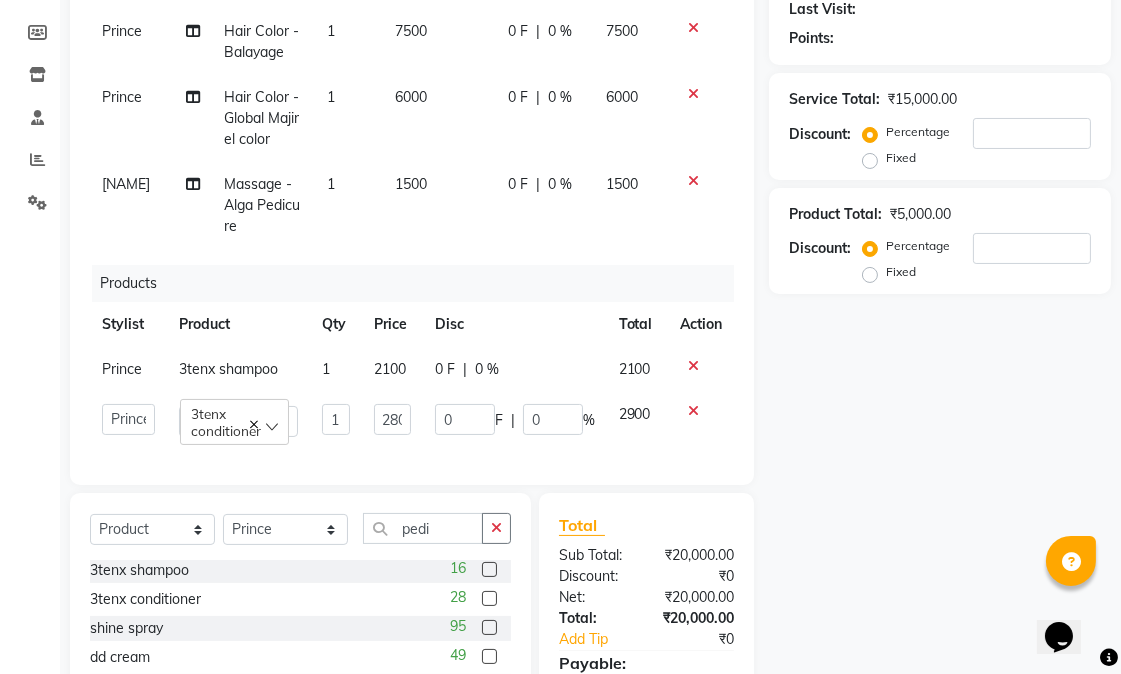 click on "Name: Membership: Total Visits: Card on file: Last Visit:  Points:  Service Total:  ₹15,000.00  Discount:  Percentage   Fixed  Product Total:  ₹5,000.00  Discount:  Percentage   Fixed" 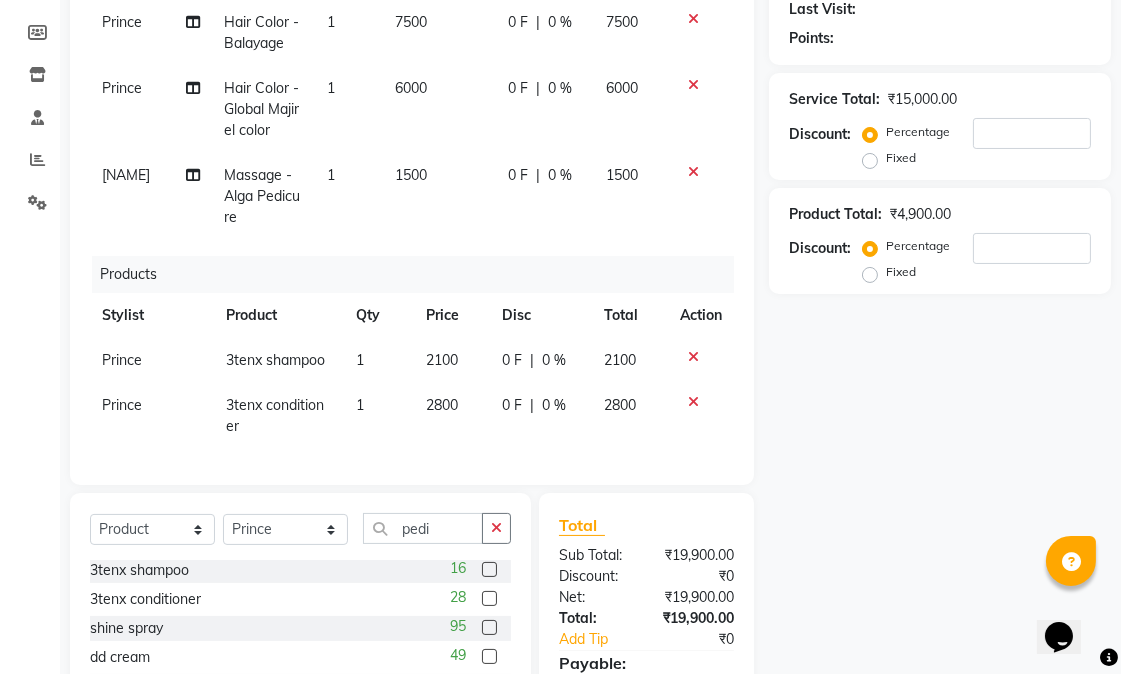 scroll, scrollTop: 63, scrollLeft: 0, axis: vertical 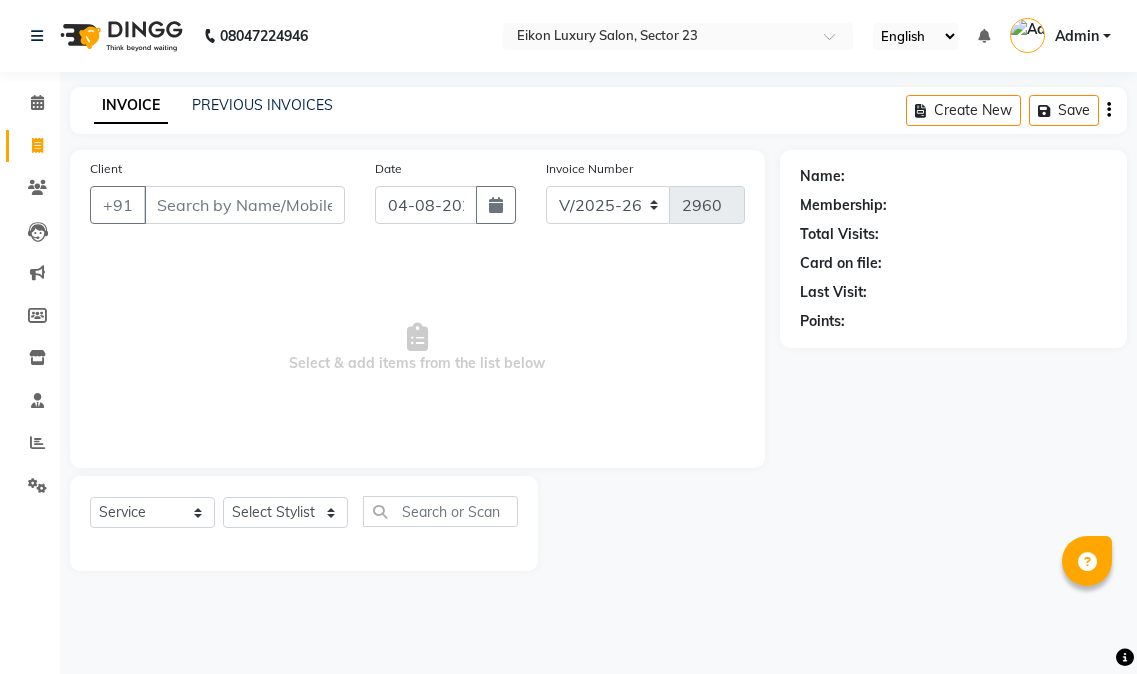 select on "7080" 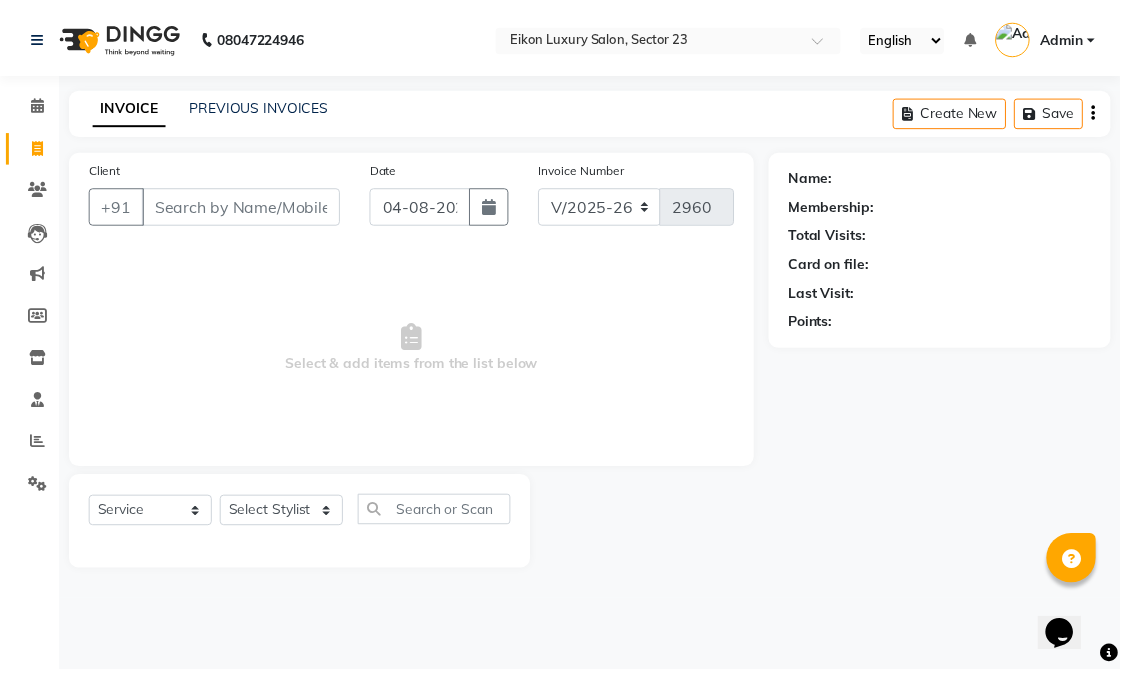 scroll, scrollTop: 0, scrollLeft: 0, axis: both 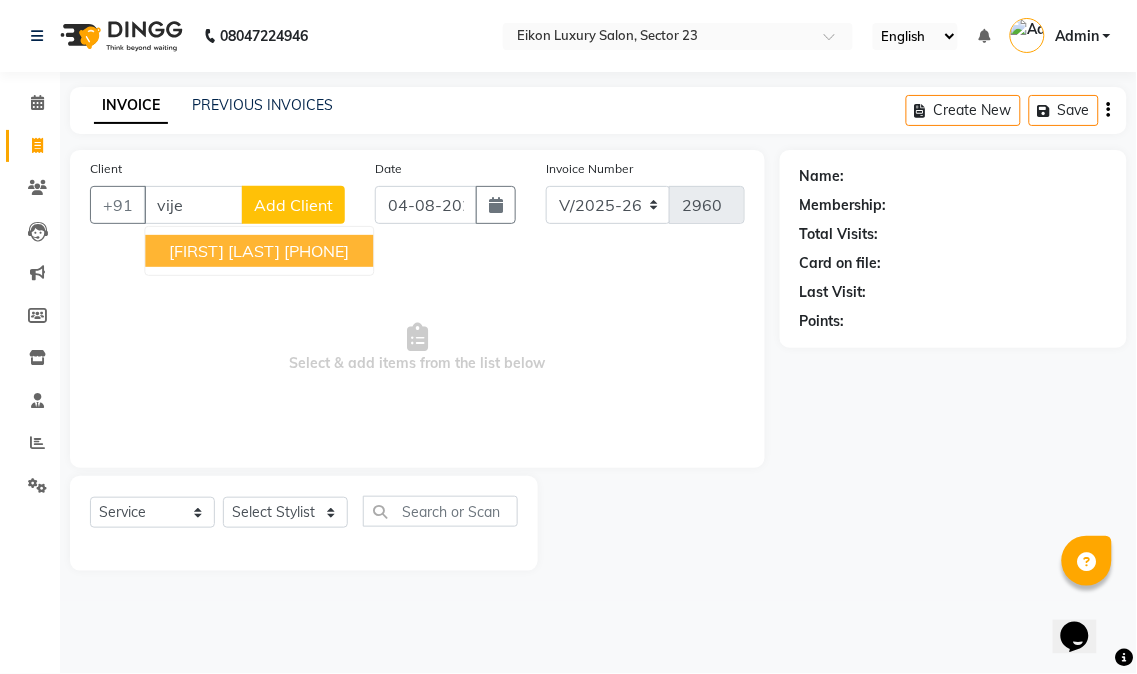 click on "[FIRST] [LAST] [PHONE]" at bounding box center [259, 251] 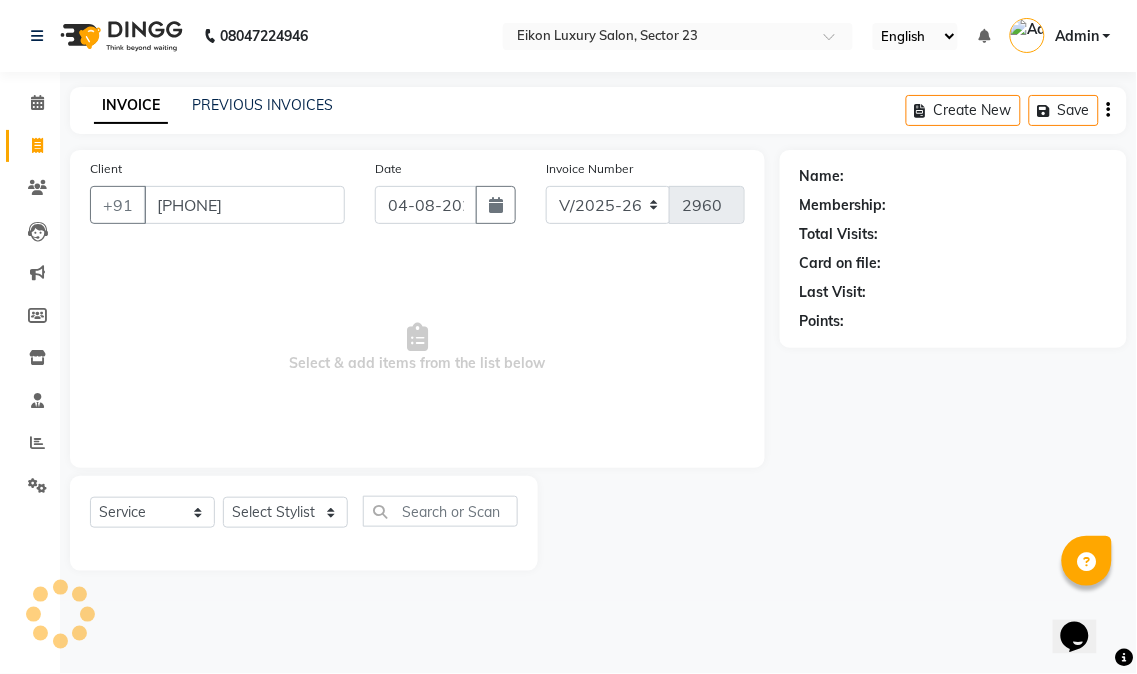 type on "[PHONE]" 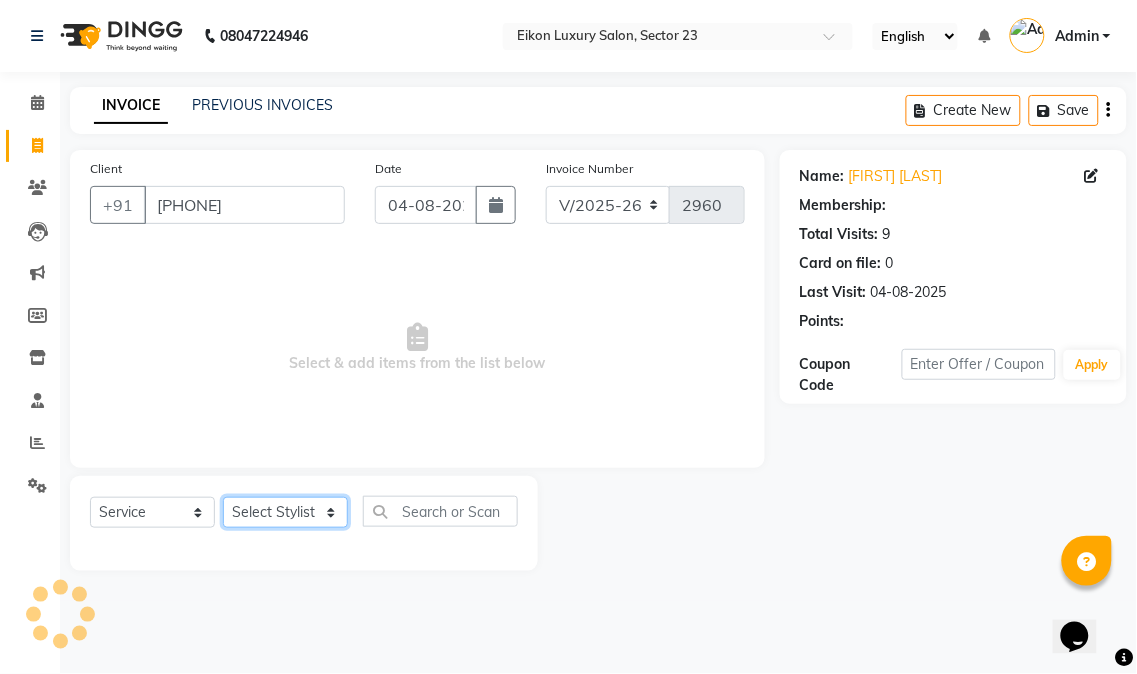 click on "Select Stylist Abhishek amit anchal Ashu Bilal Dildar Geeta Hritik Jatin mahesh Manav Mohit Pinki Prince Ruby Sagar Subhash Subodh Uday" 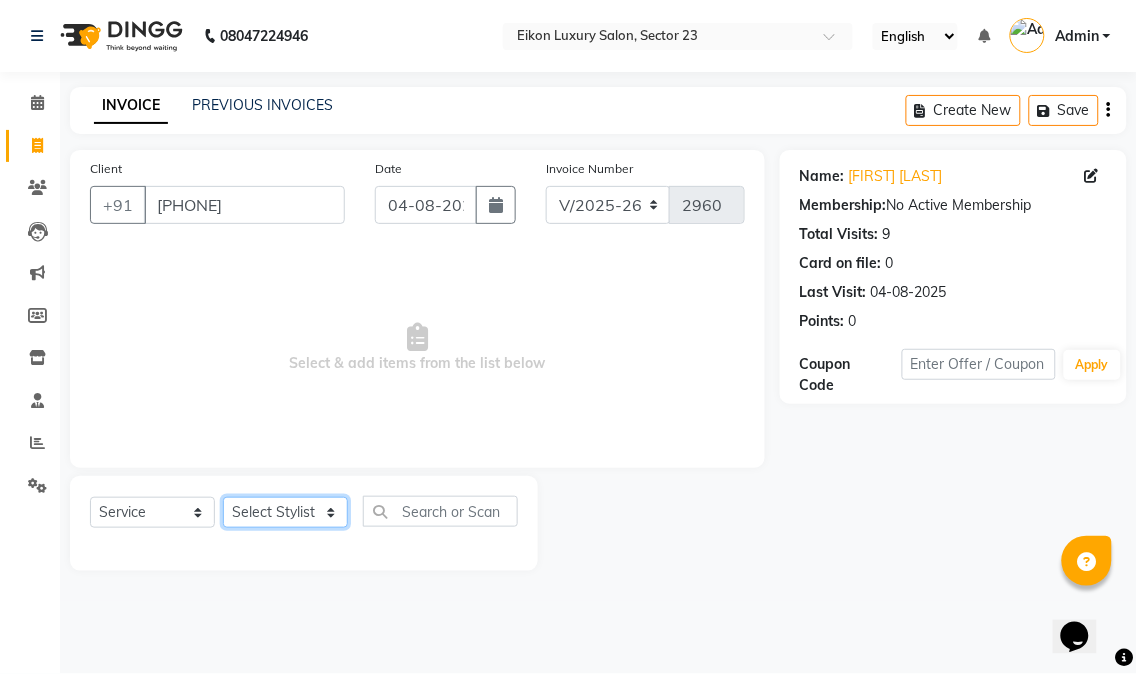 select on "58949" 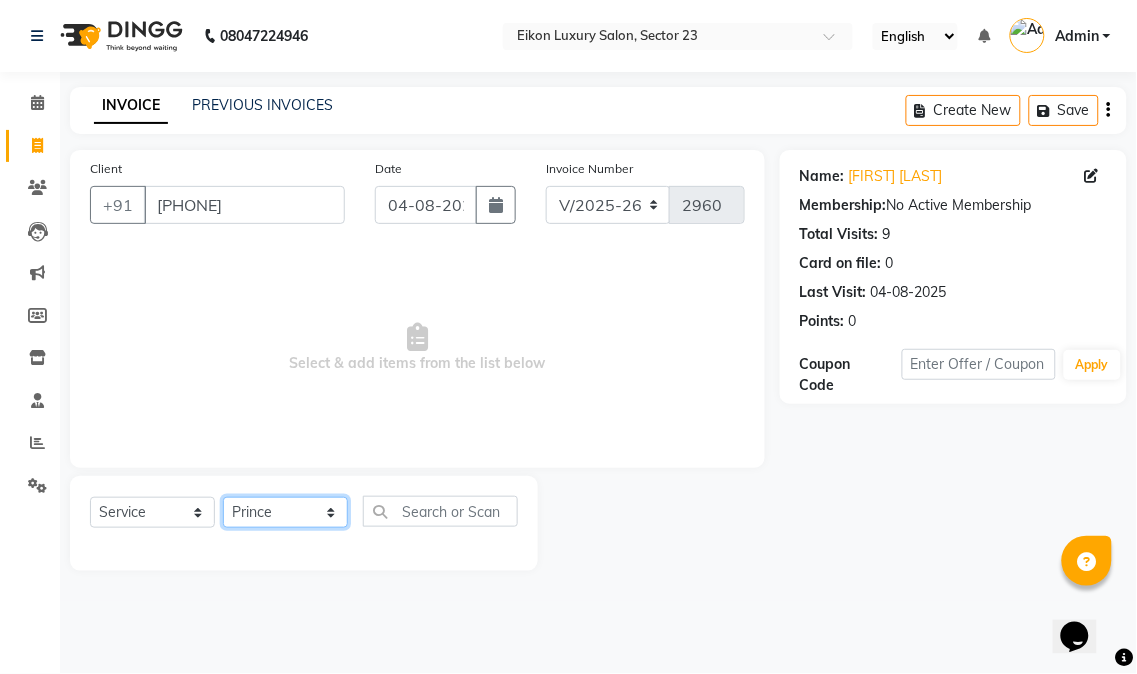 click on "Select Stylist Abhishek amit anchal Ashu Bilal Dildar Geeta Hritik Jatin mahesh Manav Mohit Pinki Prince Ruby Sagar Subhash Subodh Uday" 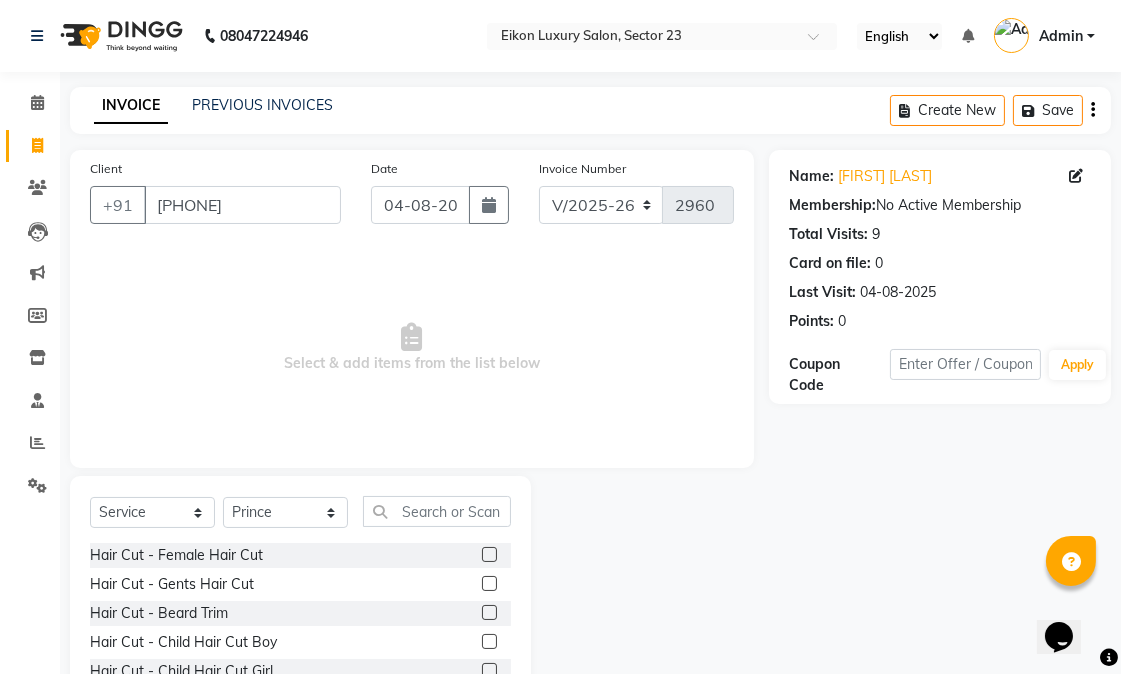 click 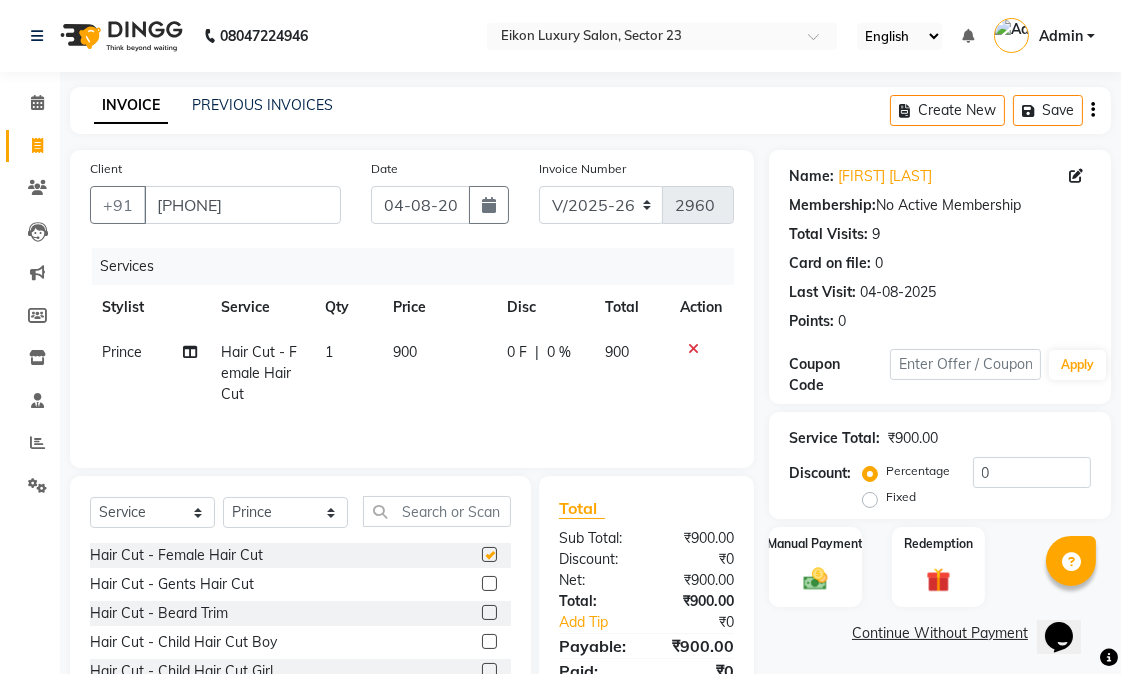 checkbox on "false" 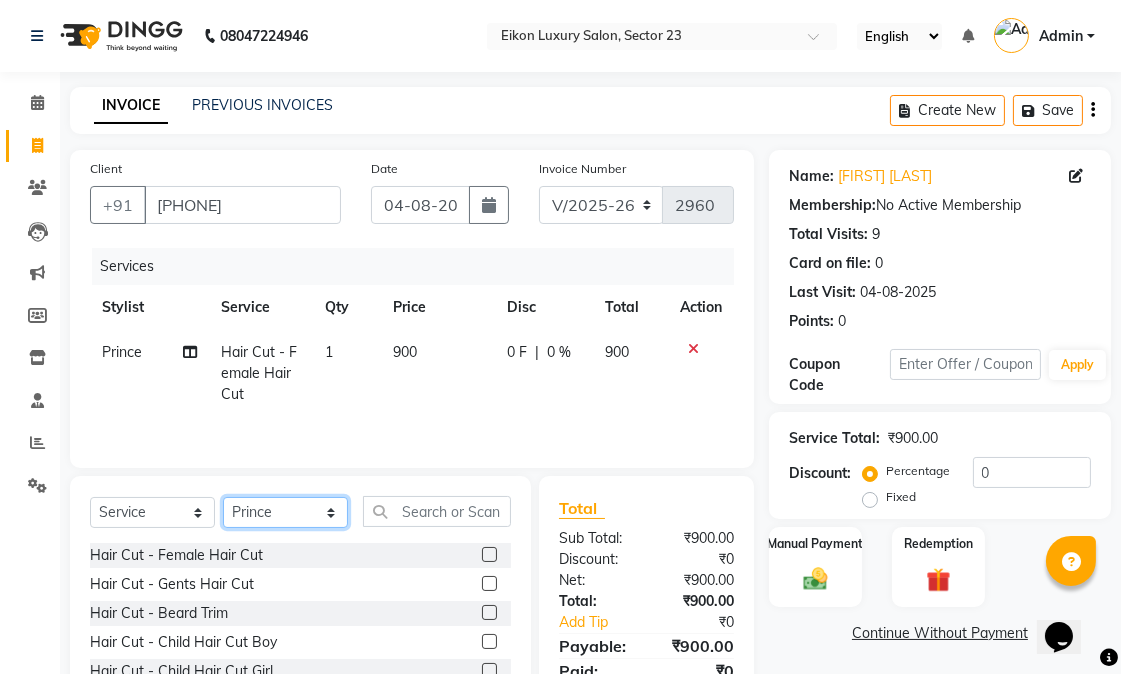 click on "Select Stylist Abhishek amit anchal Ashu Bilal Dildar Geeta Hritik Jatin mahesh Manav Mohit Pinki Prince Ruby Sagar Subhash Subodh Uday" 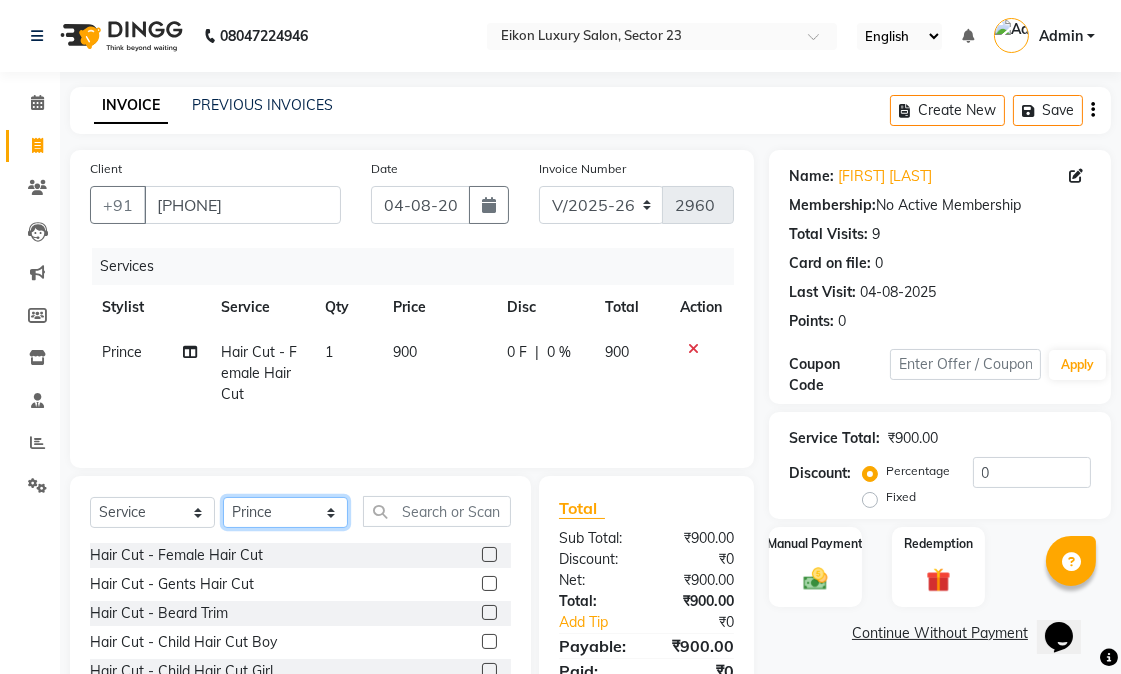 select on "58955" 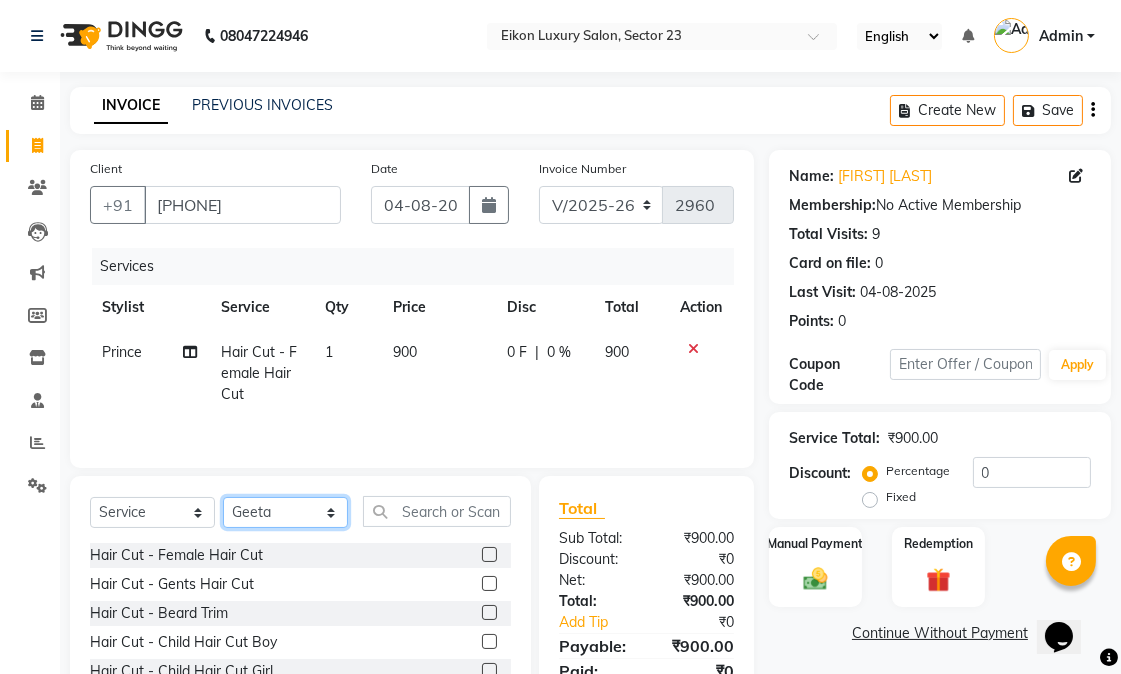 click on "Select Stylist Abhishek amit anchal Ashu Bilal Dildar Geeta Hritik Jatin mahesh Manav Mohit Pinki Prince Ruby Sagar Subhash Subodh Uday" 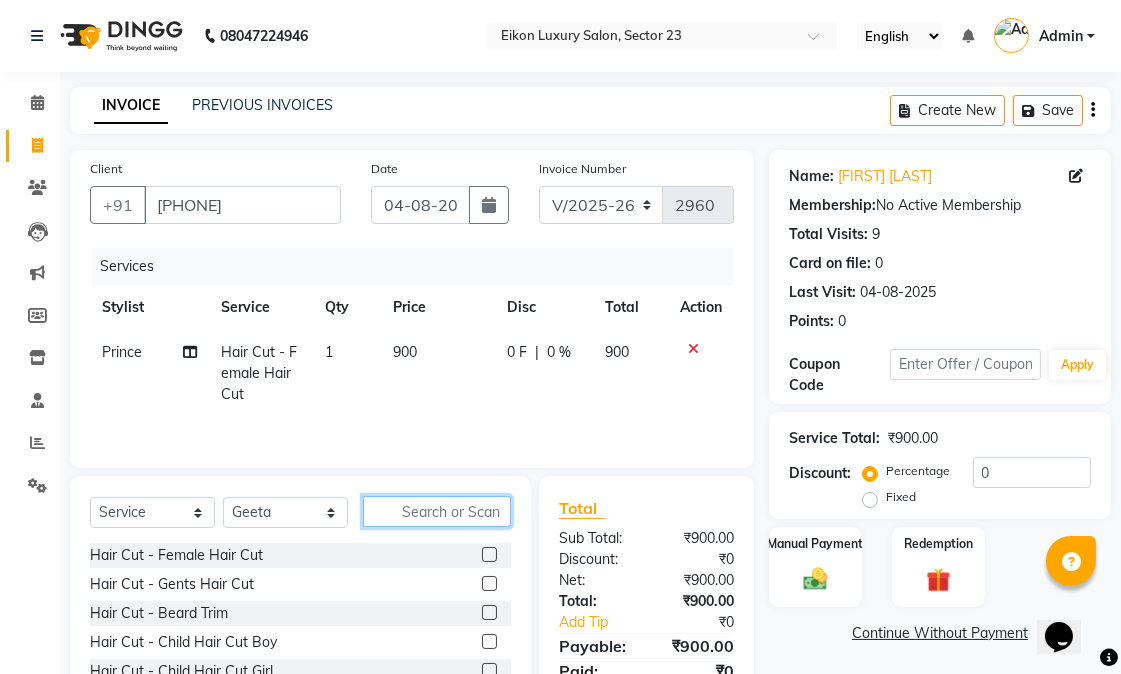 click 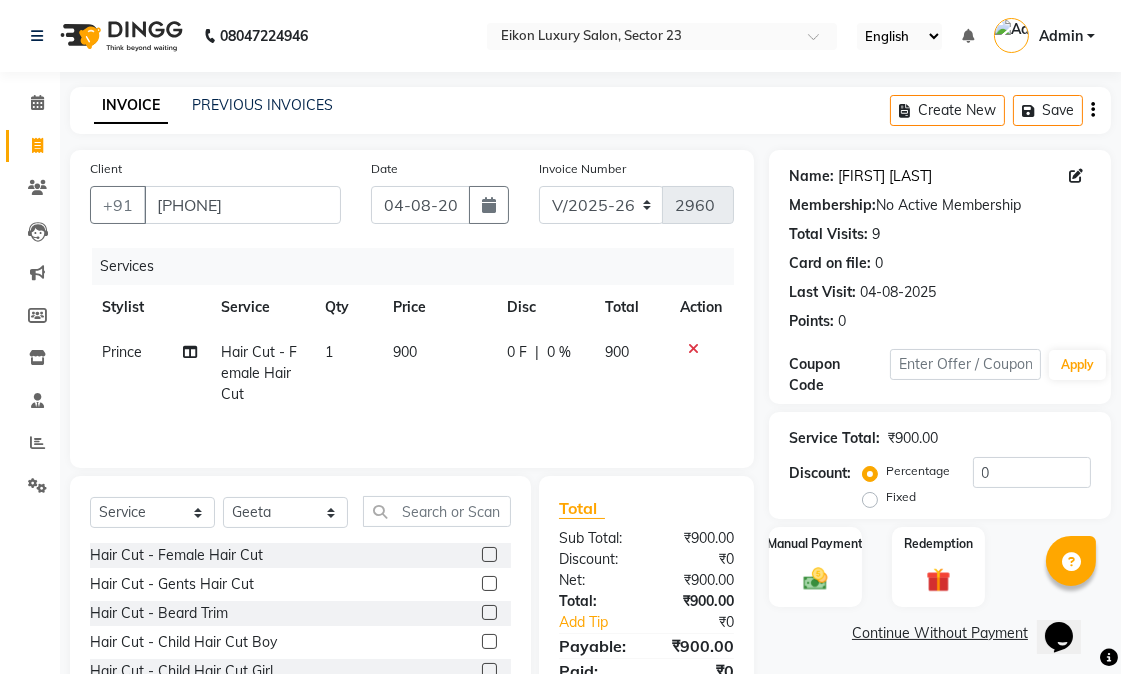 click on "[FIRST] [LAST]" 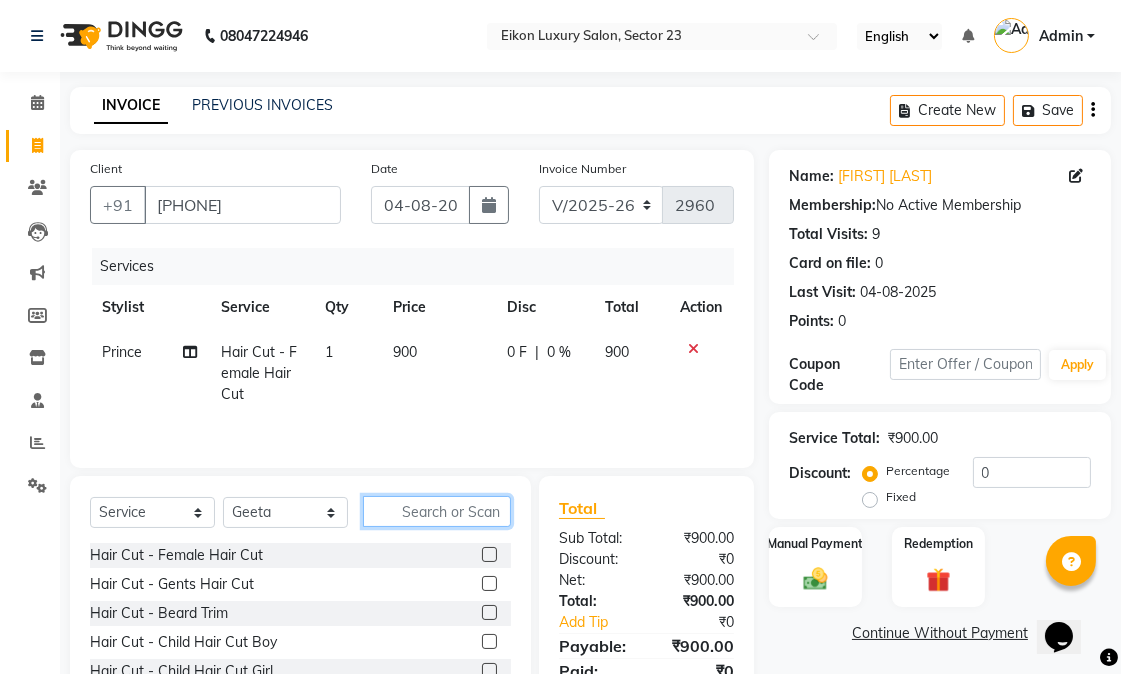 click 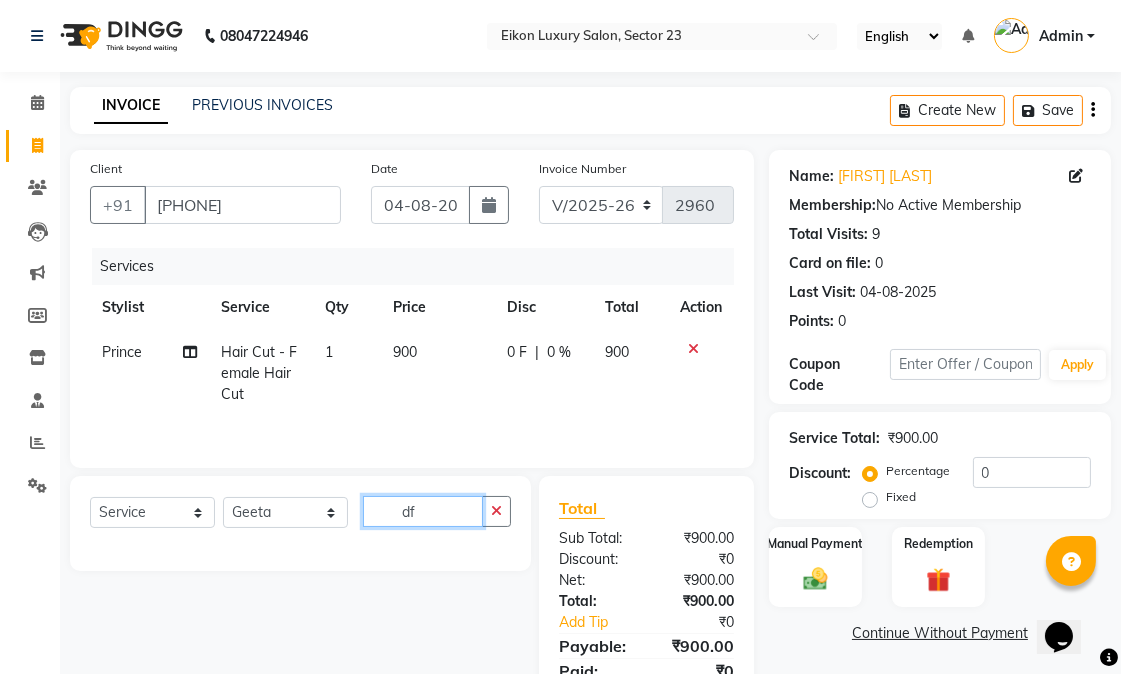 type on "d" 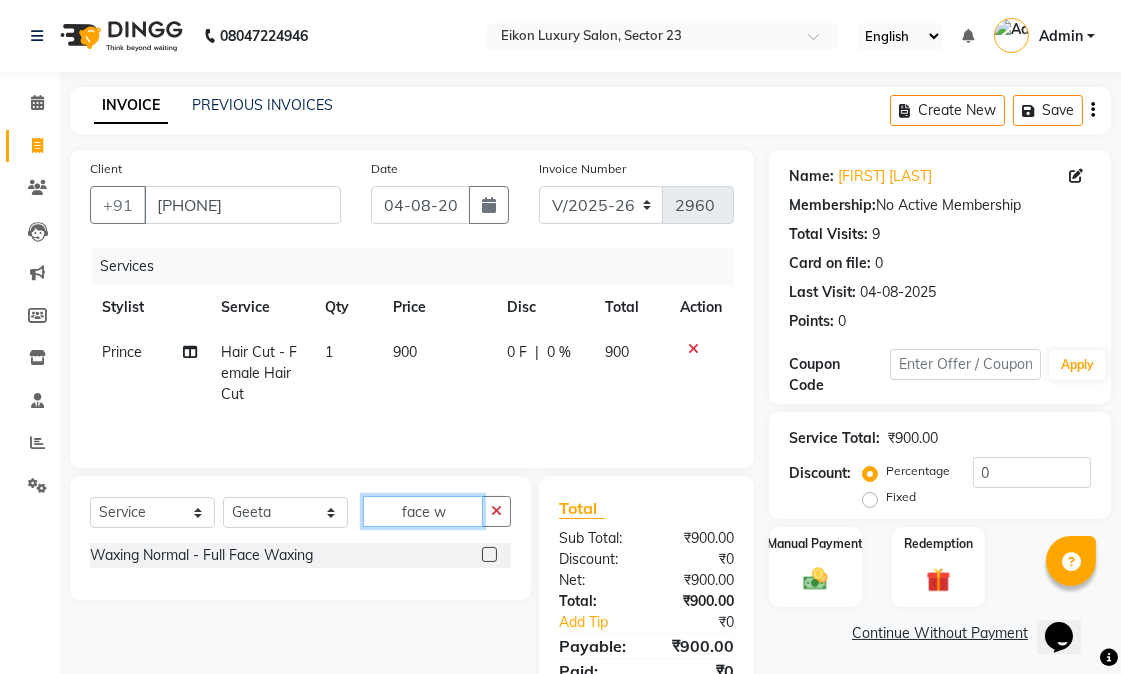 type on "face w" 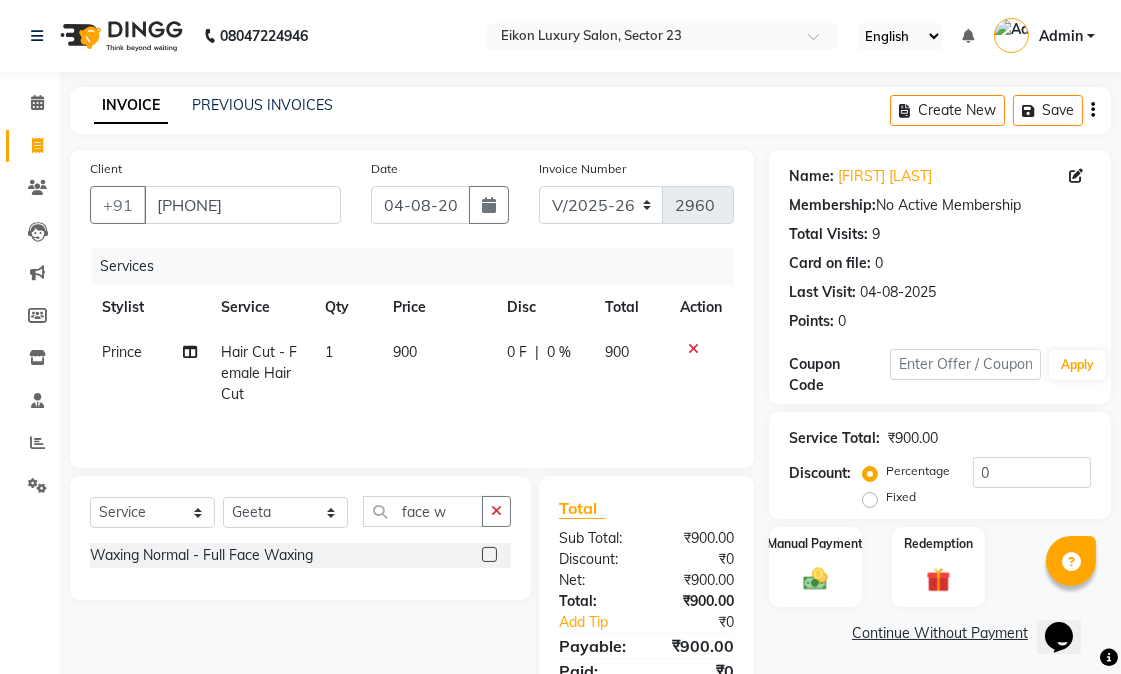 click 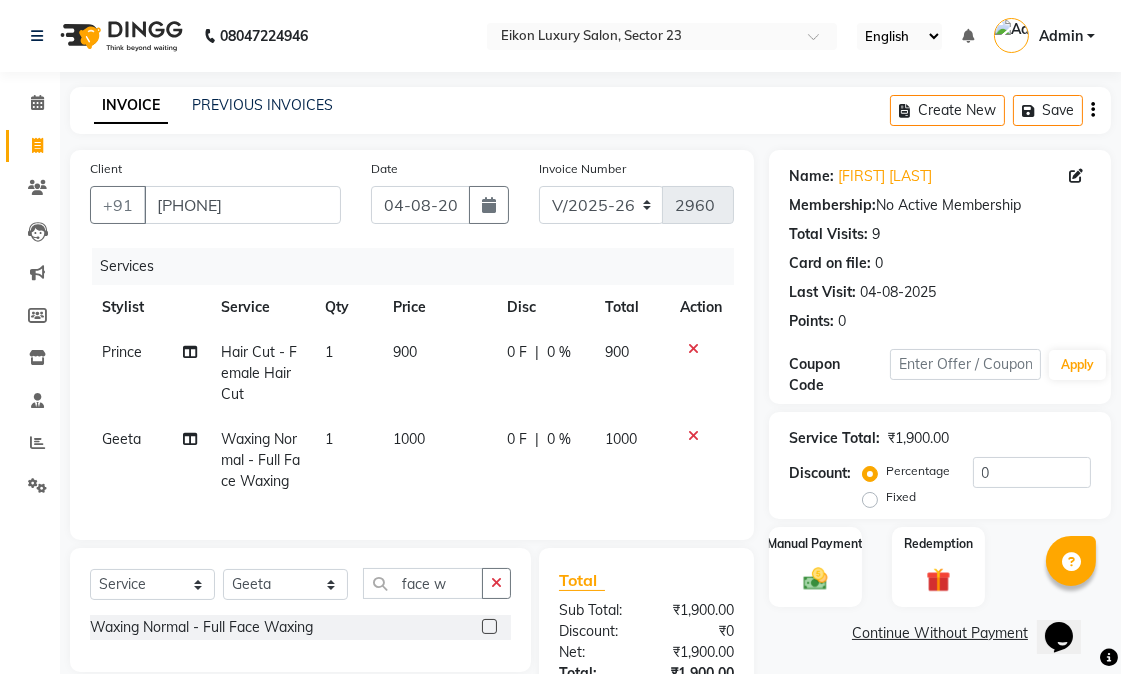 checkbox on "false" 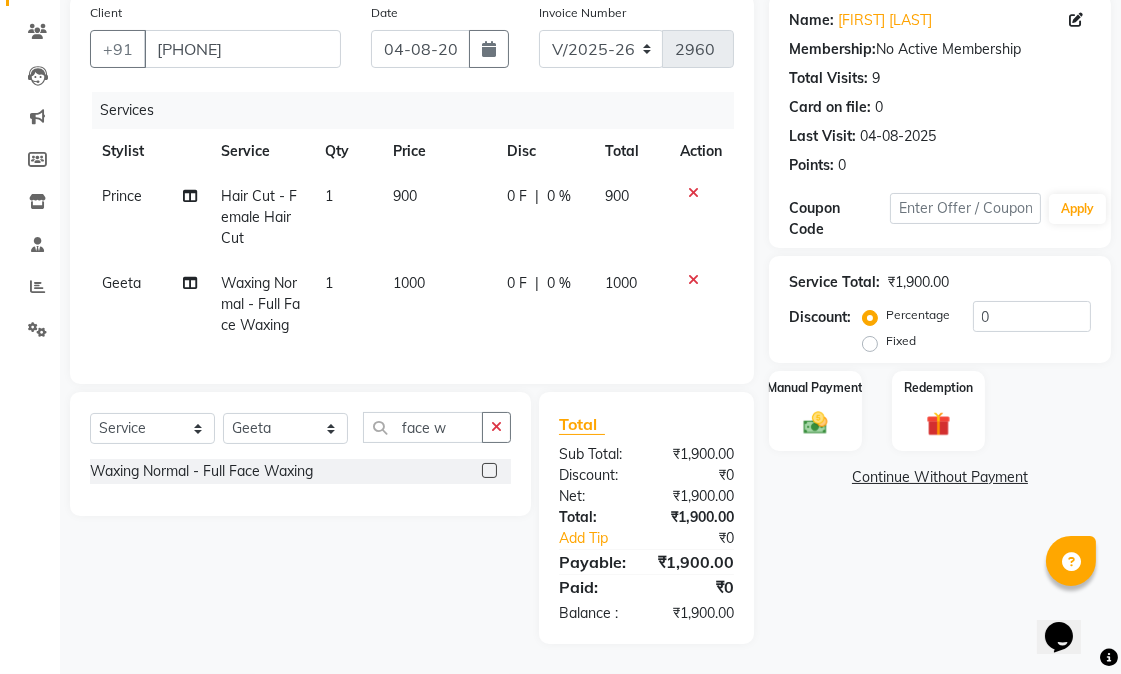 click on "Name: [FIRST] [LAST] Membership: No Active Membership Total Visits: 9 Card on file: 0 Last Visit: 04-08-2025 Points: 0 Coupon Code Apply Service Total: ₹1,900.00 Discount: Percentage Fixed 0 Manual Payment Redemption Continue Without Payment" 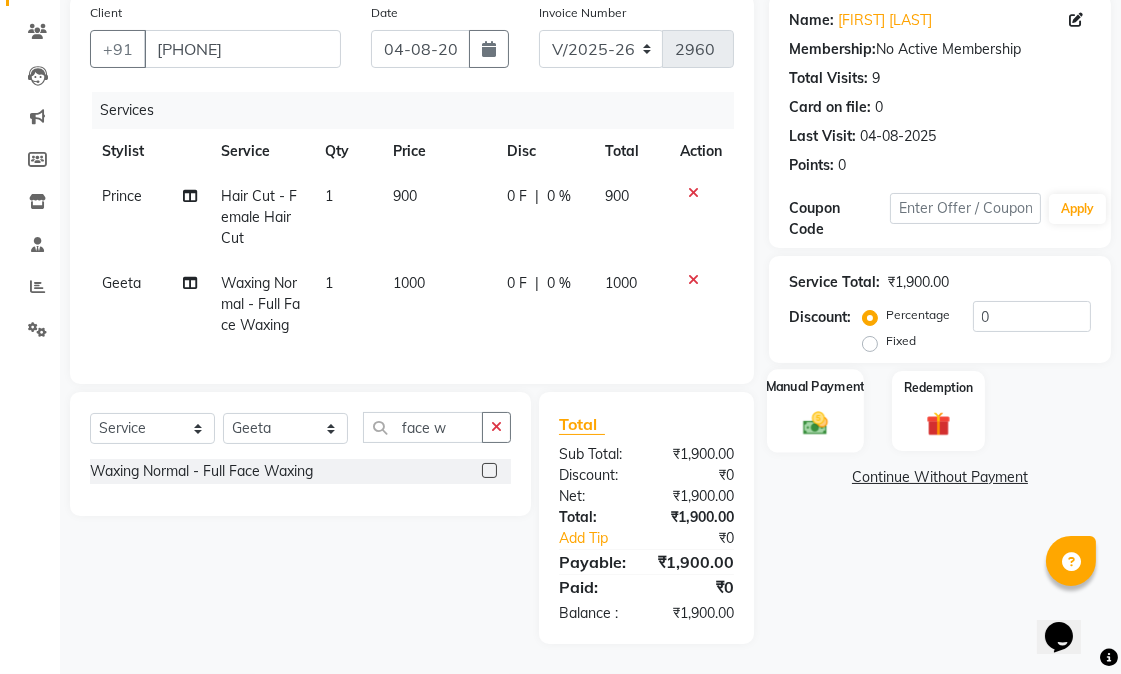 click 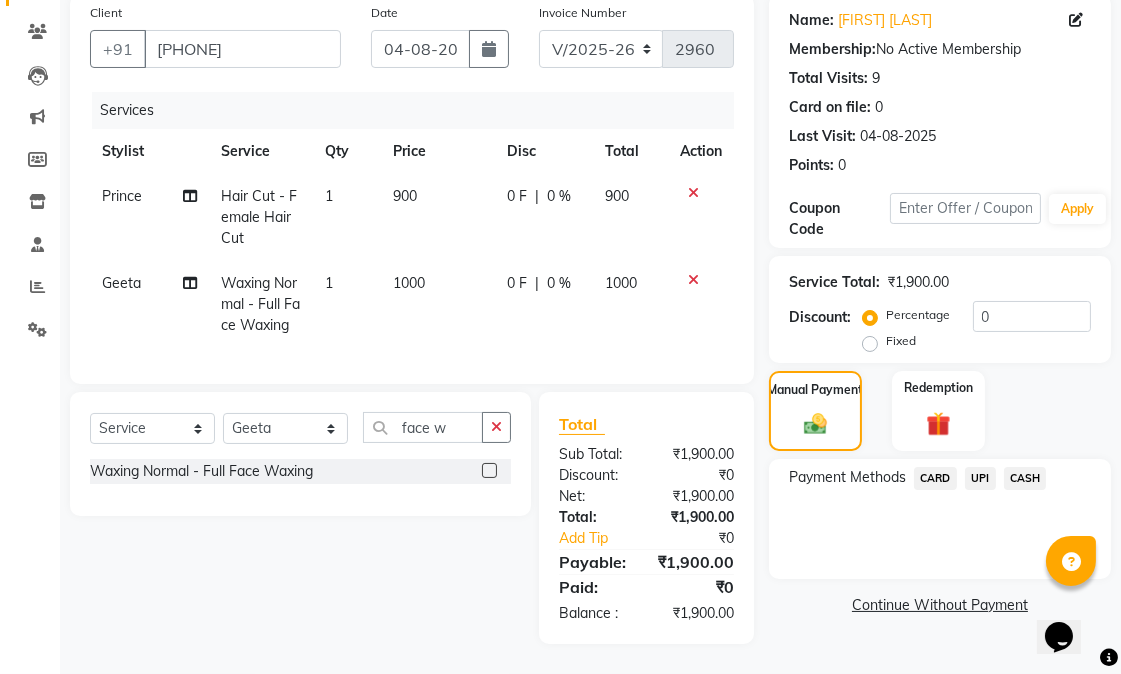 click on "UPI" 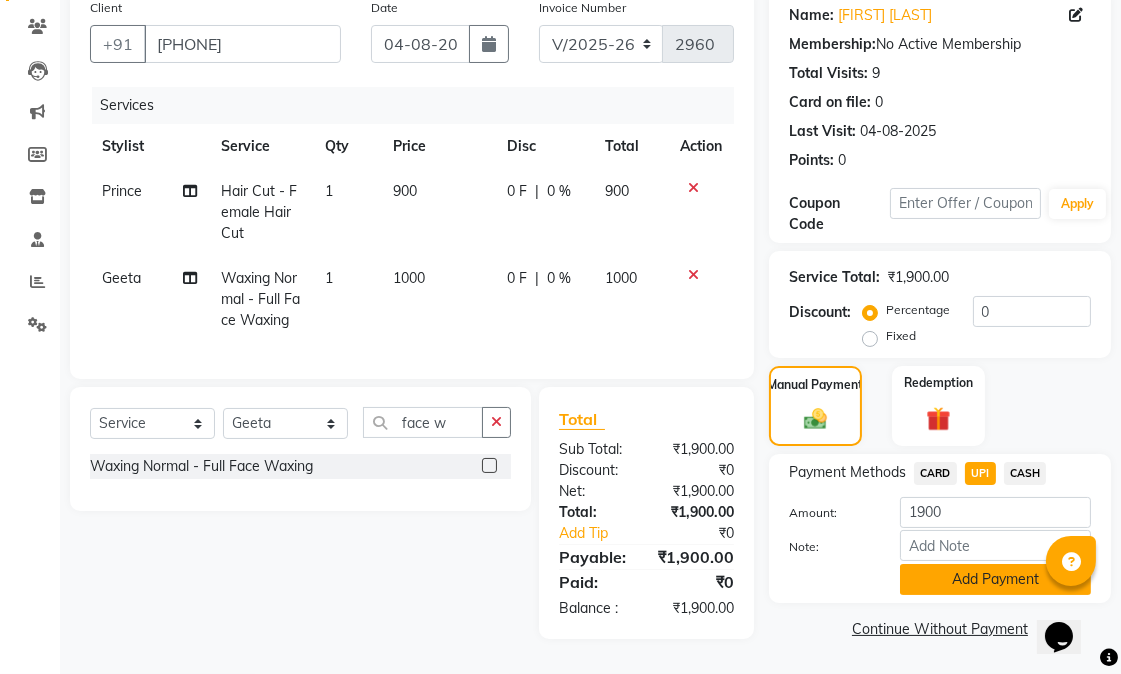 click on "Add Payment" 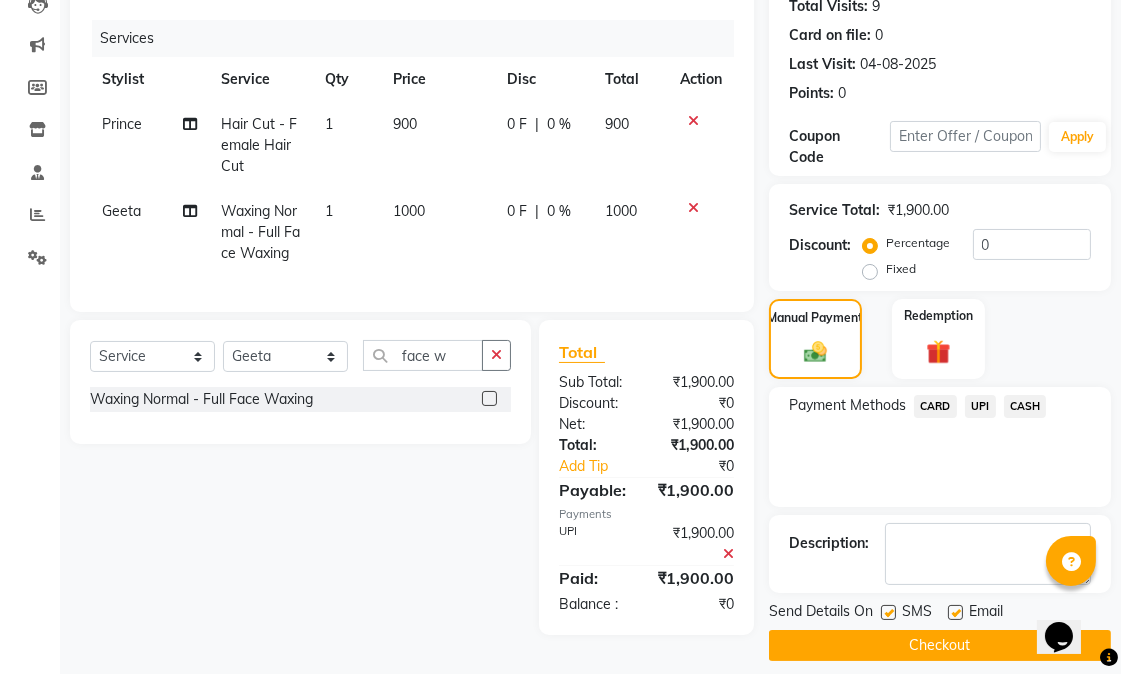 scroll, scrollTop: 258, scrollLeft: 0, axis: vertical 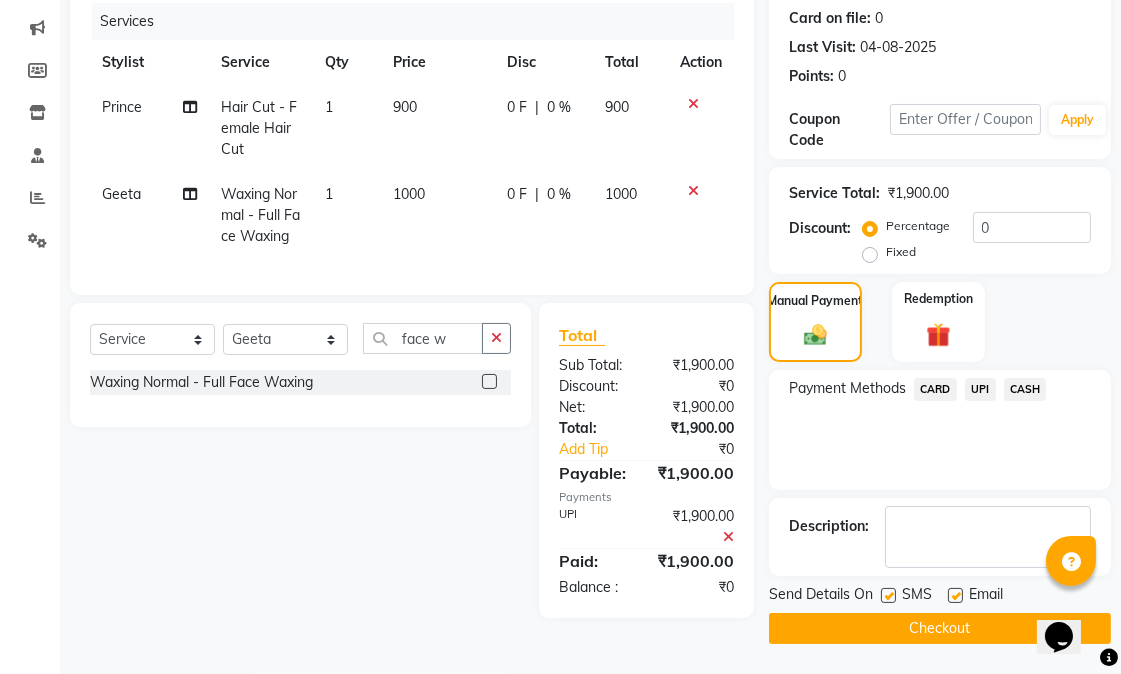 click 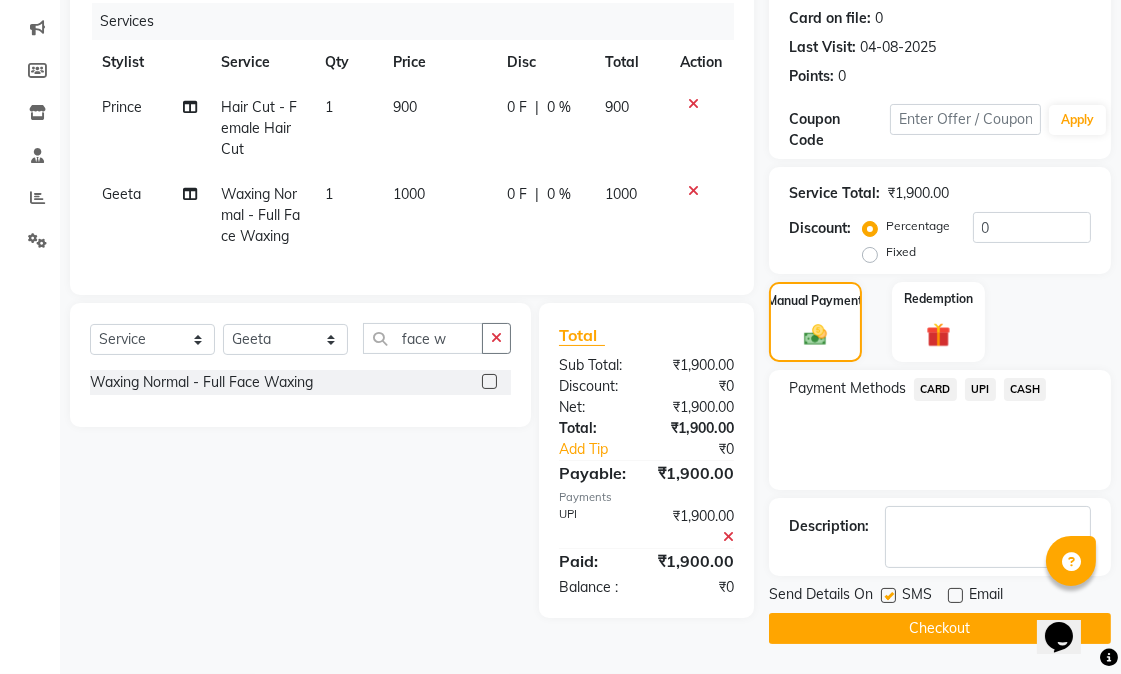 click 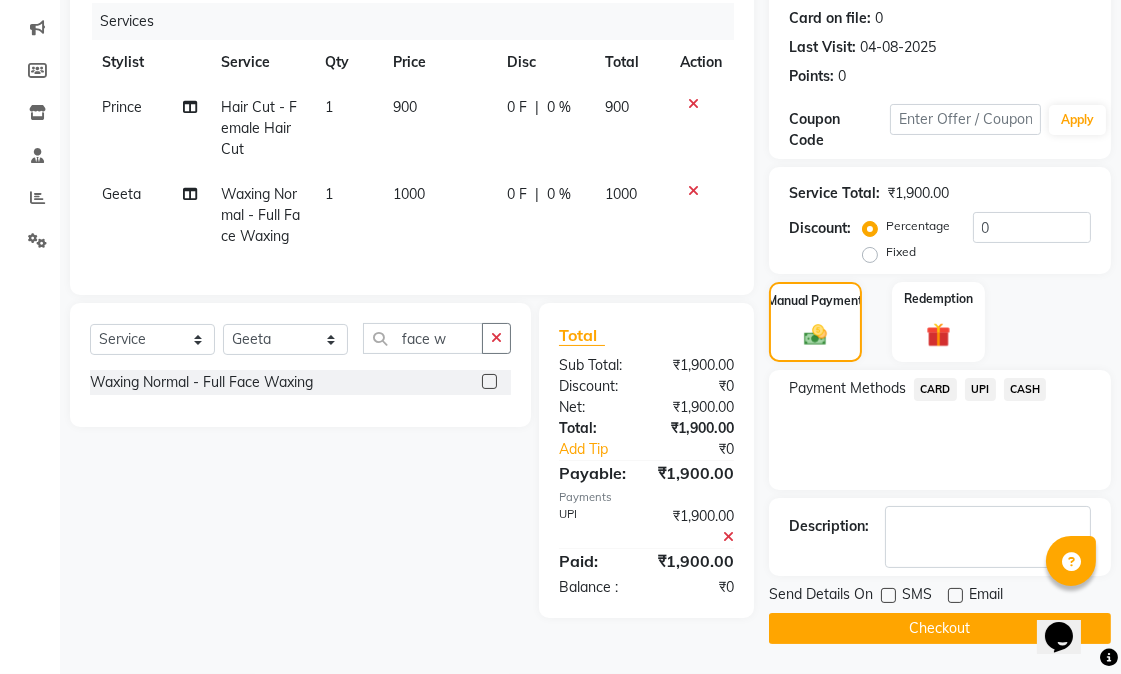 click on "Checkout" 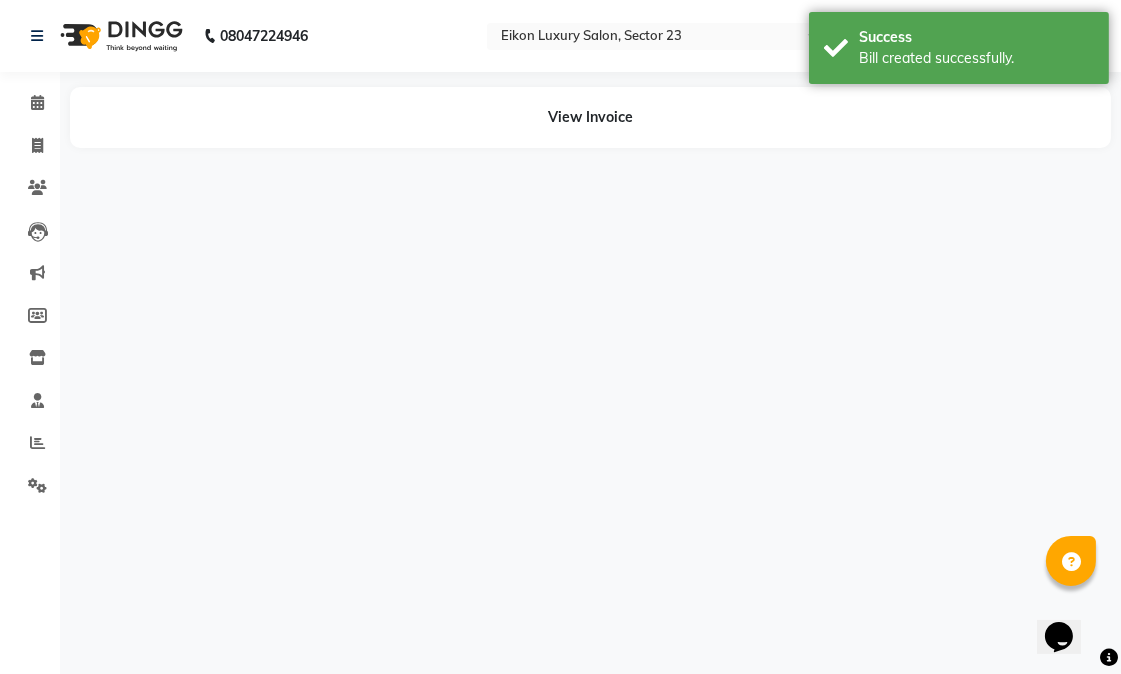scroll, scrollTop: 0, scrollLeft: 0, axis: both 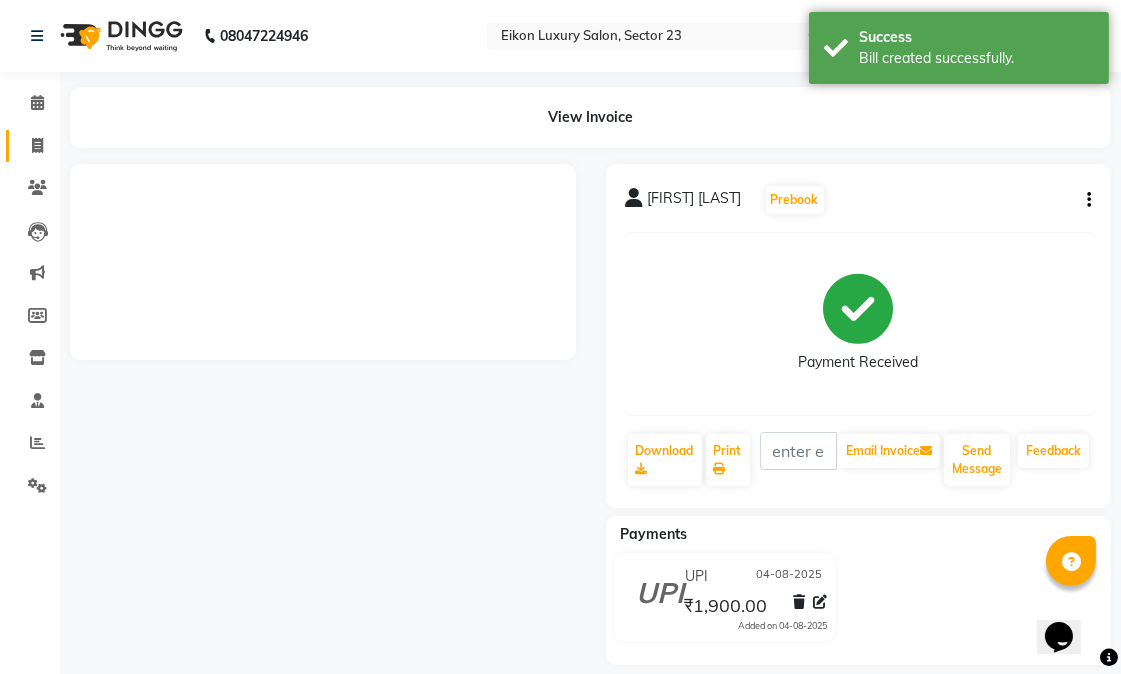 click 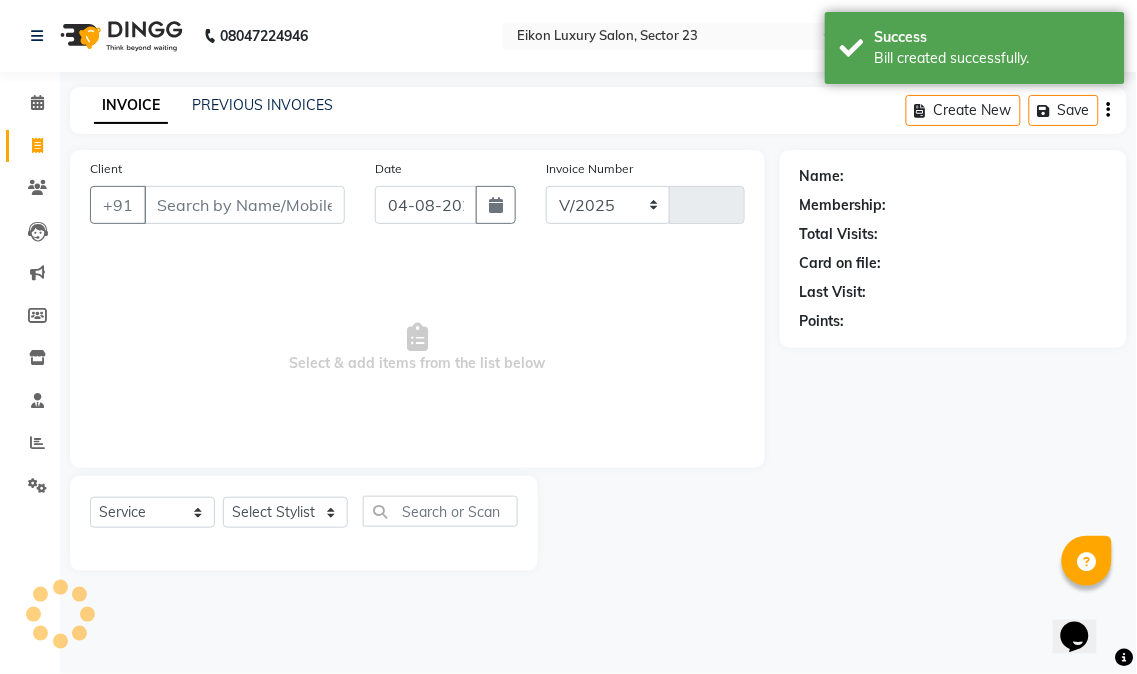 select on "7080" 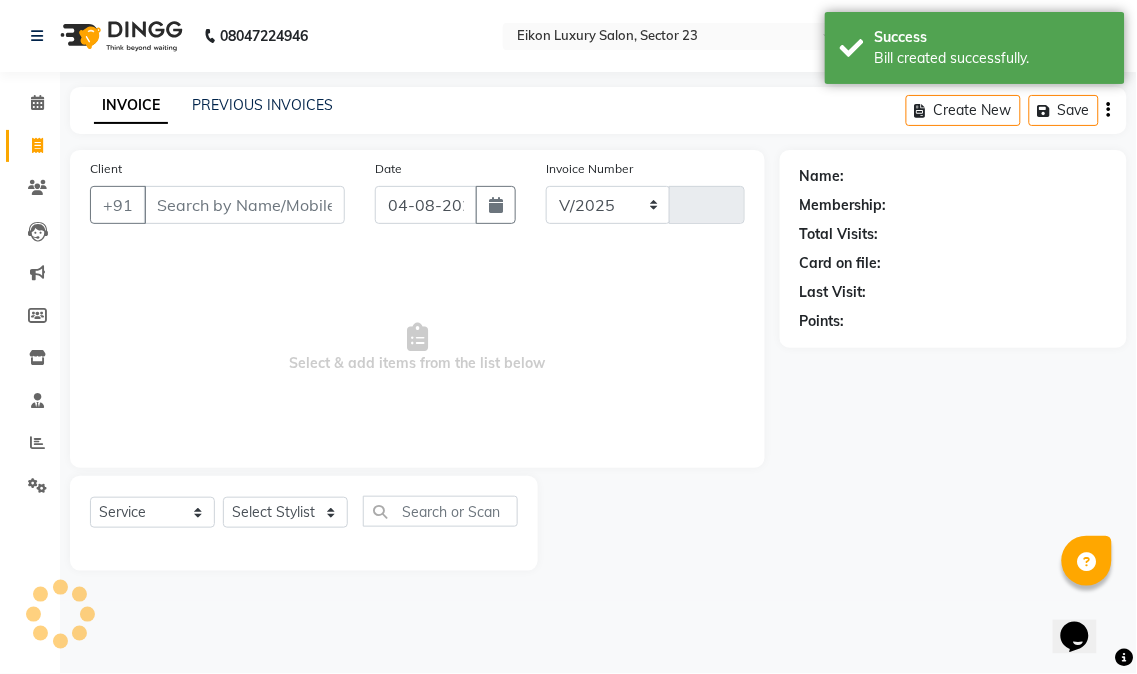 type on "2962" 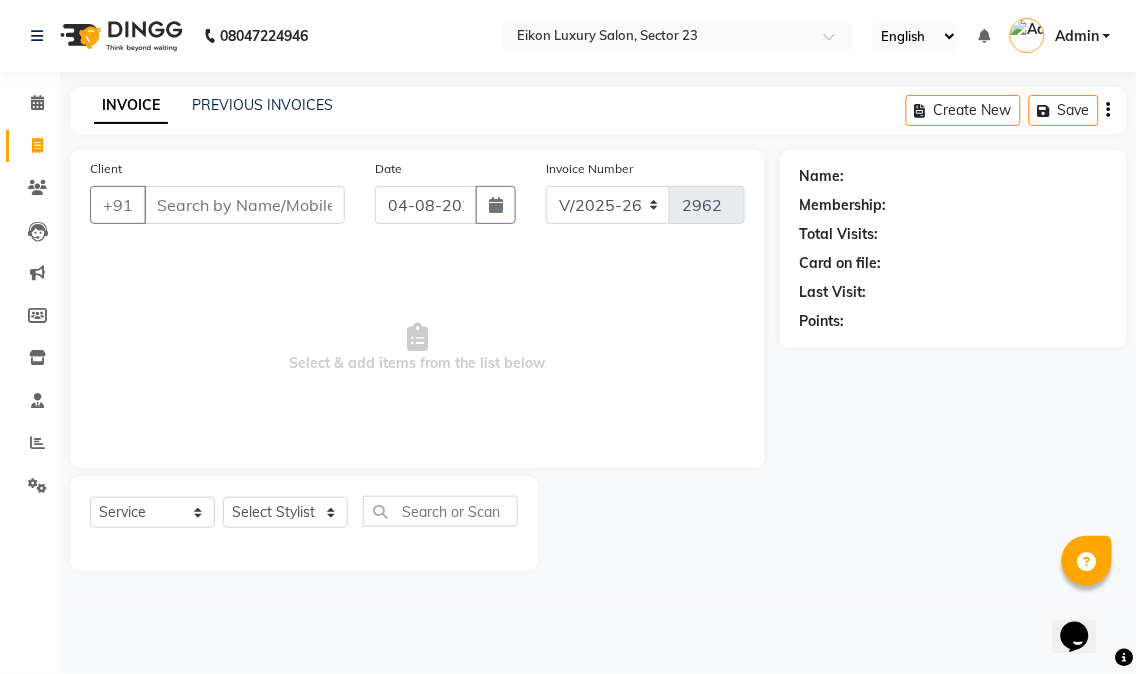 click on "Client" at bounding box center (244, 205) 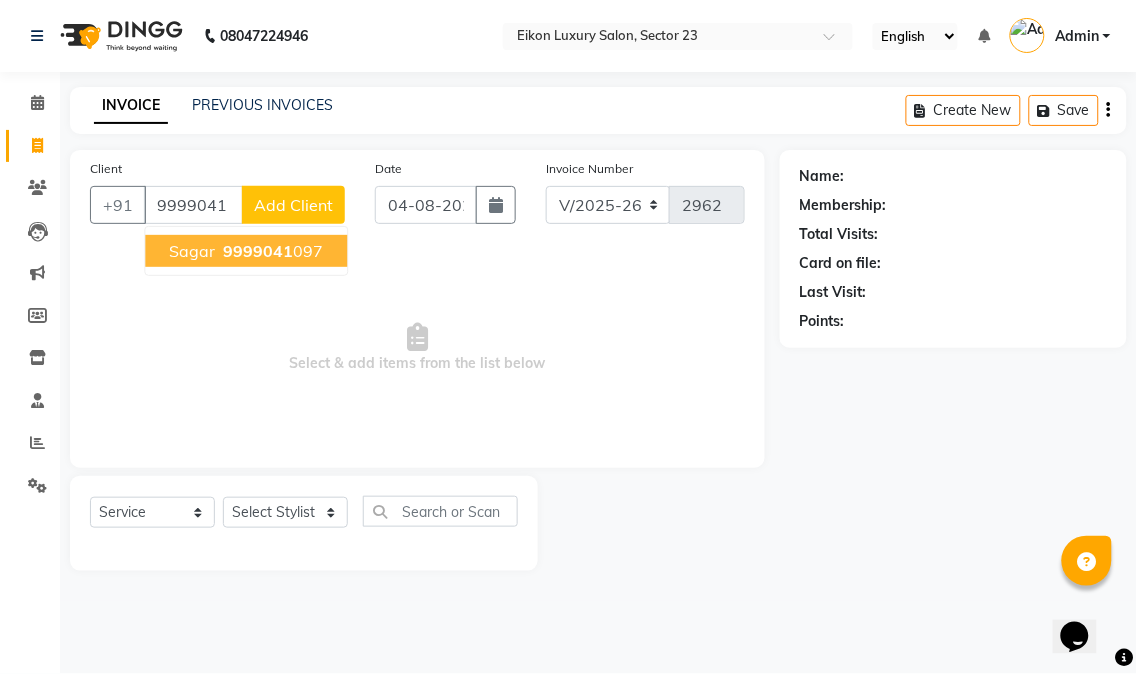 click on "9999041" at bounding box center (258, 251) 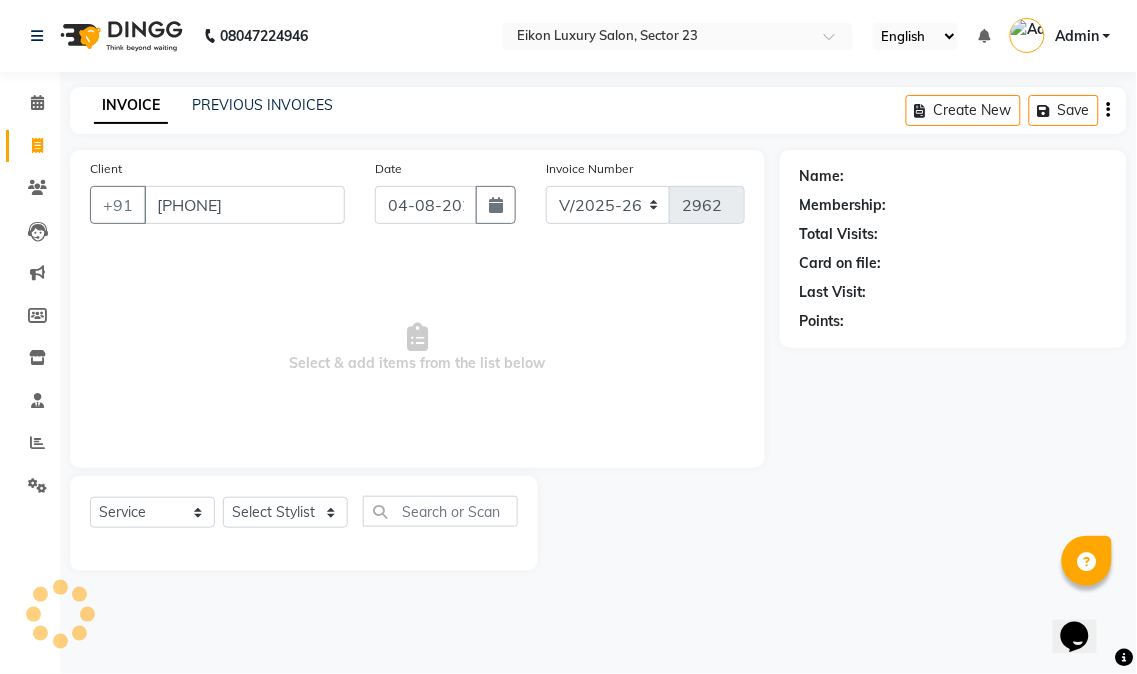 type on "[PHONE]" 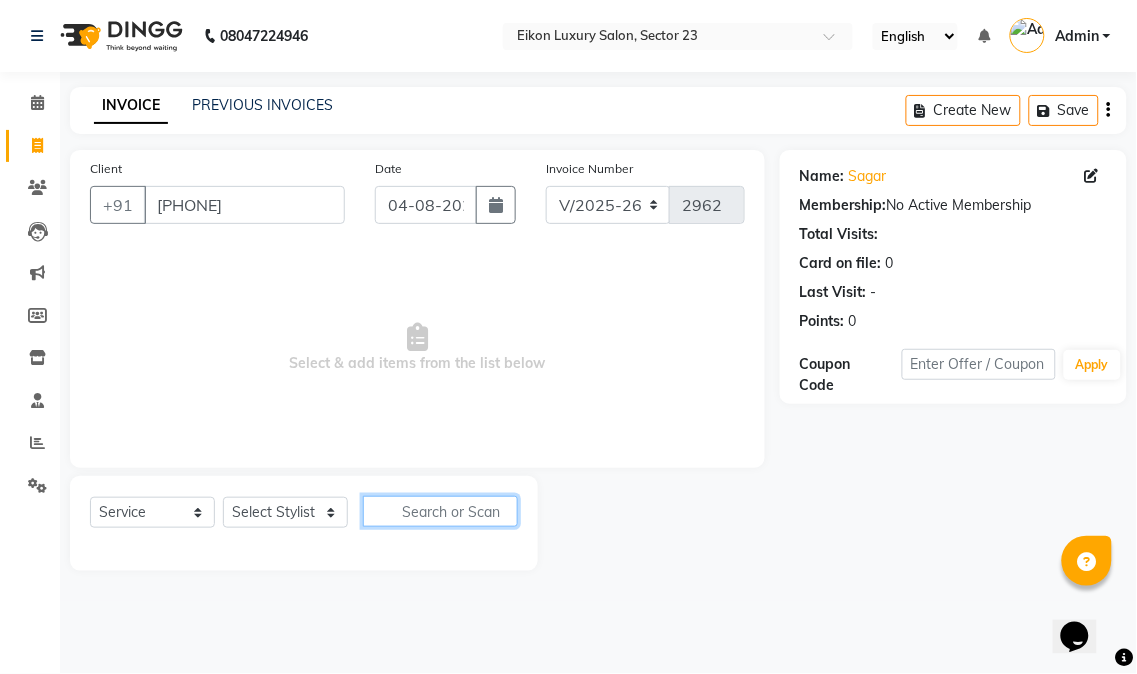 click 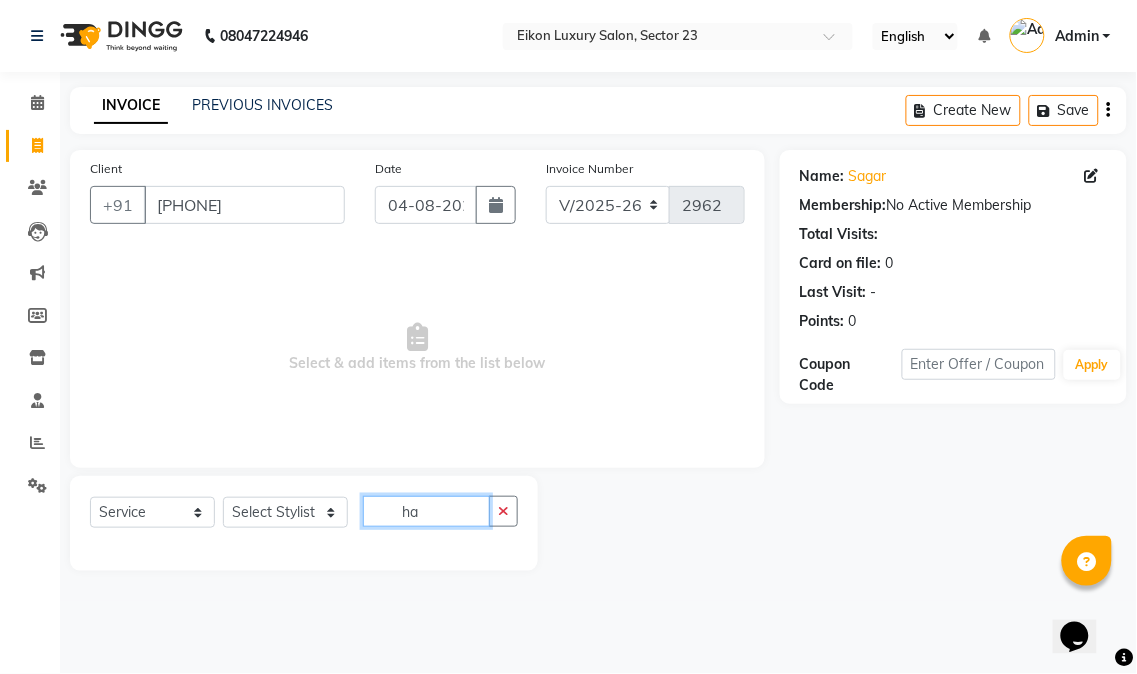 type on "h" 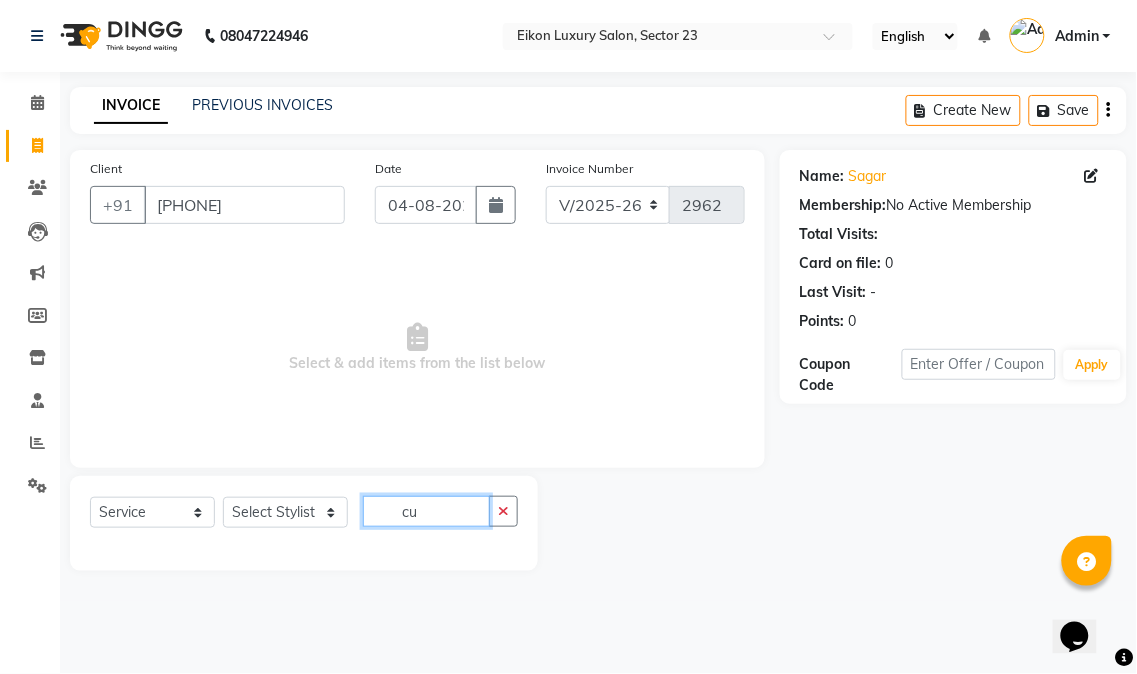type on "c" 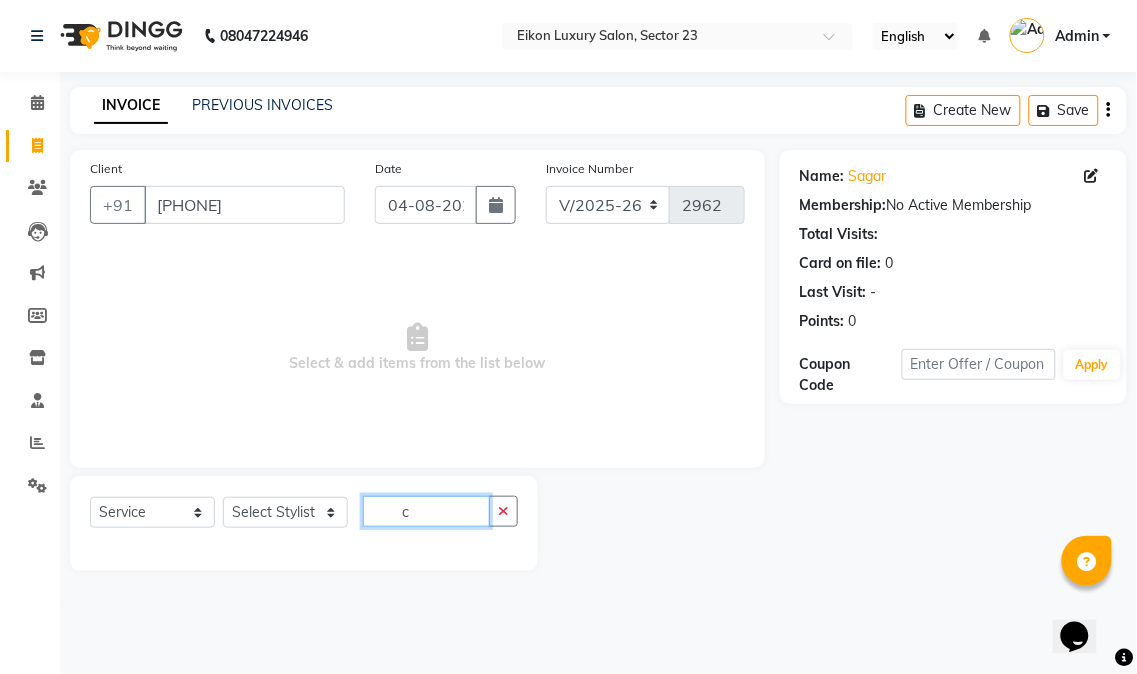 type 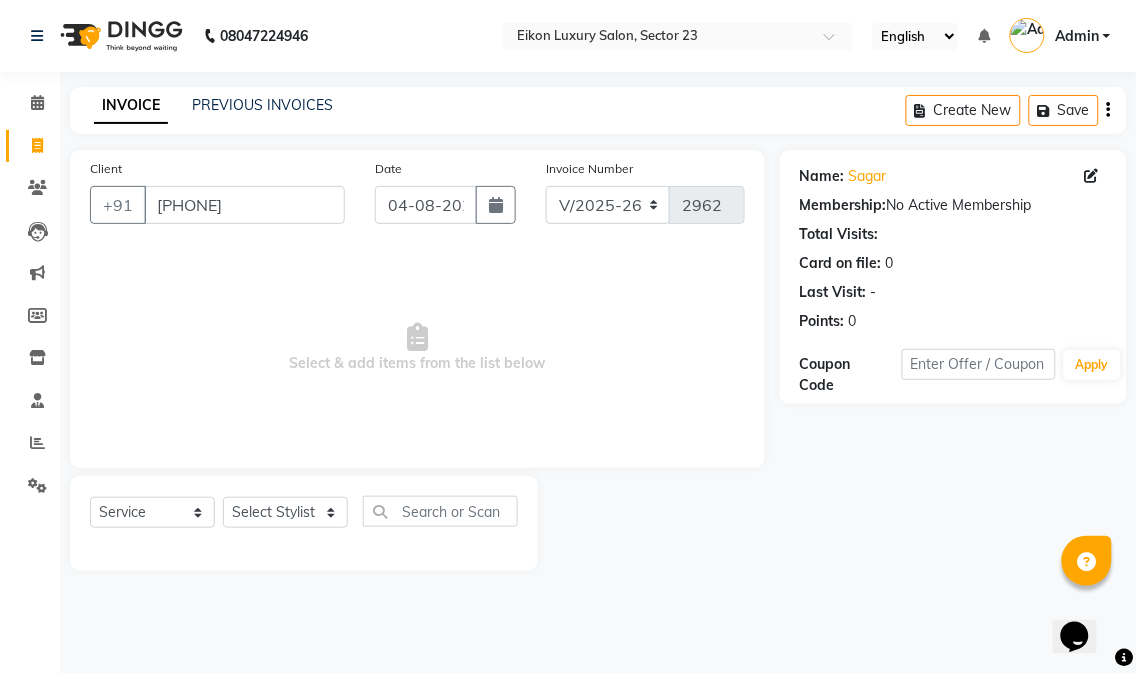 drag, startPoint x: 198, startPoint y: 505, endPoint x: 142, endPoint y: 326, distance: 187.55533 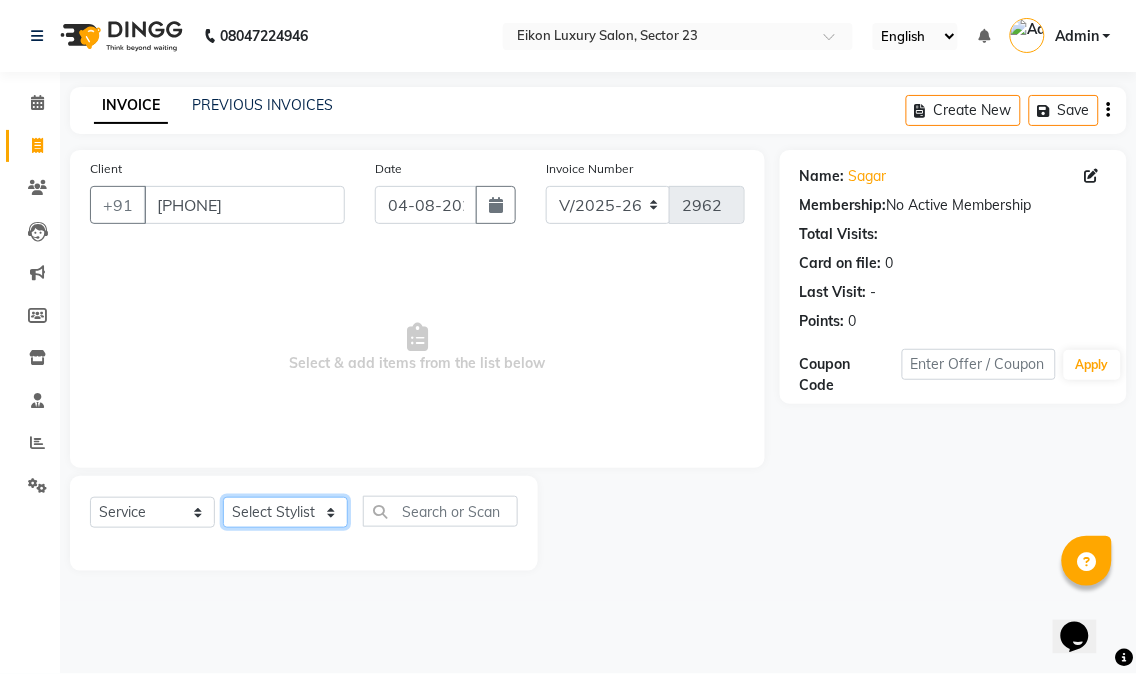 click on "Select Stylist Abhishek amit anchal Ashu Bilal Dildar Geeta Hritik Jatin mahesh Manav Mohit Pinki Prince Ruby Sagar Subhash Subodh Uday" 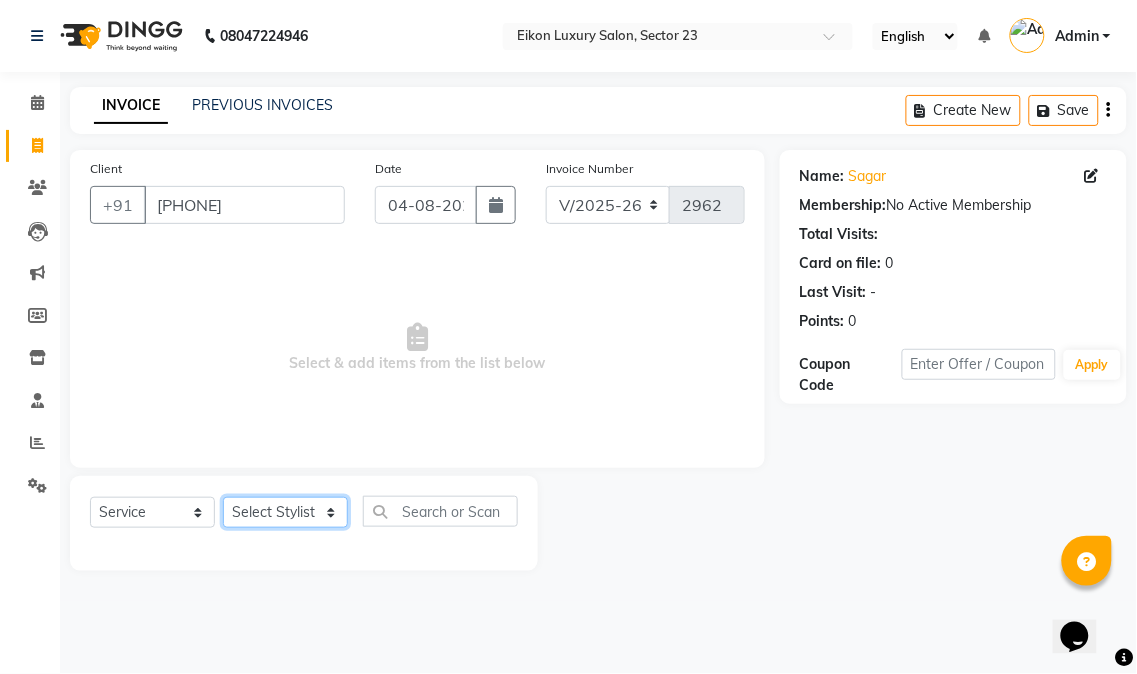 select on "58951" 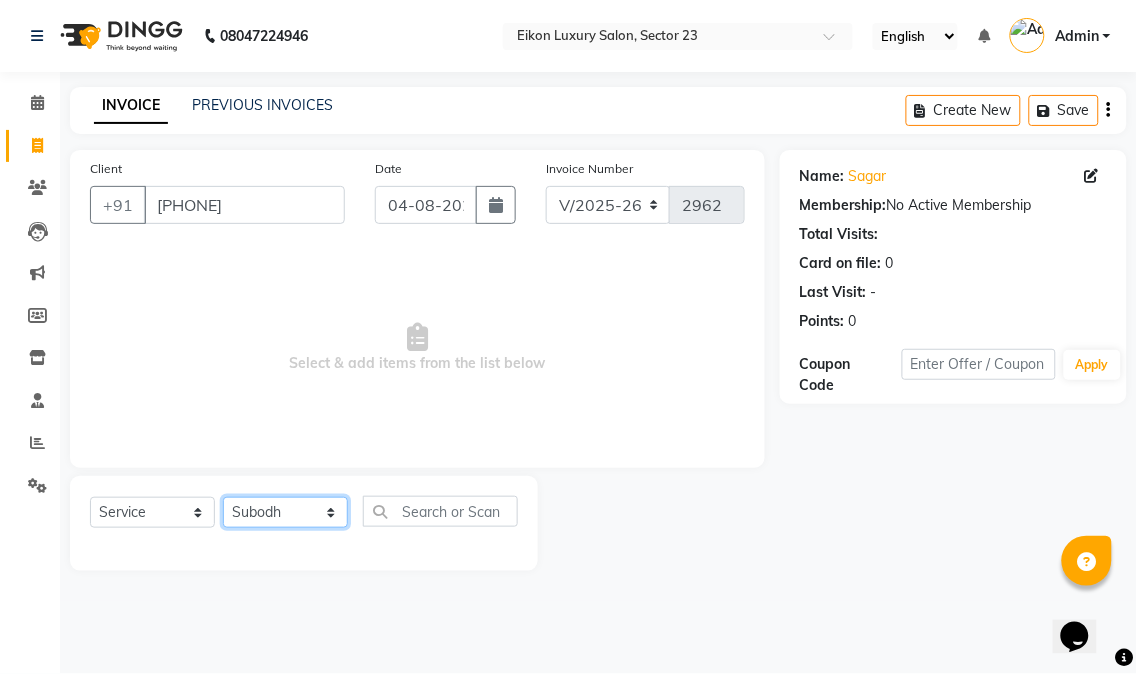 click on "Select Stylist Abhishek amit anchal Ashu Bilal Dildar Geeta Hritik Jatin mahesh Manav Mohit Pinki Prince Ruby Sagar Subhash Subodh Uday" 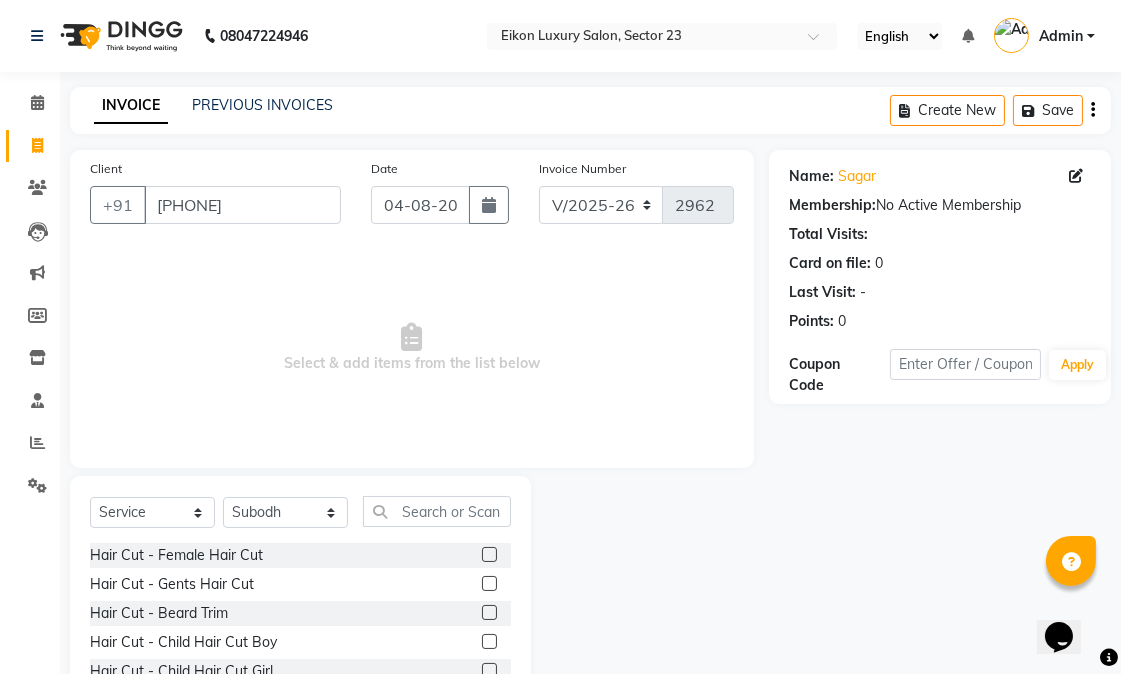 click 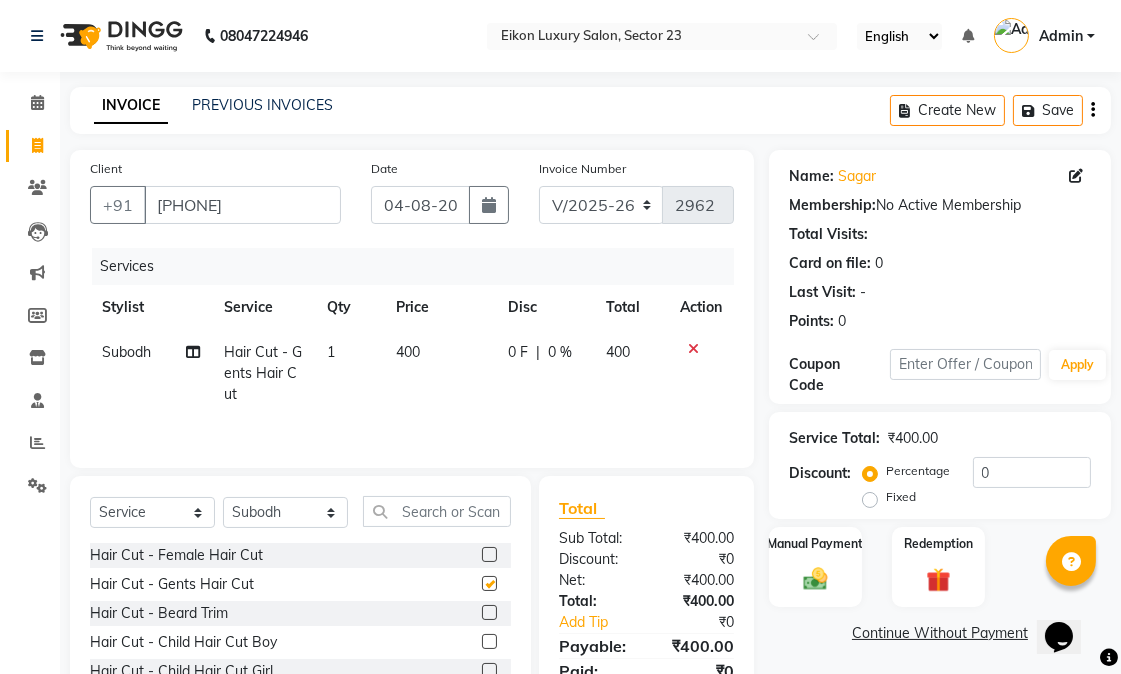 checkbox on "false" 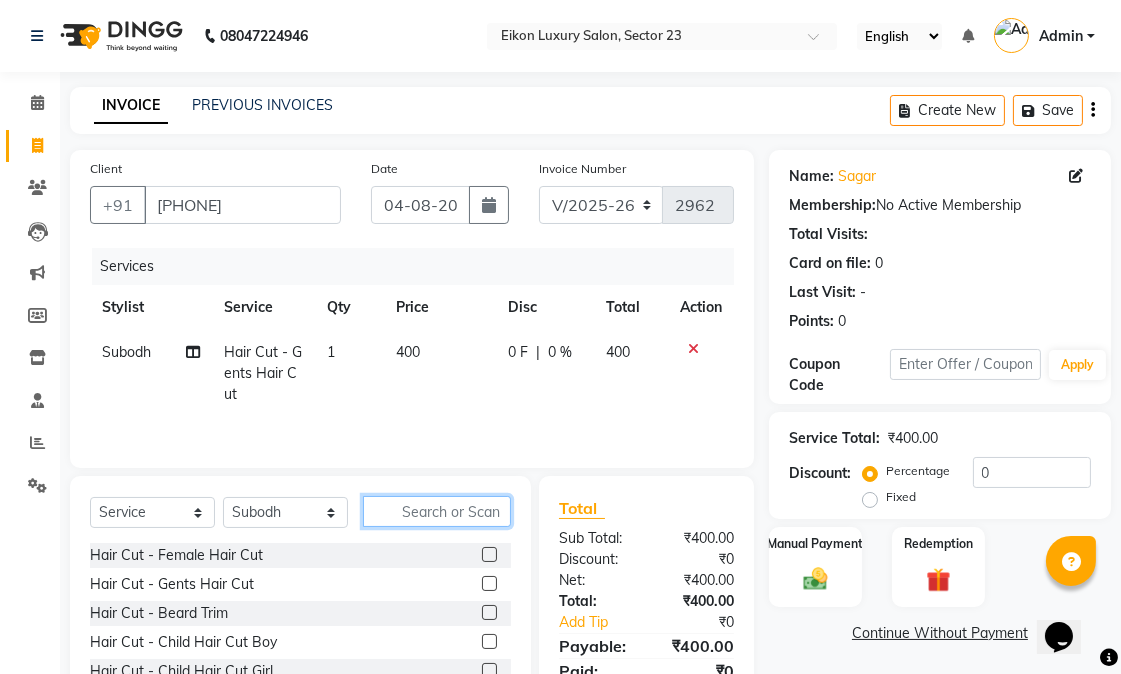 click 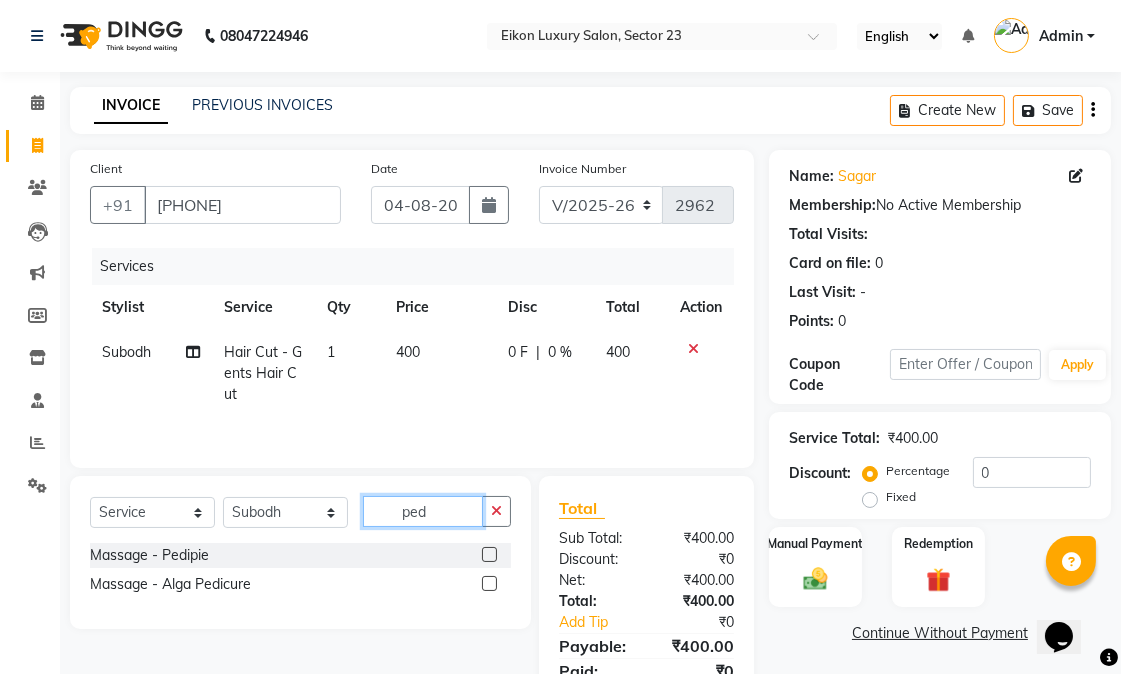 type on "ped" 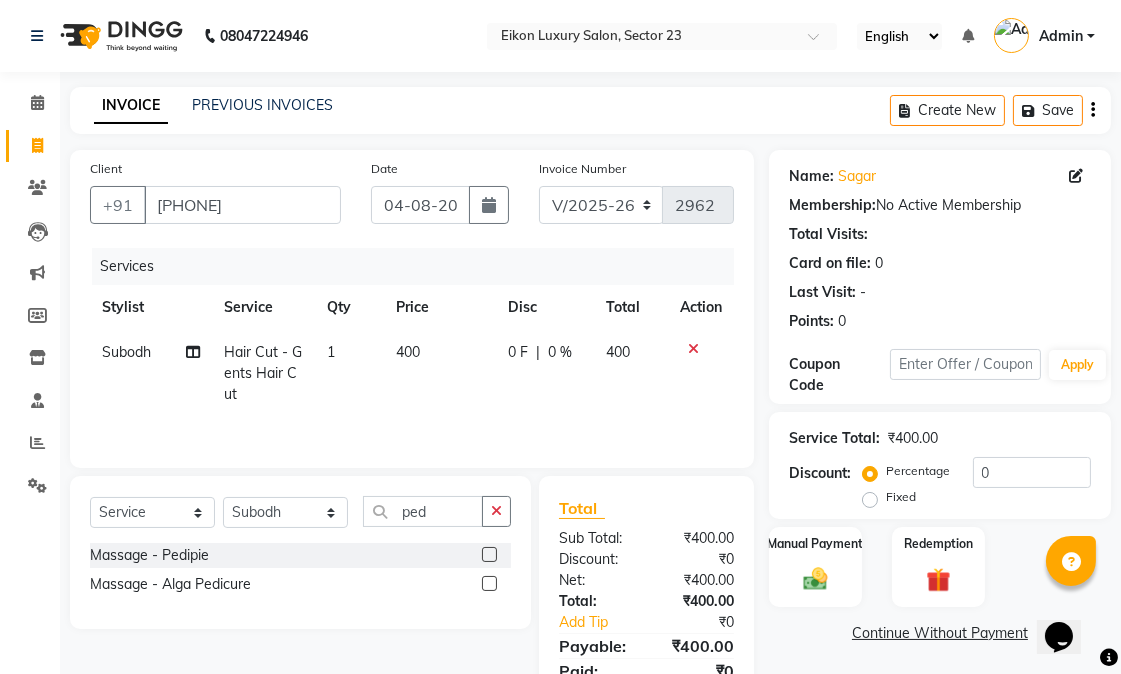 click 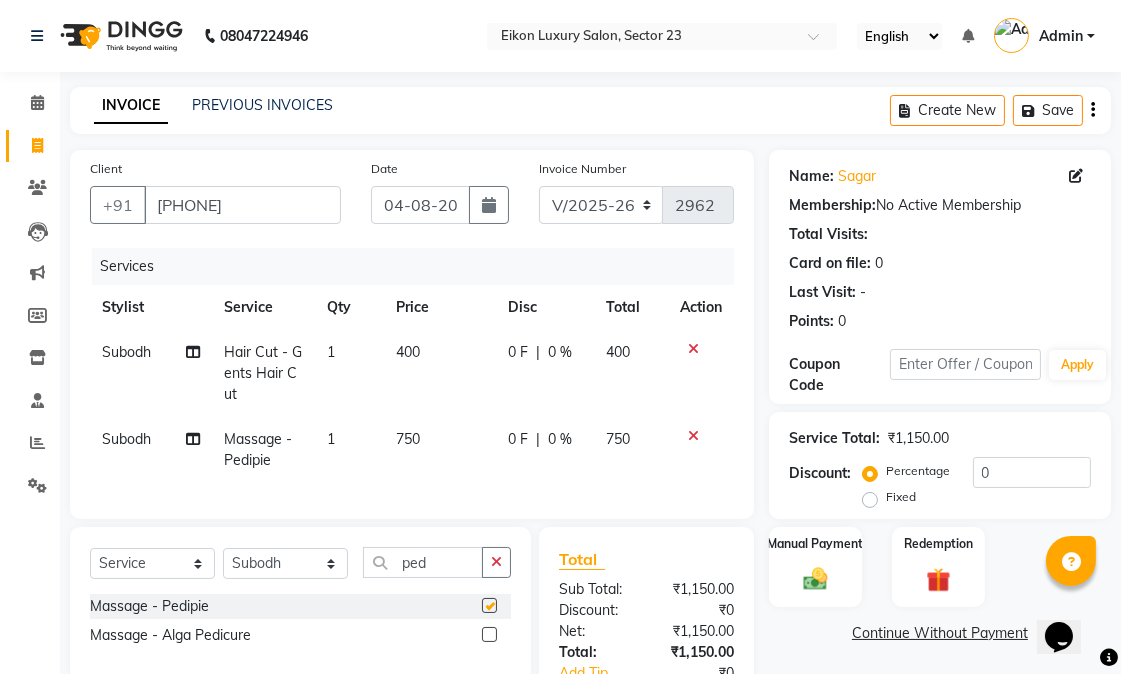 checkbox on "false" 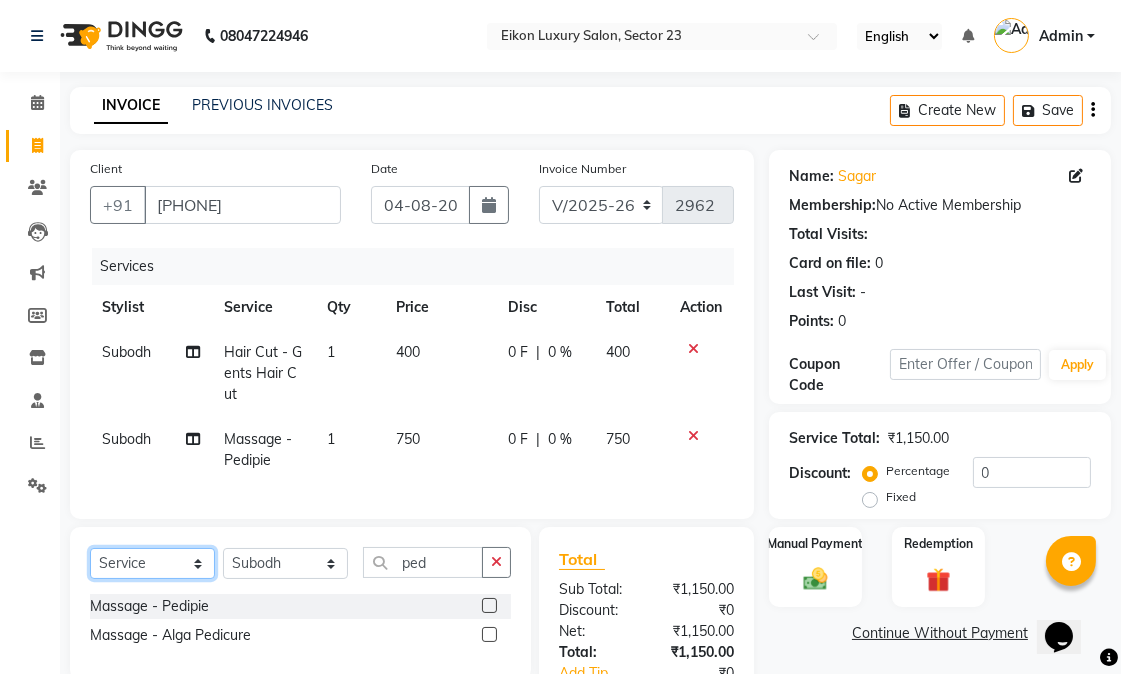 click on "Select  Service  Product  Membership  Package Voucher Prepaid Gift Card" 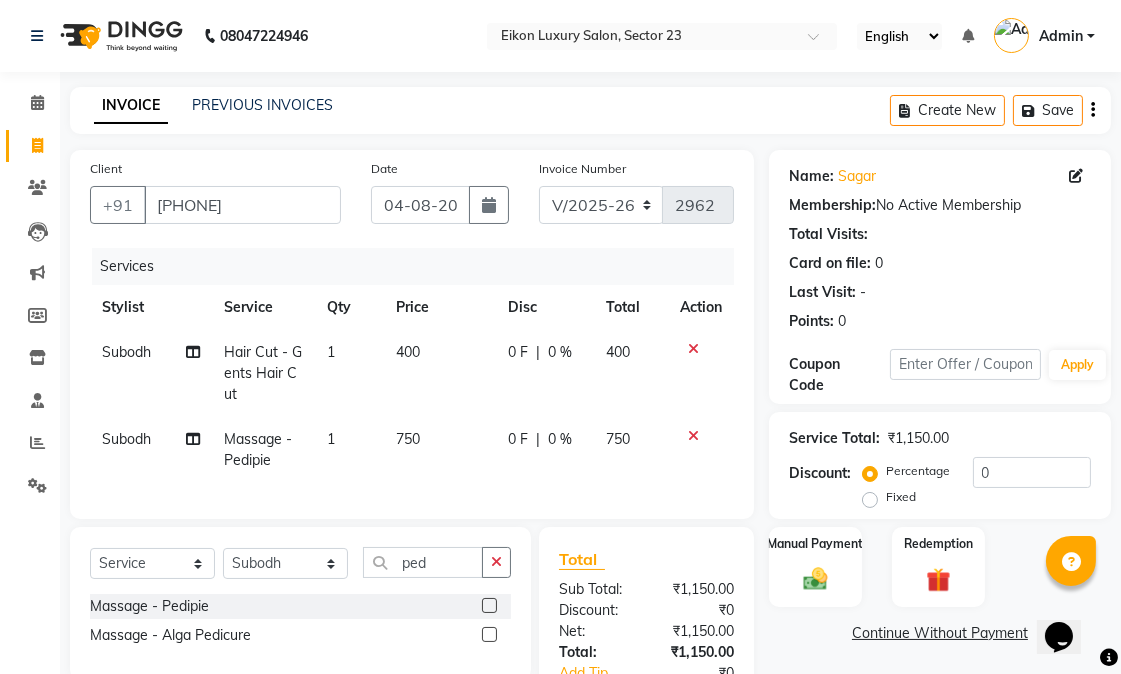 click on "Subodh" 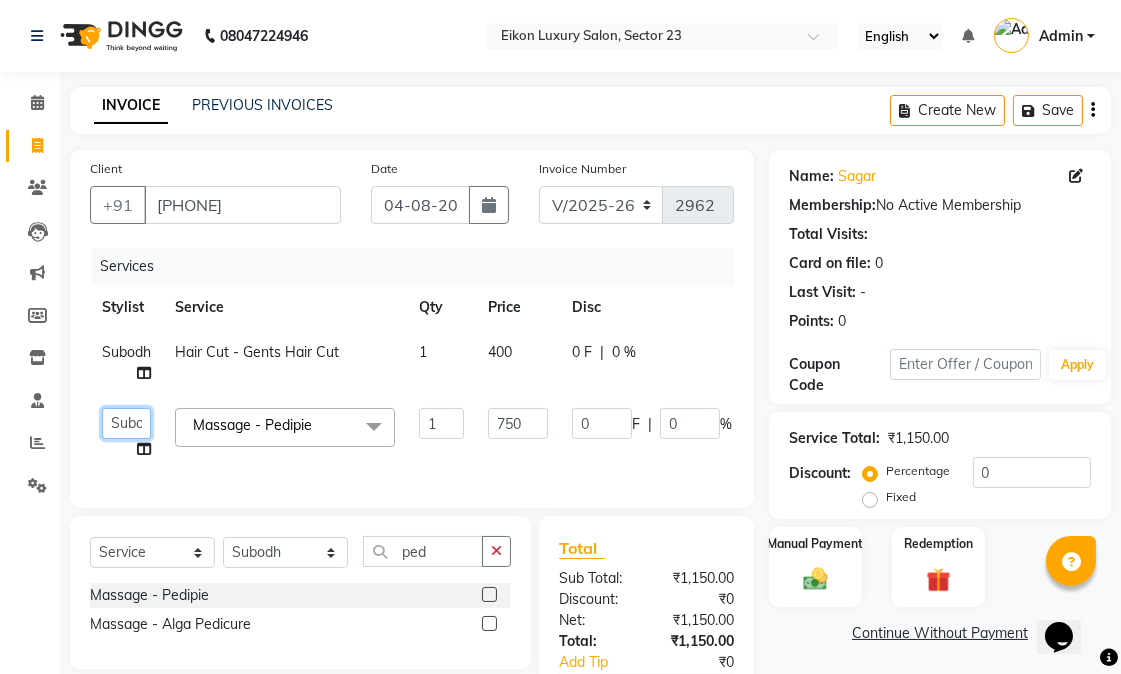 click on "Abhishek   amit   anchal   Ashu   Bilal   Dildar   Geeta   Hritik   Jatin   mahesh   Manav   Mohit   Pinki   Prince   Ruby   Sagar   Subhash   Subodh   Uday" 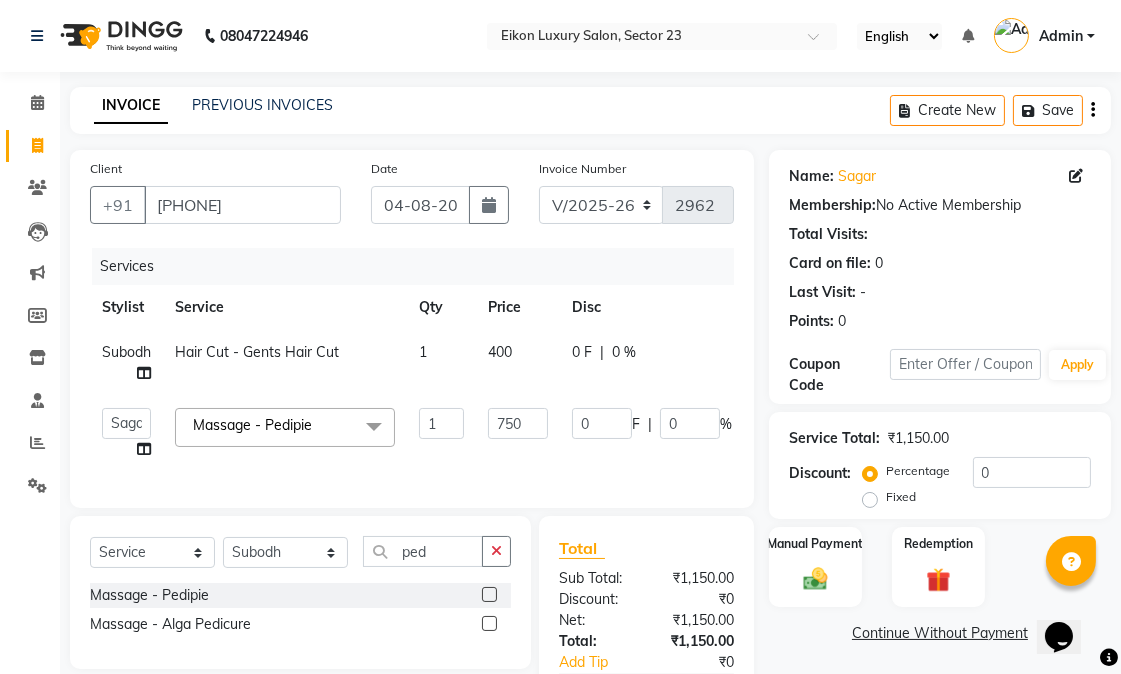 select on "58953" 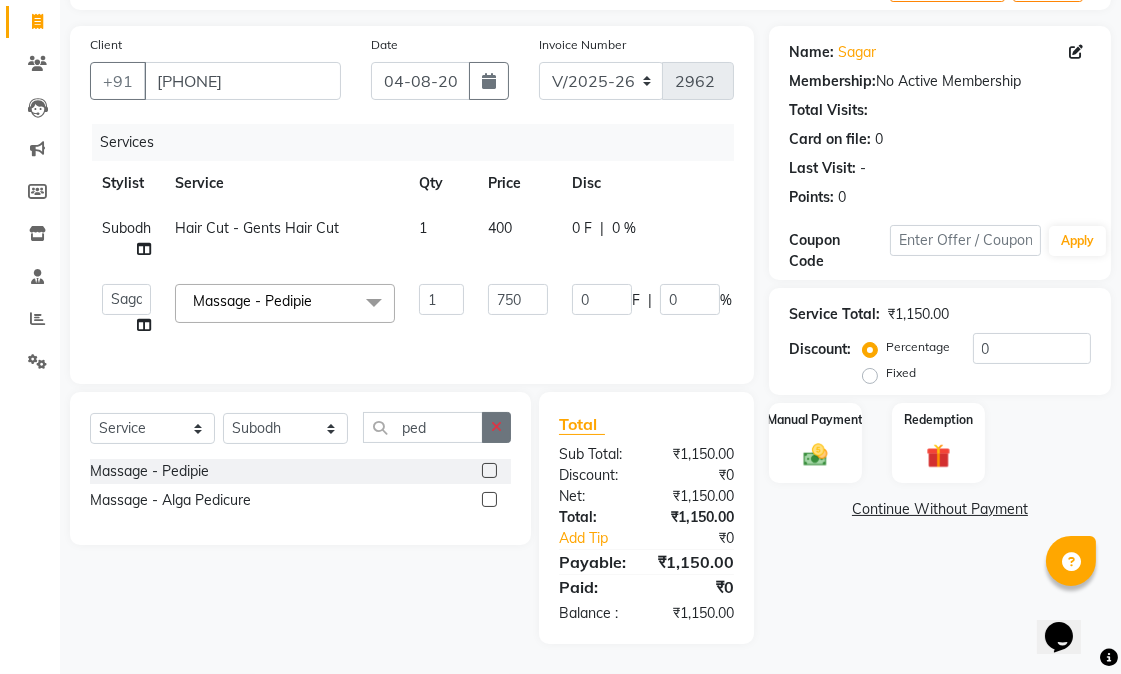 click 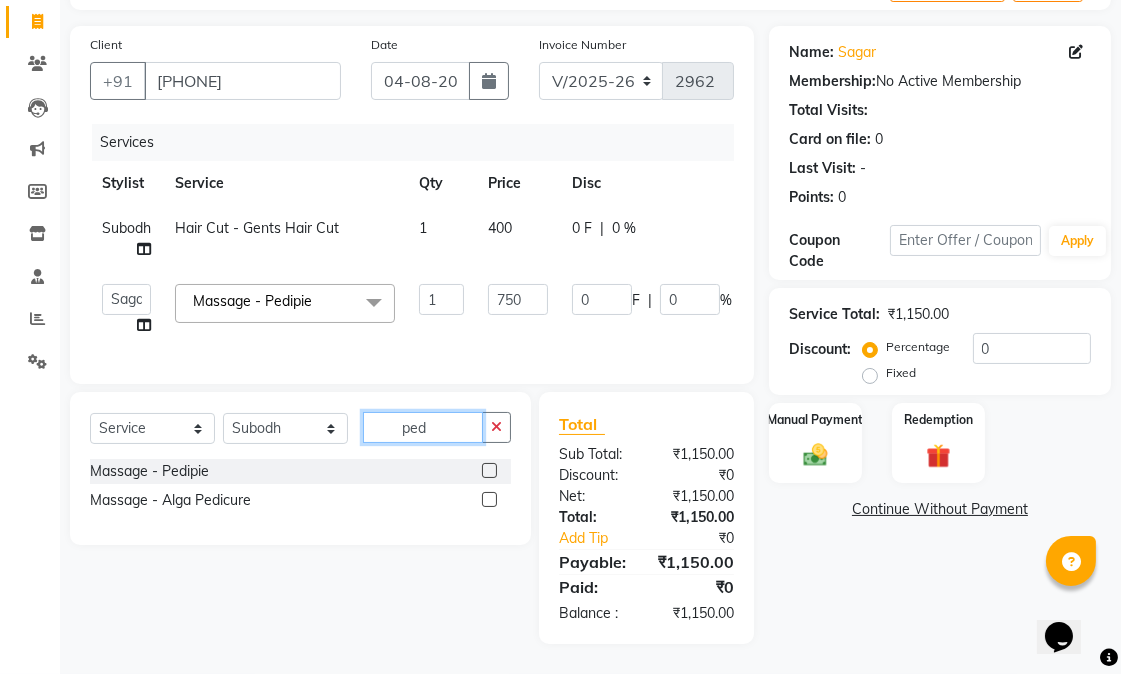type 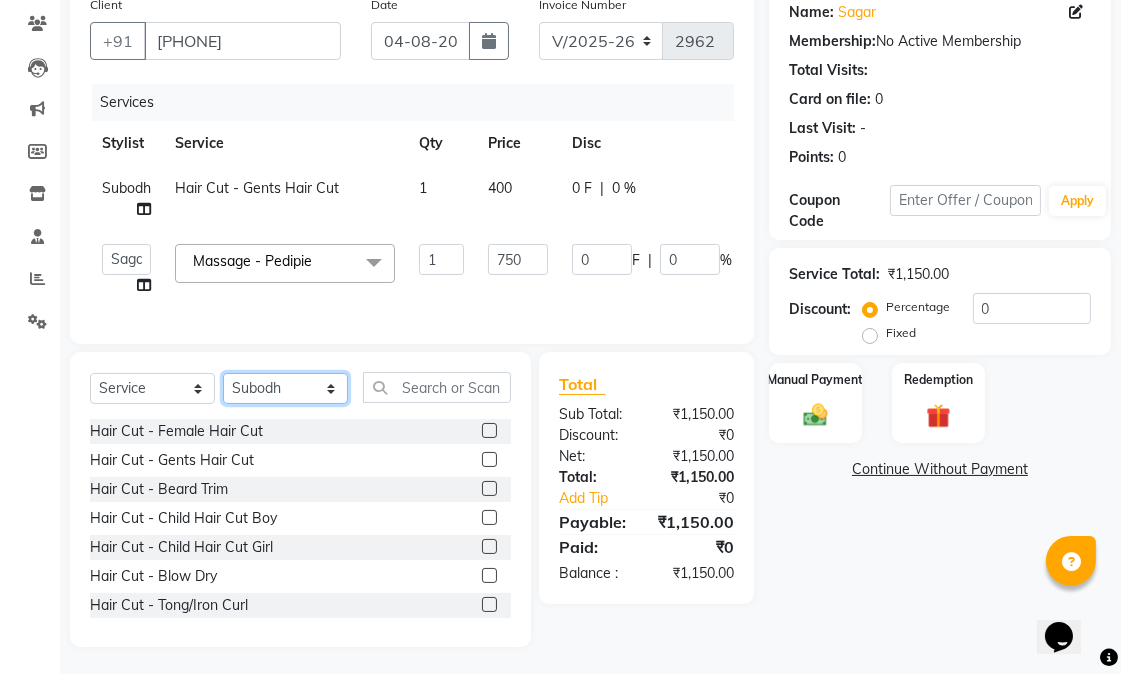 click on "Select Stylist Abhishek amit anchal Ashu Bilal Dildar Geeta Hritik Jatin mahesh Manav Mohit Pinki Prince Ruby Sagar Subhash Subodh Uday" 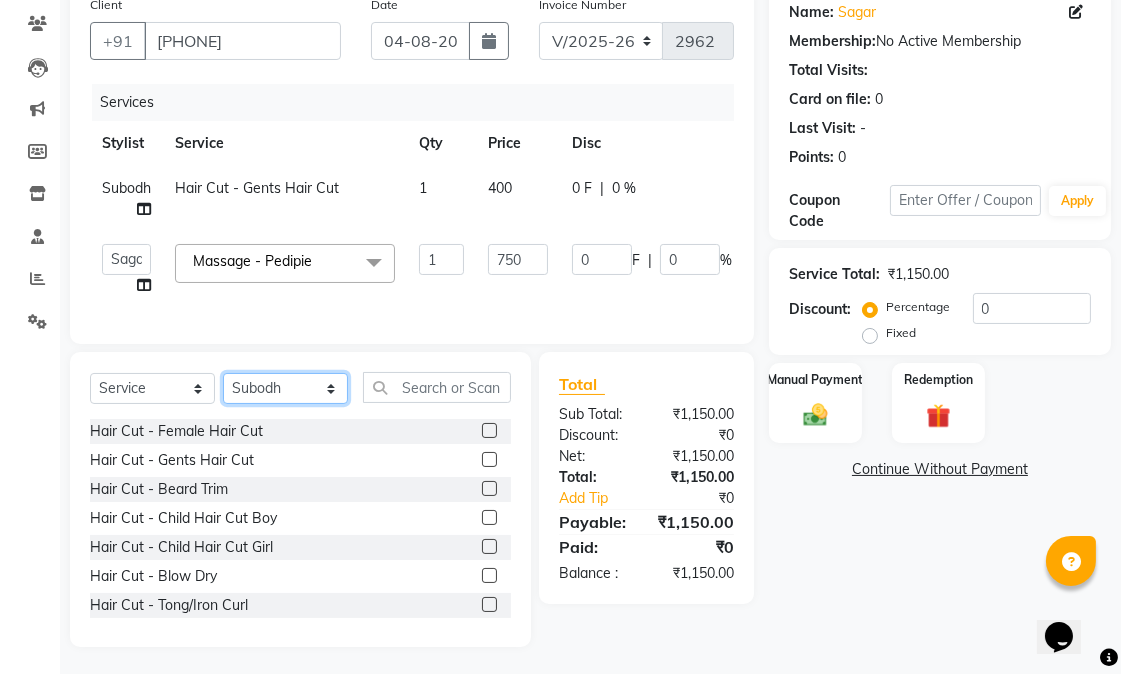 select on "58949" 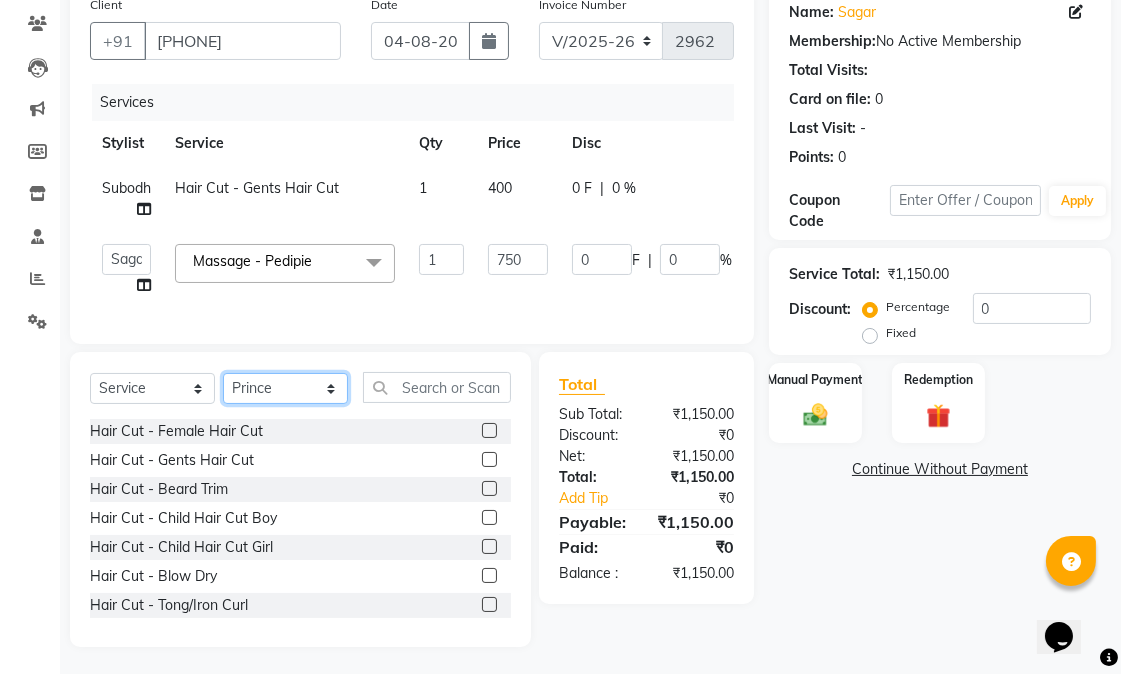 click on "Select Stylist Abhishek amit anchal Ashu Bilal Dildar Geeta Hritik Jatin mahesh Manav Mohit Pinki Prince Ruby Sagar Subhash Subodh Uday" 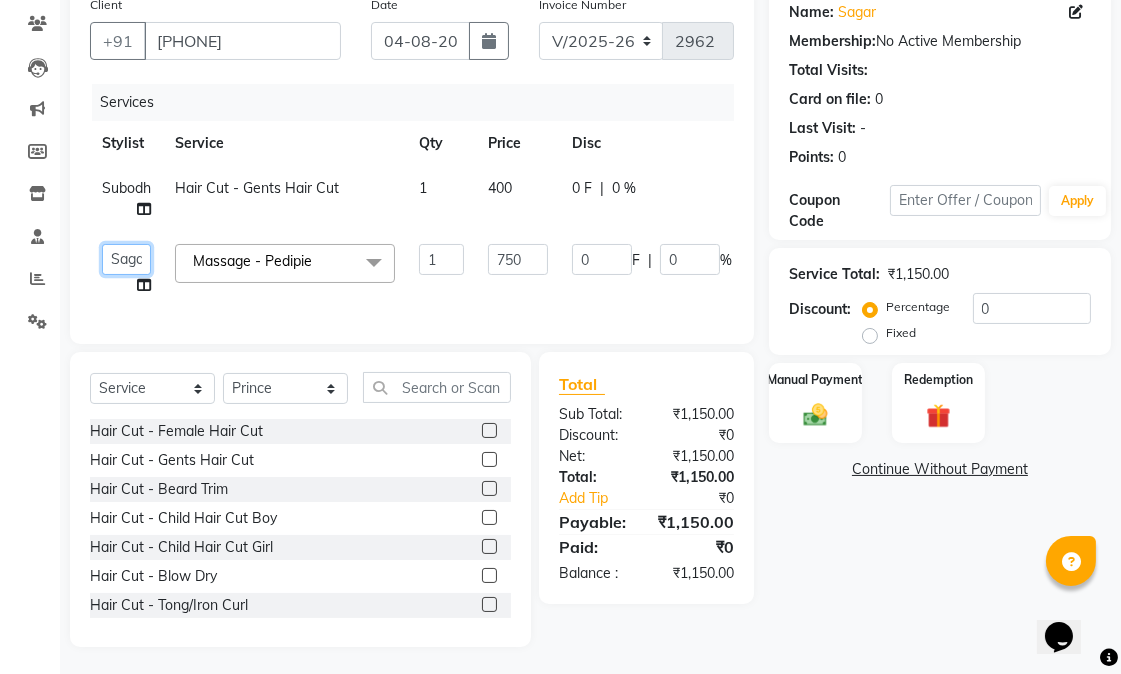 click on "Abhishek   amit   anchal   Ashu   Bilal   Dildar   Geeta   Hritik   Jatin   mahesh   Manav   Mohit   Pinki   Prince   Ruby   Sagar   Subhash   Subodh   Uday" 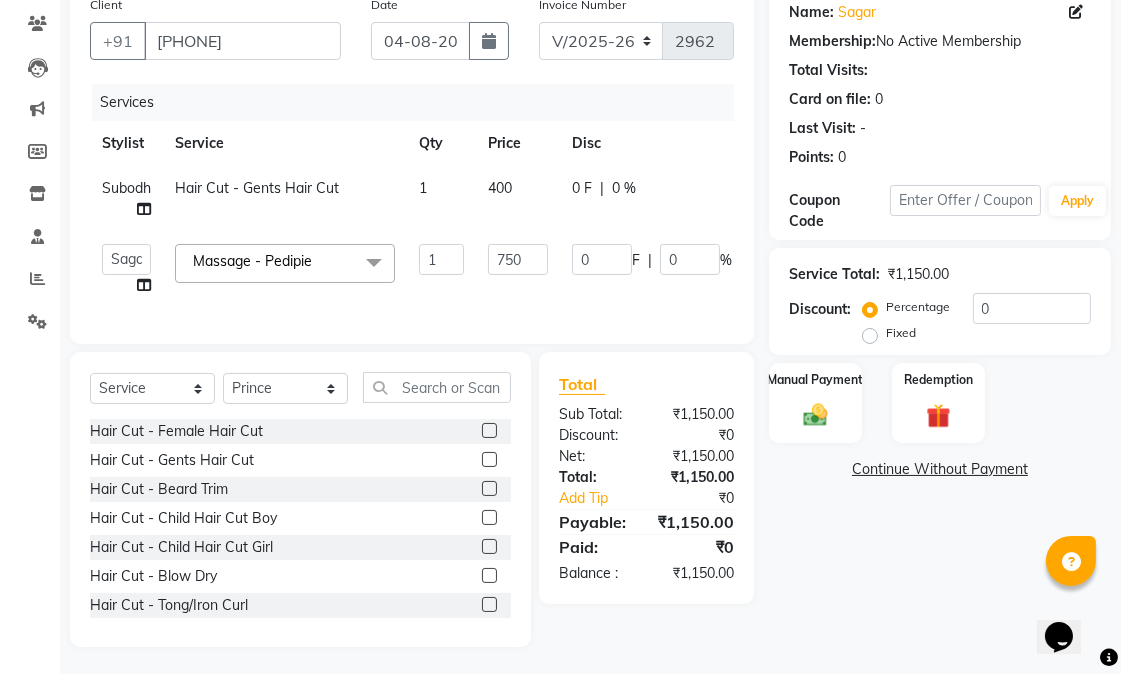 click on "Hair Cut - Gents Hair Cut" 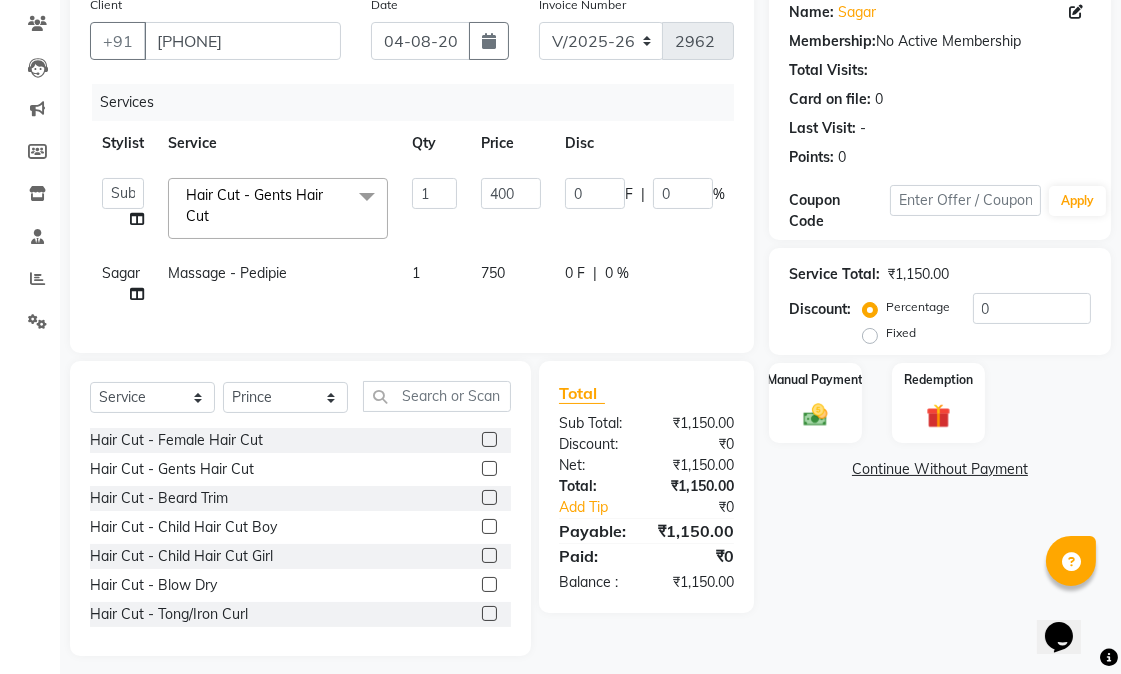 scroll, scrollTop: 192, scrollLeft: 0, axis: vertical 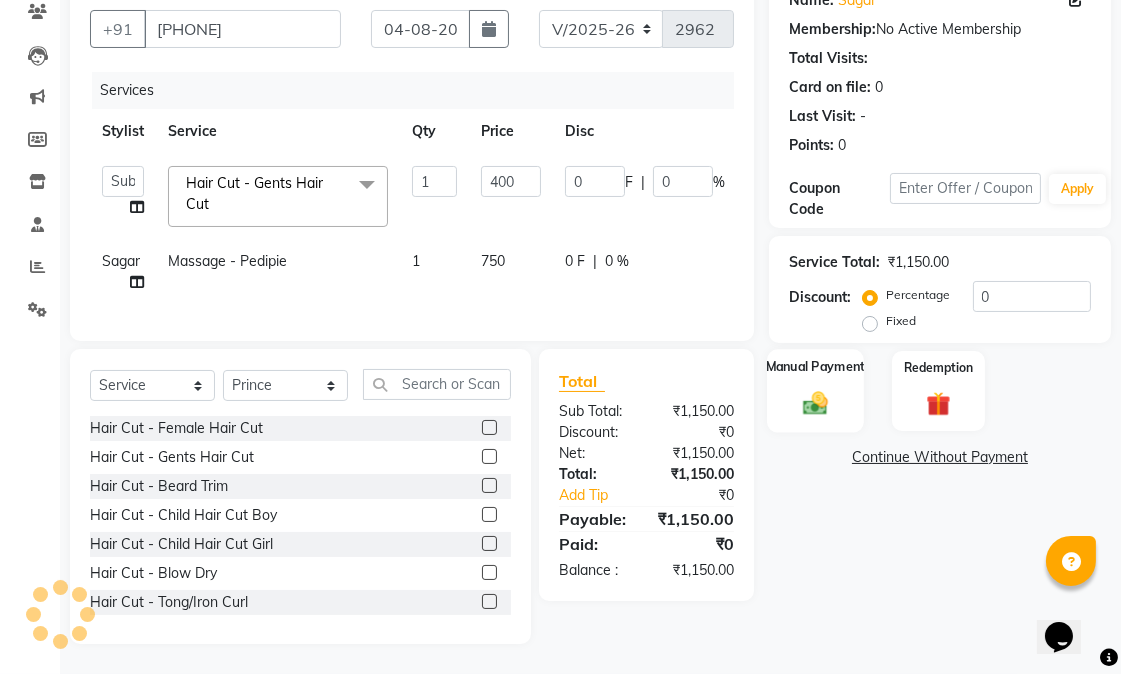 click 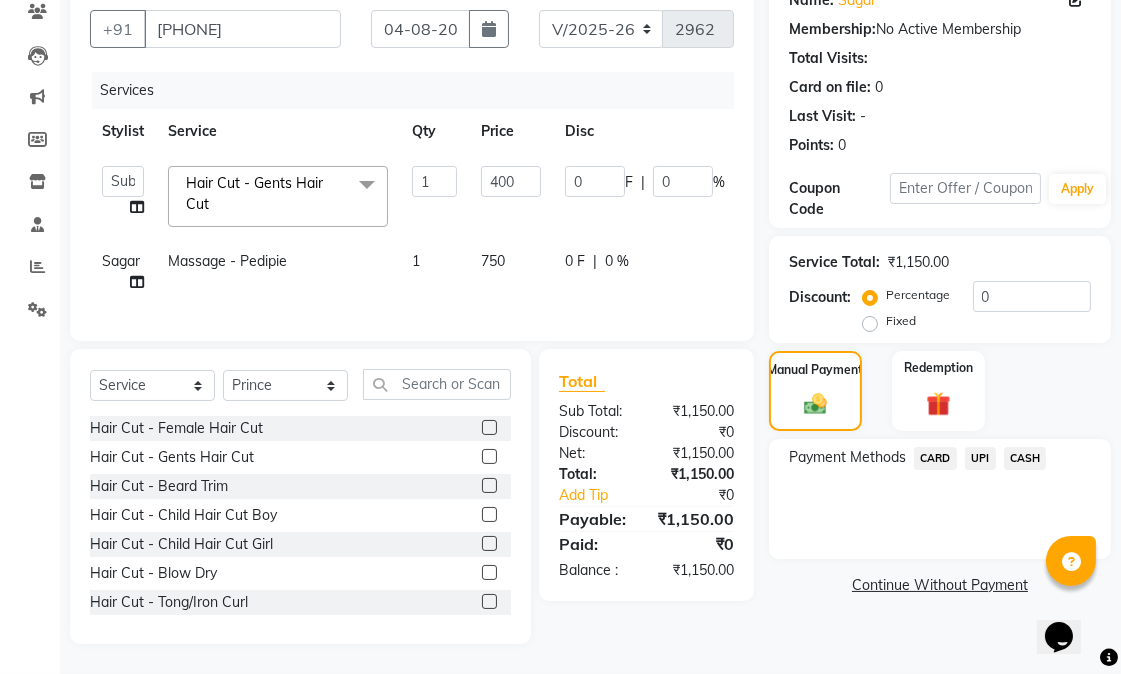 click on "CASH" 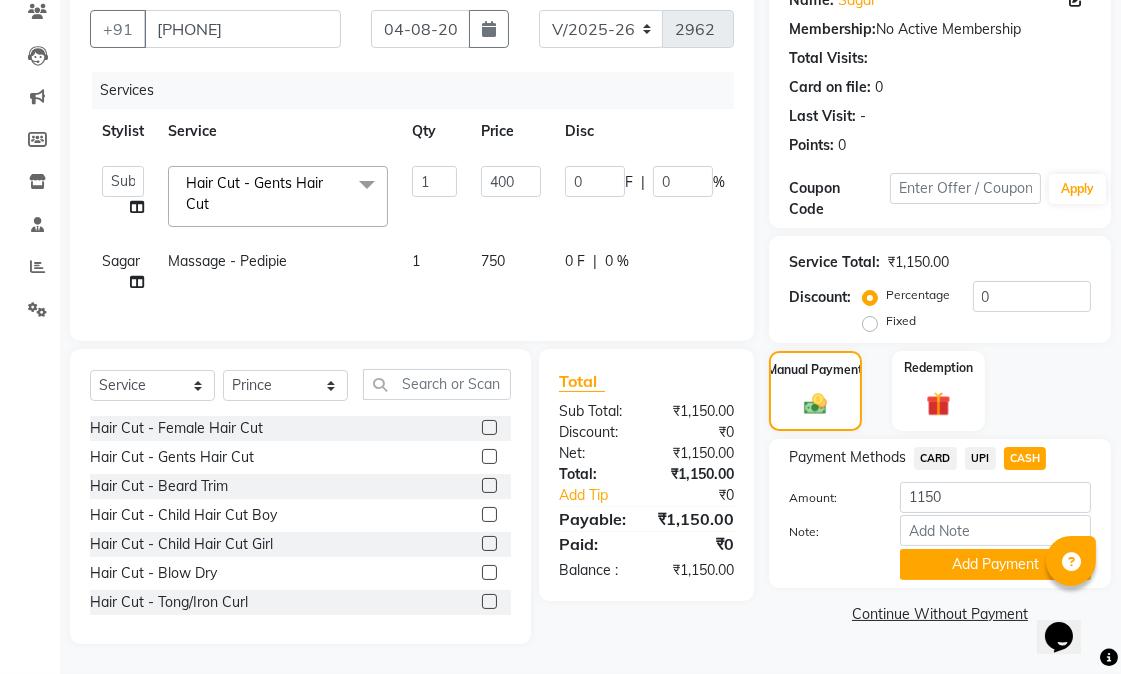 click on "Add Payment" 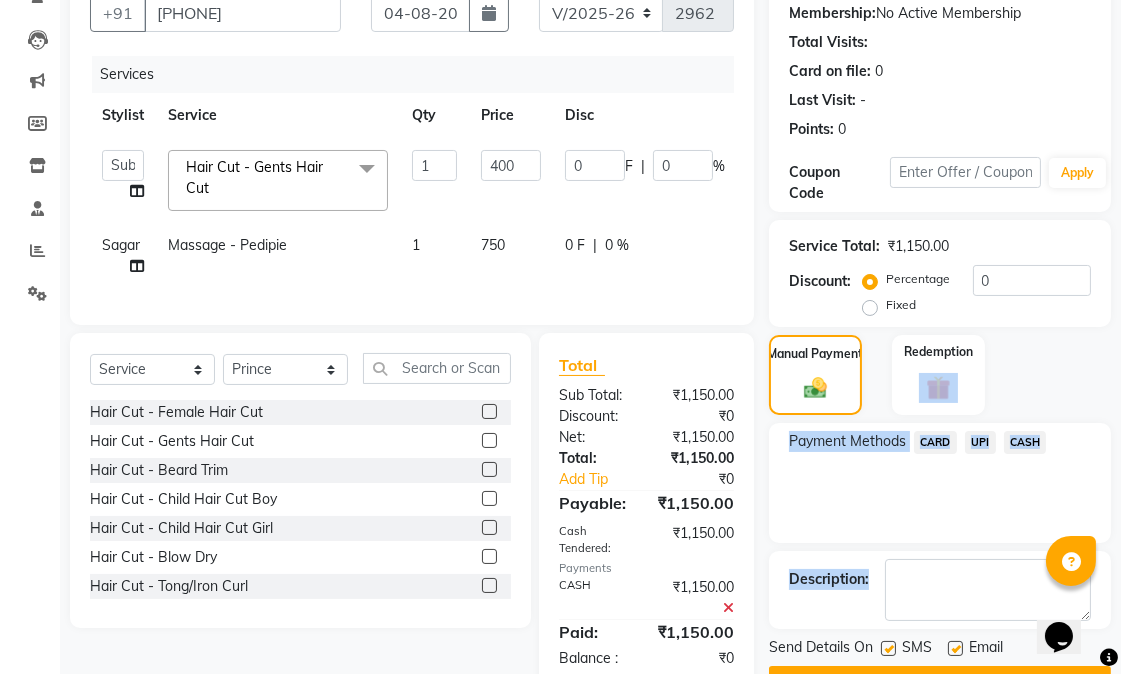 drag, startPoint x: 1126, startPoint y: 428, endPoint x: 1136, endPoint y: 574, distance: 146.34207 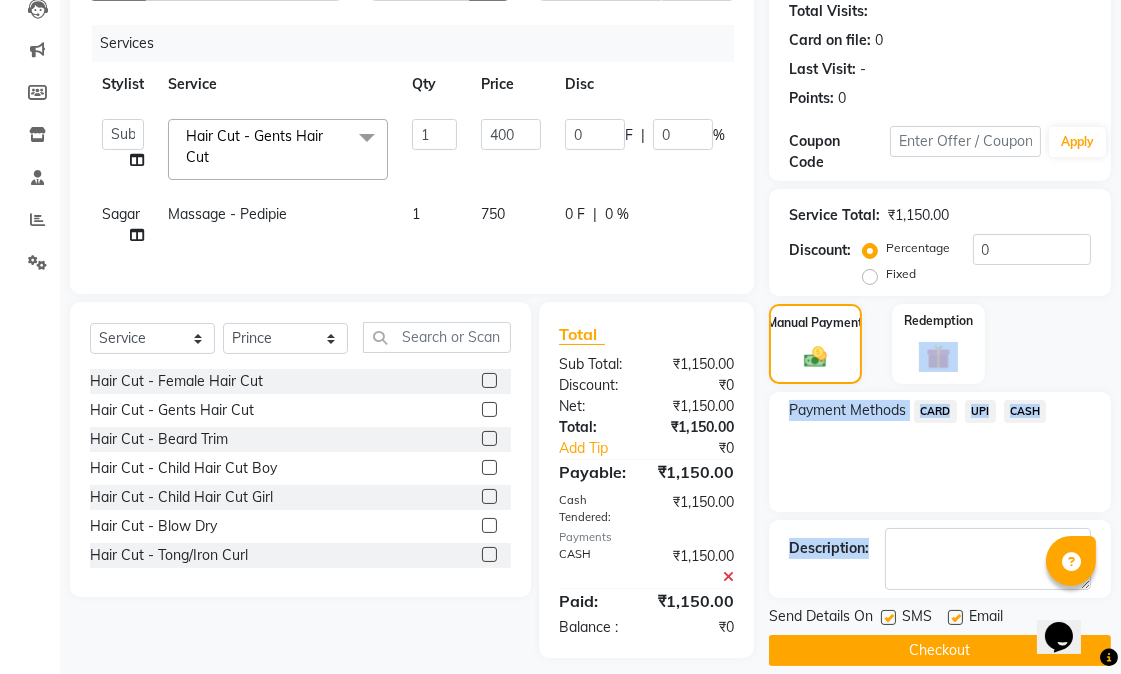 scroll, scrollTop: 277, scrollLeft: 0, axis: vertical 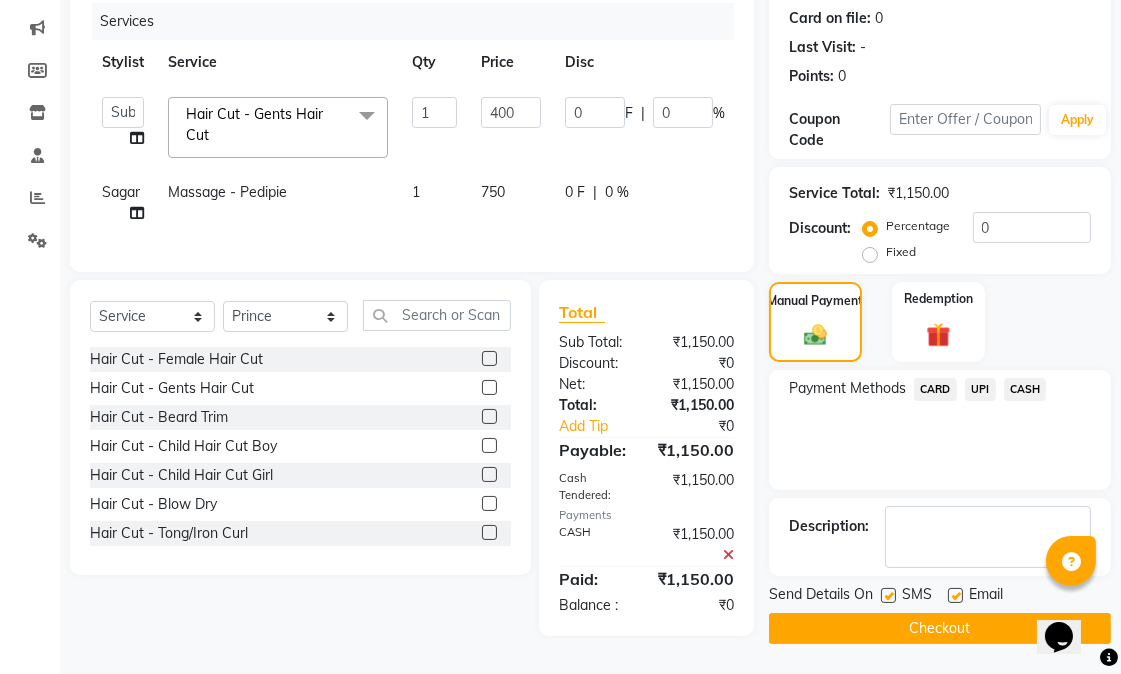 click on "Email" 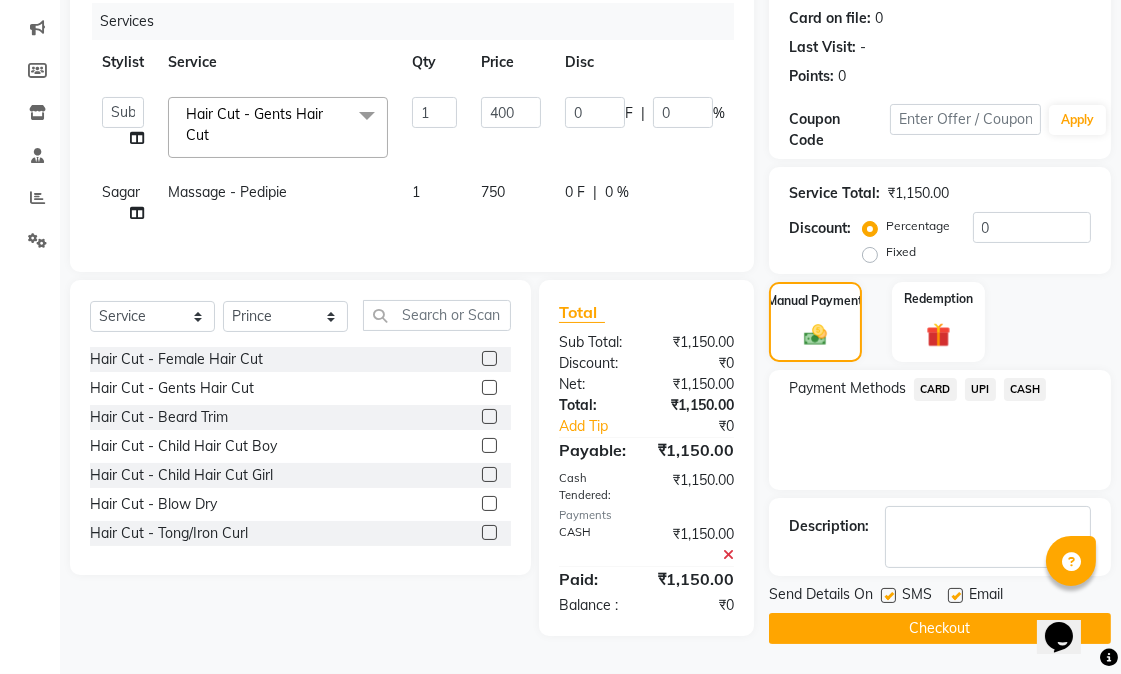 click 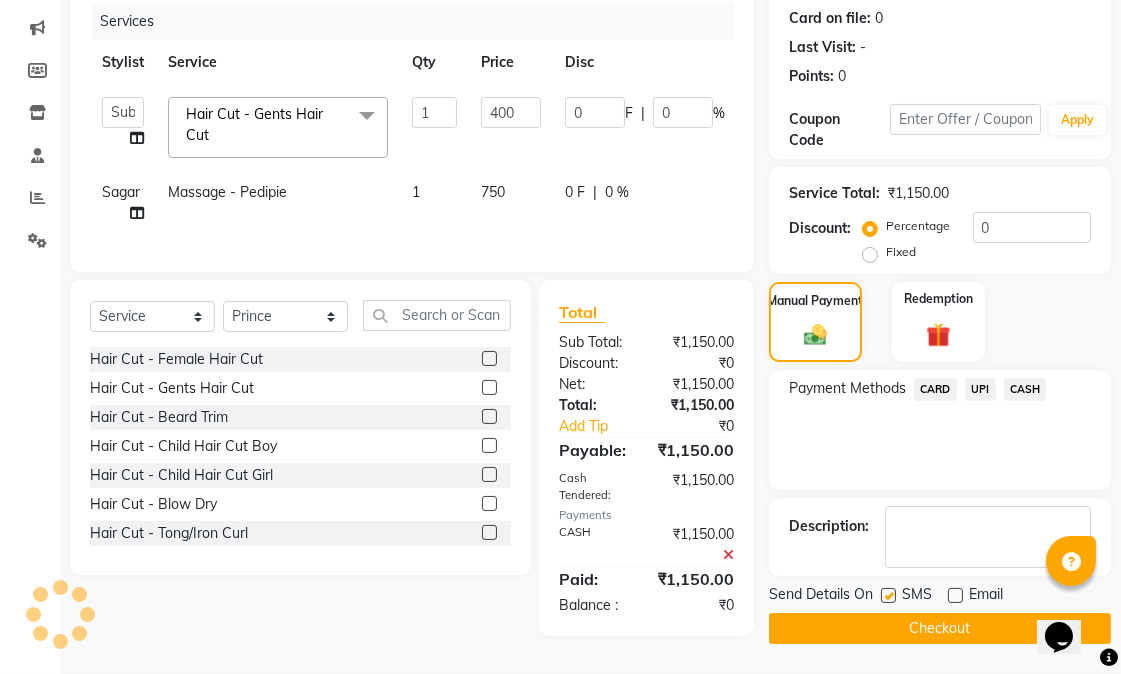 click 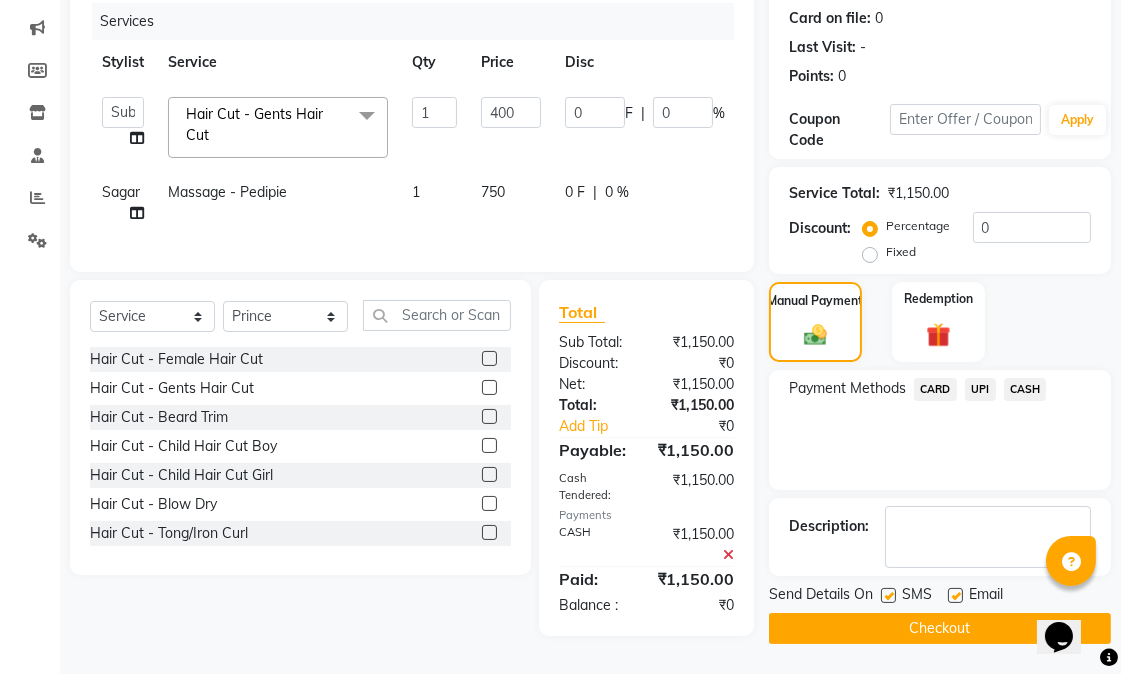 click 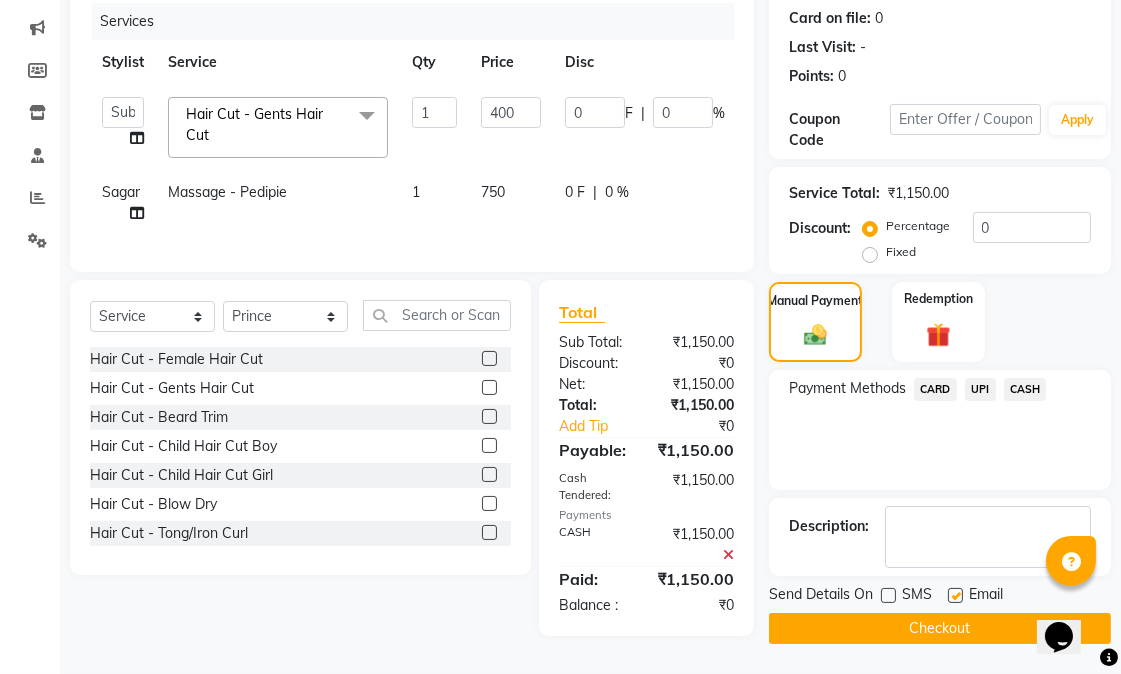 click 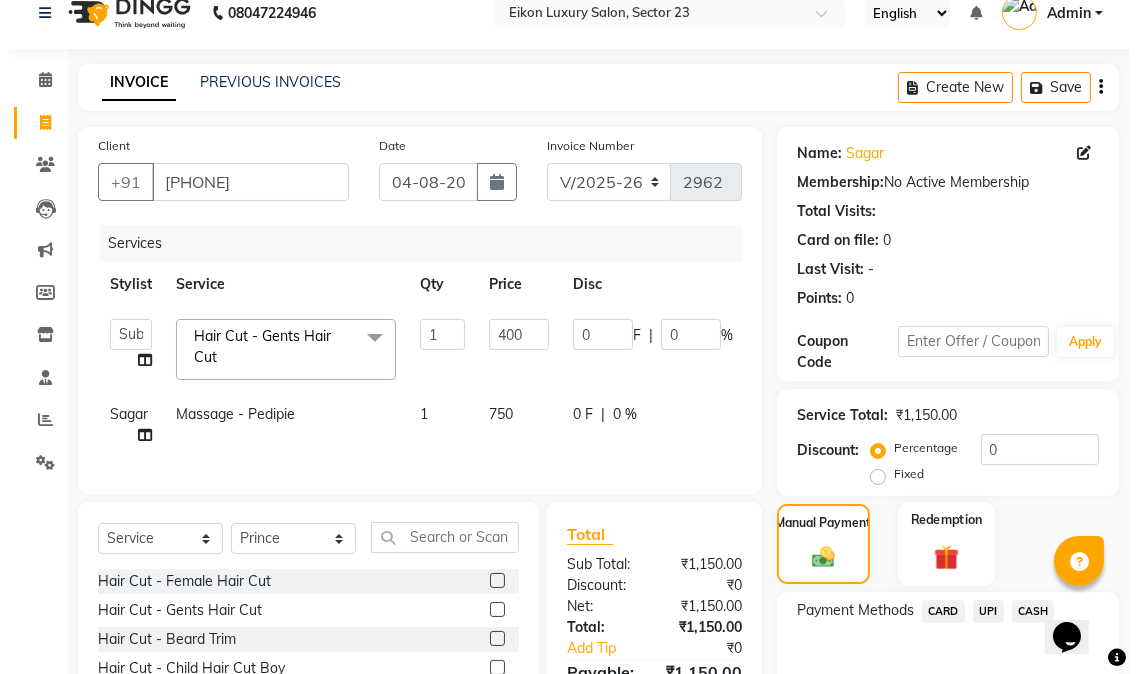 scroll, scrollTop: 0, scrollLeft: 0, axis: both 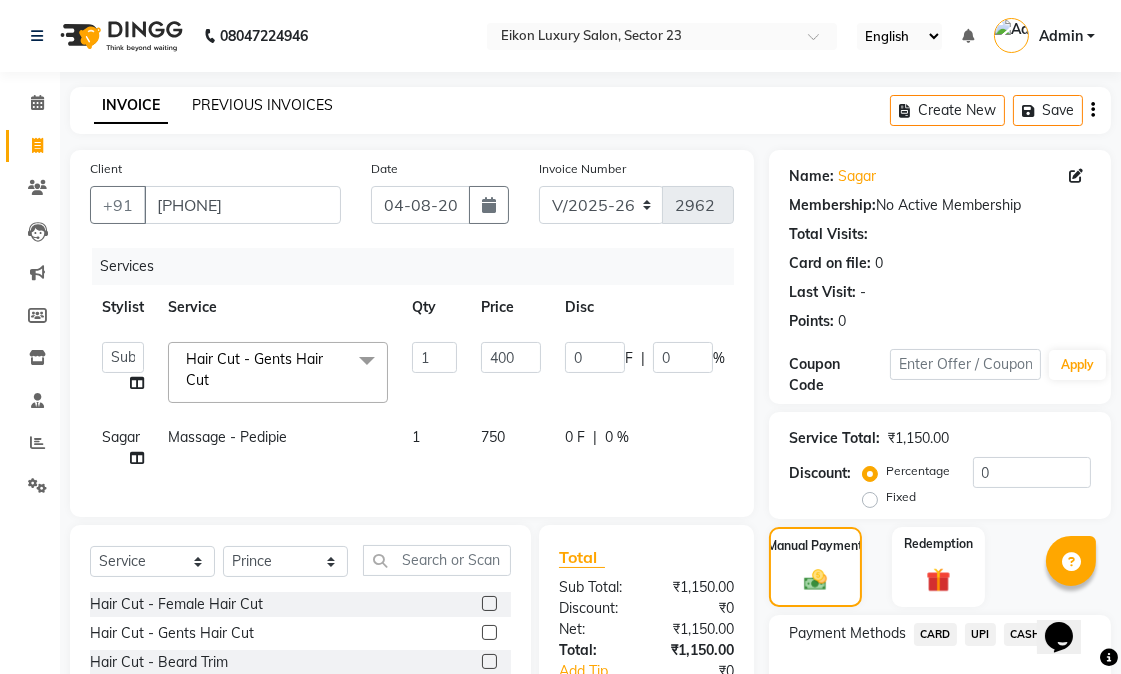 click on "PREVIOUS INVOICES" 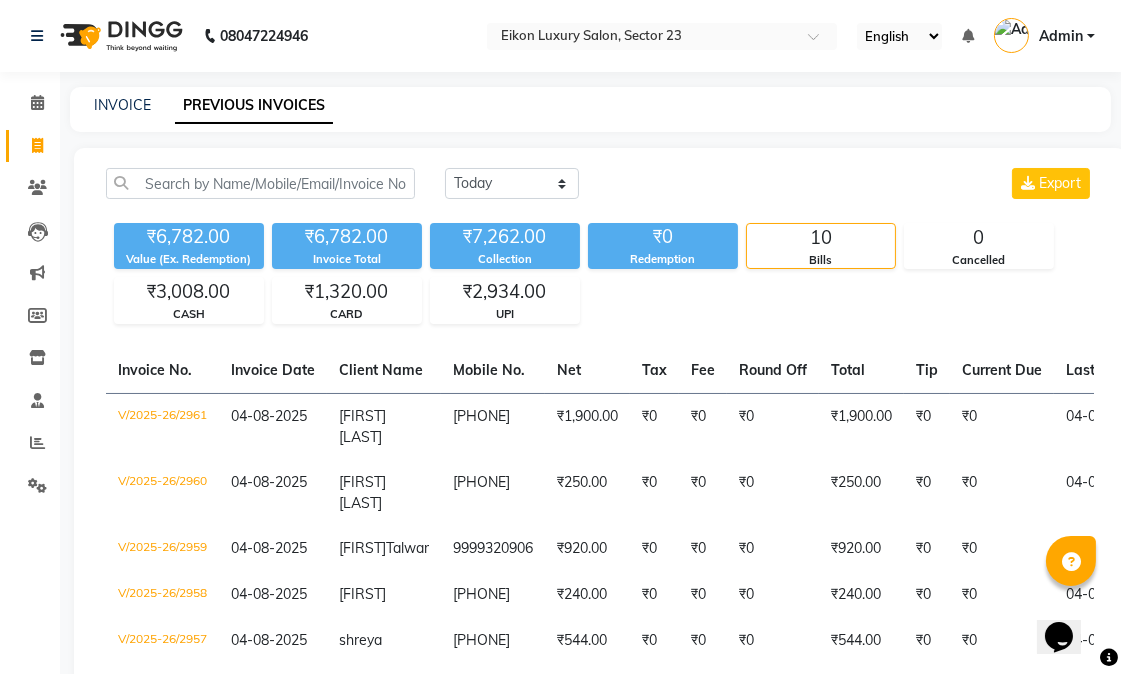 click 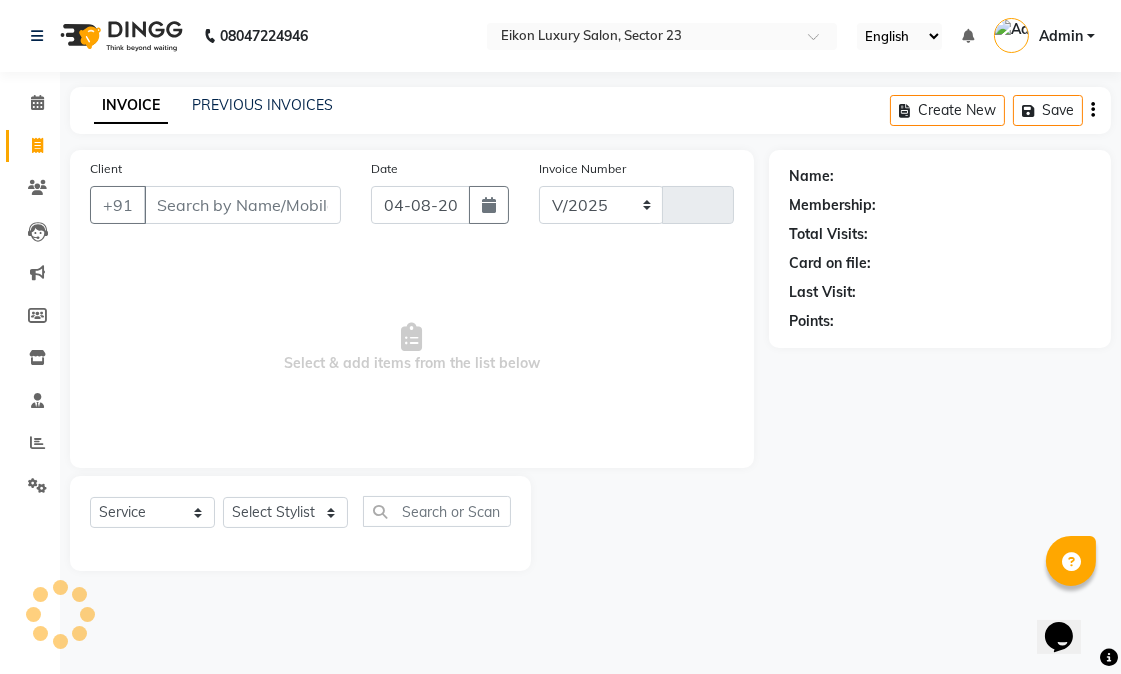 select on "7080" 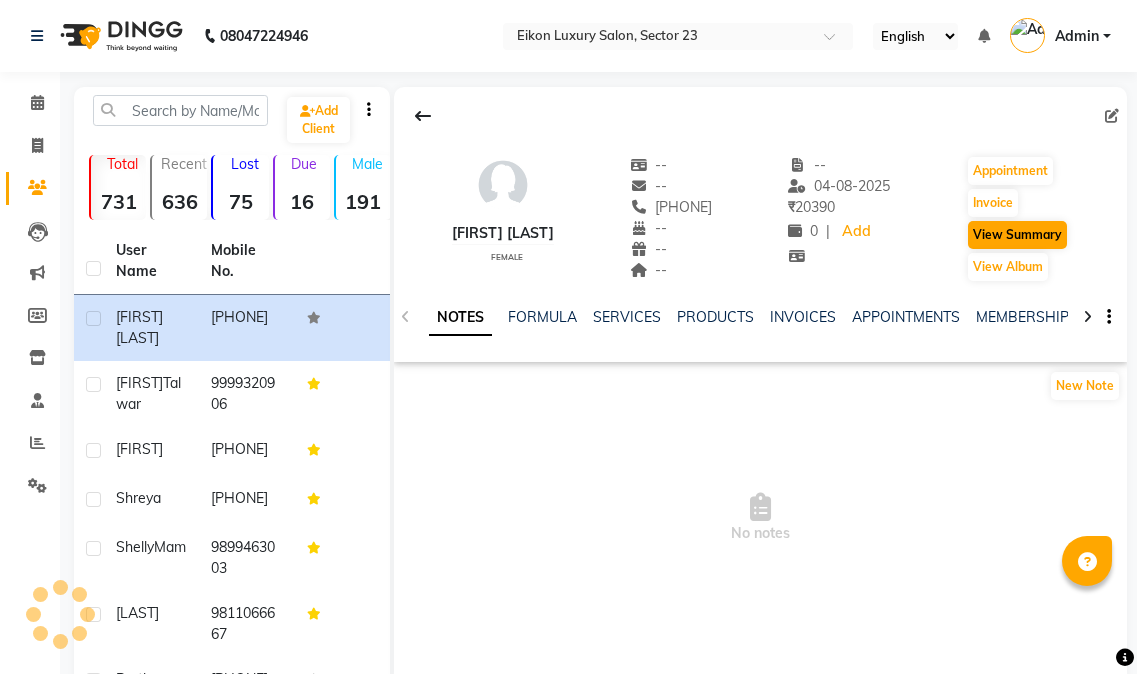 scroll, scrollTop: 0, scrollLeft: 0, axis: both 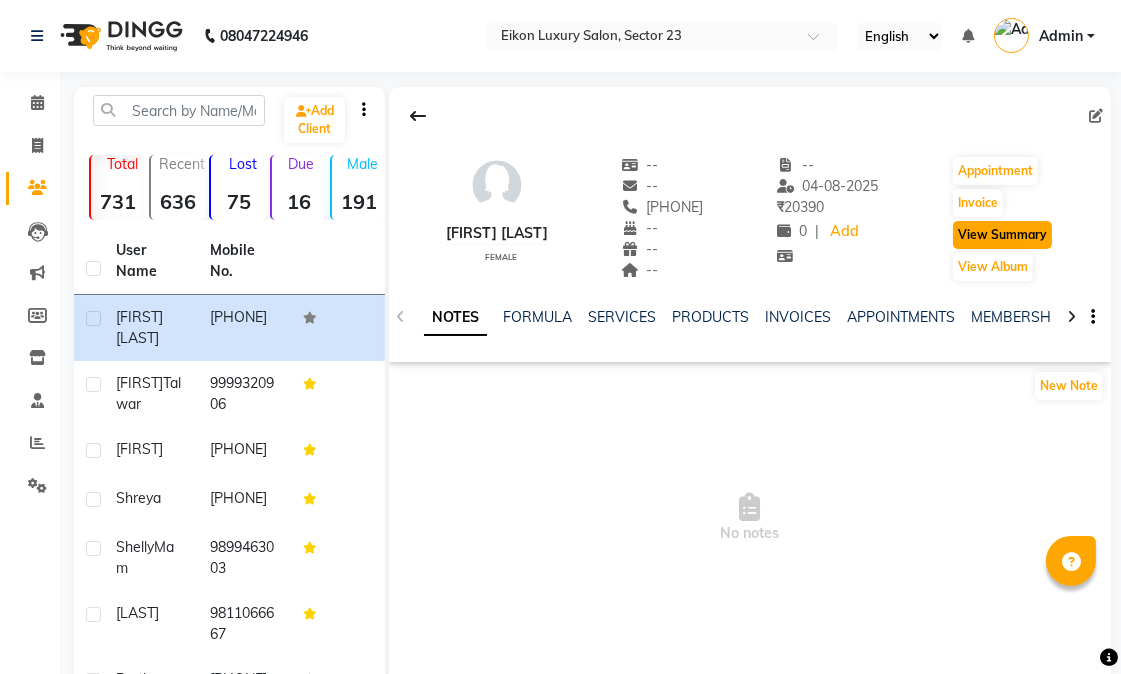 click on "View Summary" 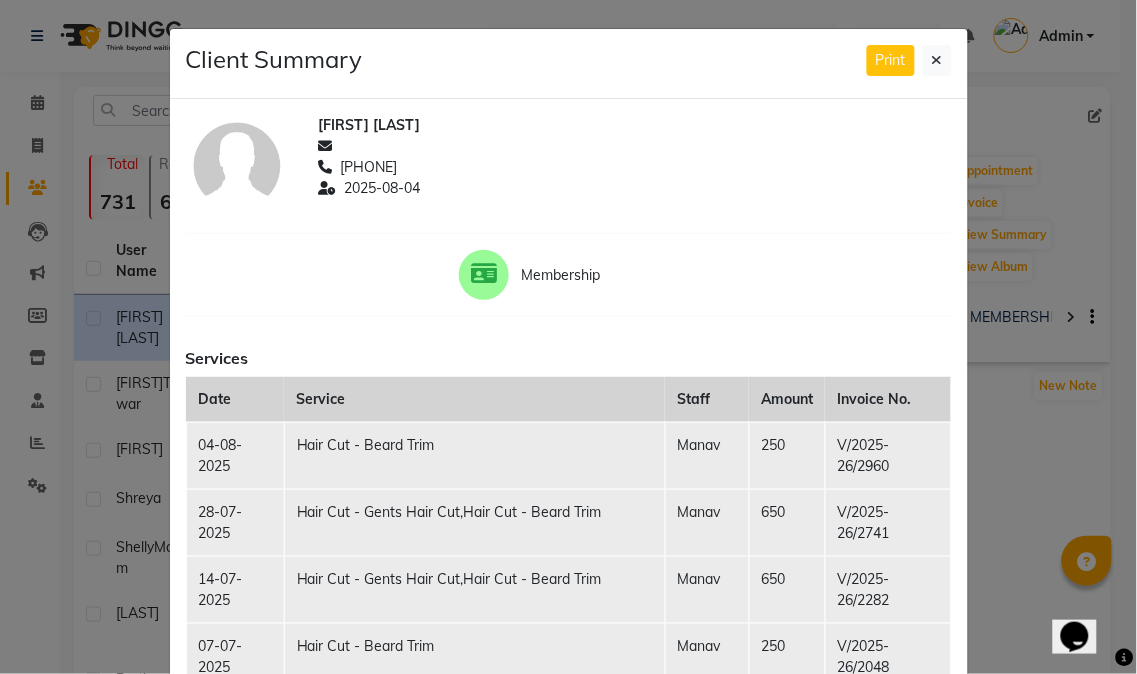 scroll, scrollTop: 0, scrollLeft: 0, axis: both 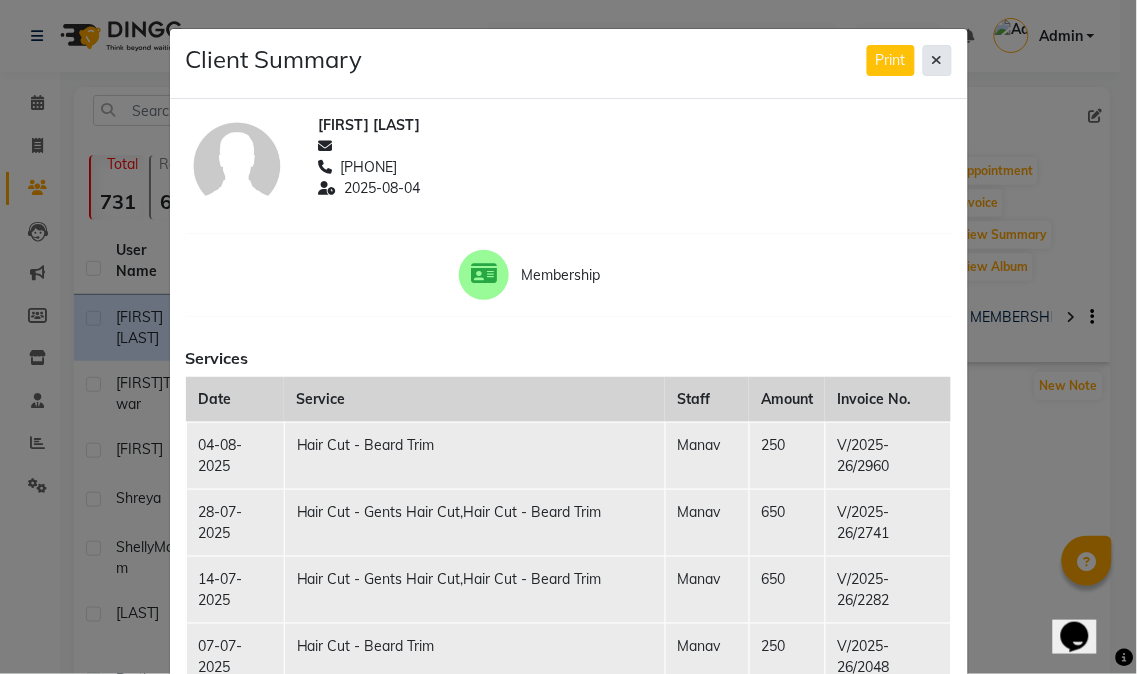 click 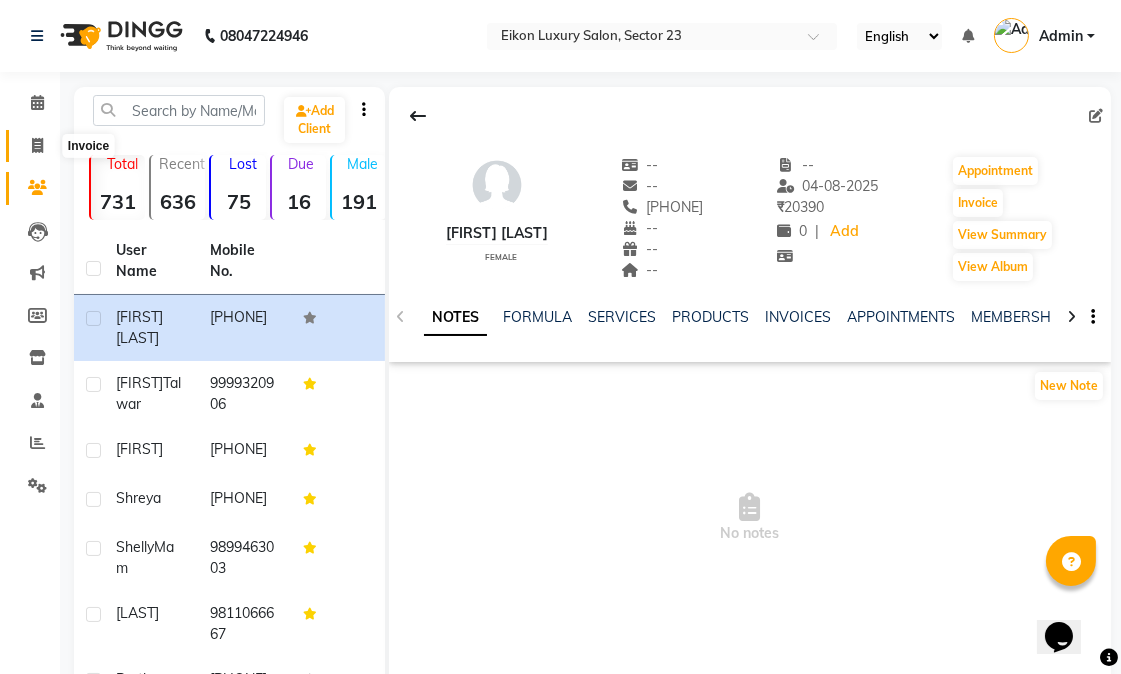 click 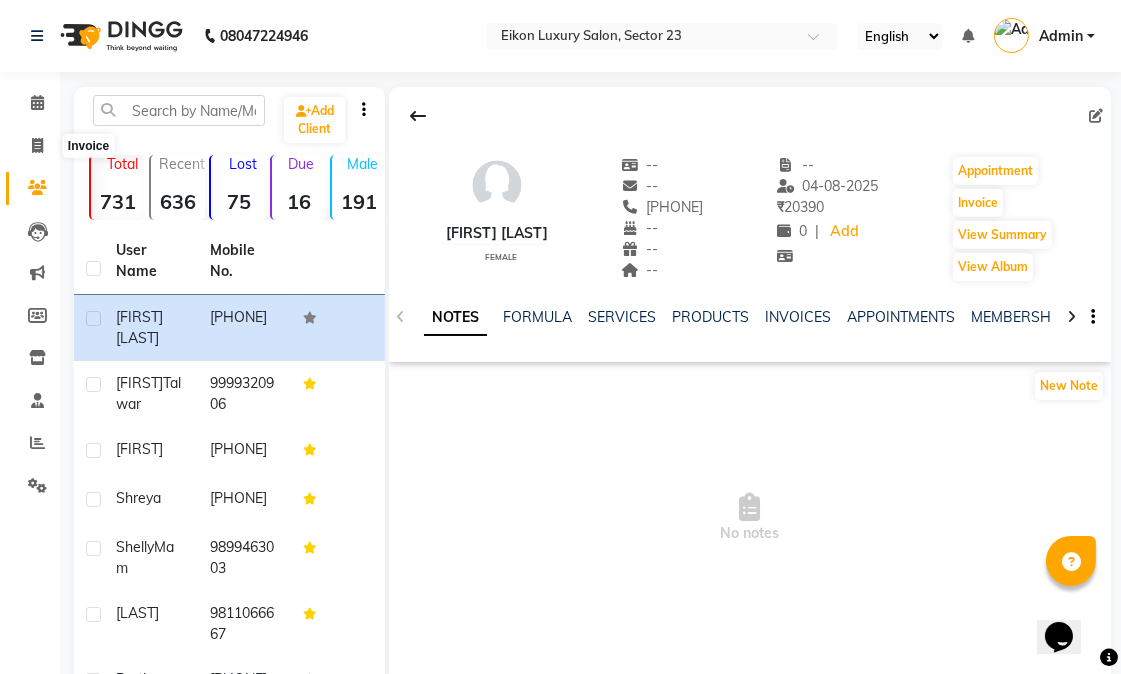 select on "service" 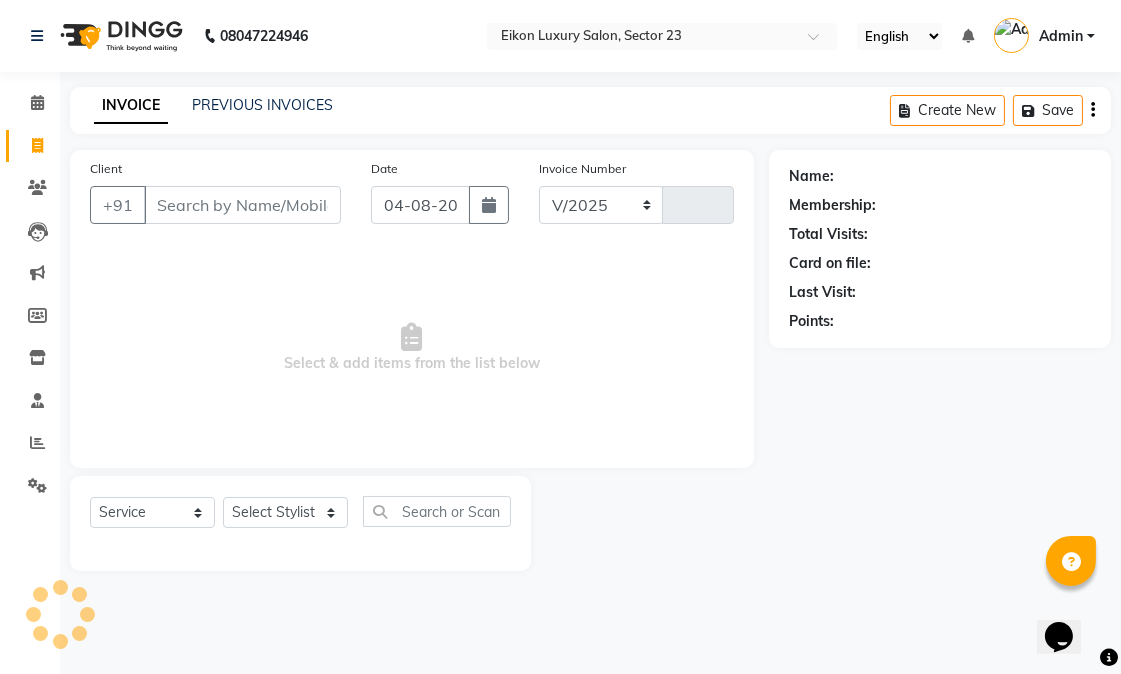 select on "7080" 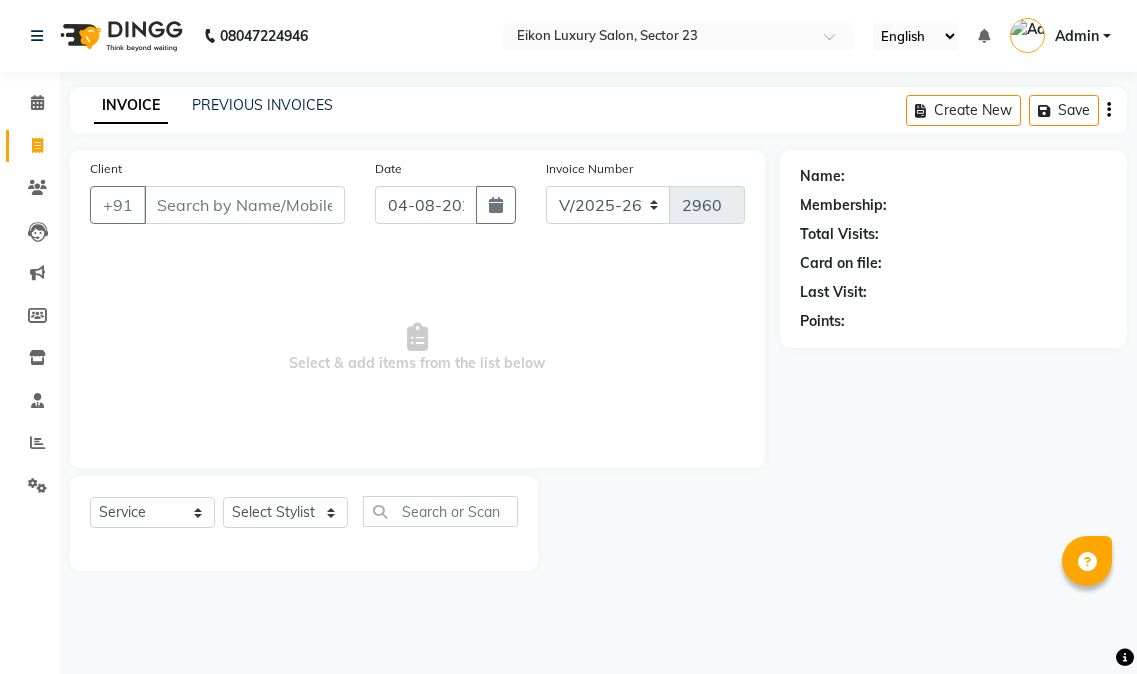 select on "7080" 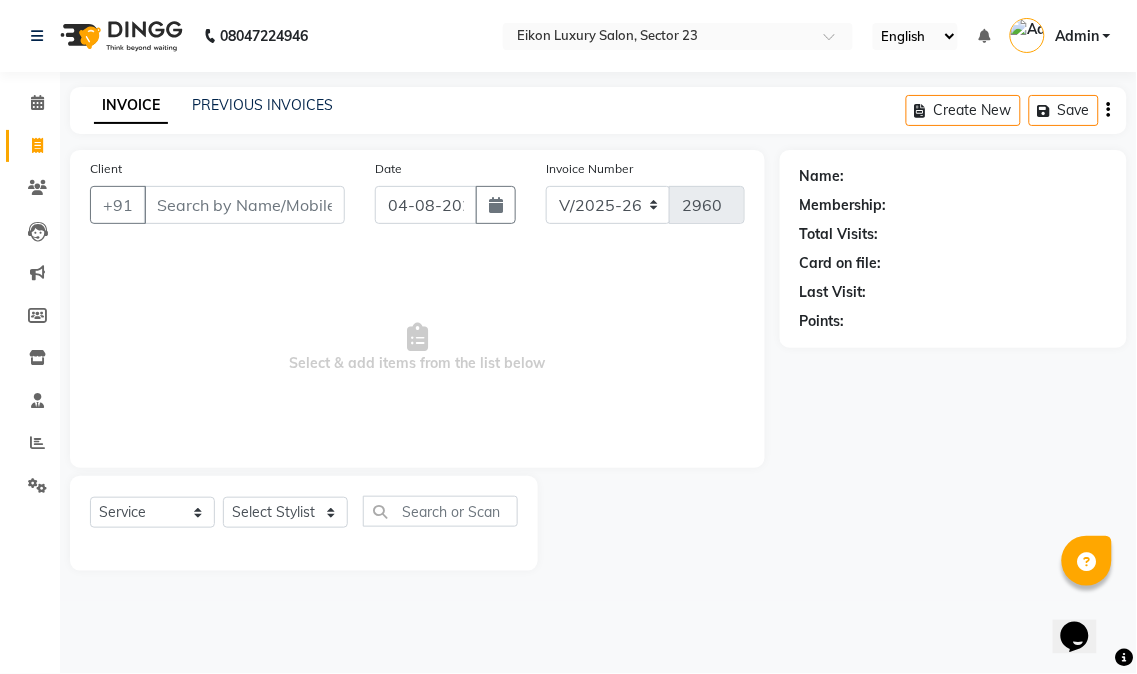 scroll, scrollTop: 0, scrollLeft: 0, axis: both 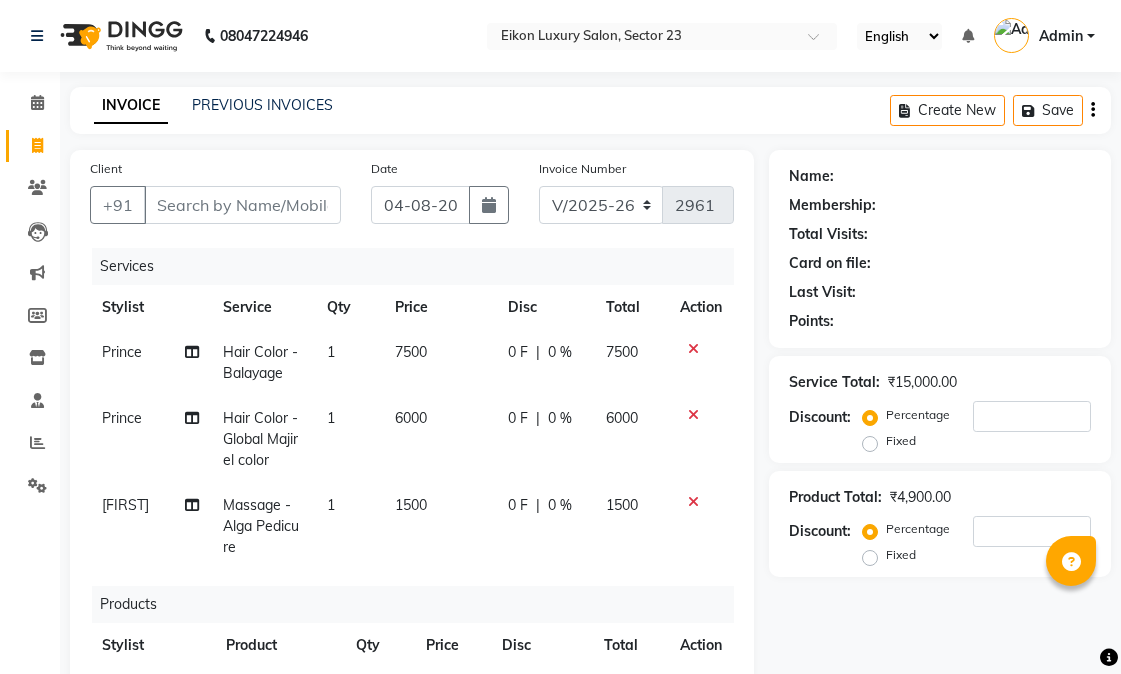 select on "7080" 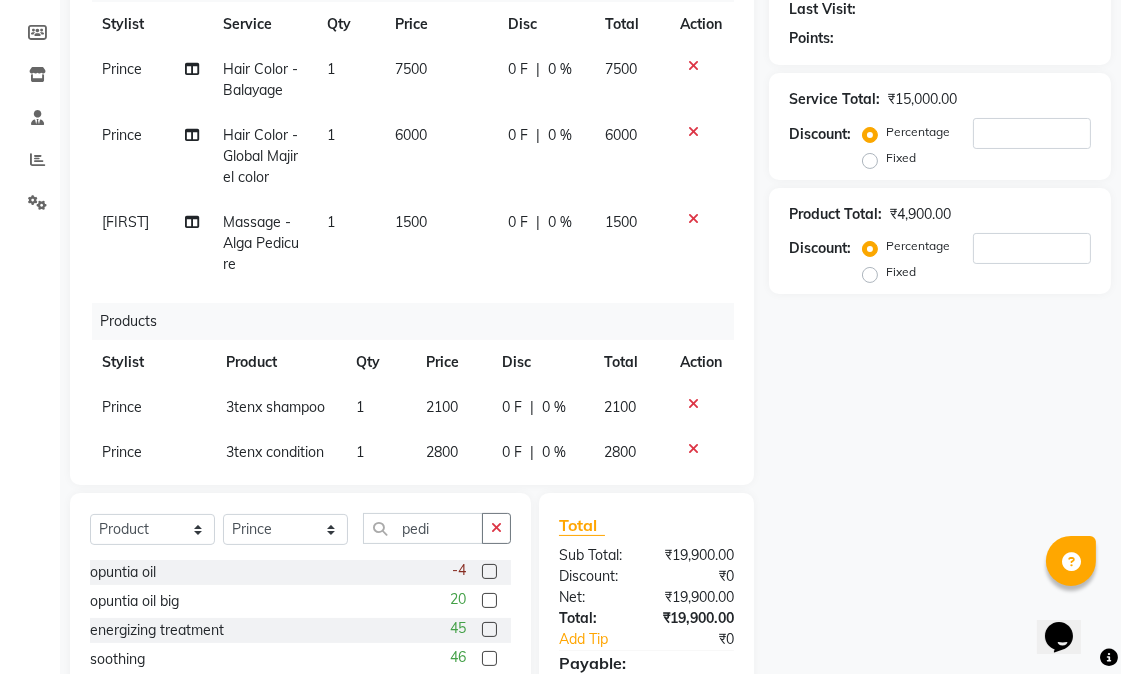 scroll, scrollTop: 0, scrollLeft: 0, axis: both 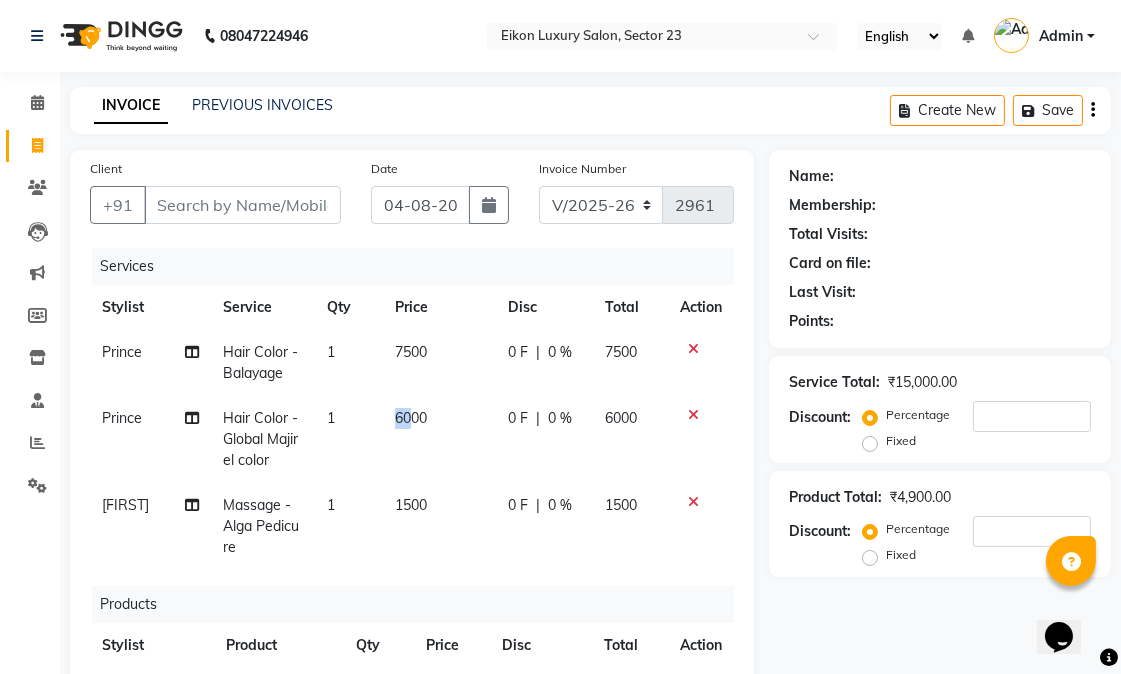 drag, startPoint x: 400, startPoint y: 411, endPoint x: 370, endPoint y: 414, distance: 30.149628 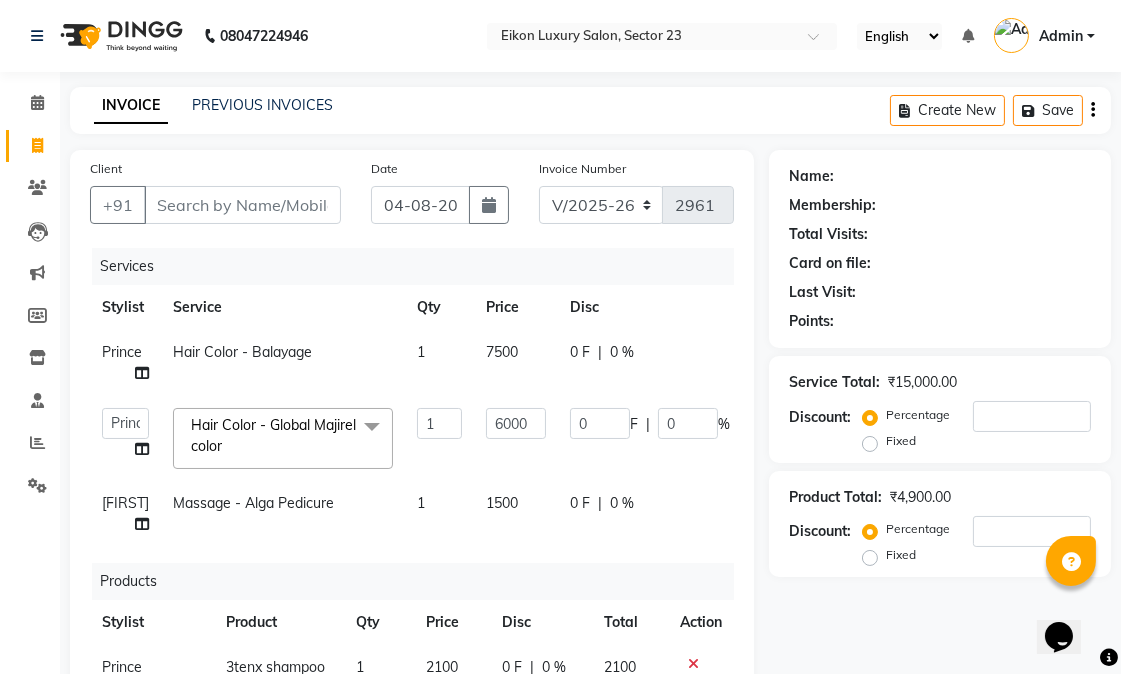 click on "1" 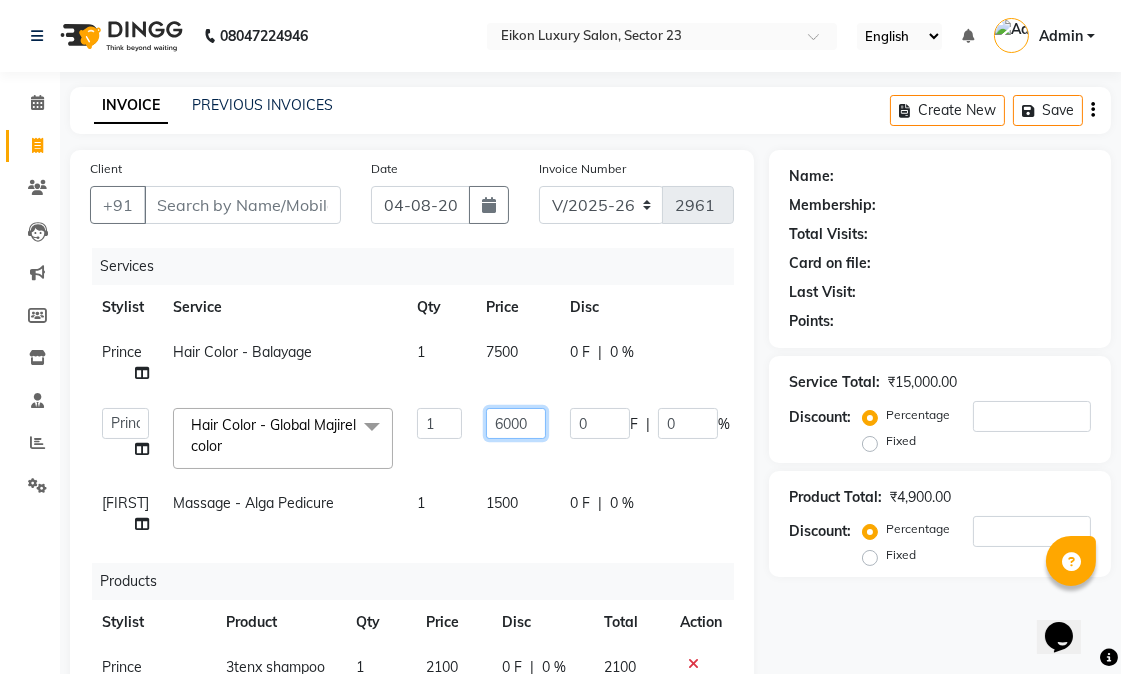 drag, startPoint x: 504, startPoint y: 426, endPoint x: 490, endPoint y: 427, distance: 14.035668 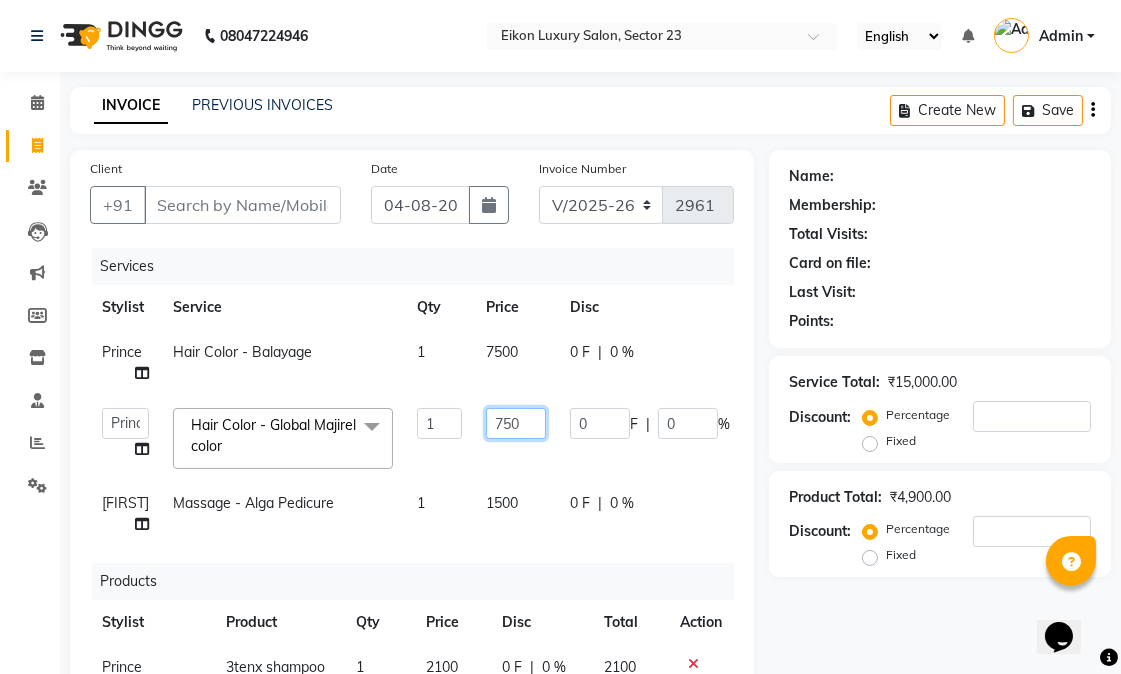type on "7500" 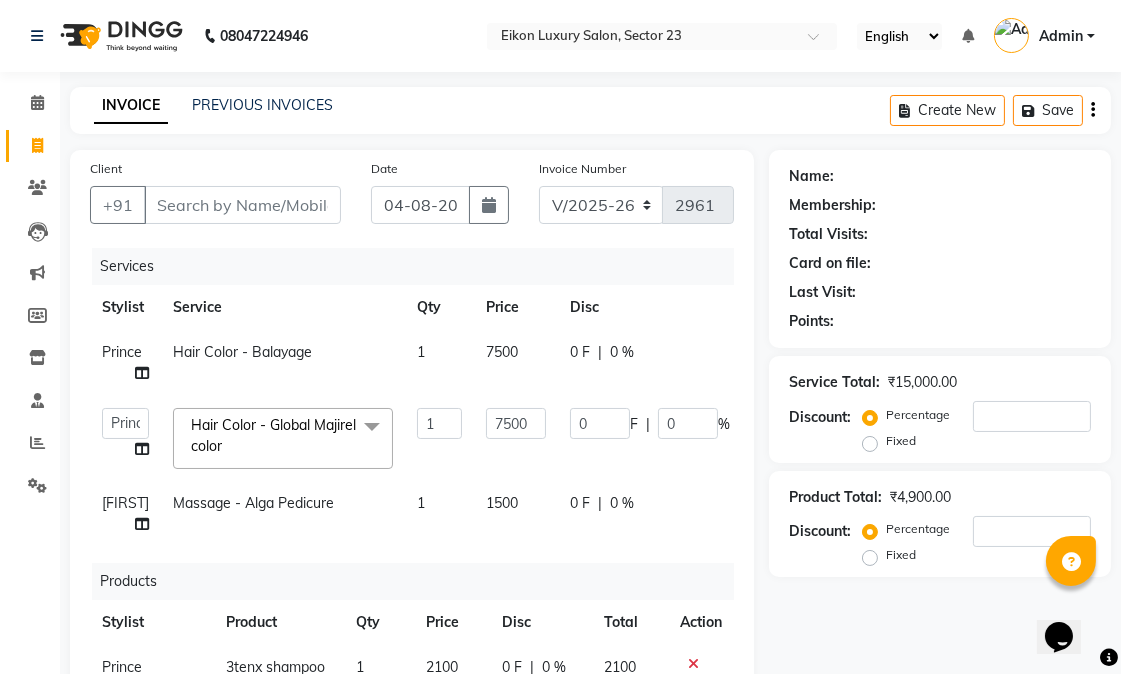 click on "Client +91 Date 04-08-2025 Invoice Number V/2025 V/2025-26 2961 Services Stylist Service Qty Price Disc Total Action Prince Hair Color - Balayage 1 7500 0 F | 0 % 7500  Abhishek   amit   anchal   Ashu   Bilal   Dildar   Geeta   Hritik   Jatin   mahesh   Manav   Mohit   Pinki   Prince   Ruby   Sagar   Subhash   Subodh   Uday  Hair Color - Global Majirel color  x Hair Cut - Female Hair Cut Hair Cut - Gents Hair Cut Hair Cut - Beard Trim Hair Cut - Child Hair Cut Boy Hair Cut - Child Hair Cut Girl Hair Cut - Blow Dry Hair Cut - Tong/Iron Curl Hair Cut - Iron Hair Wash premium wash eyebrow eyebrow upperlip gel paint nail cut file mask biotin Hair Styling - Blow Dry Hair Styling - Blow Dry Outcurls Hair Styling - Curls Hair Styling - Hair Do Hair Styling - Pressing deep conditioning bob cut Treatment - Repair Rituals Treatment - Moisture Rituals Treatment - Scalp and Length Treatment Treatment - Dandruff Treatment with Rituals Treatment - Hair Fall Treatment with Rituals Treatment - One Step Repair Treatment RGEN" 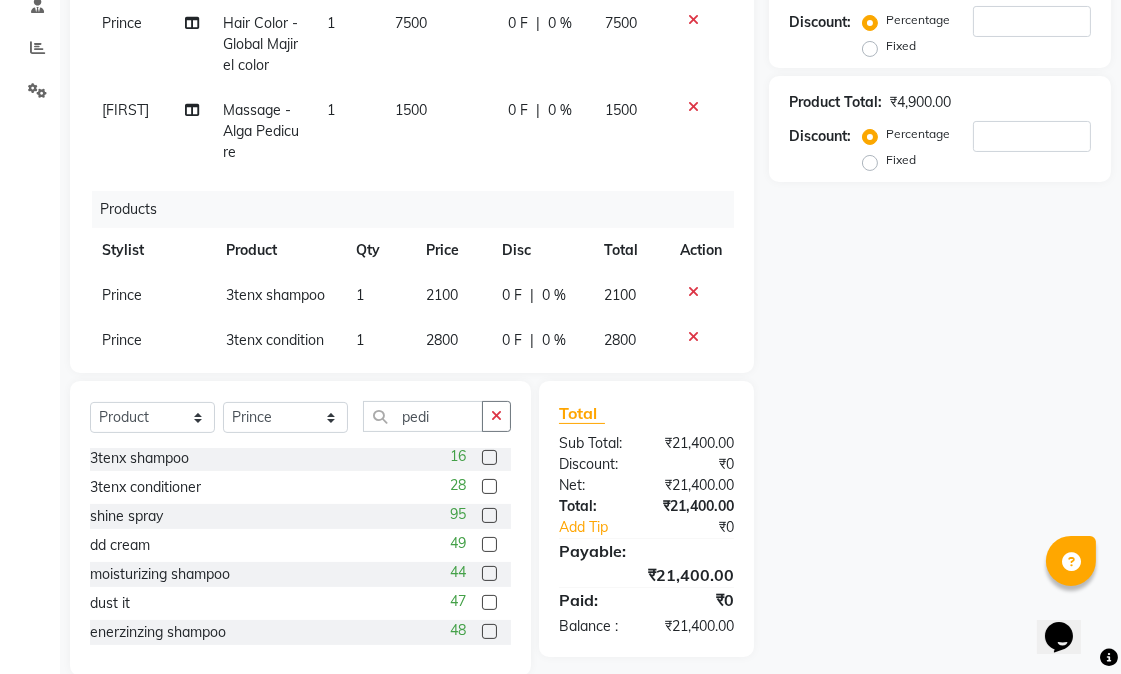scroll, scrollTop: 428, scrollLeft: 0, axis: vertical 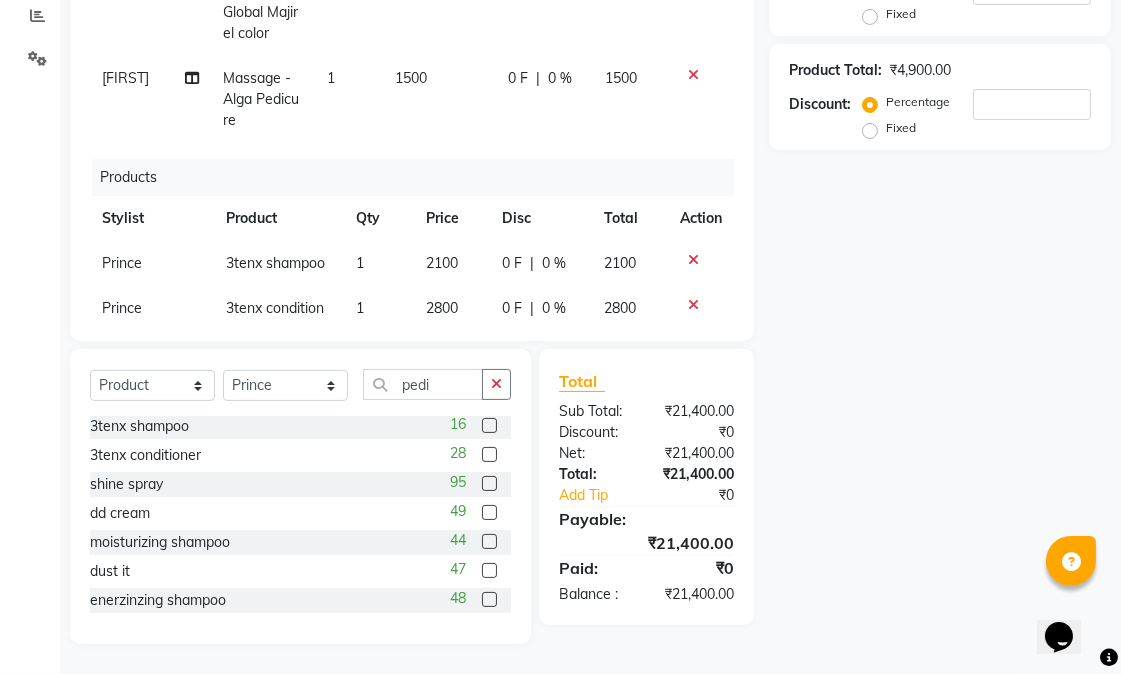click on "1500" 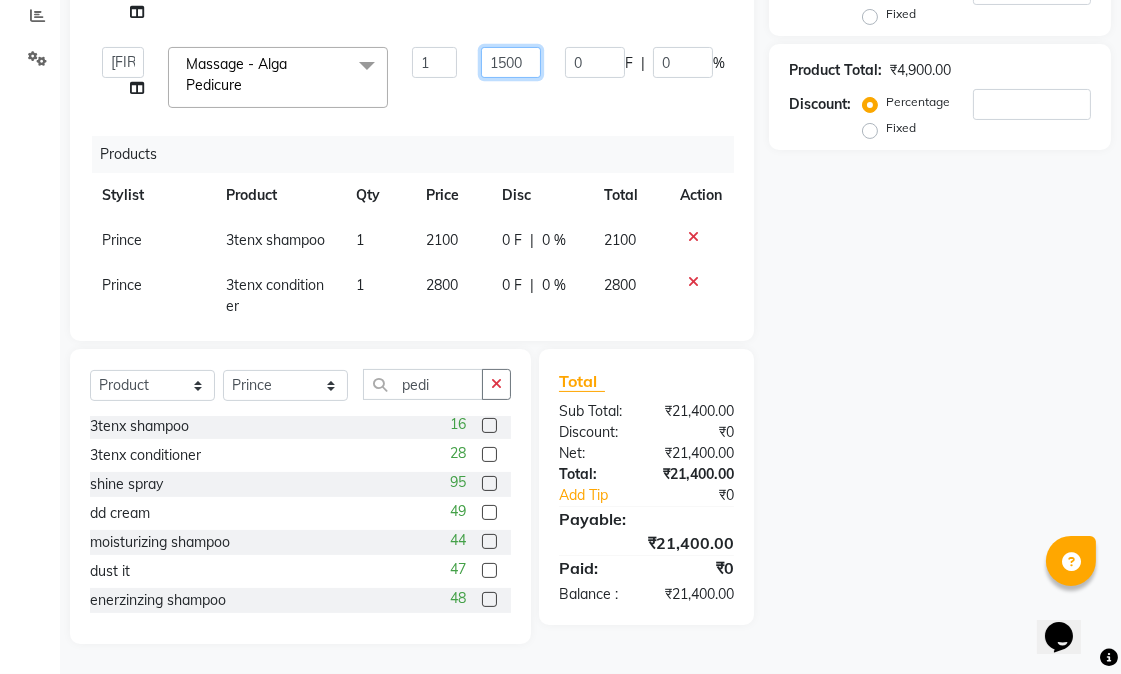 drag, startPoint x: 520, startPoint y: 62, endPoint x: 497, endPoint y: 63, distance: 23.021729 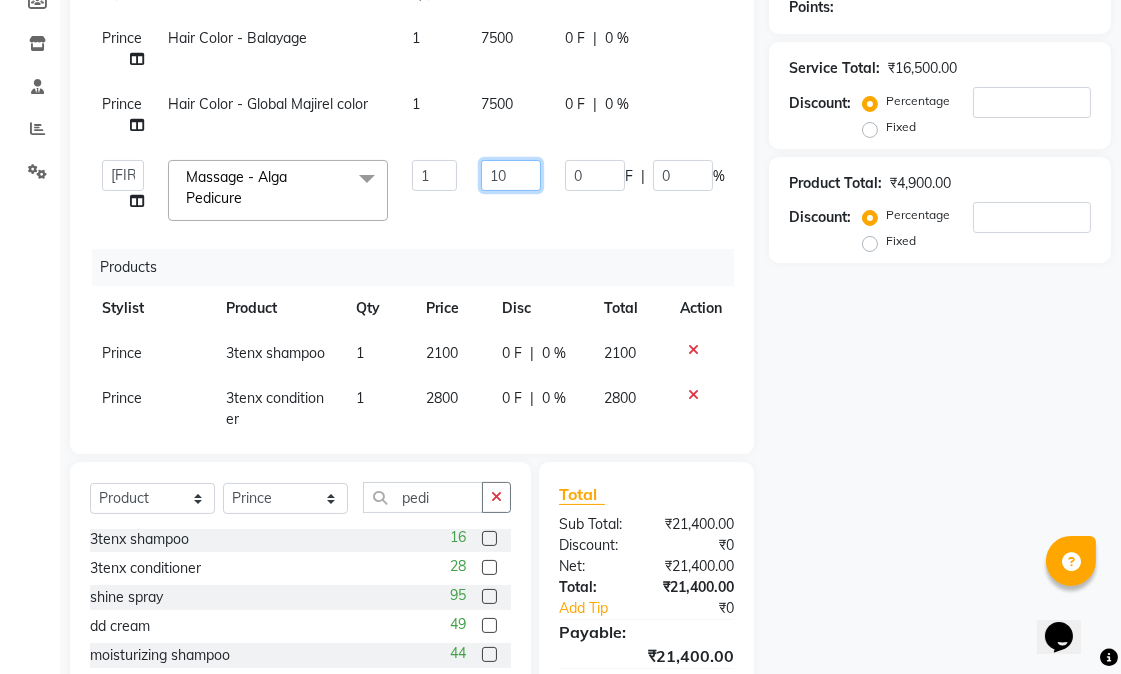 scroll, scrollTop: 0, scrollLeft: 0, axis: both 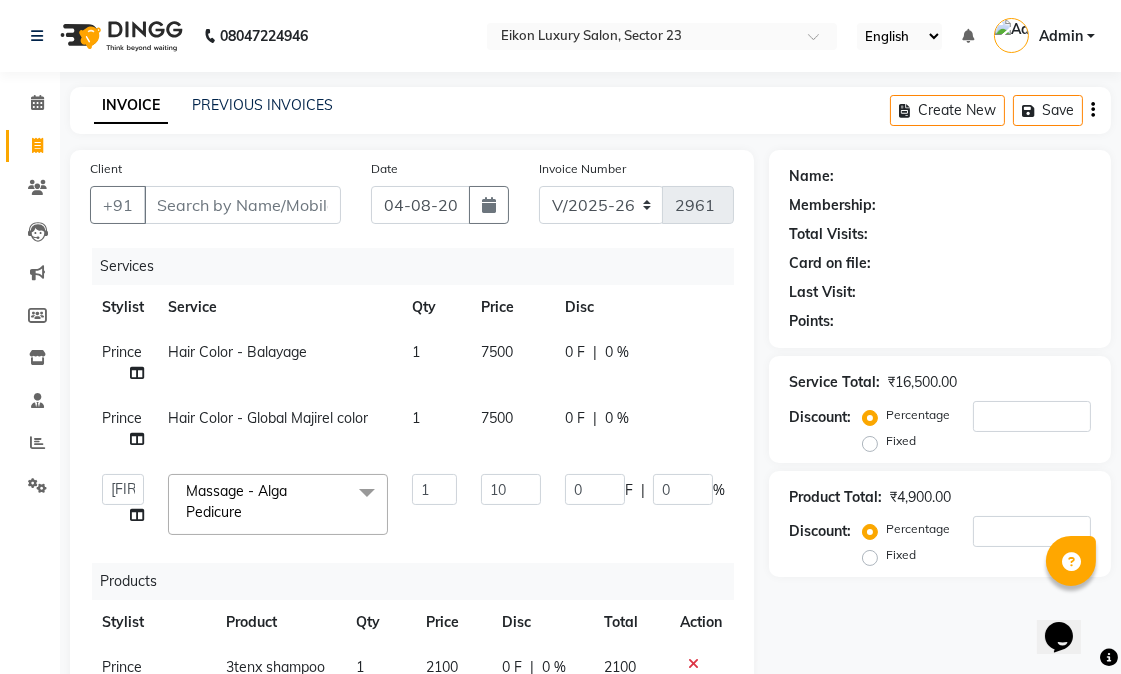 click on "Prince Hair Color - Global Majirel color 1 7500 0 F | 0 % 7500" 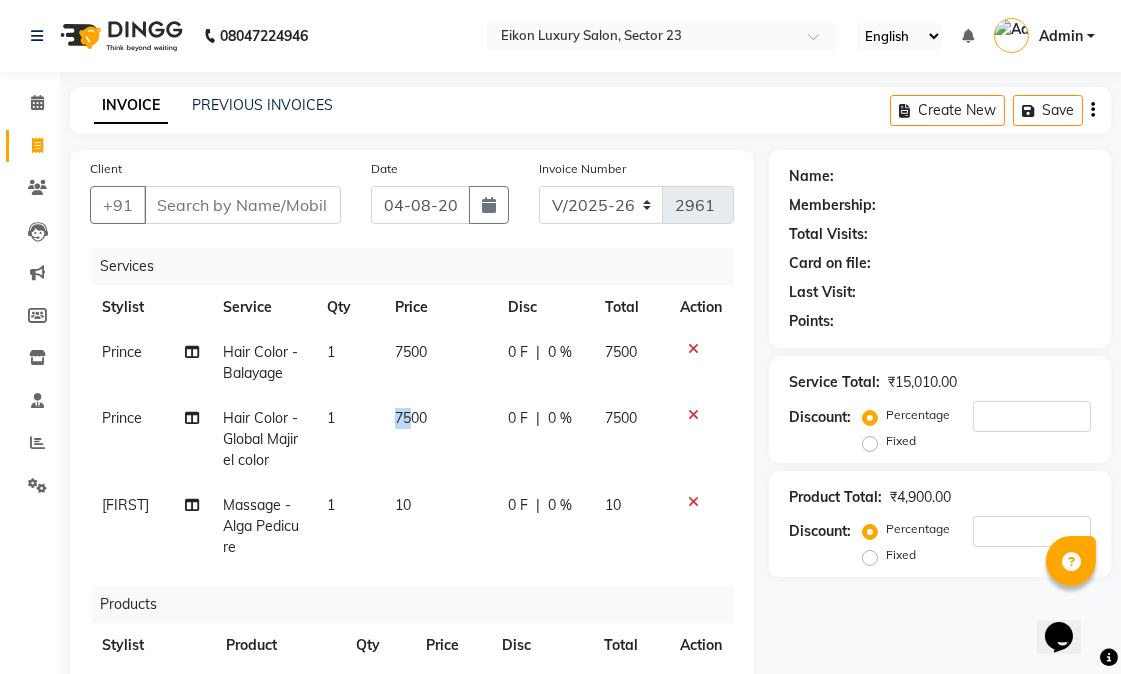 drag, startPoint x: 386, startPoint y: 408, endPoint x: 401, endPoint y: 411, distance: 15.297058 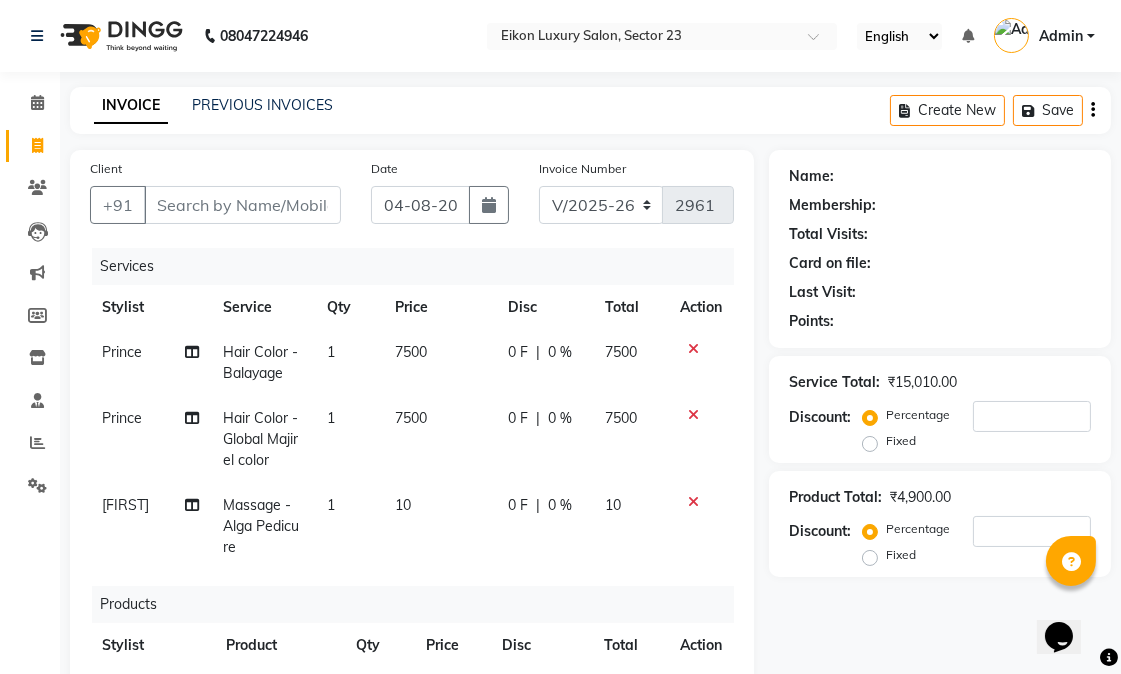 select on "58949" 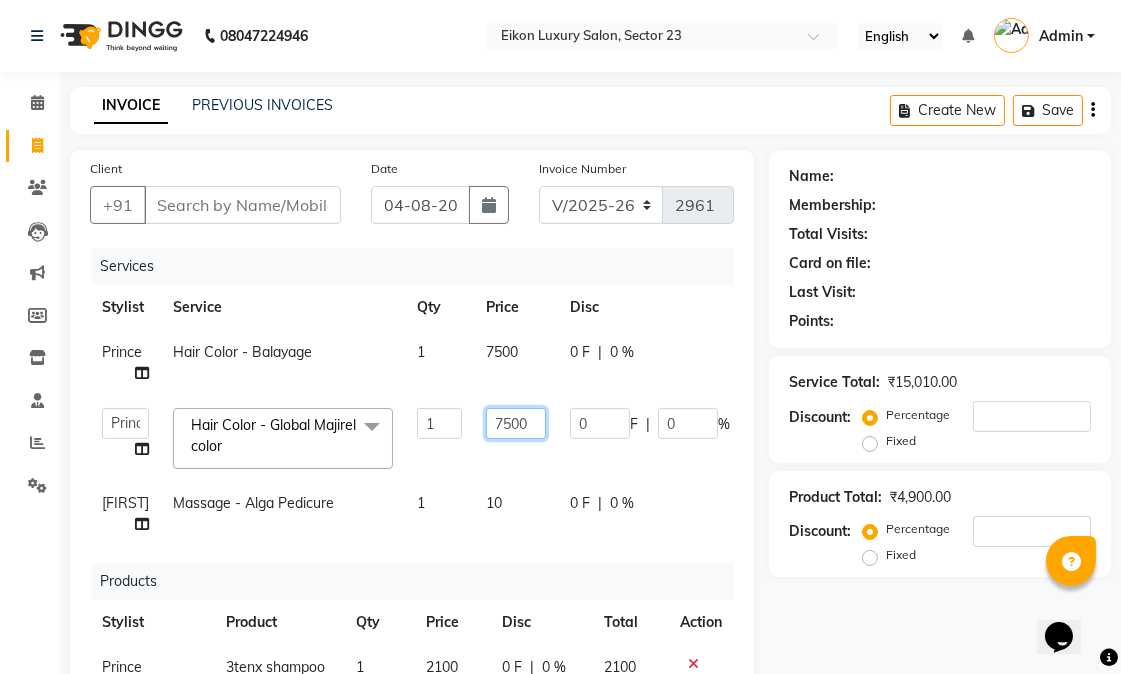 drag, startPoint x: 497, startPoint y: 425, endPoint x: 521, endPoint y: 425, distance: 24 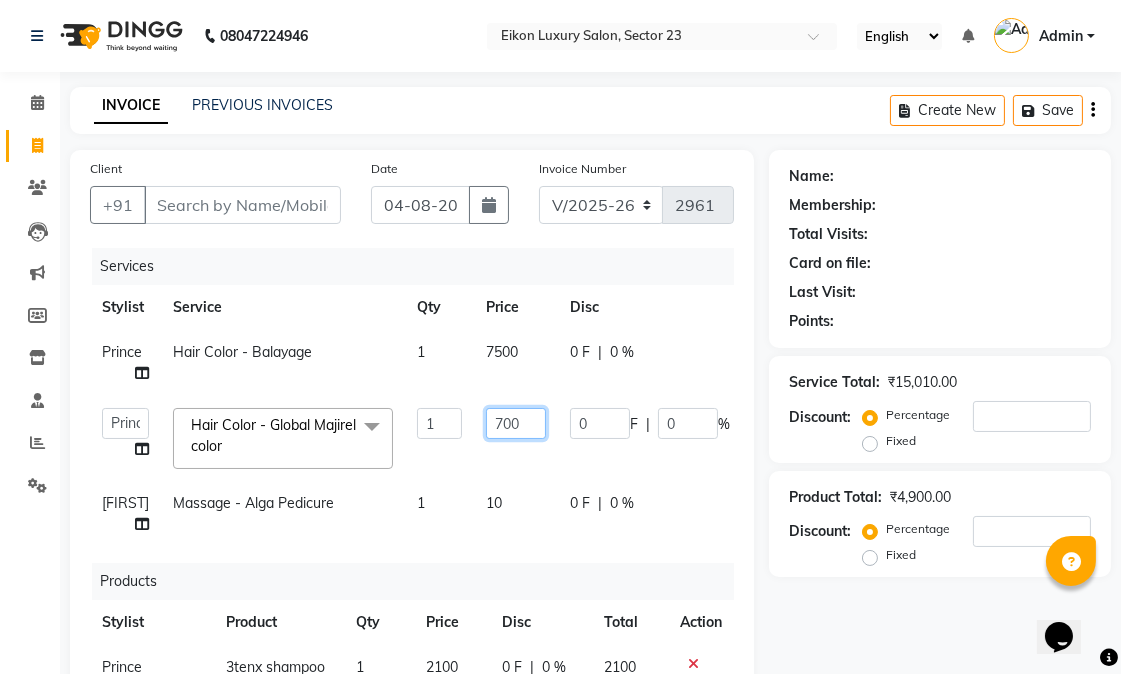 type on "7000" 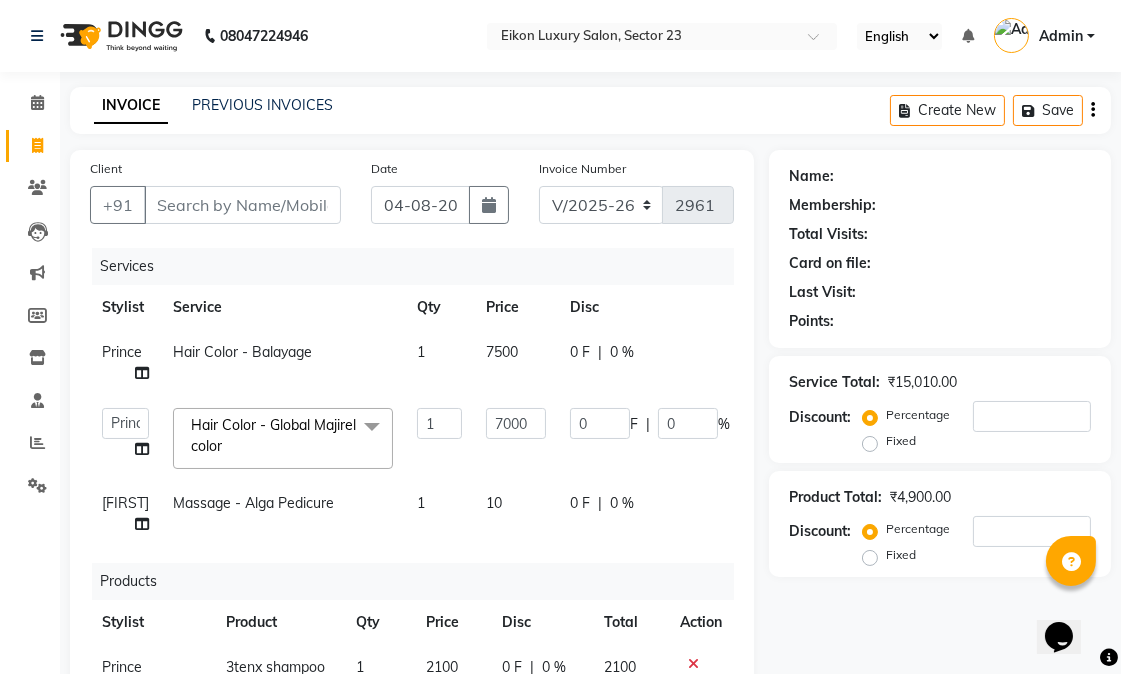 click on "Name: Membership: Total Visits: Card on file: Last Visit:  Points:  Service Total:  ₹15,010.00  Discount:  Percentage   Fixed  Product Total:  ₹4,900.00  Discount:  Percentage   Fixed" 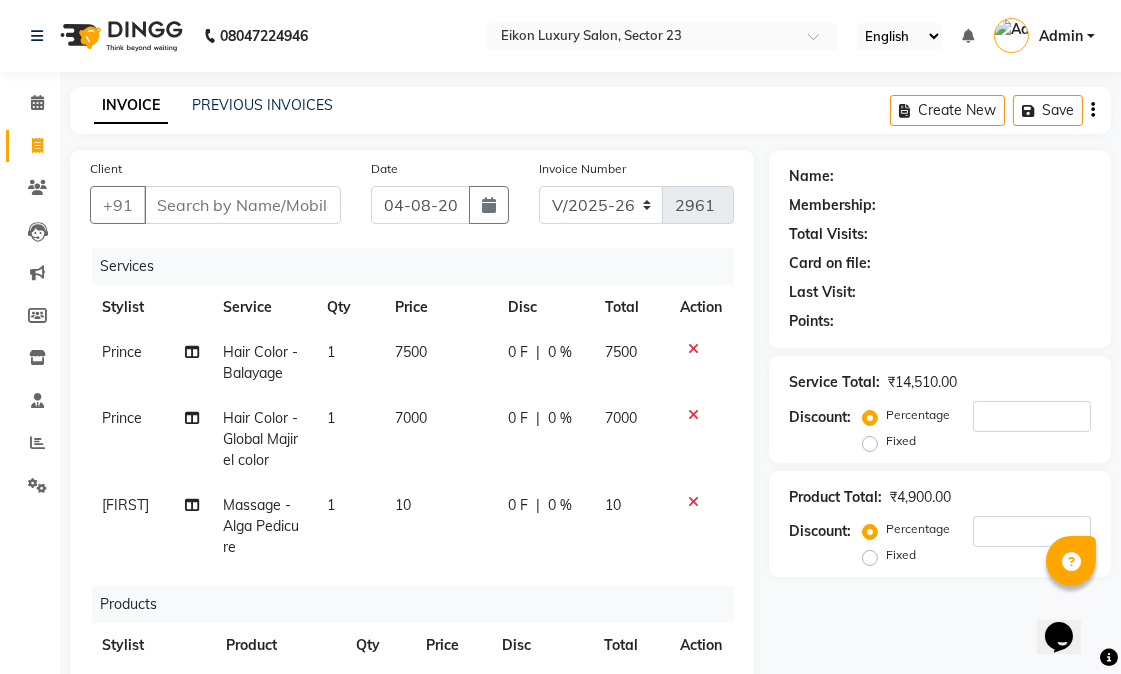 scroll, scrollTop: 63, scrollLeft: 0, axis: vertical 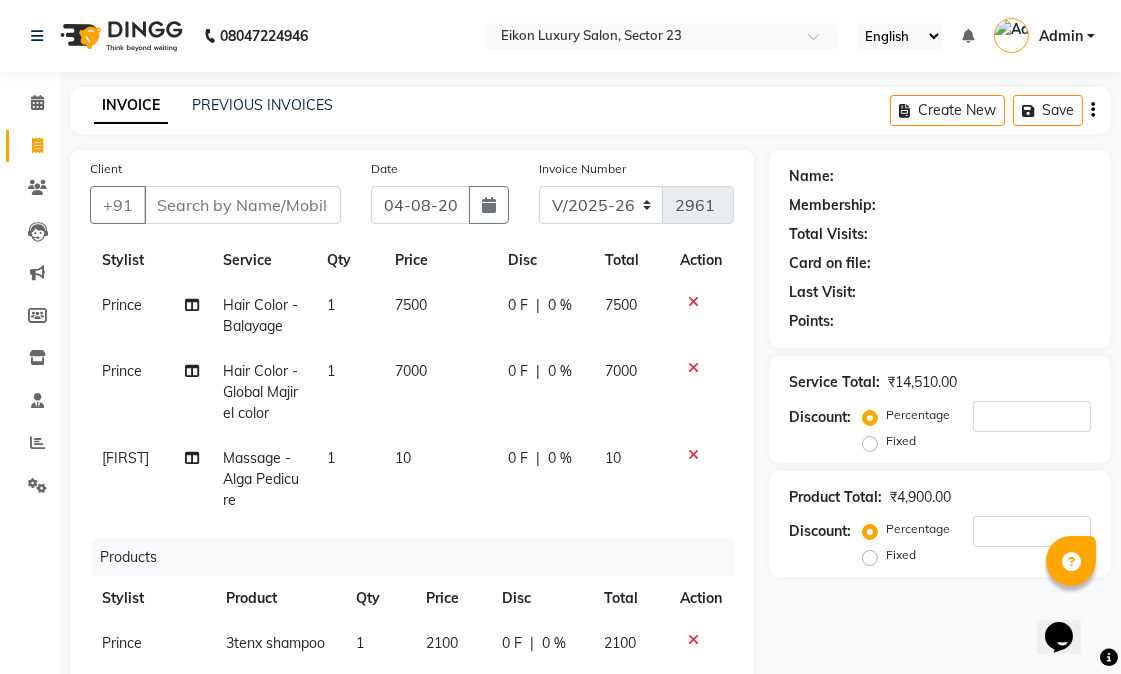 click on "10" 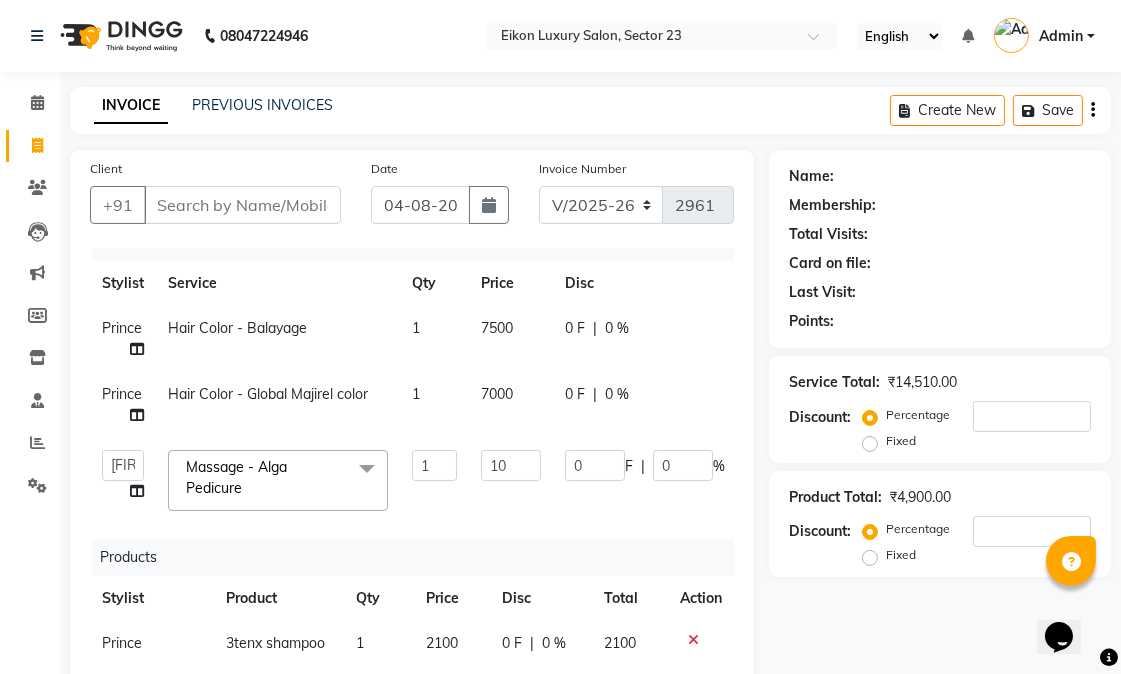 scroll, scrollTop: 40, scrollLeft: 0, axis: vertical 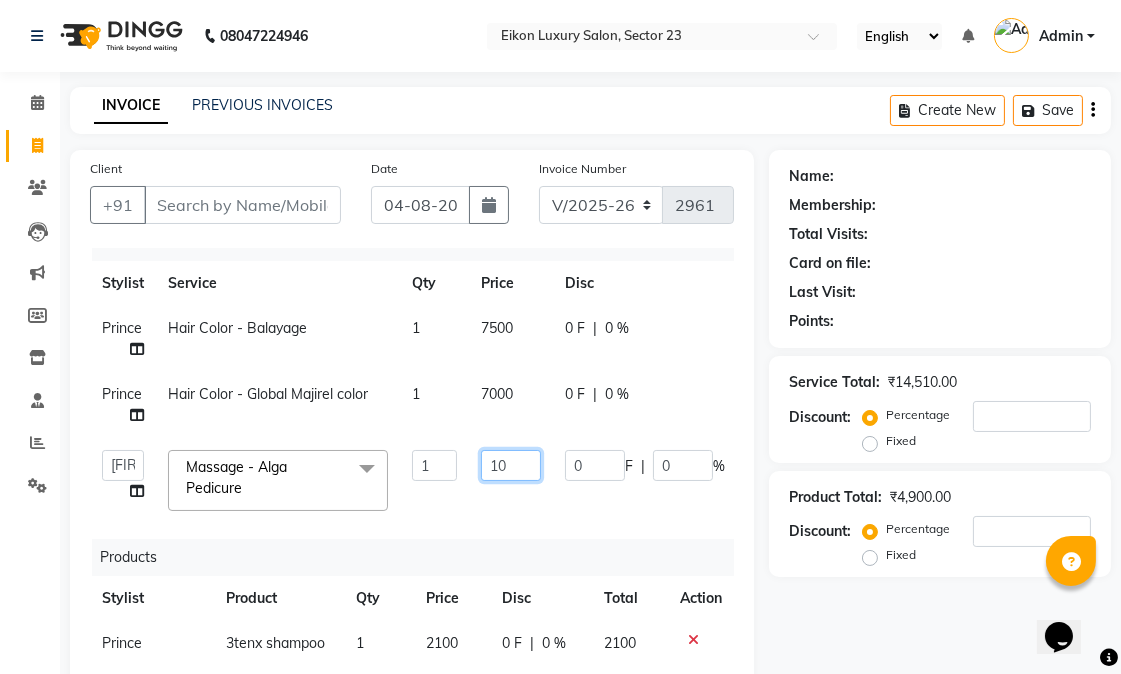 drag, startPoint x: 512, startPoint y: 454, endPoint x: 495, endPoint y: 455, distance: 17.029387 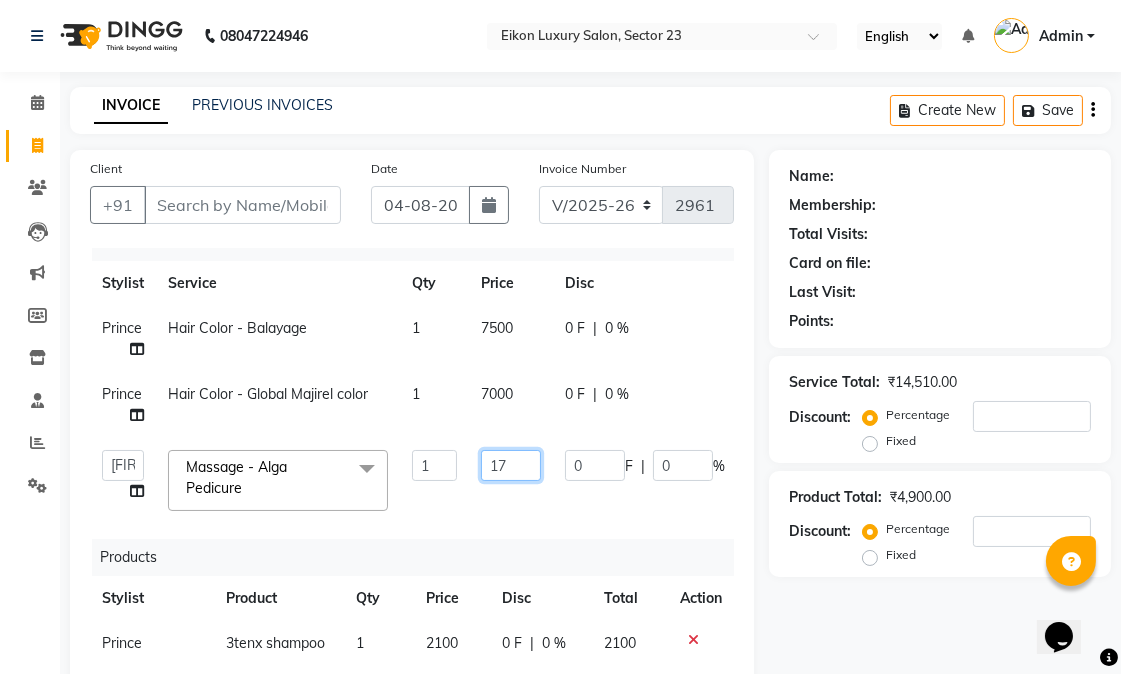 type on "1" 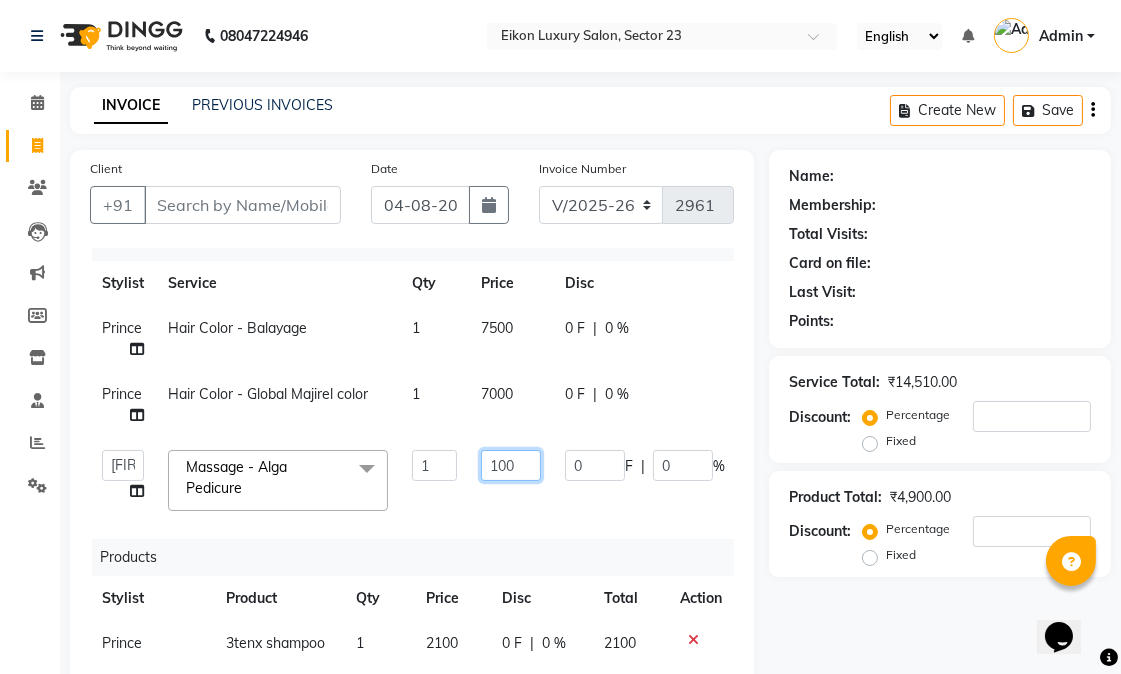 type on "1000" 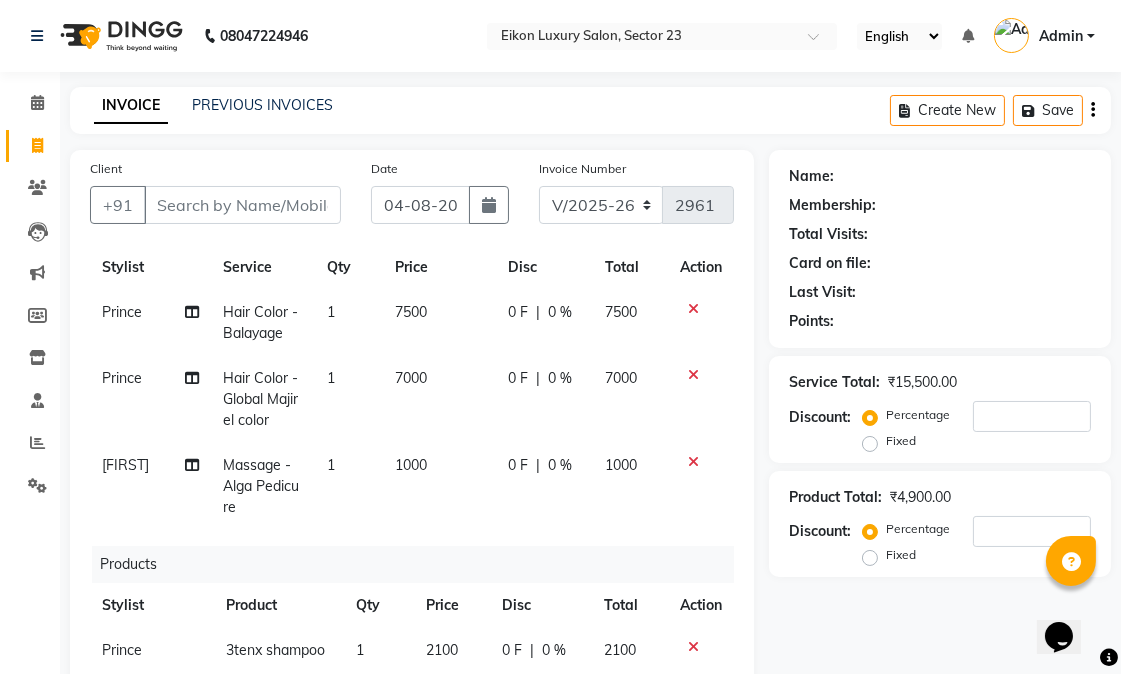 click on "Name: Membership: Total Visits: Card on file: Last Visit:  Points:  Service Total:  ₹15,500.00  Discount:  Percentage   Fixed  Product Total:  ₹4,900.00  Discount:  Percentage   Fixed" 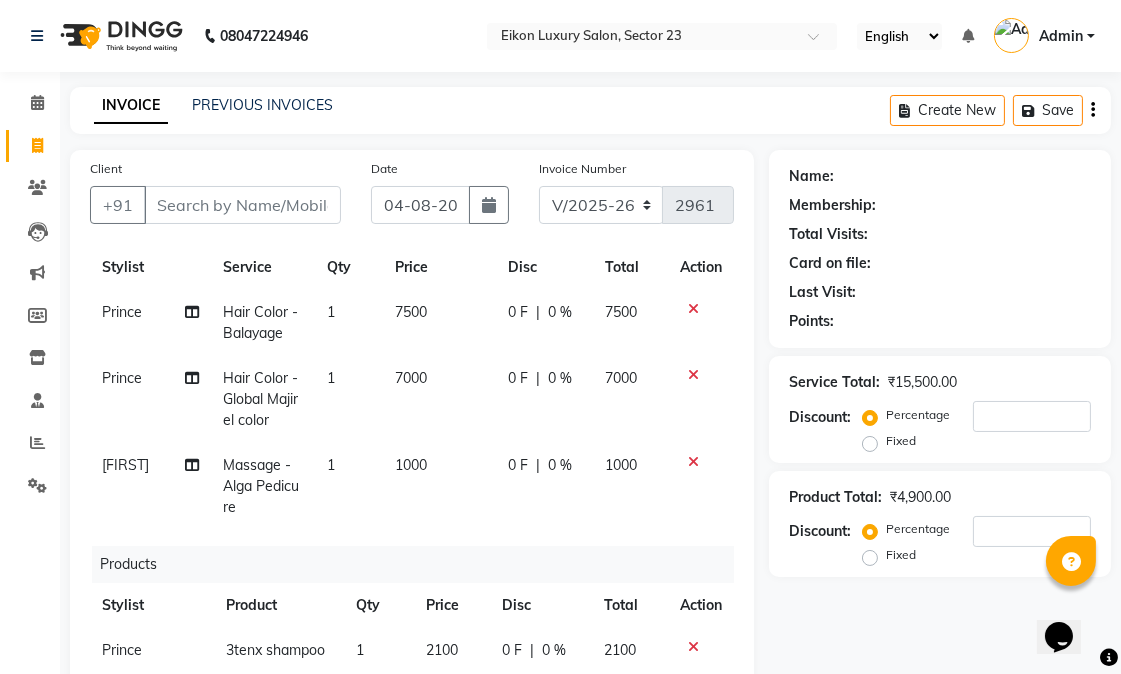 scroll, scrollTop: 63, scrollLeft: 0, axis: vertical 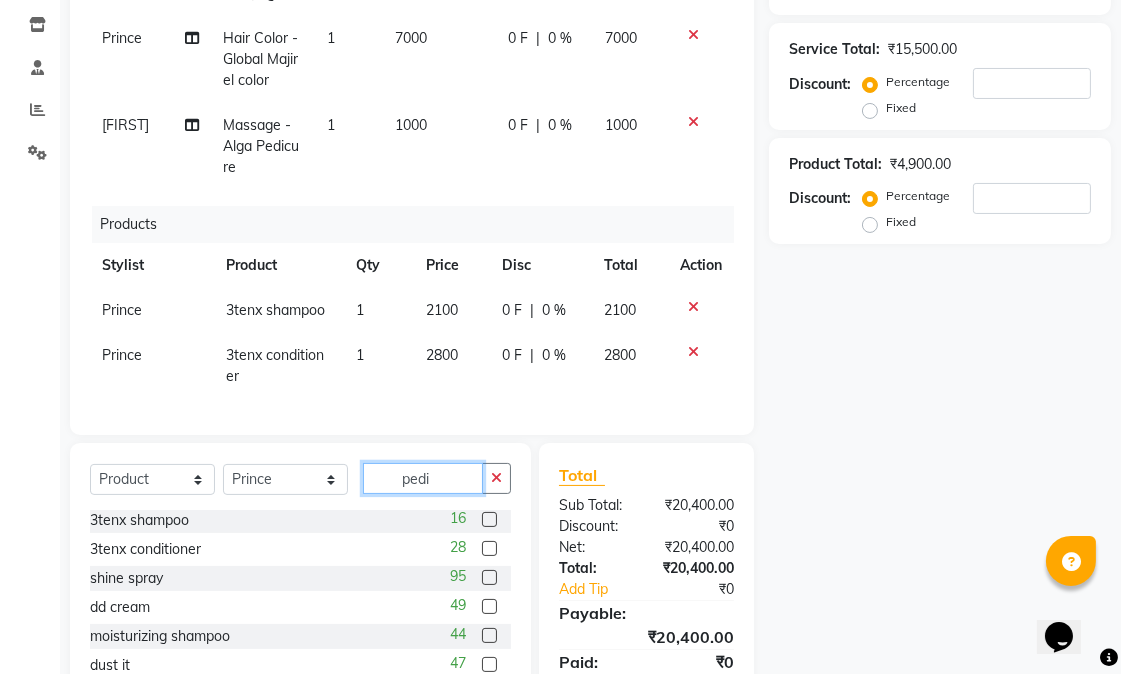 drag, startPoint x: 451, startPoint y: 476, endPoint x: 371, endPoint y: 465, distance: 80.75271 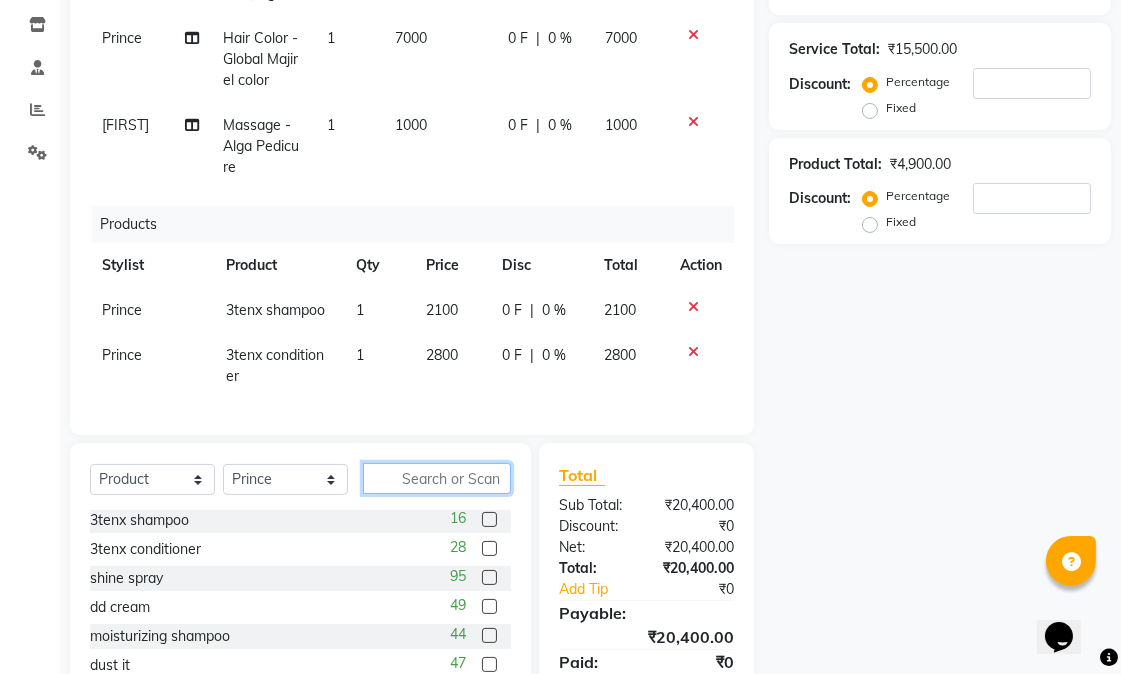 type 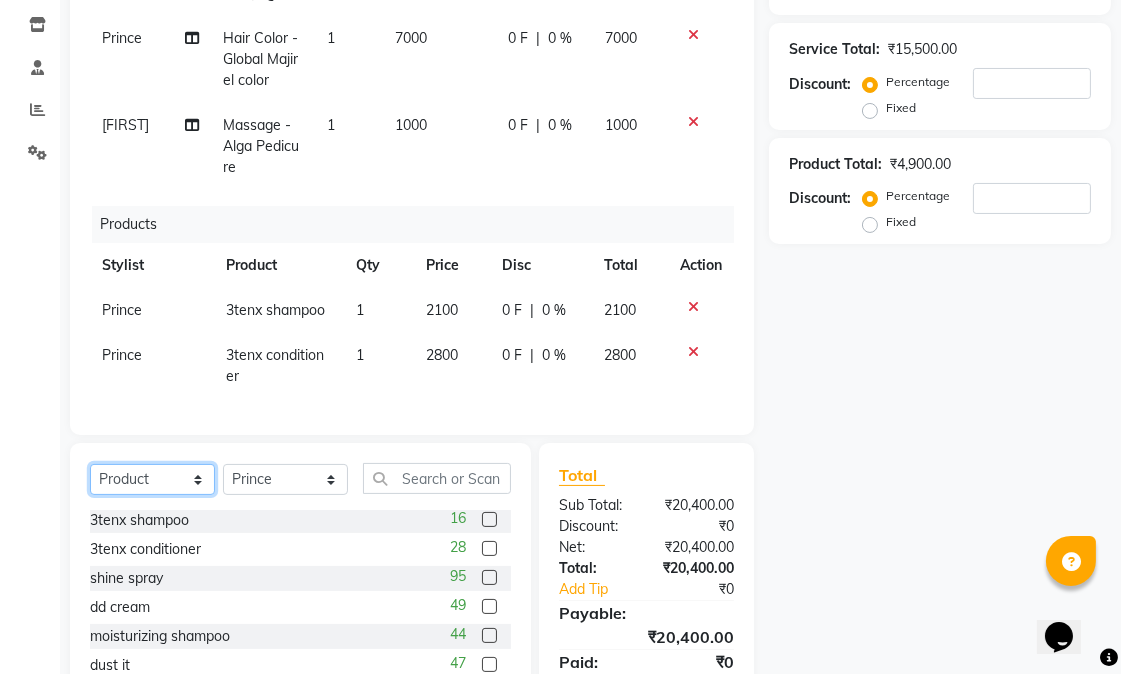 click on "Select  Service  Product  Membership  Package Voucher Prepaid Gift Card" 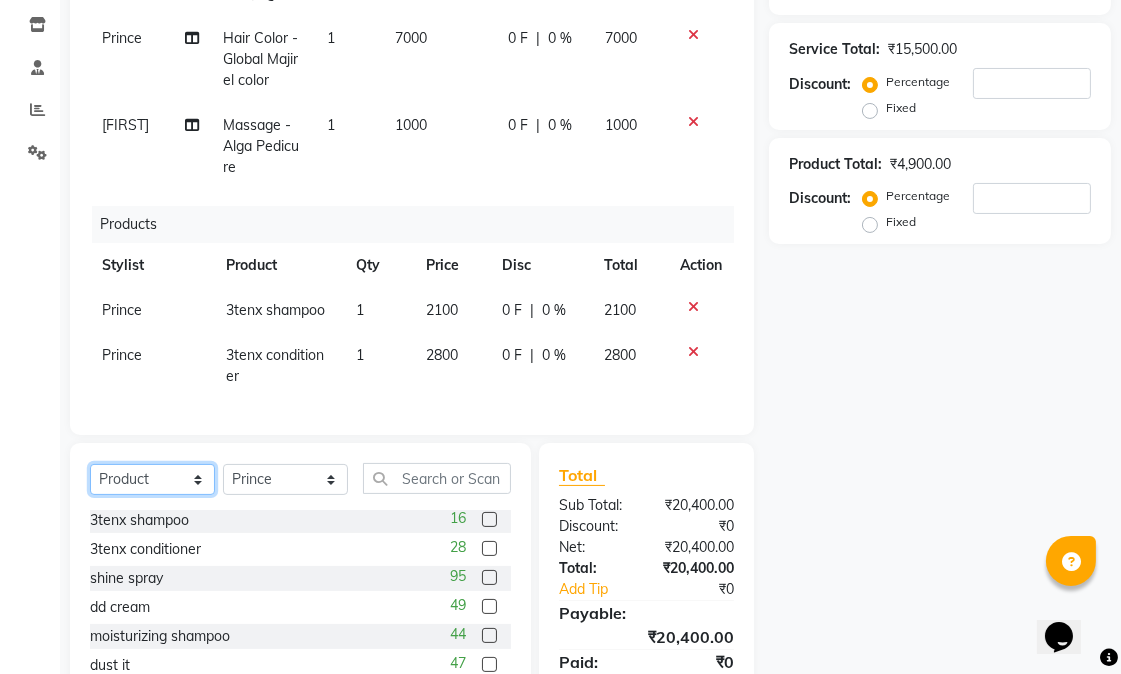 select on "service" 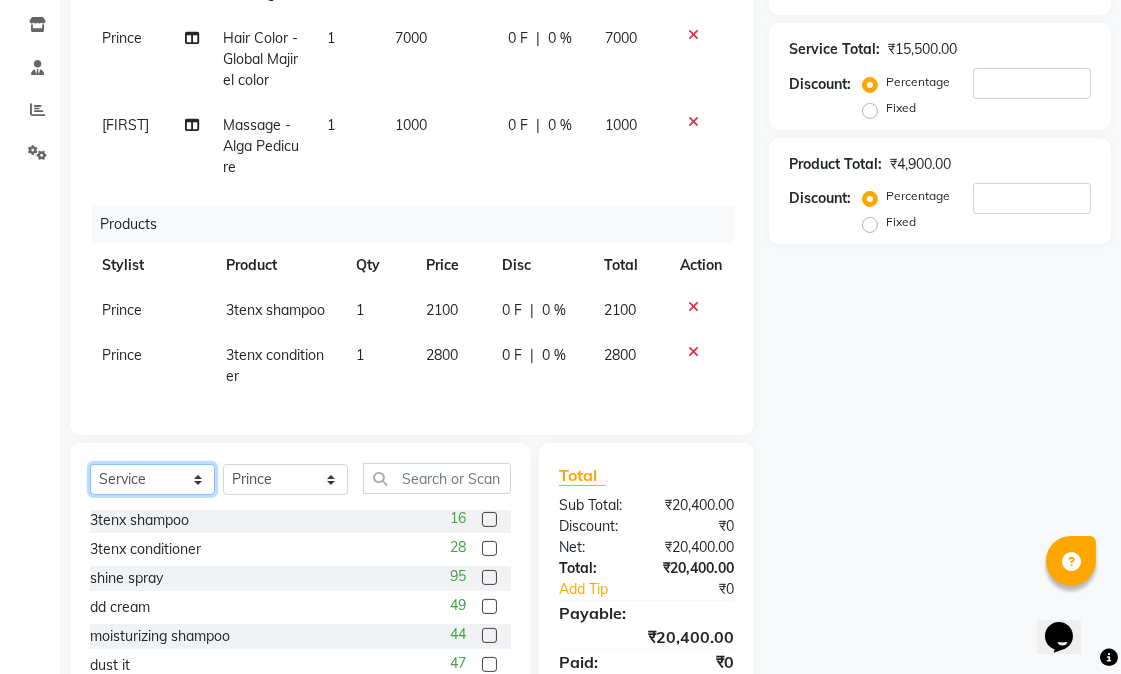 click on "Select  Service  Product  Membership  Package Voucher Prepaid Gift Card" 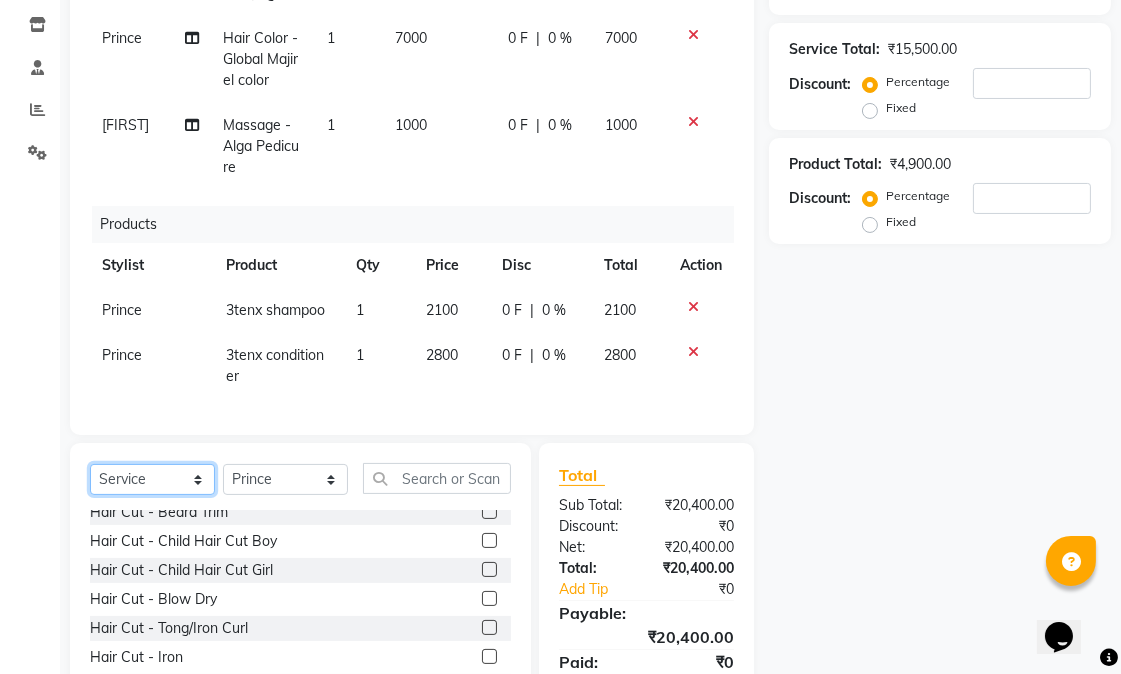 scroll, scrollTop: 0, scrollLeft: 0, axis: both 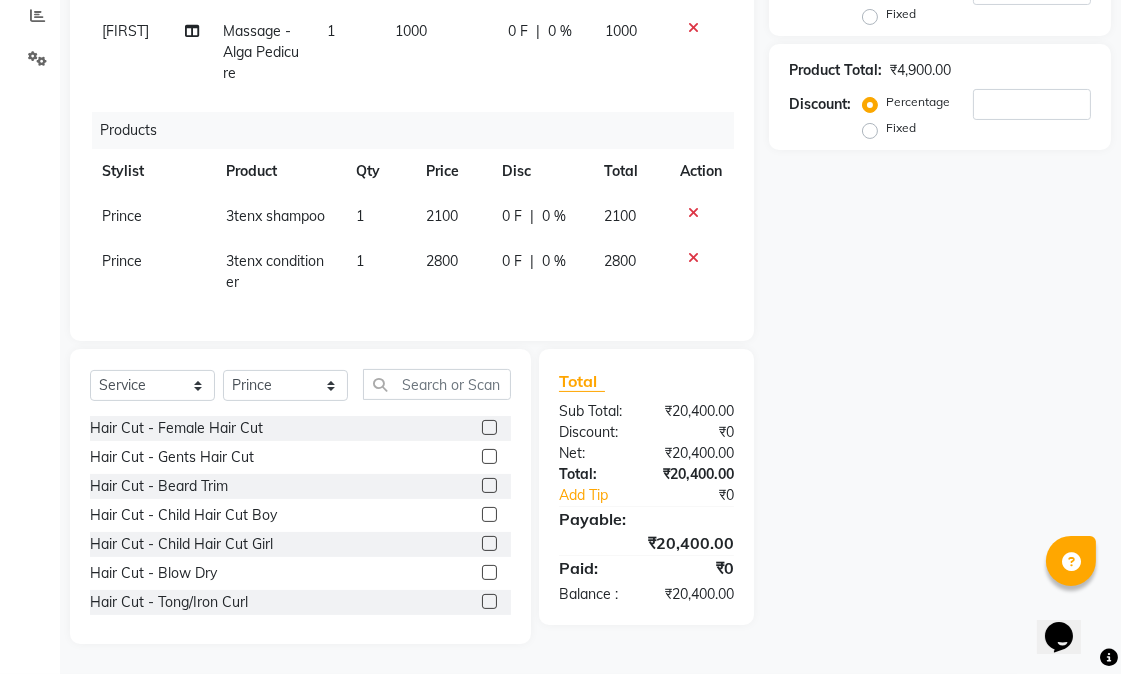 click 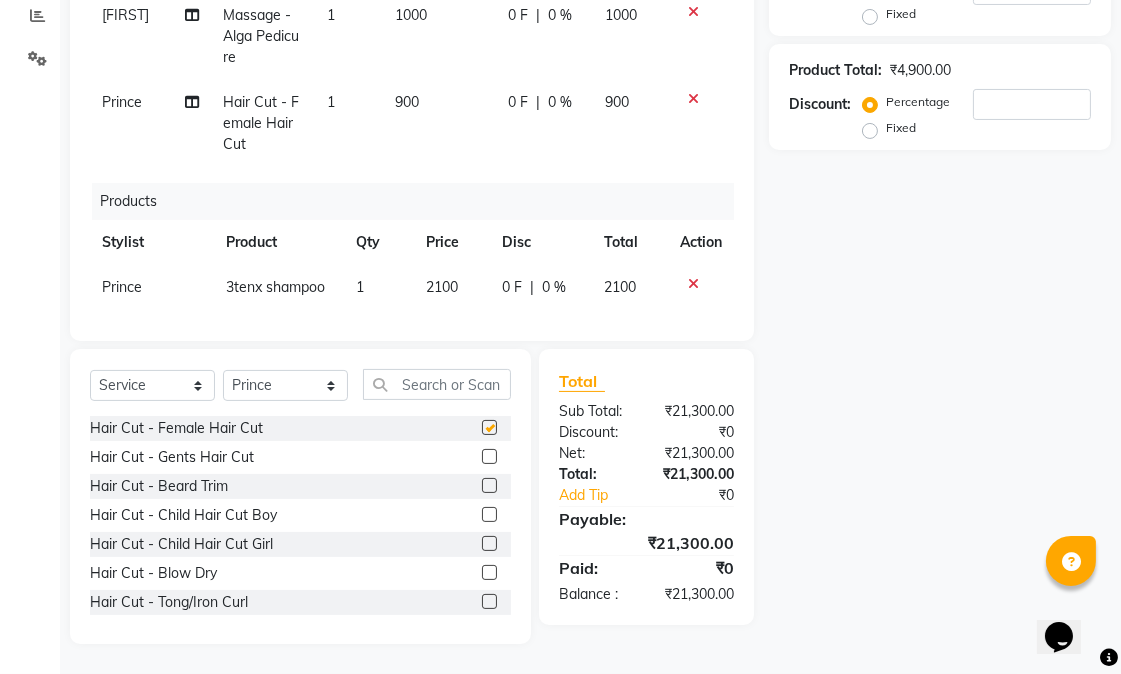 checkbox on "false" 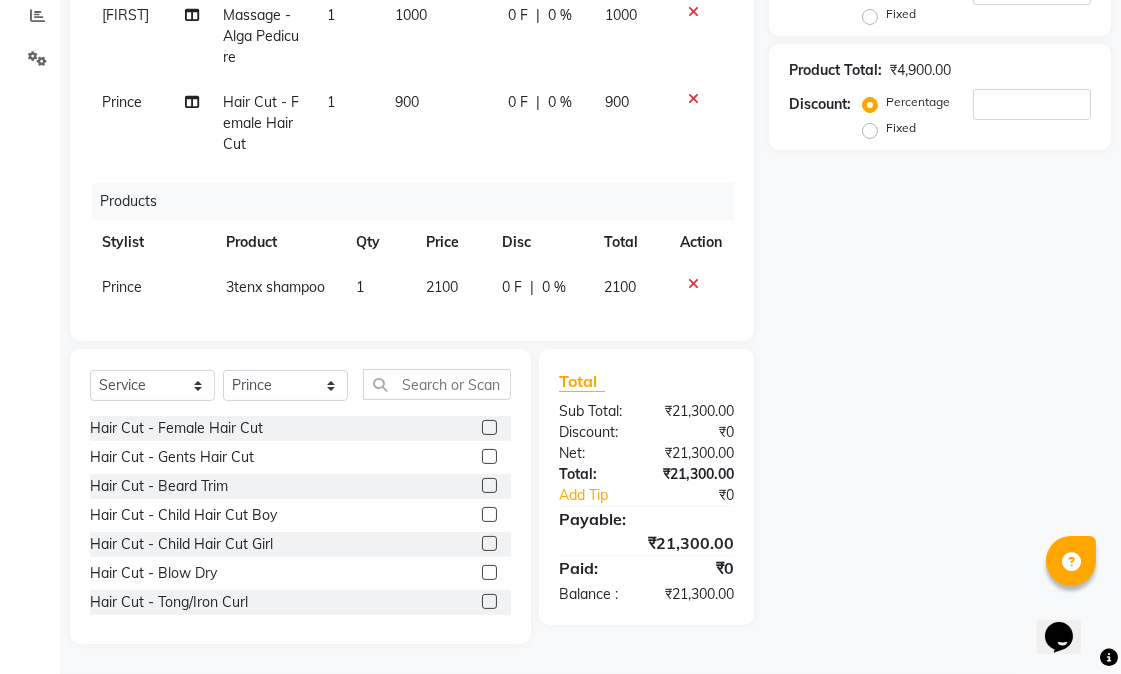 scroll, scrollTop: 0, scrollLeft: 0, axis: both 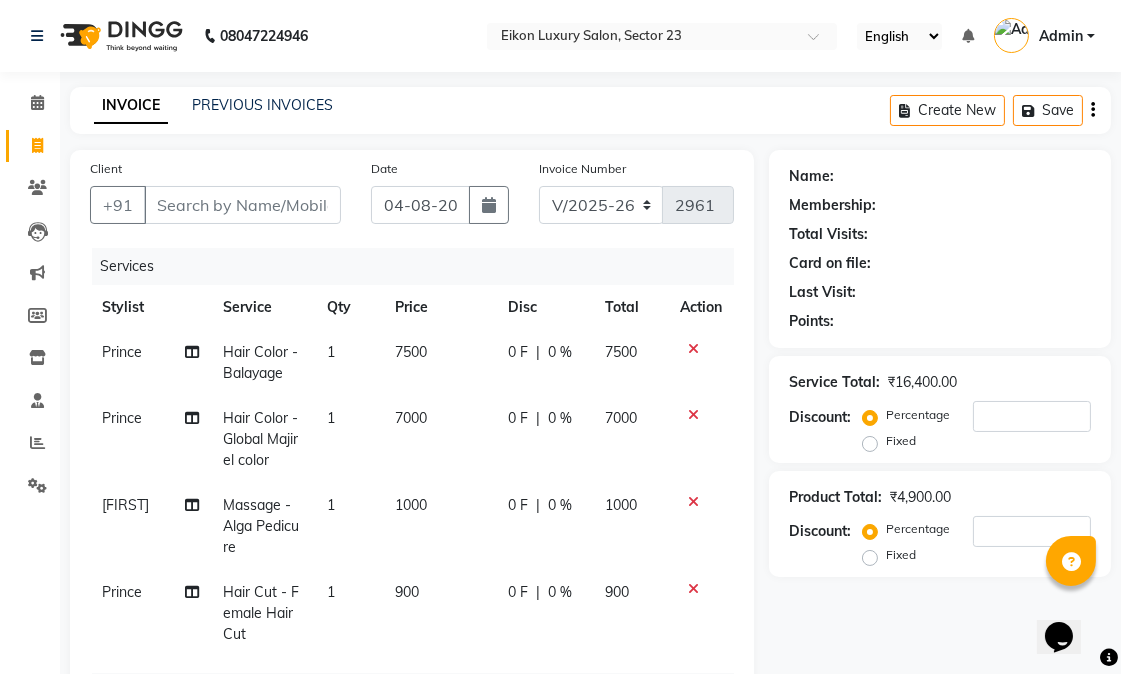 click on "0 %" 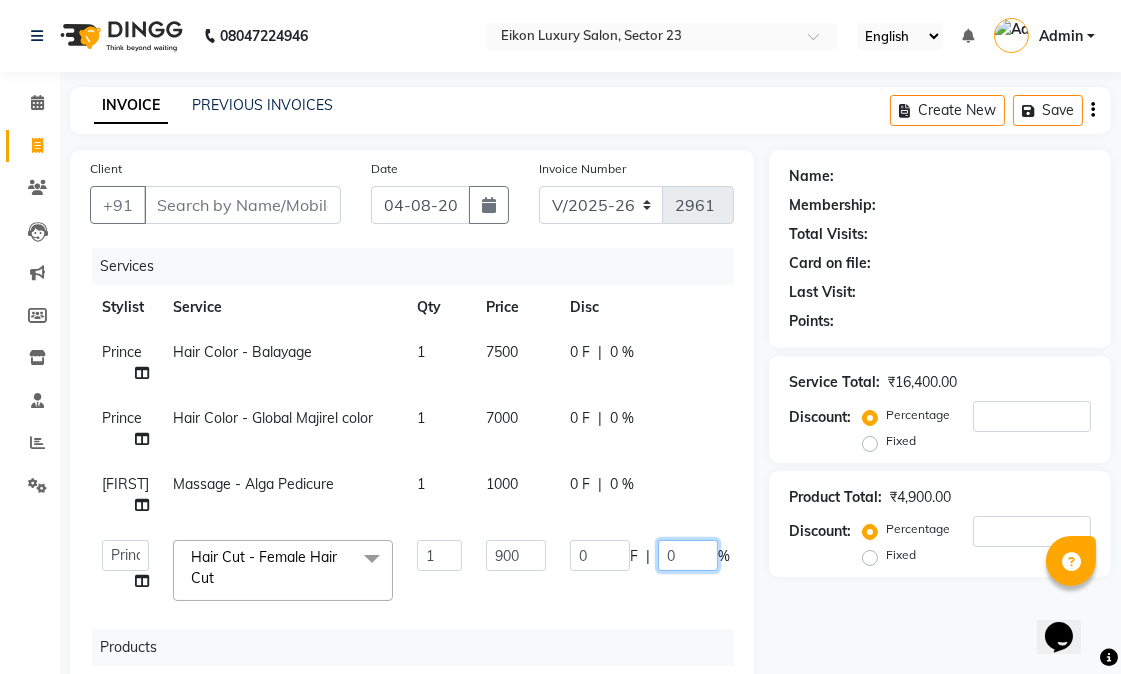 drag, startPoint x: 675, startPoint y: 545, endPoint x: 640, endPoint y: 553, distance: 35.902645 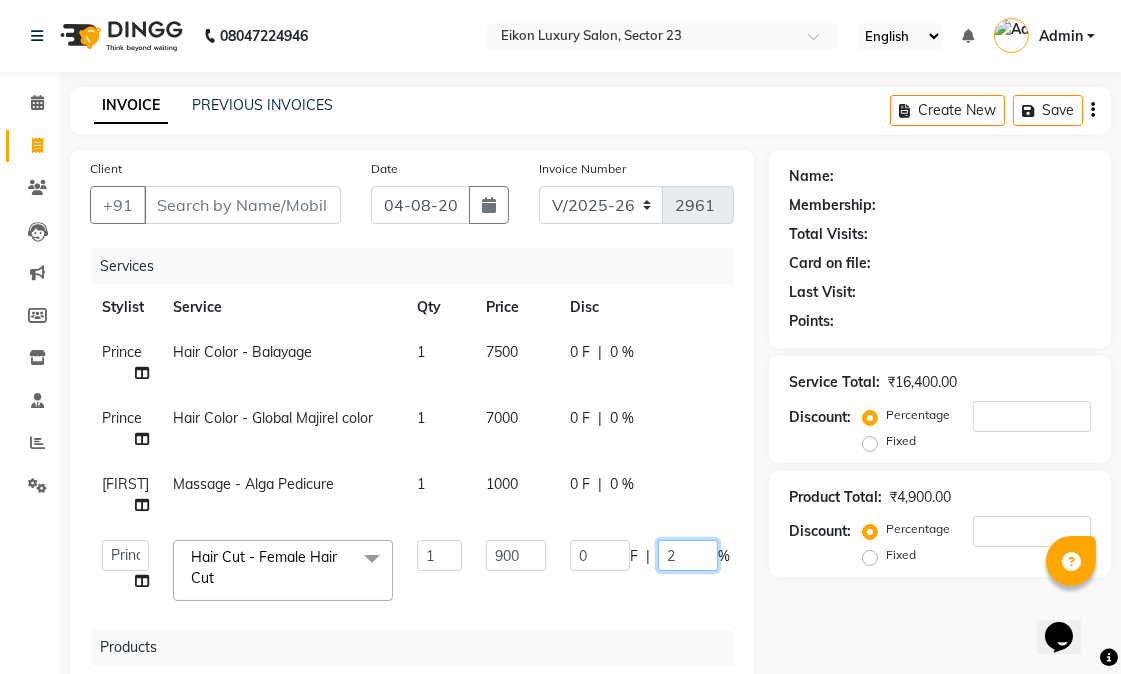 type on "20" 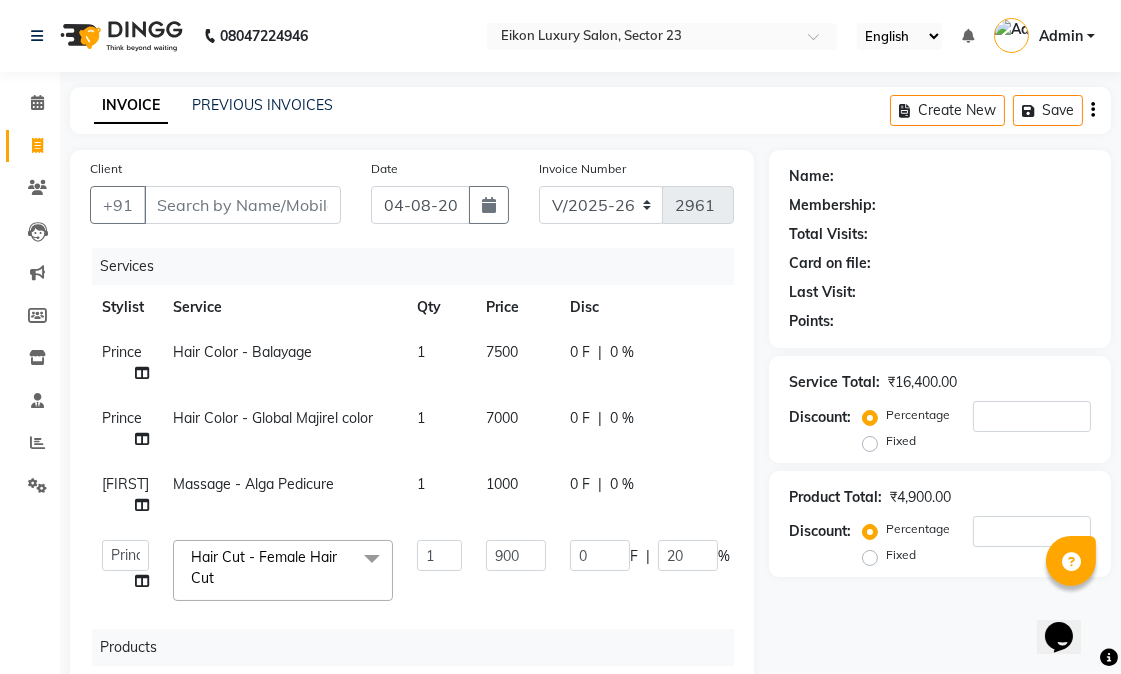 click on "Prince Hair Color - Balayage 1 7500 0 F | 0 % 7500 Prince Hair Color - Global Majirel color 1 7000 0 F | 0 % 7000 Dildar Massage - Alga Pedicure 1 1000 0 F | 0 % 1000  Abhishek   amit   anchal   Ashu   Bilal   Dildar   Geeta   Hritik   Jatin   mahesh   Manav   Mohit   Pinki   Prince   Ruby   Sagar   Subhash   Subodh   Uday  Hair Cut - Female Hair Cut  x Hair Cut - Female Hair Cut Hair Cut - Gents Hair Cut Hair Cut - Beard Trim Hair Cut - Child Hair Cut Boy Hair Cut - Child Hair Cut Girl Hair Cut - Blow Dry Hair Cut - Tong/Iron Curl Hair Cut - Iron Hair Wash premium wash eyebrow eyebrow upperlip gel paint nail cut file mask biotin Hair Styling - Blow Dry Hair Styling - Blow Dry Outcurls Hair Styling - Curls Hair Styling - Hair Do Hair Styling - Pressing deep conditioning bob cut Treatment - Repair Rituals Treatment - Moisture Rituals Treatment - Scalp and Length Treatment Treatment - Dandruff Treatment with Rituals Treatment - Hair Fall Treatment with Rituals Treatment - One Step Repair Treatment blanch RGEN" 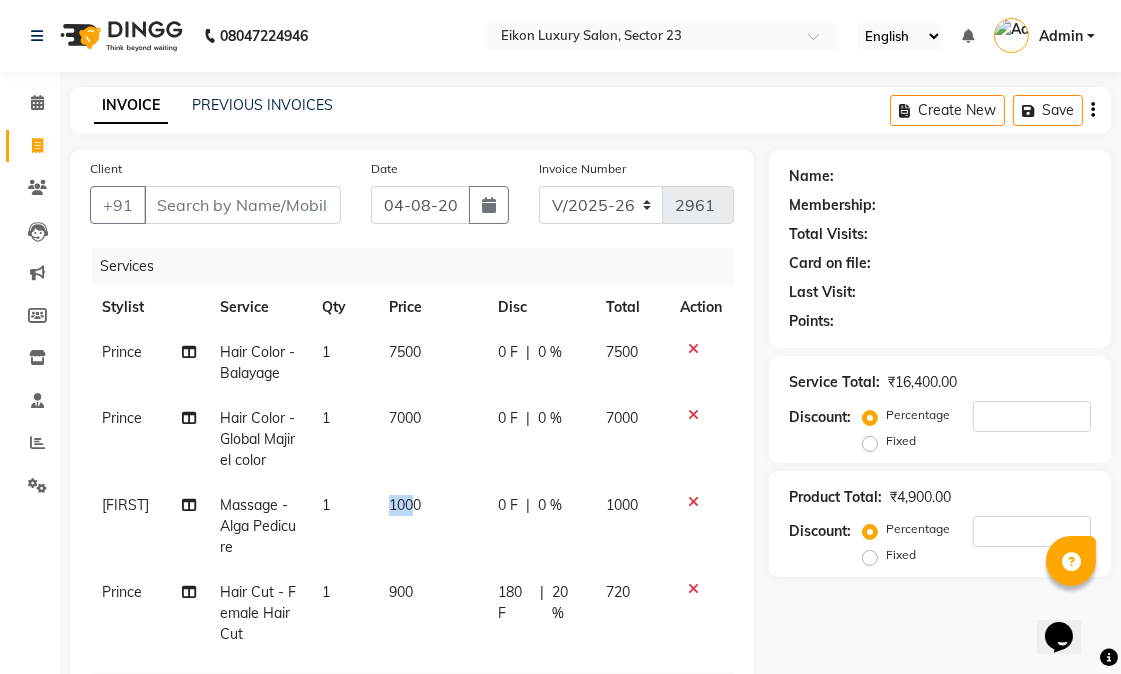drag, startPoint x: 393, startPoint y: 510, endPoint x: 371, endPoint y: 508, distance: 22.090721 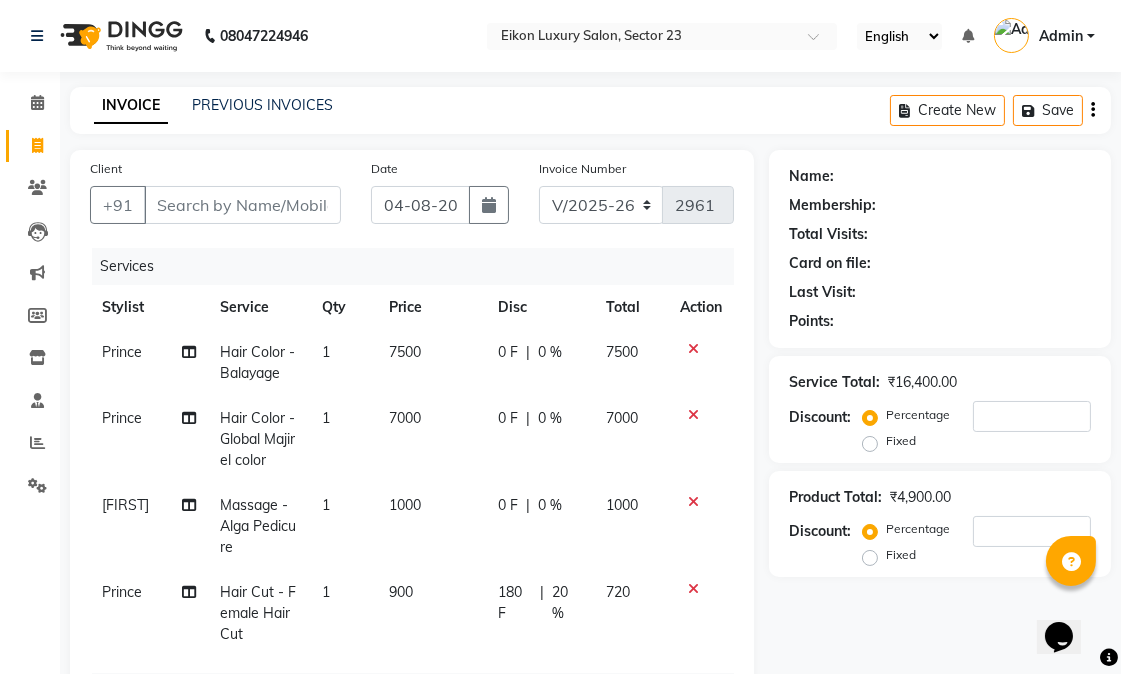 select on "58954" 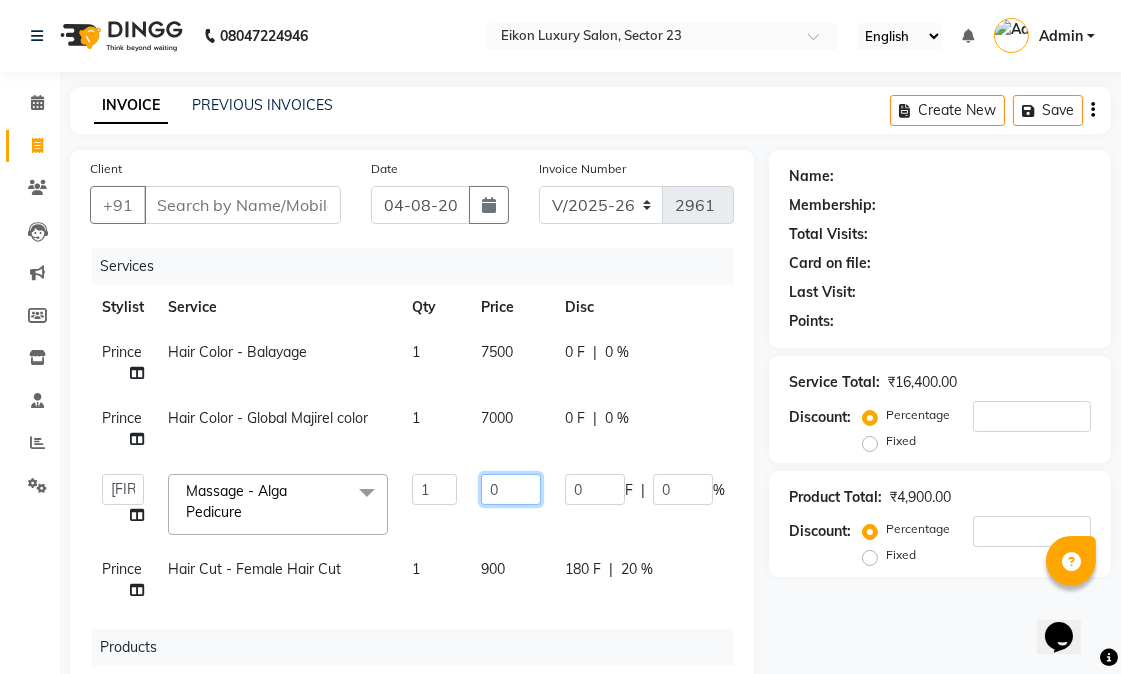 drag, startPoint x: 518, startPoint y: 490, endPoint x: 484, endPoint y: 485, distance: 34.36568 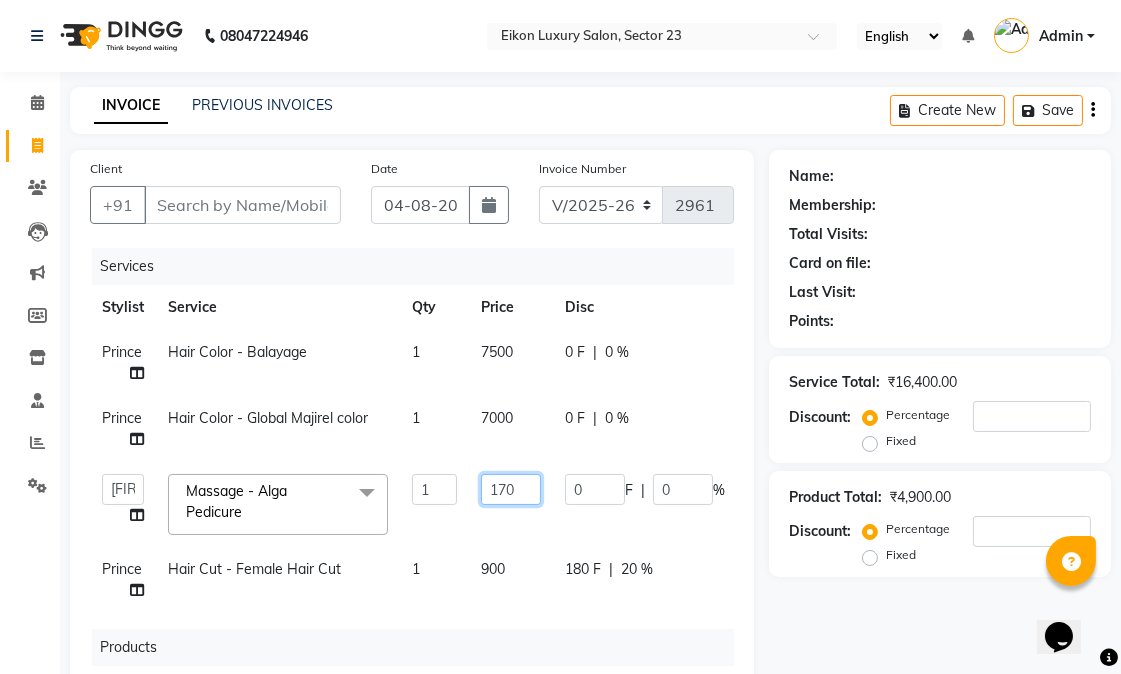 type on "1750" 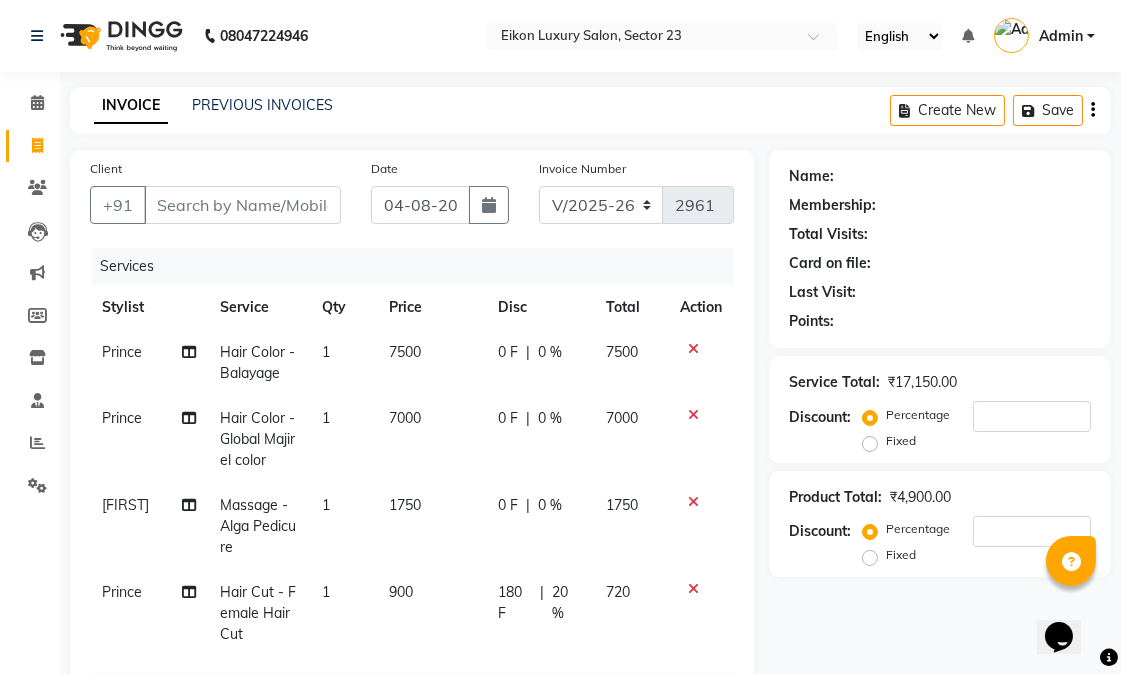 drag, startPoint x: 666, startPoint y: 492, endPoint x: 651, endPoint y: 492, distance: 15 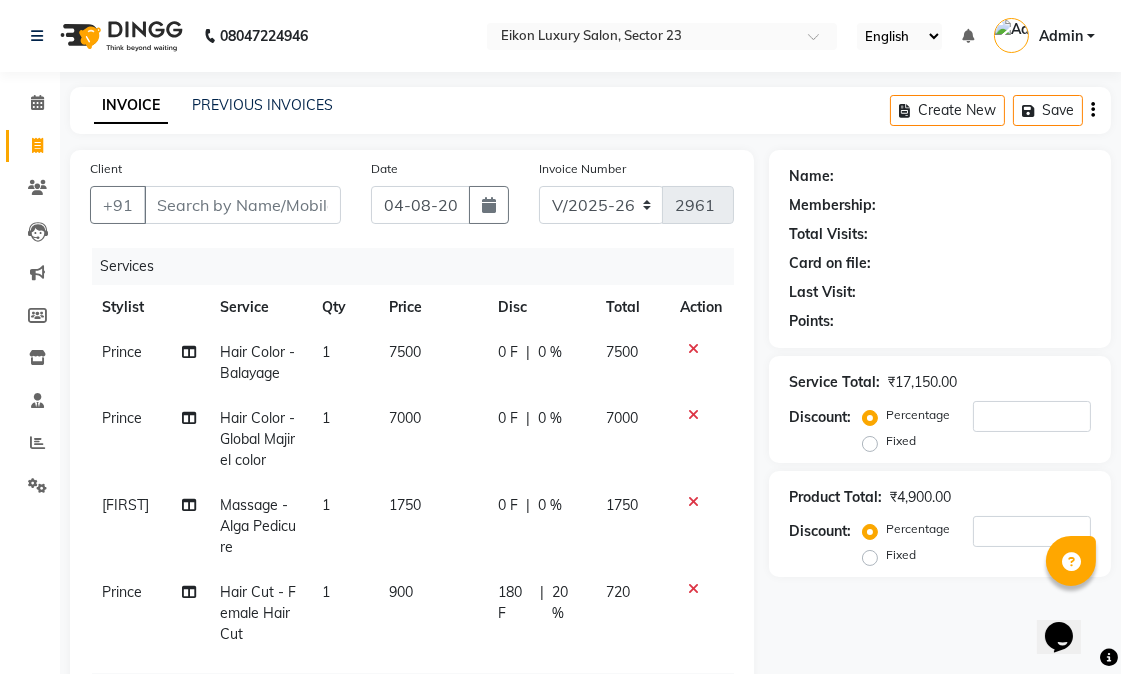 click on "0 %" 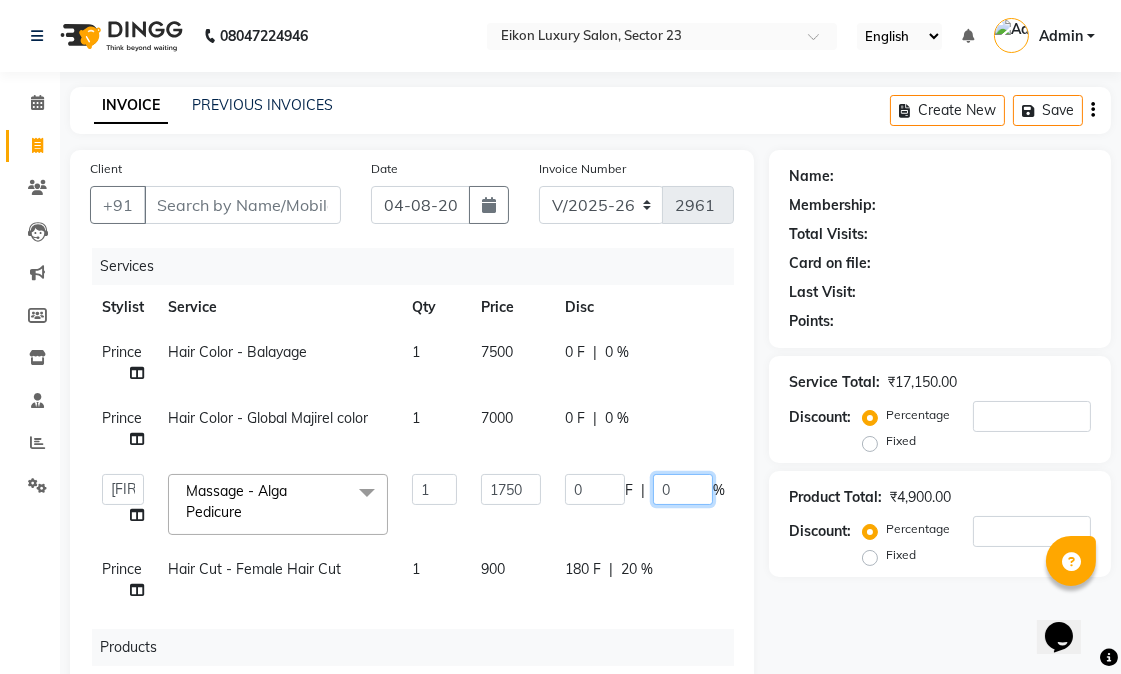 drag, startPoint x: 671, startPoint y: 491, endPoint x: 646, endPoint y: 490, distance: 25.019993 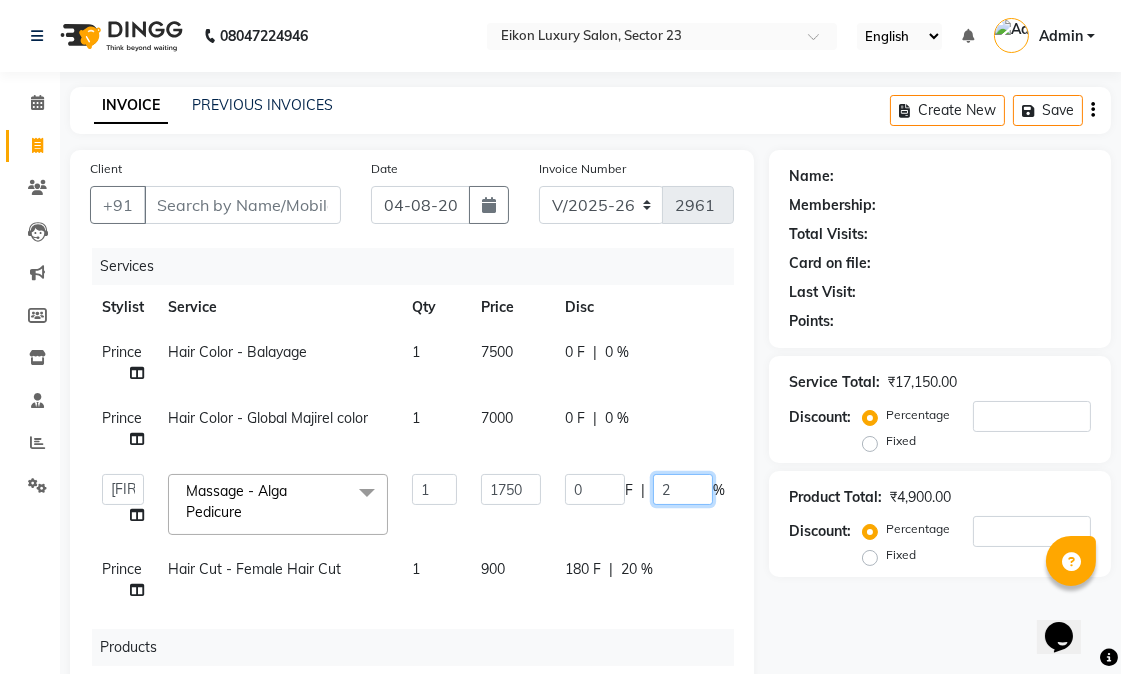 type on "20" 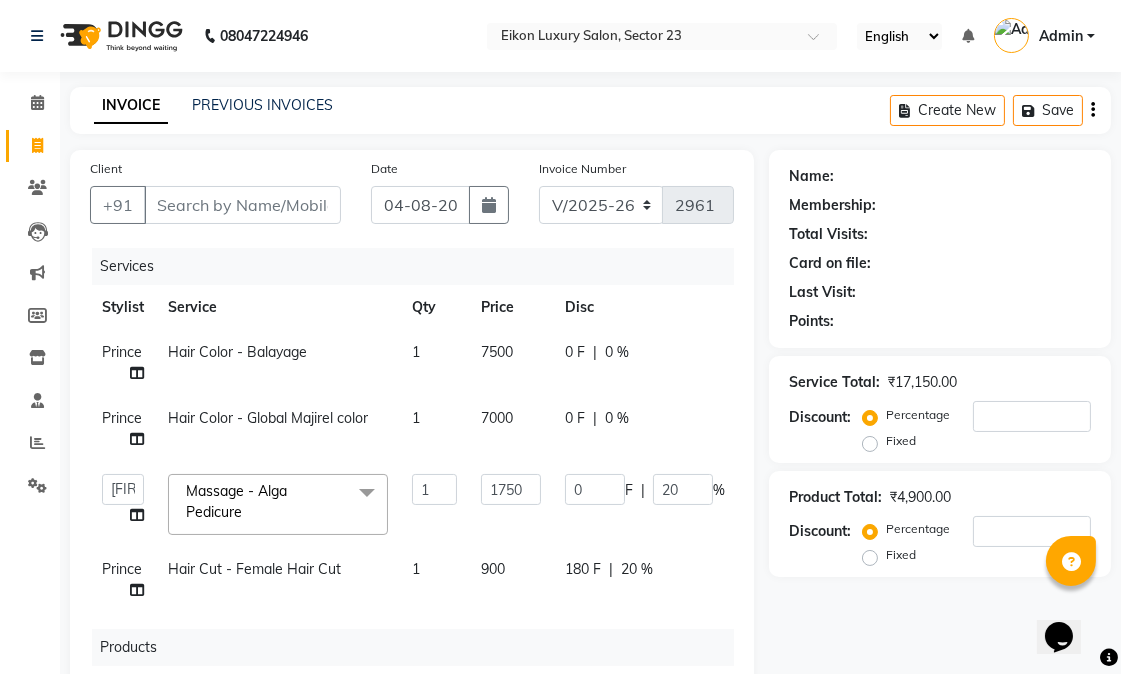 click on "Name: Membership: Total Visits: Card on file: Last Visit:  Points:  Service Total:  ₹17,150.00  Discount:  Percentage   Fixed  Product Total:  ₹4,900.00  Discount:  Percentage   Fixed" 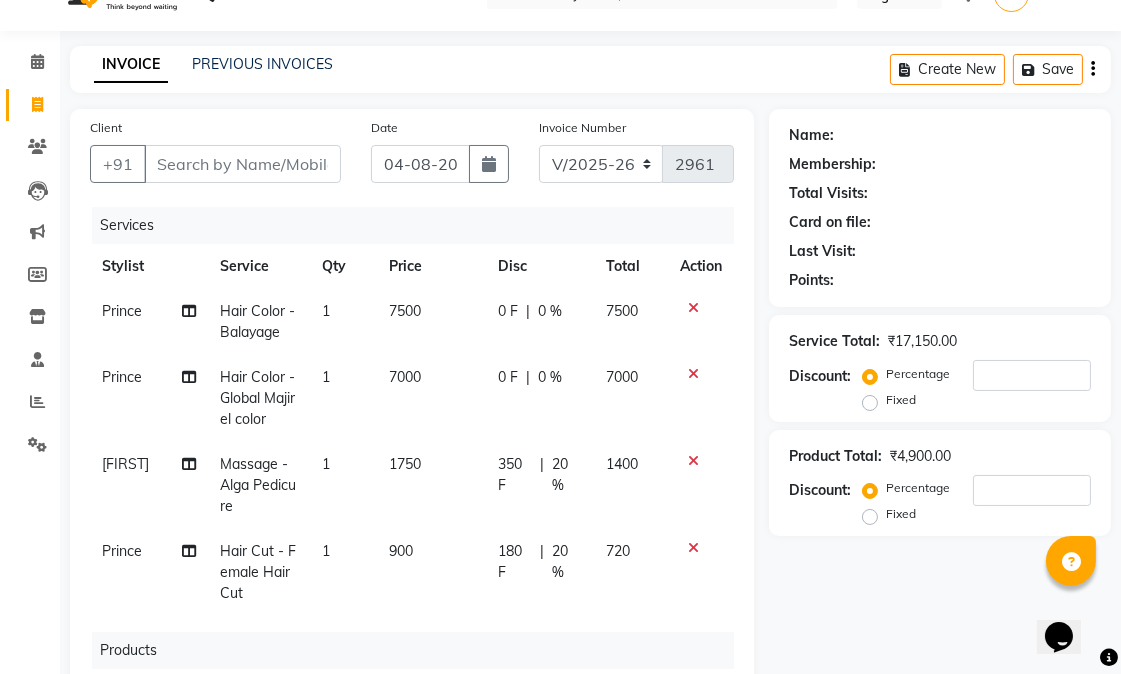 scroll, scrollTop: 42, scrollLeft: 0, axis: vertical 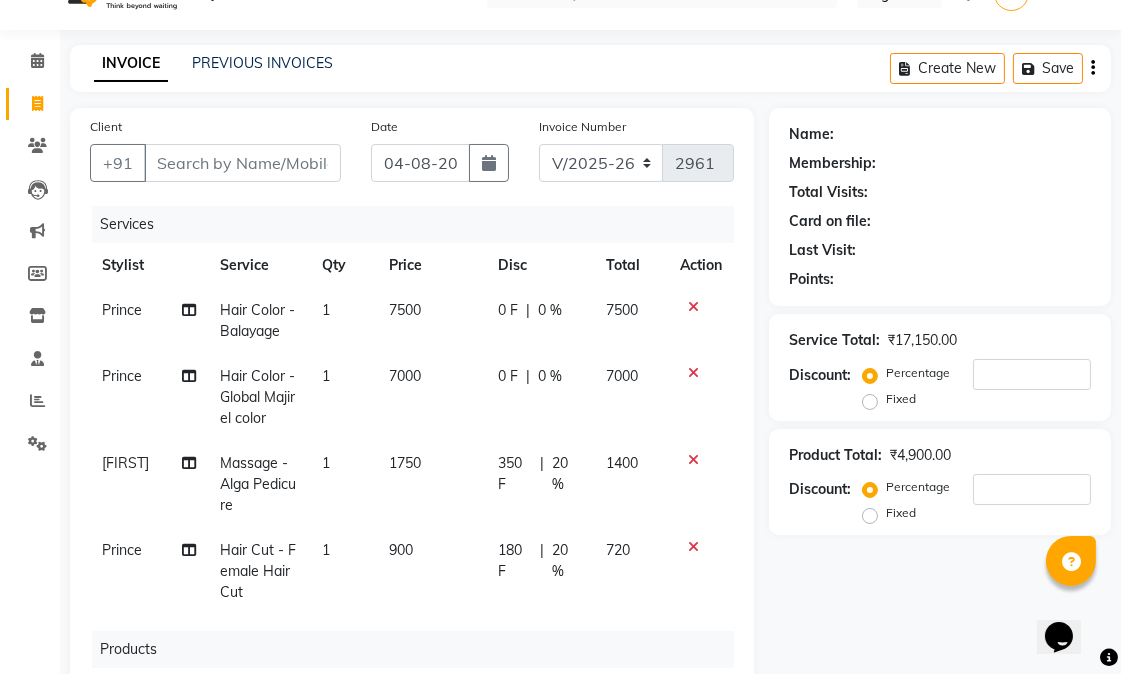 click on "1750" 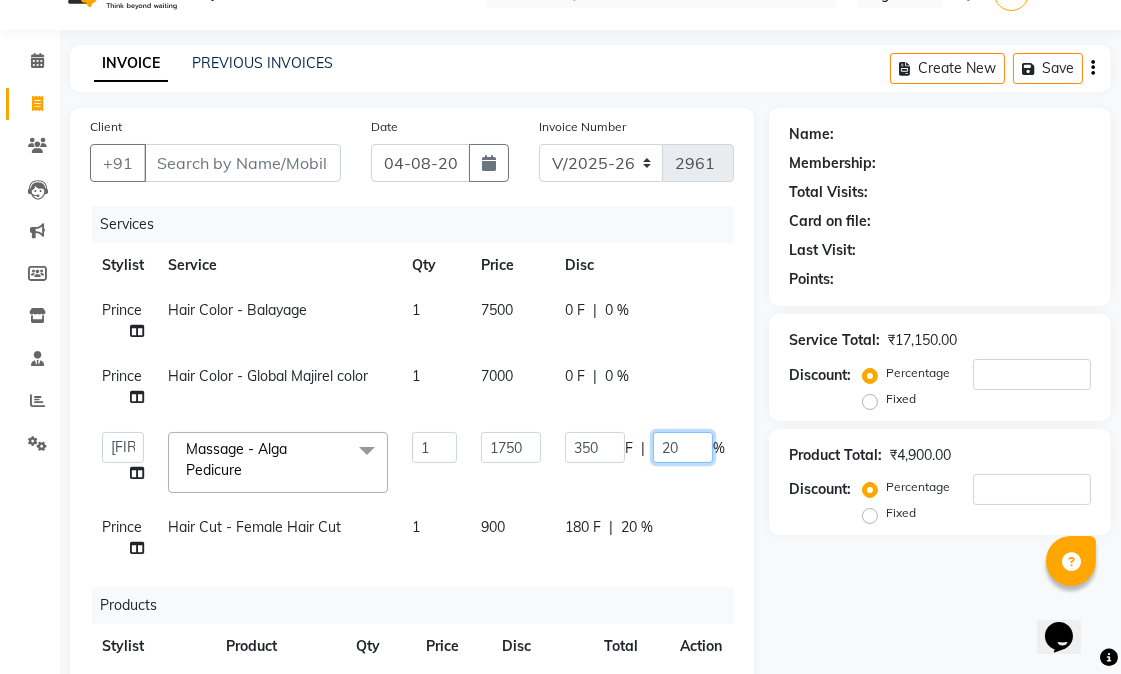 drag, startPoint x: 683, startPoint y: 450, endPoint x: 650, endPoint y: 446, distance: 33.24154 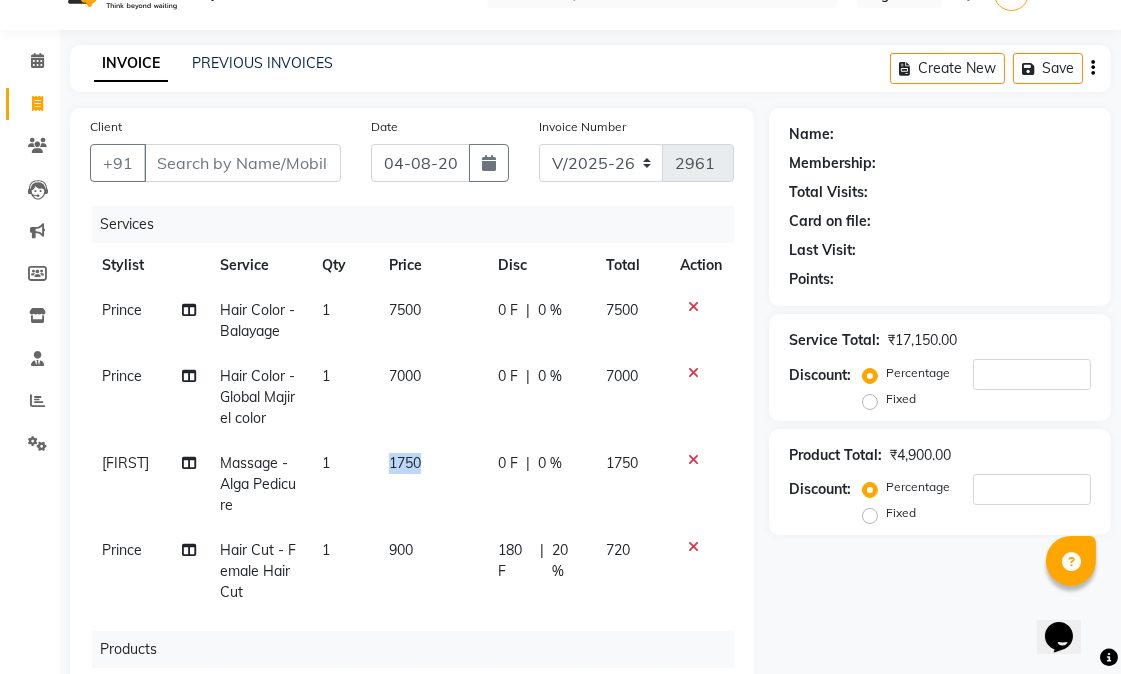 drag, startPoint x: 406, startPoint y: 464, endPoint x: 362, endPoint y: 462, distance: 44.04543 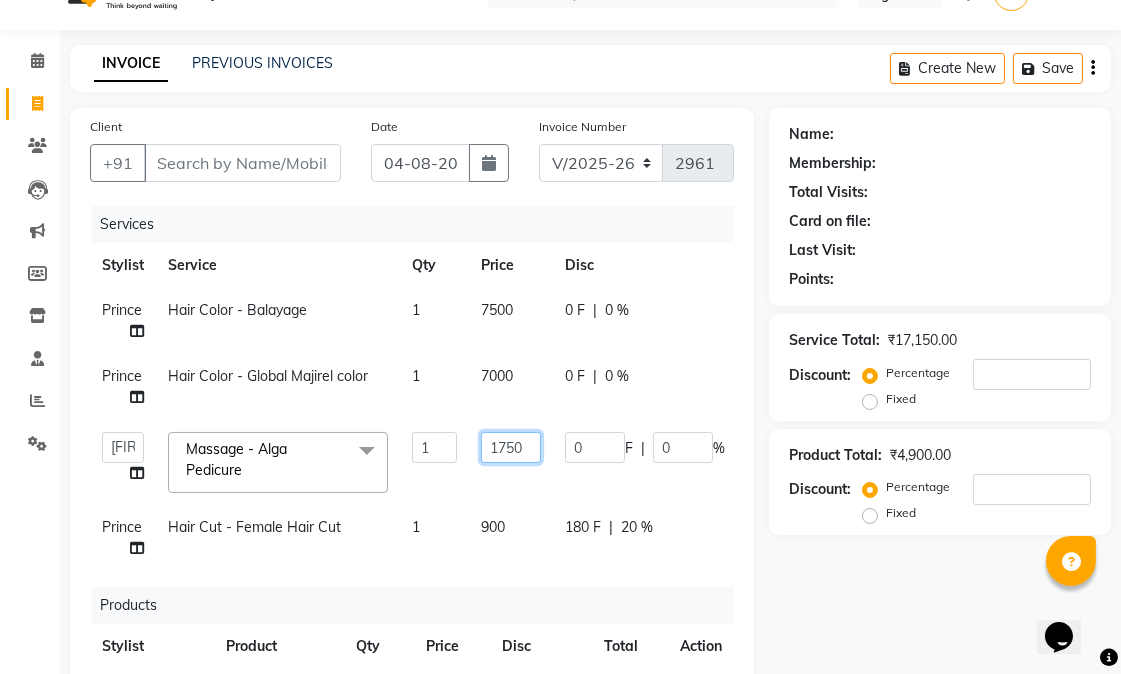 drag, startPoint x: 505, startPoint y: 456, endPoint x: 484, endPoint y: 450, distance: 21.84033 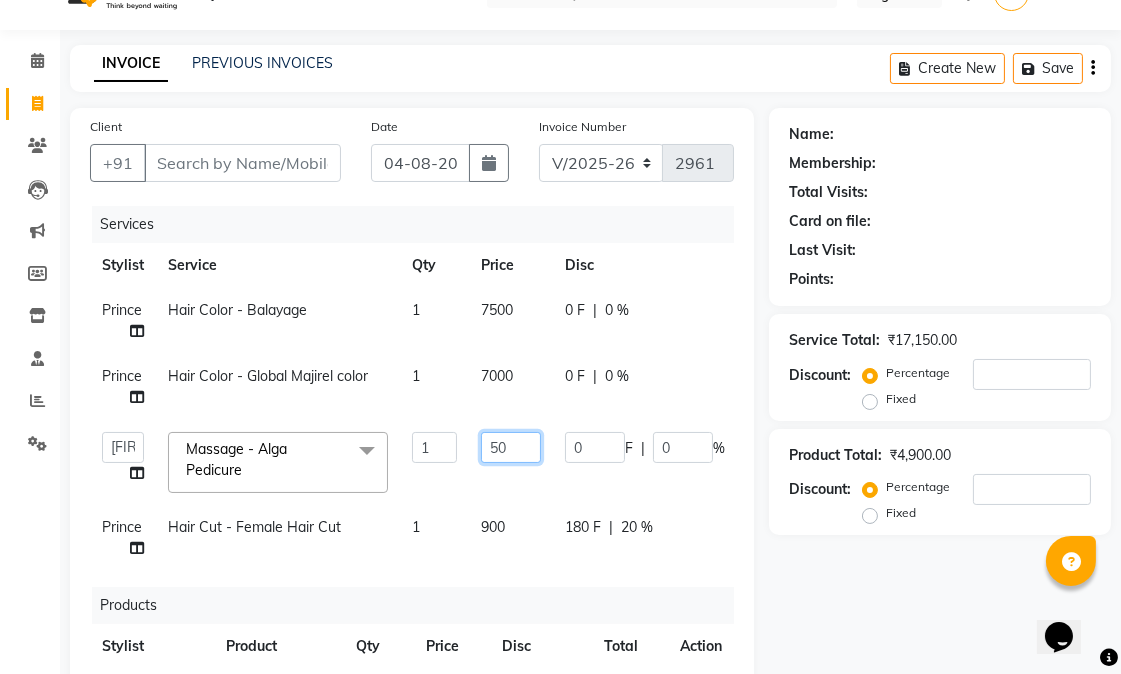 drag, startPoint x: 511, startPoint y: 440, endPoint x: 484, endPoint y: 438, distance: 27.073973 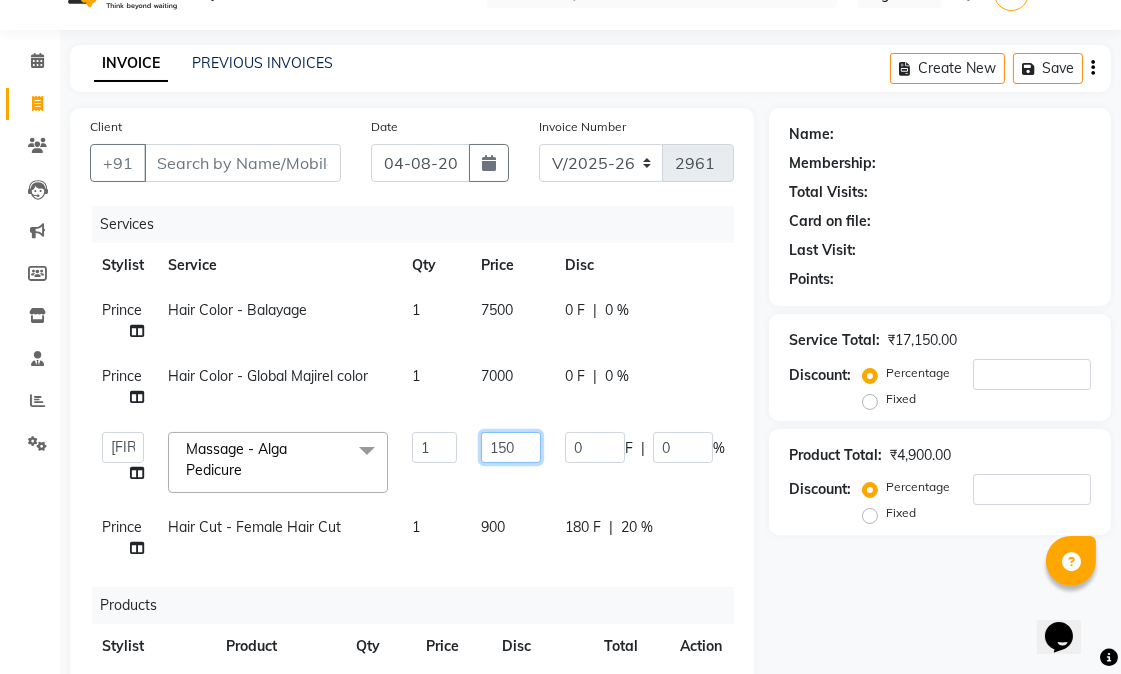 type on "1500" 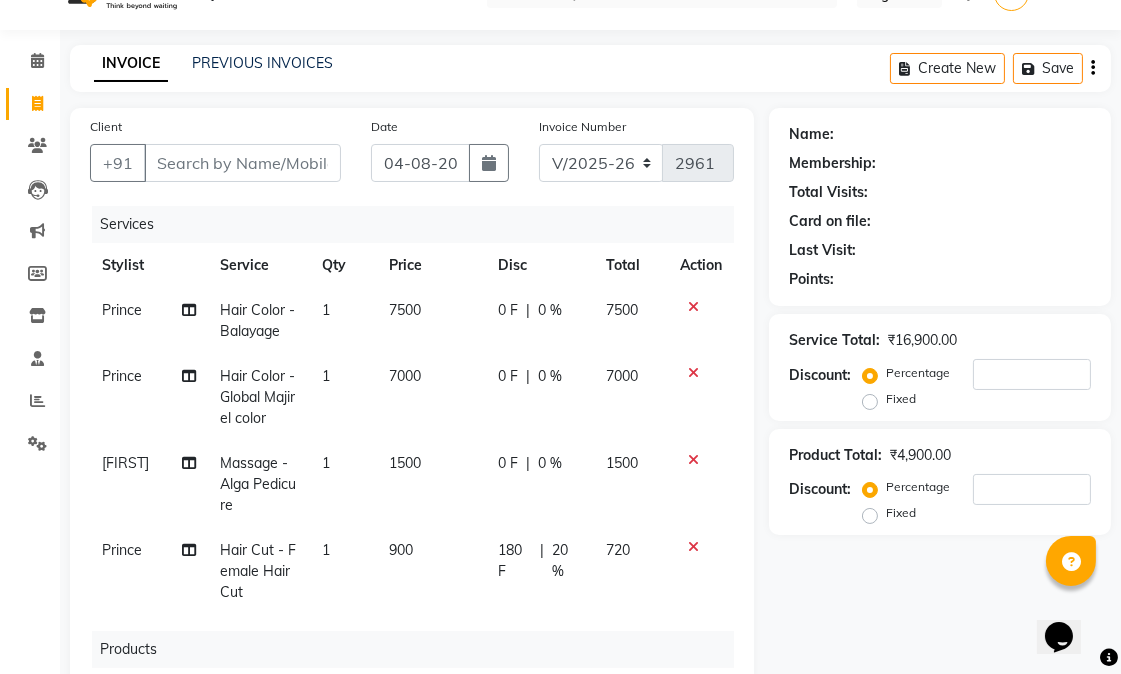 click on "0 %" 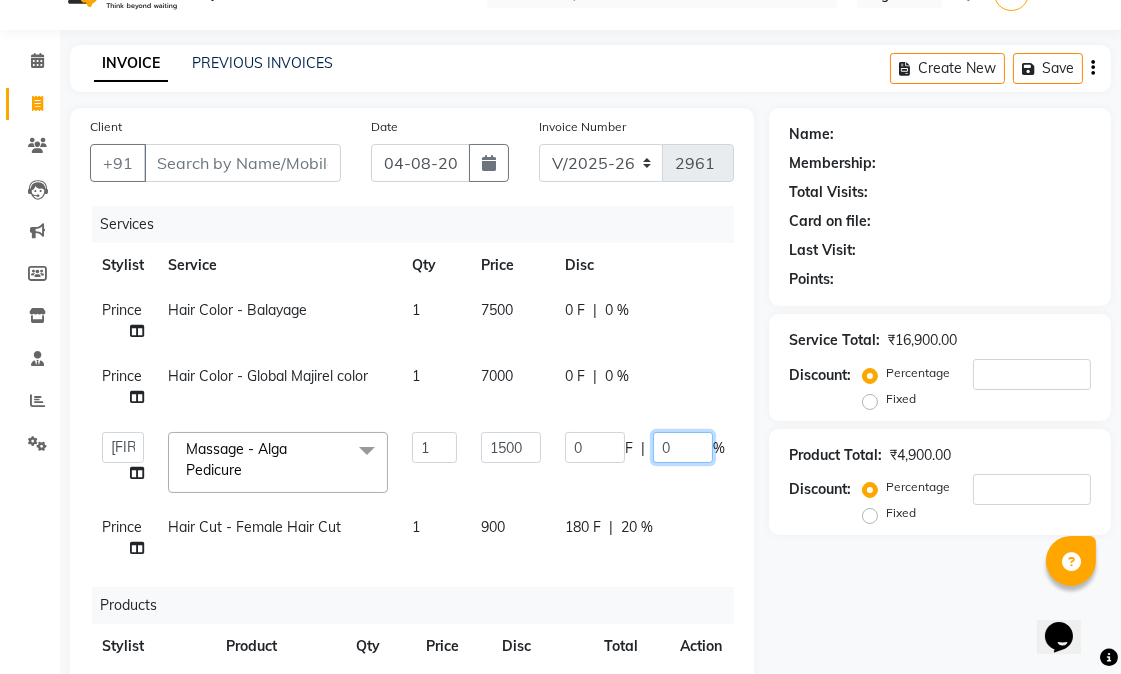 drag, startPoint x: 702, startPoint y: 451, endPoint x: 651, endPoint y: 435, distance: 53.450912 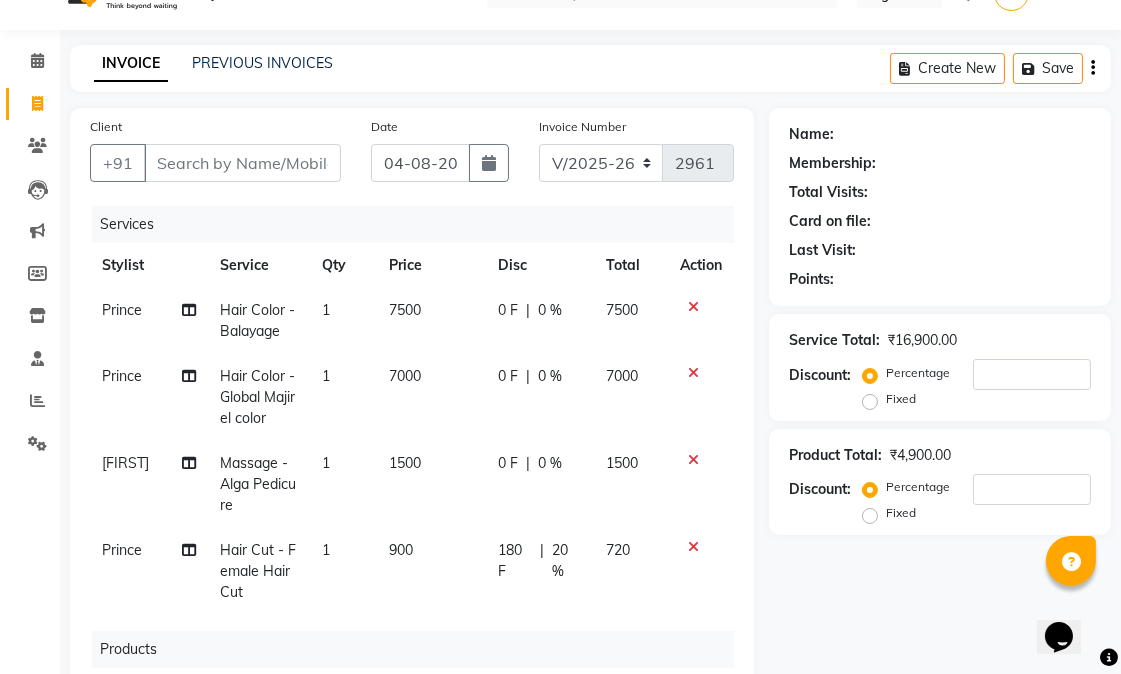 drag, startPoint x: 380, startPoint y: 460, endPoint x: 412, endPoint y: 465, distance: 32.38827 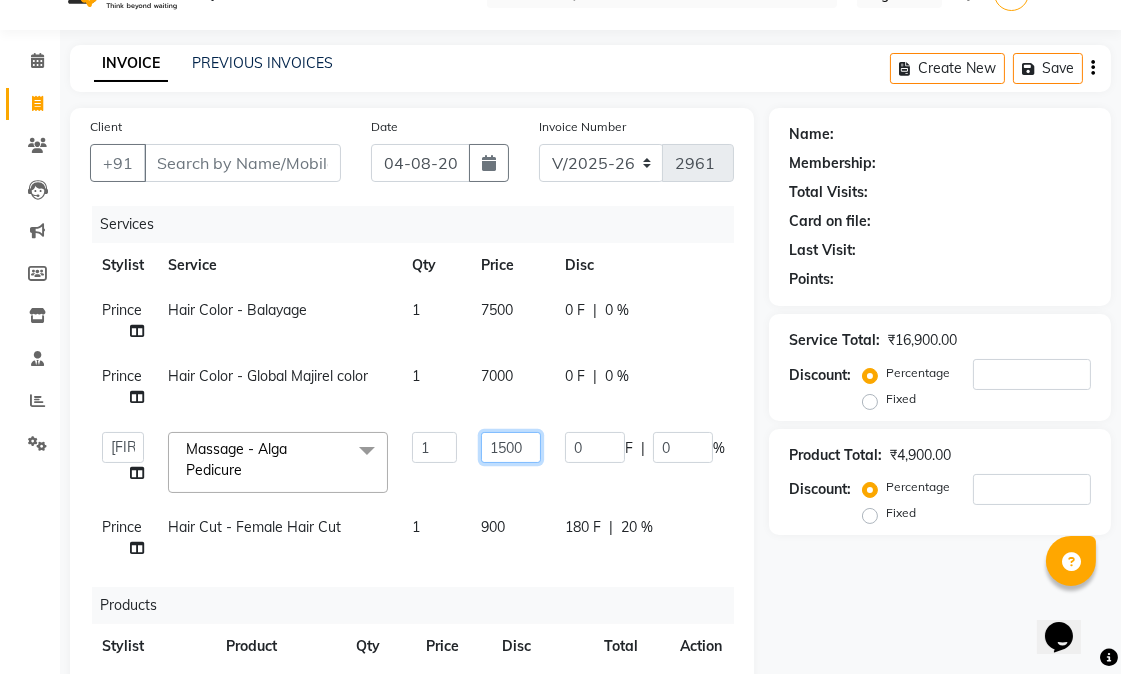 drag, startPoint x: 513, startPoint y: 441, endPoint x: 500, endPoint y: 440, distance: 13.038404 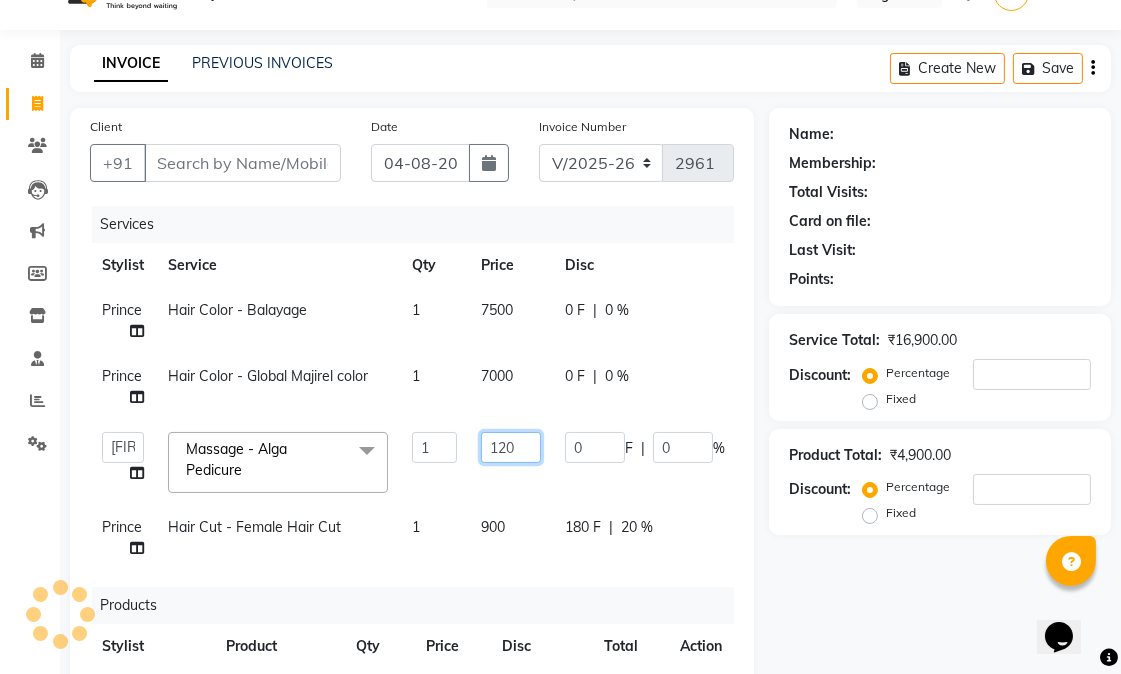 type on "1200" 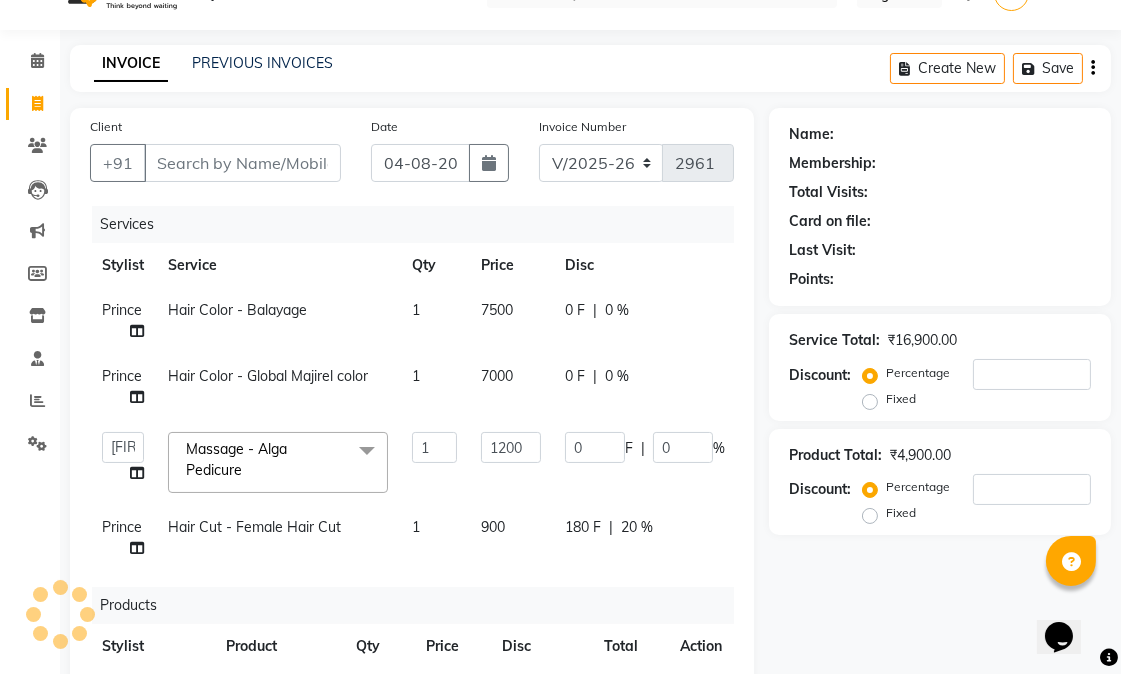 click on "Abhishek   amit   anchal   Ashu   Bilal   Dildar   Geeta   Hritik   Jatin   mahesh   Manav   Mohit   Pinki   Prince   Ruby   Sagar   Subhash   Subodh   Uday  Massage - Alga Pedicure  x Hair Cut - Female Hair Cut Hair Cut - Gents Hair Cut Hair Cut - Beard Trim Hair Cut - Child Hair Cut Boy Hair Cut - Child Hair Cut Girl Hair Cut - Blow Dry Hair Cut - Tong/Iron Curl Hair Cut - Iron Hair Wash premium wash eyebrow eyebrow upperlip gel paint nail cut file mask biotin Hair Styling - Blow Dry Hair Styling - Blow Dry Outcurls Hair Styling - Curls Hair Styling - Hair Do Hair Styling - Pressing deep conditioning bob cut Treatment - Repair Rituals Treatment - Moisture Rituals Treatment - Scalp and Length Treatment Treatment - Dandruff Treatment with Rituals Treatment - Hair Fall Treatment with Rituals Treatment - One Step Repair Treatment Treatment - Keratin Treatment Treatment - Smoothening Treatment - Ola Plex Treatment - Goji Treatment - Purifying Treatment - Ocean Miracle Treatment - Rgnerin blanch kenpiki RGEN 1" 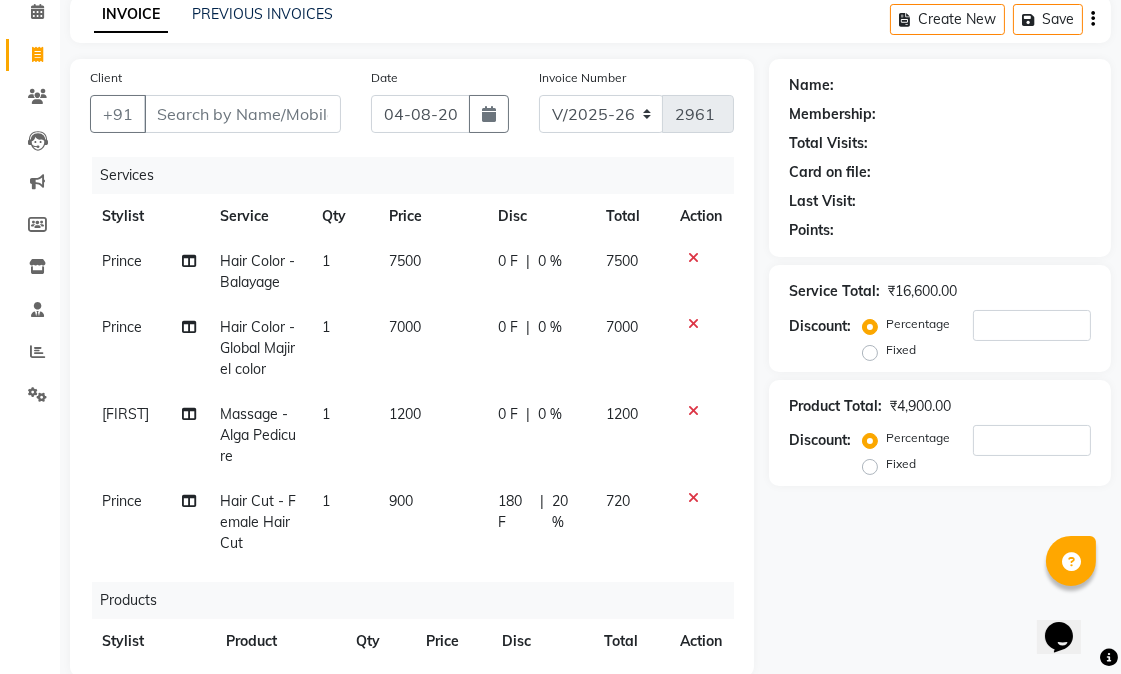 scroll, scrollTop: 151, scrollLeft: 0, axis: vertical 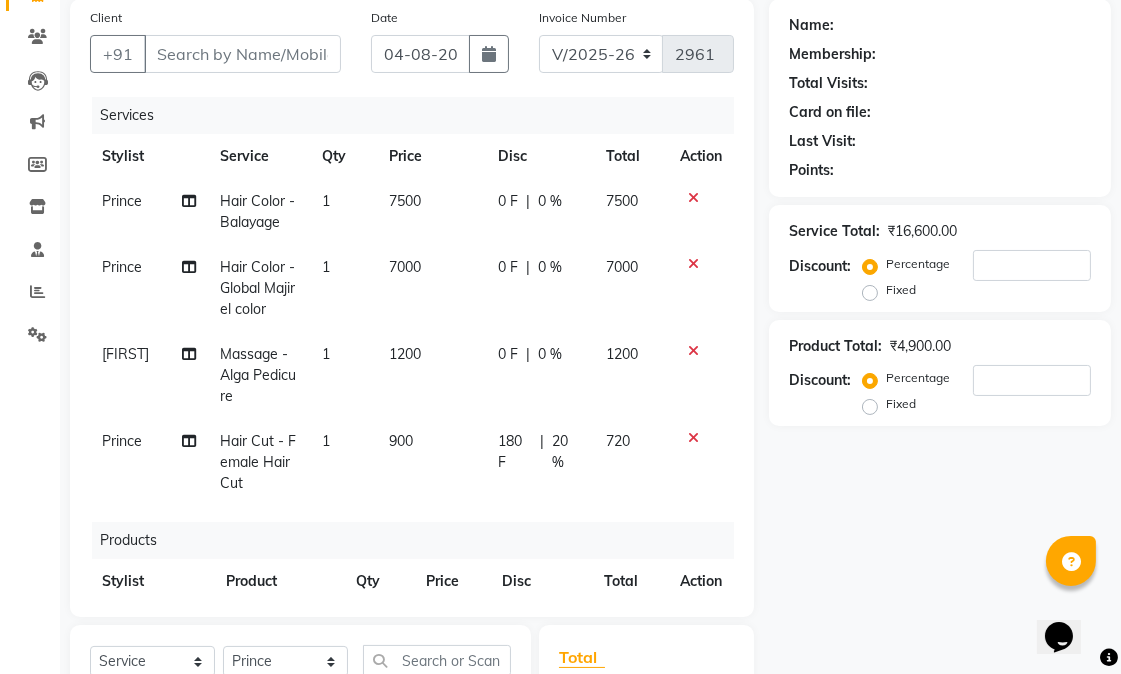 click on "Name: Membership: Total Visits: Card on file: Last Visit:  Points:  Service Total:  ₹16,600.00  Discount:  Percentage   Fixed  Product Total:  ₹4,900.00  Discount:  Percentage   Fixed" 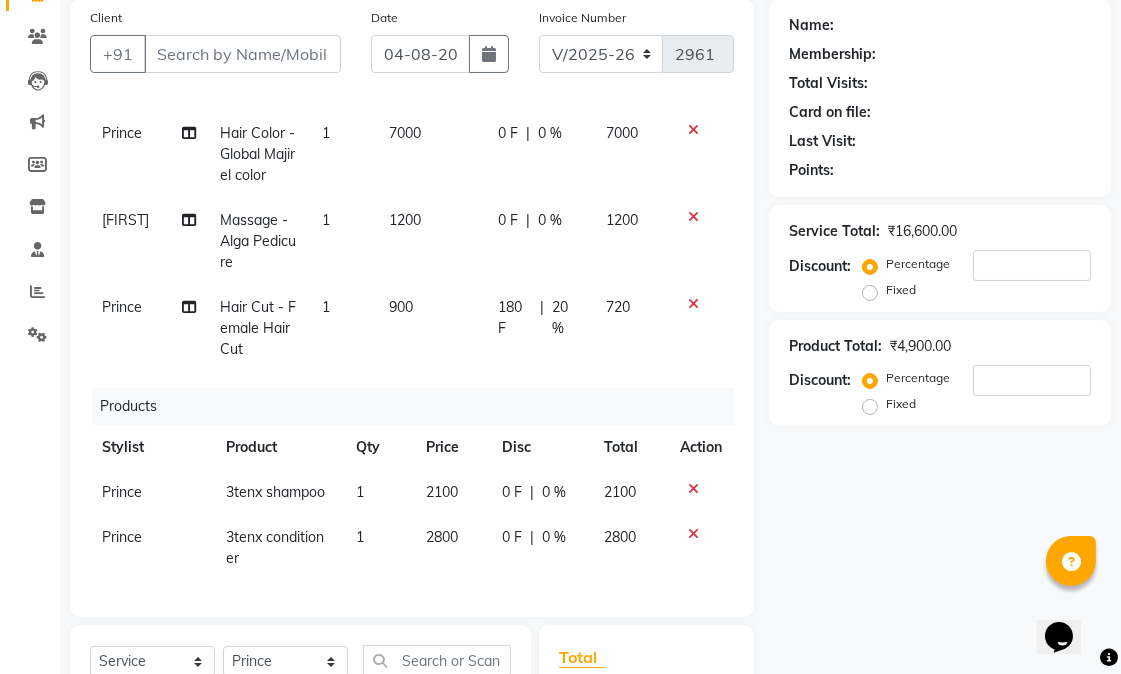 scroll, scrollTop: 150, scrollLeft: 14, axis: both 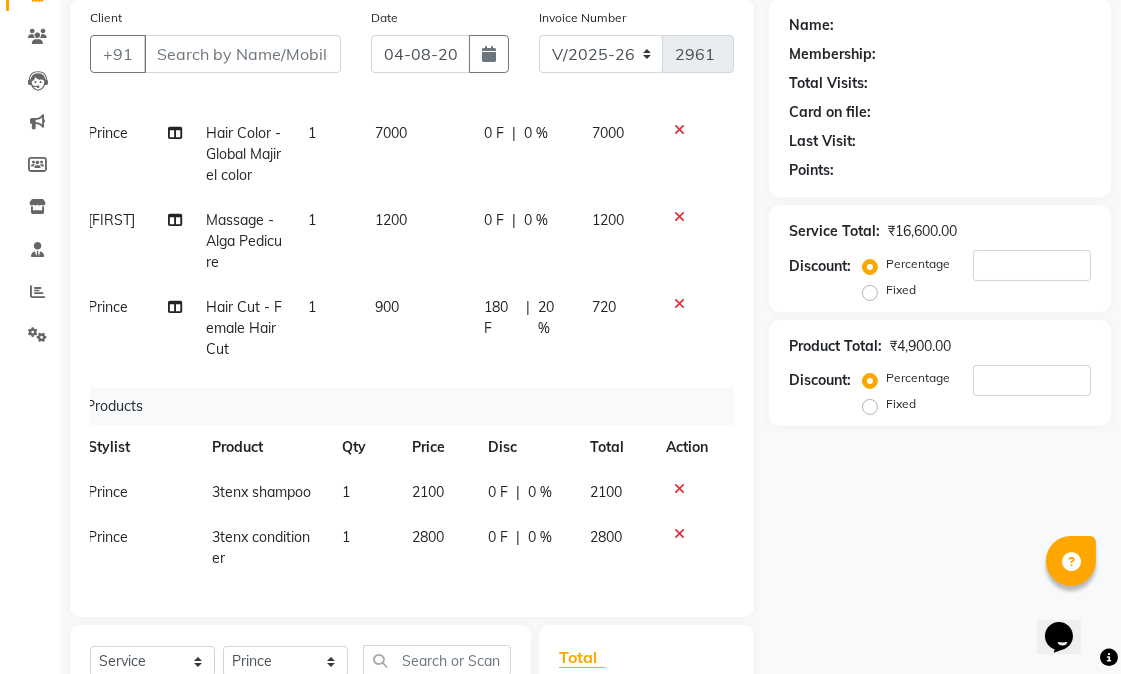 click on "Name: Membership: Total Visits: Card on file: Last Visit:  Points:  Service Total:  ₹16,600.00  Discount:  Percentage   Fixed  Product Total:  ₹4,900.00  Discount:  Percentage   Fixed" 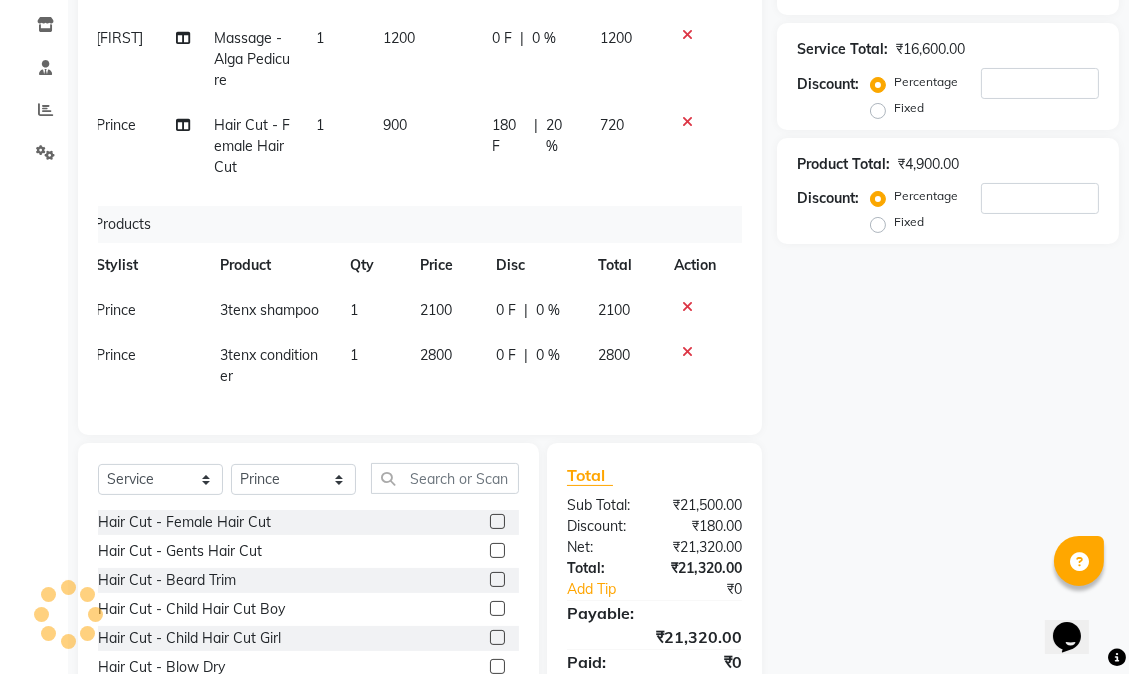 scroll, scrollTop: 0, scrollLeft: 0, axis: both 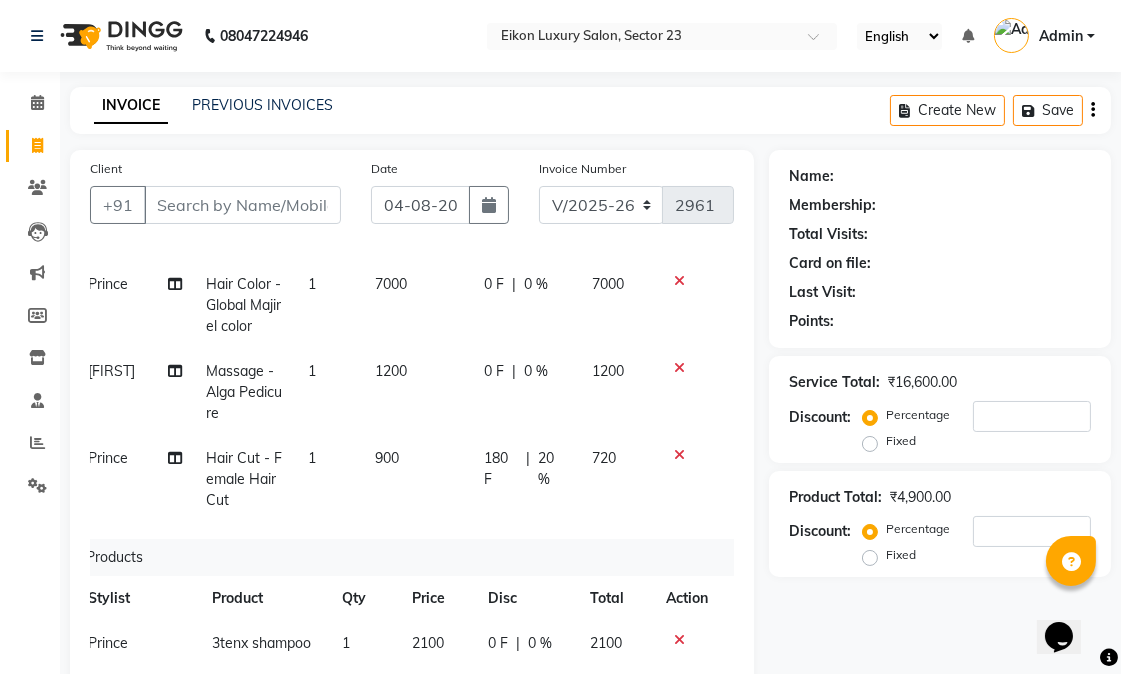 click on "Name: Membership: Total Visits: Card on file: Last Visit:  Points:  Service Total:  ₹16,600.00  Discount:  Percentage   Fixed  Product Total:  ₹4,900.00  Discount:  Percentage   Fixed" 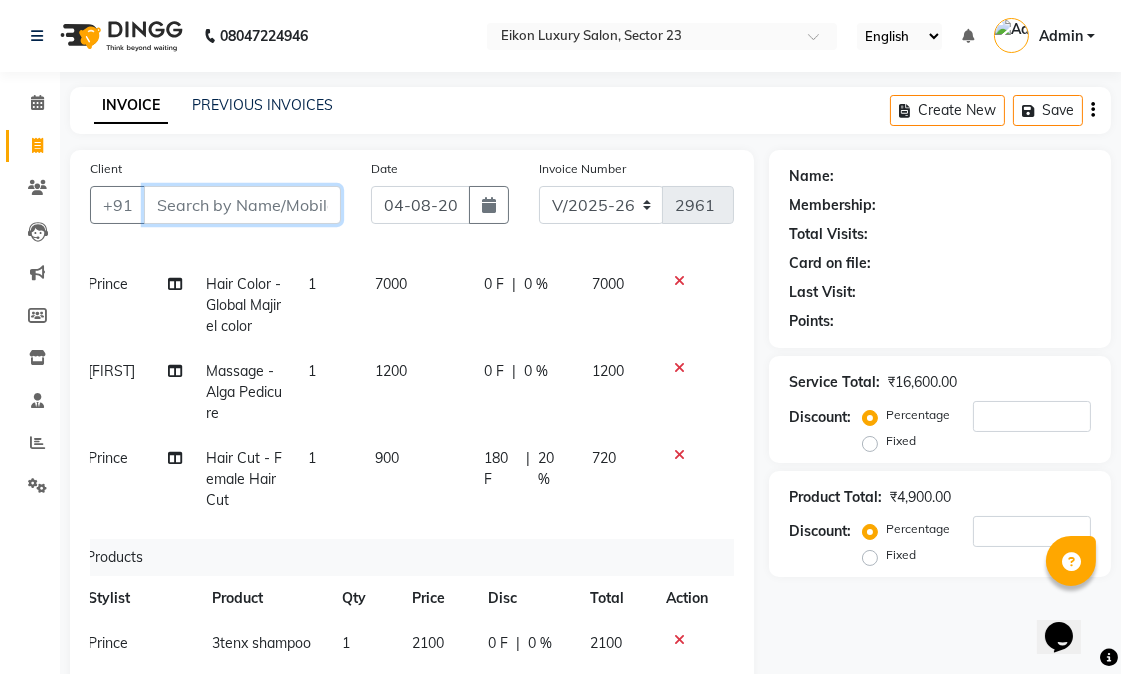 click on "Client" at bounding box center (242, 205) 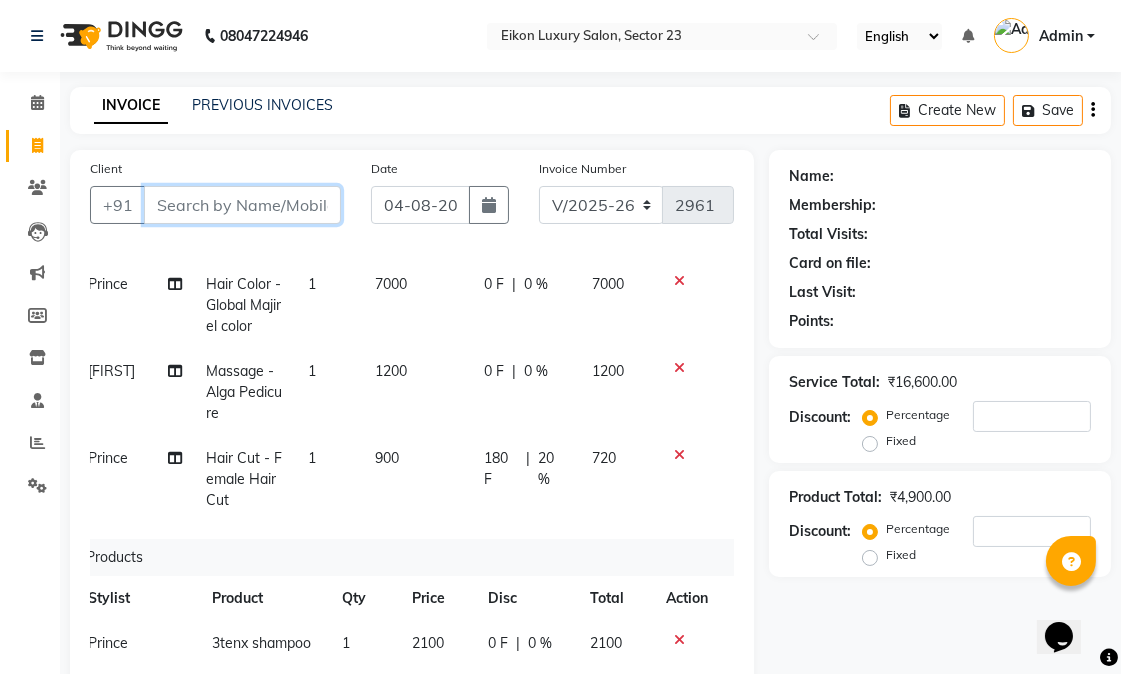 type on "8" 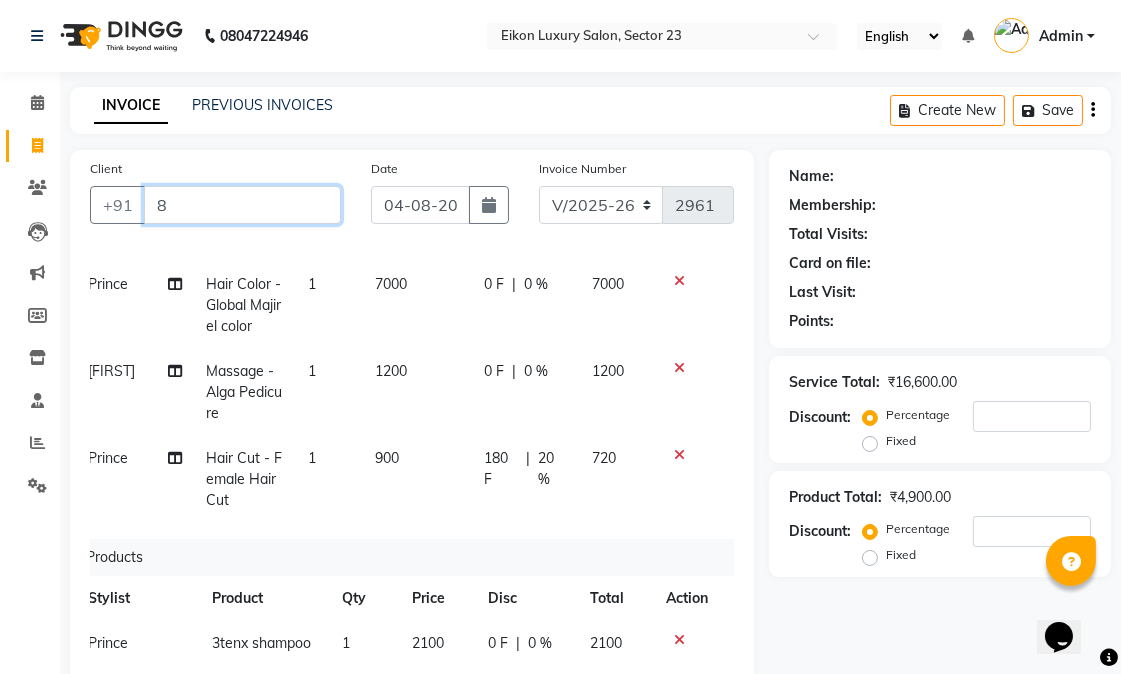 type on "0" 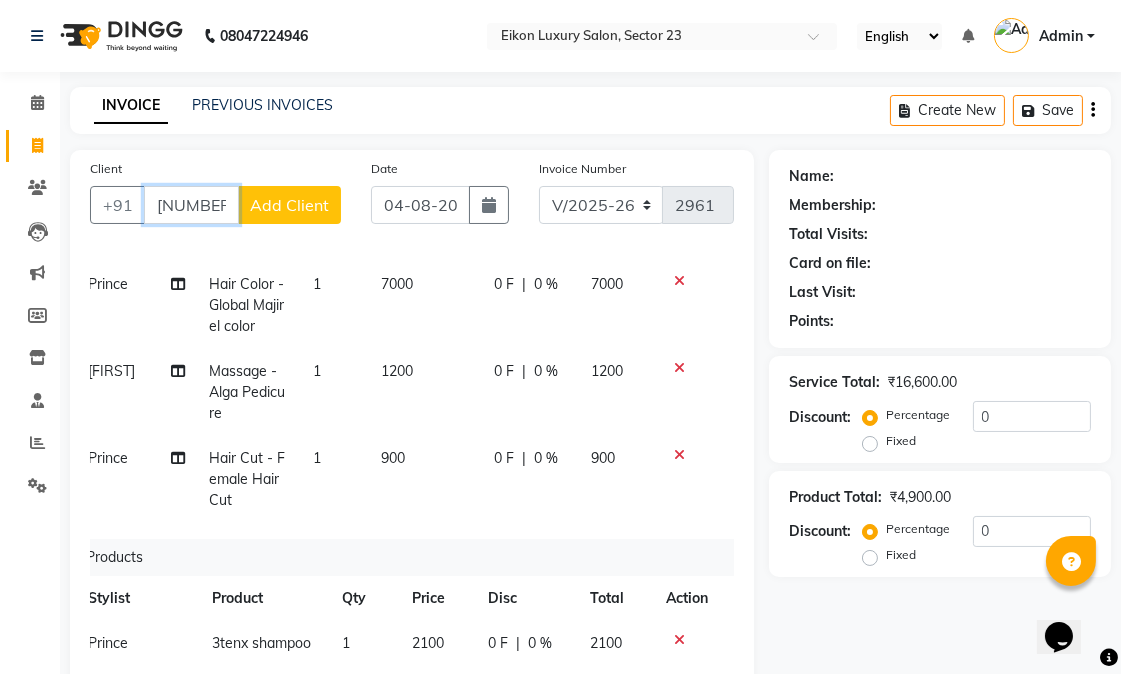 type on "[PHONE]" 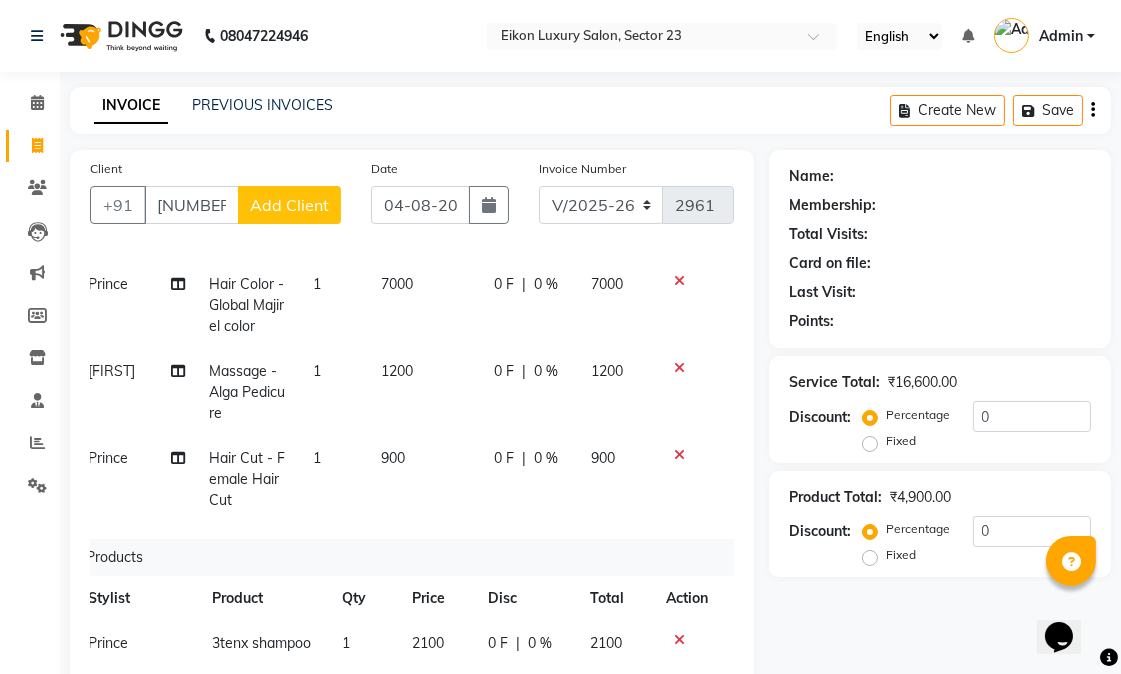 click on "Add Client" 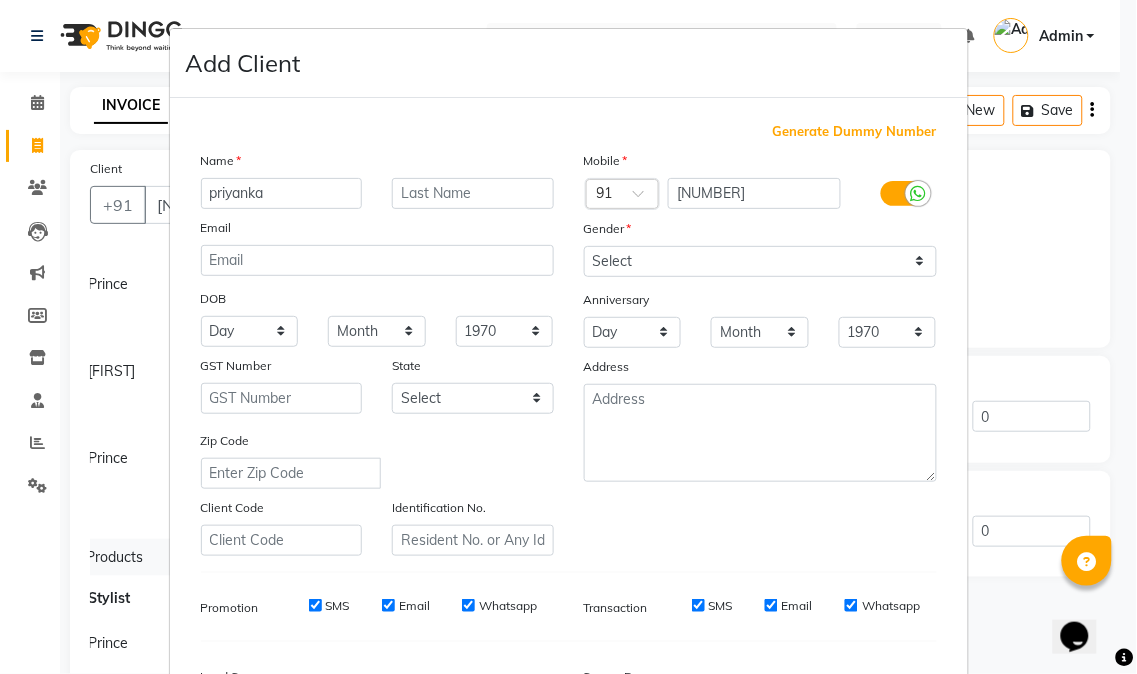 type on "priyanka" 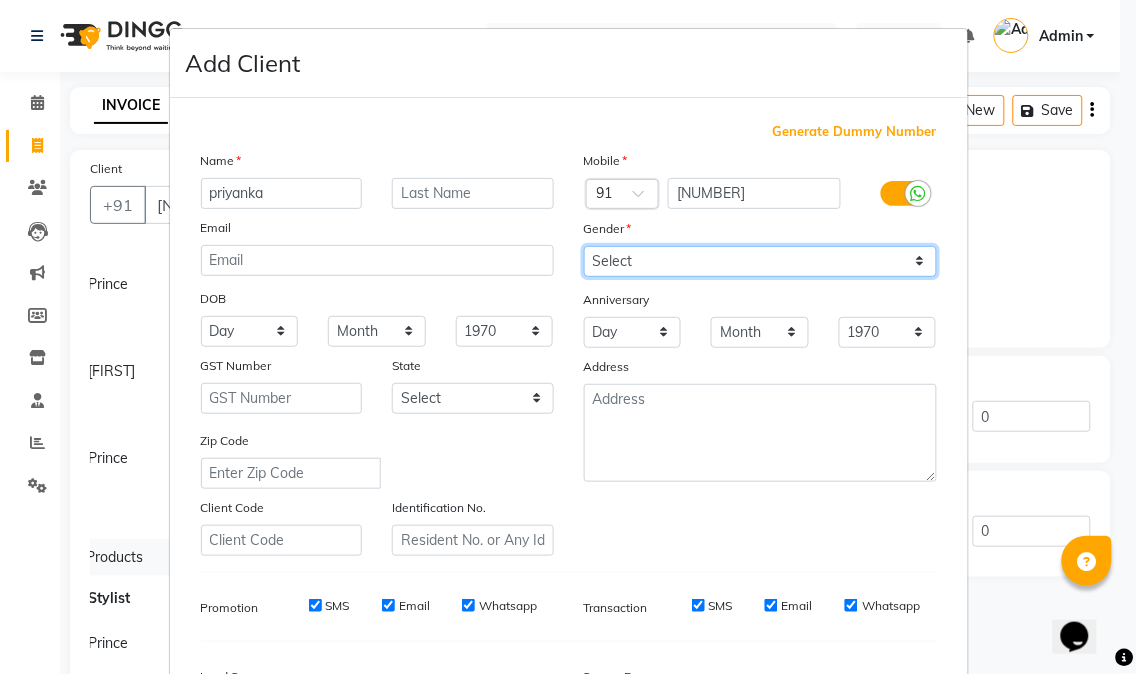 click on "Select Male Female Other Prefer Not To Say" at bounding box center [760, 261] 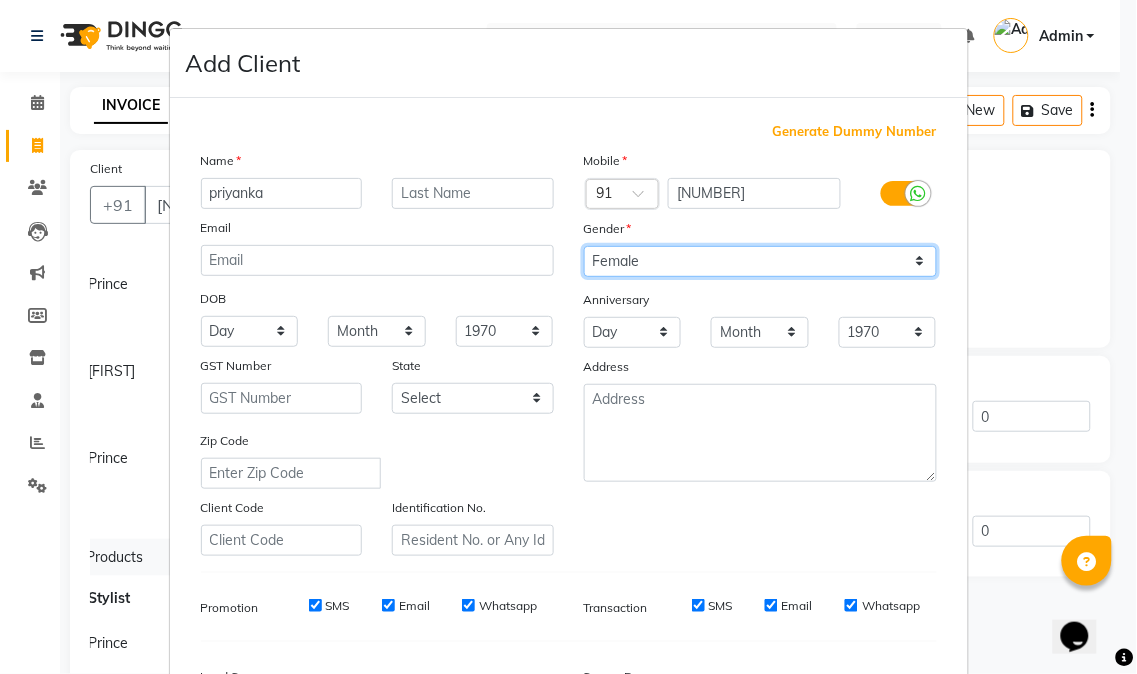 click on "Select Male Female Other Prefer Not To Say" at bounding box center (760, 261) 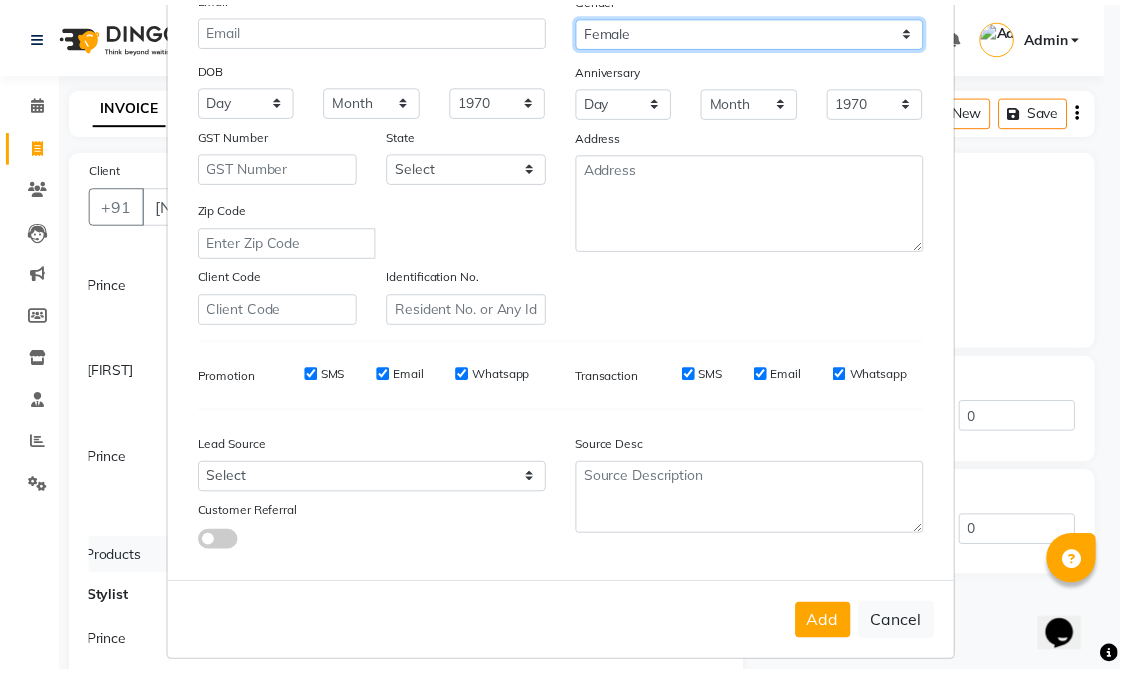 scroll, scrollTop: 250, scrollLeft: 0, axis: vertical 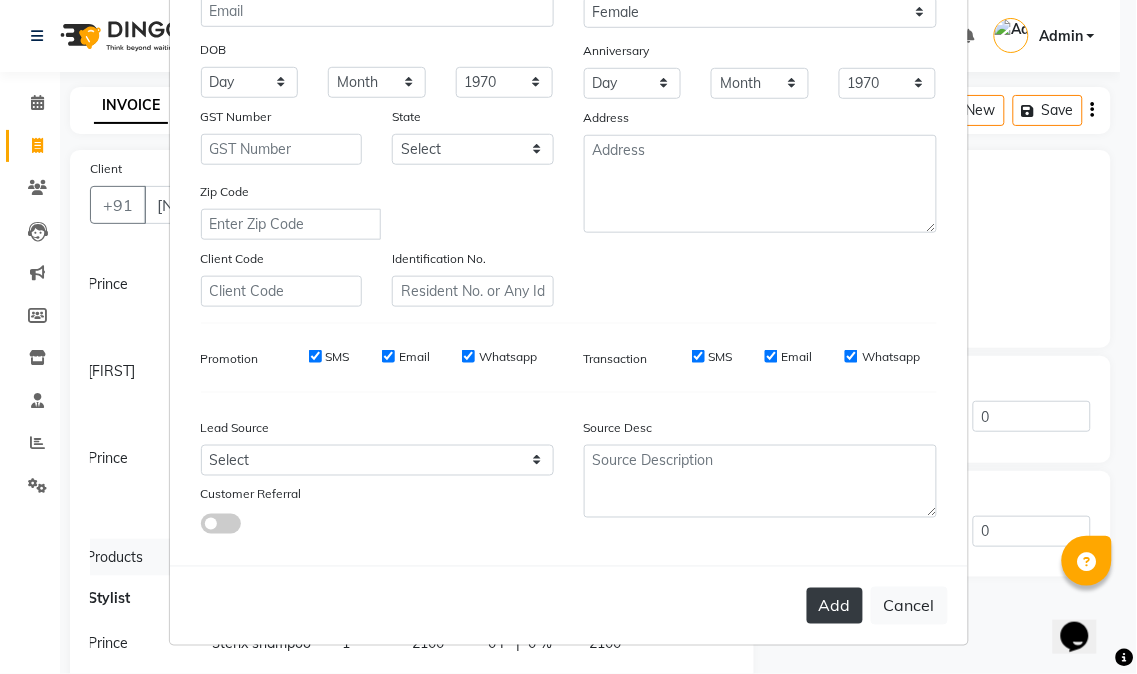 click on "Add" at bounding box center (835, 606) 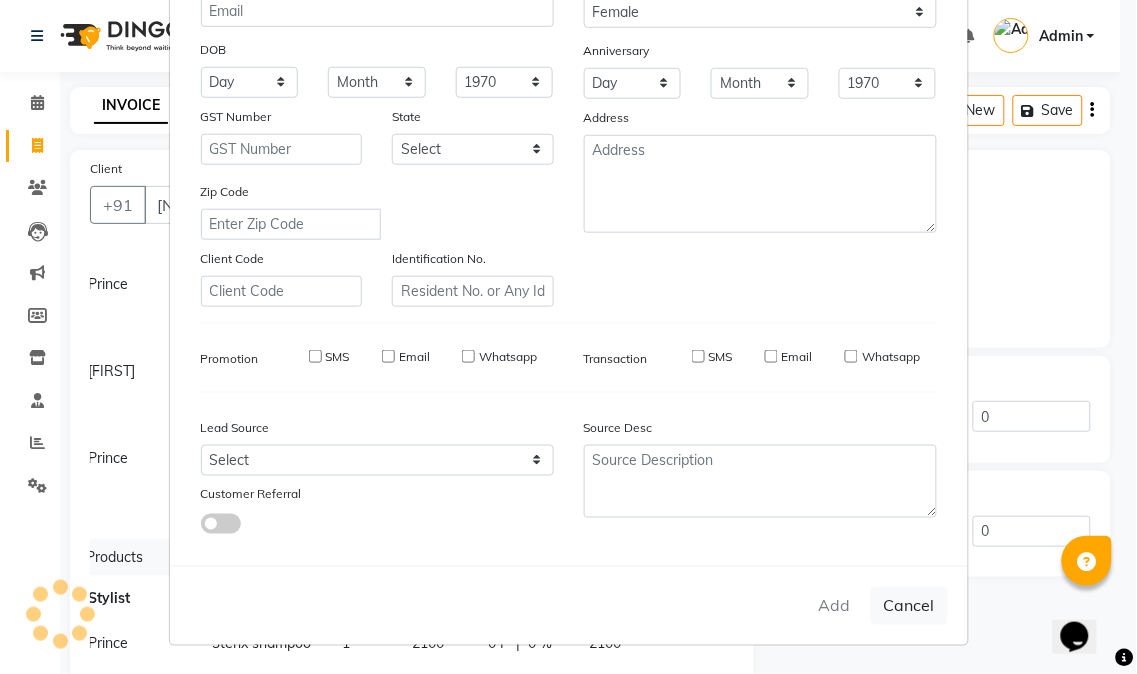 type 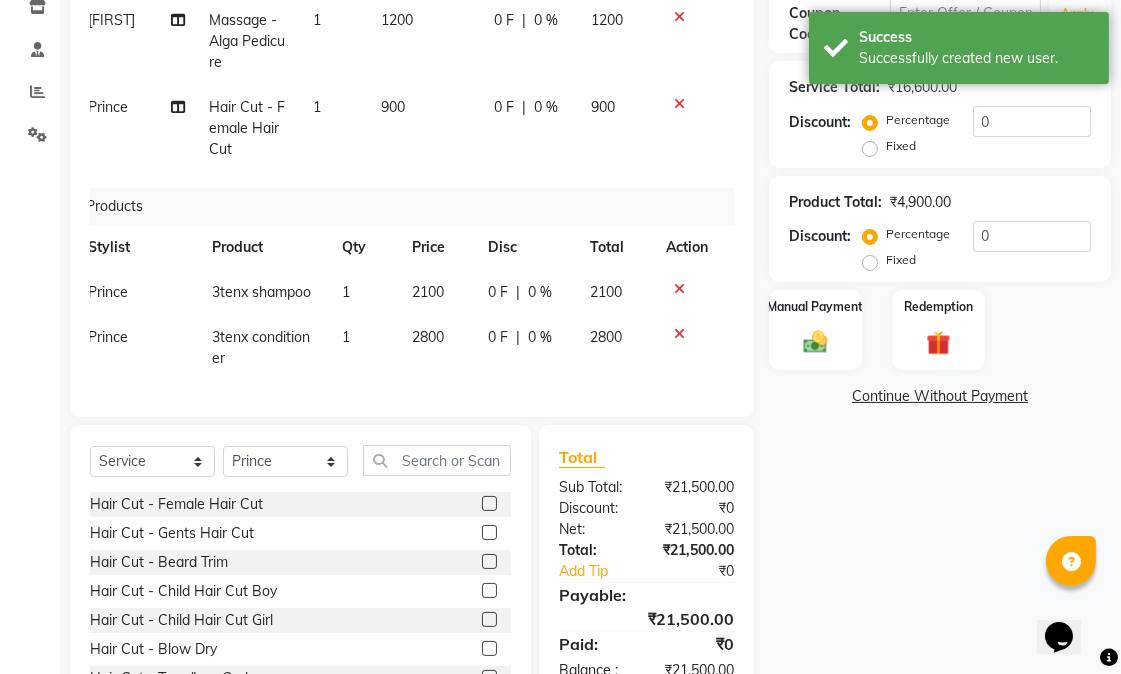 scroll, scrollTop: 384, scrollLeft: 0, axis: vertical 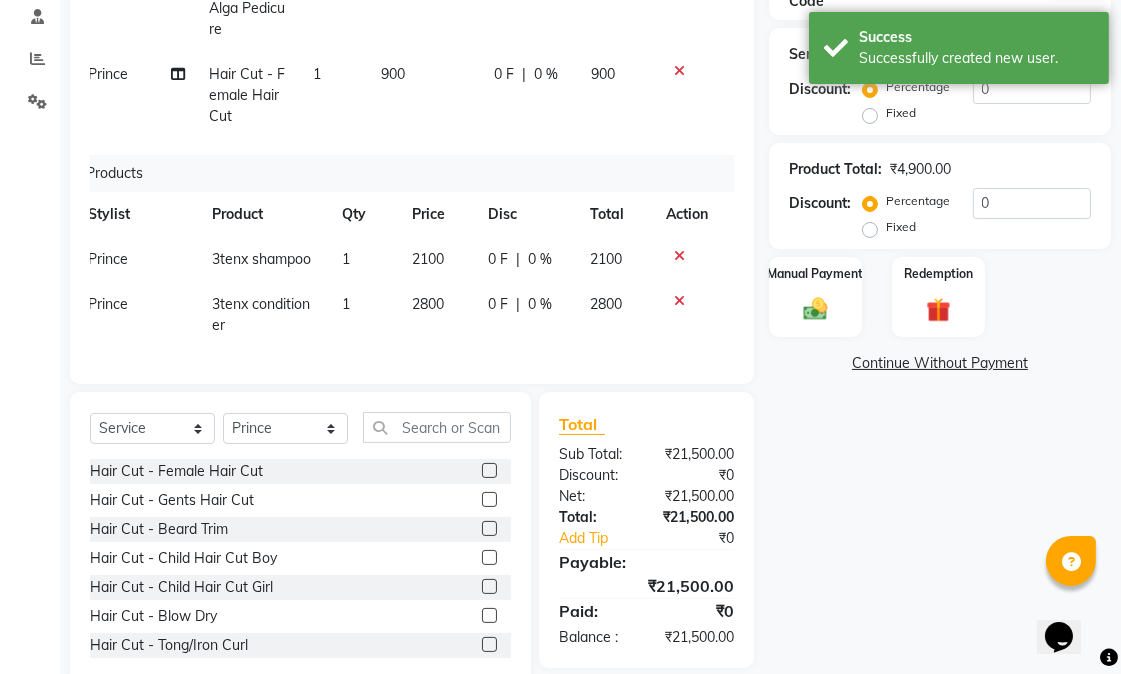 click on "Name: Priyanka  Membership:  No Active Membership  Total Visits:   Card on file:  0 Last Visit:   - Points:   0  Coupon Code Apply Service Total:  ₹16,600.00  Discount:  Percentage   Fixed  0 Product Total:  ₹4,900.00  Discount:  Percentage   Fixed  0 Manual Payment Redemption  Continue Without Payment" 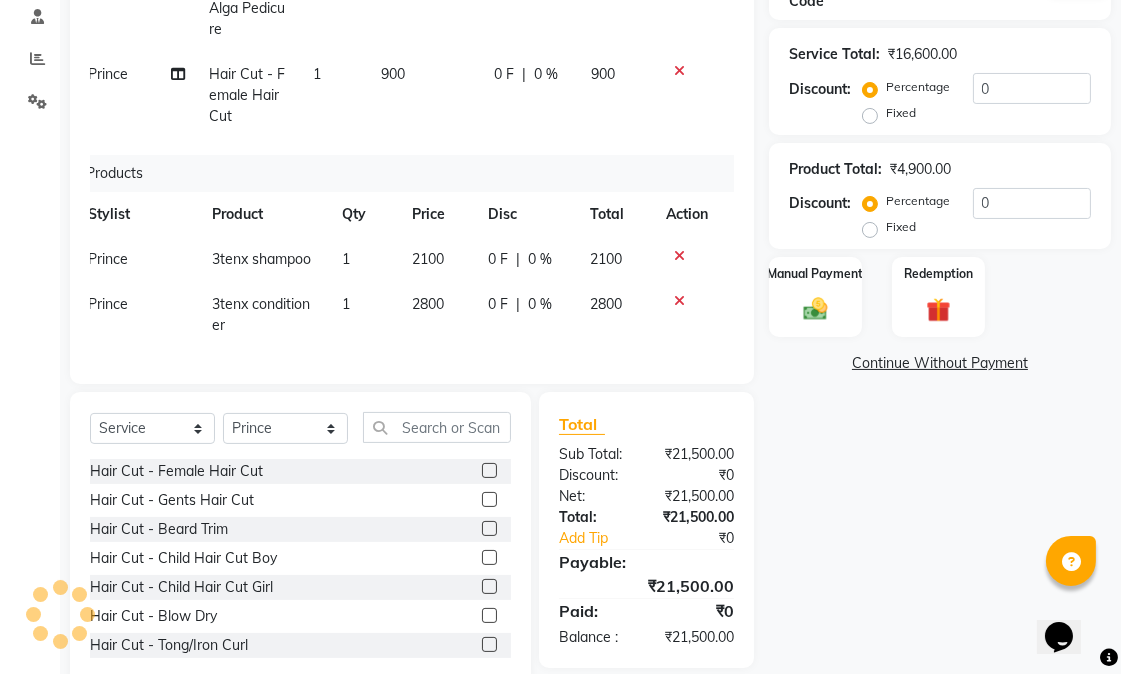 click on "Name: Priyanka  Membership:  No Active Membership  Total Visits:   Card on file:  0 Last Visit:   - Points:   0  Coupon Code Apply Service Total:  ₹16,600.00  Discount:  Percentage   Fixed  0 Product Total:  ₹4,900.00  Discount:  Percentage   Fixed  0 Manual Payment Redemption  Continue Without Payment" 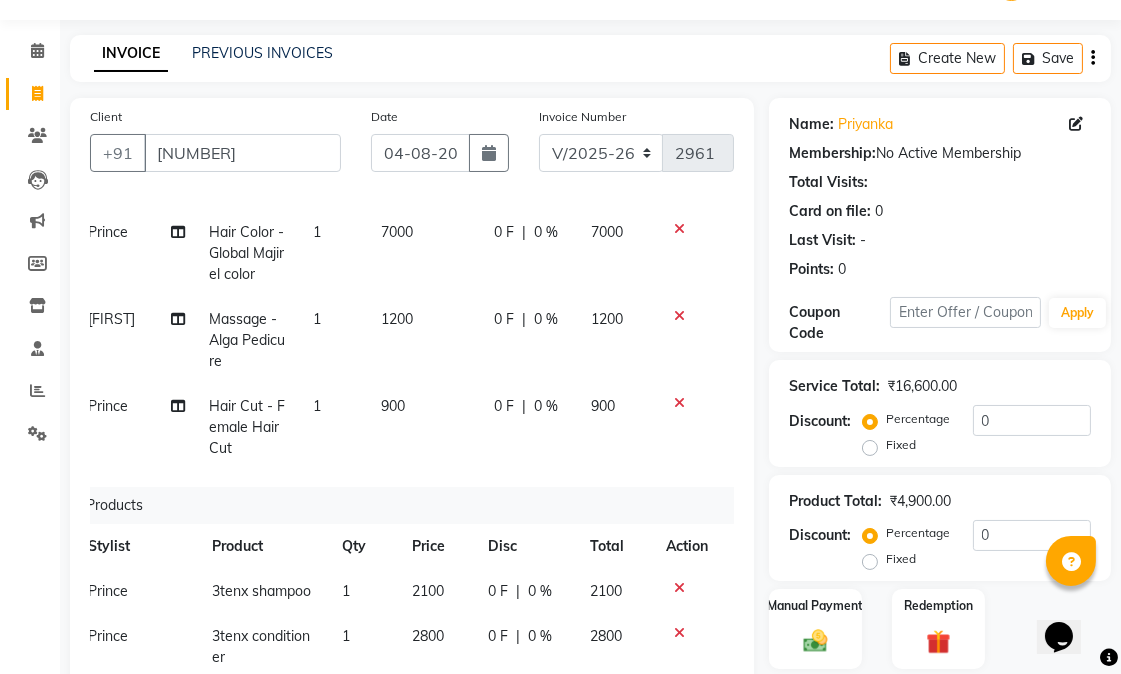 scroll, scrollTop: 0, scrollLeft: 0, axis: both 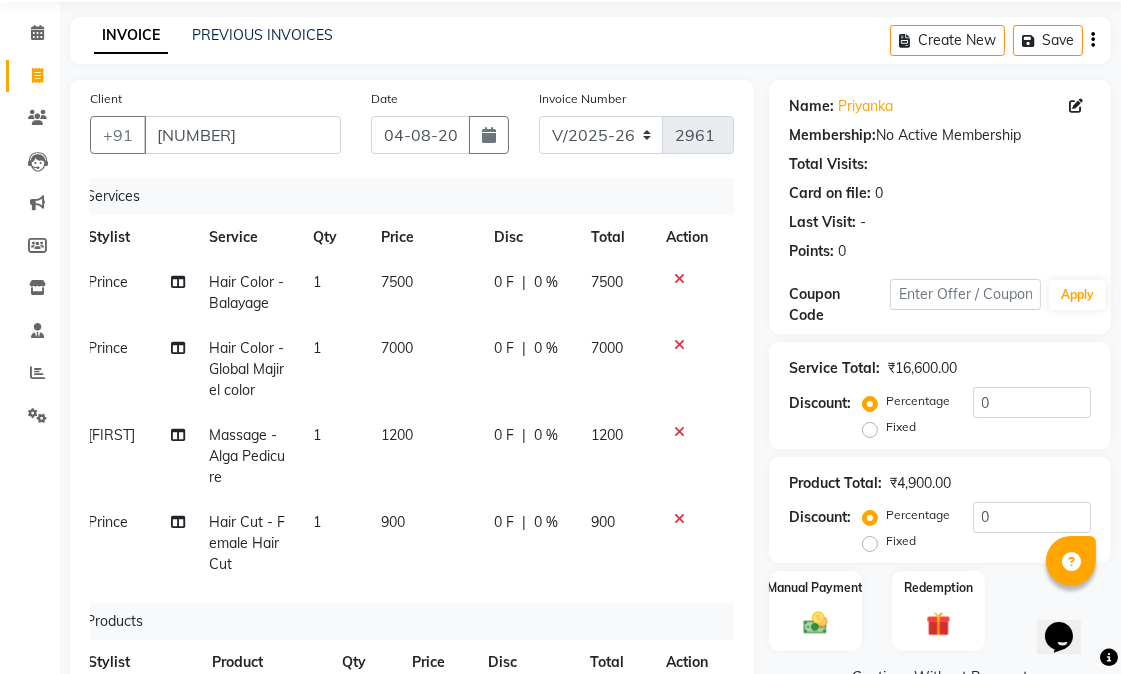 click on "1200" 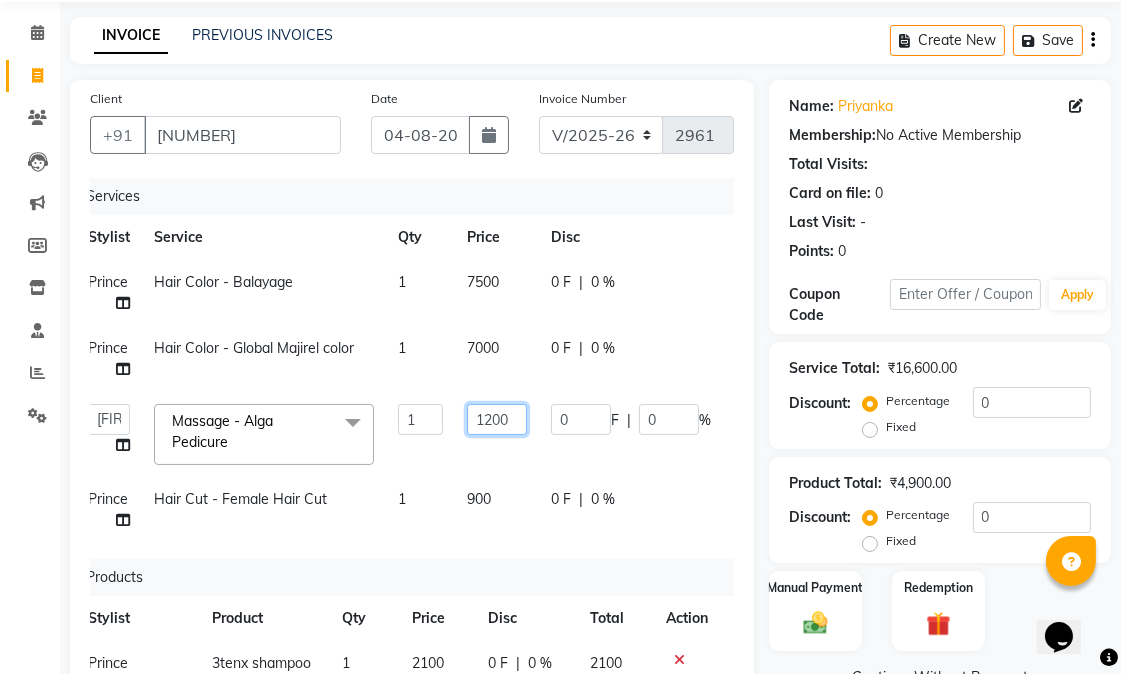 drag, startPoint x: 495, startPoint y: 428, endPoint x: 436, endPoint y: 415, distance: 60.41523 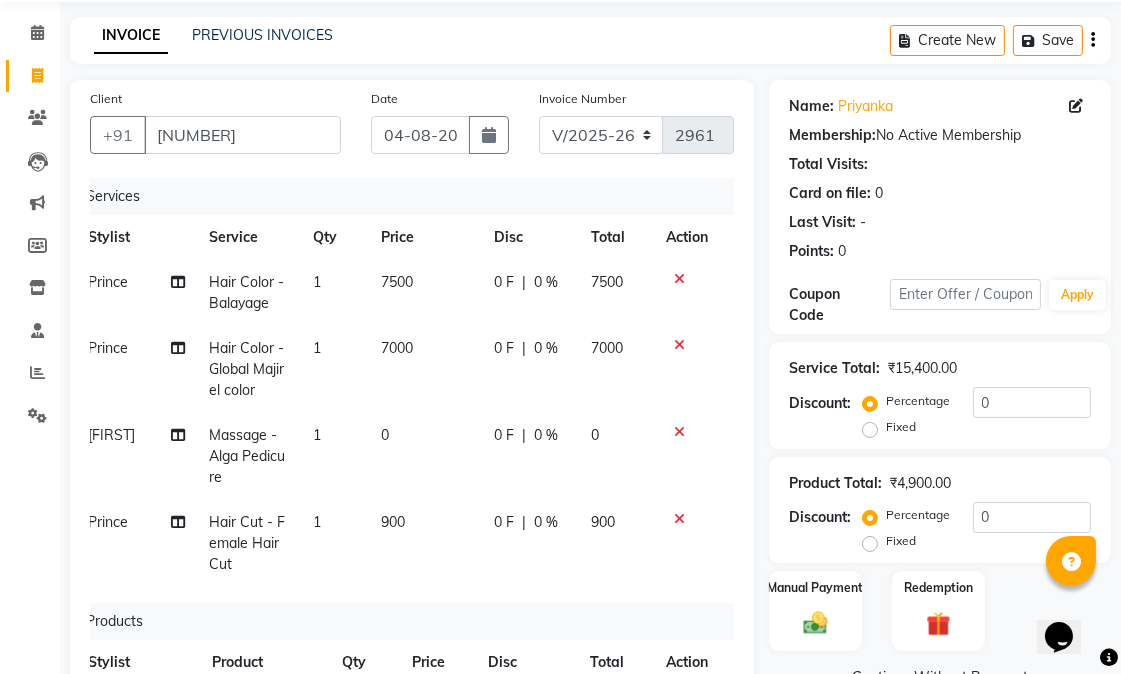 click on "0" 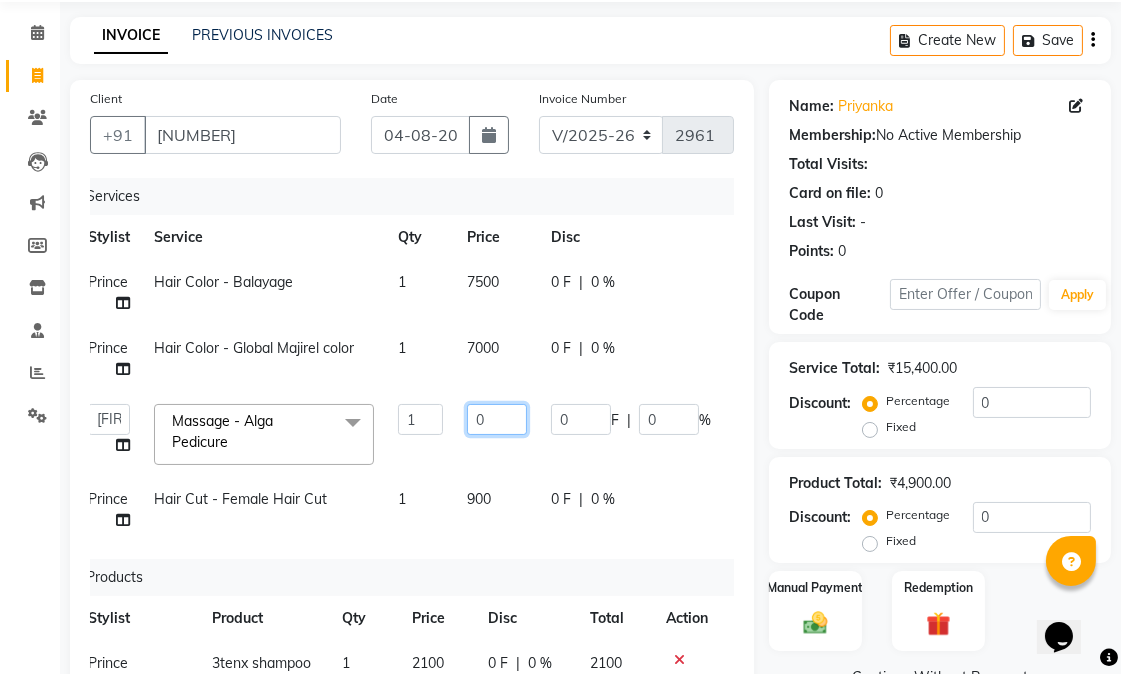 click on "0" 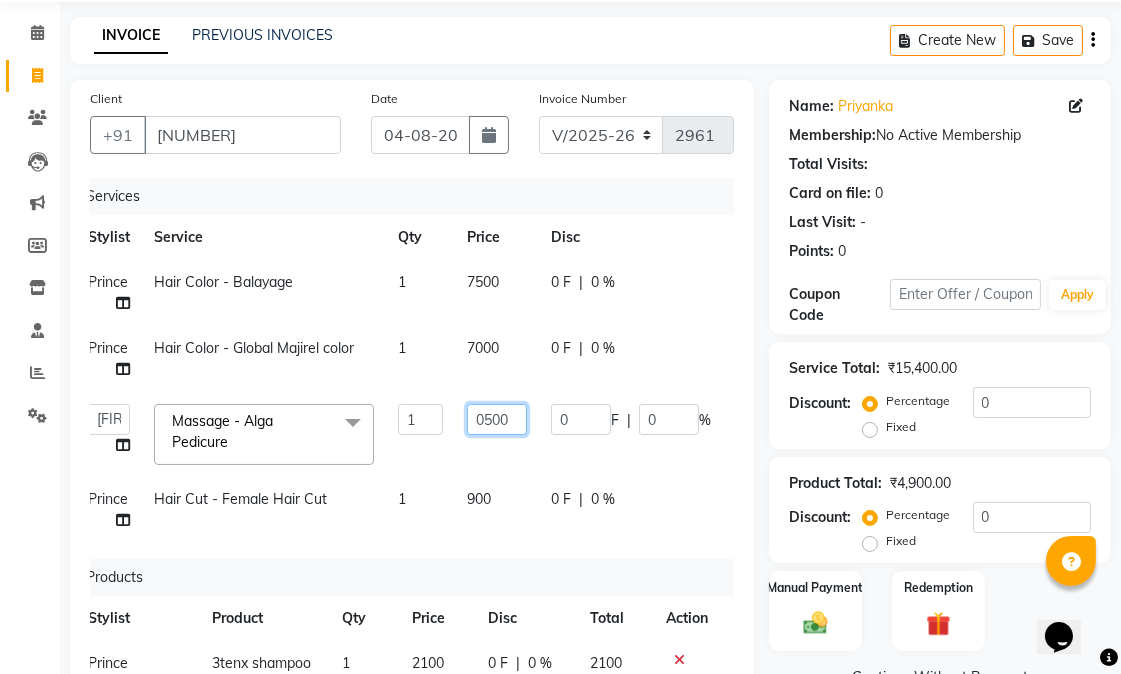 click on "0500" 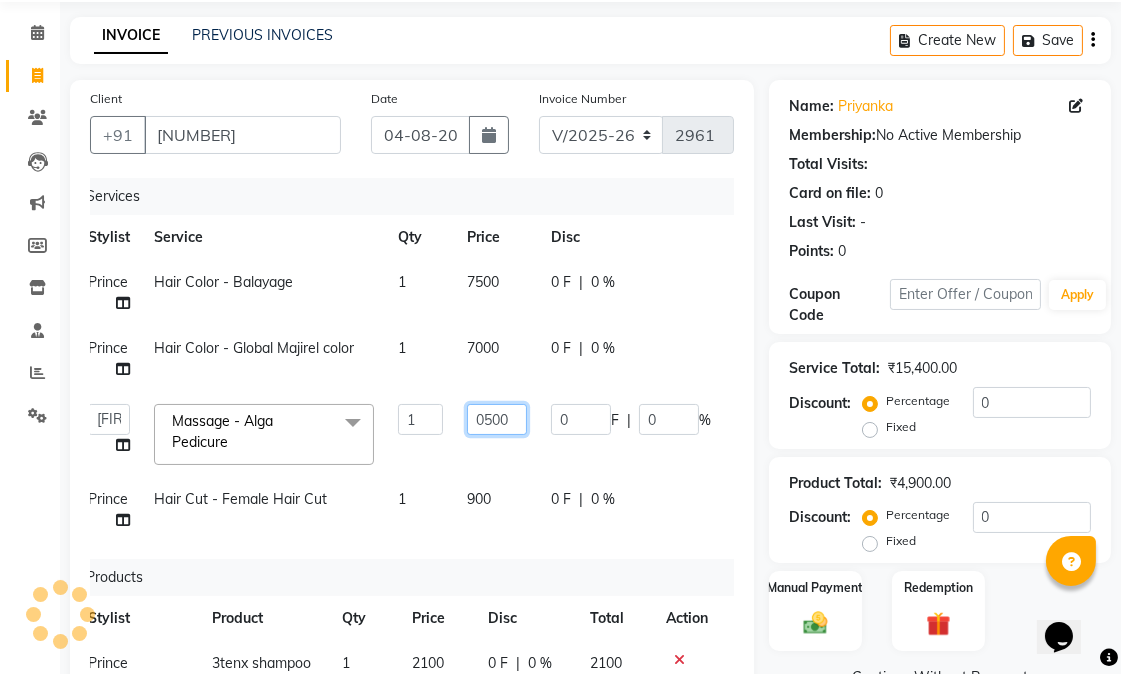 type on "500" 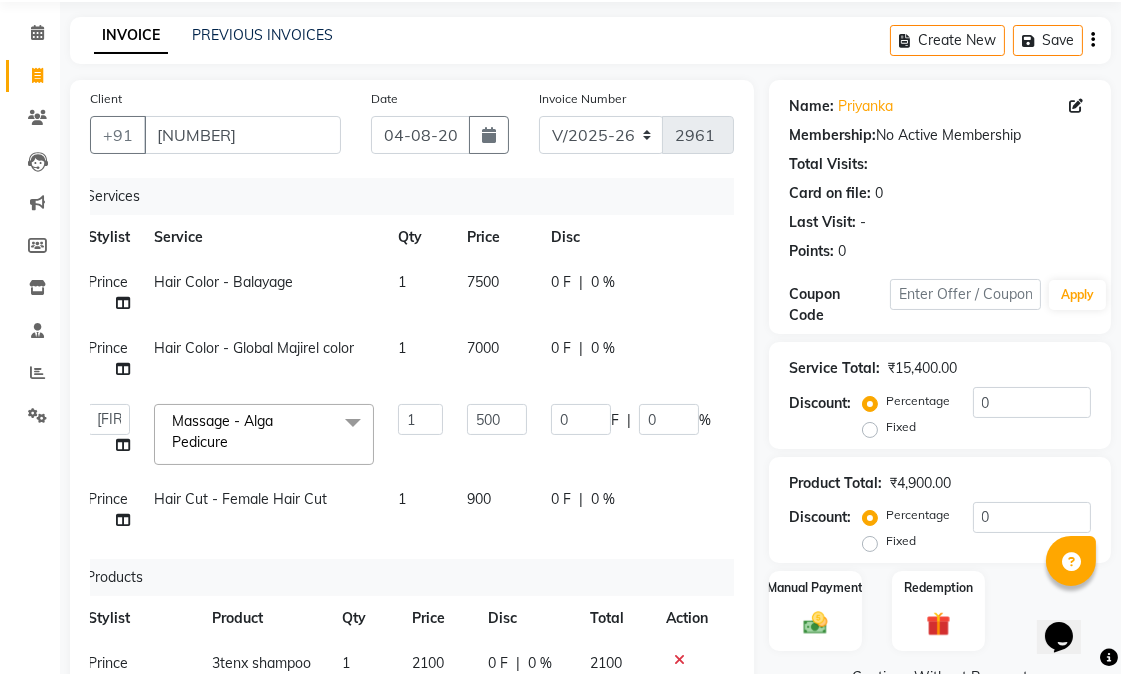 click on "Abhishek   amit   anchal   Ashu   Bilal   Dildar   Geeta   Hritik   Jatin   mahesh   Manav   Mohit   Pinki   Prince   Ruby   Sagar   Subhash   Subodh   Uday  Massage - Alga Pedicure  x Hair Cut - Female Hair Cut Hair Cut - Gents Hair Cut Hair Cut - Beard Trim Hair Cut - Child Hair Cut Boy Hair Cut - Child Hair Cut Girl Hair Cut - Blow Dry Hair Cut - Tong/Iron Curl Hair Cut - Iron Hair Wash premium wash eyebrow eyebrow upperlip gel paint nail cut file mask biotin Hair Styling - Blow Dry Hair Styling - Blow Dry Outcurls Hair Styling - Curls Hair Styling - Hair Do Hair Styling - Pressing deep conditioning bob cut Treatment - Repair Rituals Treatment - Moisture Rituals Treatment - Scalp and Length Treatment Treatment - Dandruff Treatment with Rituals Treatment - Hair Fall Treatment with Rituals Treatment - One Step Repair Treatment Treatment - Keratin Treatment Treatment - Smoothening Treatment - Ola Plex Treatment - Goji Treatment - Purifying Treatment - Ocean Miracle Treatment - Rgnerin blanch kenpiki RGEN 1" 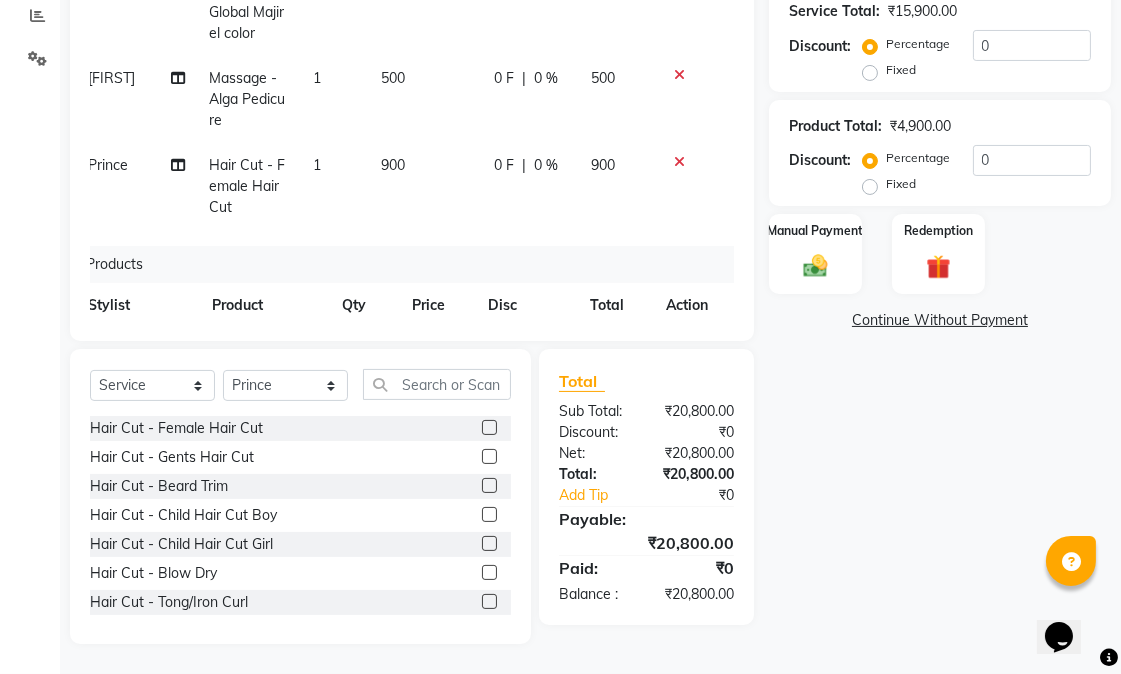 drag, startPoint x: 1136, startPoint y: 384, endPoint x: 50, endPoint y: 0, distance: 1151.8906 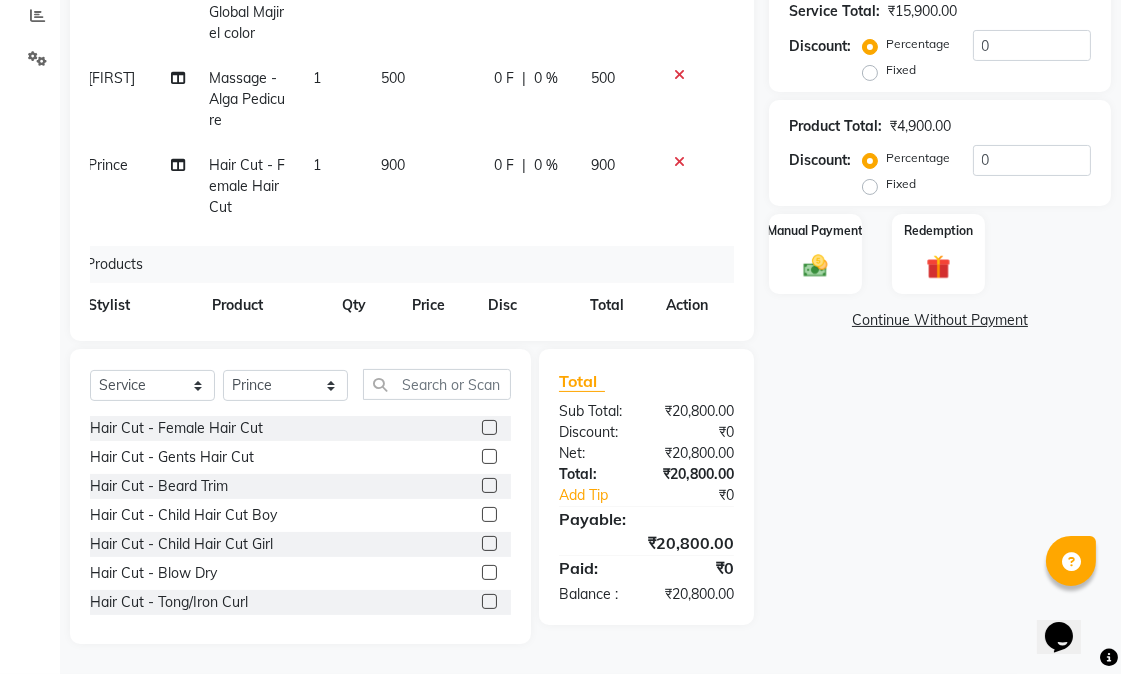 click on "Name: Priyanka  Membership:  No Active Membership  Total Visits:   Card on file:  0 Last Visit:   - Points:   0  Coupon Code Apply Service Total:  ₹15,900.00  Discount:  Percentage   Fixed  0 Product Total:  ₹4,900.00  Discount:  Percentage   Fixed  0 Manual Payment Redemption  Continue Without Payment" 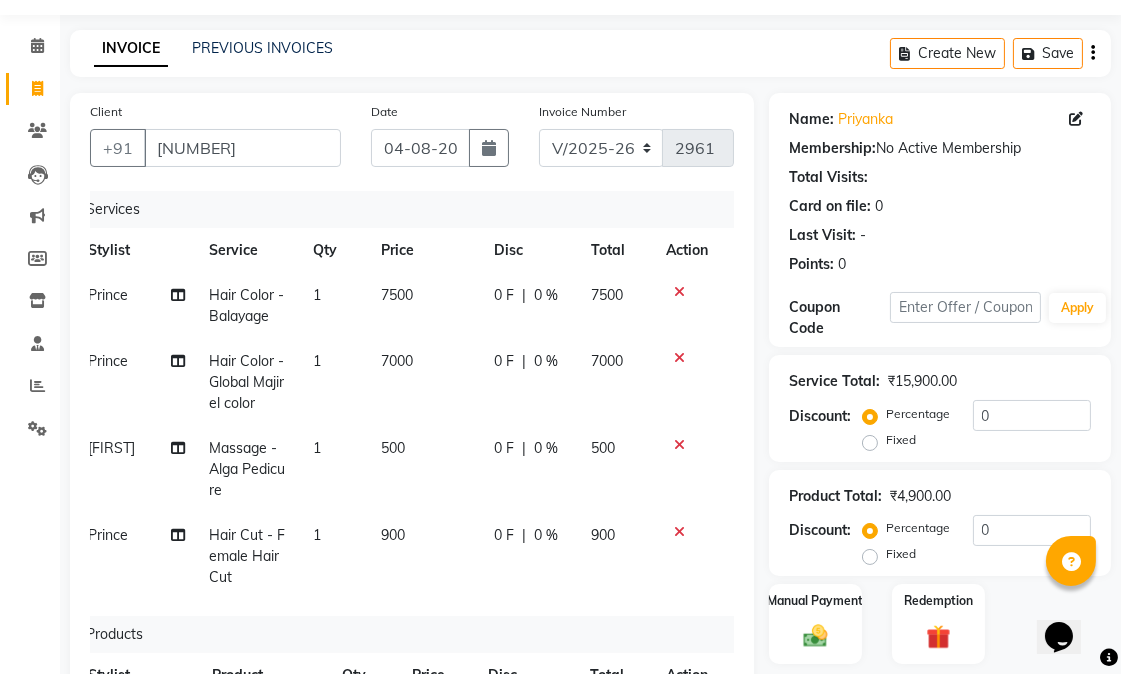 scroll, scrollTop: 0, scrollLeft: 0, axis: both 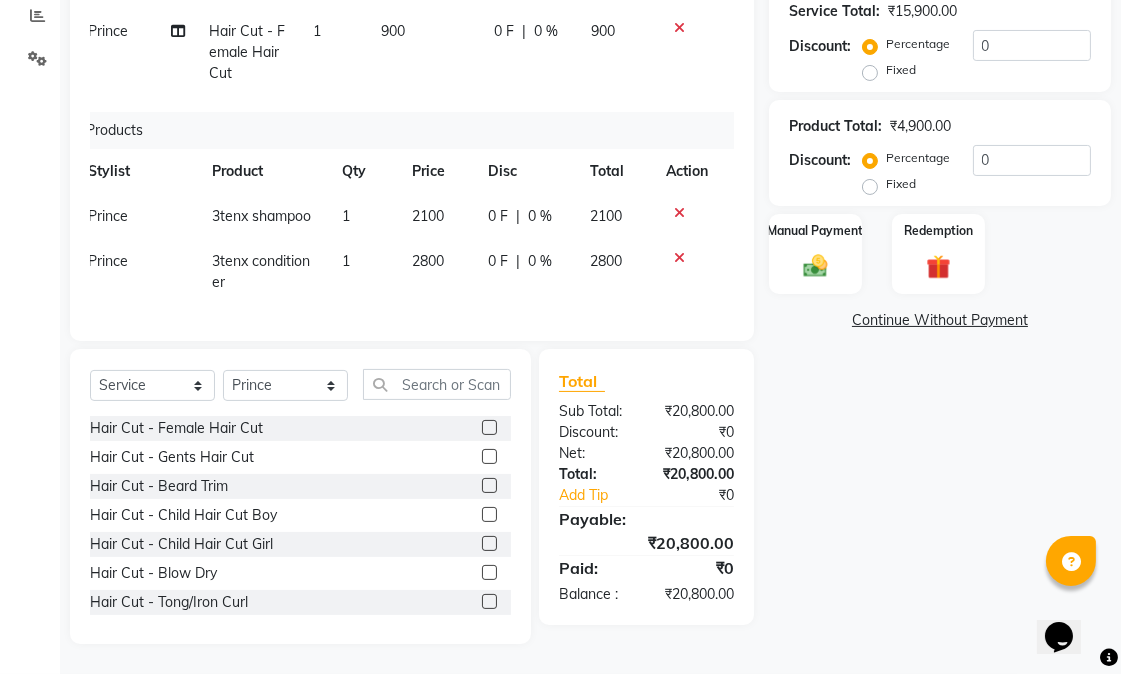 click on "Name: Priyanka  Membership:  No Active Membership  Total Visits:   Card on file:  0 Last Visit:   - Points:   0  Coupon Code Apply Service Total:  ₹15,900.00  Discount:  Percentage   Fixed  0 Product Total:  ₹4,900.00  Discount:  Percentage   Fixed  0 Manual Payment Redemption  Continue Without Payment" 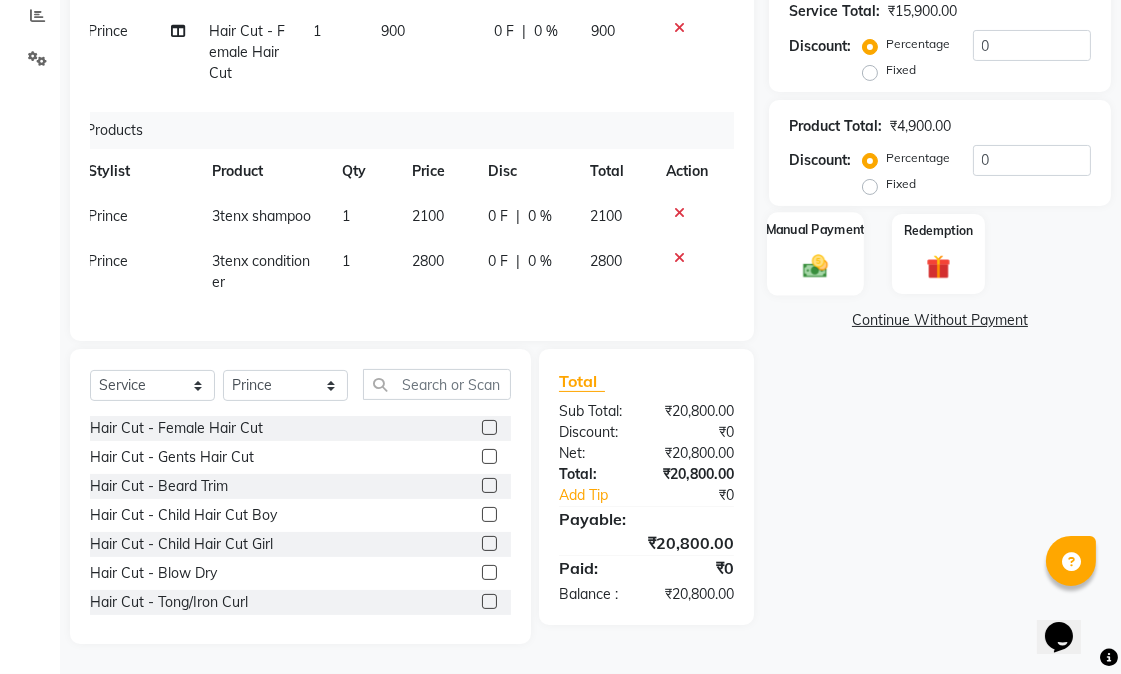 click on "Manual Payment" 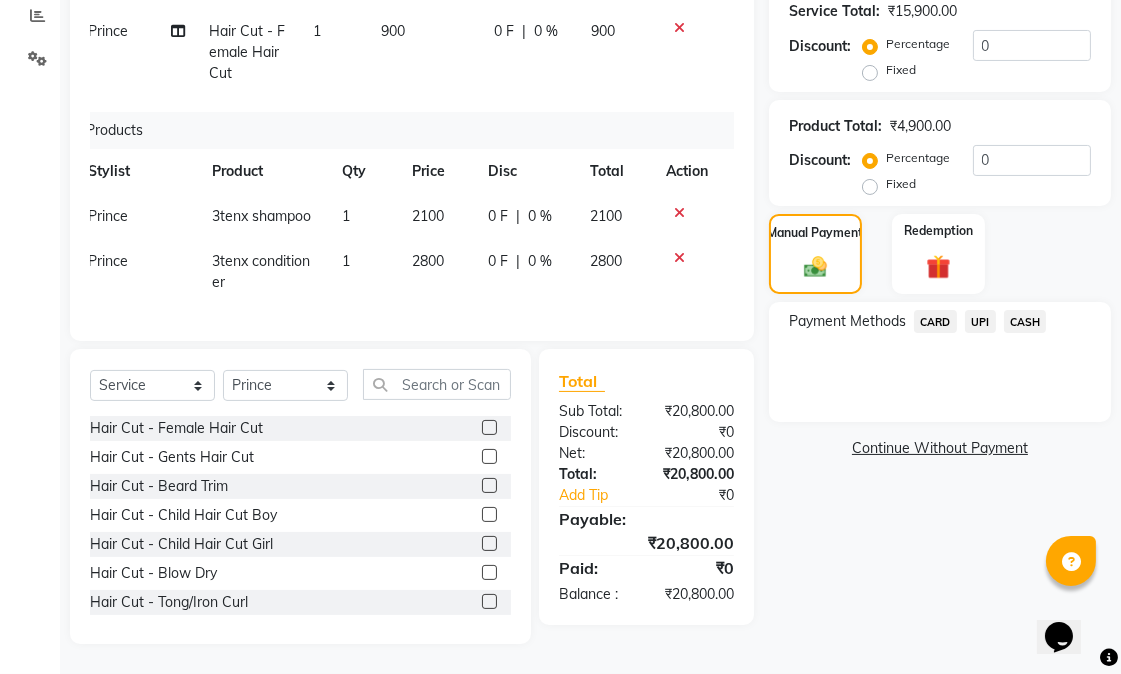 click on "CASH" 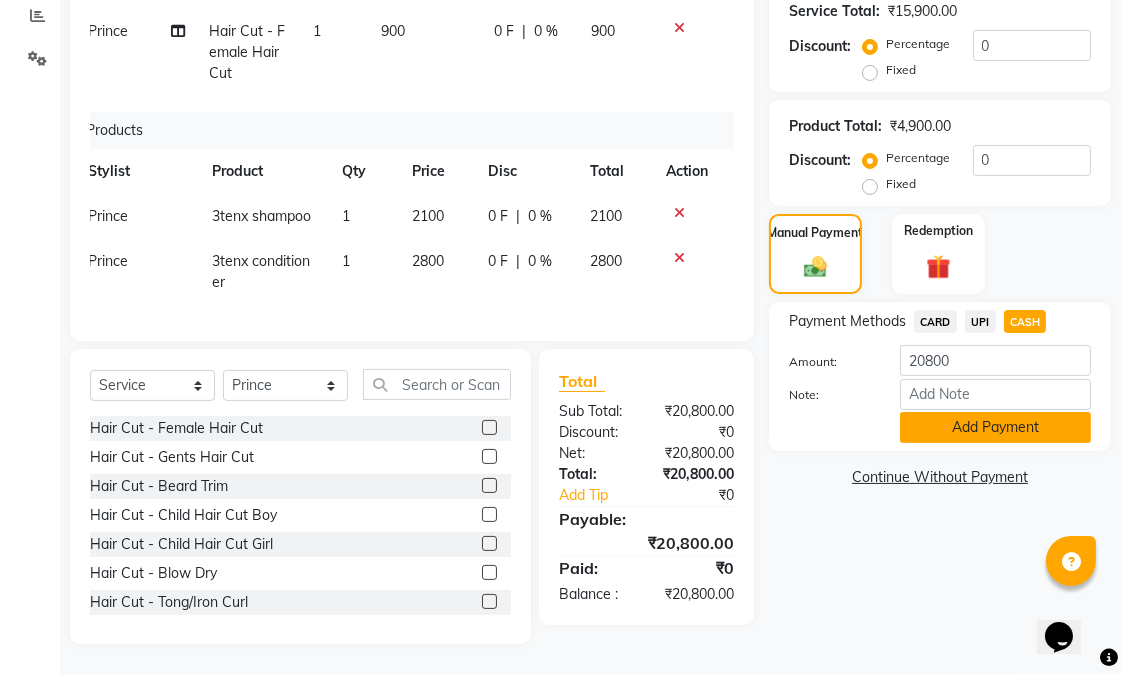 click on "Add Payment" 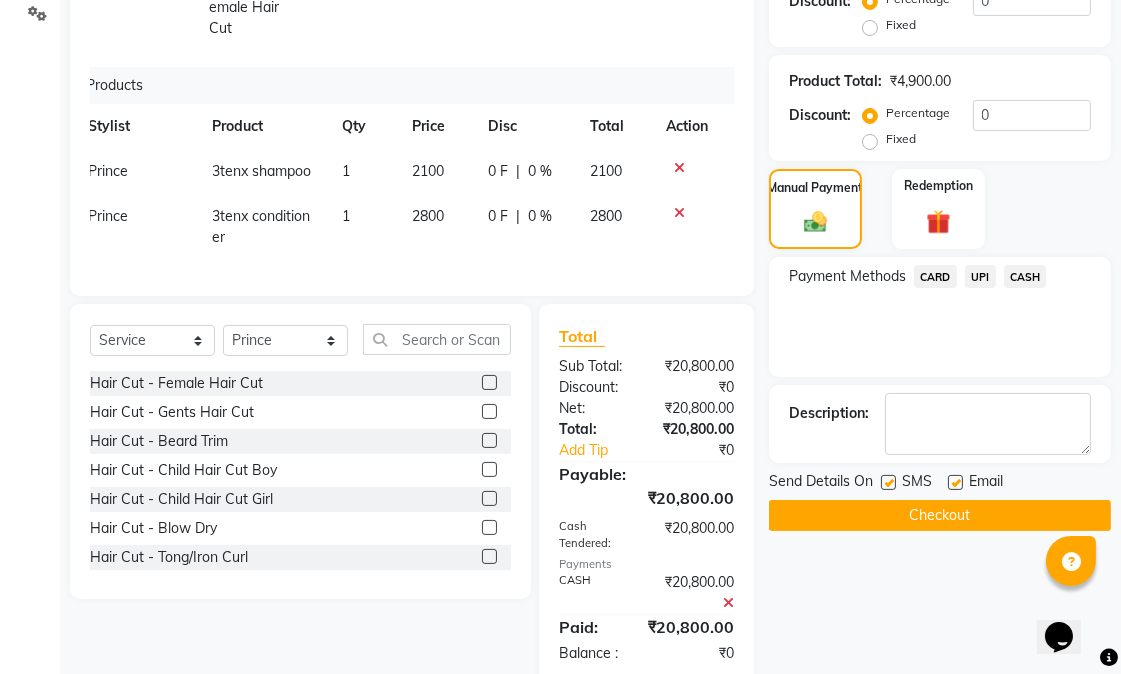 scroll, scrollTop: 512, scrollLeft: 0, axis: vertical 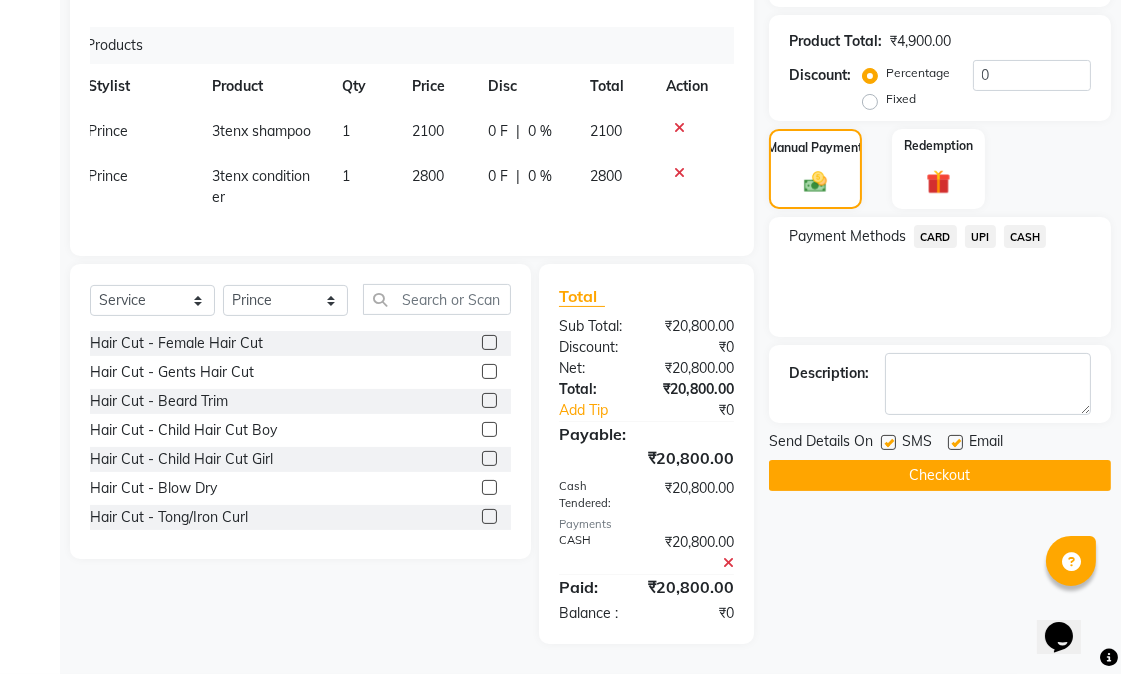 click 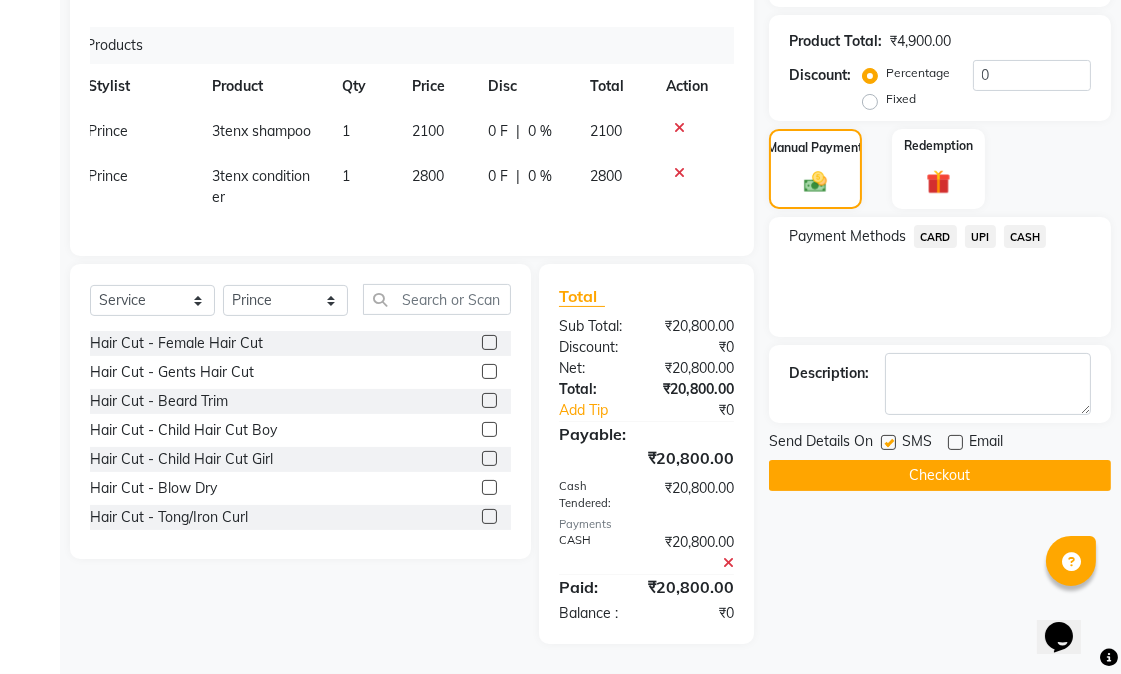click 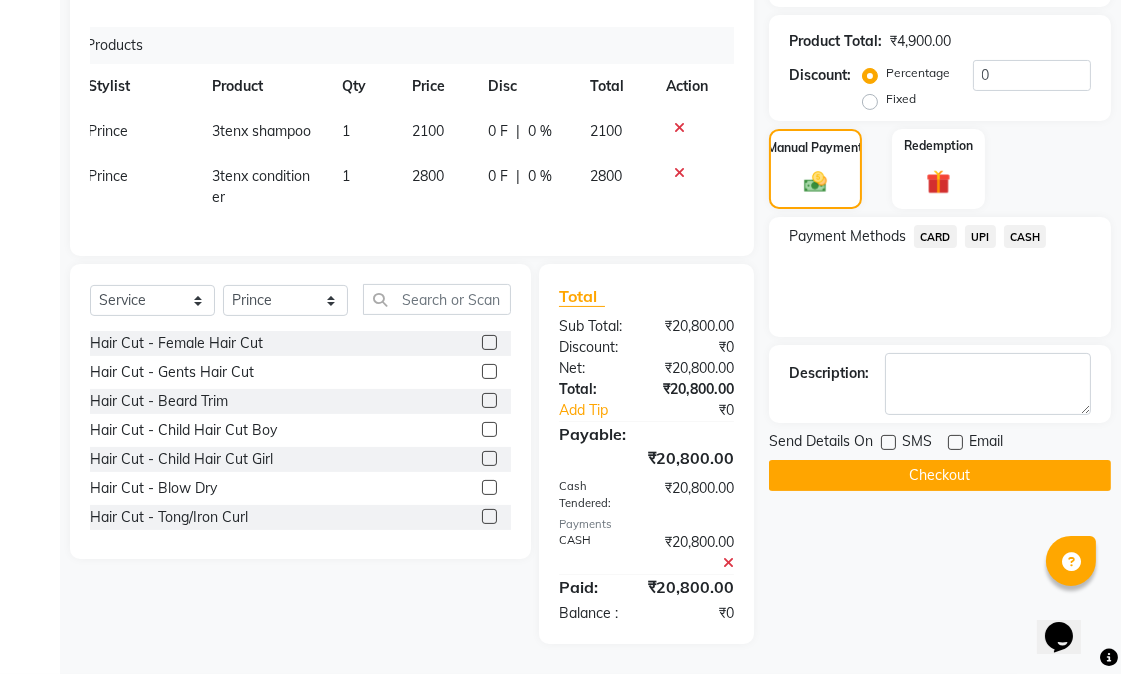 click on "Checkout" 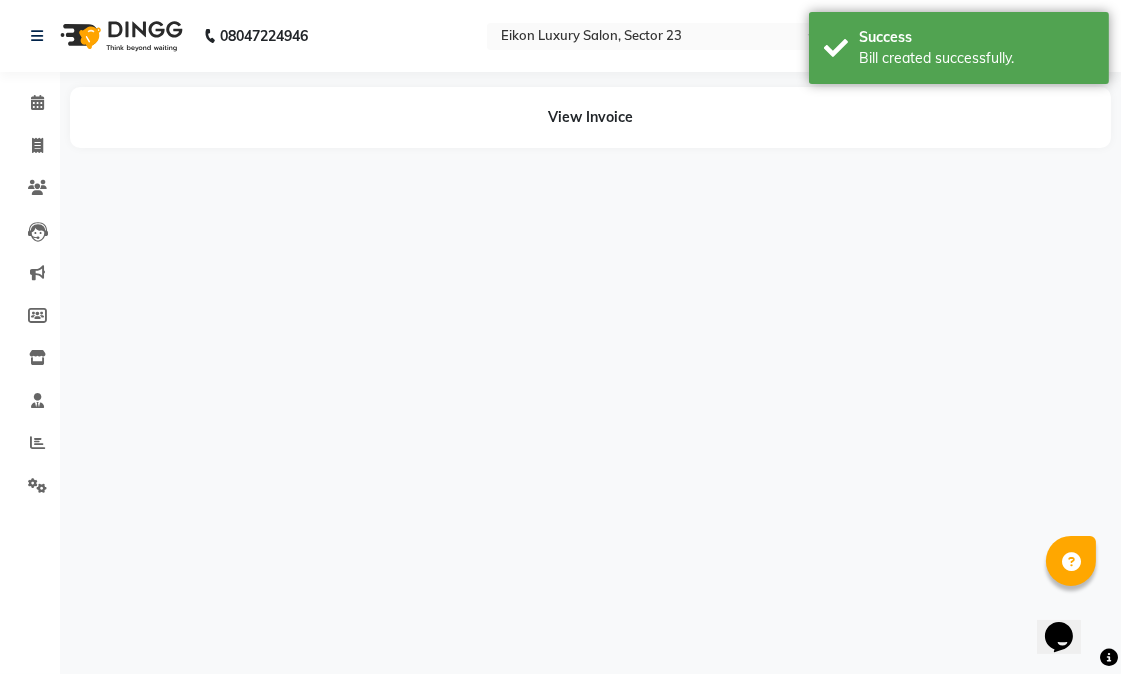 scroll, scrollTop: 0, scrollLeft: 0, axis: both 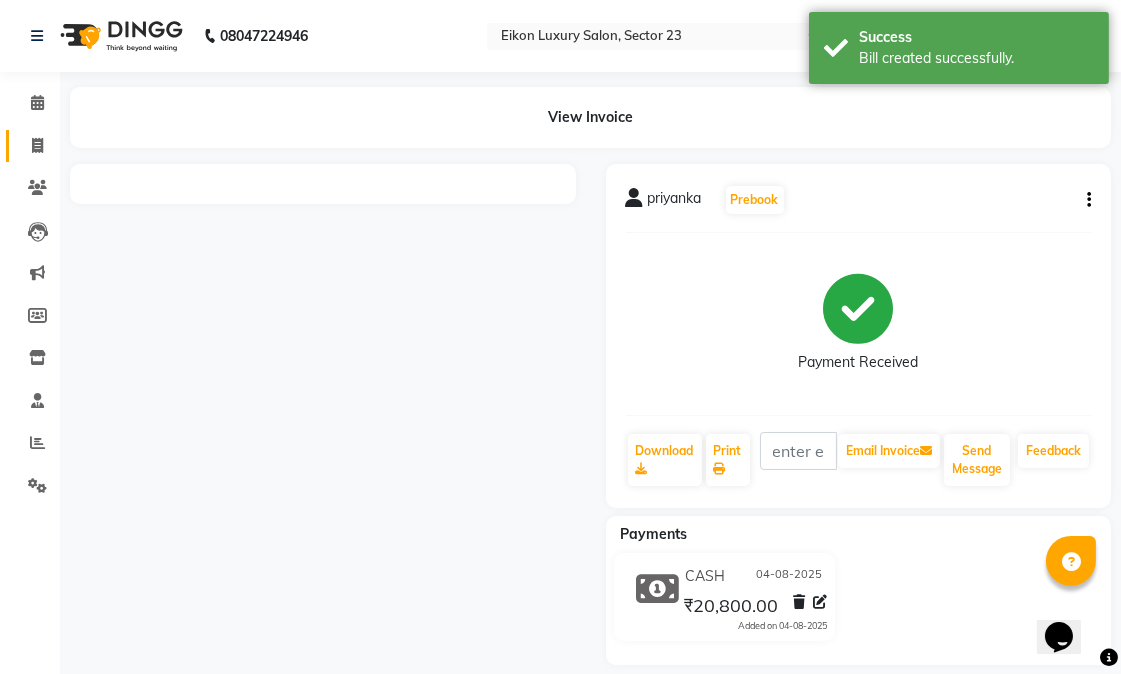 click 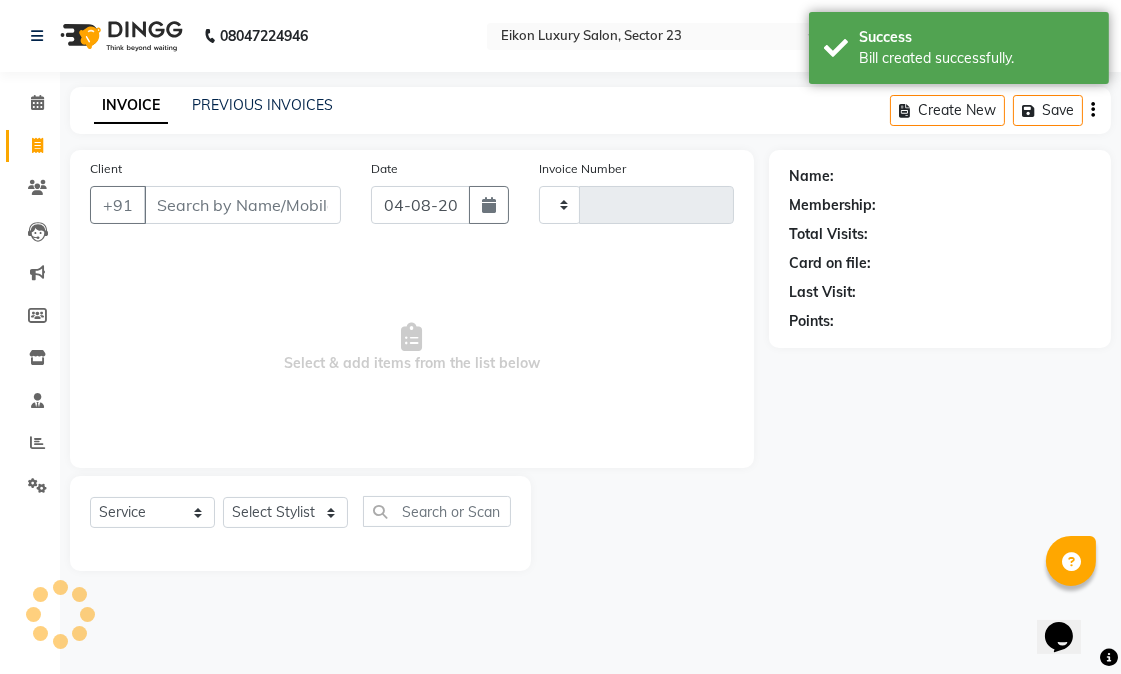 click on "08047224946 Select Location × Eikon Luxury Salon, Sector 23 English ENGLISH Español العربية मराठी हिंदी ગુજરાતી தமிழ் 中文 Notifications nothing to show Admin Manage Profile Change Password Sign out  Version:3.16.0  ☀ Eikon Luxury Salon, Sector 23  Calendar  Invoice  Clients  Leads   Marketing  Members  Inventory  Staff  Reports  Settings Completed InProgress Upcoming Dropped Tentative Check-In Confirm Bookings Generate Report Segments Page Builder INVOICE PREVIOUS INVOICES Create New   Save  Client +91 Date 04-08-2025 Invoice Number  Select & add items from the list below  Select  Service  Product  Membership  Package Voucher Prepaid Gift Card  Select Stylist Name: Membership: Total Visits: Card on file: Last Visit:  Points:" at bounding box center [560, 337] 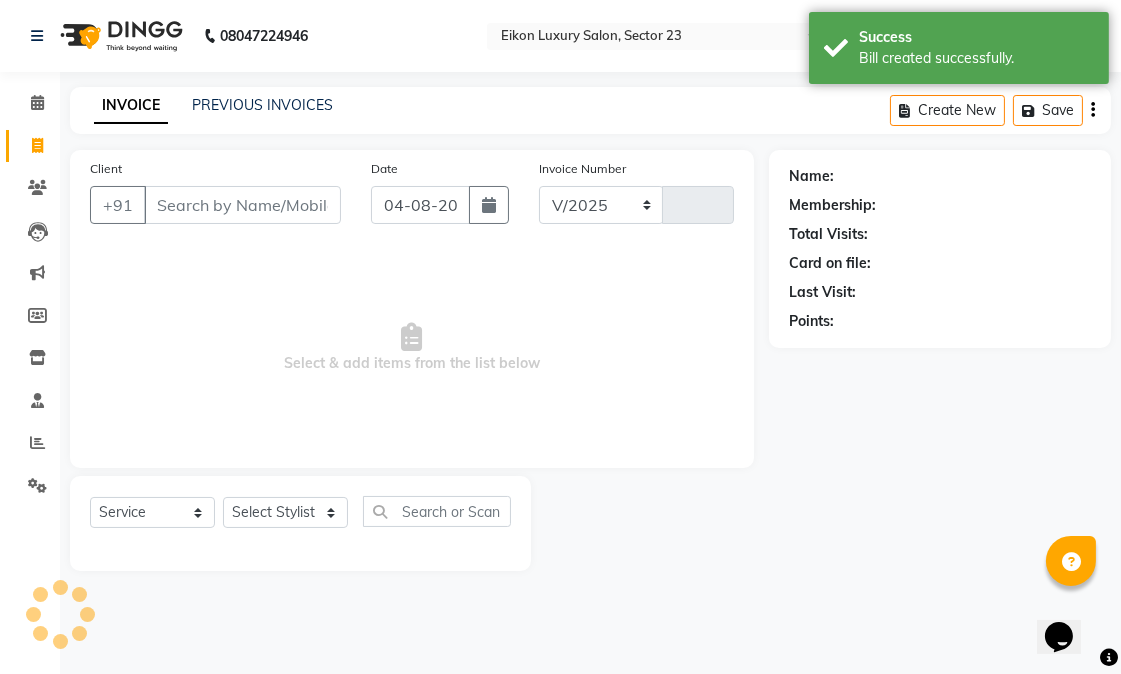 select on "7080" 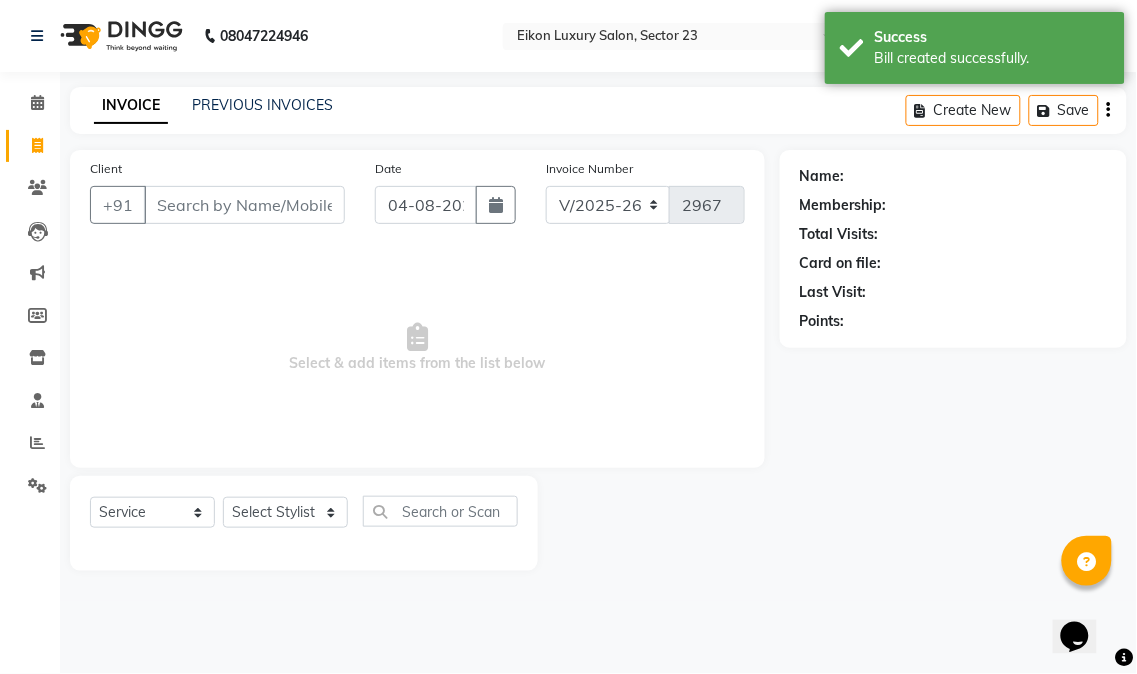 click on "Name: Membership: Total Visits: Card on file: Last Visit:  Points:" 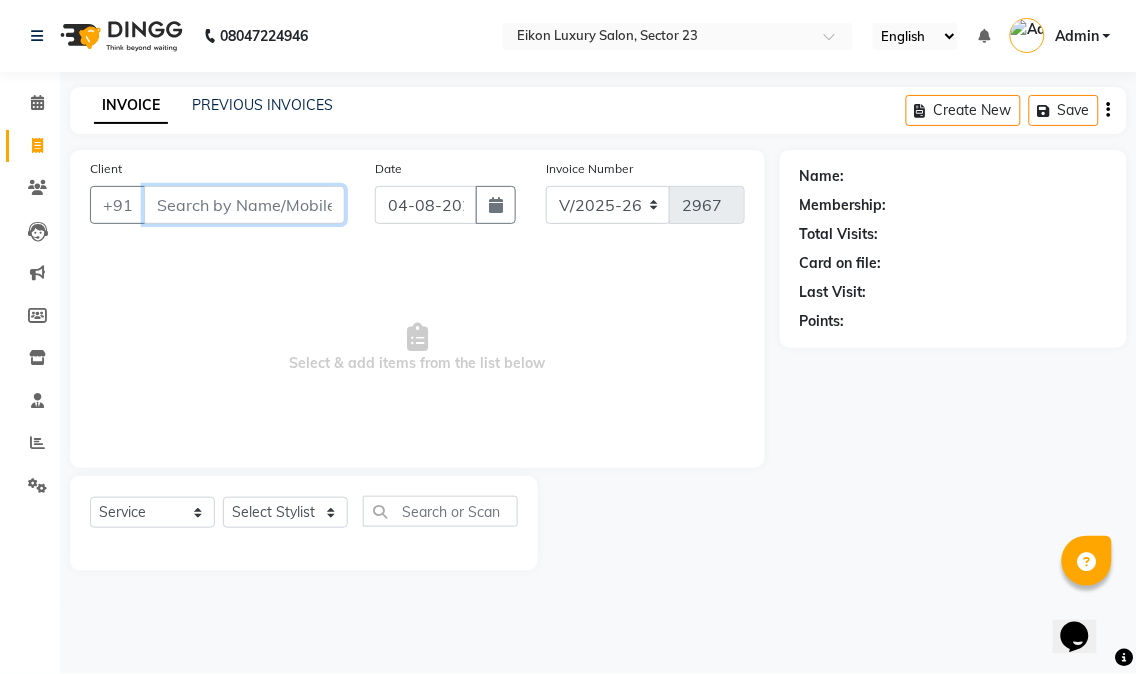 click on "Client" at bounding box center [244, 205] 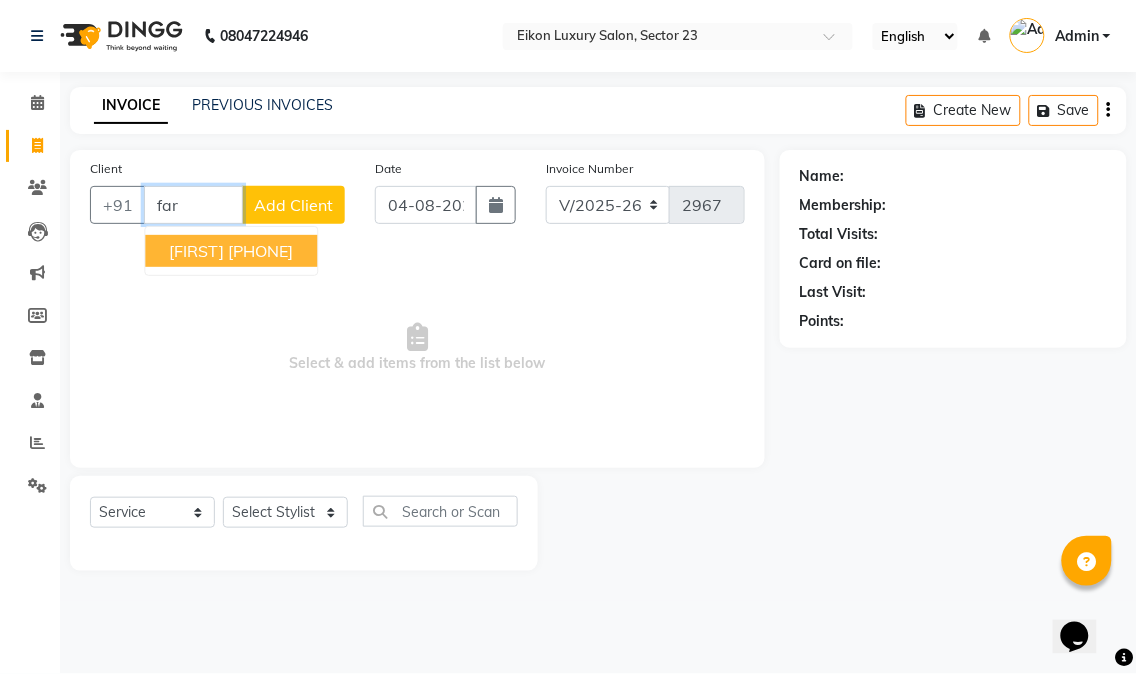 click on "[PHONE]" at bounding box center (260, 251) 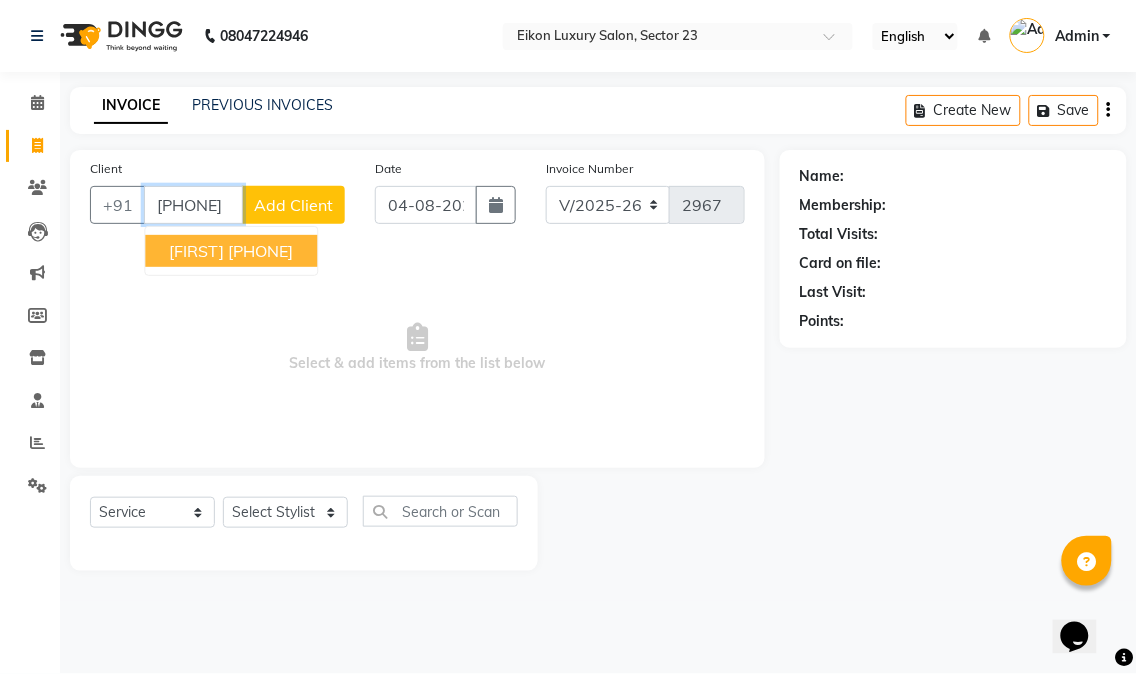 type on "[PHONE]" 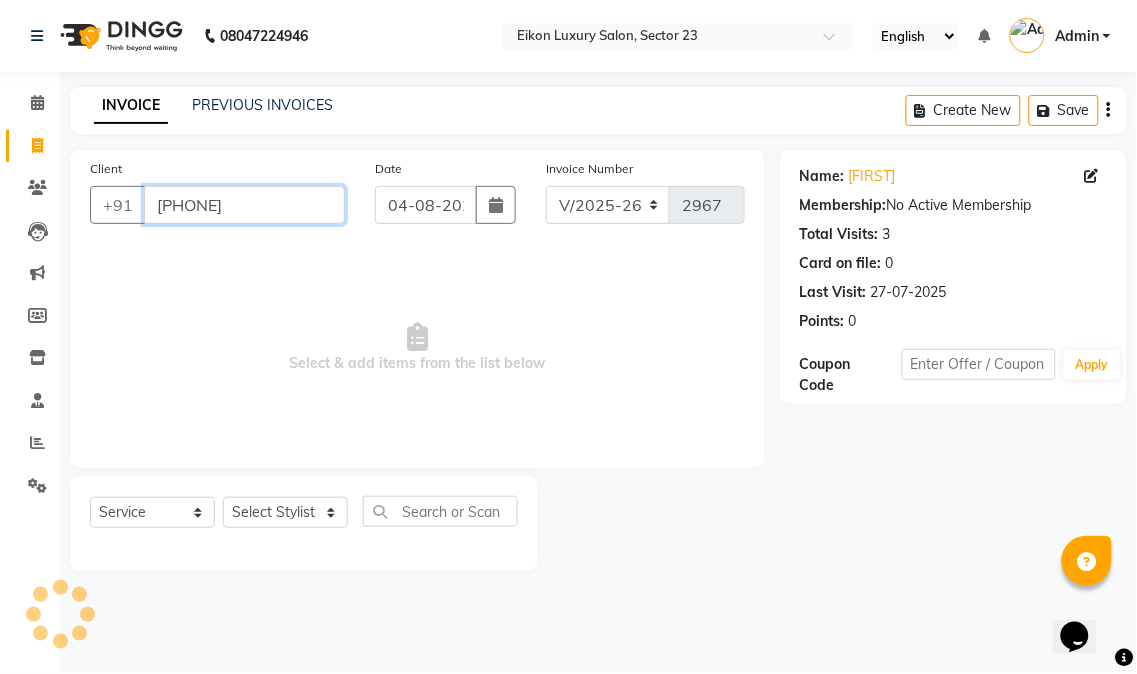 drag, startPoint x: 267, startPoint y: 197, endPoint x: 156, endPoint y: 224, distance: 114.236595 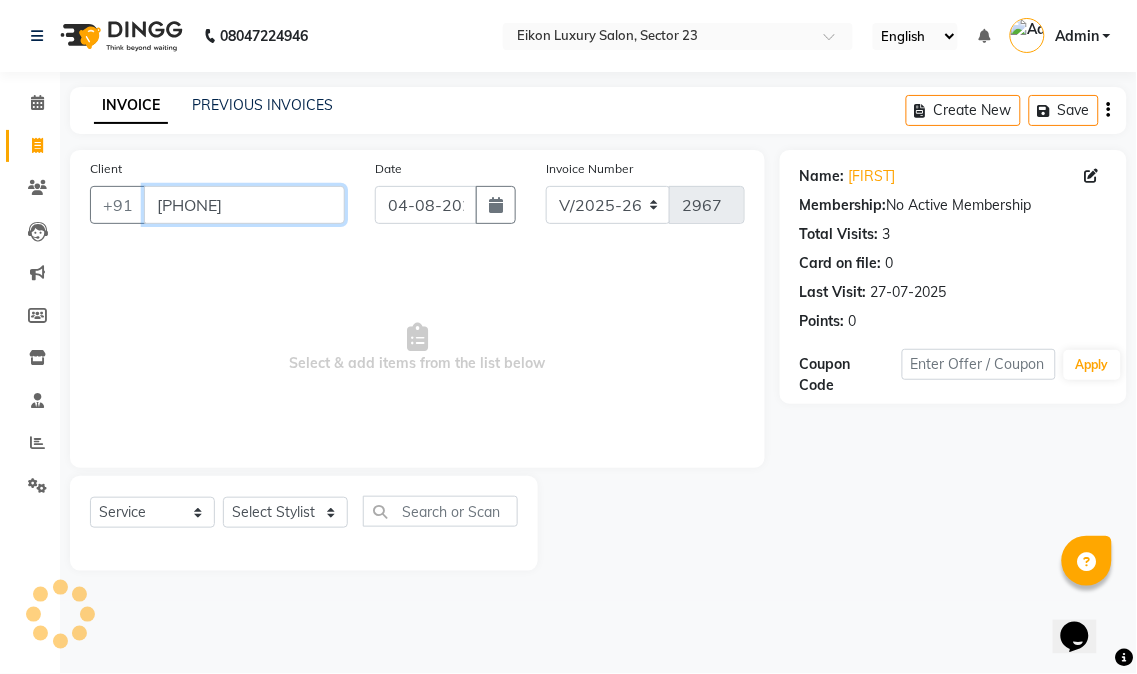 click on "+91 9811387465" 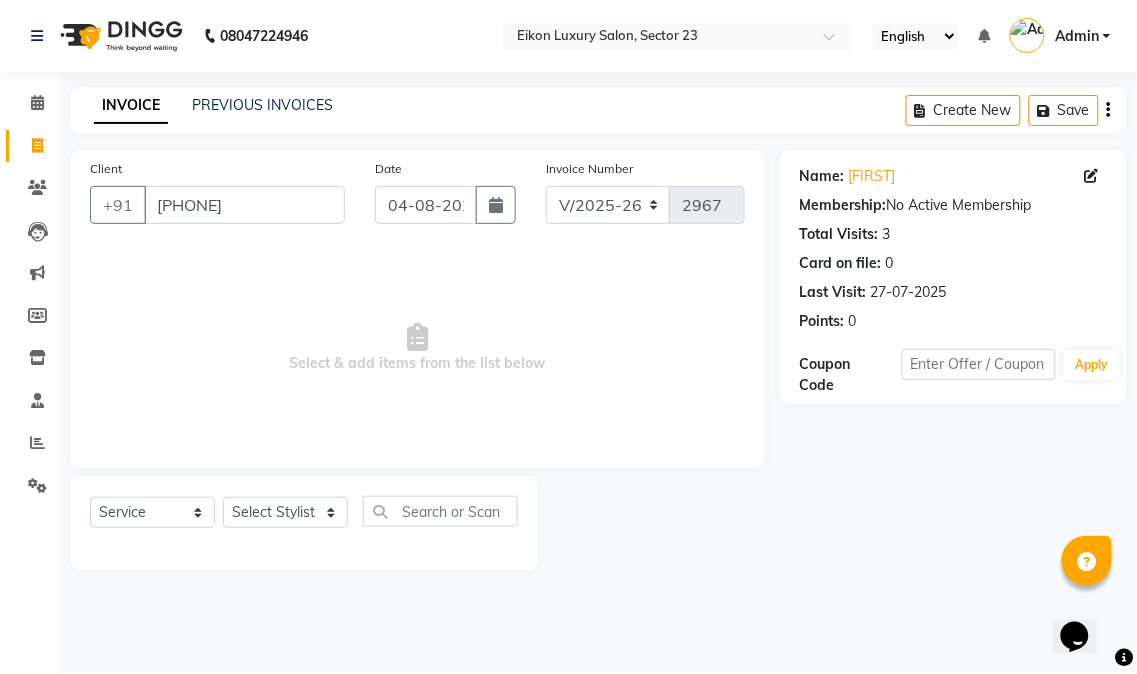 click on "Select & add items from the list below" at bounding box center [417, 348] 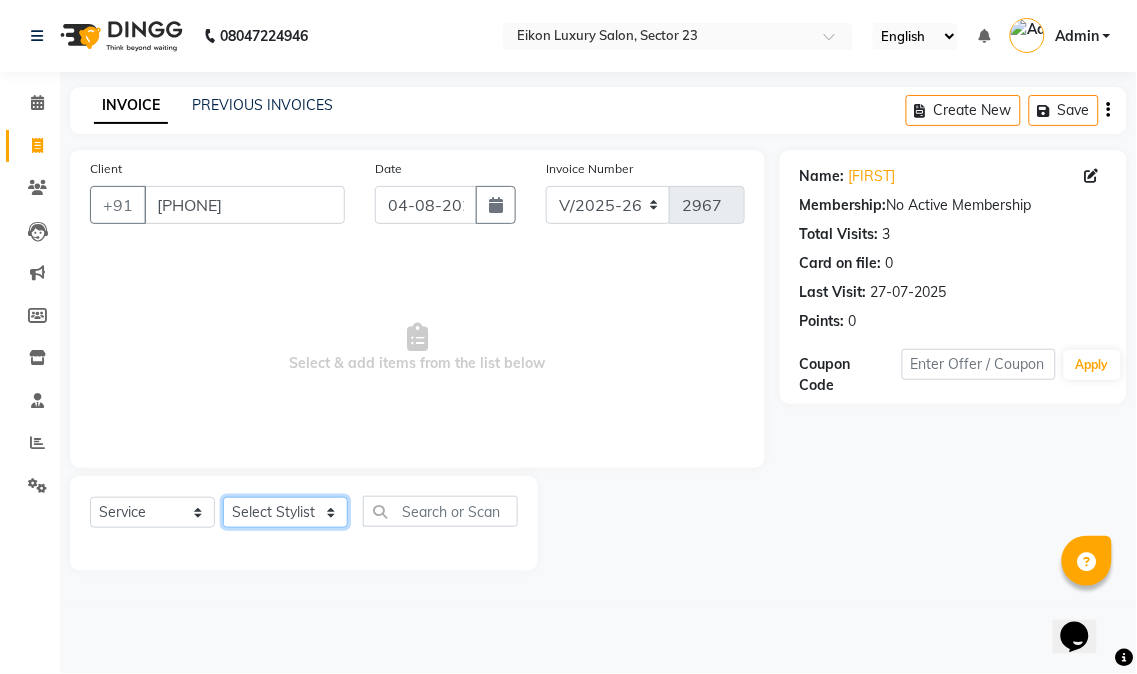 click on "Select Stylist Abhishek amit anchal Ashu Bilal Dildar Geeta Hritik Jatin mahesh Manav Mohit Pinki Prince Ruby Sagar Subhash Subodh Uday" 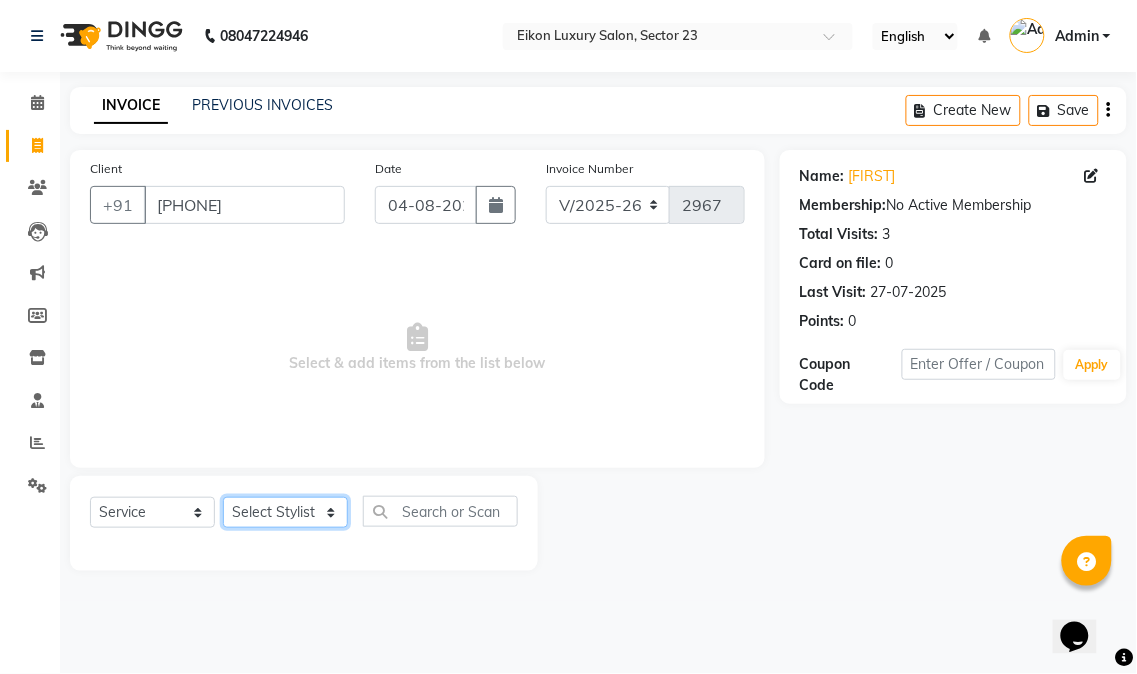 select on "58949" 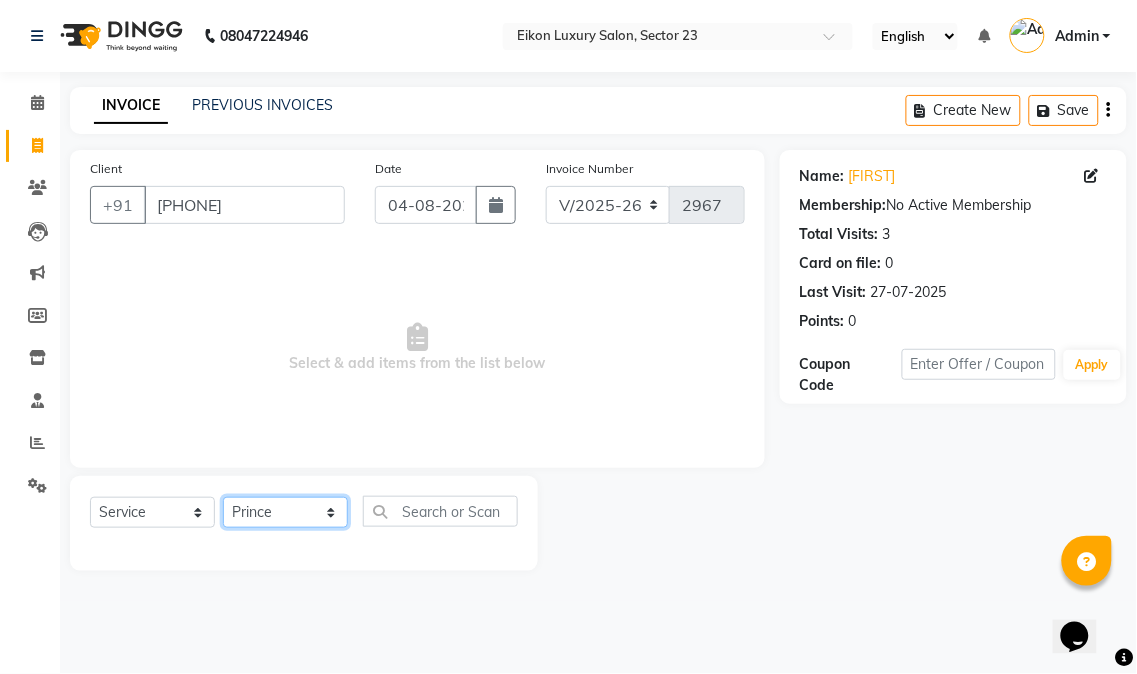 click on "Select Stylist Abhishek amit anchal Ashu Bilal Dildar Geeta Hritik Jatin mahesh Manav Mohit Pinki Prince Ruby Sagar Subhash Subodh Uday" 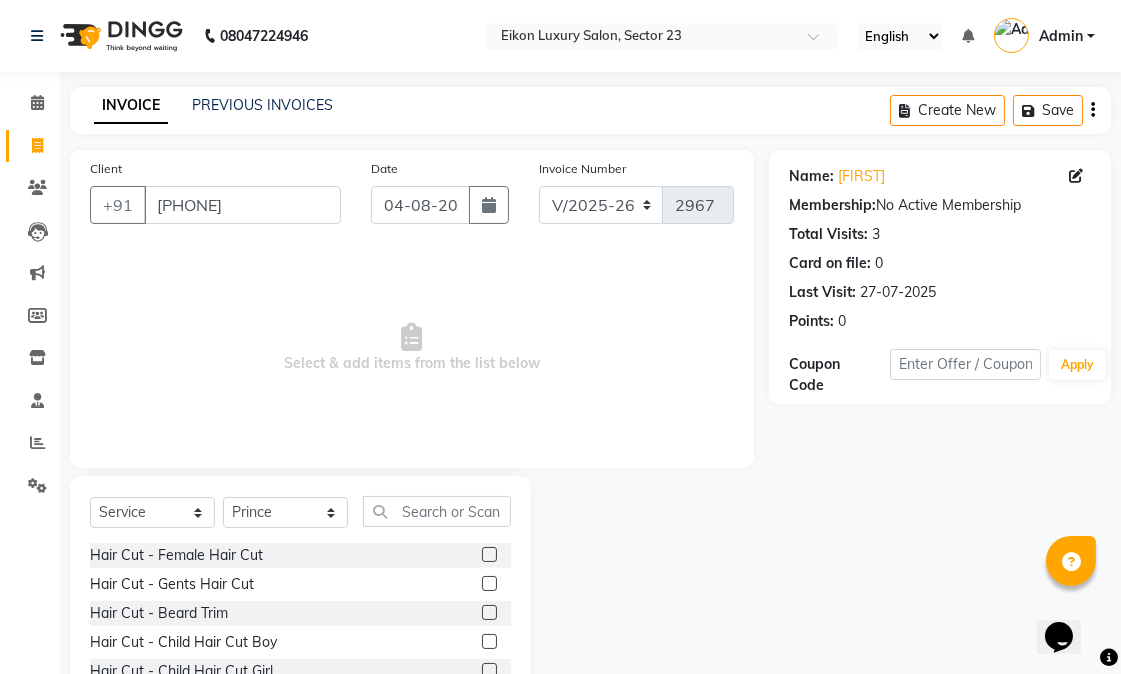 click 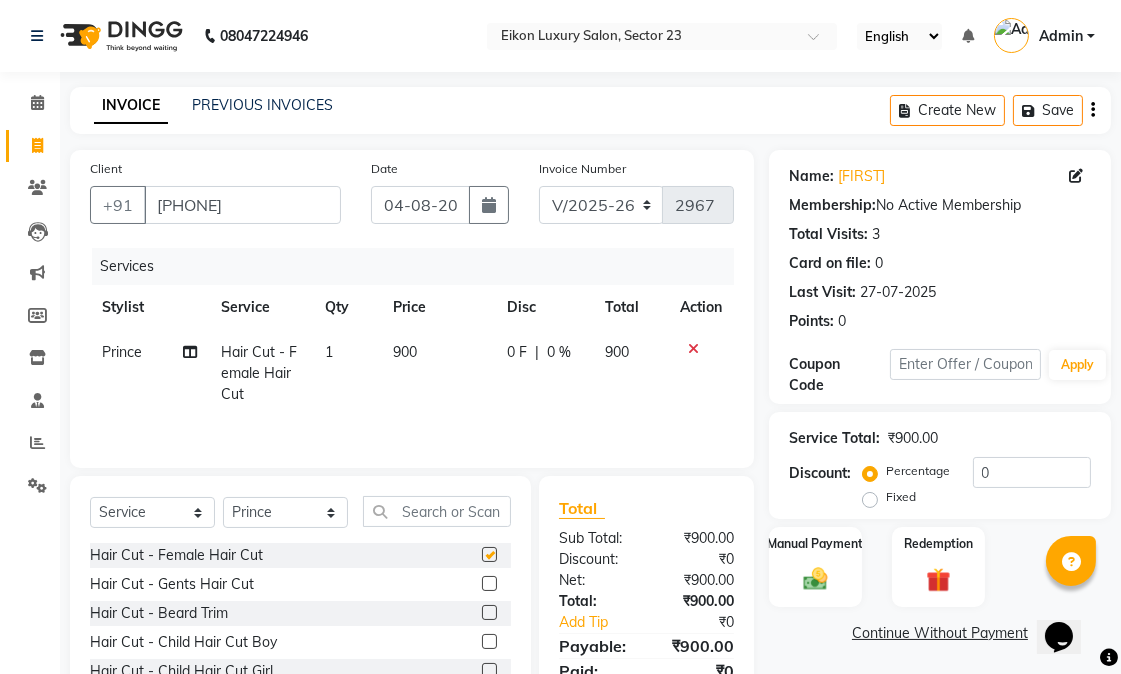 checkbox on "false" 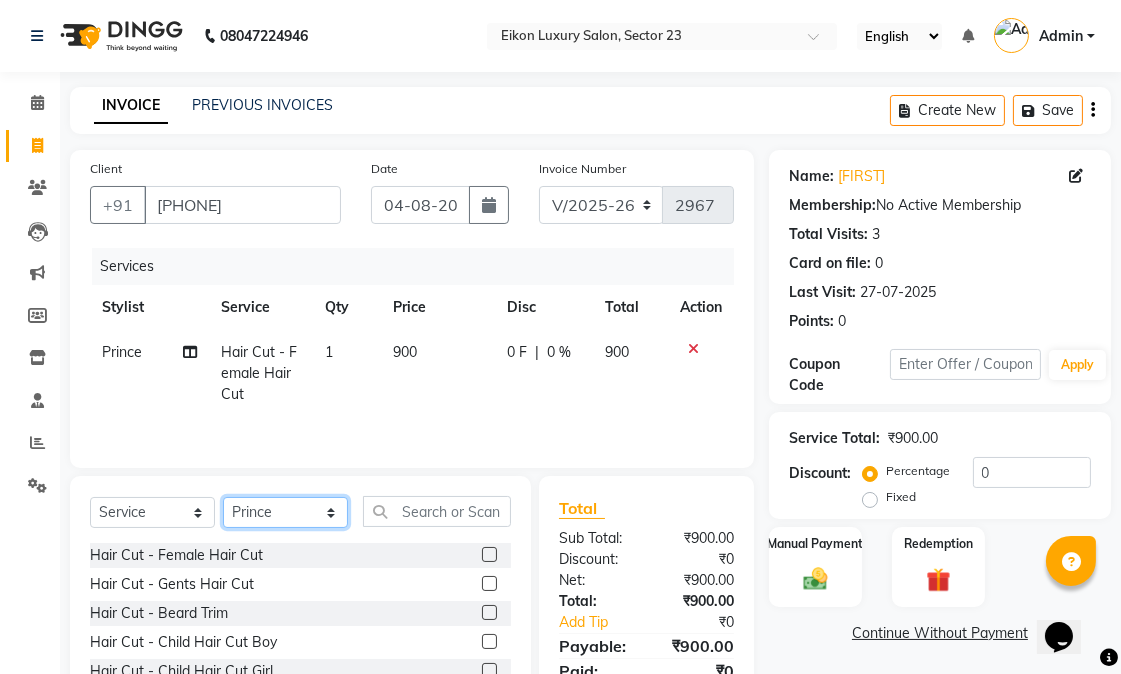 click on "Select Stylist Abhishek amit anchal Ashu Bilal Dildar Geeta Hritik Jatin mahesh Manav Mohit Pinki Prince Ruby Sagar Subhash Subodh Uday" 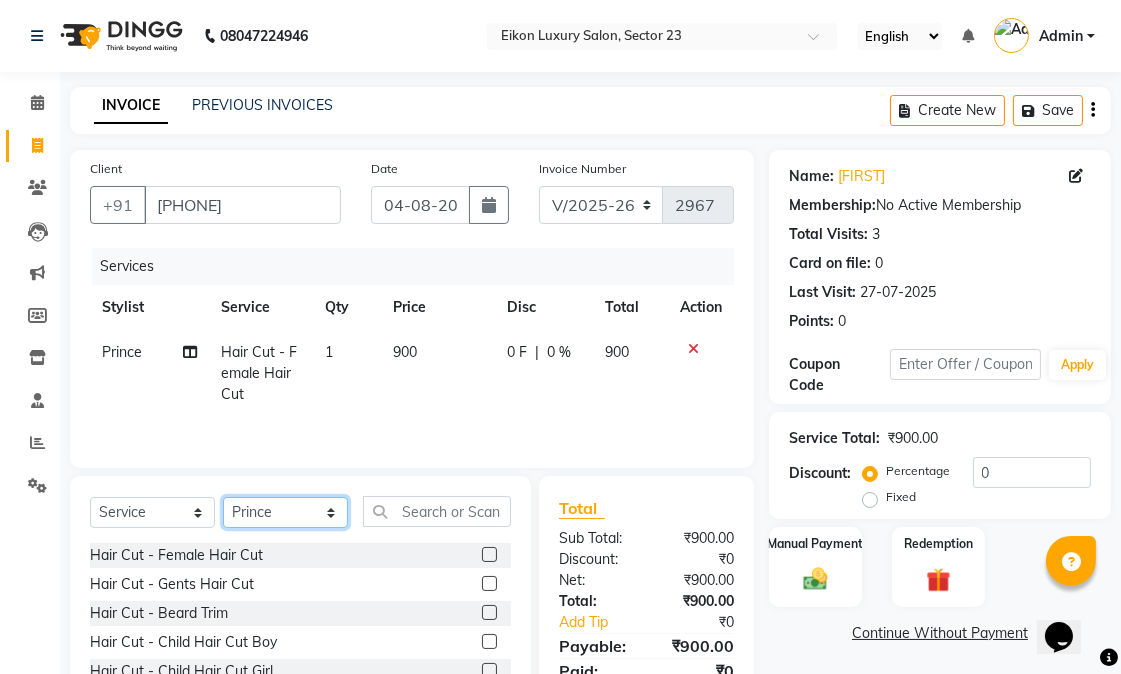 select on "58954" 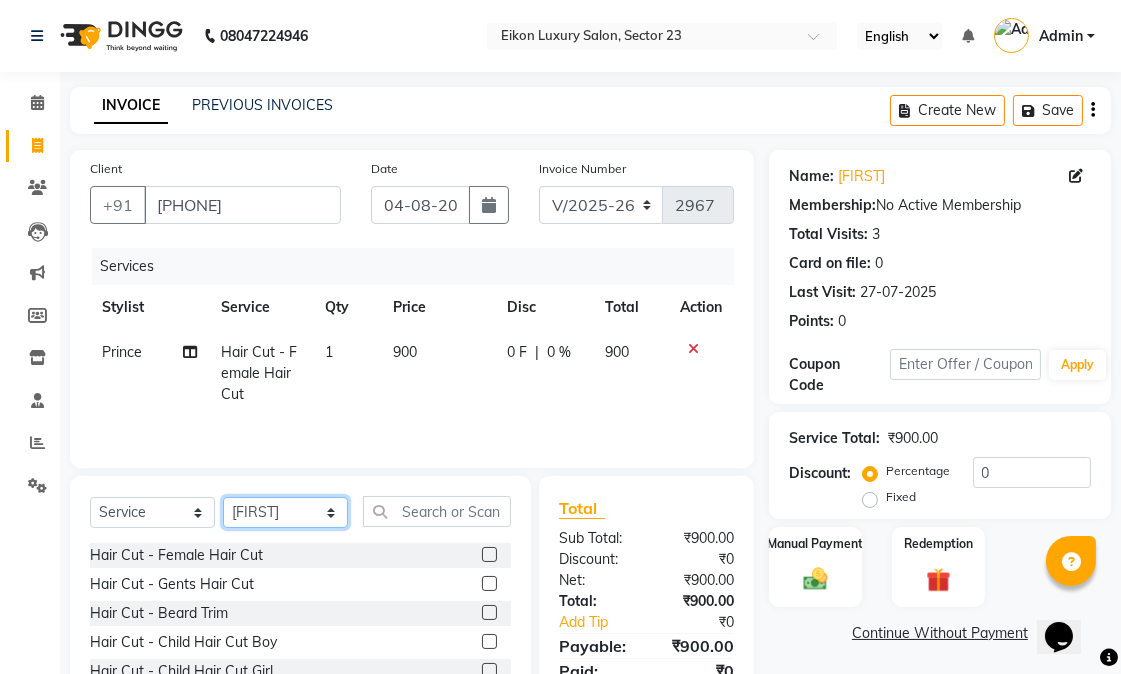click on "Select Stylist Abhishek amit anchal Ashu Bilal Dildar Geeta Hritik Jatin mahesh Manav Mohit Pinki Prince Ruby Sagar Subhash Subodh Uday" 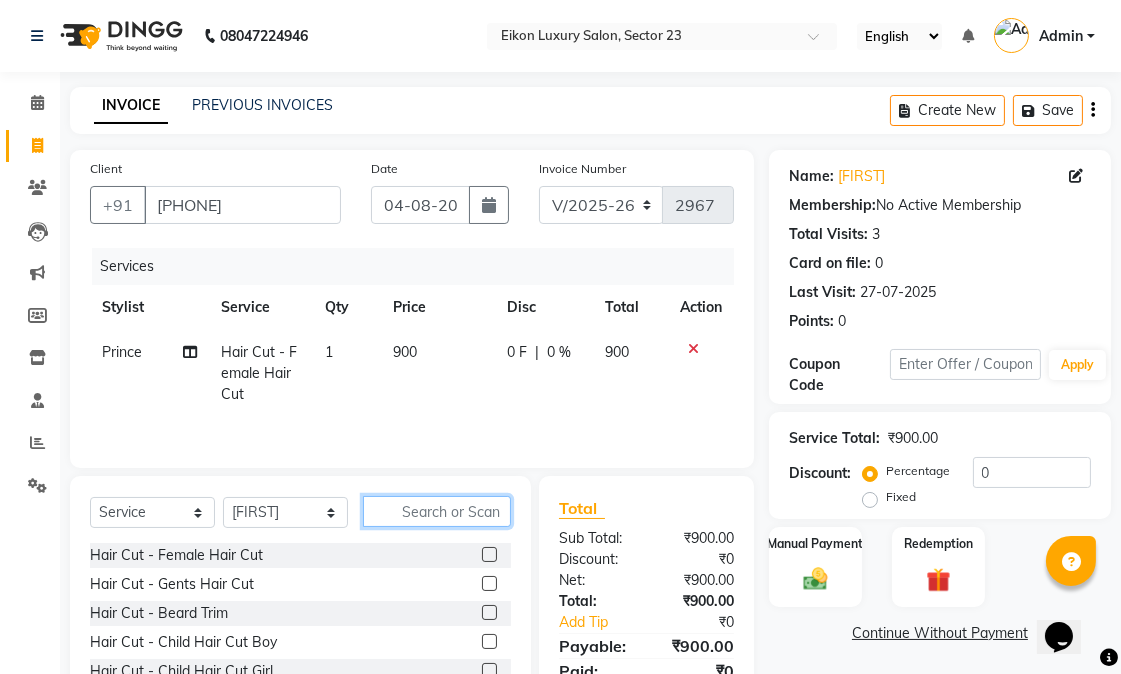 click 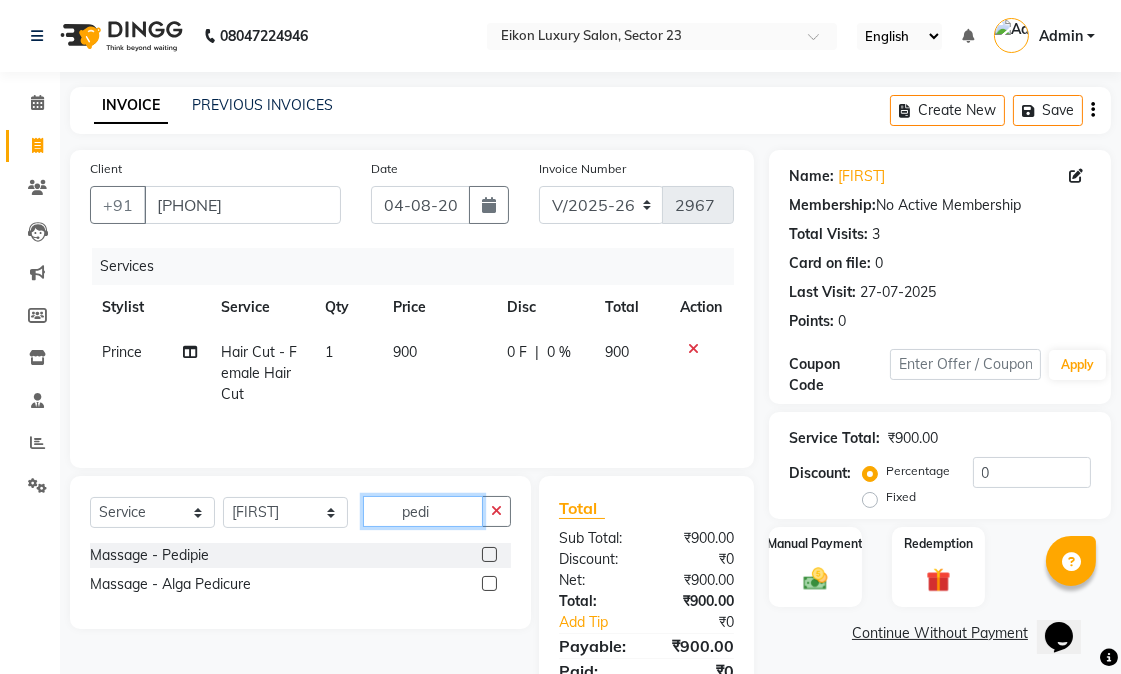 type on "pedi" 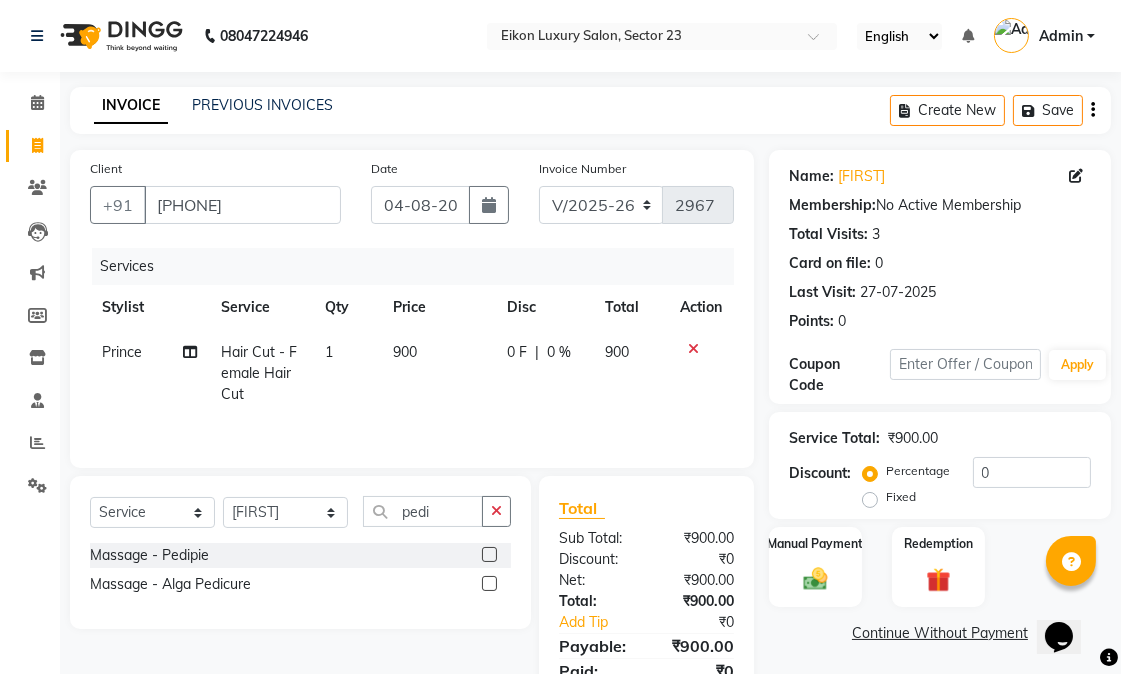 click 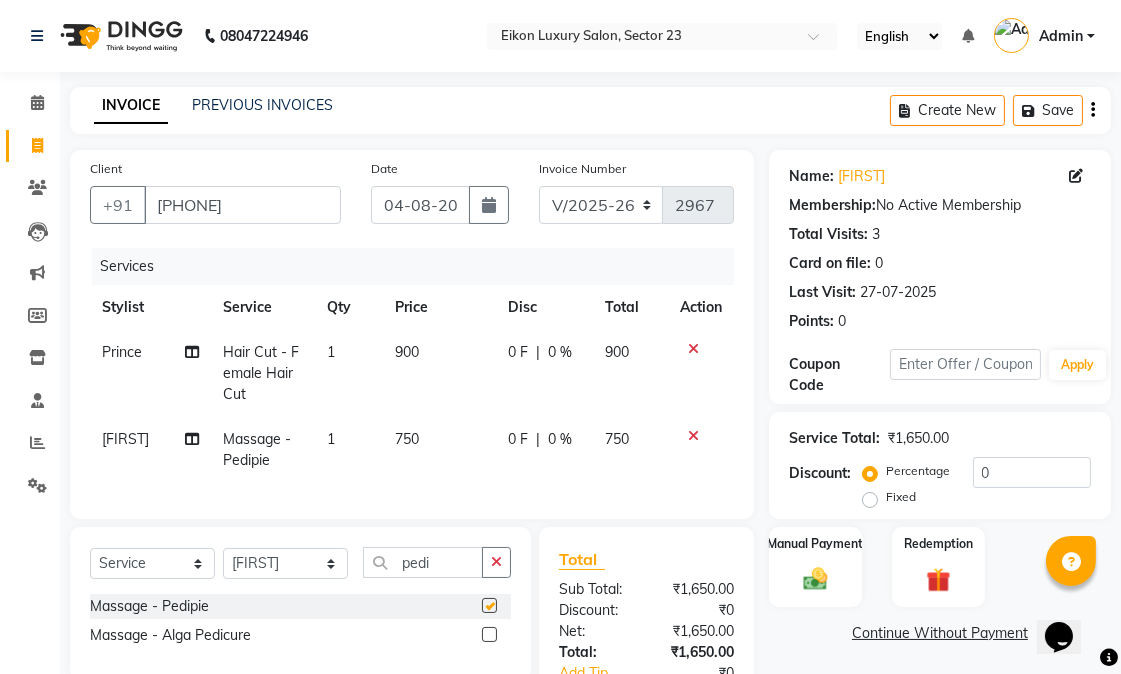 checkbox on "false" 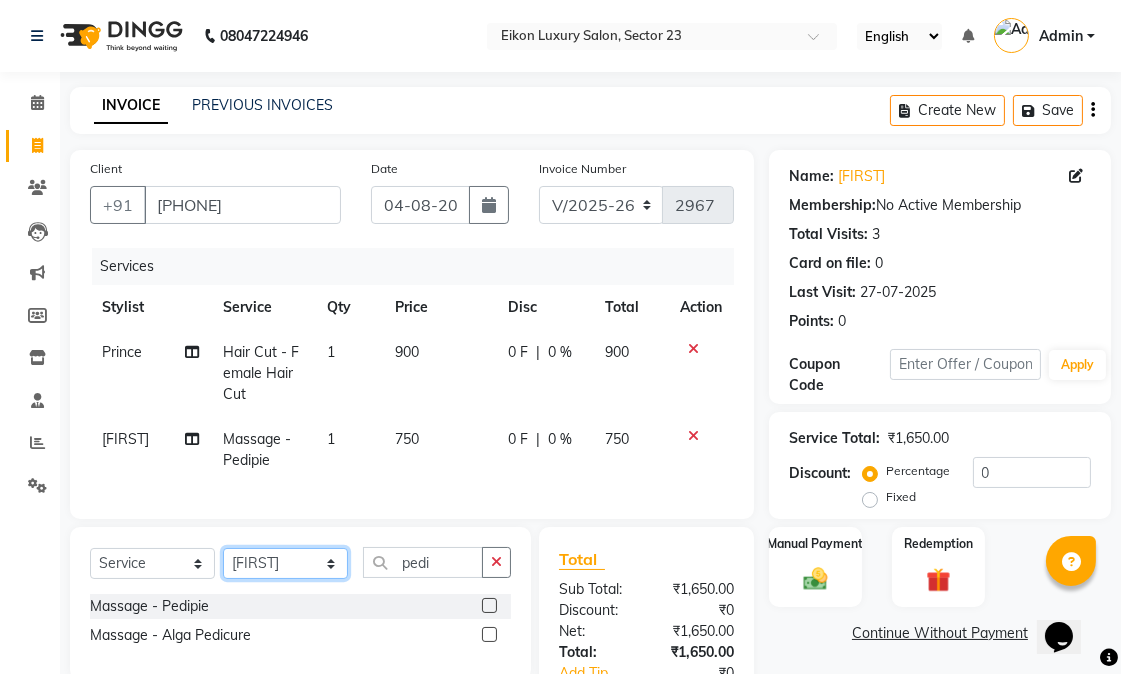 click on "Select Stylist Abhishek amit anchal Ashu Bilal Dildar Geeta Hritik Jatin mahesh Manav Mohit Pinki Prince Ruby Sagar Subhash Subodh Uday" 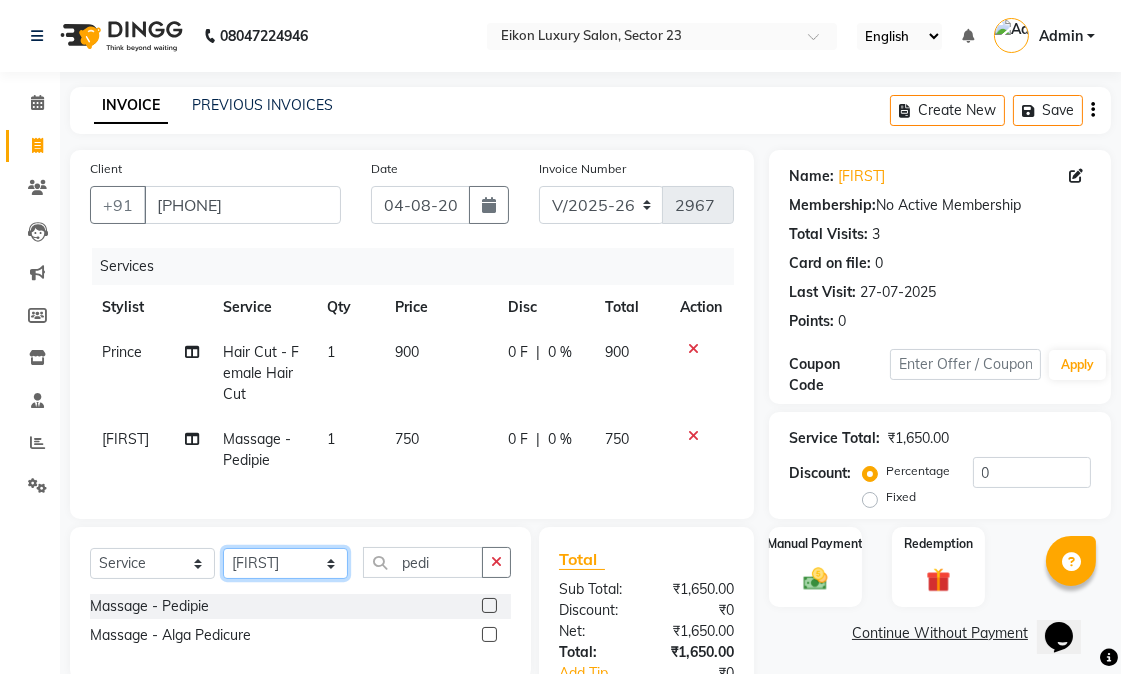select on "58952" 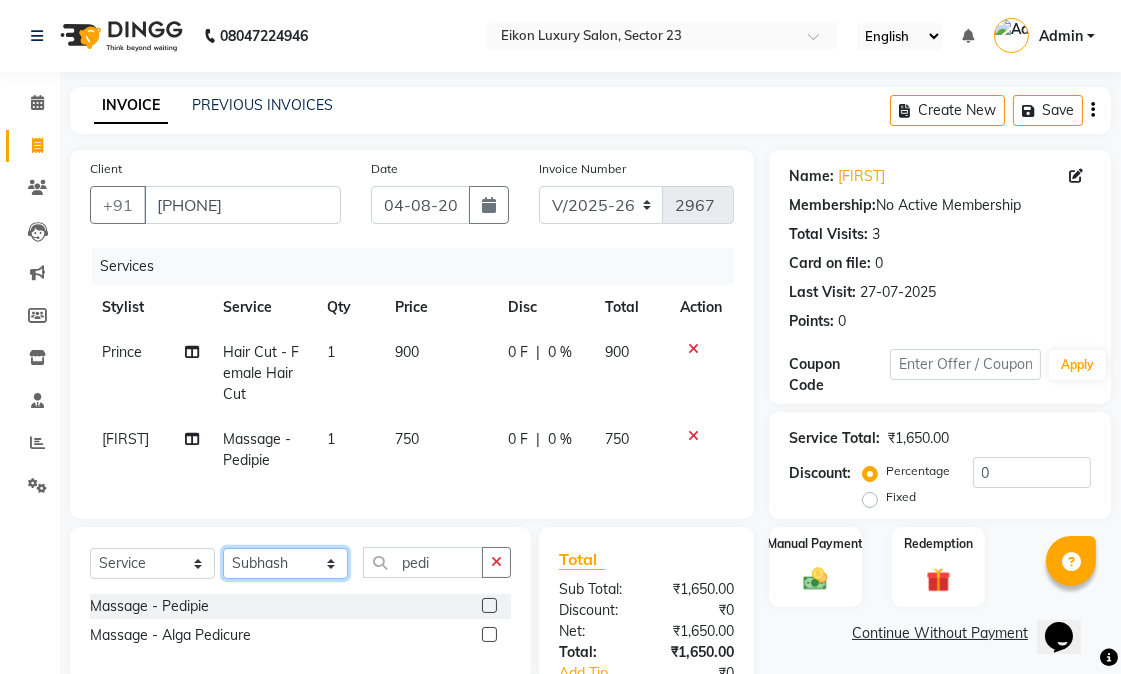 click on "Select Stylist Abhishek amit anchal Ashu Bilal Dildar Geeta Hritik Jatin mahesh Manav Mohit Pinki Prince Ruby Sagar Subhash Subodh Uday" 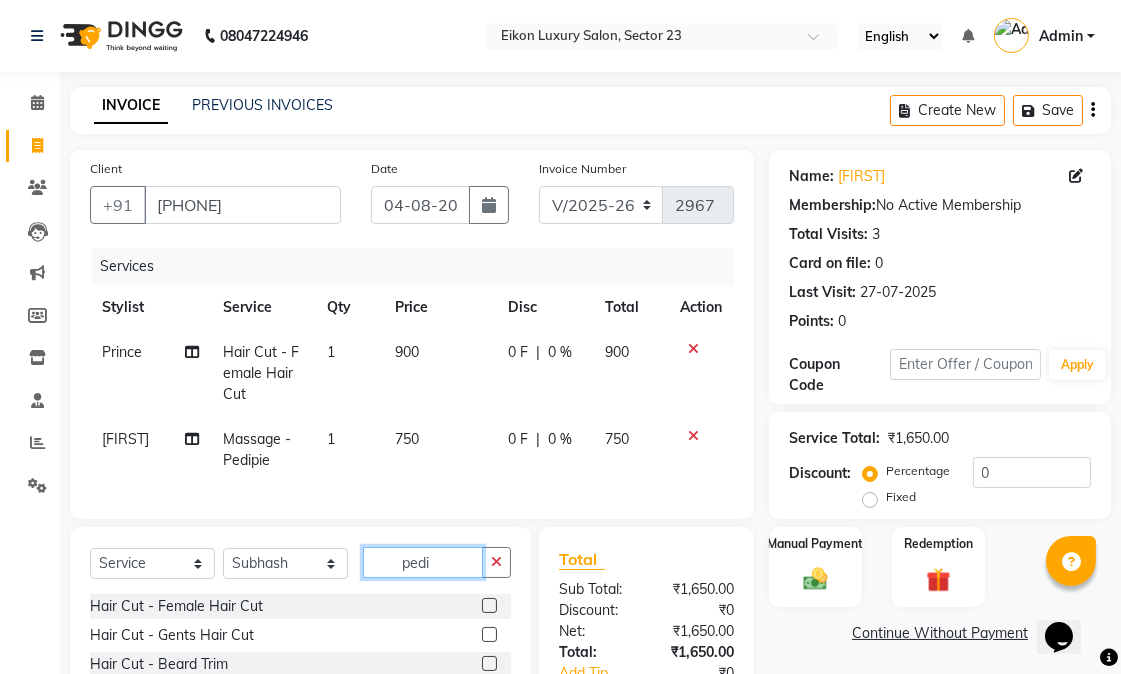 click on "pedi" 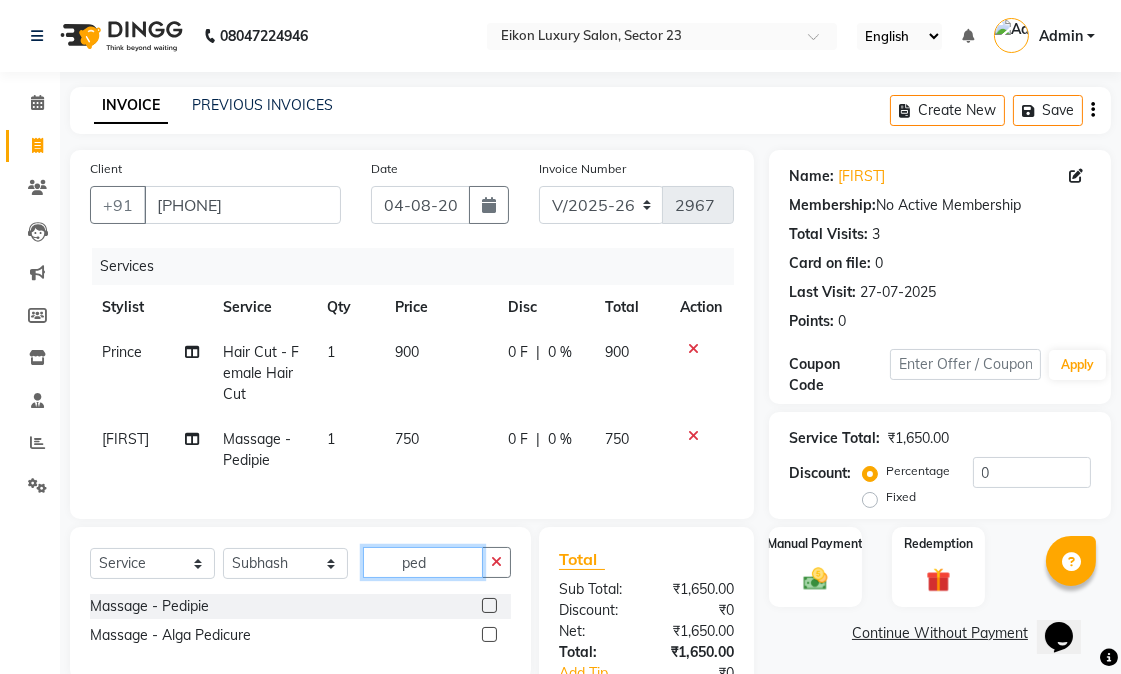 type on "ped" 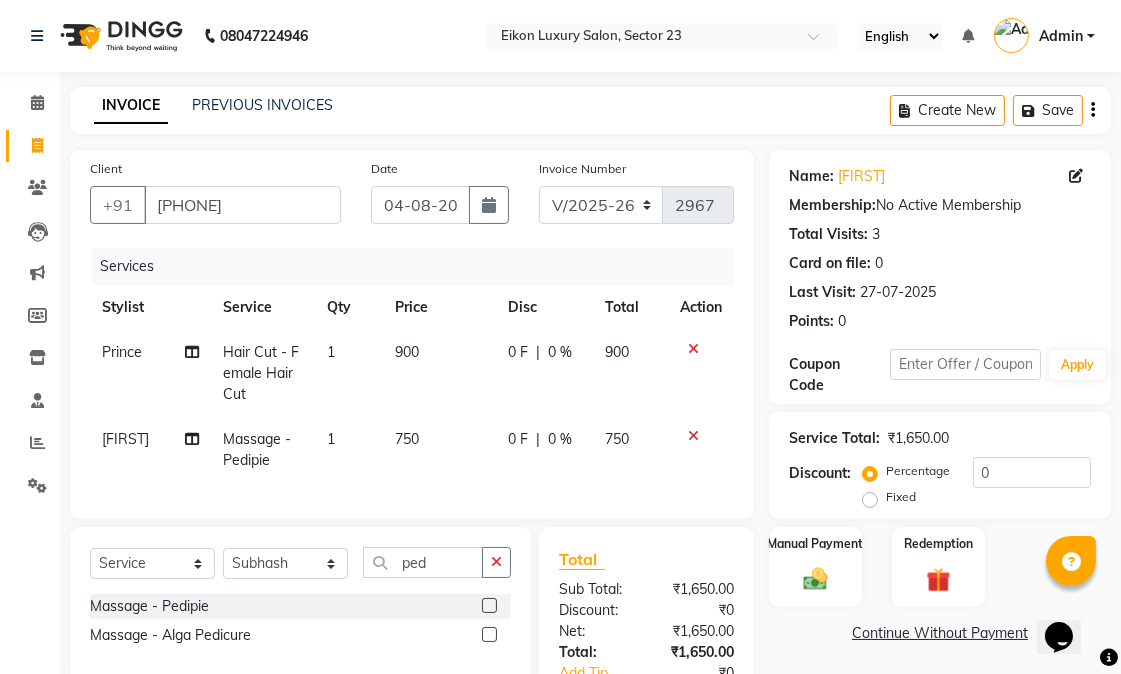 click 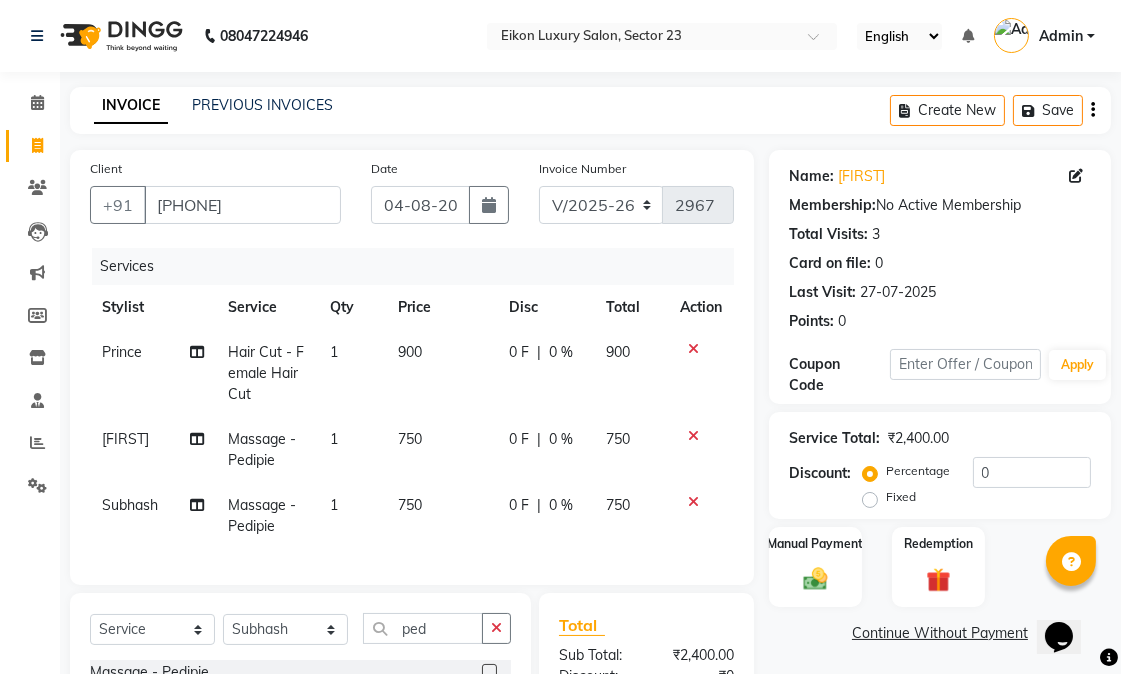checkbox on "false" 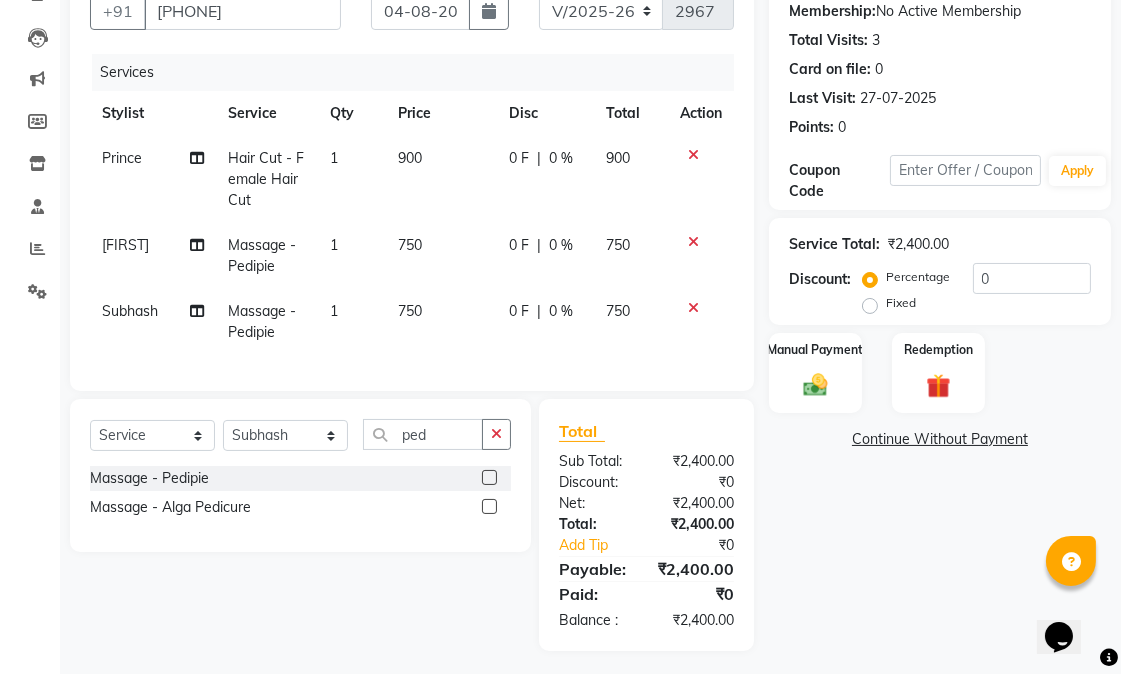 scroll, scrollTop: 241, scrollLeft: 0, axis: vertical 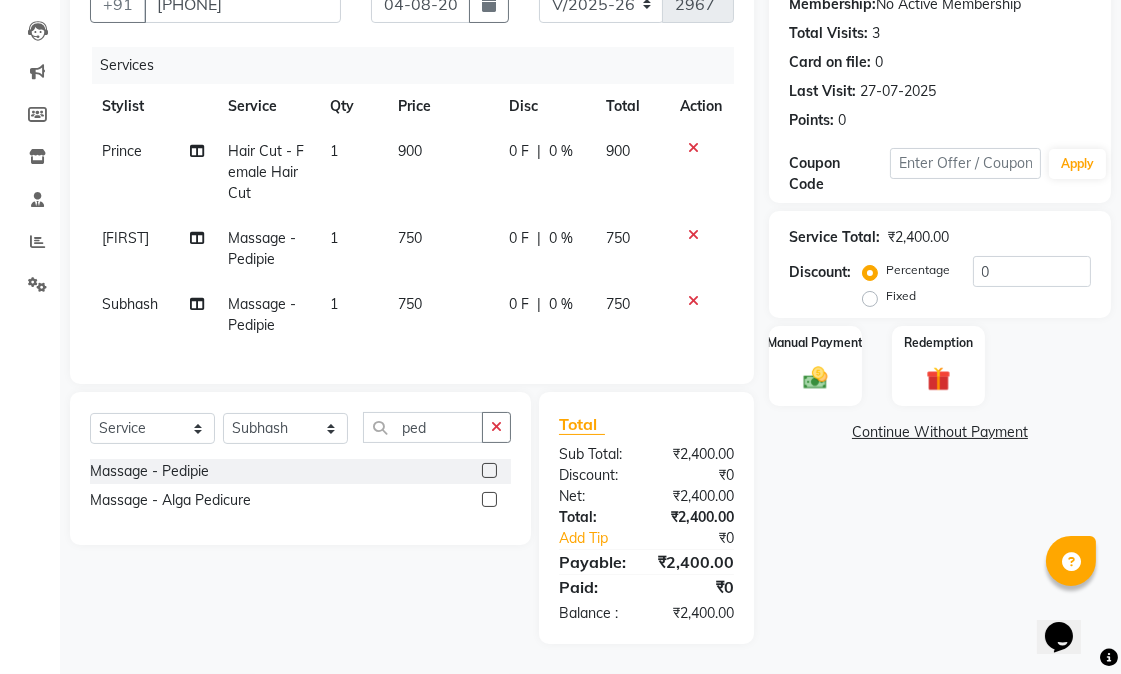 click on "Name: Fareeh  Membership:  No Active Membership  Total Visits:  3 Card on file:  0 Last Visit:   27-07-2025 Points:   0  Coupon Code Apply Service Total:  ₹2,400.00  Discount:  Percentage   Fixed  0 Manual Payment Redemption  Continue Without Payment" 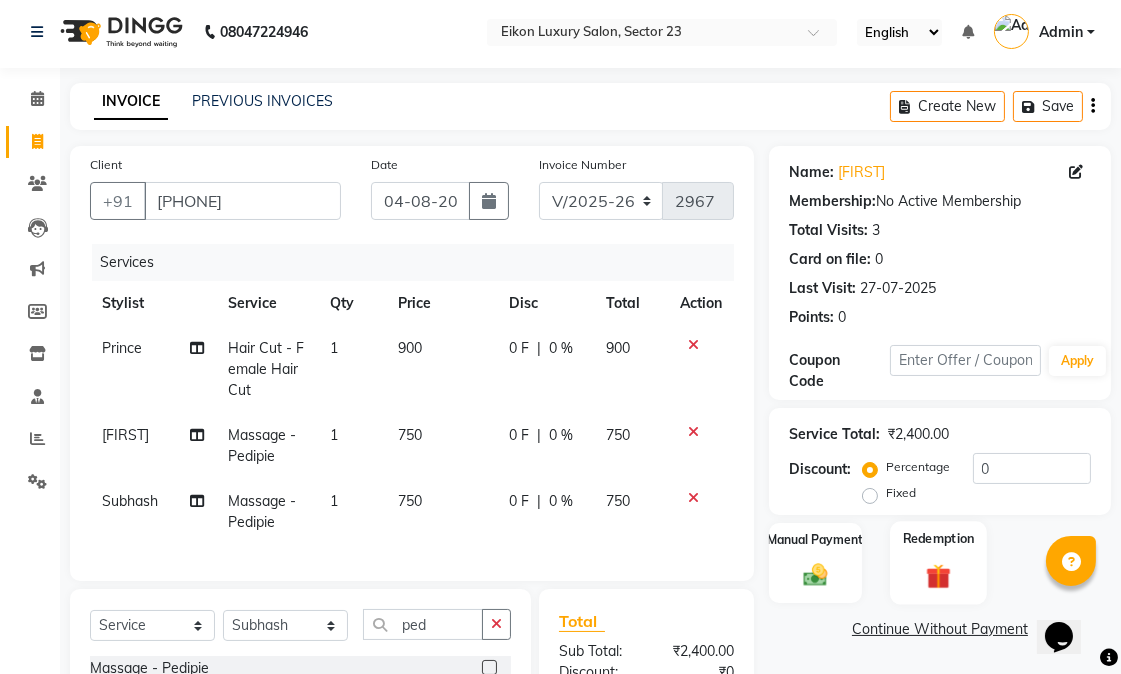 scroll, scrollTop: 0, scrollLeft: 0, axis: both 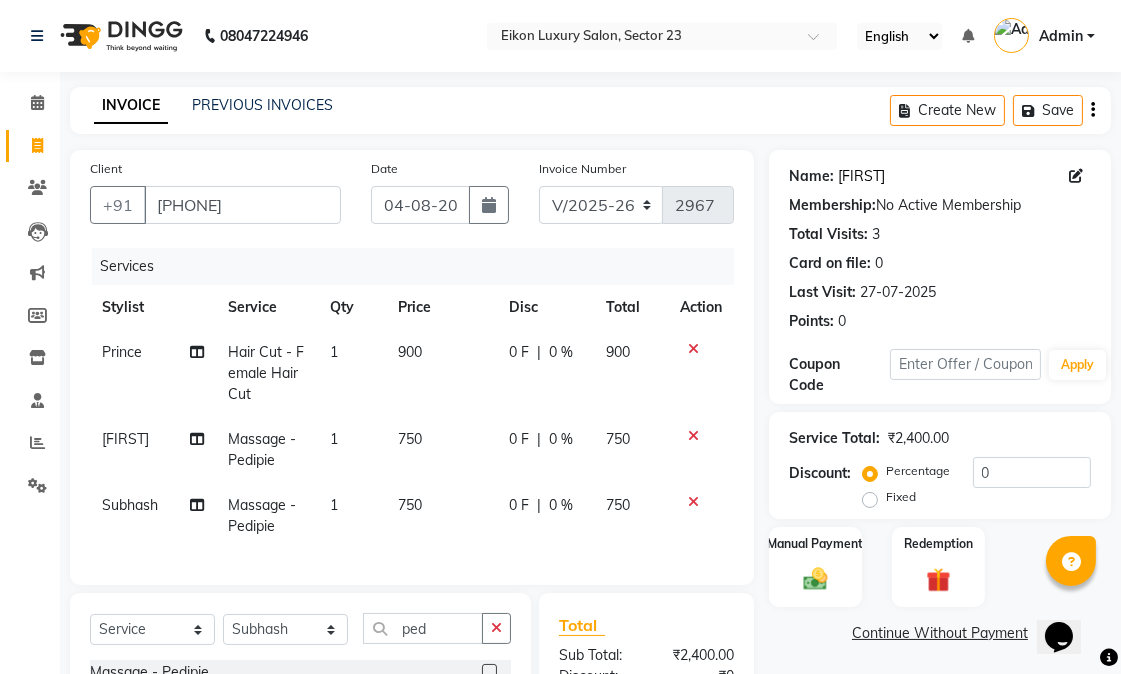 click on "Fareeh" 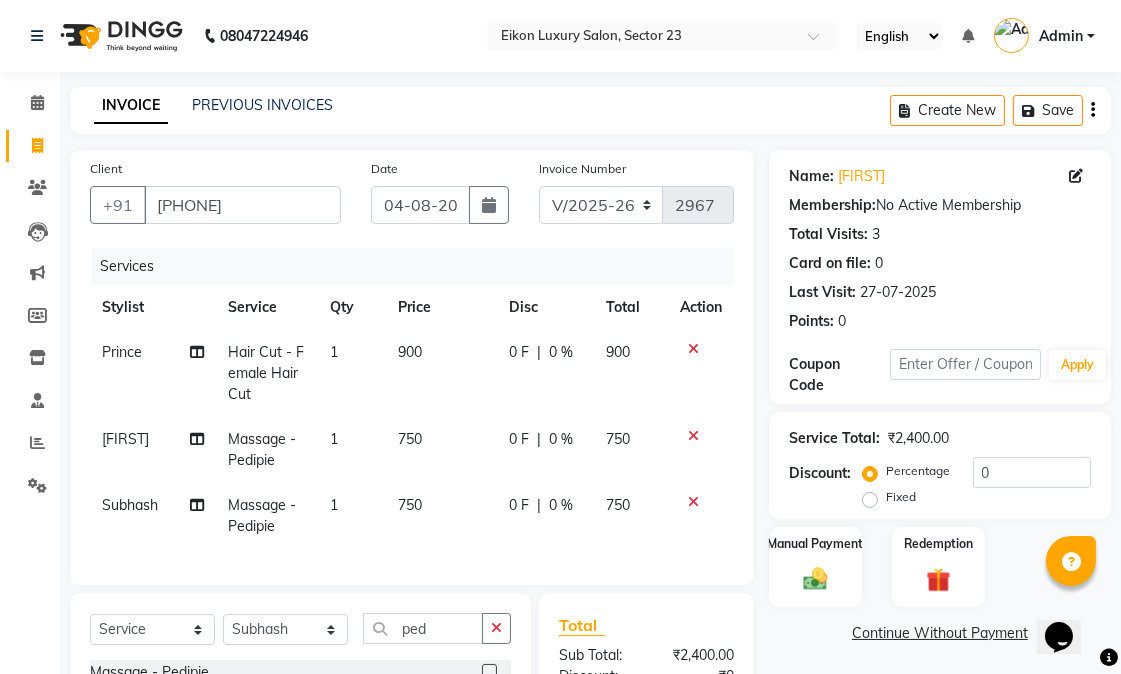 scroll, scrollTop: 241, scrollLeft: 0, axis: vertical 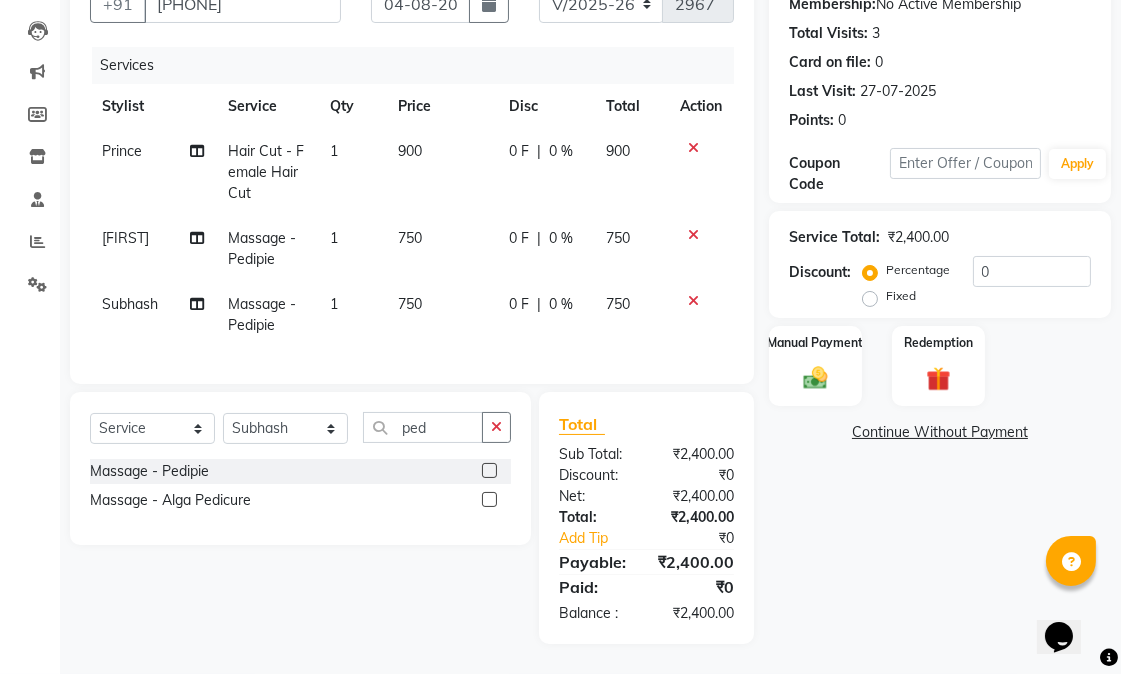click on "Name: Fareeh  Membership:  No Active Membership  Total Visits:  3 Card on file:  0 Last Visit:   27-07-2025 Points:   0  Coupon Code Apply Service Total:  ₹2,400.00  Discount:  Percentage   Fixed  0 Manual Payment Redemption  Continue Without Payment" 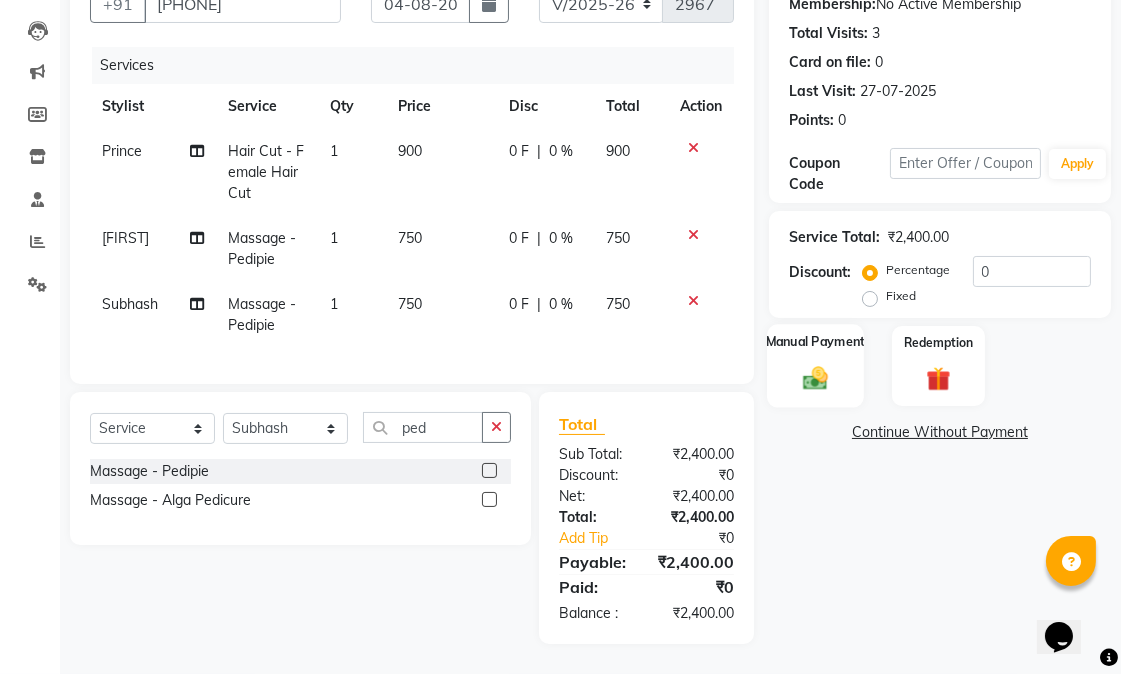 click 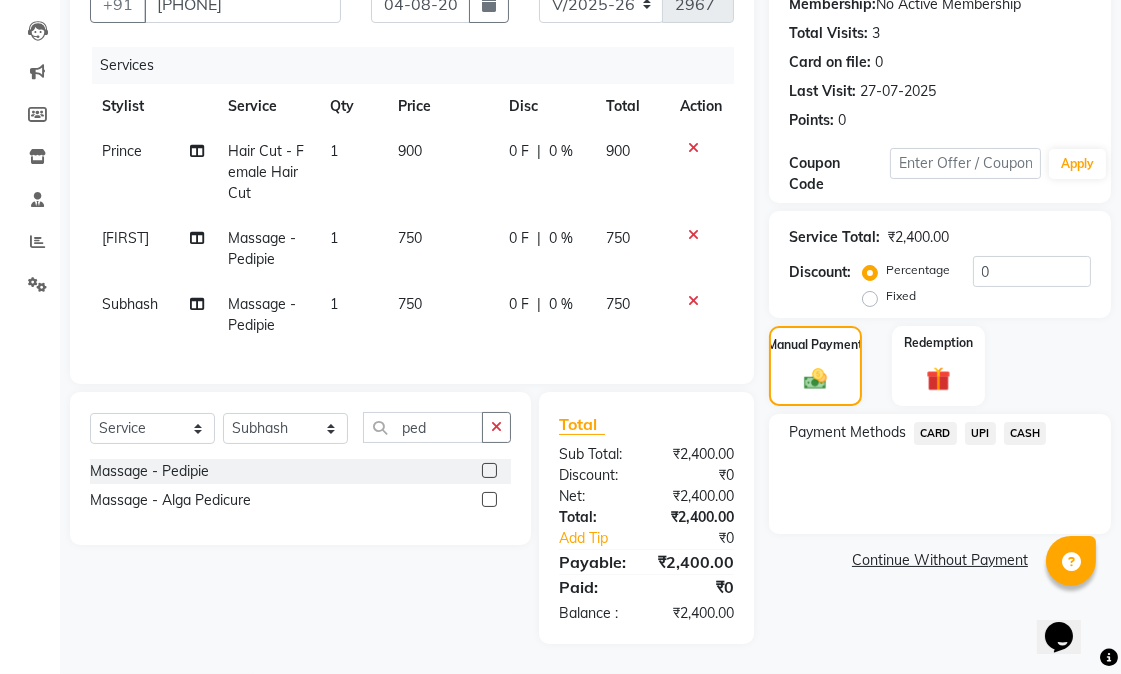click on "CASH" 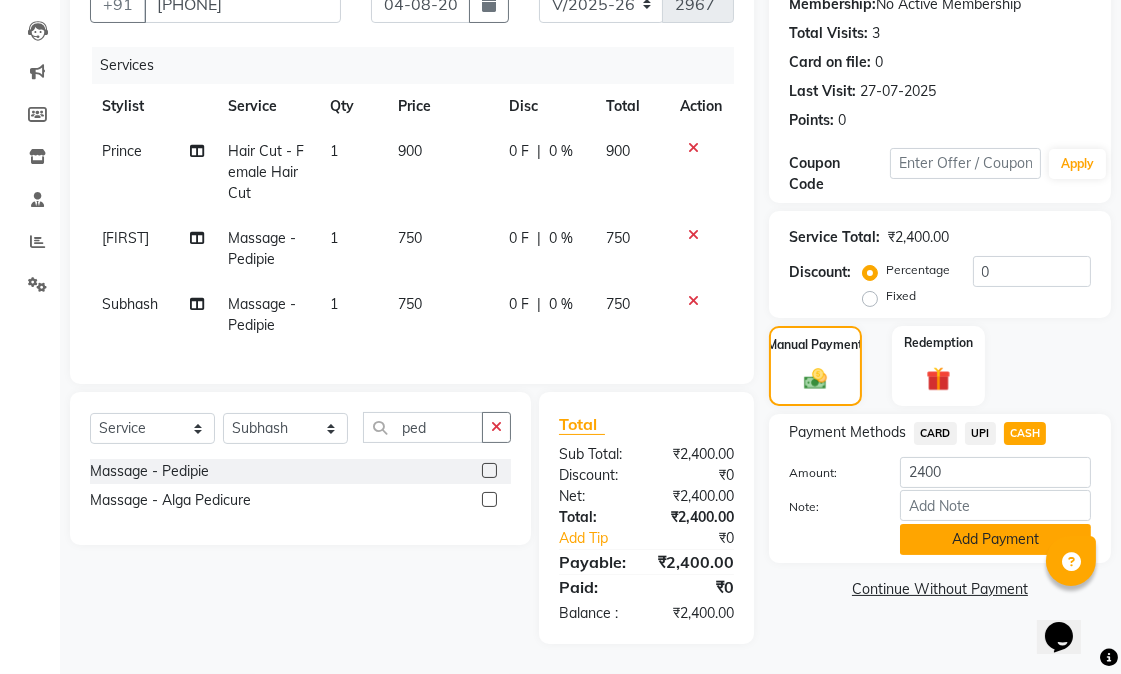 click on "Add Payment" 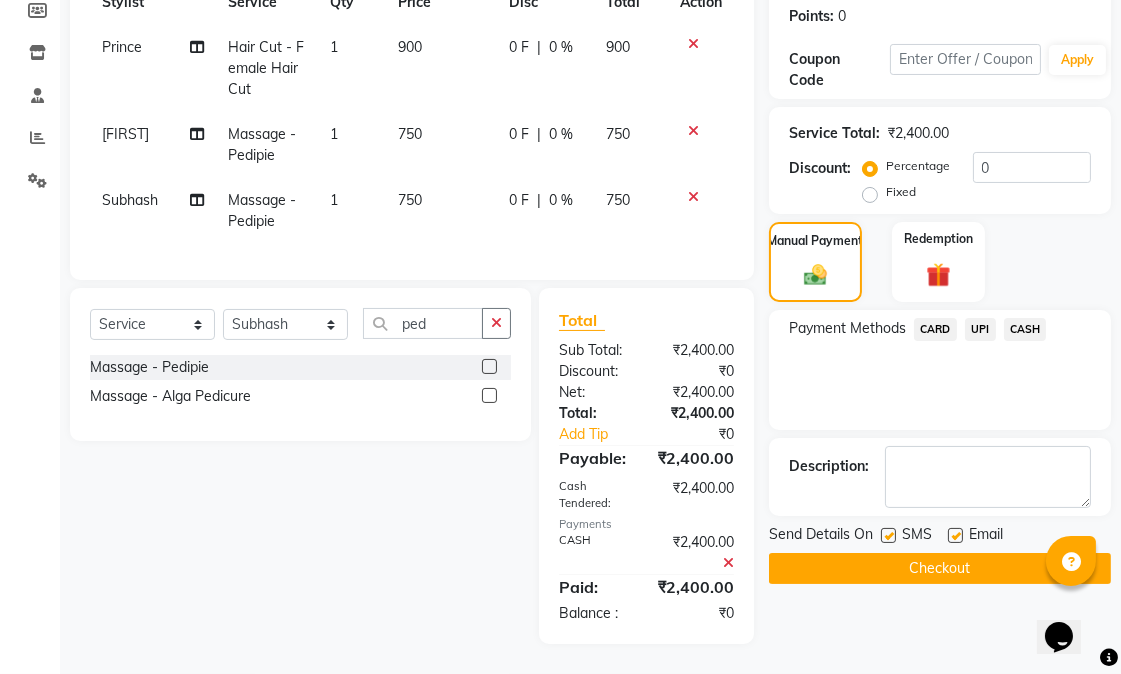 scroll, scrollTop: 345, scrollLeft: 0, axis: vertical 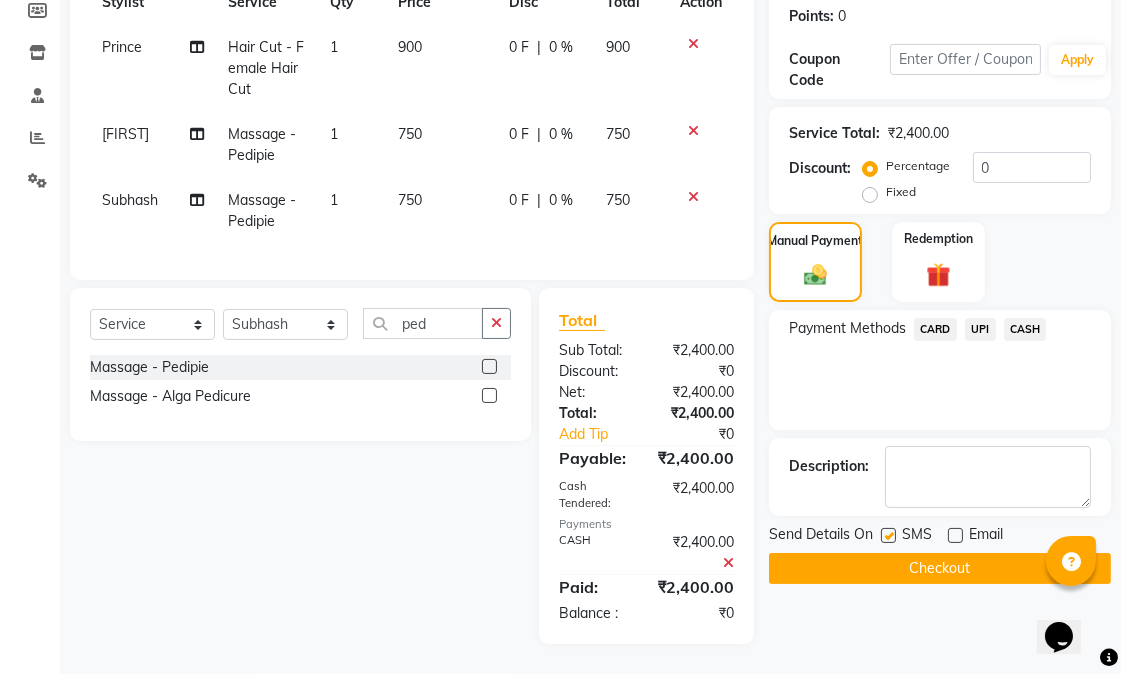 click 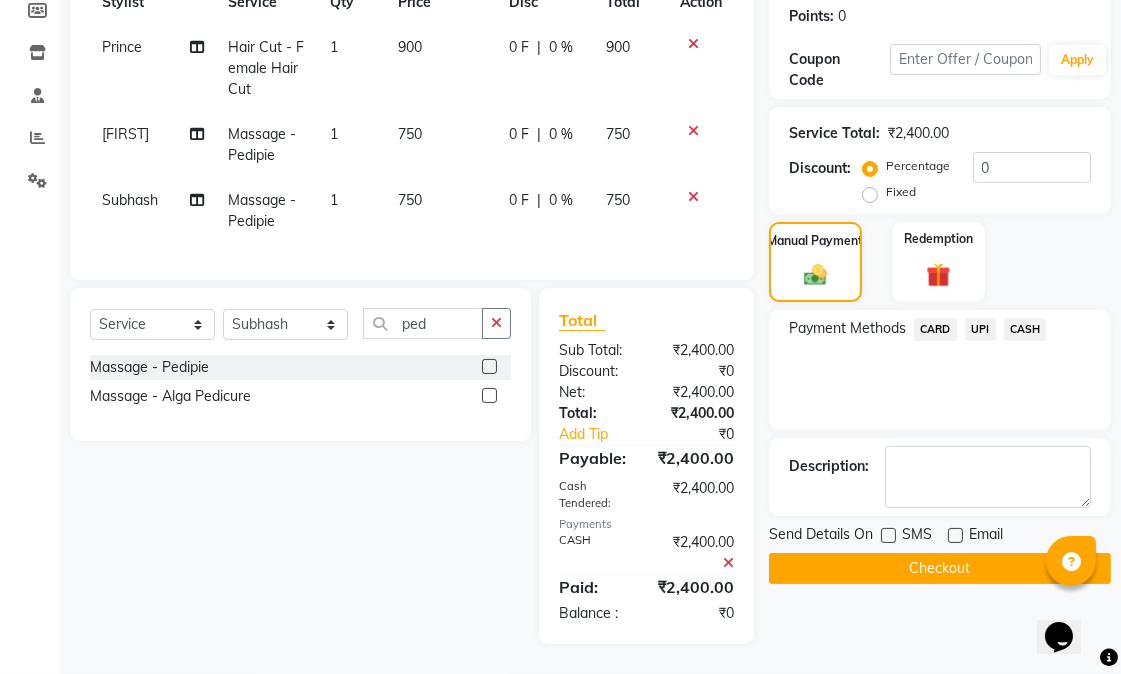 click on "Checkout" 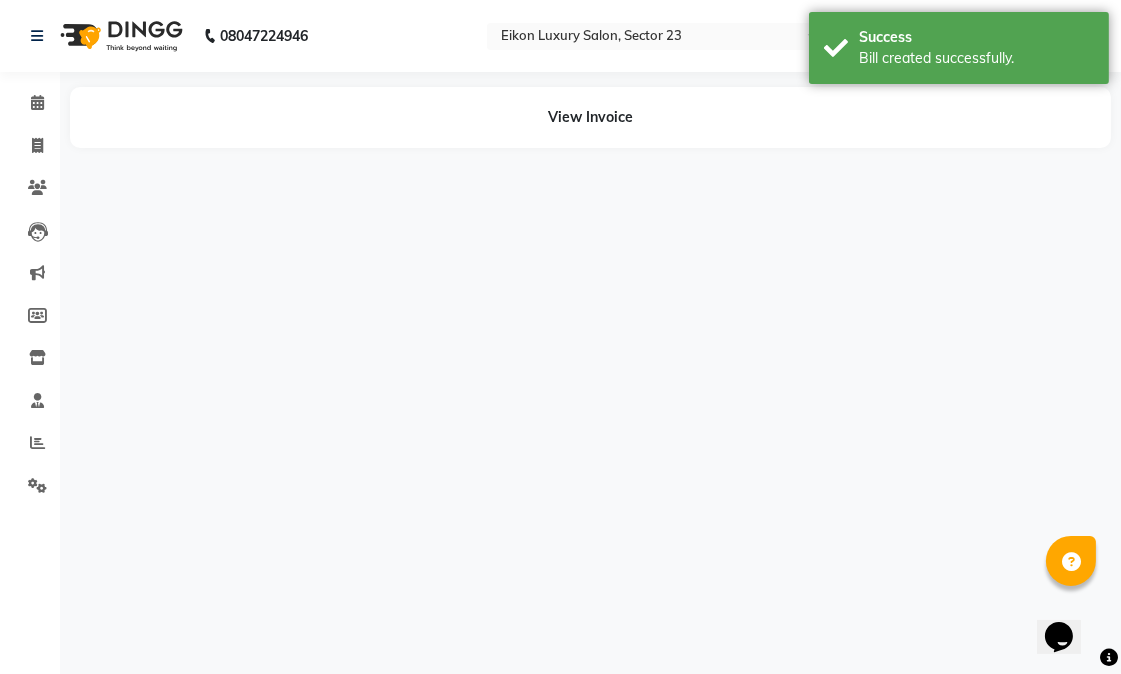 scroll, scrollTop: 0, scrollLeft: 0, axis: both 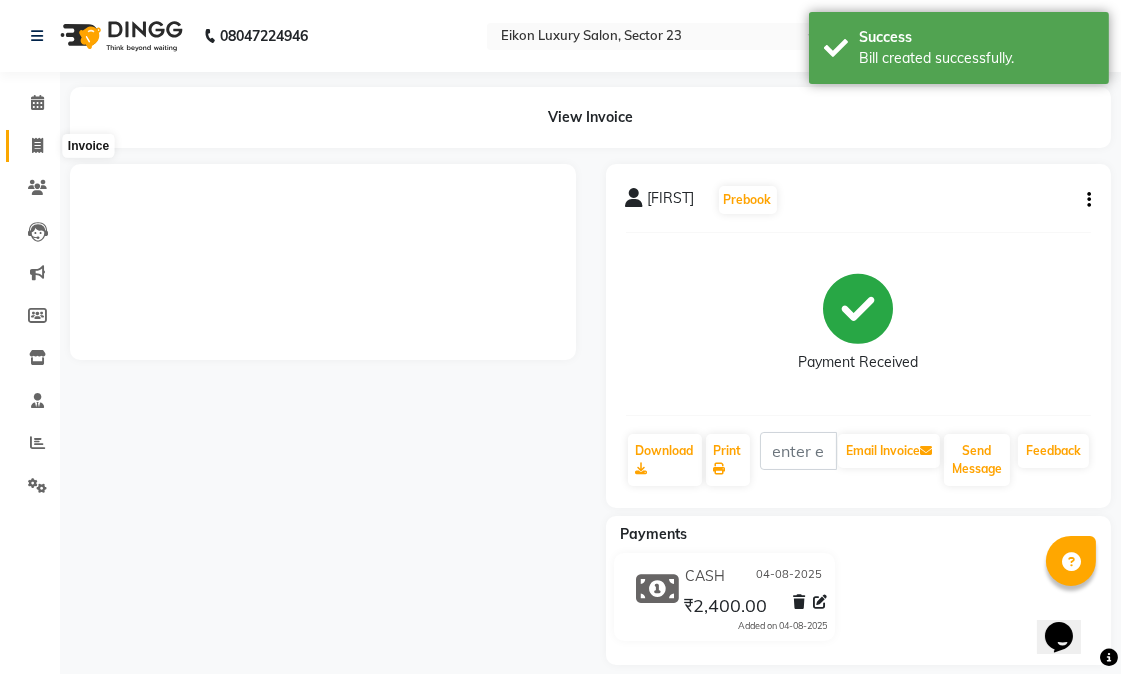 click 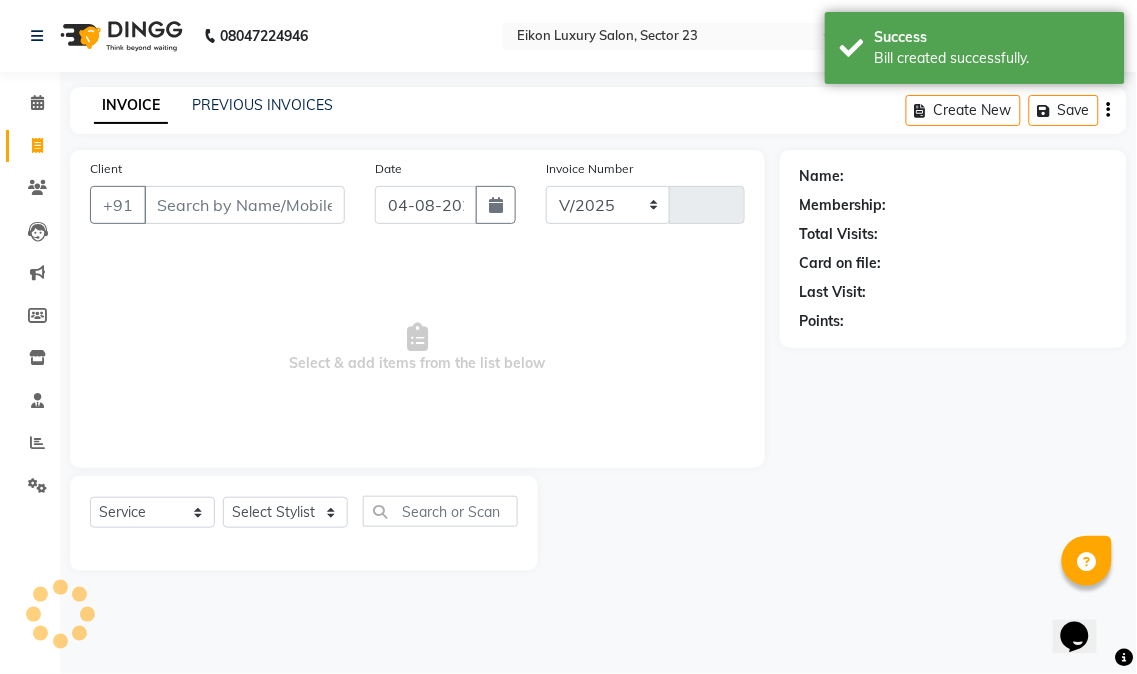 select on "7080" 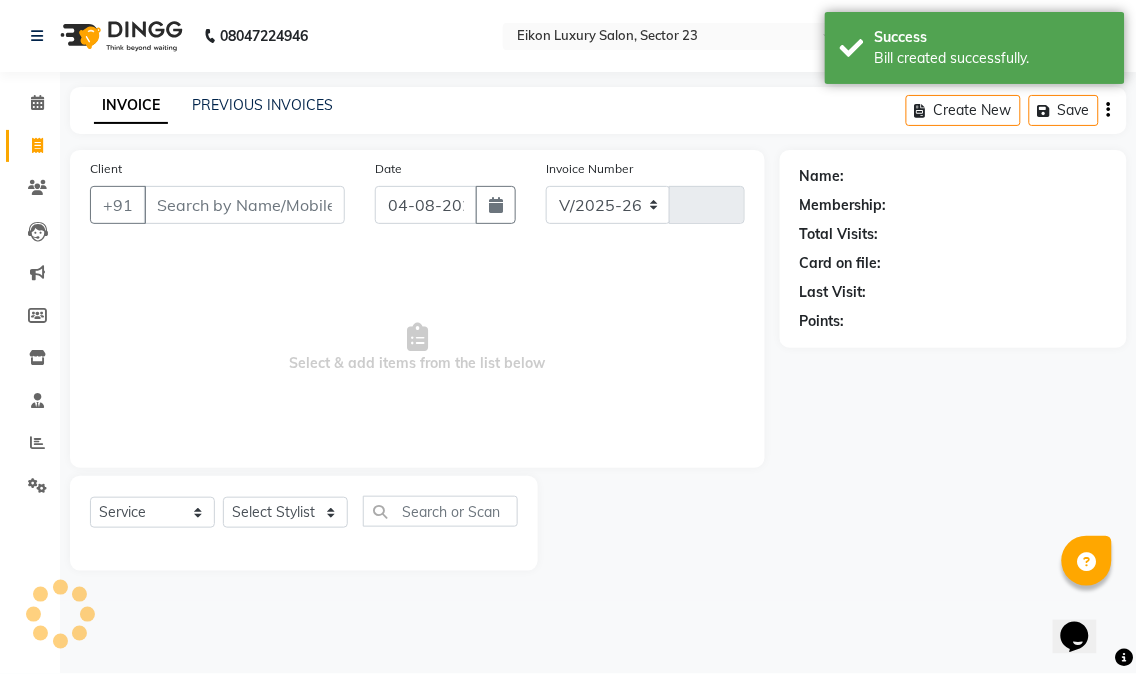 type on "2968" 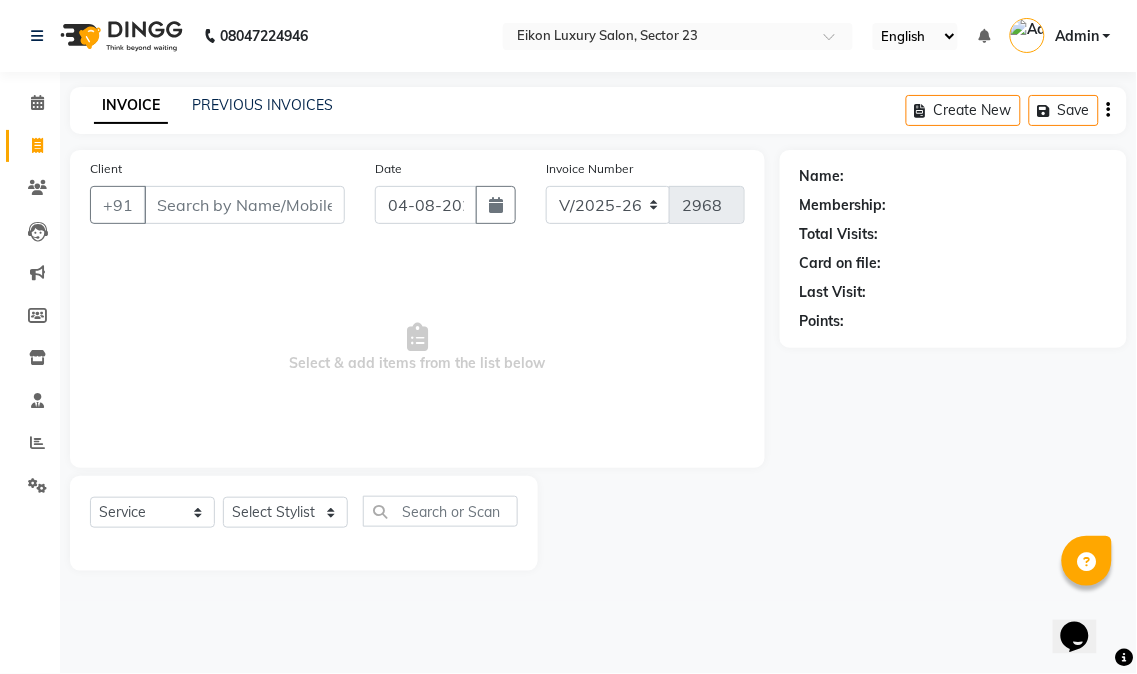 click on "Client" at bounding box center (244, 205) 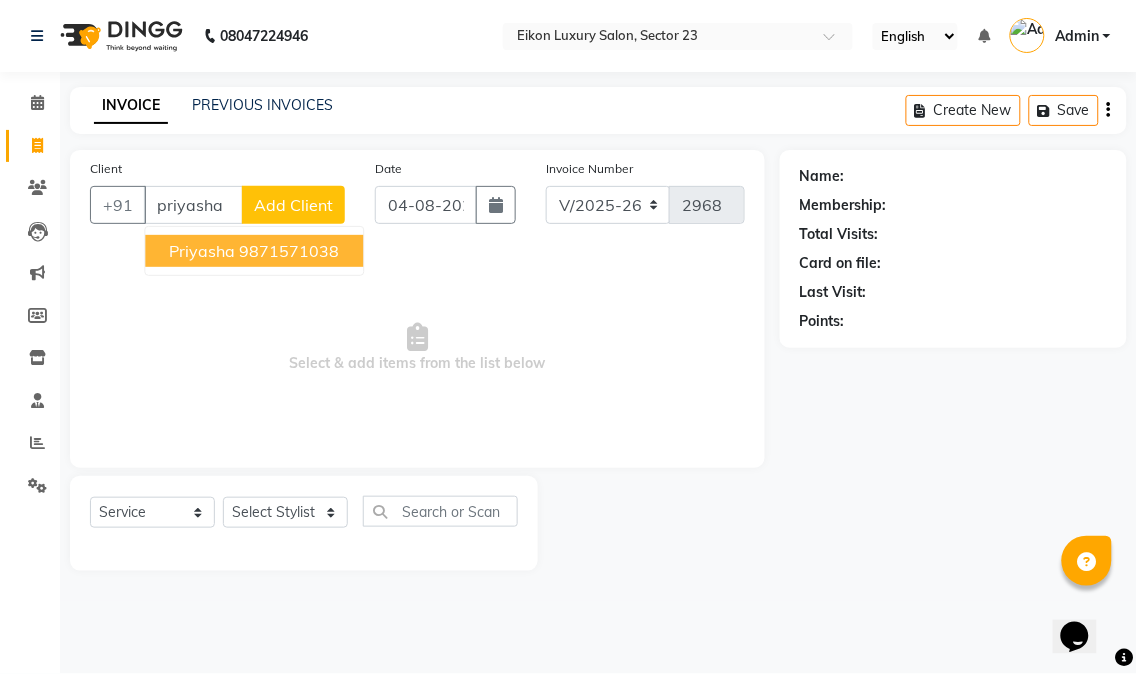drag, startPoint x: 242, startPoint y: 241, endPoint x: 250, endPoint y: 251, distance: 12.806249 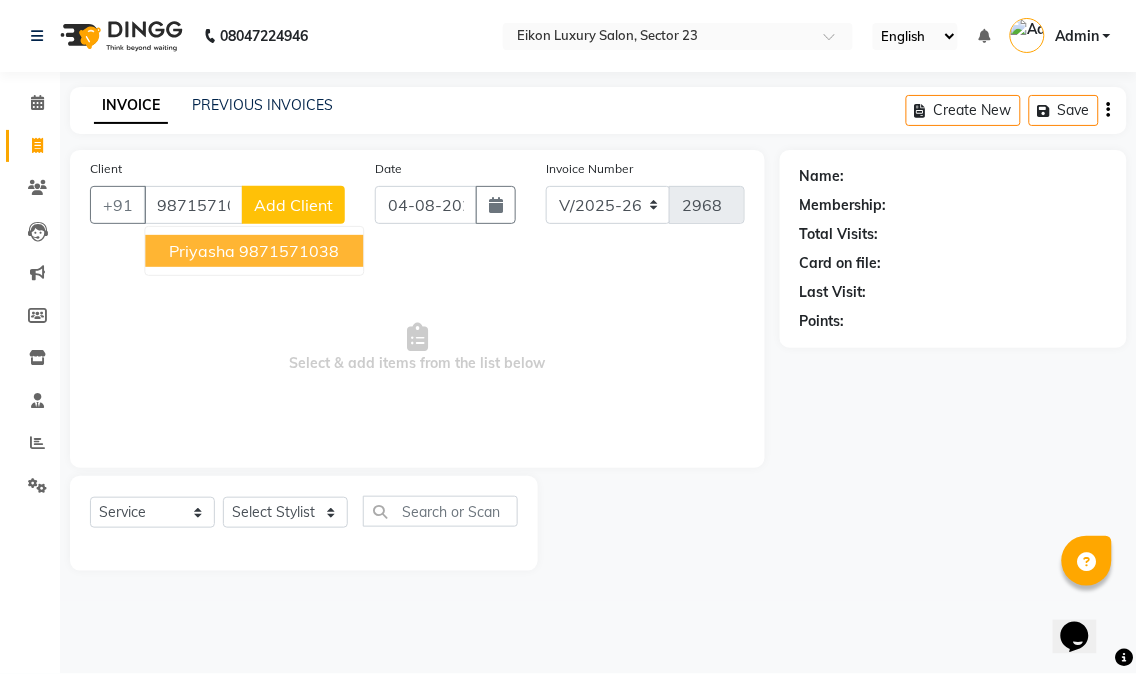 type on "9871571038" 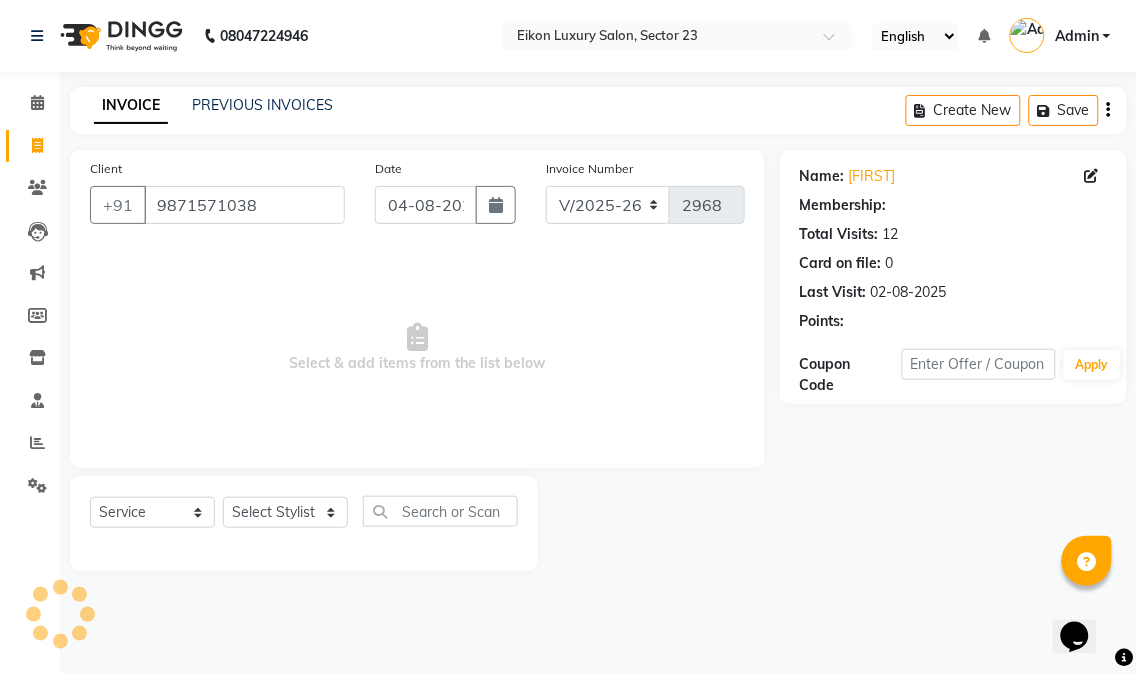 select on "1: Object" 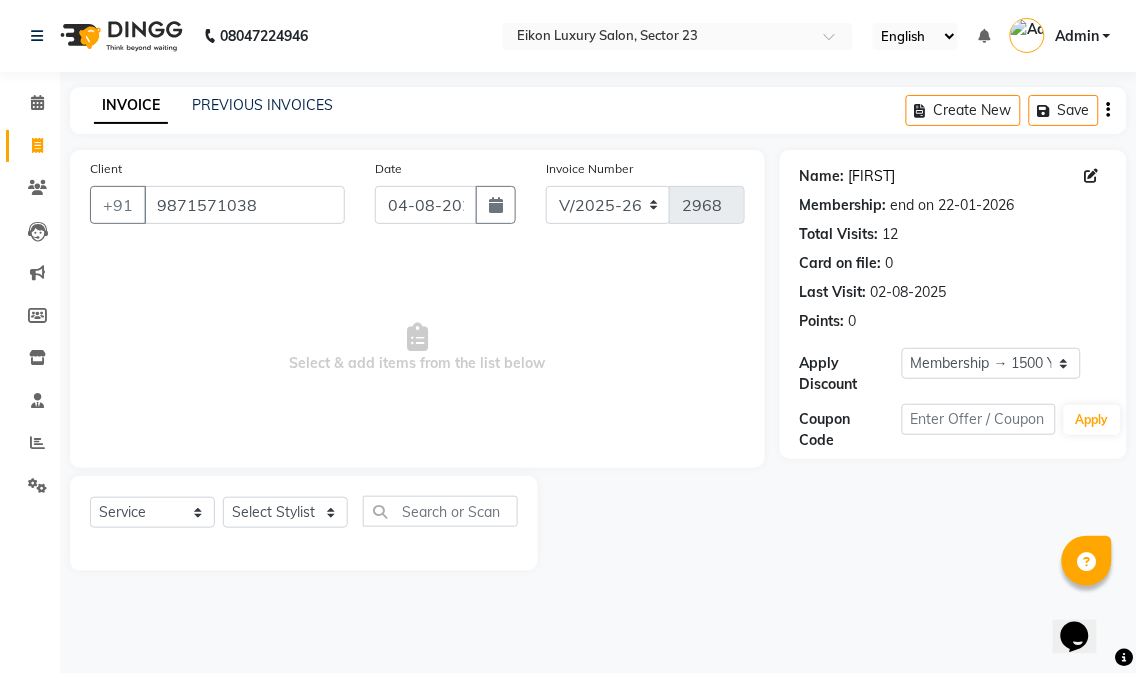 click on "Priyasha" 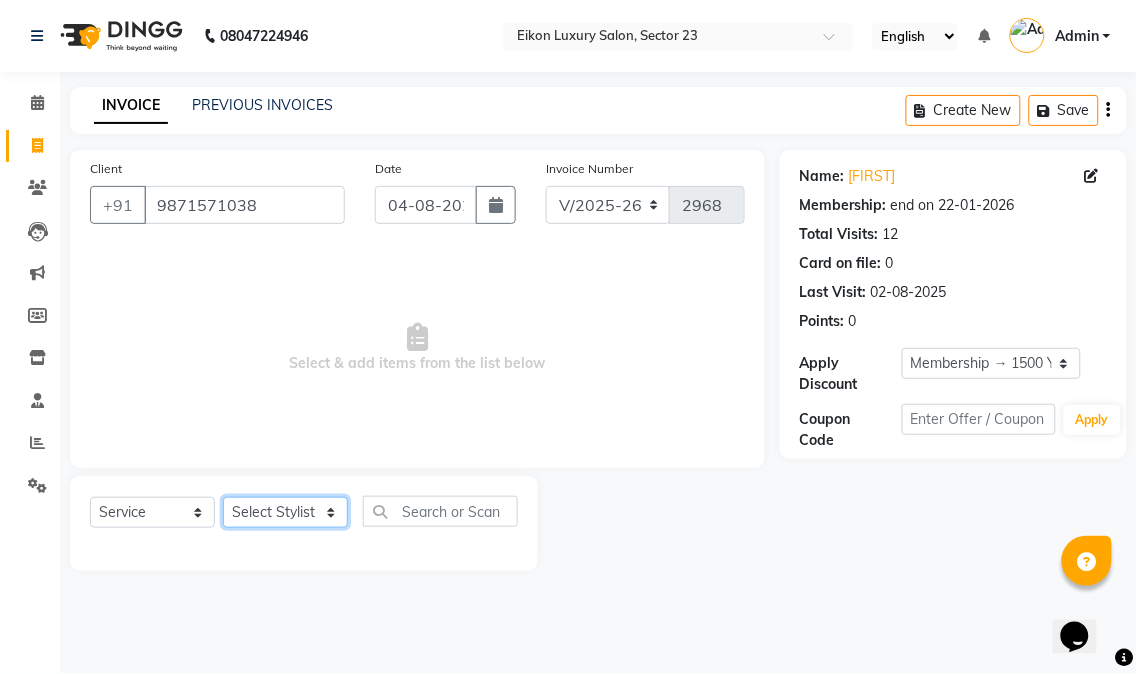 click on "Select Stylist Abhishek amit anchal Ashu Bilal Dildar Geeta Hritik Jatin mahesh Manav Mohit Pinki Prince Ruby Sagar Subhash Subodh Uday" 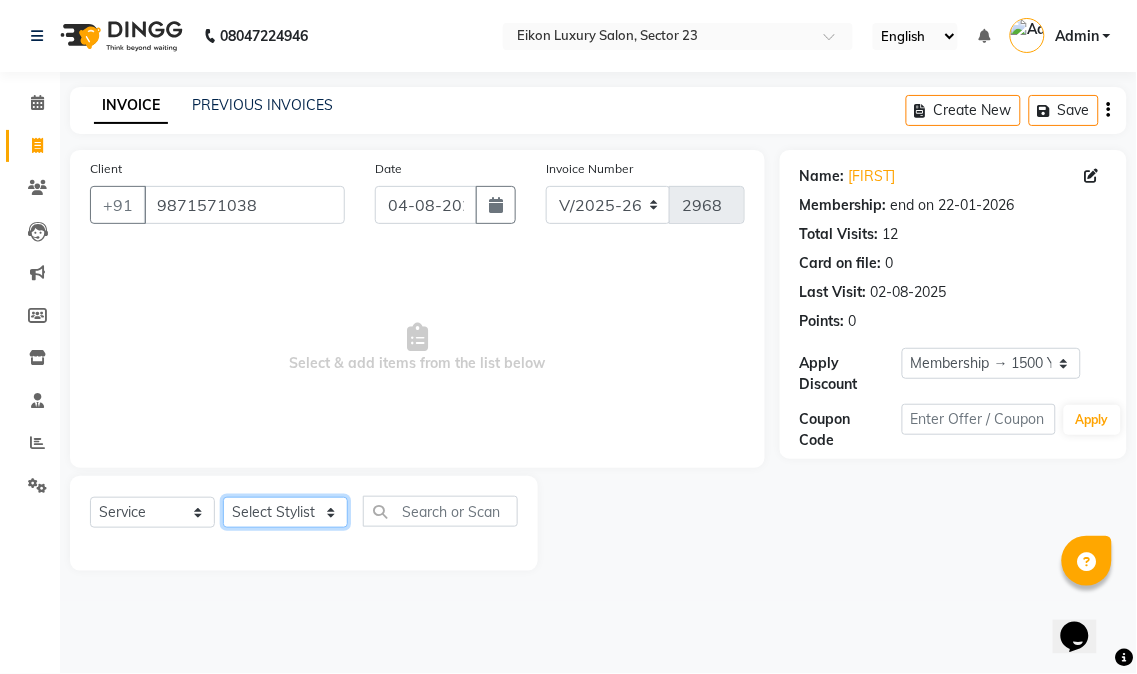 select on "58959" 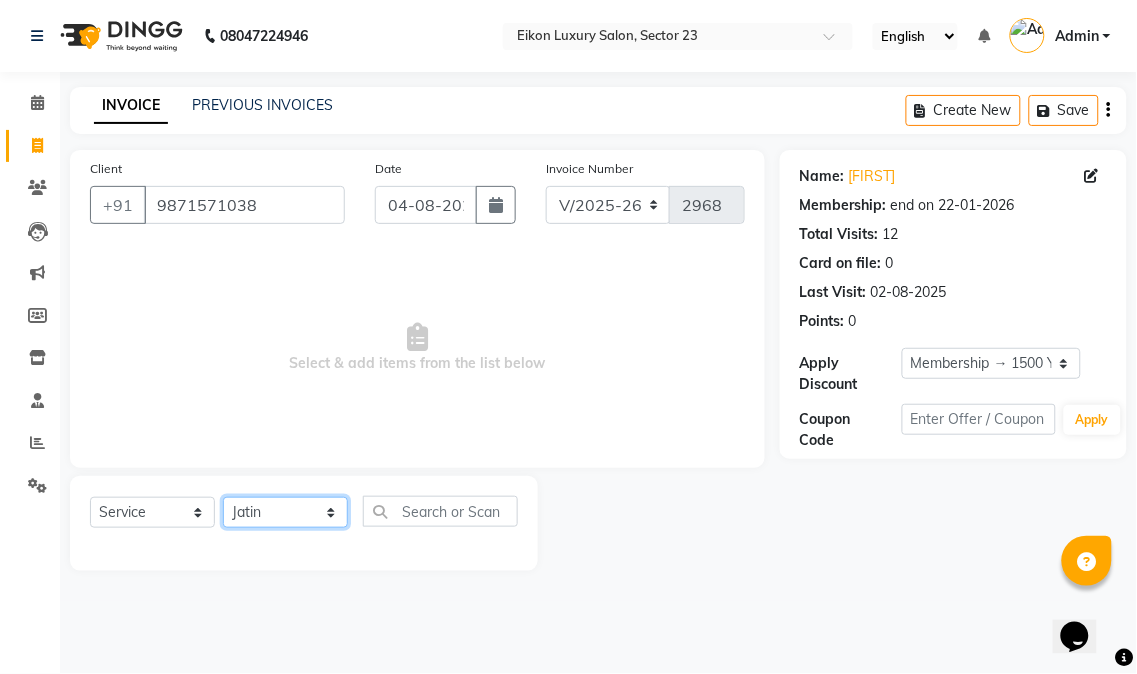 click on "Select Stylist Abhishek amit anchal Ashu Bilal Dildar Geeta Hritik Jatin mahesh Manav Mohit Pinki Prince Ruby Sagar Subhash Subodh Uday" 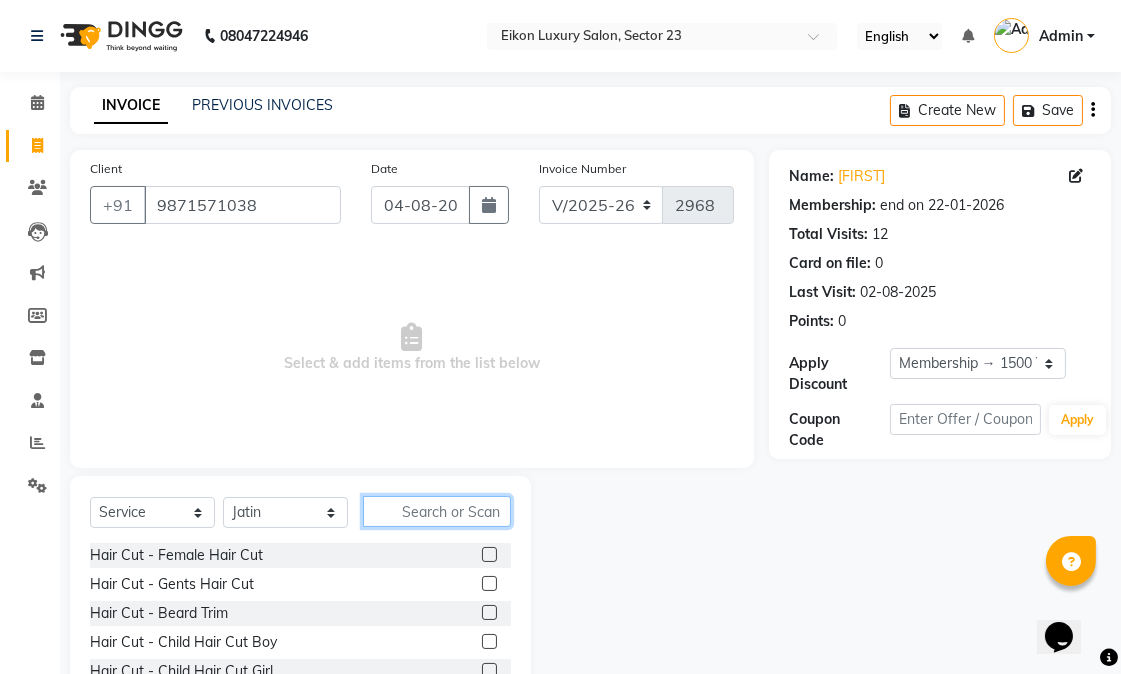 click 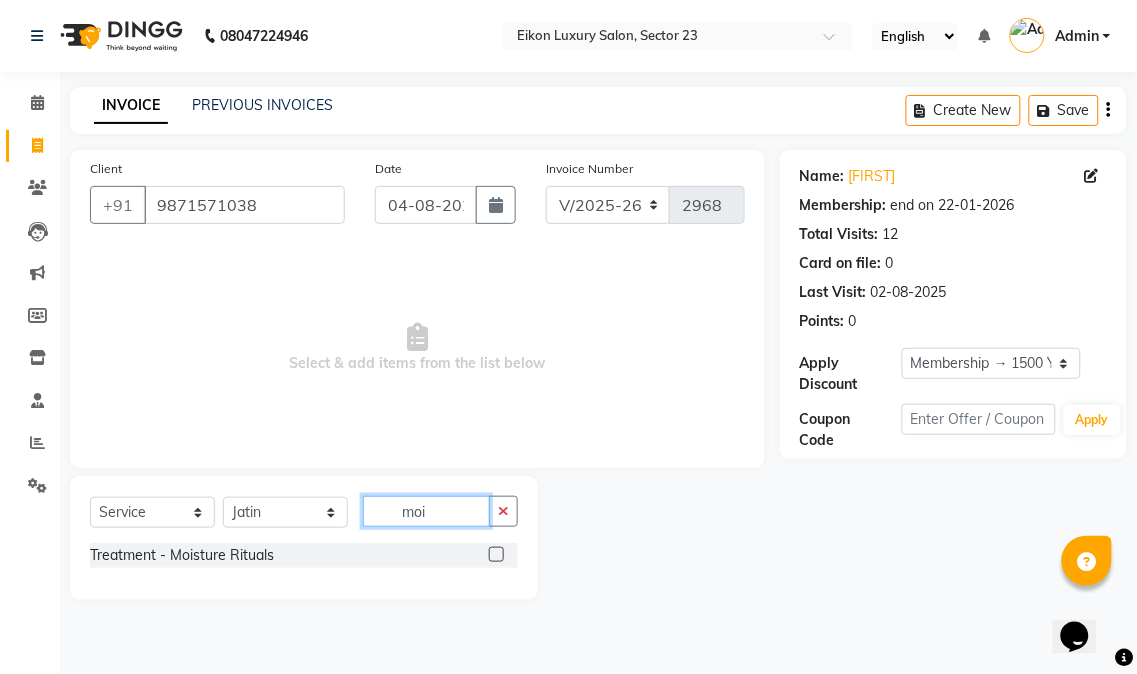 type on "moi" 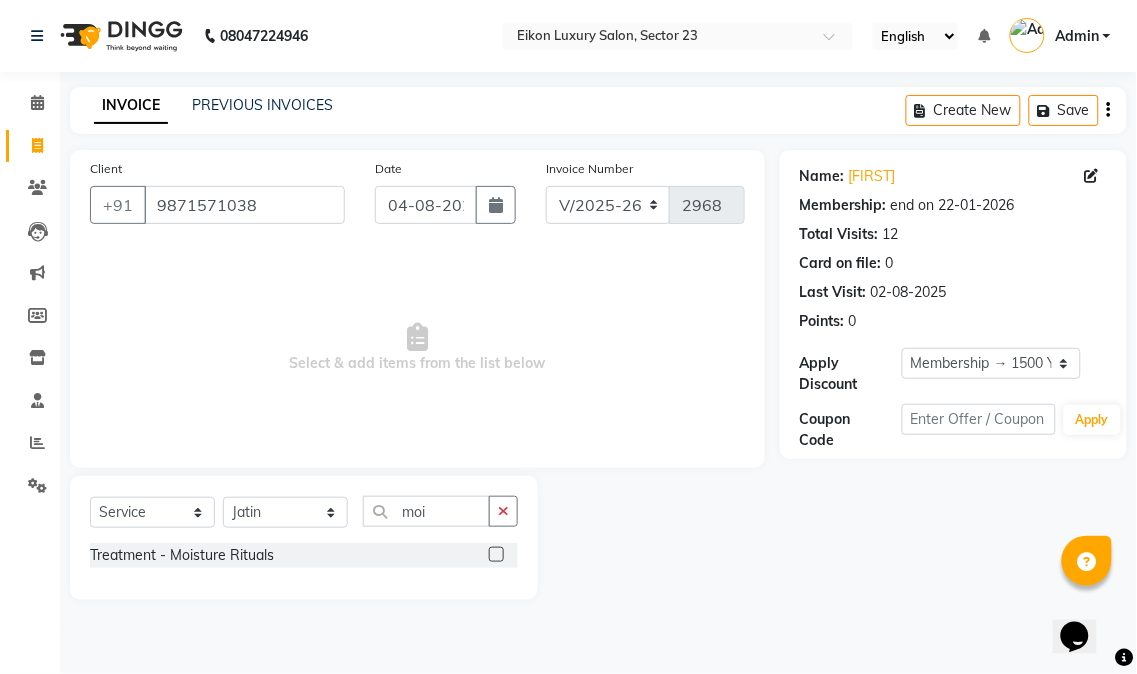 click 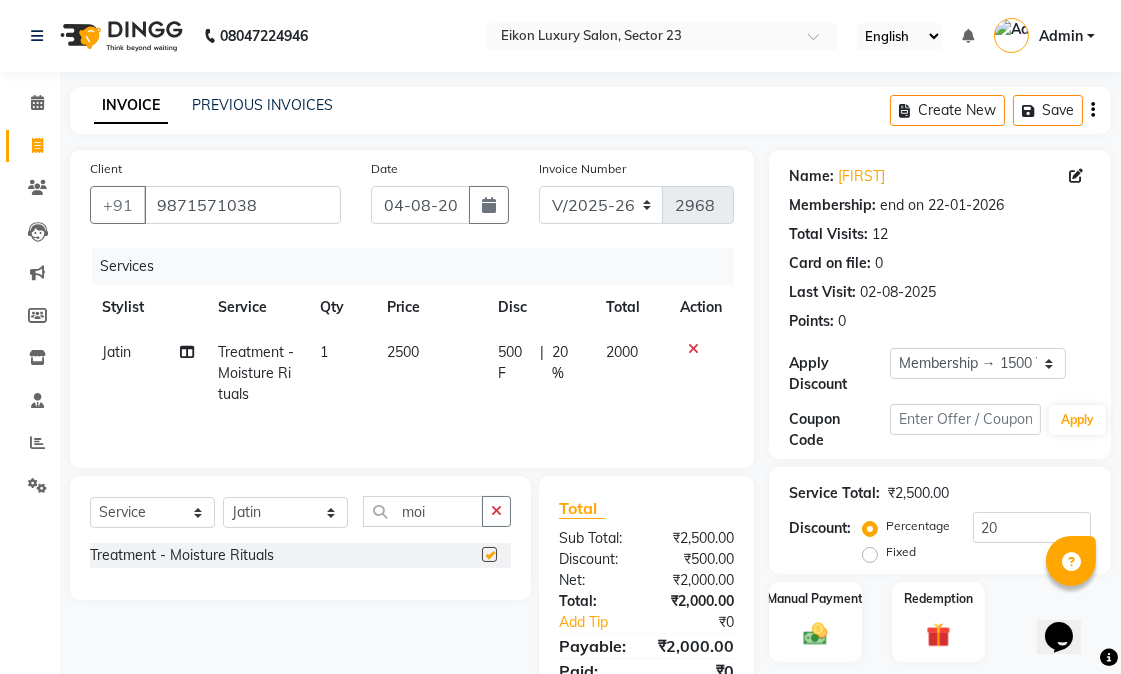 checkbox on "false" 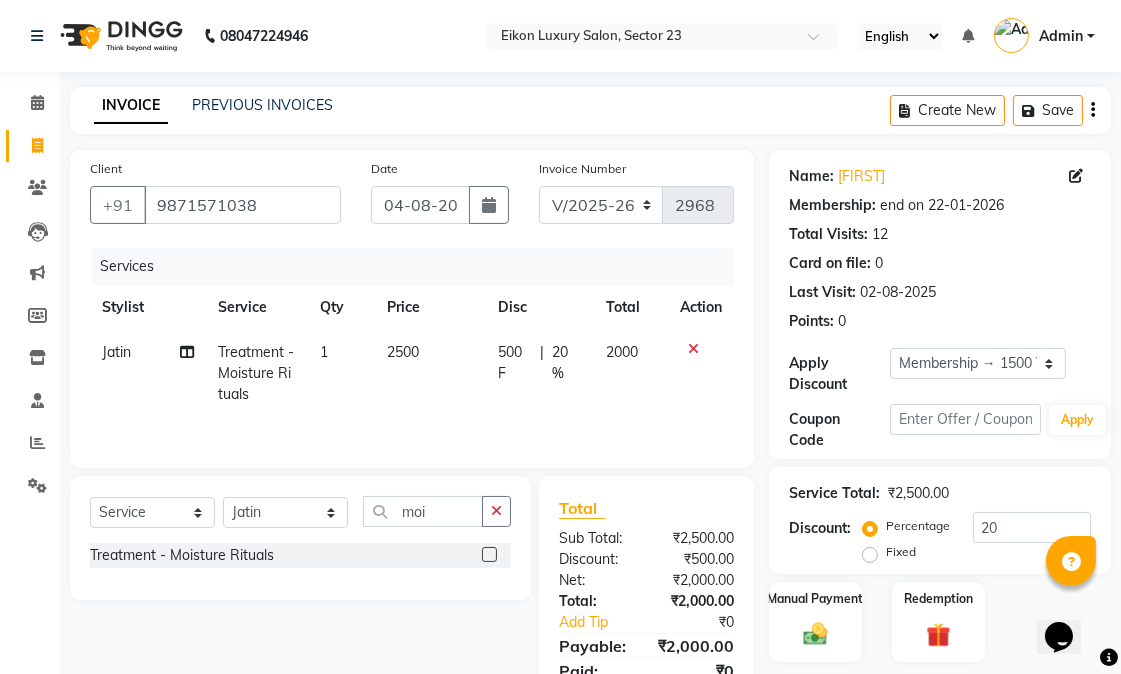 scroll, scrollTop: 110, scrollLeft: 0, axis: vertical 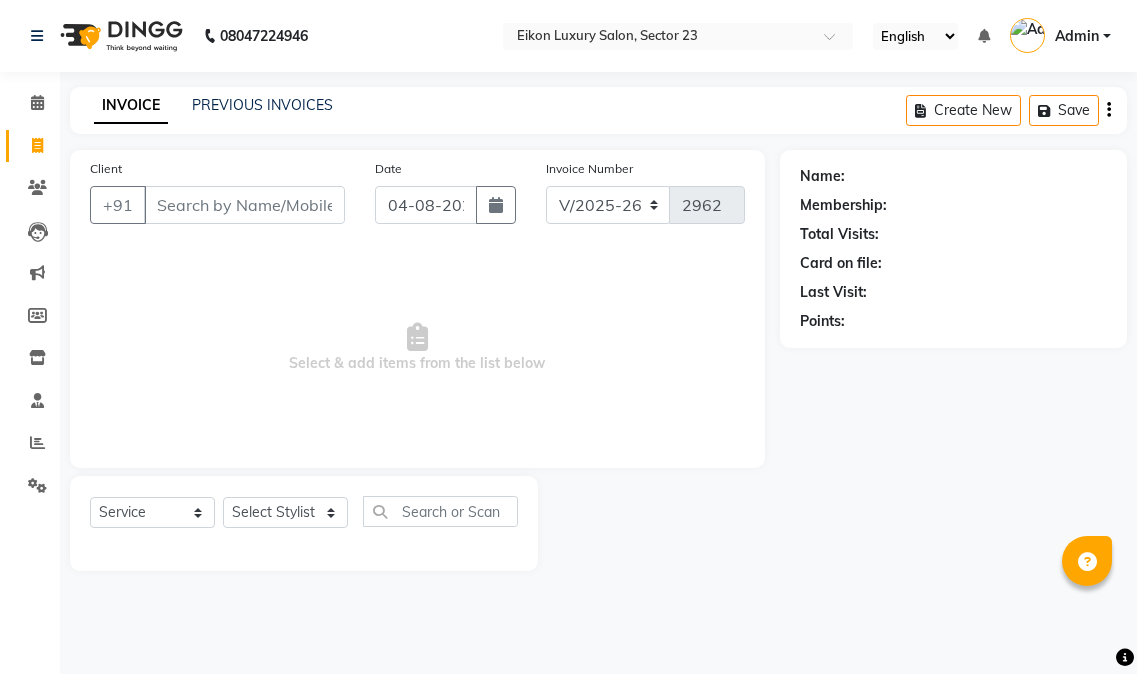 select on "7080" 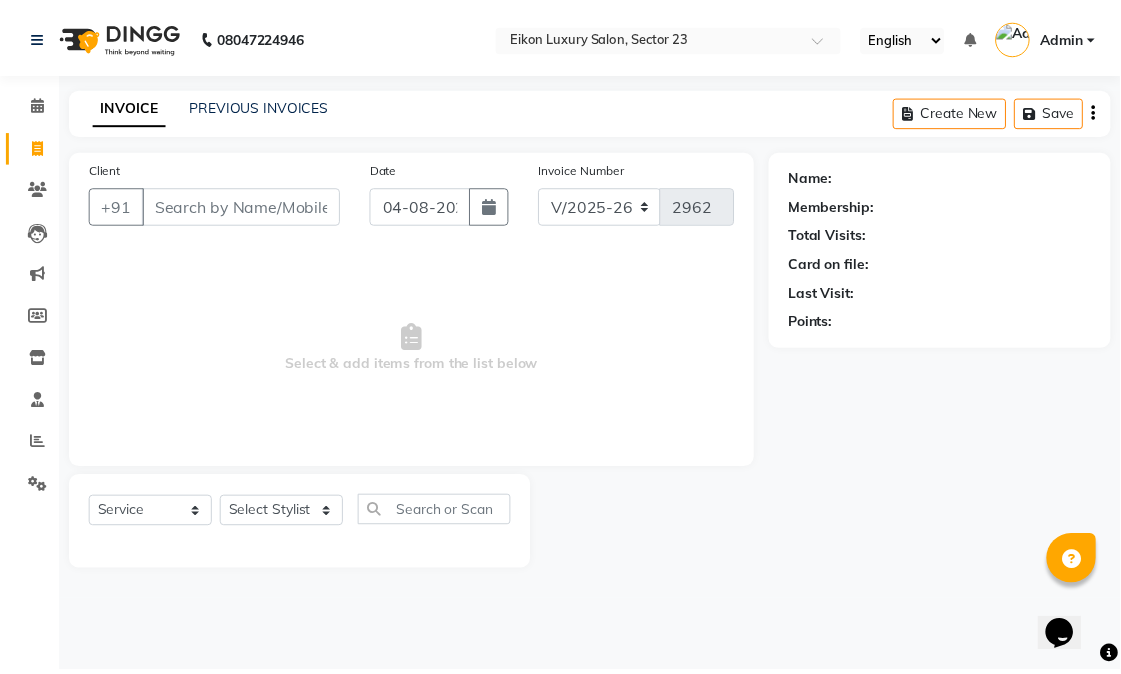 scroll, scrollTop: 0, scrollLeft: 0, axis: both 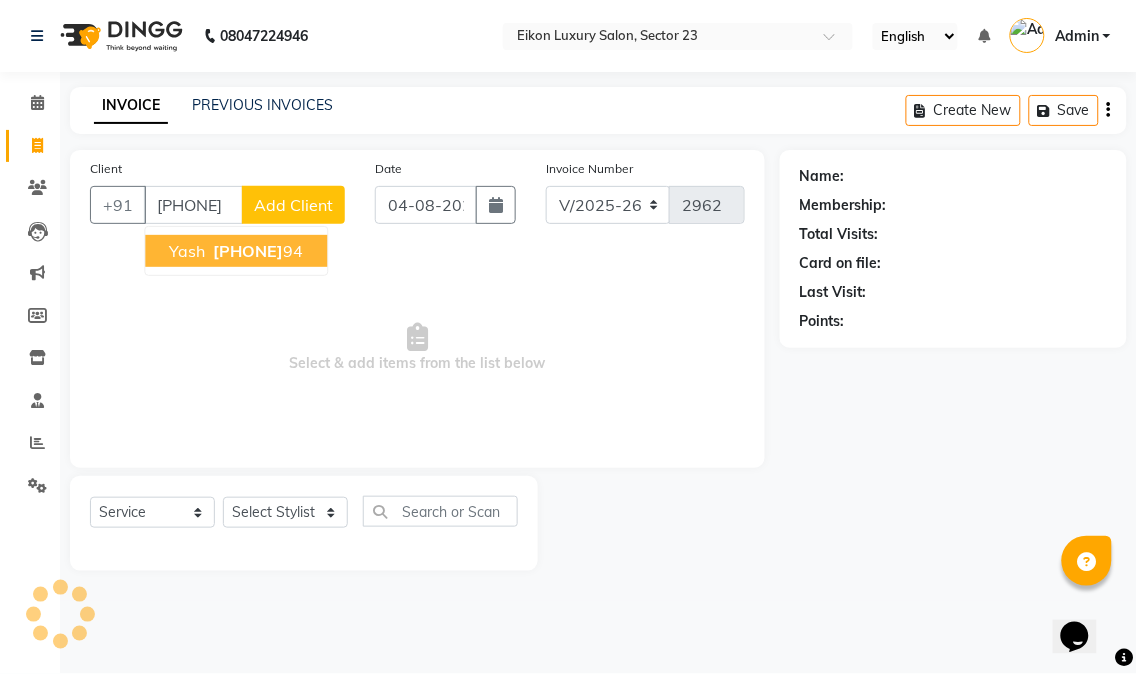 type on "[PHONE]" 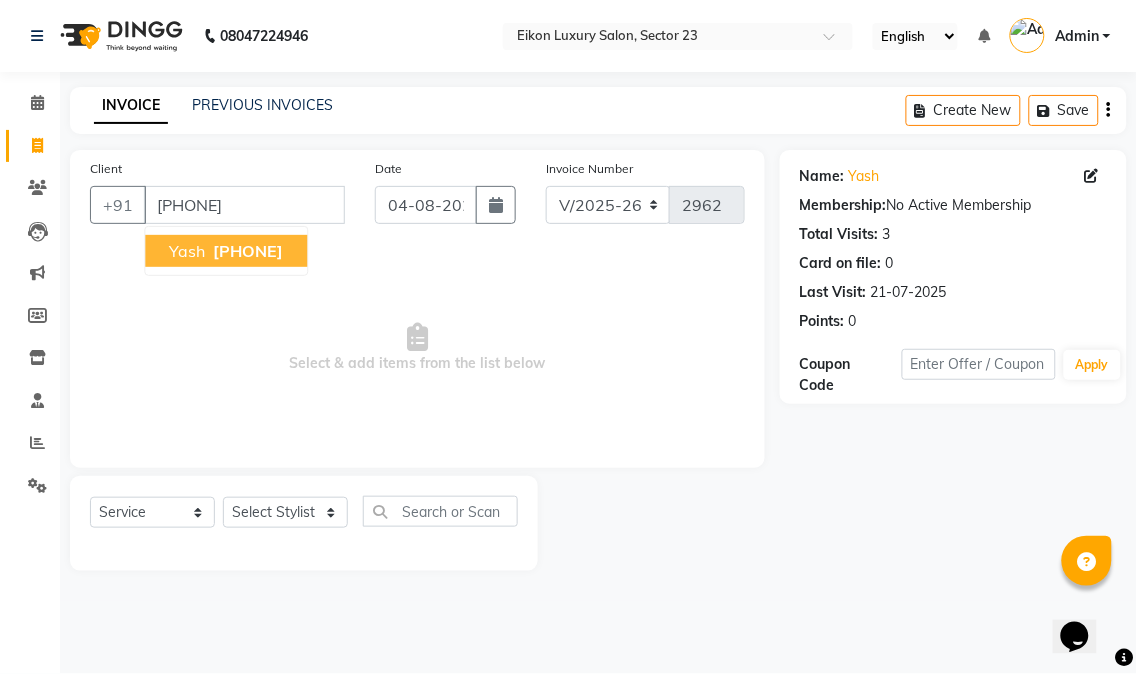 click on "yash" at bounding box center (187, 251) 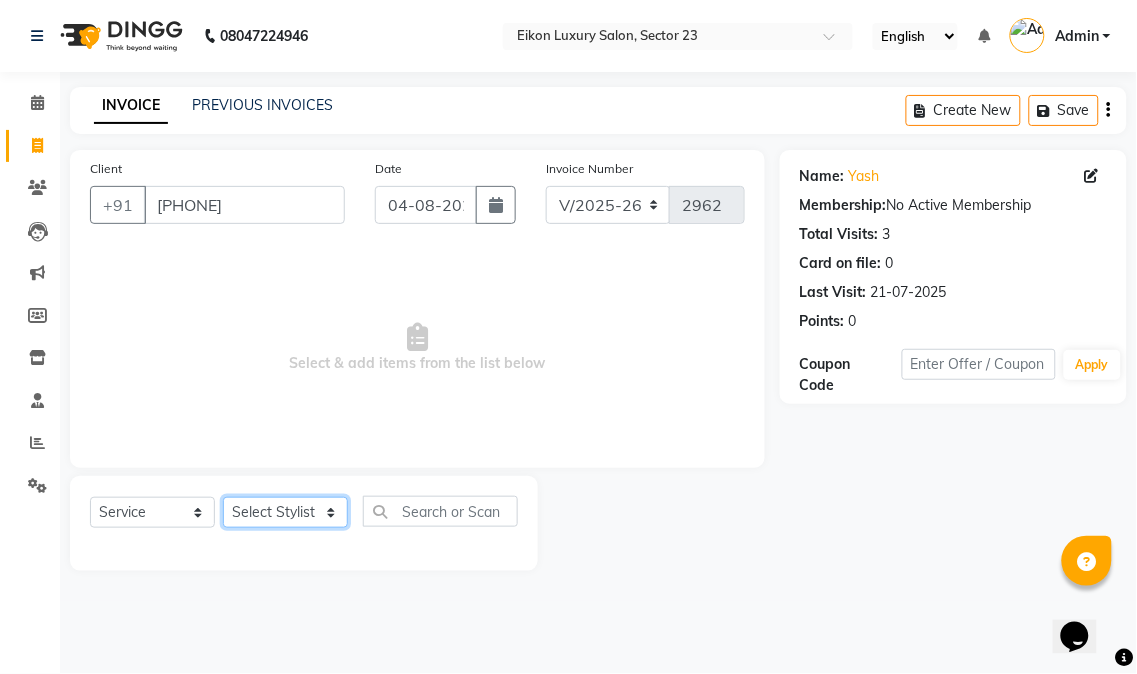 click on "Select Stylist Abhishek amit anchal Ashu Bilal Dildar Geeta Hritik Jatin mahesh Manav Mohit Pinki Prince Ruby Sagar Subhash Subodh Uday" 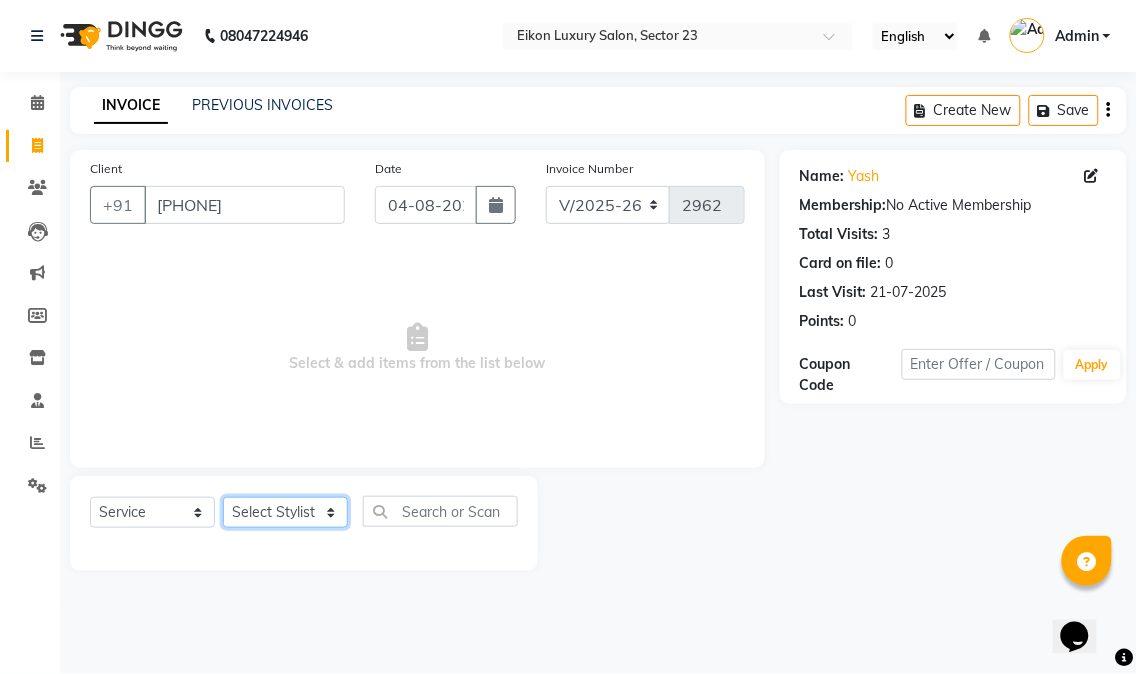 select on "58951" 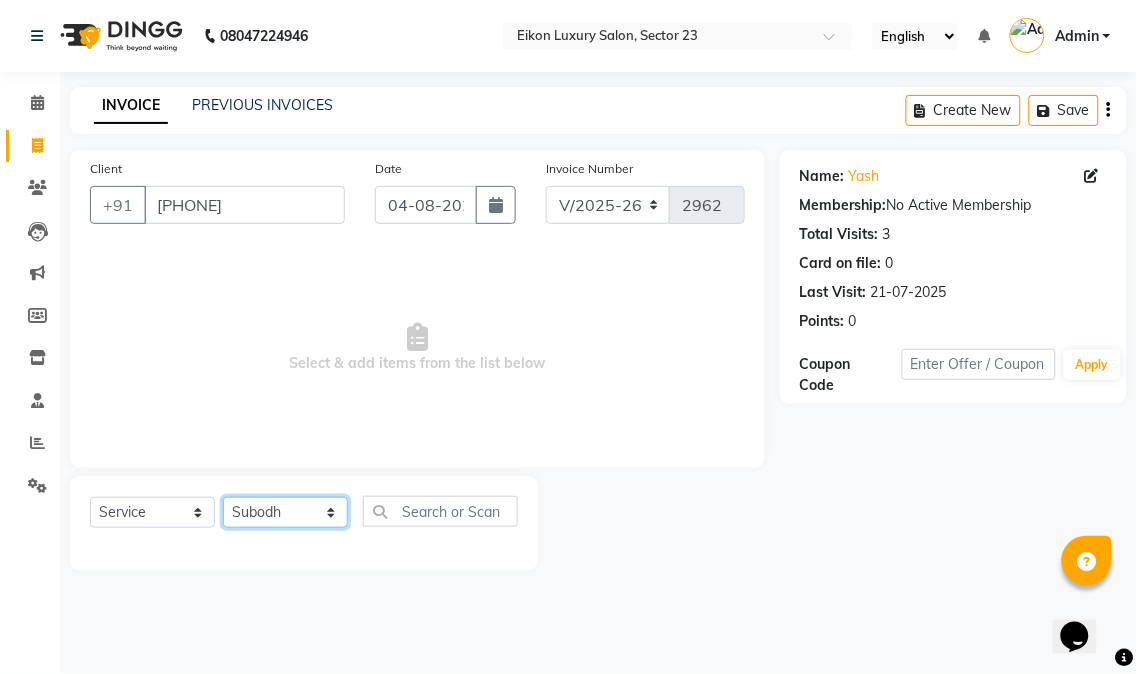 click on "Select Stylist Abhishek amit anchal Ashu Bilal Dildar Geeta Hritik Jatin mahesh Manav Mohit Pinki Prince Ruby Sagar Subhash Subodh Uday" 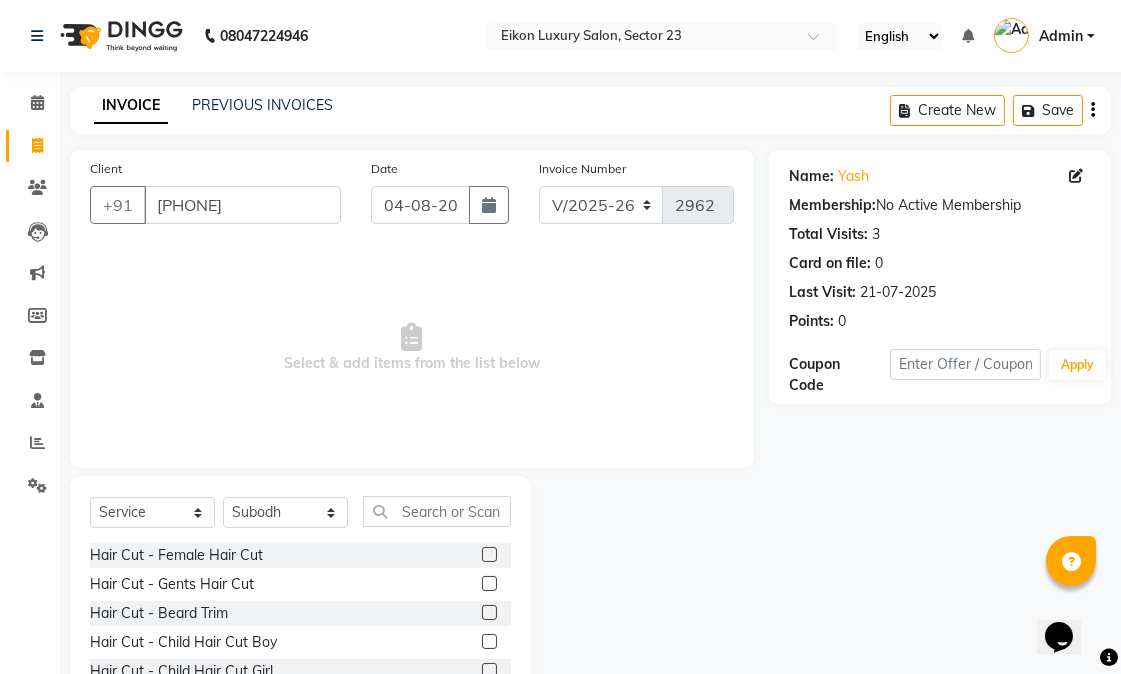 click 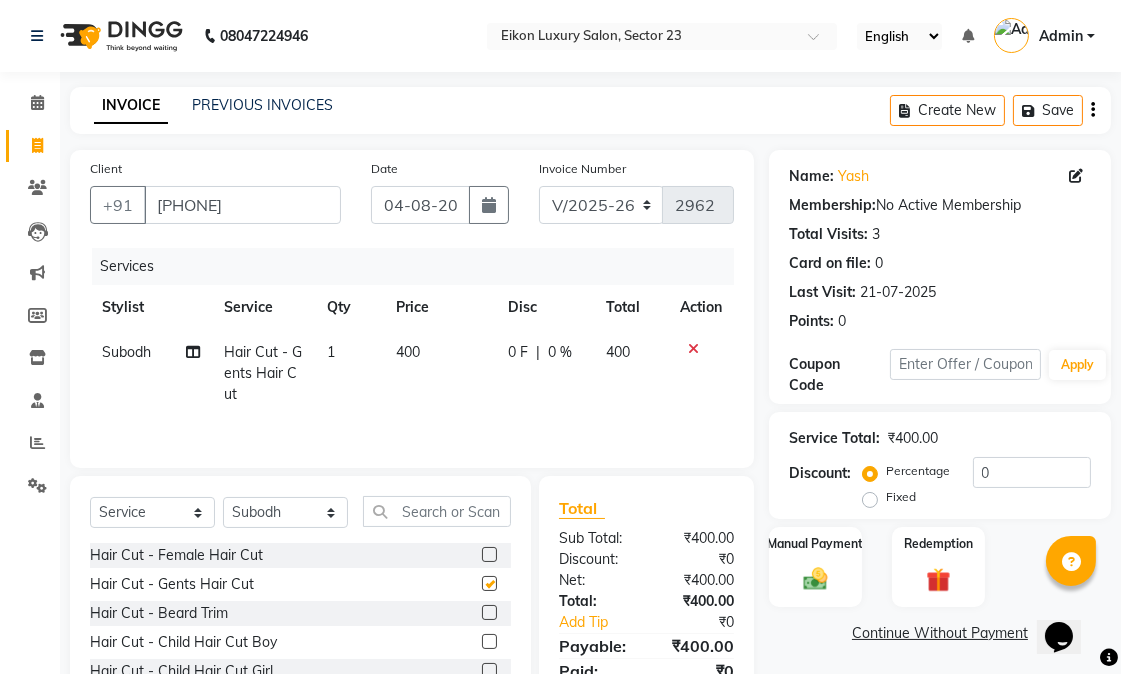 checkbox on "false" 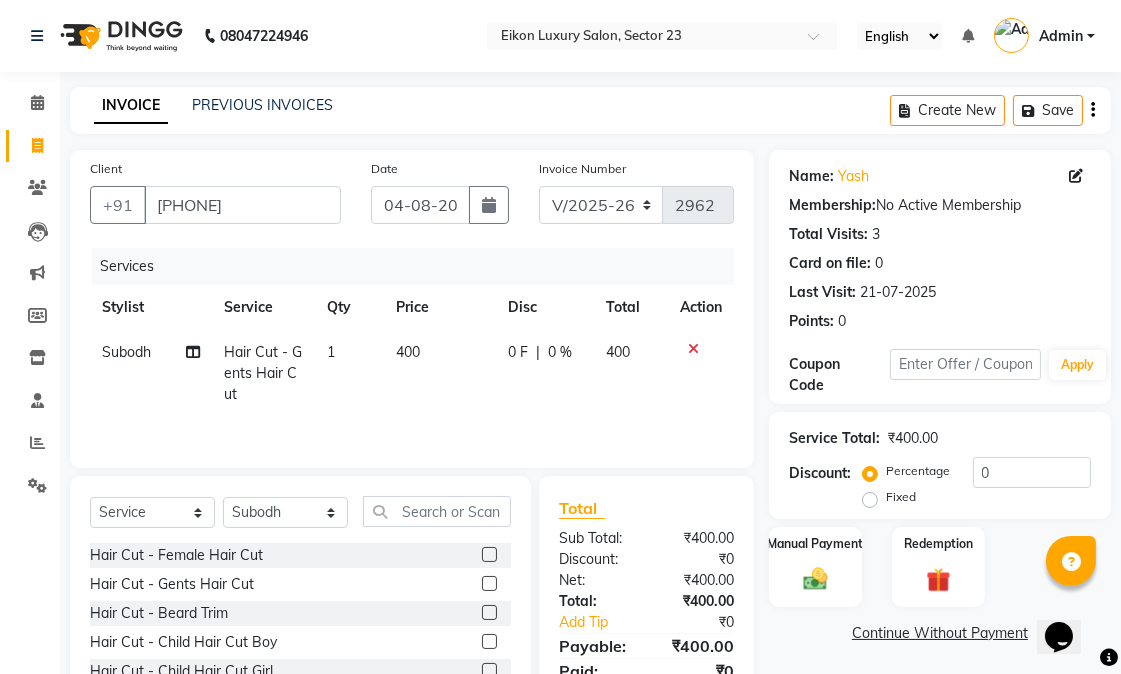 scroll, scrollTop: 128, scrollLeft: 0, axis: vertical 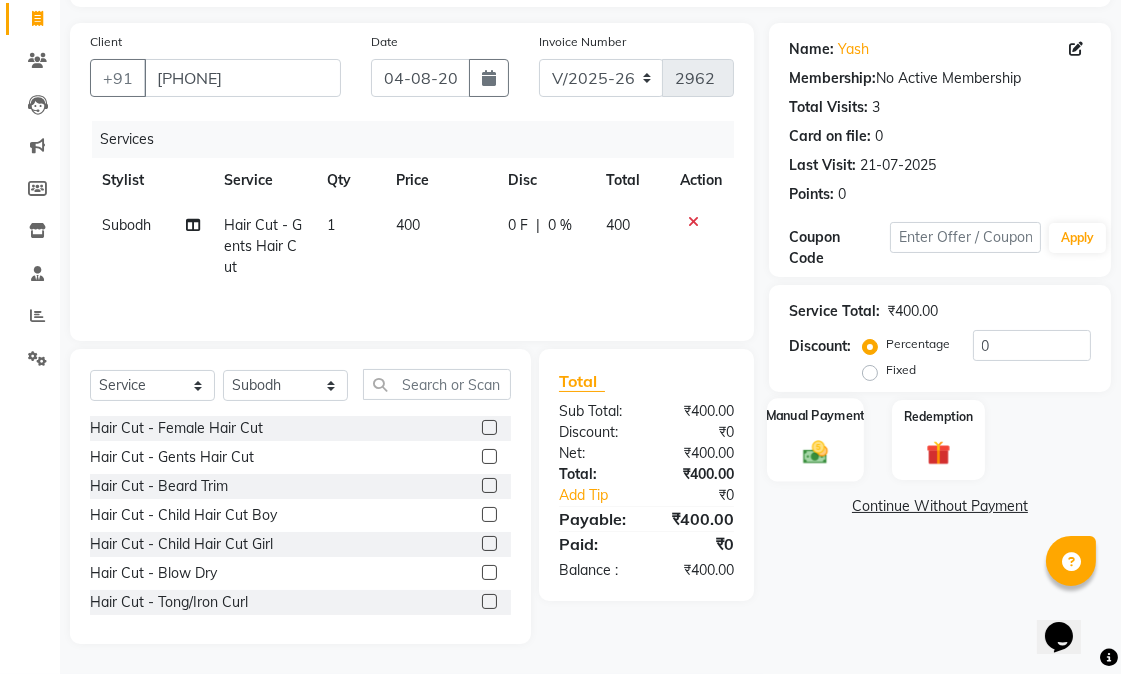 click 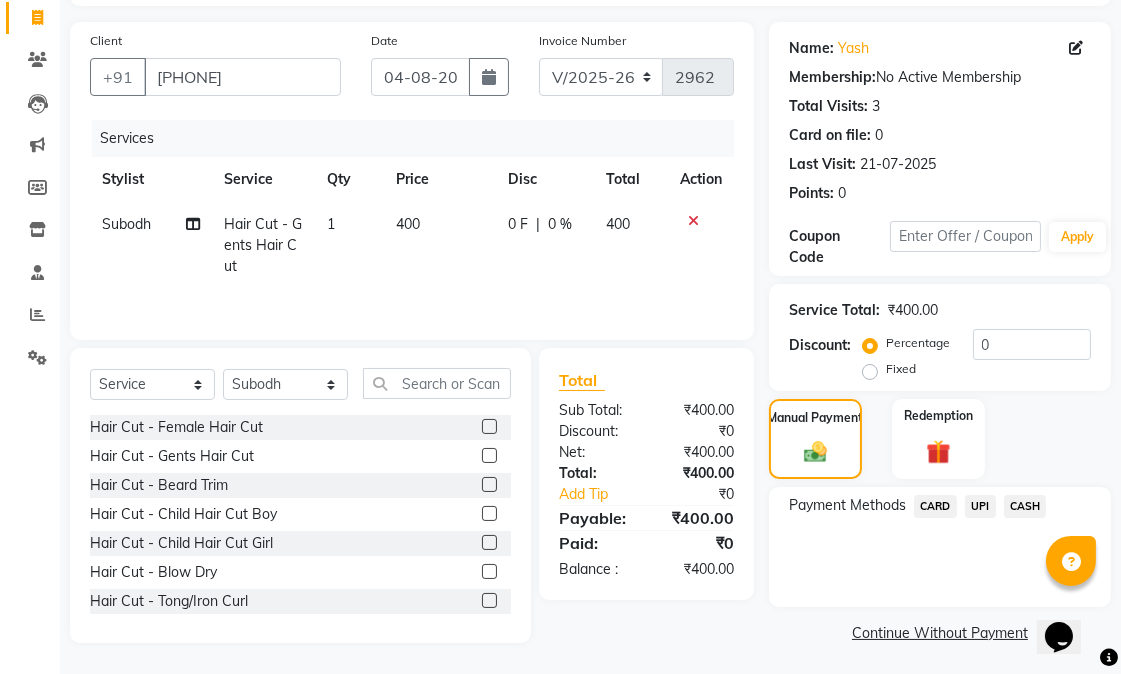 click on "UPI" 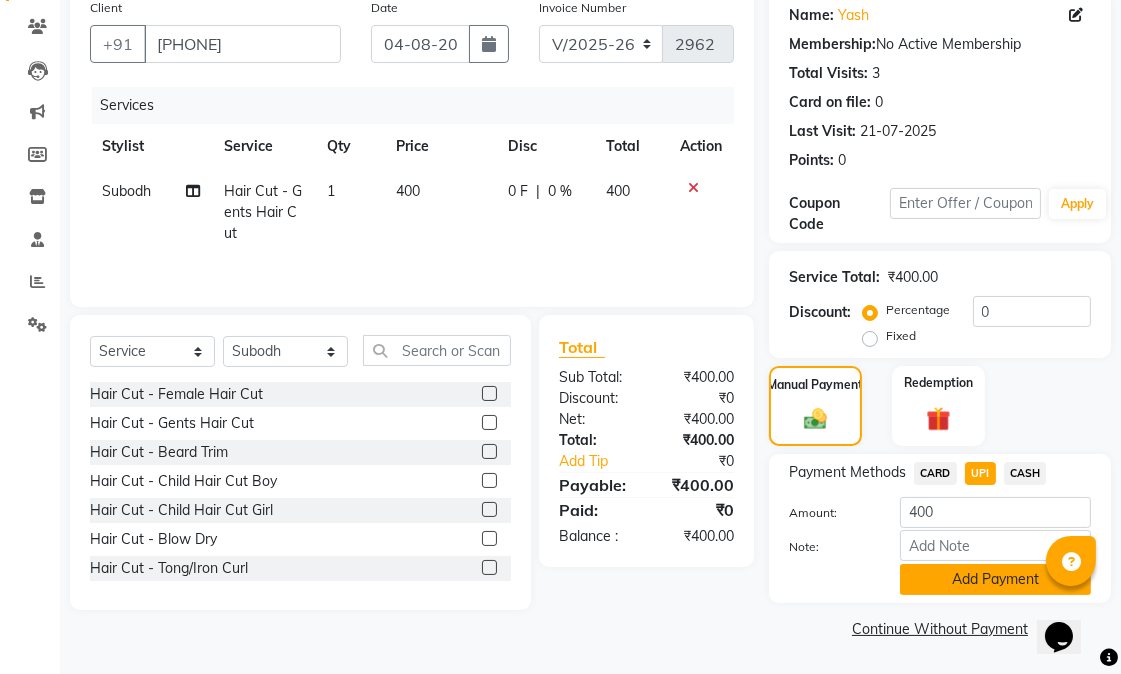 click on "Add Payment" 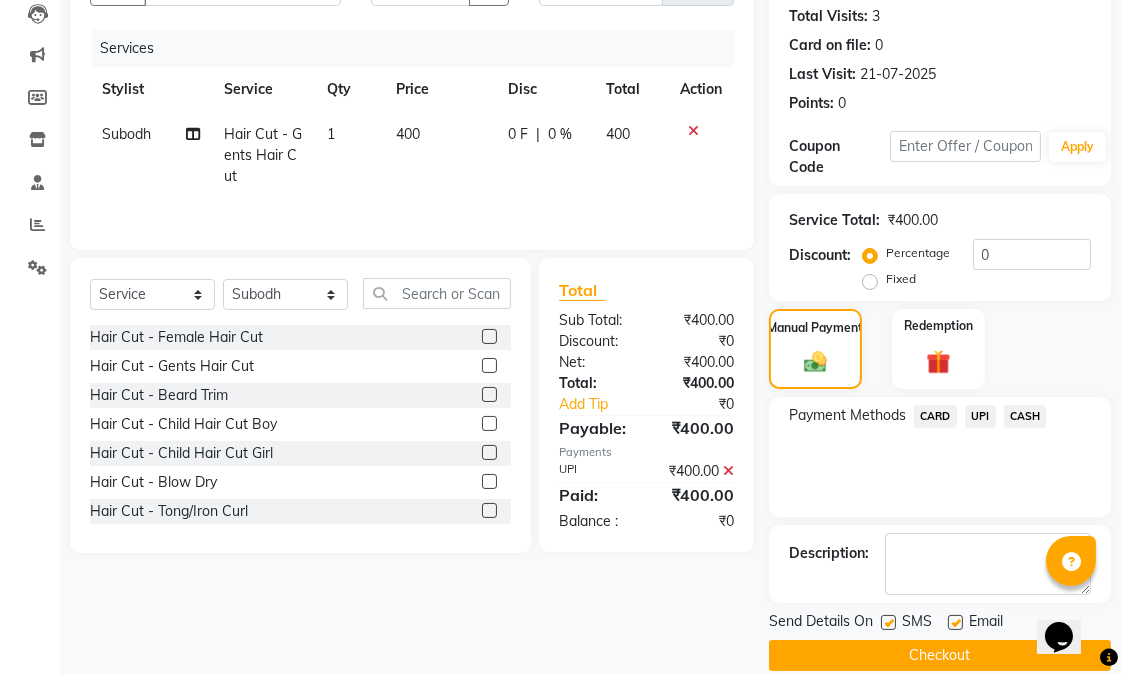 scroll, scrollTop: 244, scrollLeft: 0, axis: vertical 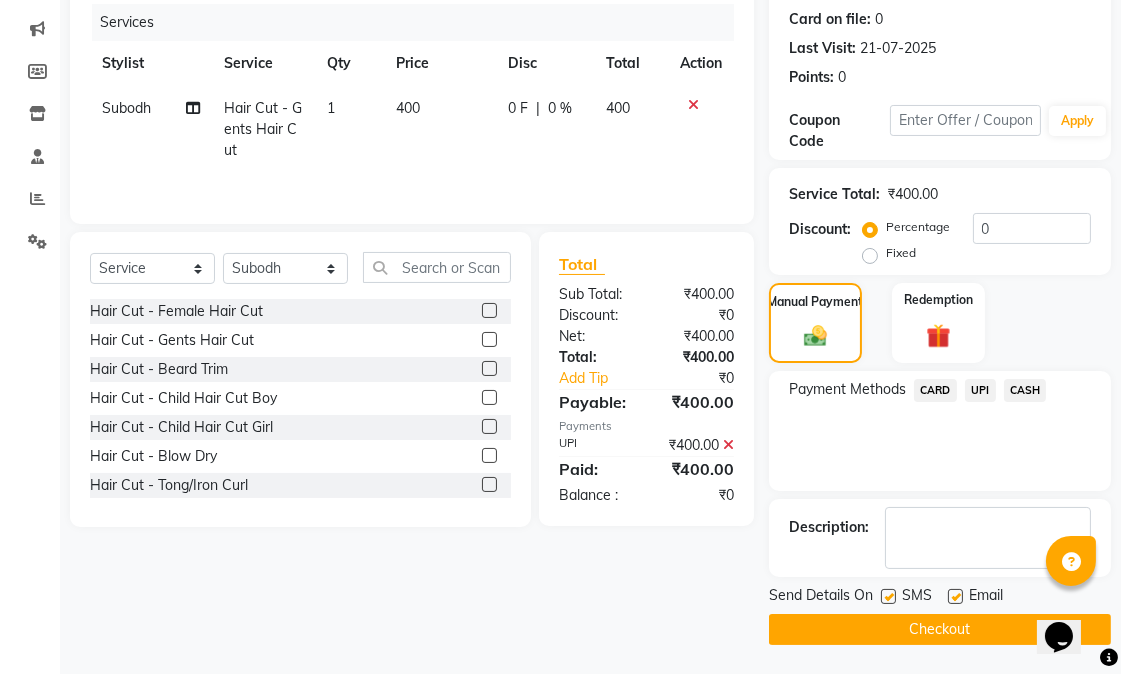 click 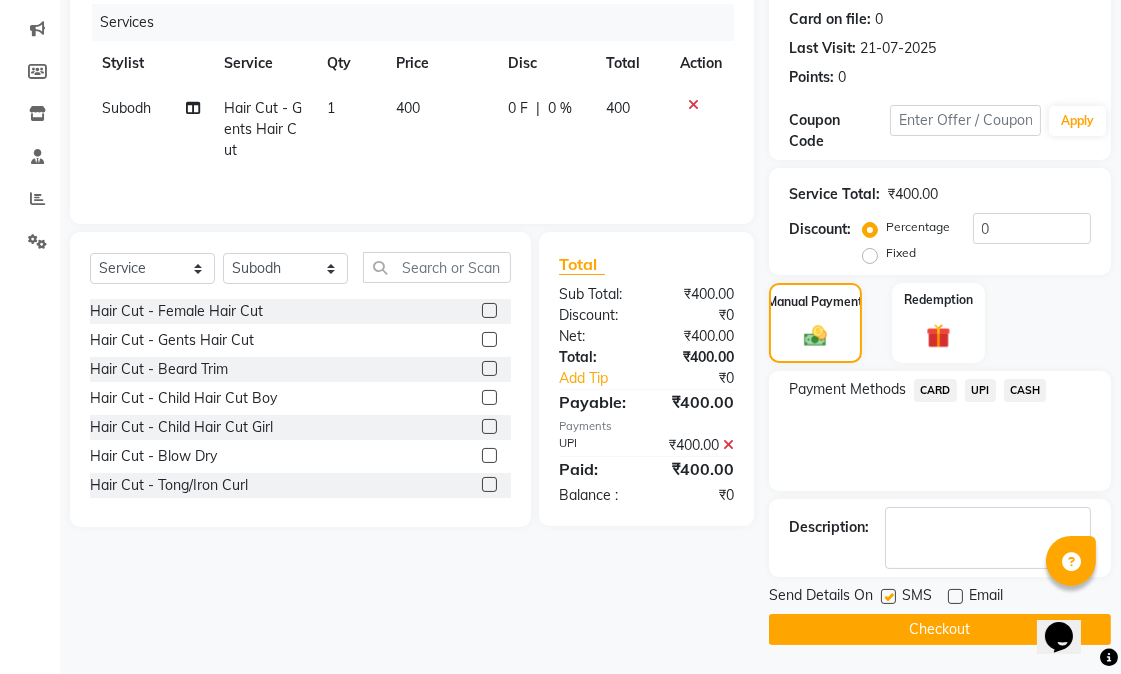 click on "Client +[COUNTRYCODE] [PHONE] Date [DATE] Invoice Number V/[YEAR] V/[YEAR]-[YEAR] [NUMBER] Services Stylist Service Qty Price Disc Total Action [FIRST] Hair Cut - Gents Hair Cut 1 400 0 F | 0 % 400 Select Service Product Membership Package Voucher Prepaid Gift Card Select Stylist Abhishek amit anchal Ashu Bilal Dildar Geeta Hritik Jatin mahesh Manav Mohit Pinki Prince Ruby Sagar Subhash Subodh Uday Hair Cut - Female Hair Cut Hair Cut - Gents Hair Cut Hair Cut - Beard Trim Hair Cut - Child Hair Cut Boy Hair Cut - Child Hair Cut Girl Hair Cut - Blow Dry Hair Cut - Tong/Iron Curl Hair Cut - Iron Hair Wash premium wash eyebrow eyebrow upperlip gel paint nail cut file mask biotin Hair Styling - Blow Dry Hair Styling - Blow Dry Outcurls Hair Styling - Curls Hair Styling - Hair Do Hair Styling - Pressing deep conditioning bob cut Treatment - Repair Rituals Treatment - Moisture Rituals Treatment - Scalp and Length Treatment Treatment - Dandruff Treatment with Rituals Treatment - Keratin Treatment ₹0" 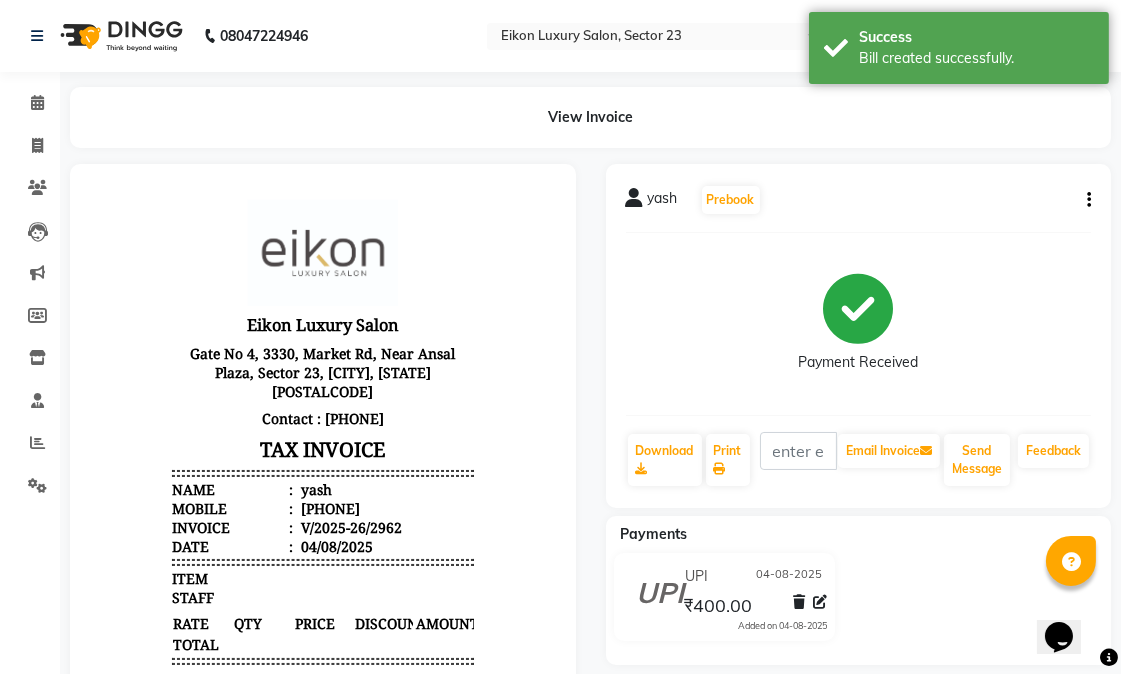 scroll, scrollTop: 0, scrollLeft: 0, axis: both 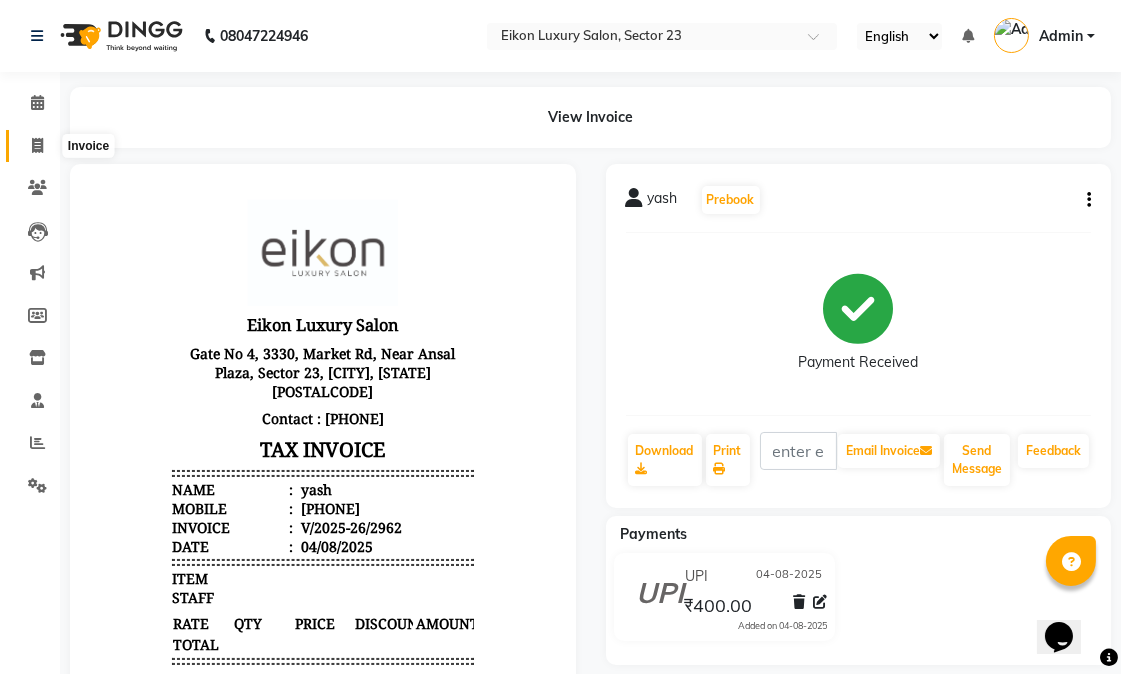 click 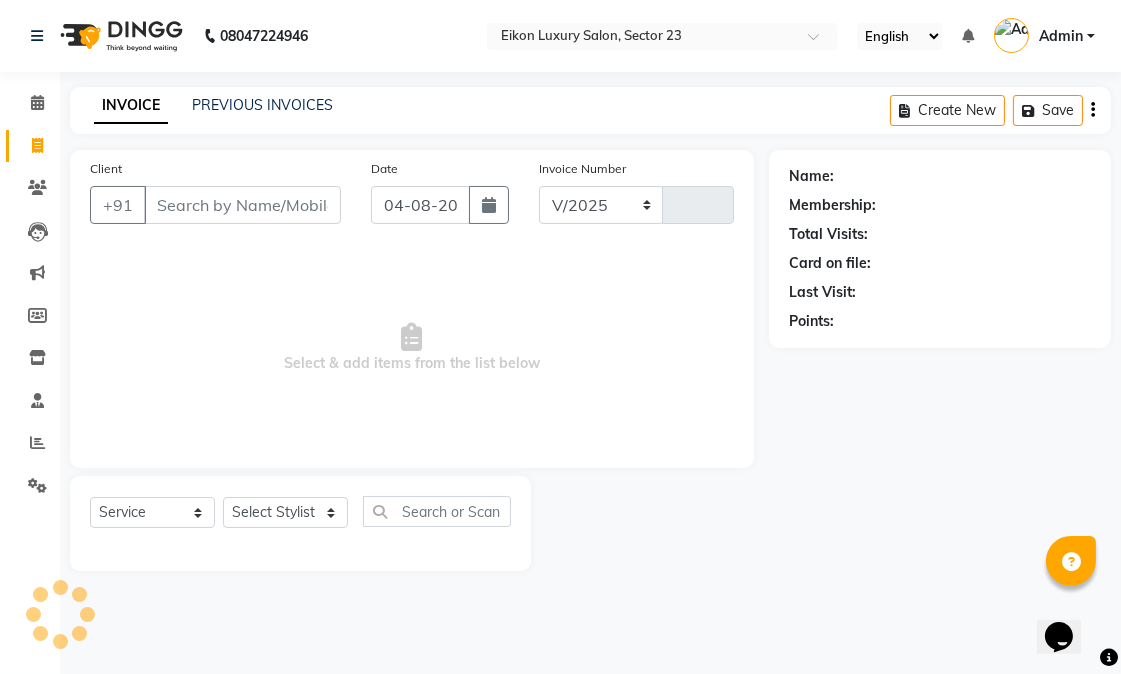 select on "7080" 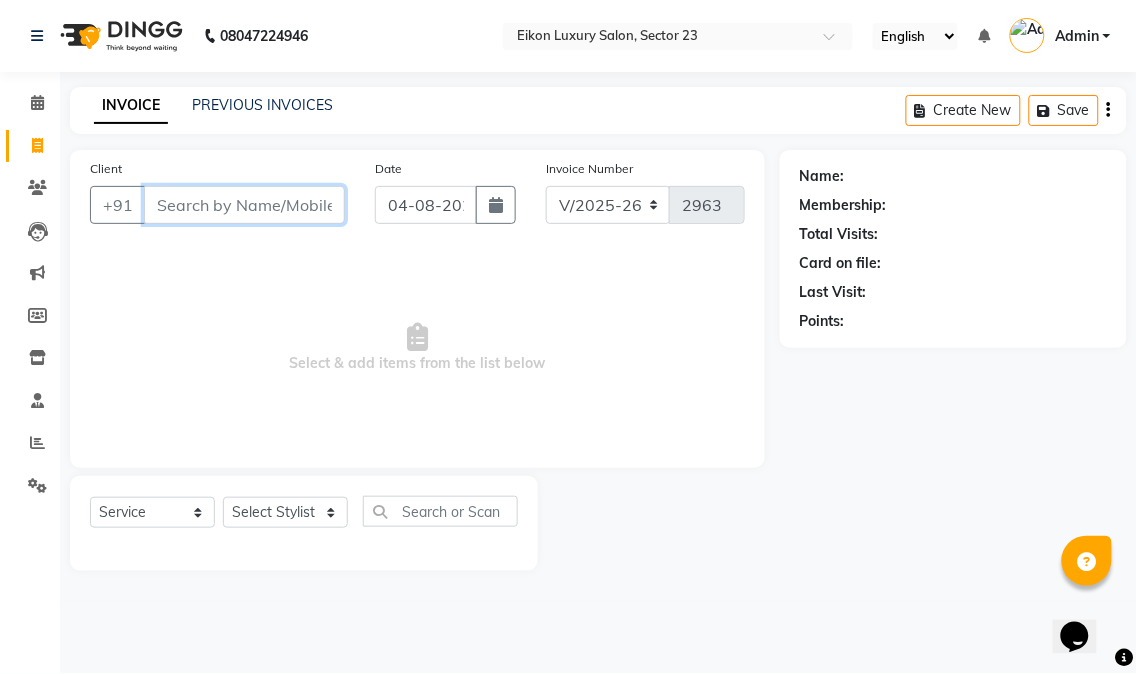 click on "Client" at bounding box center [244, 205] 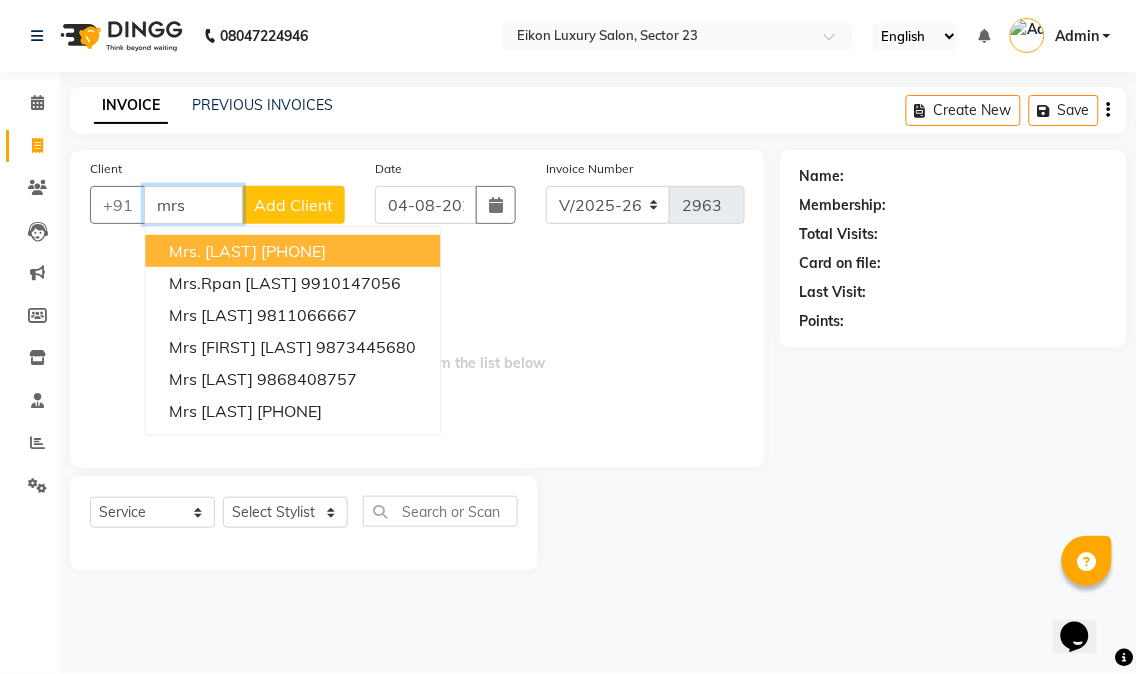click on "Mrs. [LAST] [PHONE]" at bounding box center (292, 251) 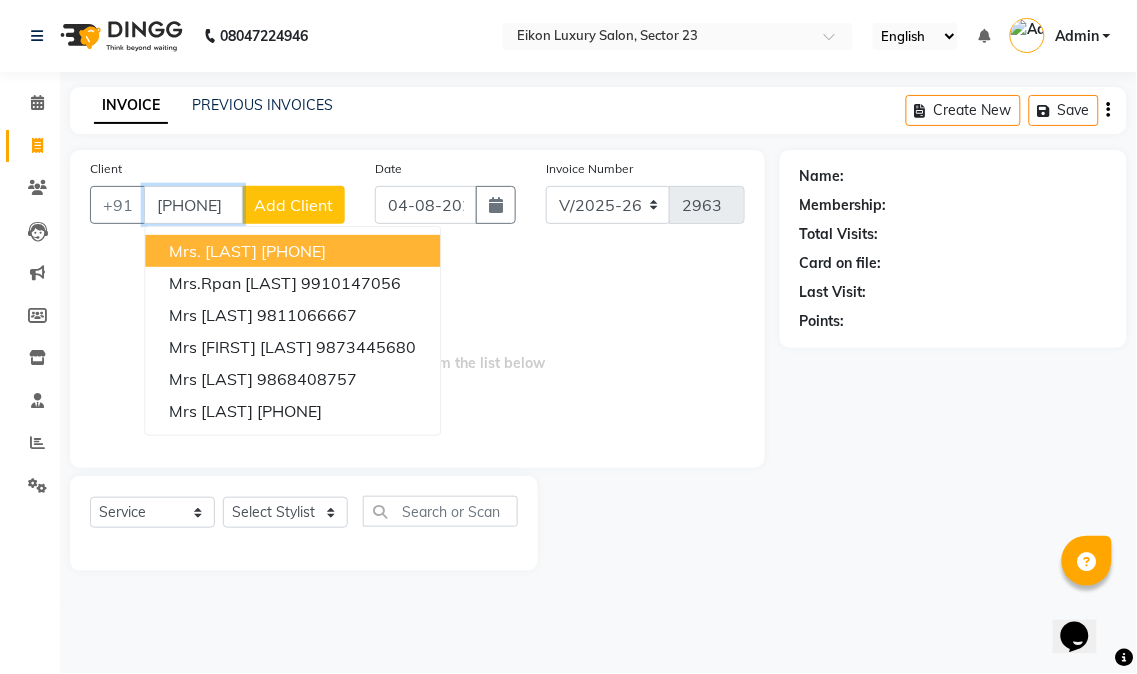 type on "[PHONE]" 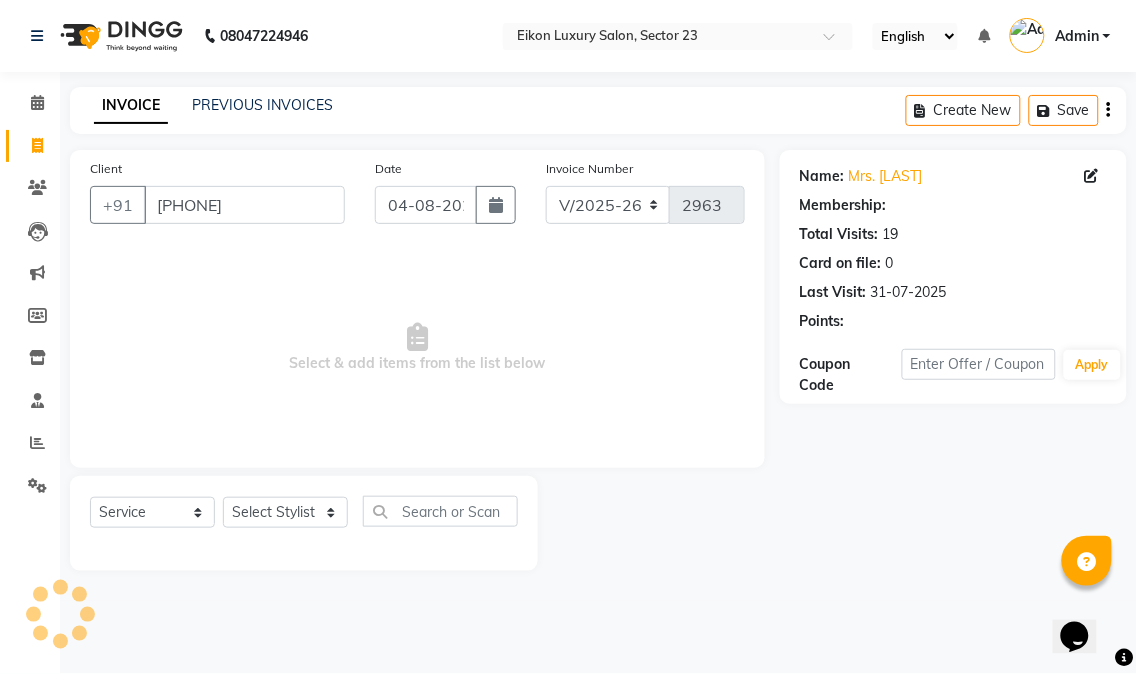 select on "1: Object" 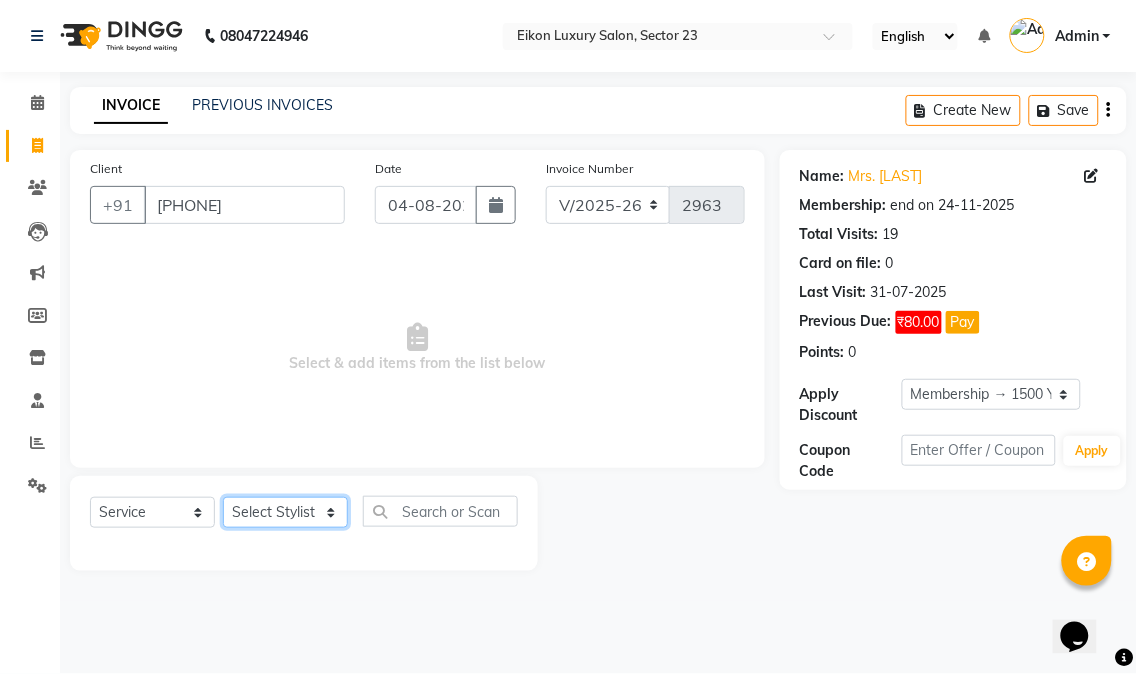 click on "Select Stylist Abhishek amit anchal Ashu Bilal Dildar Geeta Hritik Jatin mahesh Manav Mohit Pinki Prince Ruby Sagar Subhash Subodh Uday" 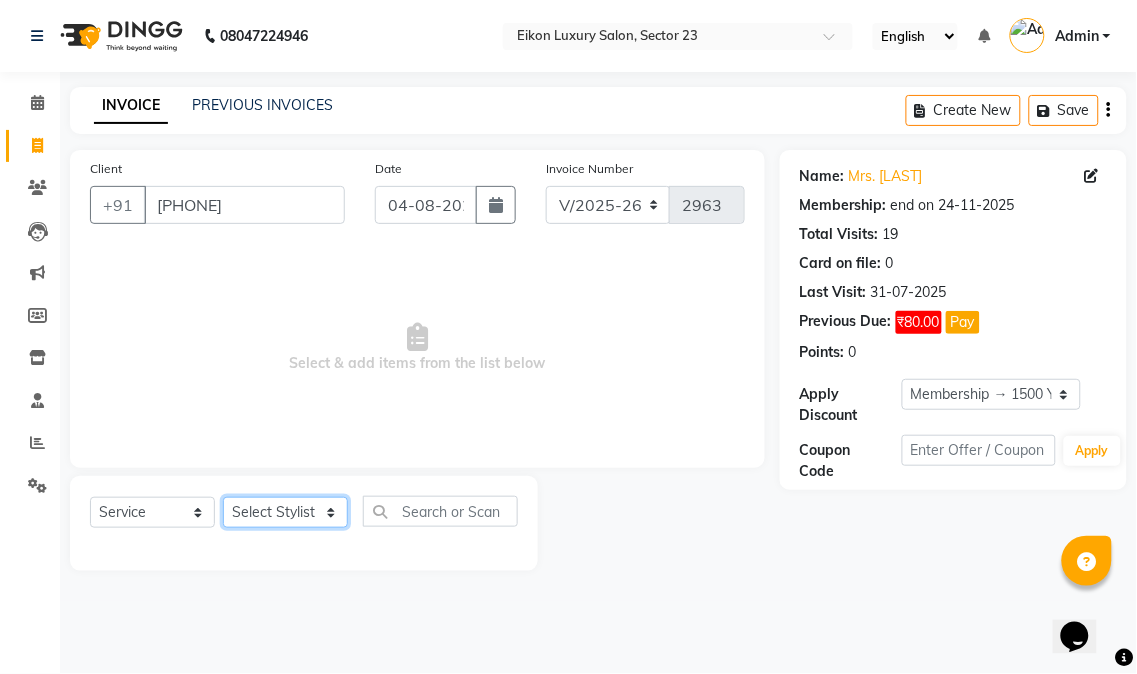 select on "58953" 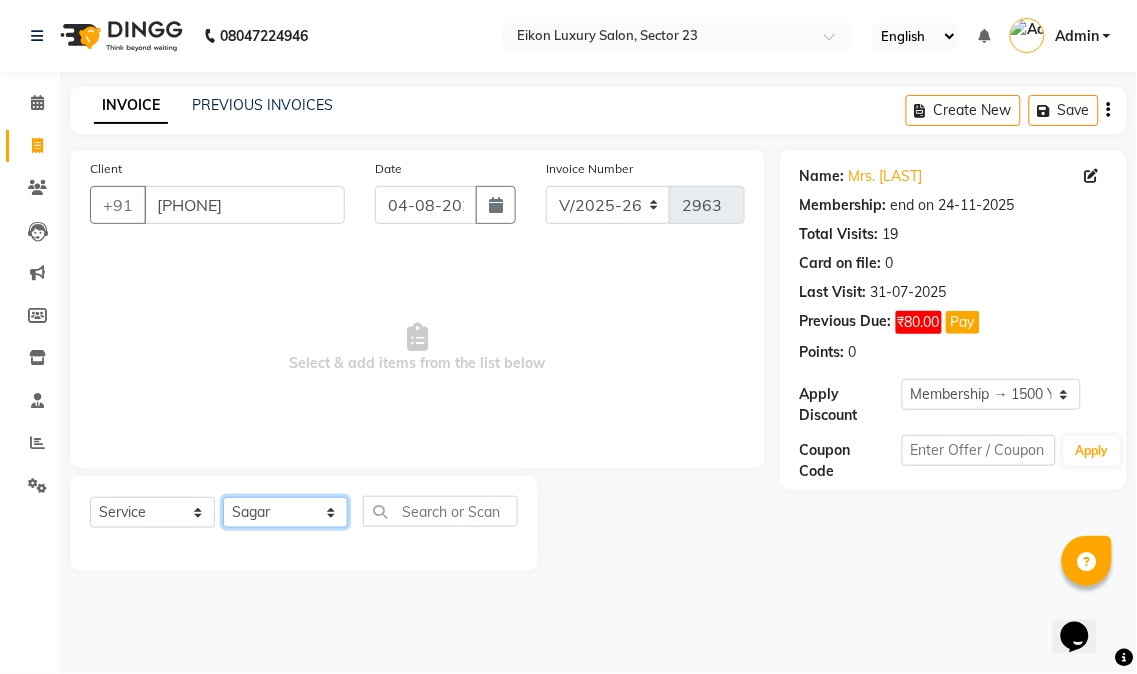 click on "Select Stylist Abhishek amit anchal Ashu Bilal Dildar Geeta Hritik Jatin mahesh Manav Mohit Pinki Prince Ruby Sagar Subhash Subodh Uday" 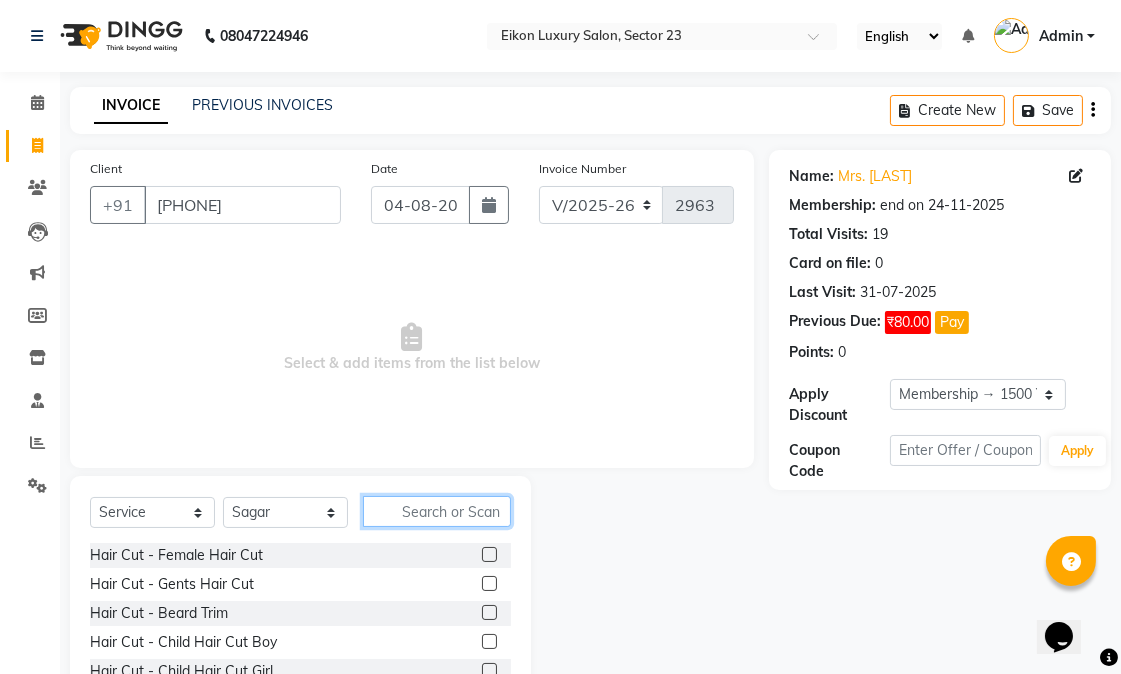 click 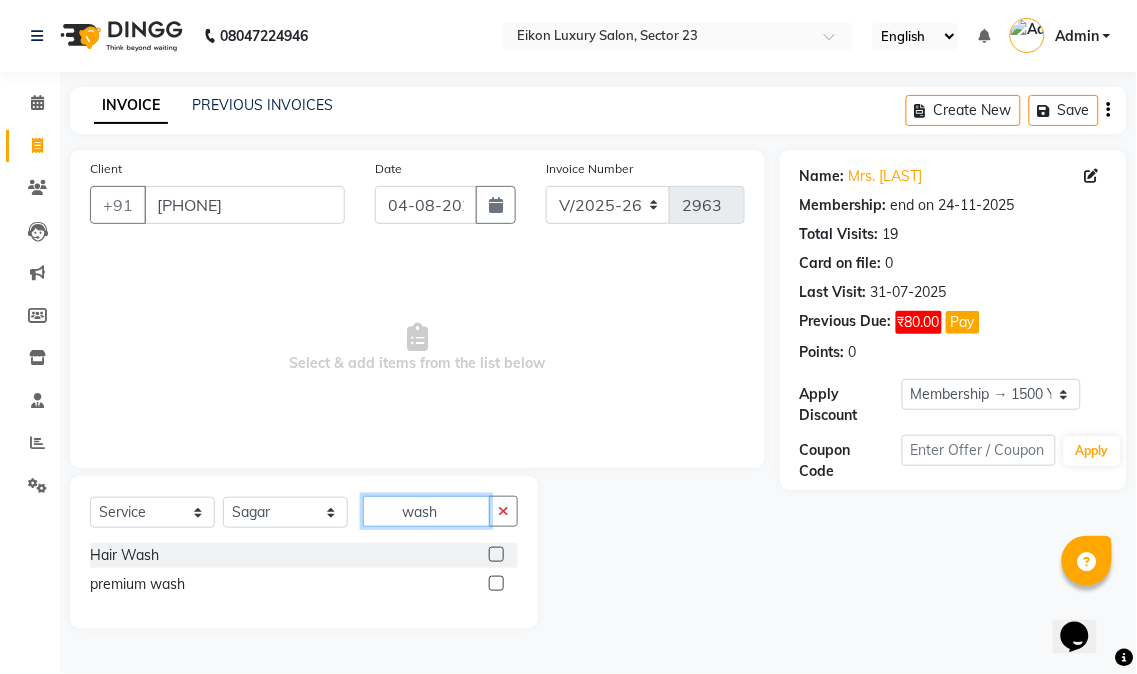 type on "wash" 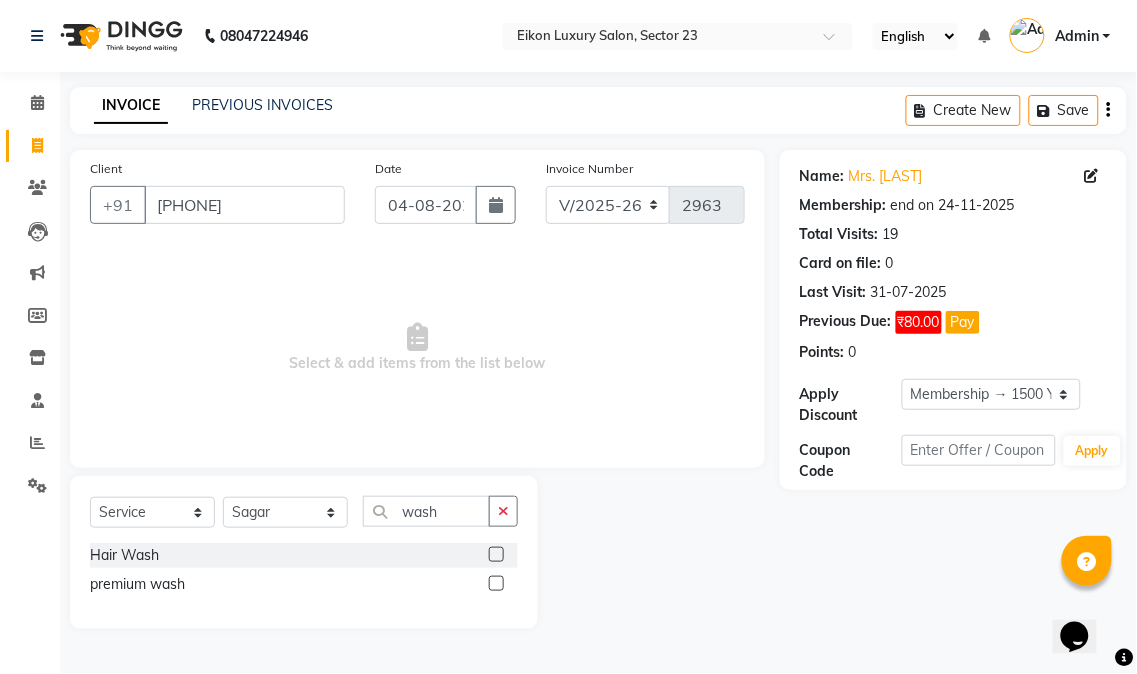 click 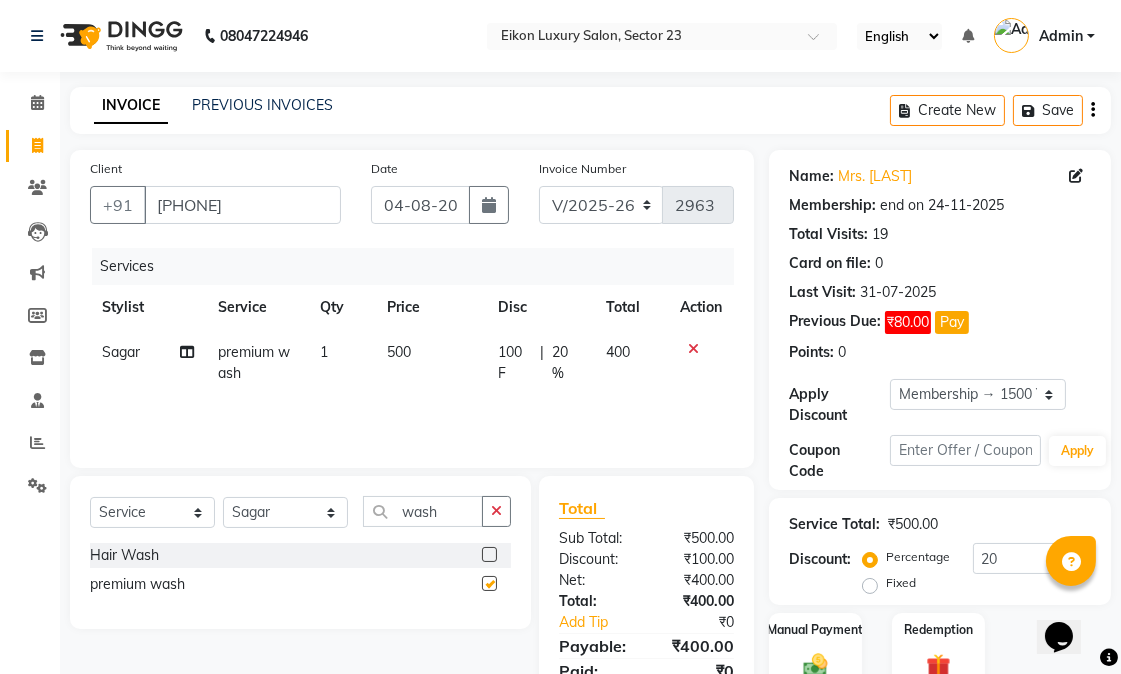 checkbox on "false" 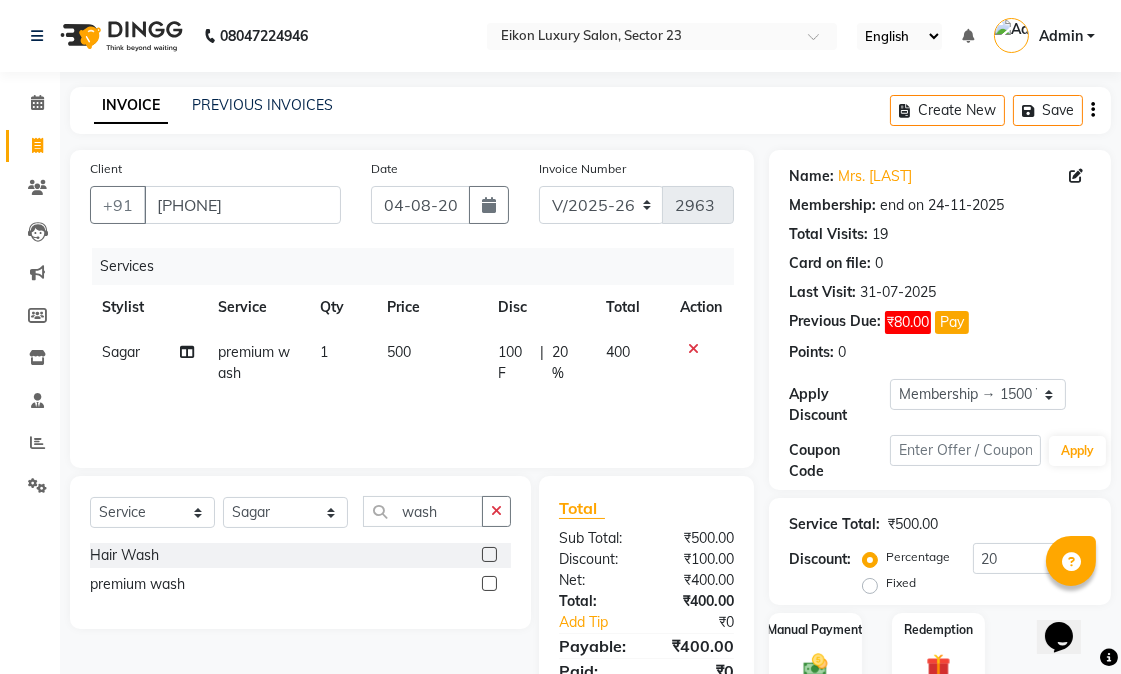 click 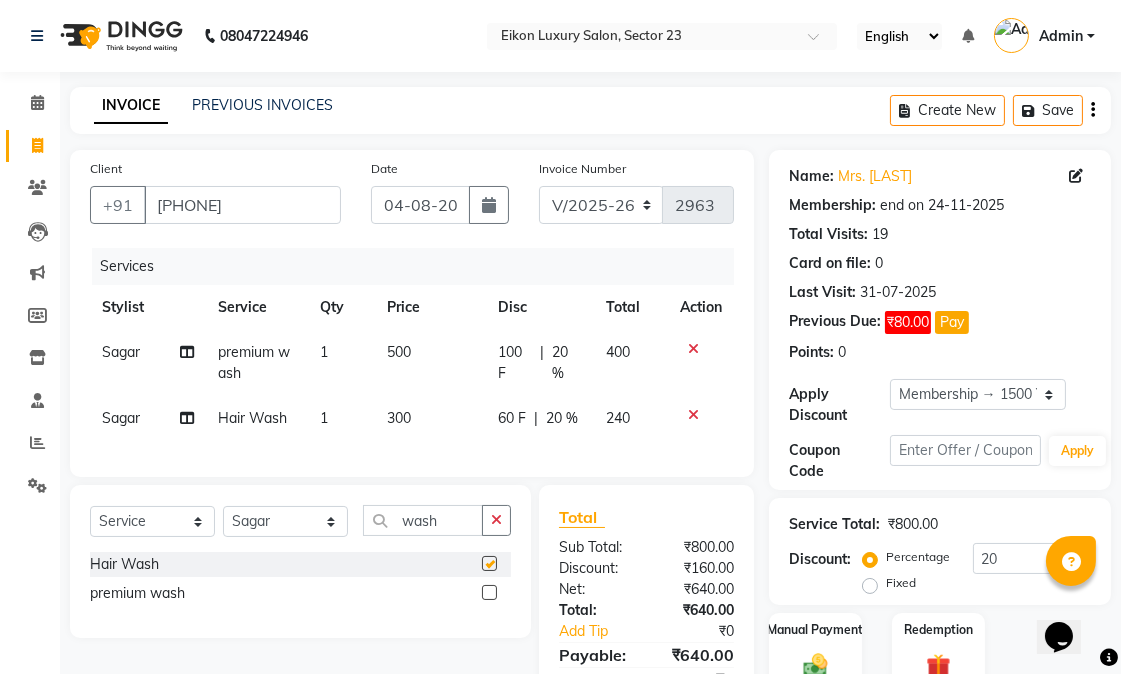 checkbox on "false" 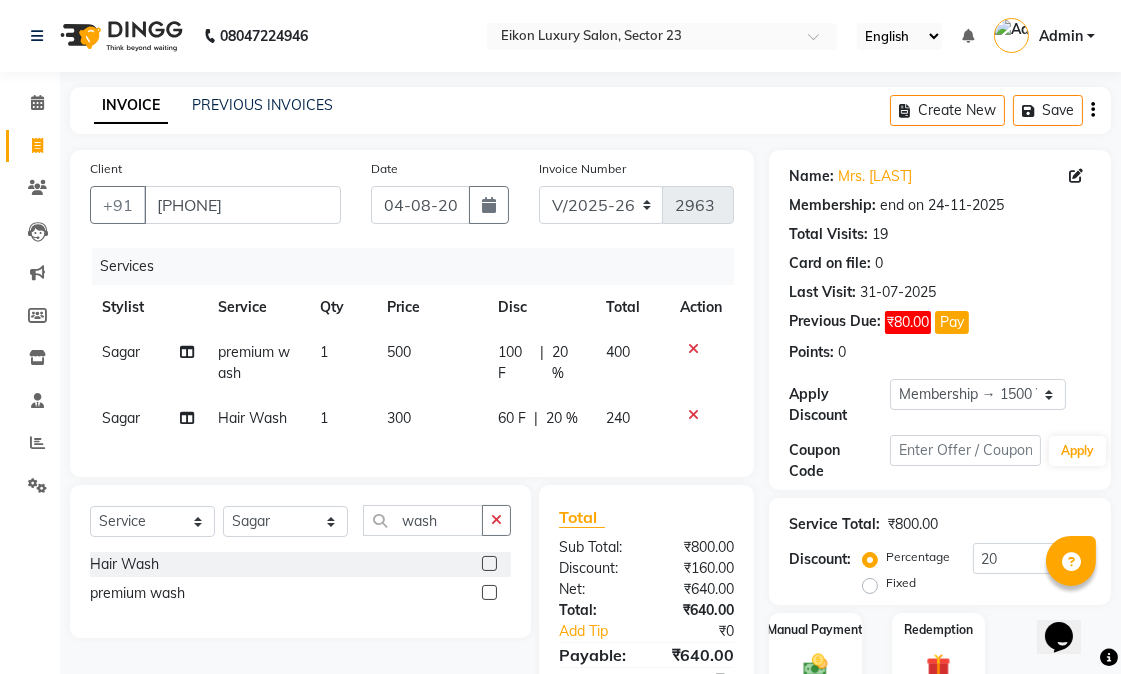 click 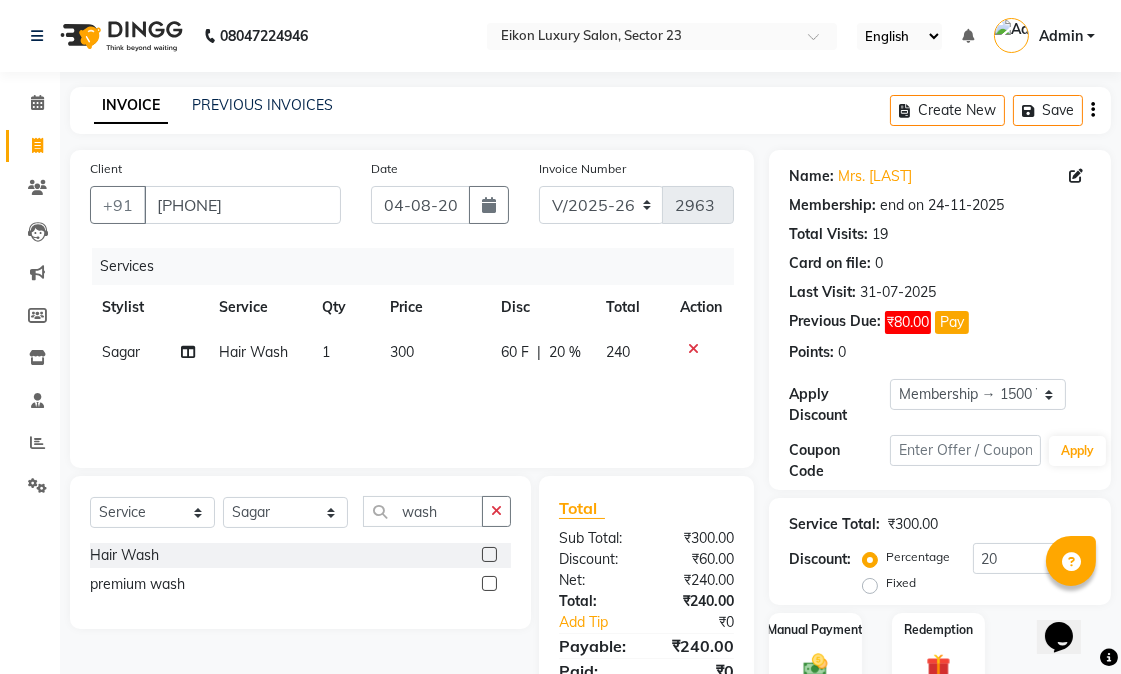 scroll, scrollTop: 90, scrollLeft: 0, axis: vertical 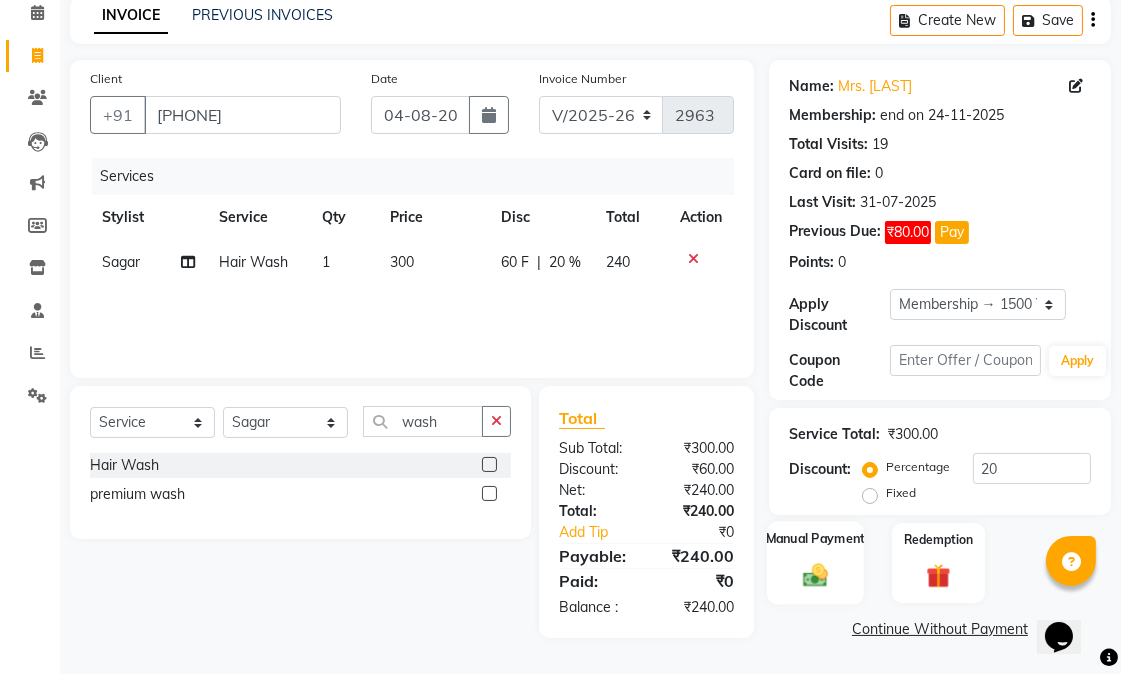 click 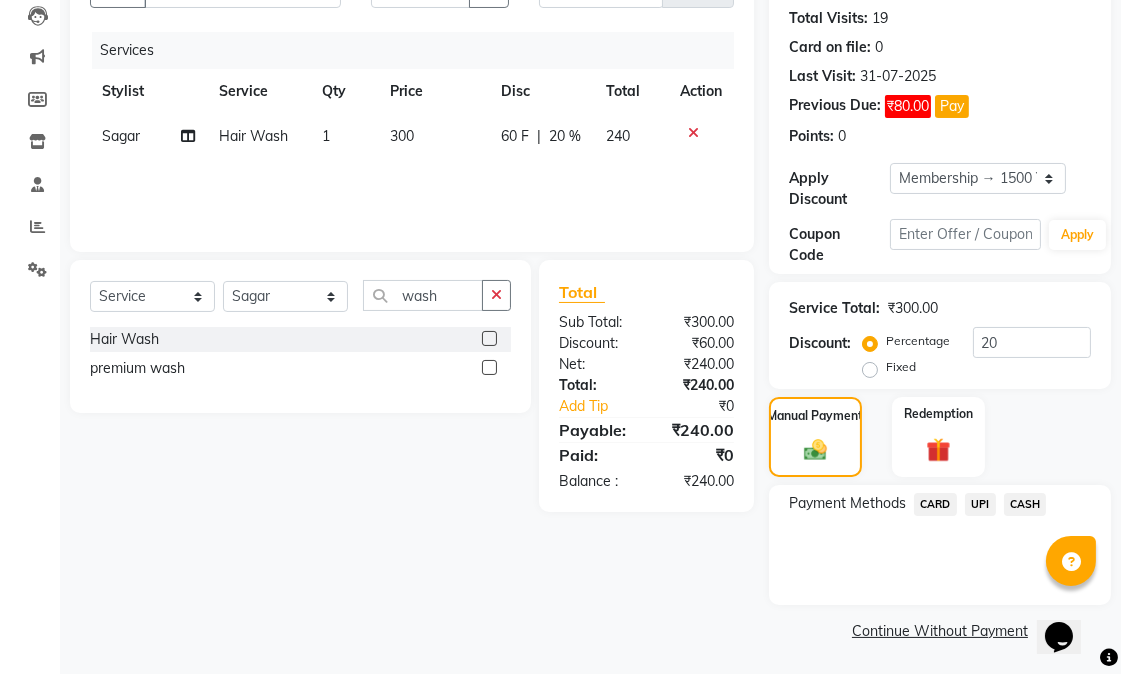scroll, scrollTop: 217, scrollLeft: 0, axis: vertical 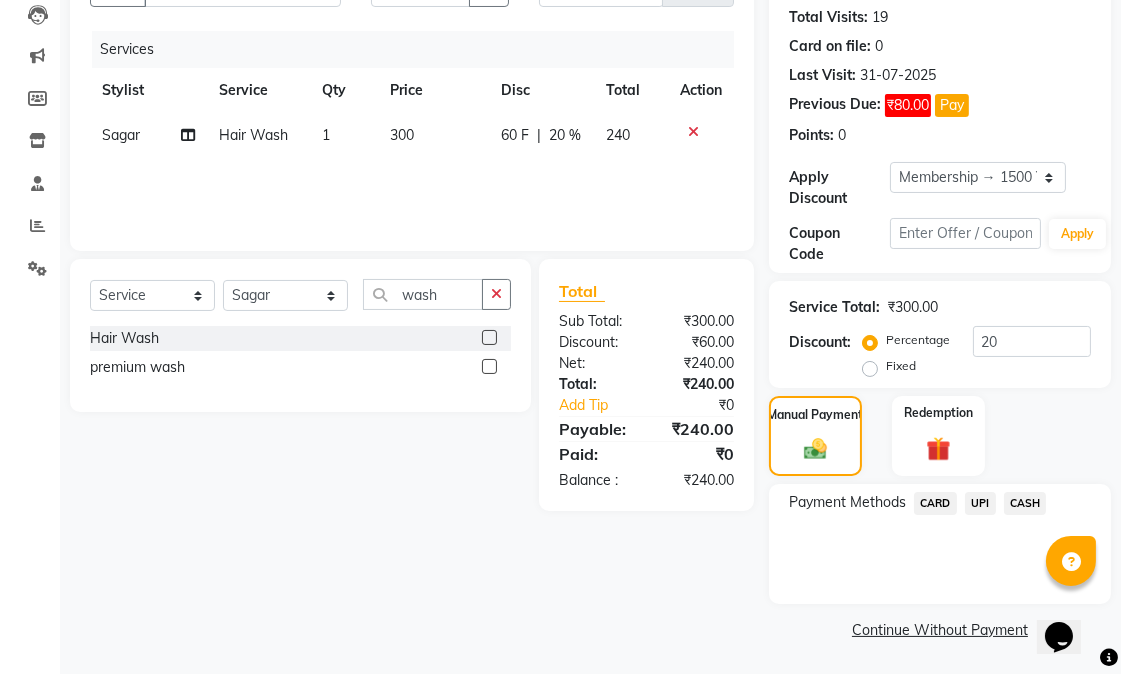 click on "UPI" 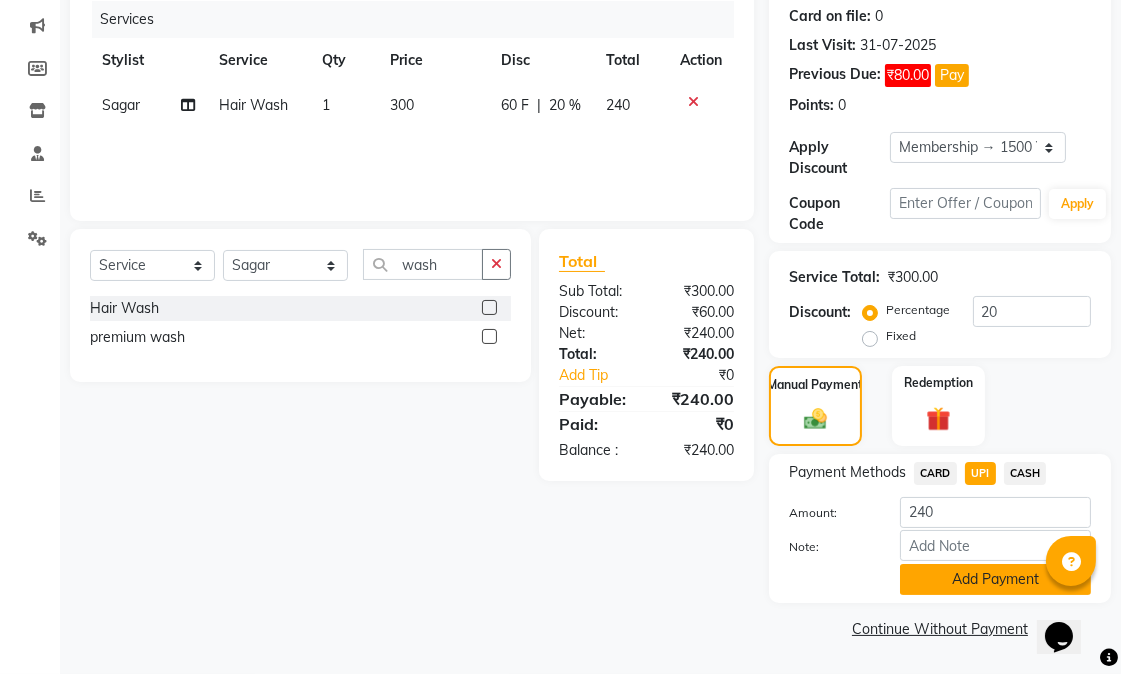 click on "Add Payment" 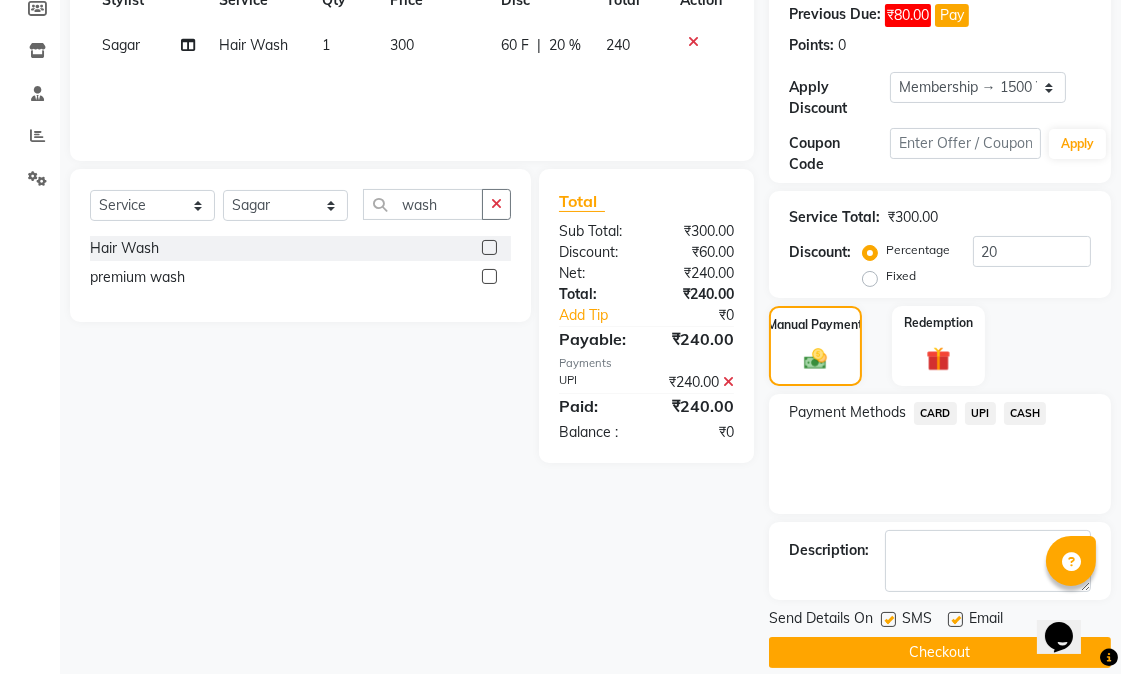 scroll, scrollTop: 331, scrollLeft: 0, axis: vertical 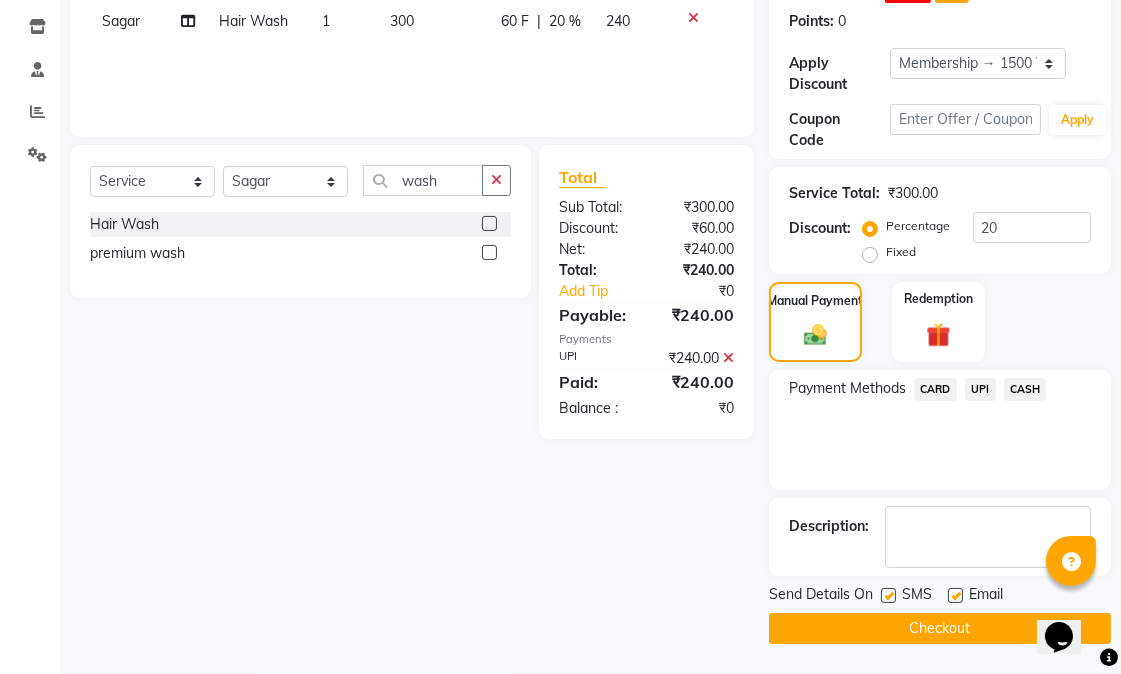 click 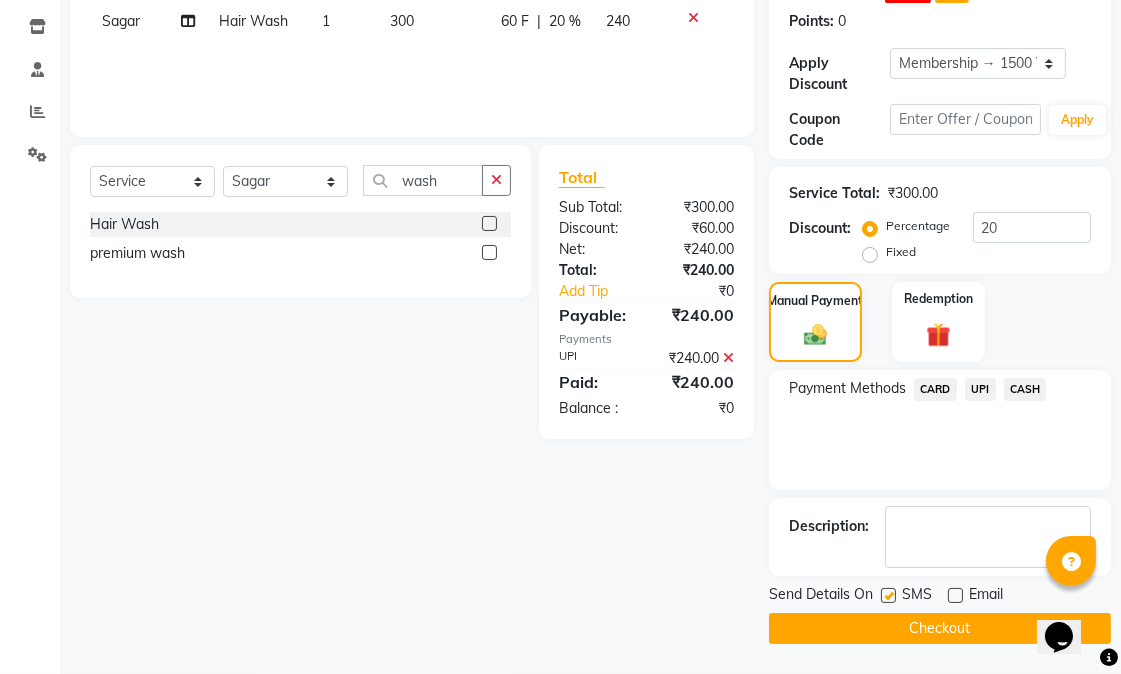 click 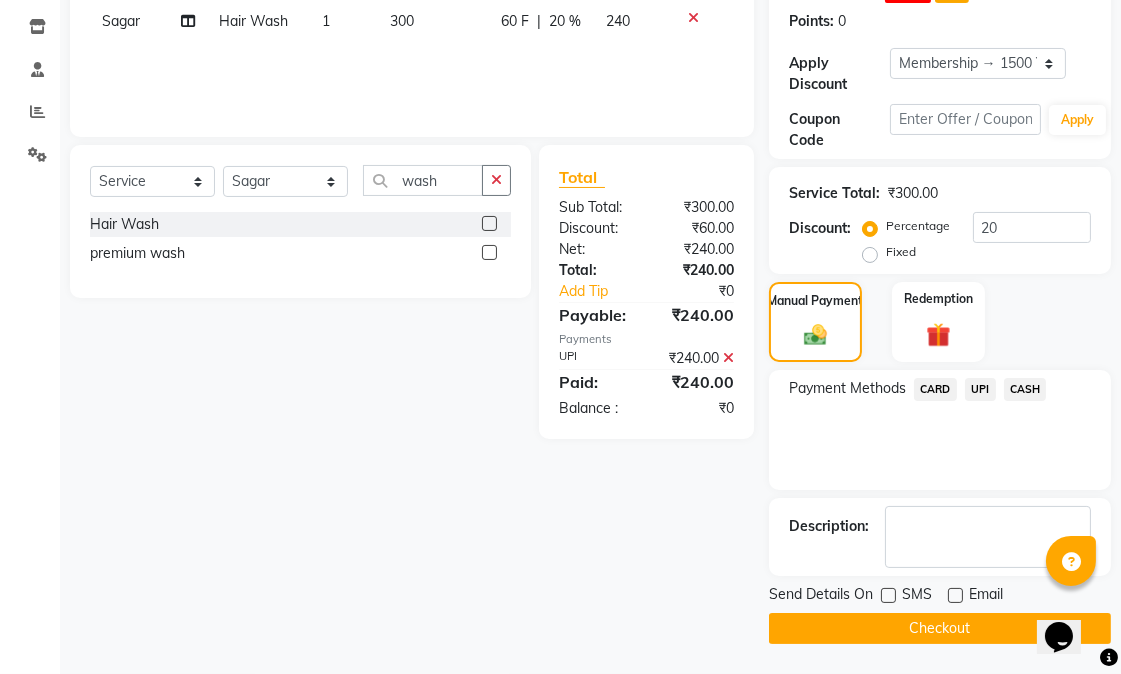 click on "UPI" 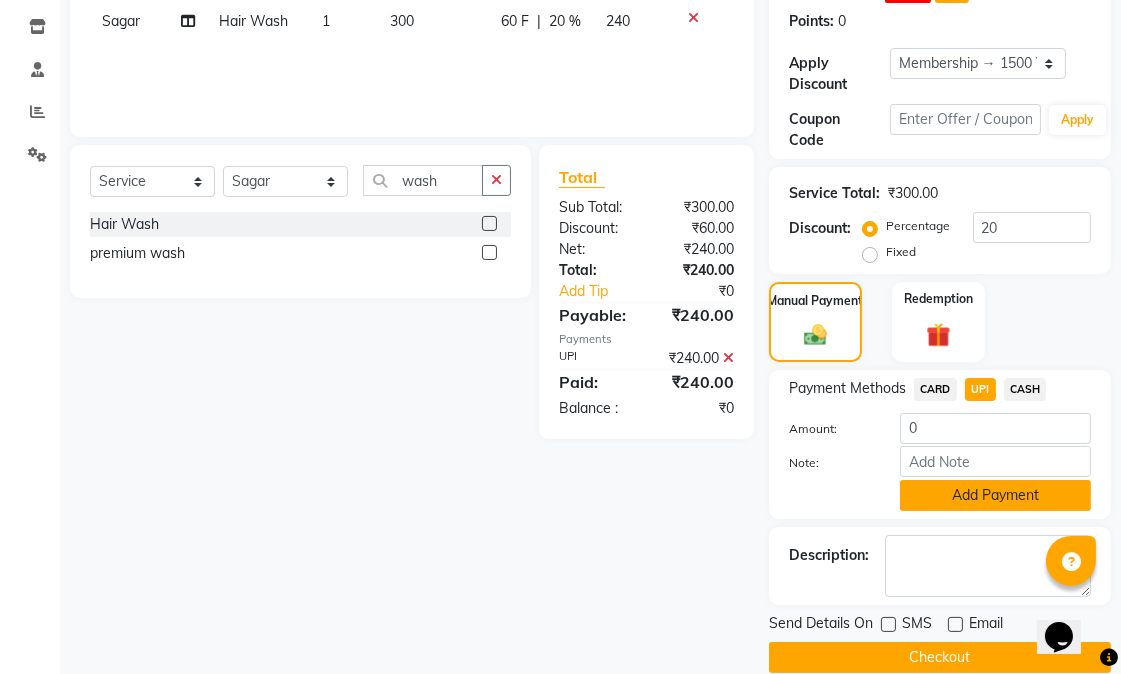 click on "Add Payment" 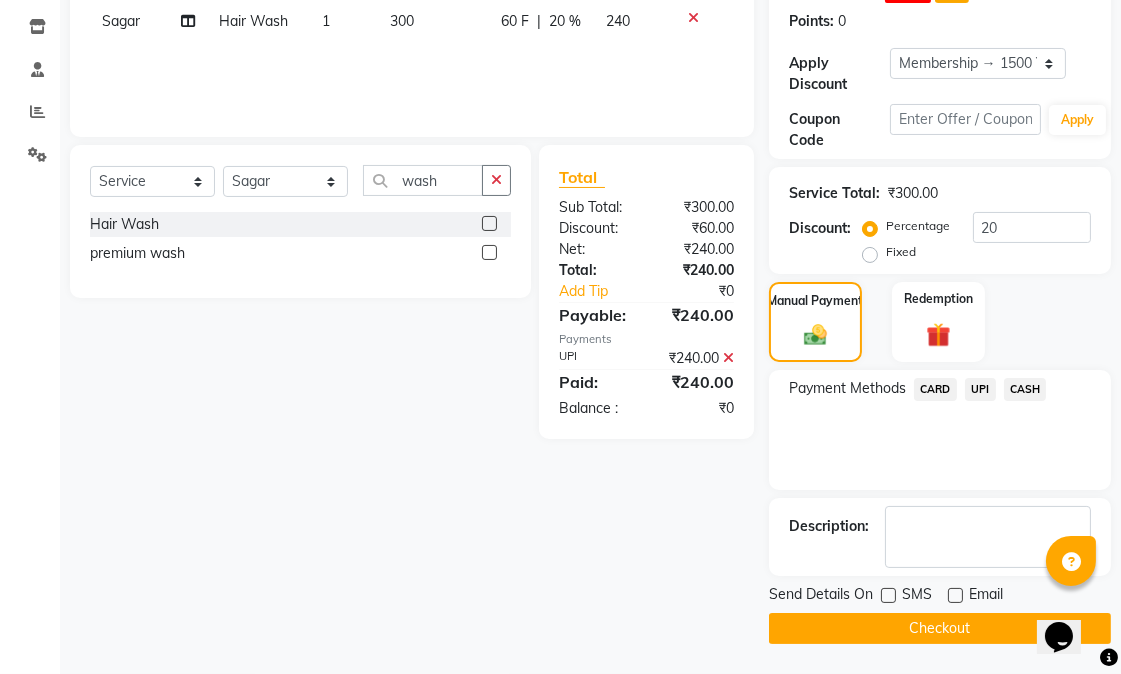 click on "Checkout" 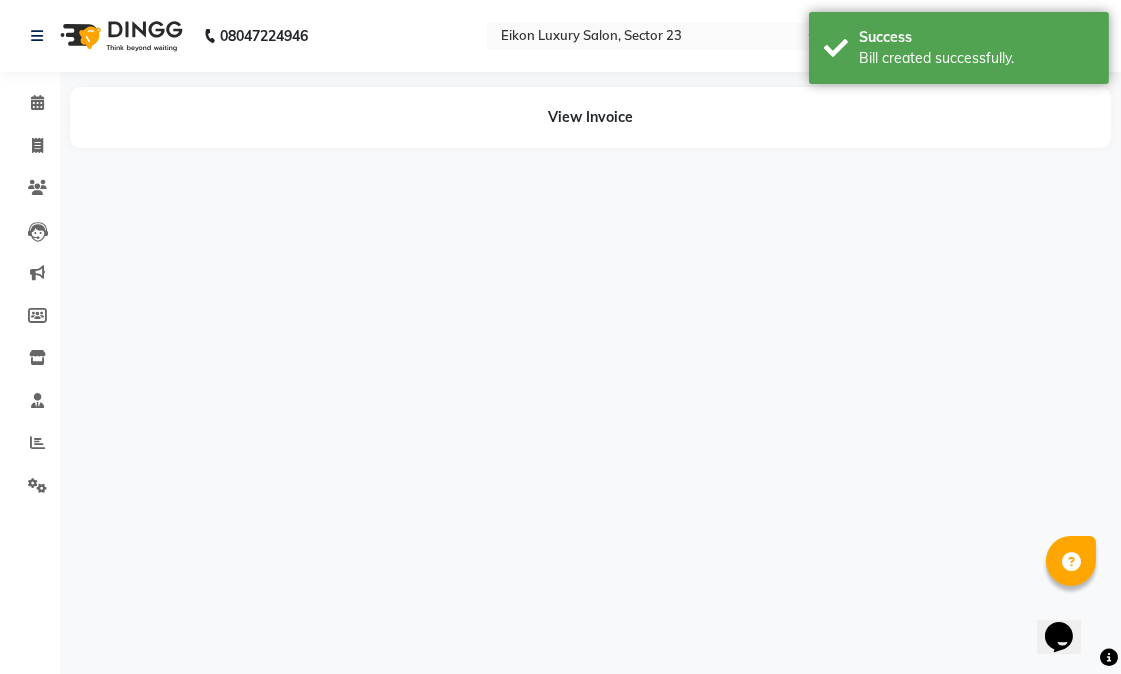 scroll, scrollTop: 0, scrollLeft: 0, axis: both 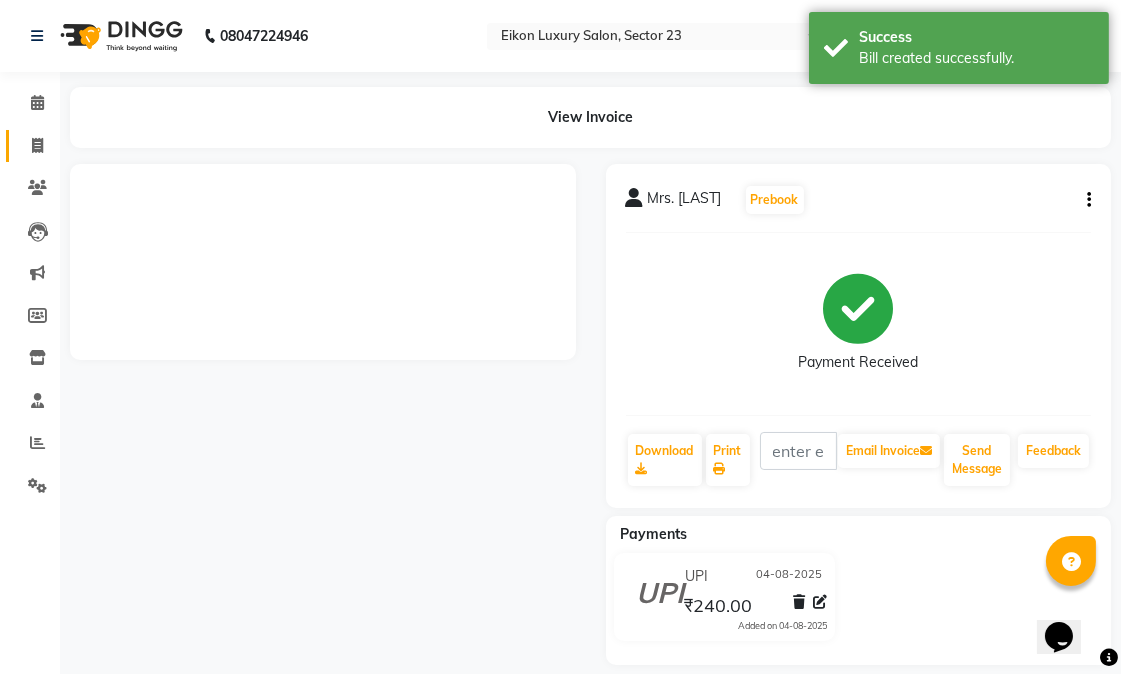 click 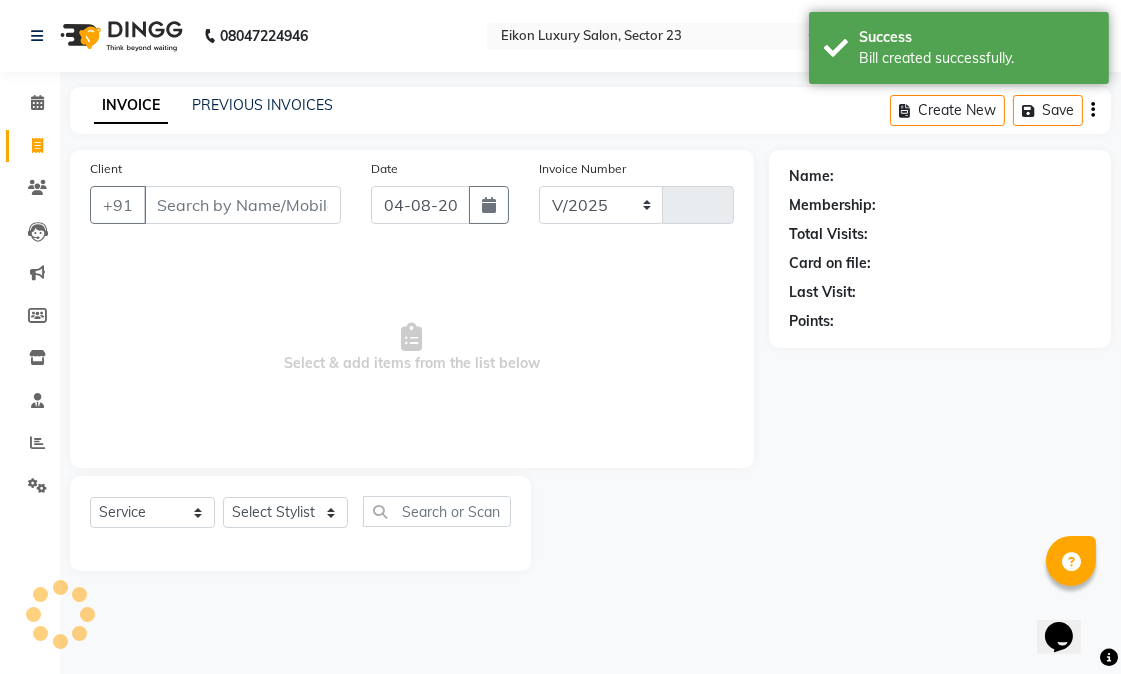 select on "7080" 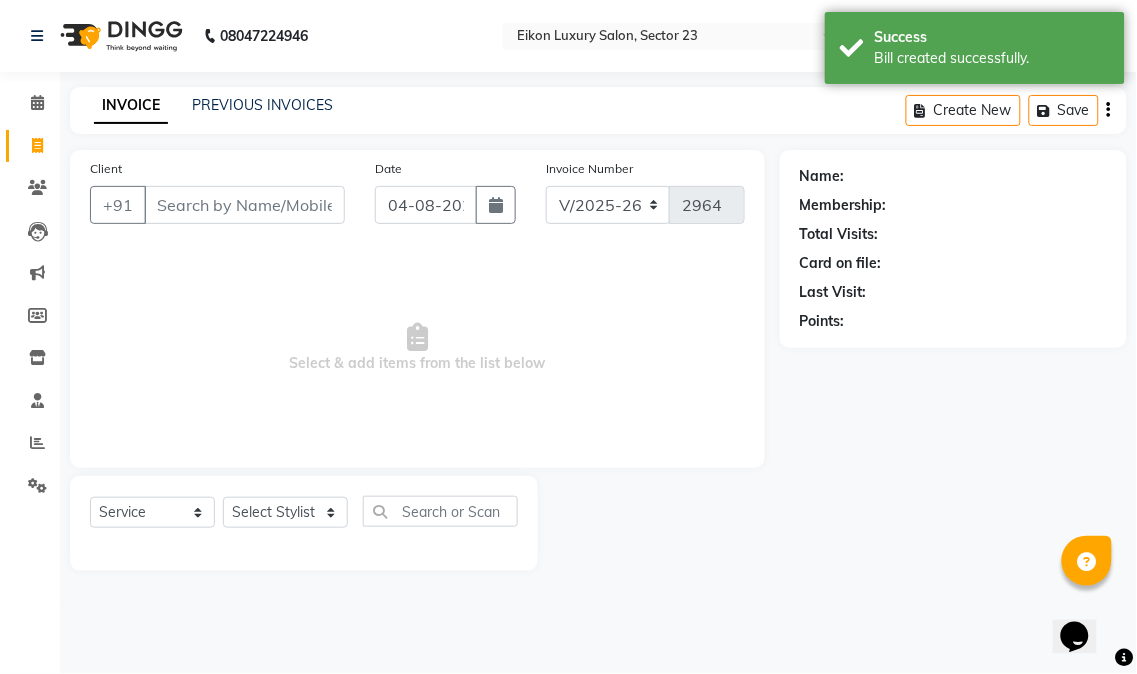 click on "Select & add items from the list below" at bounding box center (417, 348) 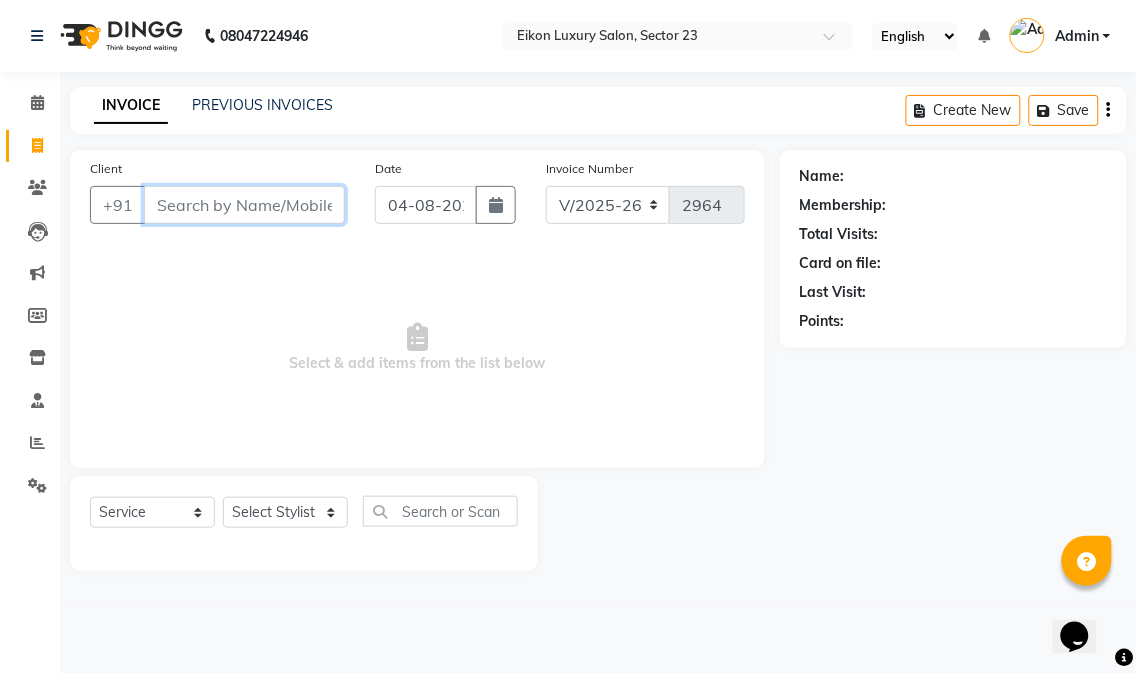click on "Client" at bounding box center [244, 205] 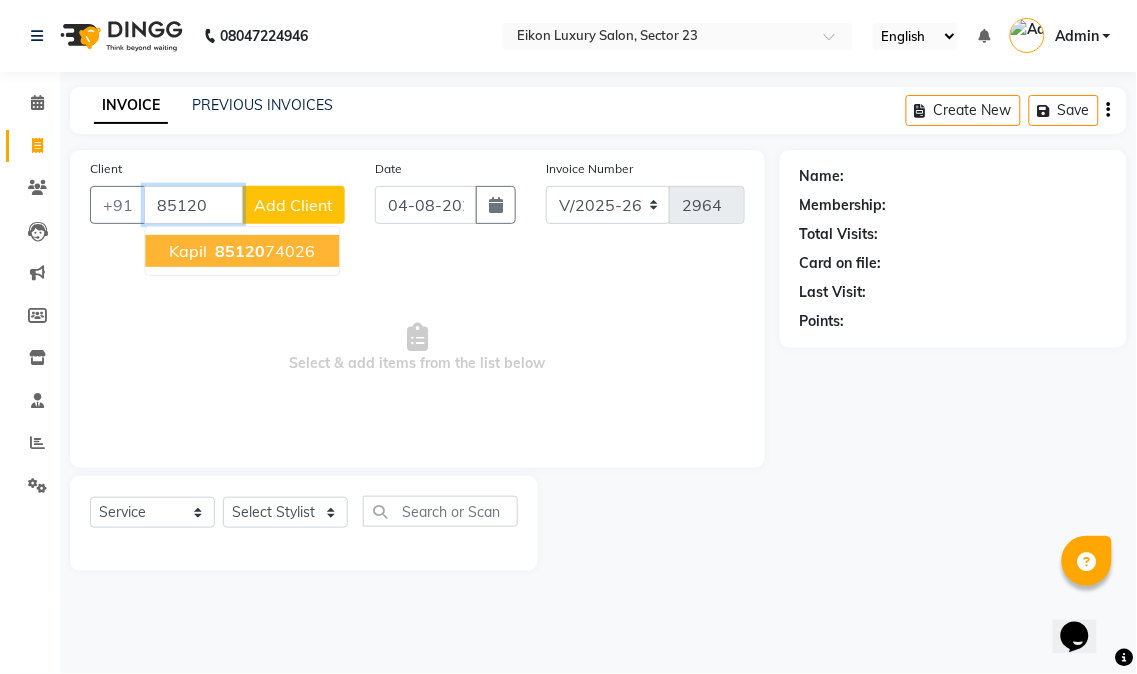 click on "Kapil" at bounding box center (188, 251) 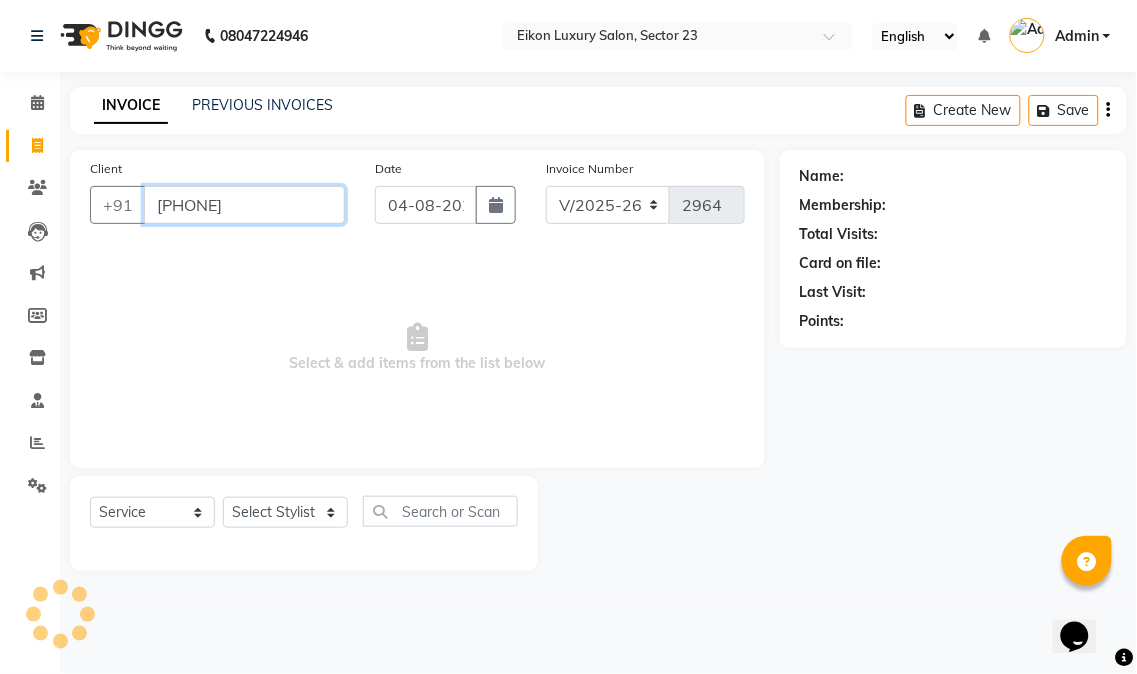 type on "[PHONE]" 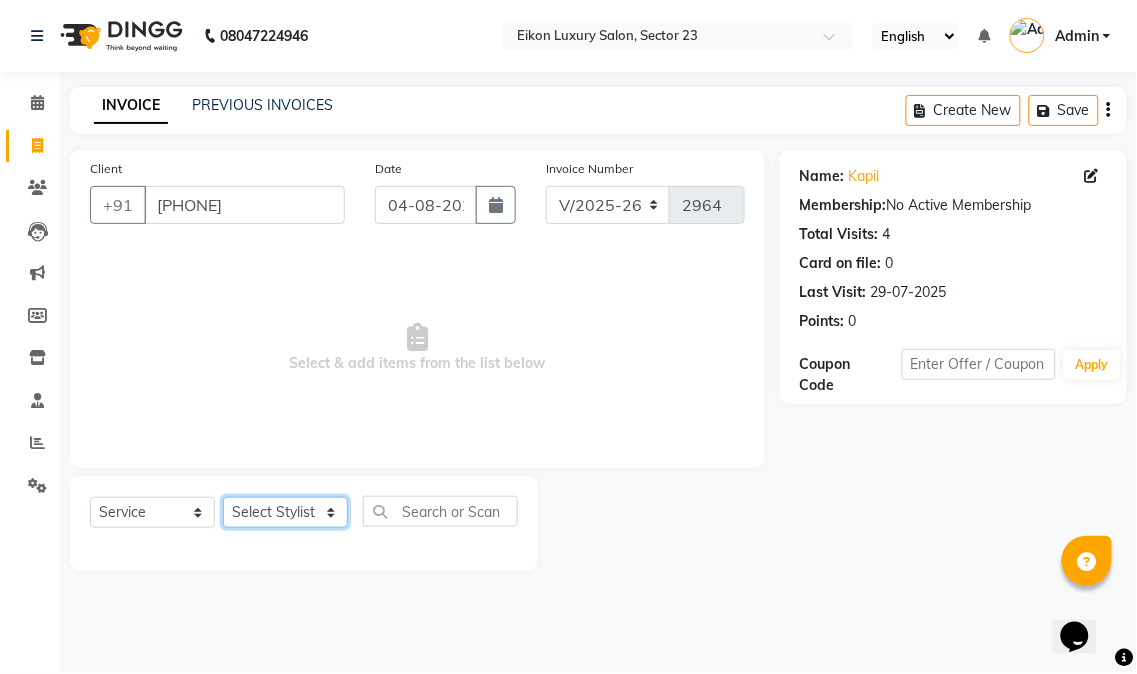 click on "Select Stylist Abhishek amit anchal Ashu Bilal Dildar Geeta Hritik Jatin mahesh Manav Mohit Pinki Prince Ruby Sagar Subhash Subodh Uday" 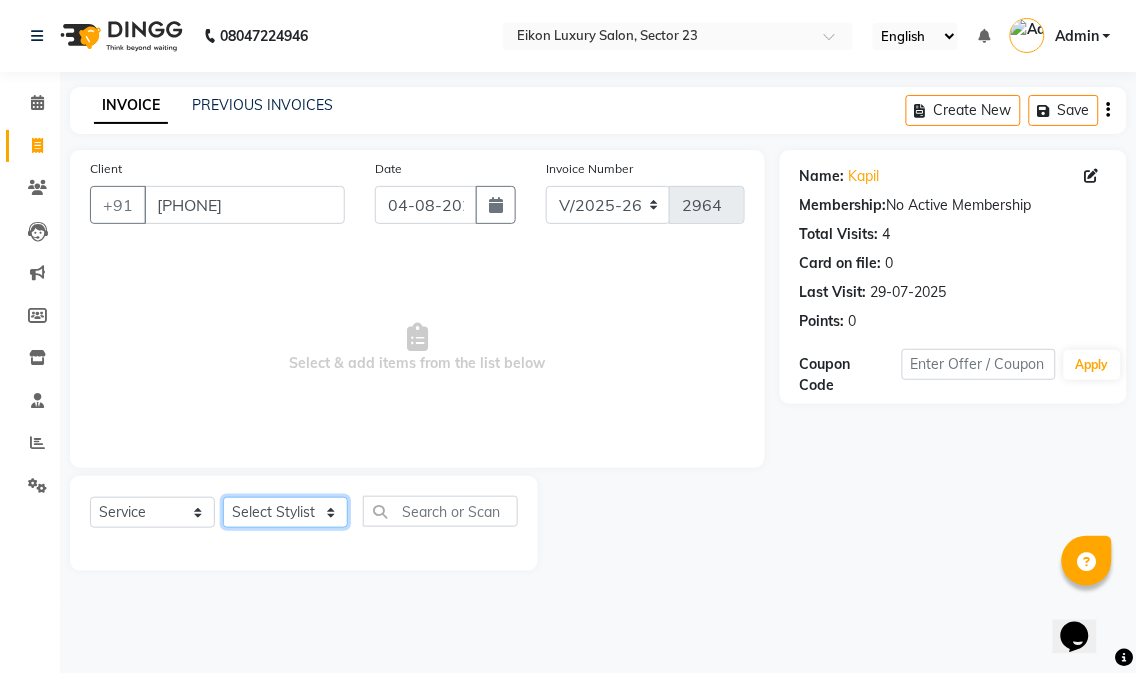 select on "58951" 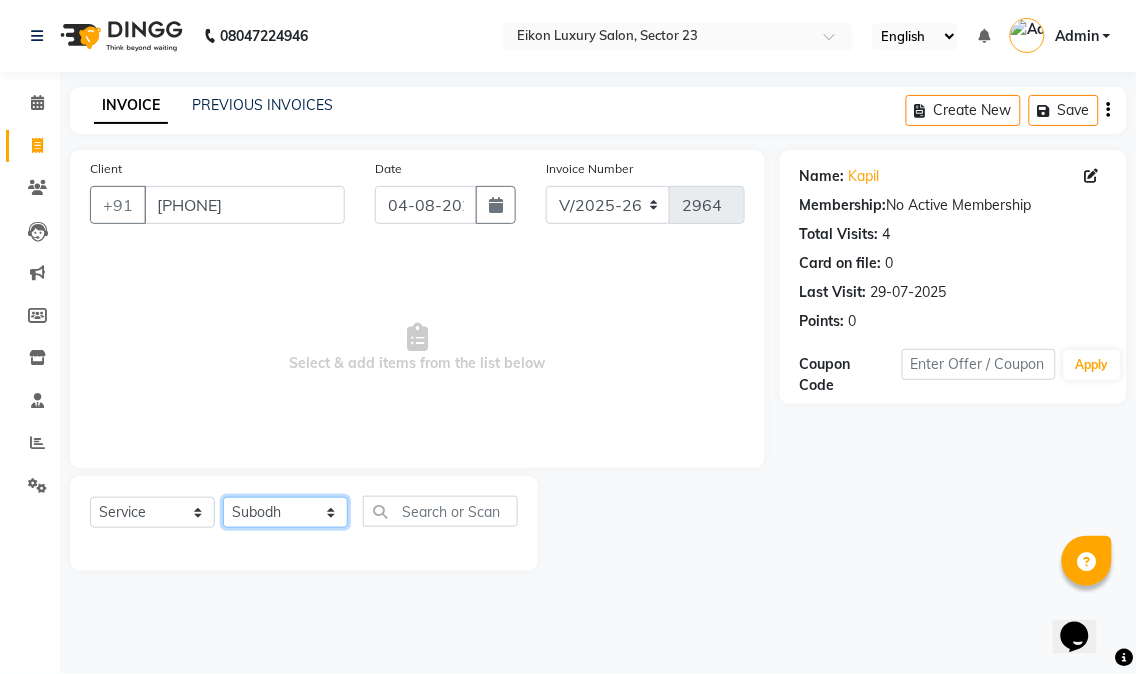 click on "Select Stylist Abhishek amit anchal Ashu Bilal Dildar Geeta Hritik Jatin mahesh Manav Mohit Pinki Prince Ruby Sagar Subhash Subodh Uday" 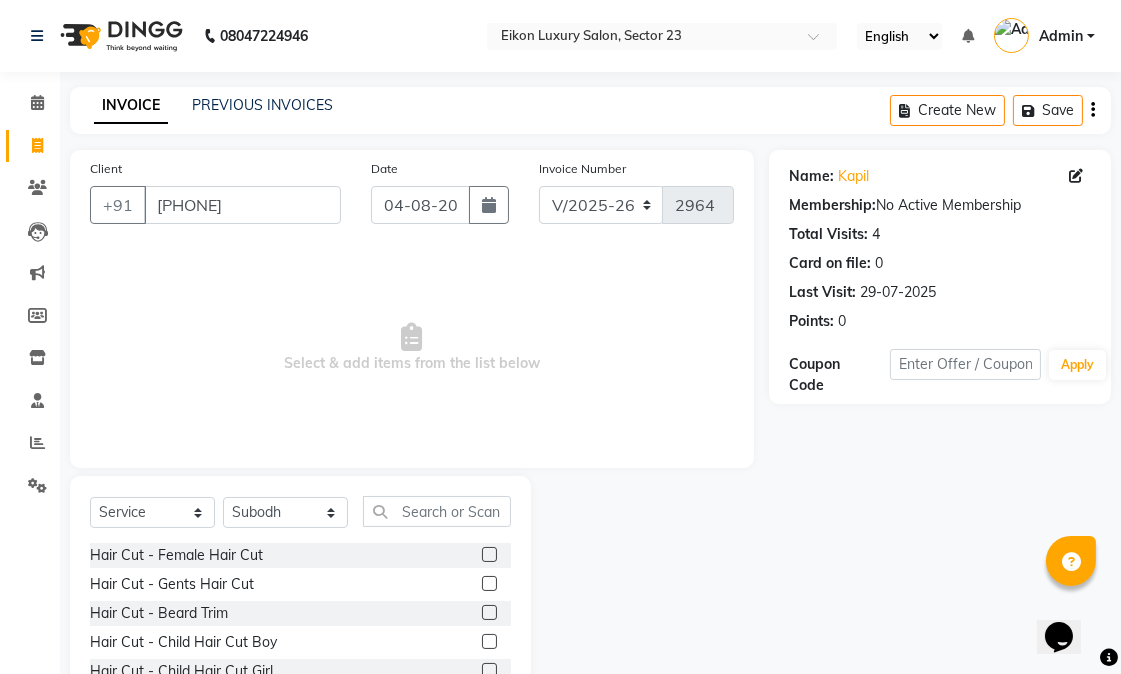 click 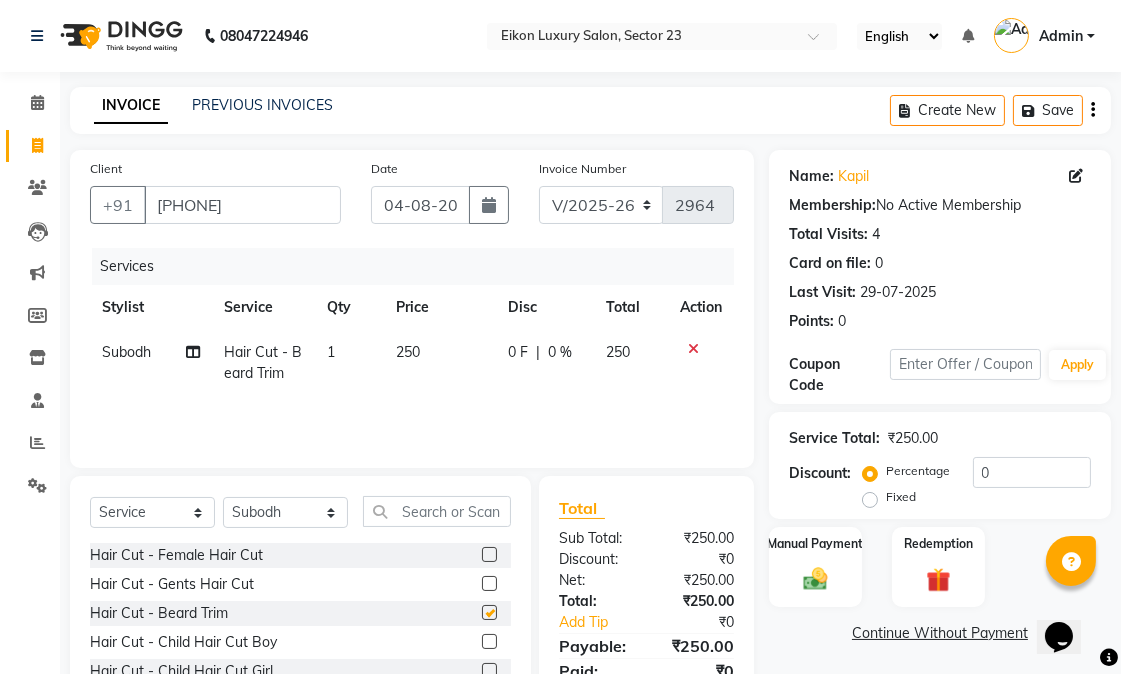 checkbox on "false" 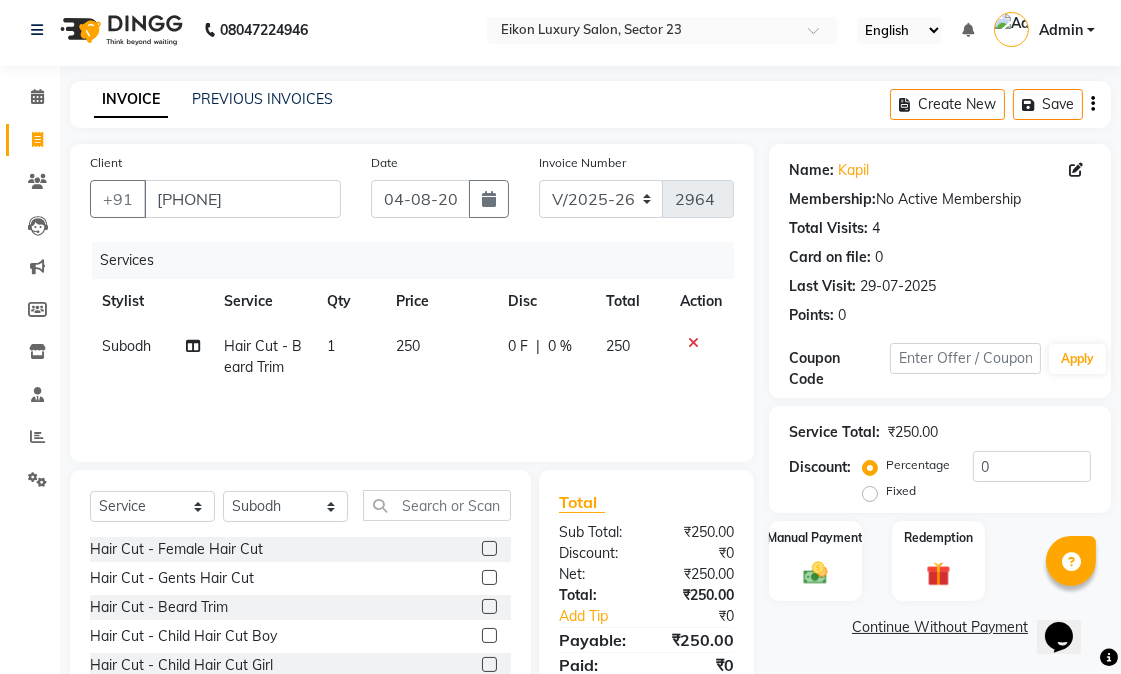 scroll, scrollTop: 126, scrollLeft: 0, axis: vertical 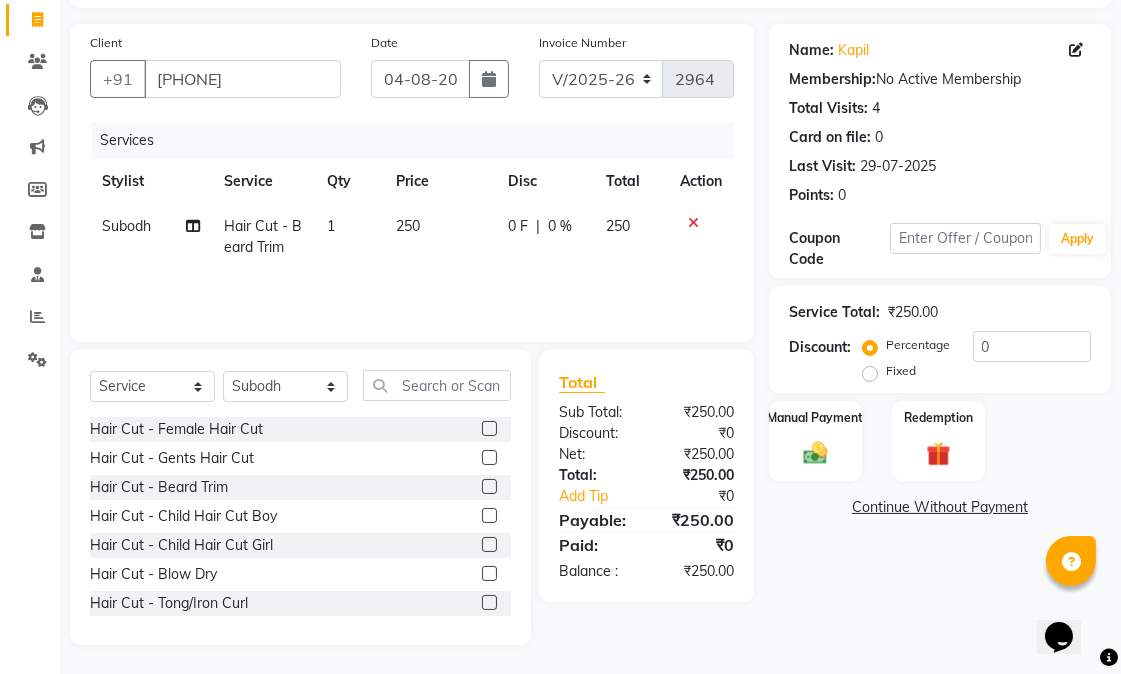click on "Manual Payment Redemption" 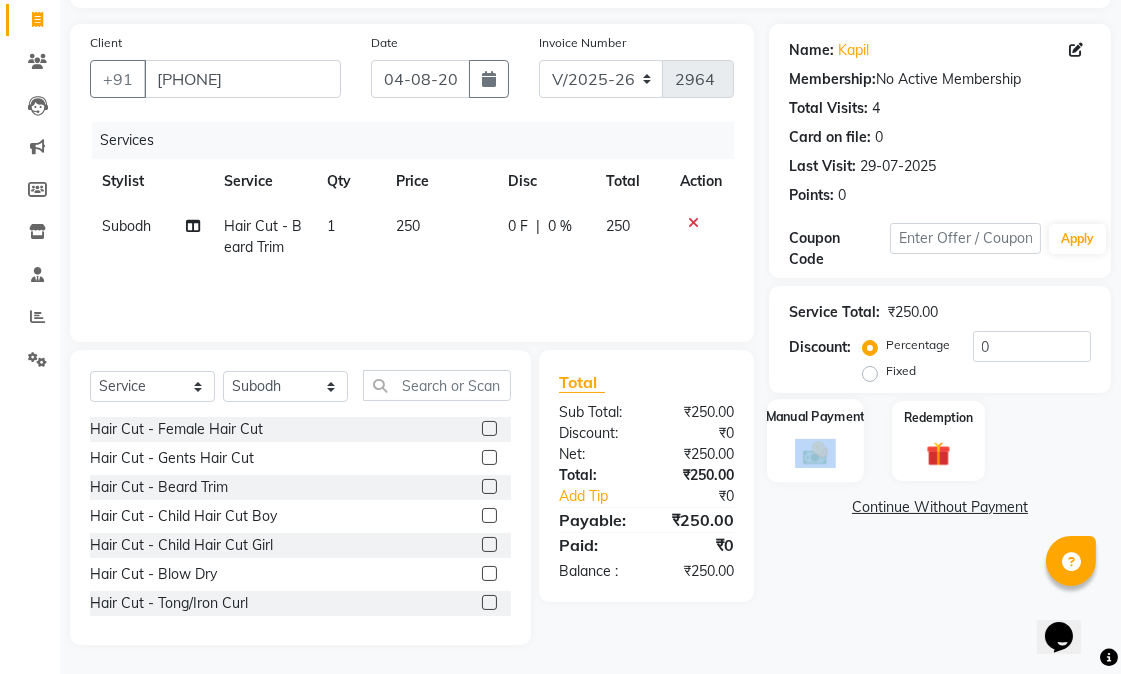 click on "Manual Payment" 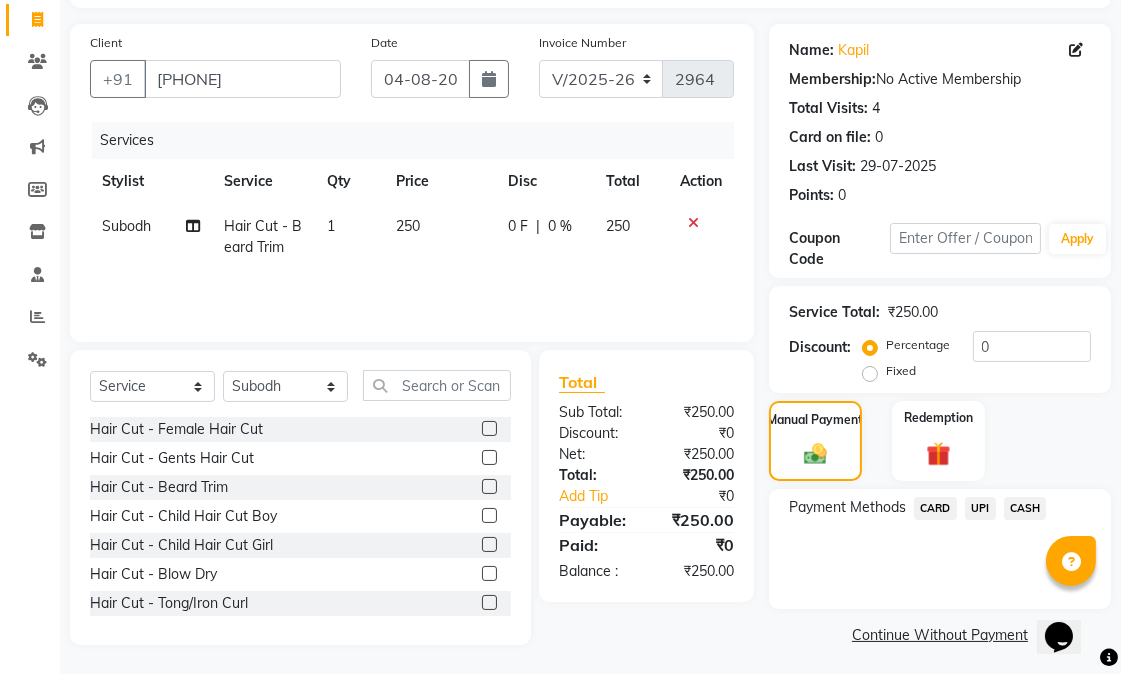 click on "UPI" 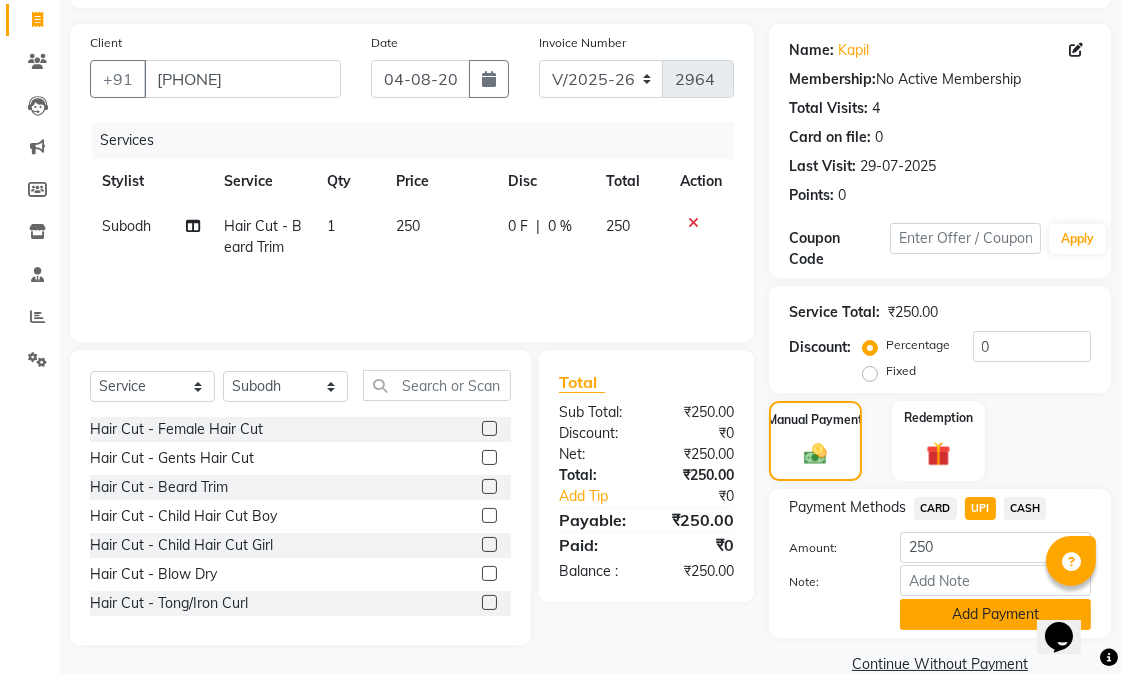 click on "Add Payment" 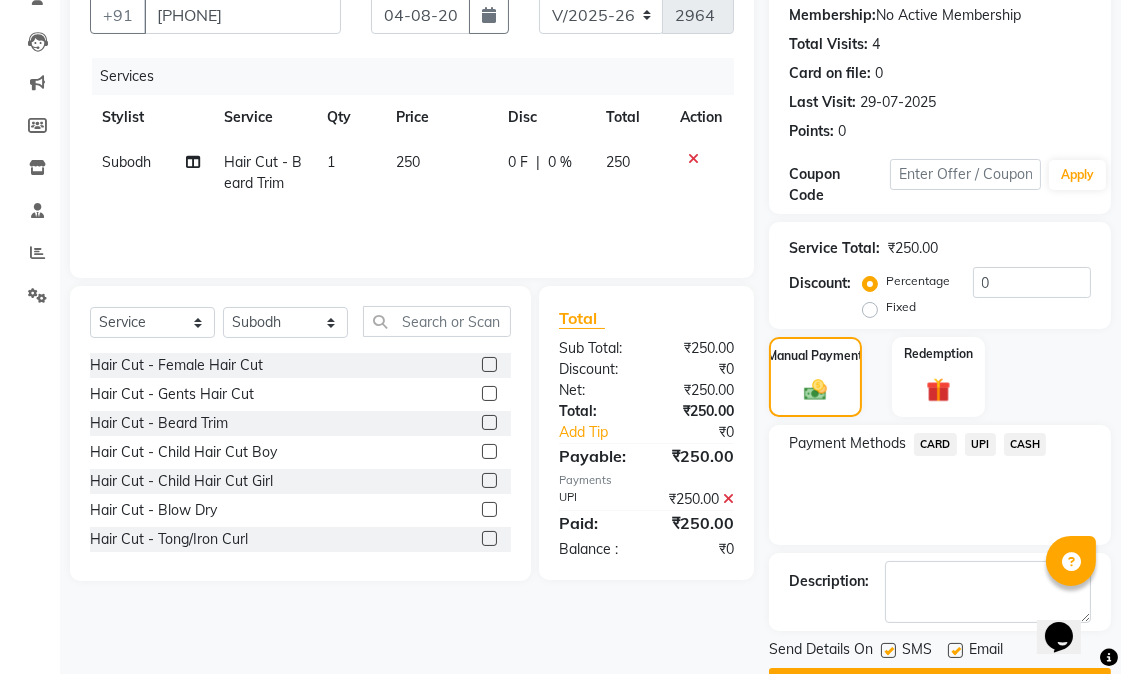 scroll, scrollTop: 244, scrollLeft: 0, axis: vertical 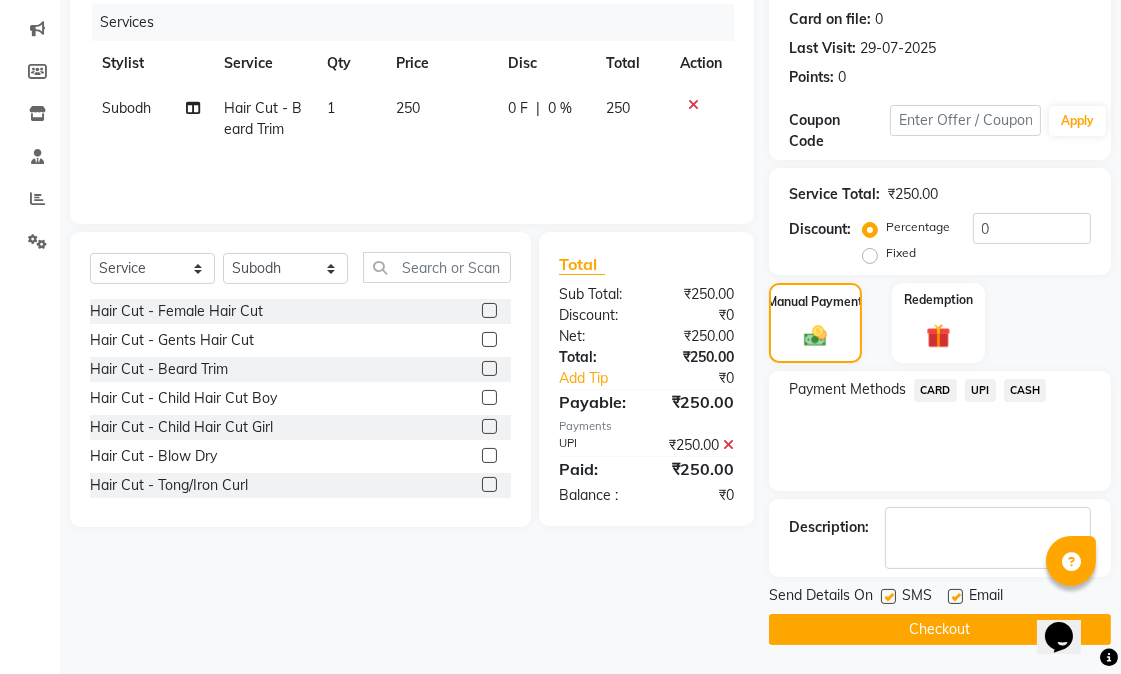 click 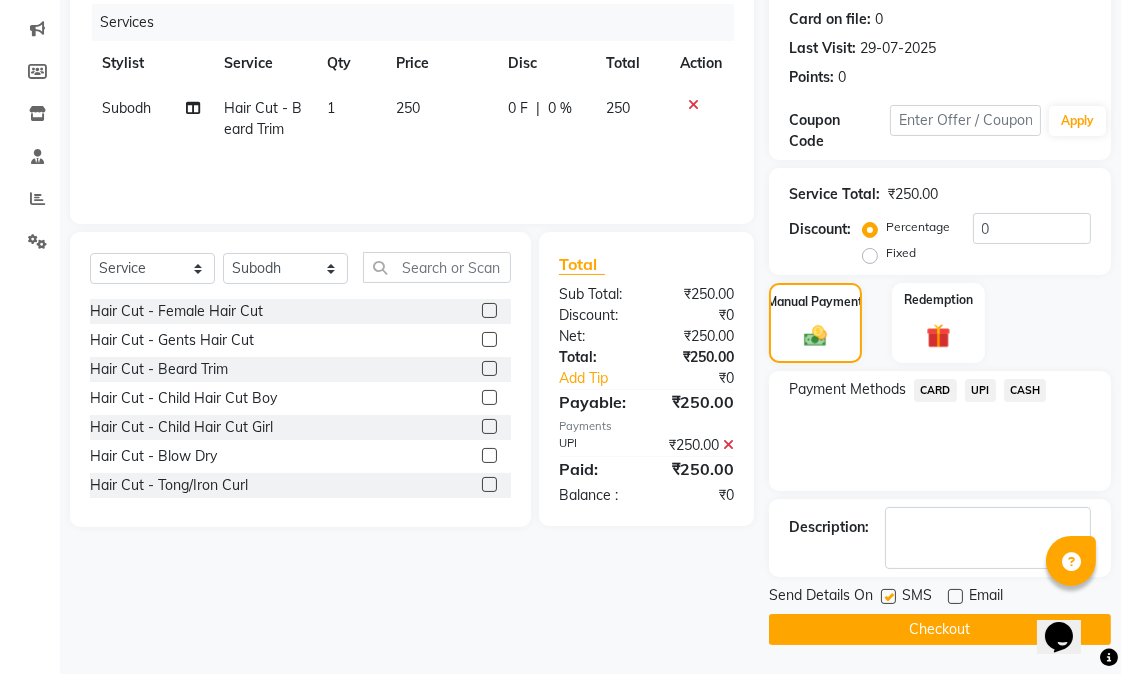 click on "Checkout" 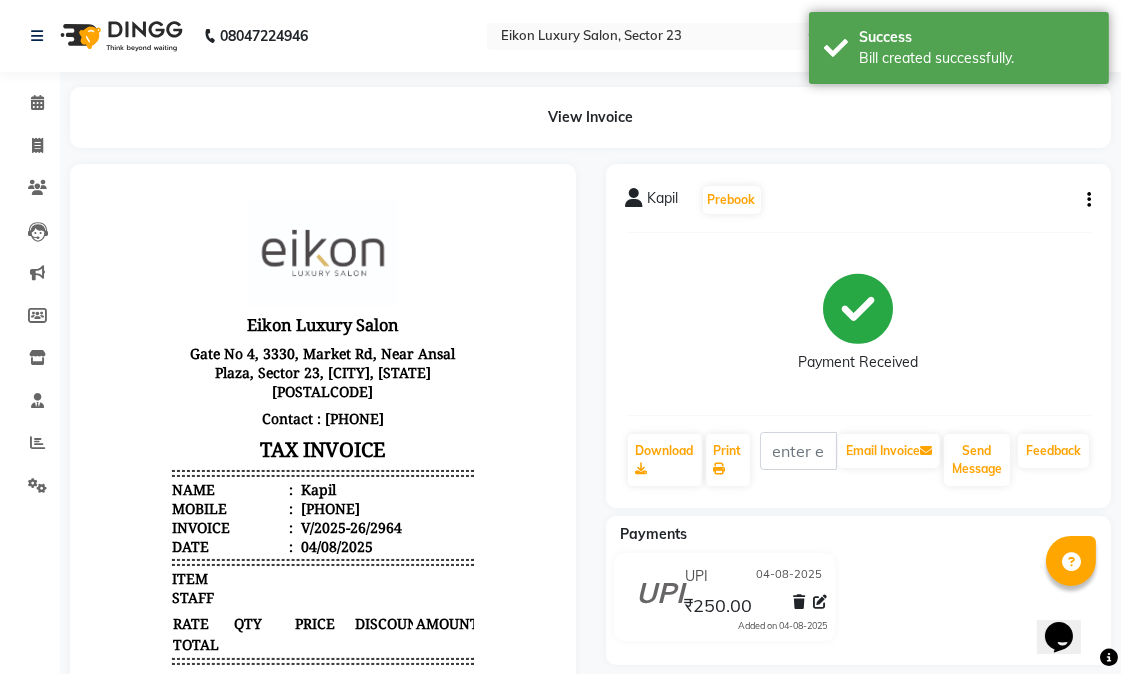 scroll, scrollTop: 0, scrollLeft: 0, axis: both 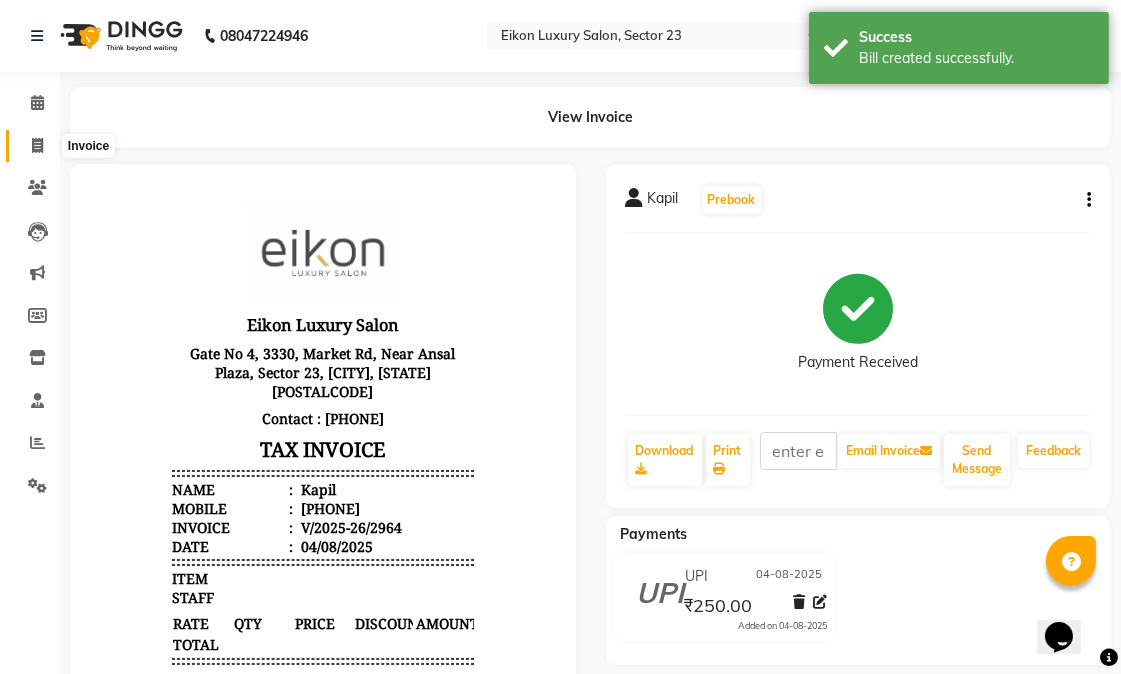 click 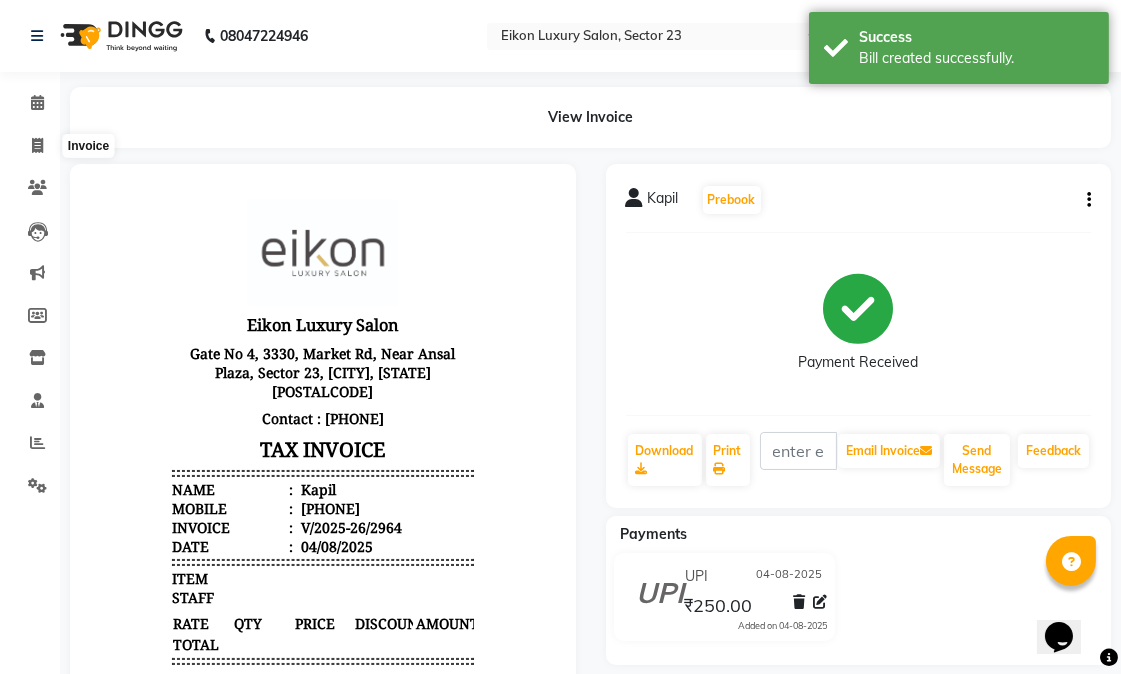 select on "service" 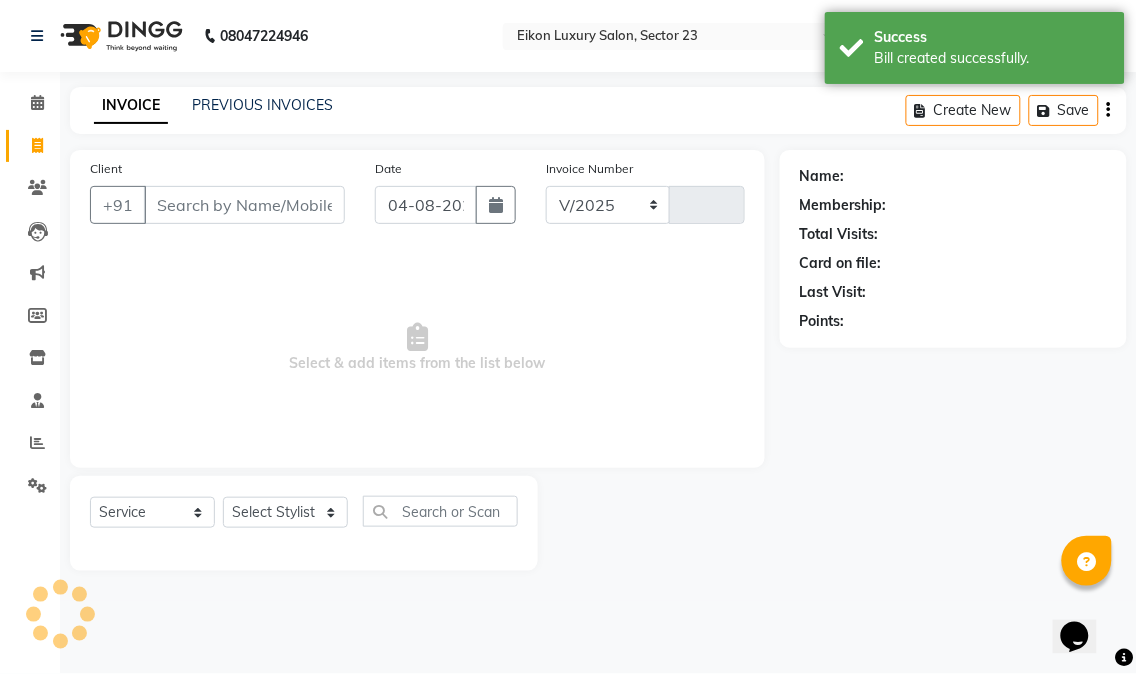 select on "7080" 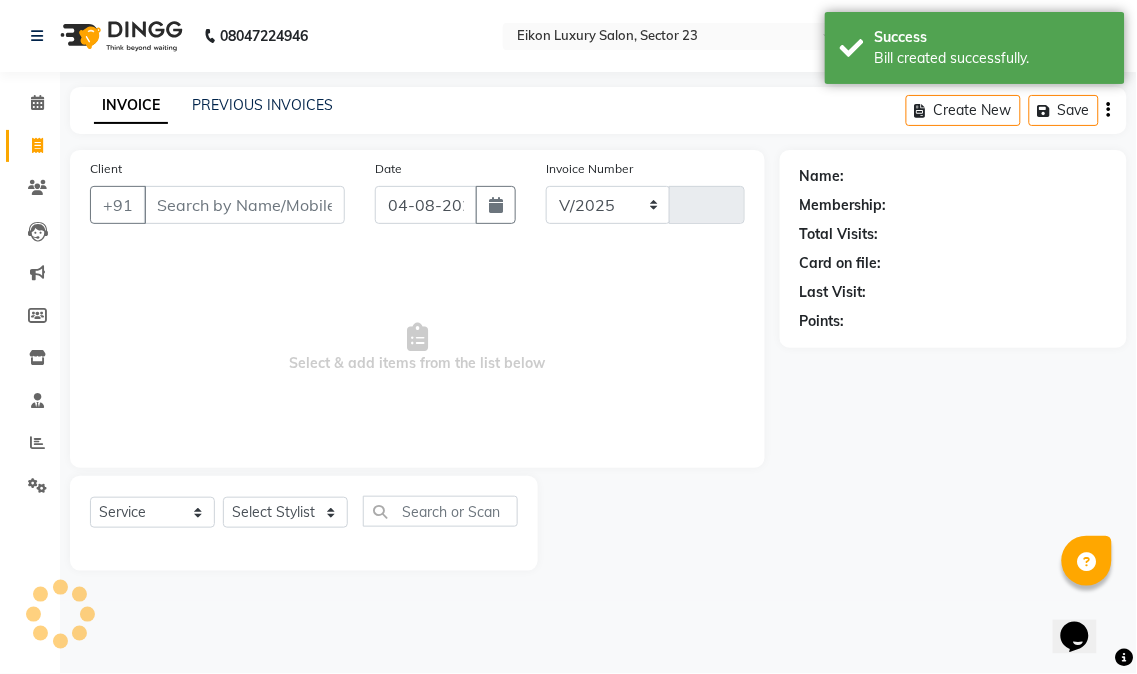 type on "2965" 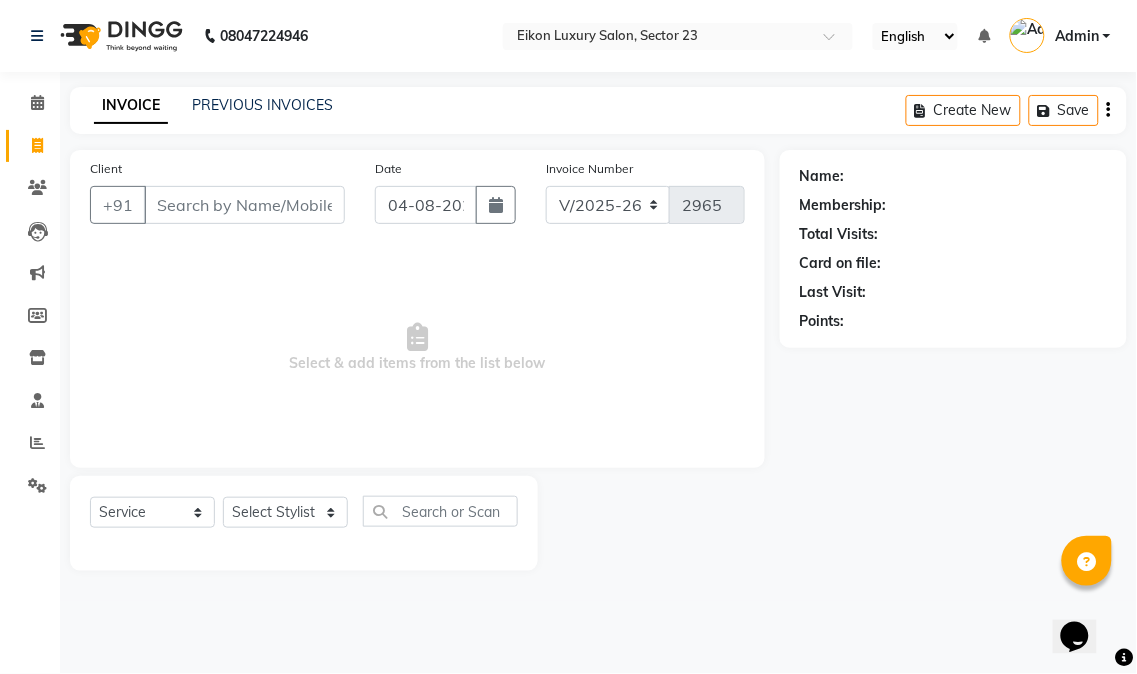 click on "Client" at bounding box center [244, 205] 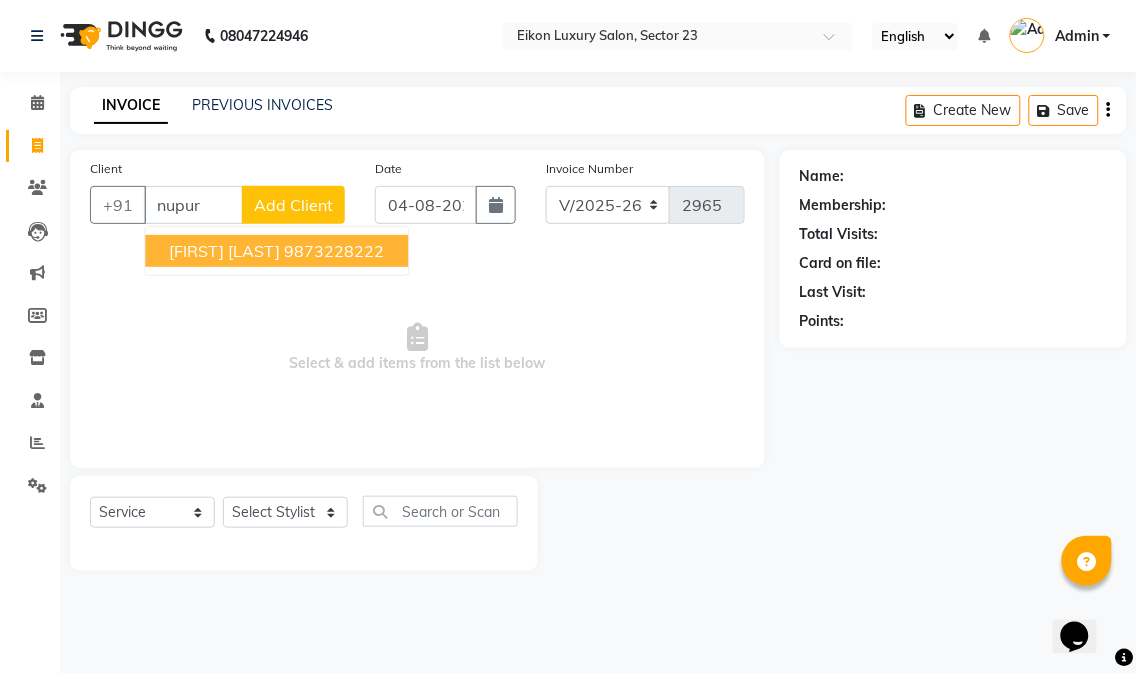 click on "9873228222" at bounding box center (334, 251) 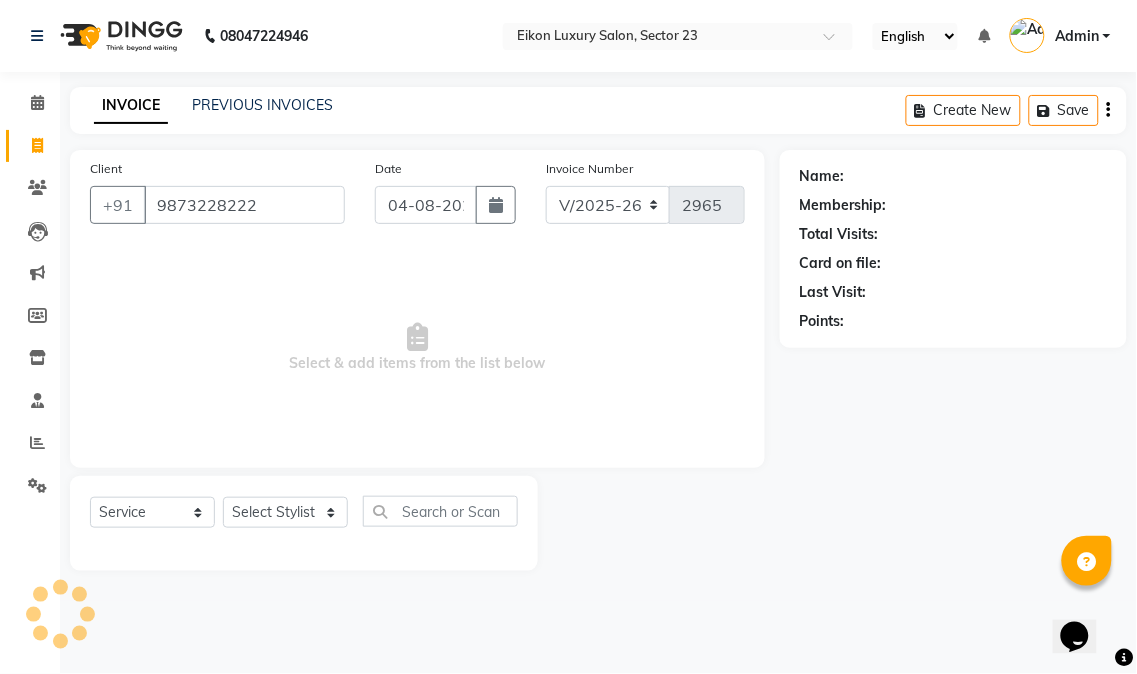 type on "9873228222" 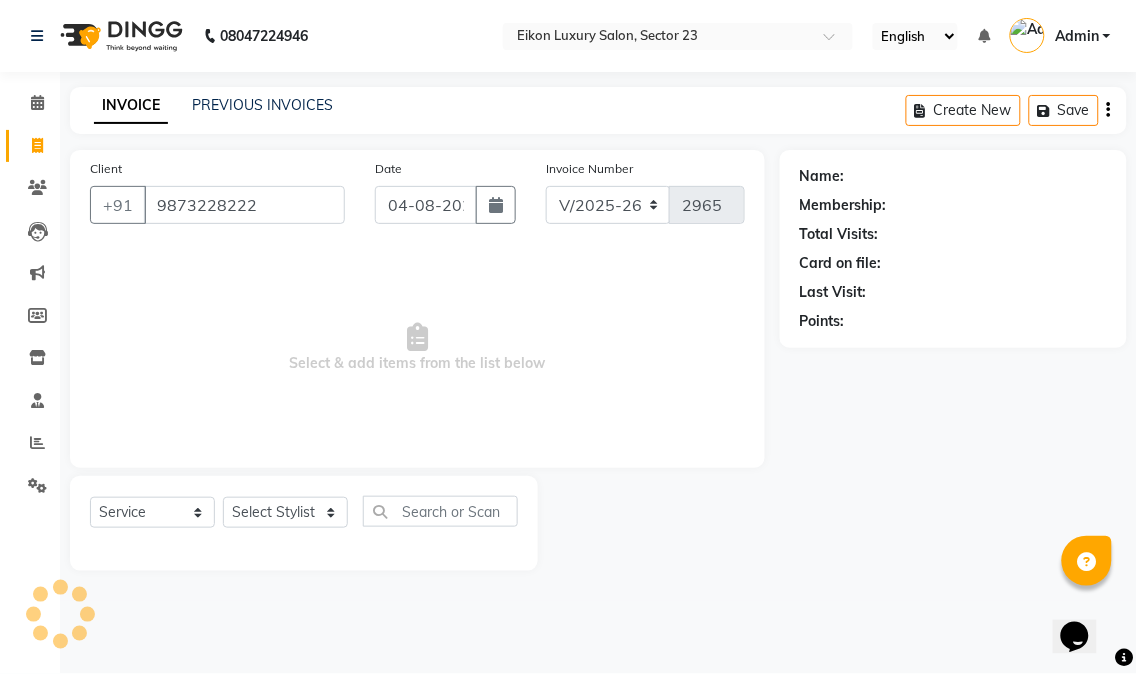 select on "1: Object" 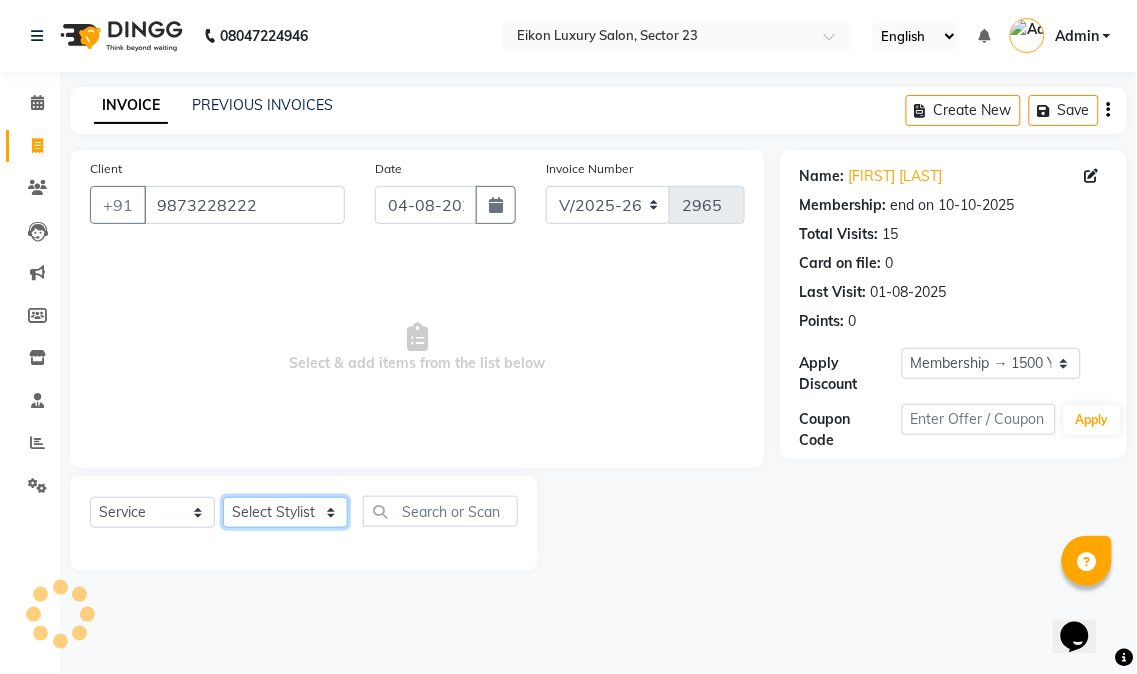 click on "Select Stylist Abhishek amit anchal Ashu Bilal Dildar Geeta Hritik Jatin mahesh Manav Mohit Pinki Prince Ruby Sagar Subhash Subodh Uday" 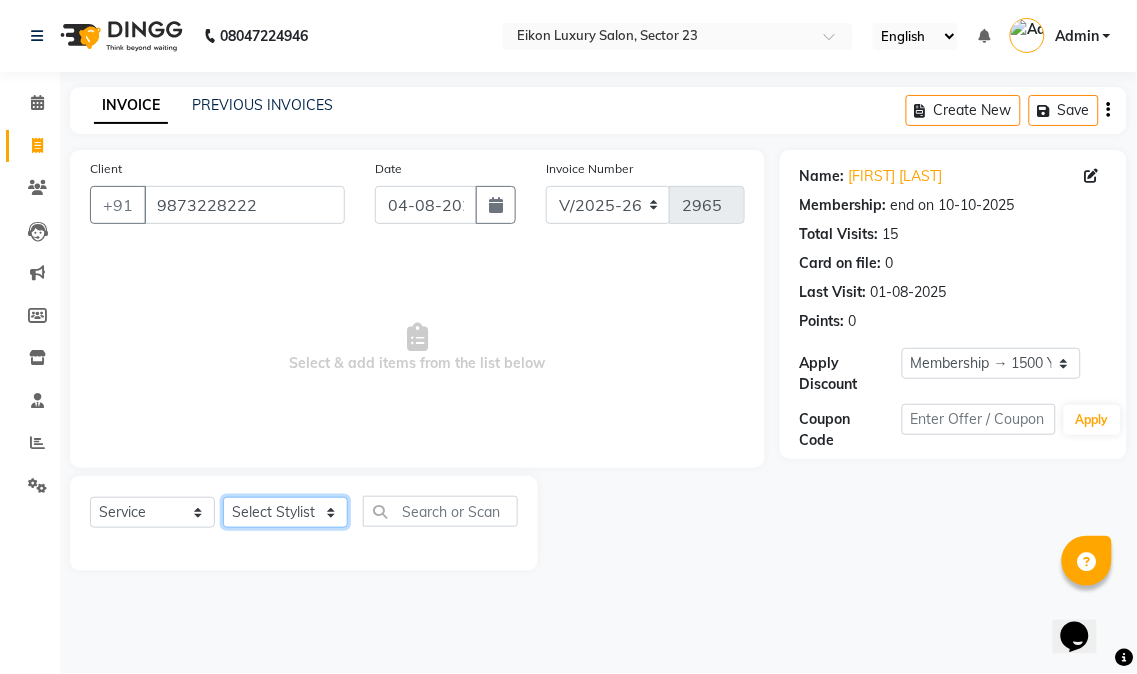 select on "58950" 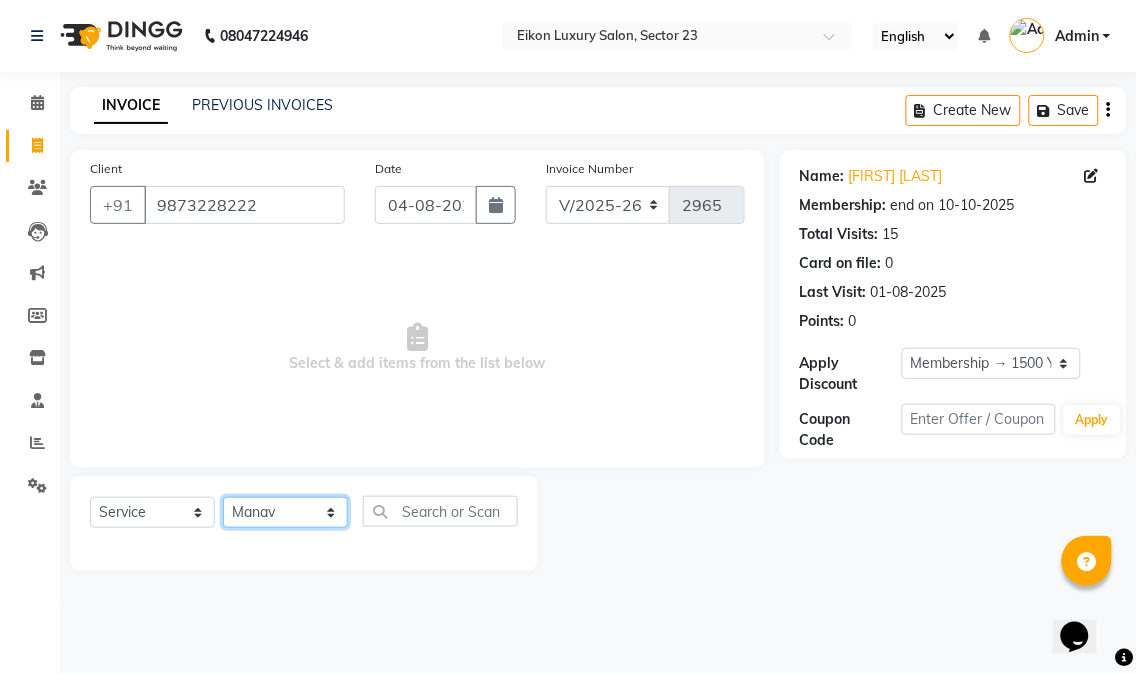 click on "Select Stylist Abhishek amit anchal Ashu Bilal Dildar Geeta Hritik Jatin mahesh Manav Mohit Pinki Prince Ruby Sagar Subhash Subodh Uday" 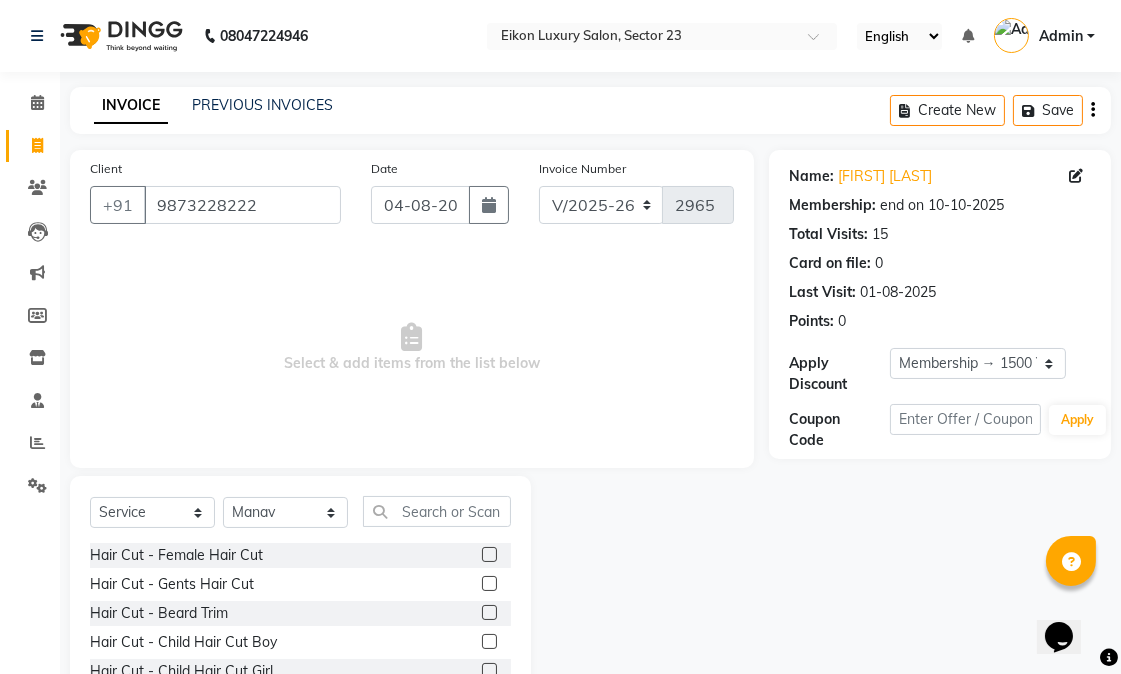 click 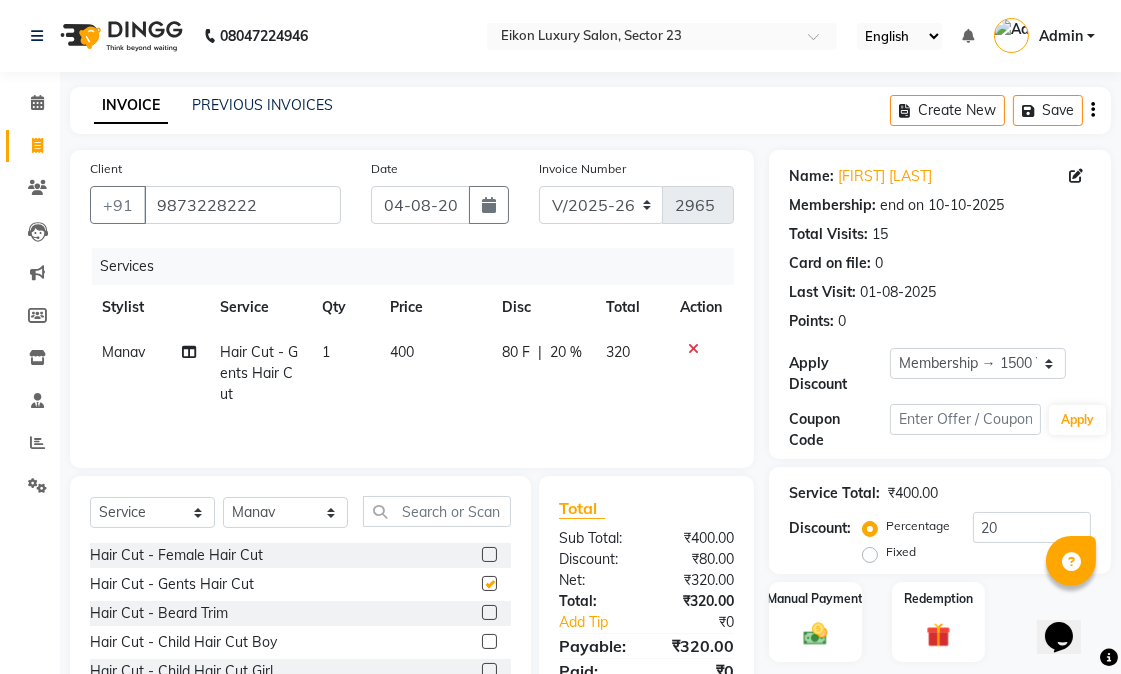 checkbox on "false" 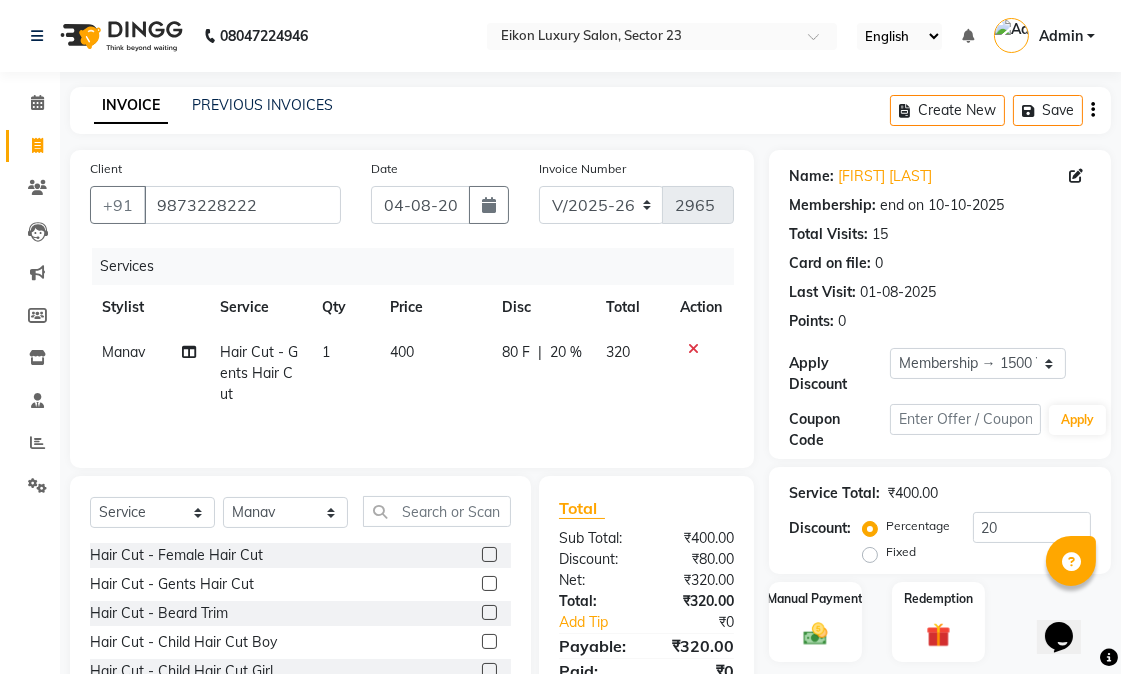 click on "80 F | 20 %" 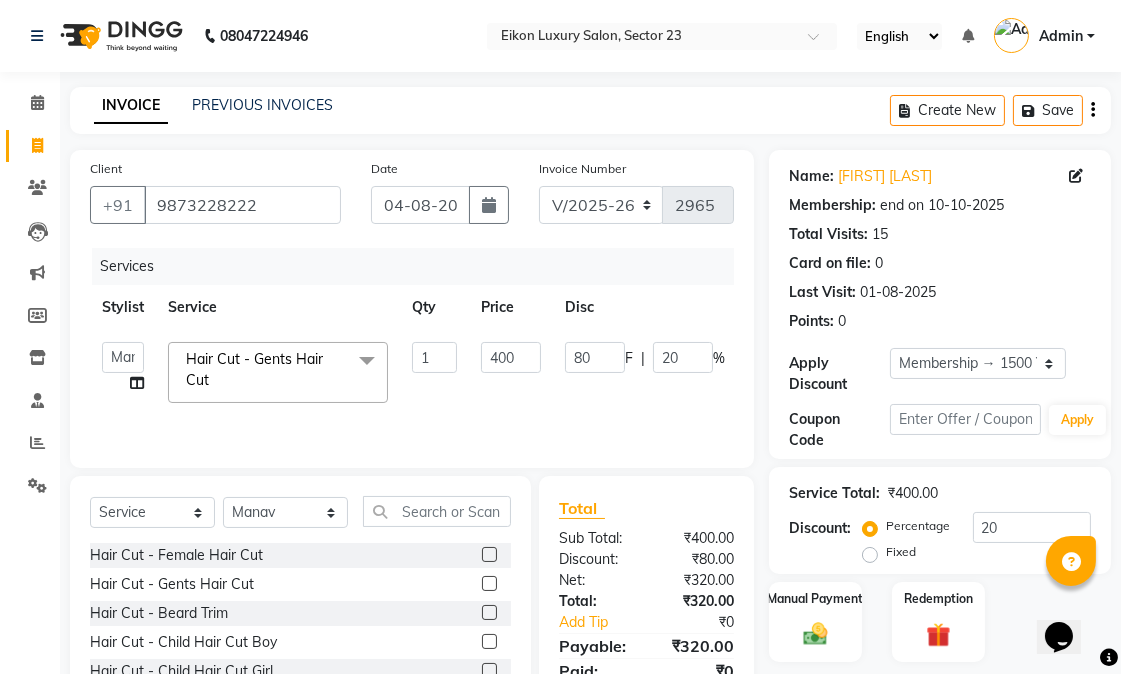 click on "Services" 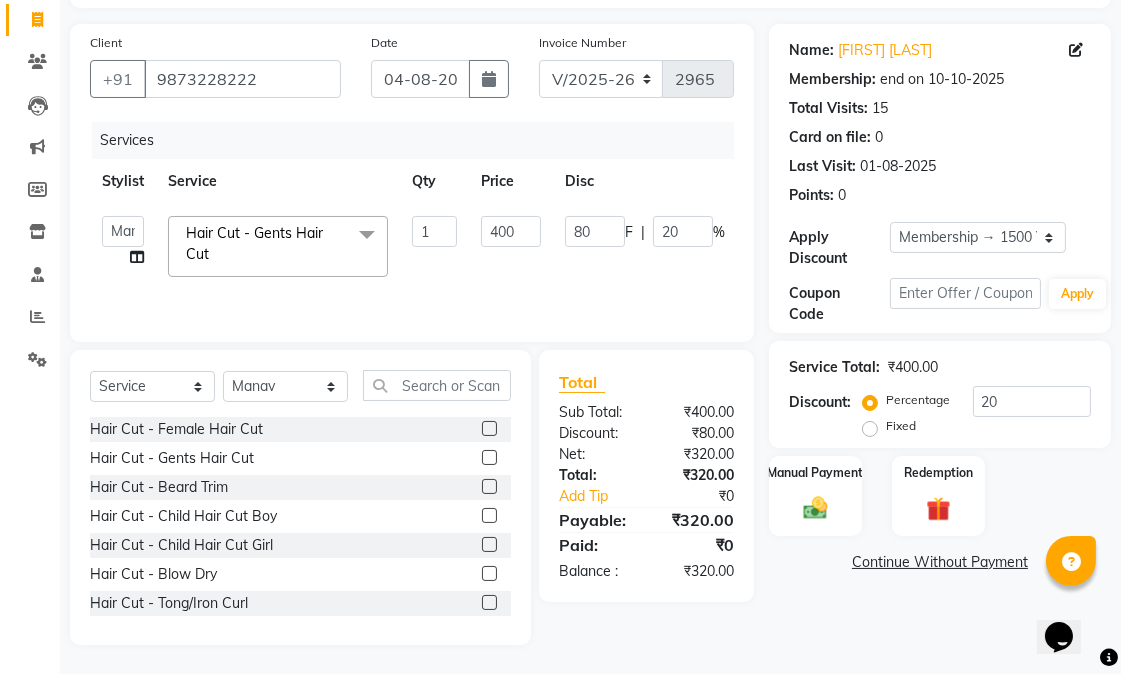 drag, startPoint x: 1136, startPoint y: 352, endPoint x: 23, endPoint y: 22, distance: 1160.8915 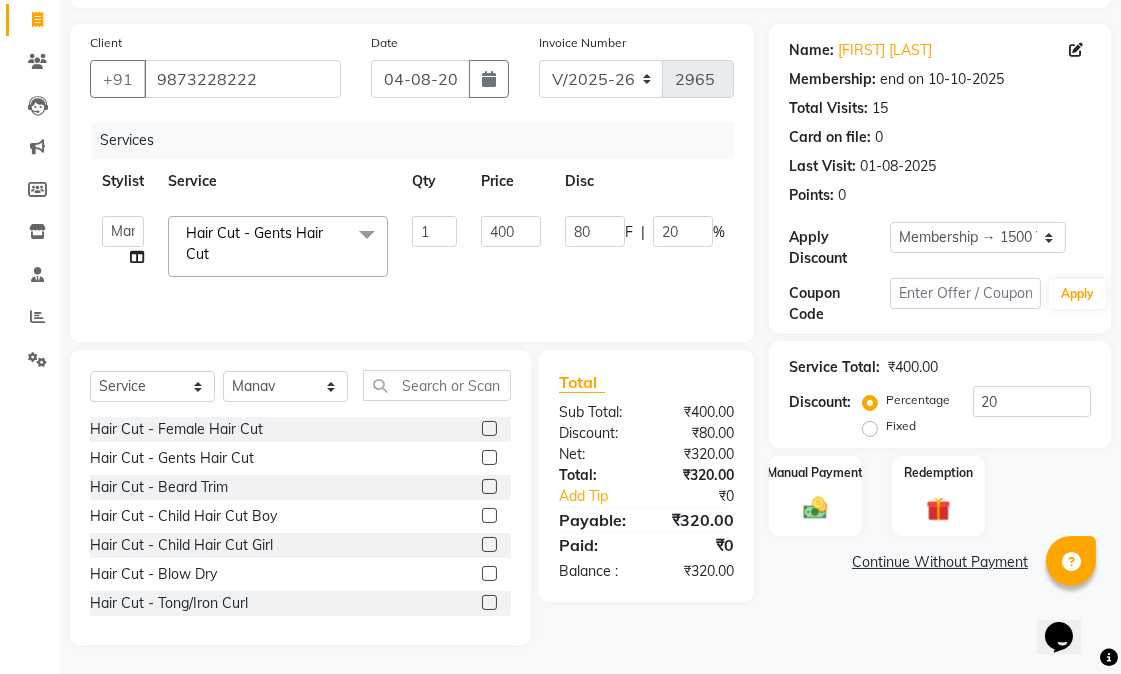 click on "Name: Nupur Chawla Membership: end on 10-10-2025 Total Visits:  15 Card on file:  0 Last Visit:   01-08-2025 Points:   0  Apply Discount Select Membership → 1500 Yearly Membership Coupon Code Apply Service Total:  ₹400.00  Discount:  Percentage   Fixed  20 Manual Payment Redemption  Continue Without Payment" 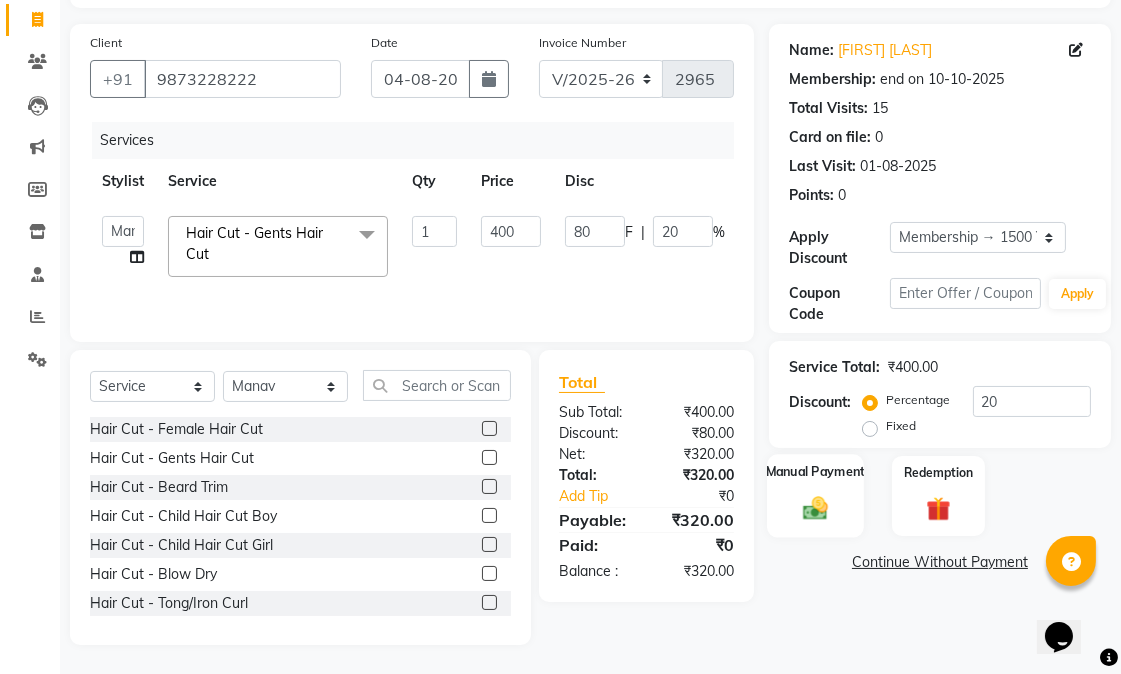 click on "Manual Payment" 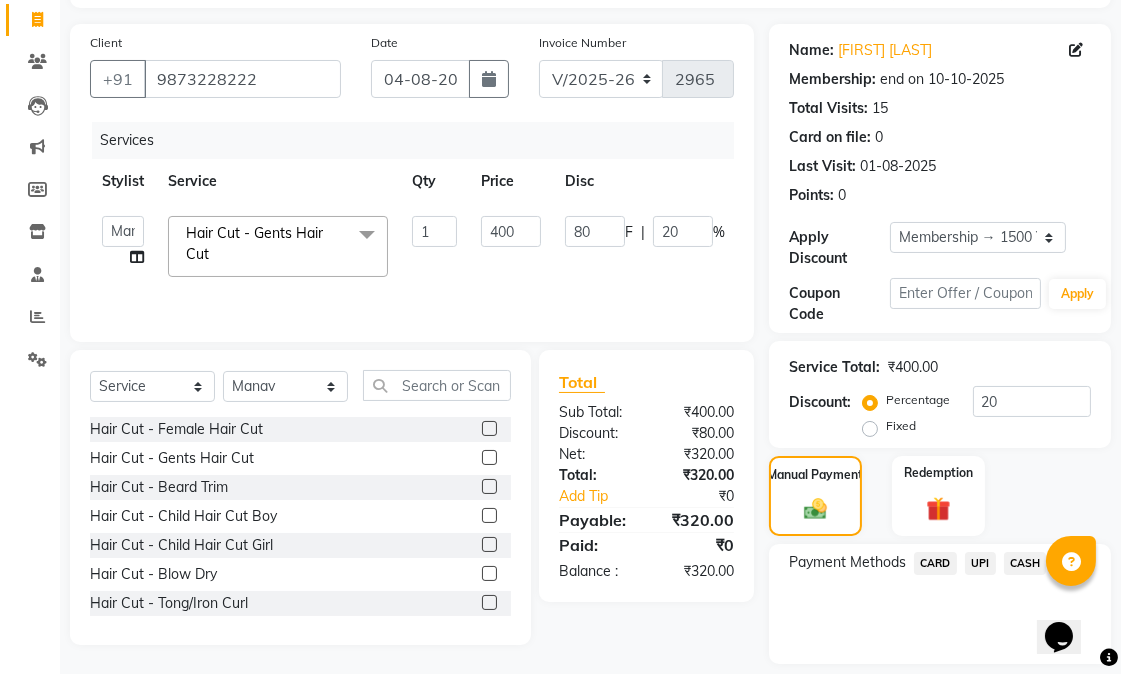 click on "UPI" 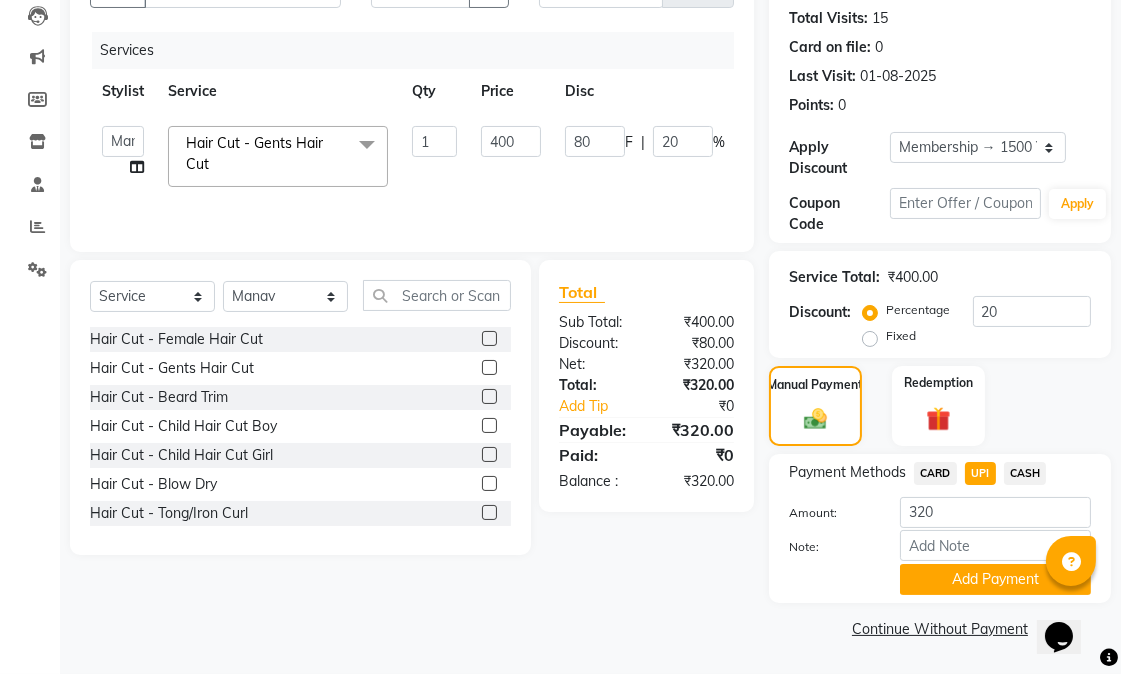 click on "Add Payment" 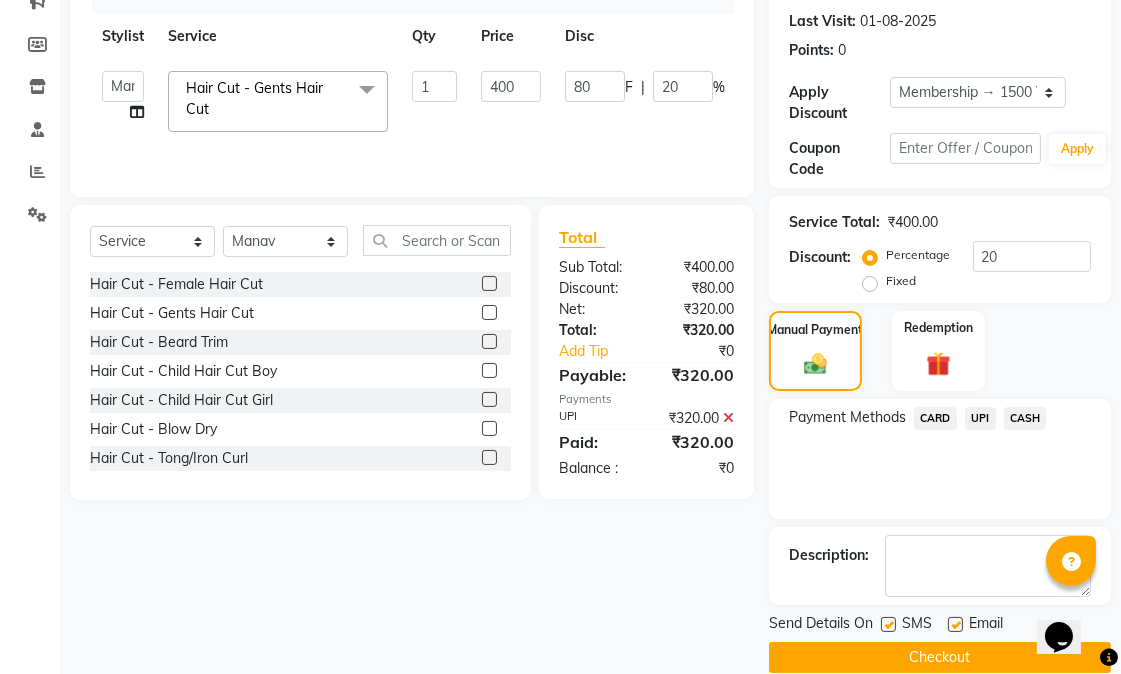scroll, scrollTop: 300, scrollLeft: 0, axis: vertical 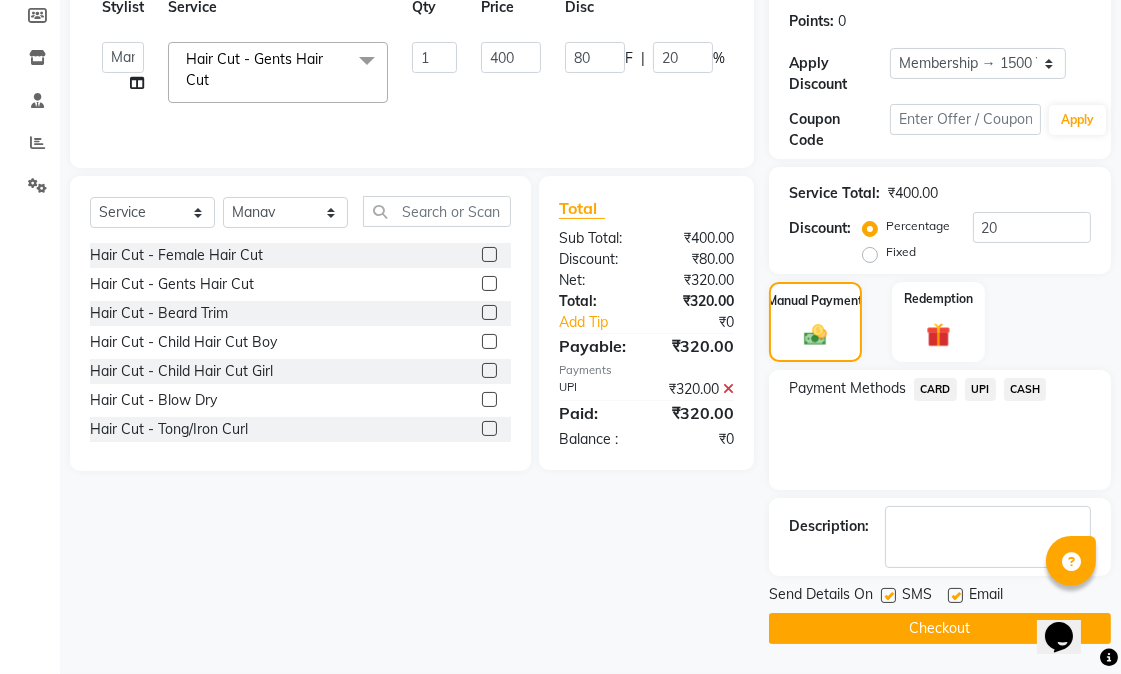 click 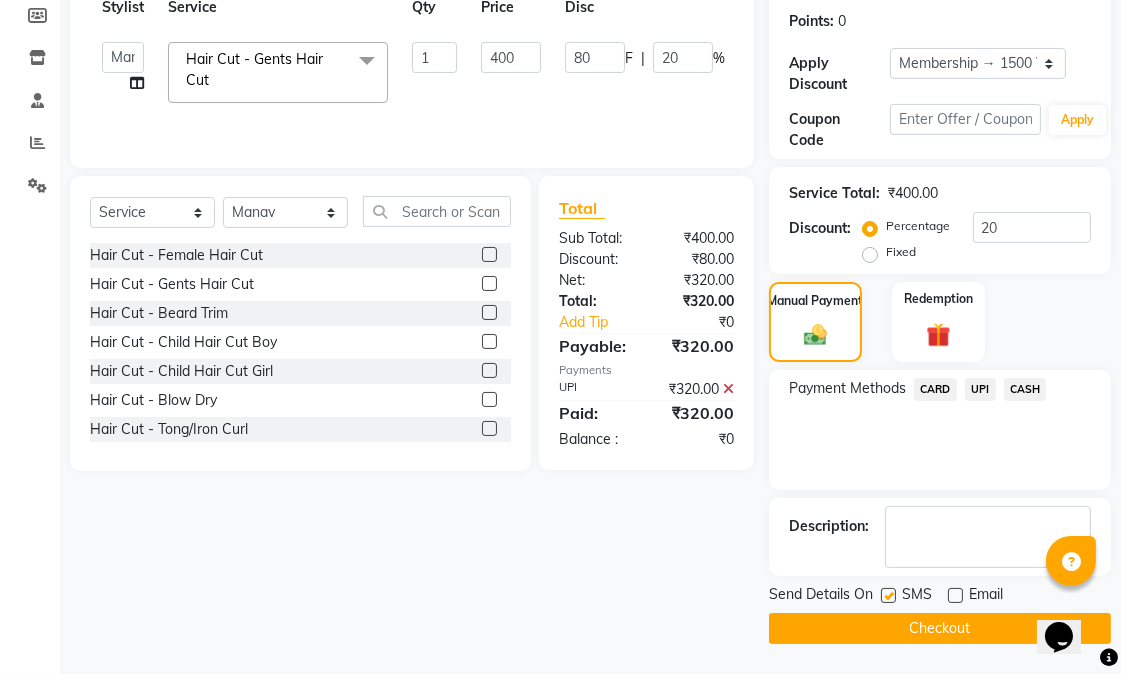 click 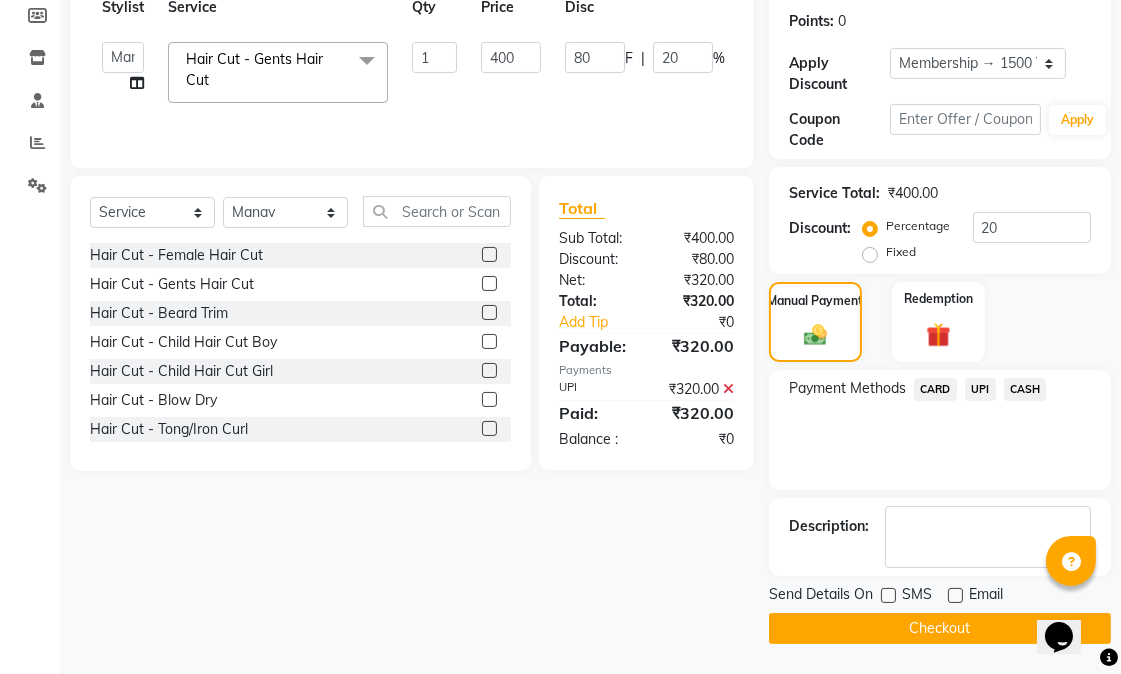 click on "Checkout" 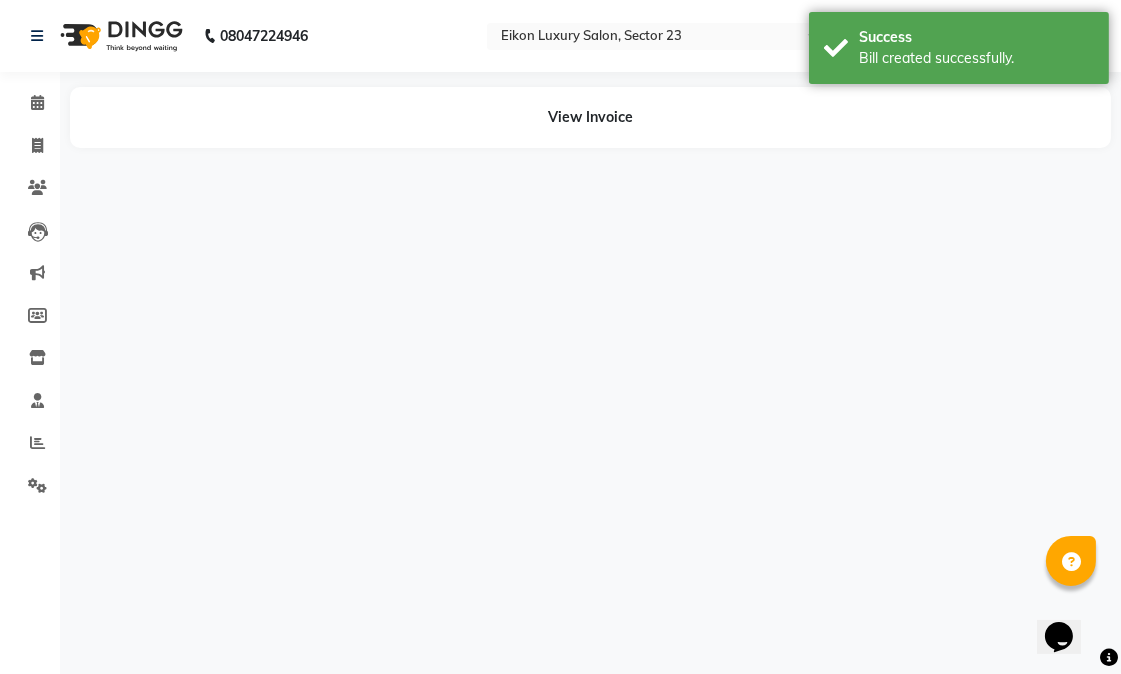 scroll, scrollTop: 0, scrollLeft: 0, axis: both 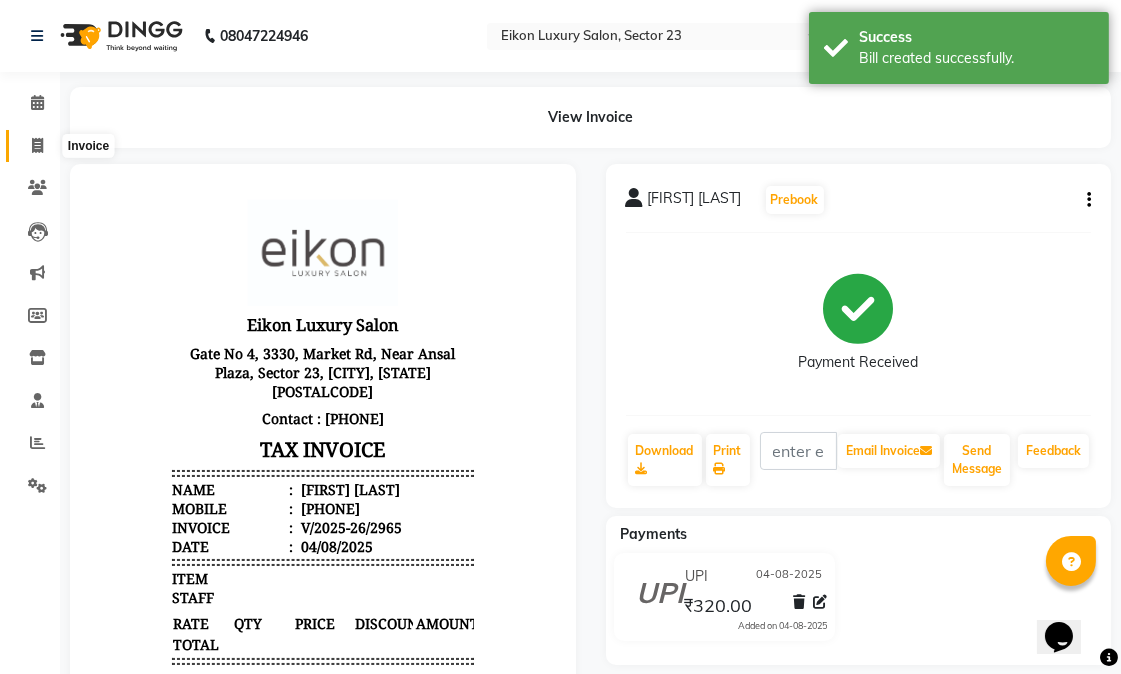 click 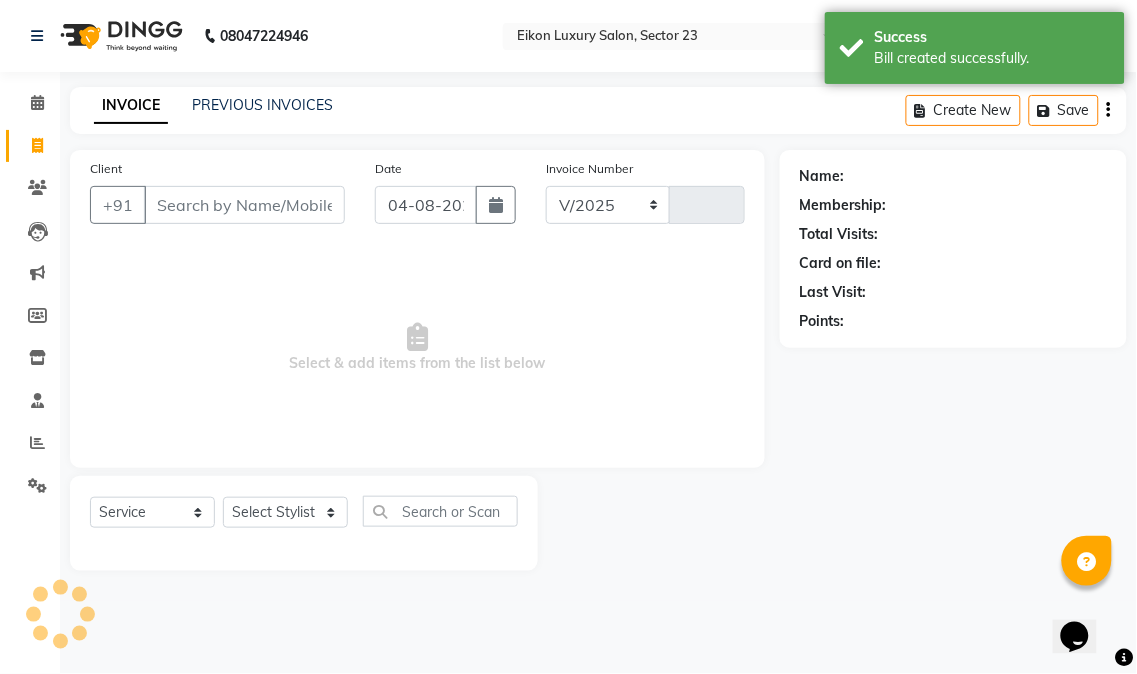 select on "7080" 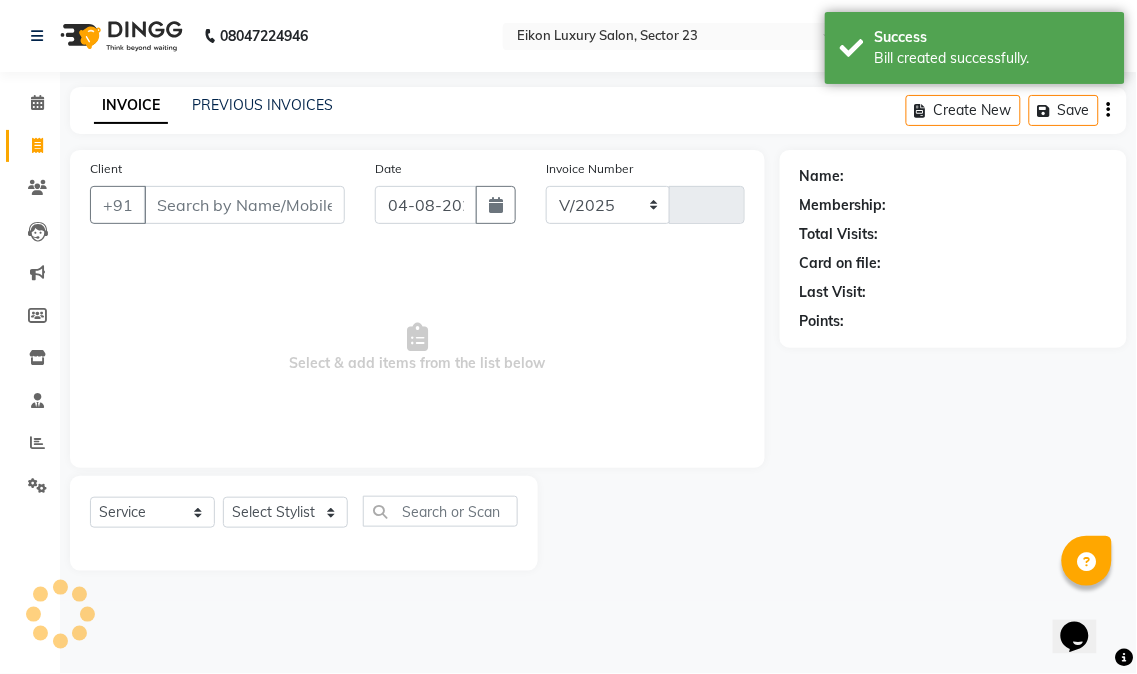 type on "2966" 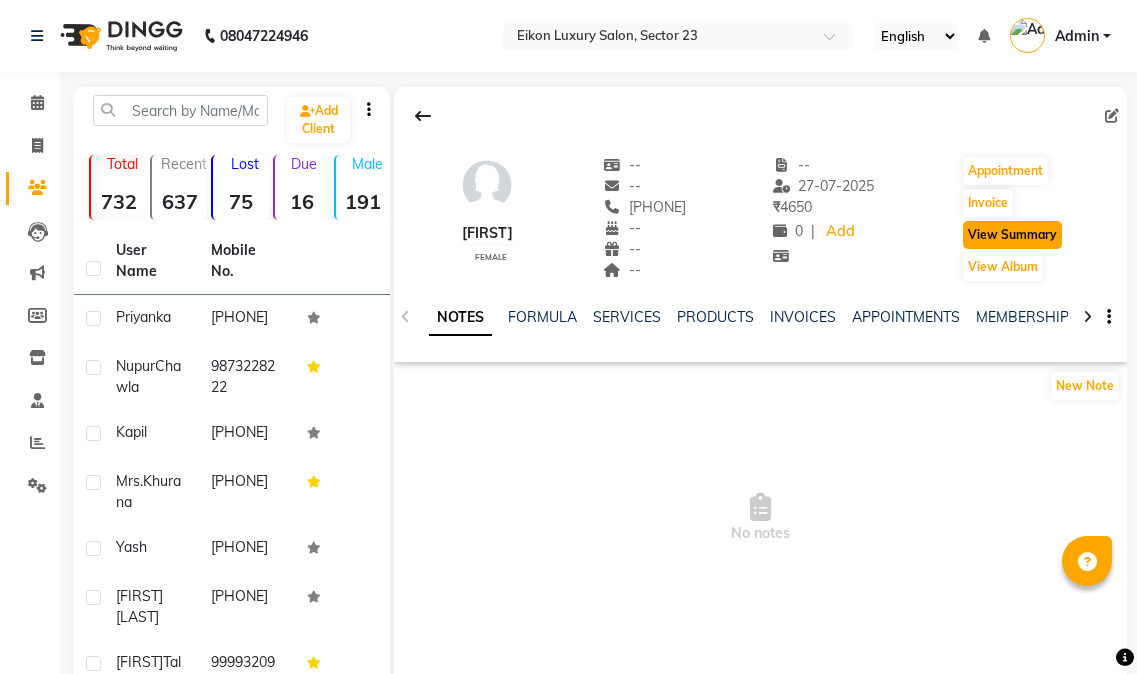 scroll, scrollTop: 0, scrollLeft: 0, axis: both 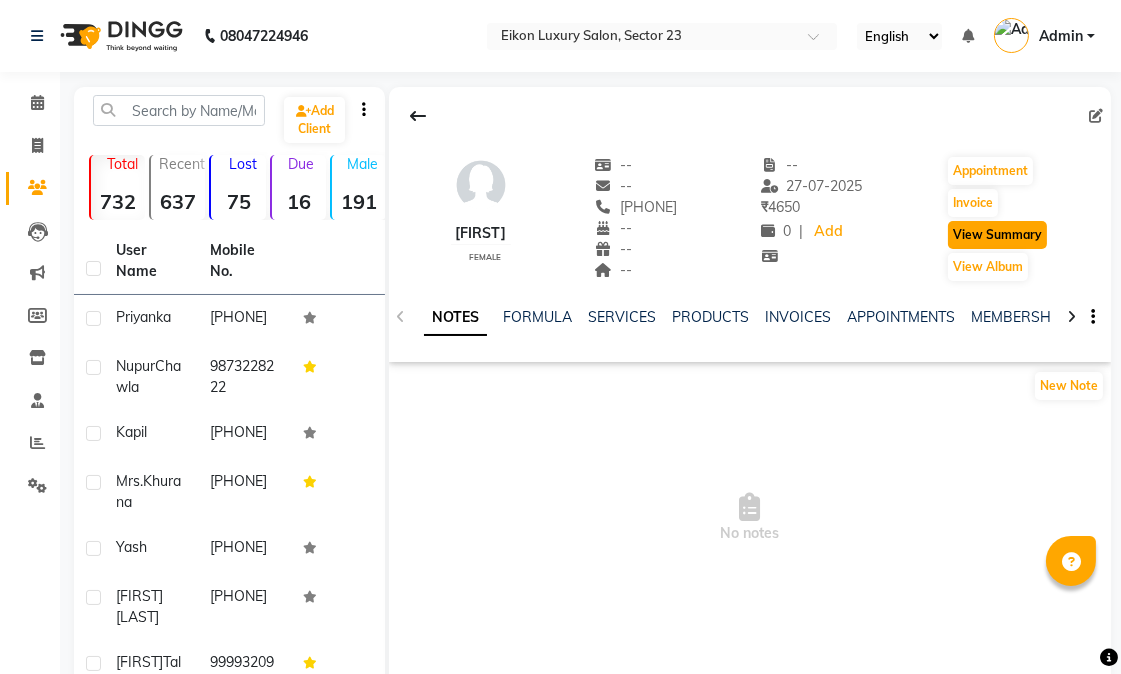click on "View Summary" 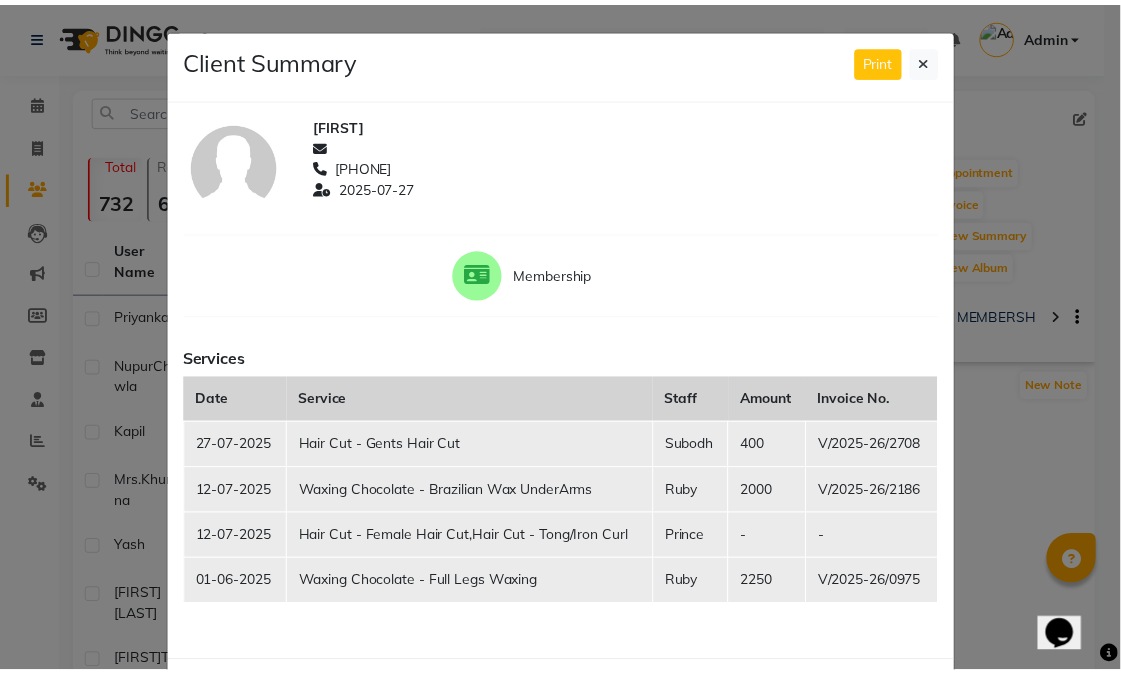 scroll, scrollTop: 0, scrollLeft: 0, axis: both 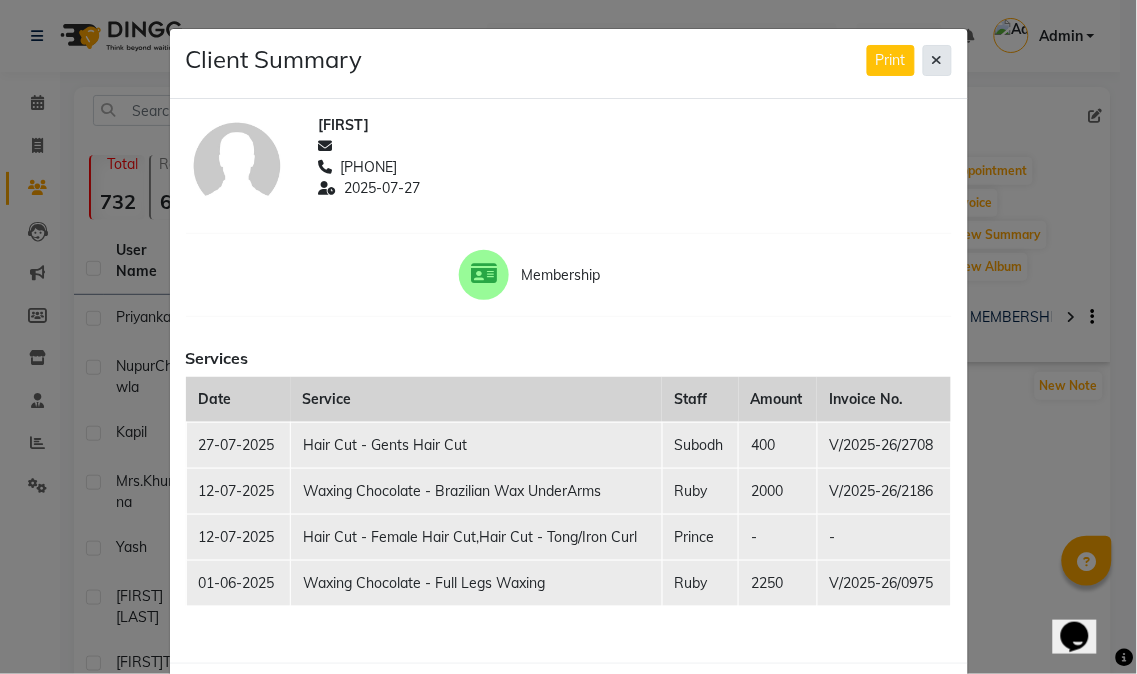click 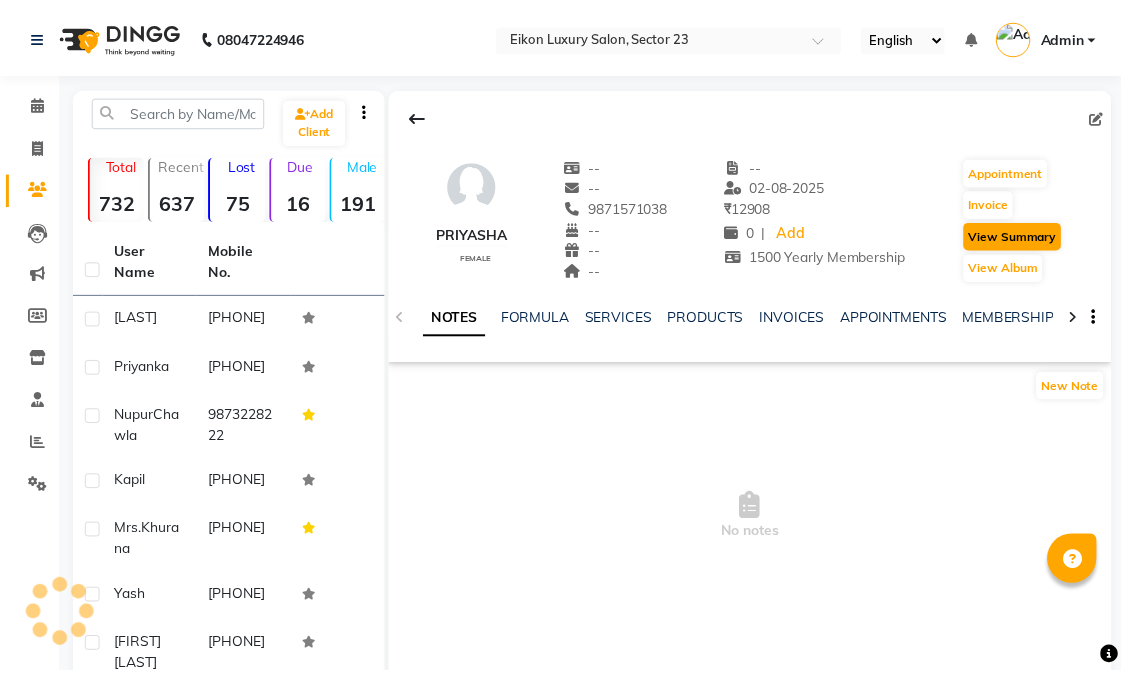 scroll, scrollTop: 0, scrollLeft: 0, axis: both 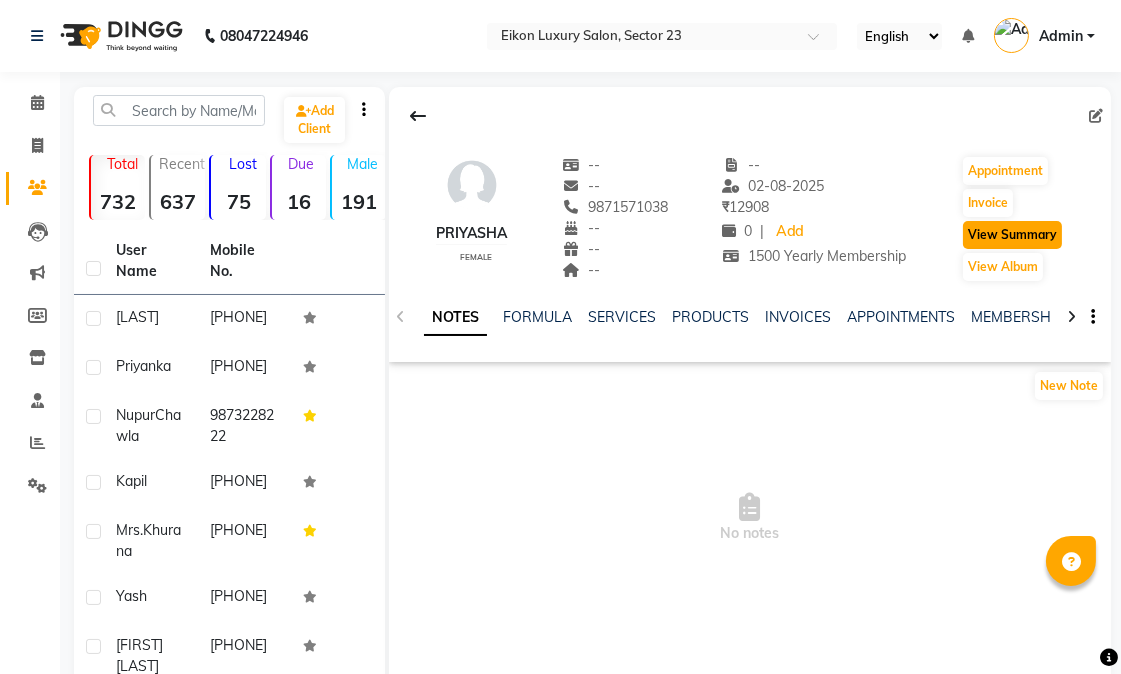 click on "View Summary" 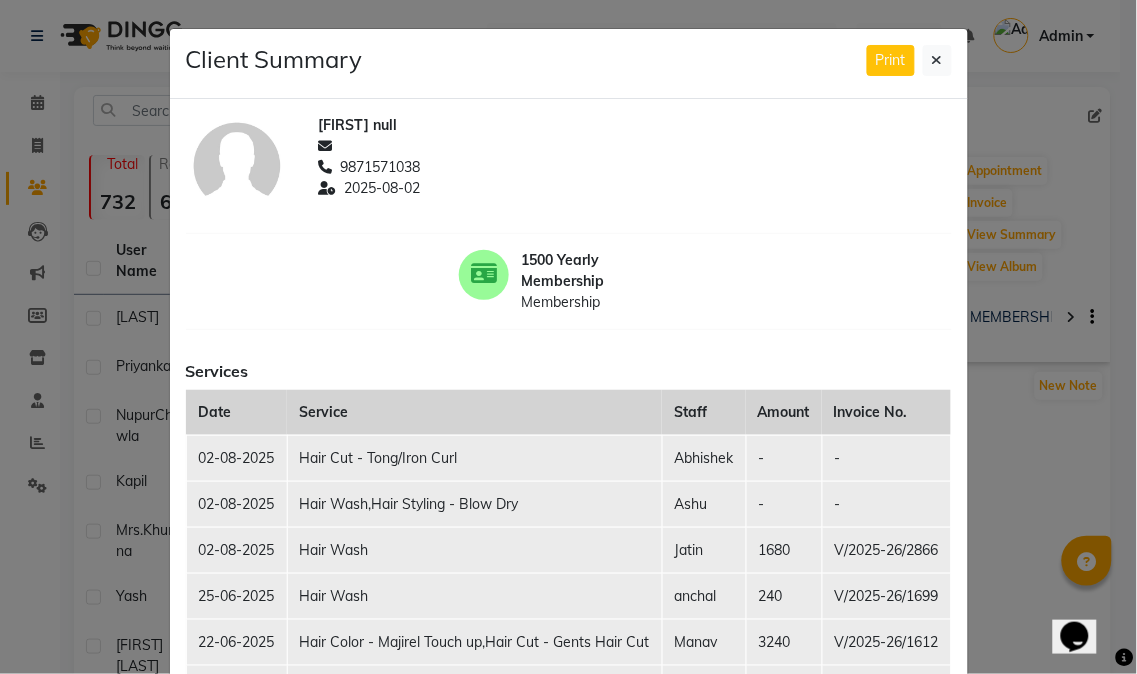 scroll, scrollTop: 0, scrollLeft: 0, axis: both 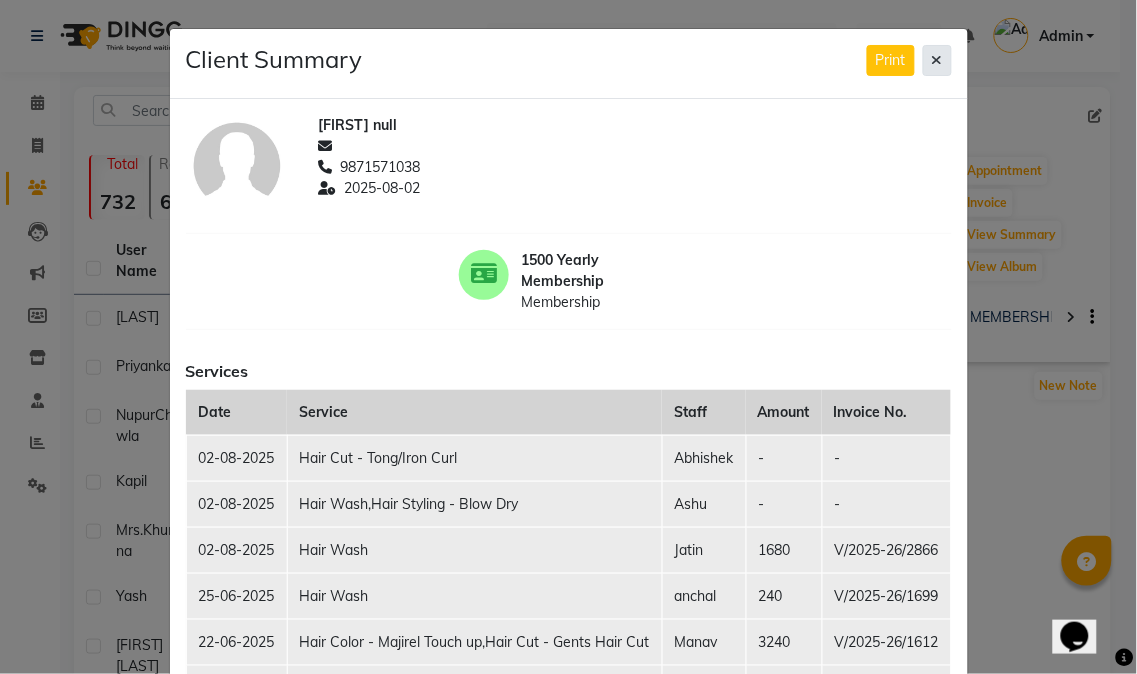 click 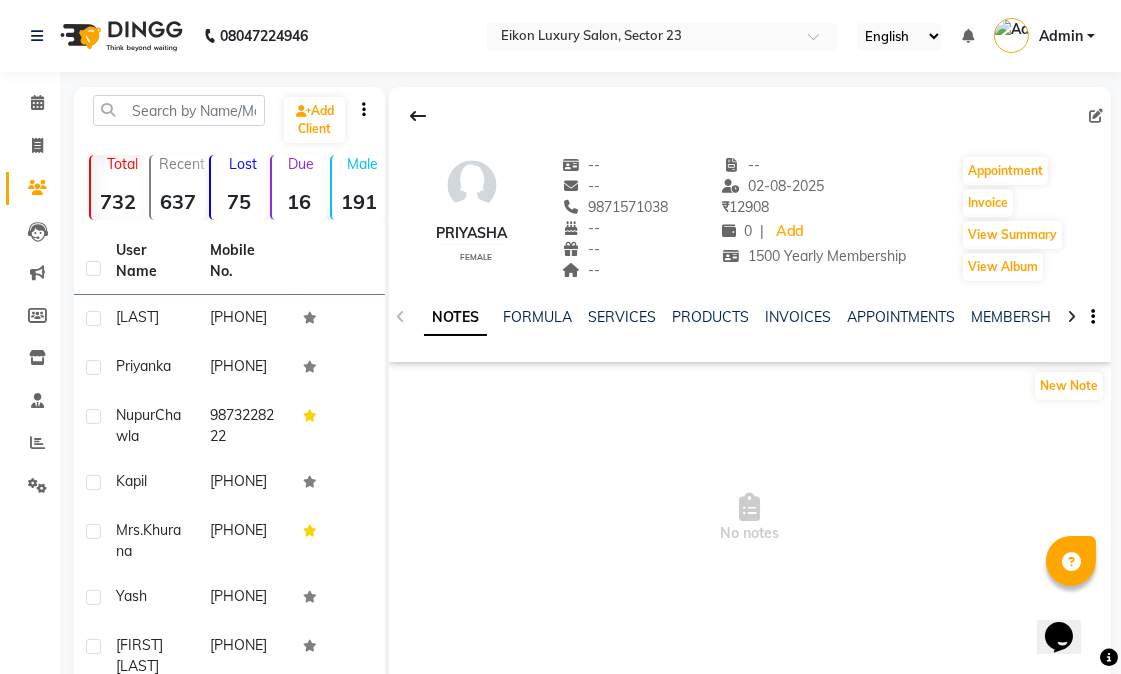 drag, startPoint x: 676, startPoint y: 195, endPoint x: 686, endPoint y: 204, distance: 13.453624 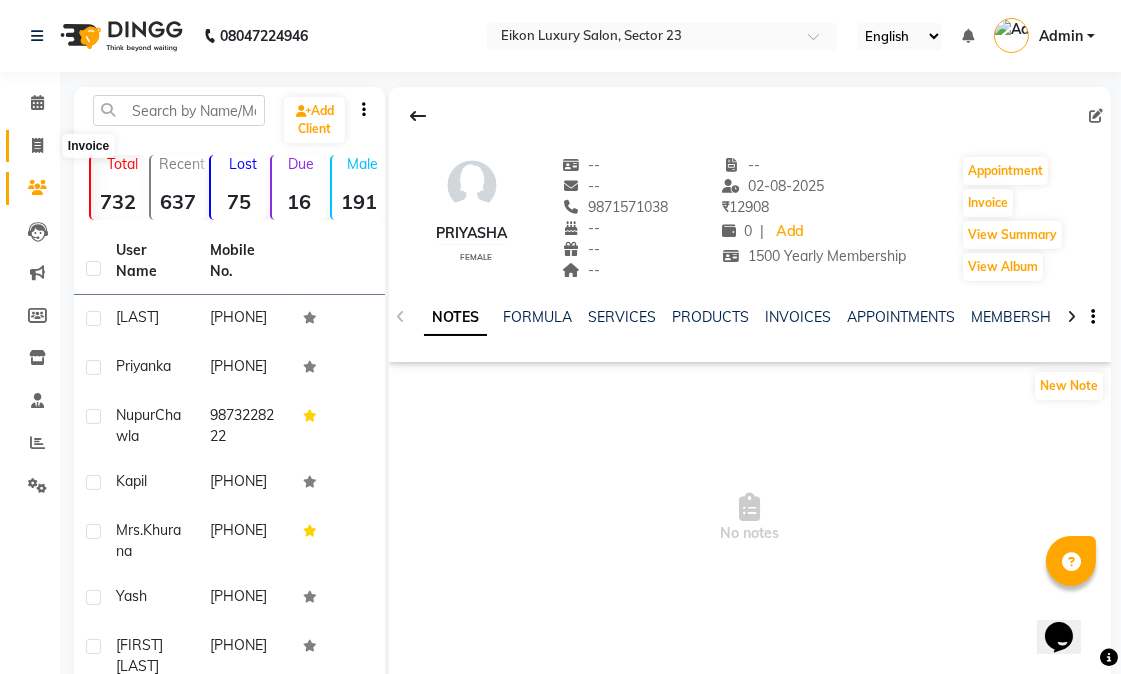 click 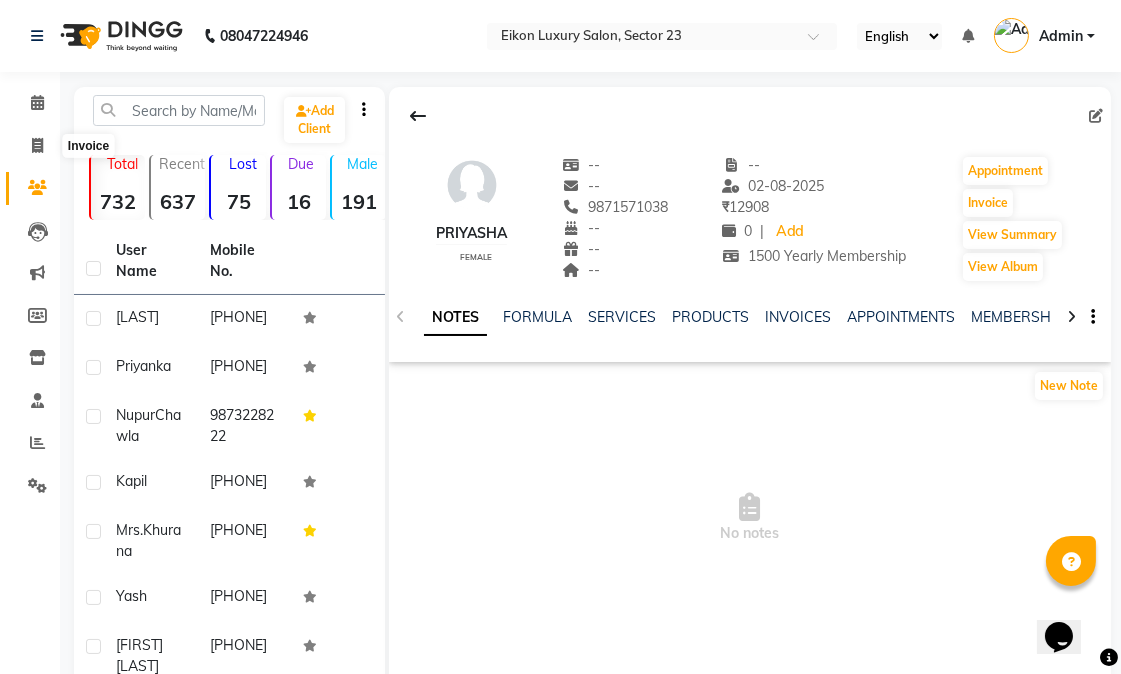 select on "service" 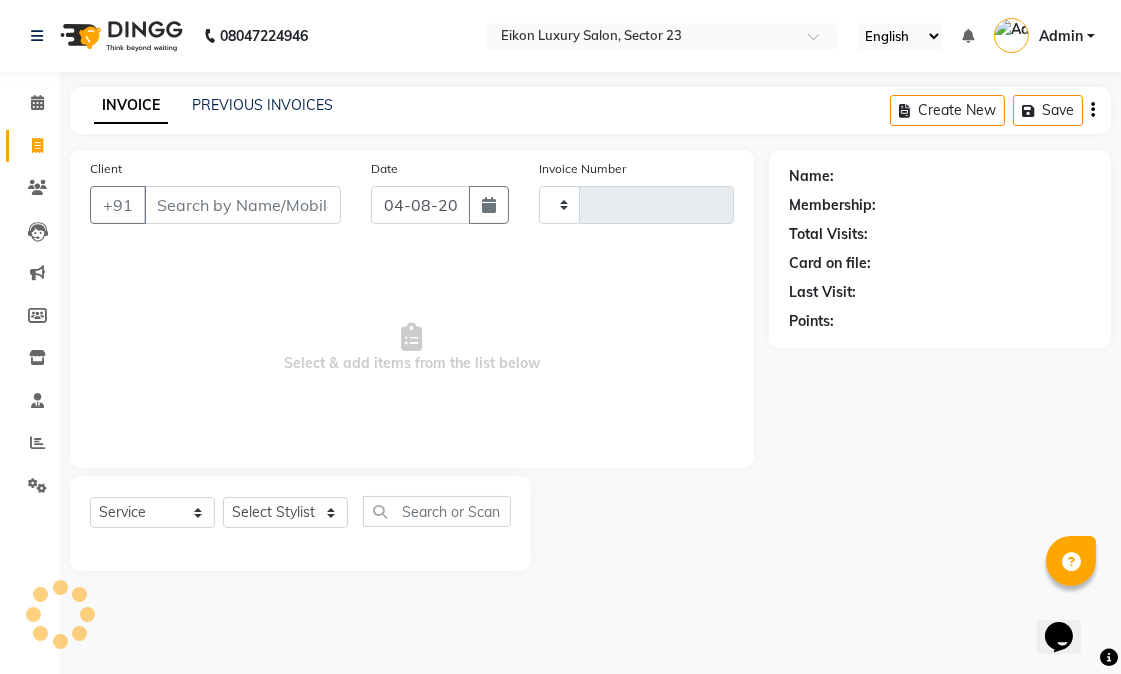 type on "2968" 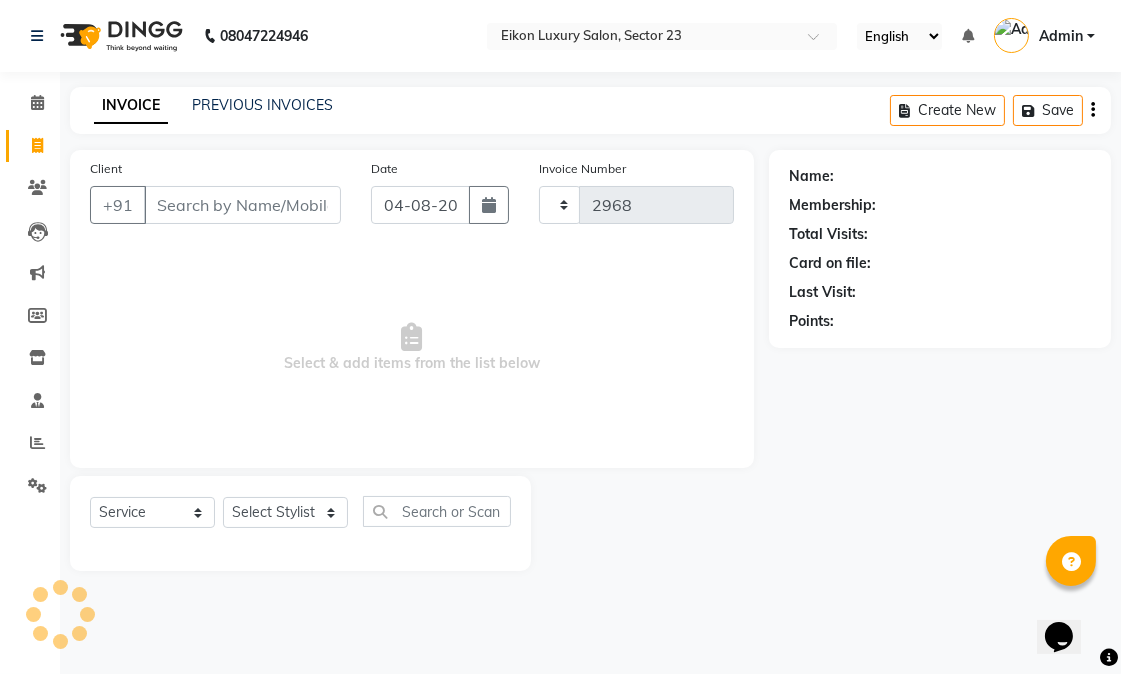 select on "7080" 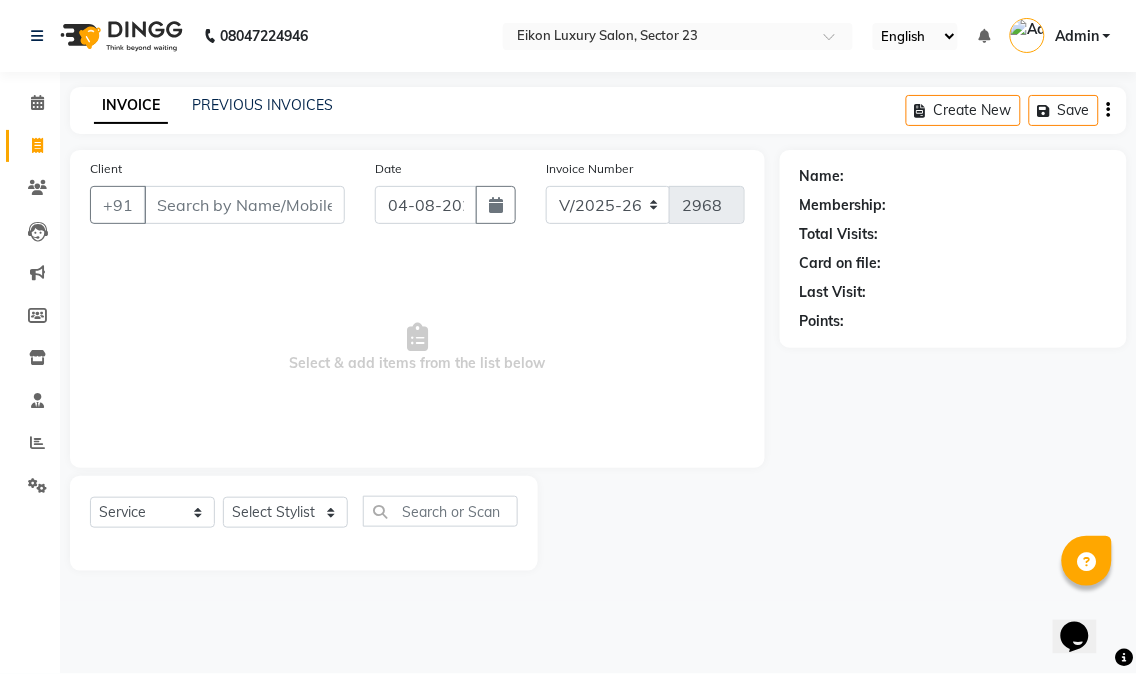 click on "Select & add items from the list below" at bounding box center [417, 348] 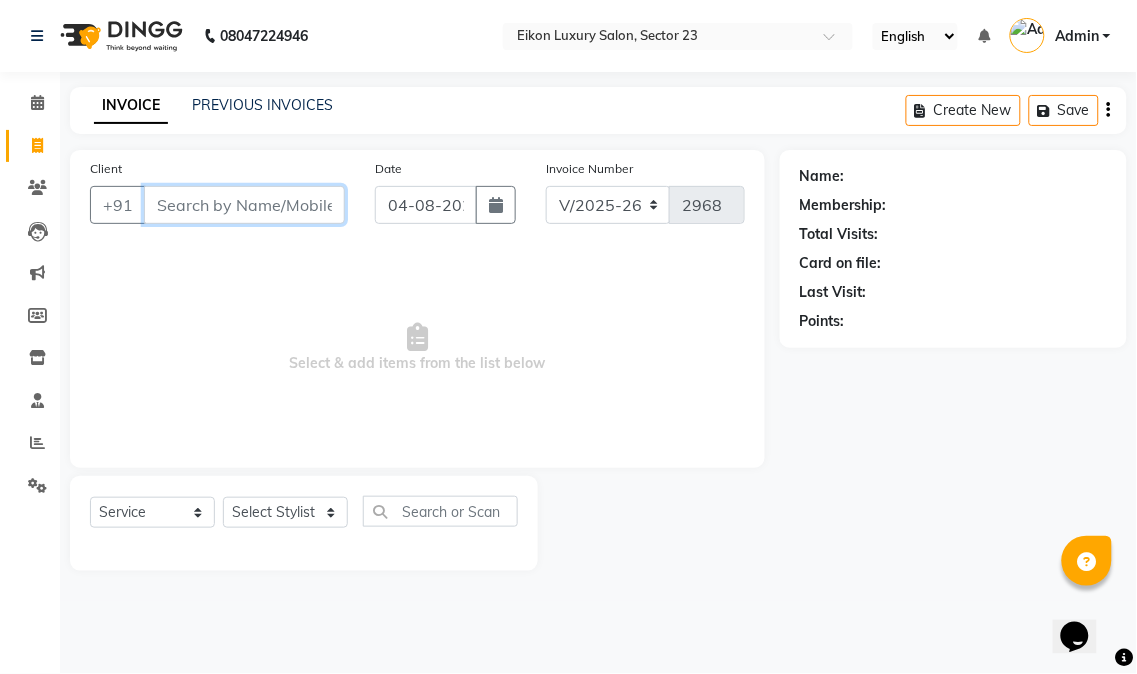 click on "Client" at bounding box center (244, 205) 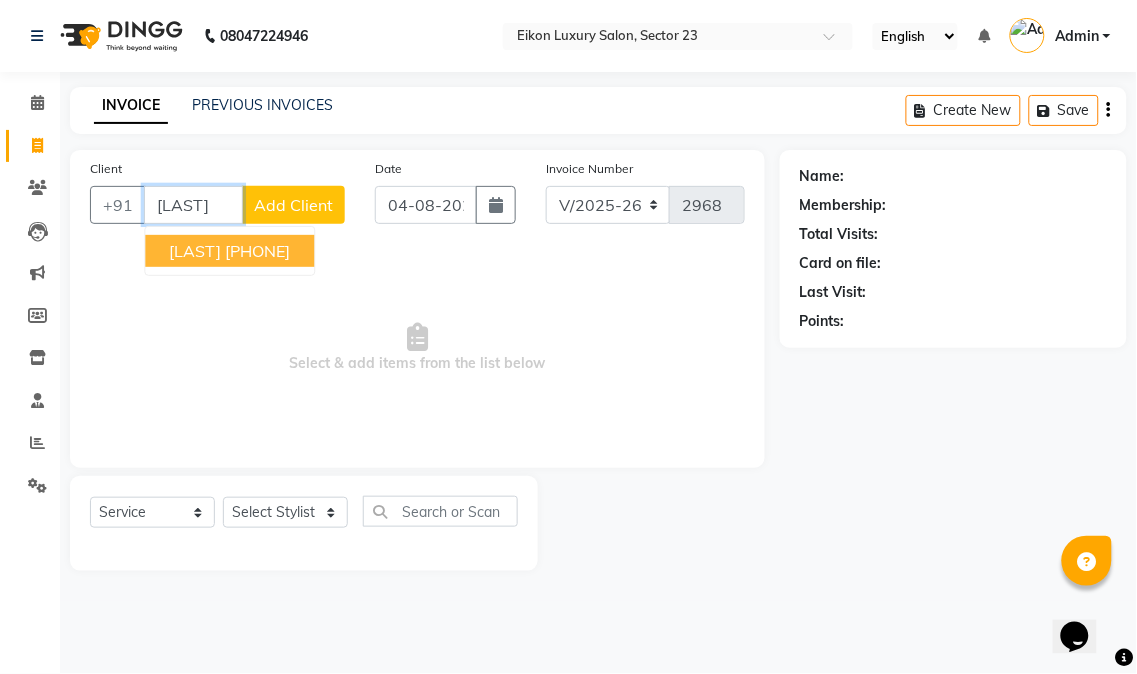 click on "[PHONE]" at bounding box center [257, 251] 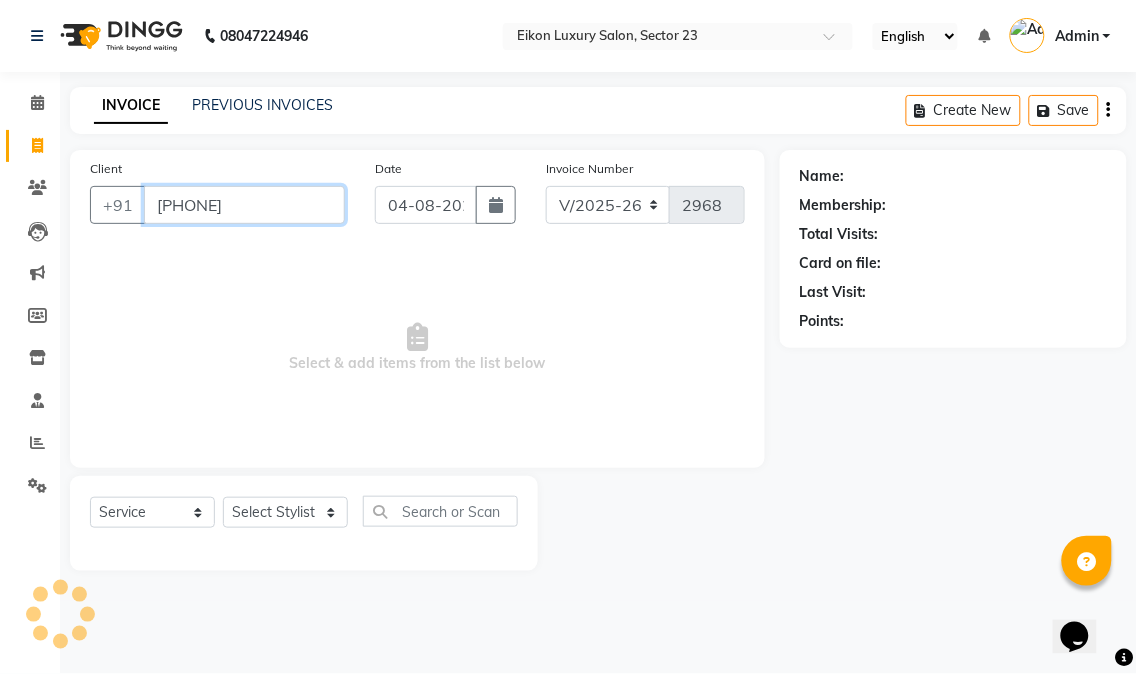 type on "[PHONE]" 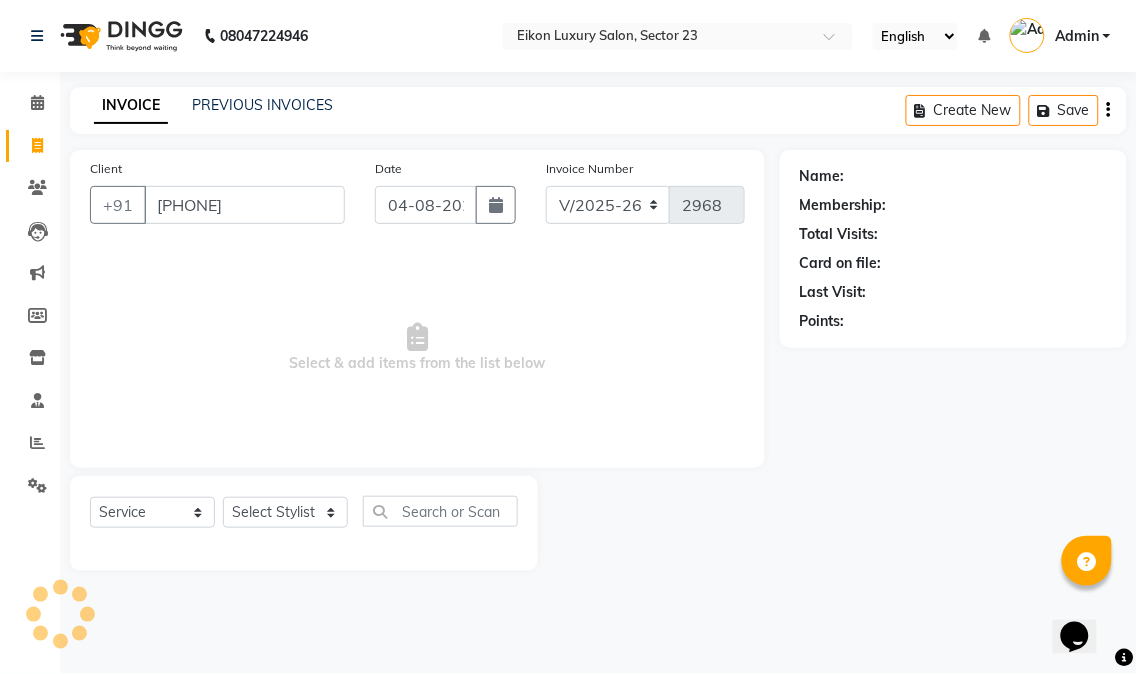 select on "1: Object" 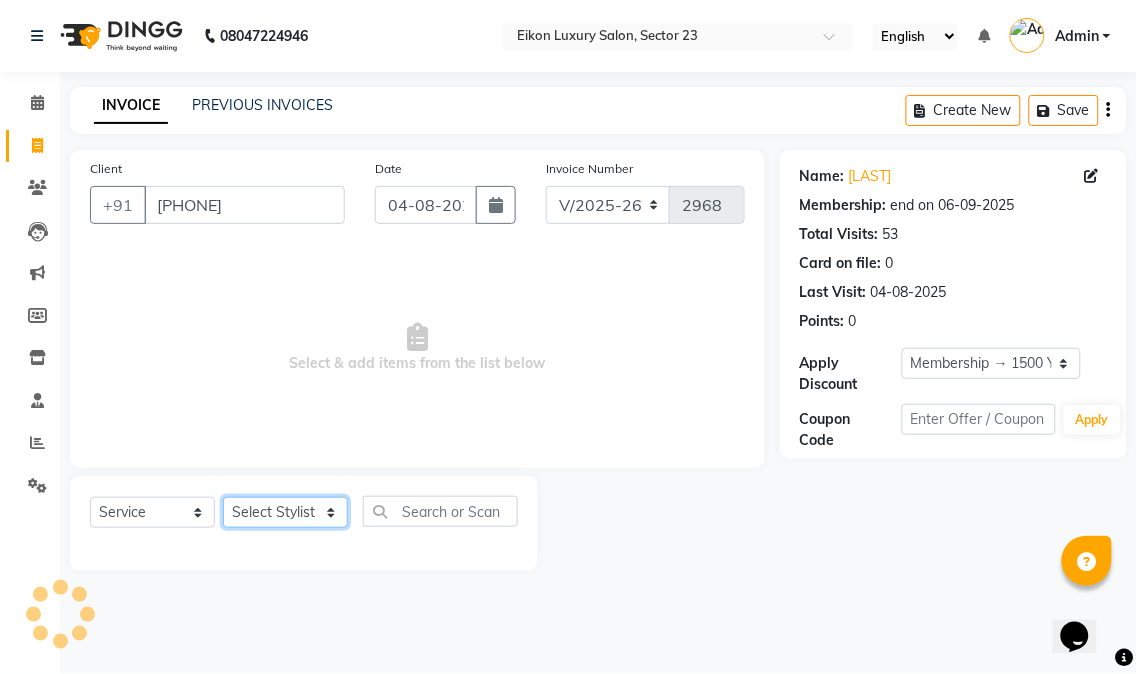 click on "Select Stylist Abhishek amit anchal Ashu Bilal Dildar Geeta Hritik Jatin mahesh Manav Mohit Pinki Prince Ruby Sagar Subhash Subodh Uday" 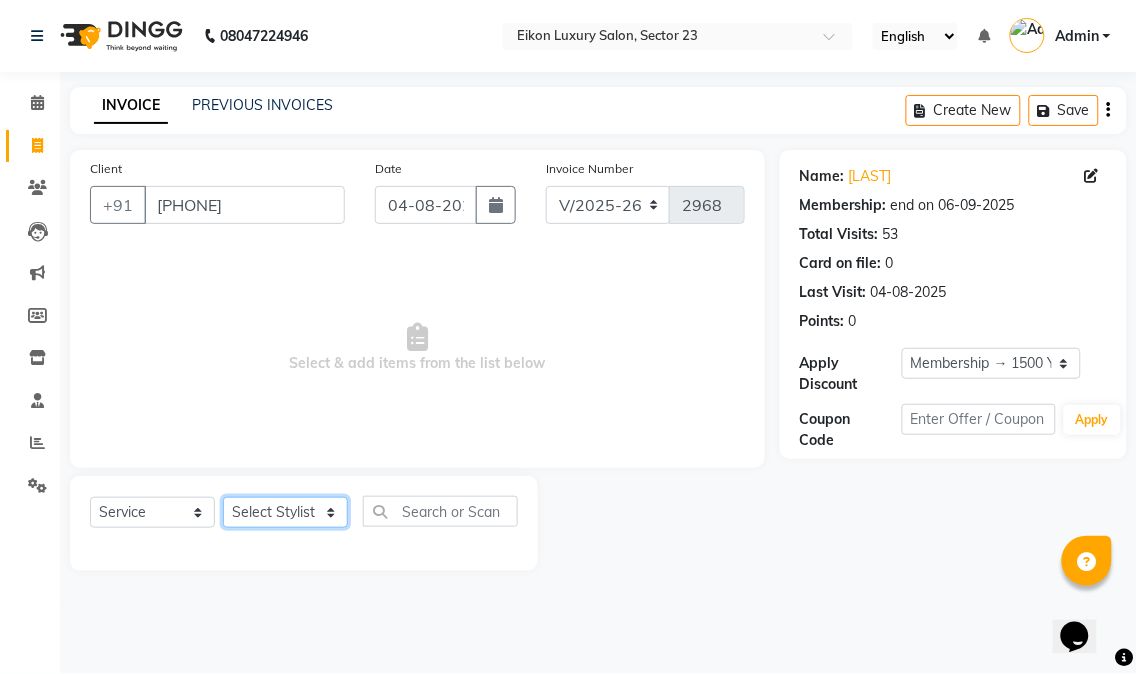 select on "58950" 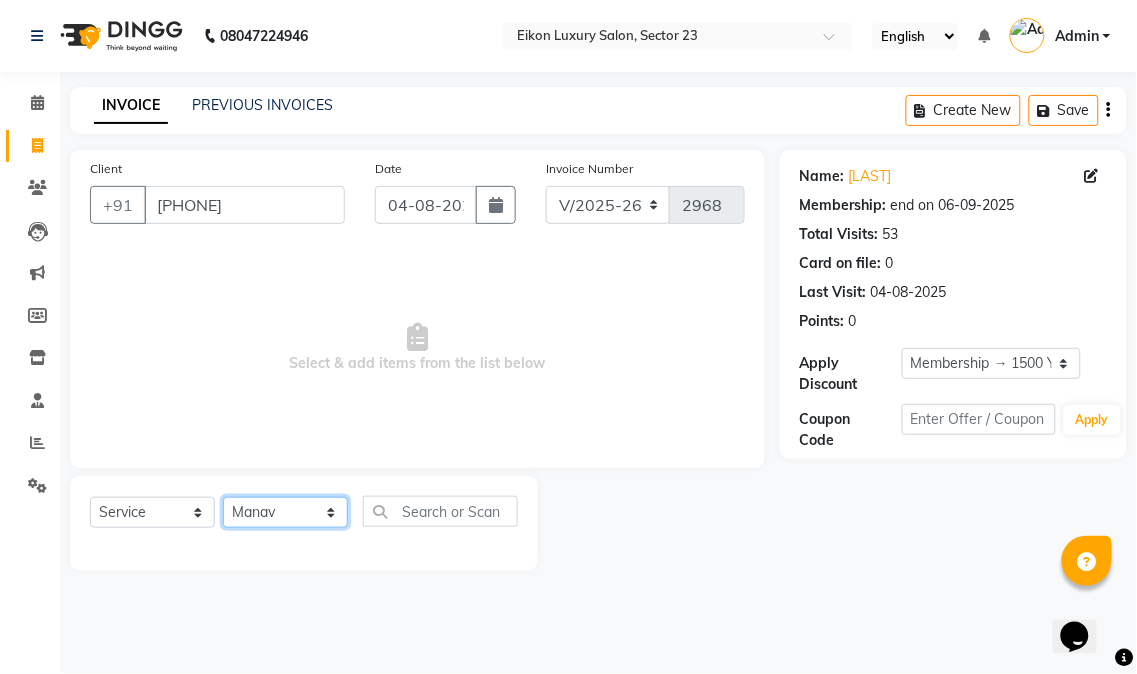 click on "Select Stylist Abhishek amit anchal Ashu Bilal Dildar Geeta Hritik Jatin mahesh Manav Mohit Pinki Prince Ruby Sagar Subhash Subodh Uday" 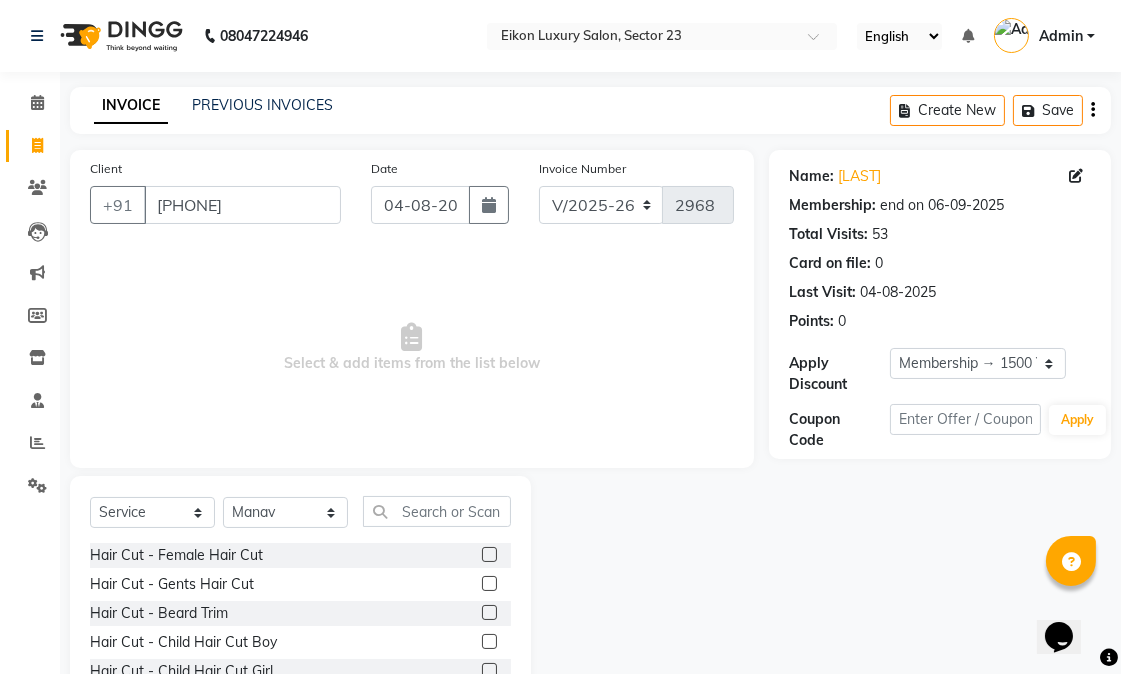 click 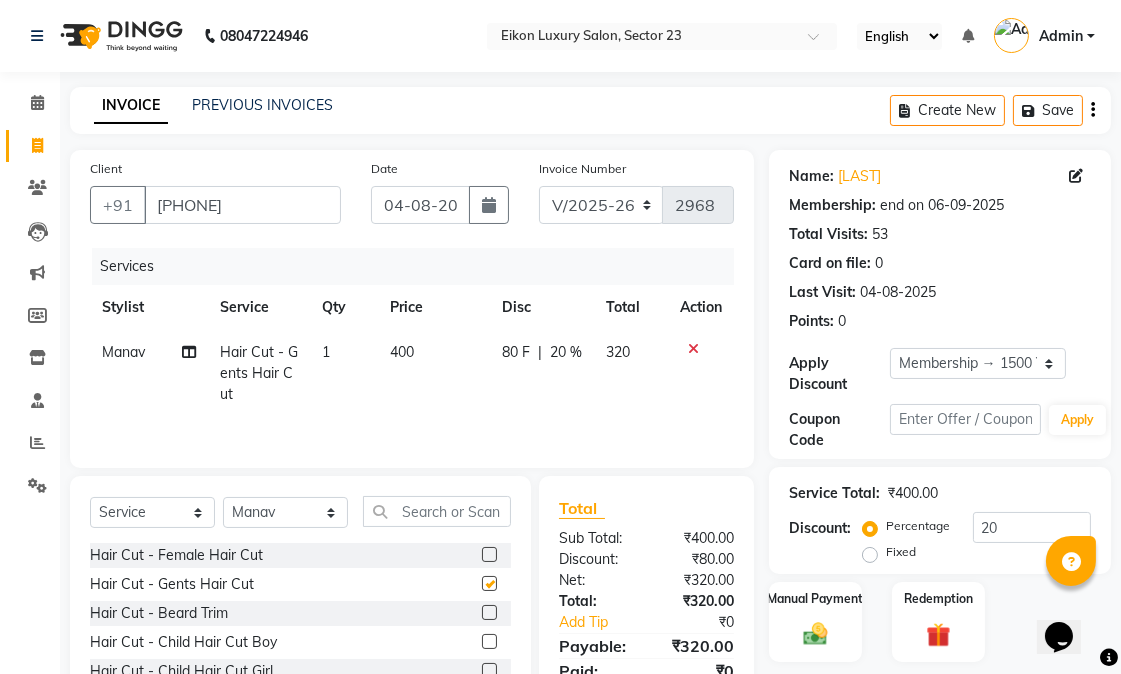 checkbox on "false" 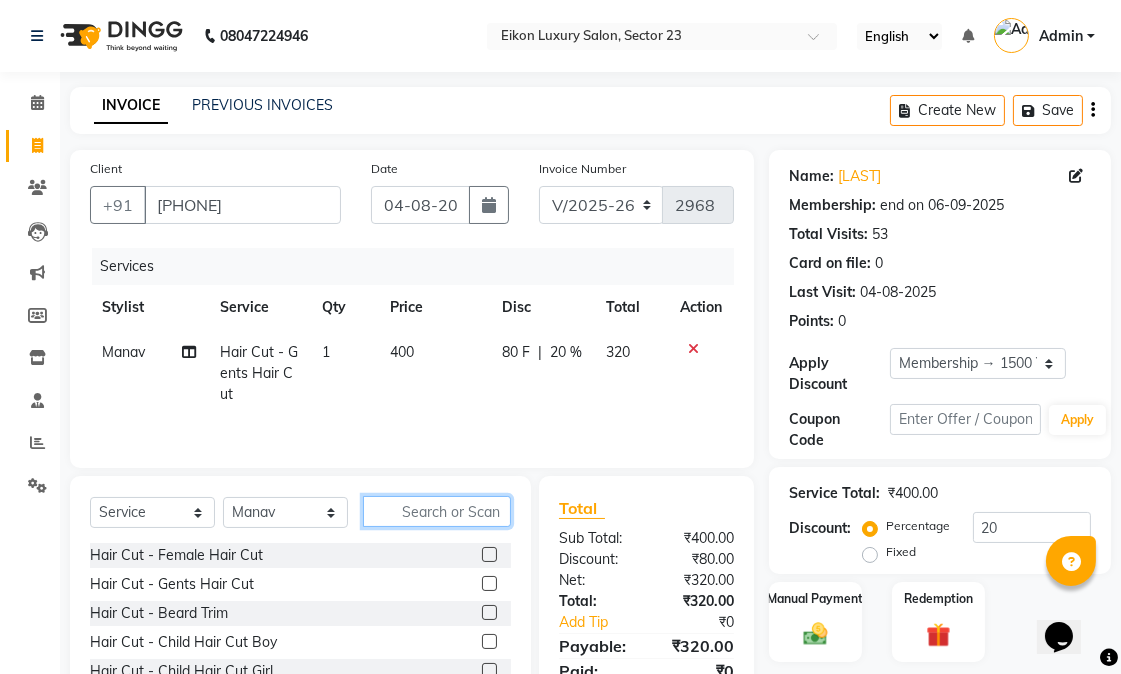 click 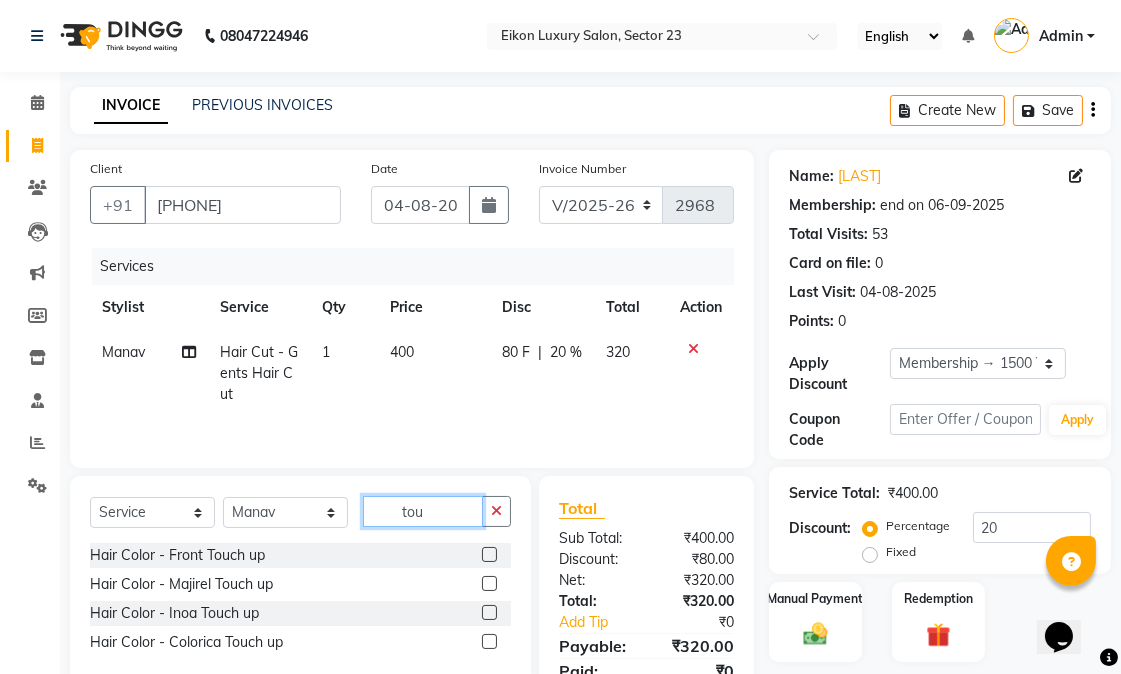 type on "tou" 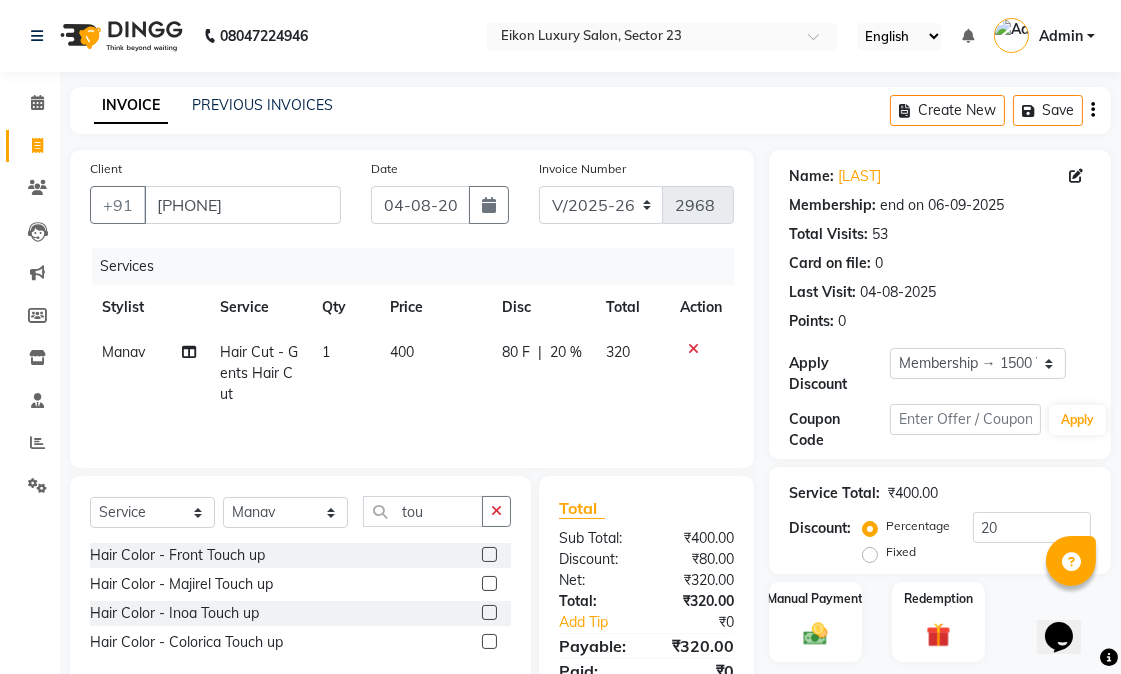 click 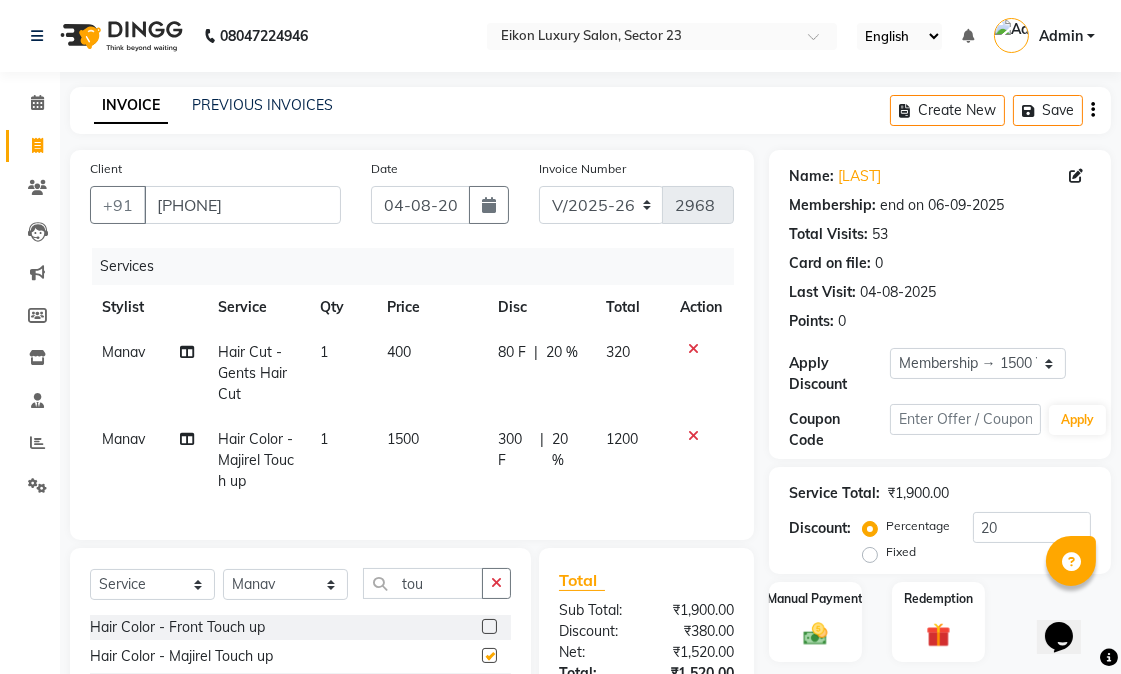 checkbox on "false" 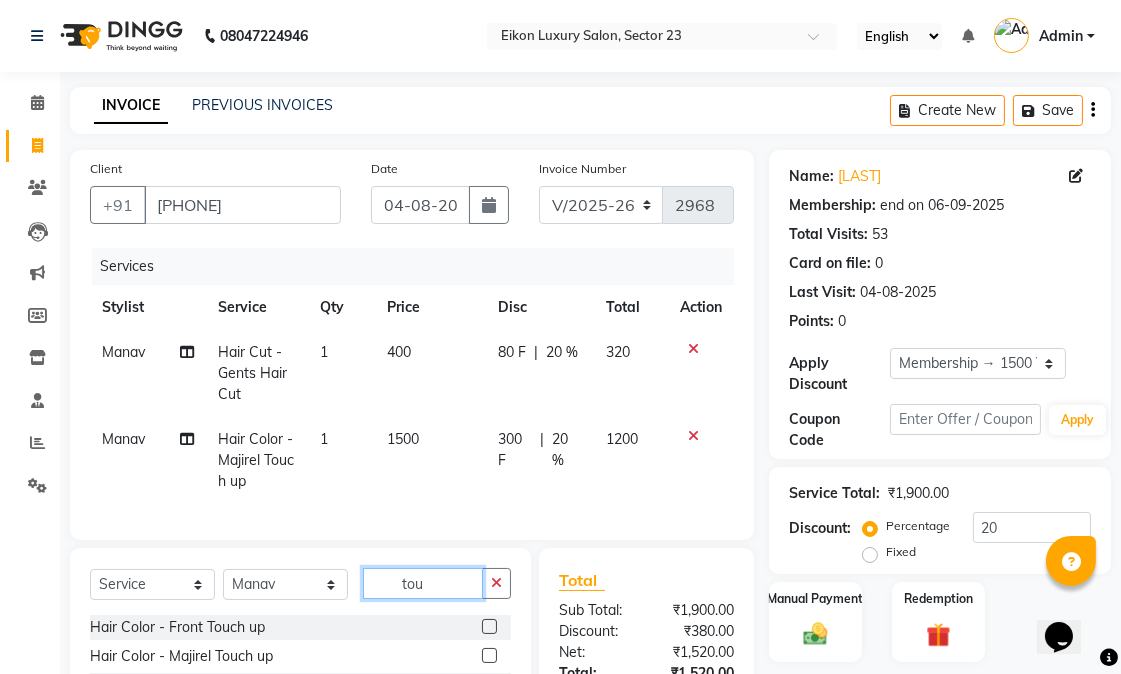 drag, startPoint x: 447, startPoint y: 604, endPoint x: 374, endPoint y: 594, distance: 73.68175 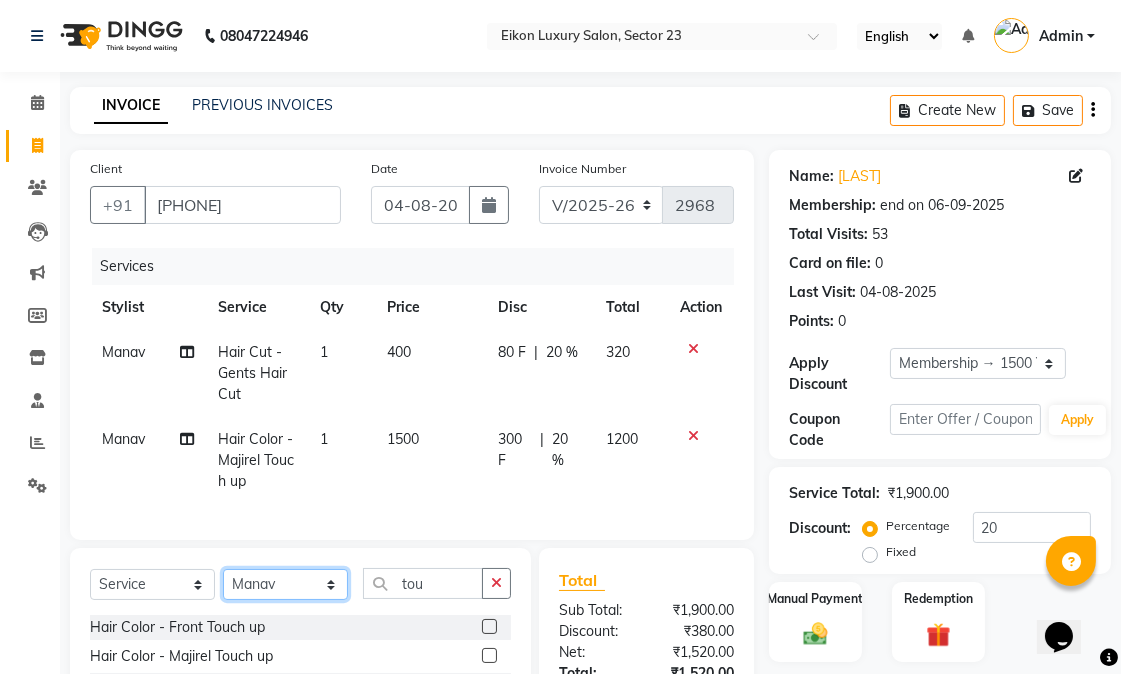click on "Select Stylist Abhishek amit anchal Ashu Bilal Dildar Geeta Hritik Jatin mahesh Manav Mohit Pinki Prince Ruby Sagar Subhash Subodh Uday" 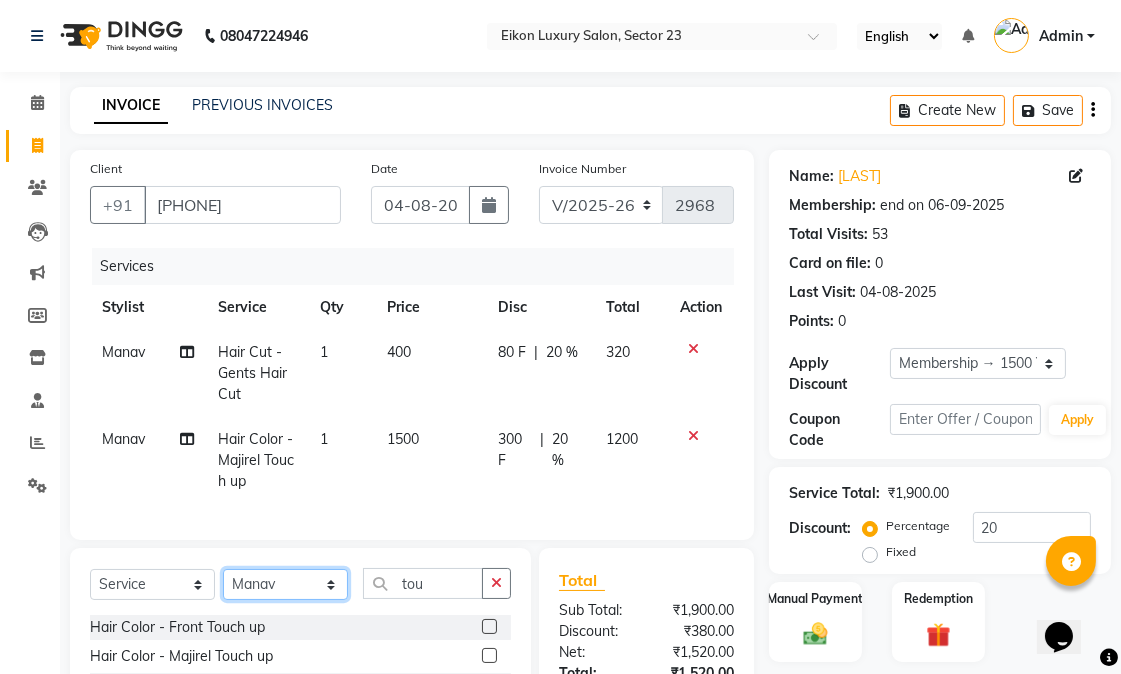 select on "58954" 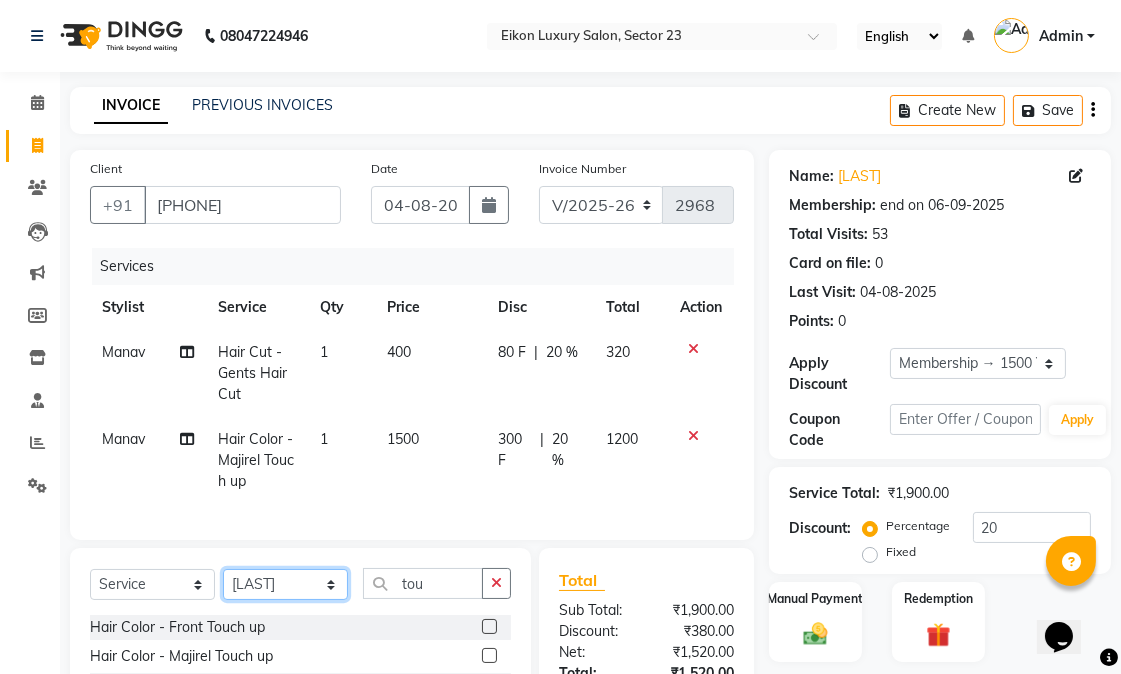 click on "Select Stylist Abhishek amit anchal Ashu Bilal Dildar Geeta Hritik Jatin mahesh Manav Mohit Pinki Prince Ruby Sagar Subhash Subodh Uday" 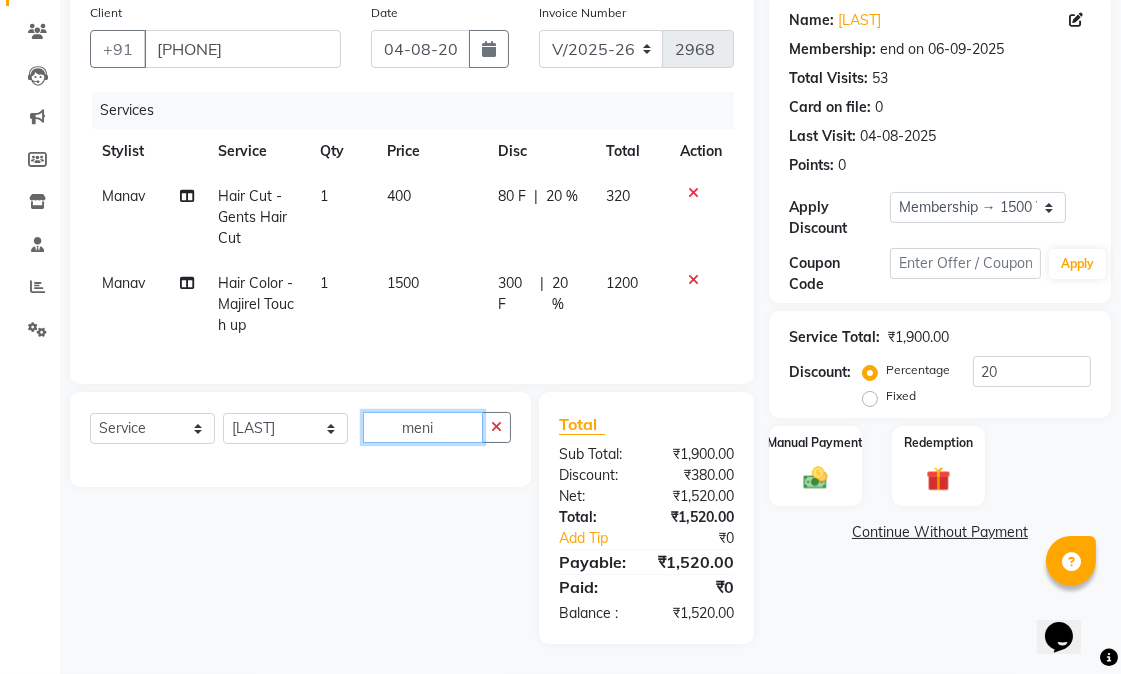 scroll, scrollTop: 196, scrollLeft: 0, axis: vertical 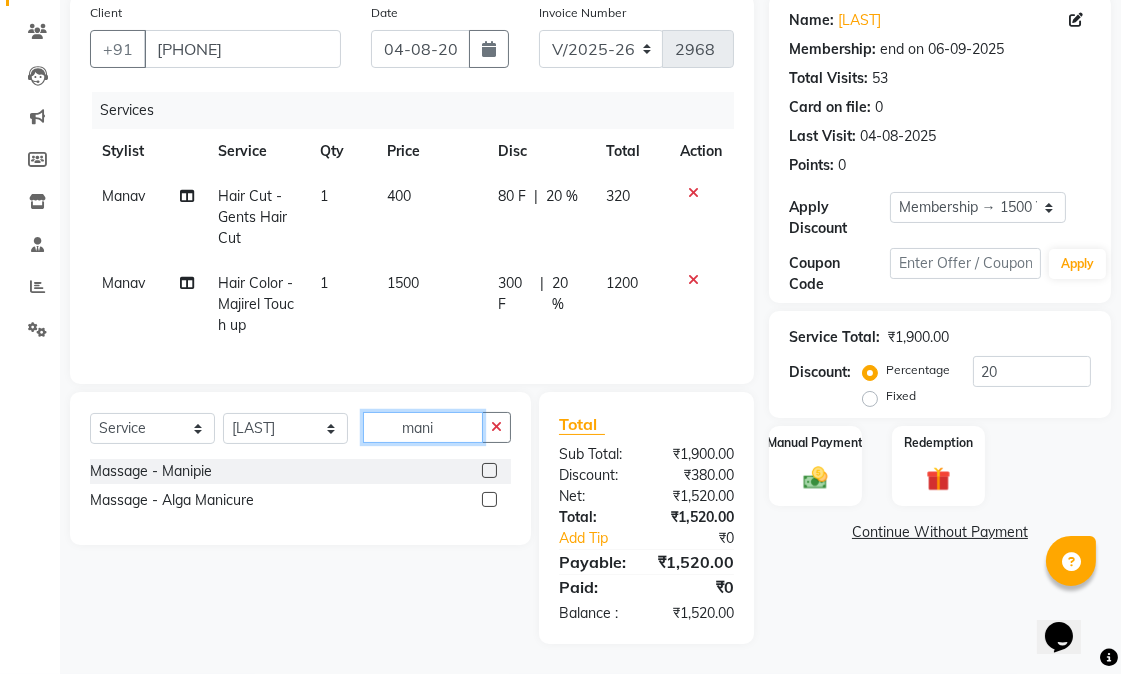 type on "mani" 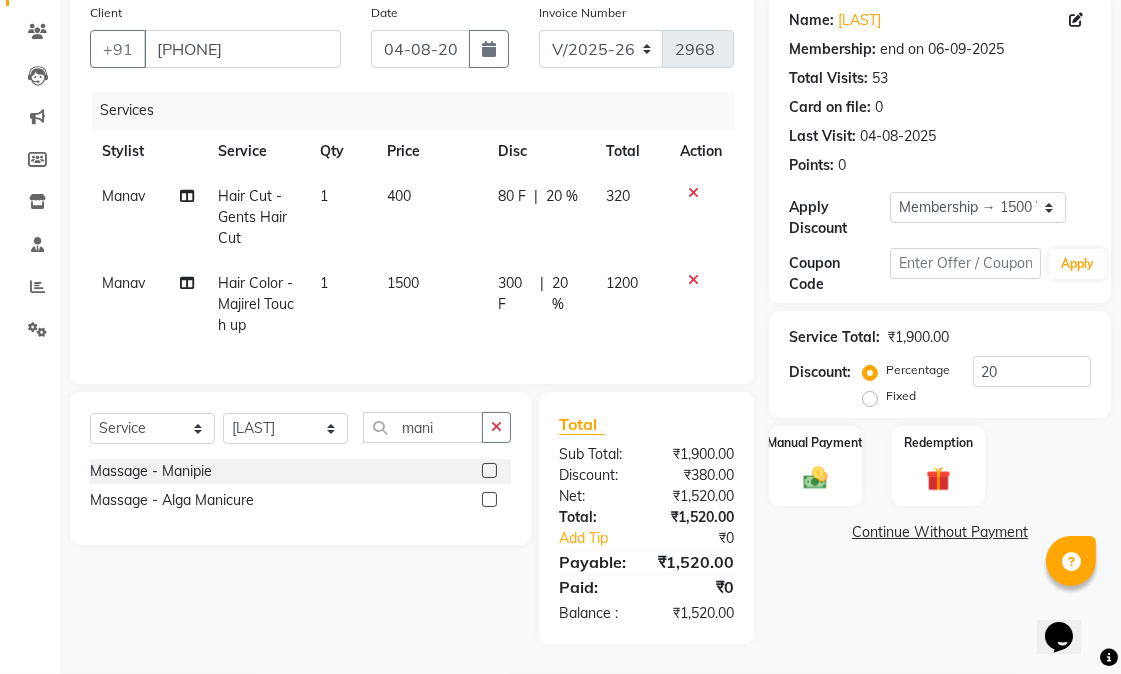 click 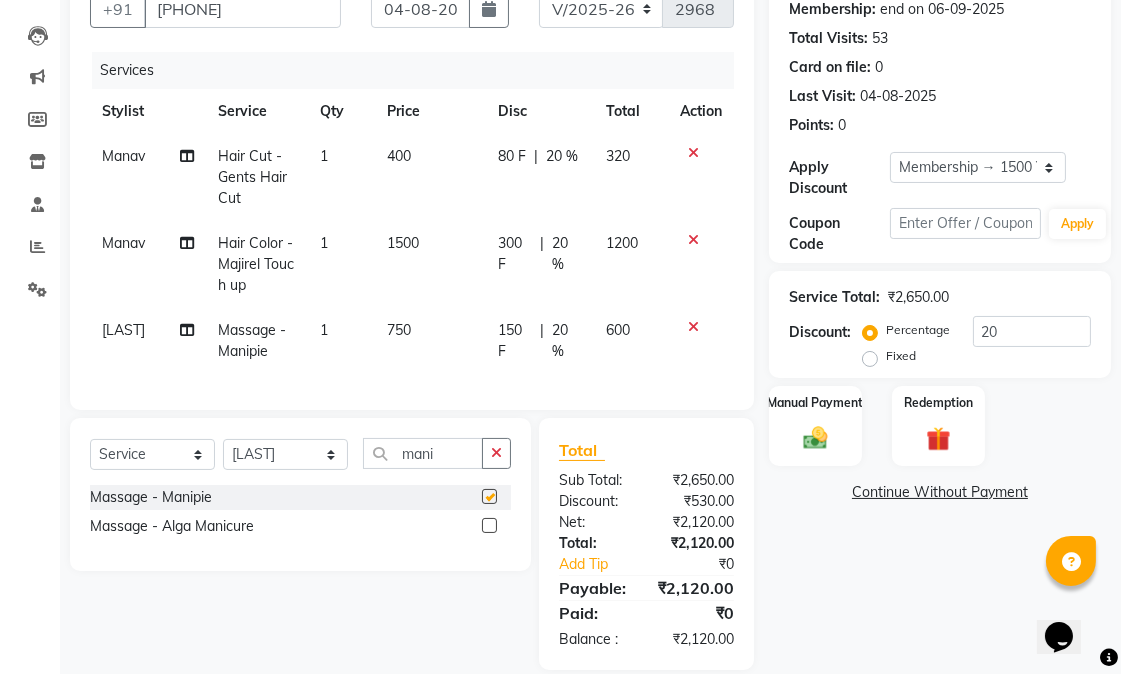 checkbox on "false" 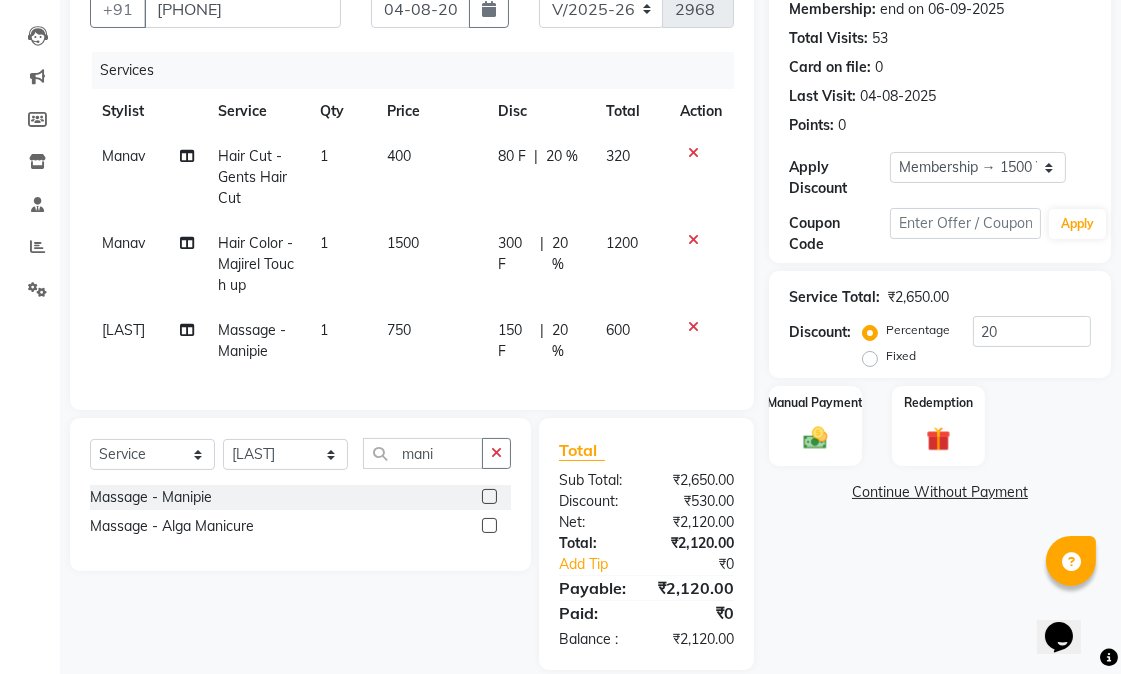 drag, startPoint x: 1120, startPoint y: 420, endPoint x: 1136, endPoint y: 515, distance: 96.337944 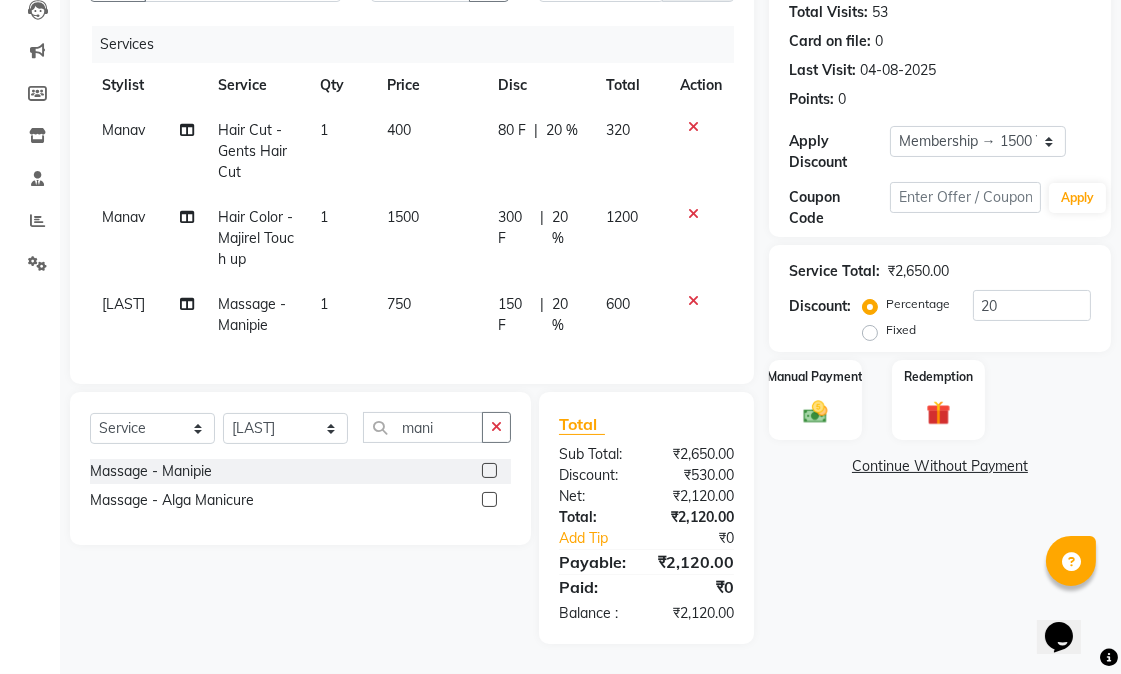 drag, startPoint x: 946, startPoint y: 533, endPoint x: 963, endPoint y: 526, distance: 18.384777 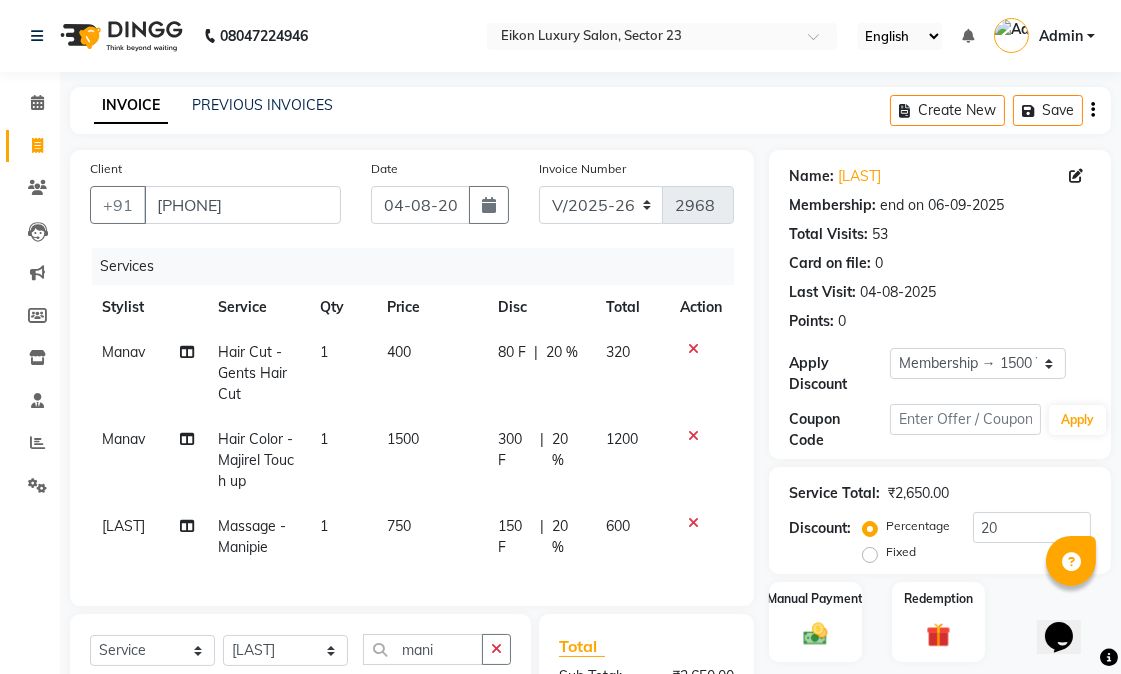 scroll, scrollTop: 262, scrollLeft: 0, axis: vertical 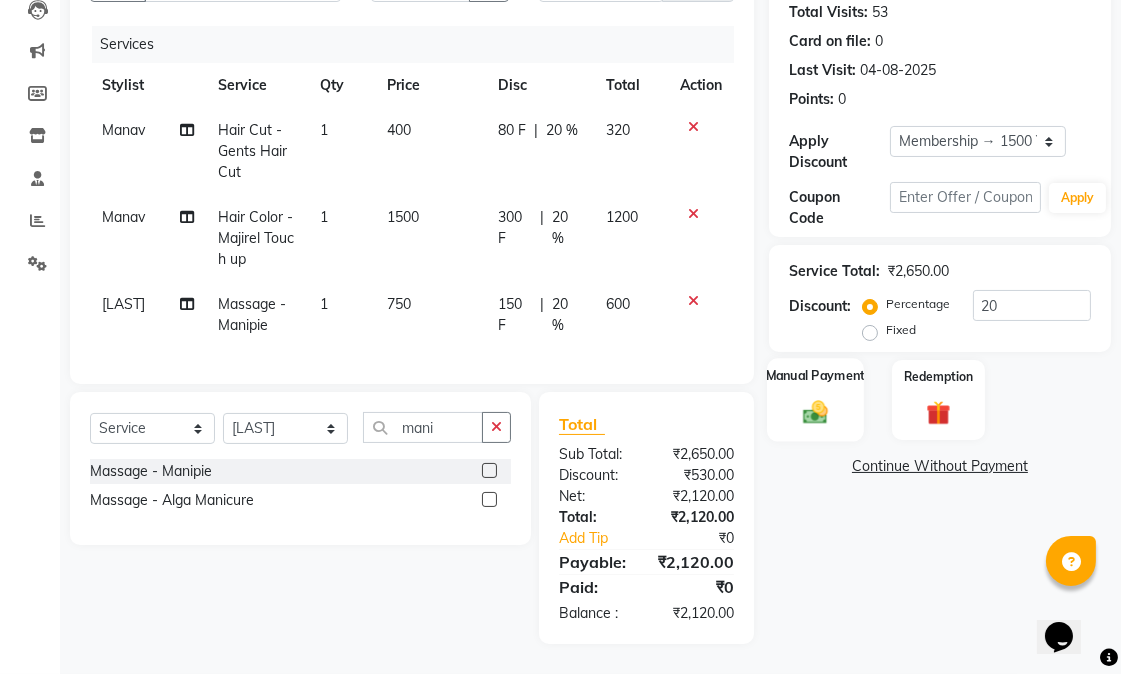click 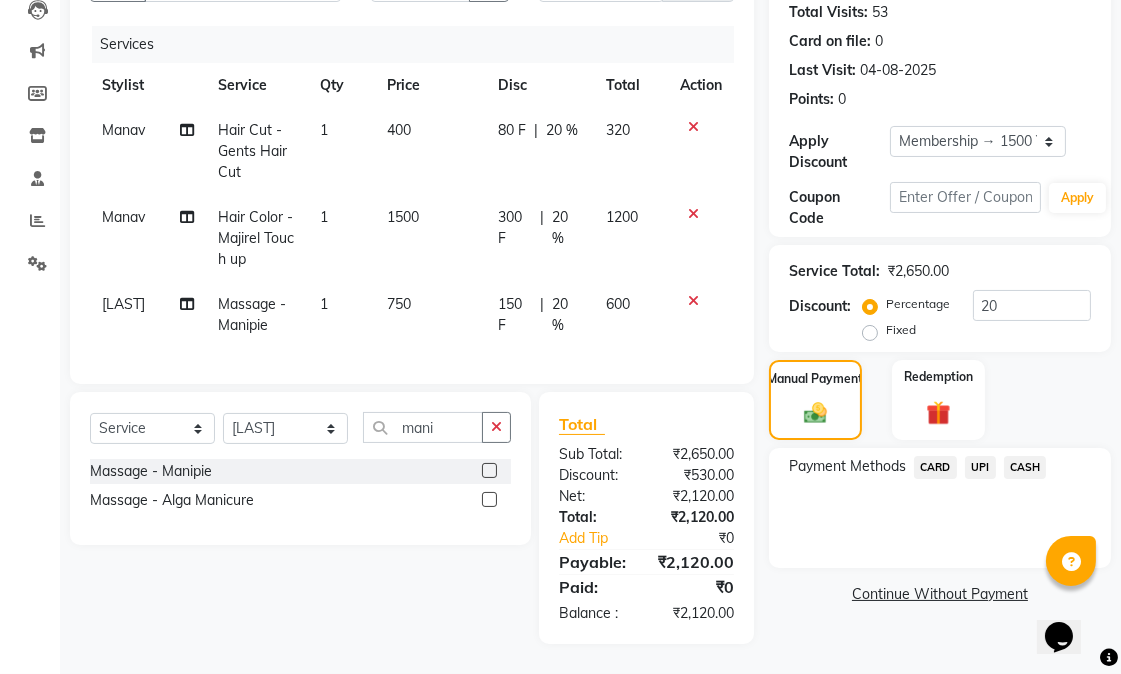click on "CASH" 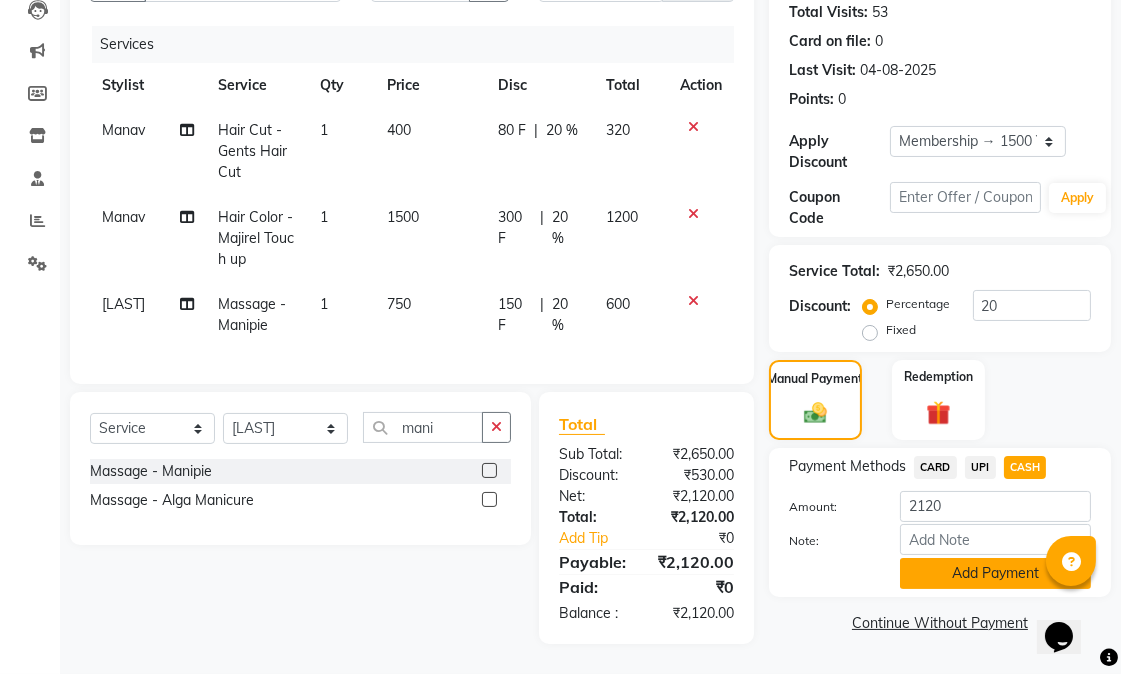 click on "Add Payment" 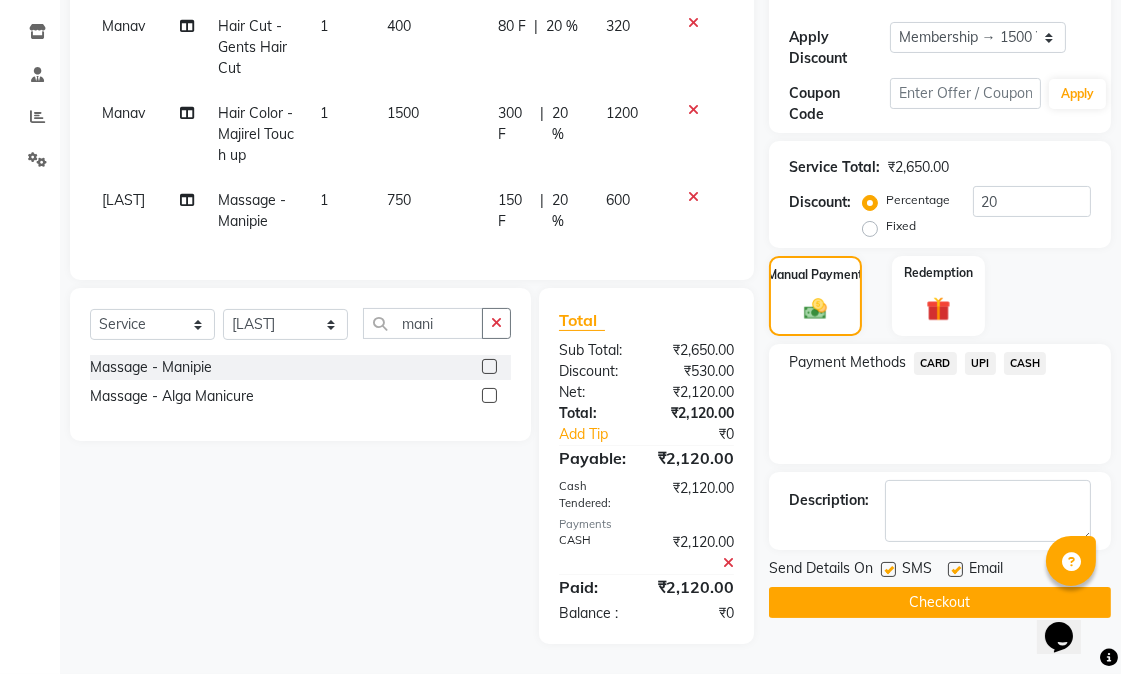 scroll, scrollTop: 366, scrollLeft: 0, axis: vertical 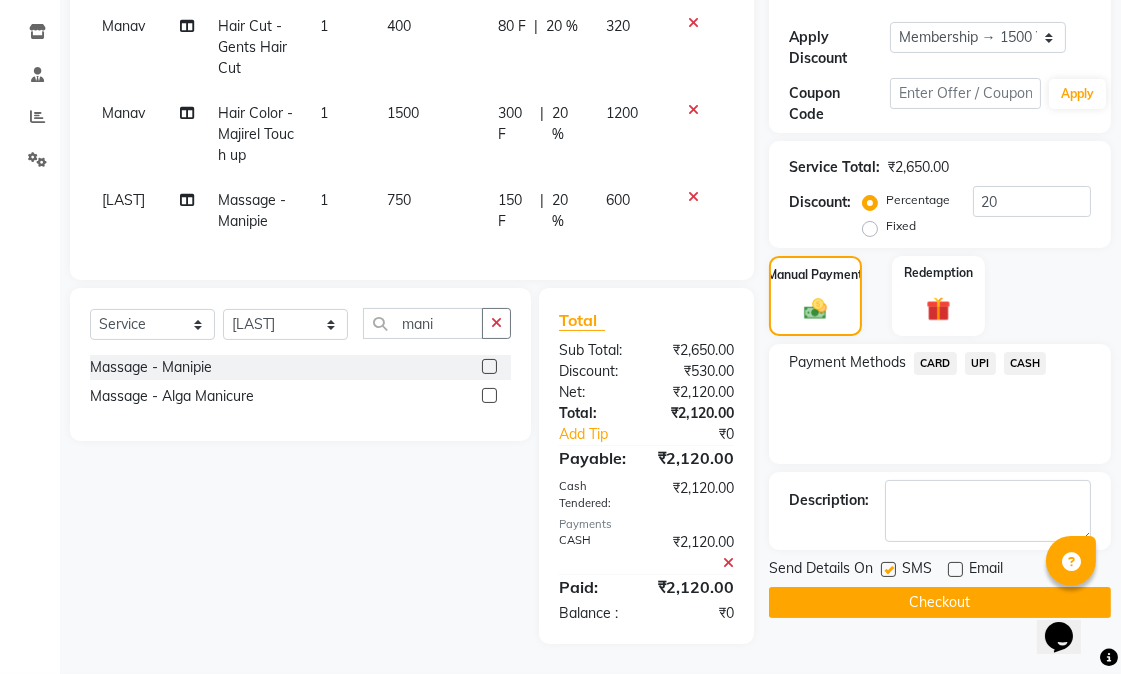 click 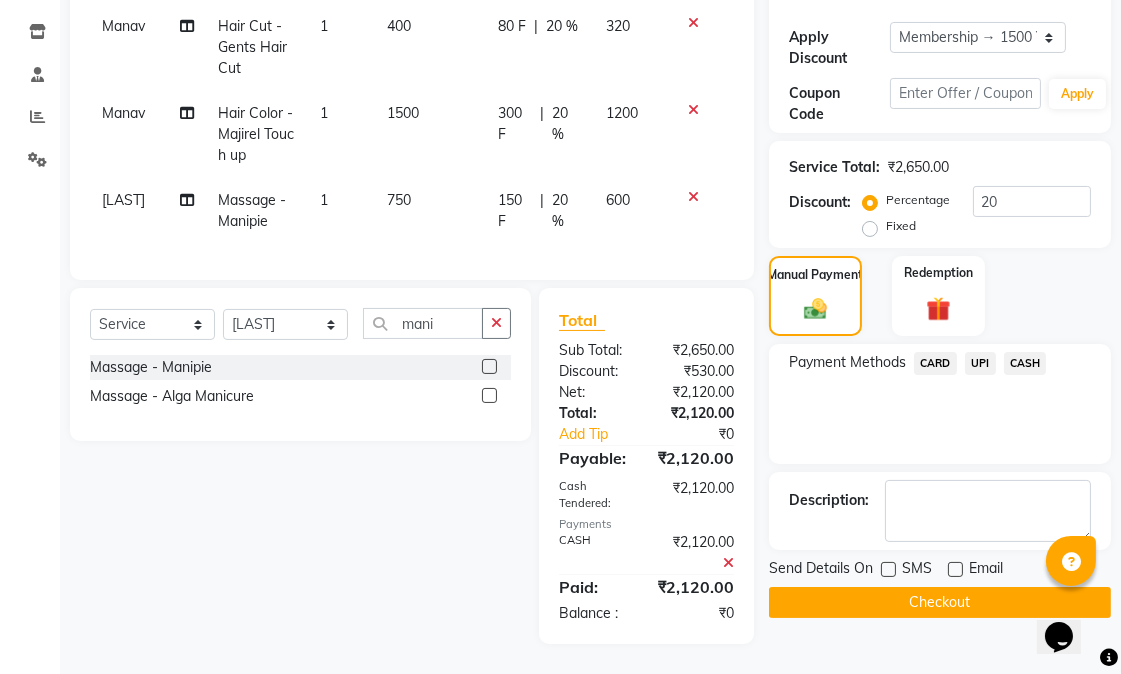 click on "Checkout" 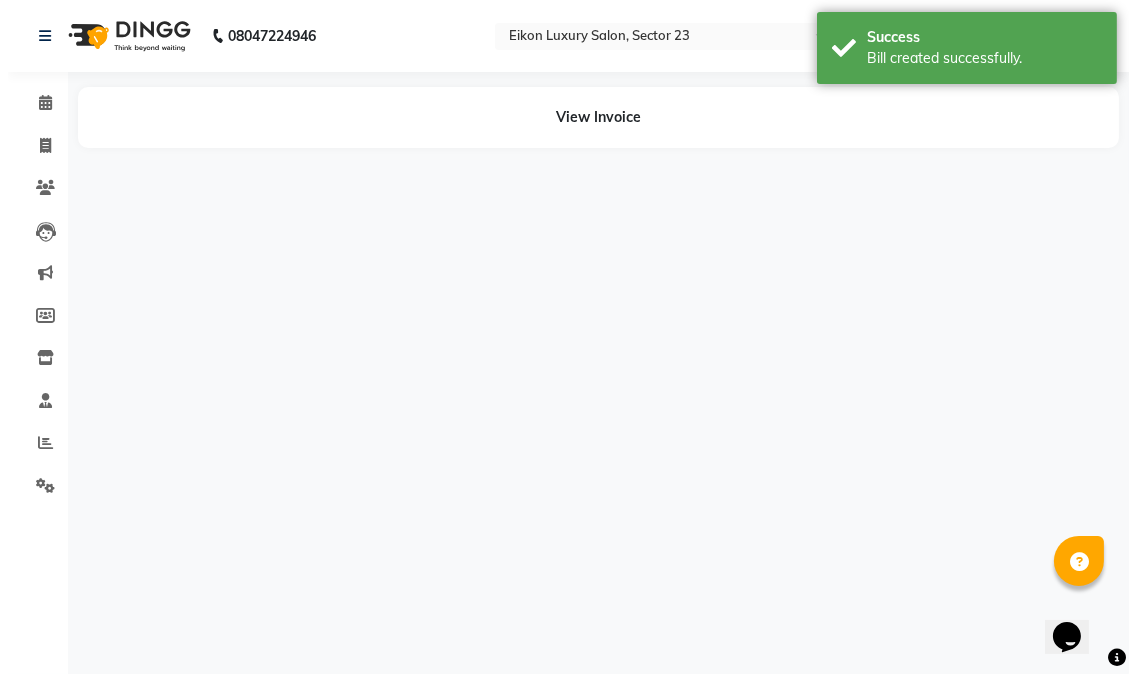 scroll, scrollTop: 0, scrollLeft: 0, axis: both 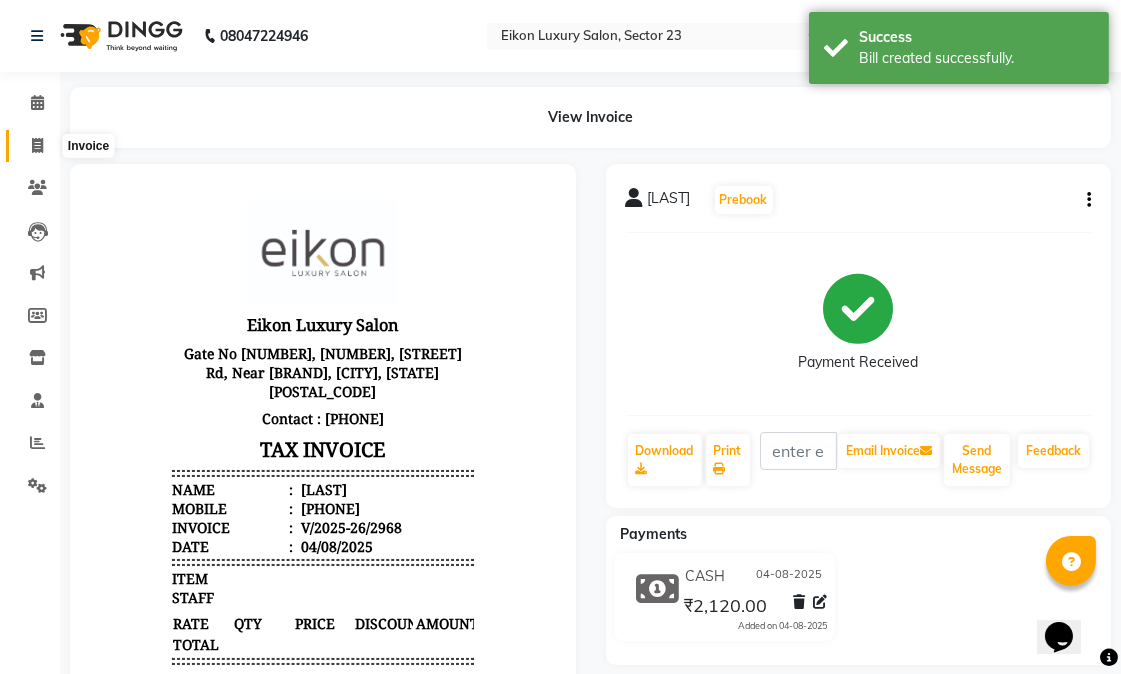 click 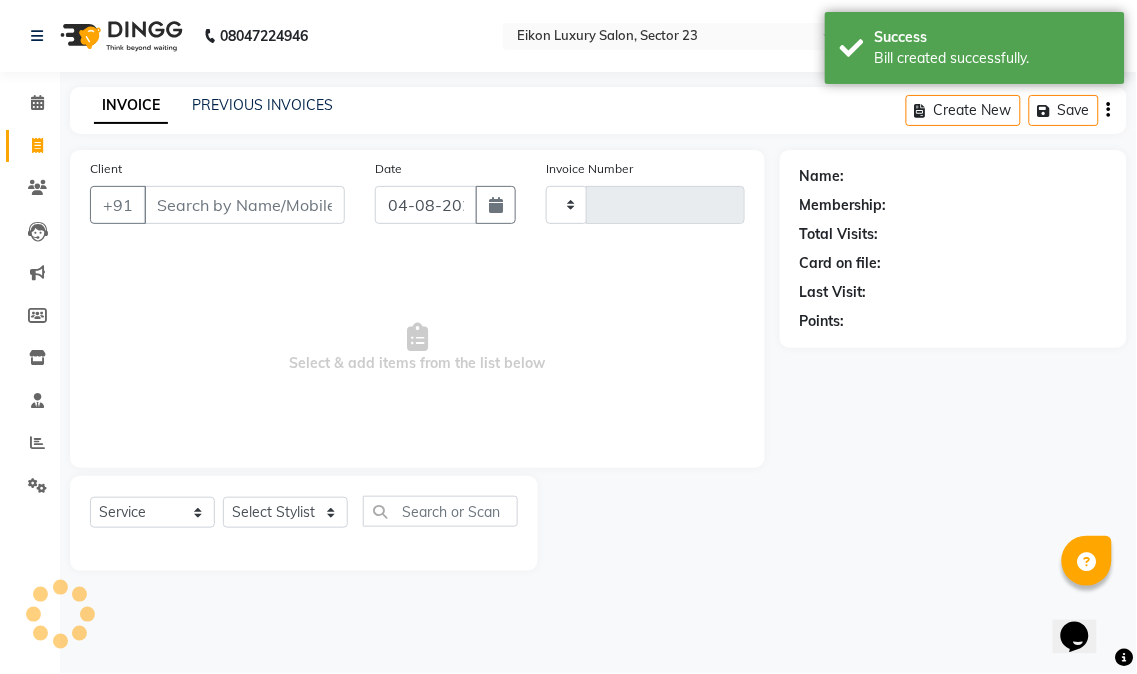 type on "2969" 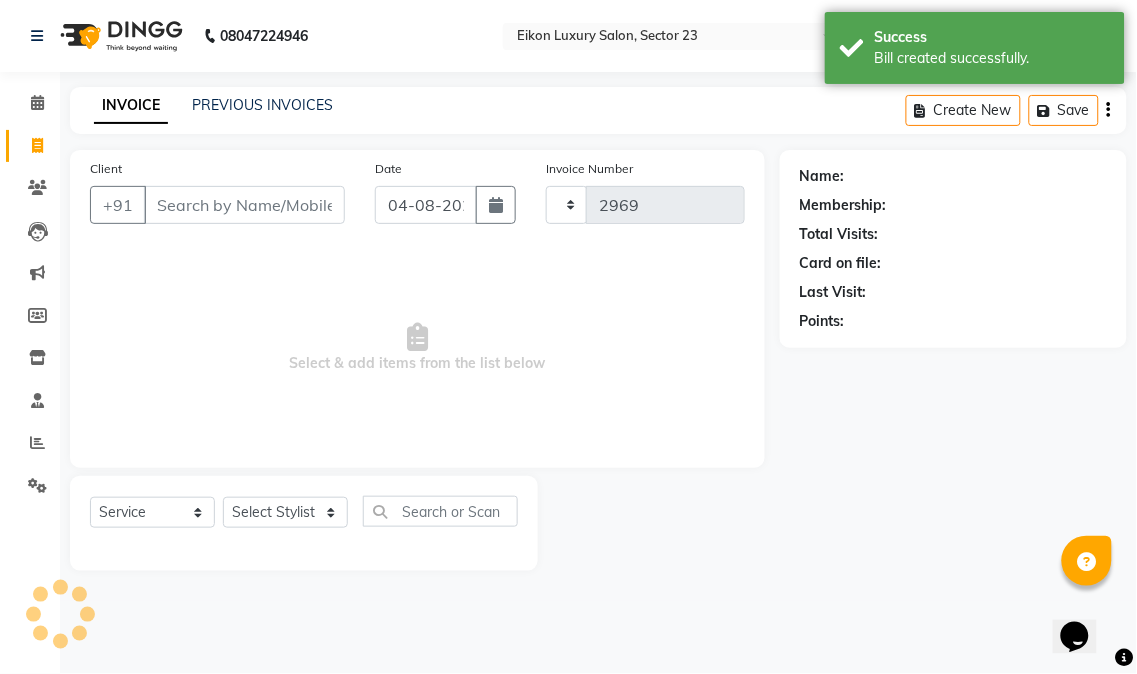 select on "7080" 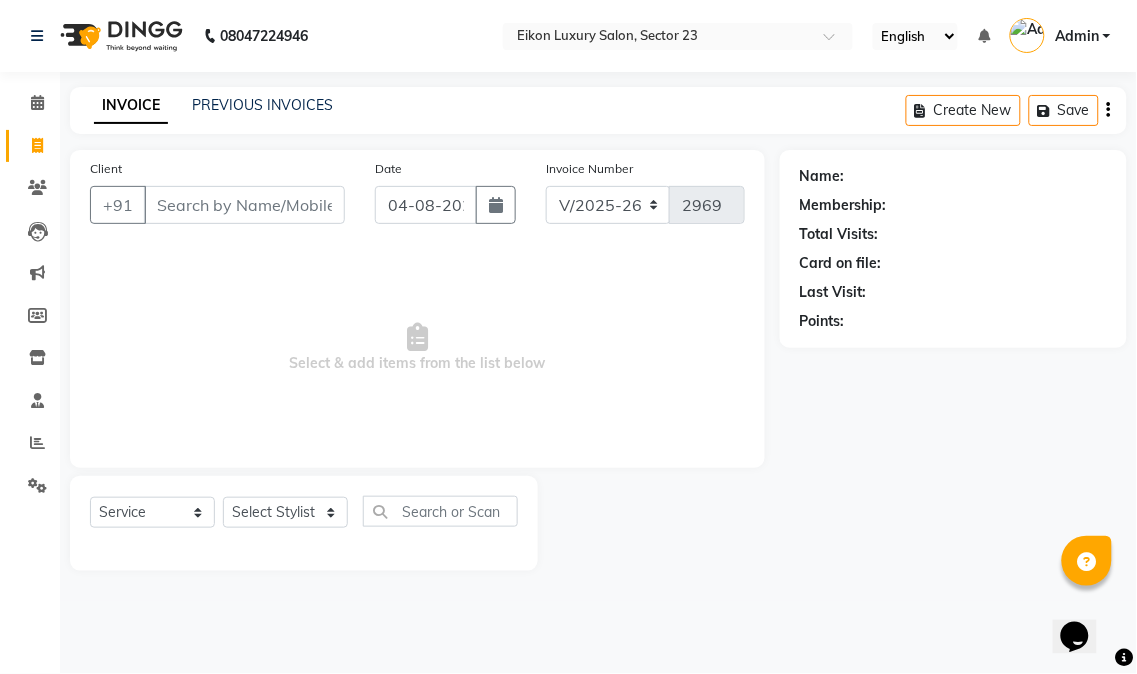 click on "Select & add items from the list below" at bounding box center [417, 348] 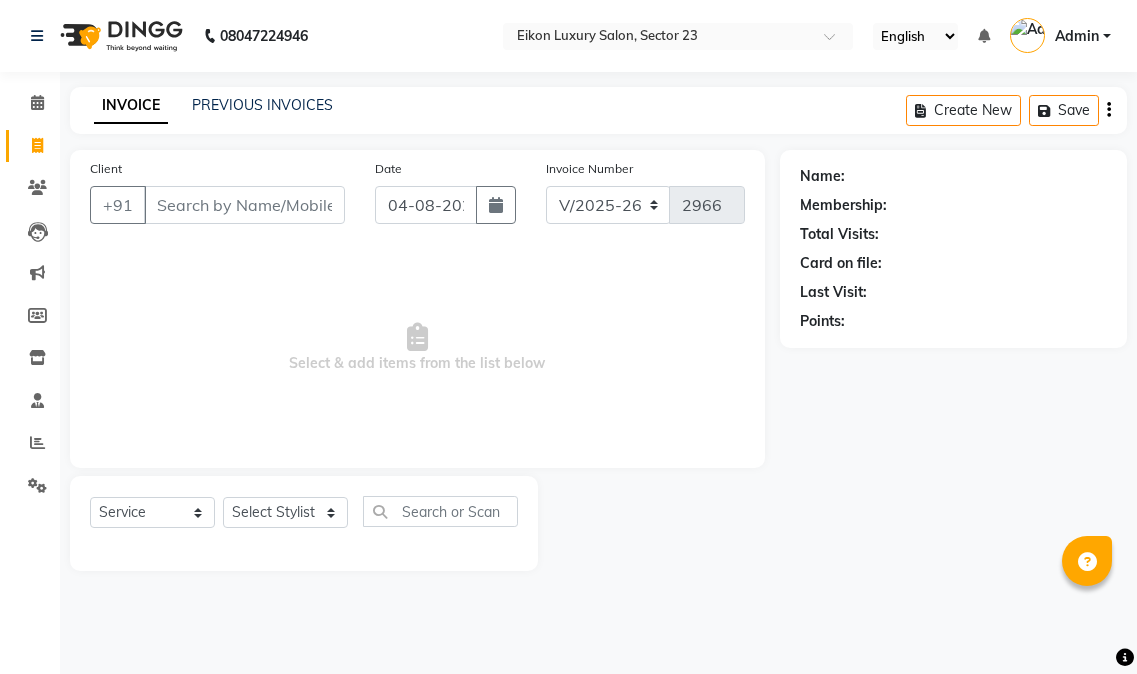 select on "7080" 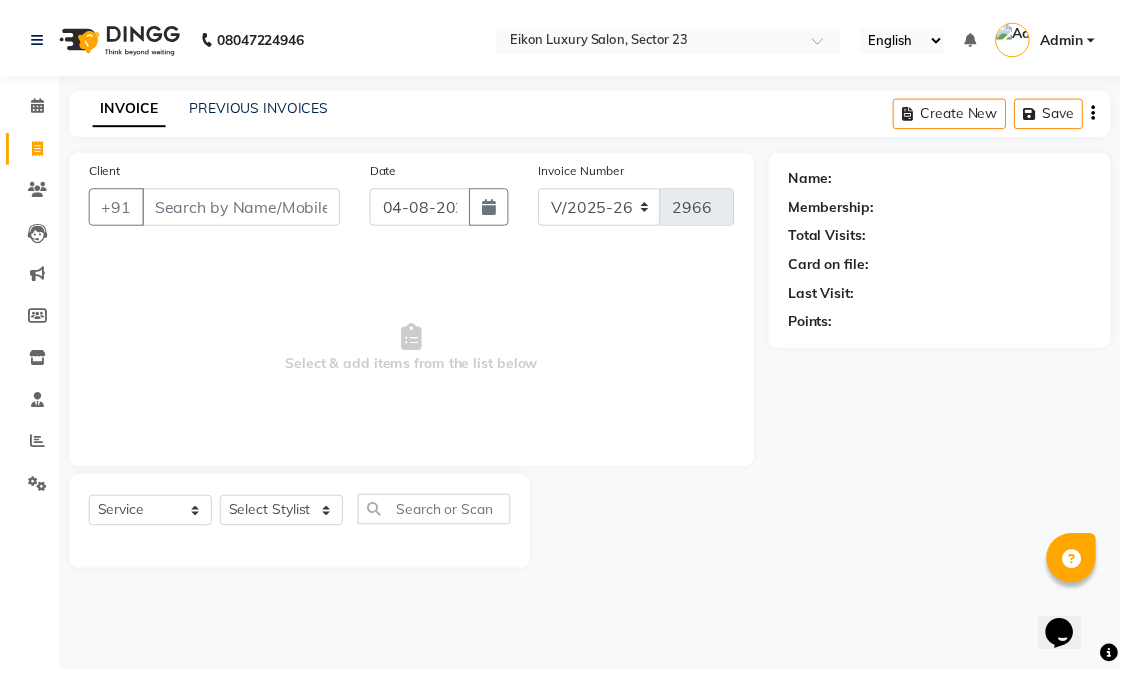 scroll, scrollTop: 0, scrollLeft: 0, axis: both 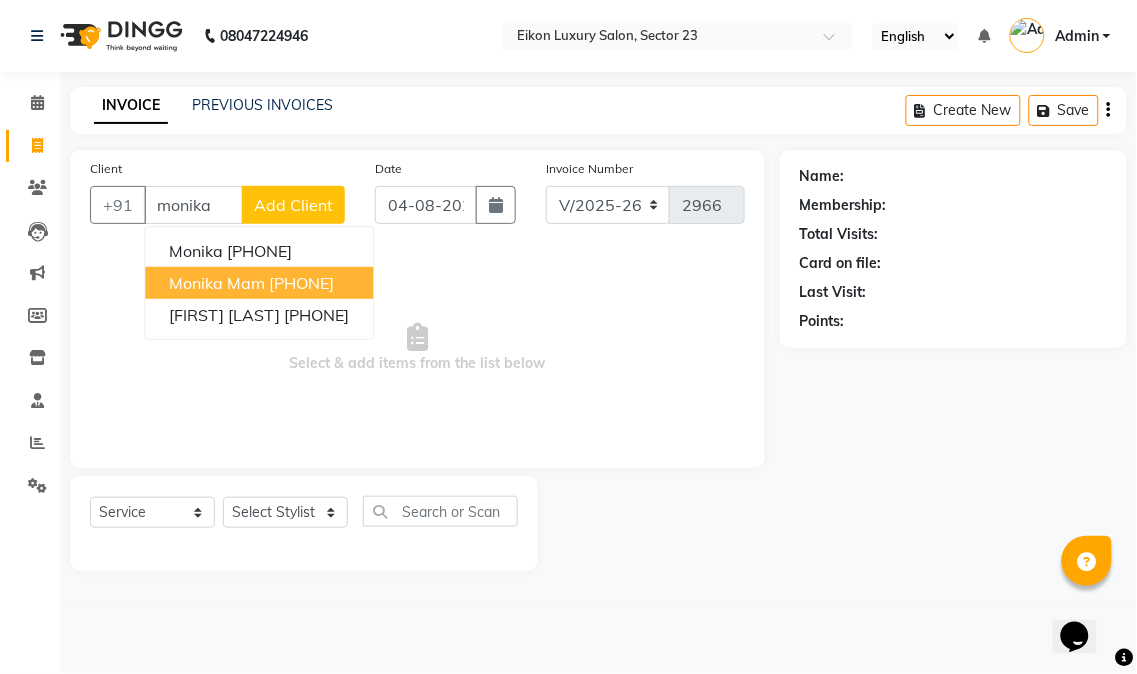 click on "Monika Mam" at bounding box center [217, 283] 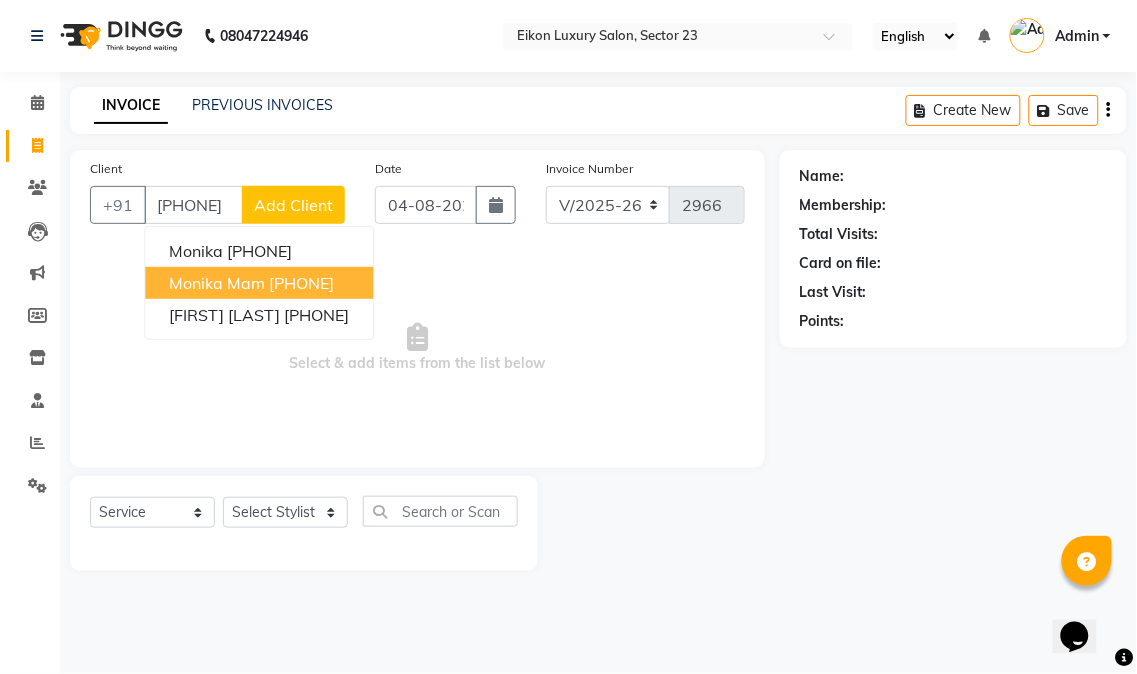 type on "[PHONE]" 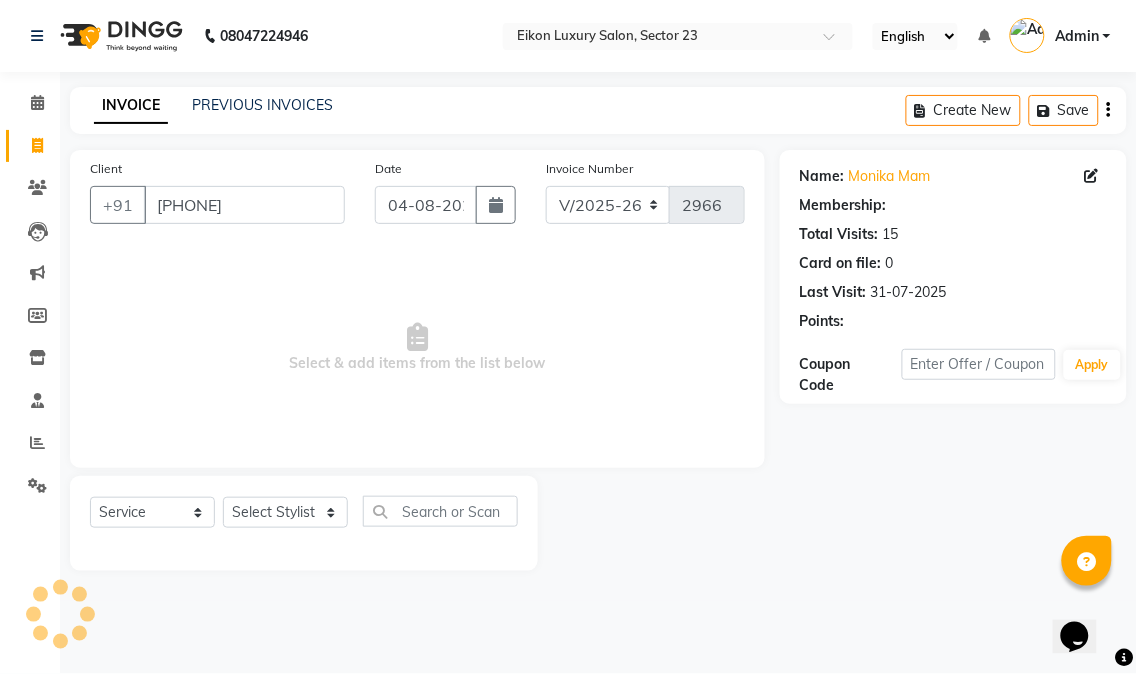 select on "1: Object" 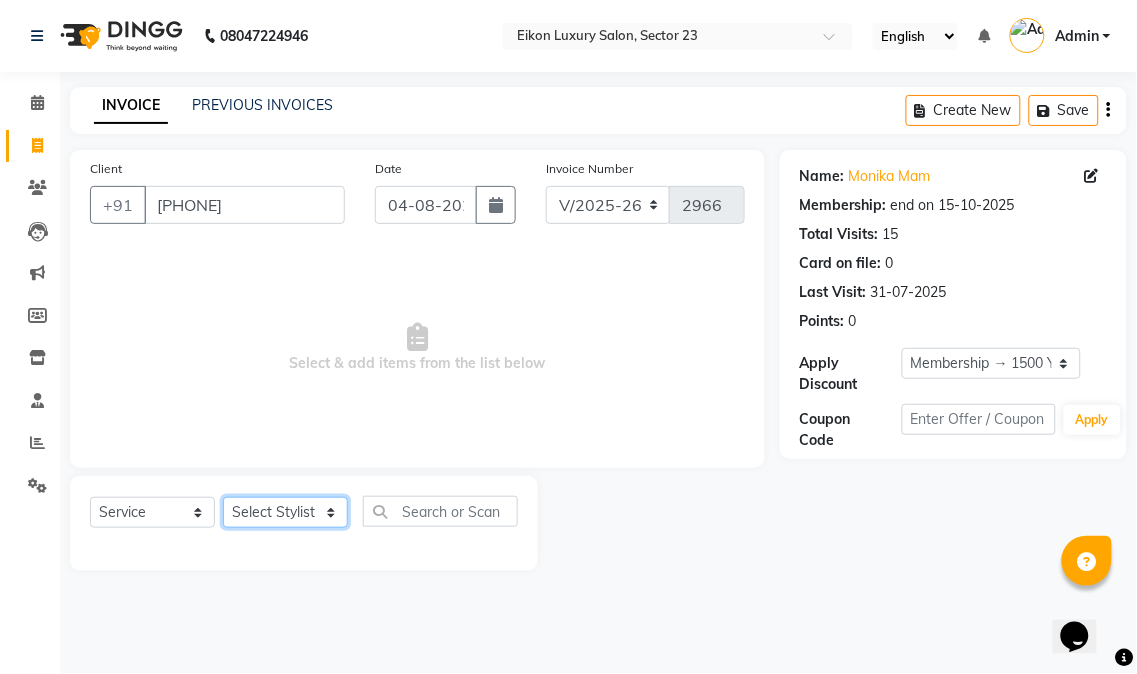 click on "Select Stylist Abhishek amit anchal Ashu Bilal Dildar Geeta Hritik Jatin mahesh Manav Mohit Pinki Prince Ruby Sagar Subhash Subodh Uday" 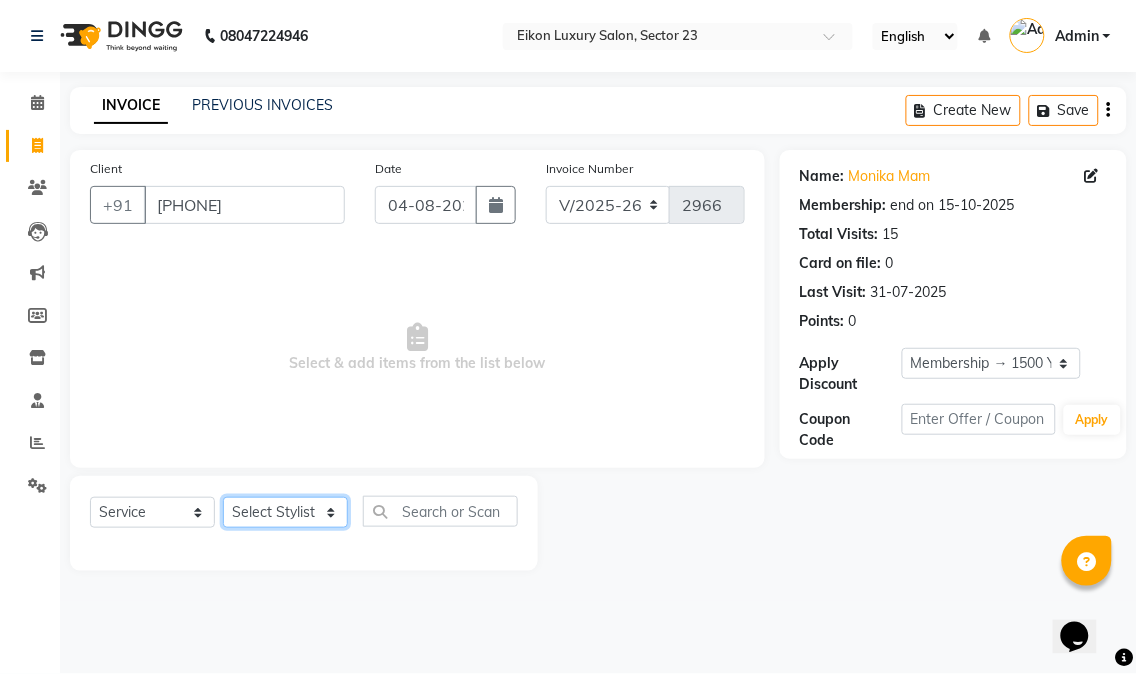 select on "58953" 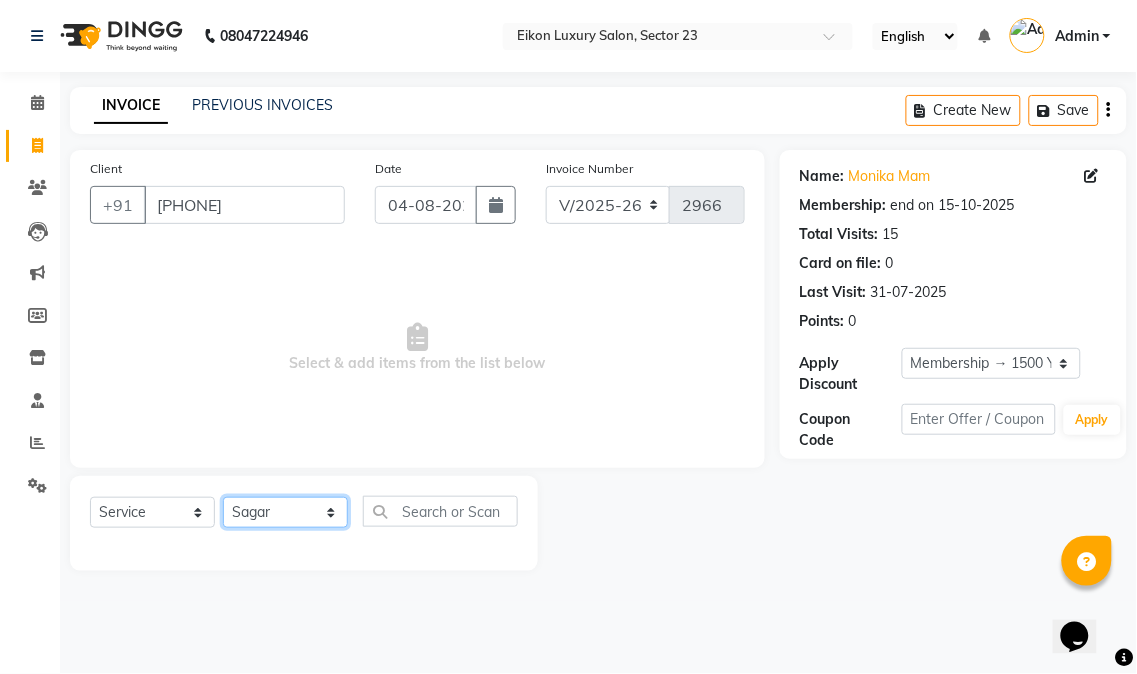 click on "Select Stylist Abhishek amit anchal Ashu Bilal Dildar Geeta Hritik Jatin mahesh Manav Mohit Pinki Prince Ruby Sagar Subhash Subodh Uday" 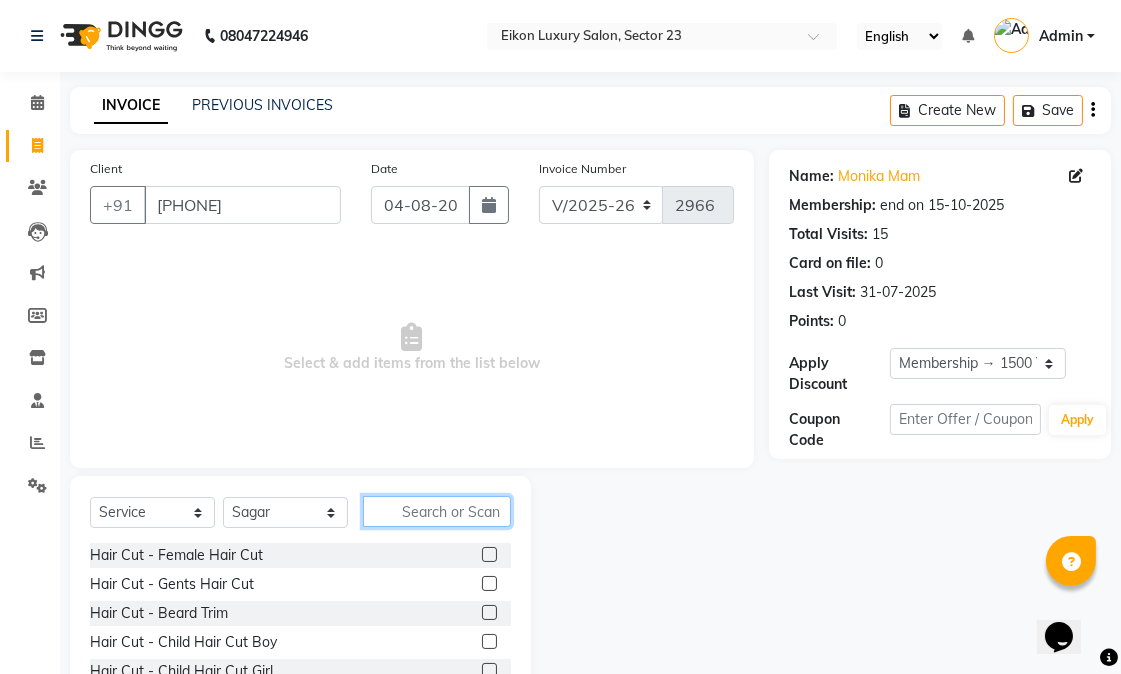 click 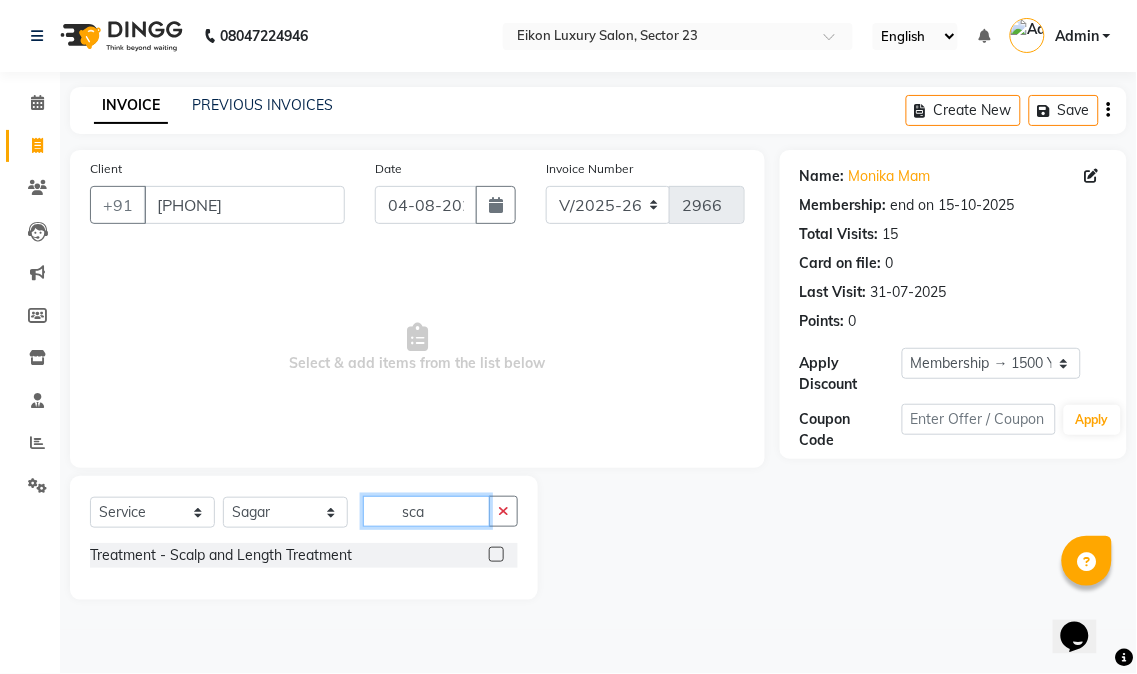 type on "sca" 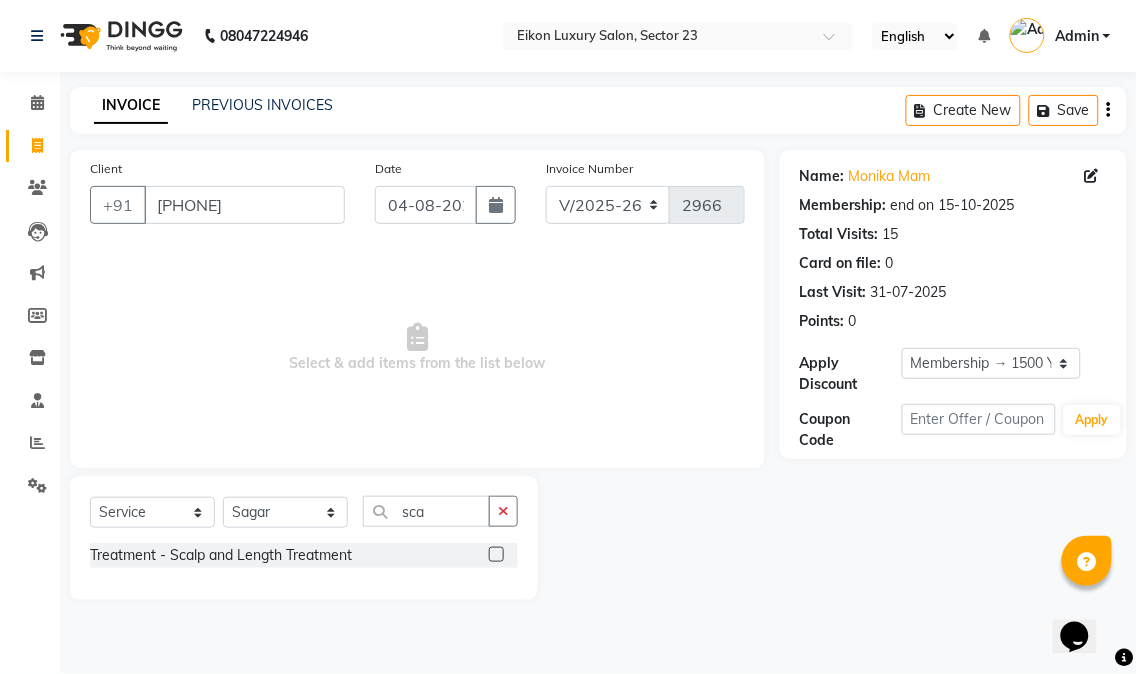 click 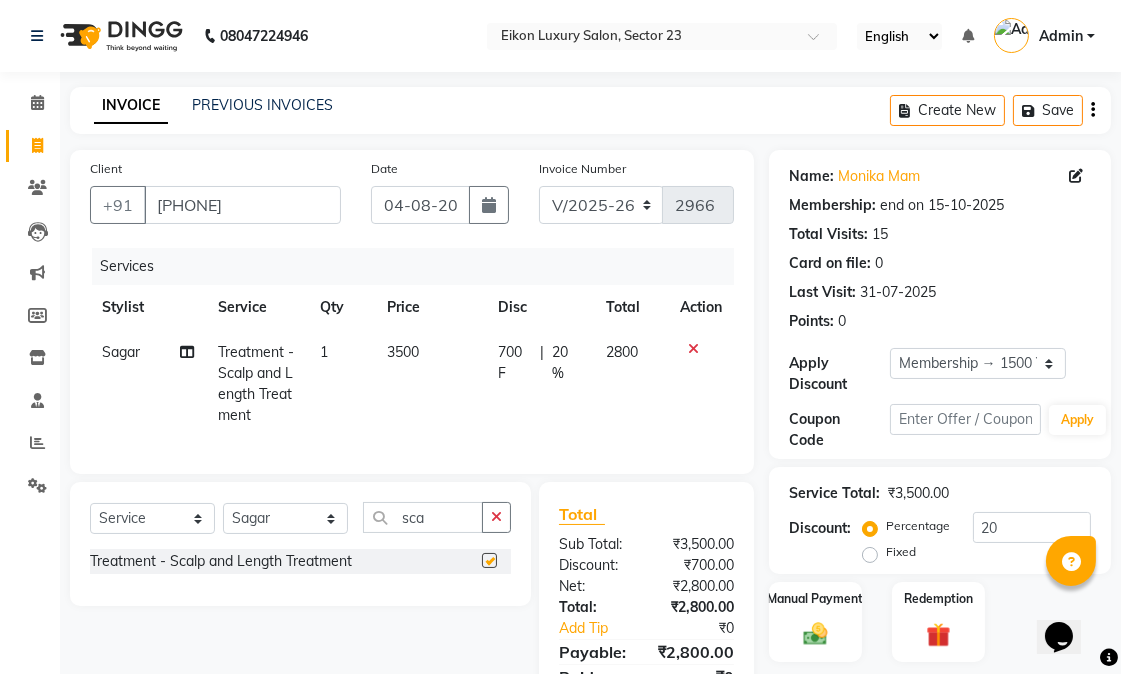 checkbox on "false" 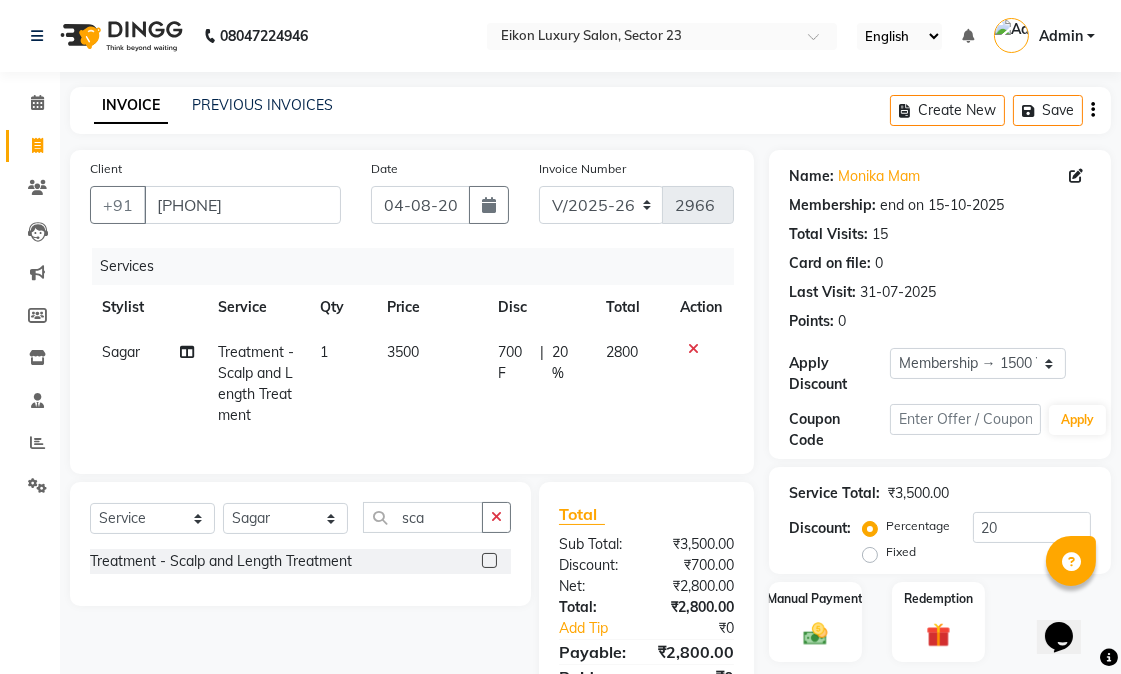 click on "Select  Service  Product  Membership  Package Voucher Prepaid Gift Card  Select Stylist [NAME] [NAME] [NAME] [NAME] [NAME] [NAME] [NAME] [NAME] [NAME] [NAME] [NAME] [NAME] [NAME] [NAME] [NAME] [NAME] [NAME] [NAME] [NAME] [NAME] sca Treatment - Scalp and Length Treatment" 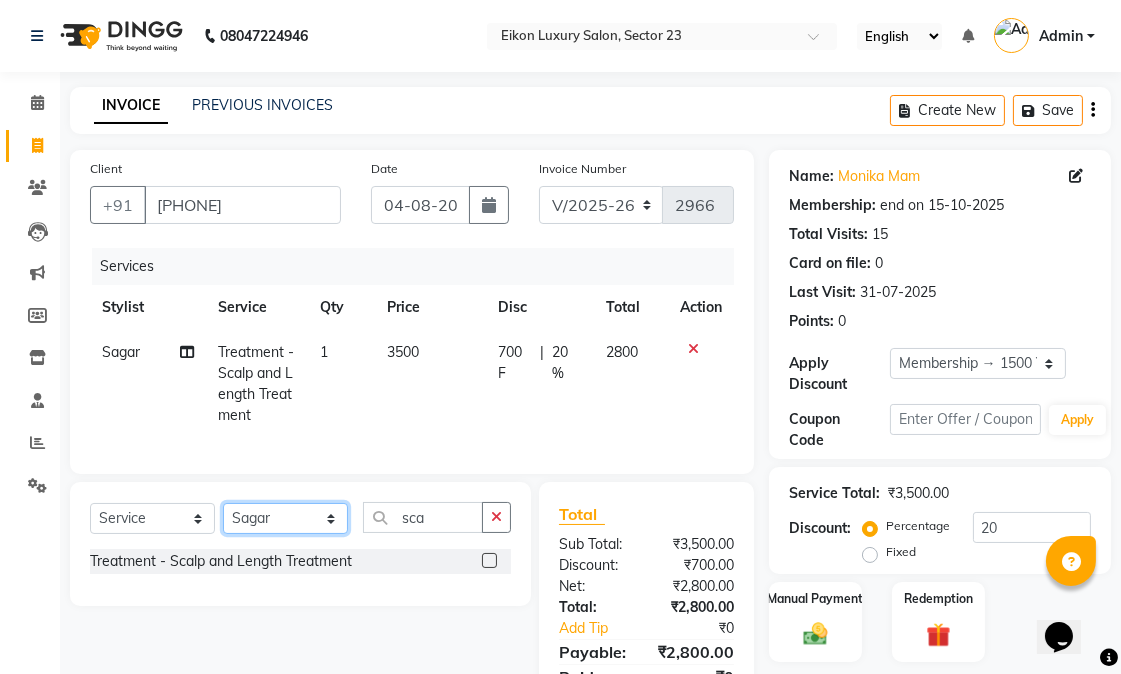 click on "Select Stylist Abhishek amit anchal Ashu Bilal Dildar Geeta Hritik Jatin mahesh Manav Mohit Pinki Prince Ruby Sagar Subhash Subodh Uday" 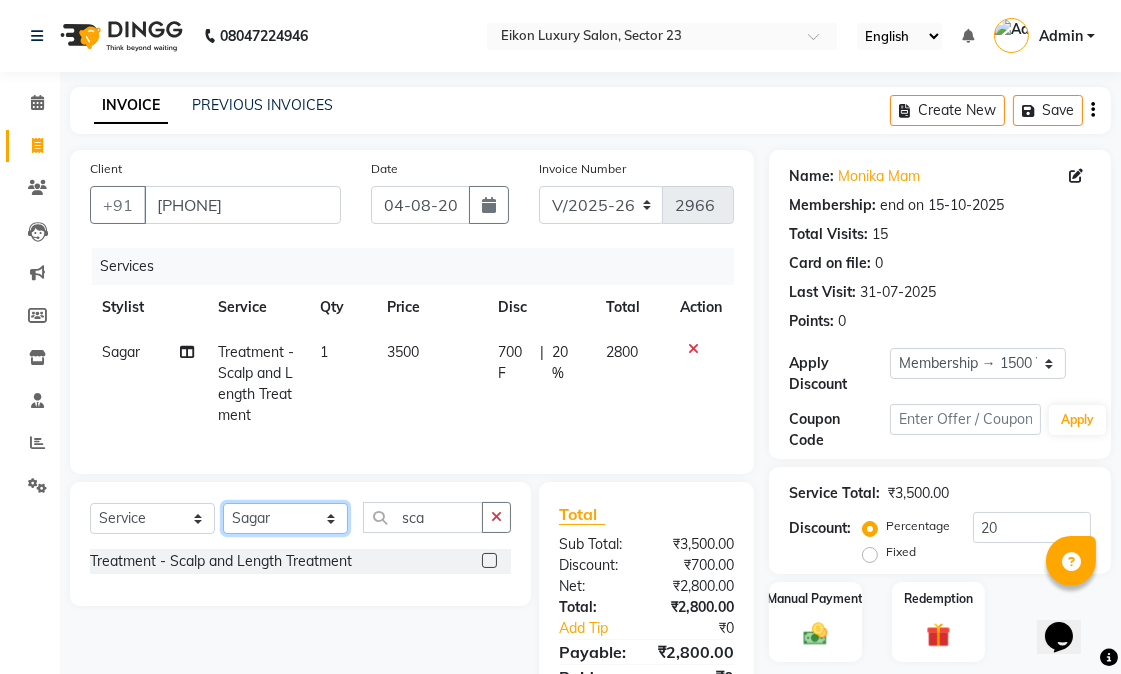 select on "58952" 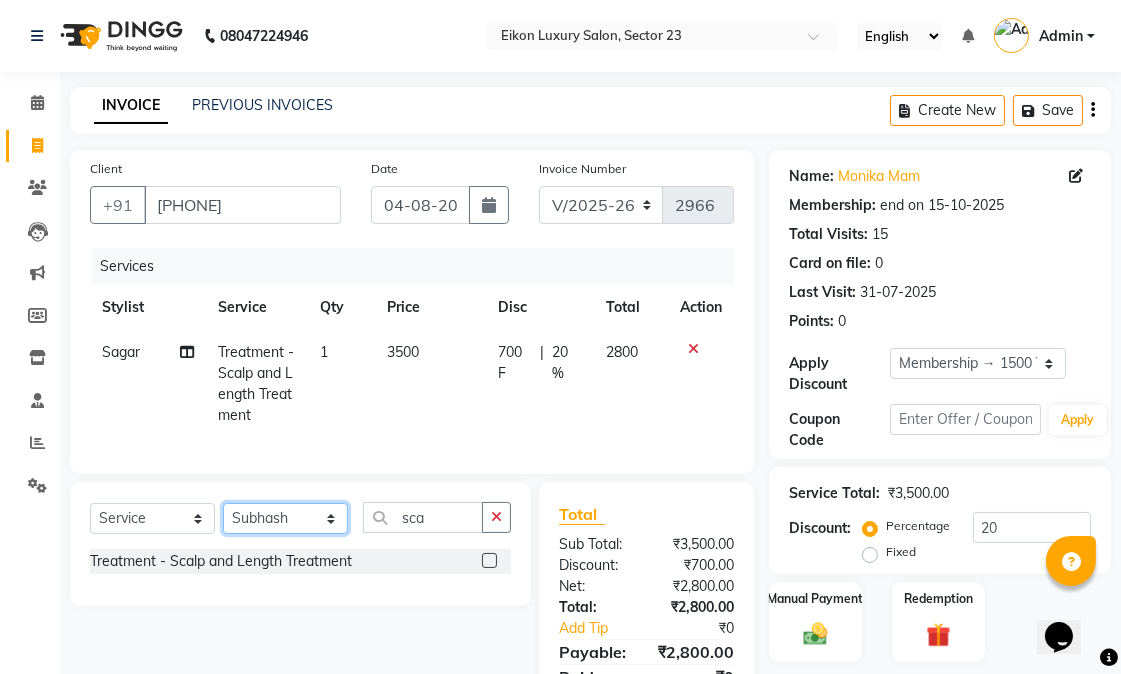click on "Select Stylist Abhishek amit anchal Ashu Bilal Dildar Geeta Hritik Jatin mahesh Manav Mohit Pinki Prince Ruby Sagar Subhash Subodh Uday" 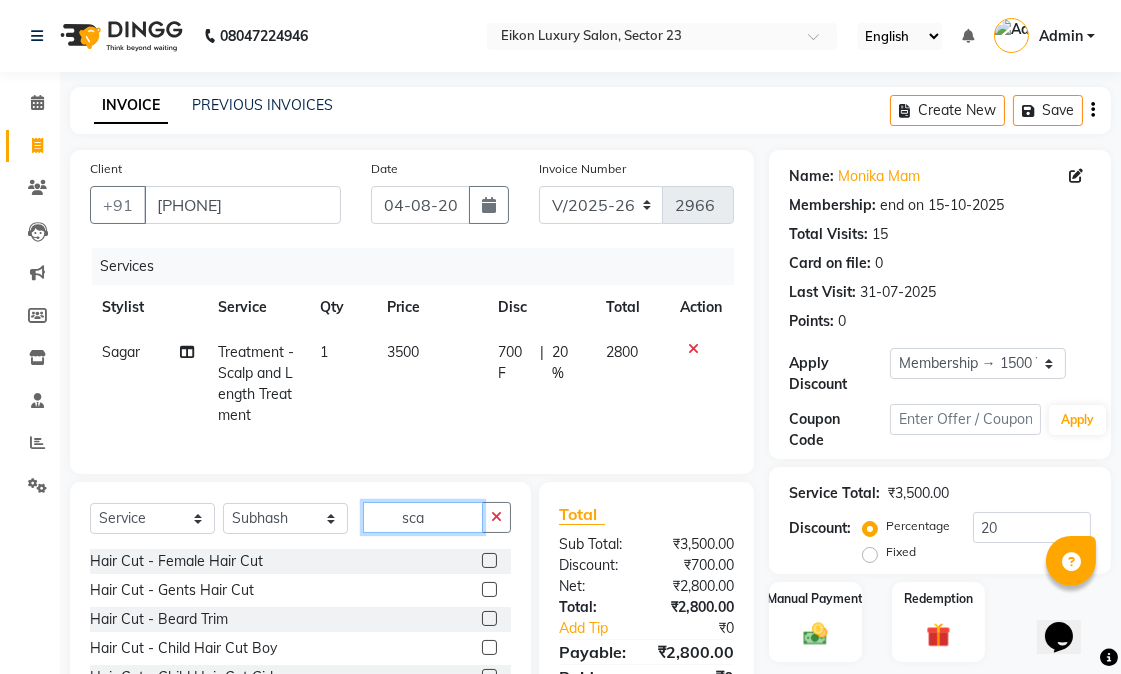 click on "sca" 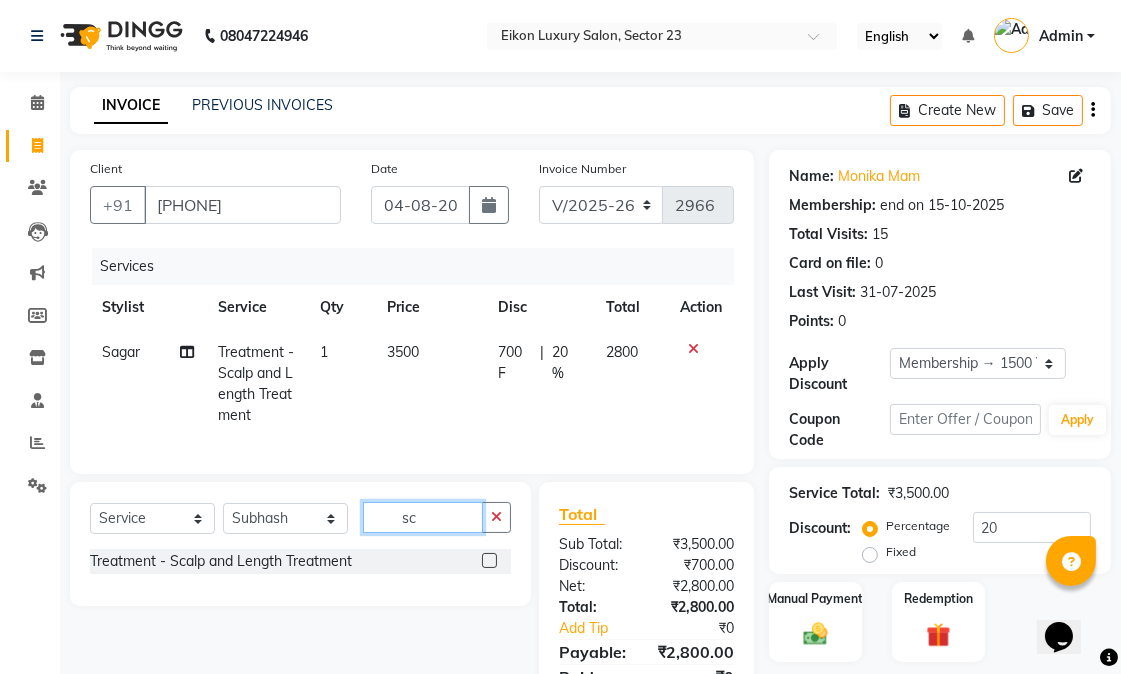 type on "sca" 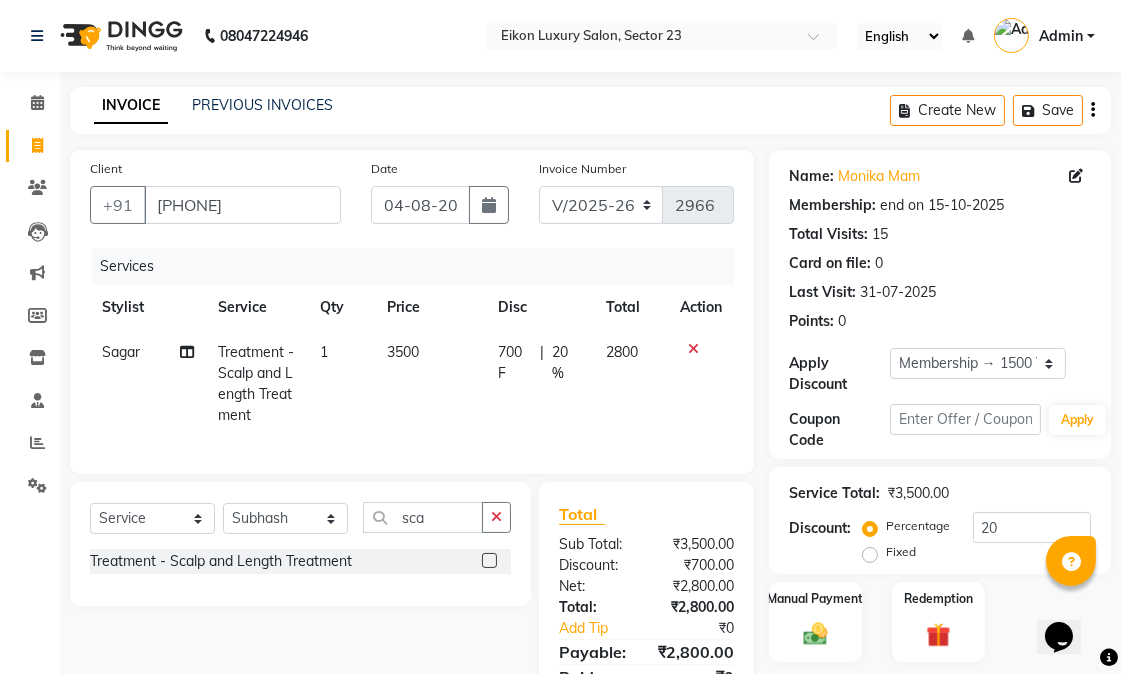 click 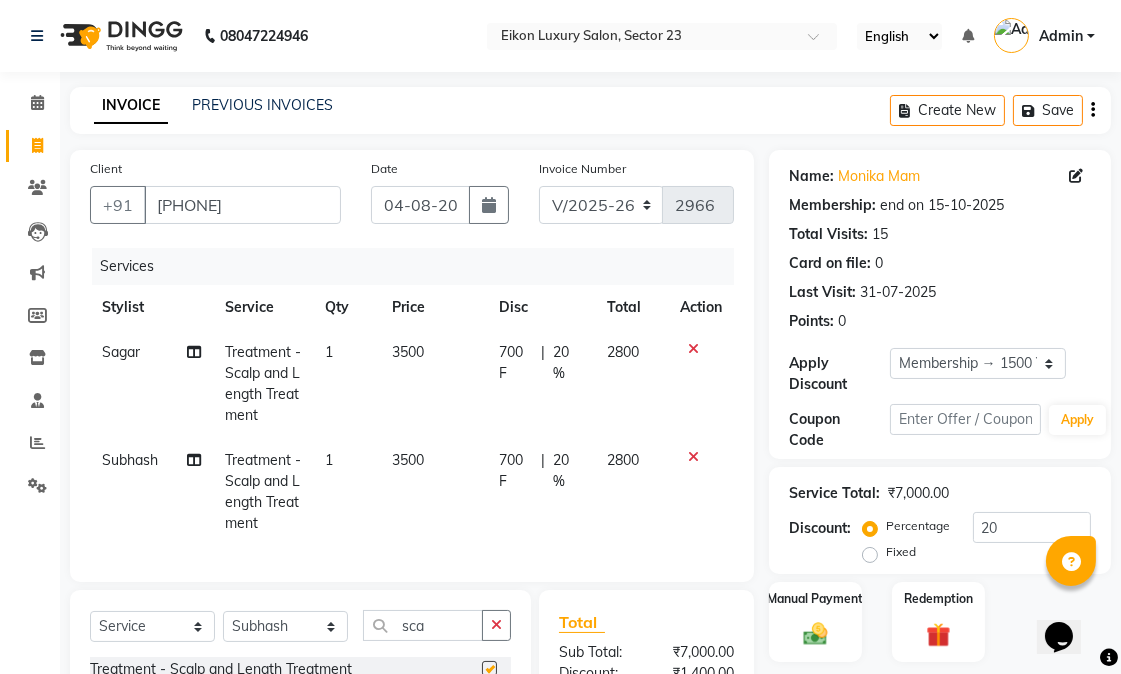 checkbox on "false" 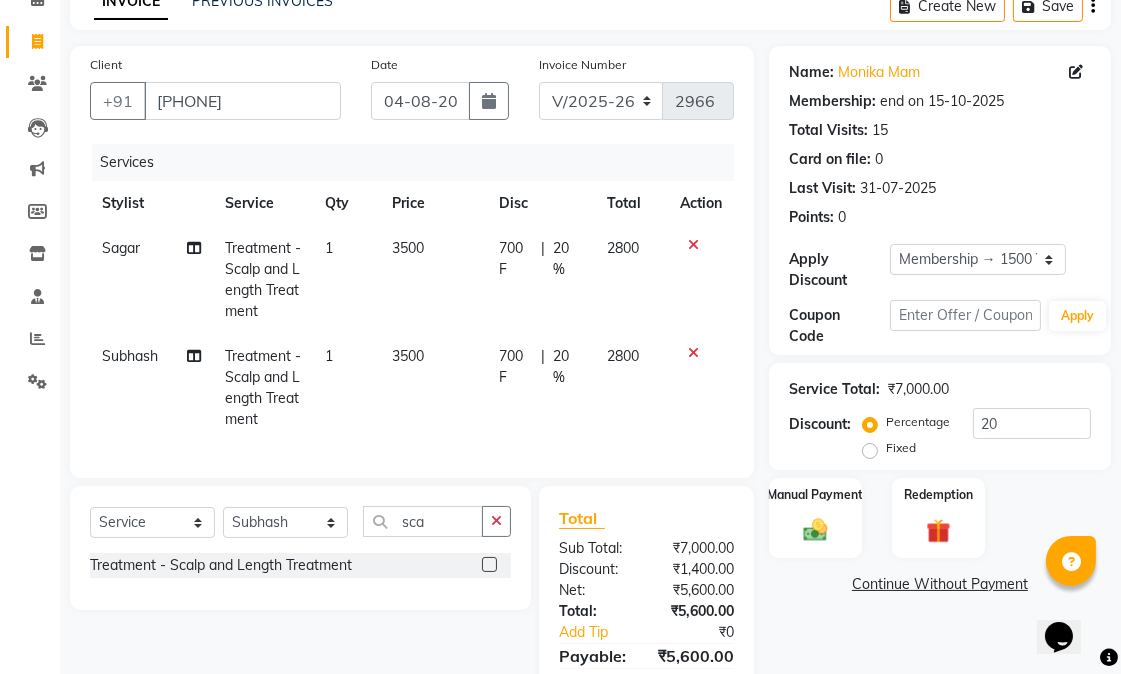 scroll, scrollTop: 0, scrollLeft: 0, axis: both 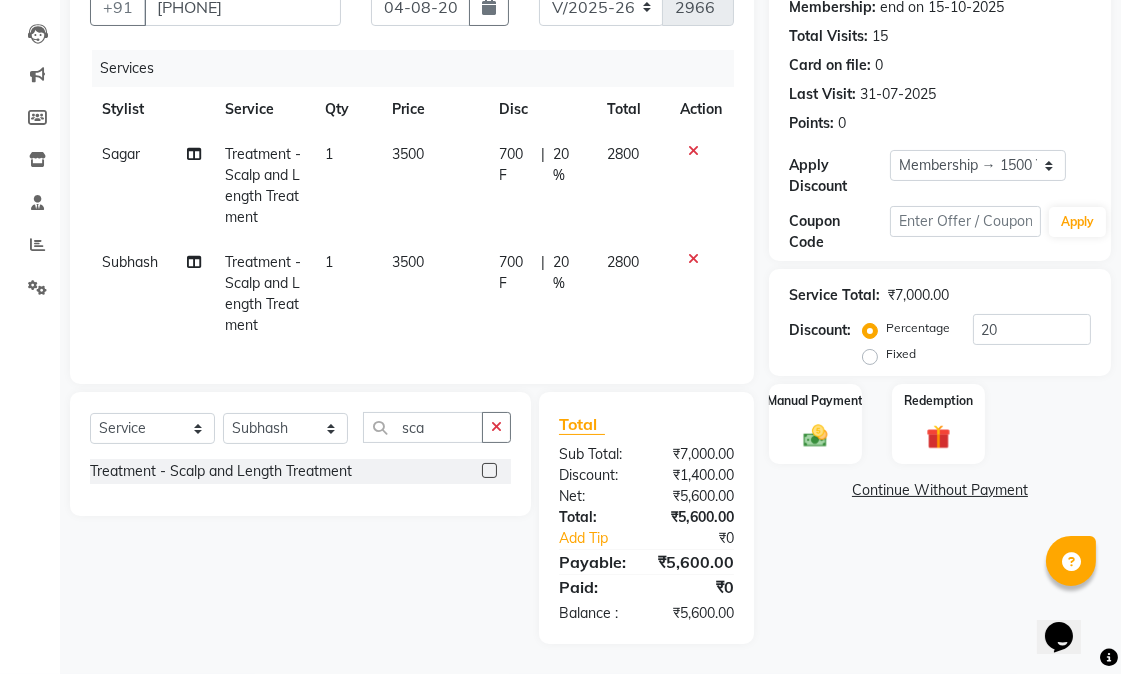 click on "Name: Monika Mam Membership: end on 15-10-2025 Total Visits:  15 Card on file:  0 Last Visit:   31-07-2025 Points:   0  Apply Discount Select Membership → 1500 Yearly Membership Coupon Code Apply Service Total:  ₹7,000.00  Discount:  Percentage   Fixed  20 Manual Payment Redemption  Continue Without Payment" 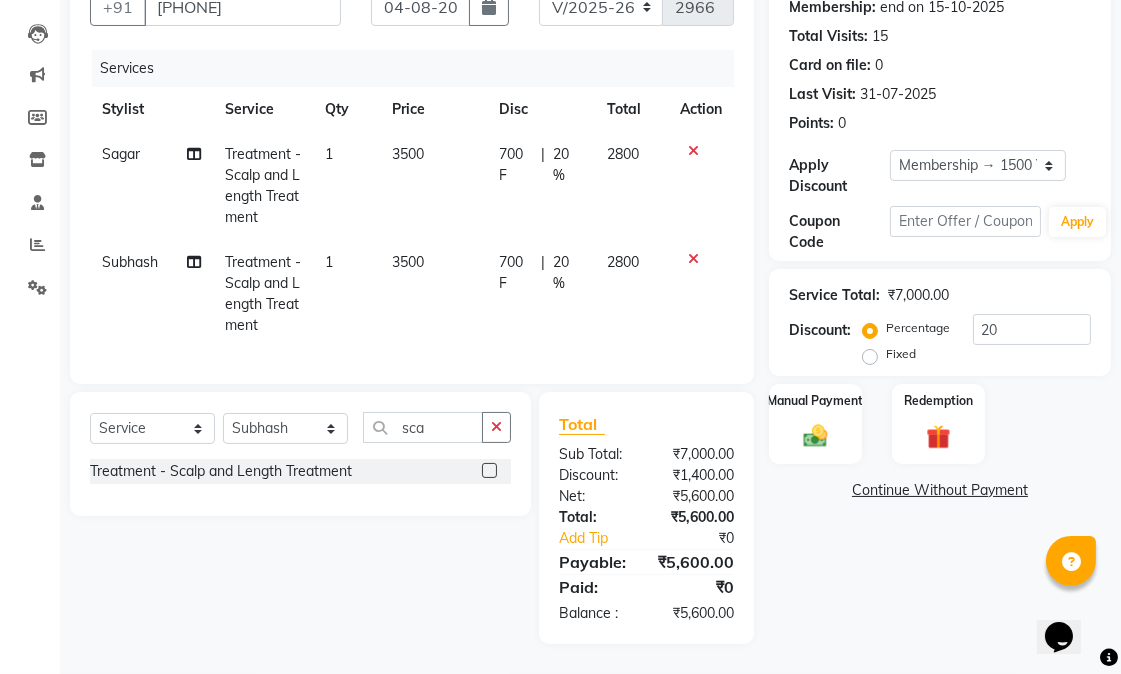 click on "Name: Monika Mam Membership: end on 15-10-2025 Total Visits:  15 Card on file:  0 Last Visit:   31-07-2025 Points:   0  Apply Discount Select Membership → 1500 Yearly Membership Coupon Code Apply Service Total:  ₹7,000.00  Discount:  Percentage   Fixed  20 Manual Payment Redemption  Continue Without Payment" 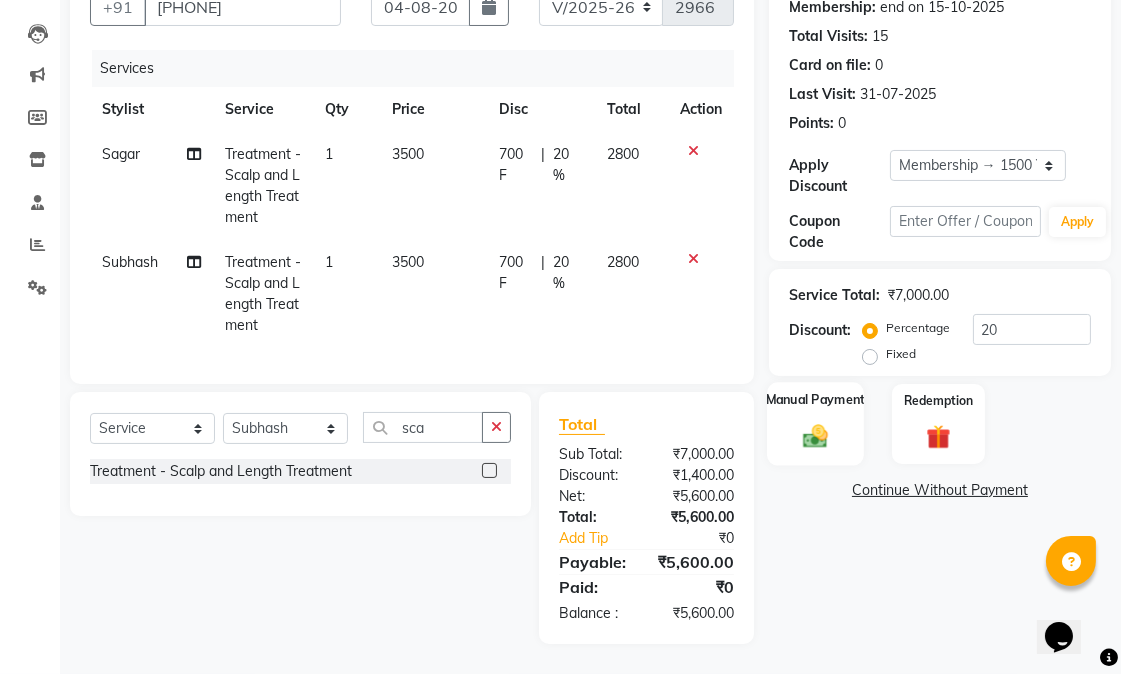 click 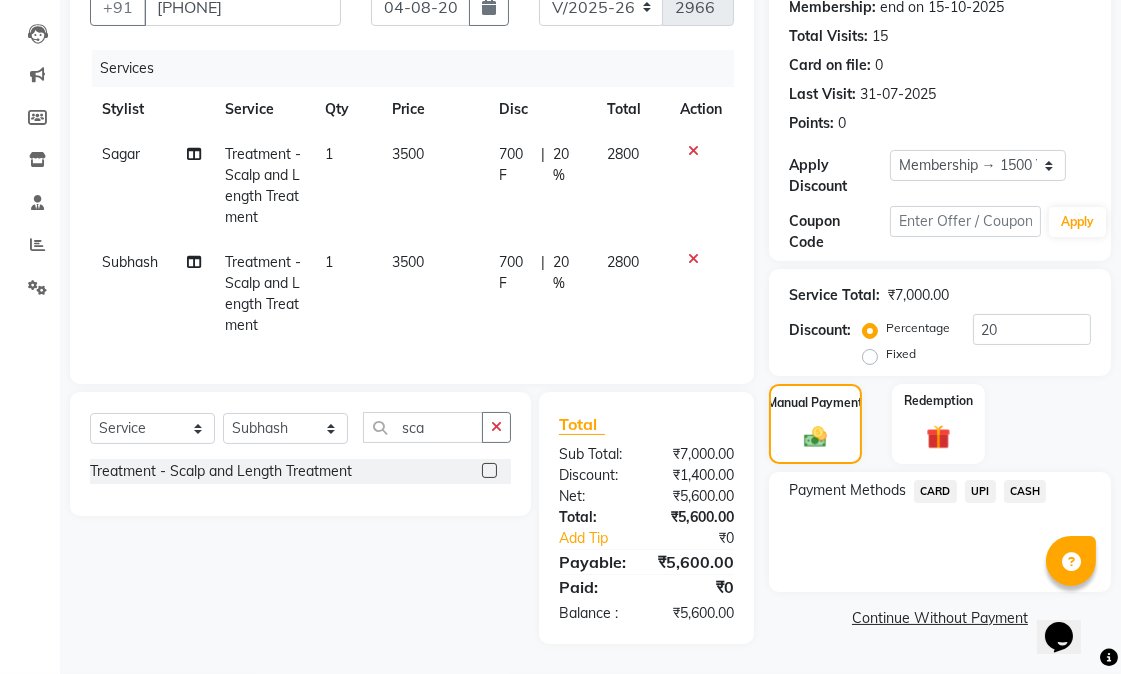 click on "CASH" 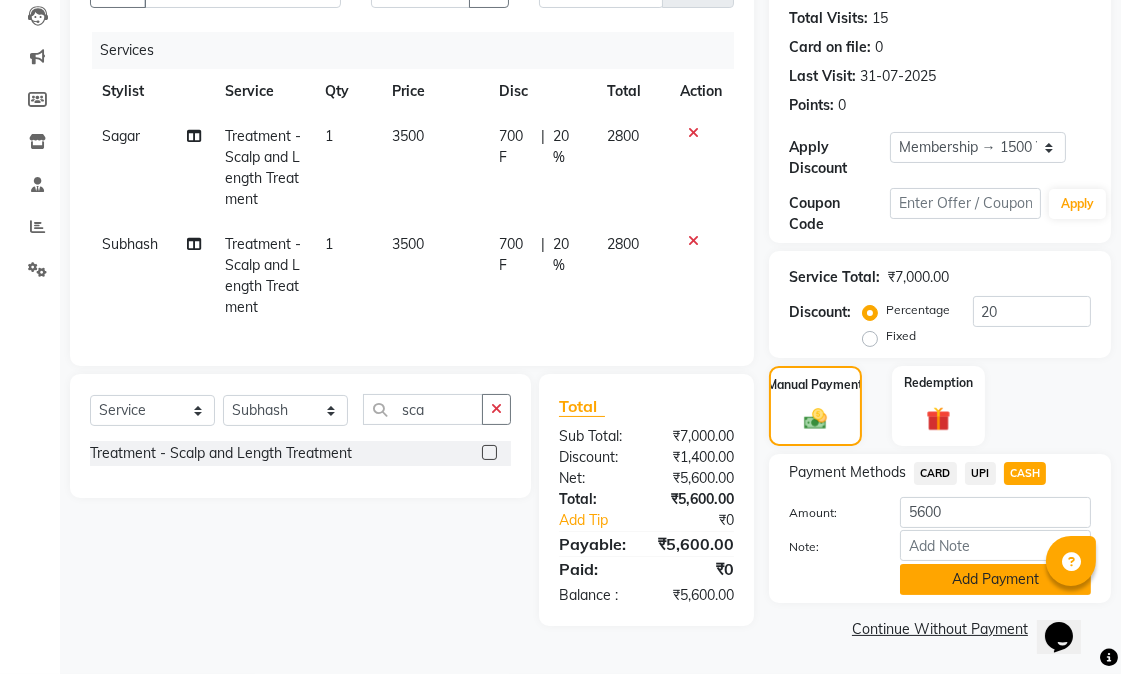 click on "Add Payment" 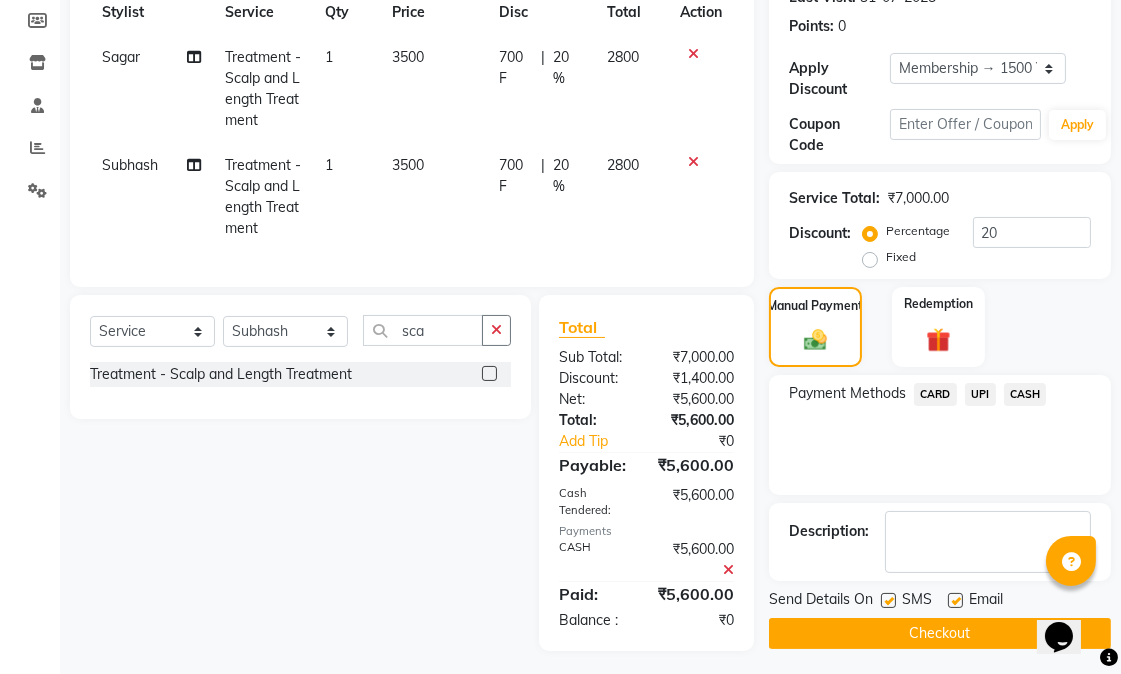 scroll, scrollTop: 343, scrollLeft: 0, axis: vertical 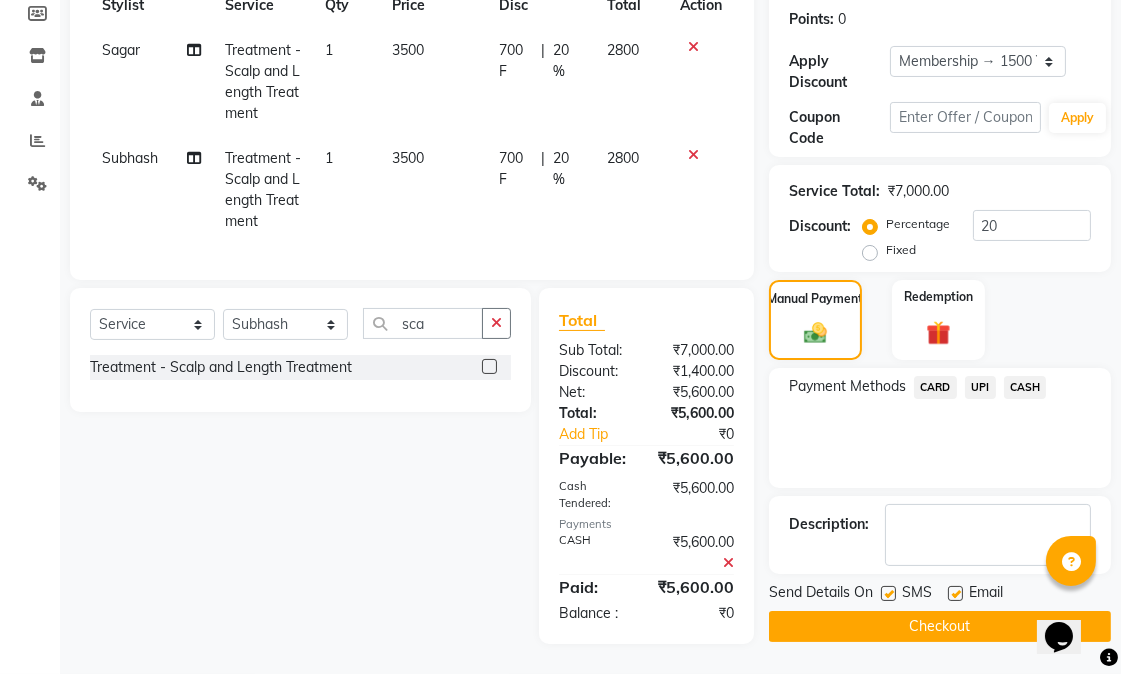 click 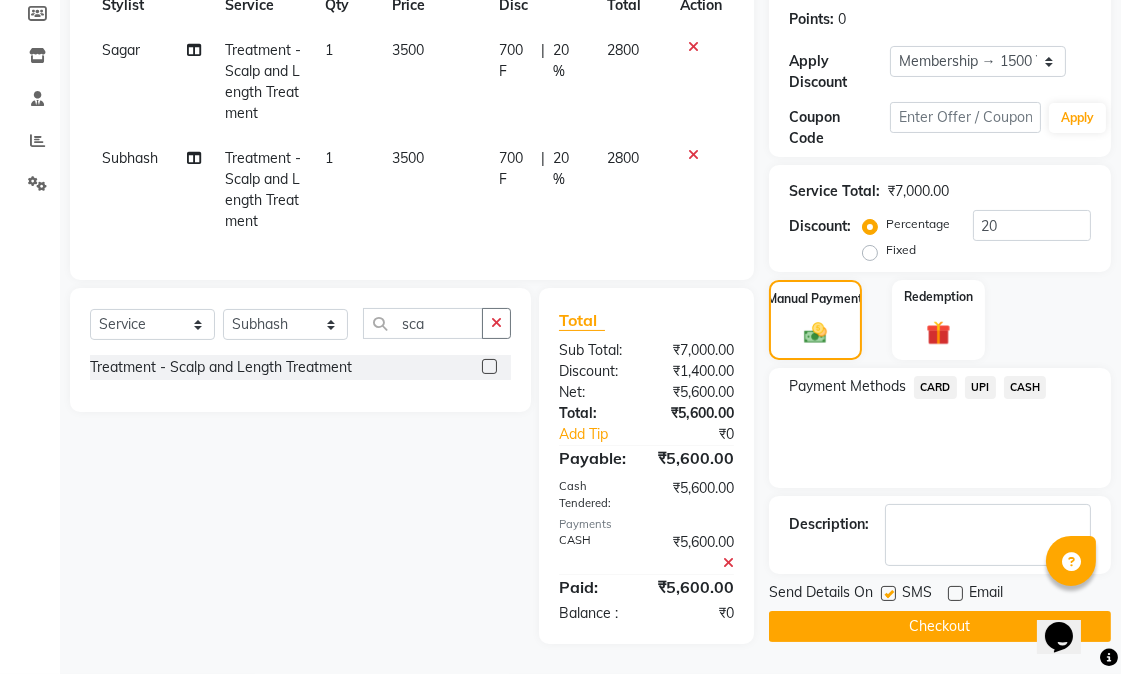 click on "SMS" 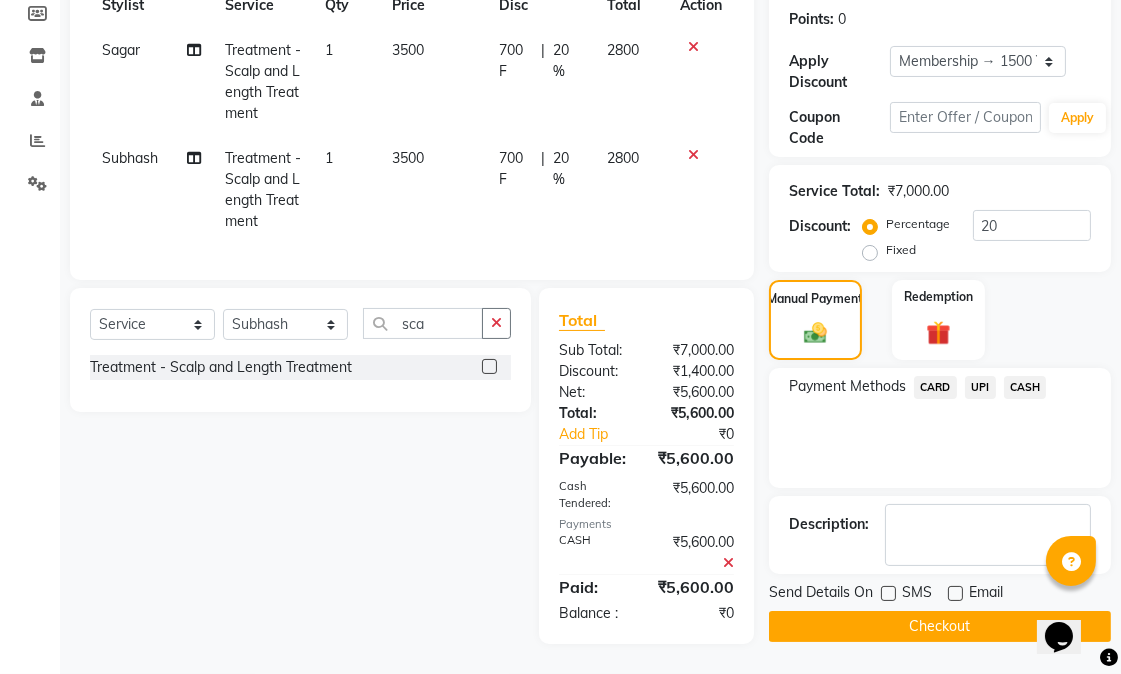 click on "Checkout" 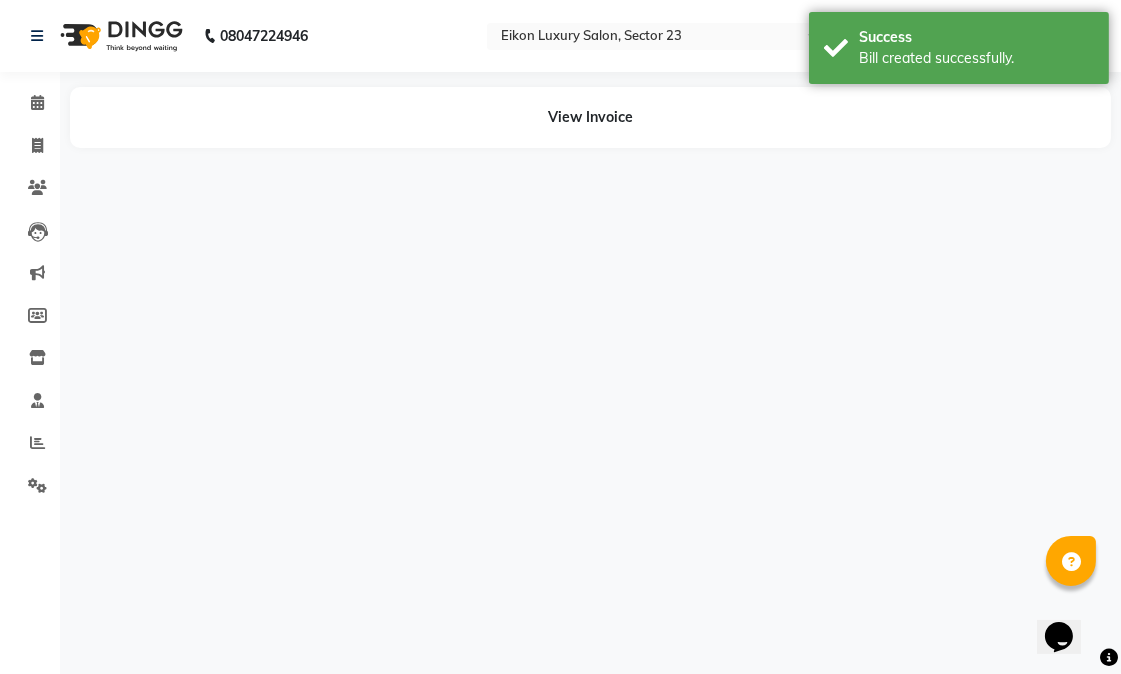 scroll, scrollTop: 0, scrollLeft: 0, axis: both 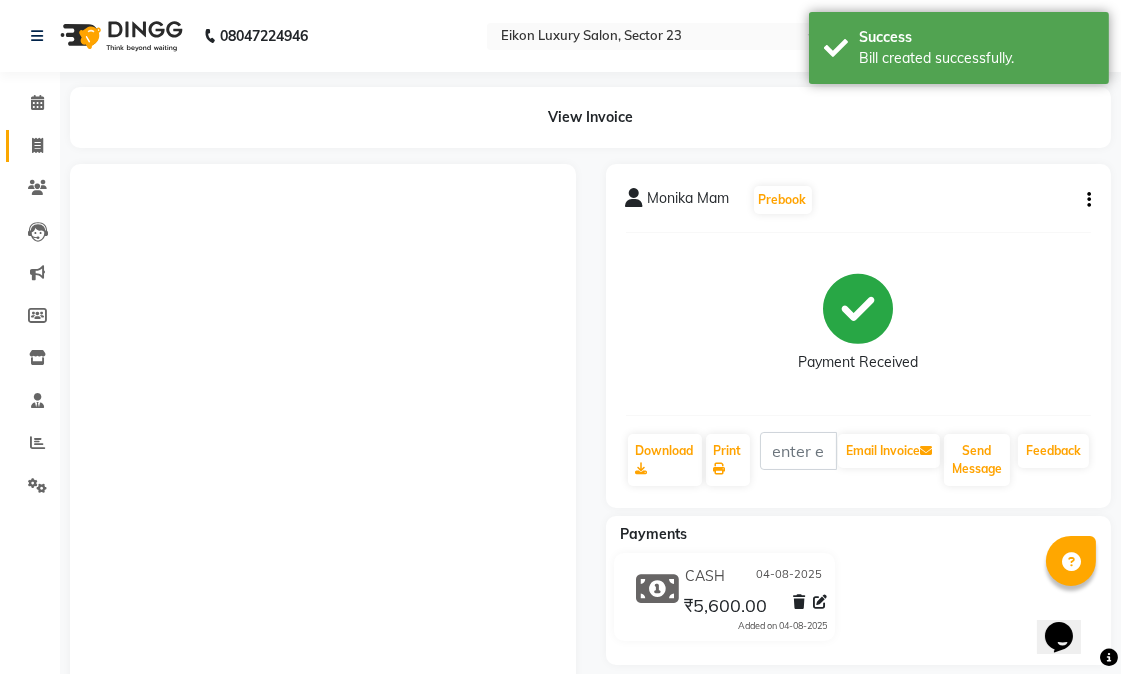 click on "Invoice" 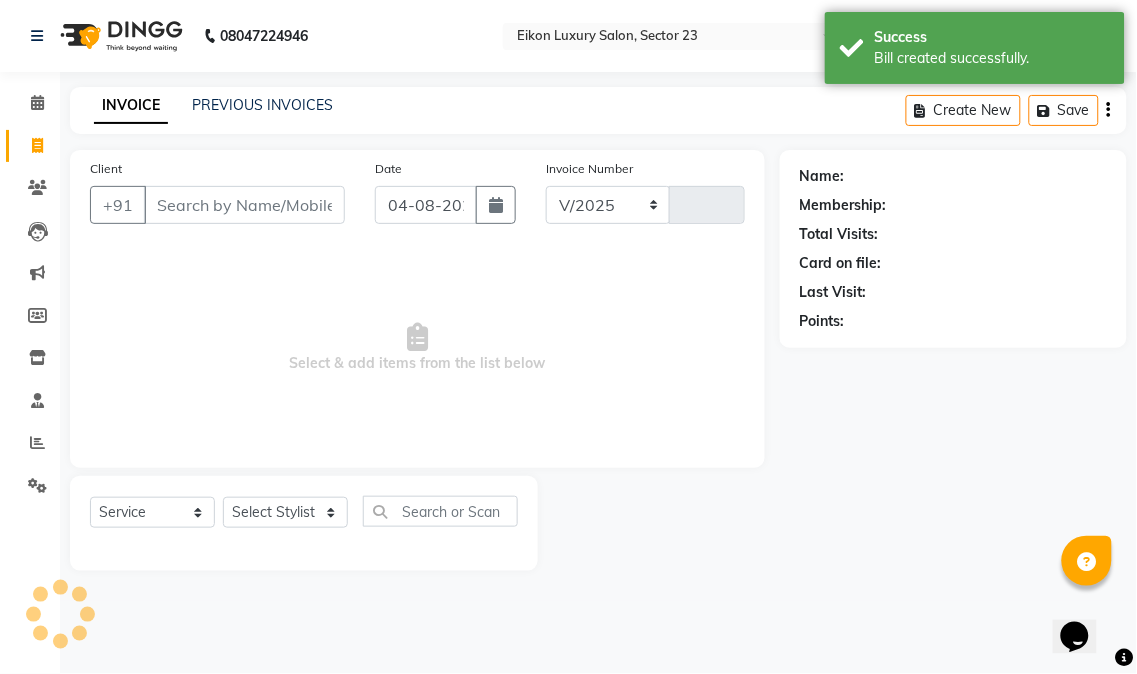 select on "7080" 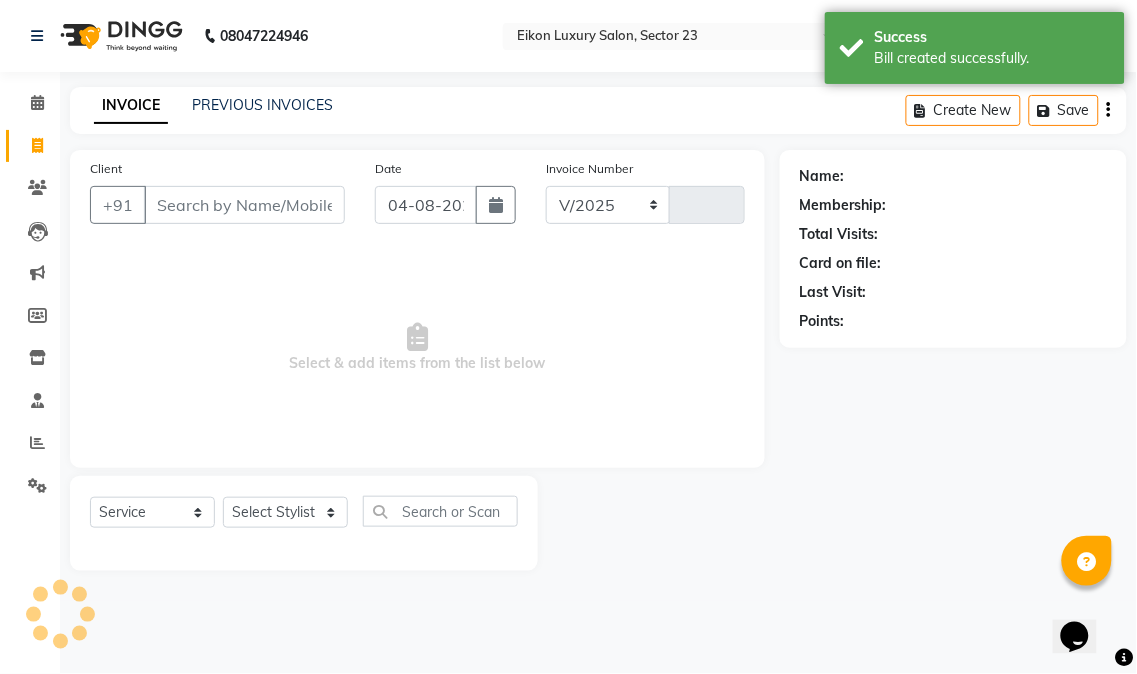 type on "2970" 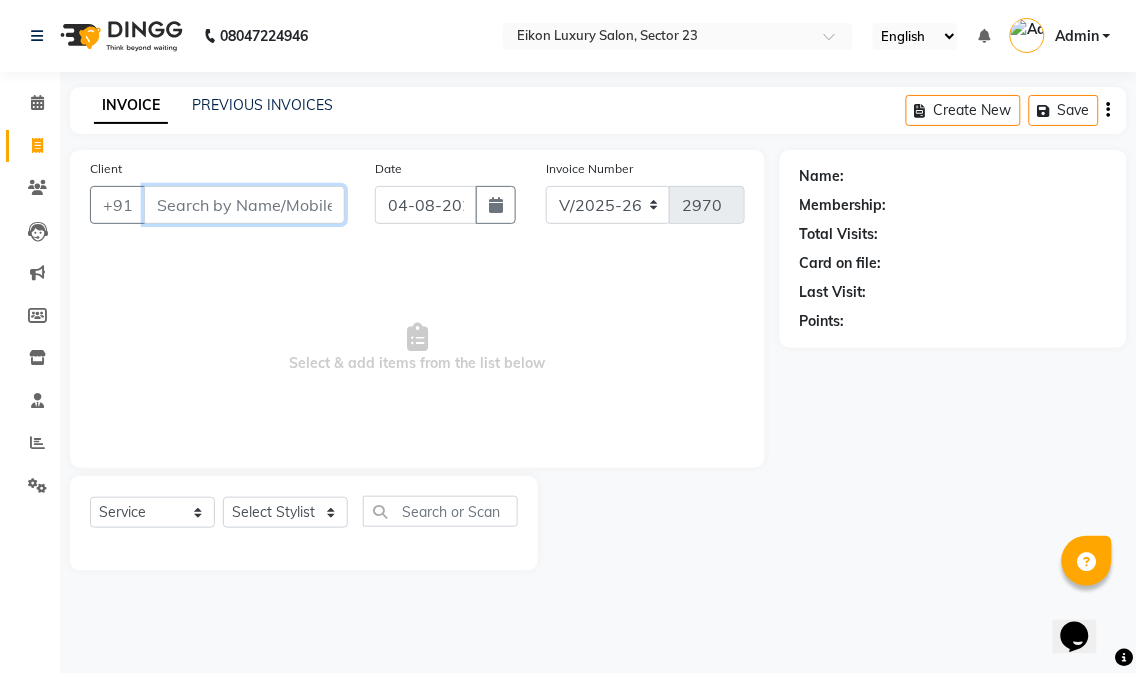 click on "Client" at bounding box center (244, 205) 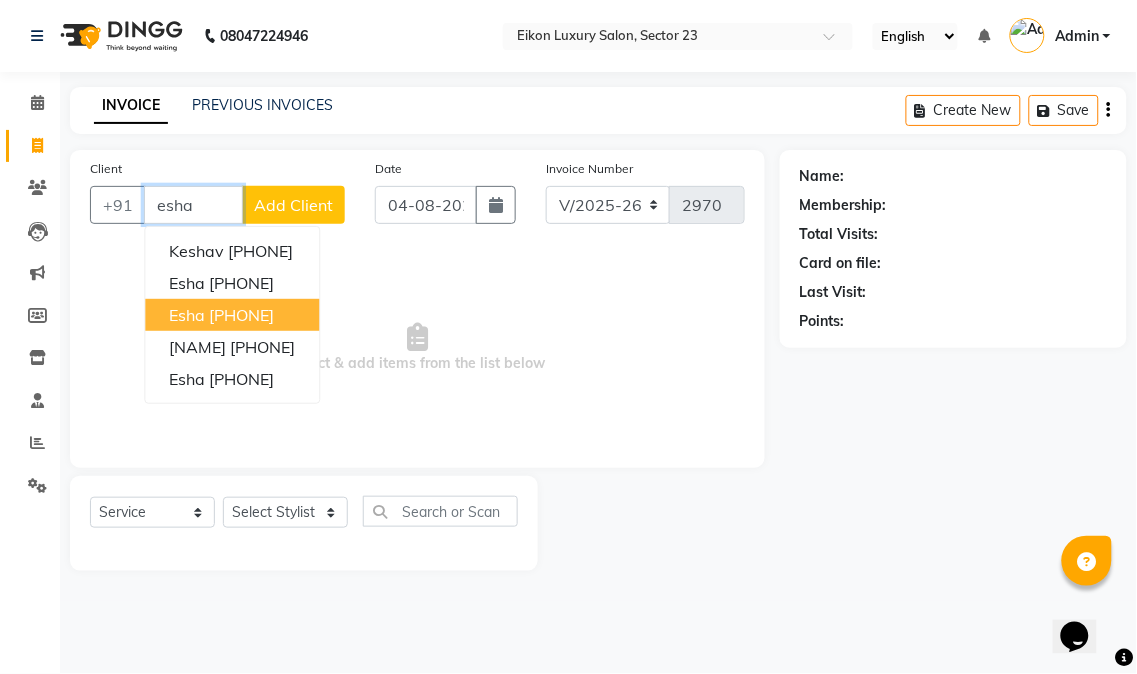 click on "[PHONE]" at bounding box center [241, 315] 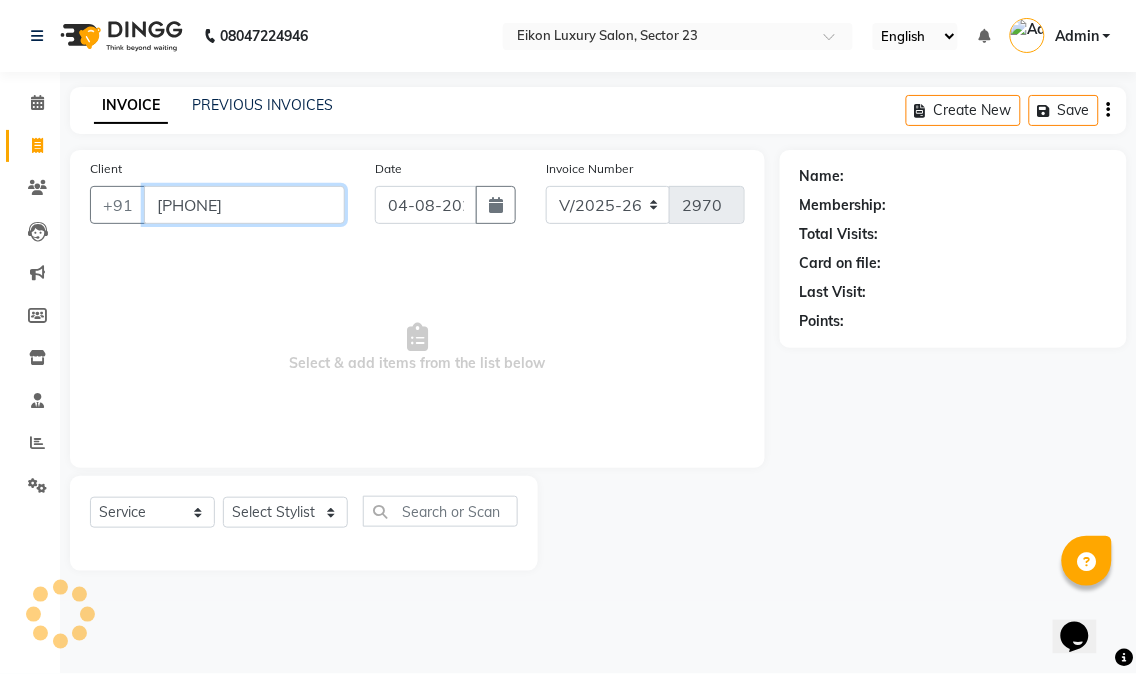 type on "[PHONE]" 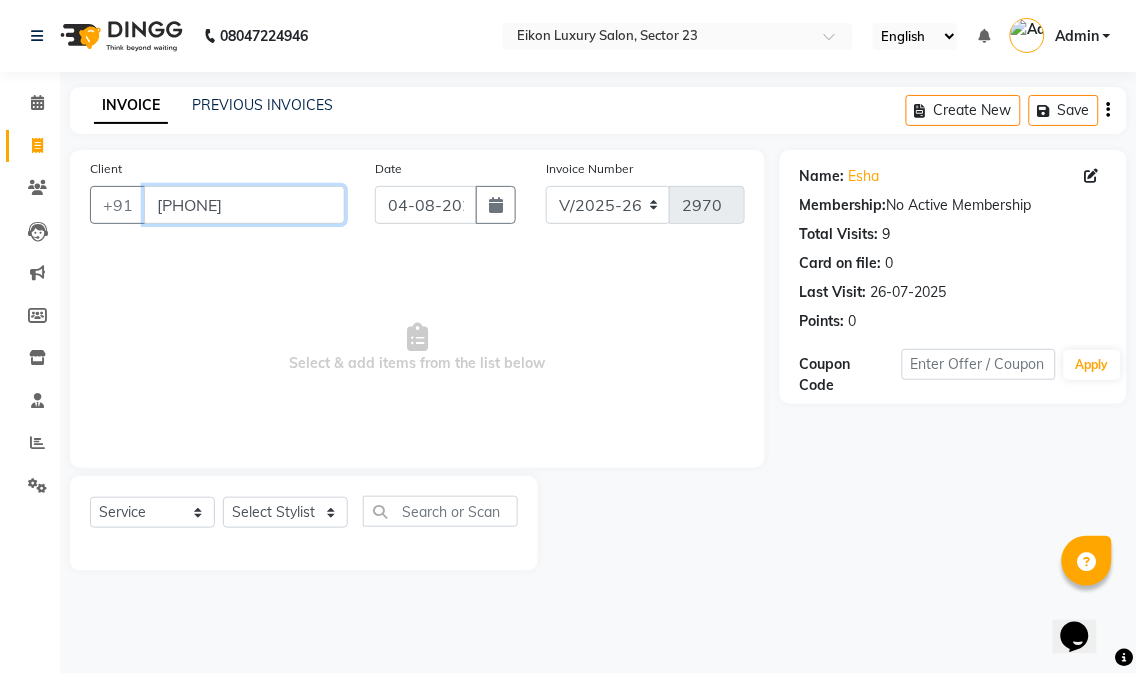 drag, startPoint x: 280, startPoint y: 196, endPoint x: 146, endPoint y: 200, distance: 134.0597 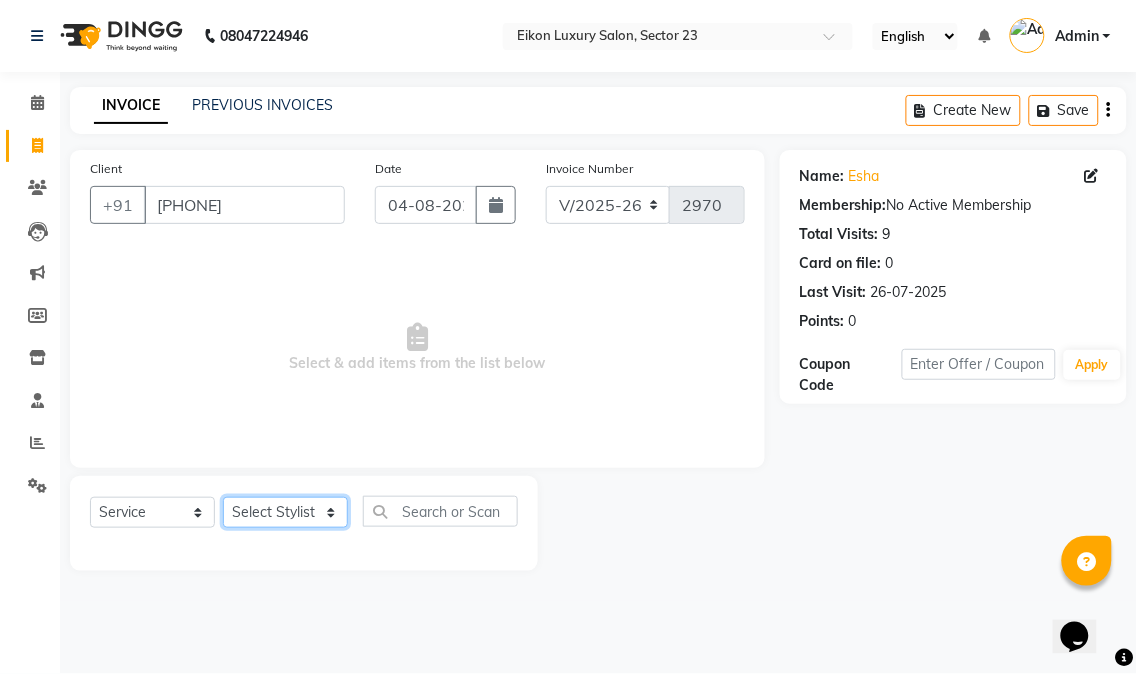 click on "Select Stylist Abhishek amit anchal Ashu Bilal Dildar Geeta Hritik Jatin mahesh Manav Mohit Pinki Prince Ruby Sagar Subhash Subodh Uday" 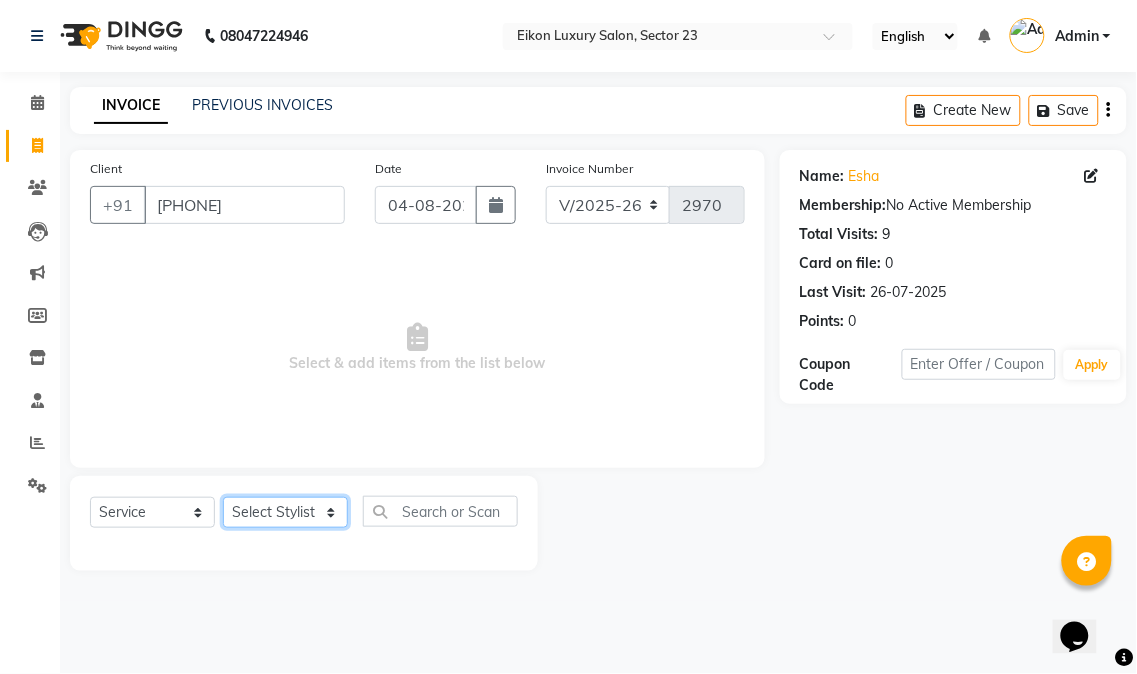 select on "58954" 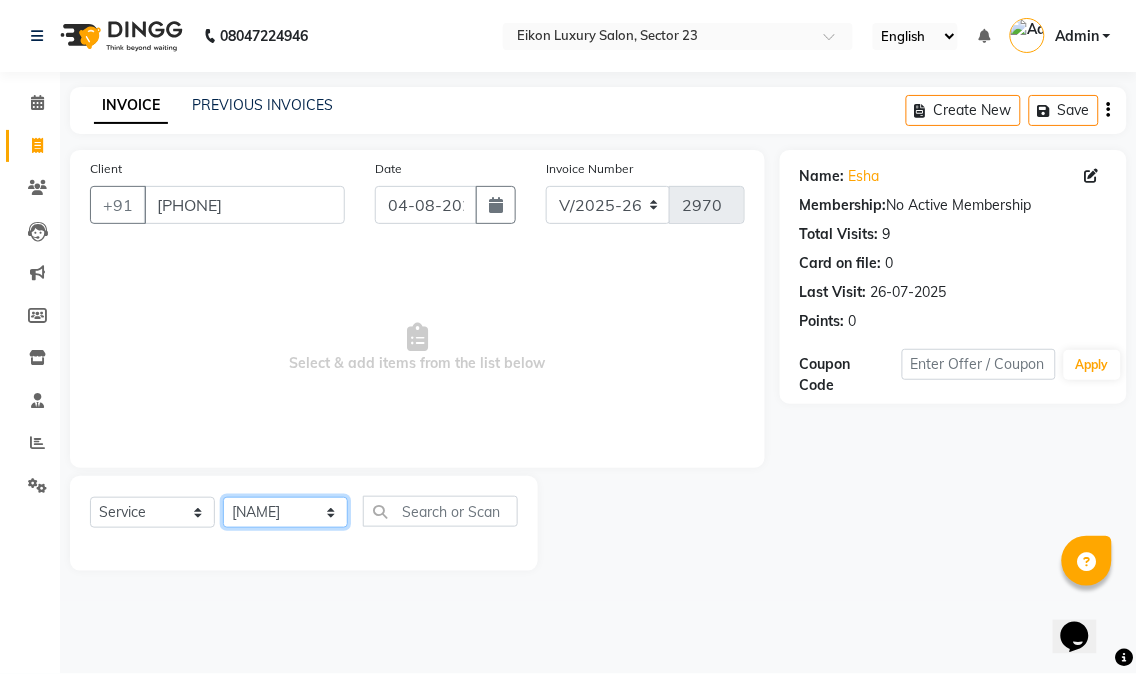 click on "Select Stylist Abhishek amit anchal Ashu Bilal Dildar Geeta Hritik Jatin mahesh Manav Mohit Pinki Prince Ruby Sagar Subhash Subodh Uday" 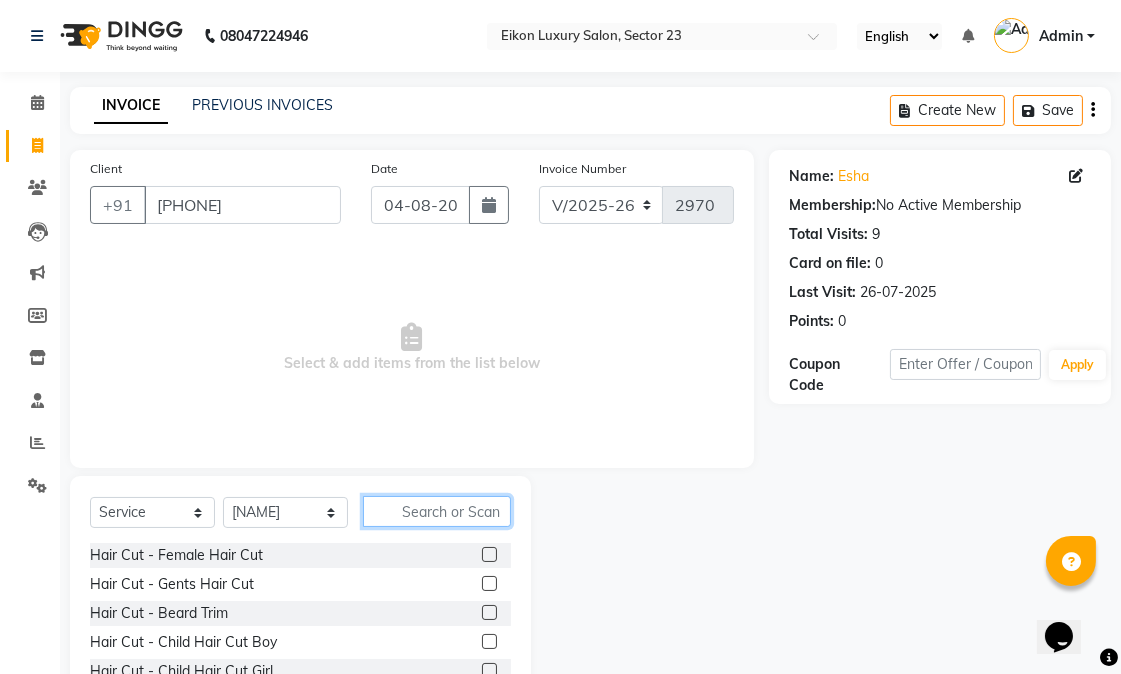 click 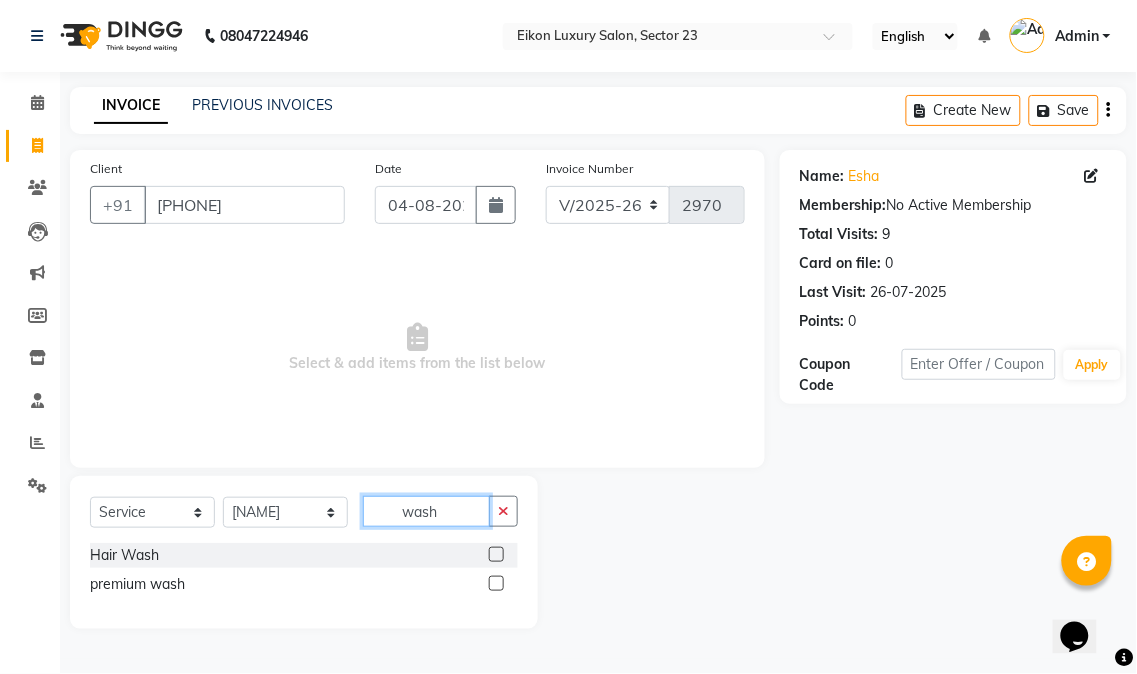 type on "wash" 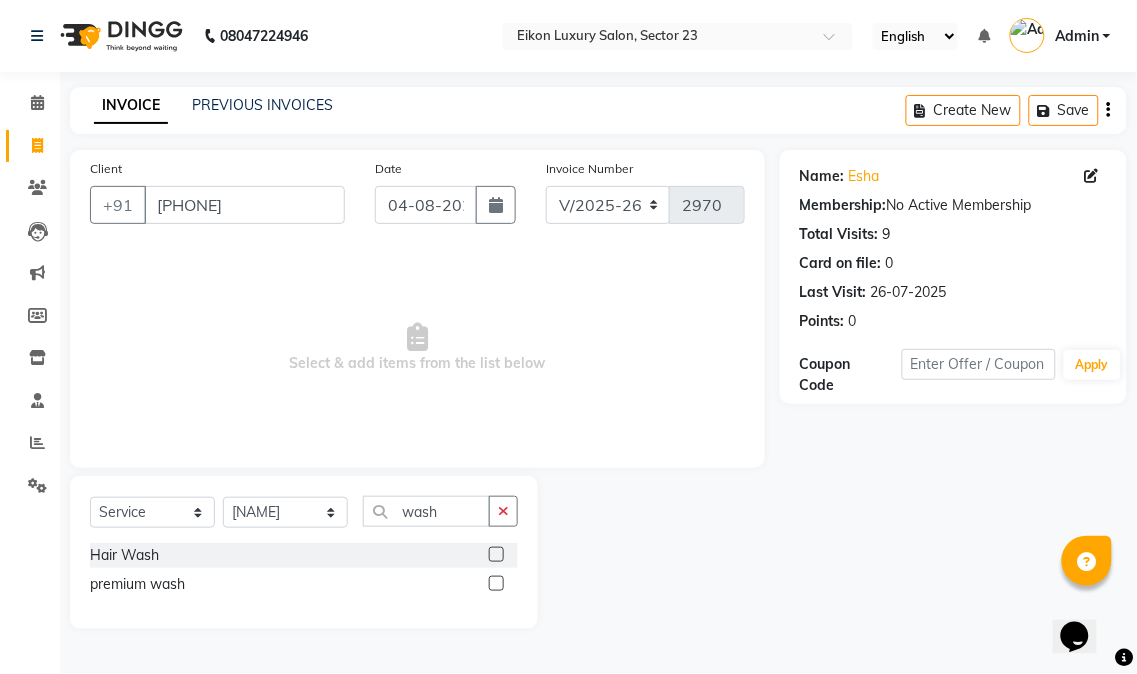 click 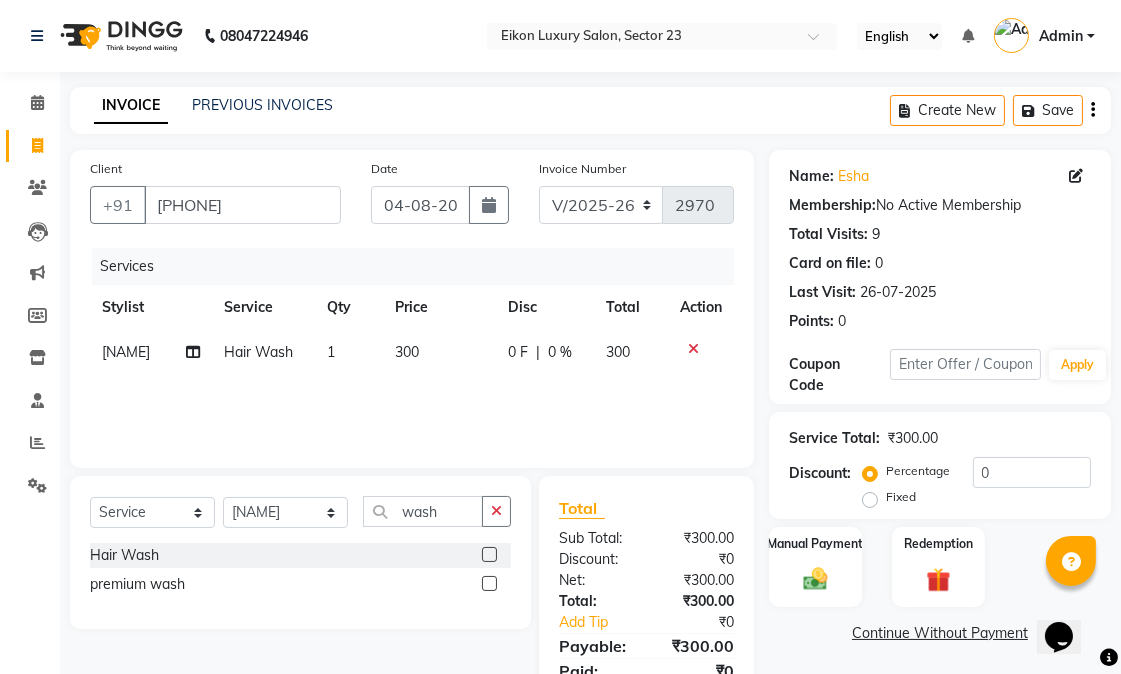 checkbox on "false" 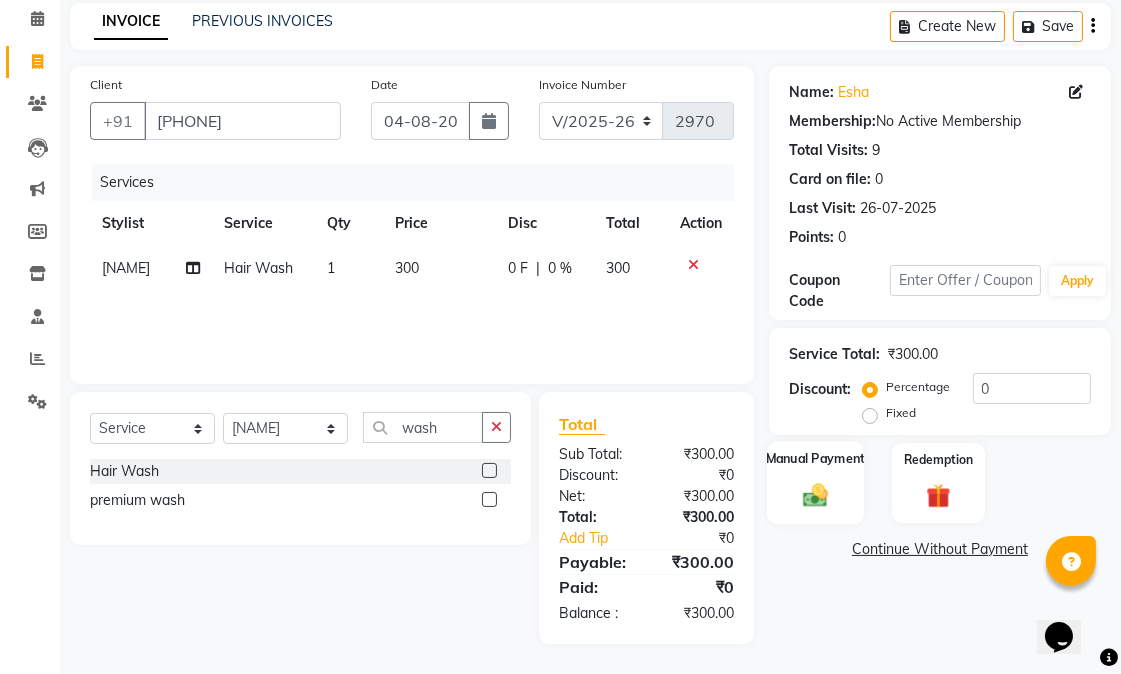 click on "Manual Payment" 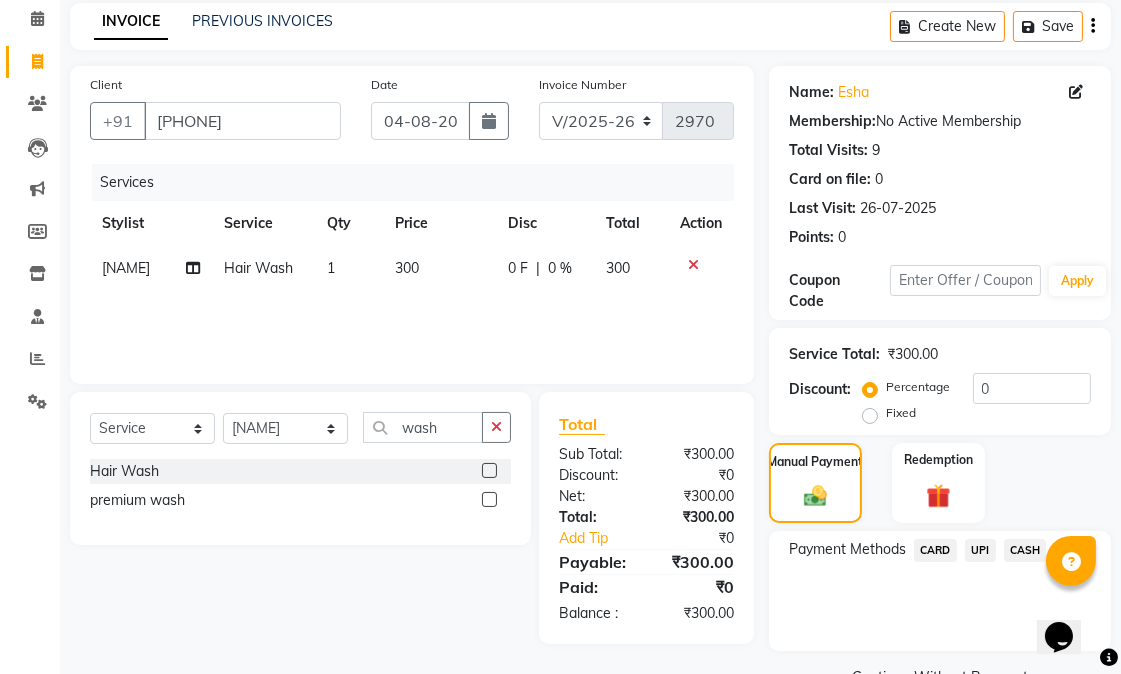 click on "CASH" 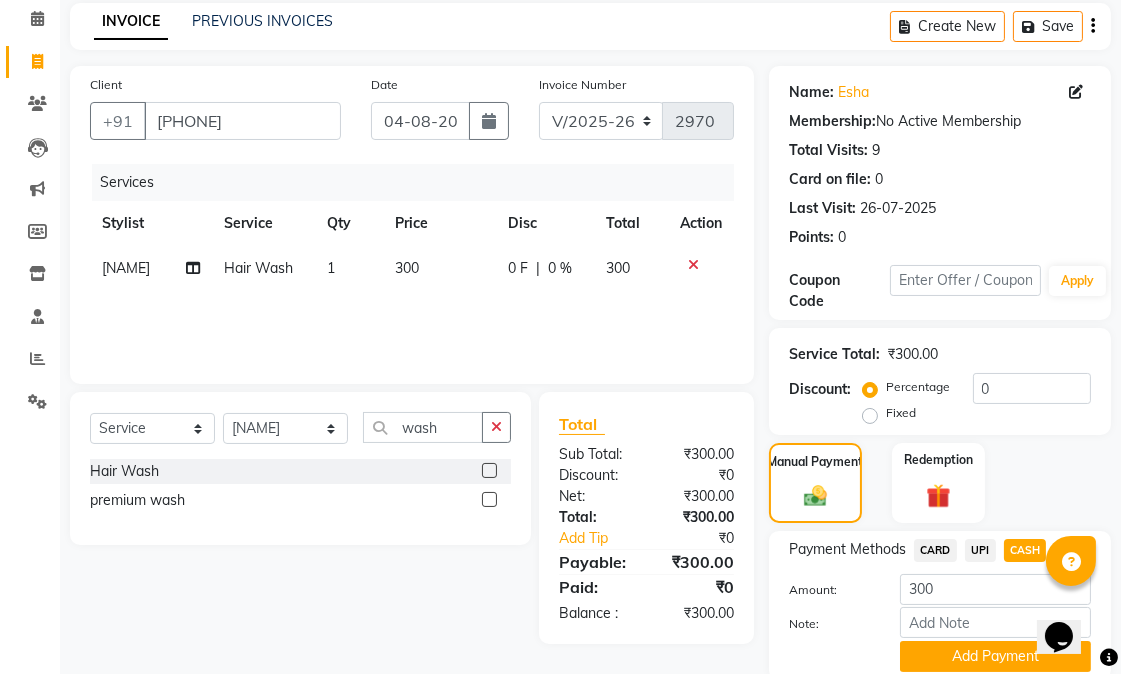 scroll, scrollTop: 161, scrollLeft: 0, axis: vertical 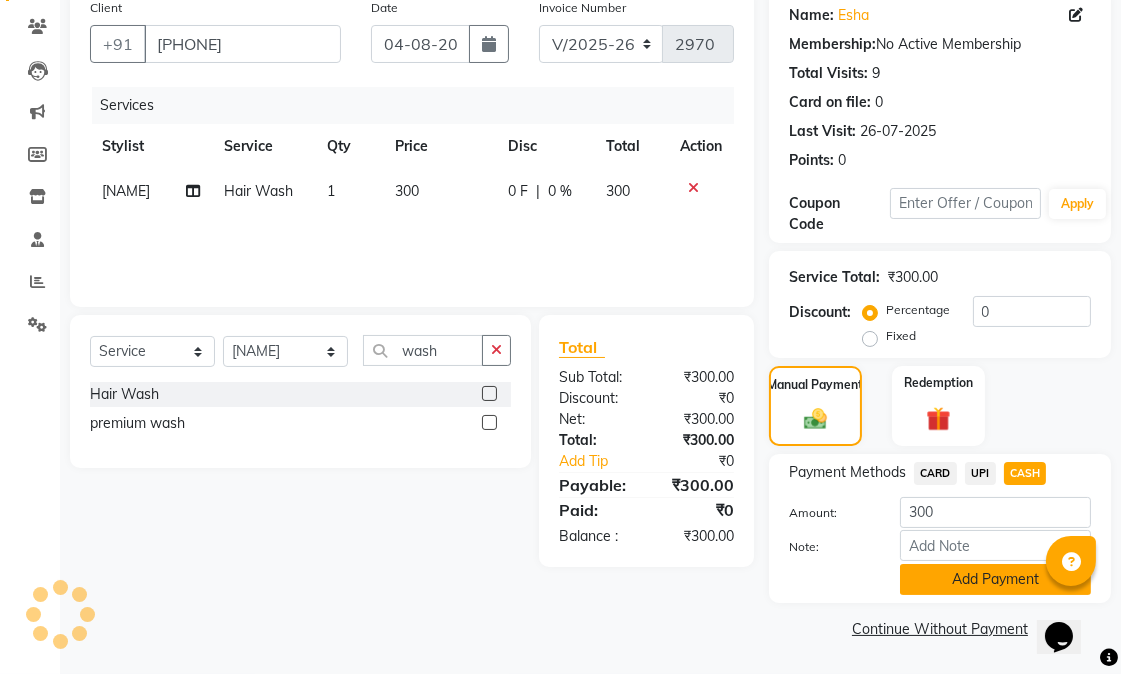 click on "Add Payment" 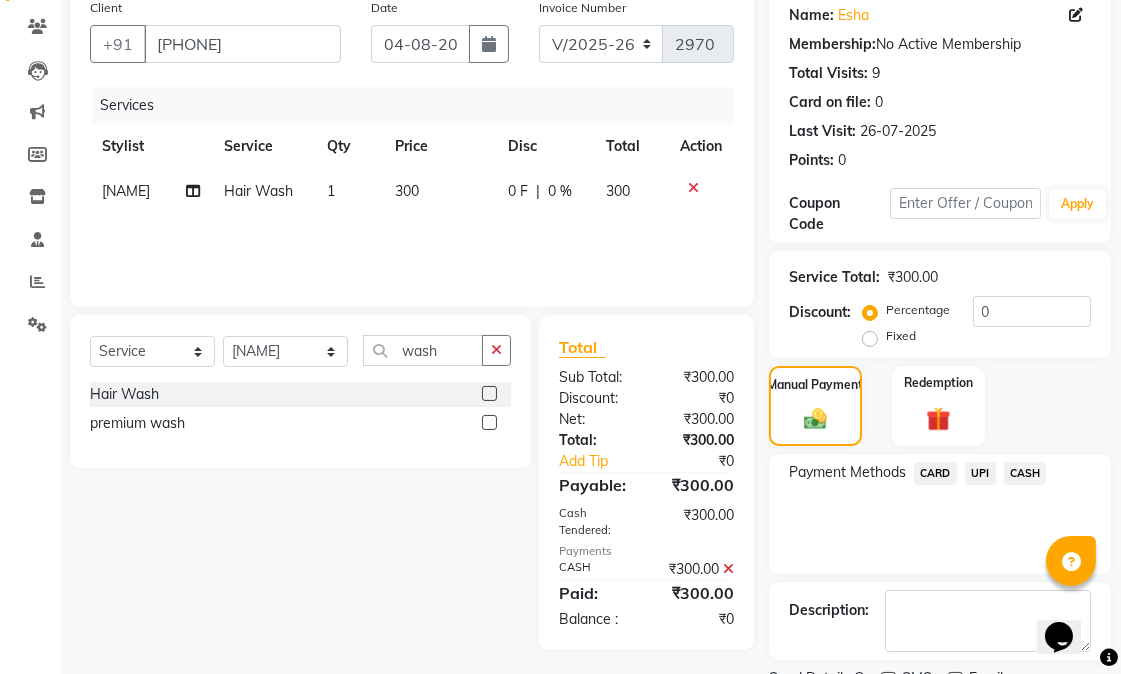 scroll, scrollTop: 244, scrollLeft: 0, axis: vertical 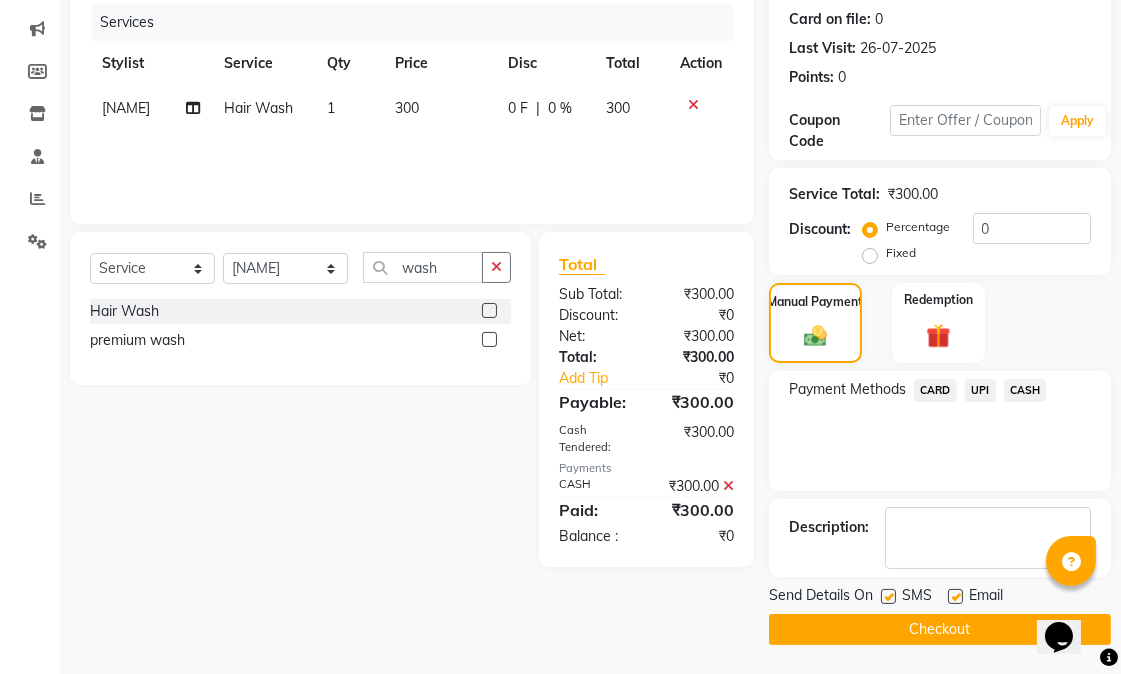 click 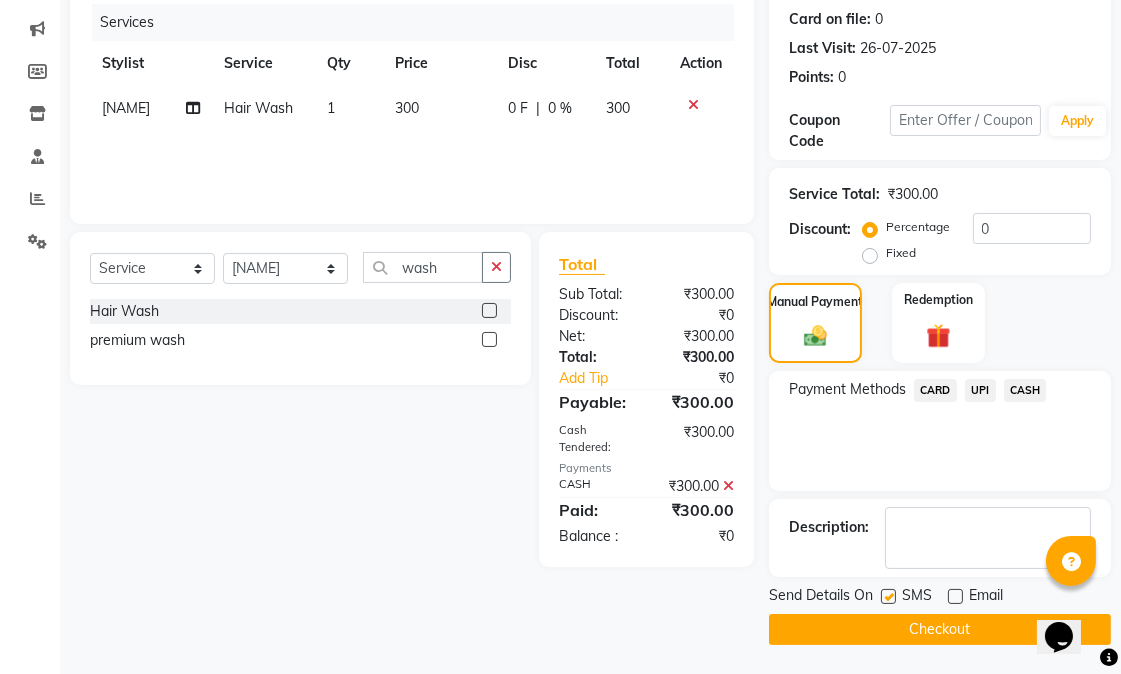 click 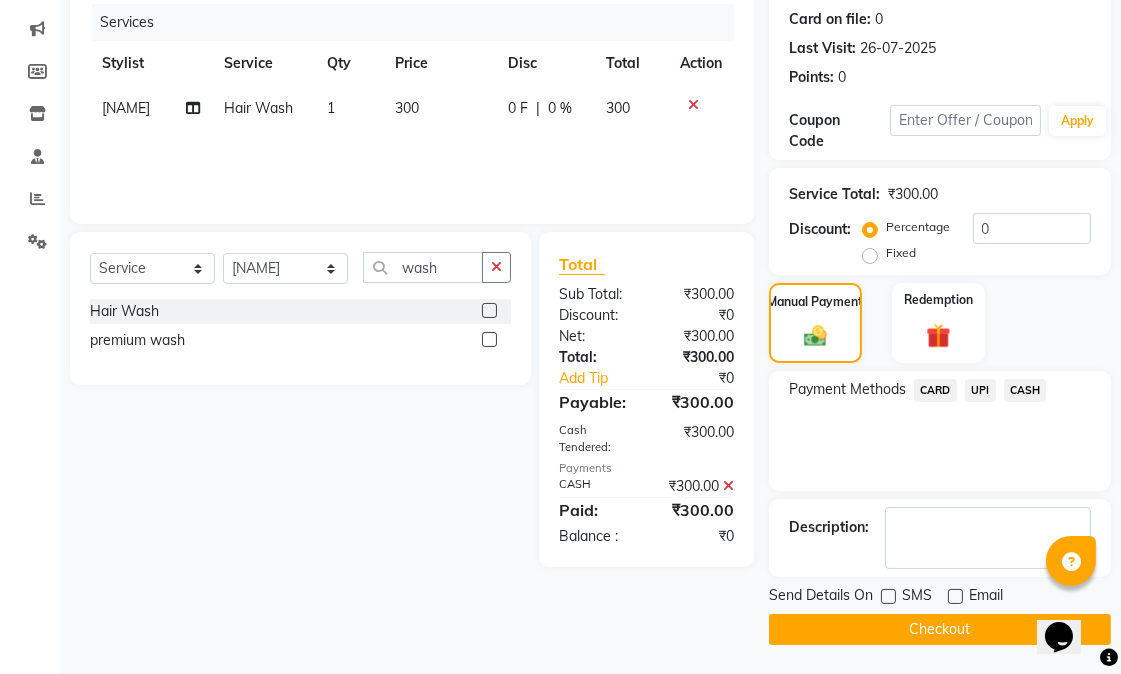 click on "Checkout" 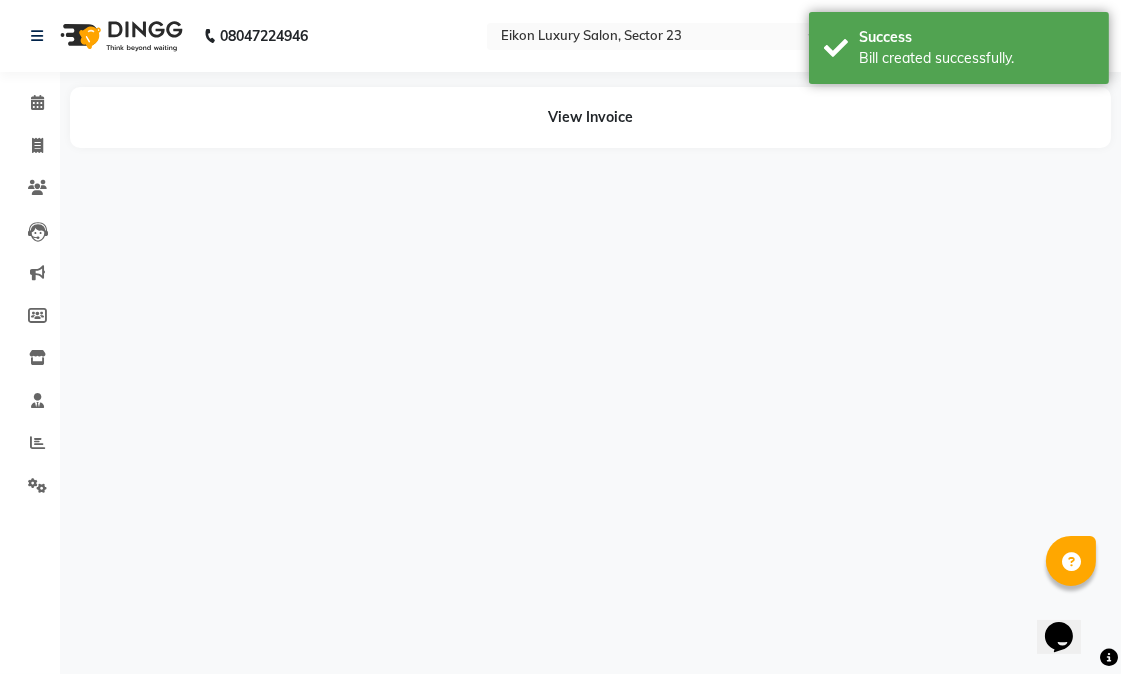 scroll, scrollTop: 0, scrollLeft: 0, axis: both 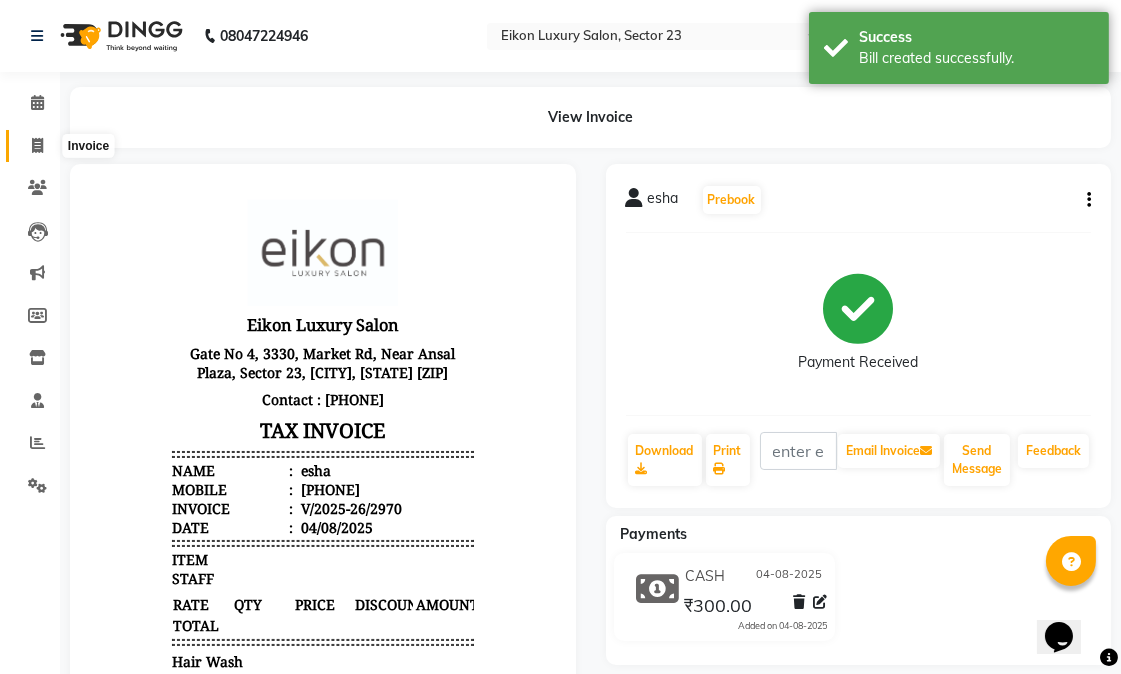 click 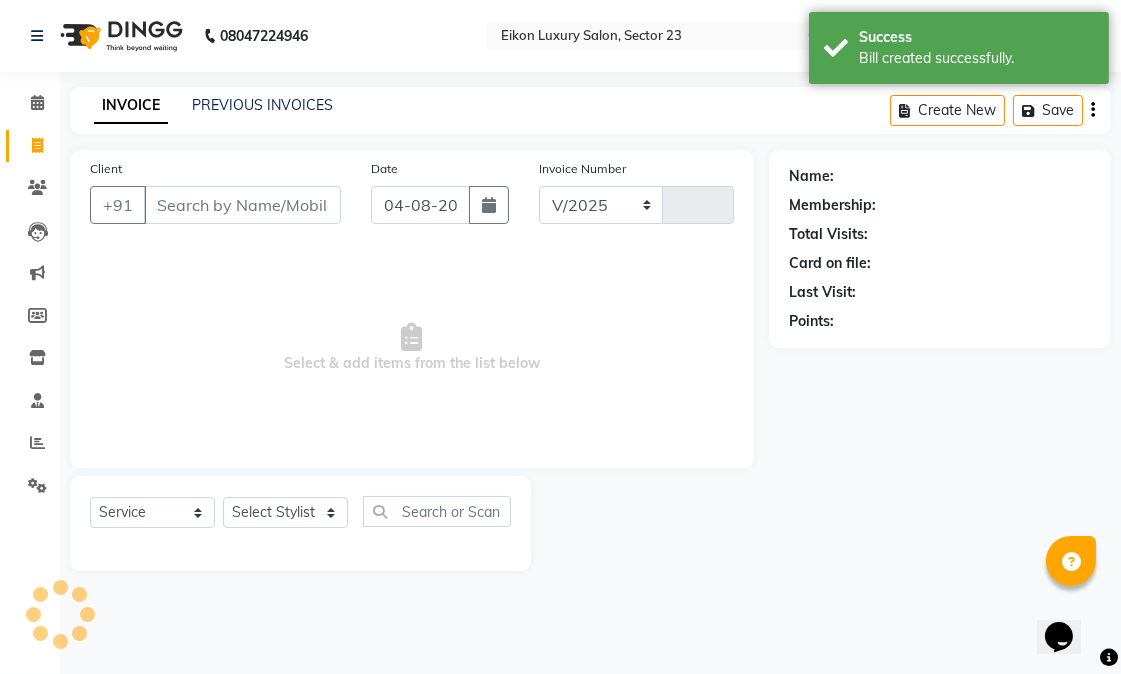 select on "7080" 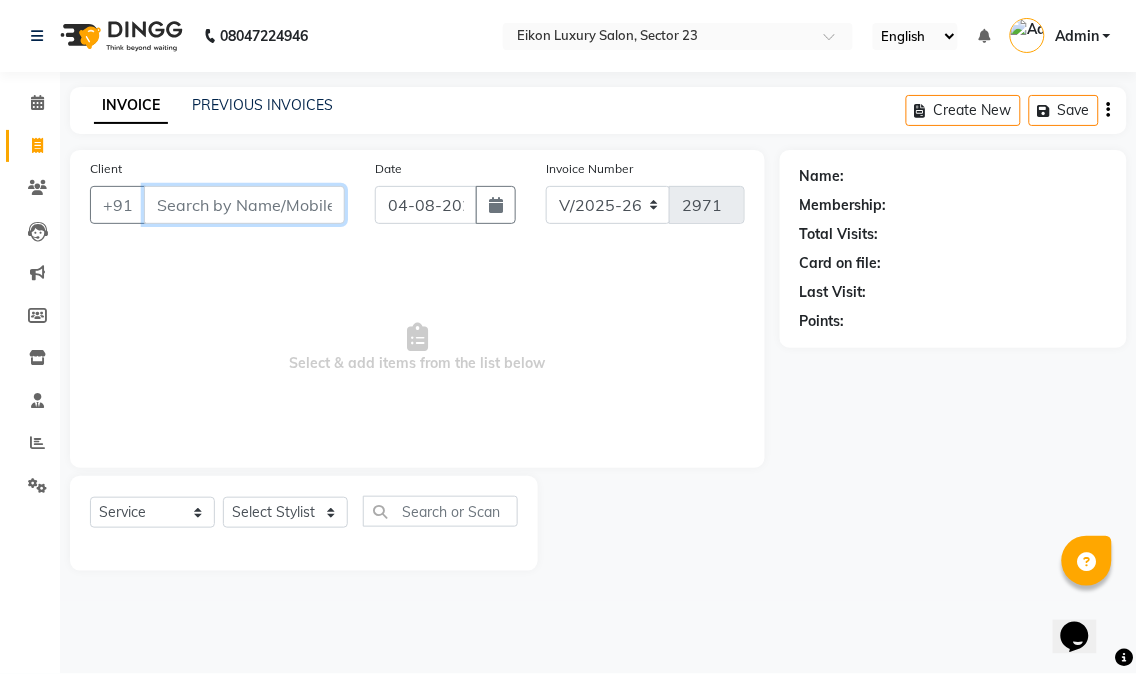 click on "Client" at bounding box center (244, 205) 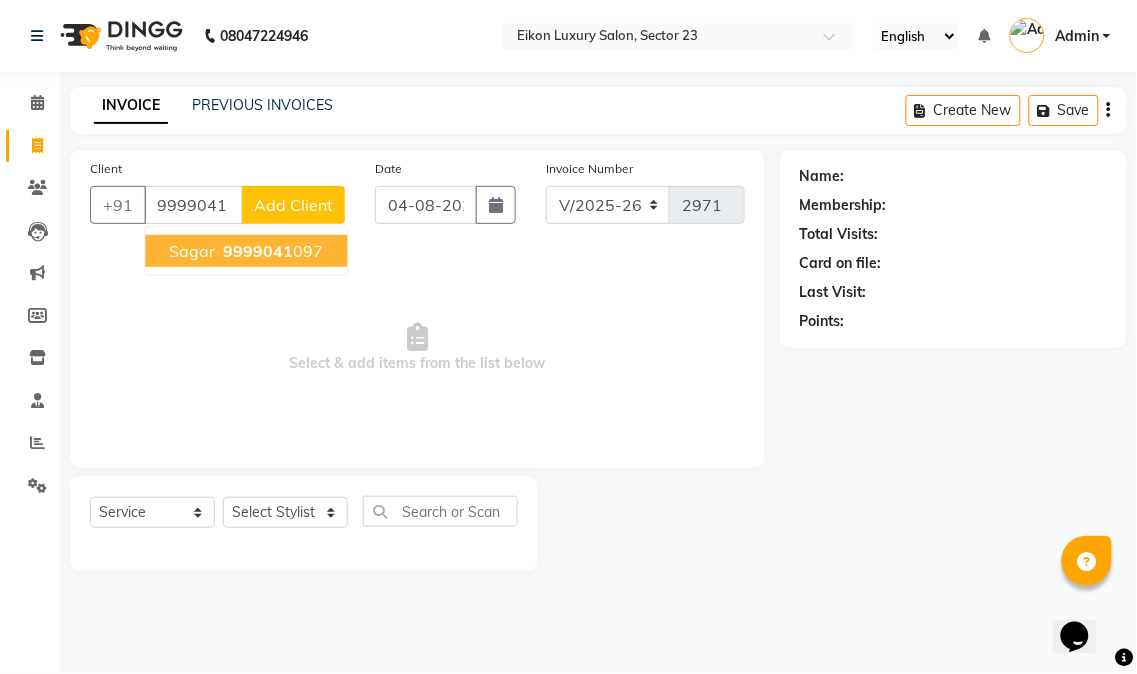 click on "08047224946 Select Location × Eikon Luxury Salon, Sector 23 English ENGLISH Español العربية मराठी हिंदी ગુજરાતી தமிழ் 中文 Notifications nothing to show Admin Manage Profile Change Password Sign out  Version:3.16.0  ☀ Eikon Luxury Salon, Sector 23  Calendar  Invoice  Clients  Leads   Marketing  Members  Inventory  Staff  Reports  Settings Completed InProgress Upcoming Dropped Tentative Check-In Confirm Bookings Generate Report Segments Page Builder INVOICE PREVIOUS INVOICES Create New   Save  Client +91 9999041 sagar   9999041 097 Add Client Date 04-08-2025 Invoice Number V/2025 V/2025-26 2971  Select & add items from the list below  Select  Service  Product  Membership  Package Voucher Prepaid Gift Card  Select Stylist Abhishek amit anchal Ashu Bilal Dildar Geeta Hritik Jatin mahesh Manav Mohit Pinki Prince Ruby Sagar Subhash Subodh Uday Name: Membership: Total Visits: Card on file: Last Visit:  Points:" at bounding box center [568, 337] 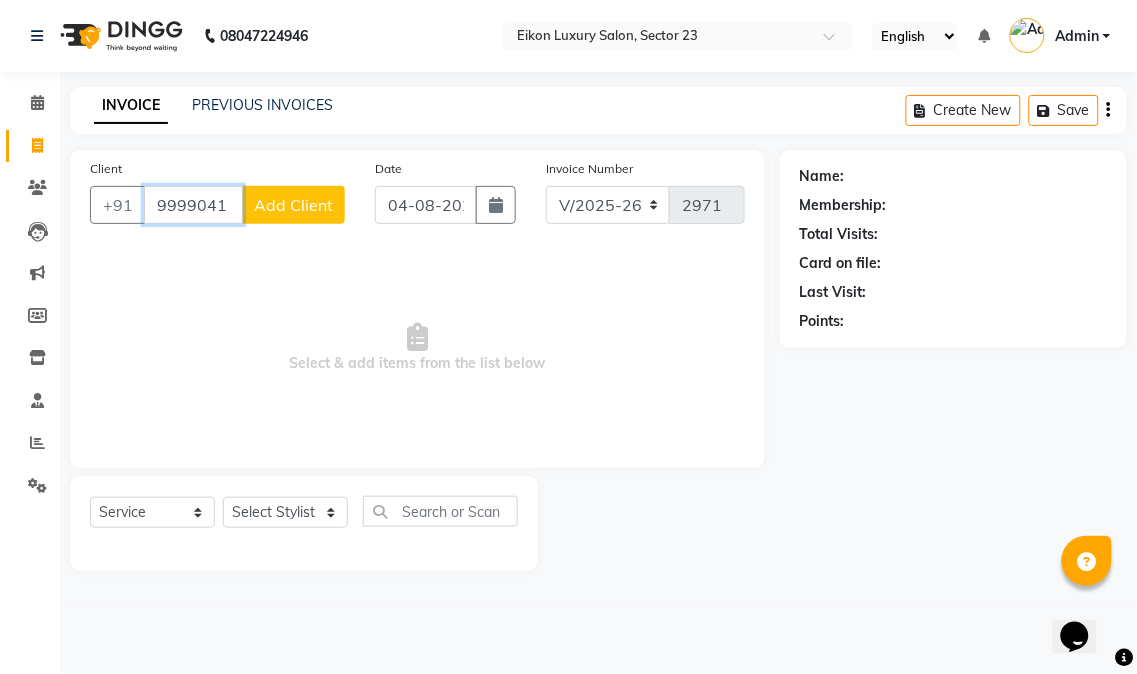click on "9999041" at bounding box center (193, 205) 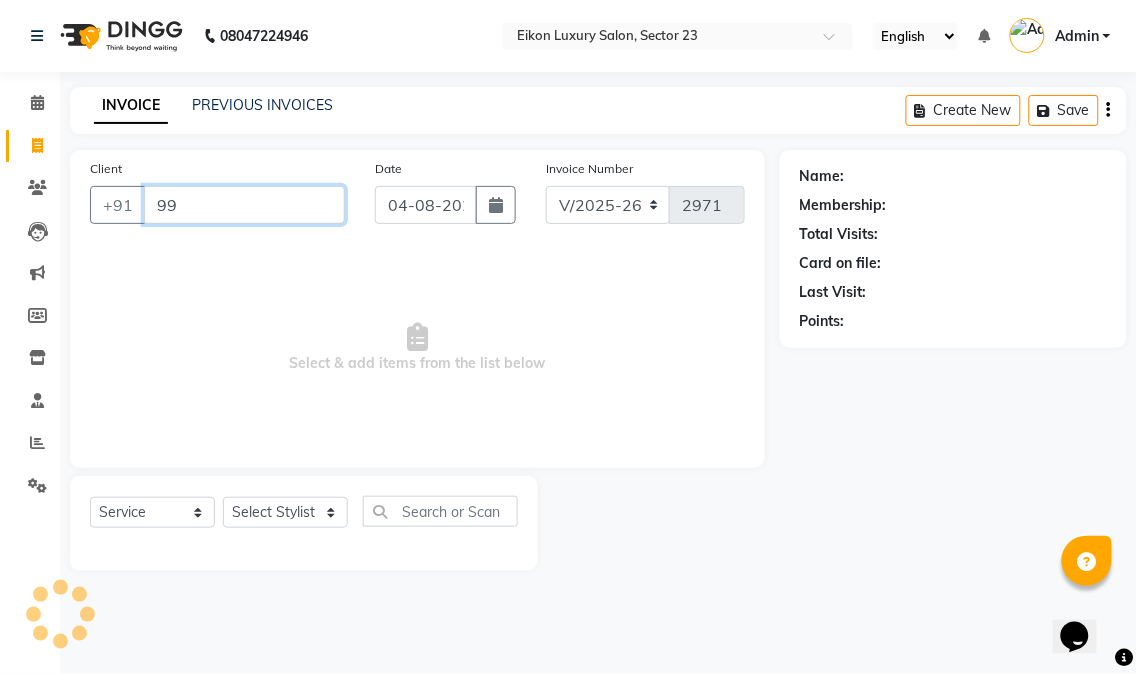 type on "9" 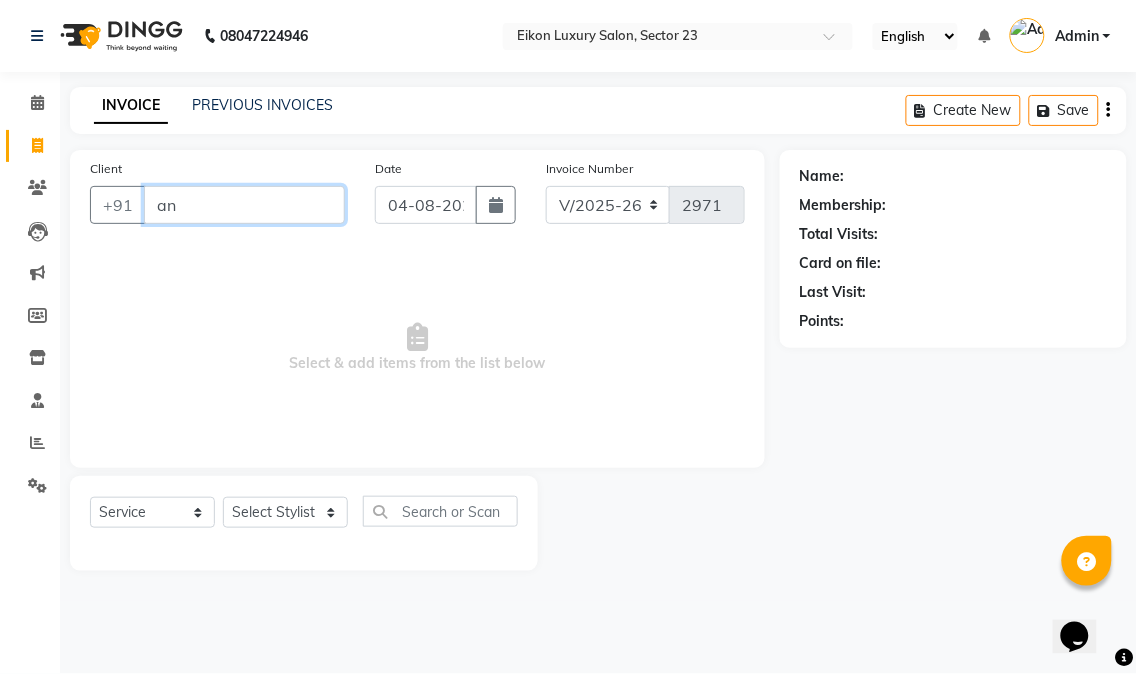 type on "a" 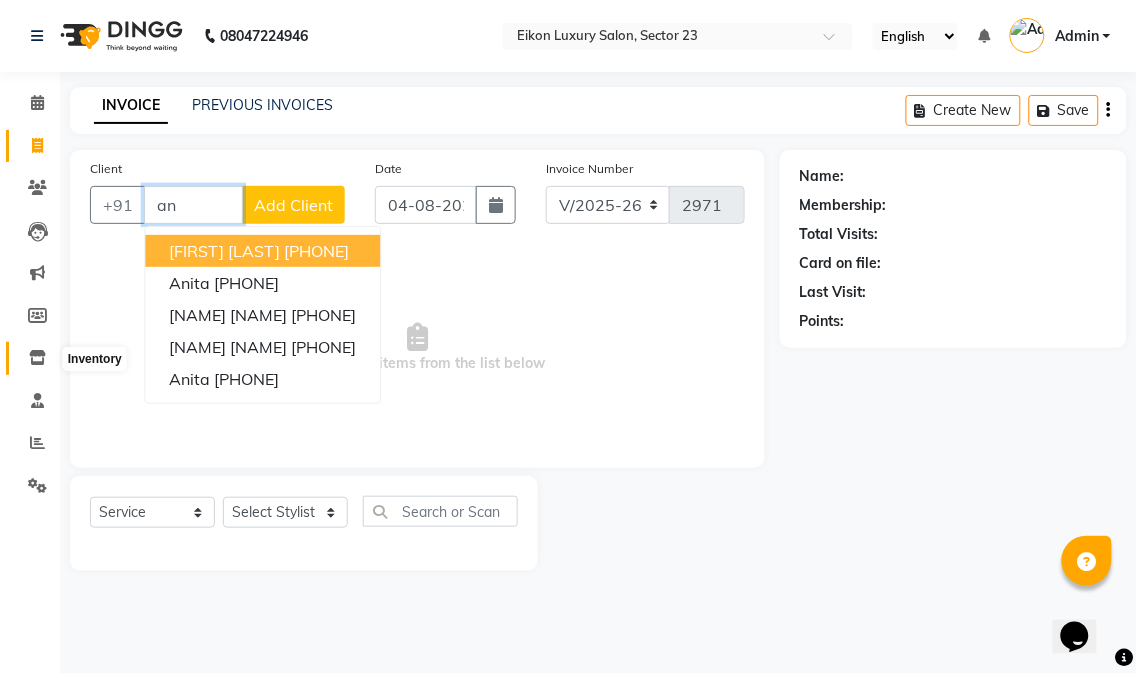 type on "a" 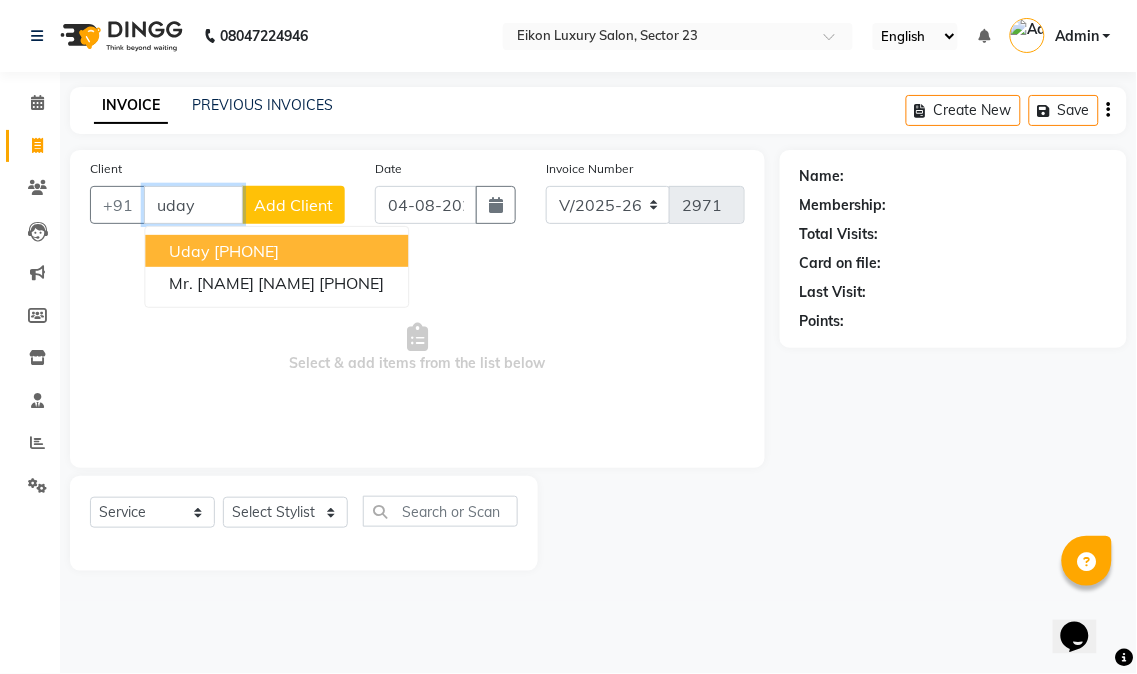 click on "Uday  9818440792" at bounding box center (276, 251) 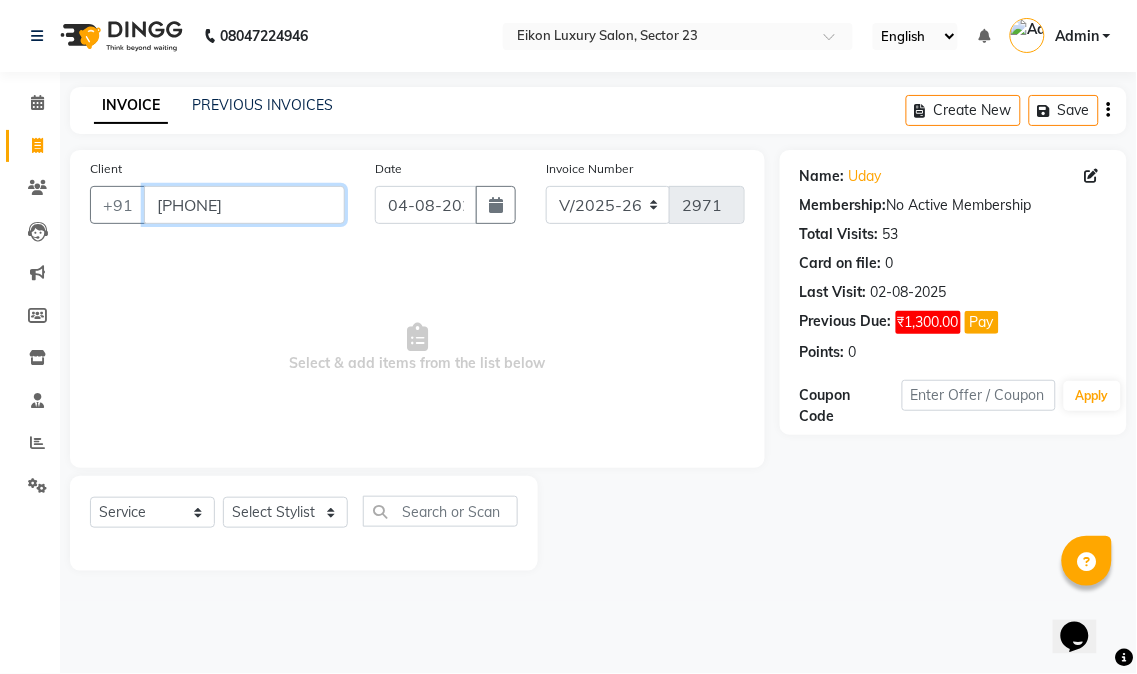 click on "9818440792" at bounding box center [244, 205] 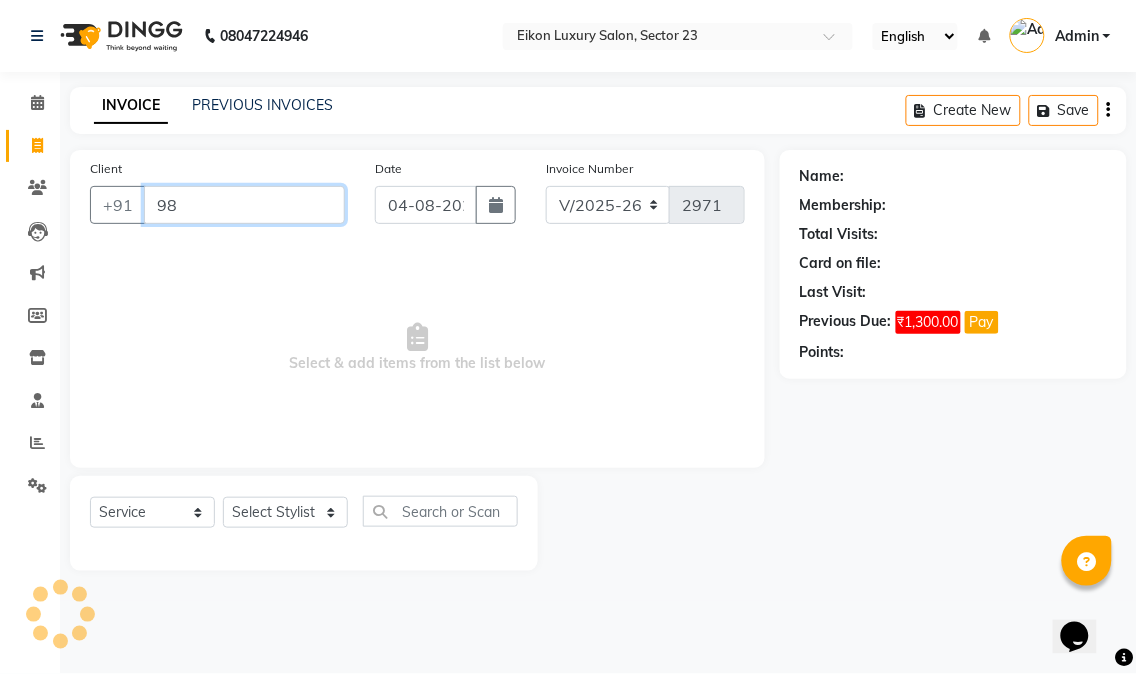 type on "9" 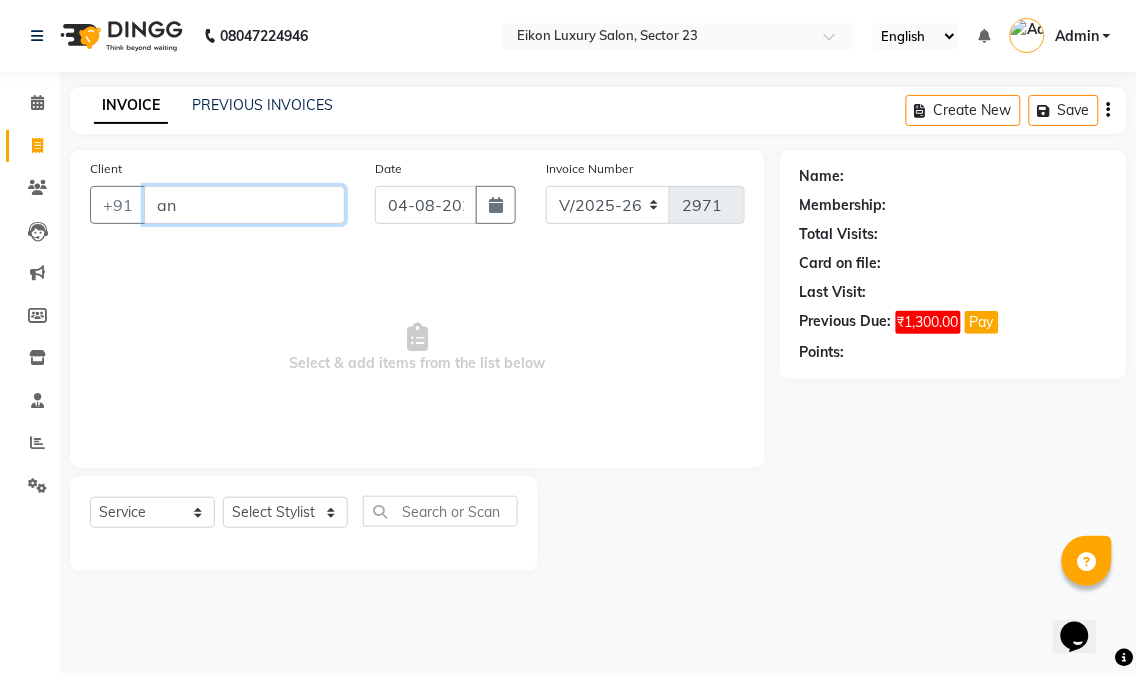 type on "a" 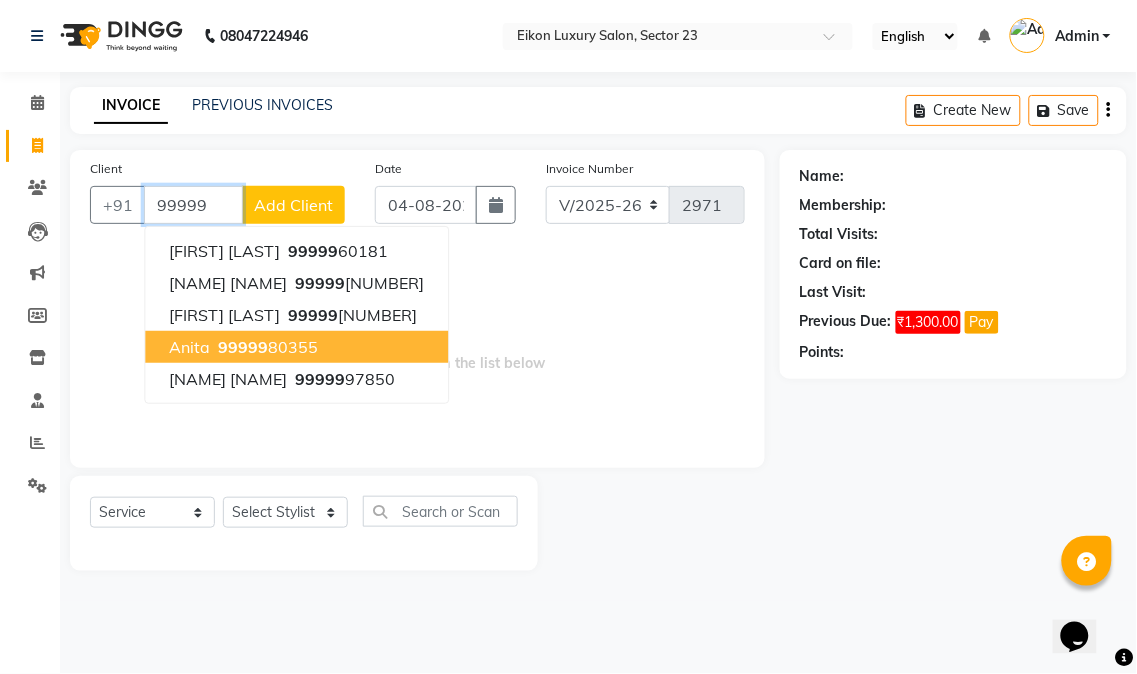 click on "99999" at bounding box center (243, 347) 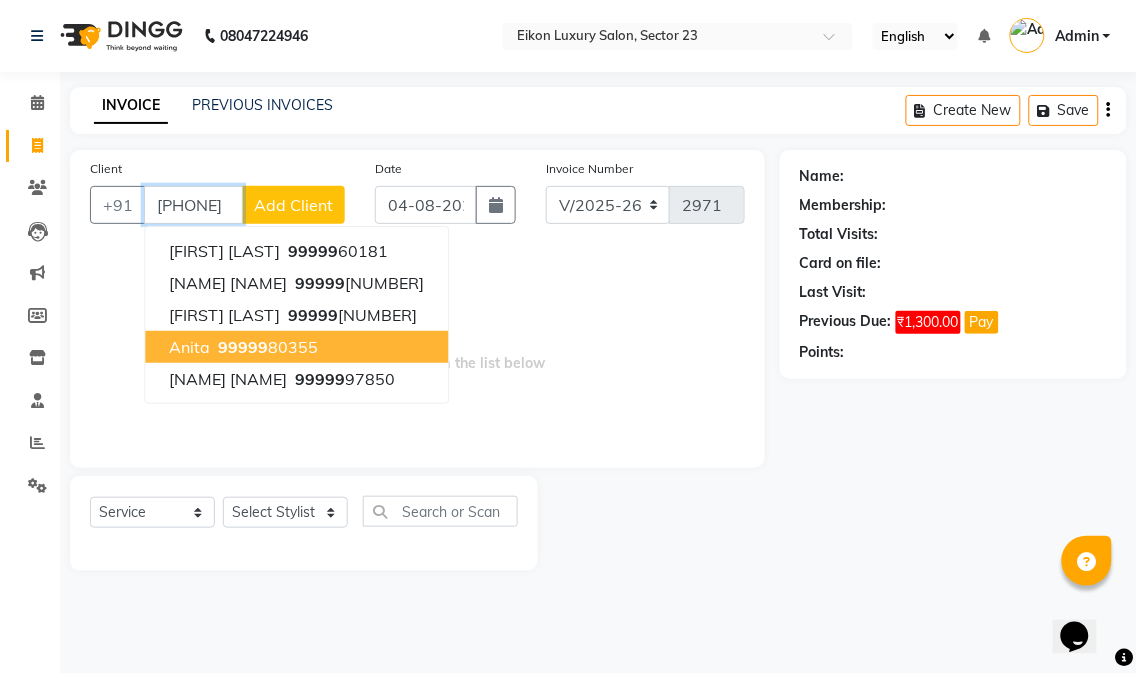 type on "[PHONE]" 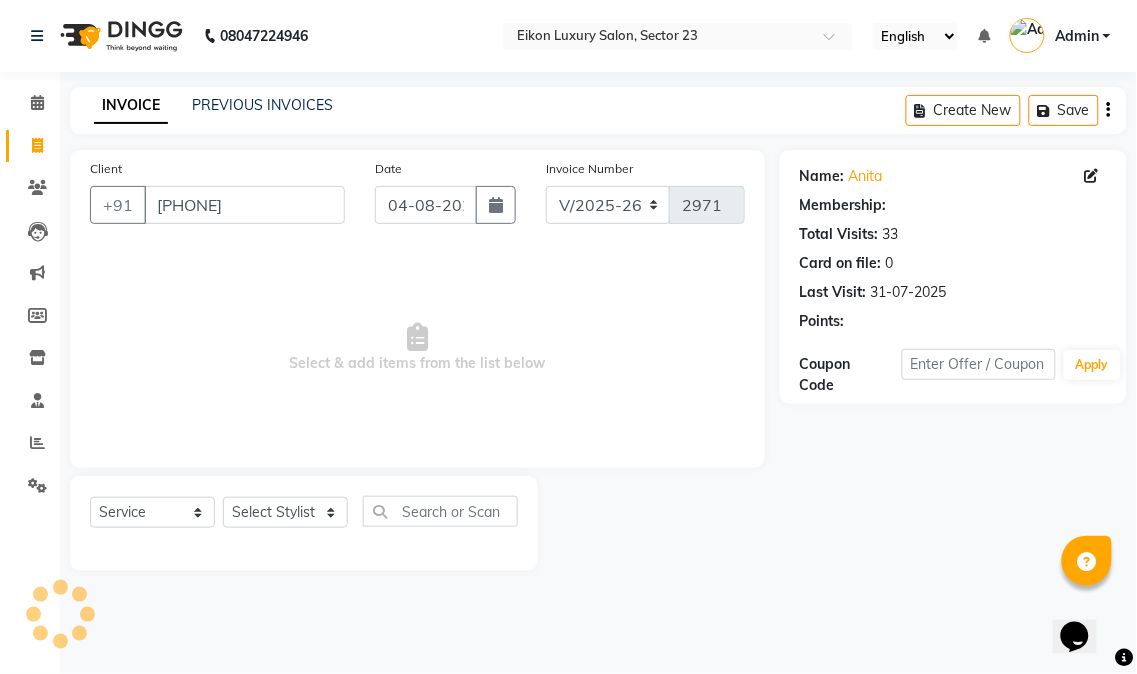 select on "1: Object" 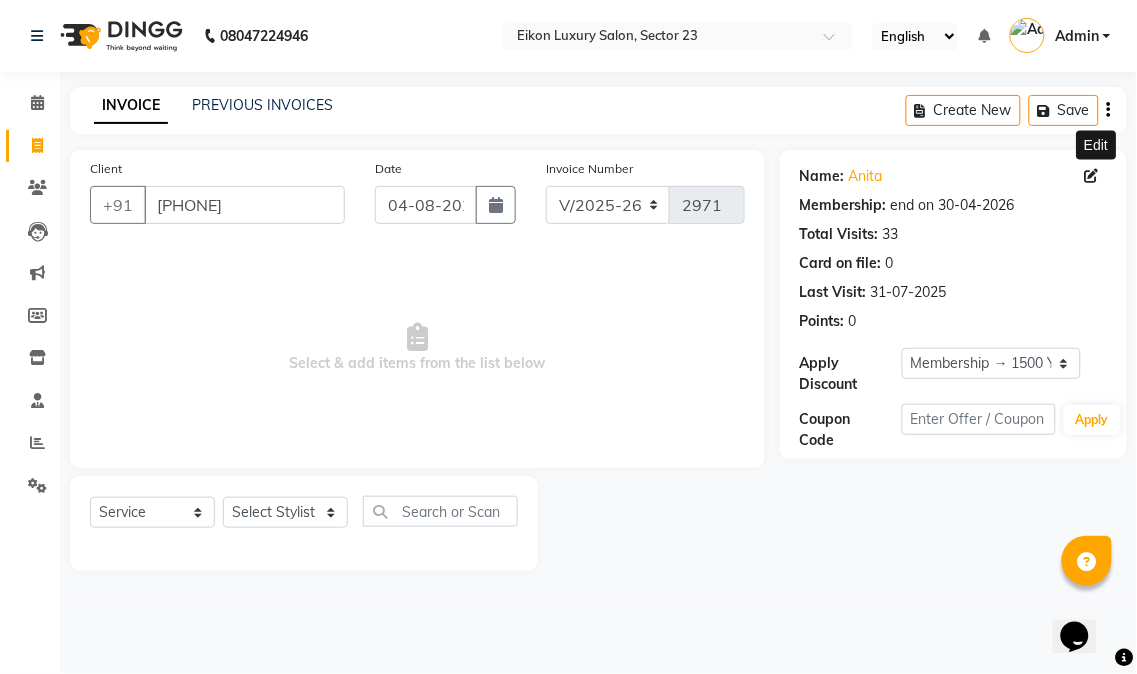 click 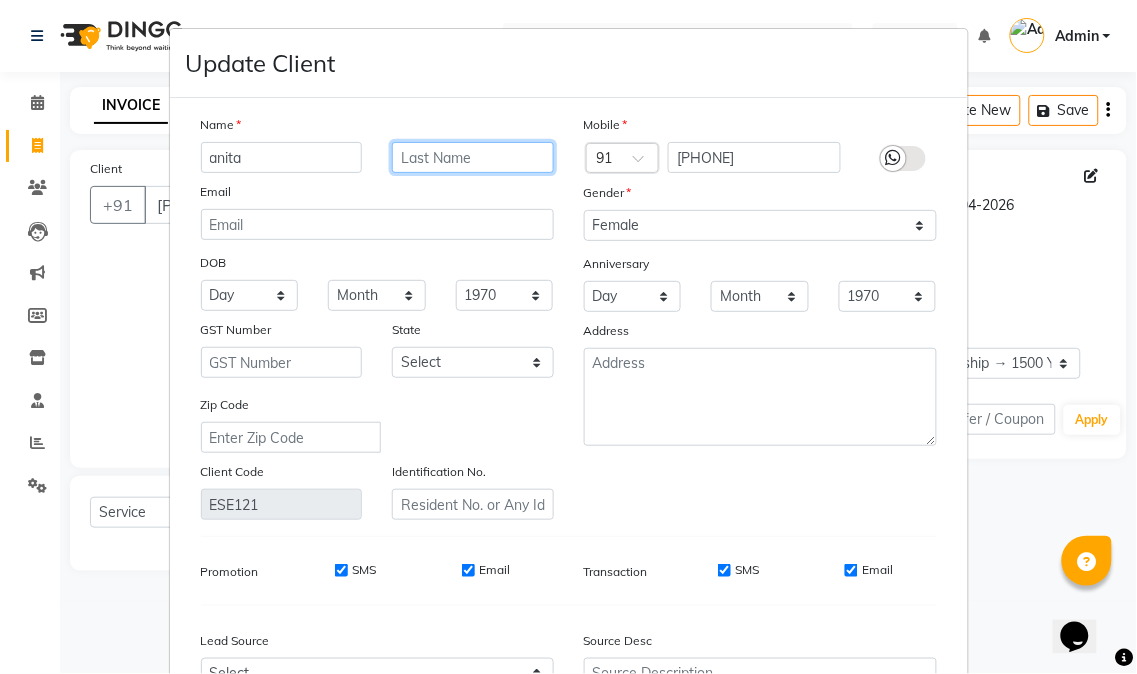 click at bounding box center (473, 157) 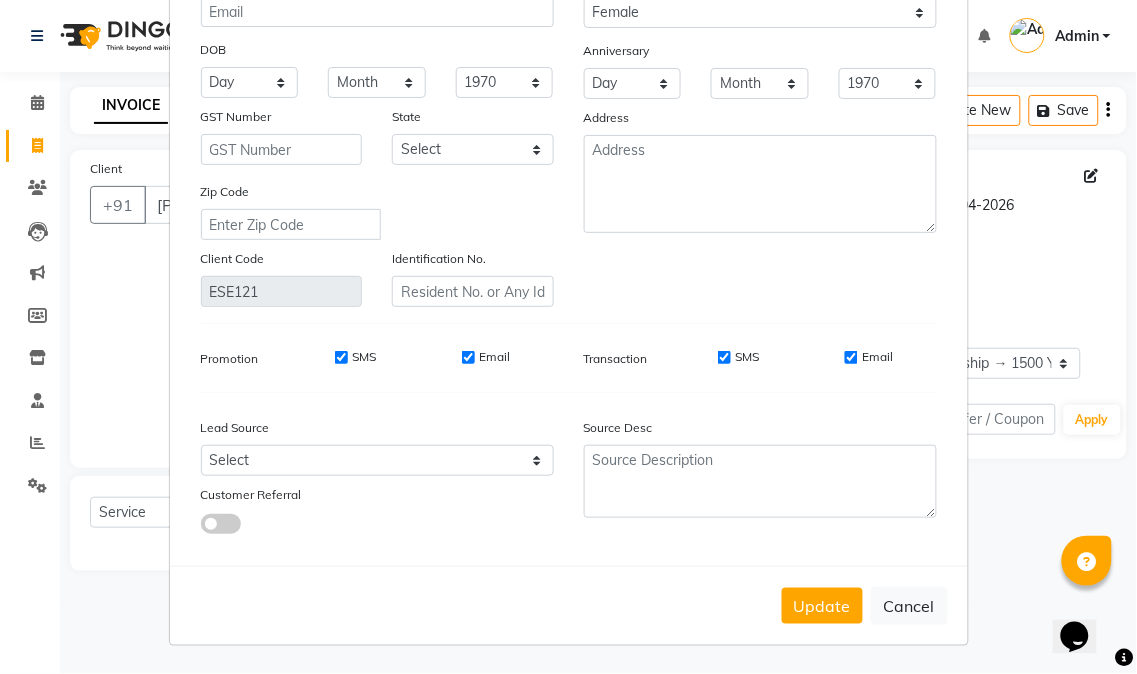 scroll, scrollTop: 0, scrollLeft: 0, axis: both 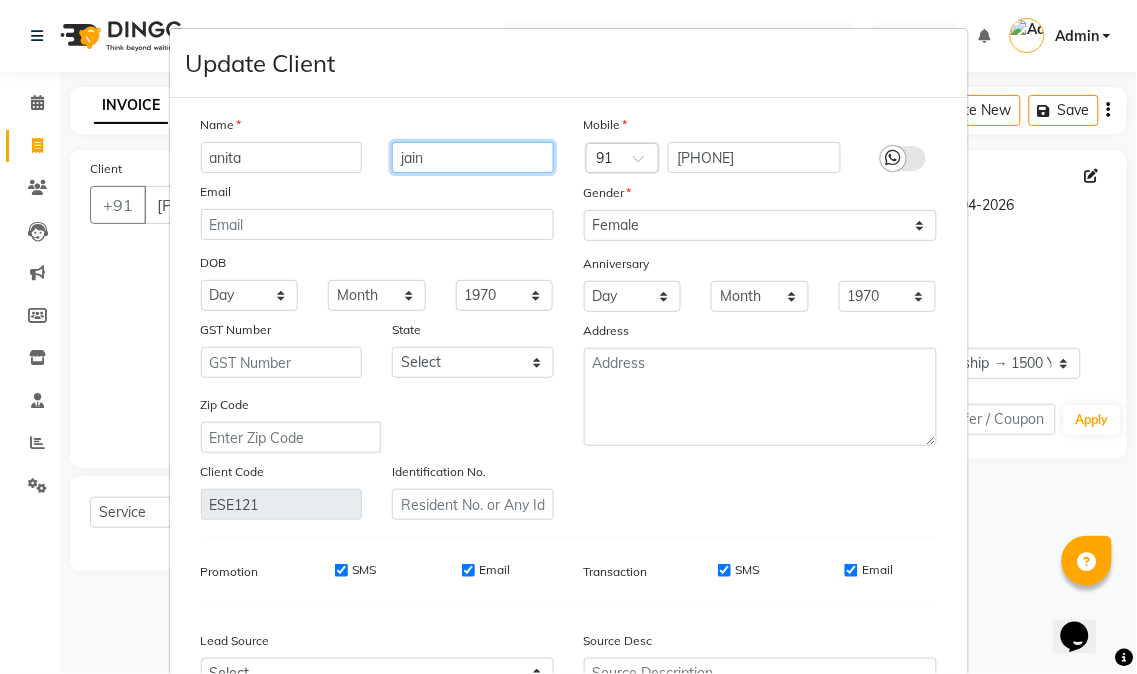 type on "jain" 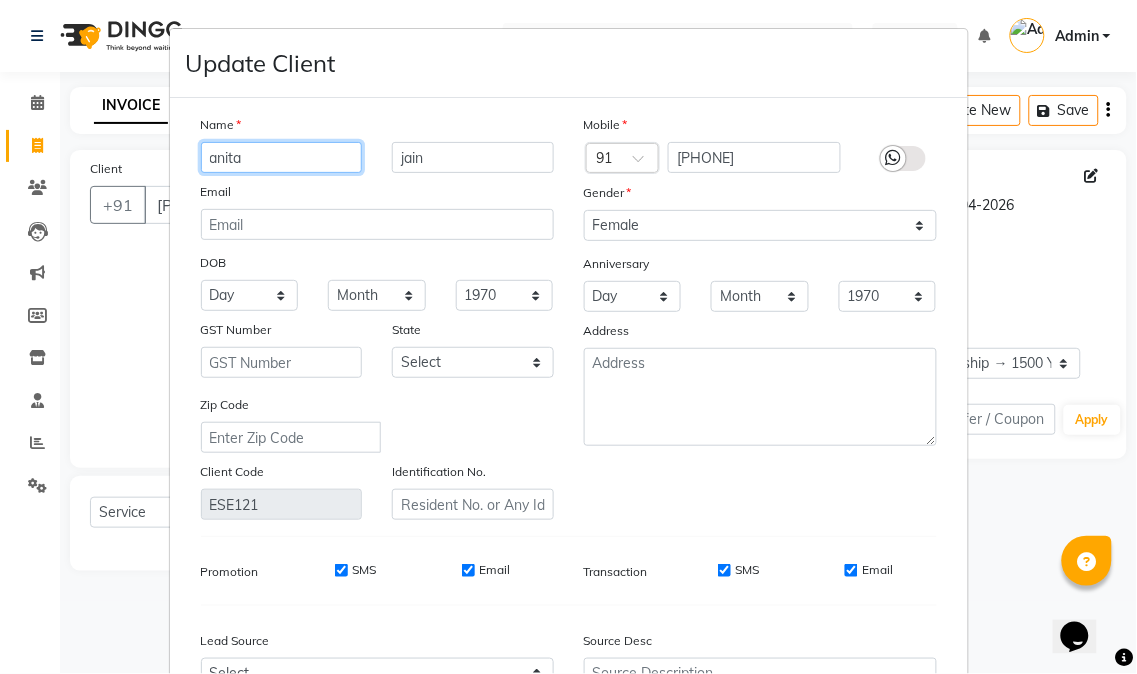 click on "anita" at bounding box center [282, 157] 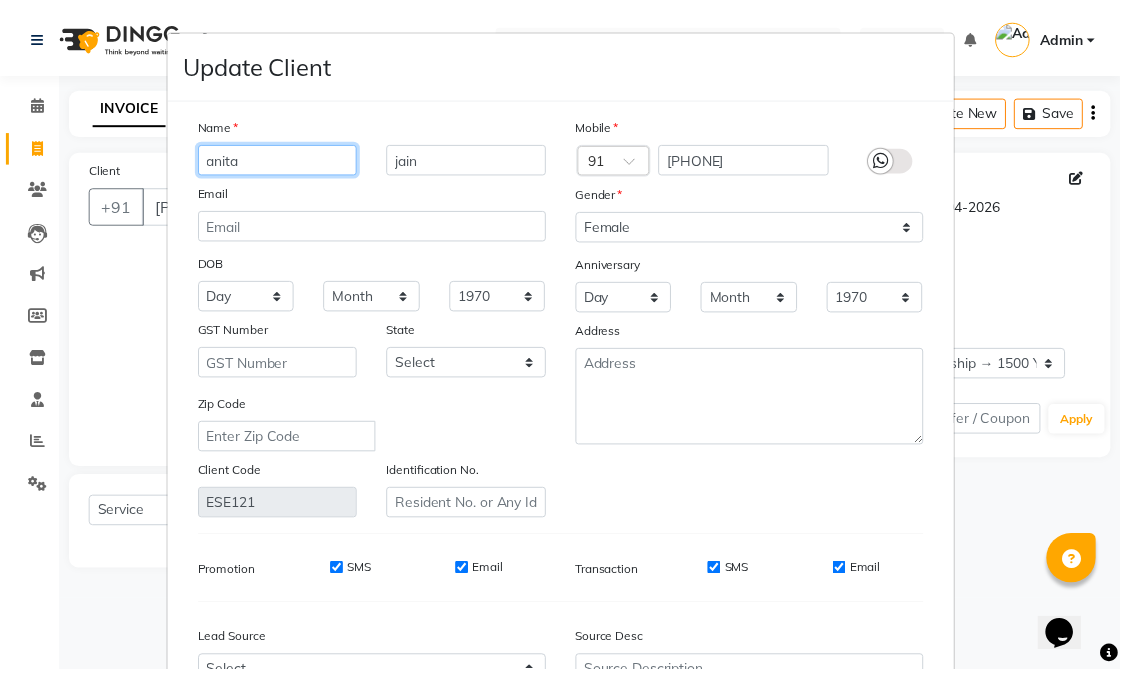 scroll, scrollTop: 215, scrollLeft: 0, axis: vertical 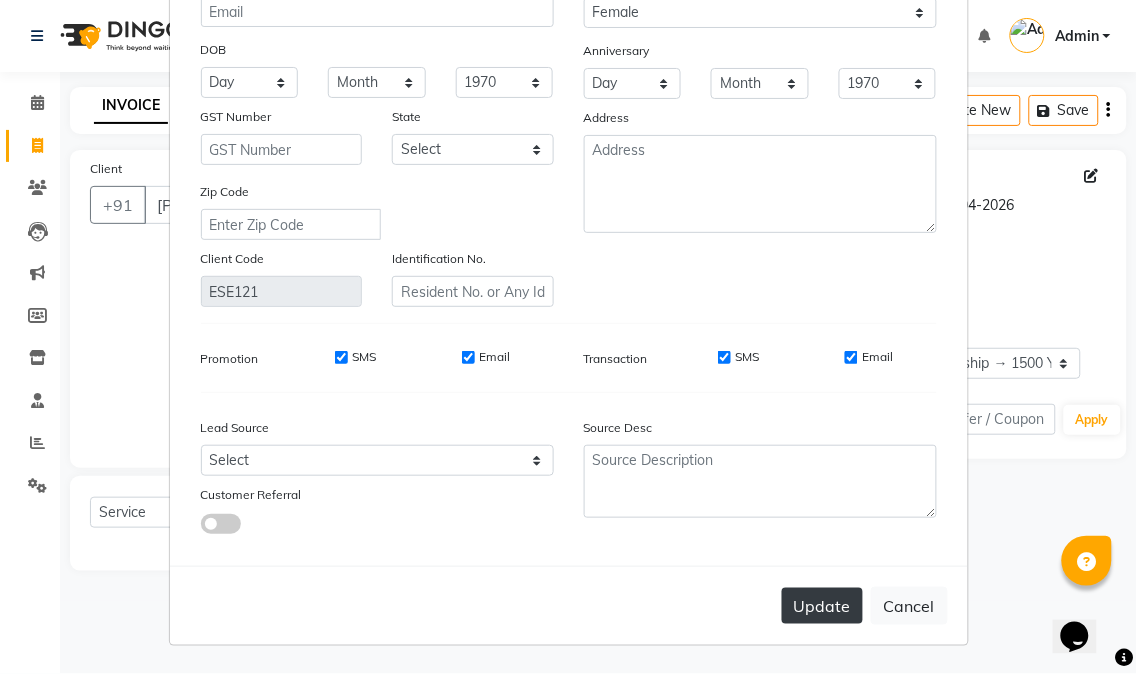 click on "Update" at bounding box center (822, 606) 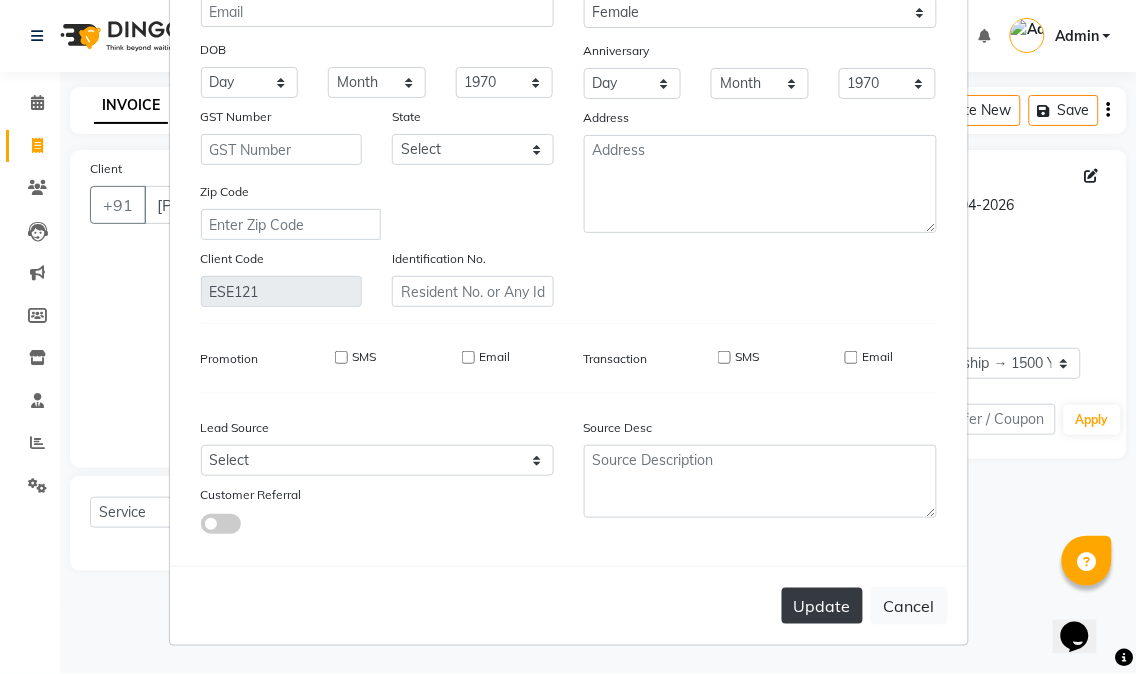 type 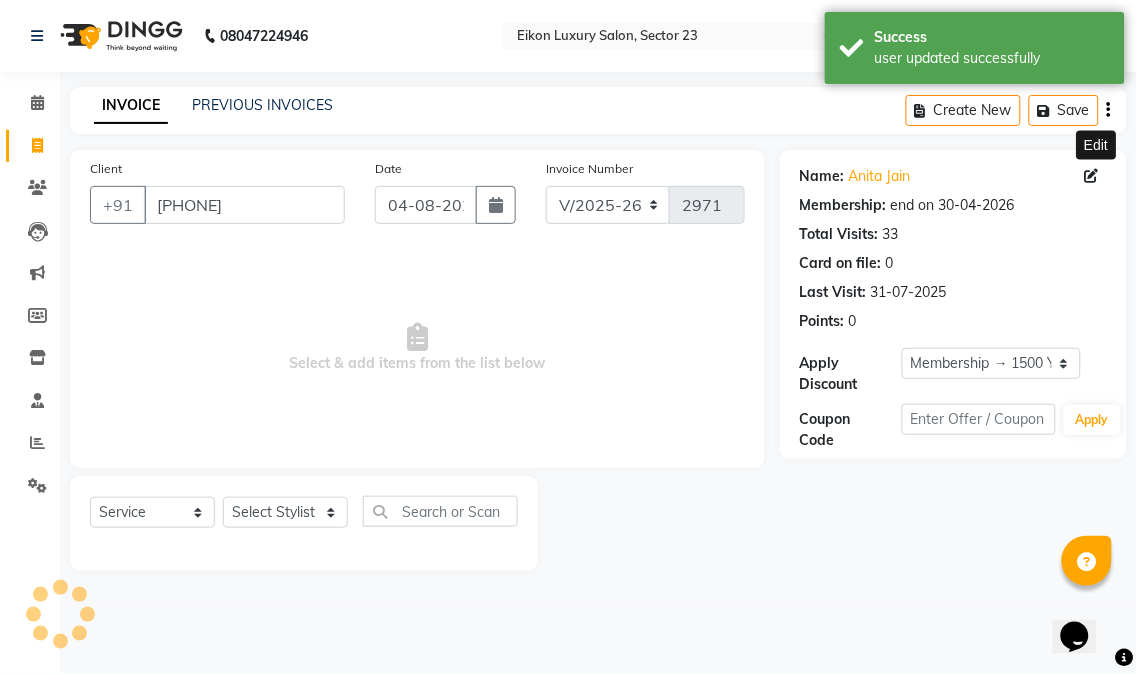 select on "2: Object" 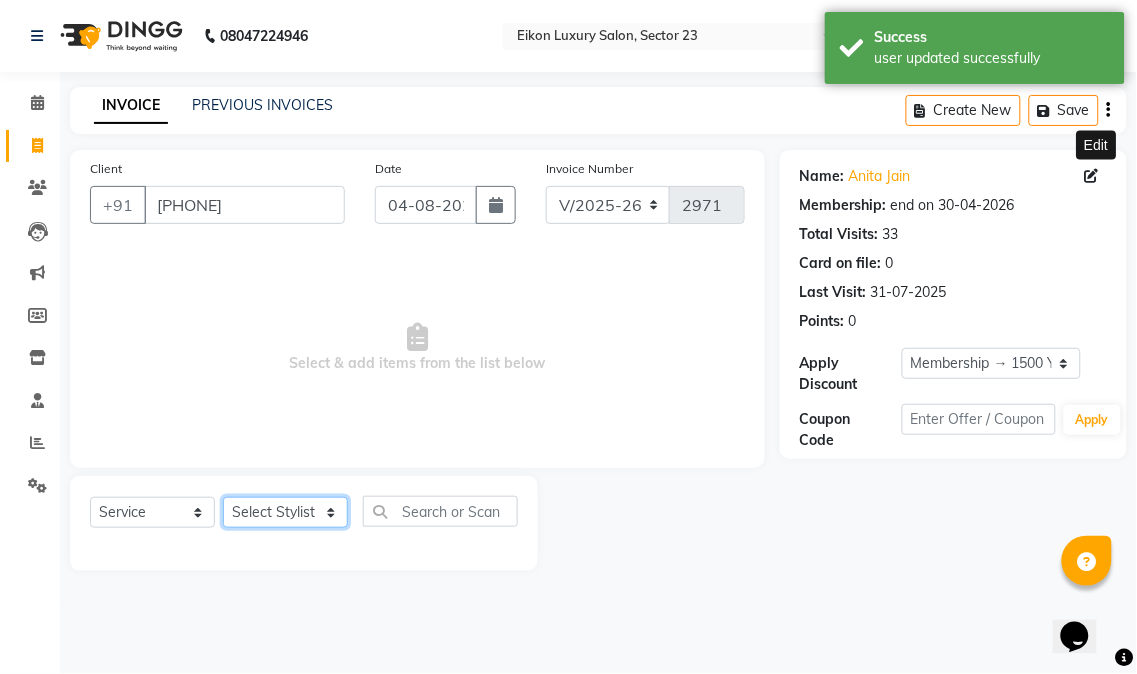 click on "Select Stylist Abhishek amit anchal Ashu Bilal Dildar Geeta Hritik Jatin mahesh Manav Mohit Pinki Prince Ruby Sagar Subhash Subodh Uday" 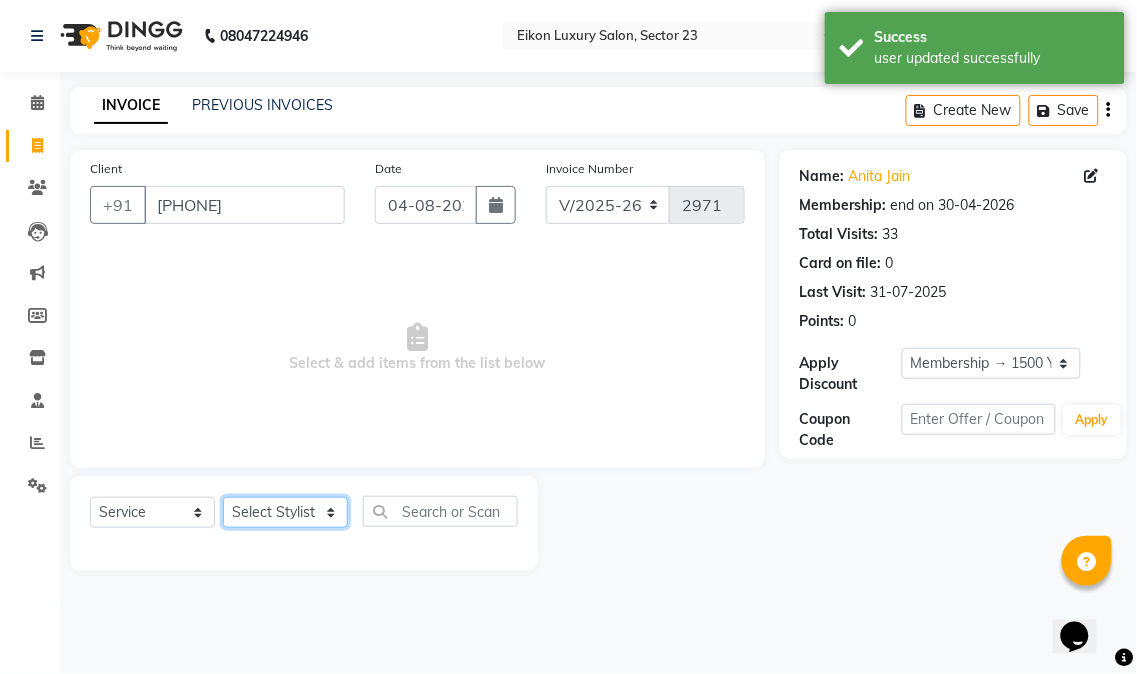 select on "58950" 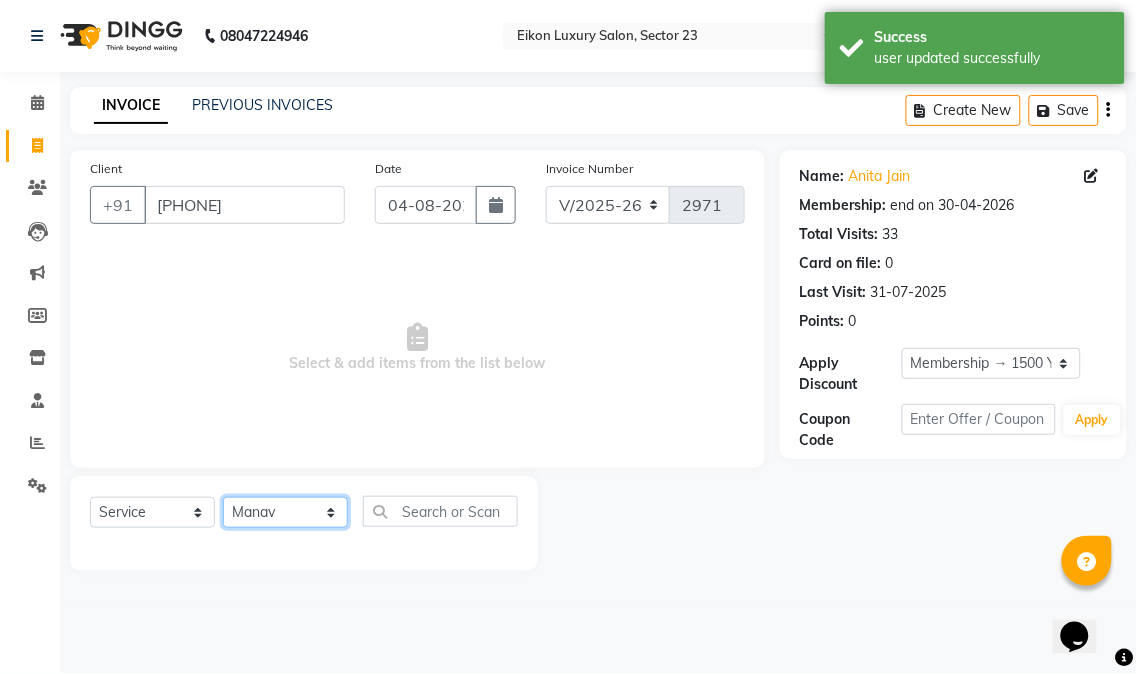 click on "Select Stylist Abhishek amit anchal Ashu Bilal Dildar Geeta Hritik Jatin mahesh Manav Mohit Pinki Prince Ruby Sagar Subhash Subodh Uday" 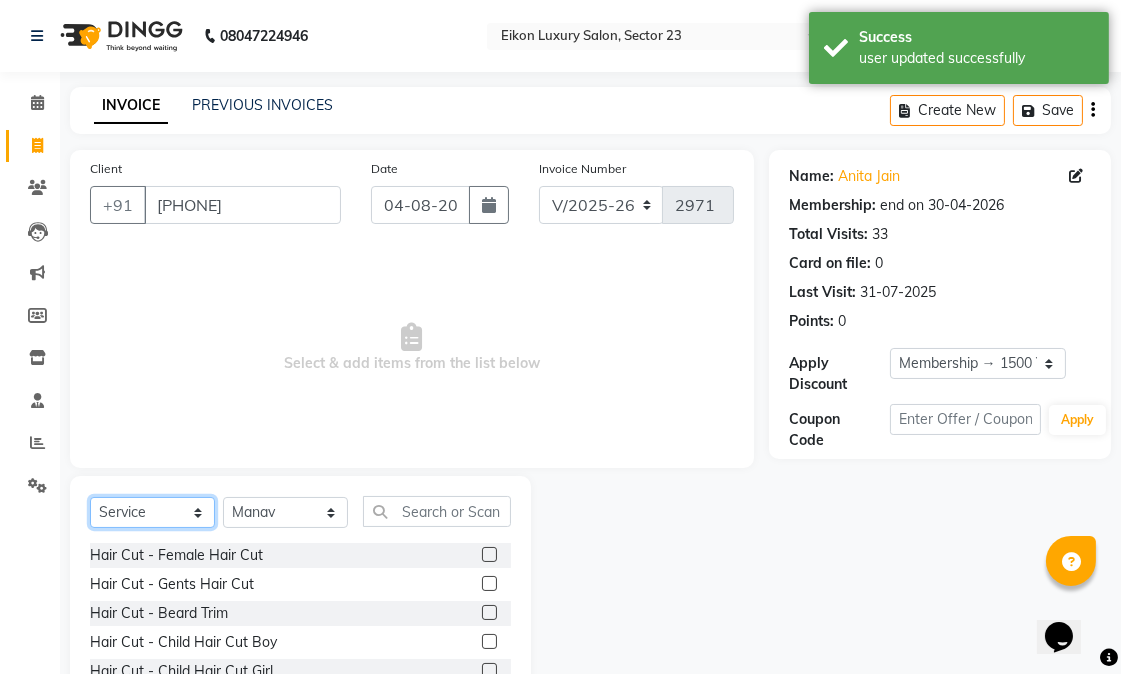 click on "Select  Service  Product  Membership  Package Voucher Prepaid Gift Card" 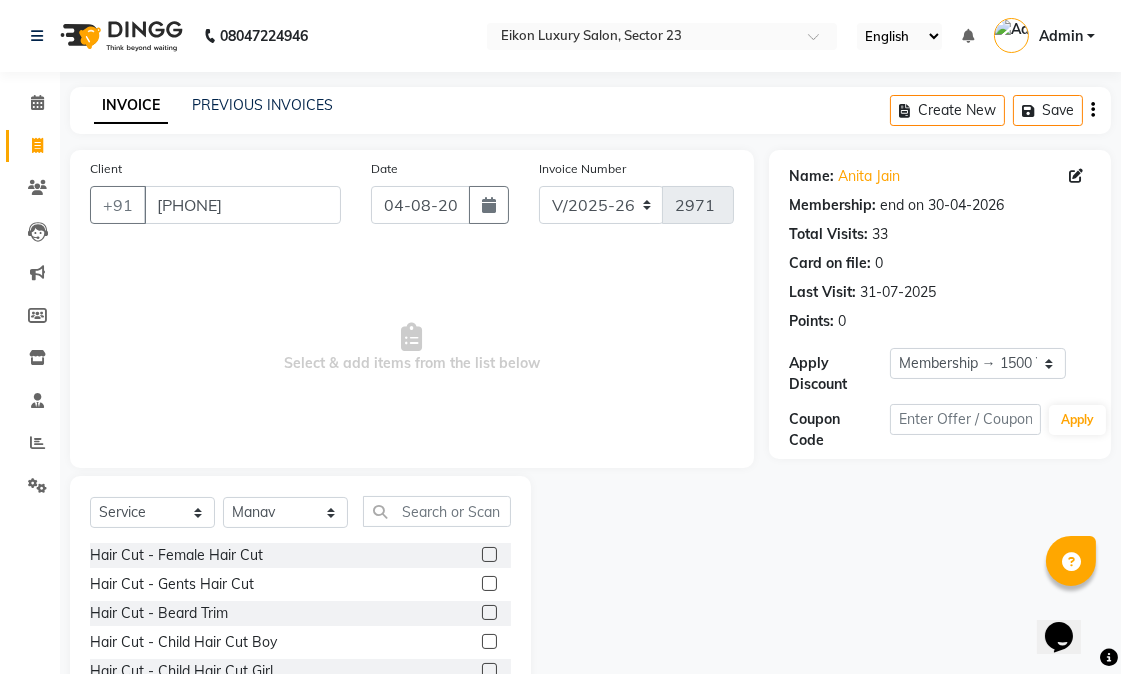 click 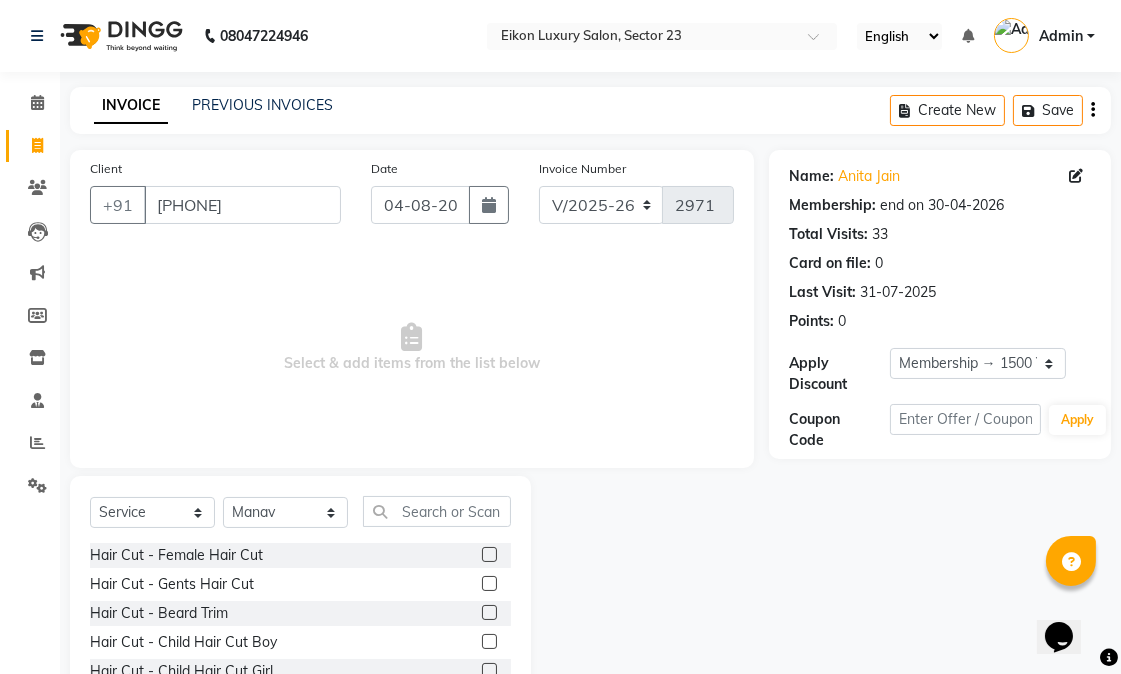 click 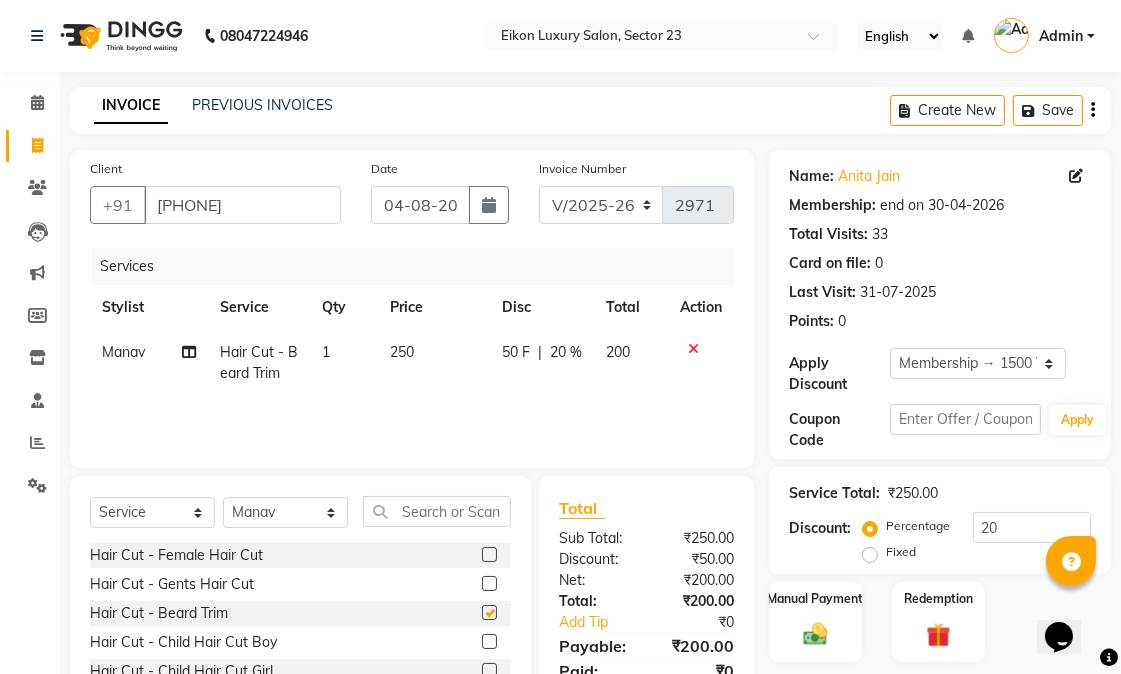 checkbox on "false" 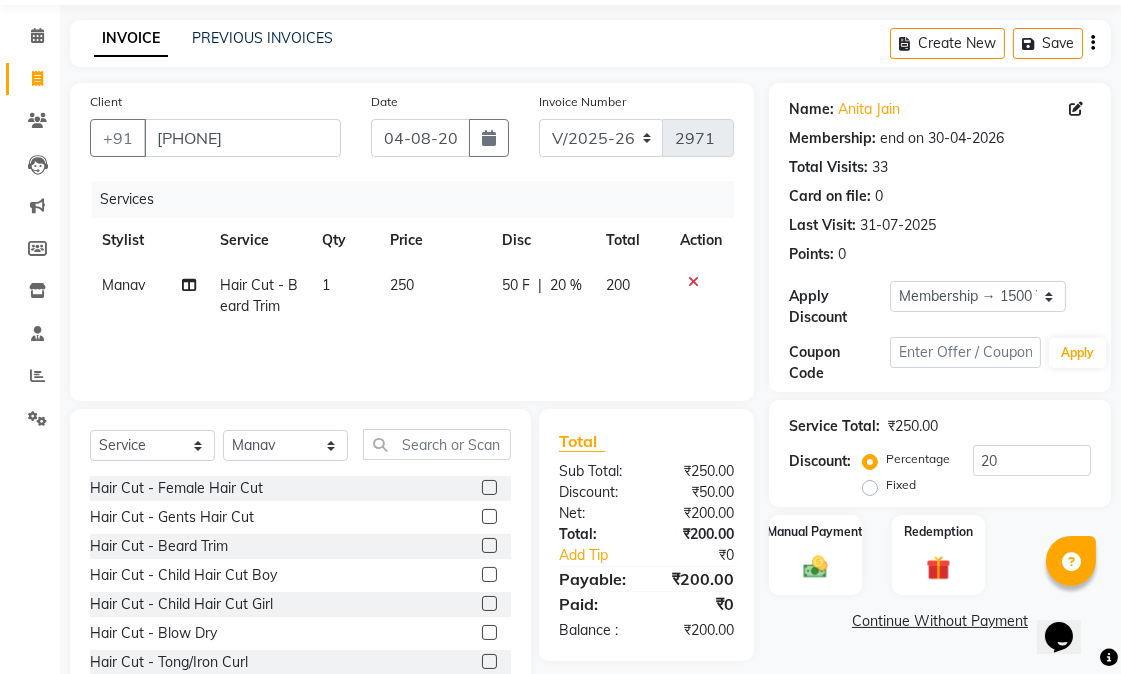scroll, scrollTop: 126, scrollLeft: 0, axis: vertical 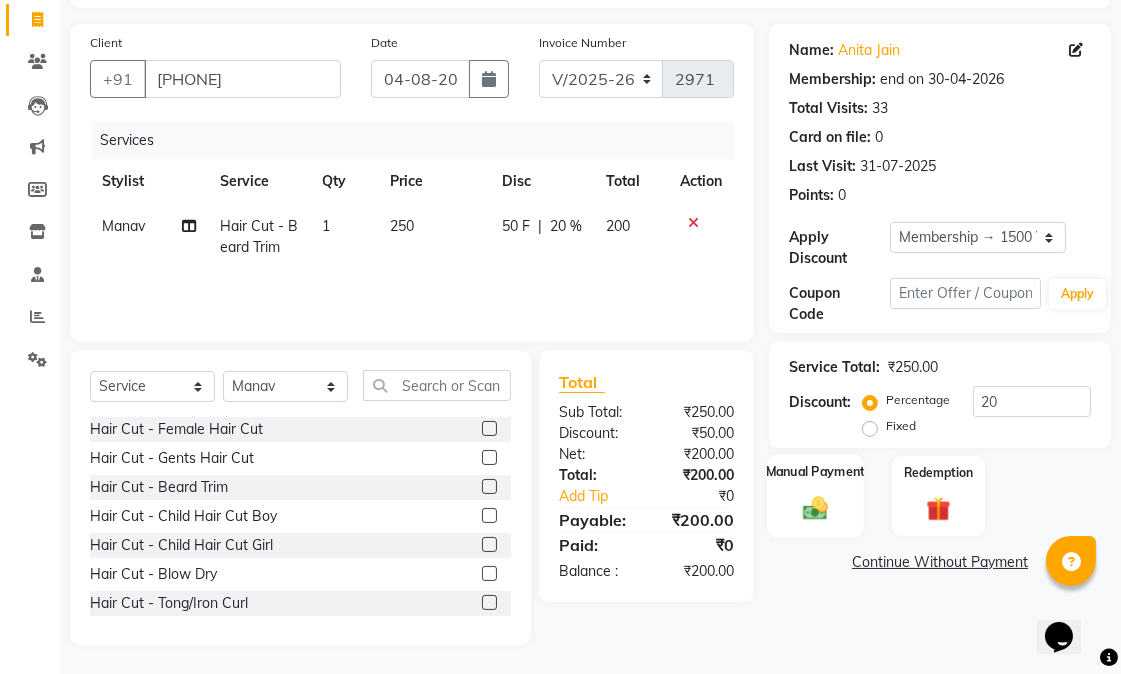 click on "Manual Payment" 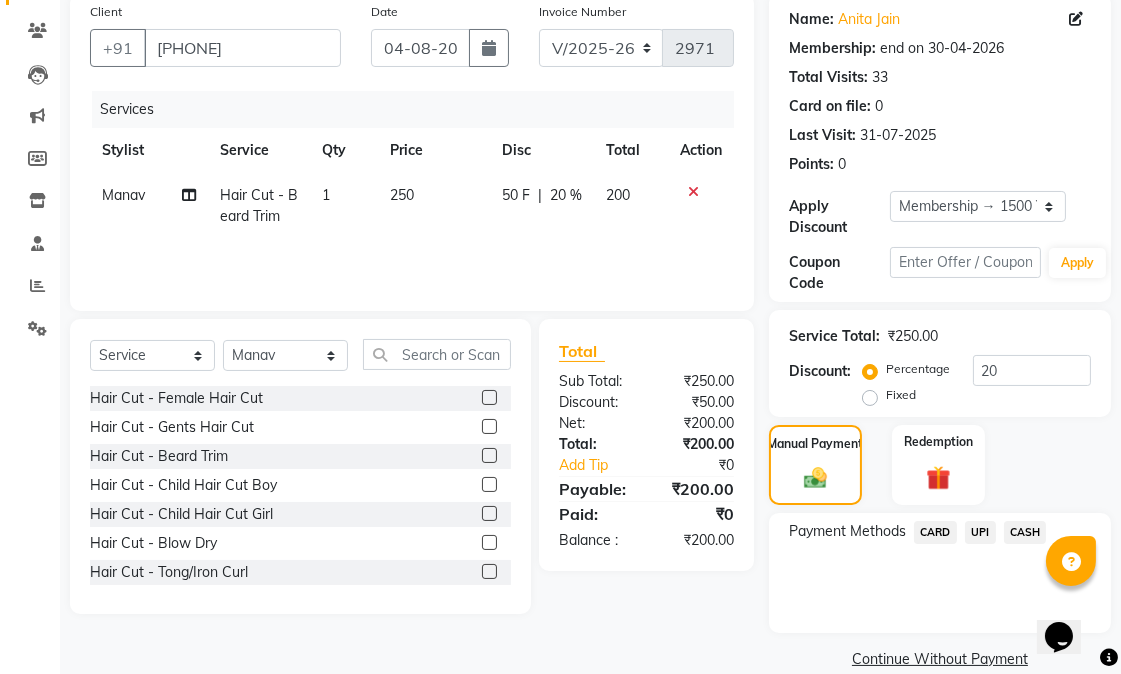 scroll, scrollTop: 186, scrollLeft: 0, axis: vertical 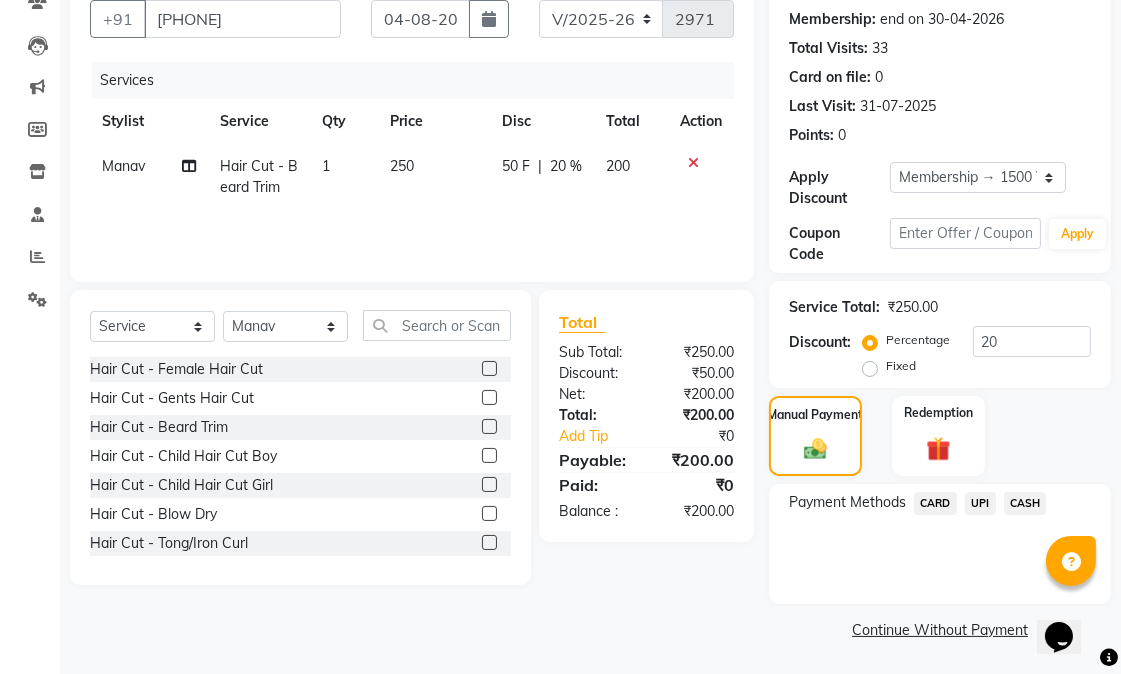 click on "CASH" 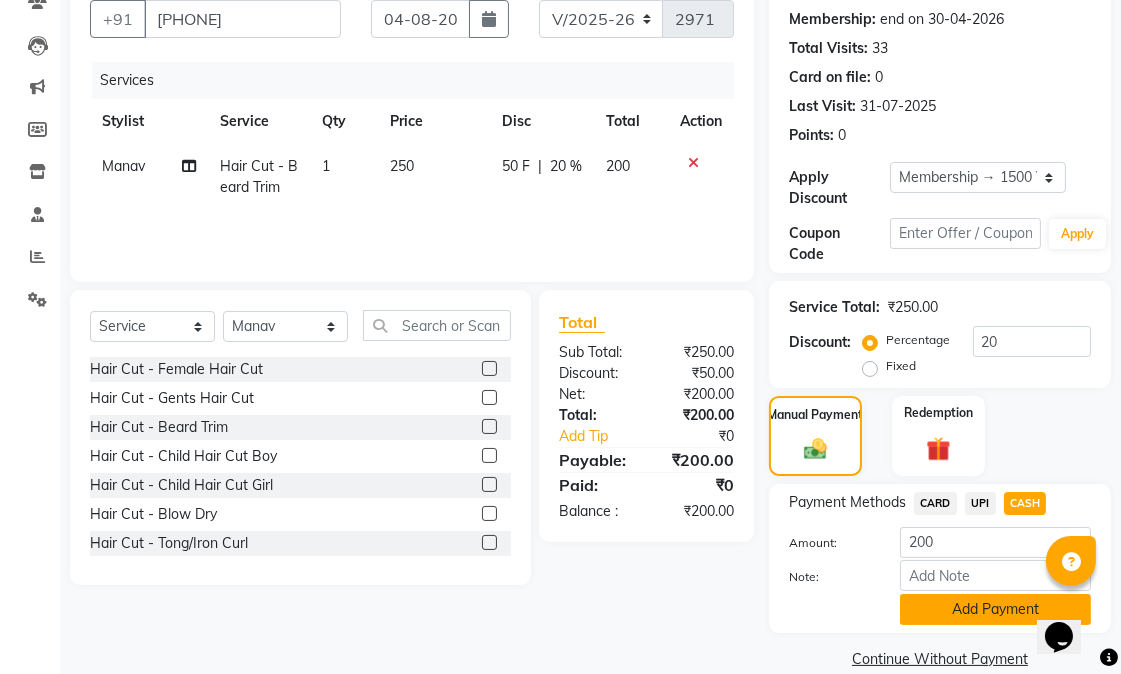 click on "Add Payment" 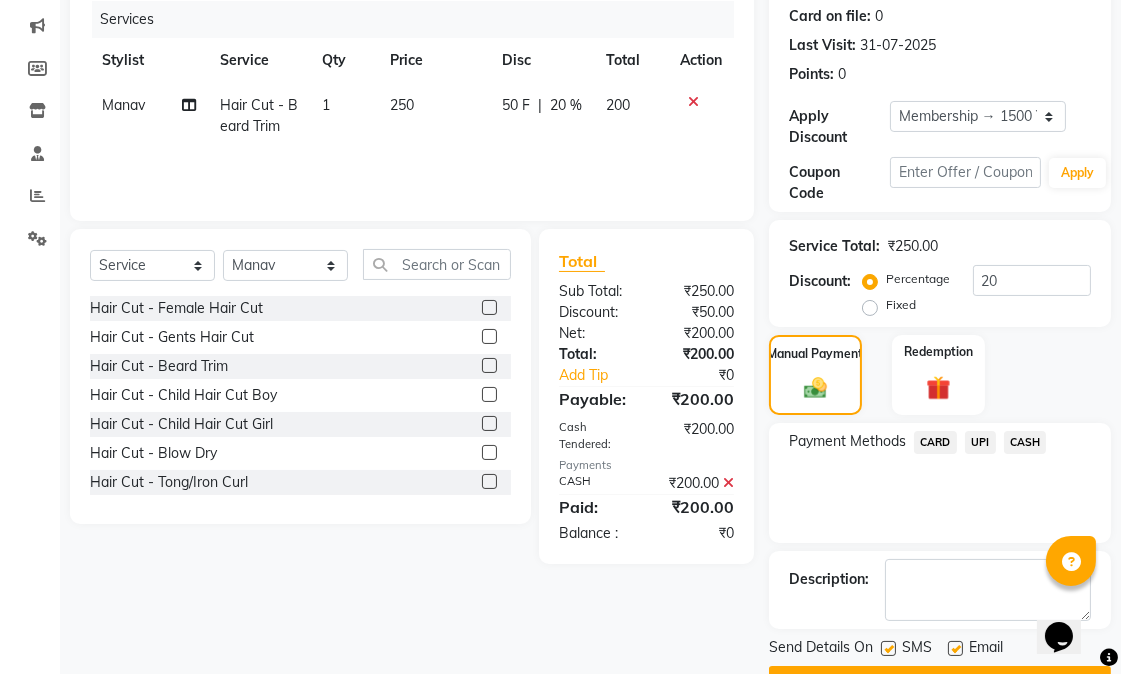 scroll, scrollTop: 300, scrollLeft: 0, axis: vertical 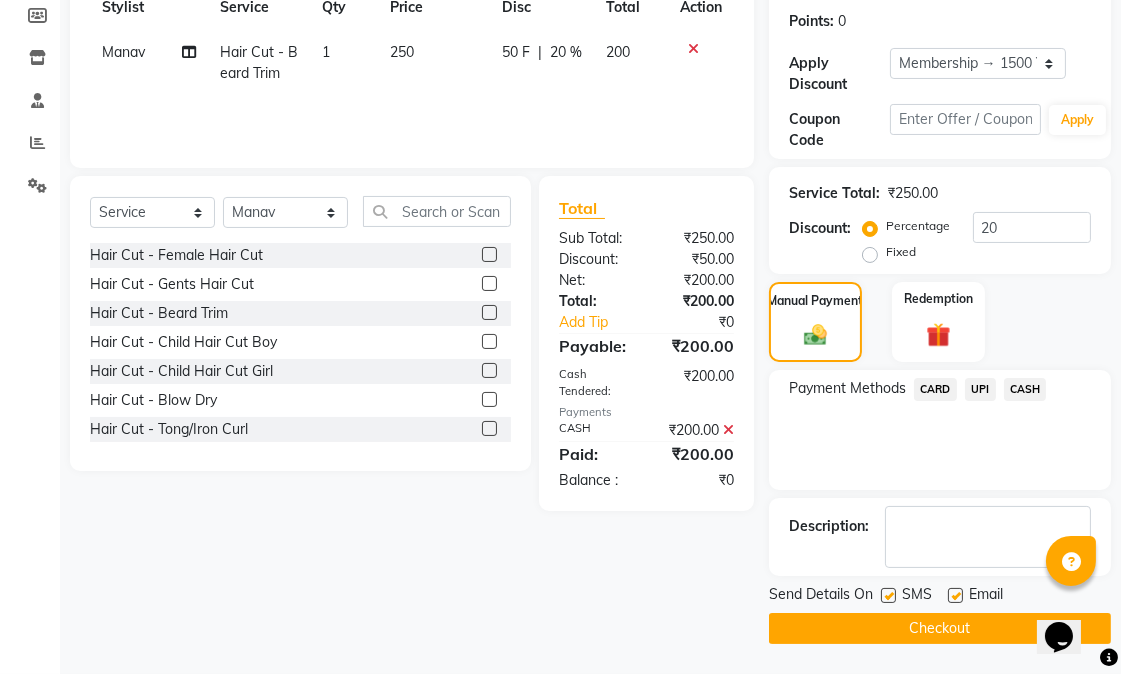 click on "Email" 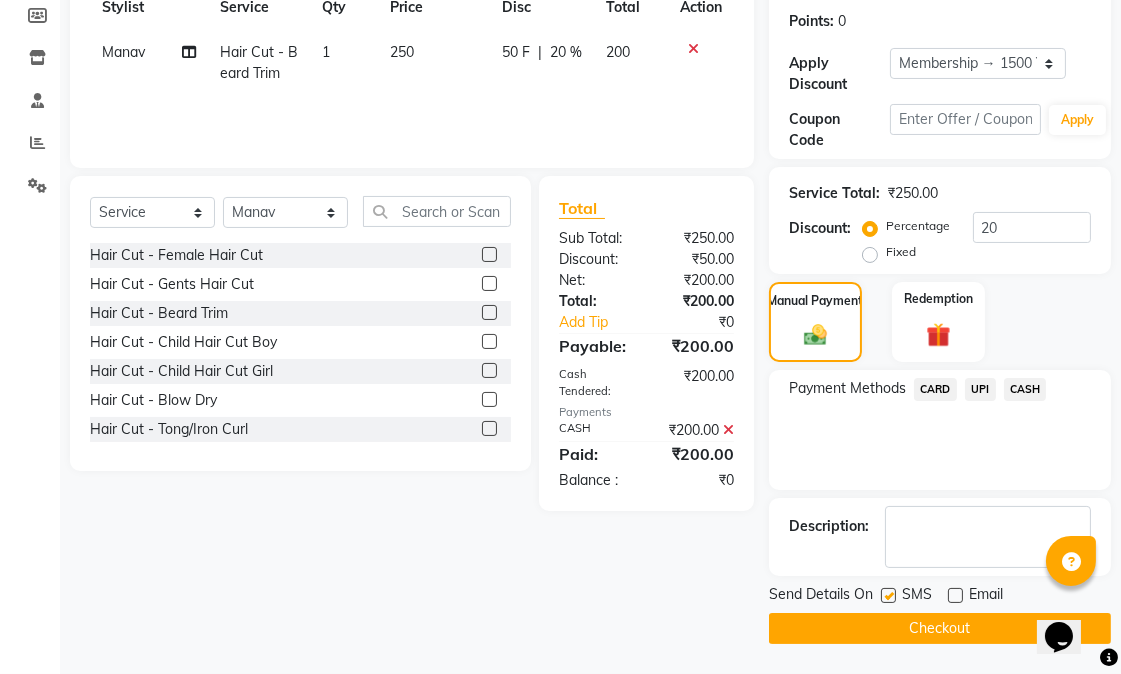click 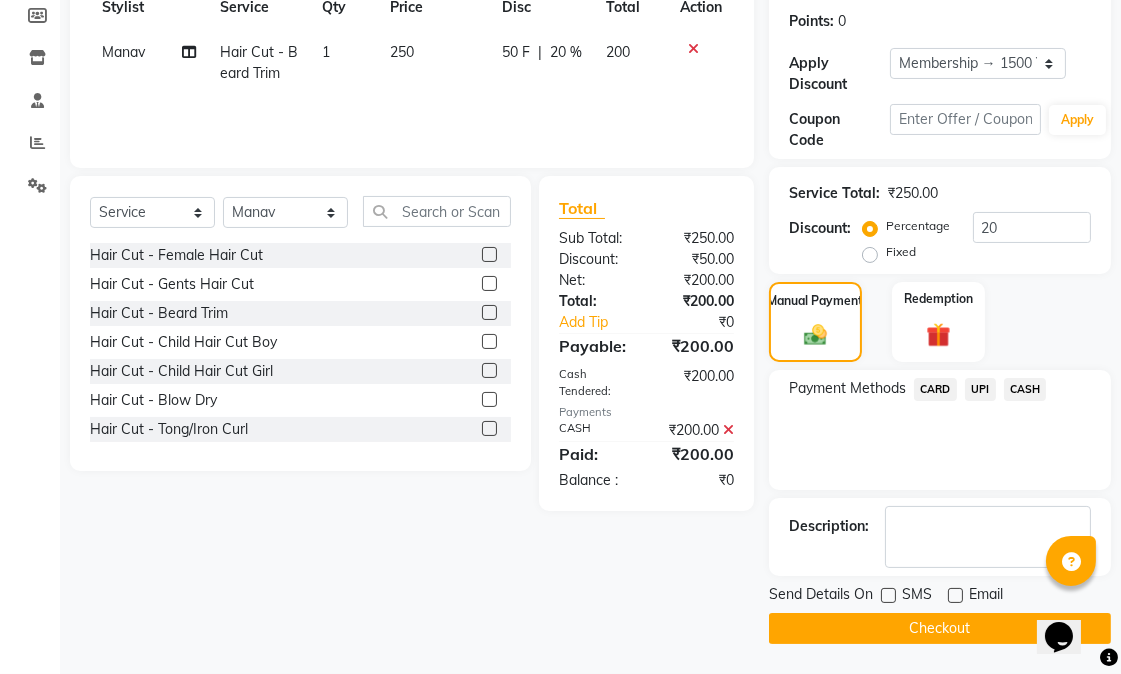 click on "Checkout" 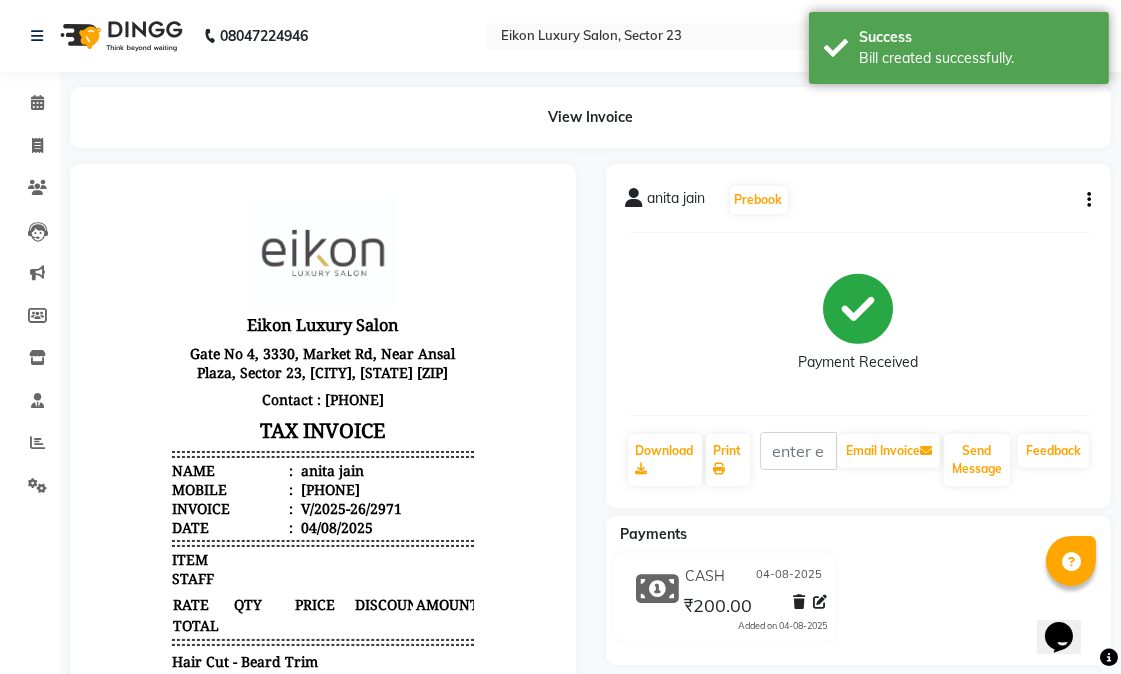 scroll, scrollTop: 0, scrollLeft: 0, axis: both 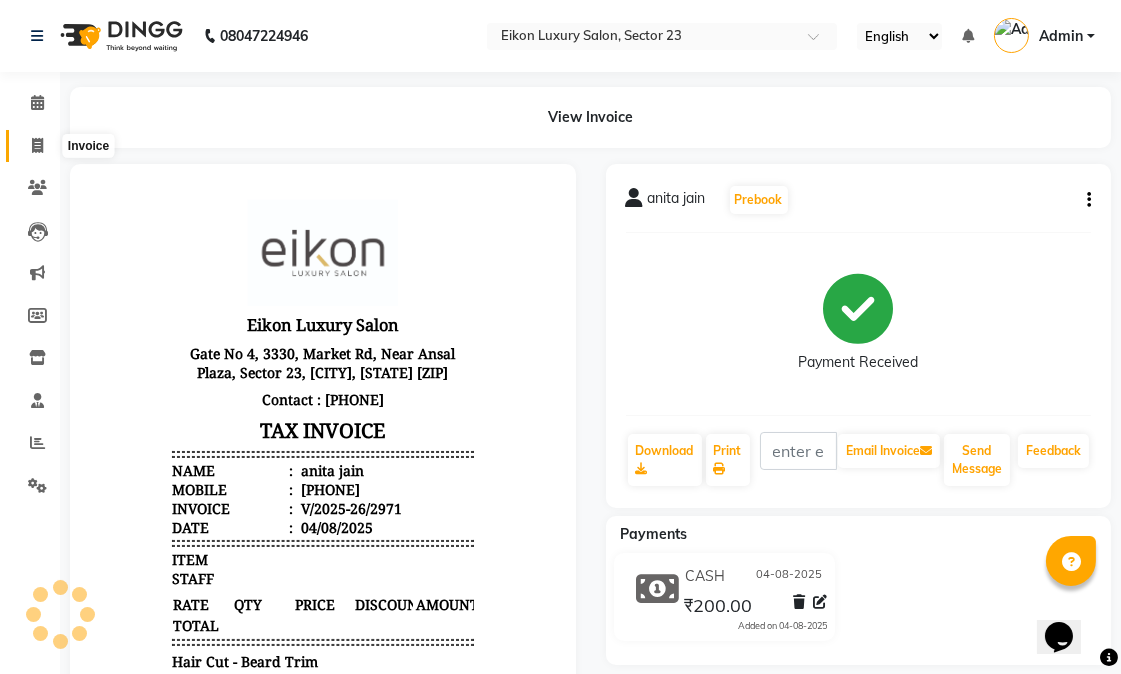 click 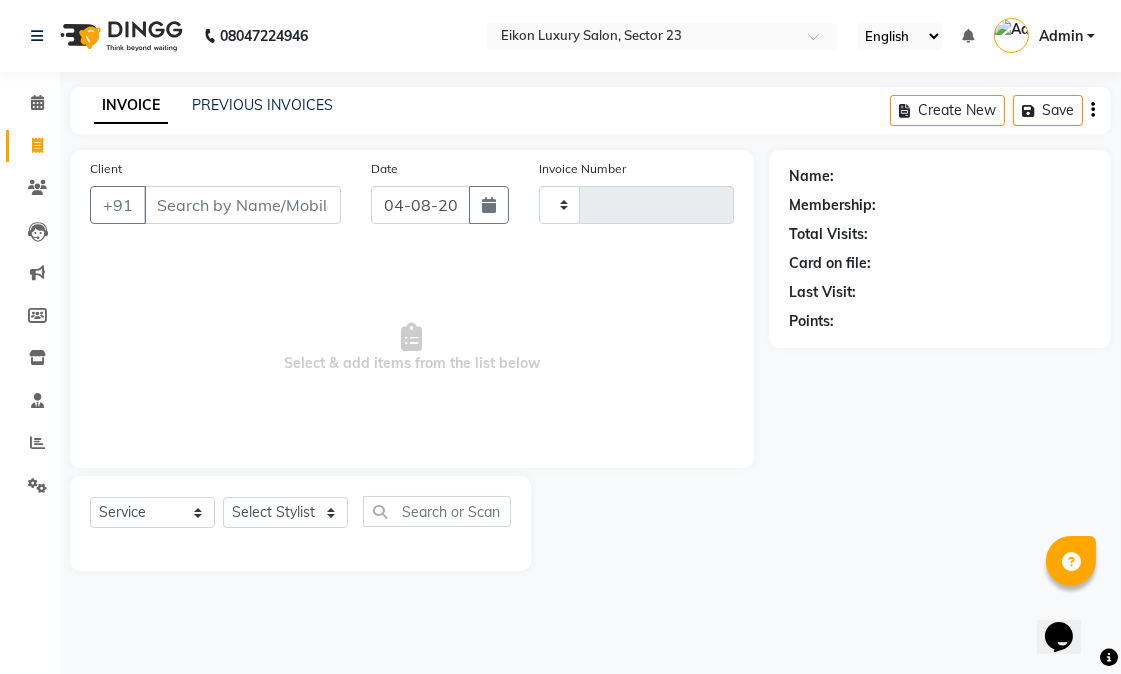 type on "2972" 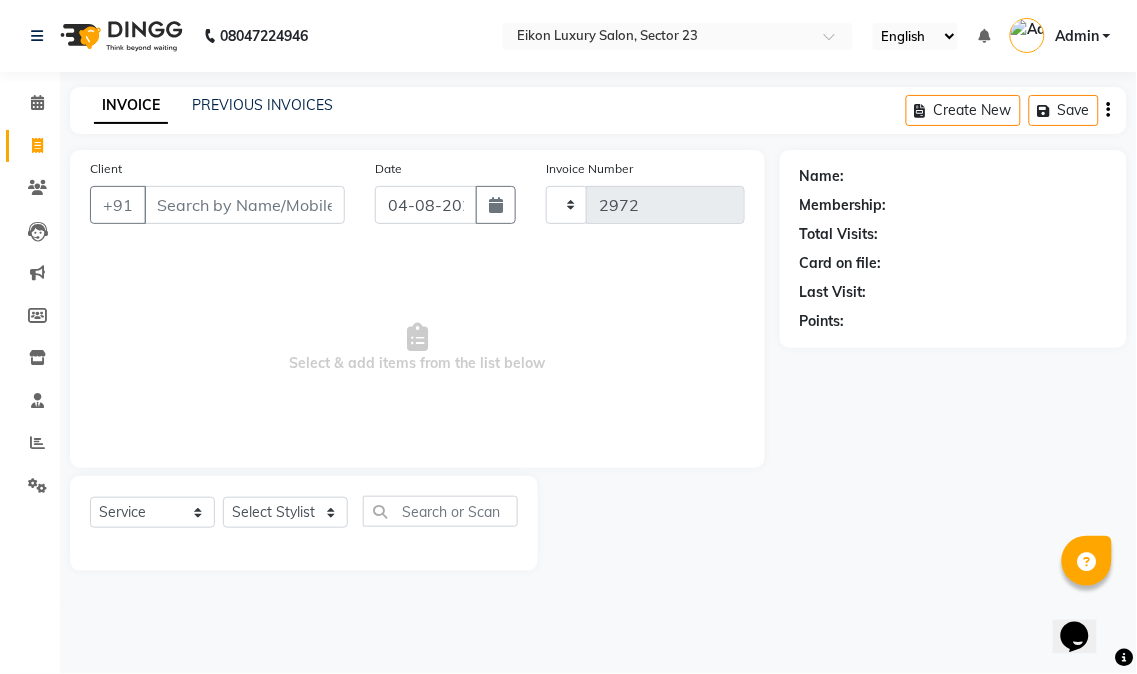 select on "7080" 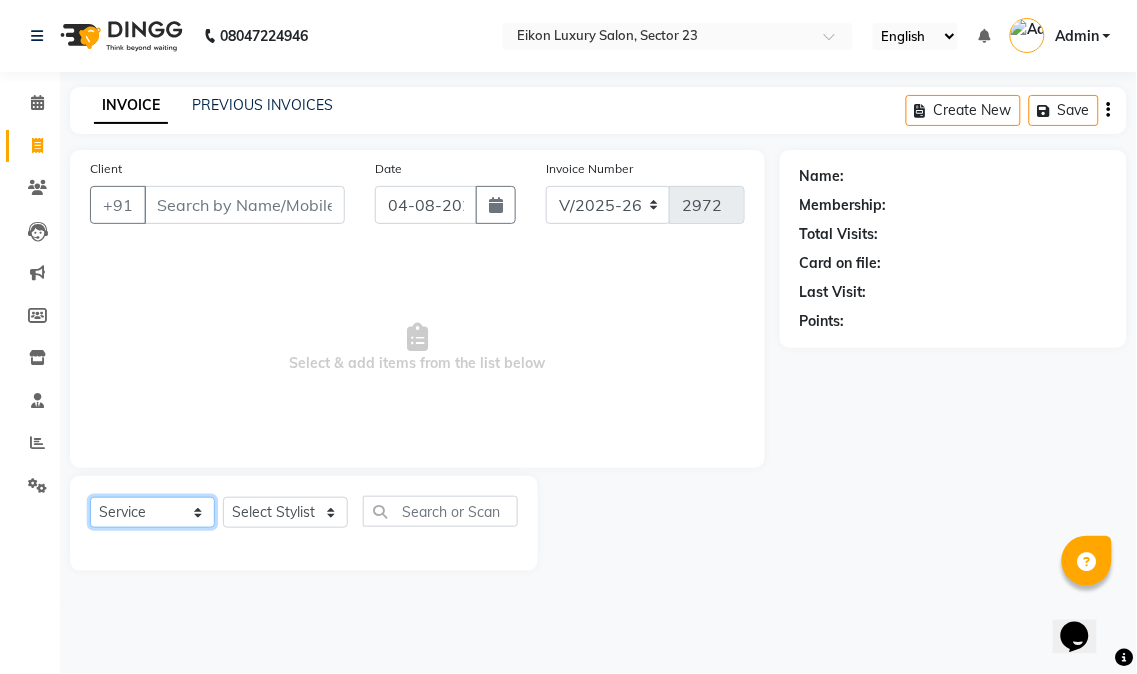 click on "Select  Service  Product  Membership  Package Voucher Prepaid Gift Card" 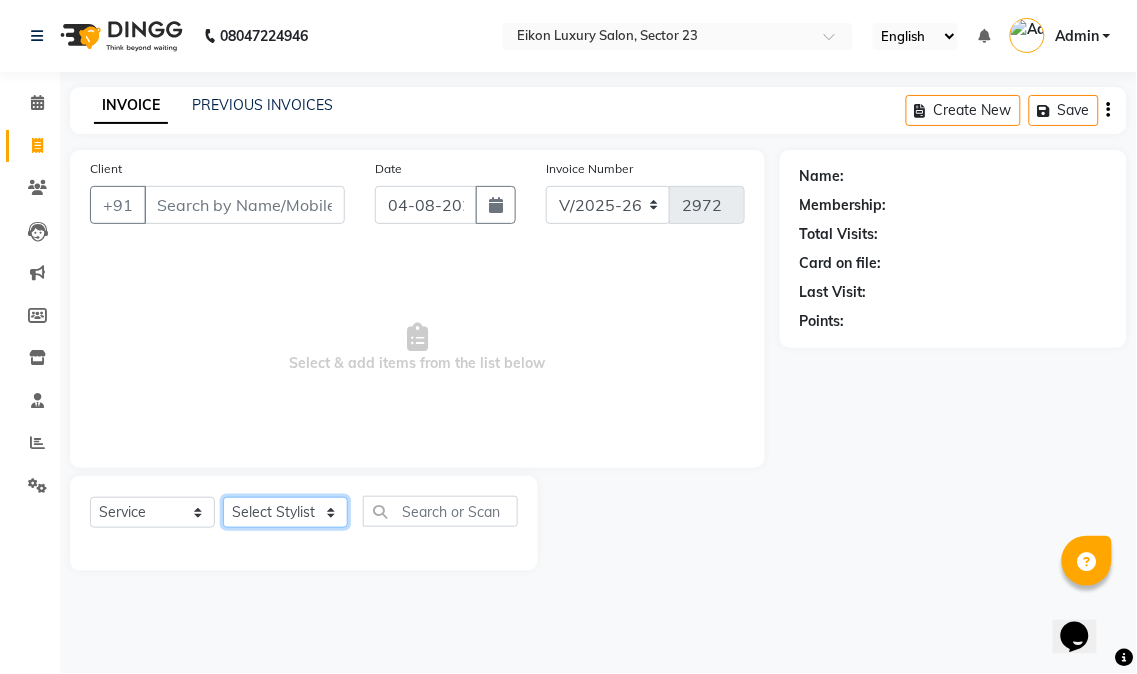 click on "Select Stylist Abhishek amit anchal Ashu Bilal Dildar Geeta Hritik Jatin mahesh Manav Mohit Pinki Prince Ruby Sagar Subhash Subodh Uday" 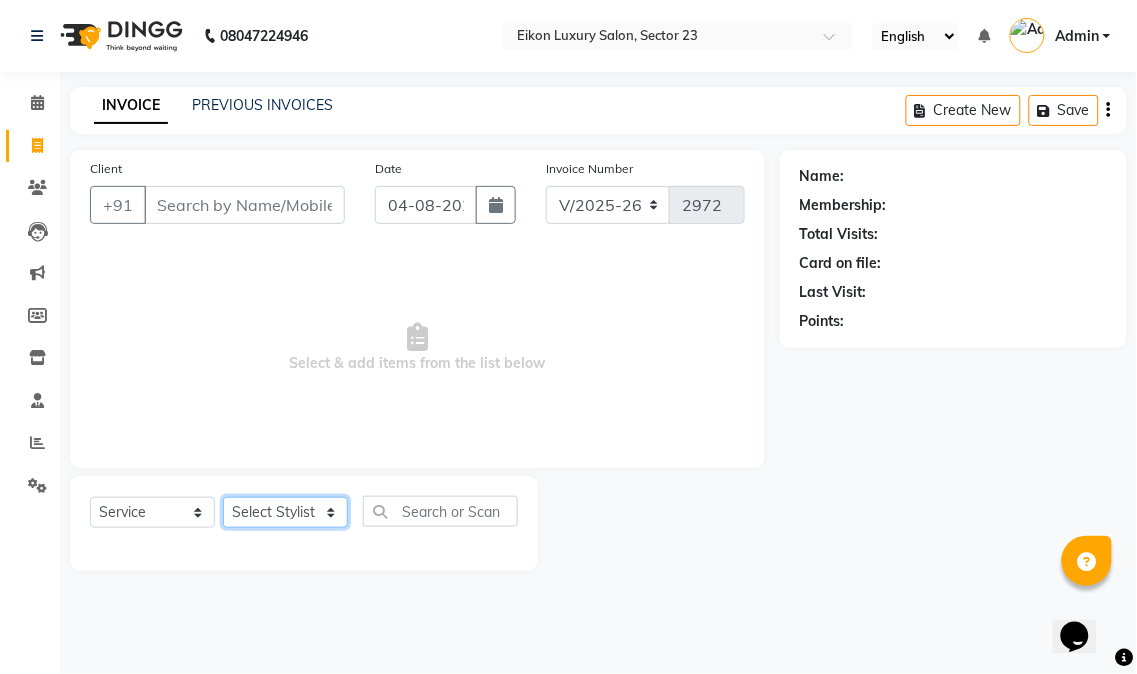 select on "58953" 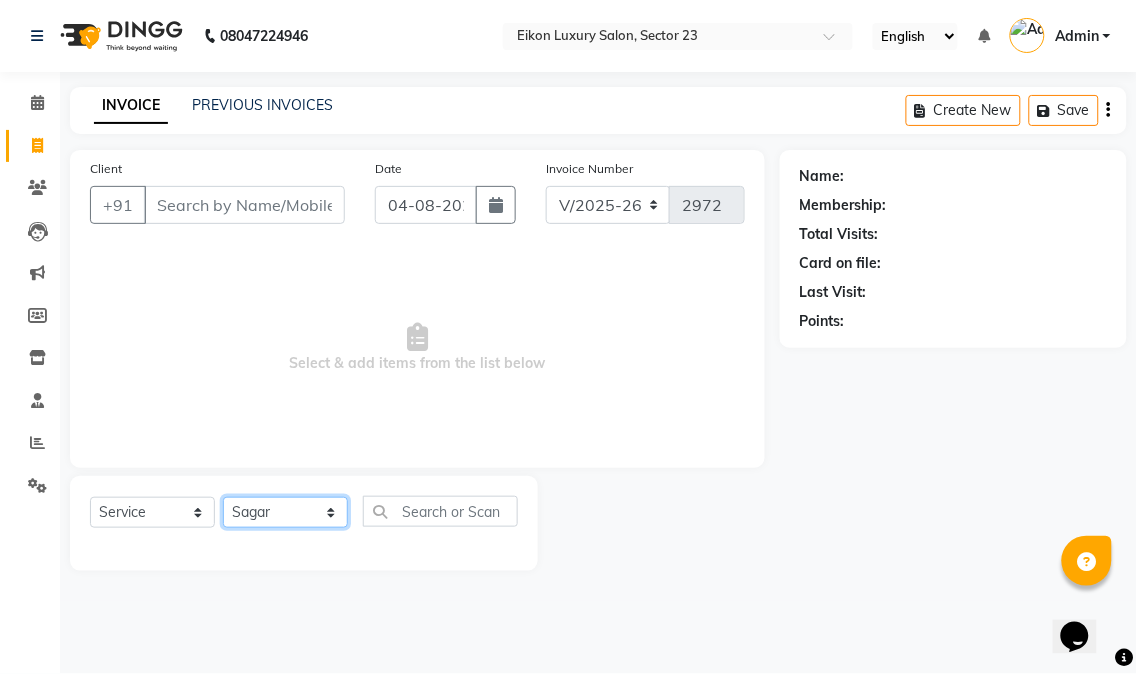 click on "Select Stylist Abhishek amit anchal Ashu Bilal Dildar Geeta Hritik Jatin mahesh Manav Mohit Pinki Prince Ruby Sagar Subhash Subodh Uday" 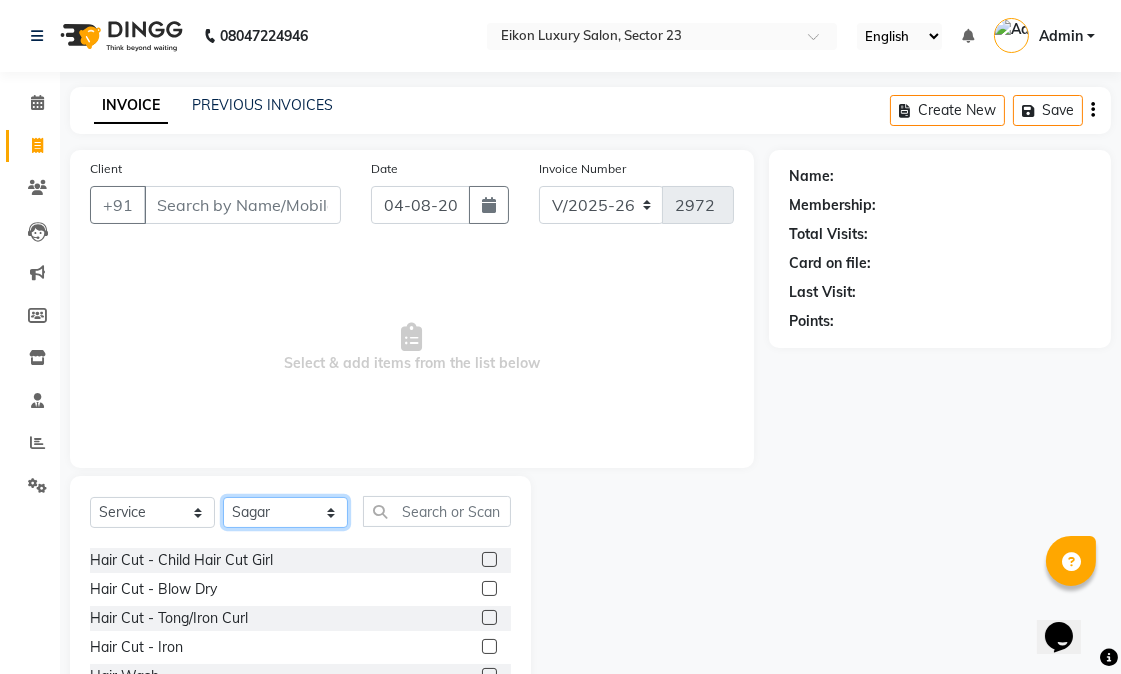 scroll, scrollTop: 444, scrollLeft: 0, axis: vertical 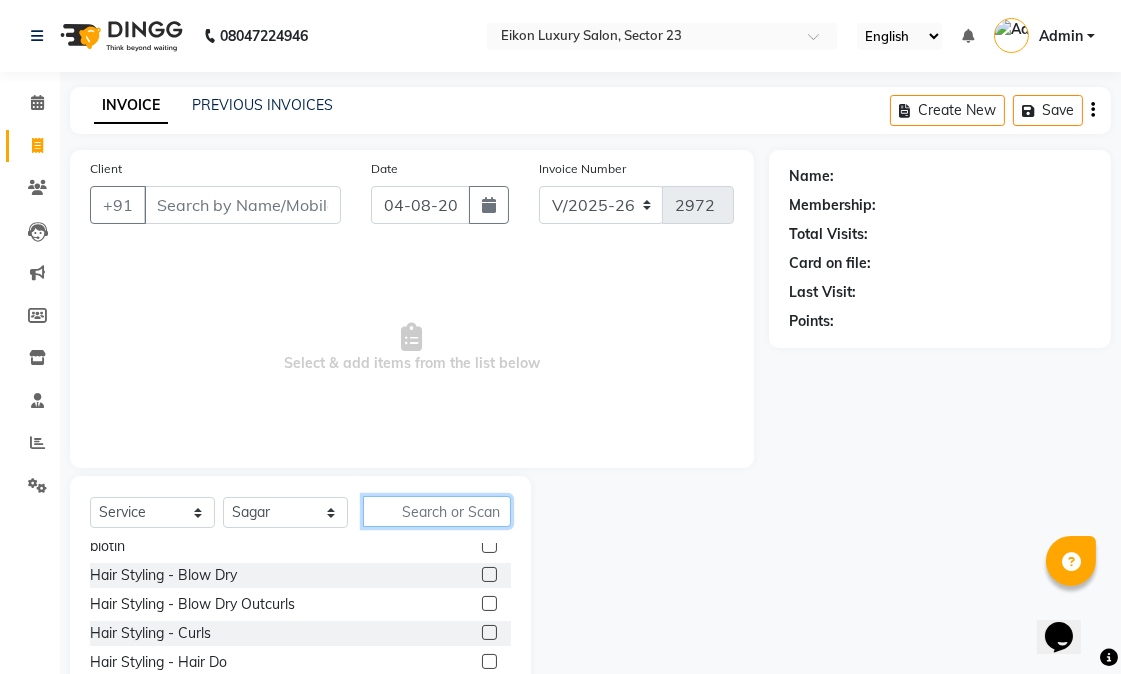 click 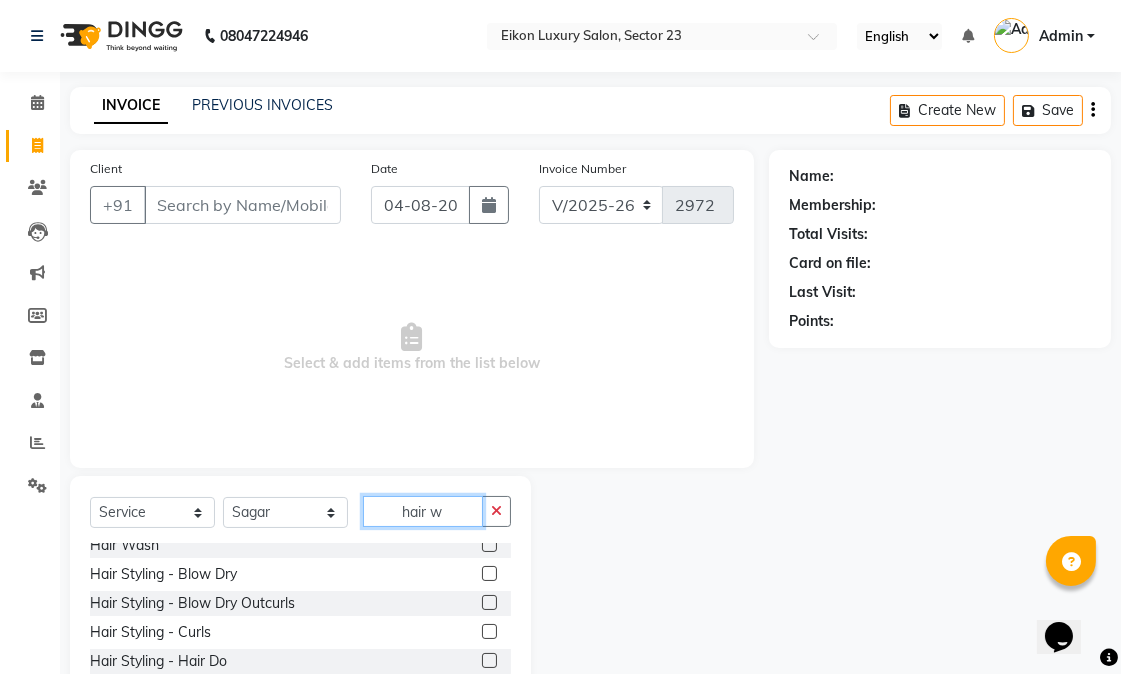 scroll, scrollTop: 0, scrollLeft: 0, axis: both 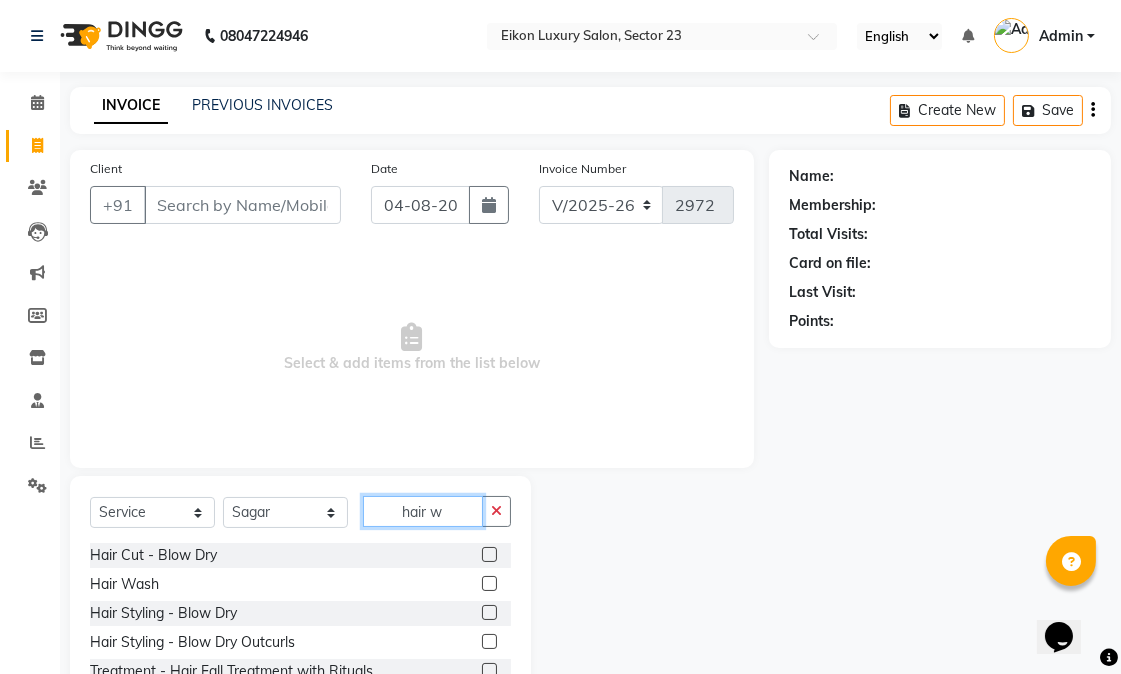 type on "hair w" 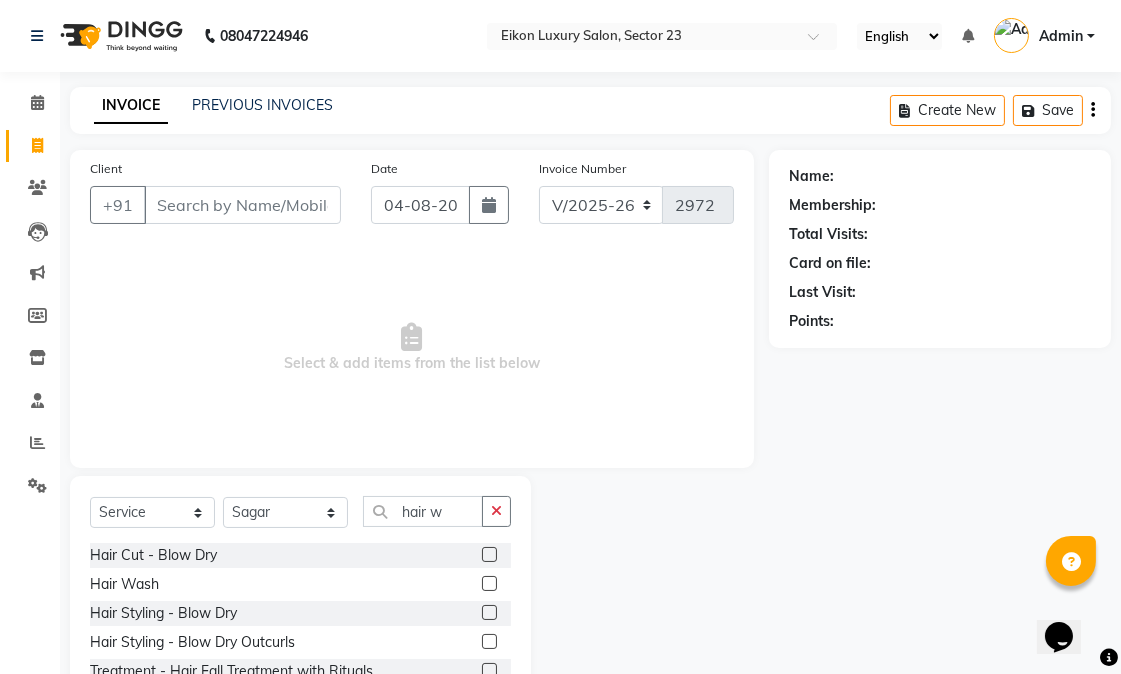 click 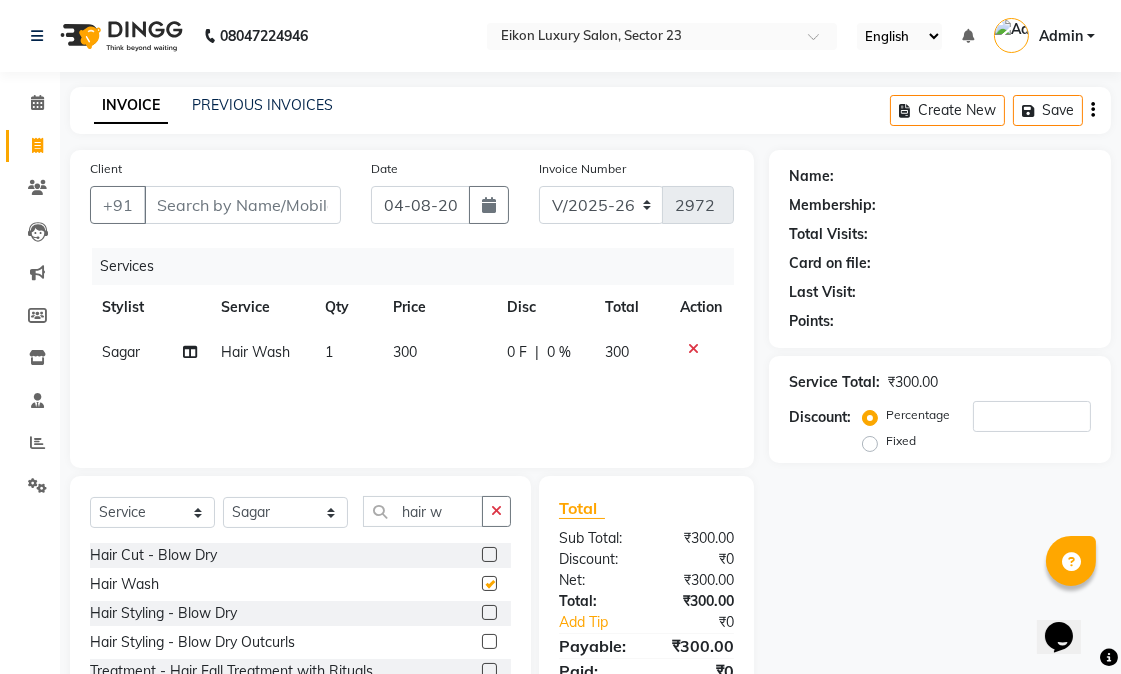 checkbox on "false" 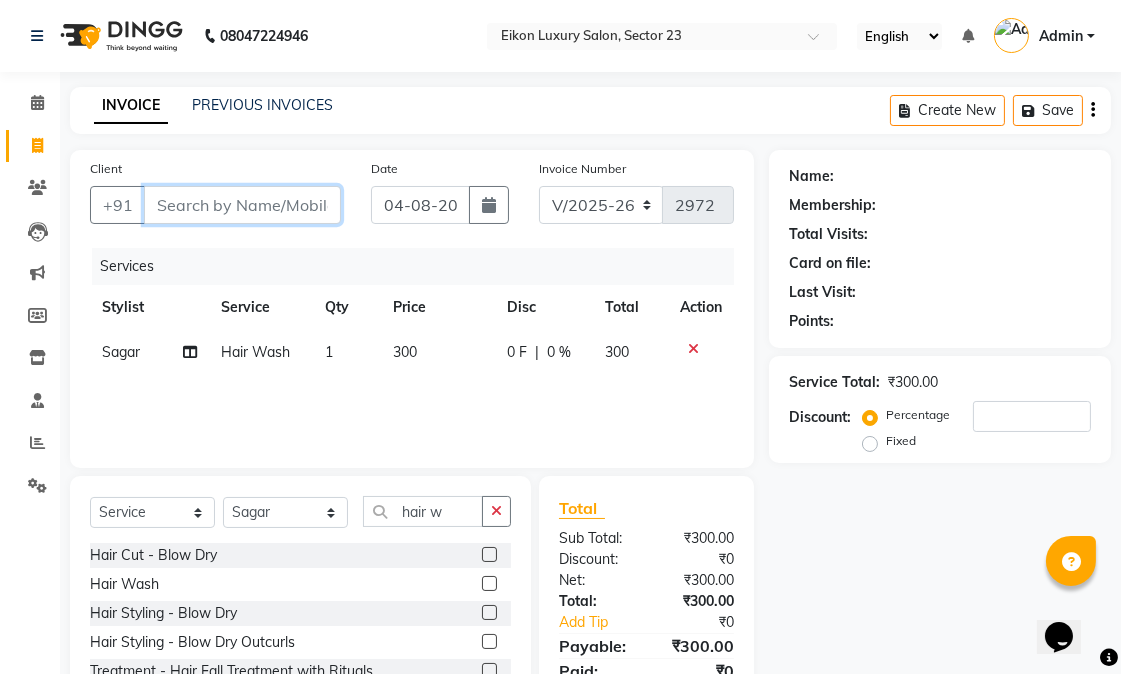 click on "Client" at bounding box center (242, 205) 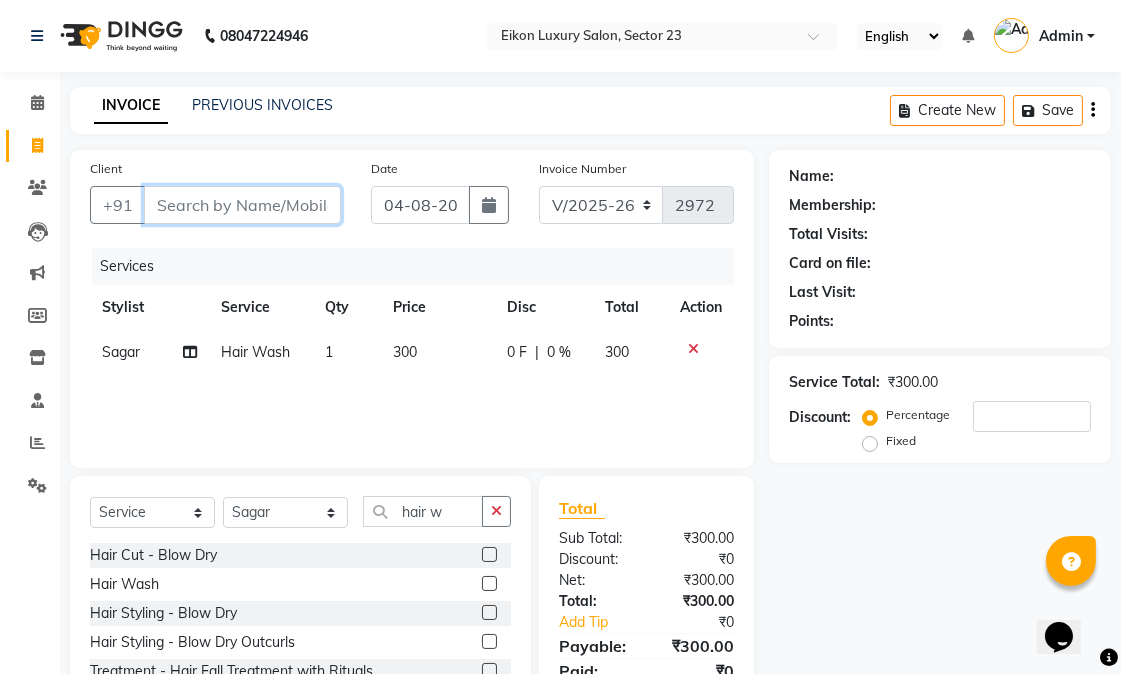 type on "9" 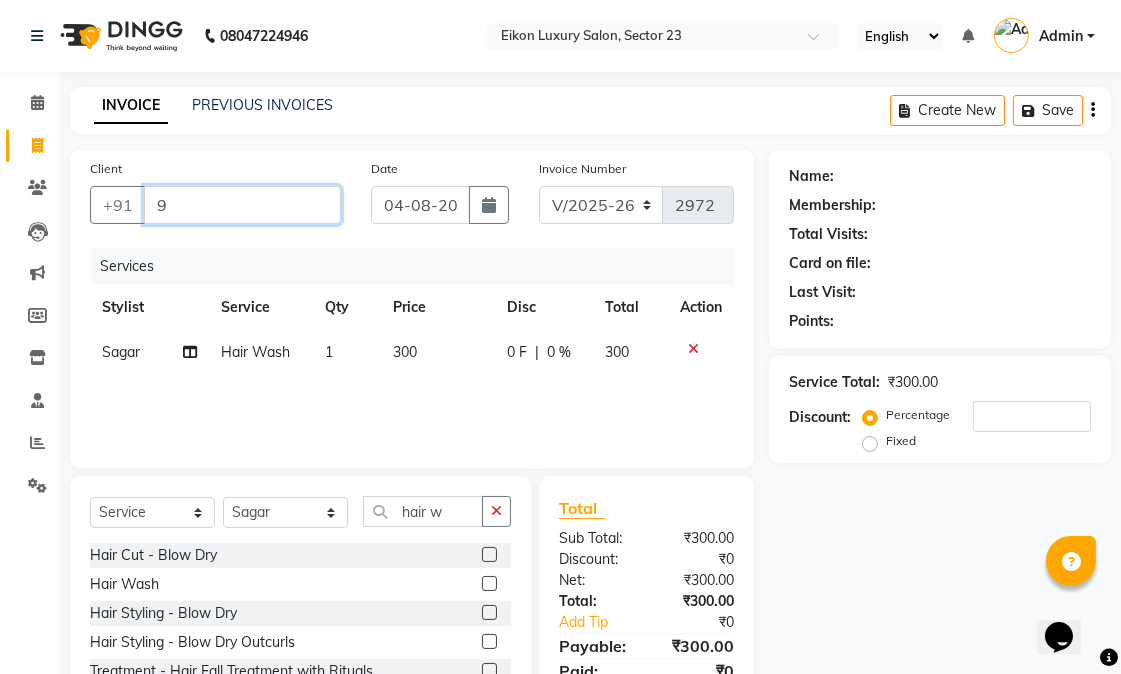 type on "0" 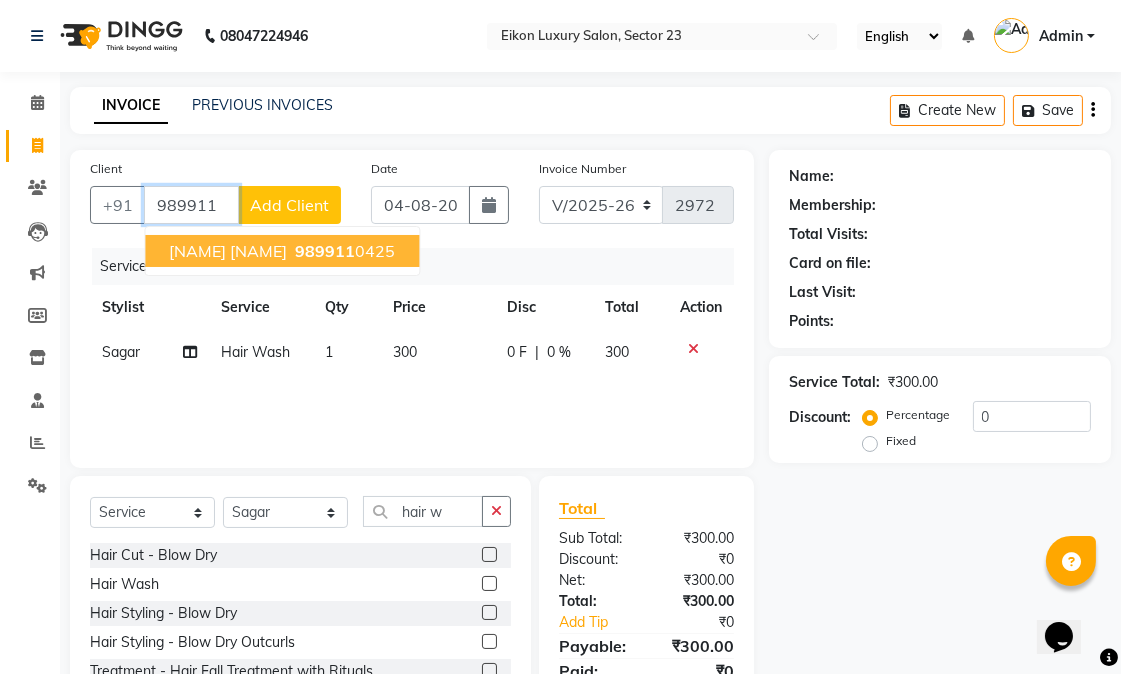 click on "Preeti Mehra" at bounding box center [228, 251] 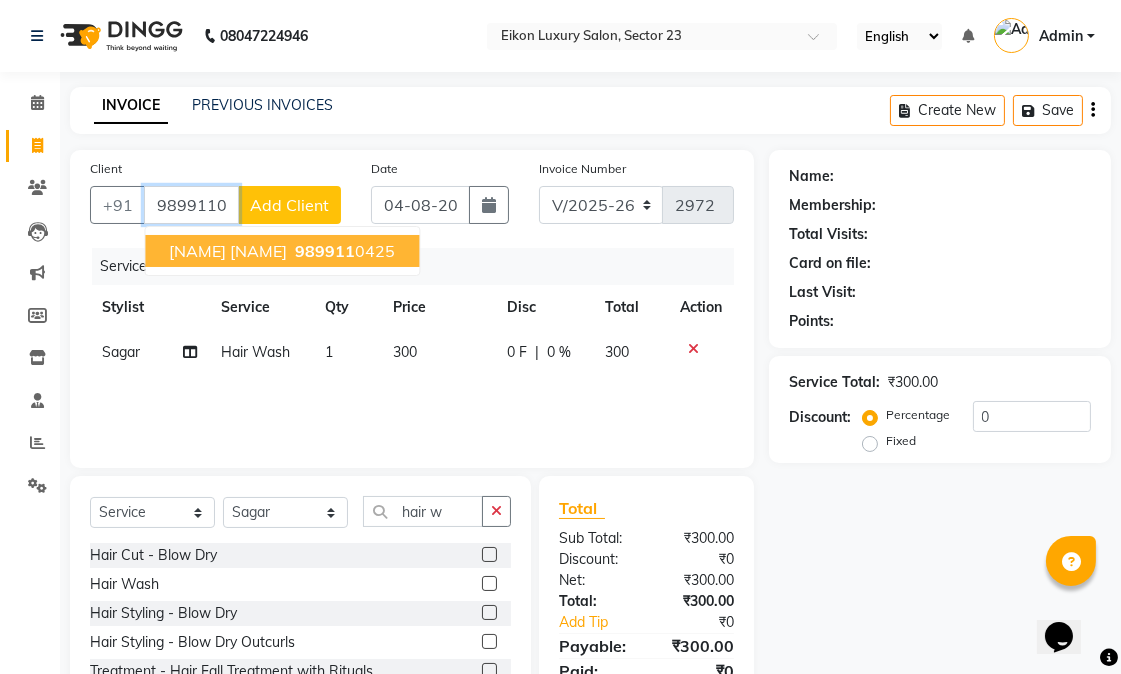 type on "9899110425" 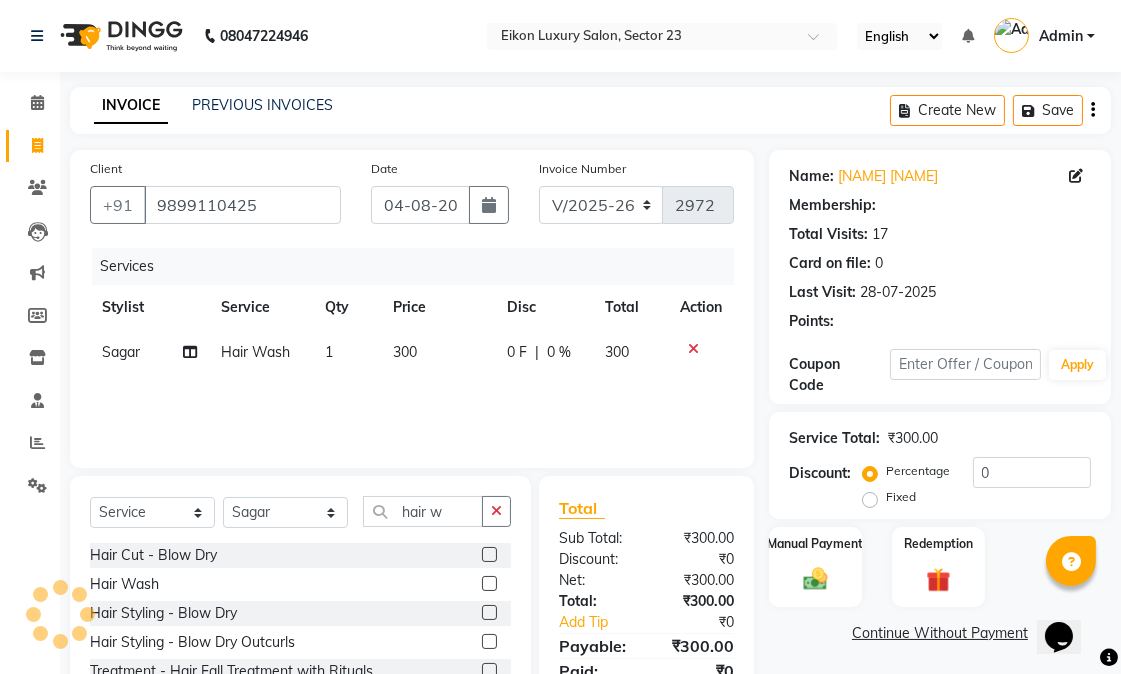 select on "1: Object" 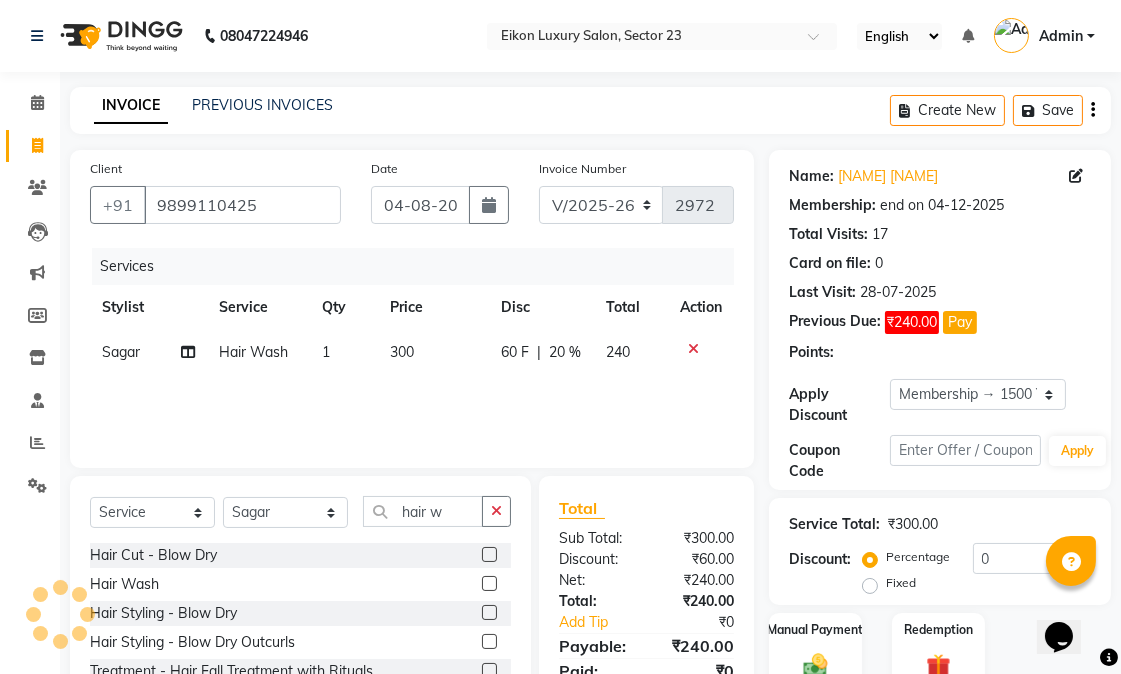 type on "20" 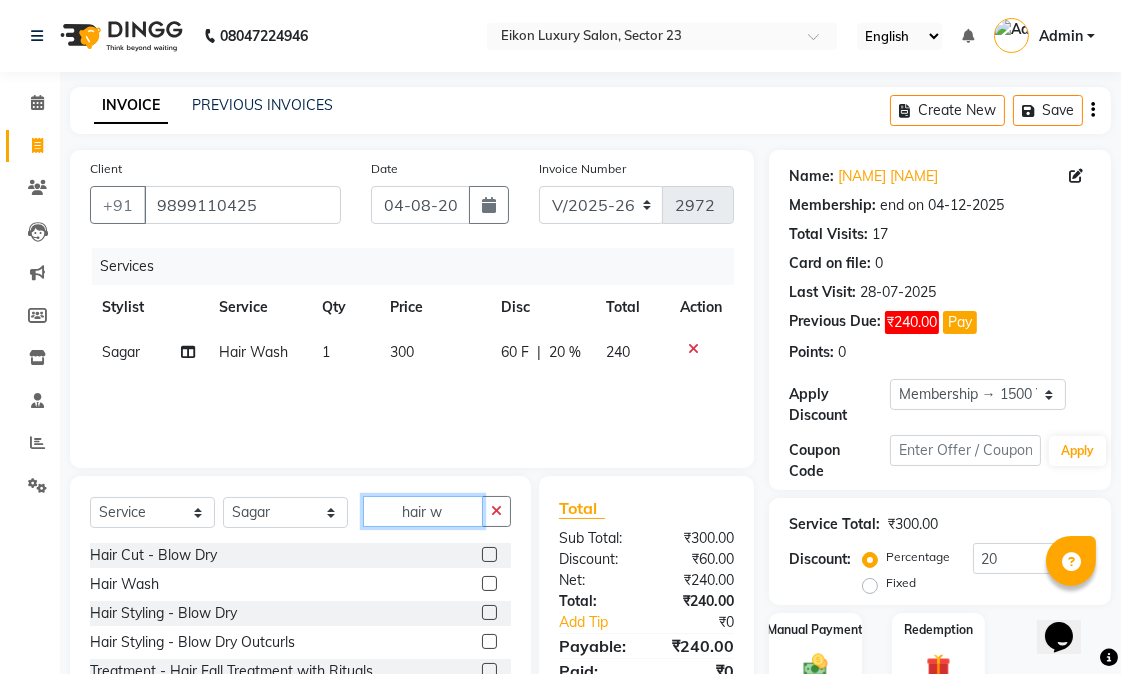 click on "hair w" 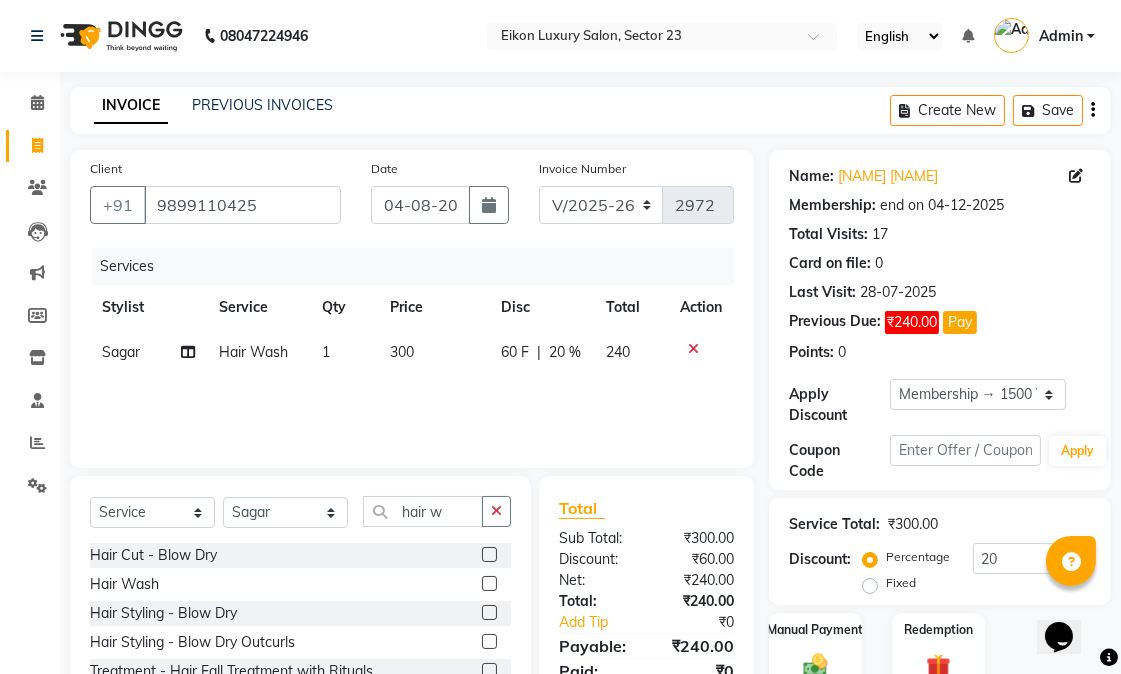 click on "Hair Wash" 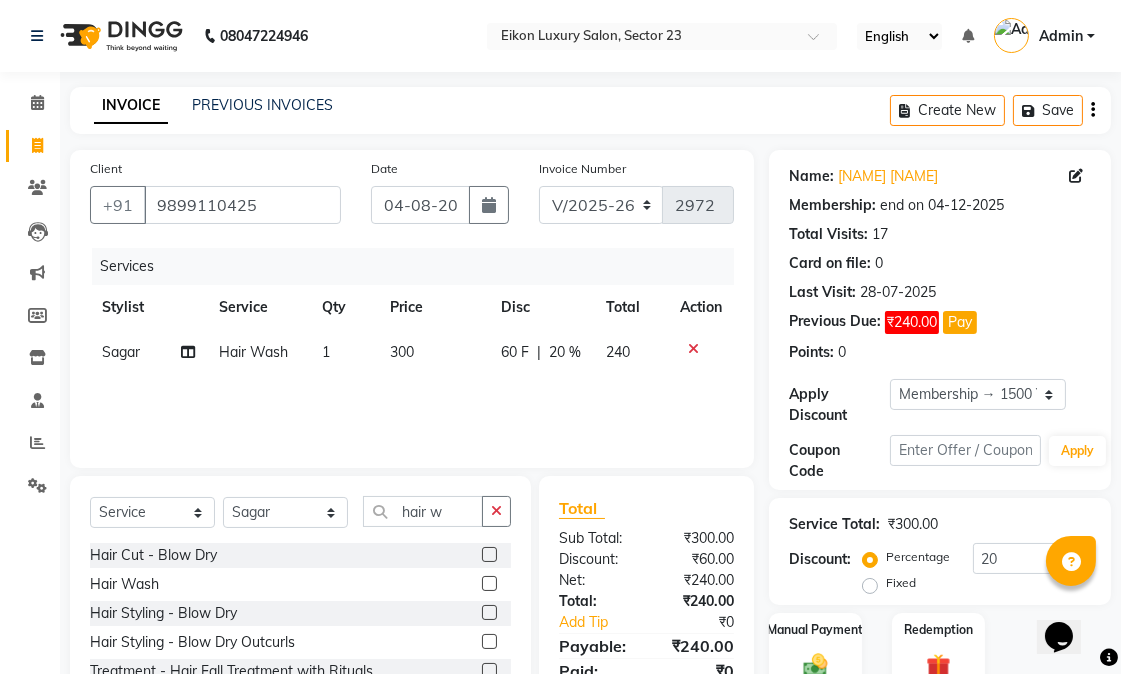 click 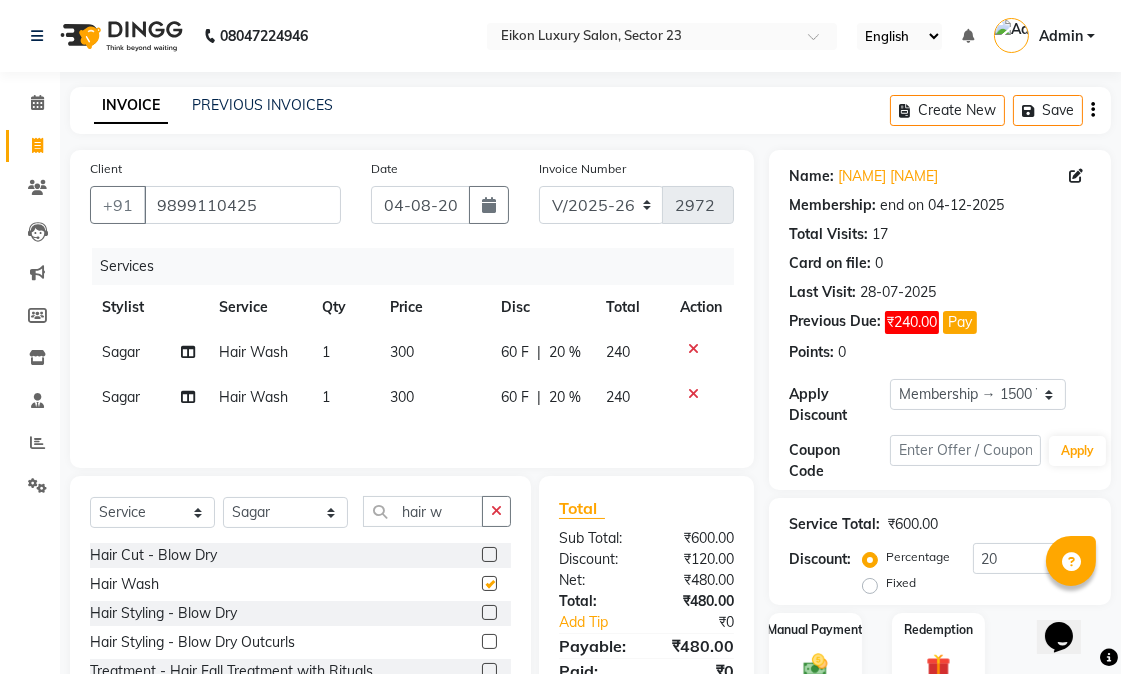 checkbox on "false" 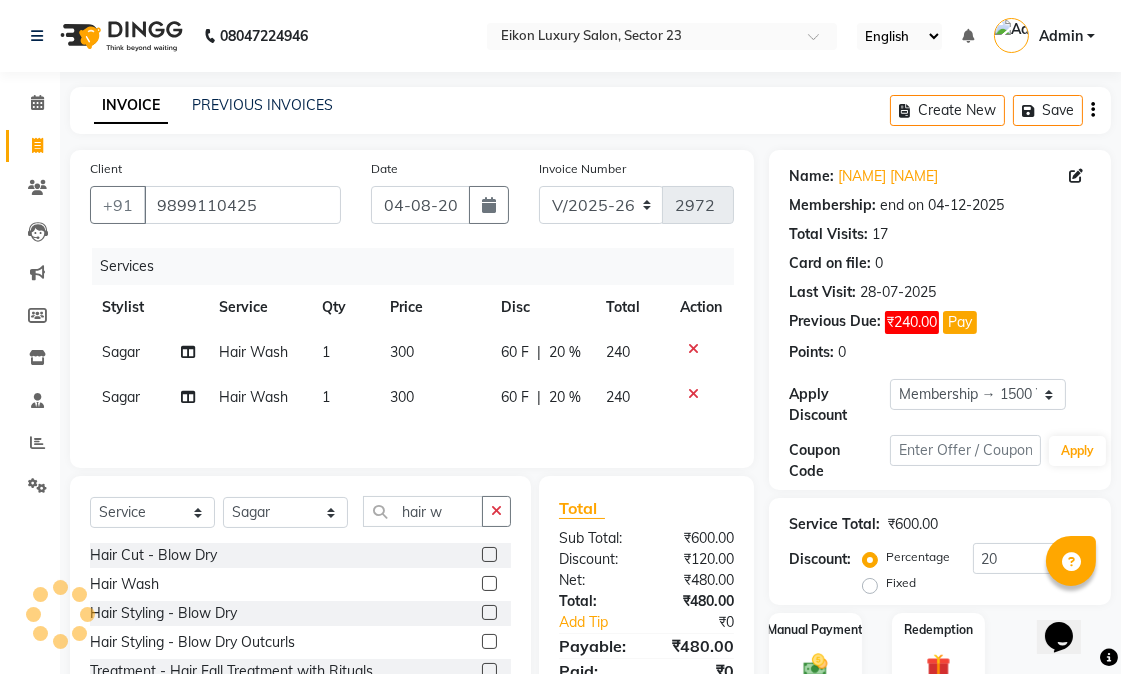 scroll, scrollTop: 90, scrollLeft: 0, axis: vertical 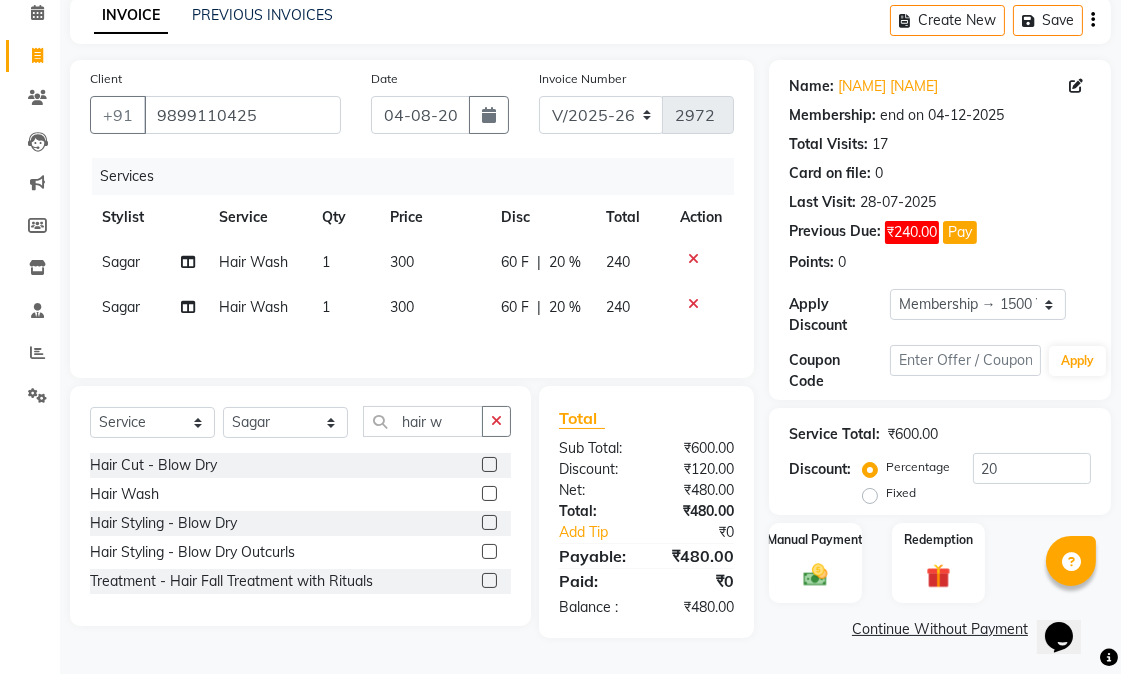click on "Sagar" 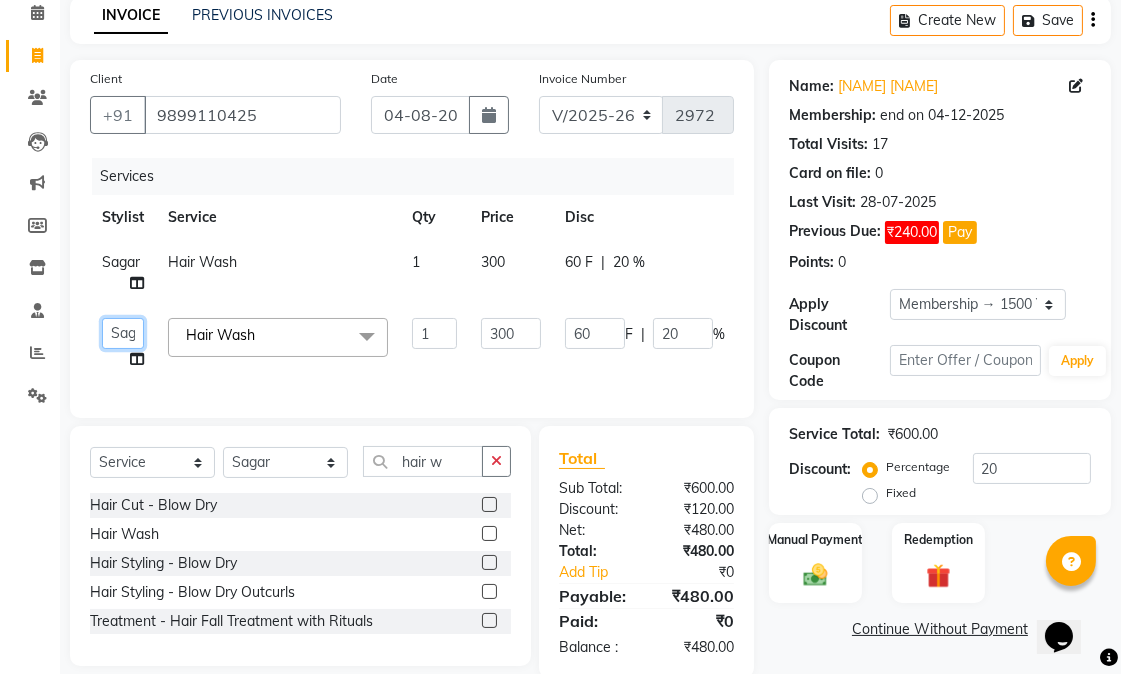click on "Abhishek   amit   anchal   Ashu   Bilal   Dildar   Geeta   Hritik   Jatin   mahesh   Manav   Mohit   Pinki   Prince   Ruby   Sagar   Subhash   Subodh   Uday" 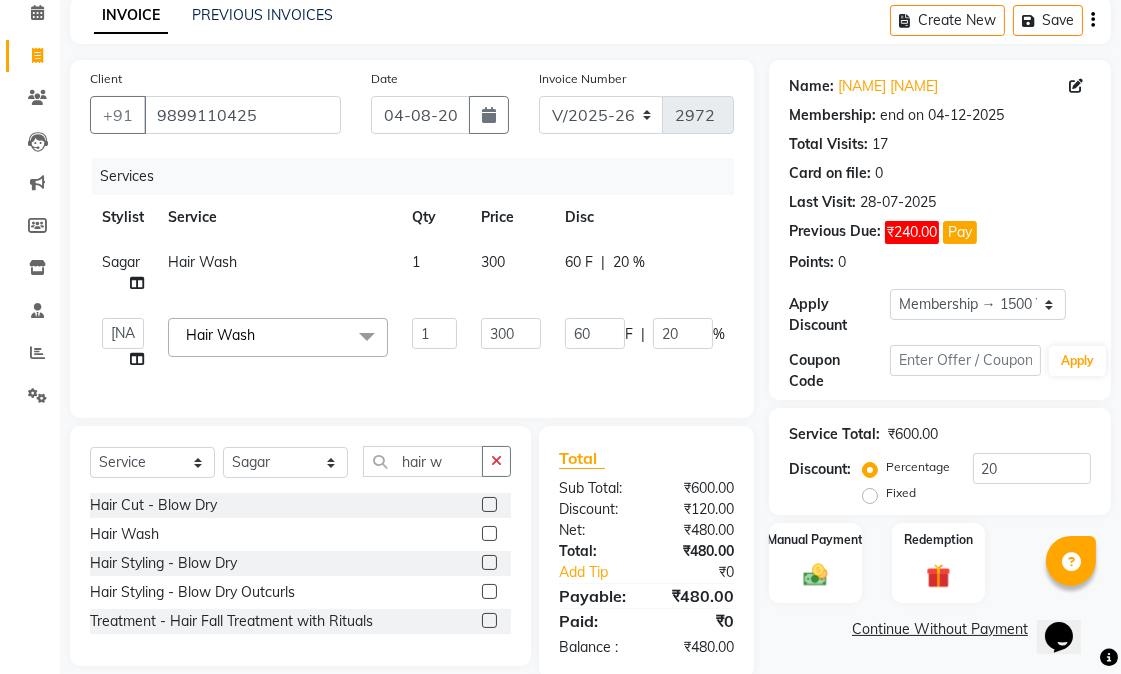 select on "58954" 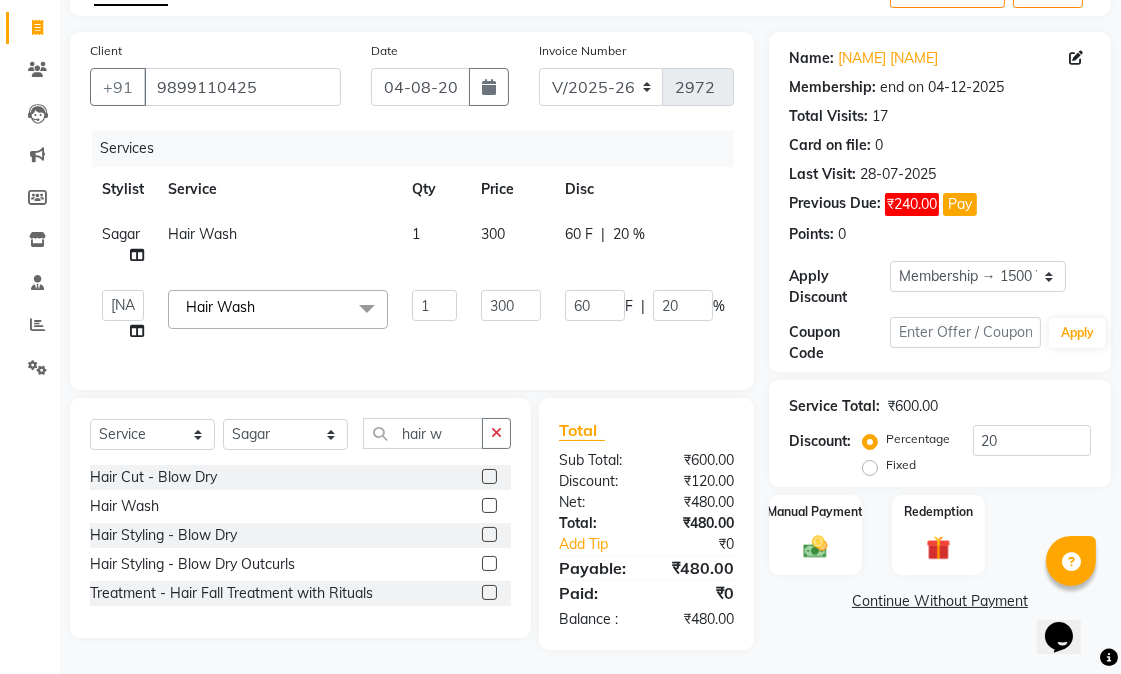 scroll, scrollTop: 140, scrollLeft: 0, axis: vertical 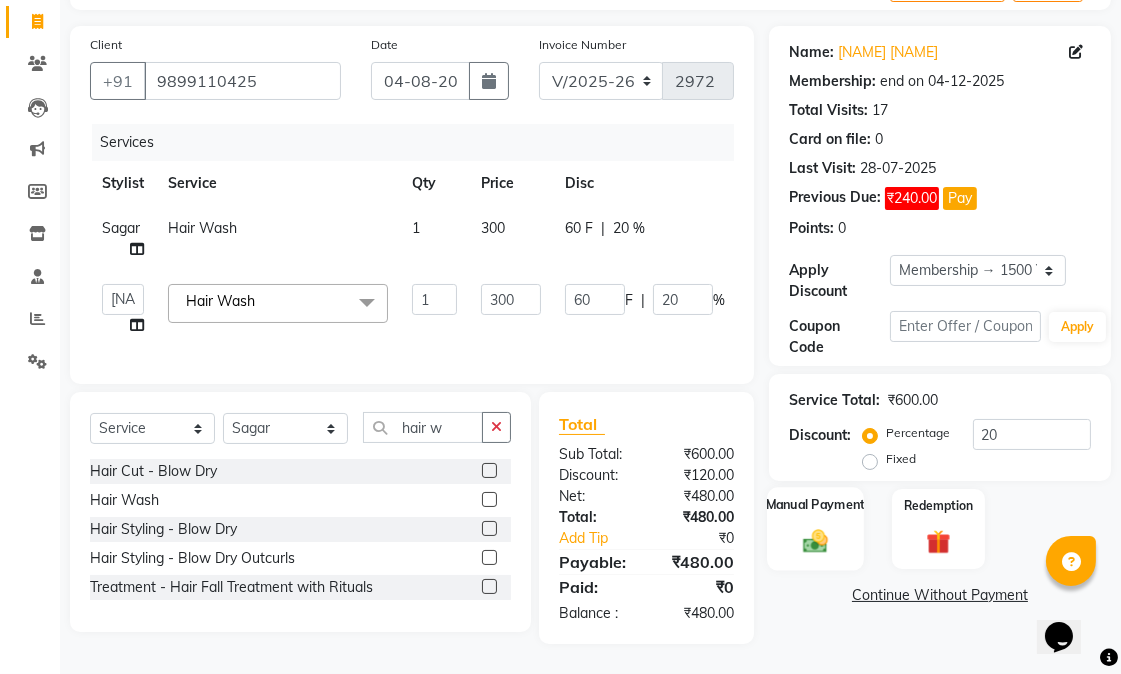 click on "Manual Payment" 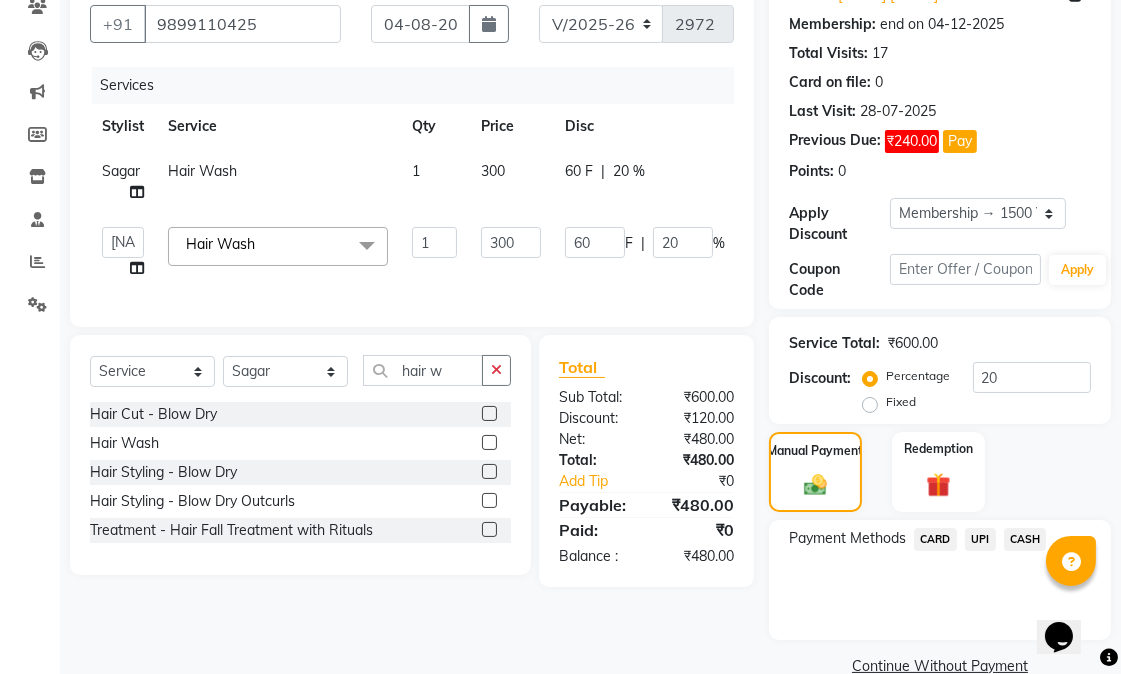 scroll, scrollTop: 217, scrollLeft: 0, axis: vertical 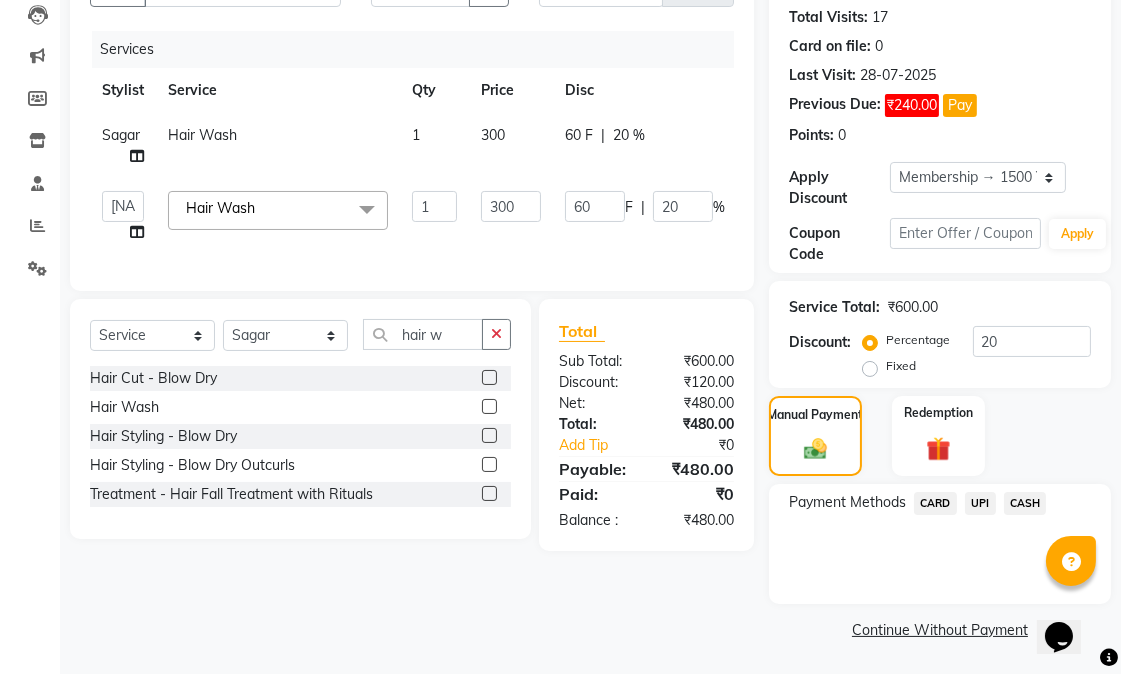 click on "UPI" 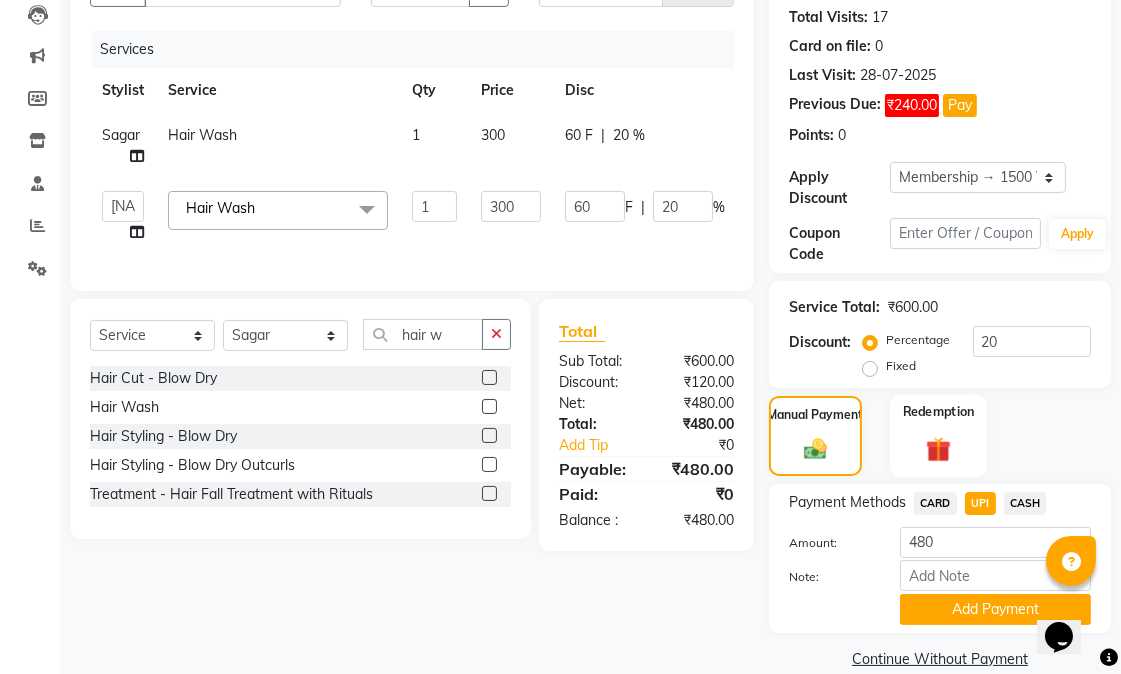 scroll, scrollTop: 247, scrollLeft: 0, axis: vertical 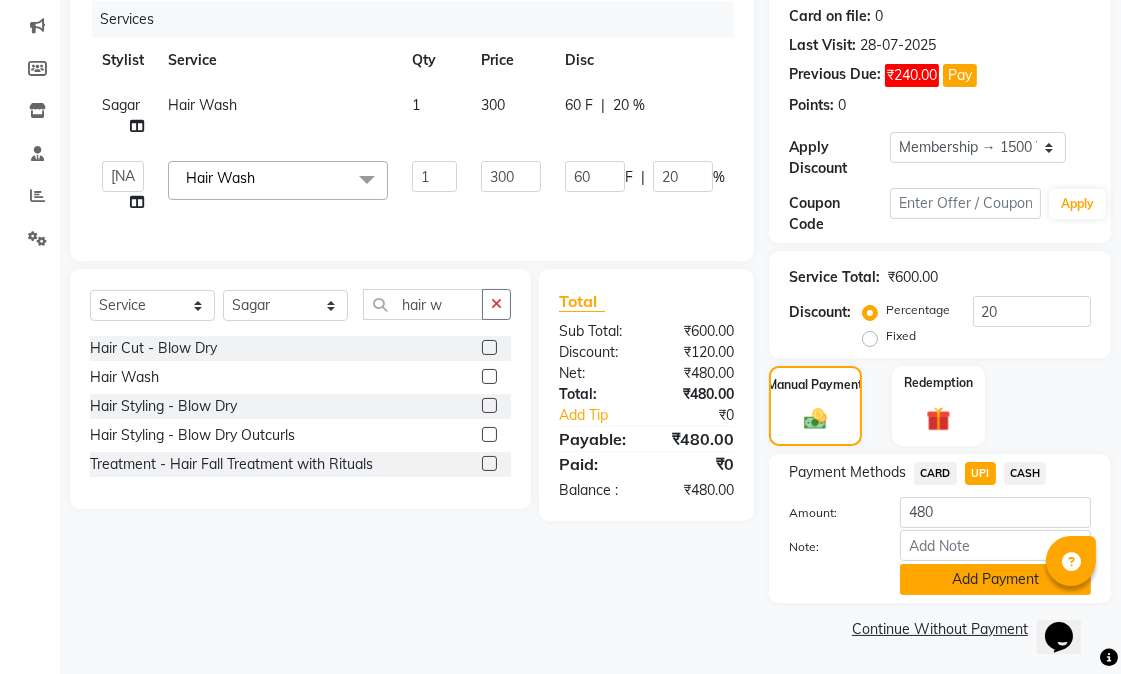 click on "Add Payment" 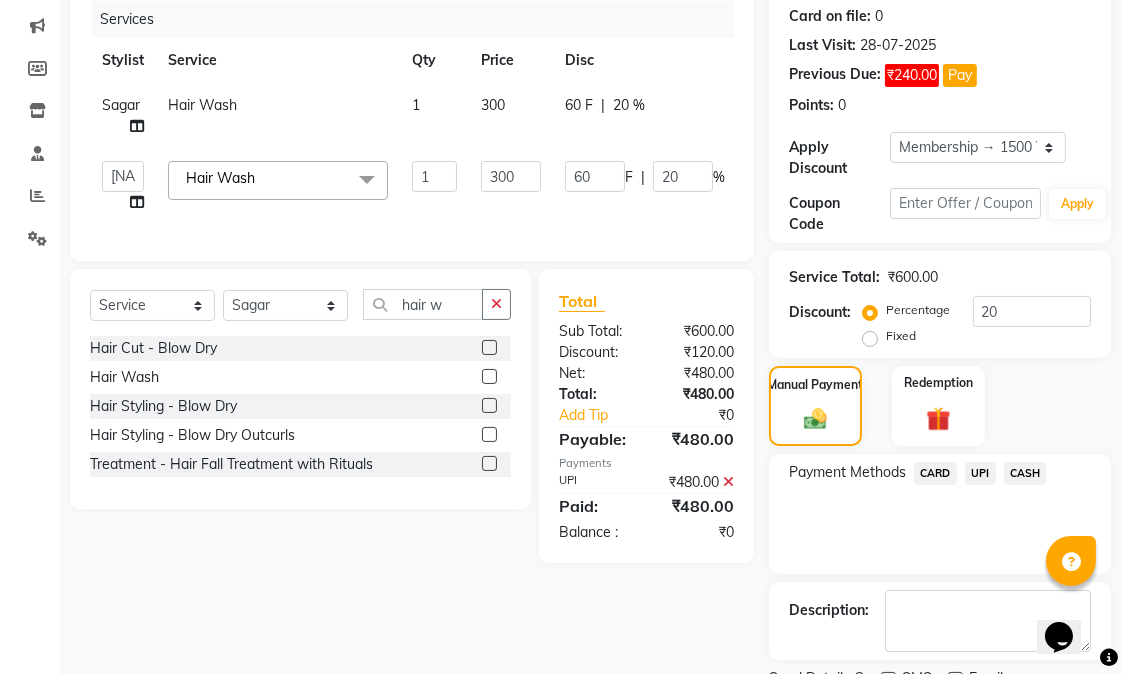scroll, scrollTop: 331, scrollLeft: 0, axis: vertical 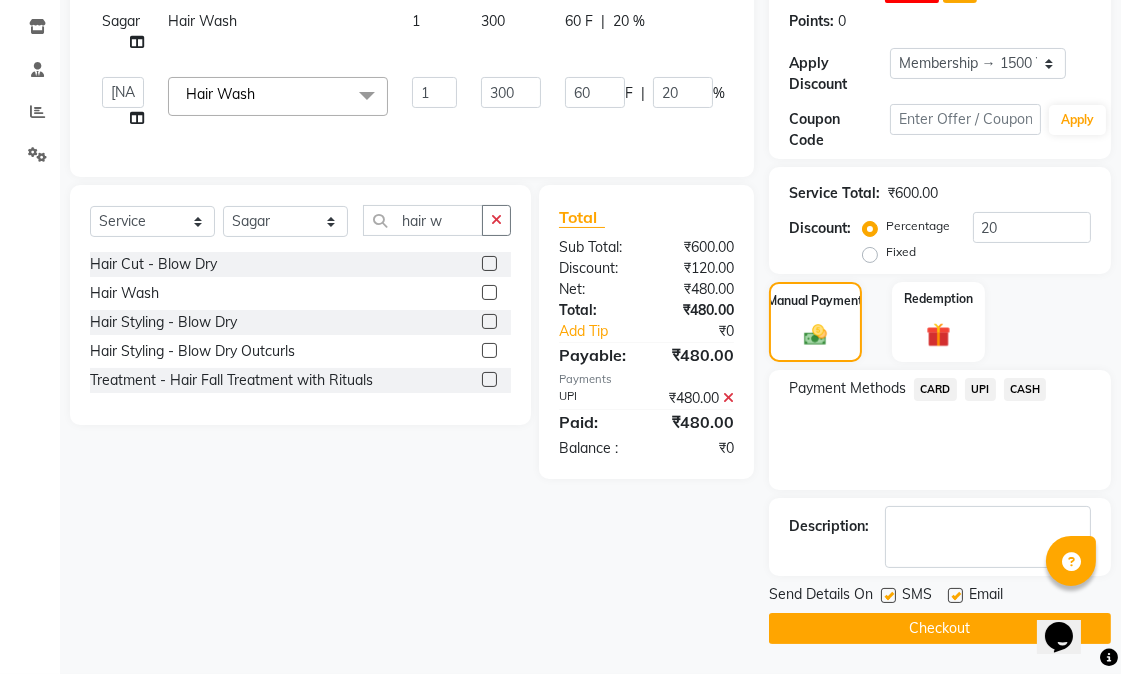 click 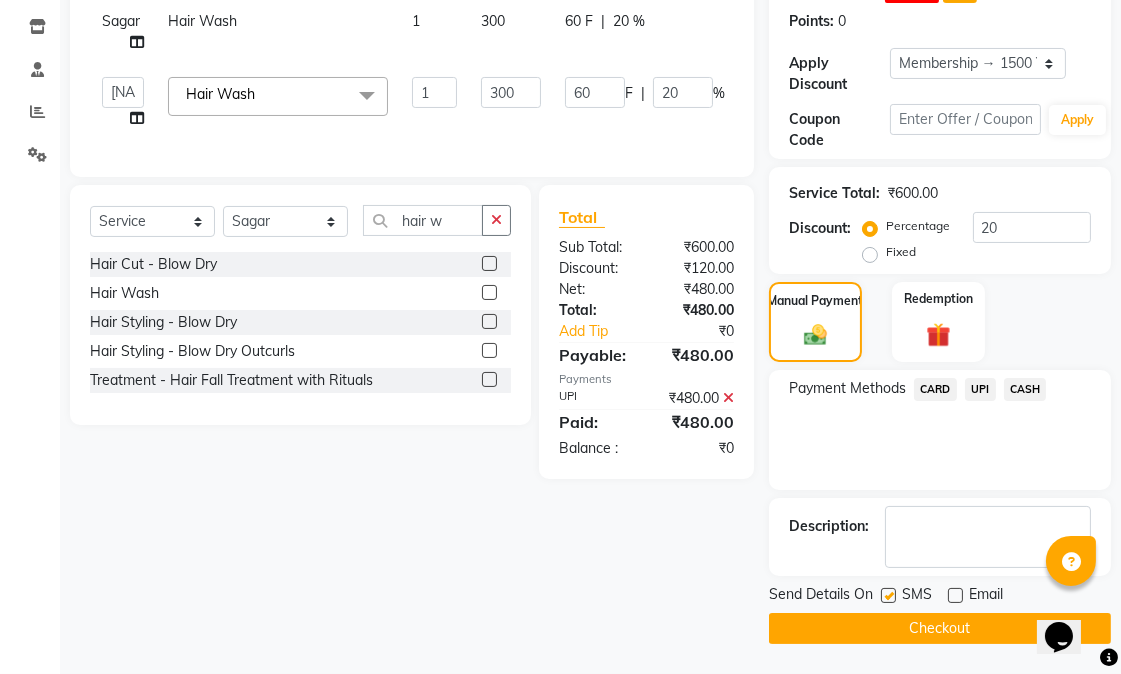 click 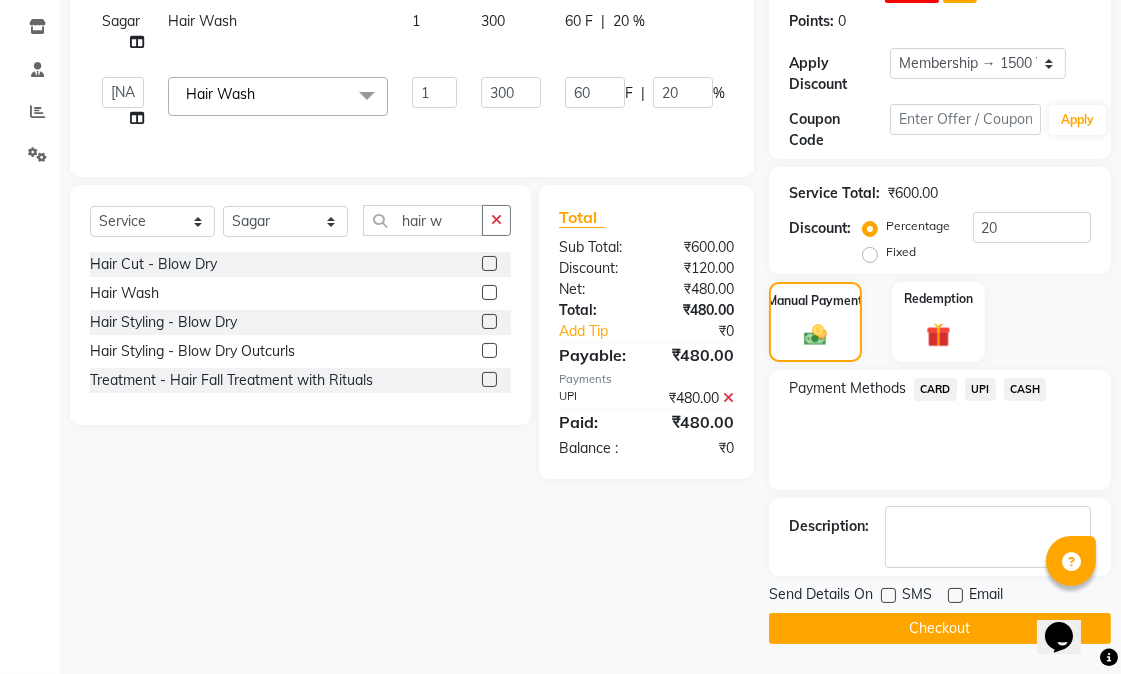click on "UPI" 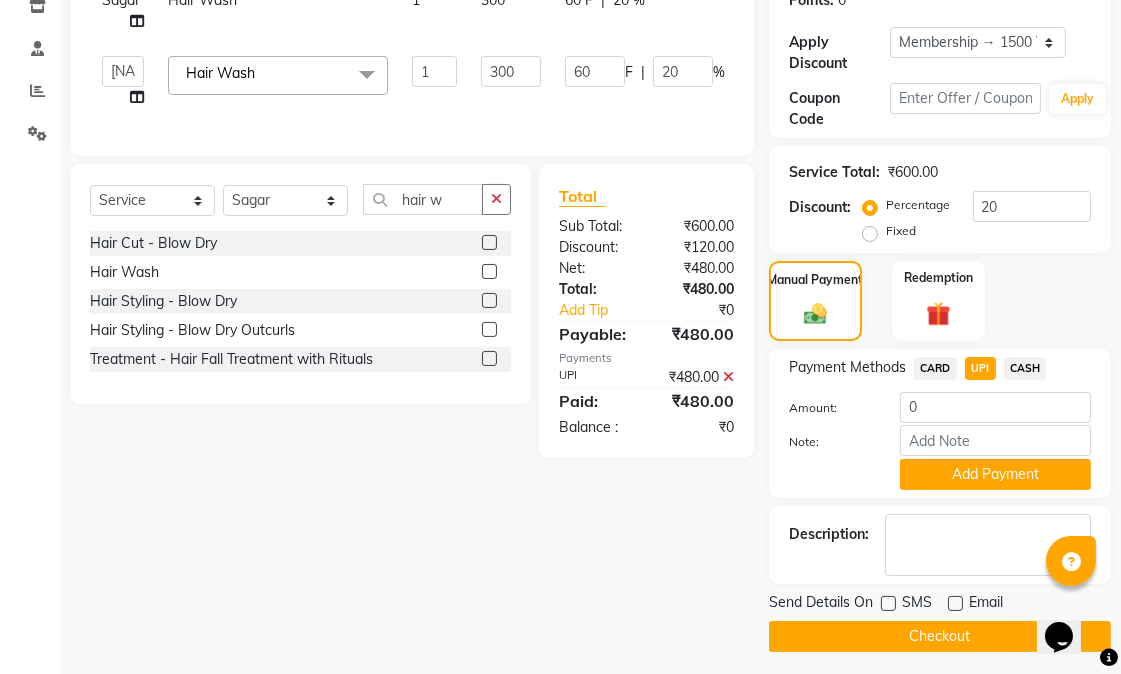 scroll, scrollTop: 361, scrollLeft: 0, axis: vertical 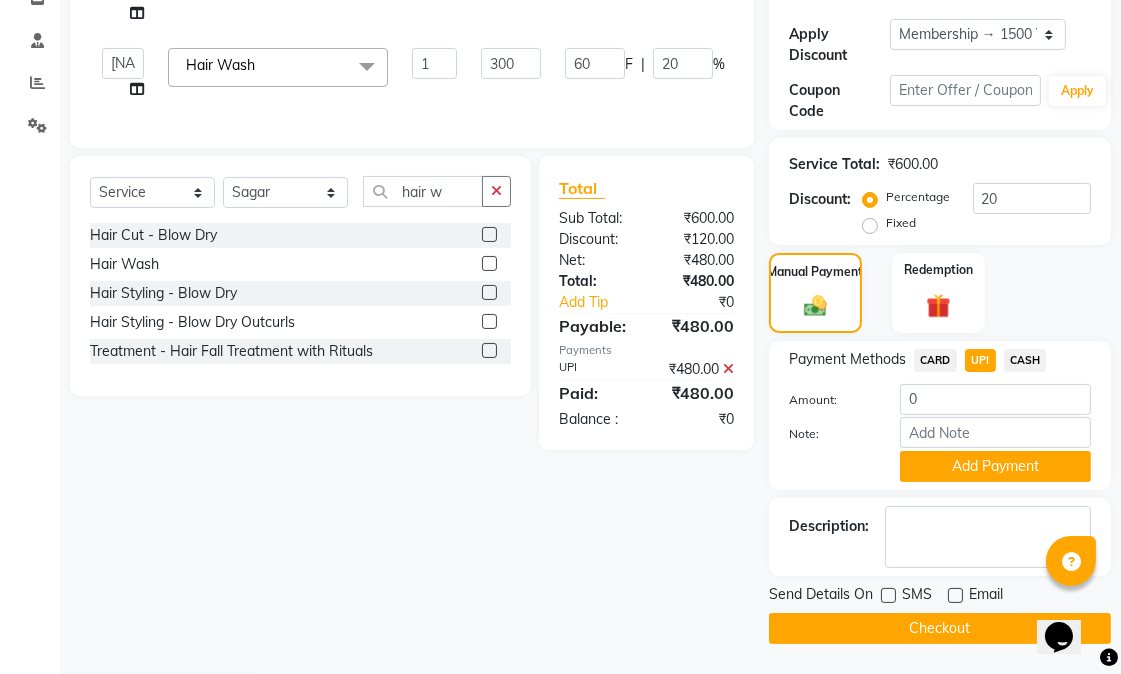 click on "Checkout" 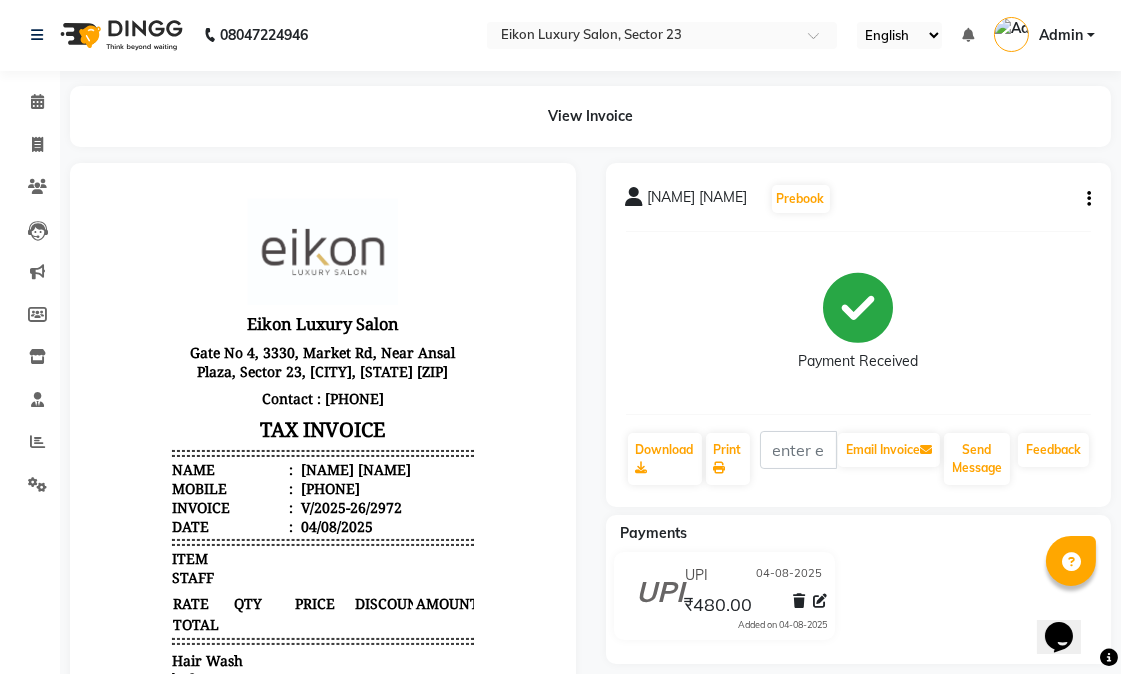 scroll, scrollTop: 0, scrollLeft: 0, axis: both 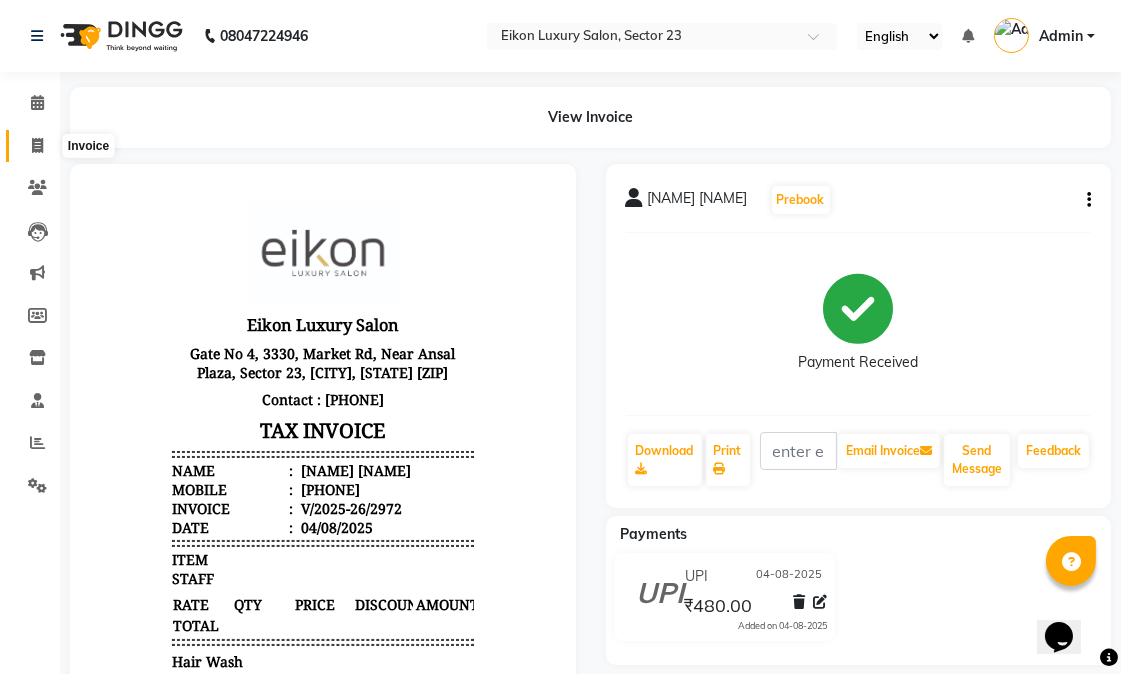 click 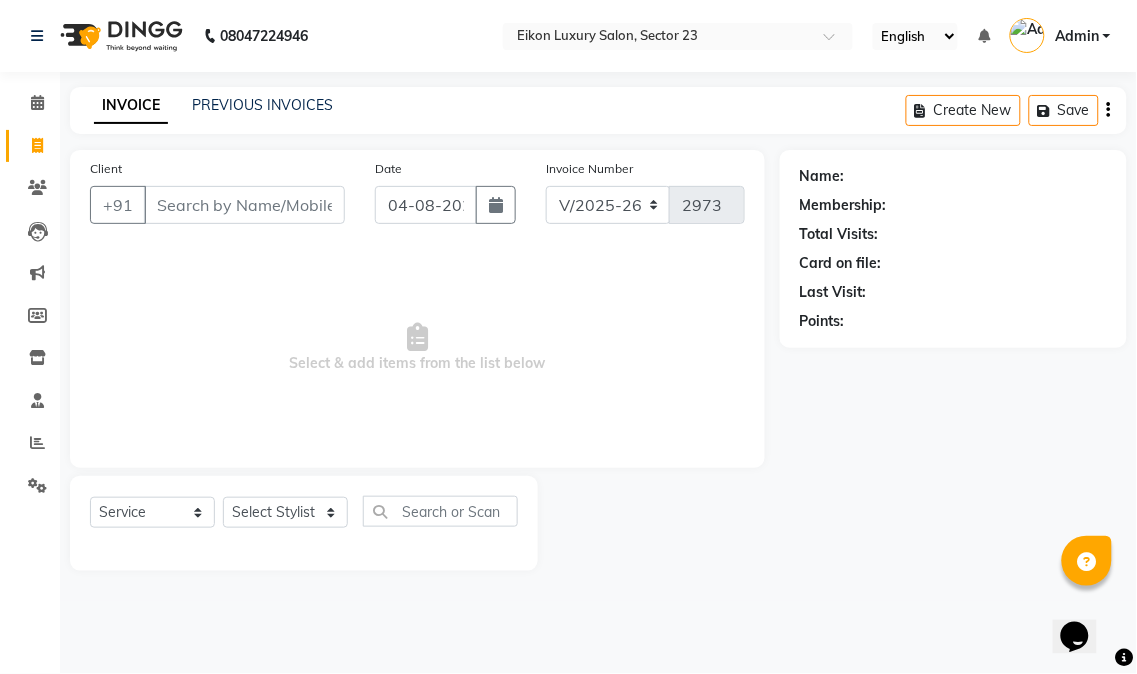click on "Client" at bounding box center [244, 205] 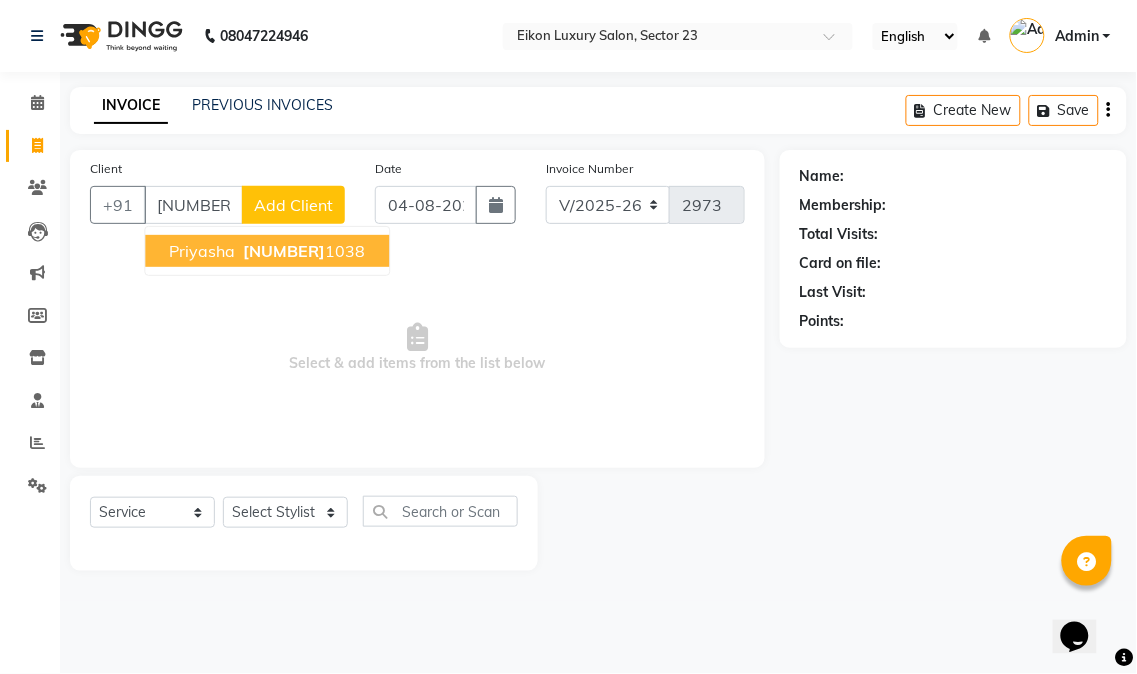 click on "987157" at bounding box center (284, 251) 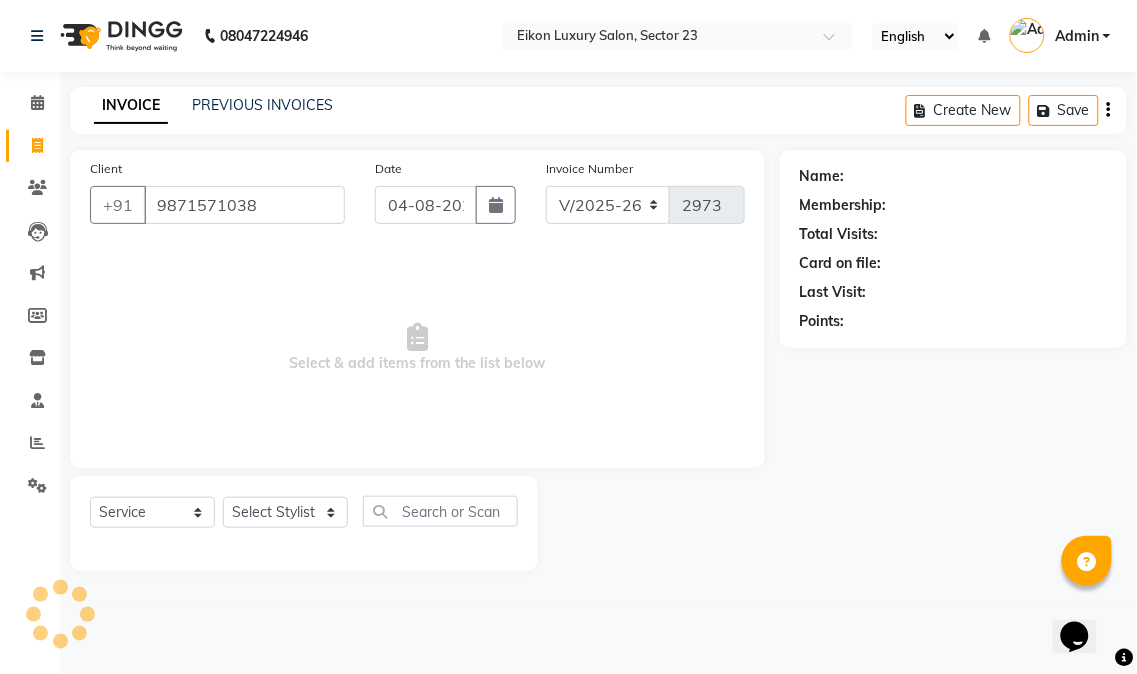 type on "9871571038" 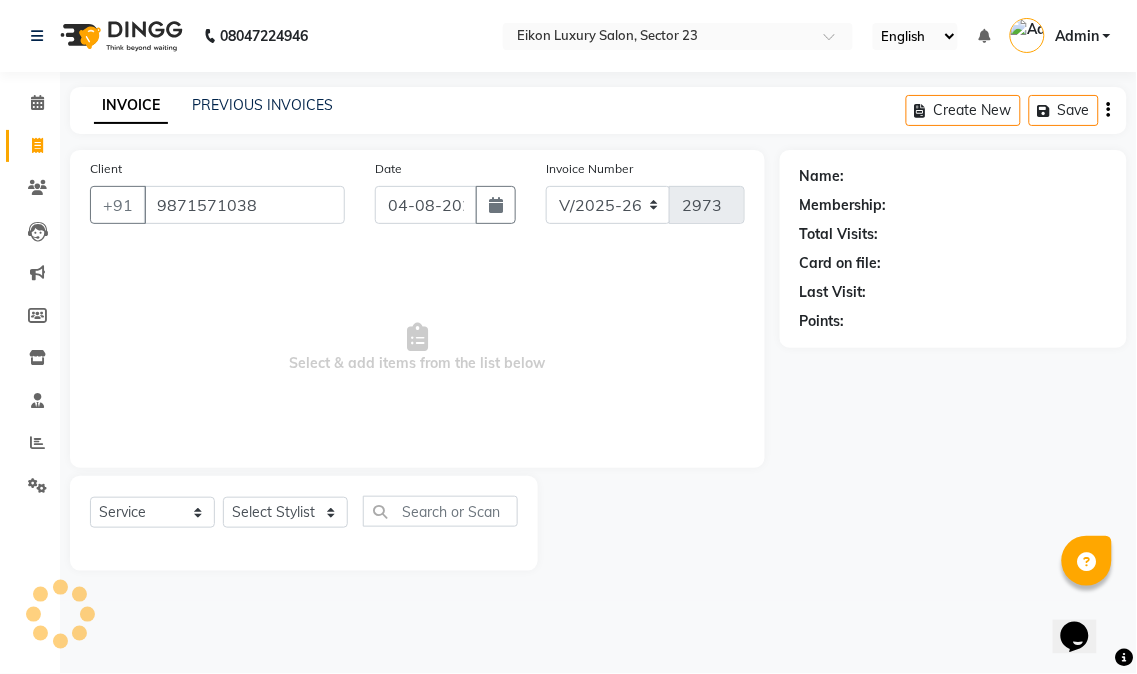 select on "1: Object" 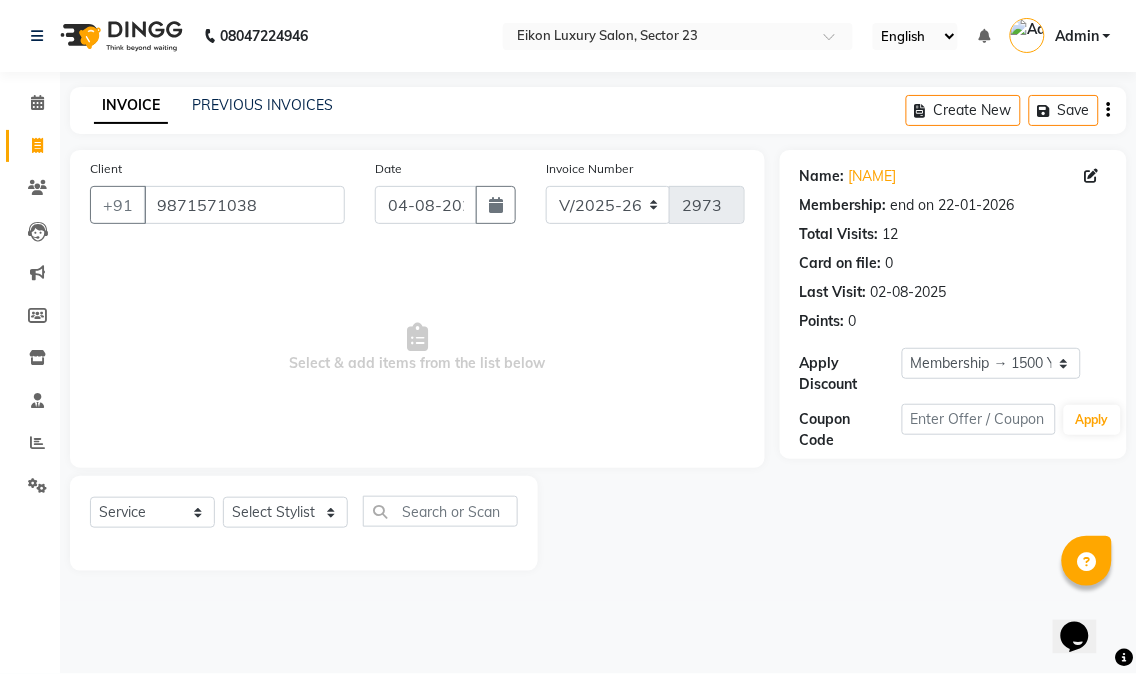 click 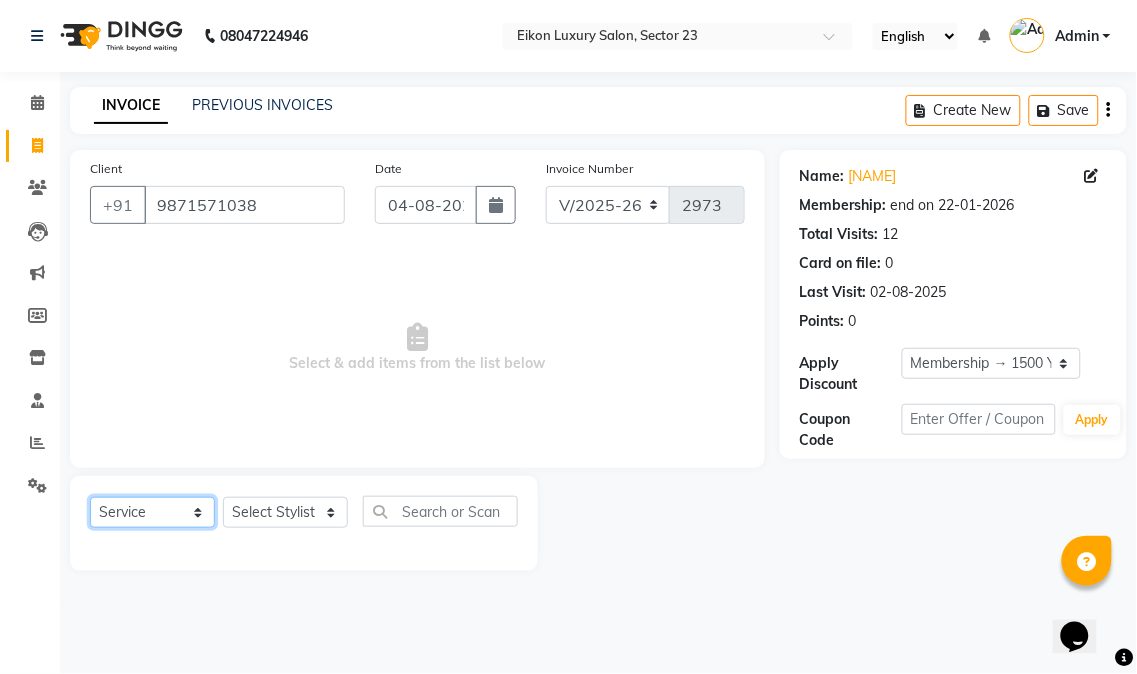 click on "Select  Service  Product  Membership  Package Voucher Prepaid Gift Card" 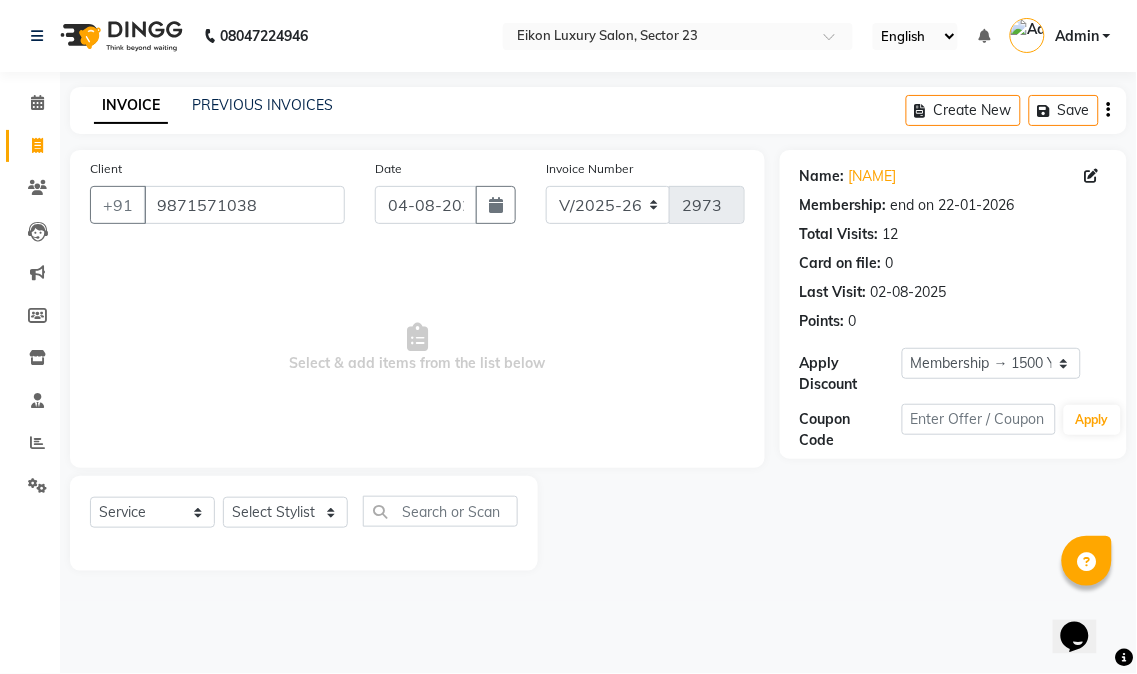 drag, startPoint x: 327, startPoint y: 544, endPoint x: 291, endPoint y: 527, distance: 39.812057 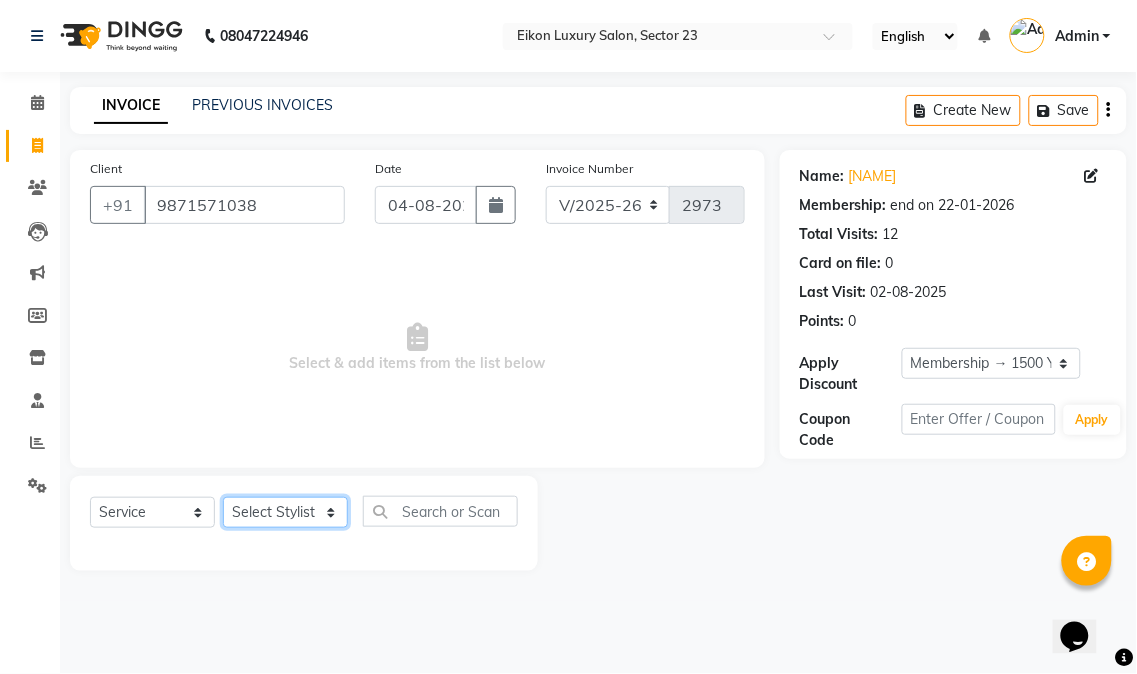 click on "Select Stylist Abhishek amit anchal Ashu Bilal Dildar Geeta Hritik Jatin mahesh Manav Mohit Pinki Prince Ruby Sagar Subhash Subodh Uday" 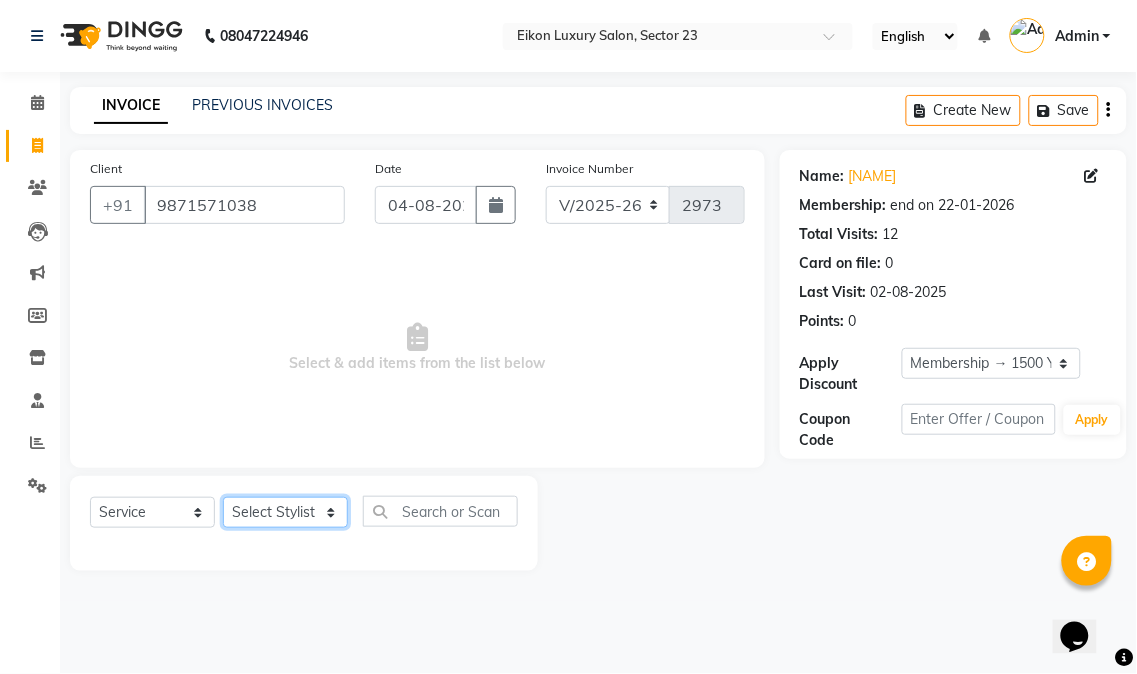 select on "58959" 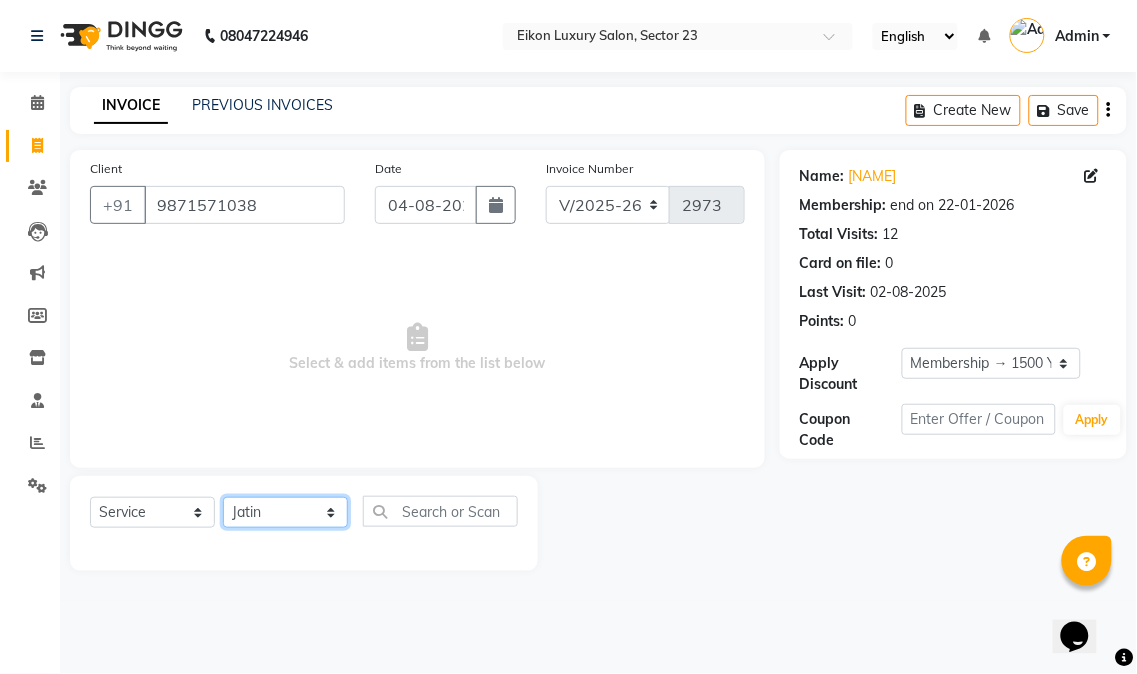 click on "Select Stylist Abhishek amit anchal Ashu Bilal Dildar Geeta Hritik Jatin mahesh Manav Mohit Pinki Prince Ruby Sagar Subhash Subodh Uday" 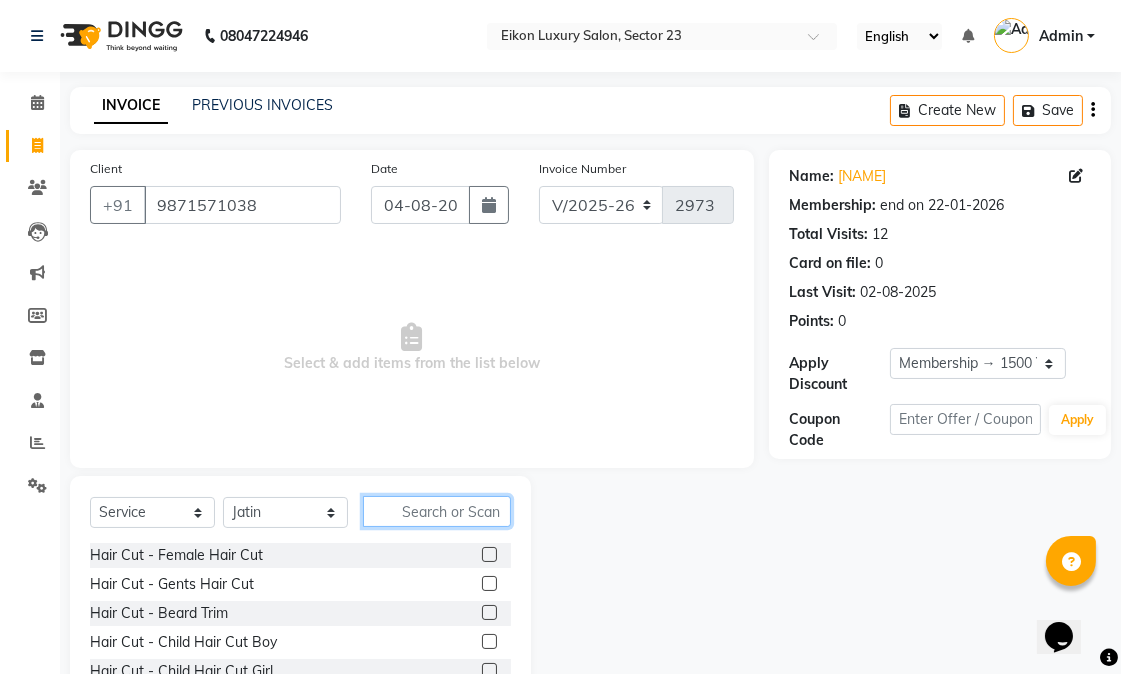 click 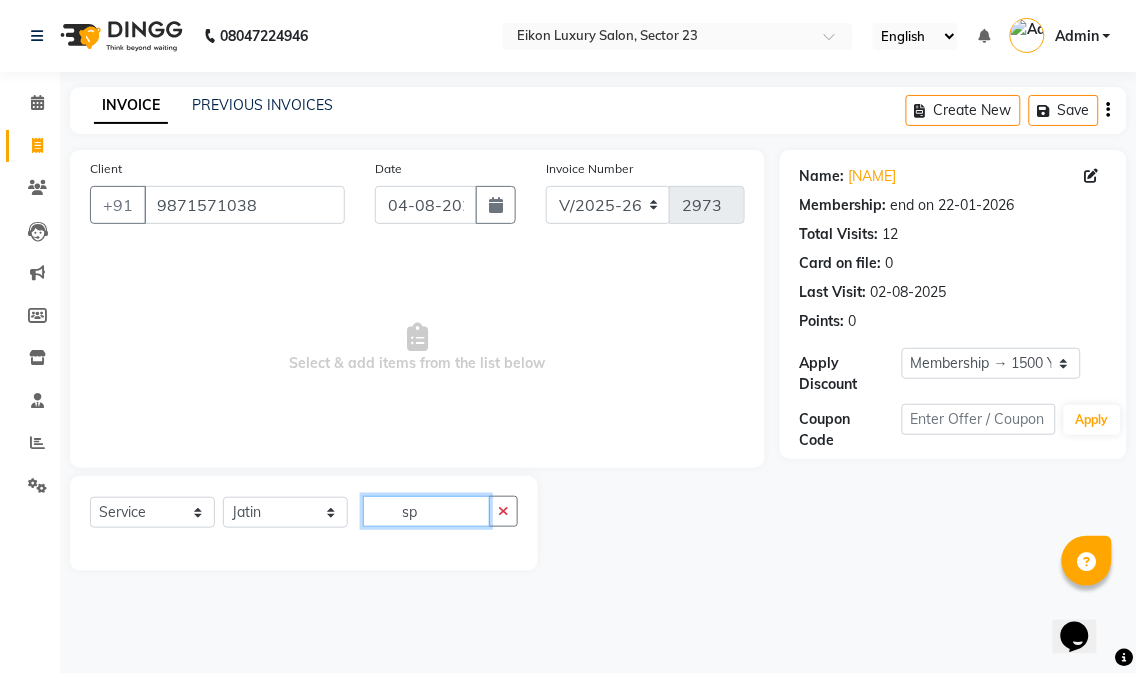 type on "s" 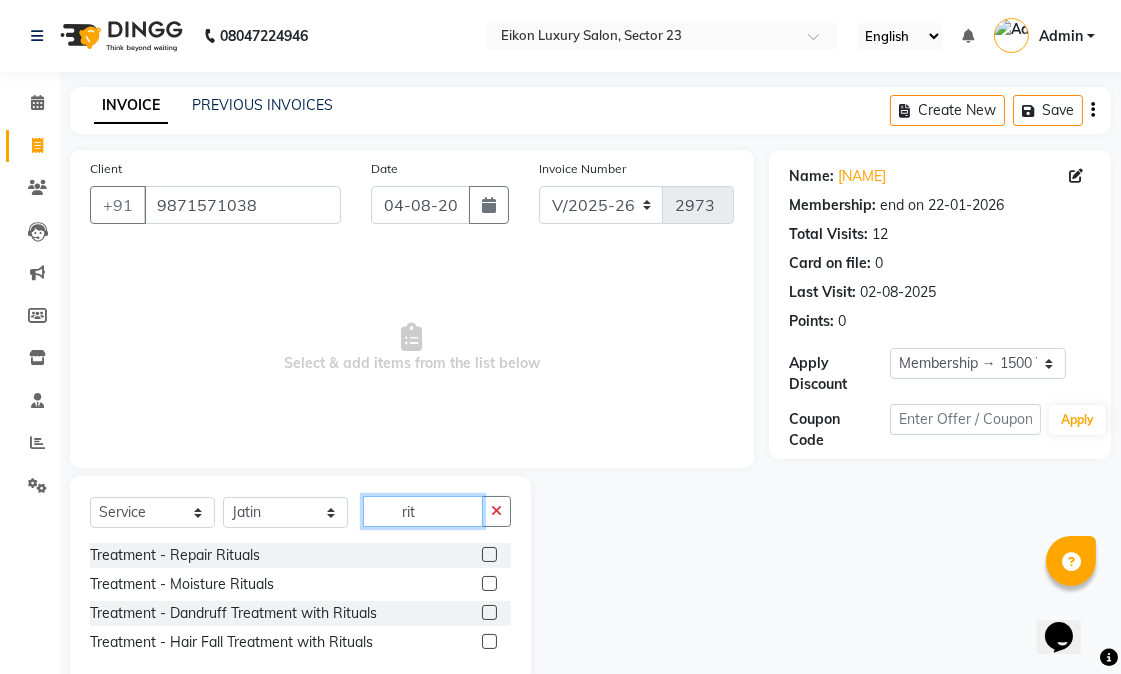 type on "rit" 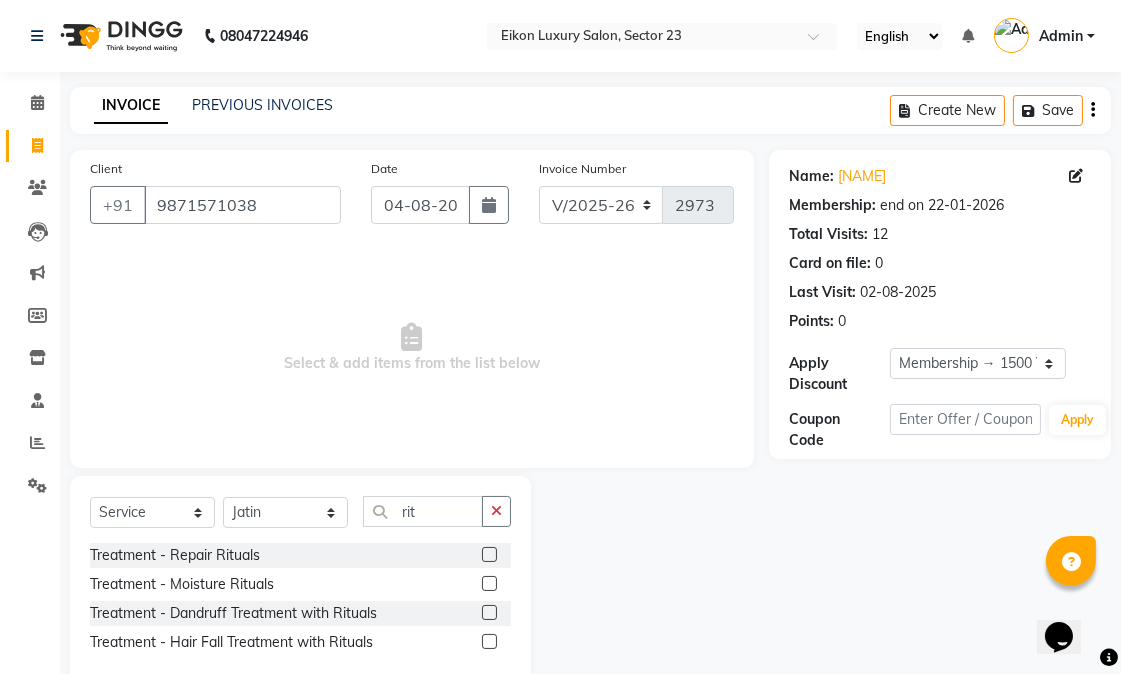 click 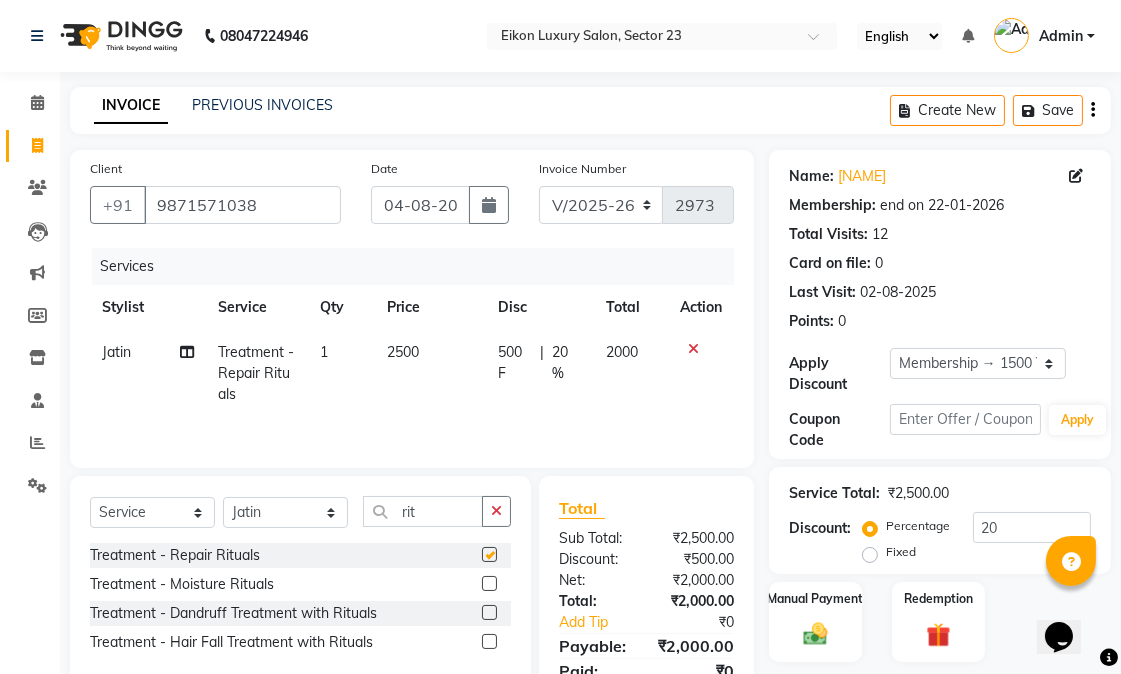 checkbox on "false" 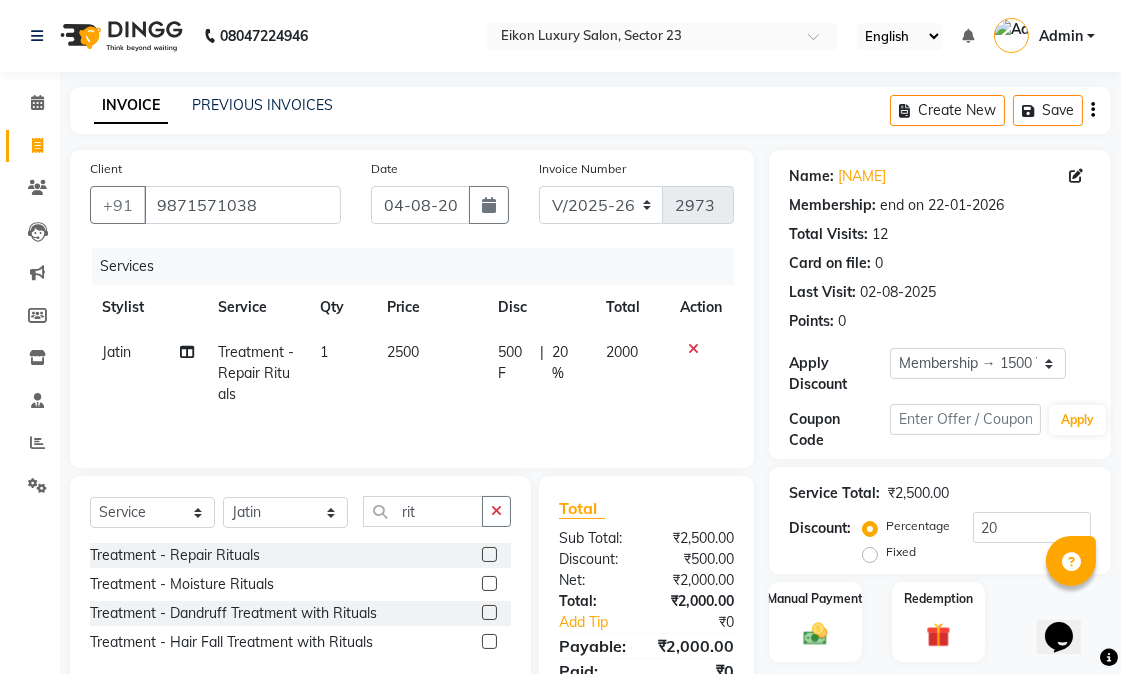 click on "Total" 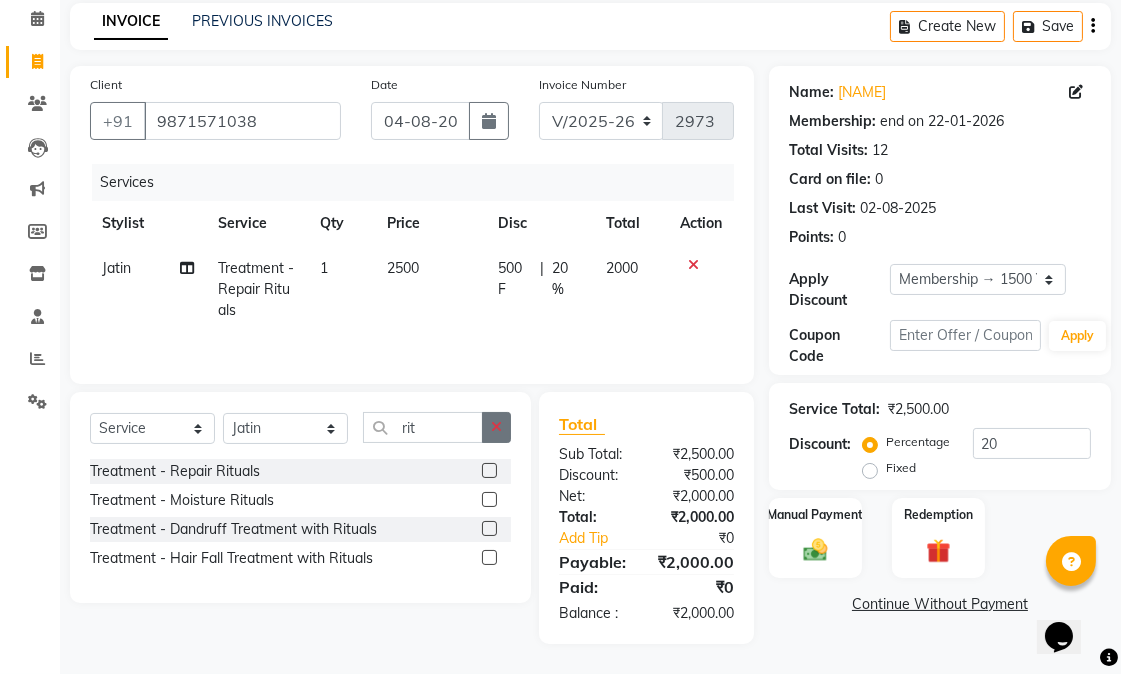 click 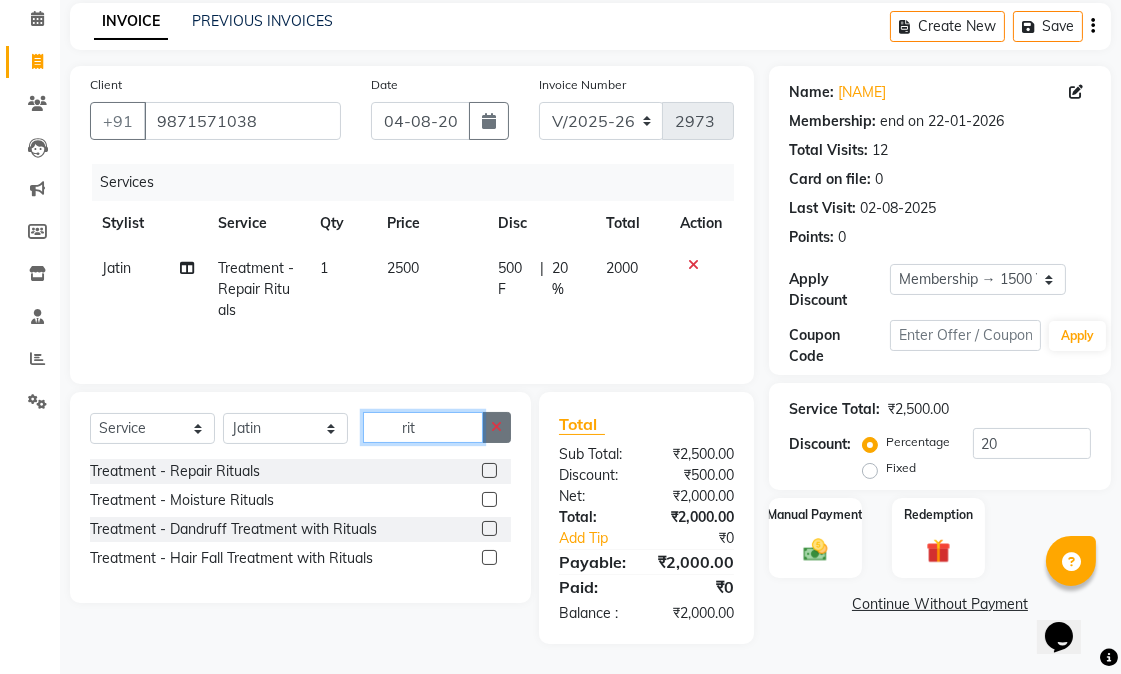 type 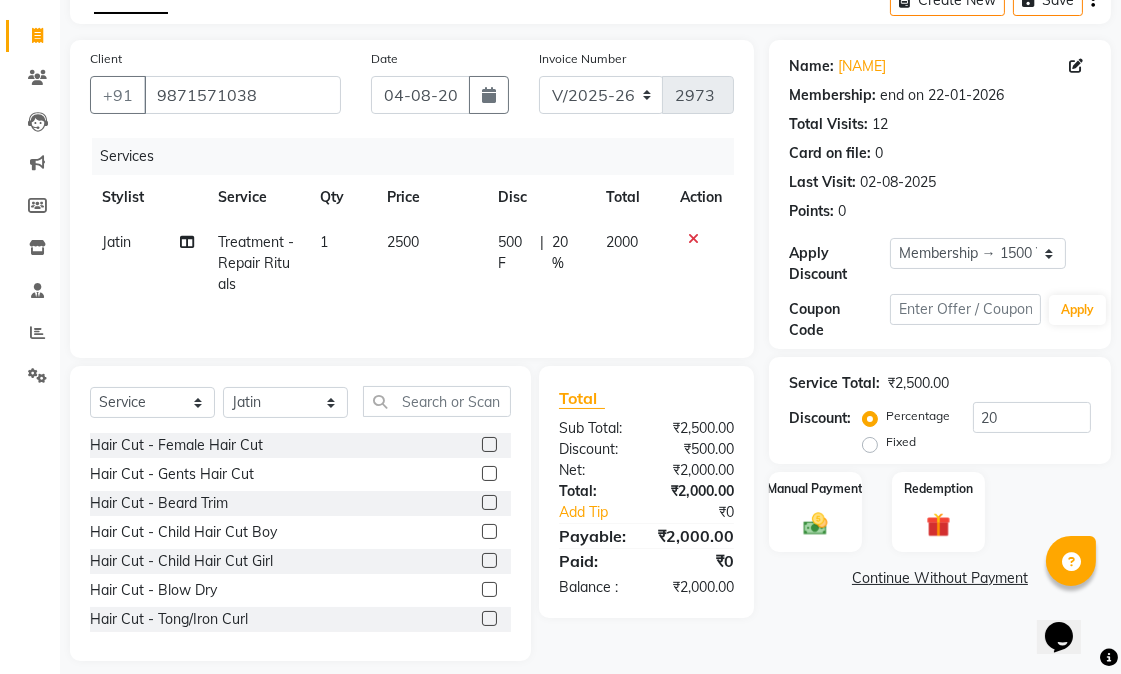 click on "Client +91 9871571038 Date 04-08-2025 Invoice Number V/2025 V/2025-26 2973 Services Stylist Service Qty Price Disc Total Action Jatin Treatment - Repair Rituals 1 2500 500 F | 20 % 2000 Select  Service  Product  Membership  Package Voucher Prepaid Gift Card  Select Stylist Abhishek amit anchal Ashu Bilal Dildar Geeta Hritik Jatin mahesh Manav Mohit Pinki Prince Ruby Sagar Subhash Subodh Uday Hair Cut - Female Hair Cut  Hair Cut - Gents Hair Cut  Hair Cut - Beard Trim  Hair Cut - Child Hair Cut Boy  Hair Cut - Child Hair Cut Girl  Hair Cut - Blow Dry  Hair Cut - Tong/Iron Curl  Hair Cut - Iron  Hair Wash  premium wash  eyebrow  eyebrow upperlip  gel paint  nail cut file  mask  biotin  Hair Styling - Blow Dry  Hair Styling - Blow Dry Outcurls  Hair Styling - Curls  Hair Styling - Hair Do  Hair Styling - Pressing  deep conditioning  bob cut  Treatment - Repair Rituals  Treatment - Moisture Rituals  Treatment - Scalp and Length Treatment  Treatment - Dandruff Treatment with Rituals  Treatment - Keratin Treatment" 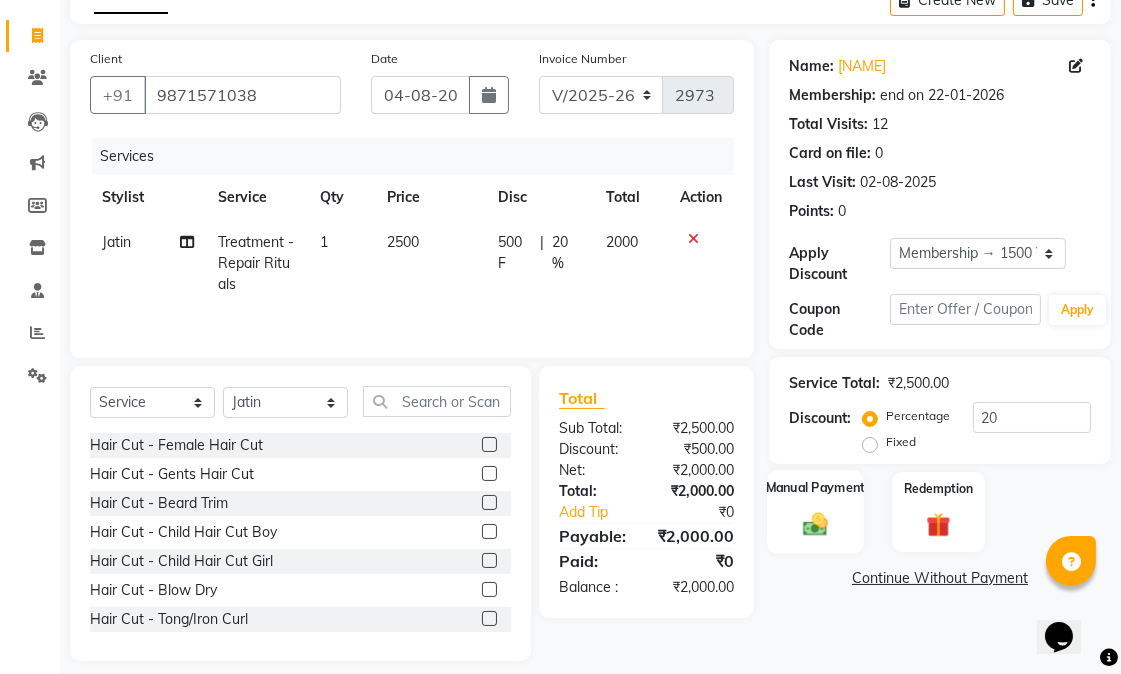 click 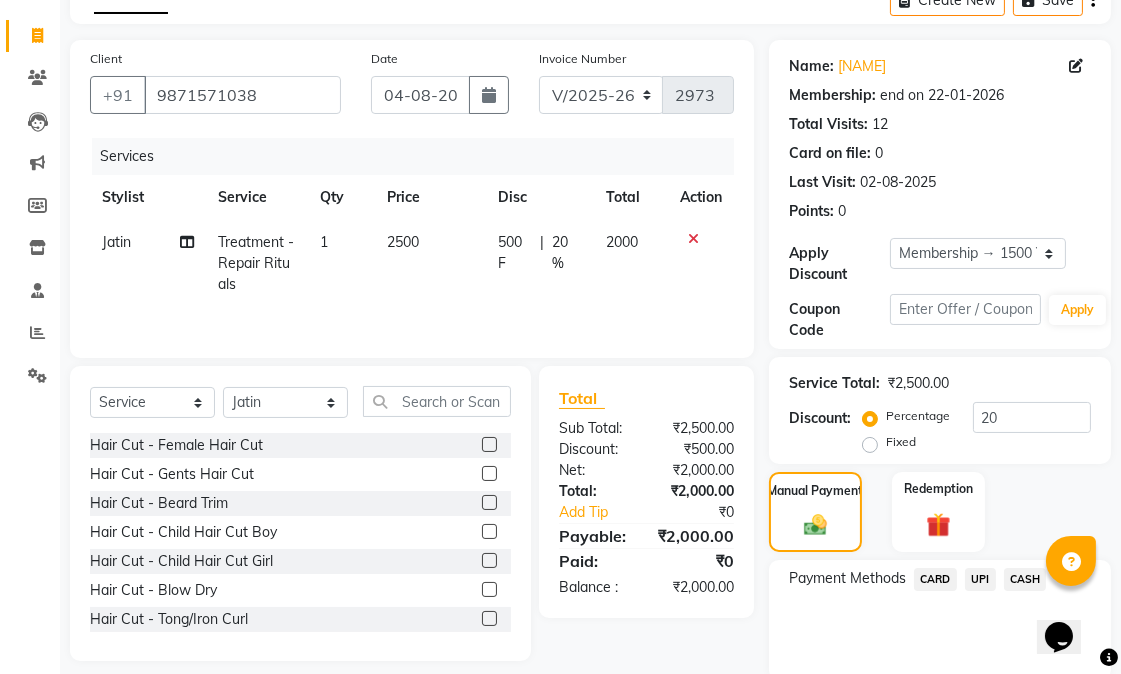click on "CASH" 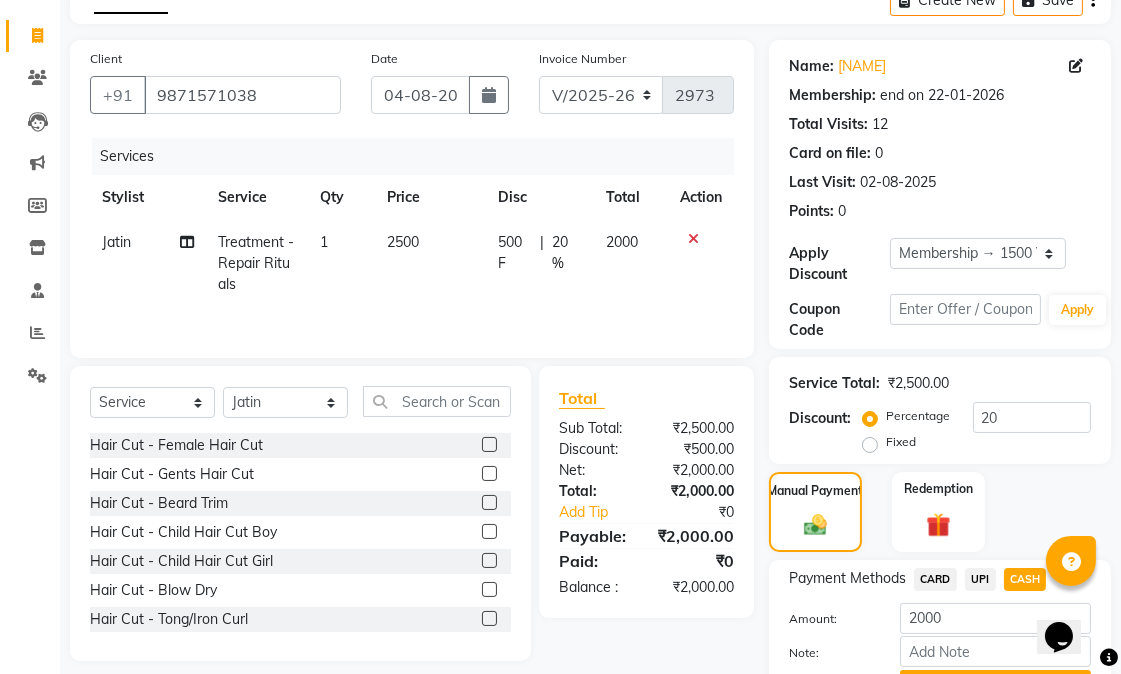 scroll, scrollTop: 216, scrollLeft: 0, axis: vertical 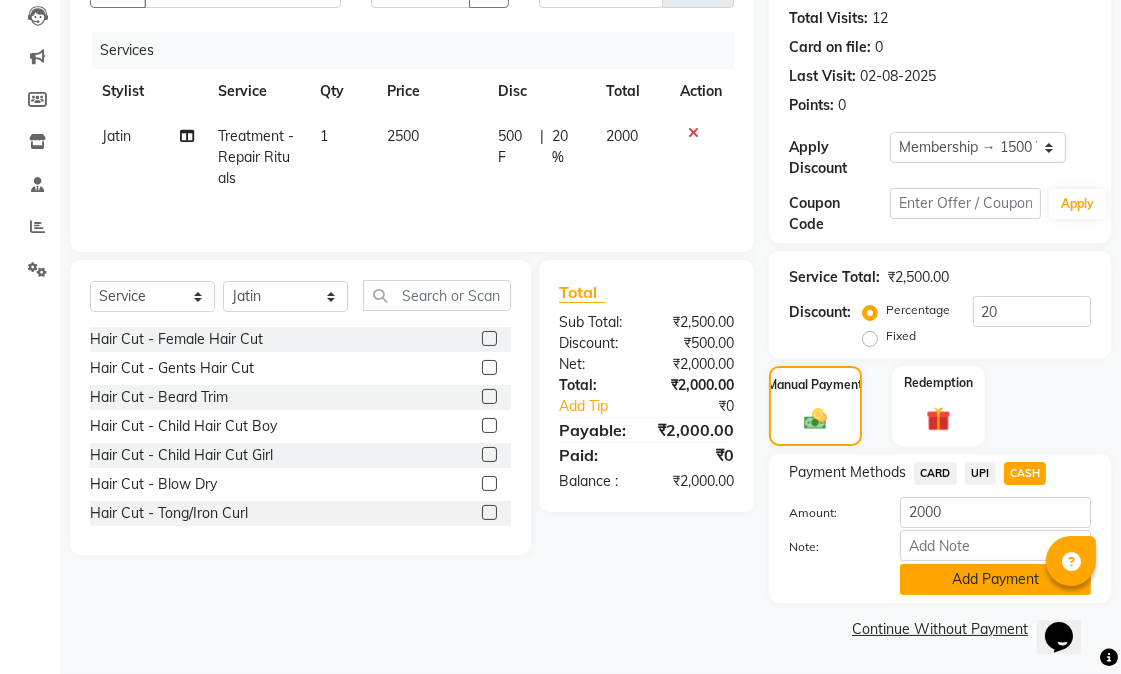 click on "Add Payment" 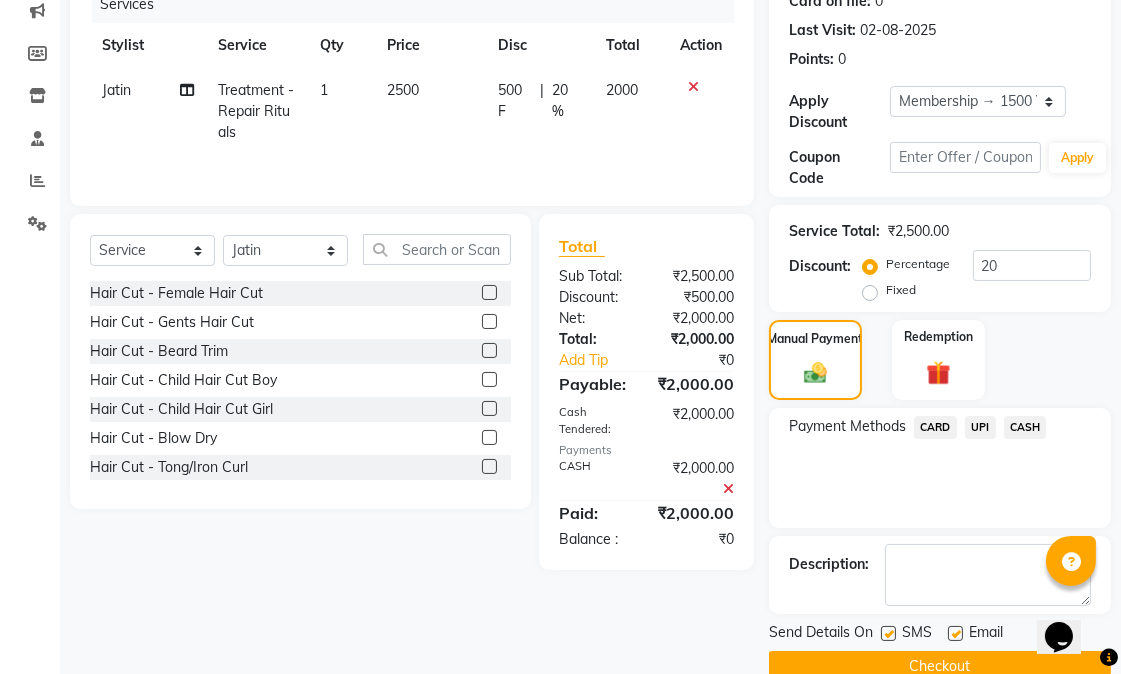 scroll, scrollTop: 300, scrollLeft: 0, axis: vertical 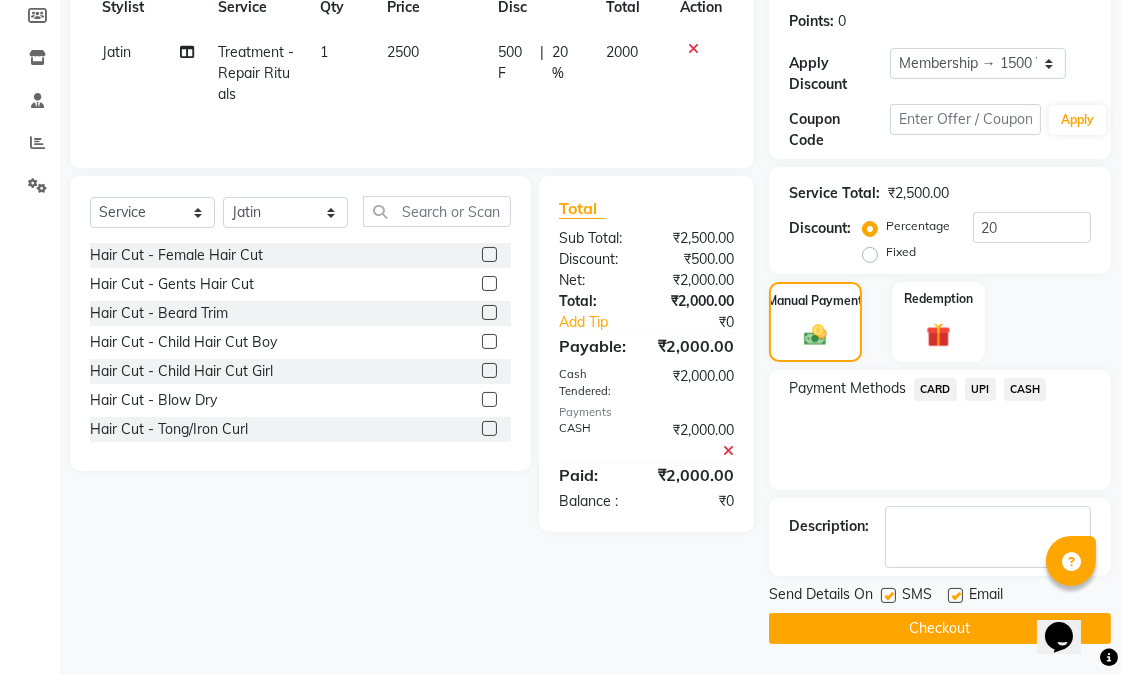 click on "Checkout" 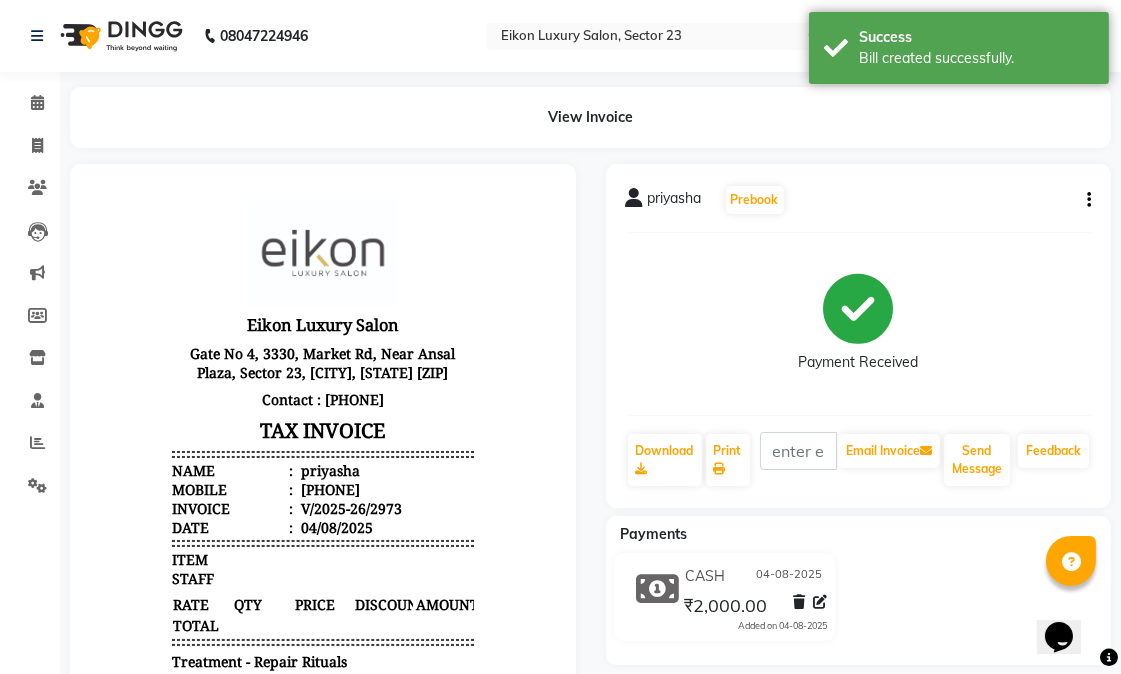scroll, scrollTop: 0, scrollLeft: 0, axis: both 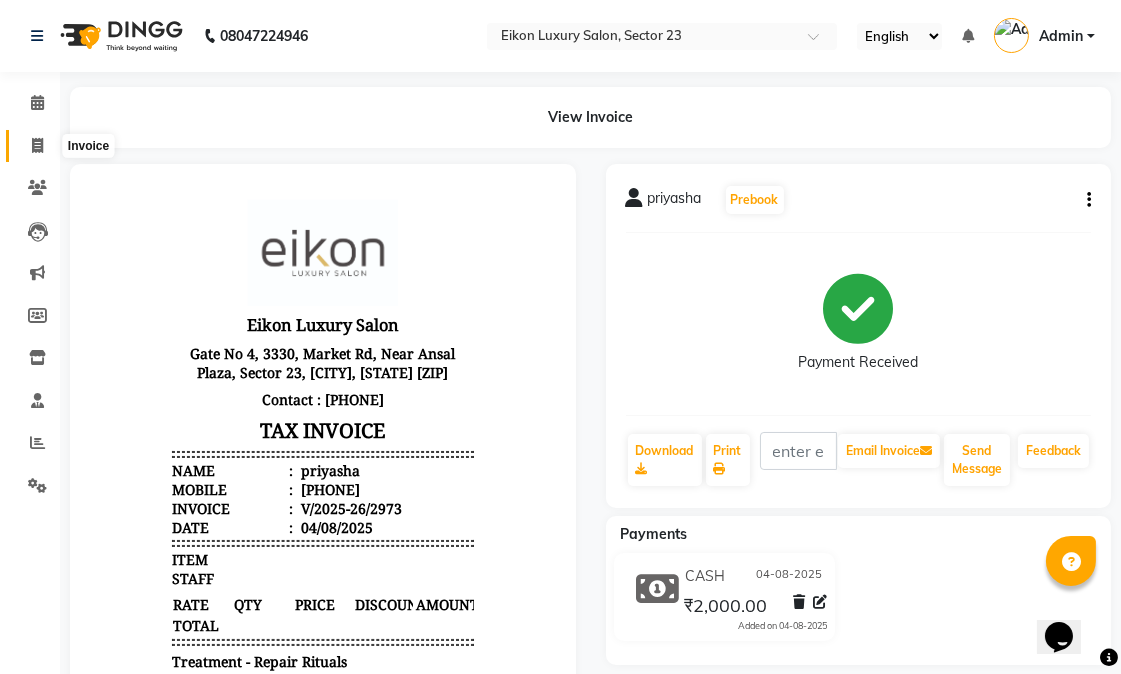 click 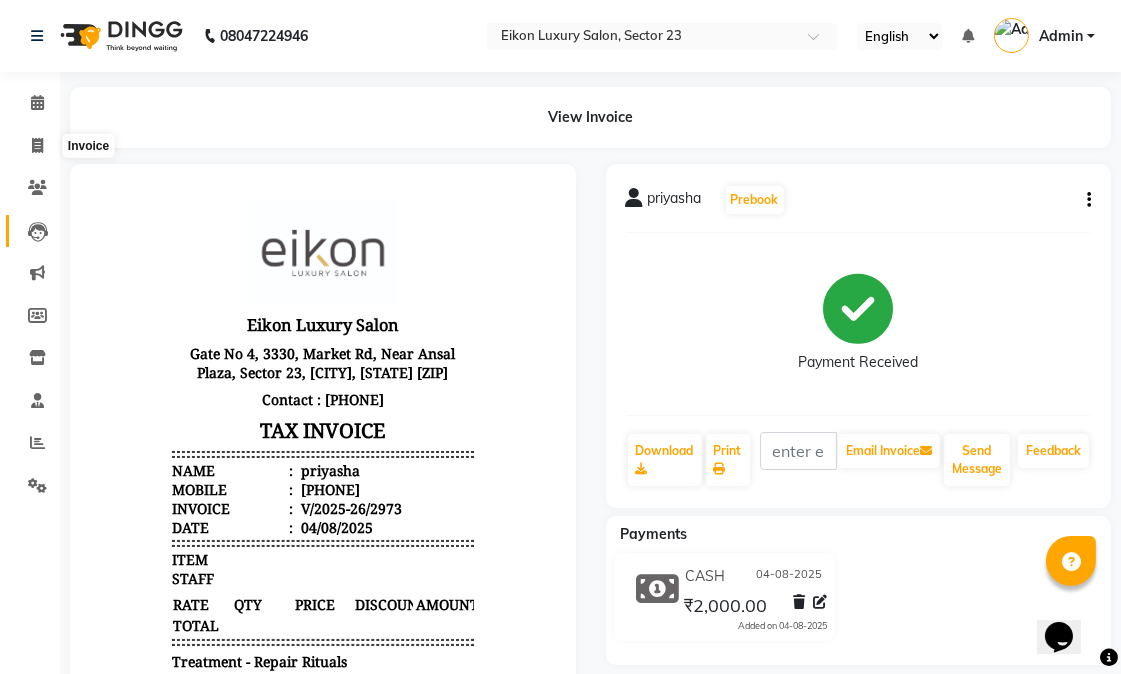 select on "service" 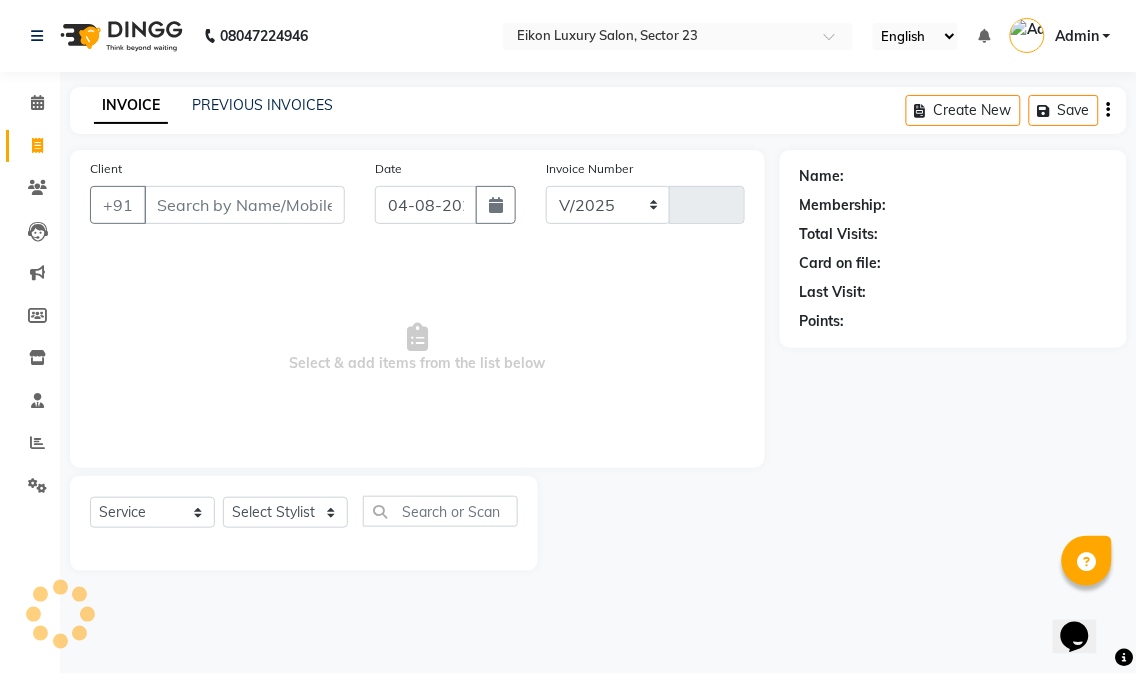 select on "7080" 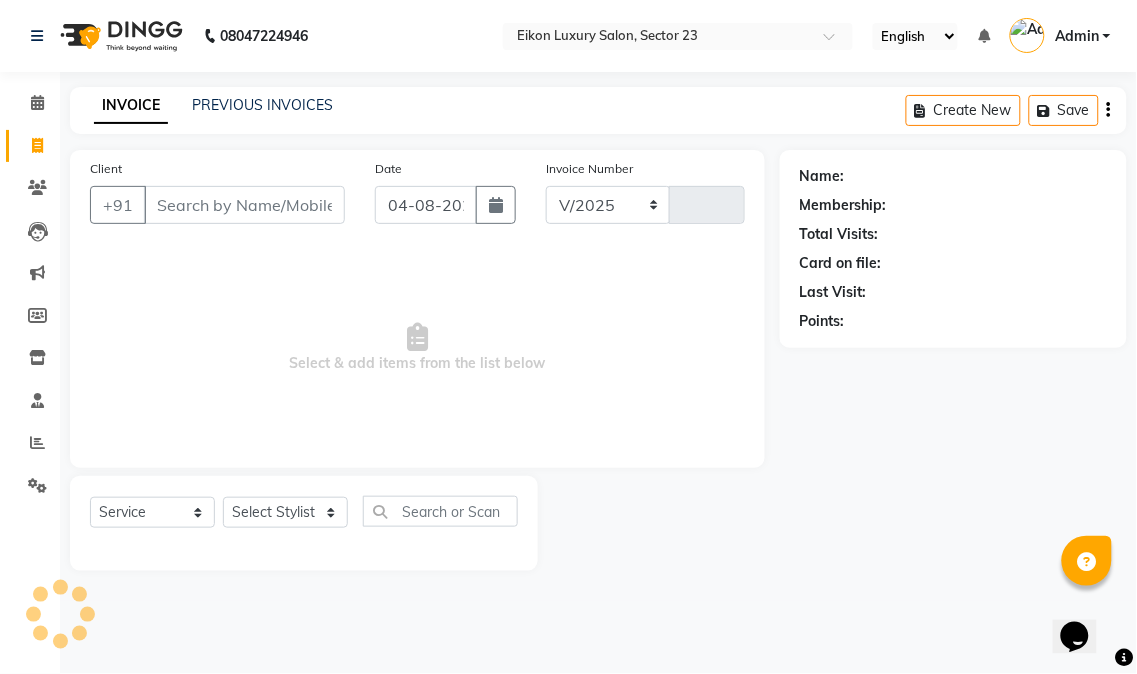 type on "2974" 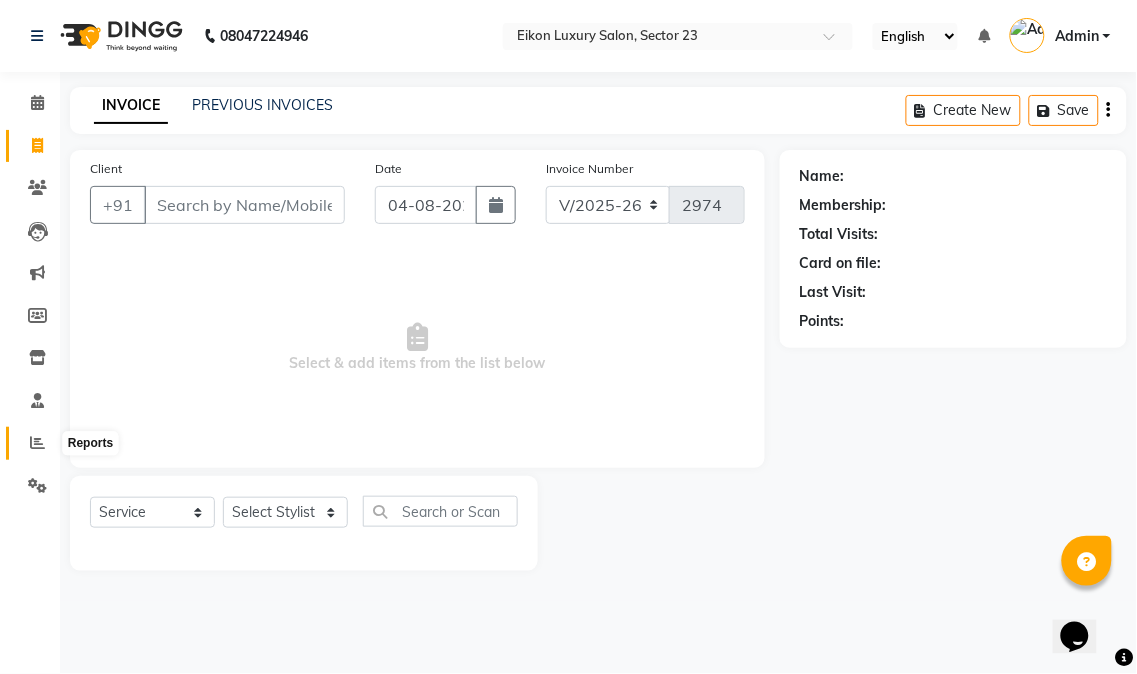 click 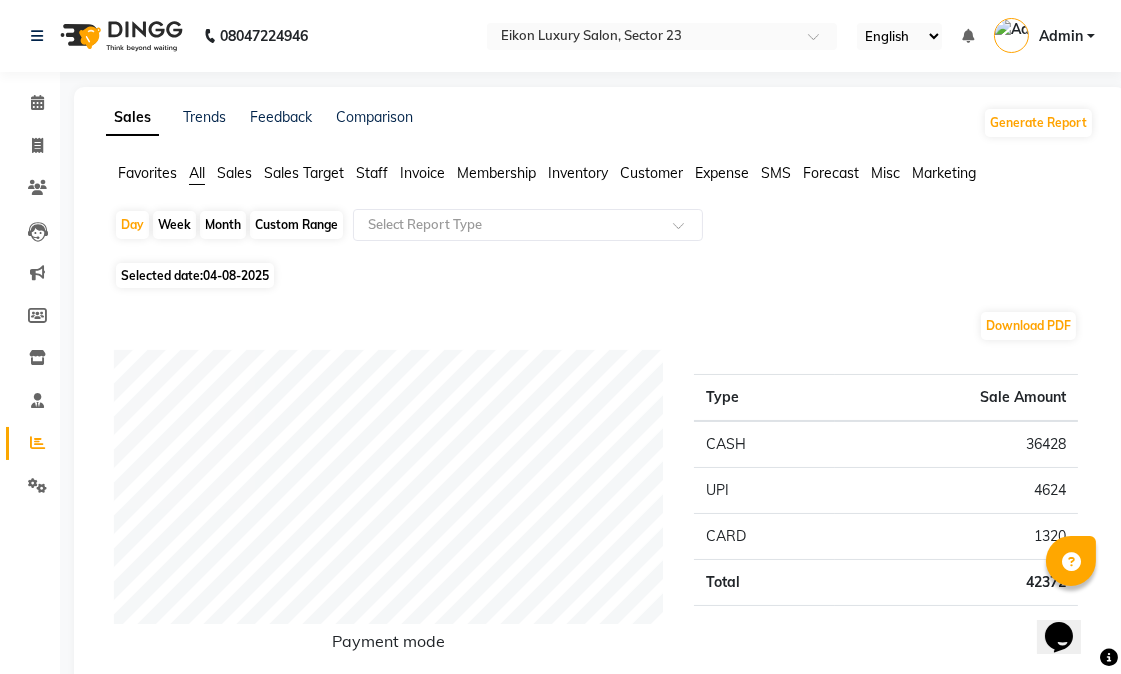 click on "Staff" 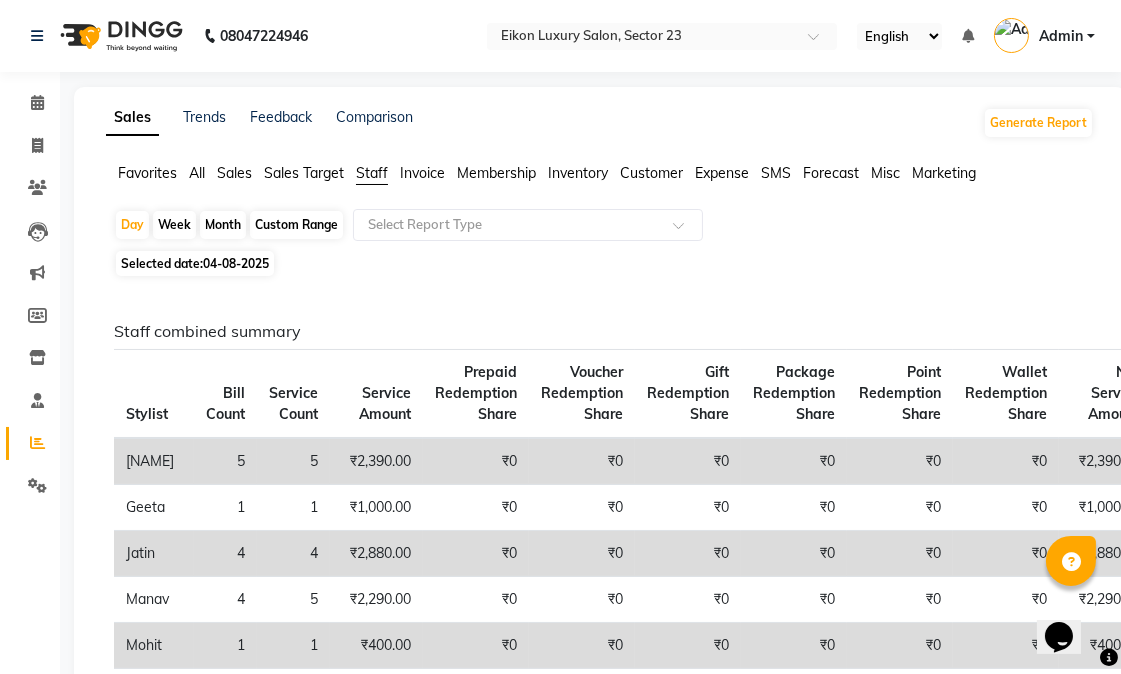 click on "Sales Target" 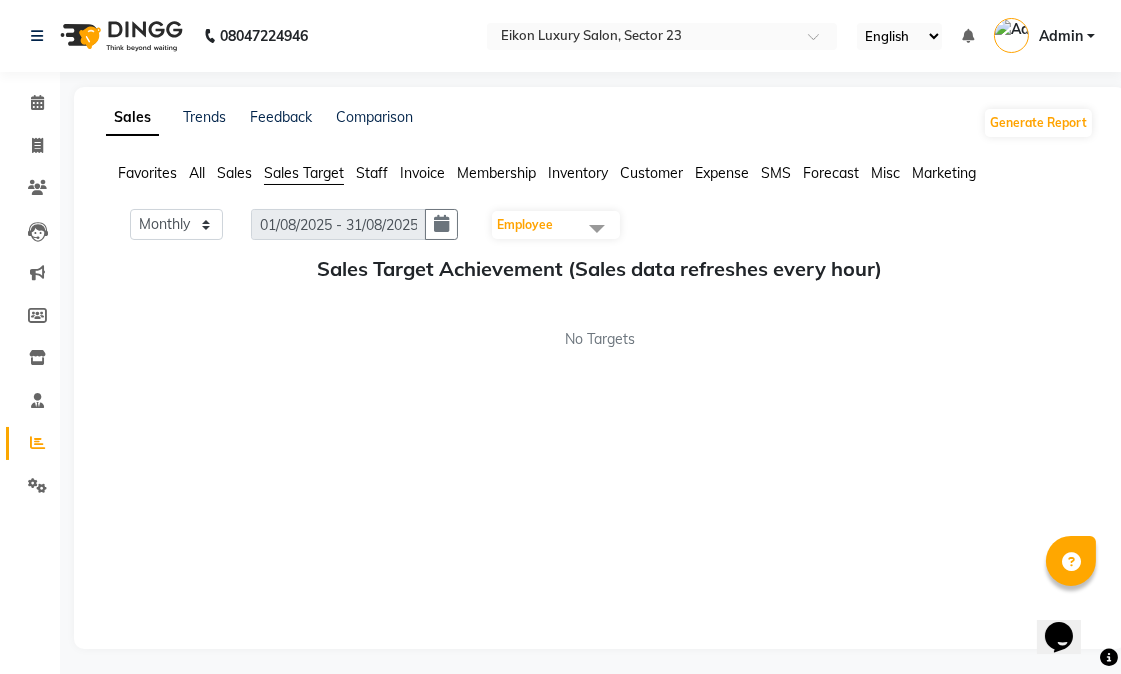 click on "Sales" 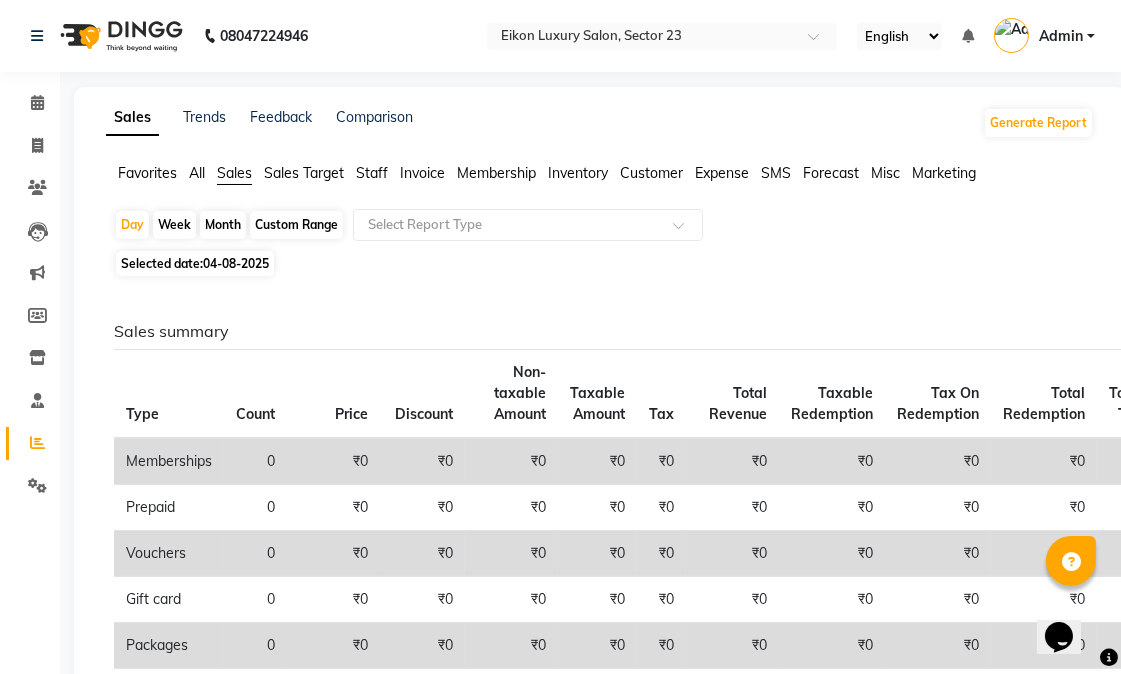 click on "Staff" 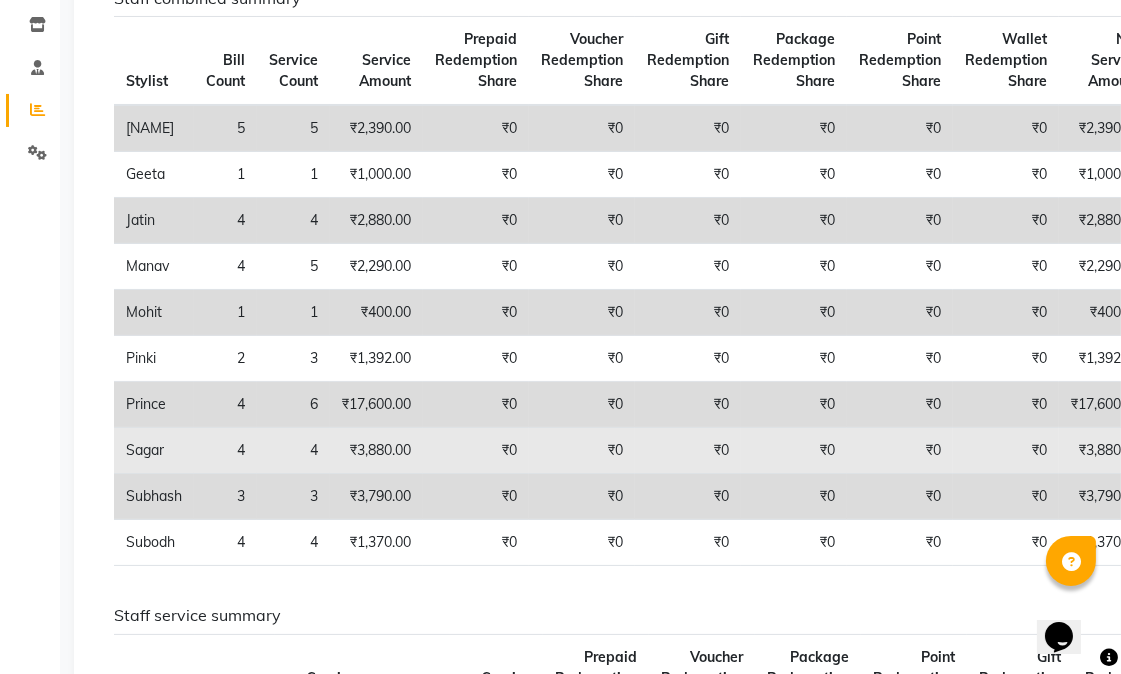 scroll, scrollTop: 0, scrollLeft: 0, axis: both 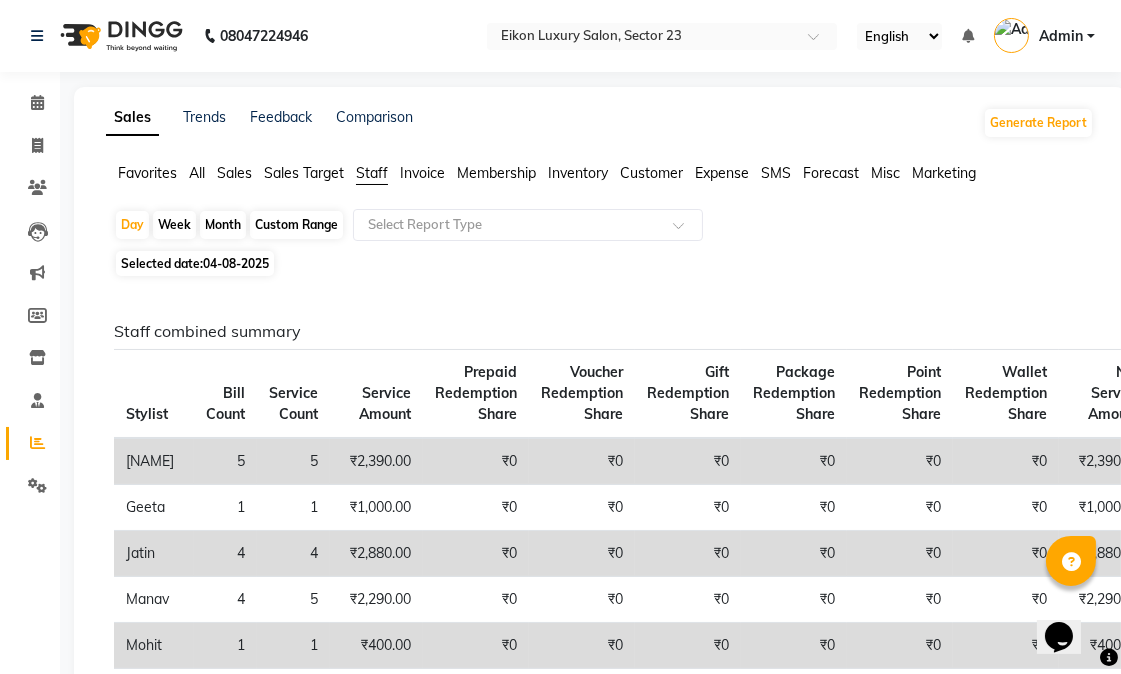 click on "Month" 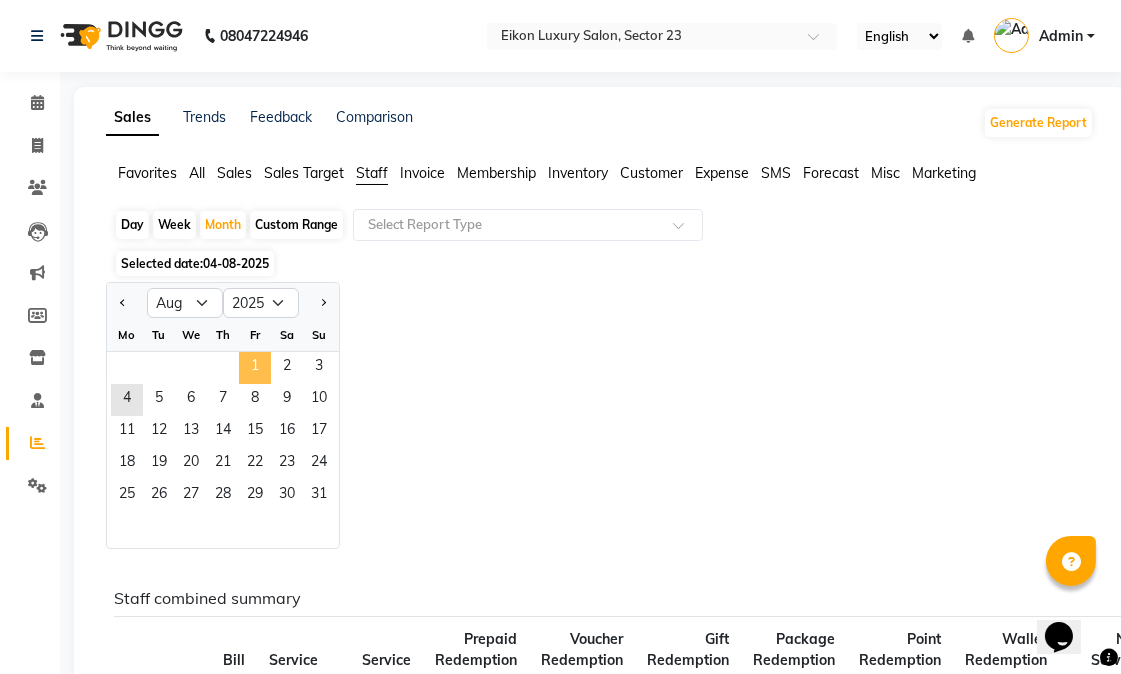 click on "1" 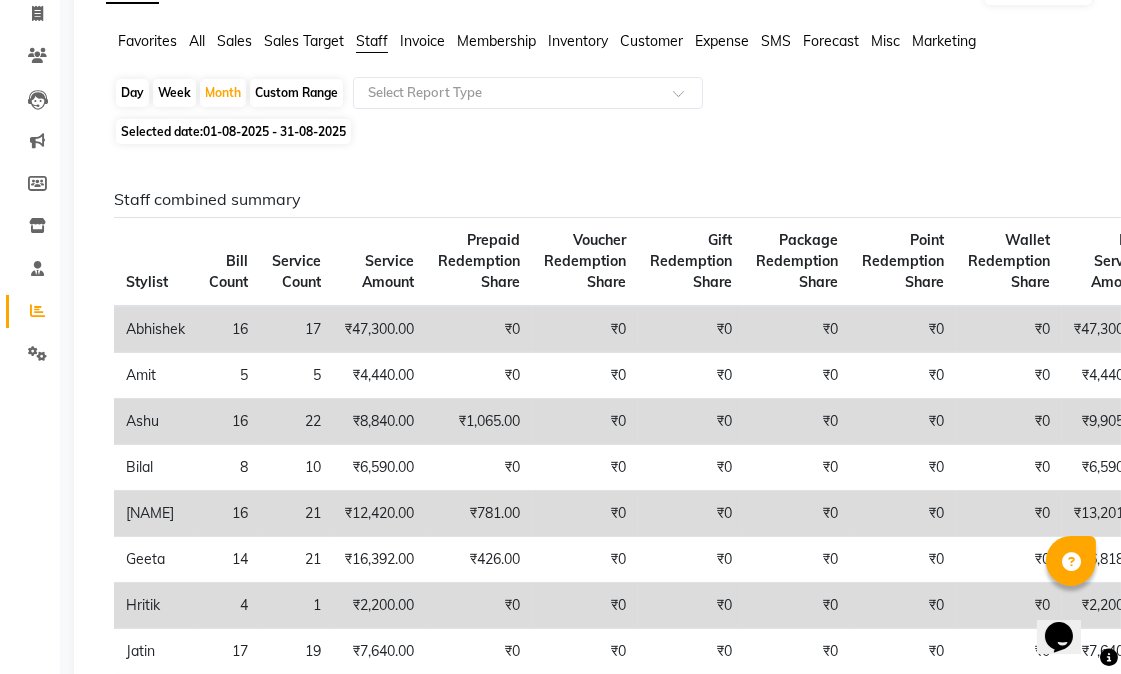 scroll, scrollTop: 0, scrollLeft: 0, axis: both 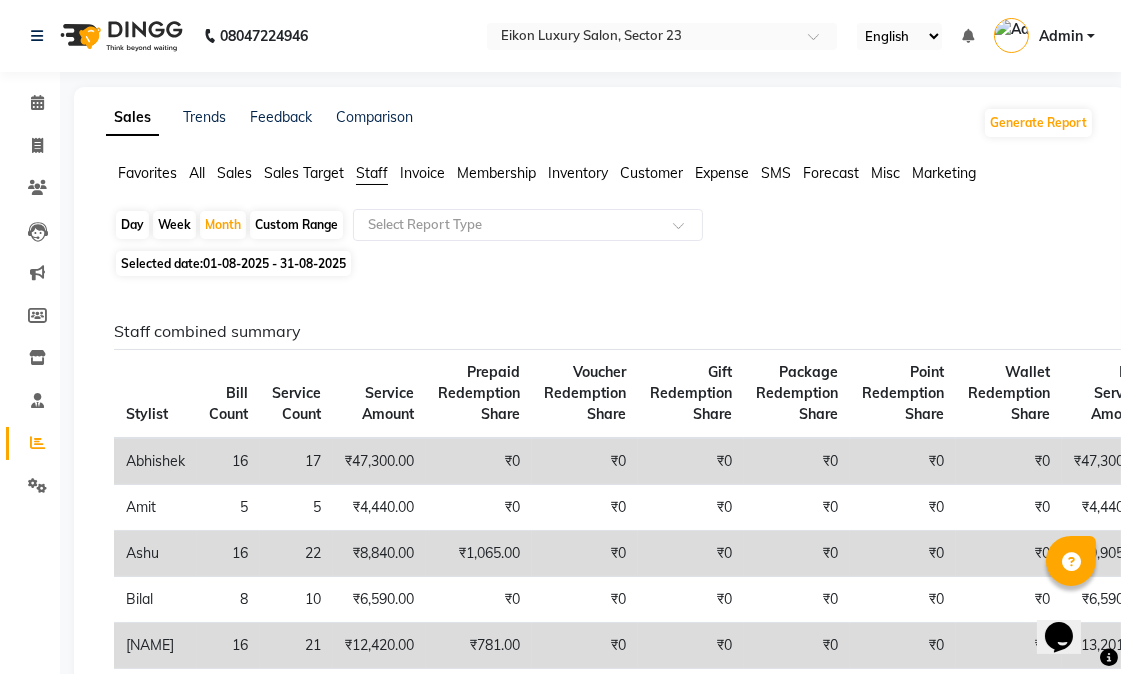 click on "Day" 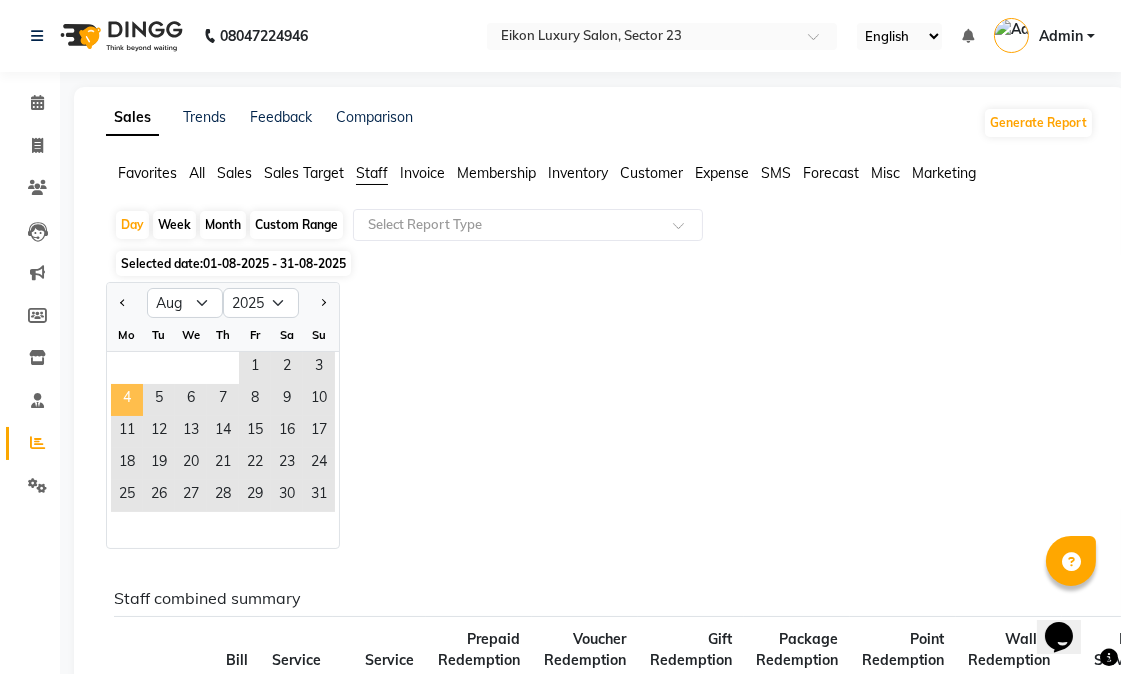 click on "4" 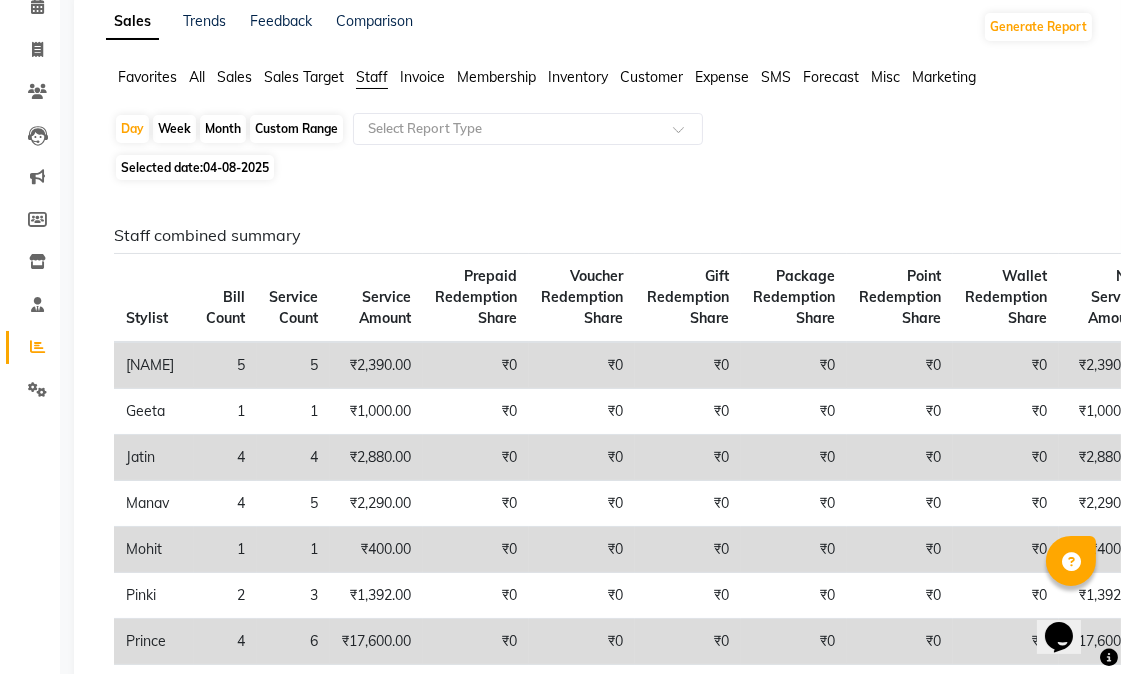 scroll, scrollTop: 0, scrollLeft: 0, axis: both 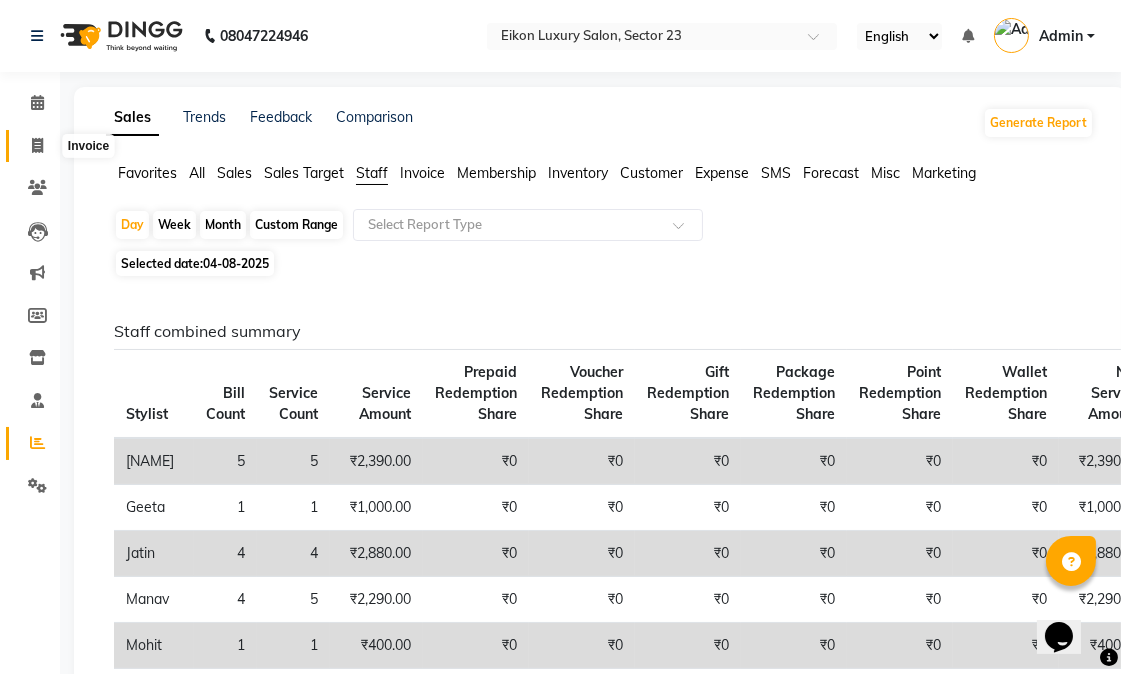 click 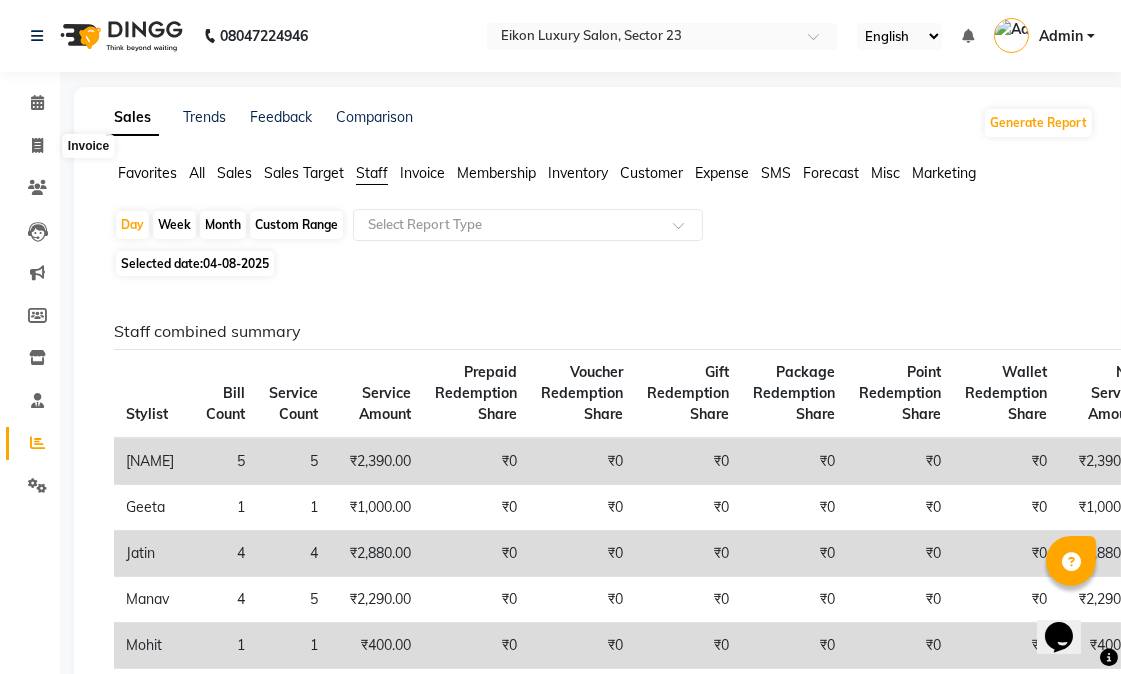 select on "service" 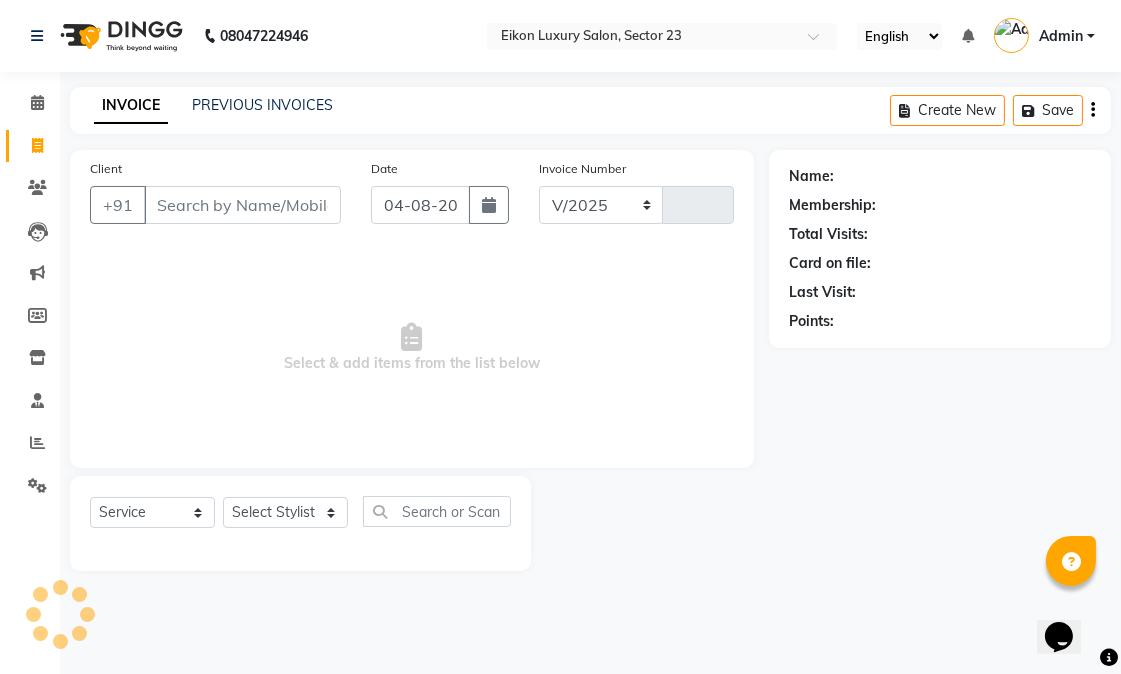 select on "7080" 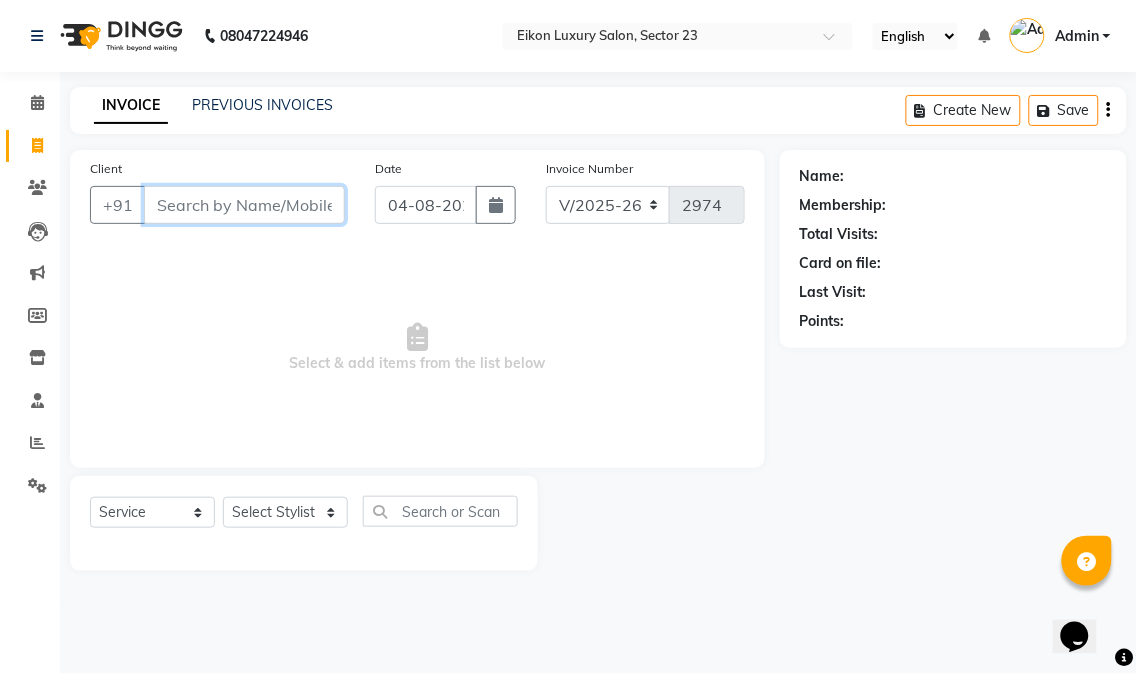 click on "Client" at bounding box center [244, 205] 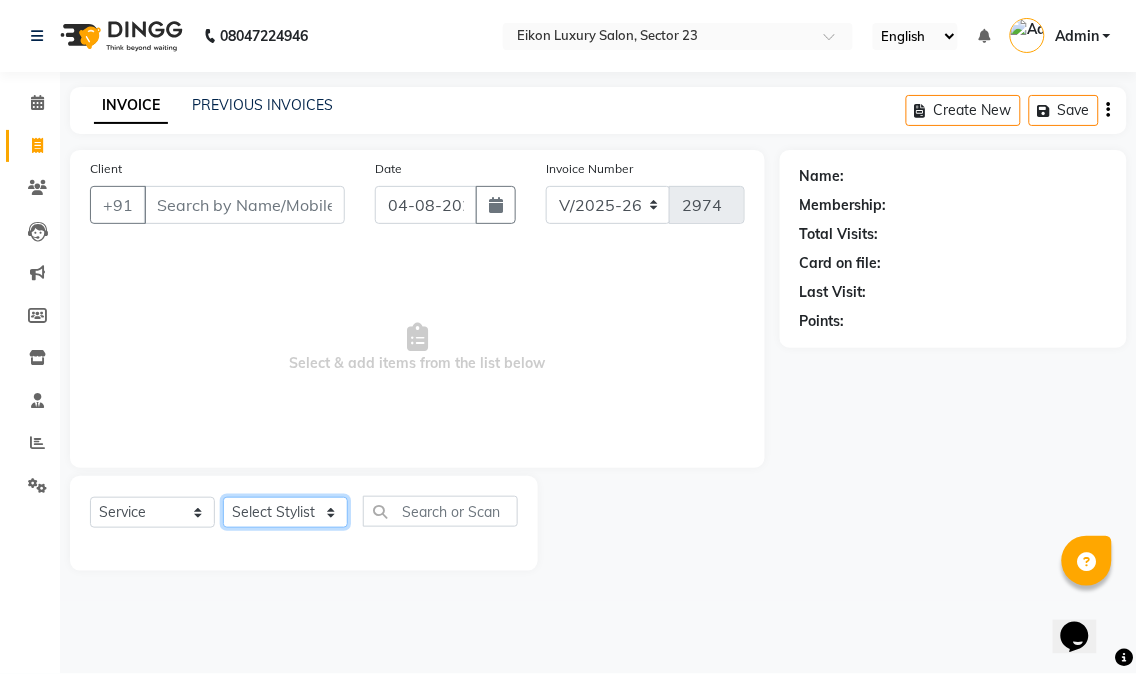 click on "Select Stylist Abhishek amit anchal Ashu Bilal Dildar Geeta Hritik Jatin mahesh Manav Mohit Pinki Prince Ruby Sagar Subhash Subodh Uday" 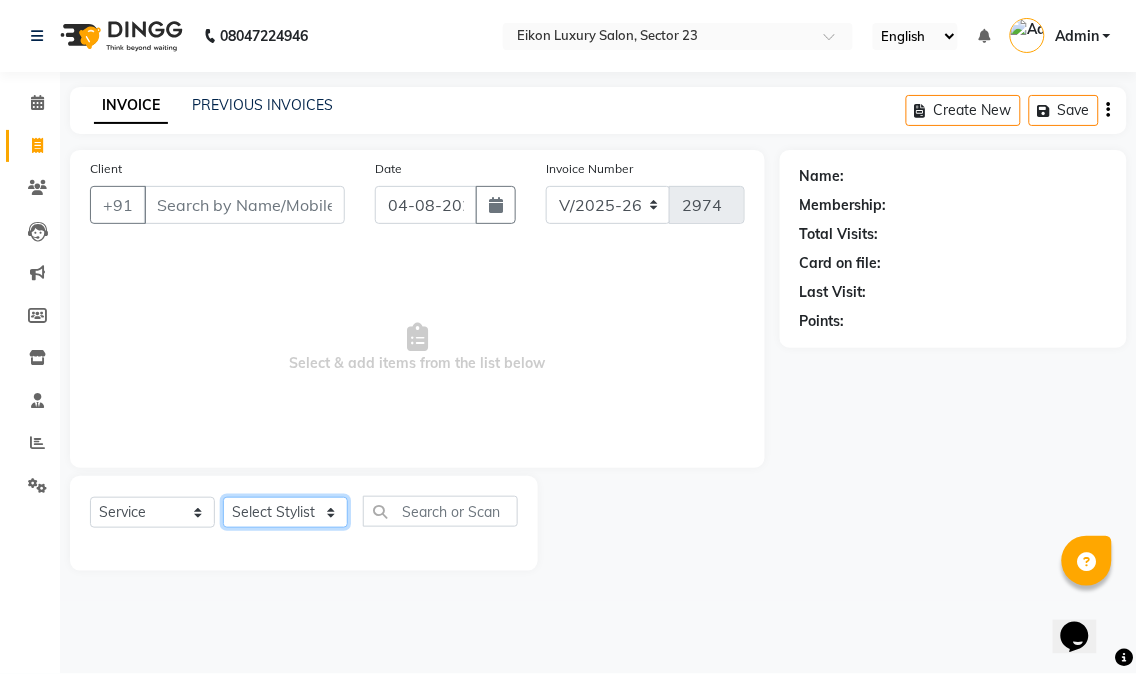 select on "86323" 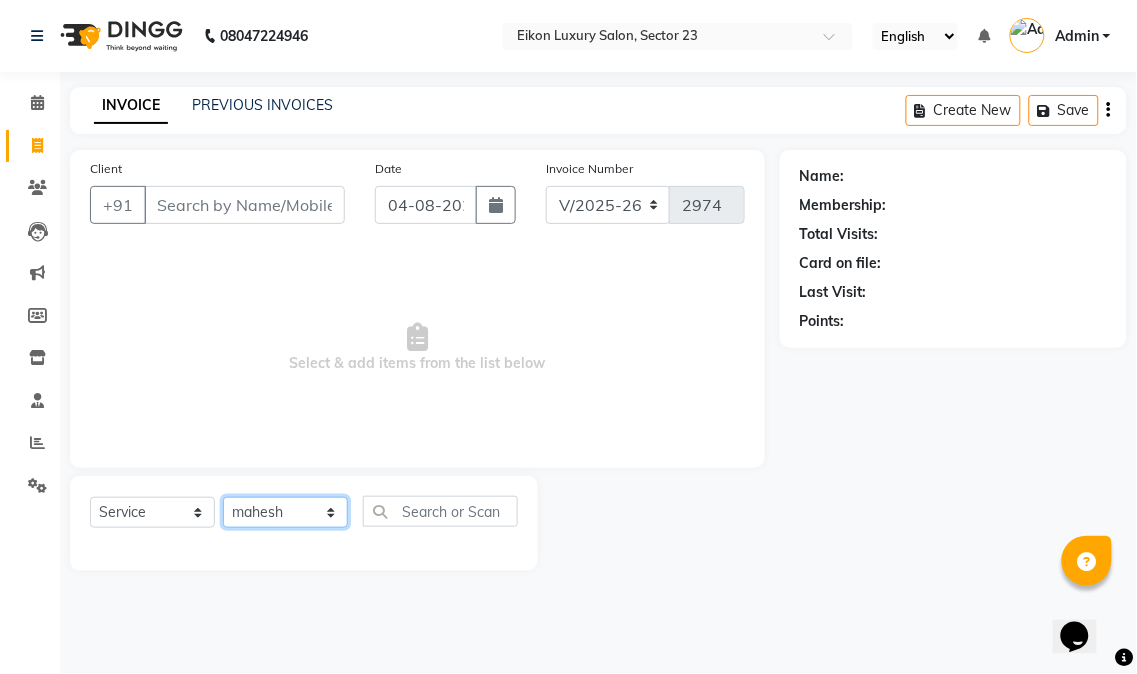 click on "Select Stylist Abhishek amit anchal Ashu Bilal Dildar Geeta Hritik Jatin mahesh Manav Mohit Pinki Prince Ruby Sagar Subhash Subodh Uday" 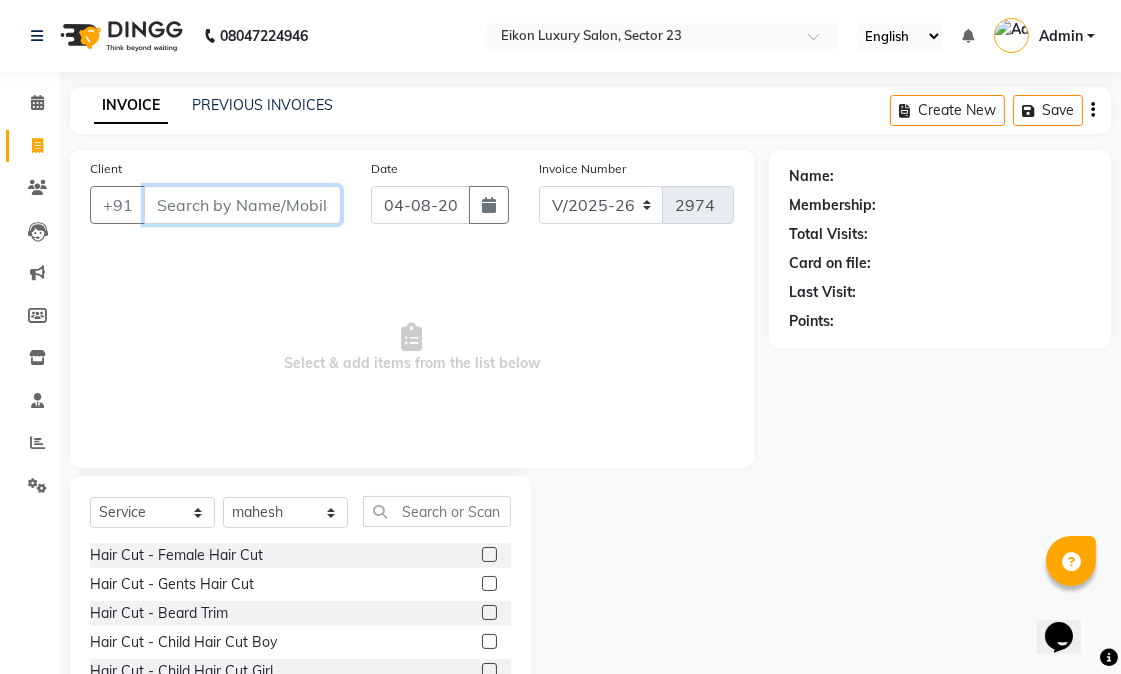 click on "Client" at bounding box center [242, 205] 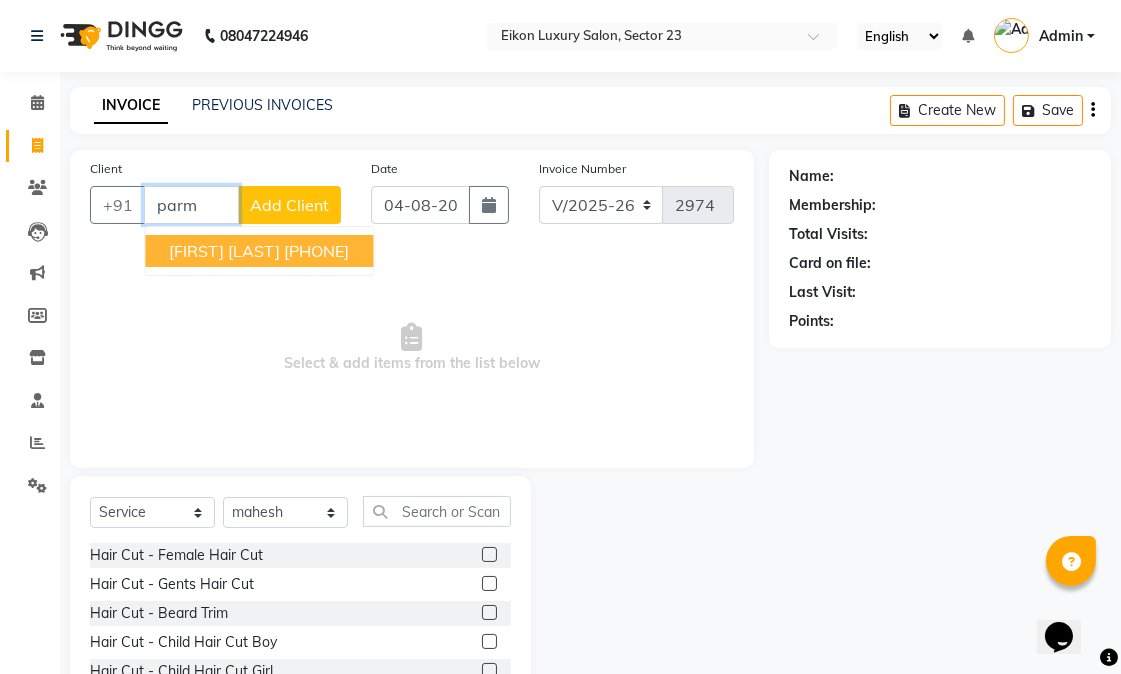 click on "Parminder Kaur  9311353592" at bounding box center [259, 251] 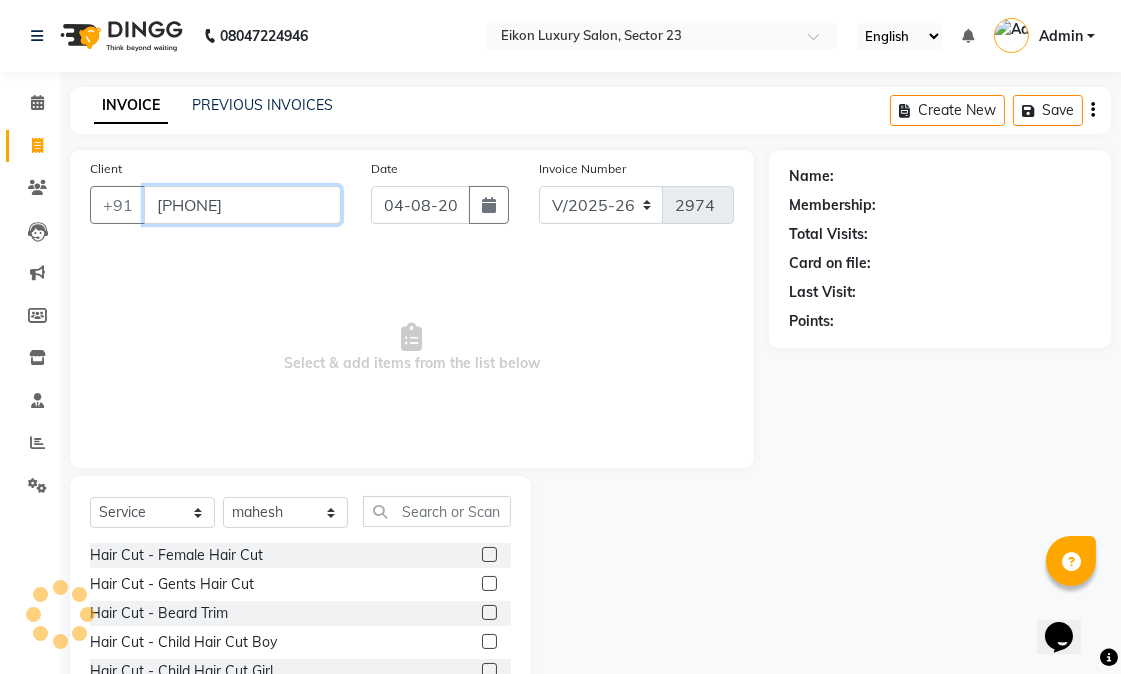 type on "[PHONE]" 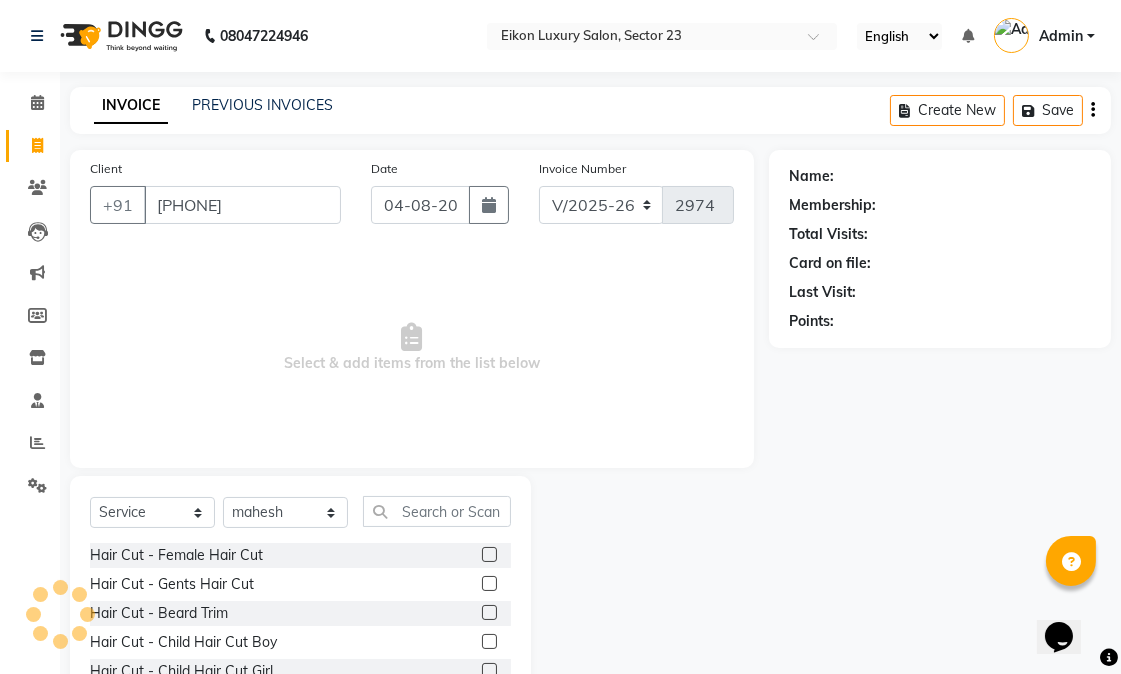 select on "1: Object" 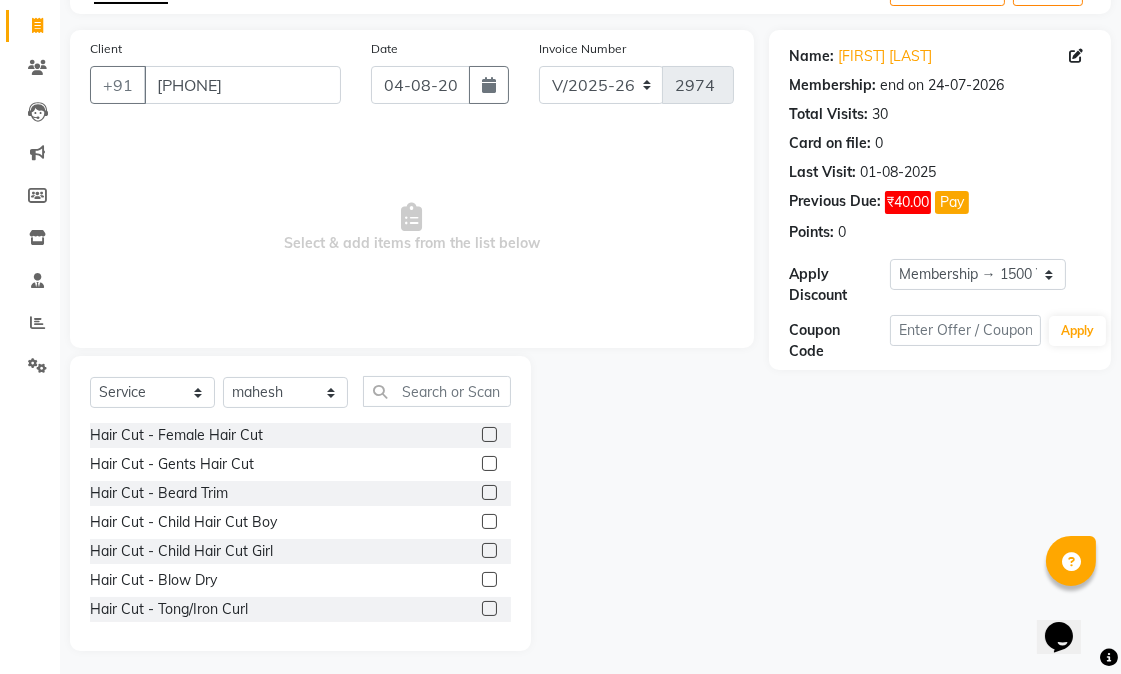 scroll, scrollTop: 126, scrollLeft: 0, axis: vertical 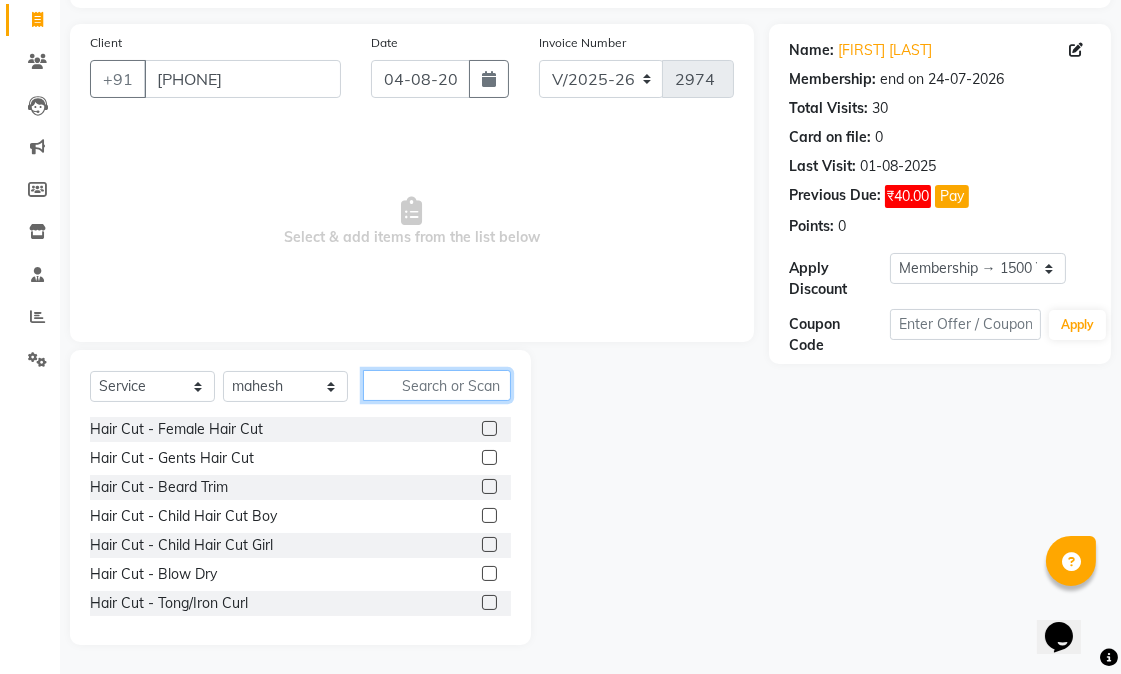 click 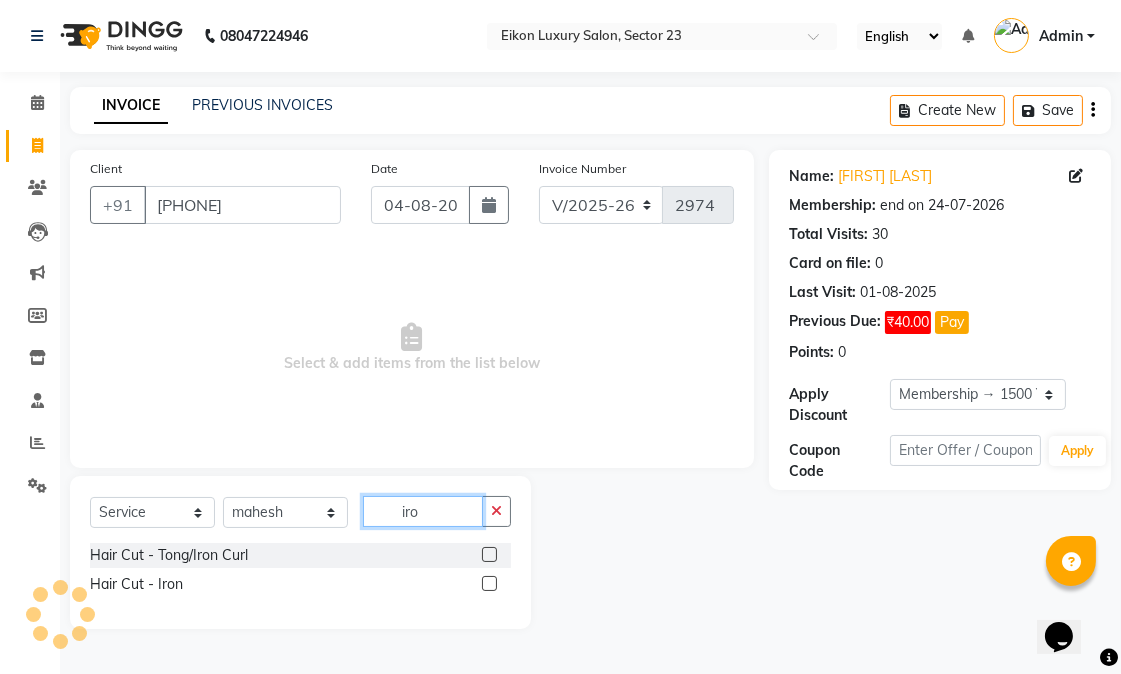 scroll, scrollTop: 0, scrollLeft: 0, axis: both 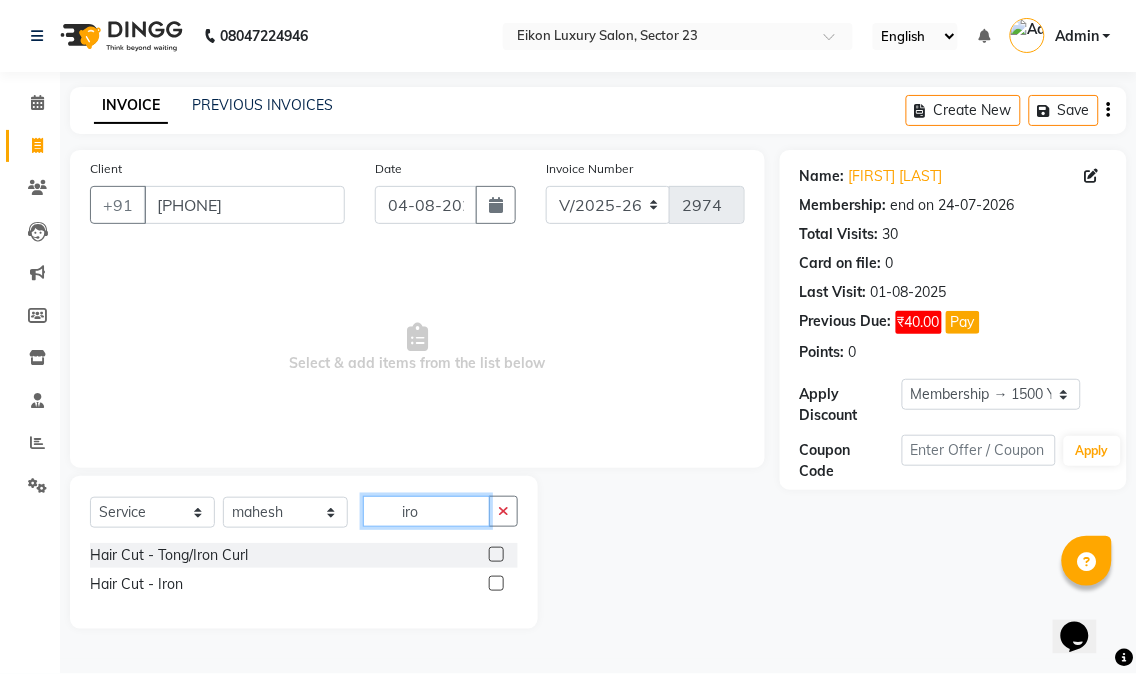 type on "iro" 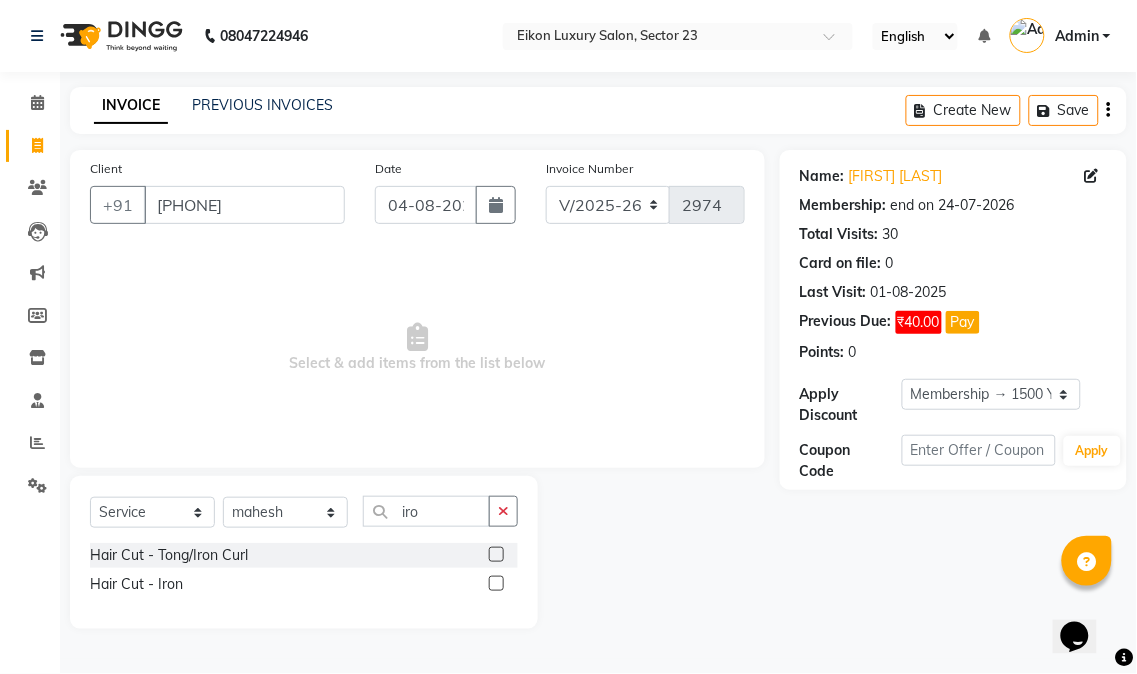 click 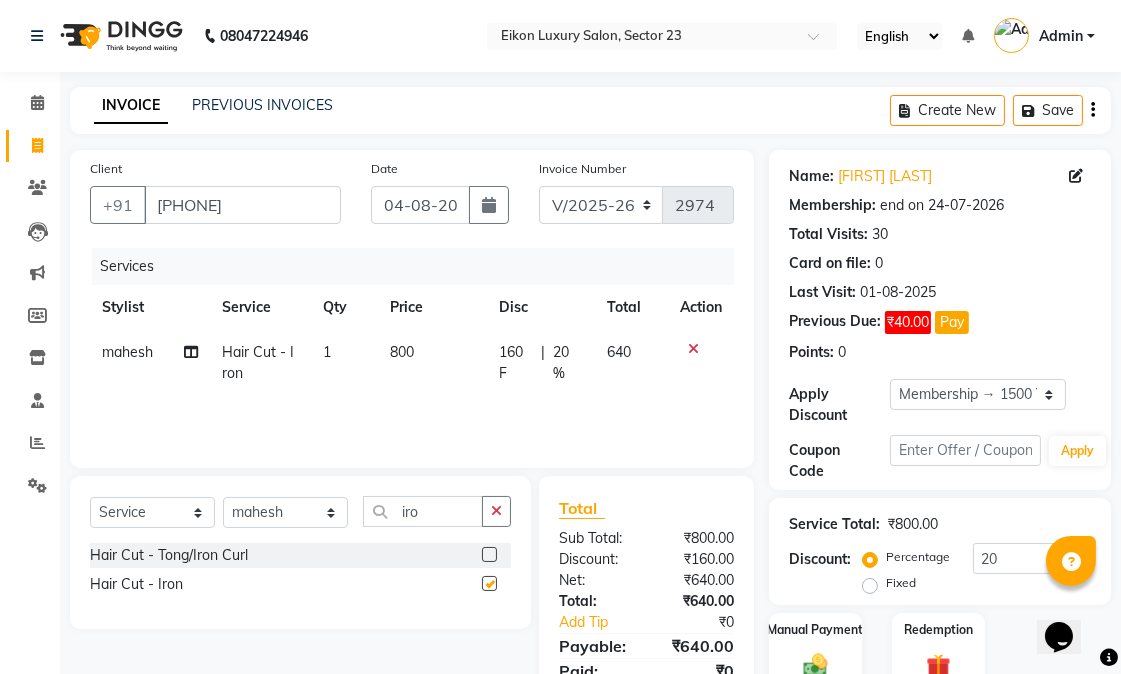 checkbox on "false" 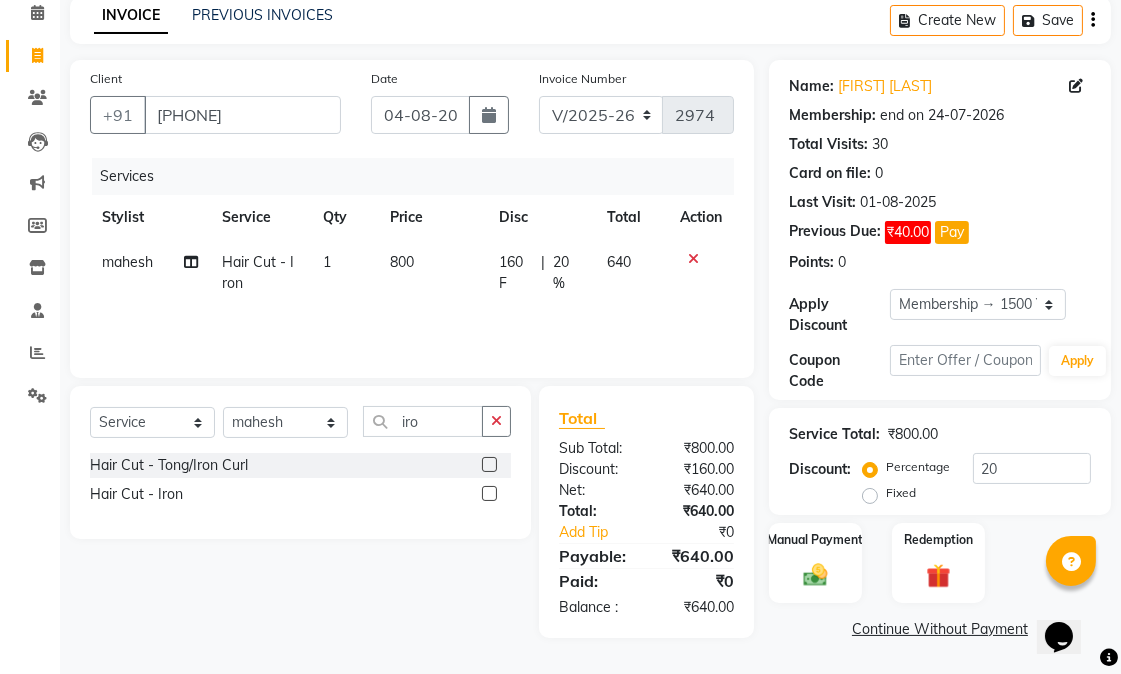 scroll, scrollTop: 0, scrollLeft: 0, axis: both 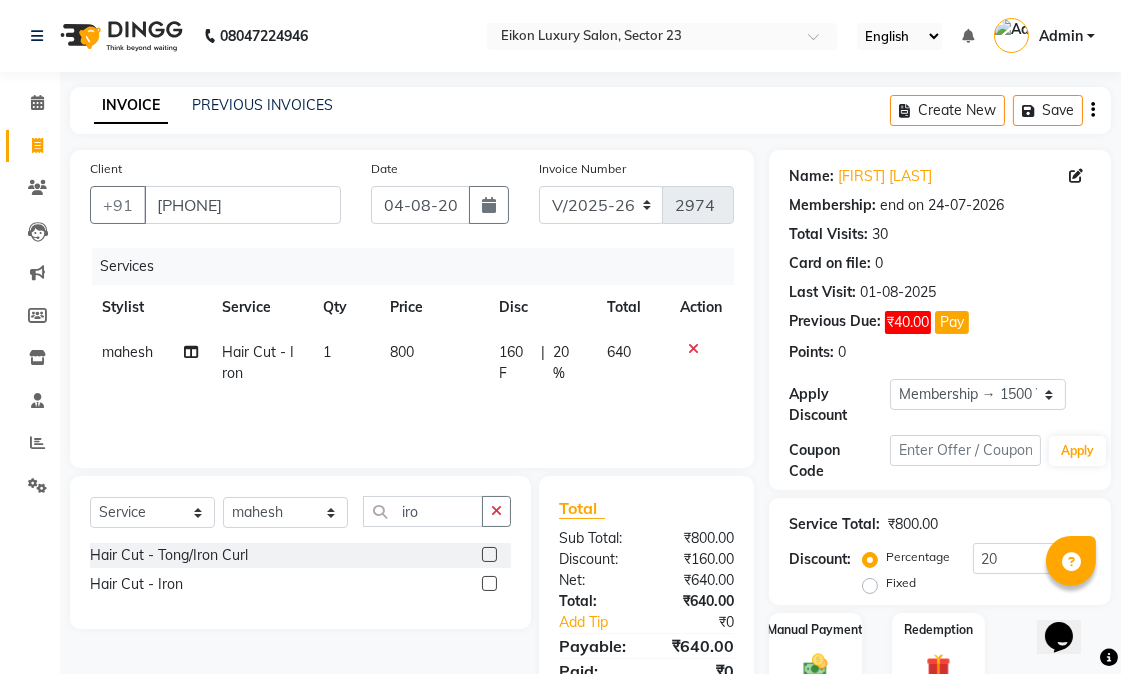 click on "800" 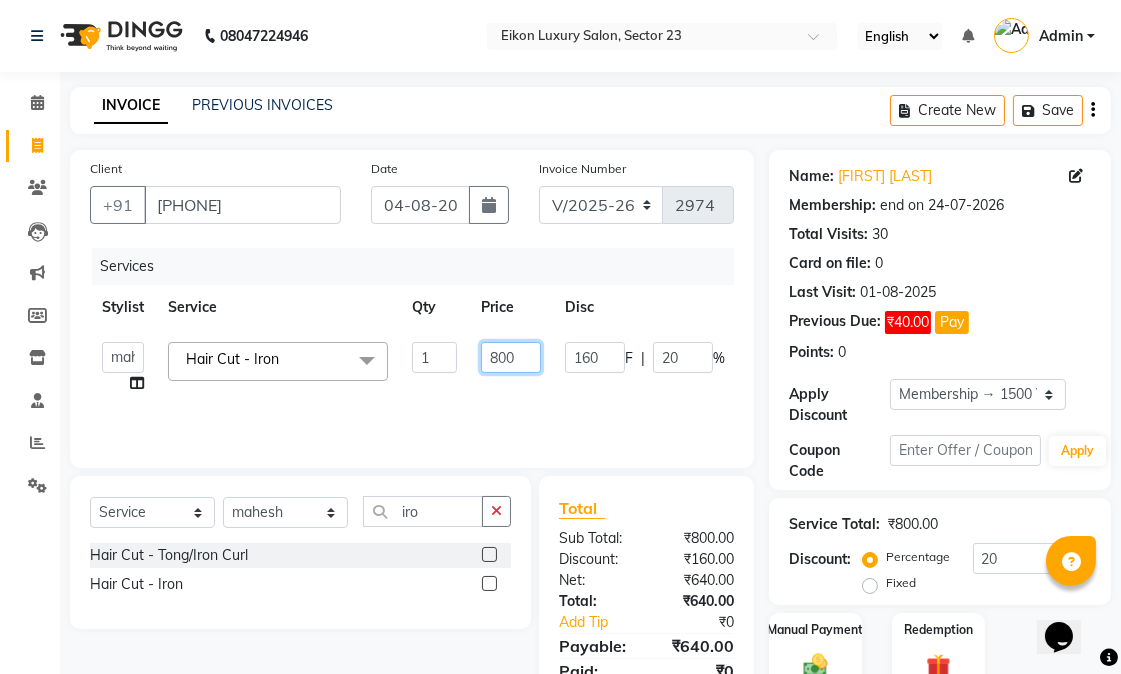 click on "800" 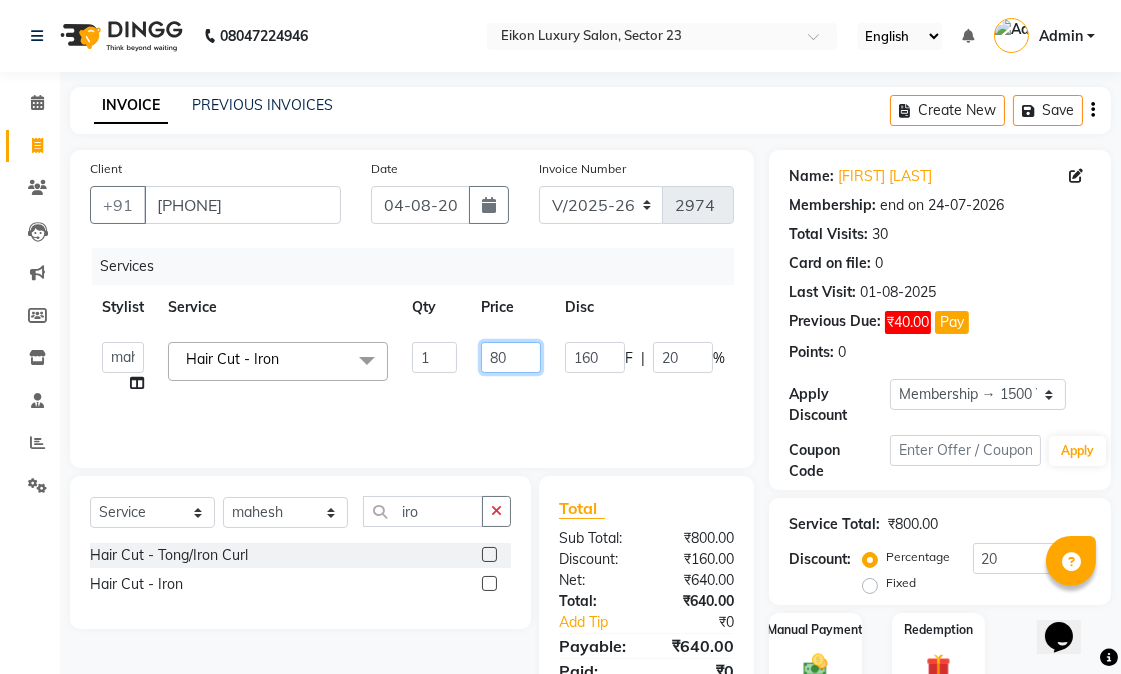 type on "8" 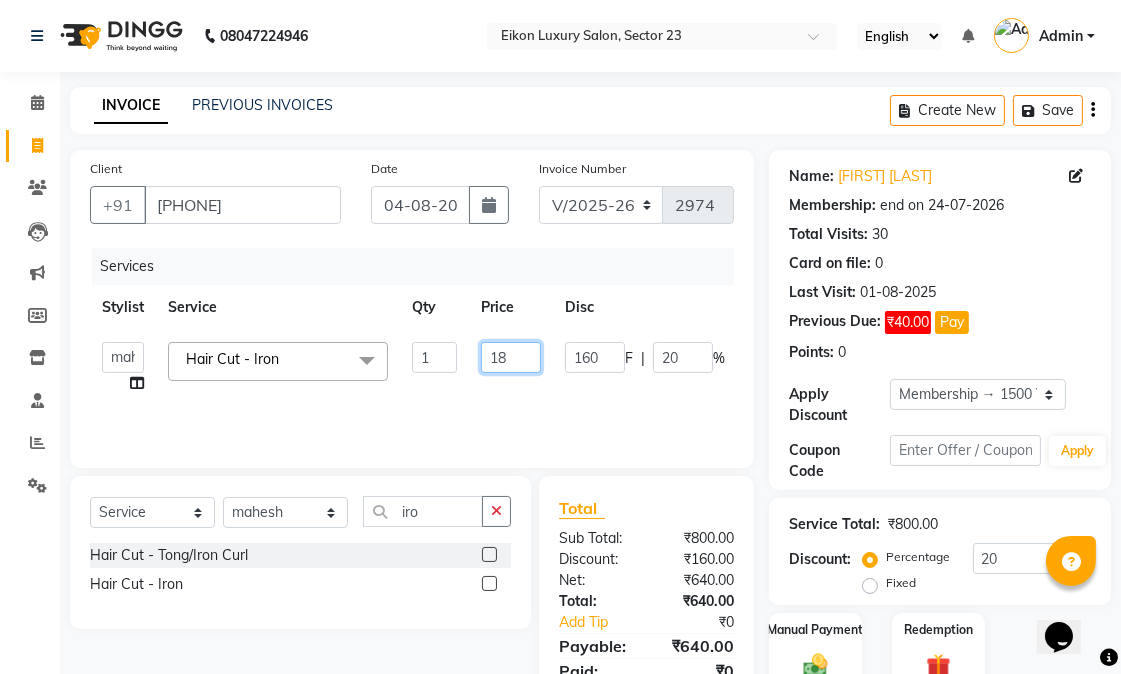 type on "1" 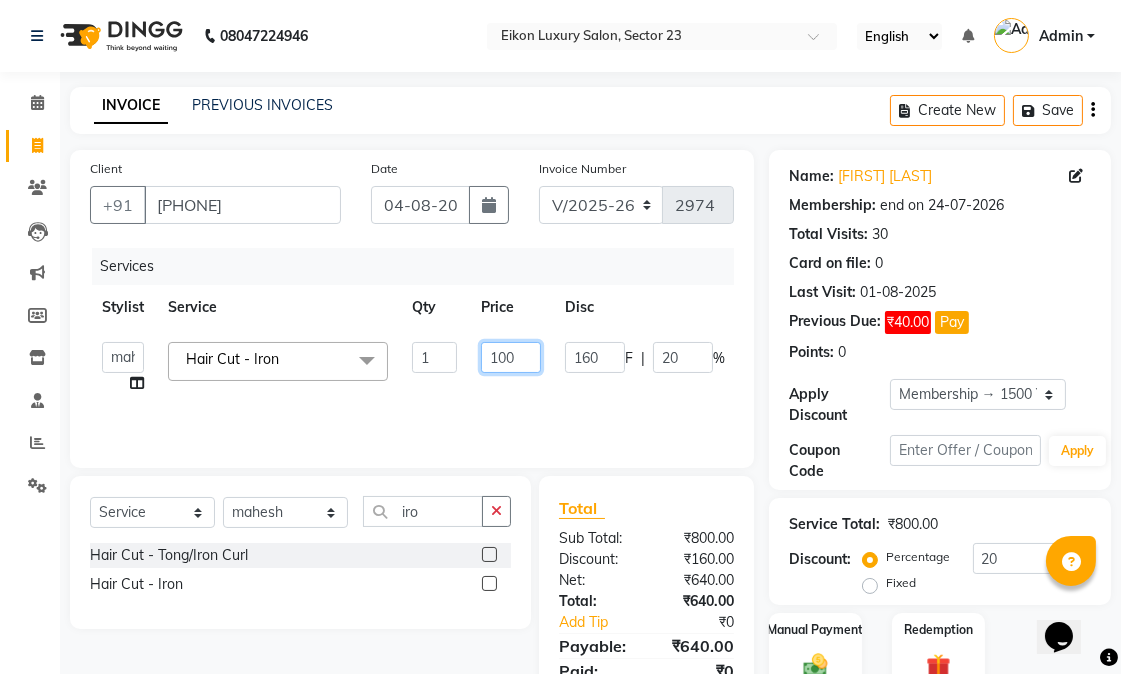 type on "1000" 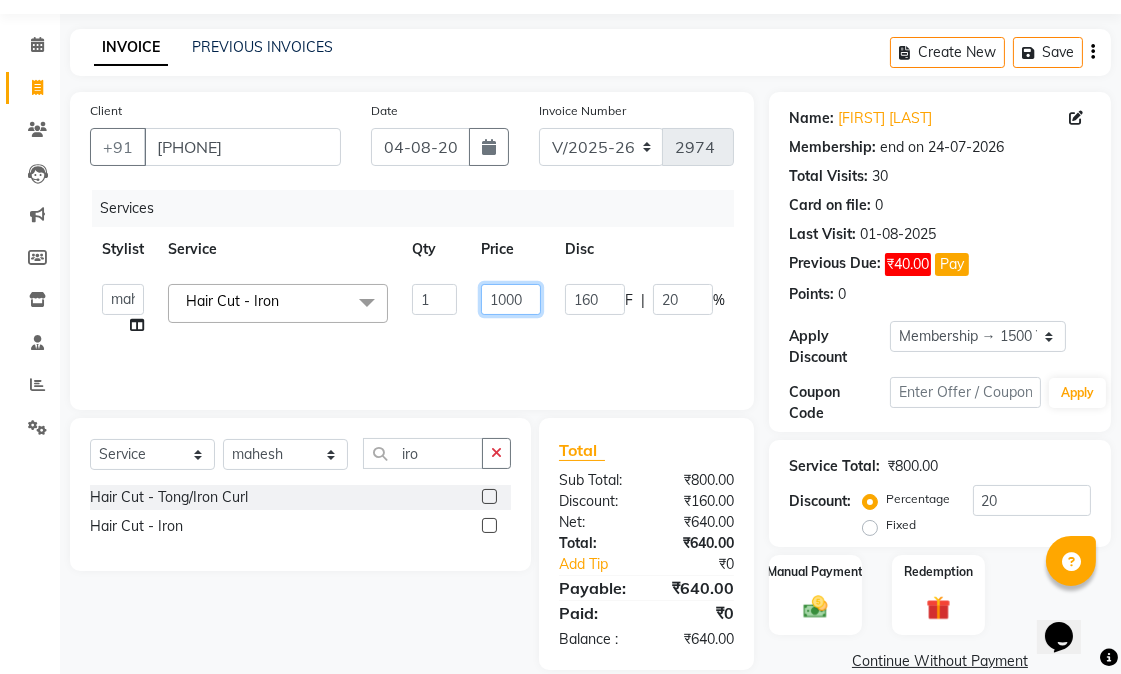 scroll, scrollTop: 90, scrollLeft: 0, axis: vertical 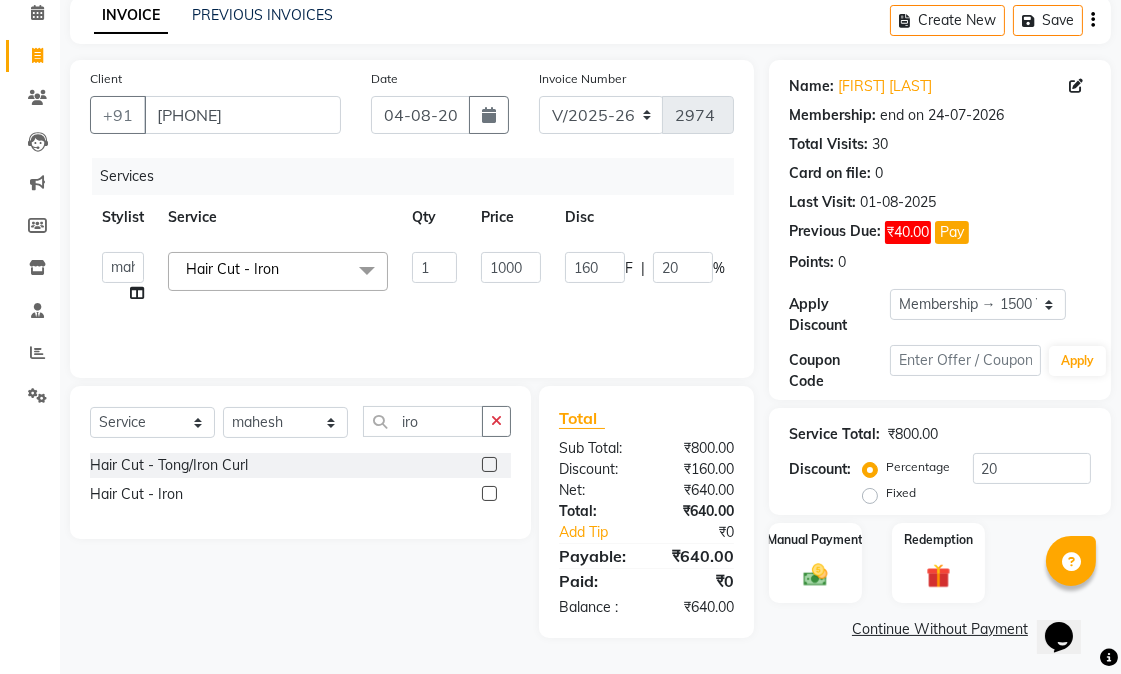click on "Continue Without Payment" 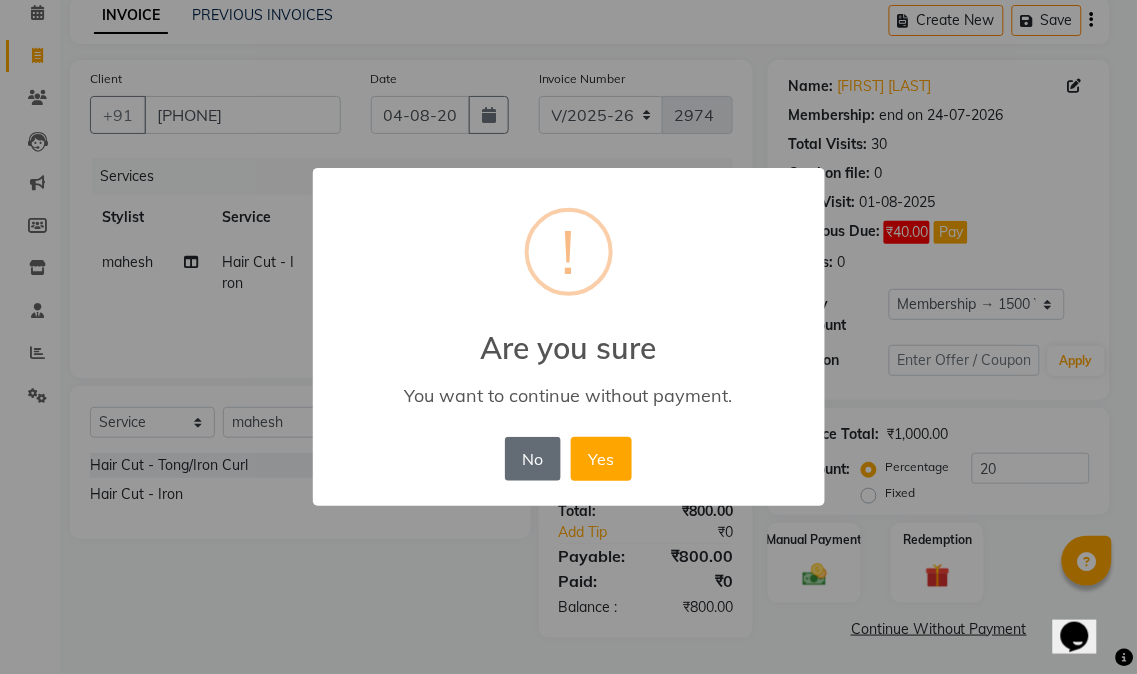 click on "No" at bounding box center [533, 459] 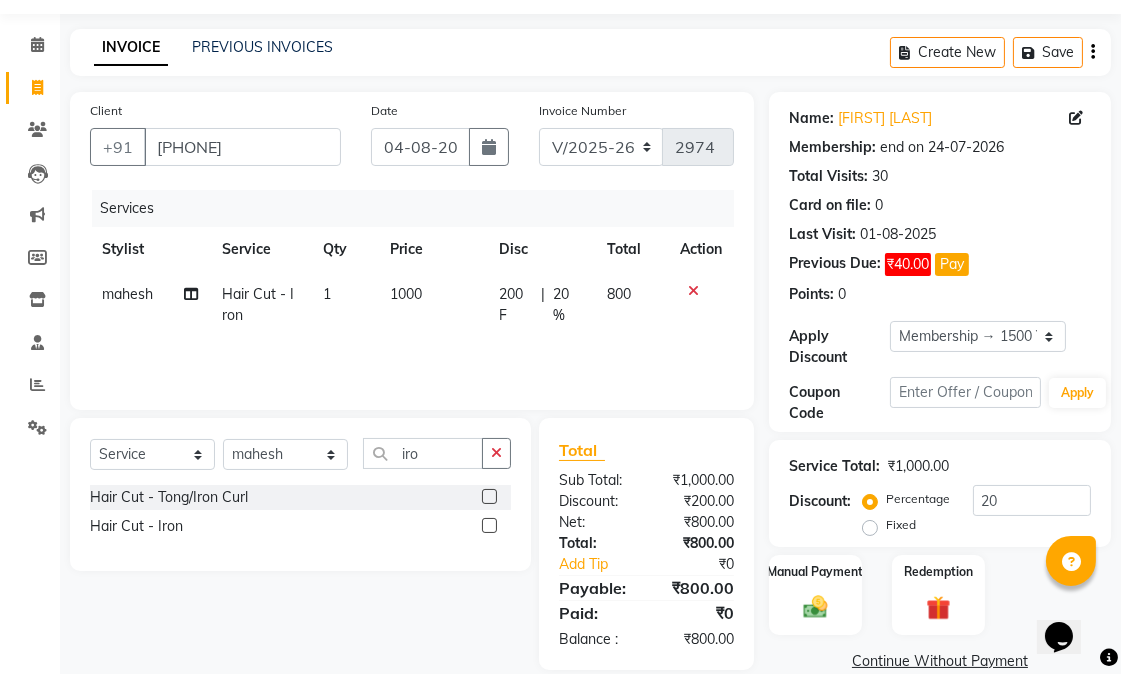 scroll, scrollTop: 90, scrollLeft: 0, axis: vertical 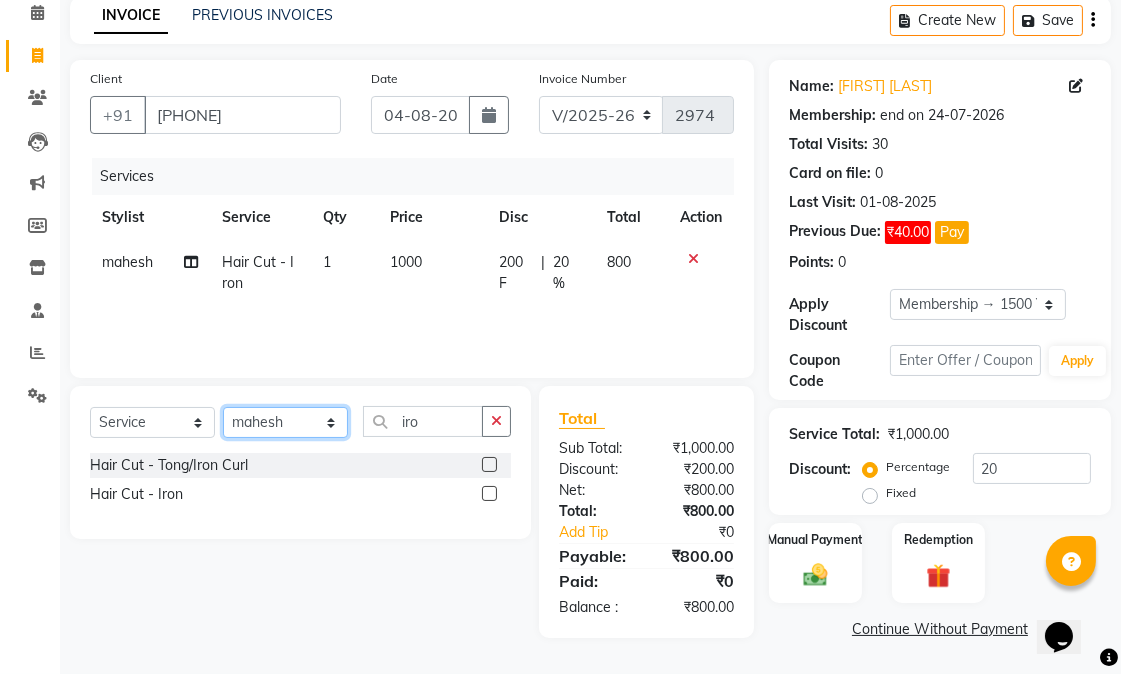 drag, startPoint x: 330, startPoint y: 428, endPoint x: 304, endPoint y: 423, distance: 26.476404 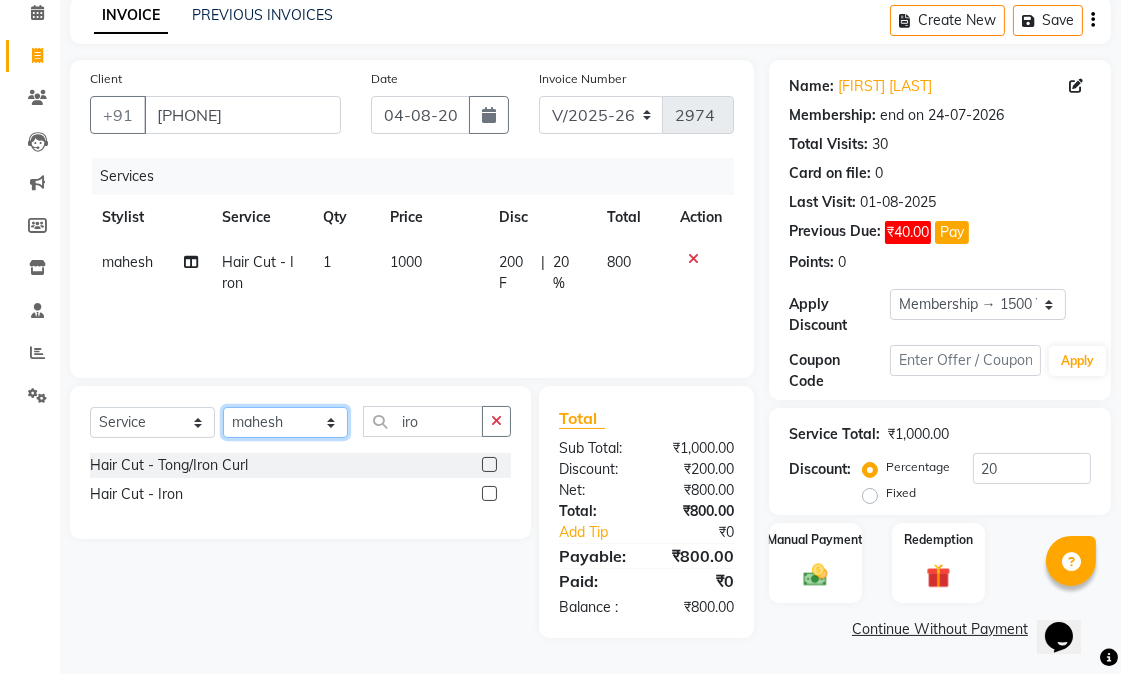 select on "58956" 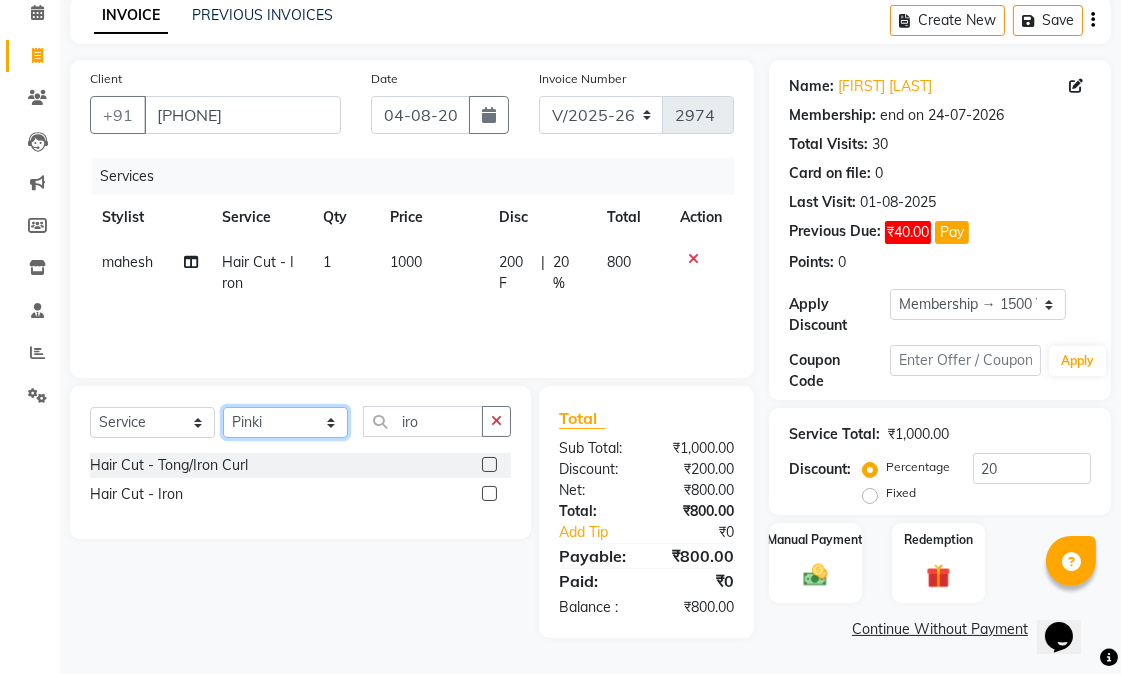 click on "Select Stylist Abhishek amit anchal Ashu Bilal Dildar Geeta Hritik Jatin mahesh Manav Mohit Pinki Prince Ruby Sagar Subhash Subodh Uday" 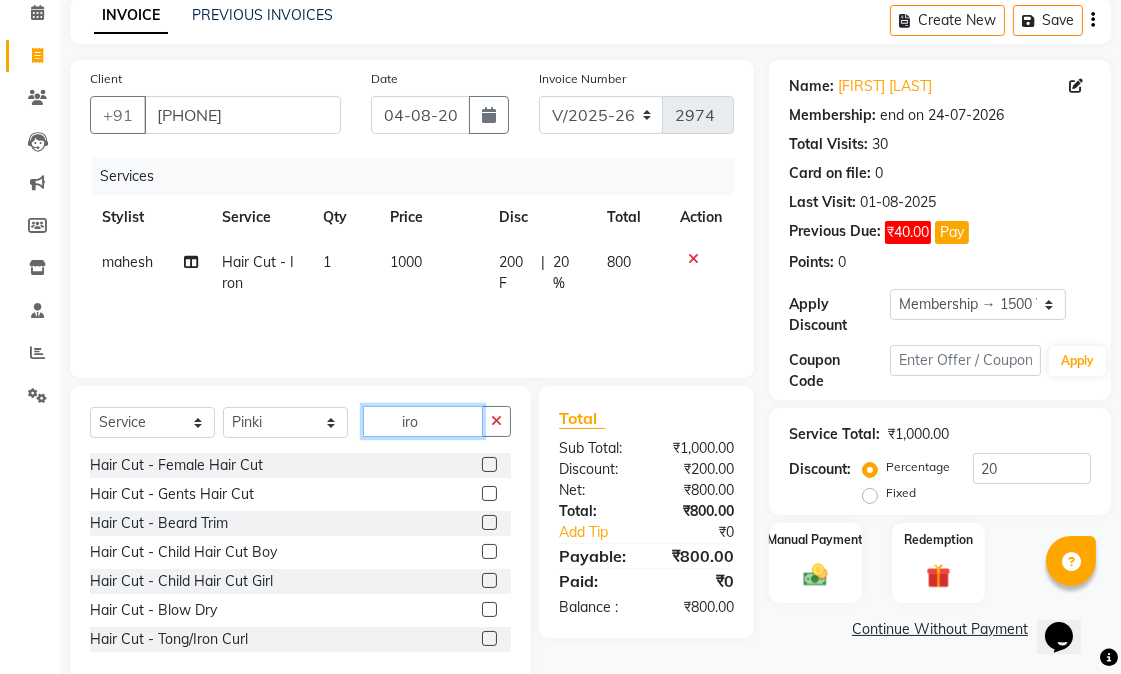 click on "iro" 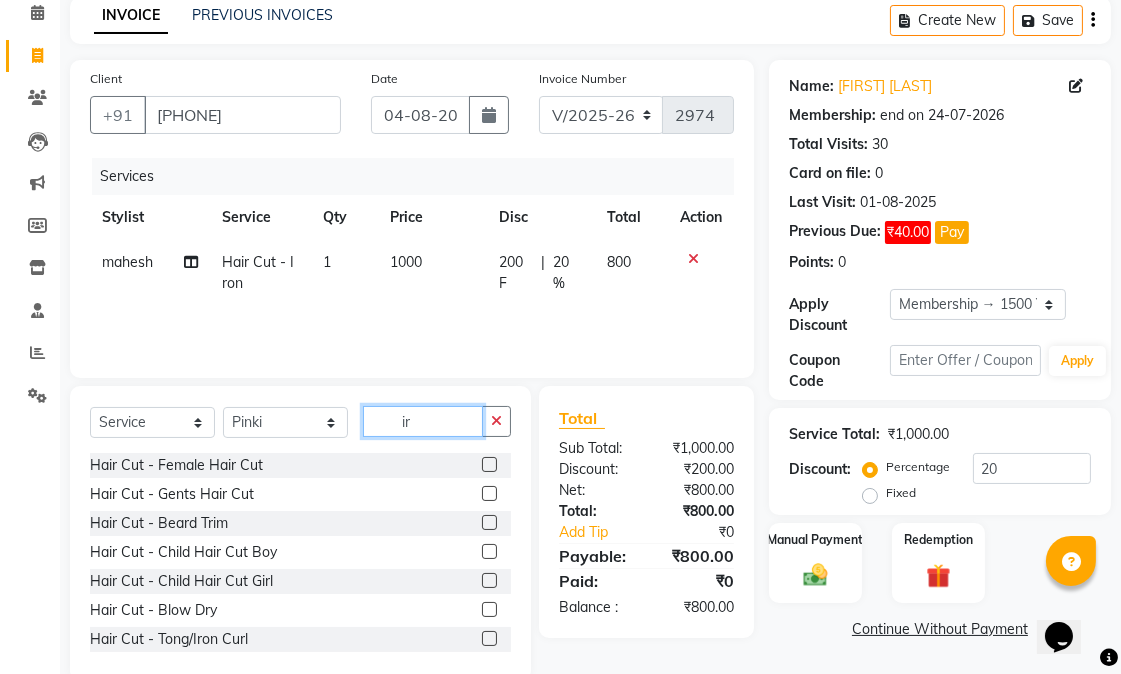 type on "i" 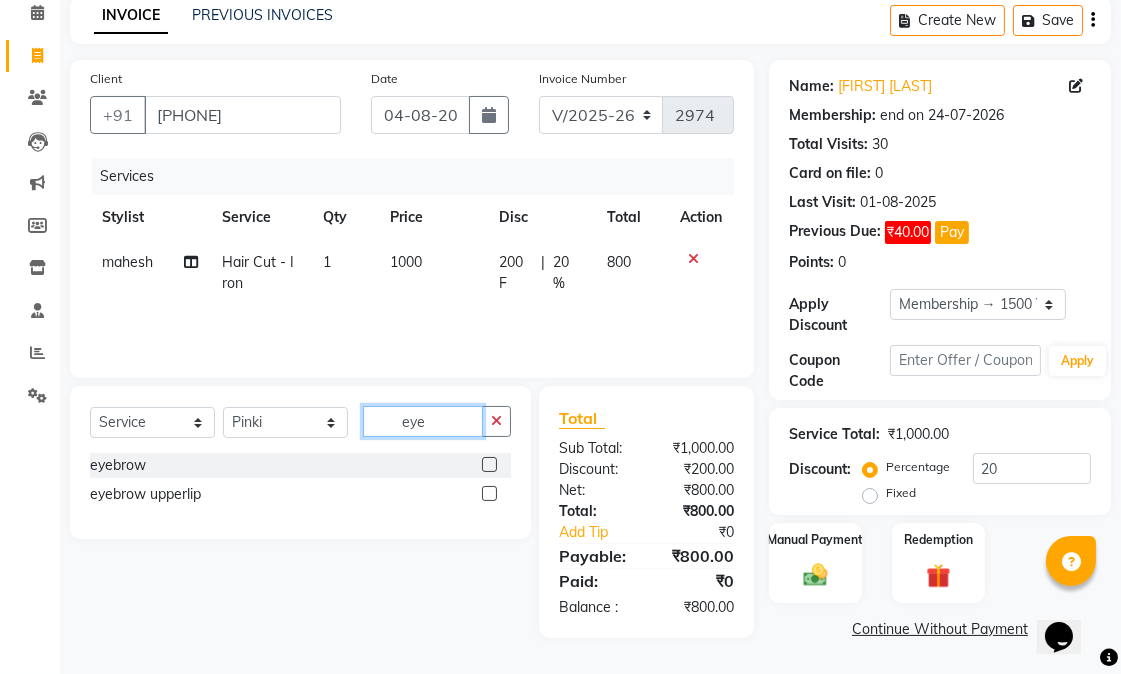 type on "eye" 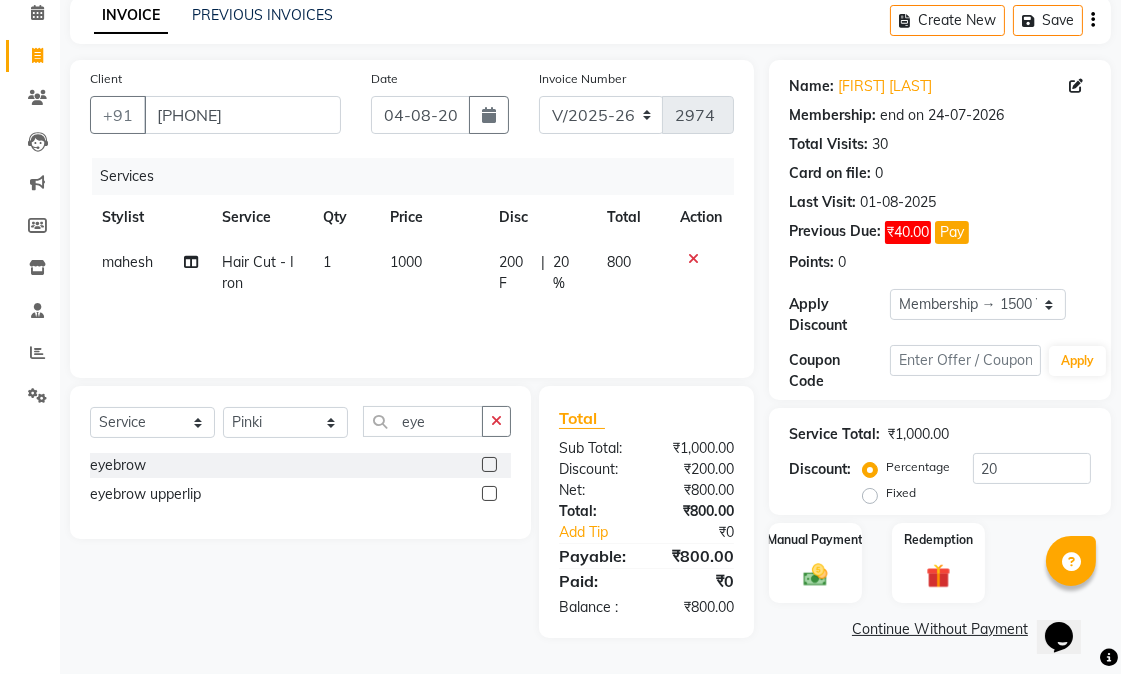click 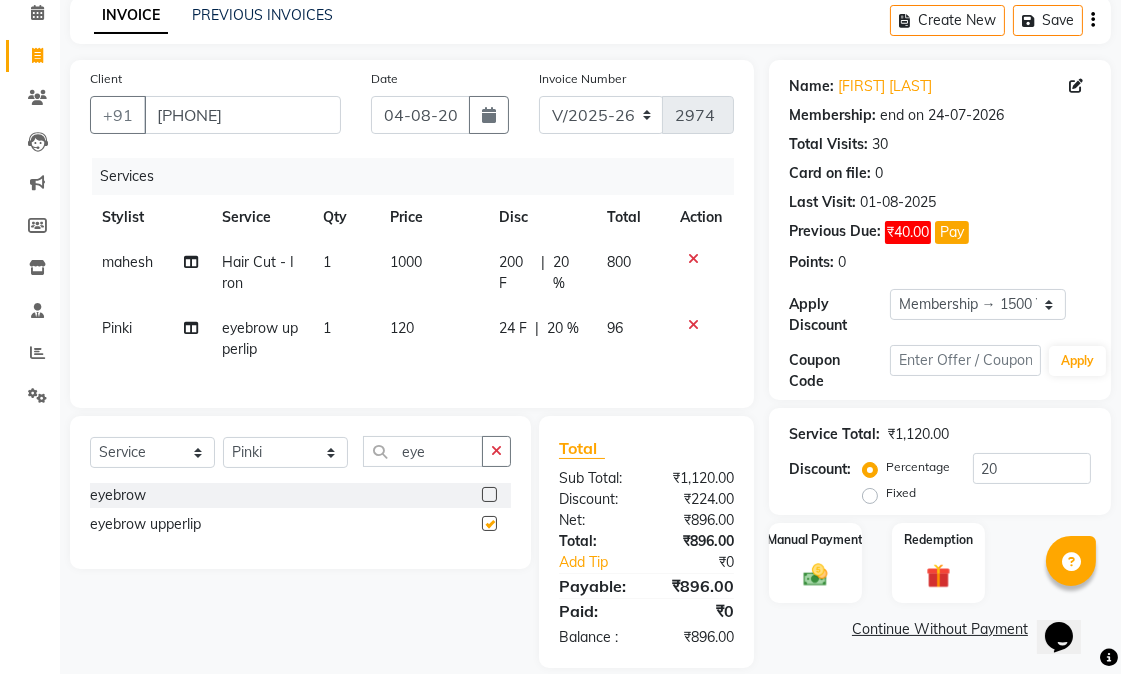 scroll, scrollTop: 17, scrollLeft: 0, axis: vertical 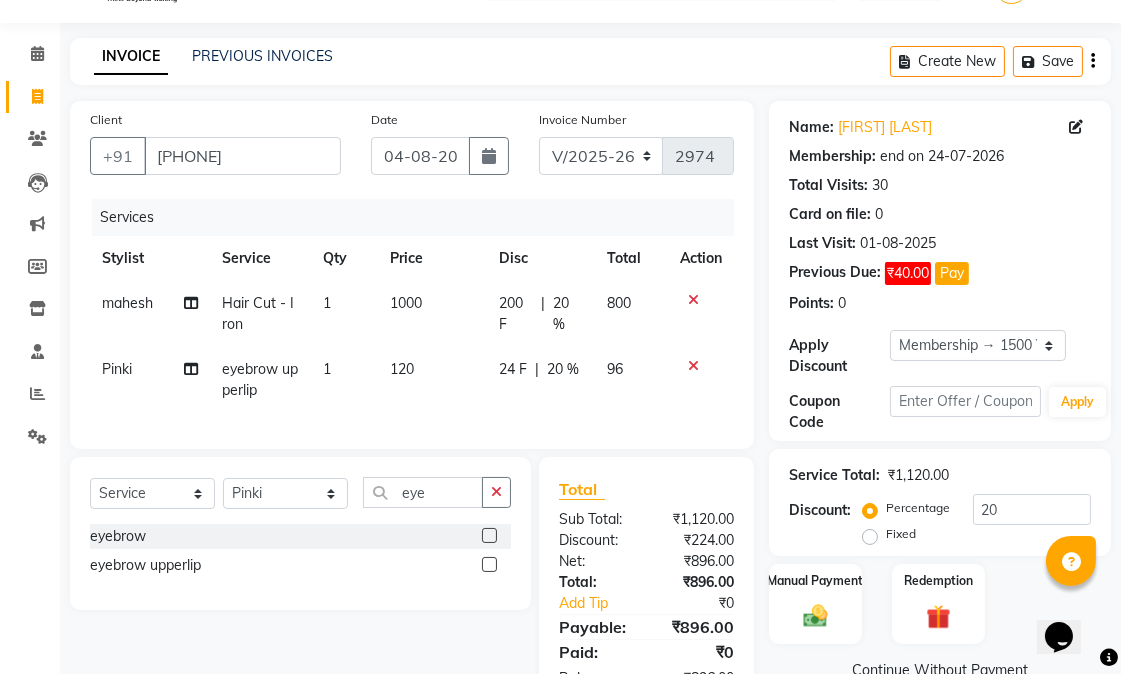 checkbox on "false" 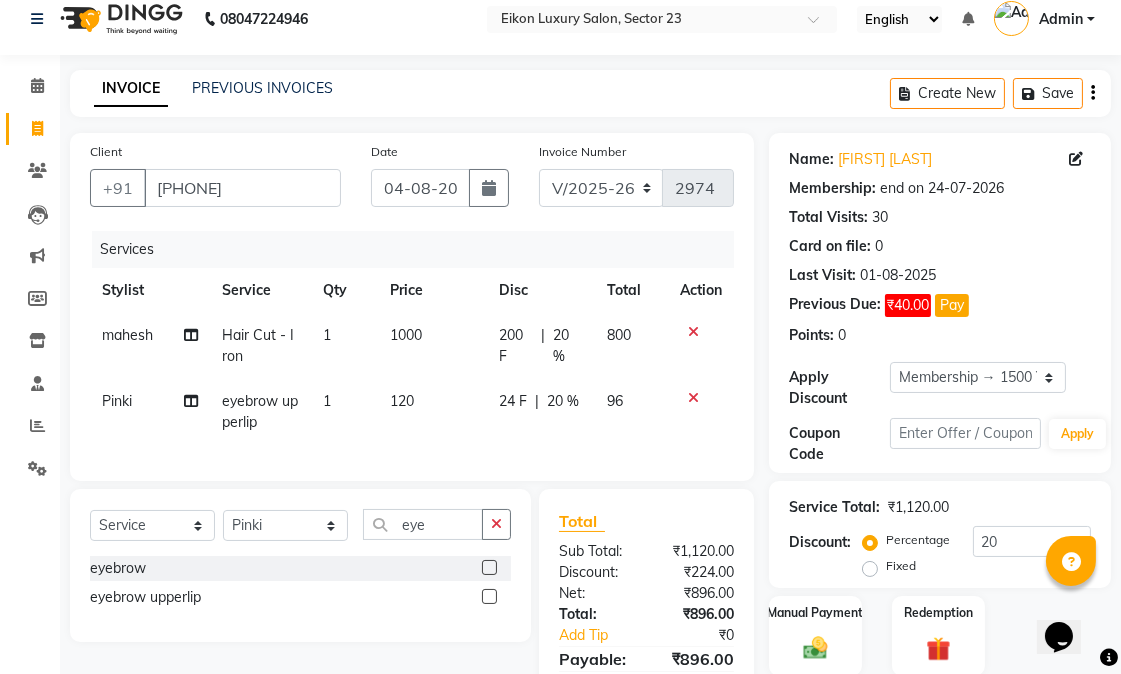 scroll, scrollTop: 0, scrollLeft: 0, axis: both 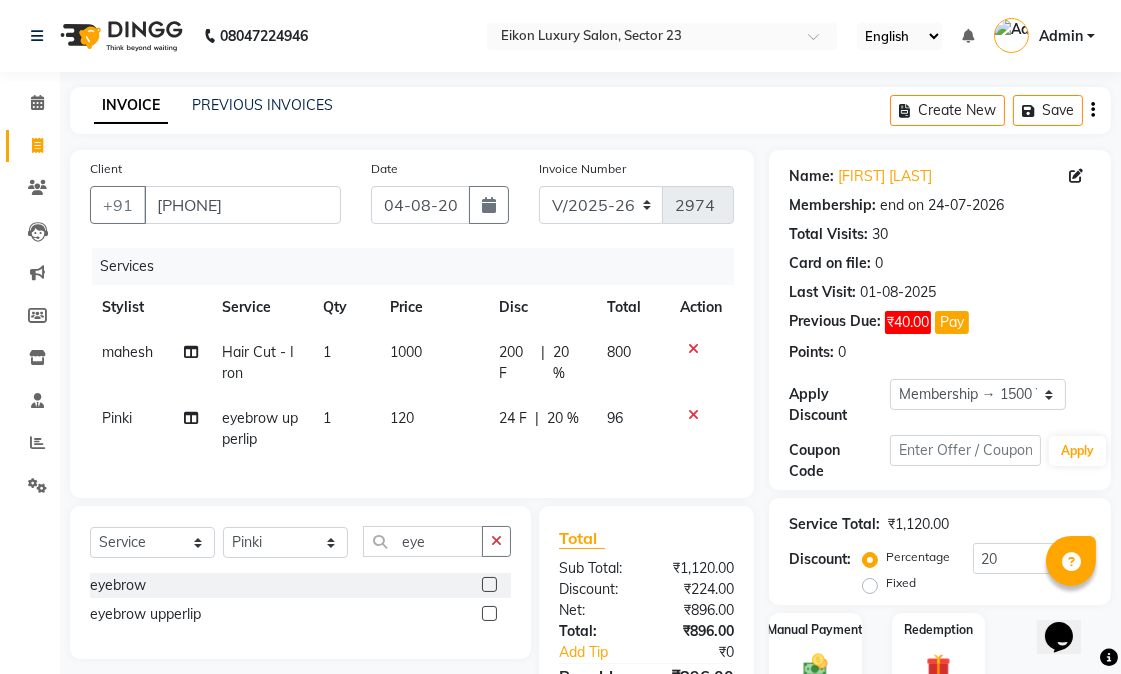 click on "120" 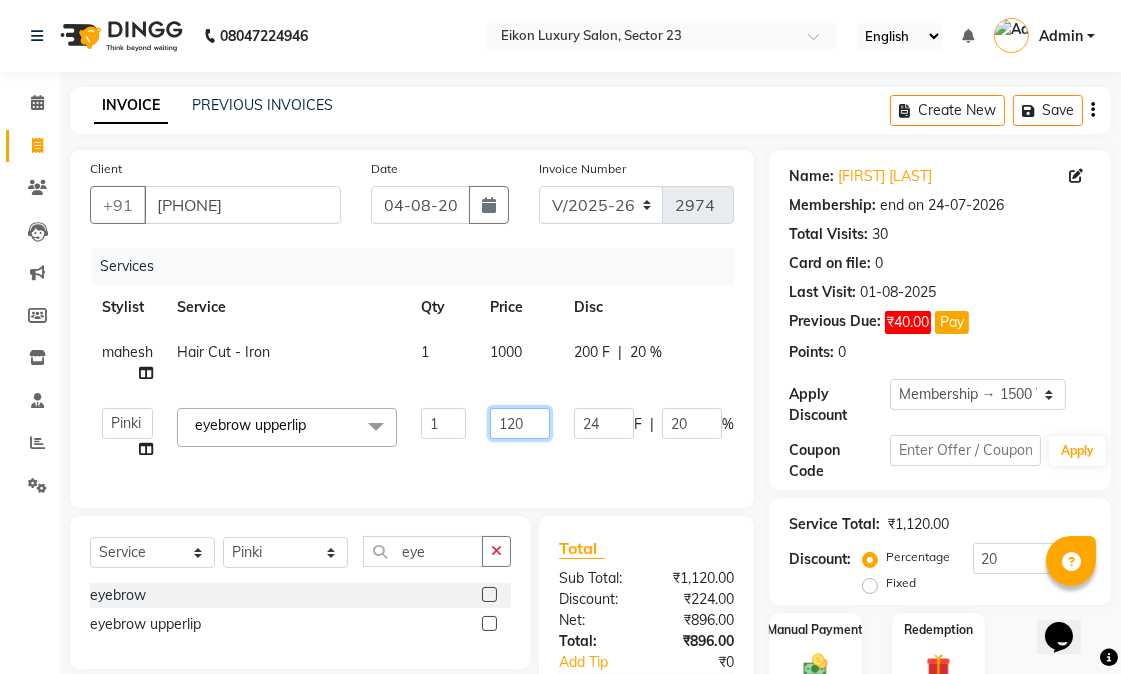 click on "120" 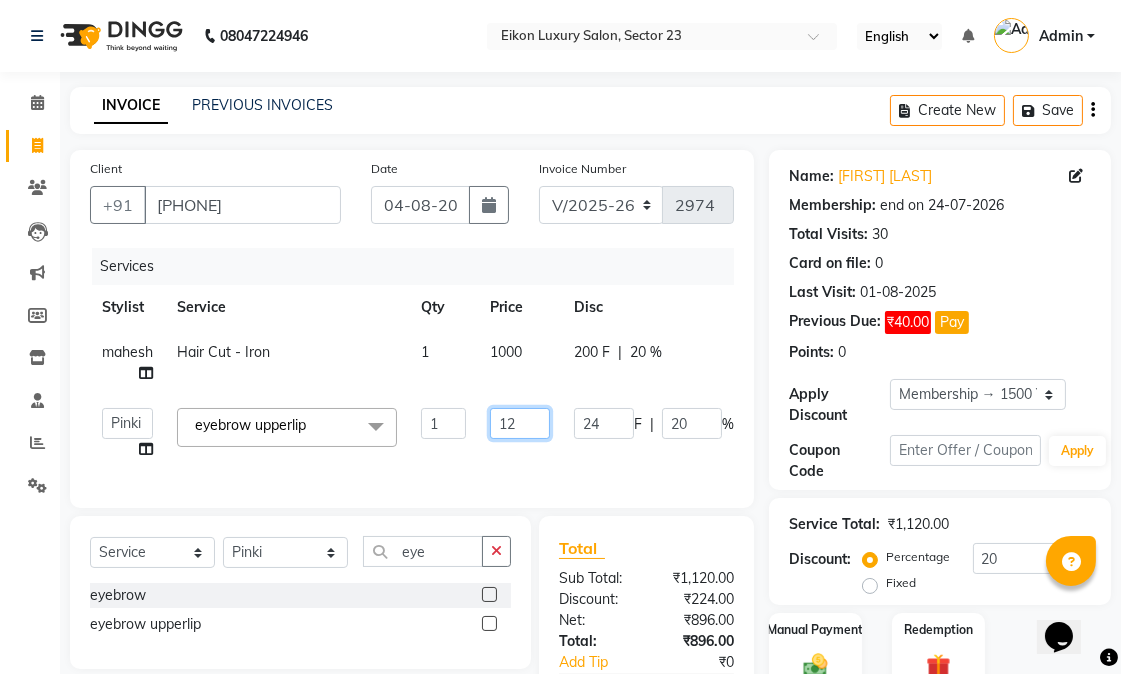 type on "1" 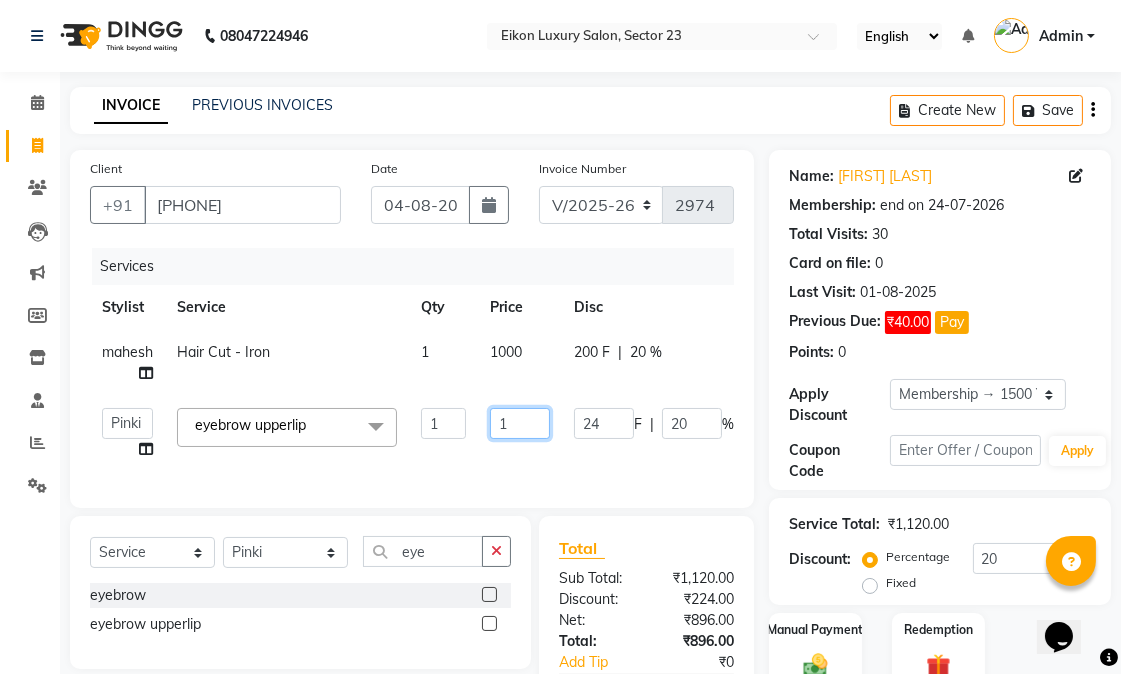 type 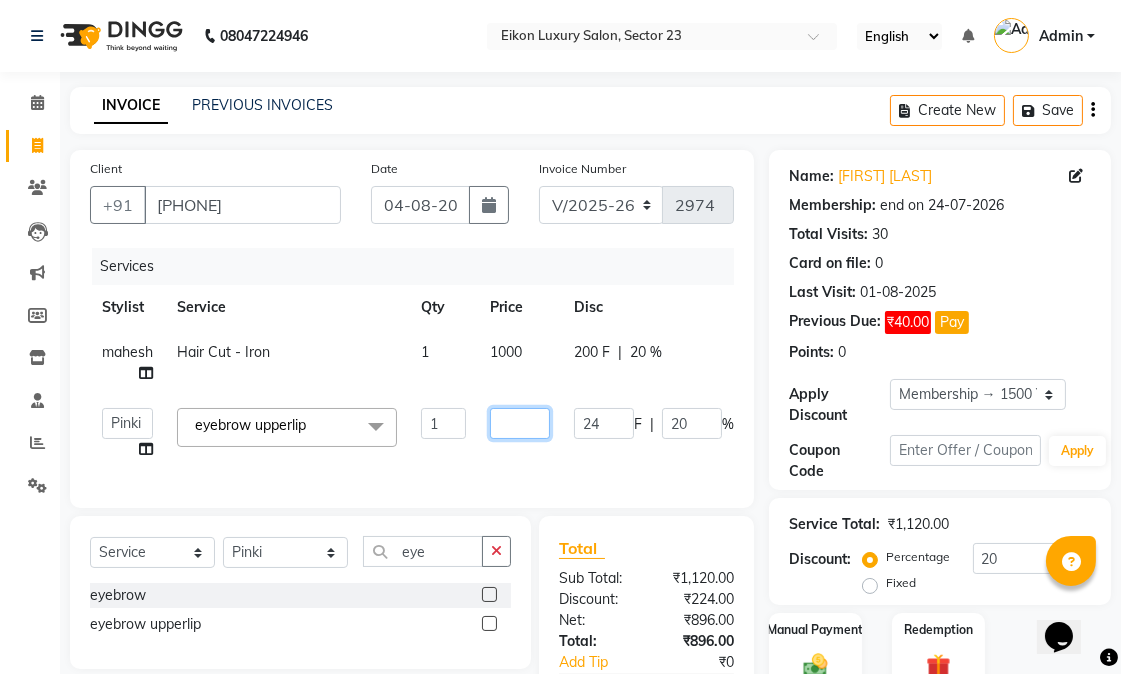 click 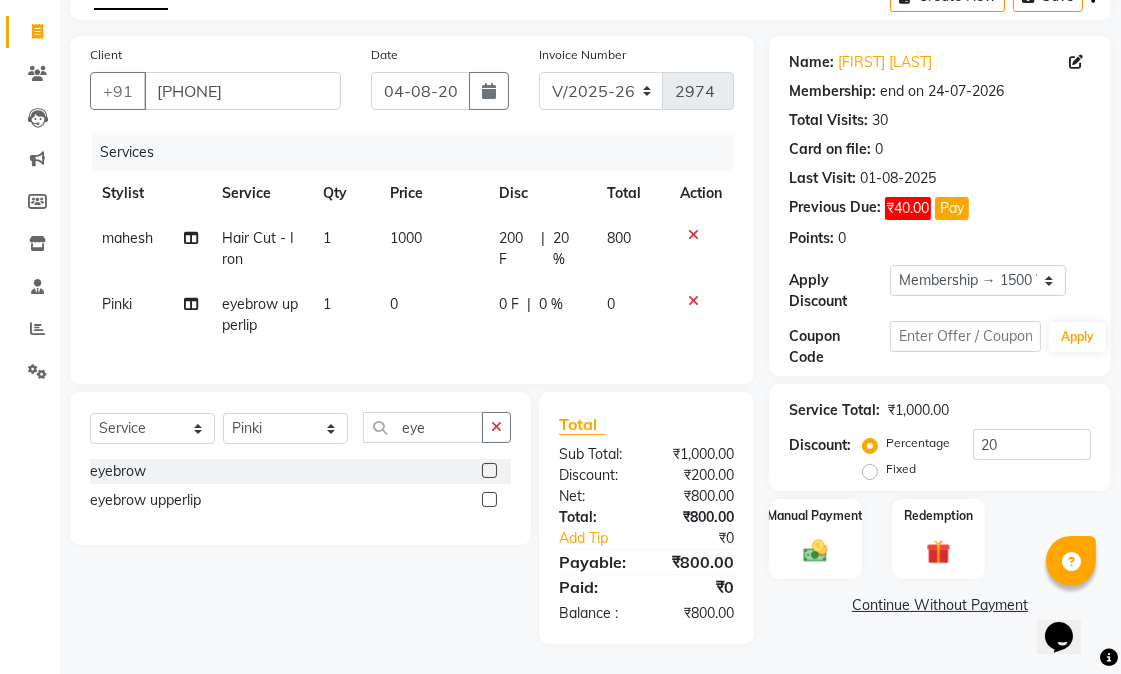 scroll, scrollTop: 130, scrollLeft: 0, axis: vertical 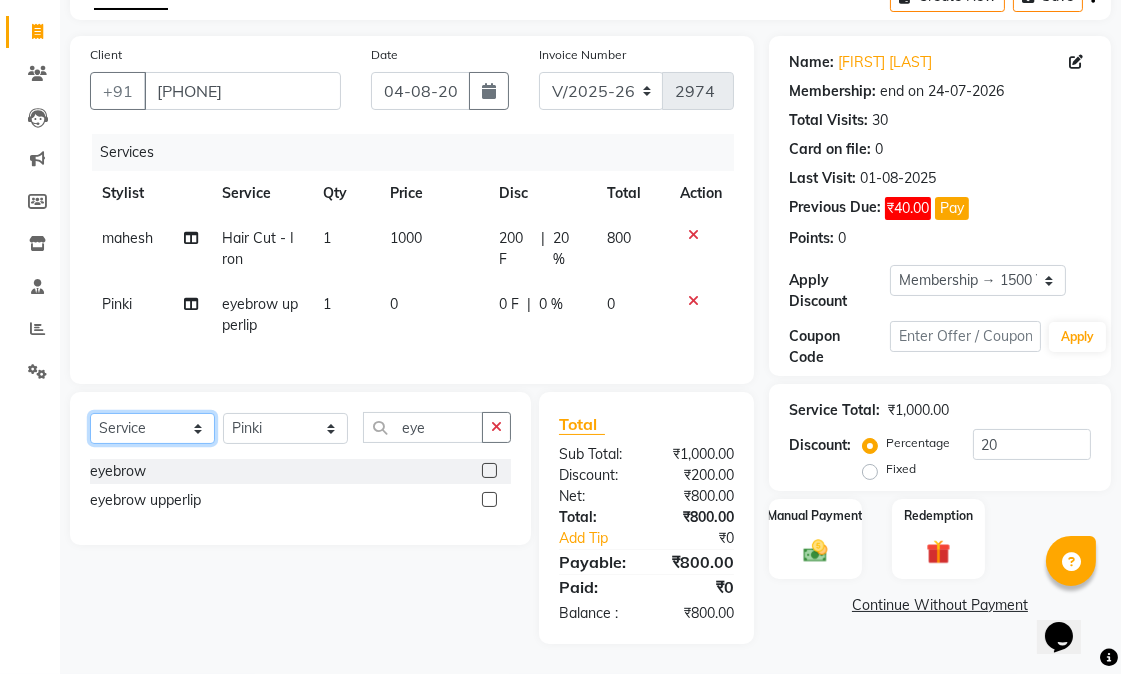 click on "Select  Service  Product  Membership  Package Voucher Prepaid Gift Card" 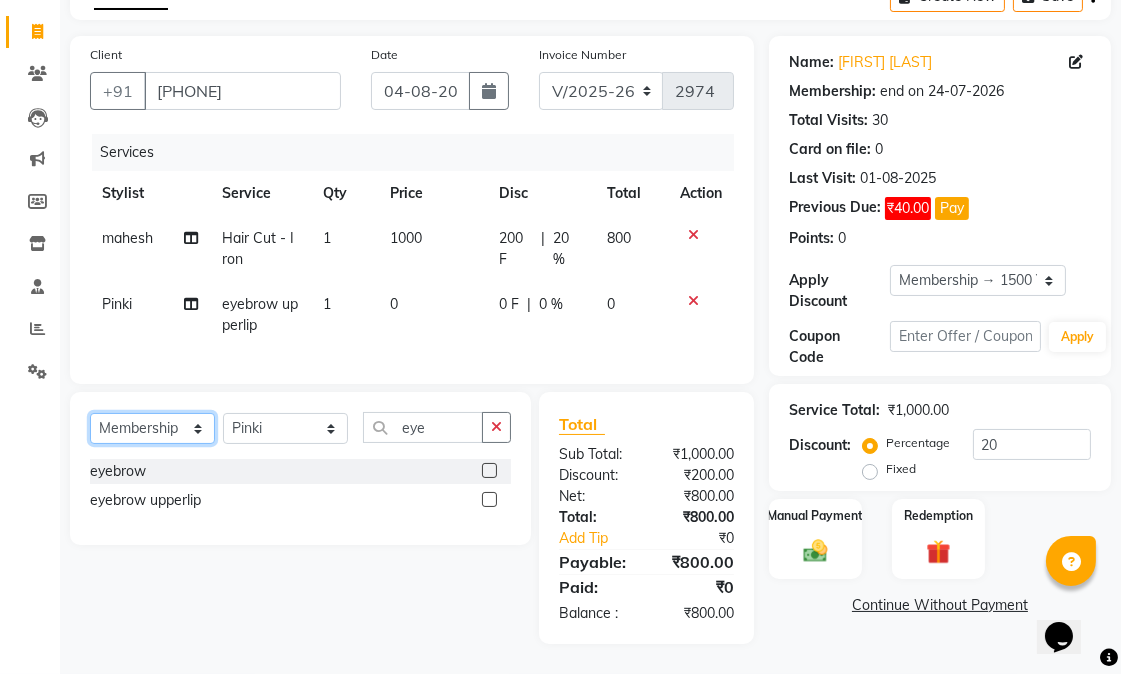 click on "Select  Service  Product  Membership  Package Voucher Prepaid Gift Card" 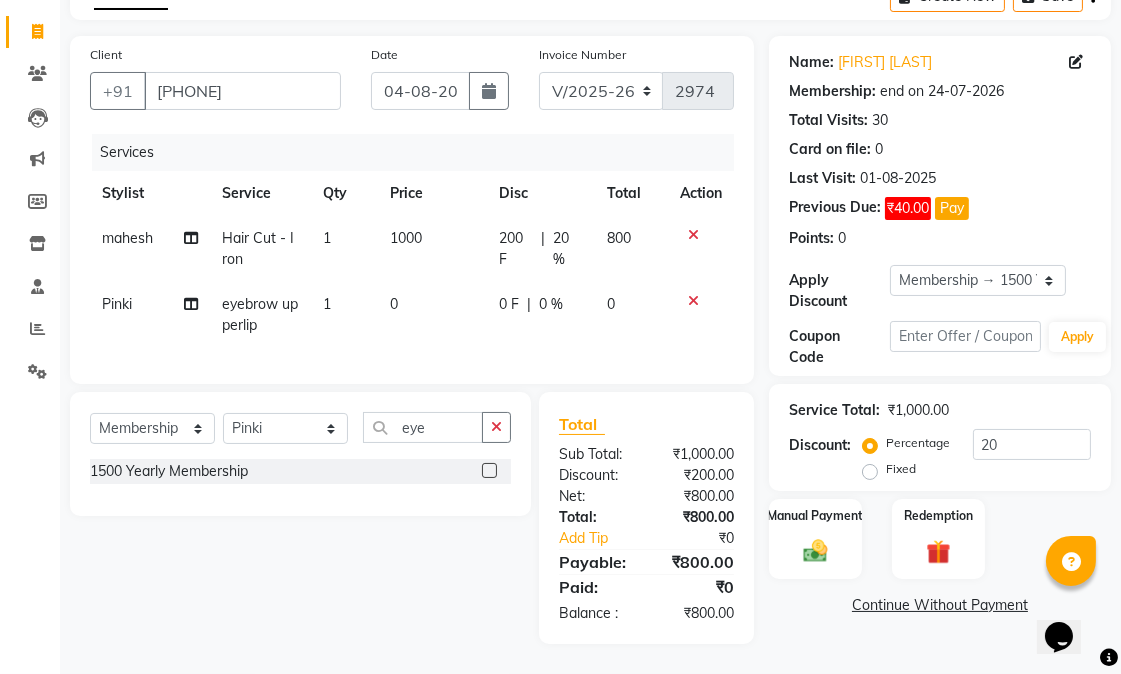 click 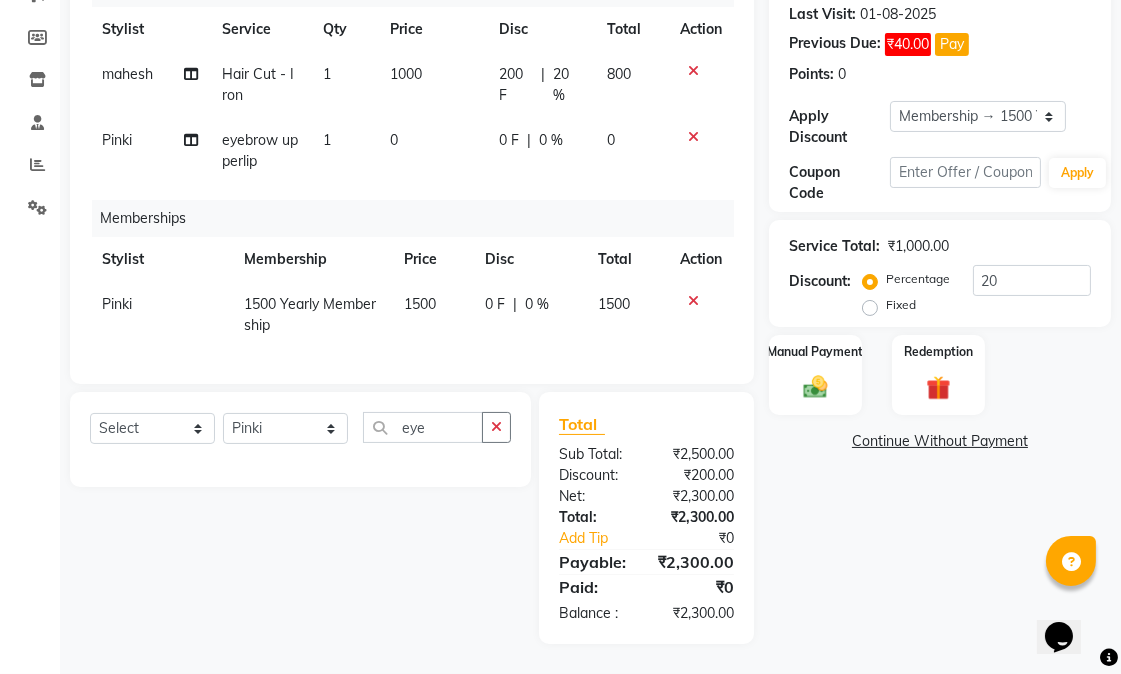 scroll, scrollTop: 318, scrollLeft: 0, axis: vertical 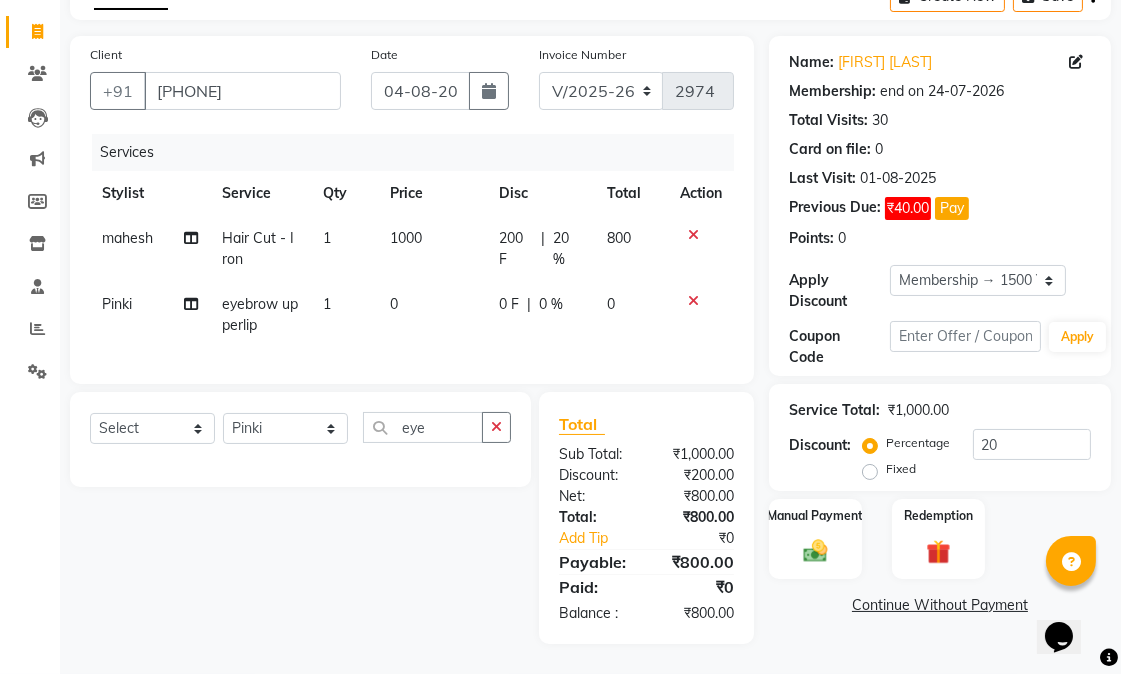 drag, startPoint x: 1035, startPoint y: 153, endPoint x: 971, endPoint y: 153, distance: 64 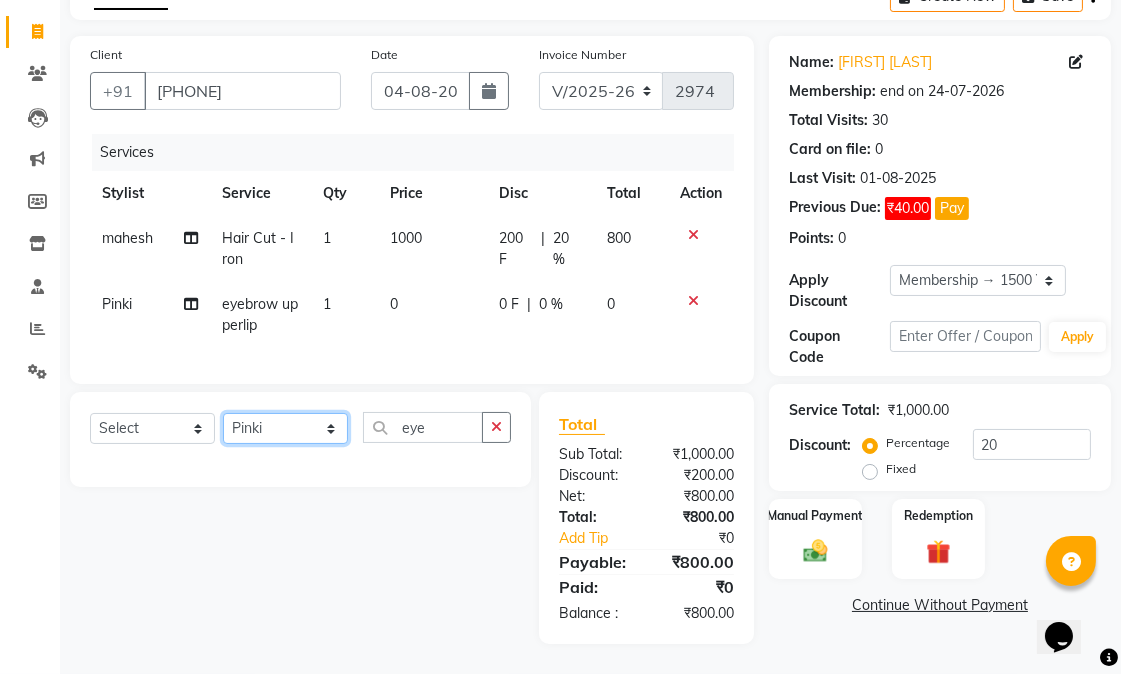 click on "Select Stylist Abhishek amit anchal Ashu Bilal Dildar Geeta Hritik Jatin mahesh Manav Mohit Pinki Prince Ruby Sagar Subhash Subodh Uday" 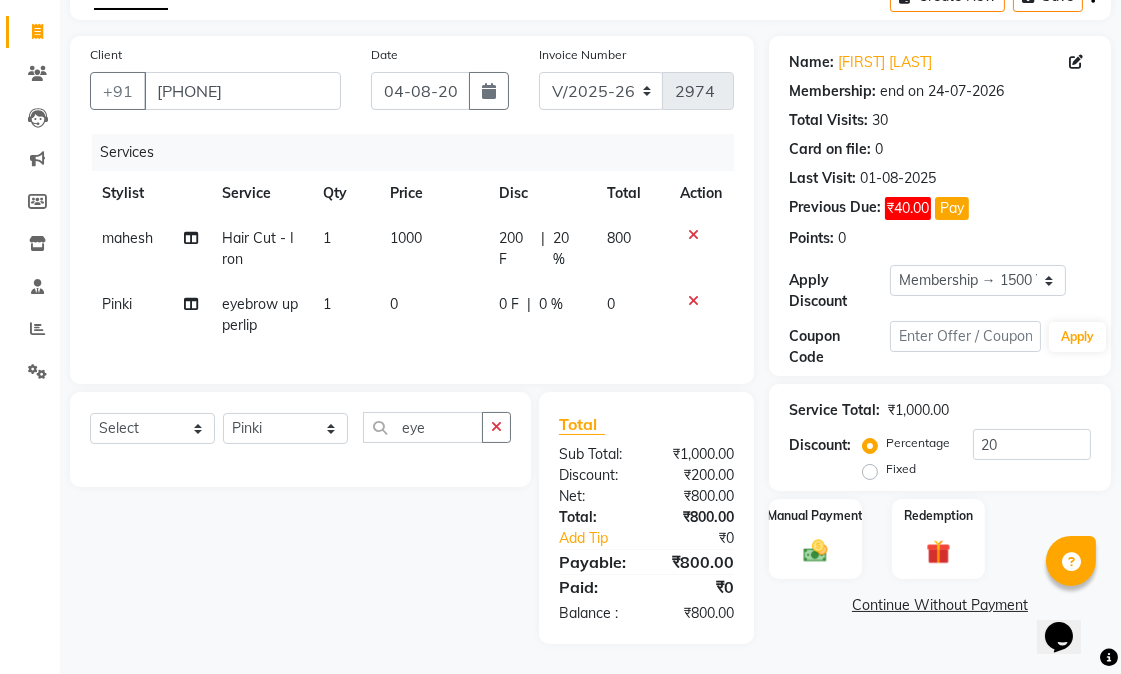 drag, startPoint x: 551, startPoint y: 373, endPoint x: 520, endPoint y: 387, distance: 34.0147 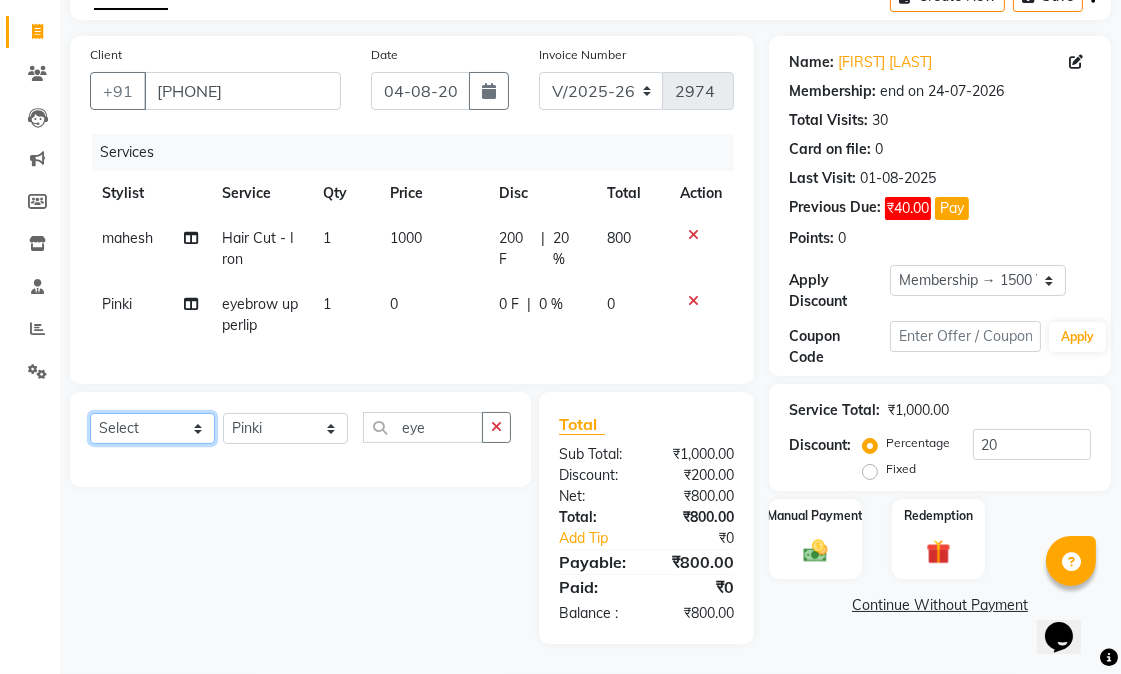 click on "Select  Service  Product  Membership  Package Voucher Prepaid Gift Card" 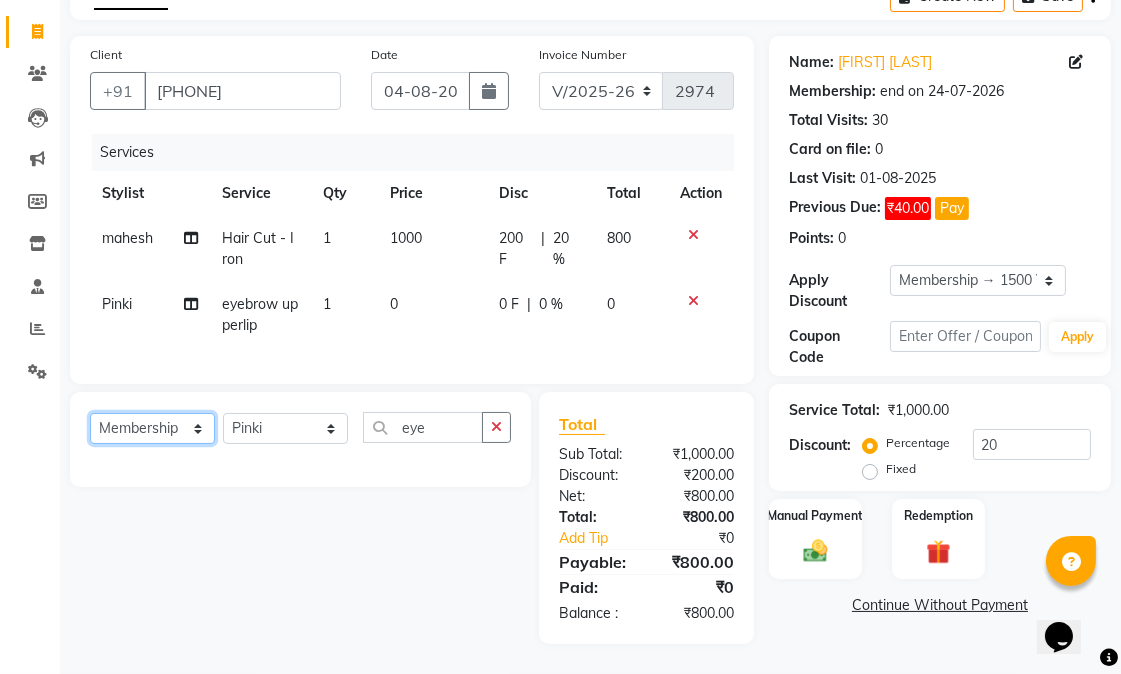 click on "Select  Service  Product  Membership  Package Voucher Prepaid Gift Card" 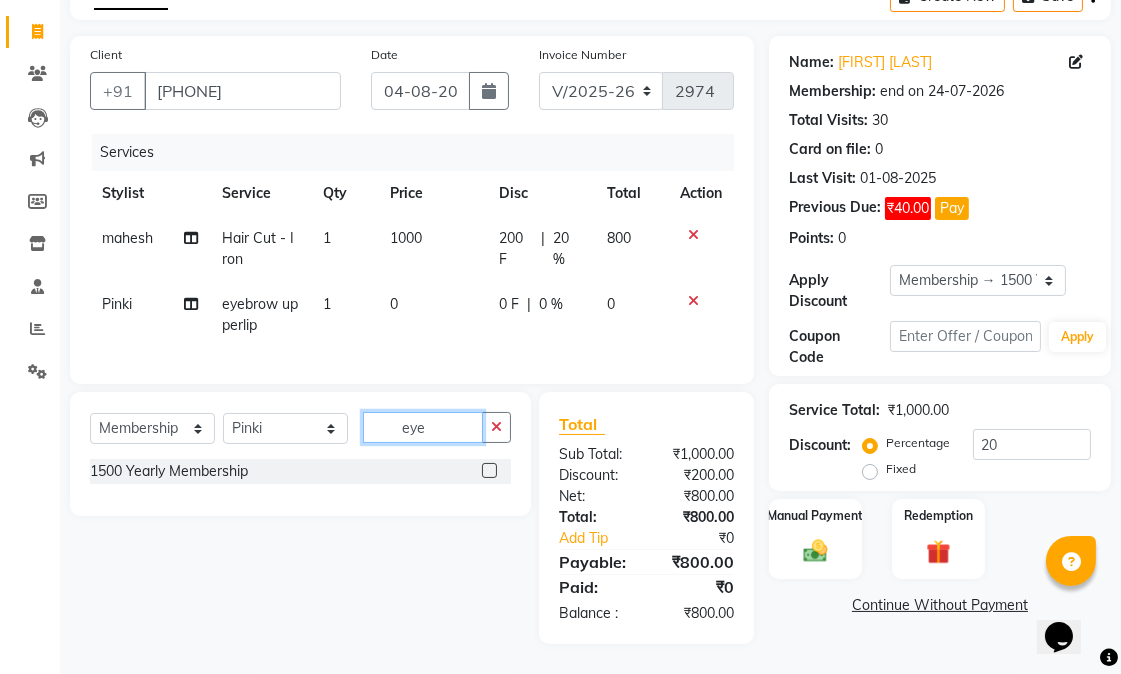 click on "eye" 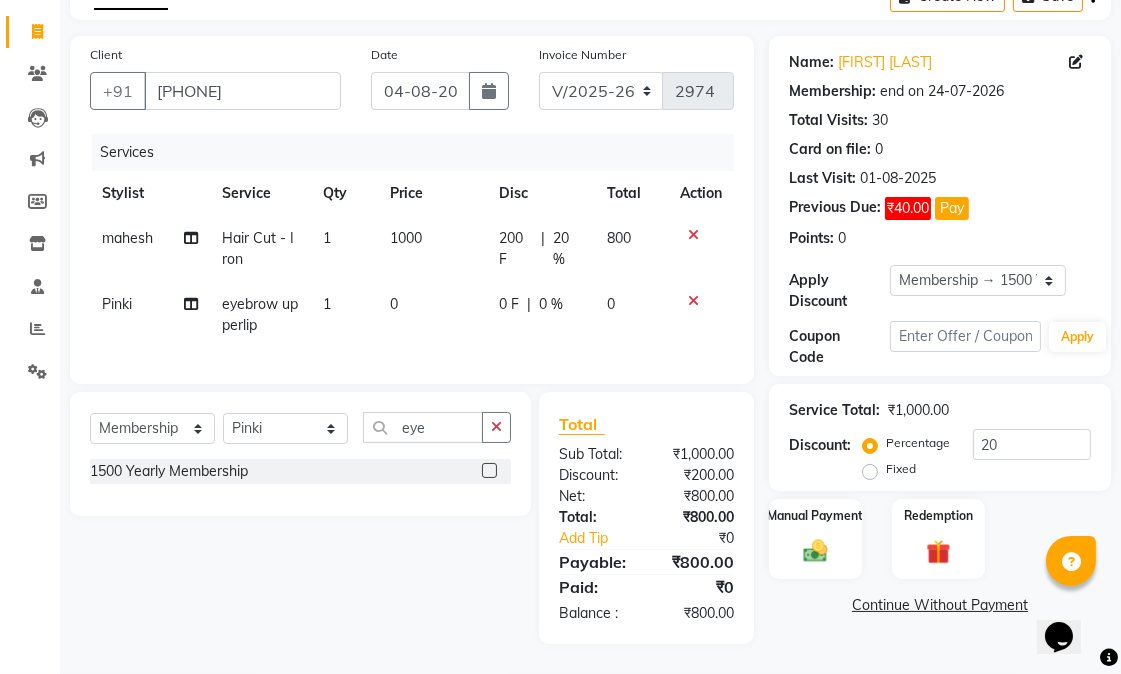 click 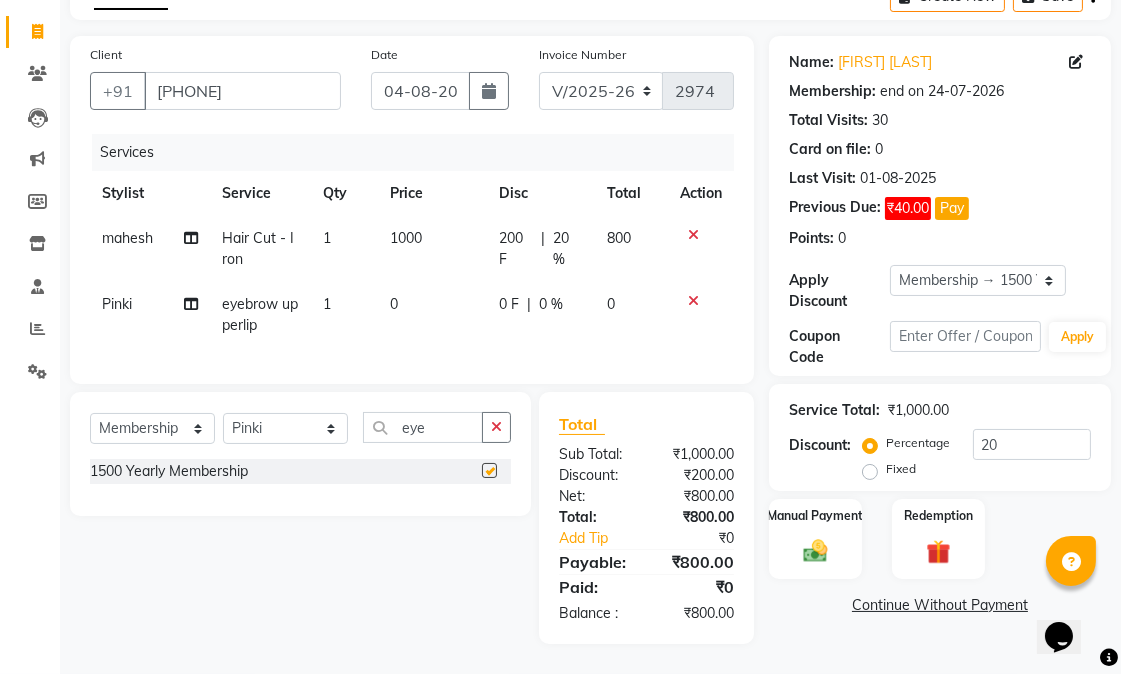 select on "select" 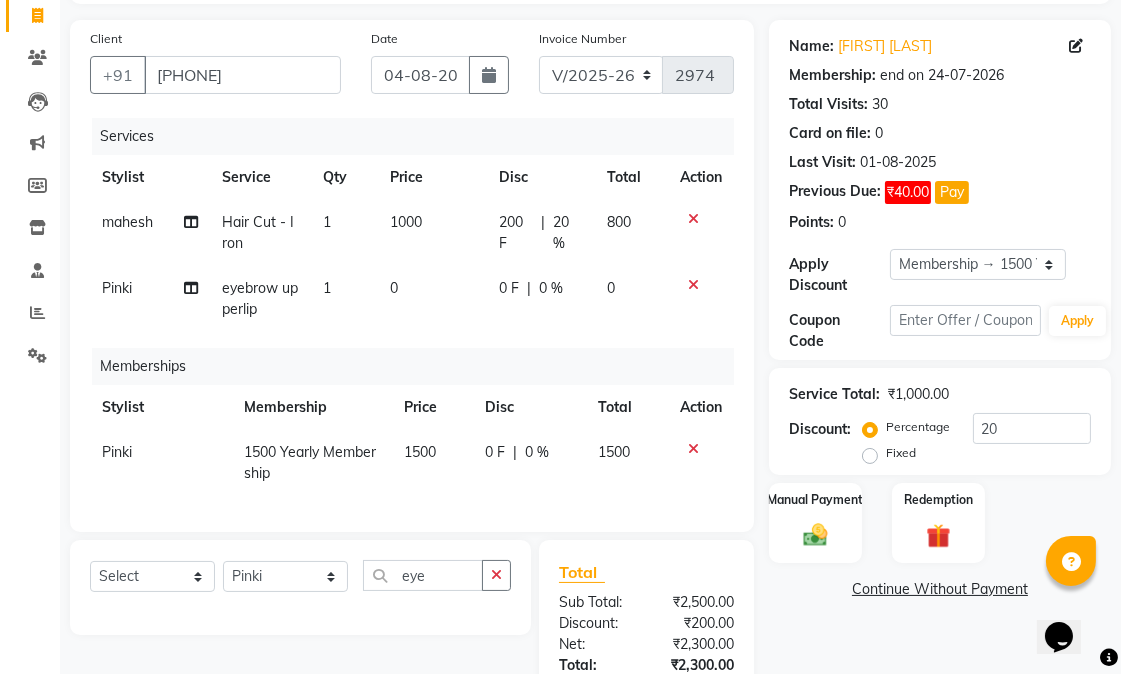 click on "0" 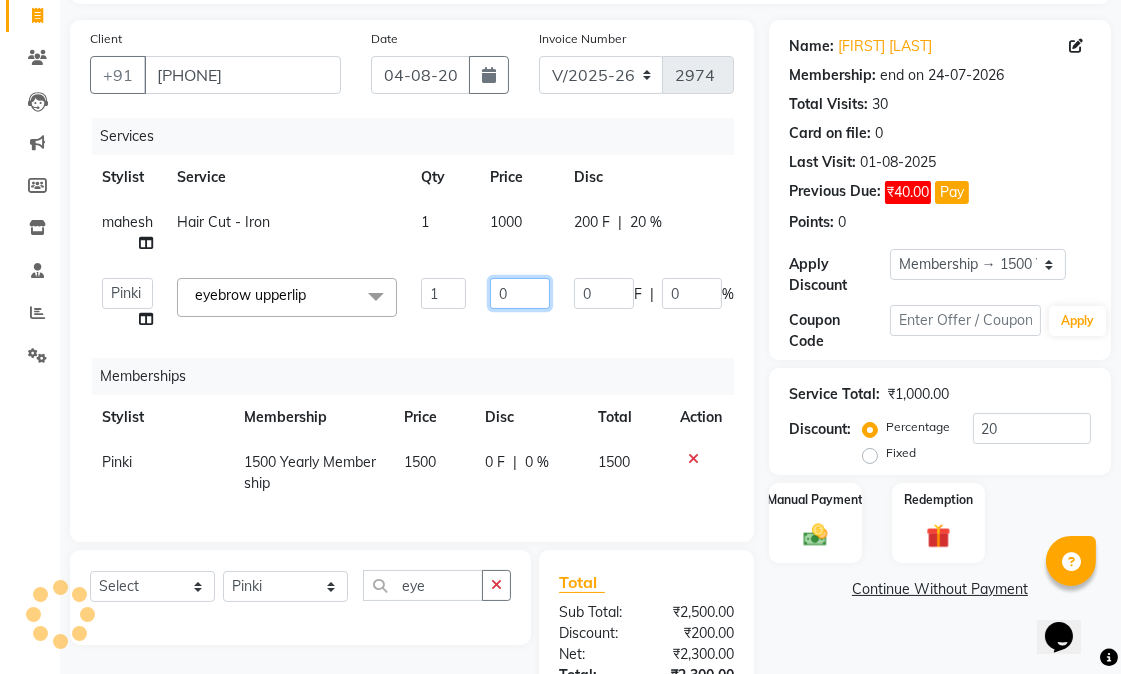 click on "0" 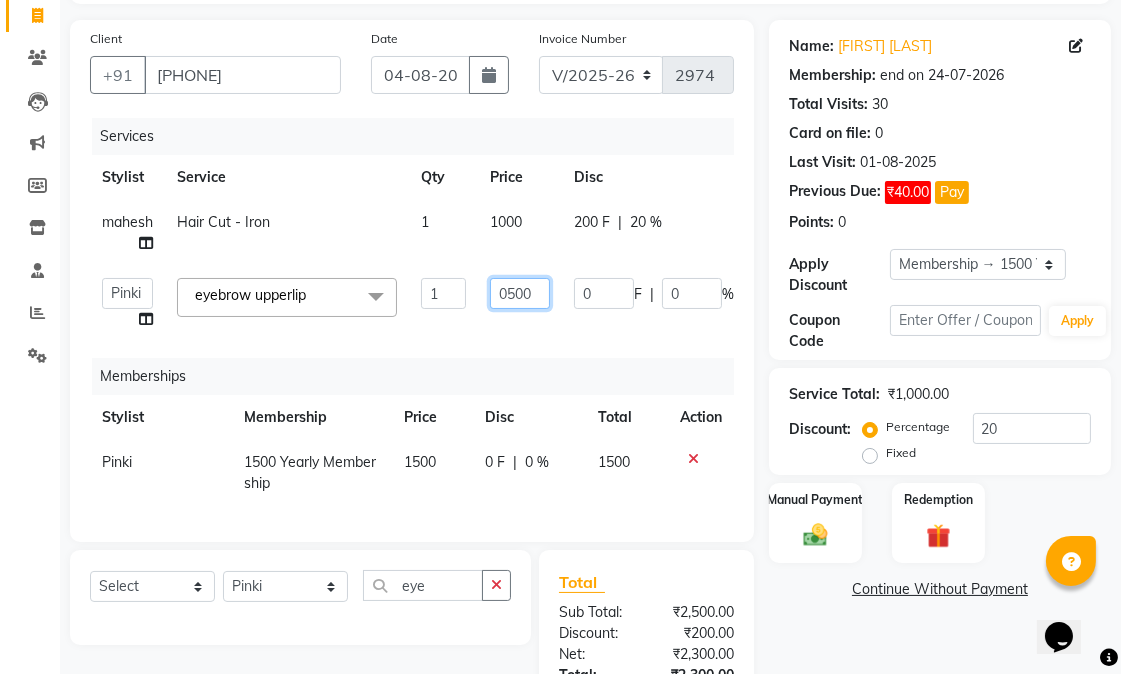 click on "0500" 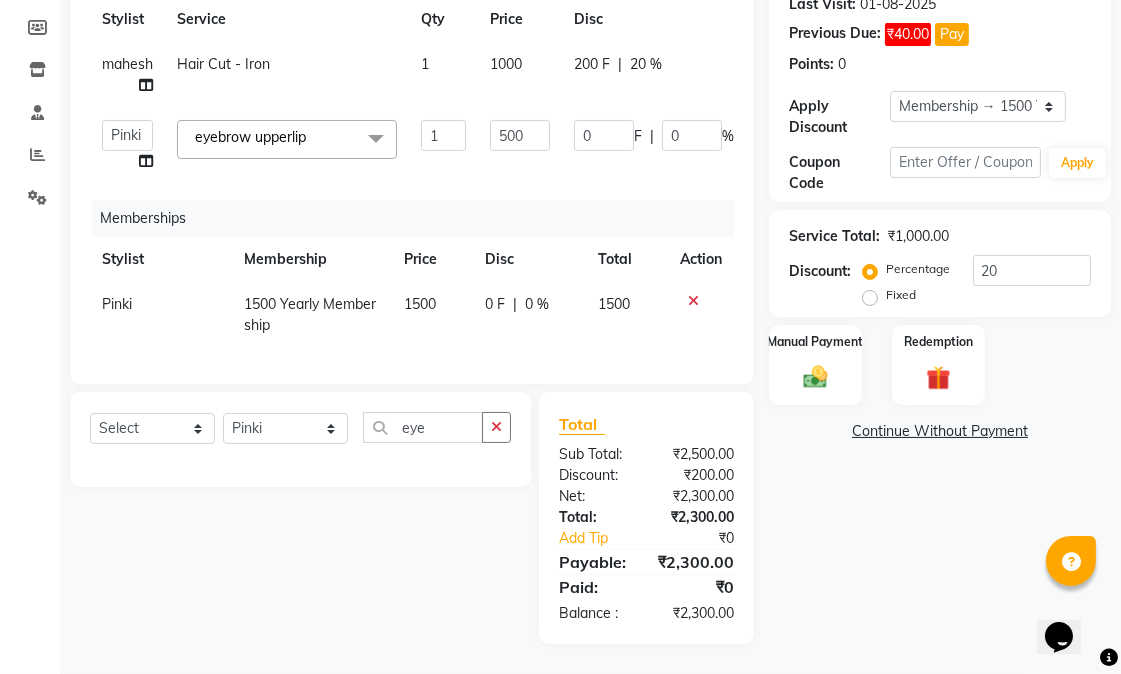drag, startPoint x: 935, startPoint y: 527, endPoint x: 371, endPoint y: 583, distance: 566.7733 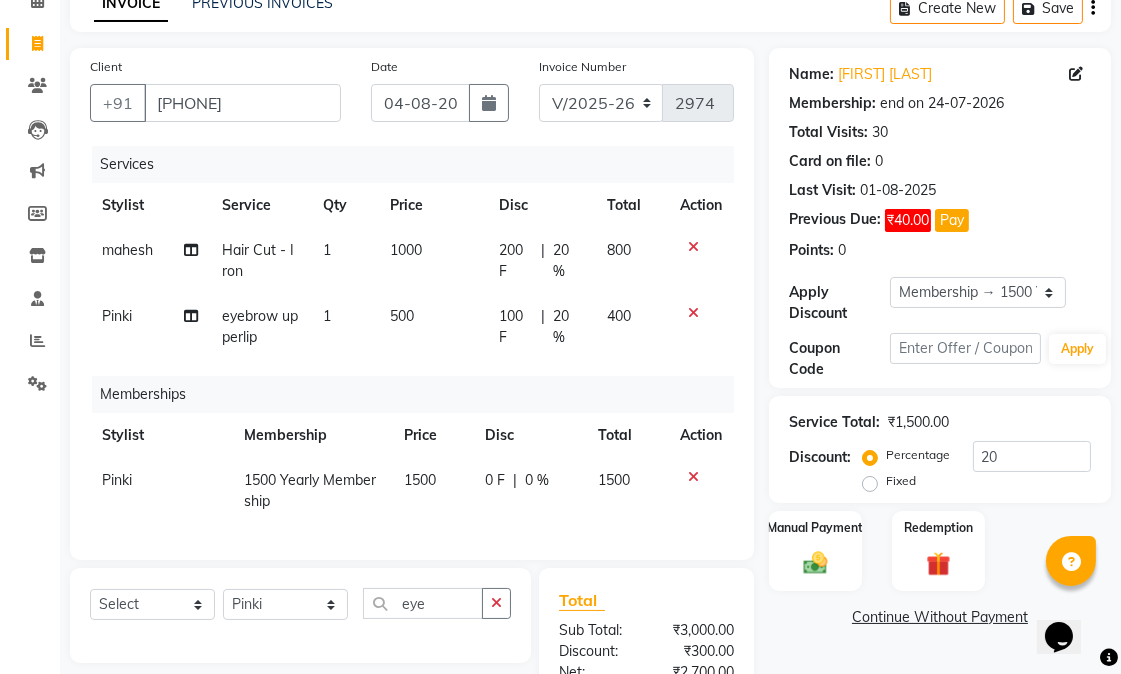 scroll, scrollTop: 0, scrollLeft: 0, axis: both 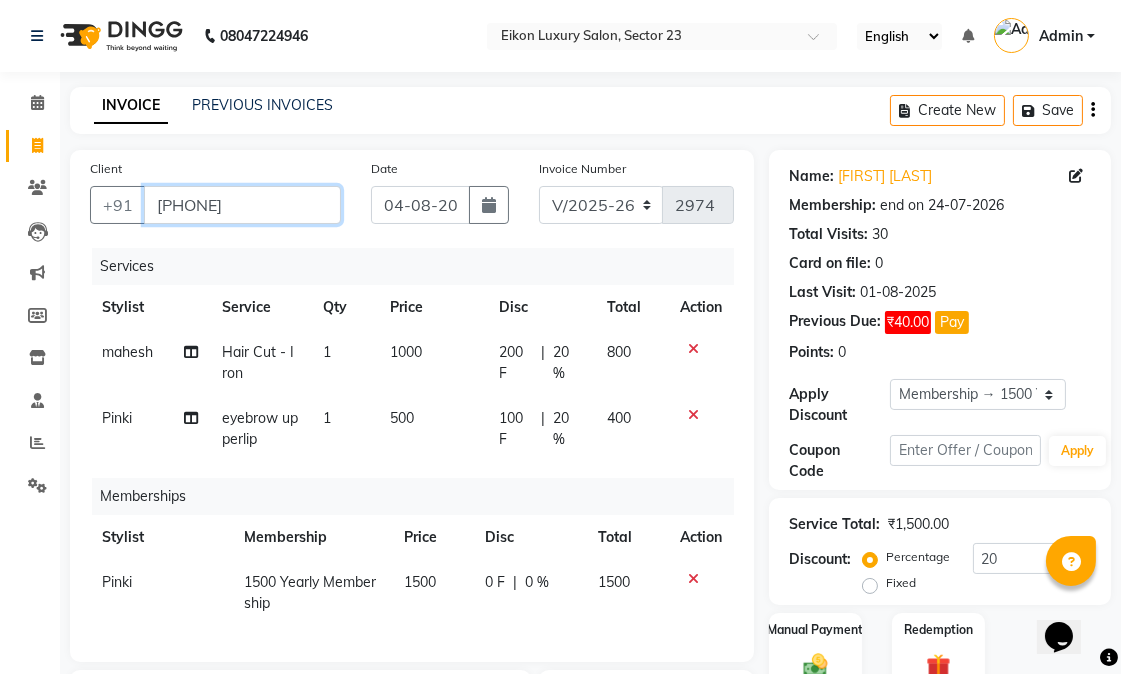 click on "[PHONE]" at bounding box center [242, 205] 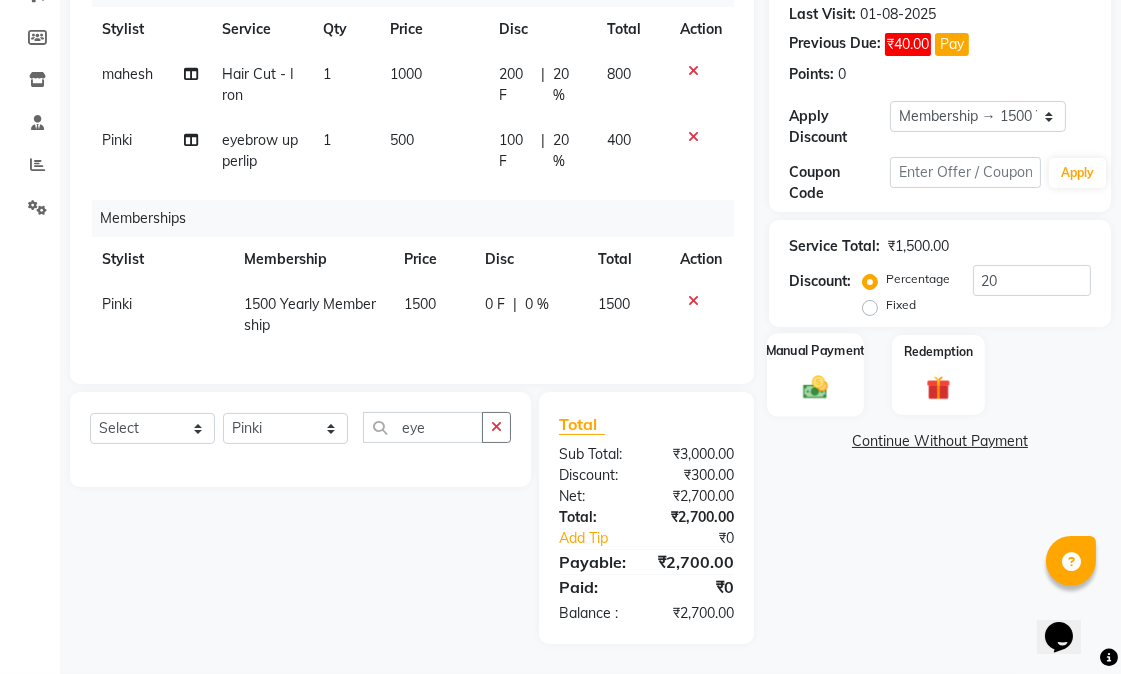 scroll, scrollTop: 318, scrollLeft: 0, axis: vertical 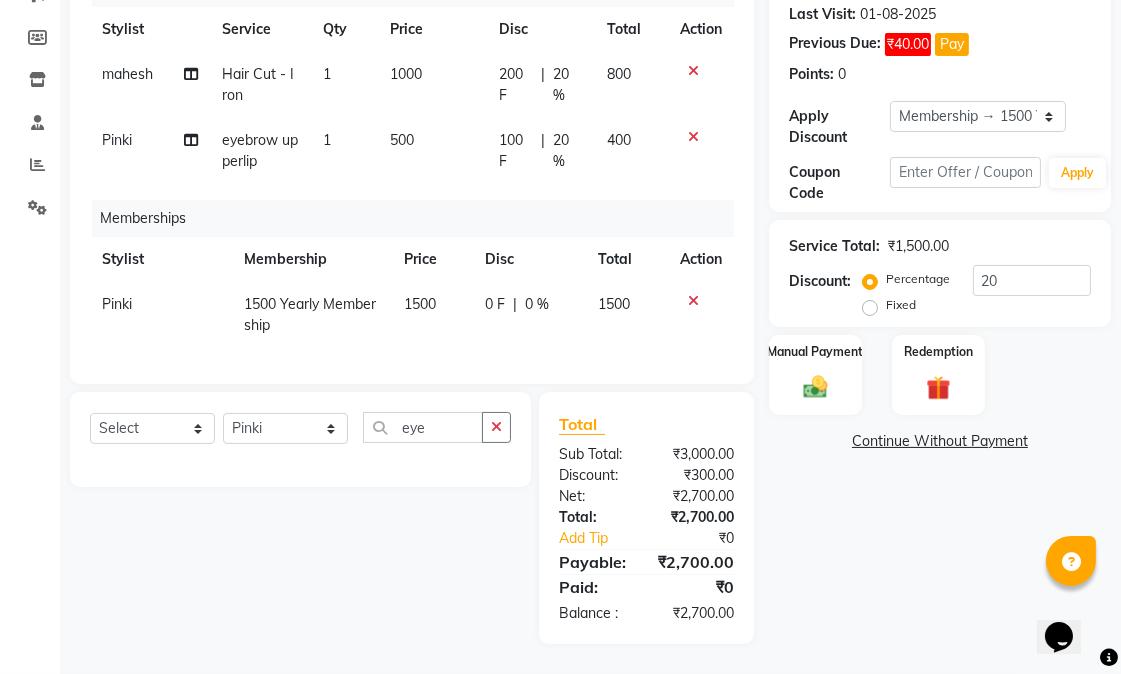 click 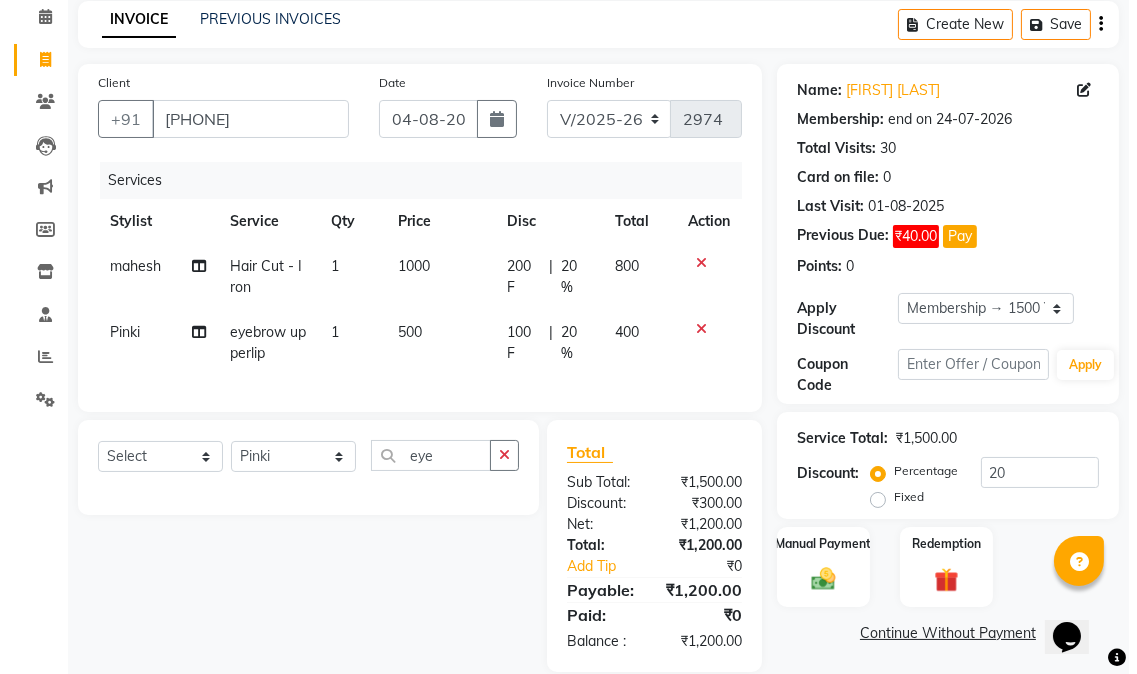 scroll, scrollTop: 154, scrollLeft: 0, axis: vertical 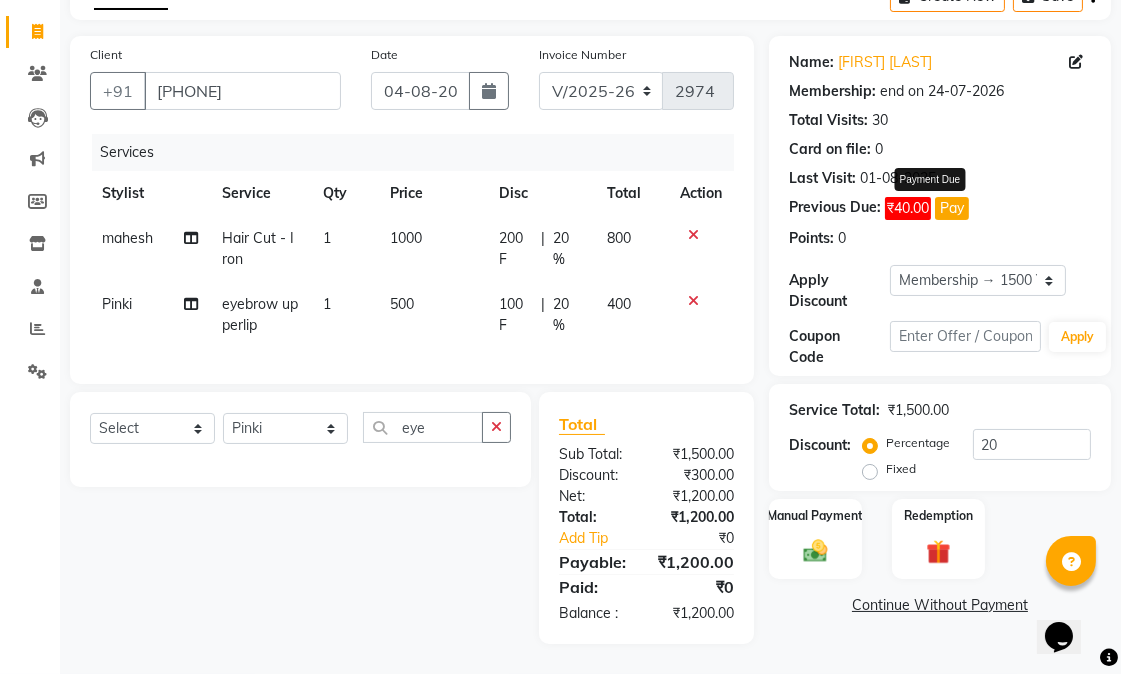click on "Pay" 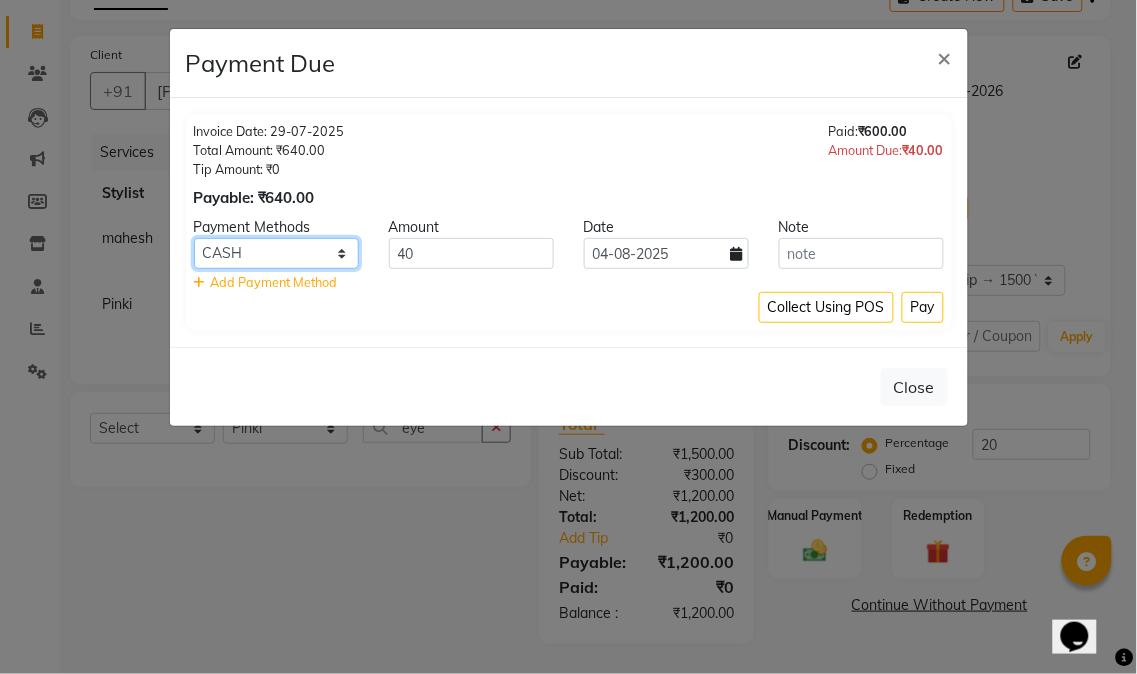 click on "CARD UPI CASH" 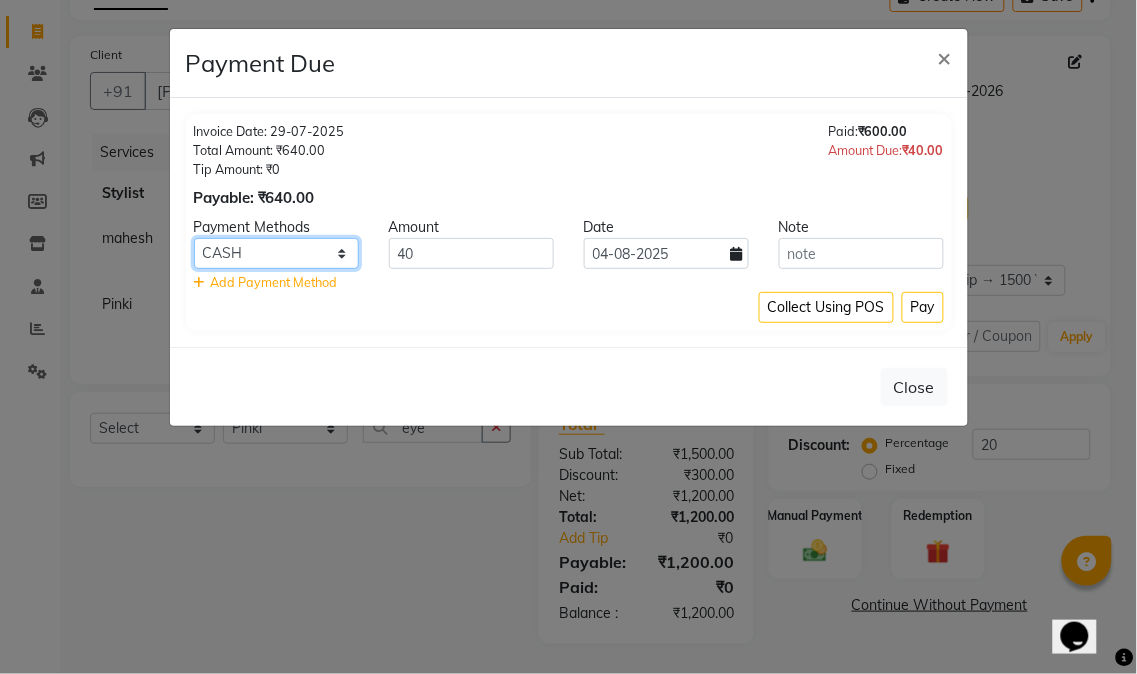 select on "8" 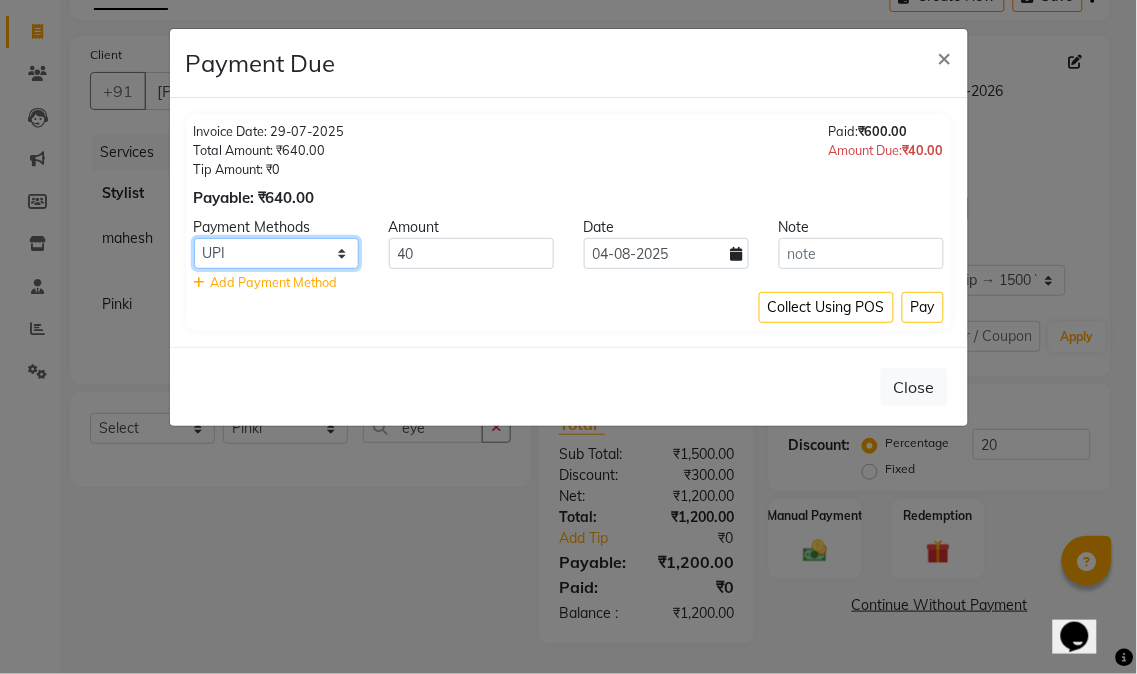 click on "CARD UPI CASH" 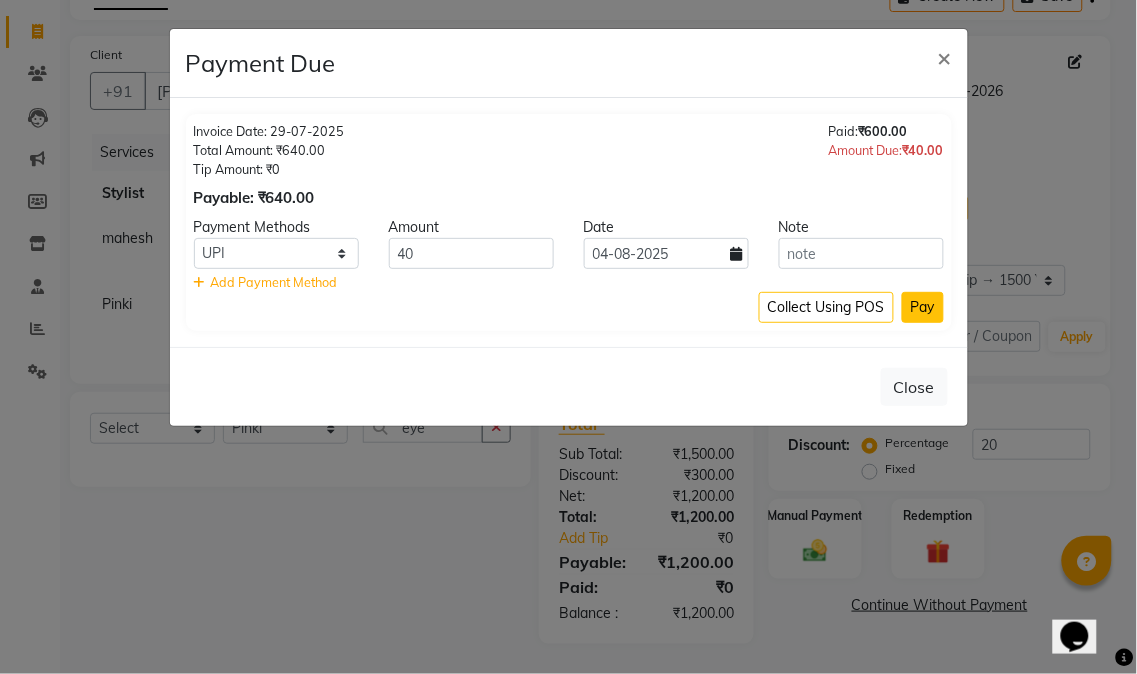 click on "Pay" 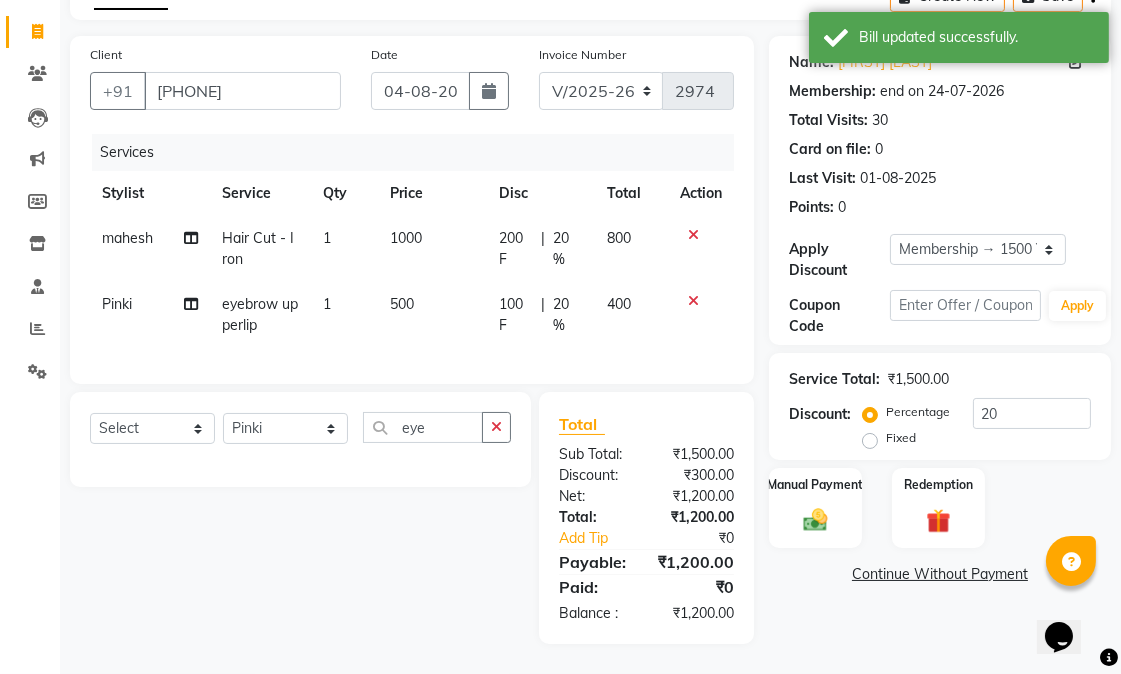 scroll, scrollTop: 154, scrollLeft: 0, axis: vertical 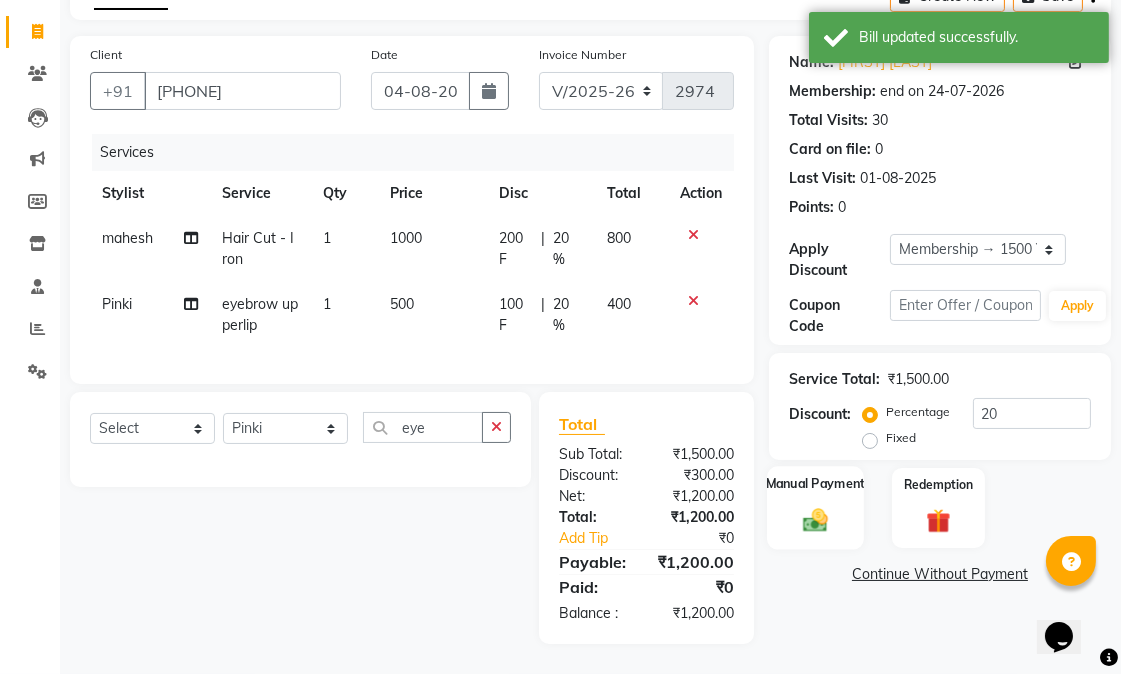 click on "Manual Payment" 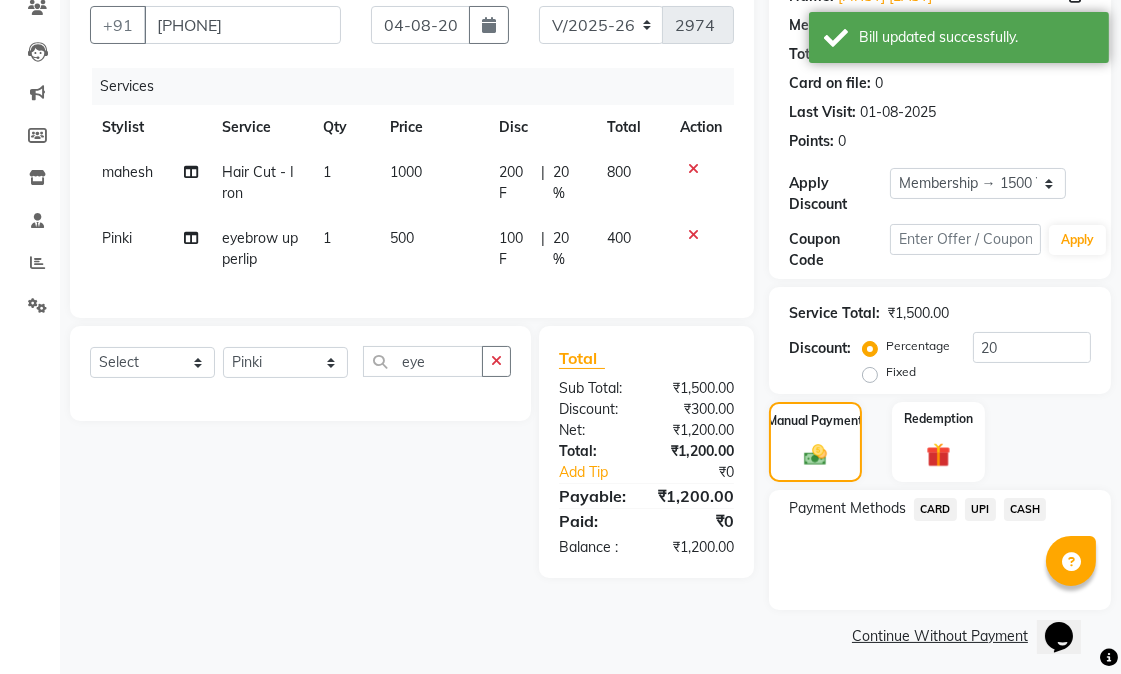 scroll, scrollTop: 186, scrollLeft: 0, axis: vertical 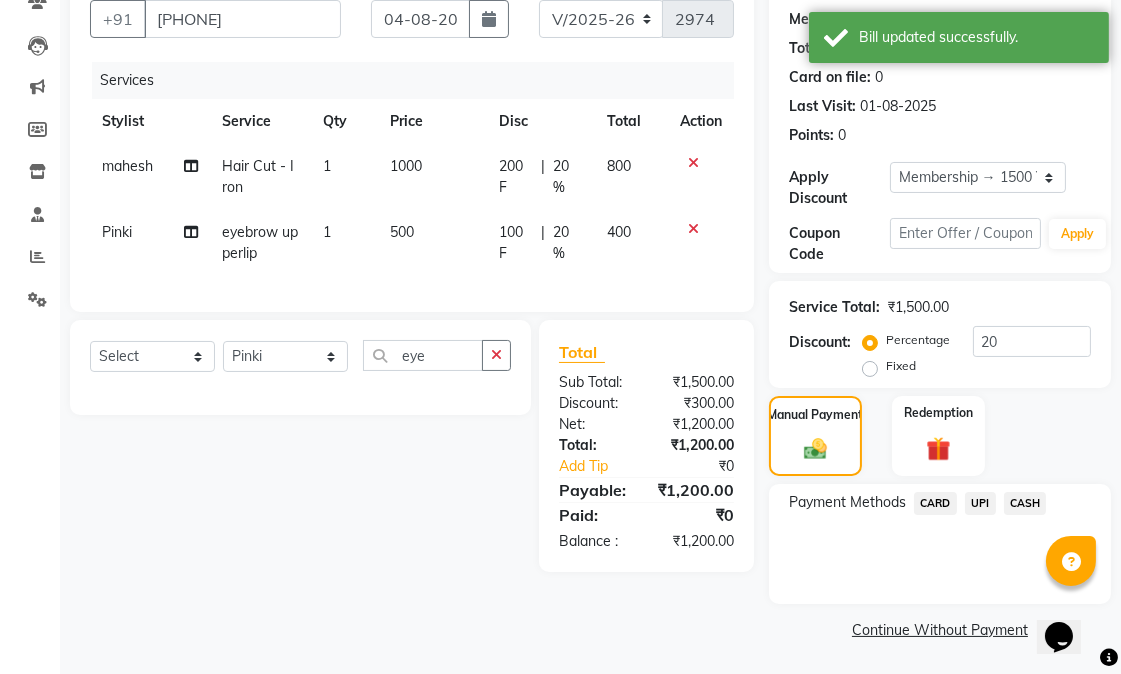 click on "UPI" 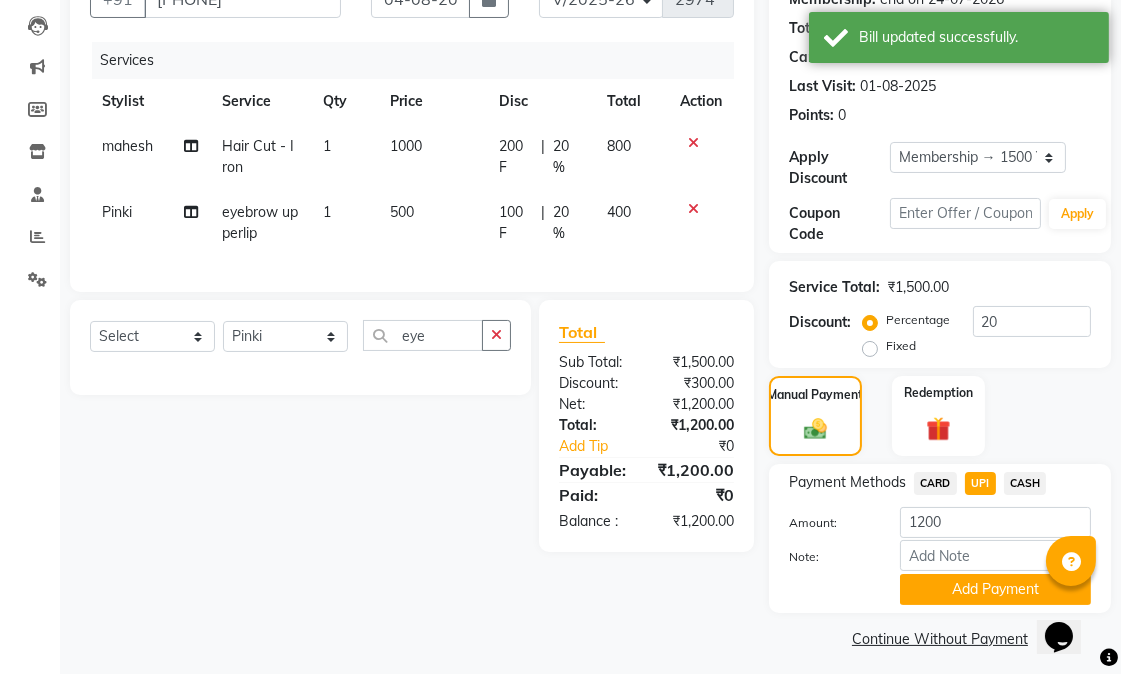 scroll, scrollTop: 216, scrollLeft: 0, axis: vertical 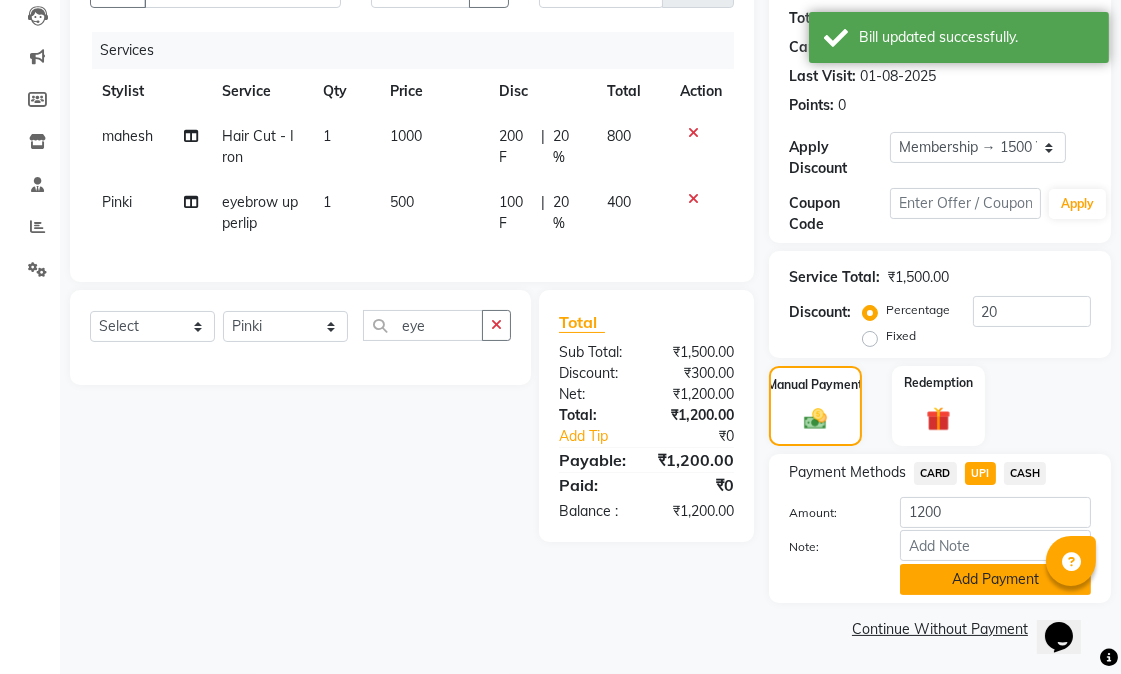 click on "Add Payment" 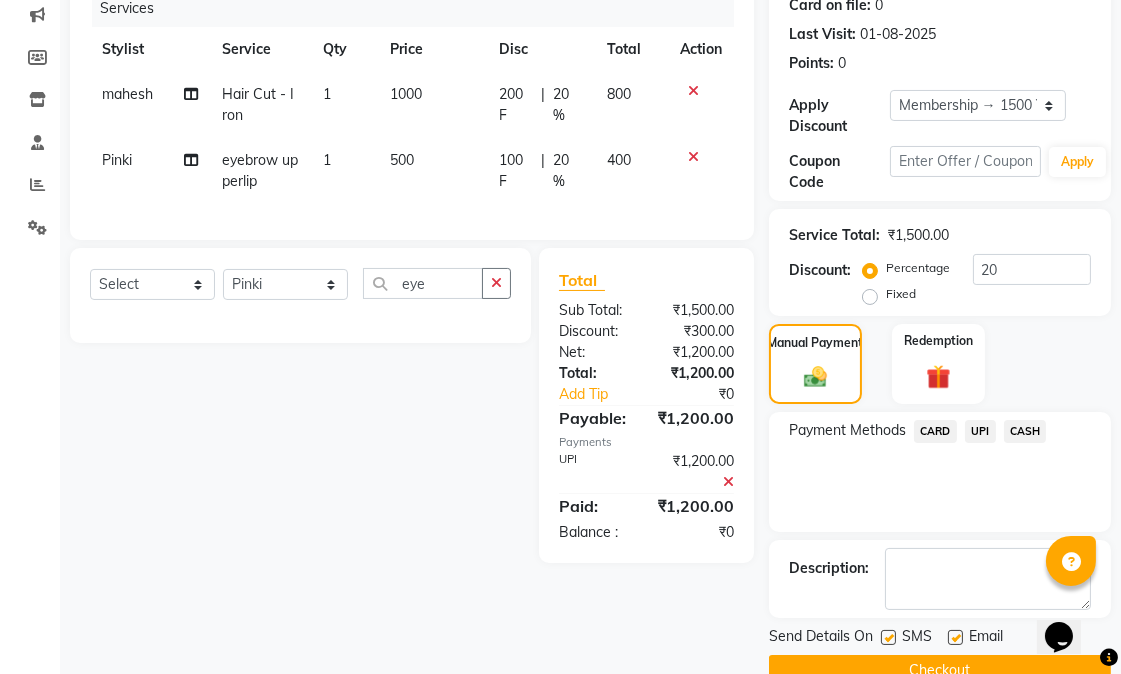 scroll, scrollTop: 300, scrollLeft: 0, axis: vertical 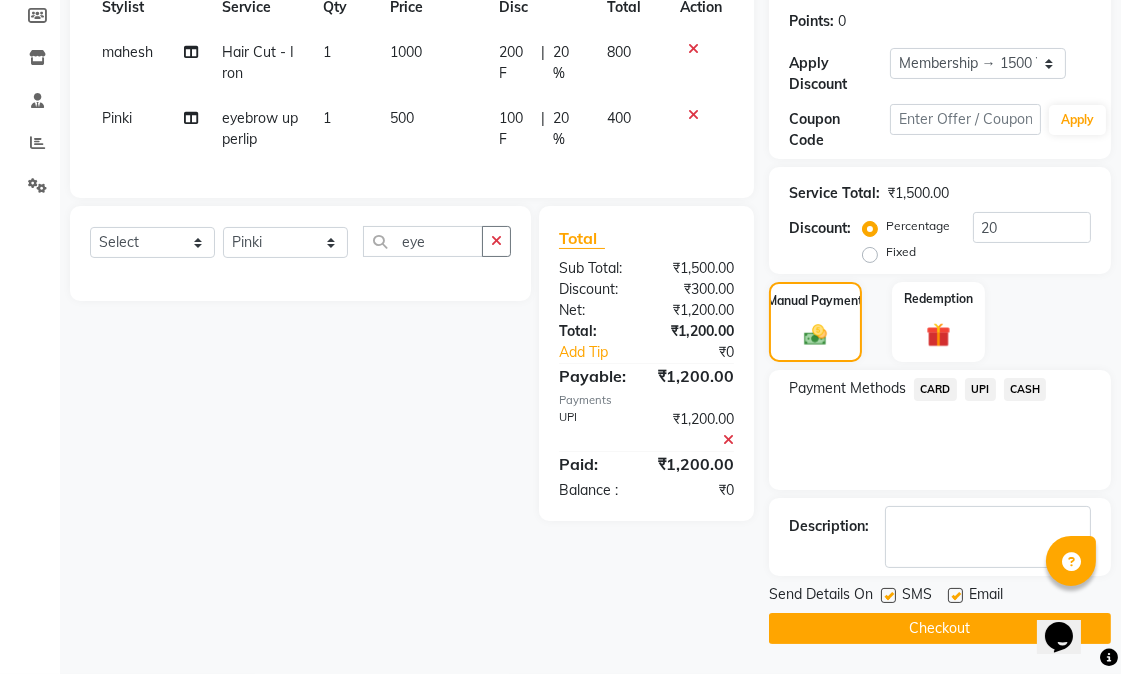 click 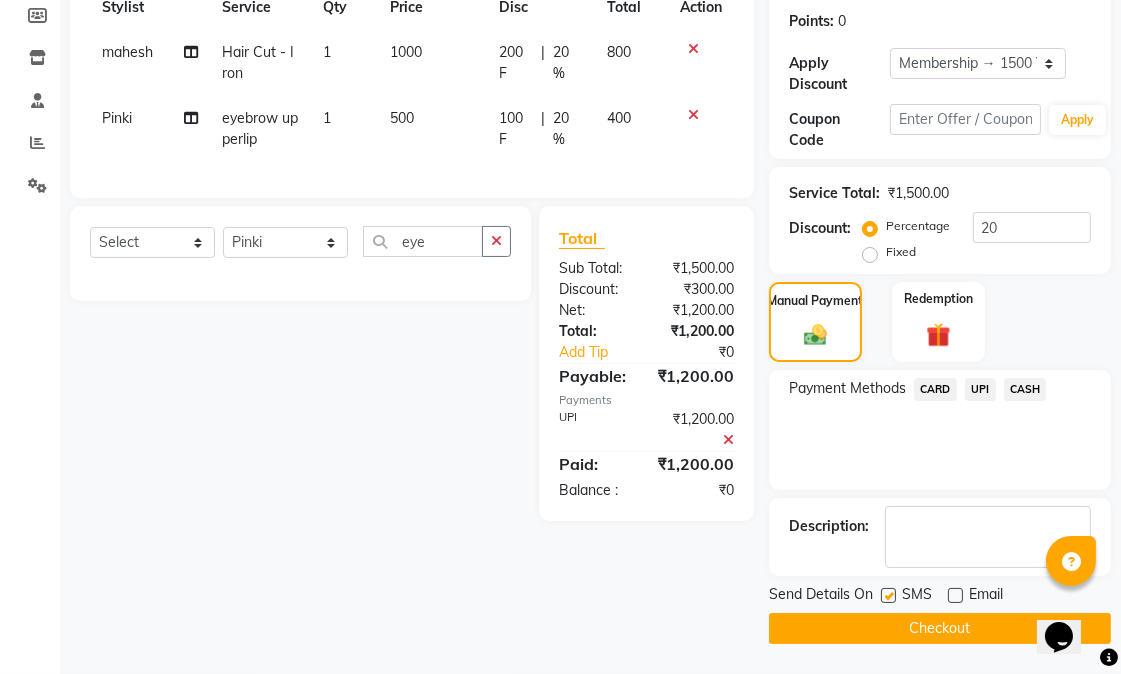click on "Checkout" 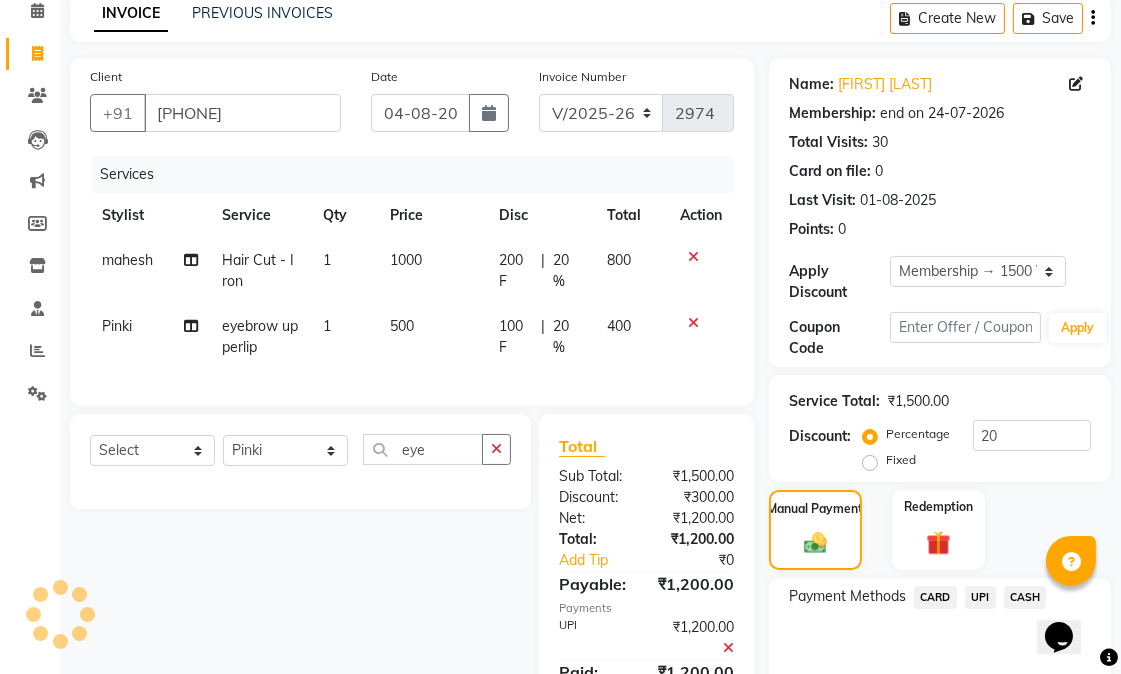 scroll, scrollTop: 0, scrollLeft: 0, axis: both 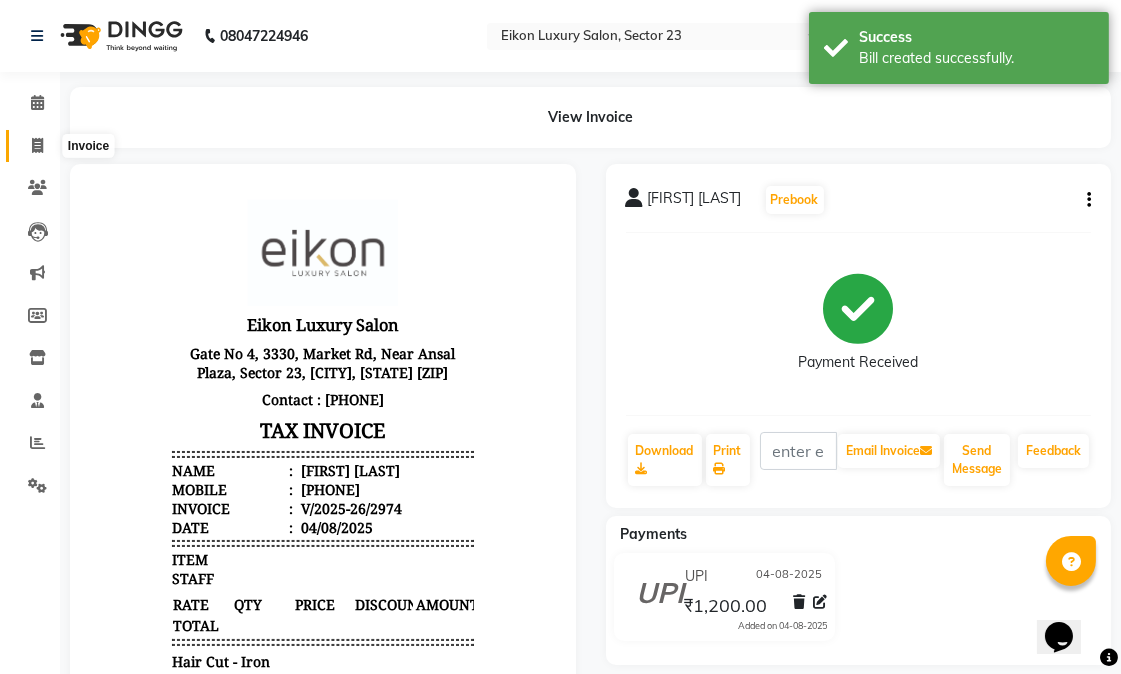 click 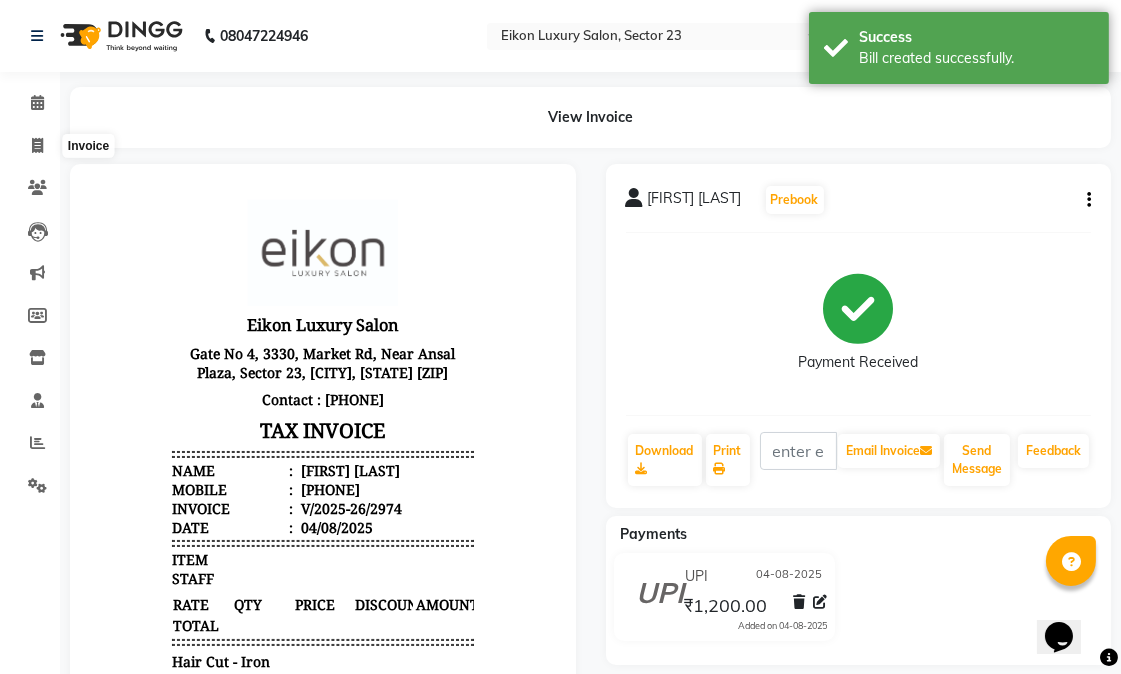 select on "7080" 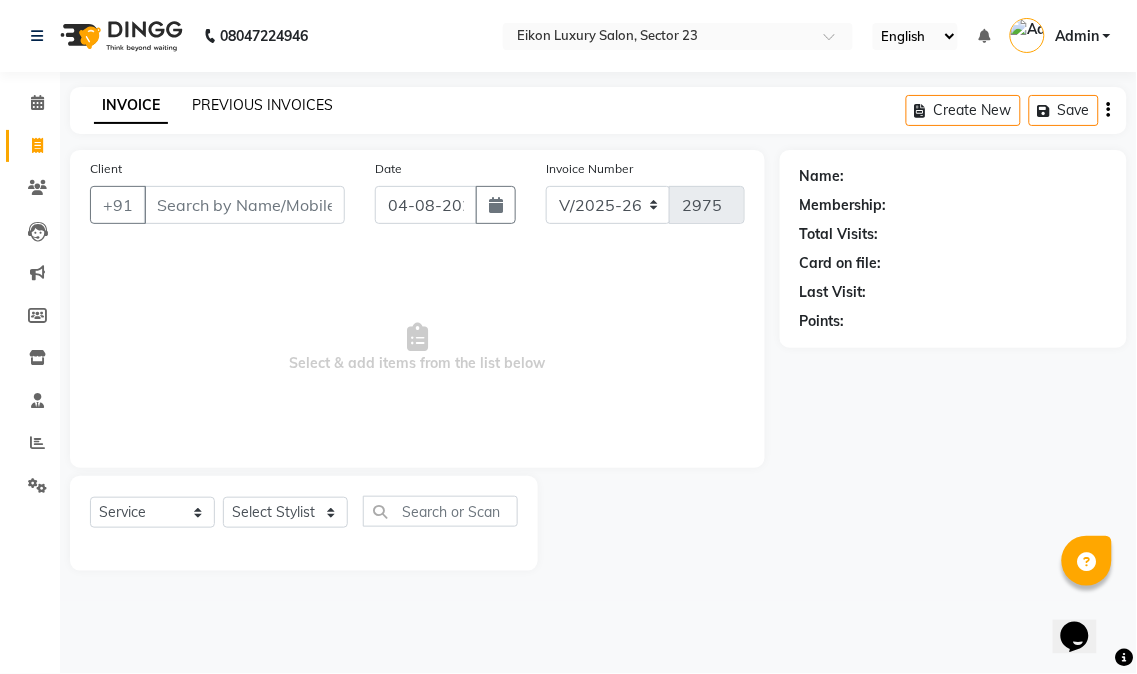 click on "PREVIOUS INVOICES" 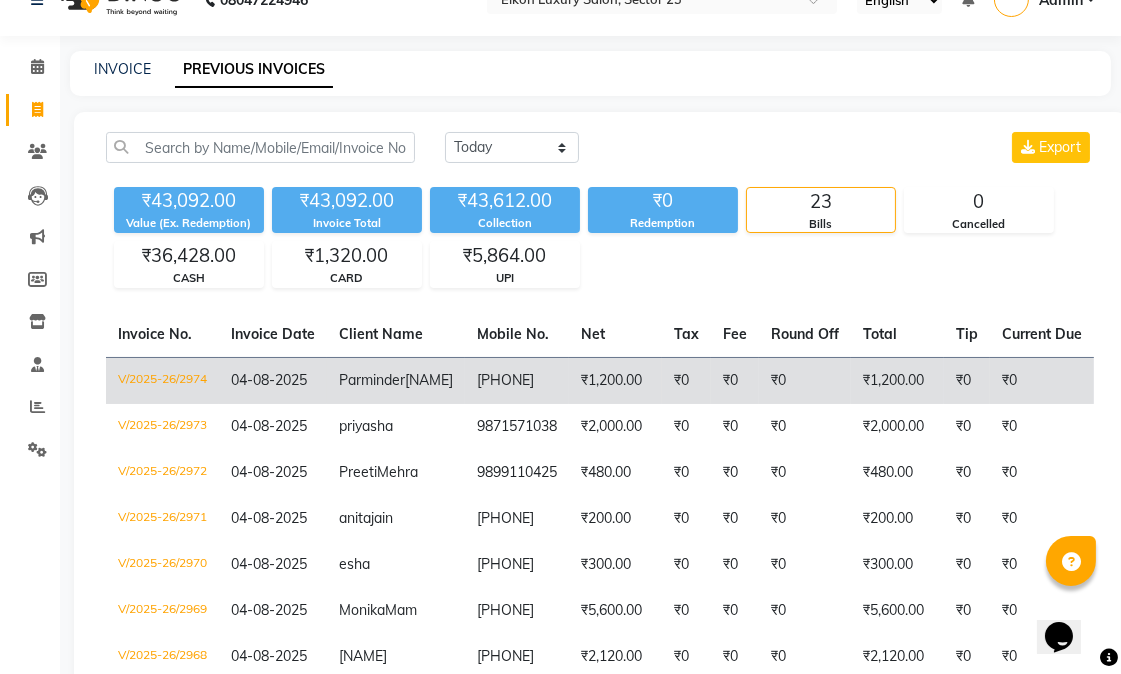 scroll, scrollTop: 0, scrollLeft: 0, axis: both 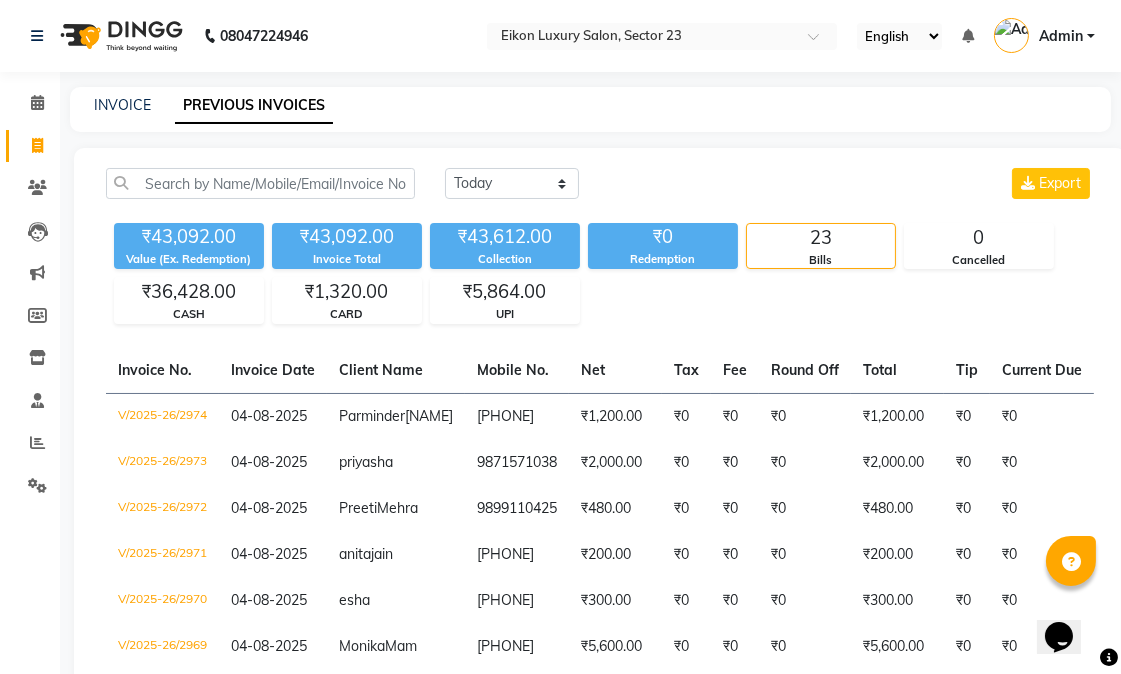click on "INVOICE PREVIOUS INVOICES Today Yesterday Custom Range Export ₹43,092.00 Value (Ex. Redemption) ₹43,092.00 Invoice Total  ₹43,612.00 Collection ₹0 Redemption 23 Bills 0 Cancelled ₹36,428.00 CASH ₹1,320.00 CARD ₹5,864.00 UPI  Invoice No.   Invoice Date   Client Name   Mobile No.   Net   Tax   Fee   Round Off   Total   Tip   Current Due   Last Payment Date   Payment Amount   Payment Methods   Cancel Reason   Status   V/2025-26/2974  04-08-2025 Parminder  Kaur 9311353592 ₹1,200.00 ₹0  ₹0  ₹0 ₹1,200.00 ₹0 ₹0 04-08-2025 ₹1,200.00  UPI - PAID  V/2025-26/2973  04-08-2025 priyasha   9871571038 ₹2,000.00 ₹0  ₹0  ₹0 ₹2,000.00 ₹0 ₹0 04-08-2025 ₹2,000.00  CASH - PAID  V/2025-26/2972  04-08-2025 Preeti  Mehra 9899110425 ₹480.00 ₹0  ₹0  ₹0 ₹480.00 ₹0 ₹0 04-08-2025 ₹480.00  UPI - PAID  V/2025-26/2971  04-08-2025 anita  jain 9999980355 ₹200.00 ₹0  ₹0  ₹0 ₹200.00 ₹0 ₹0 04-08-2025 ₹200.00  CASH - PAID  V/2025-26/2970  04-08-2025 esha   7838592256 - -" 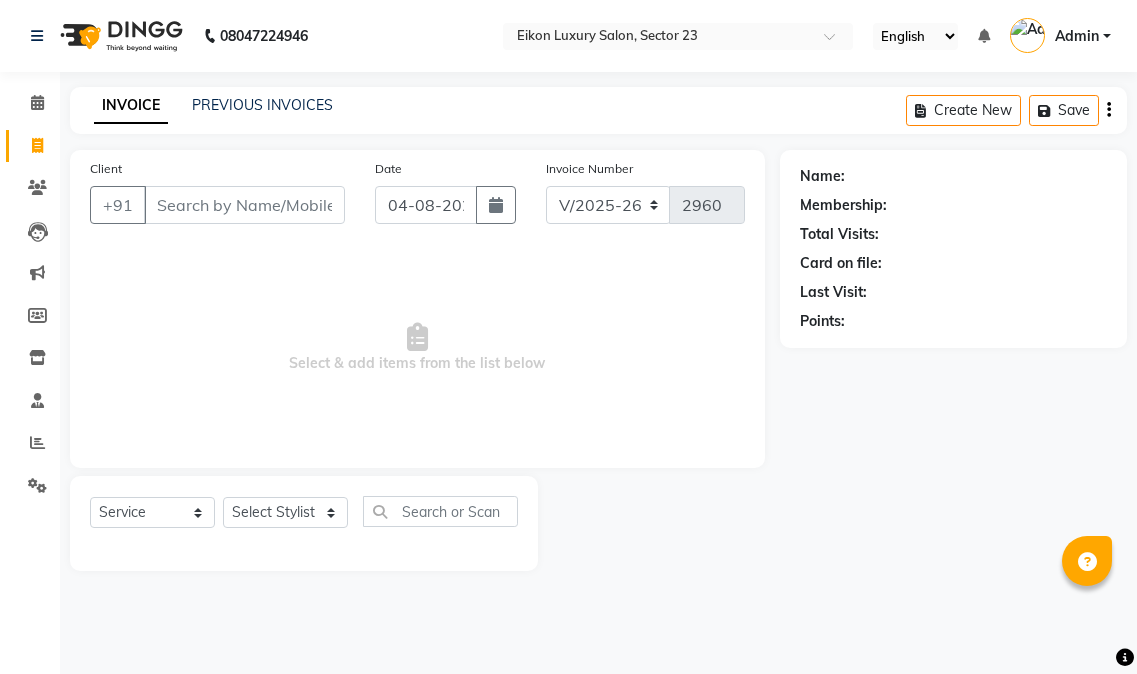 select on "7080" 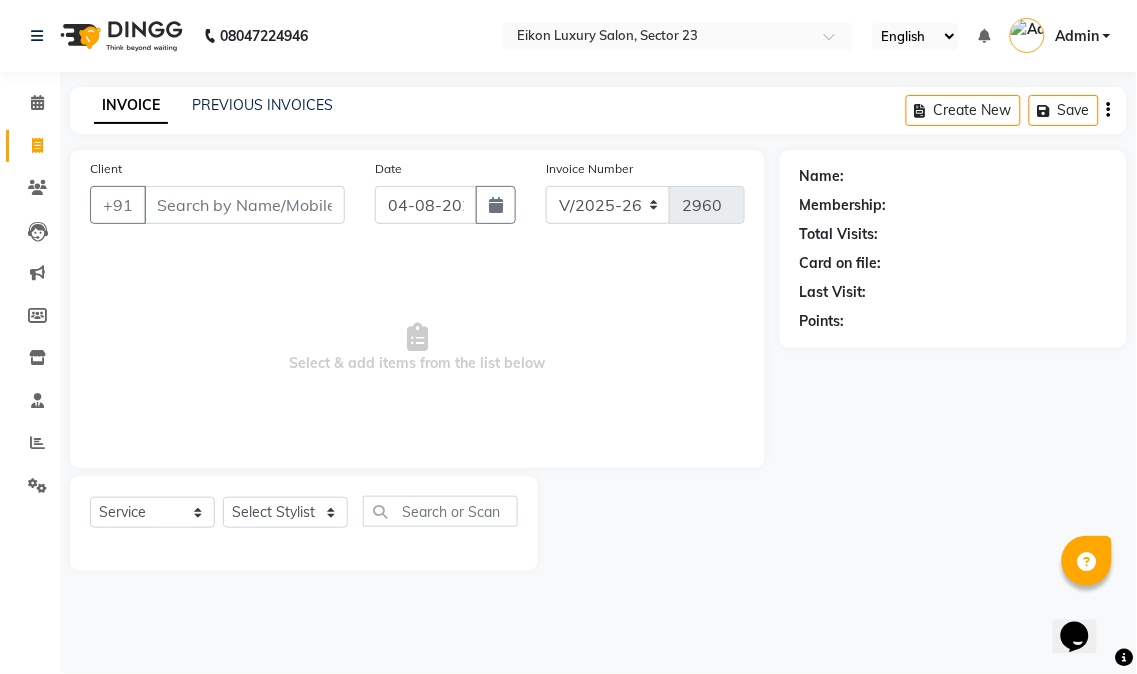 scroll, scrollTop: 0, scrollLeft: 0, axis: both 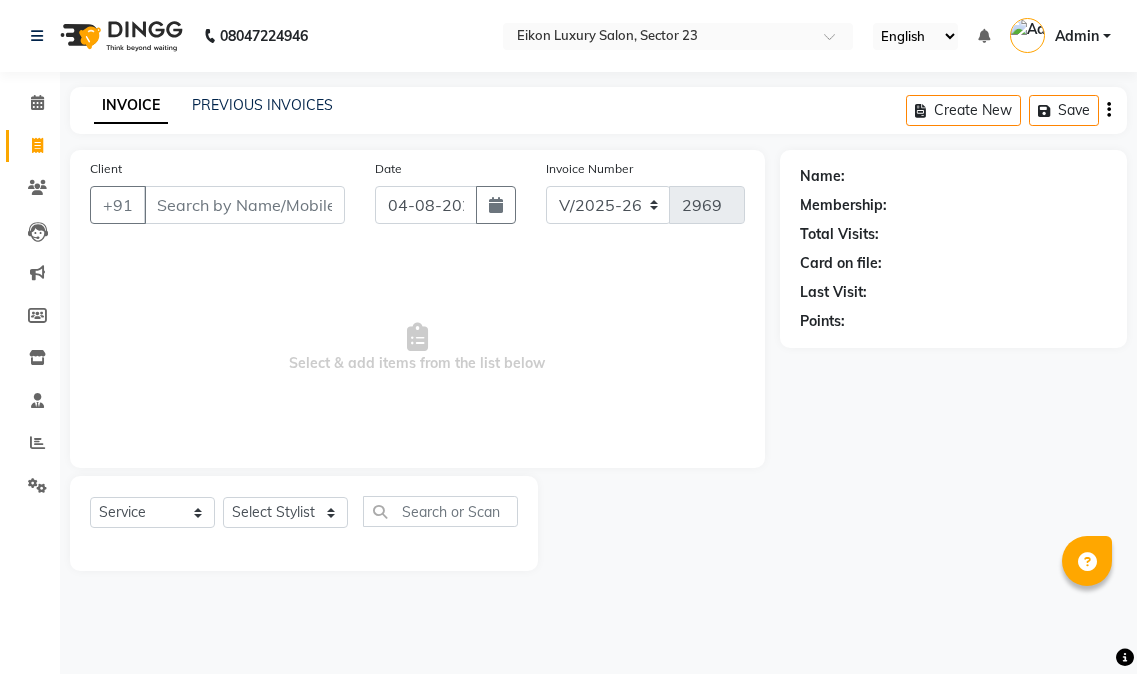 select on "7080" 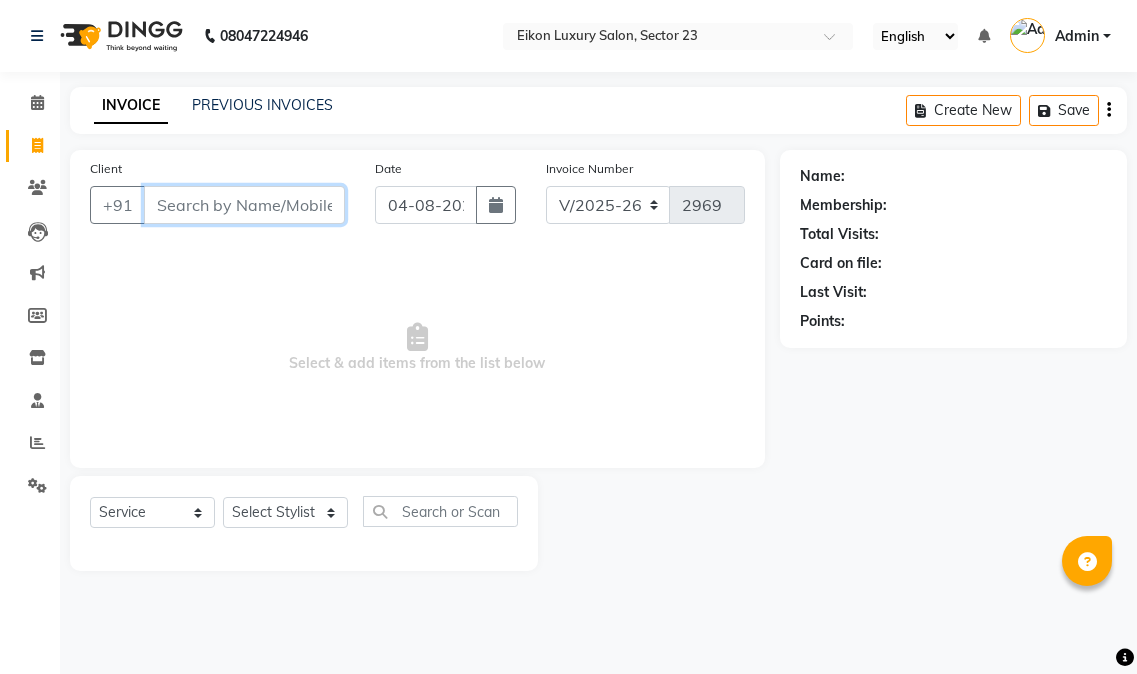click on "Client" at bounding box center [244, 205] 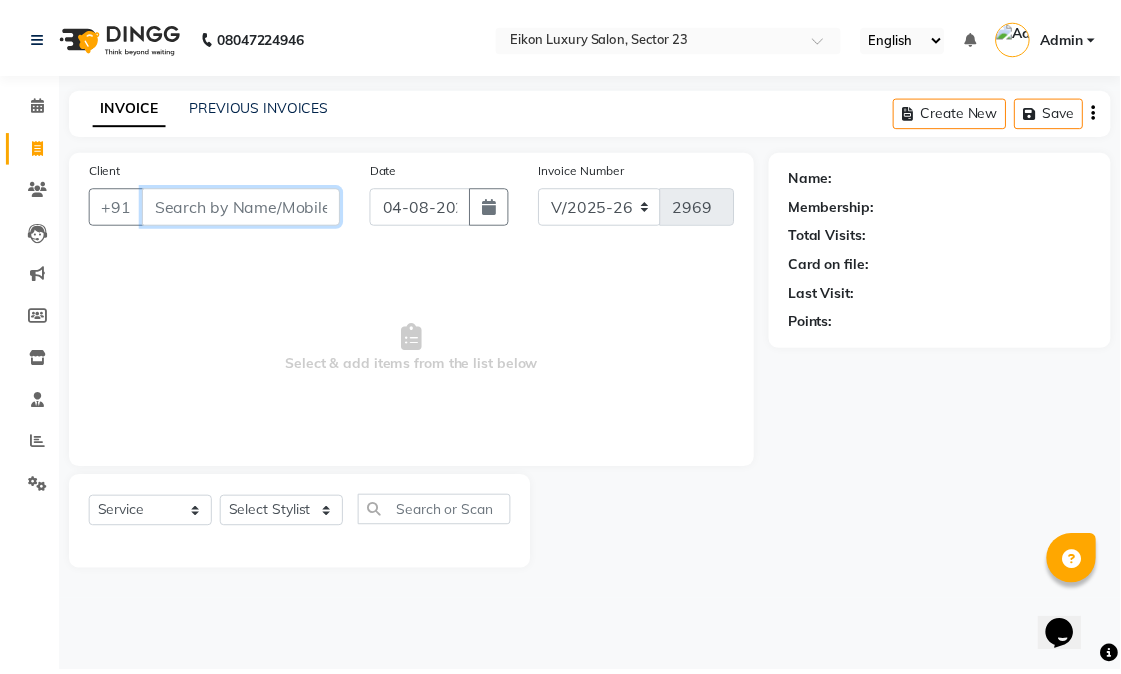 scroll, scrollTop: 0, scrollLeft: 0, axis: both 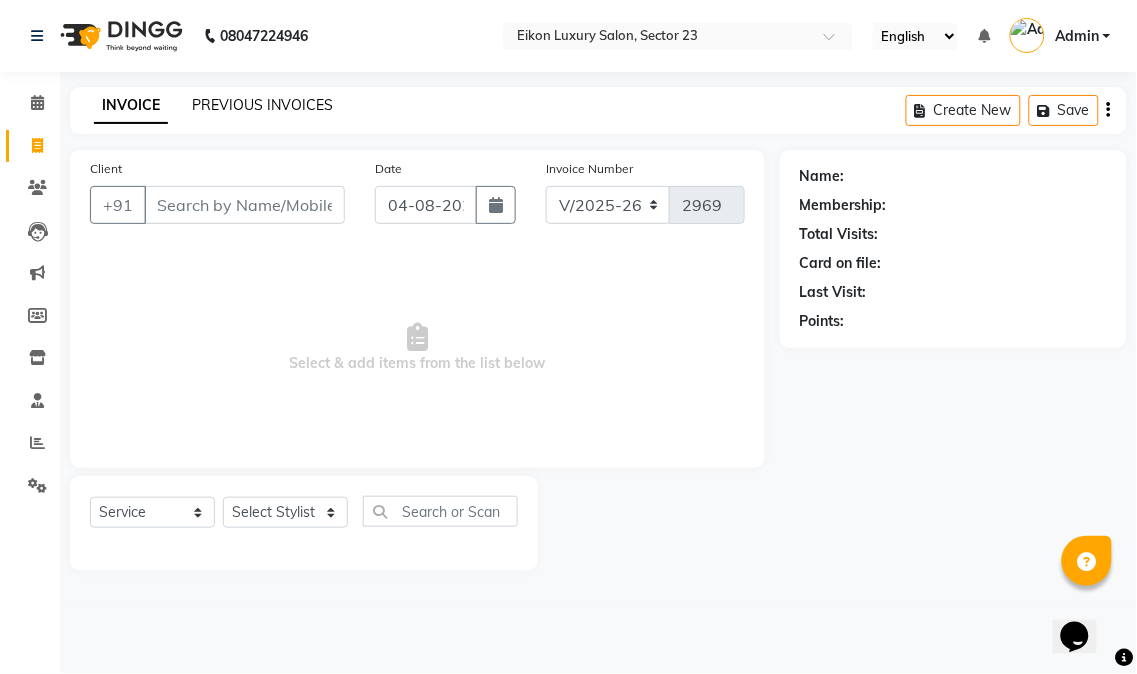 click on "PREVIOUS INVOICES" 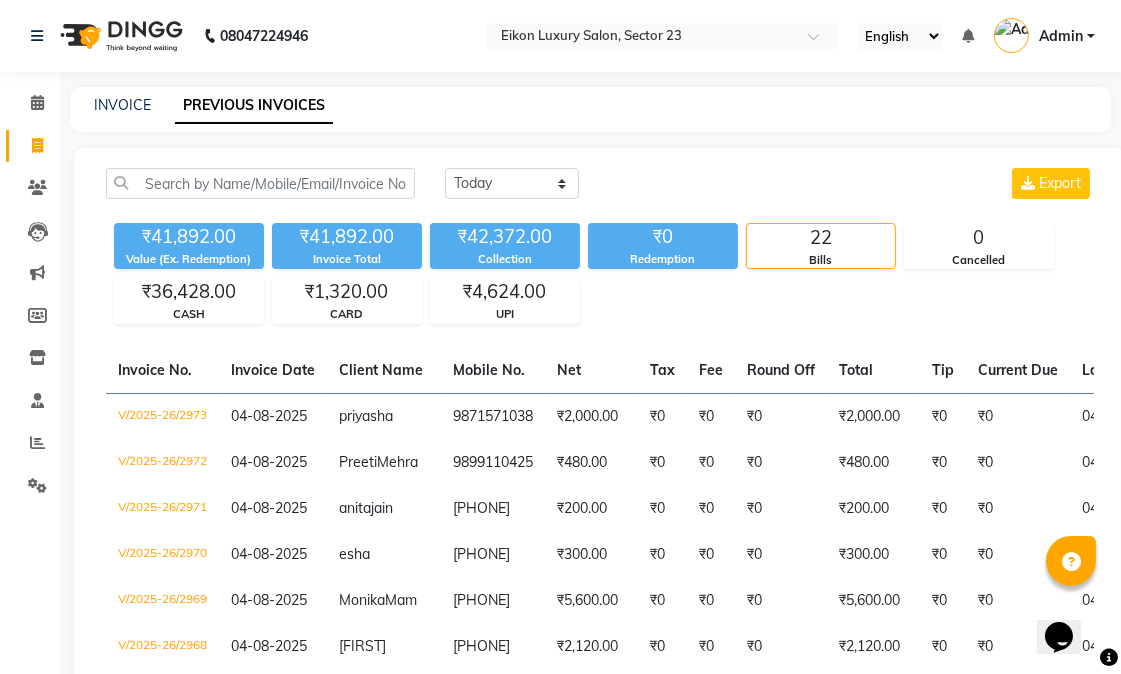 click on "INVOICE PREVIOUS INVOICES" 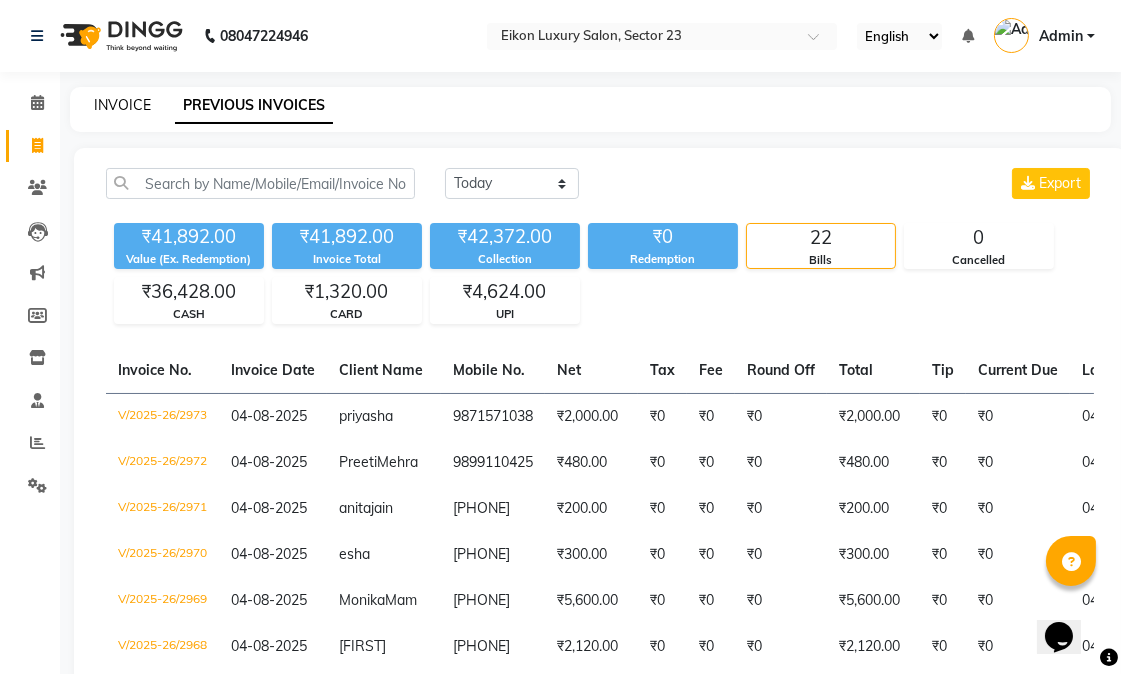 click on "INVOICE" 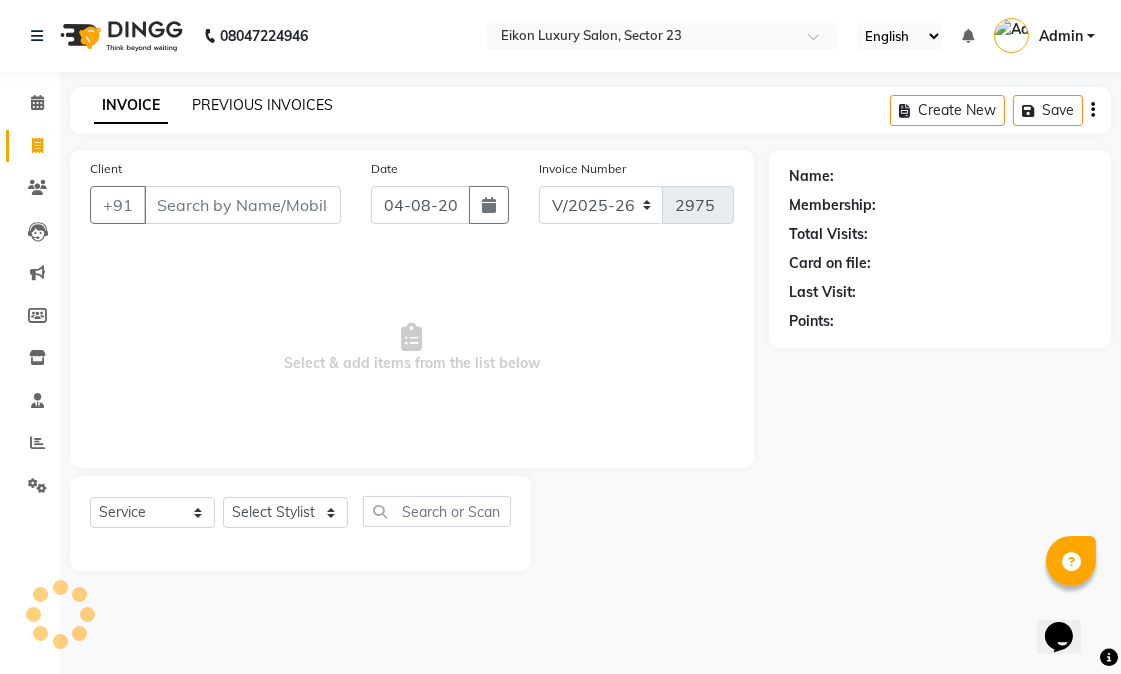 click on "PREVIOUS INVOICES" 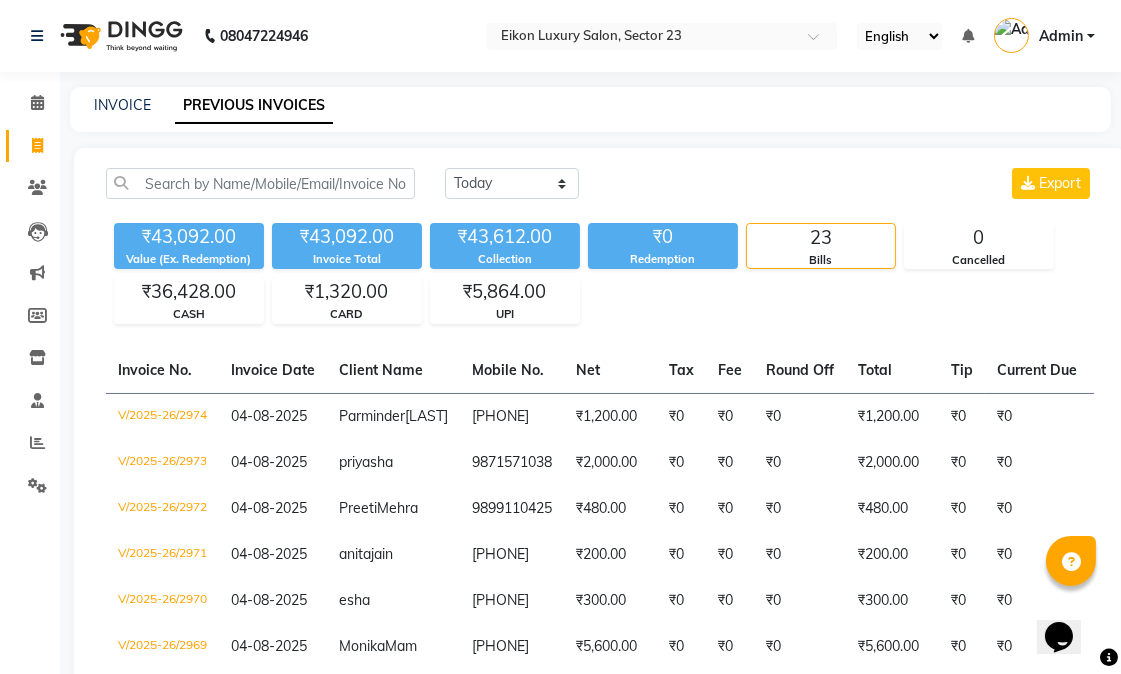click on "INVOICE PREVIOUS INVOICES" 